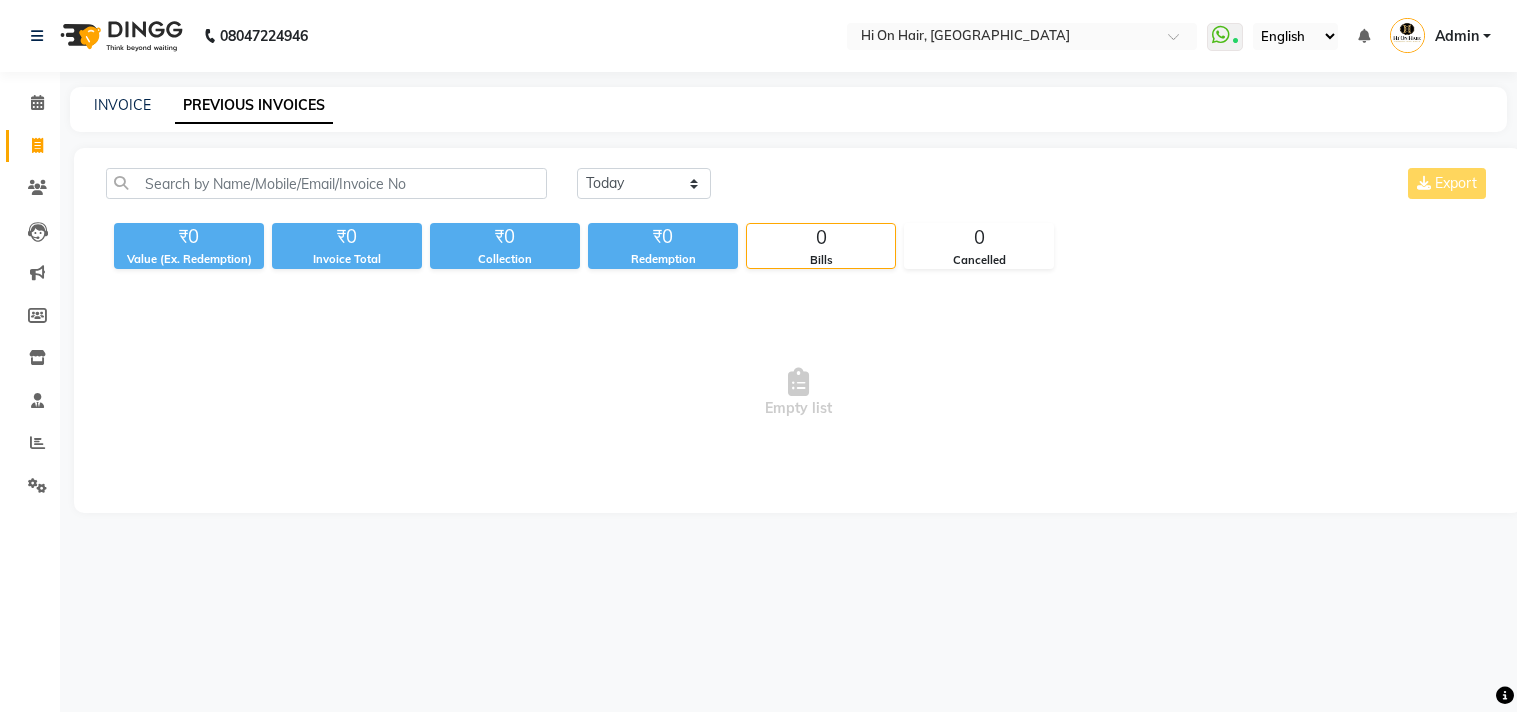 scroll, scrollTop: 0, scrollLeft: 0, axis: both 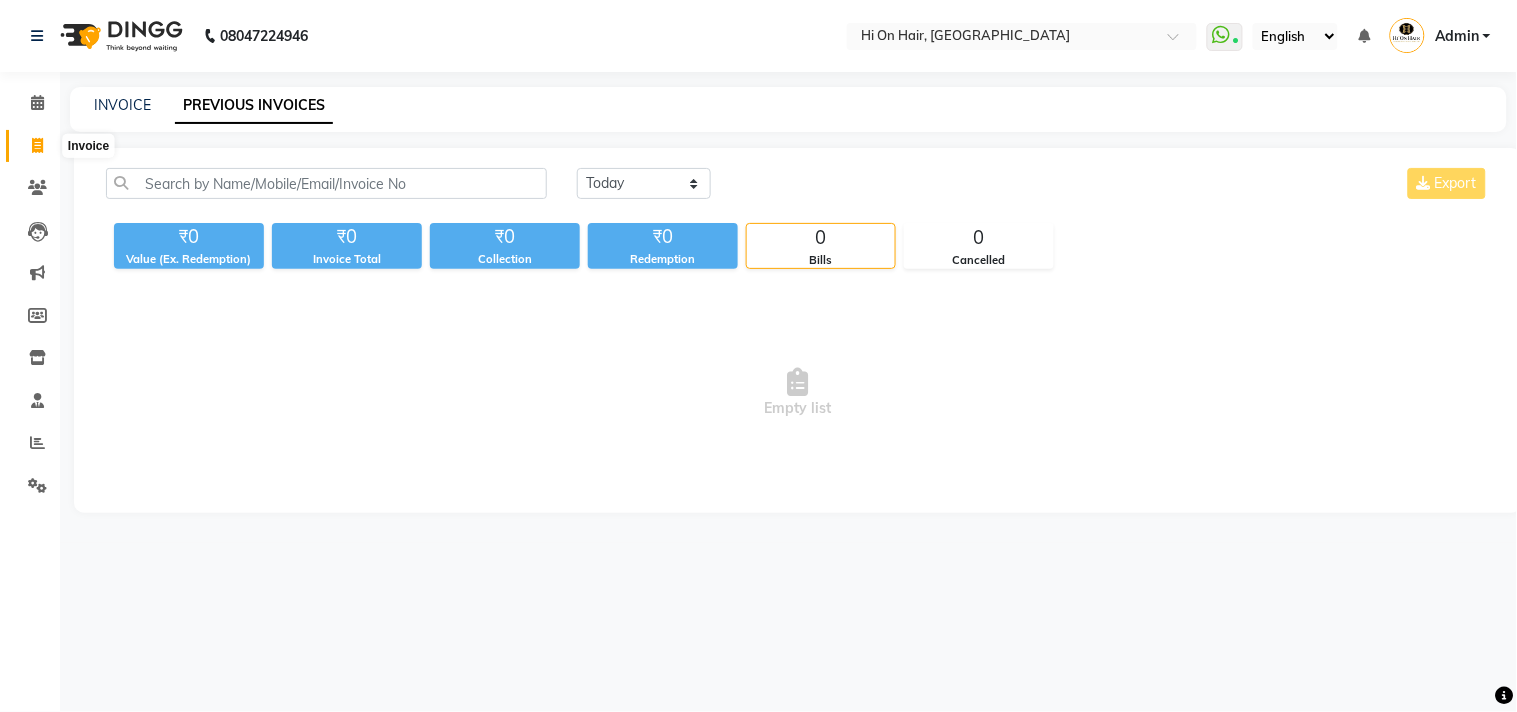click 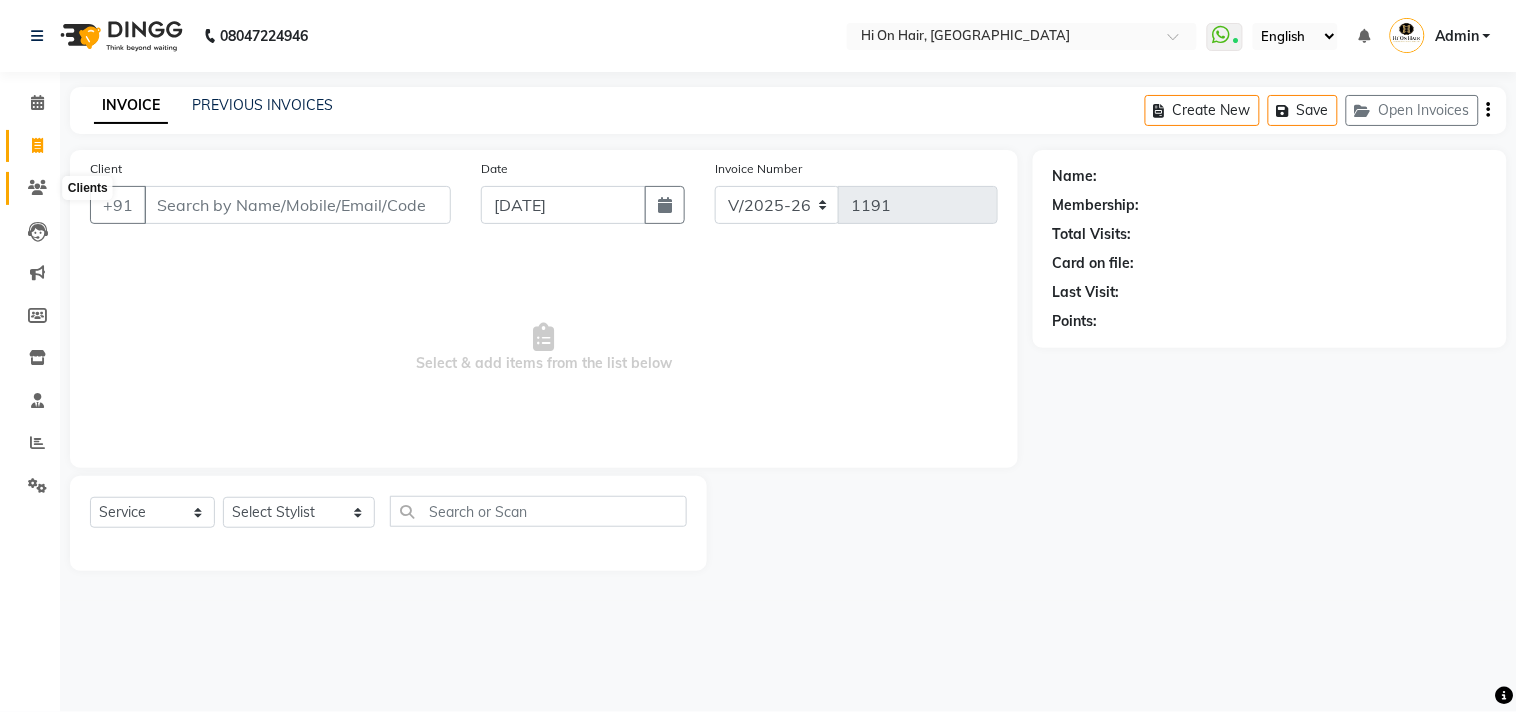 click 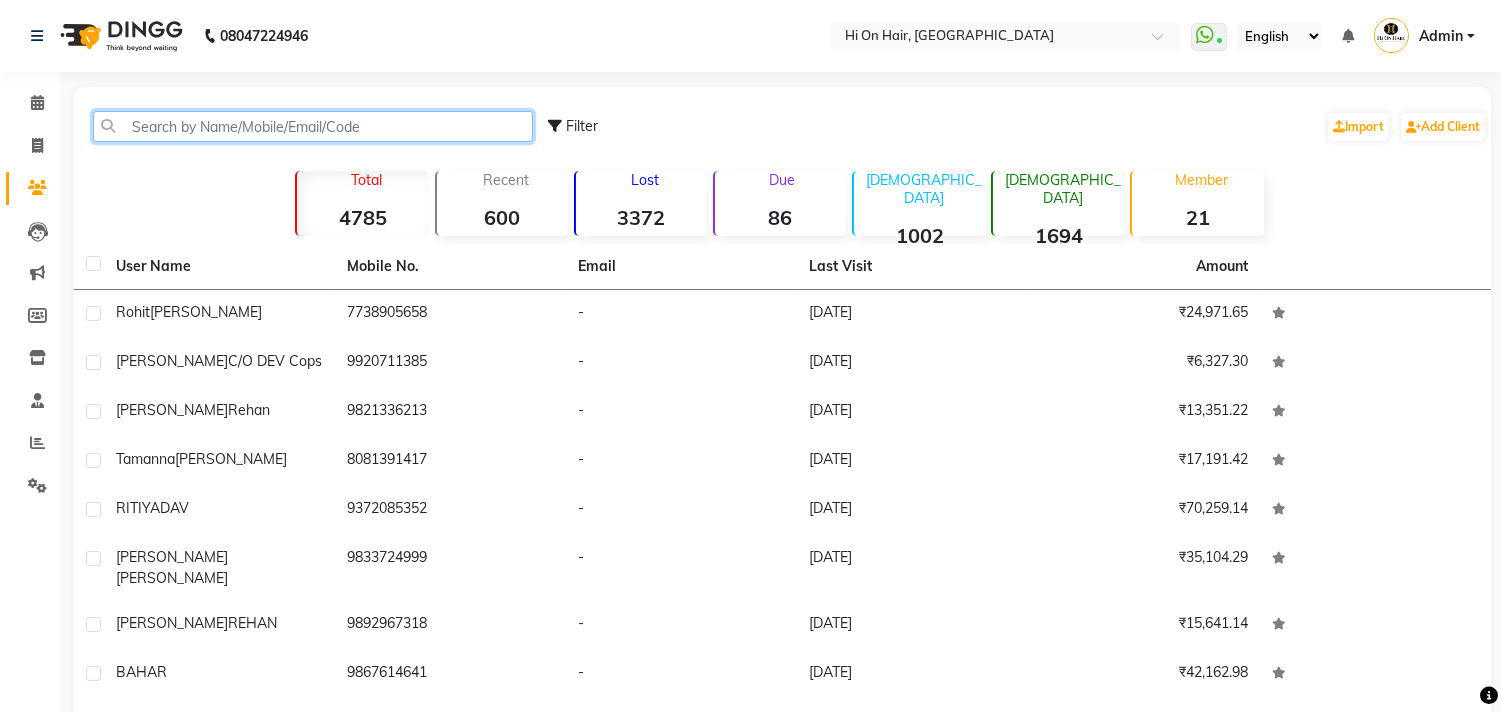 click 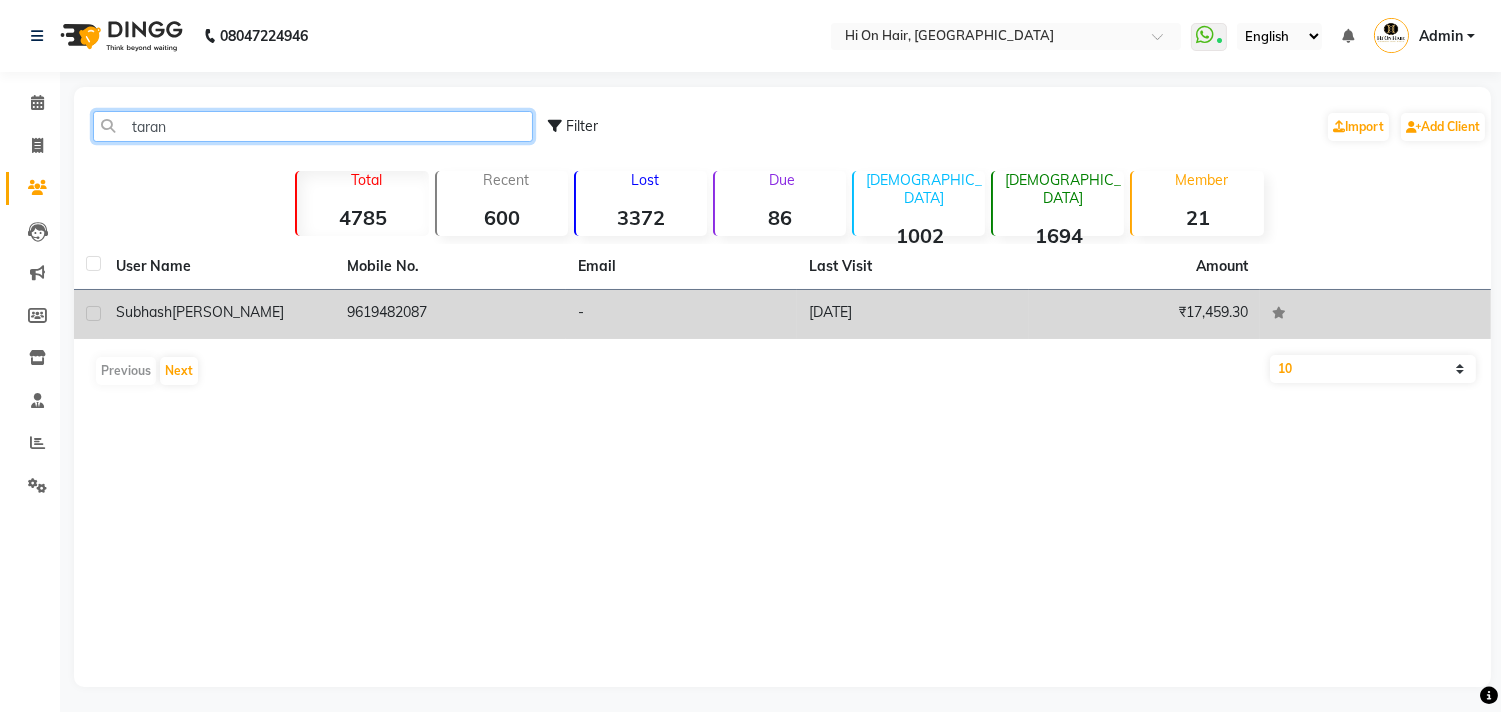 type on "taran" 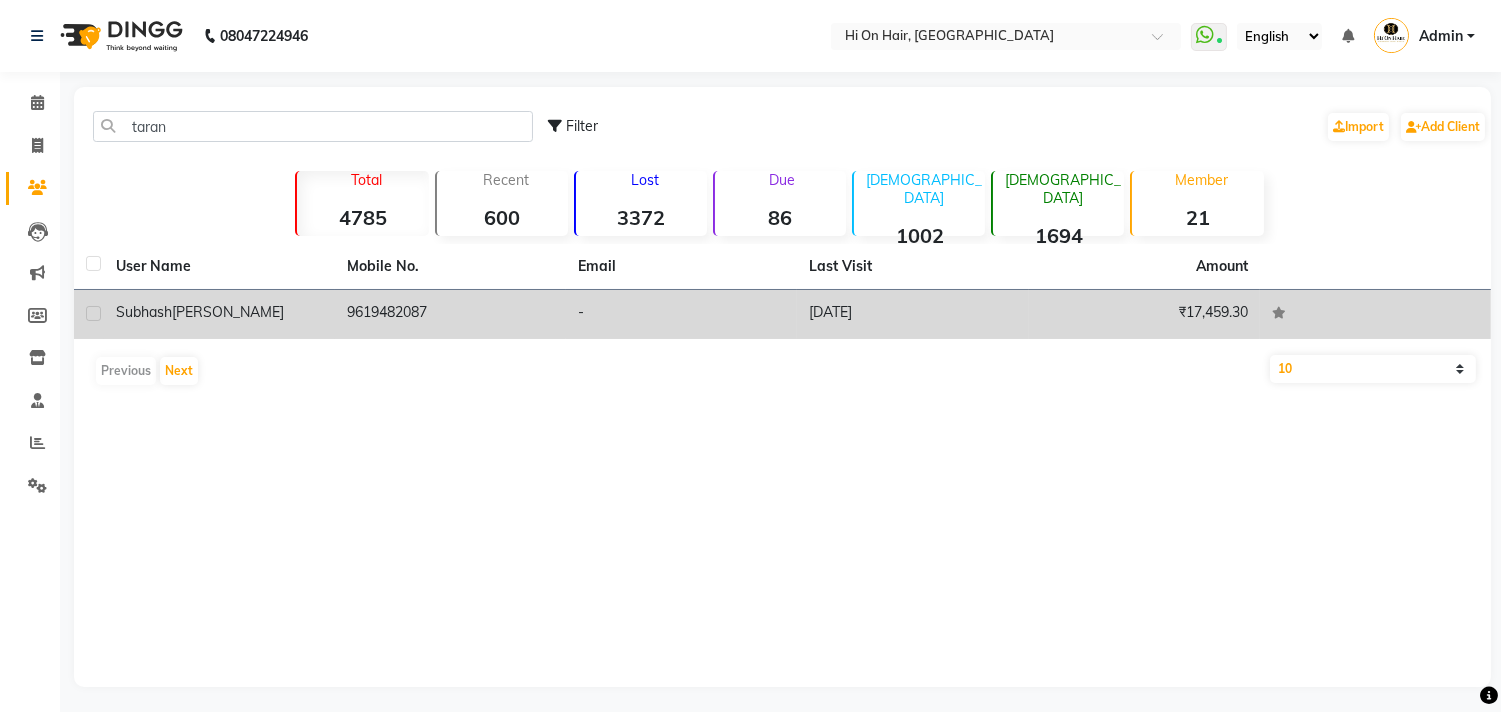 click on "[PERSON_NAME]" 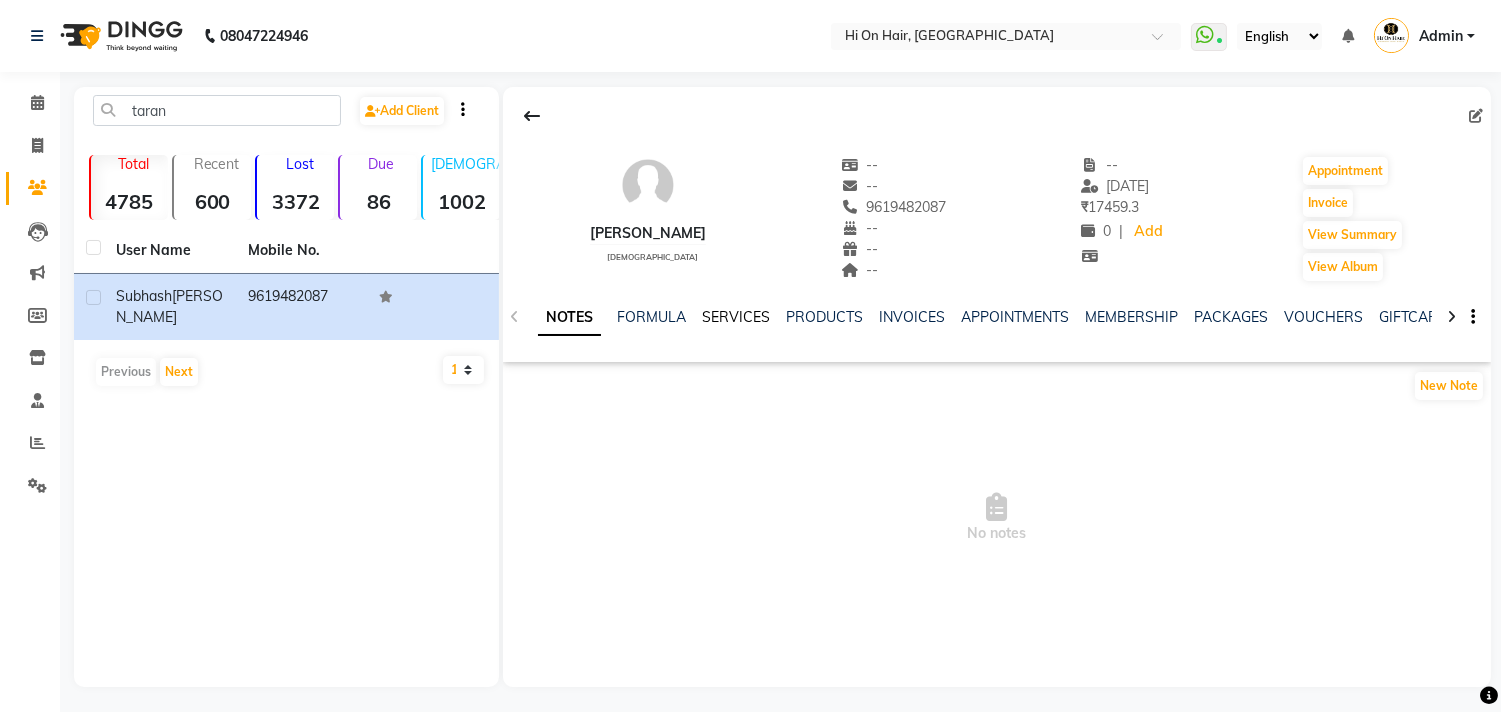 click on "SERVICES" 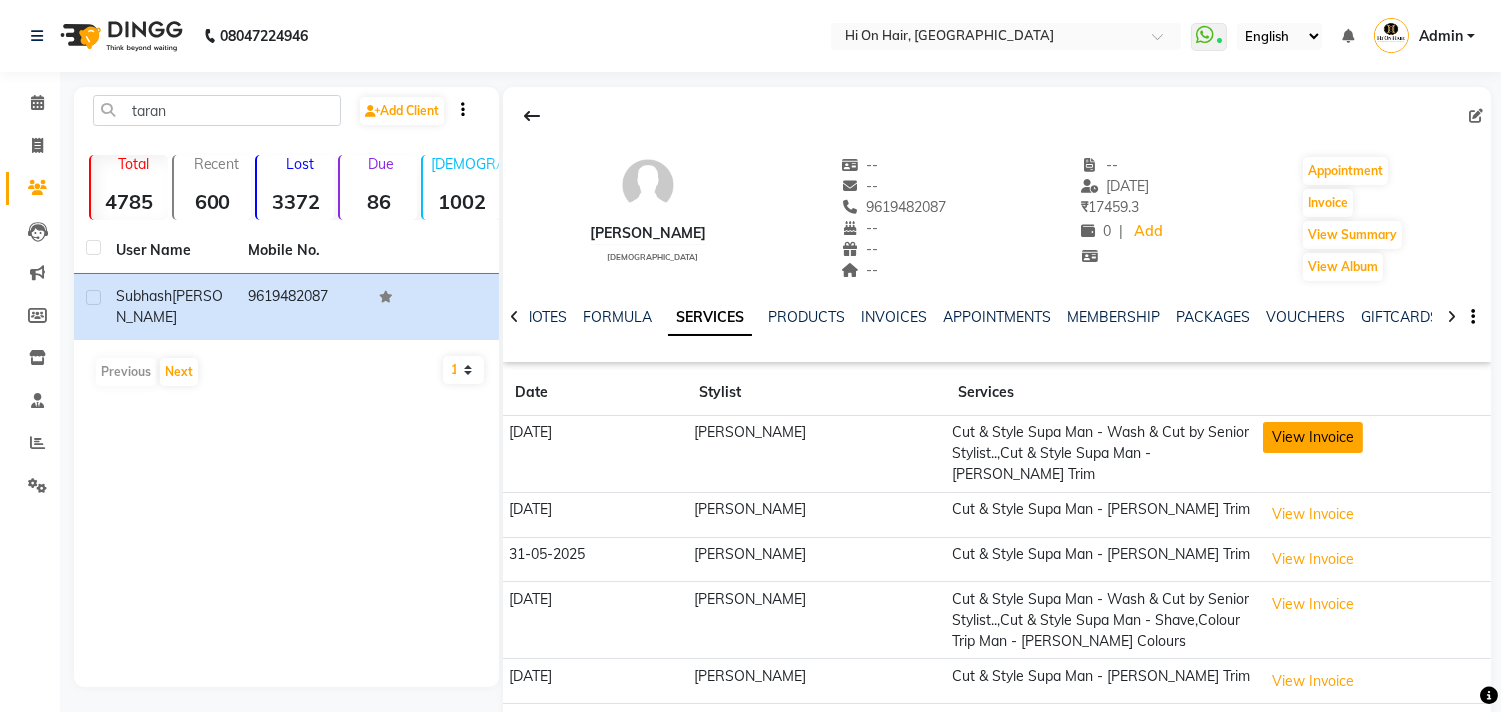 click on "View Invoice" 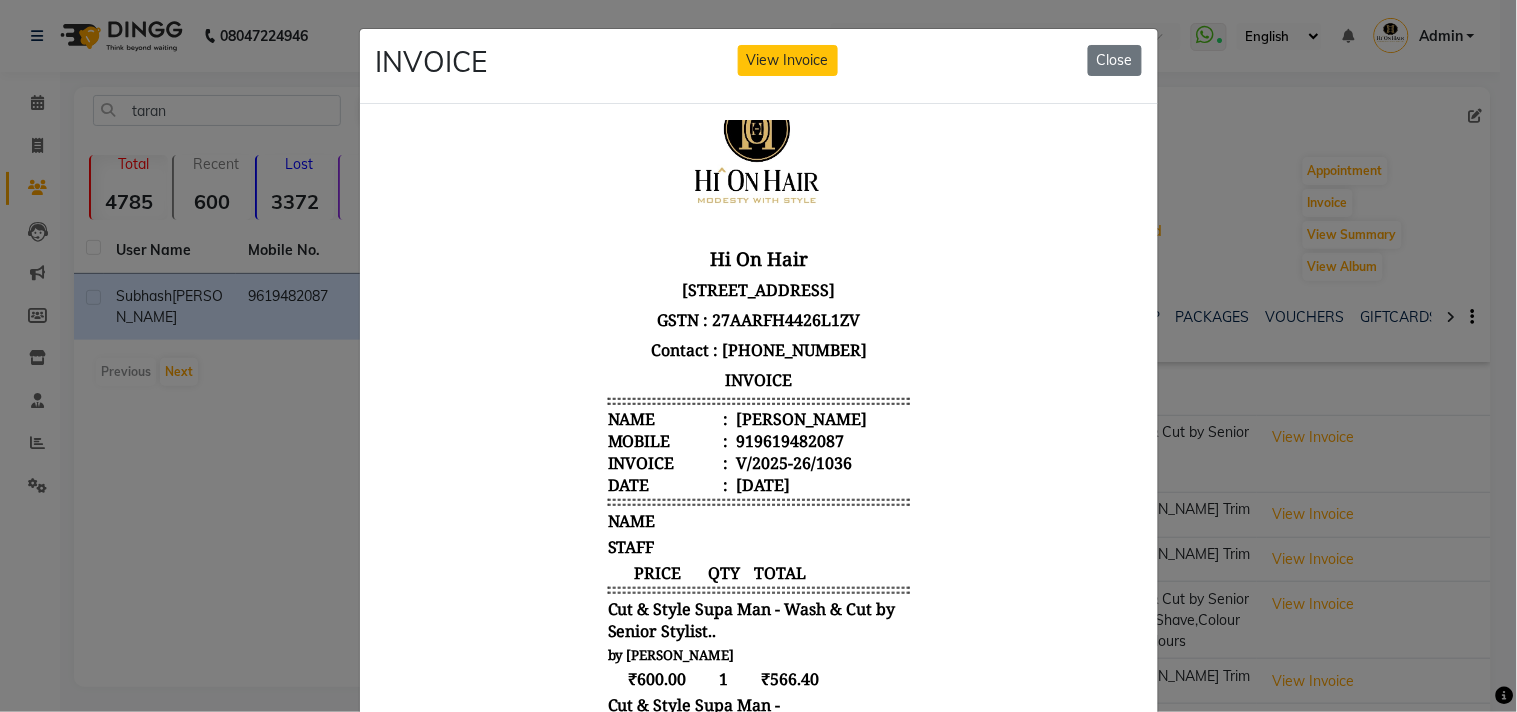 scroll, scrollTop: 85, scrollLeft: 0, axis: vertical 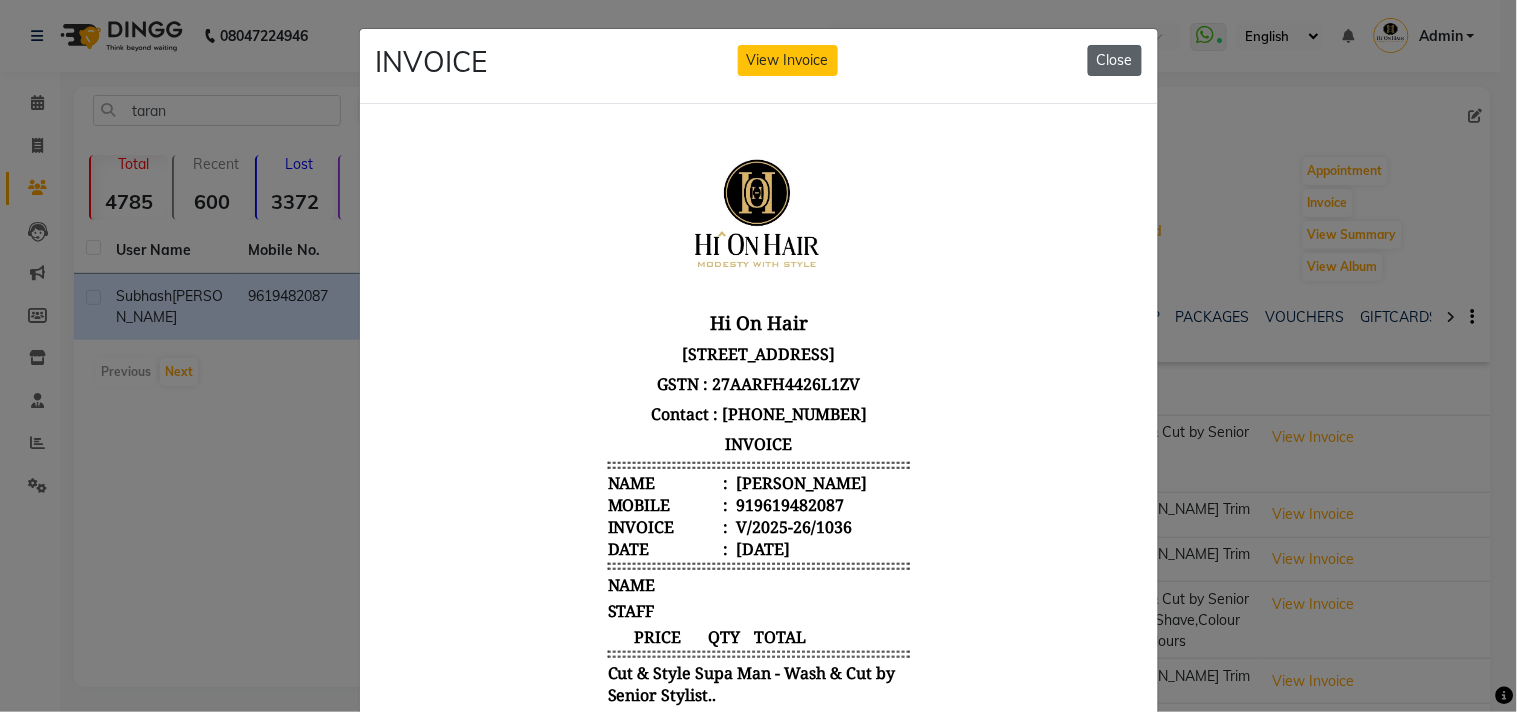 click on "Close" 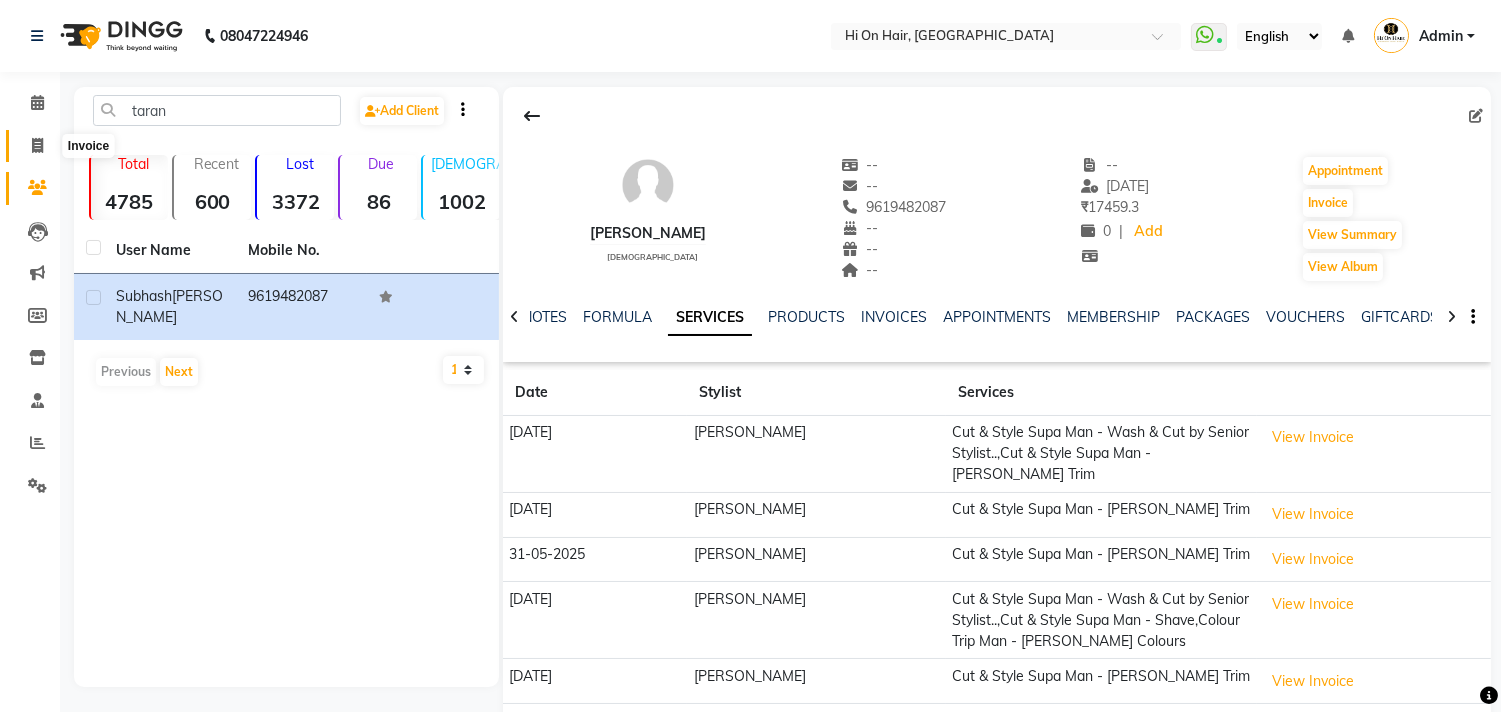 click 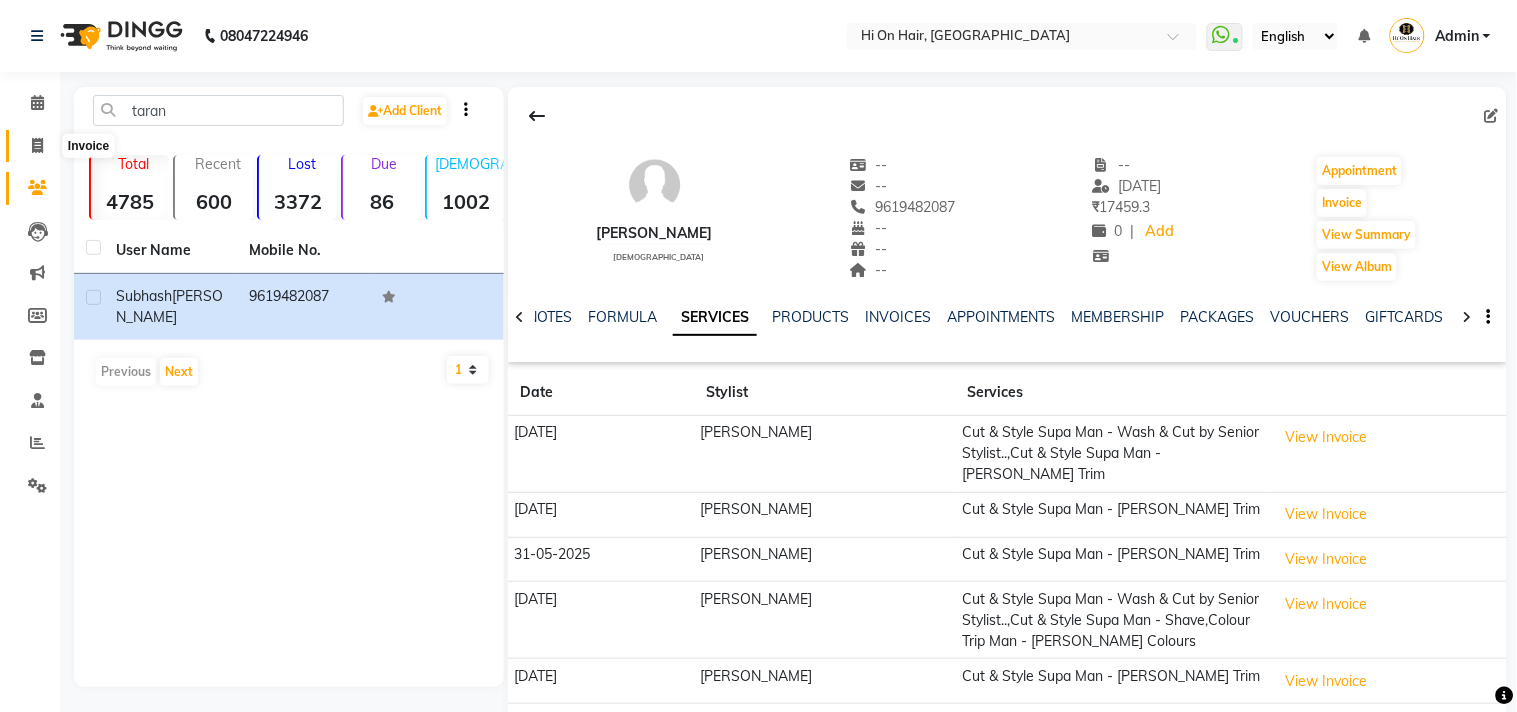 select on "535" 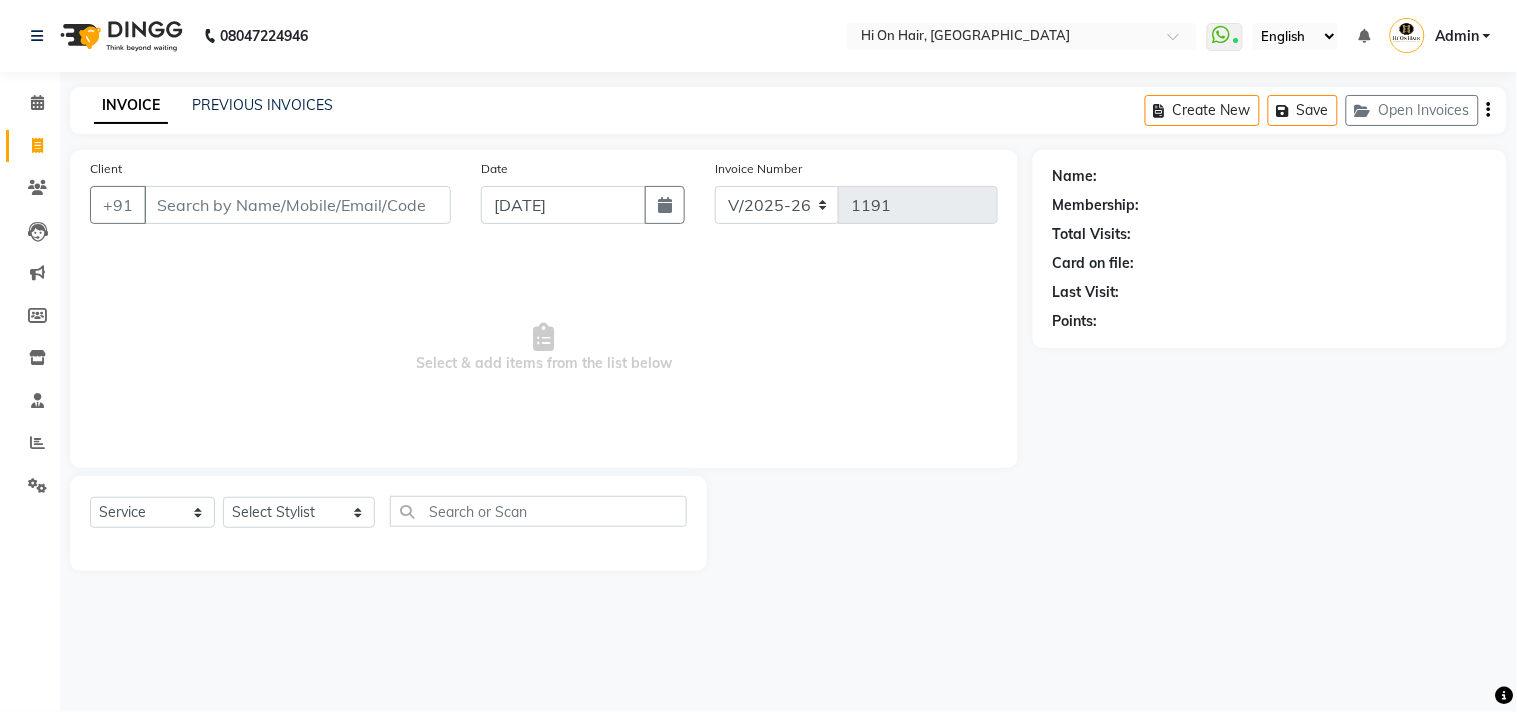 click on "Client" at bounding box center [297, 205] 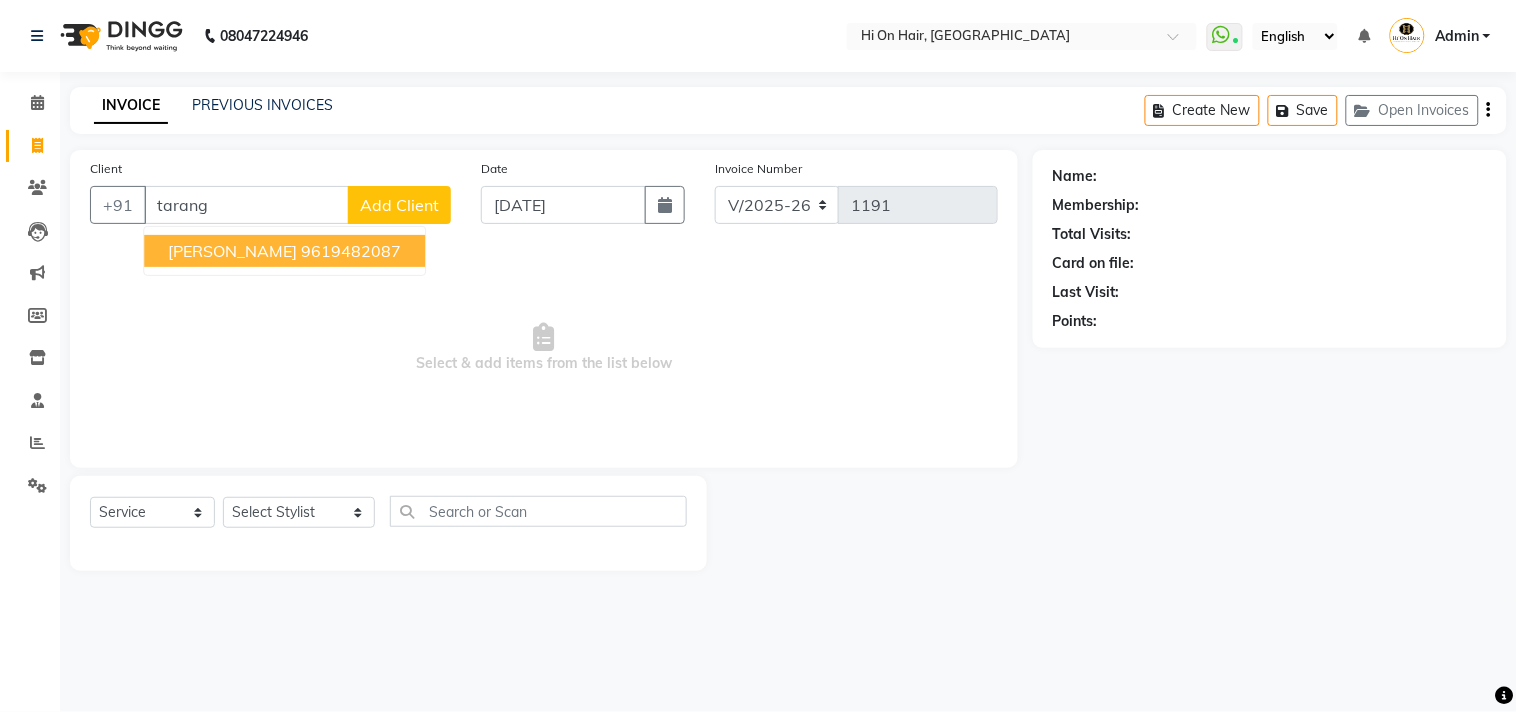 click on "Subhash Tarange" at bounding box center [232, 251] 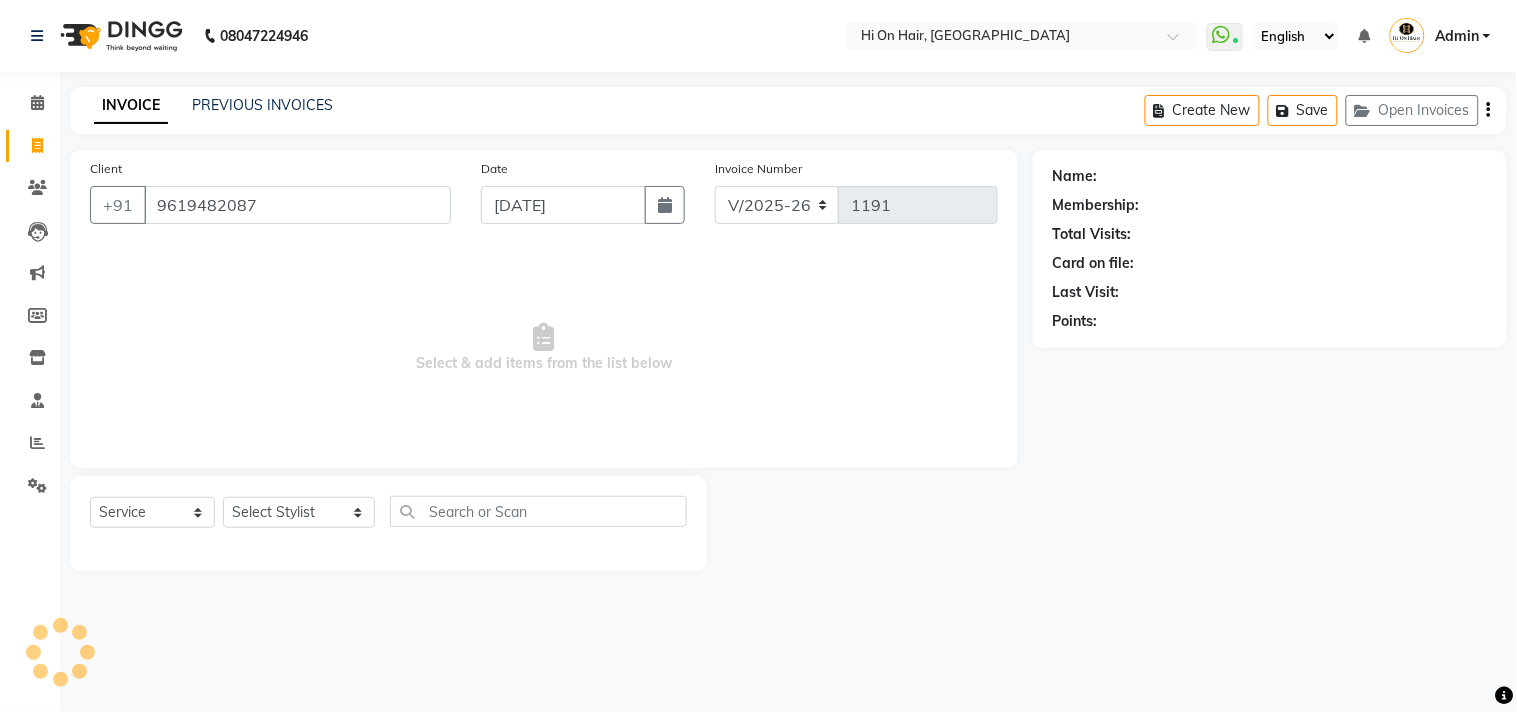 type on "9619482087" 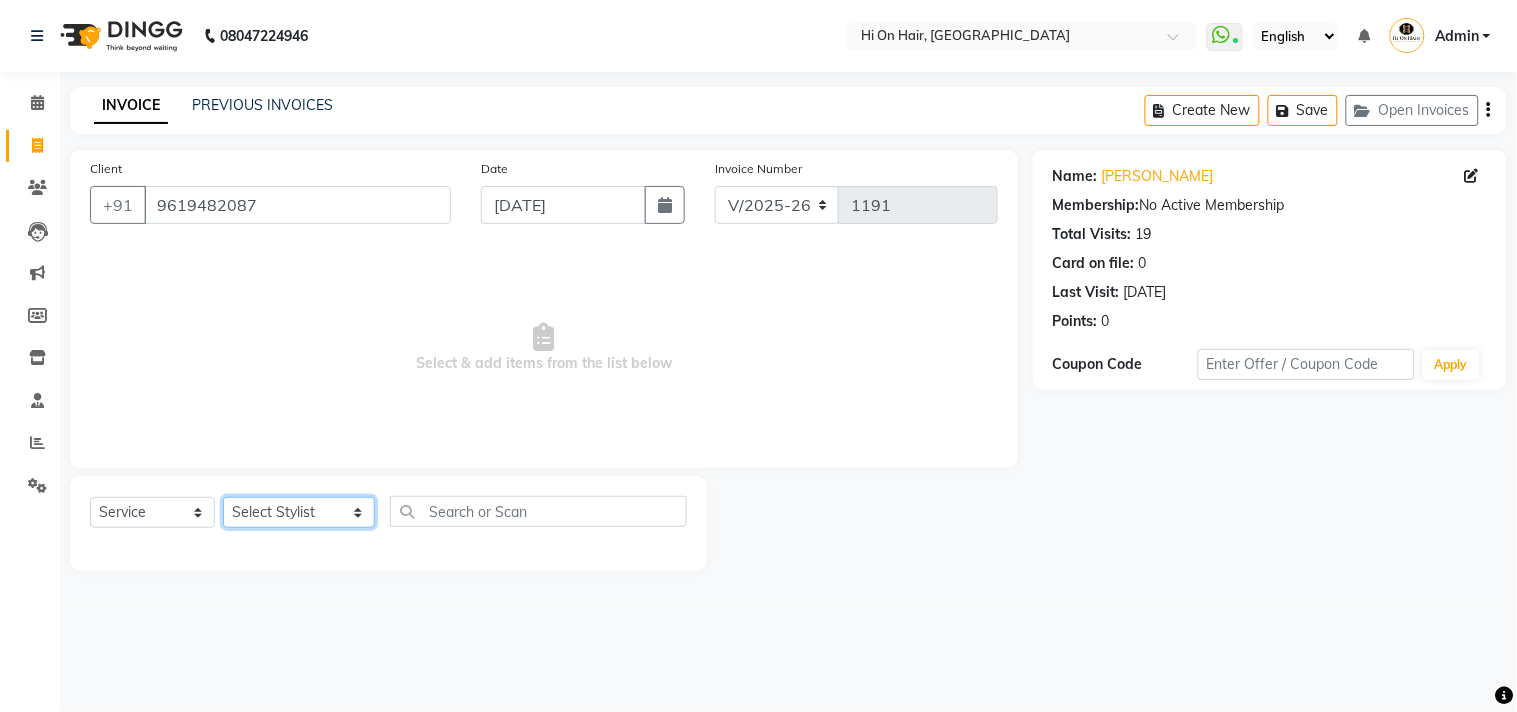 click on "Select Stylist [PERSON_NAME] [PERSON_NAME] Hi On Hair MAKYOPHI [PERSON_NAME] [PERSON_NAME] Raani [PERSON_NAME] [PERSON_NAME] [PERSON_NAME] [PERSON_NAME] SOSEM [PERSON_NAME]" 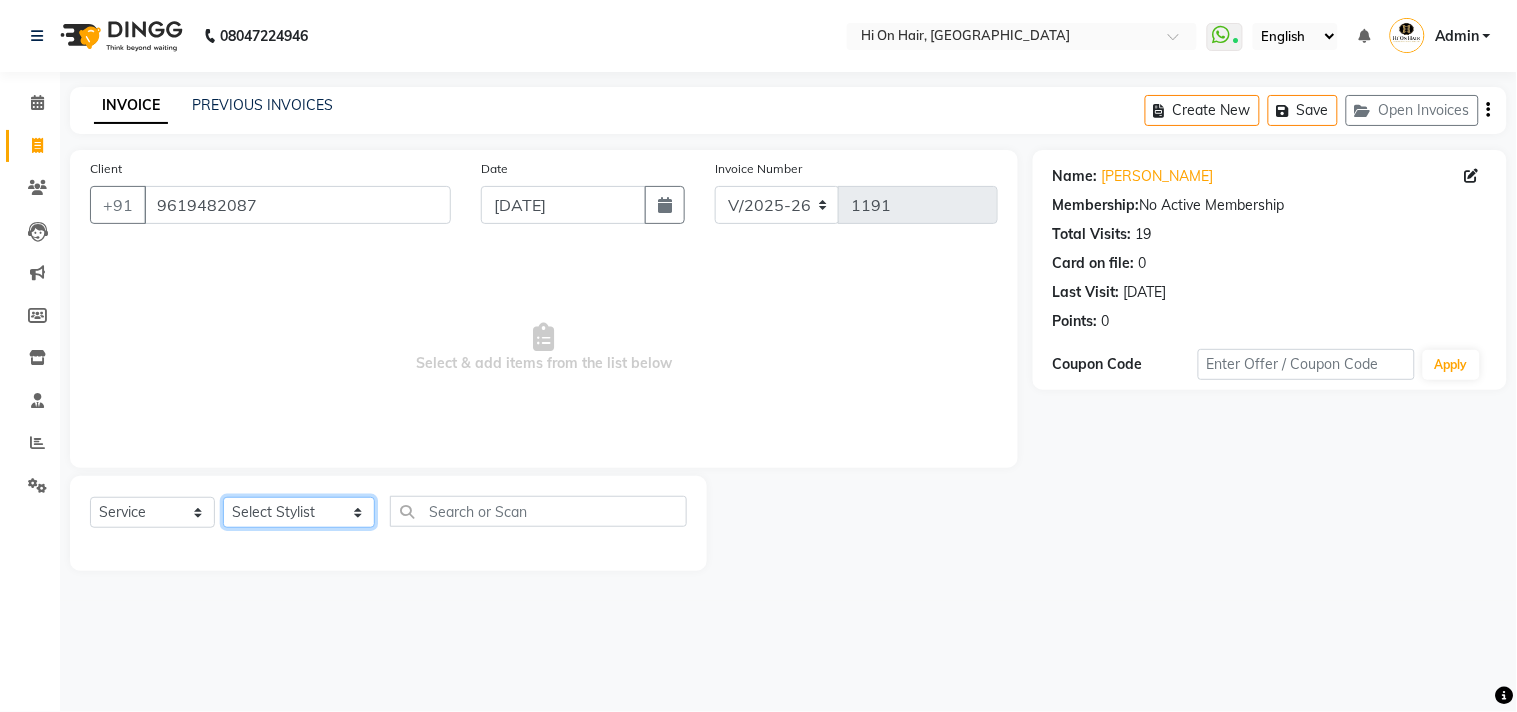 select on "6883" 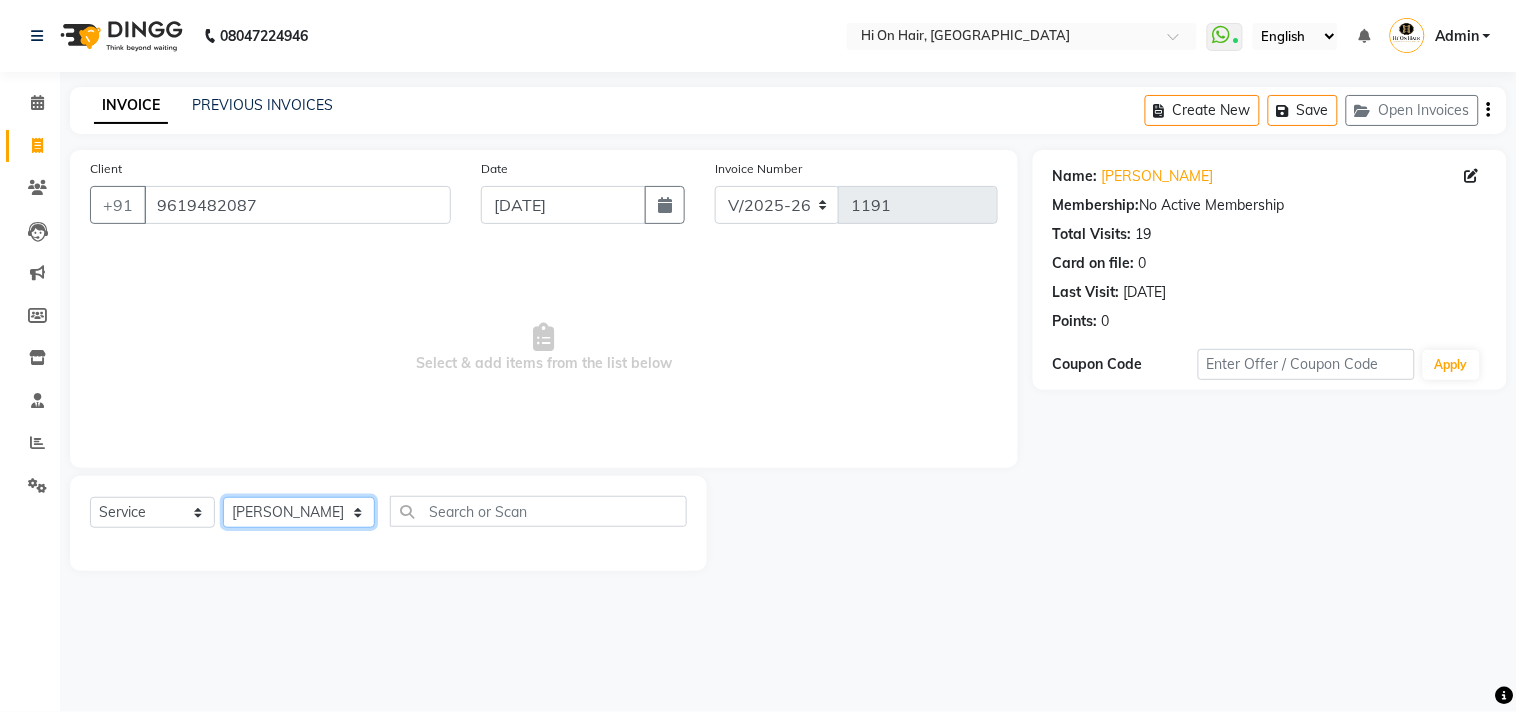 click on "Select Stylist [PERSON_NAME] [PERSON_NAME] Hi On Hair MAKYOPHI [PERSON_NAME] [PERSON_NAME] Raani [PERSON_NAME] [PERSON_NAME] [PERSON_NAME] [PERSON_NAME] SOSEM [PERSON_NAME]" 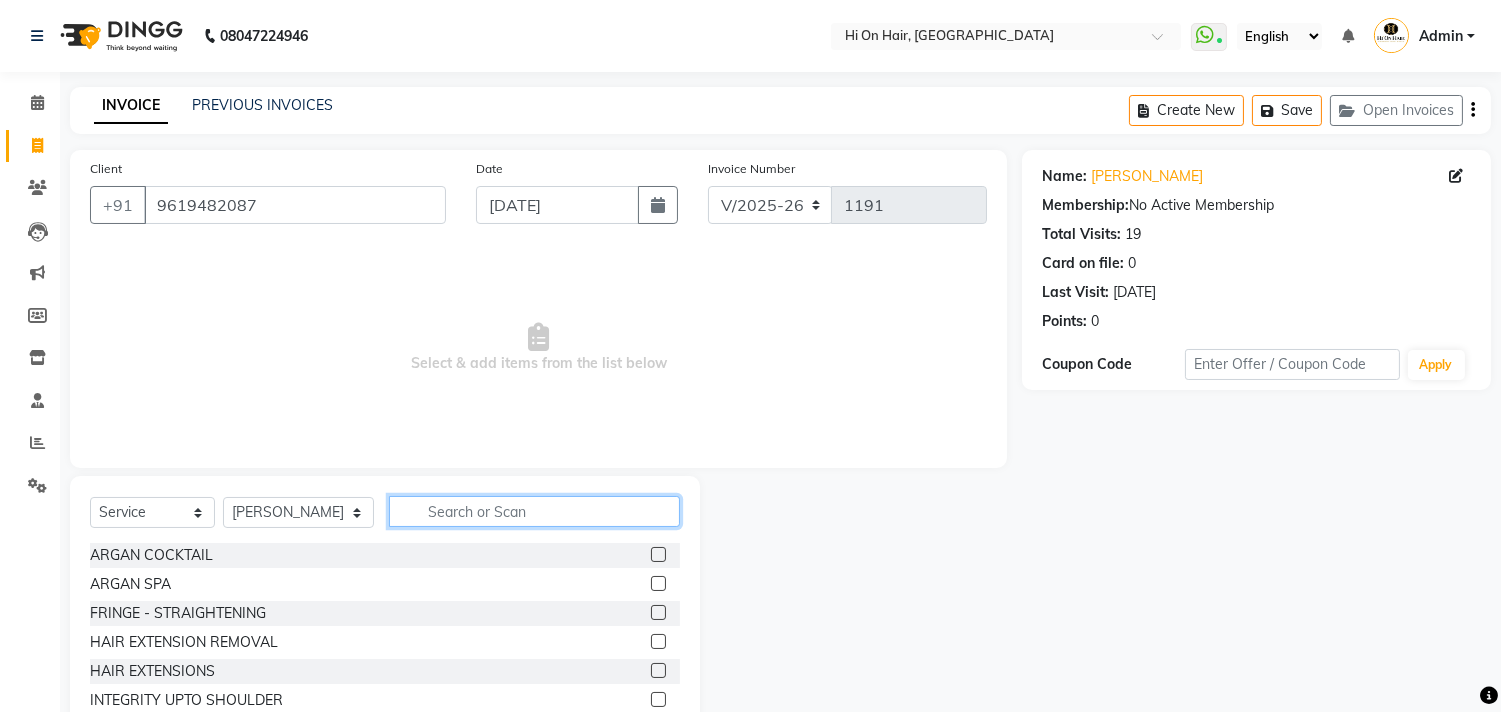 click 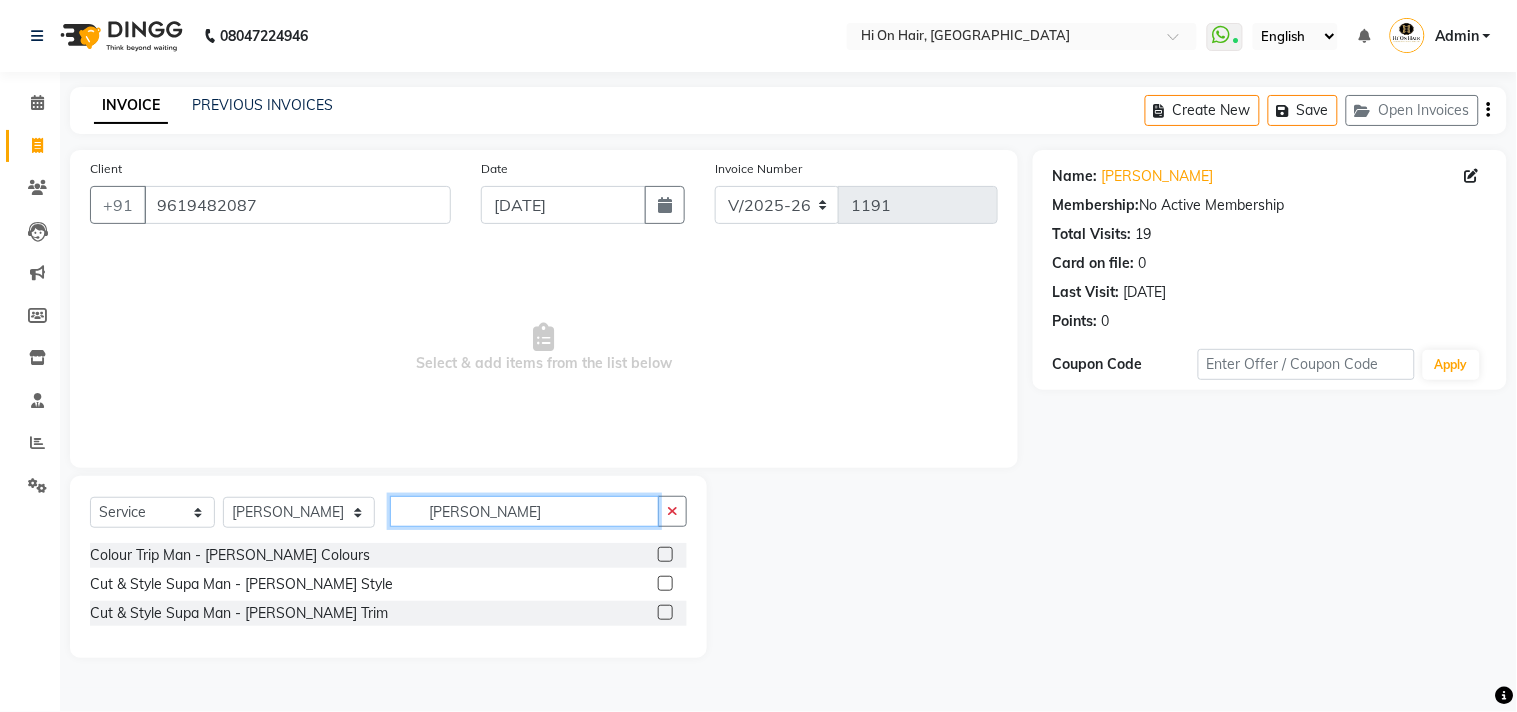 type on "beard" 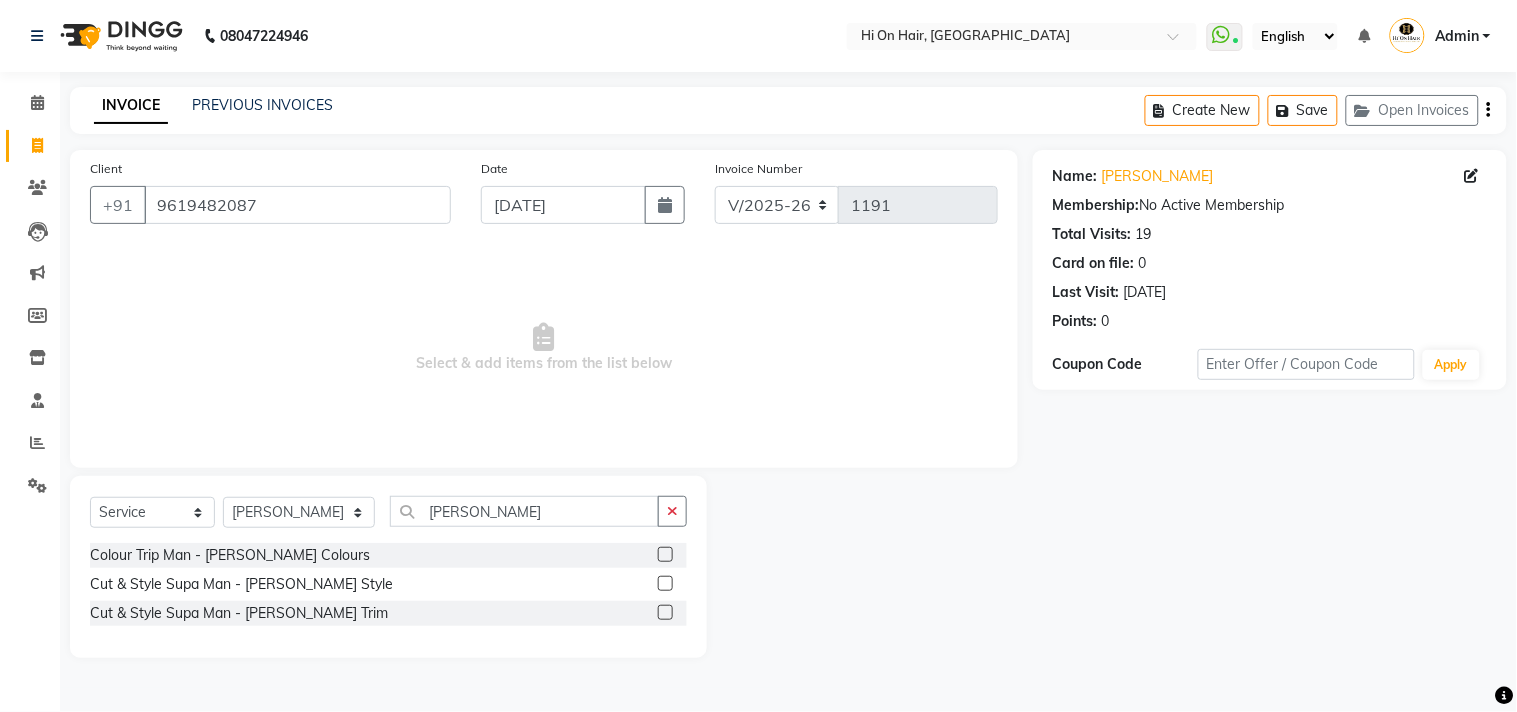 click 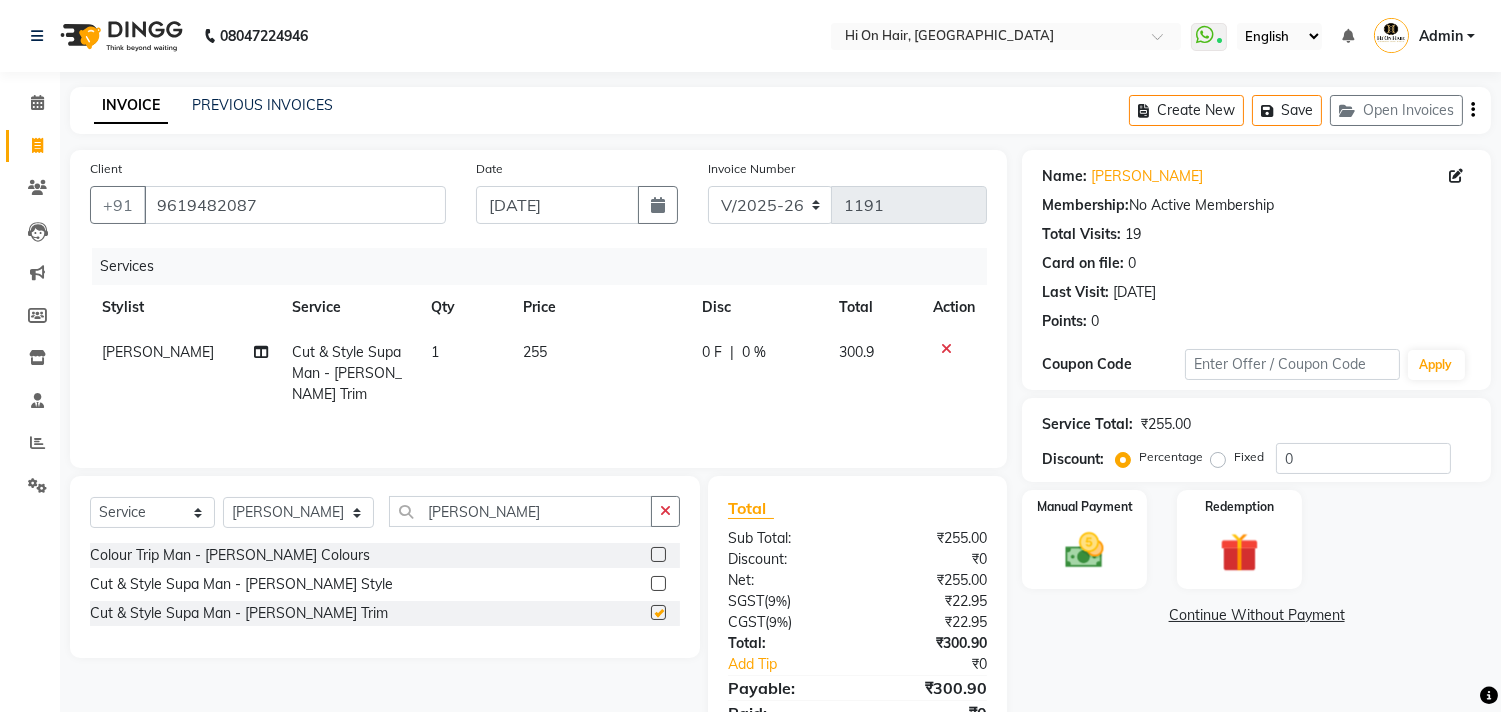 checkbox on "false" 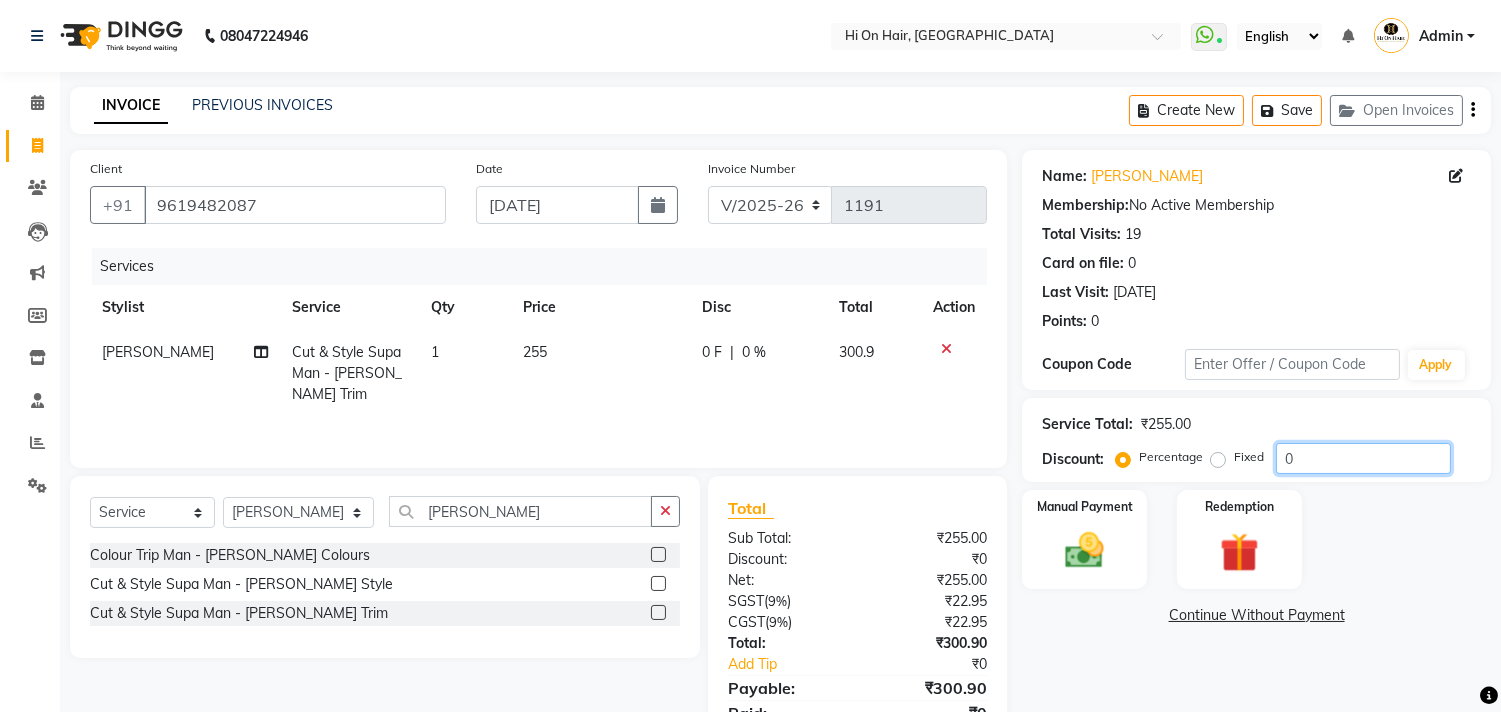click on "0" 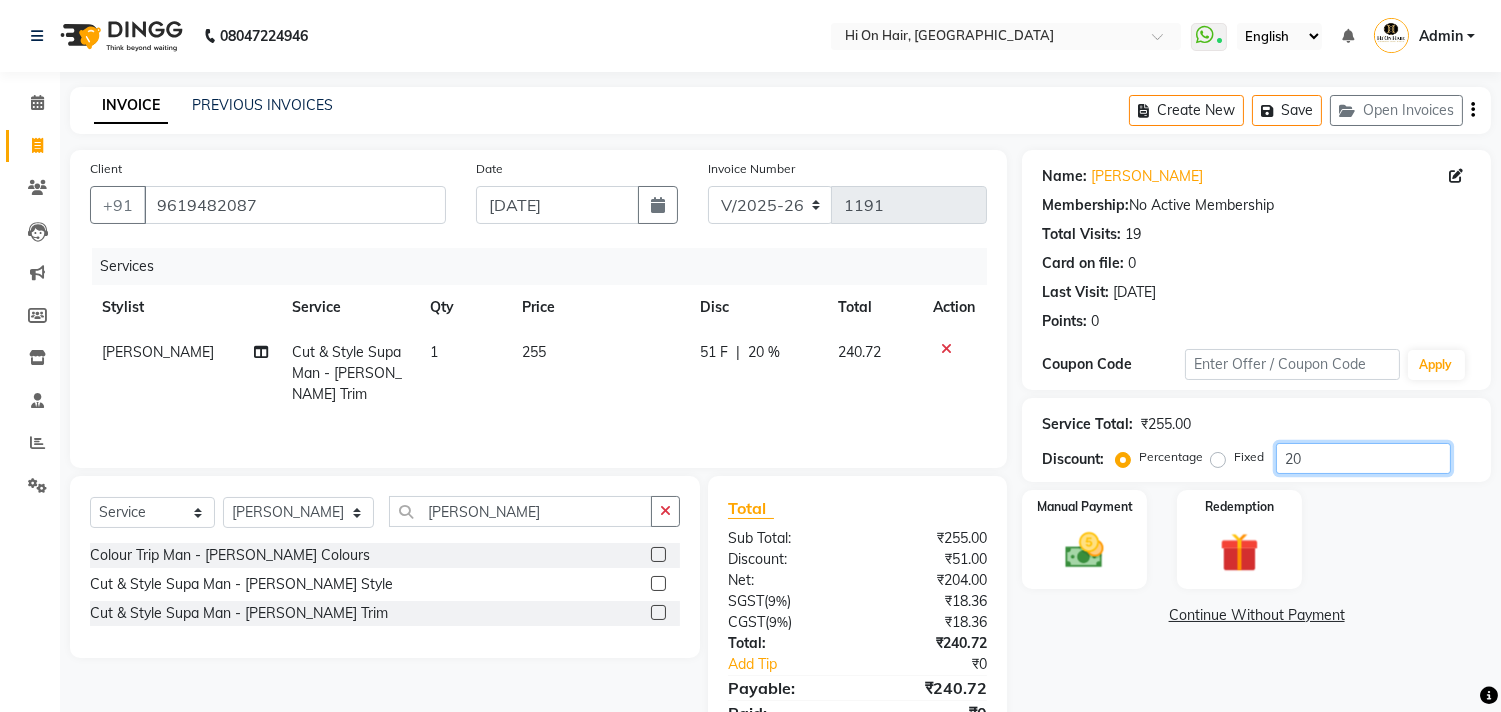 type on "20" 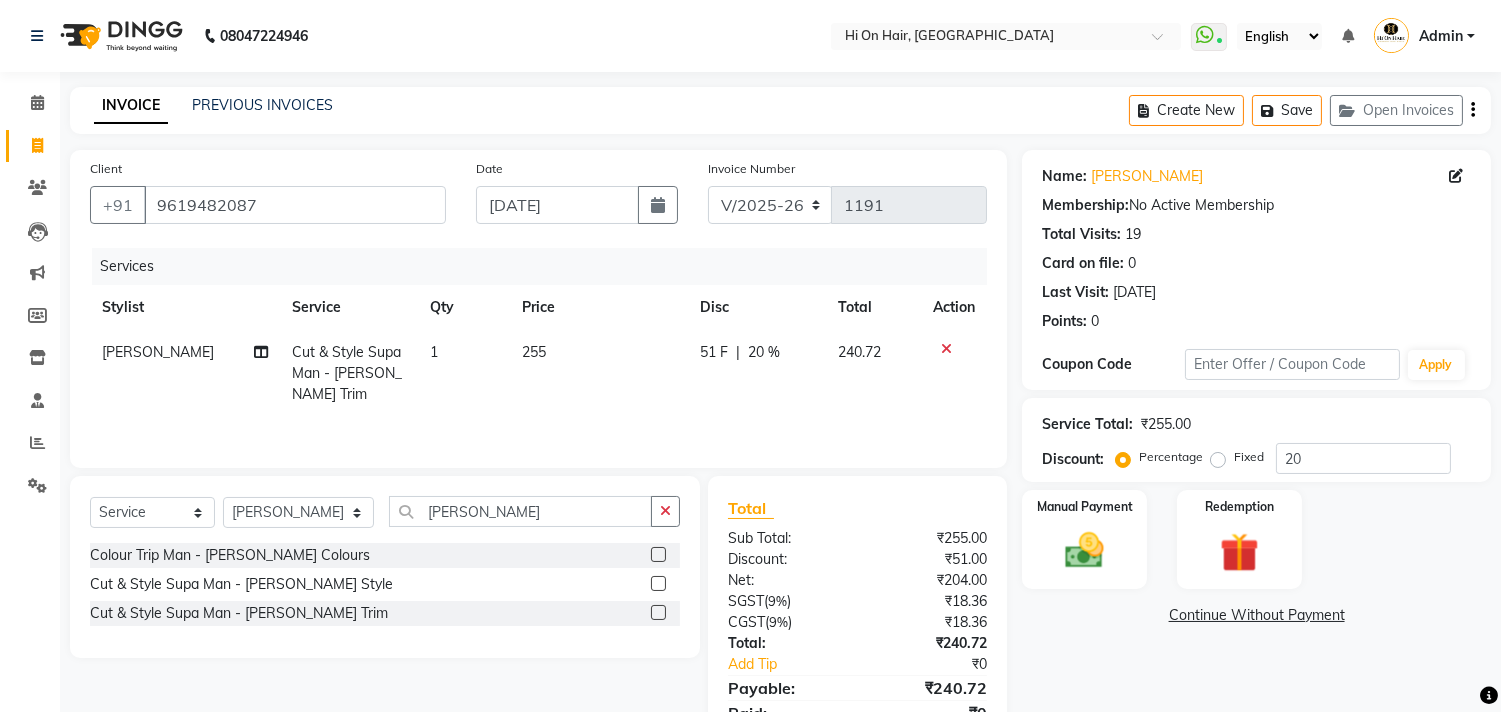 click on "Manual Payment Redemption" 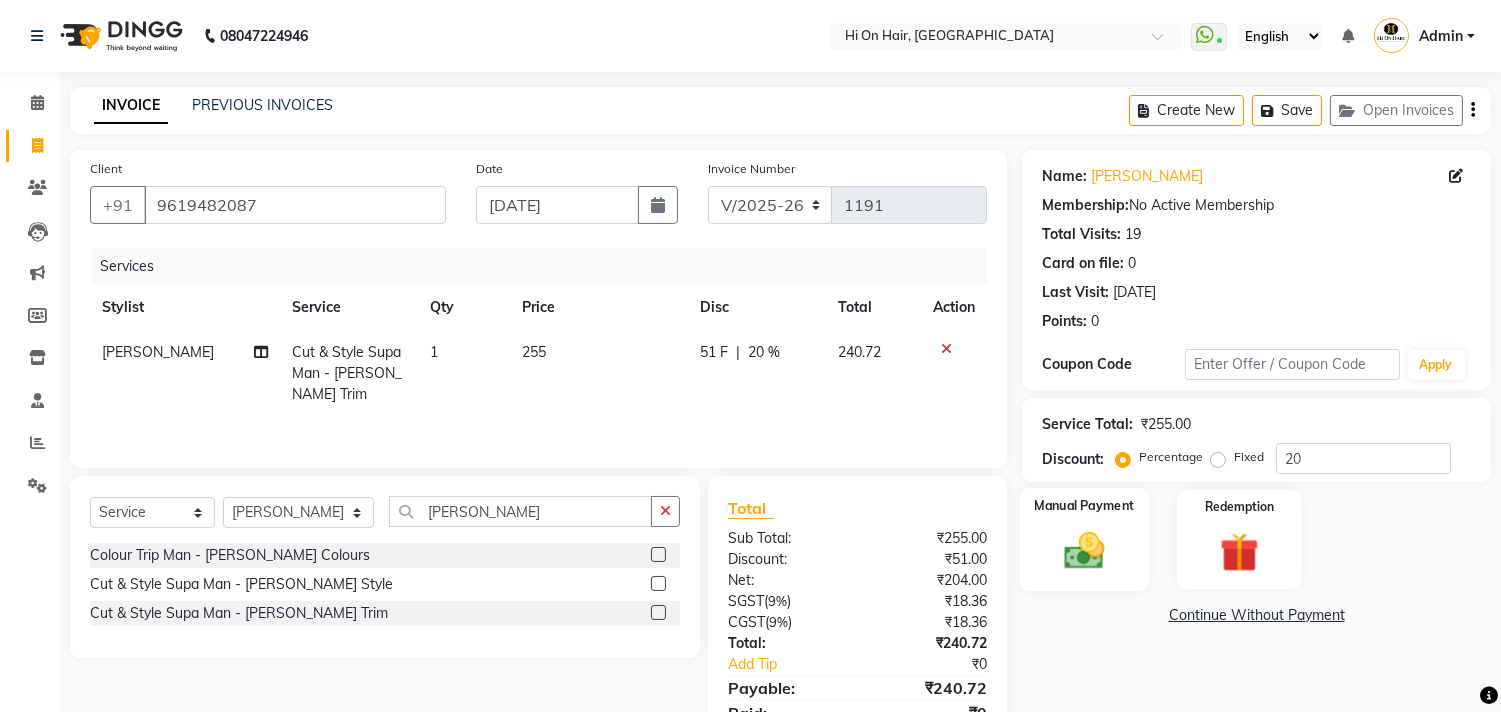 click 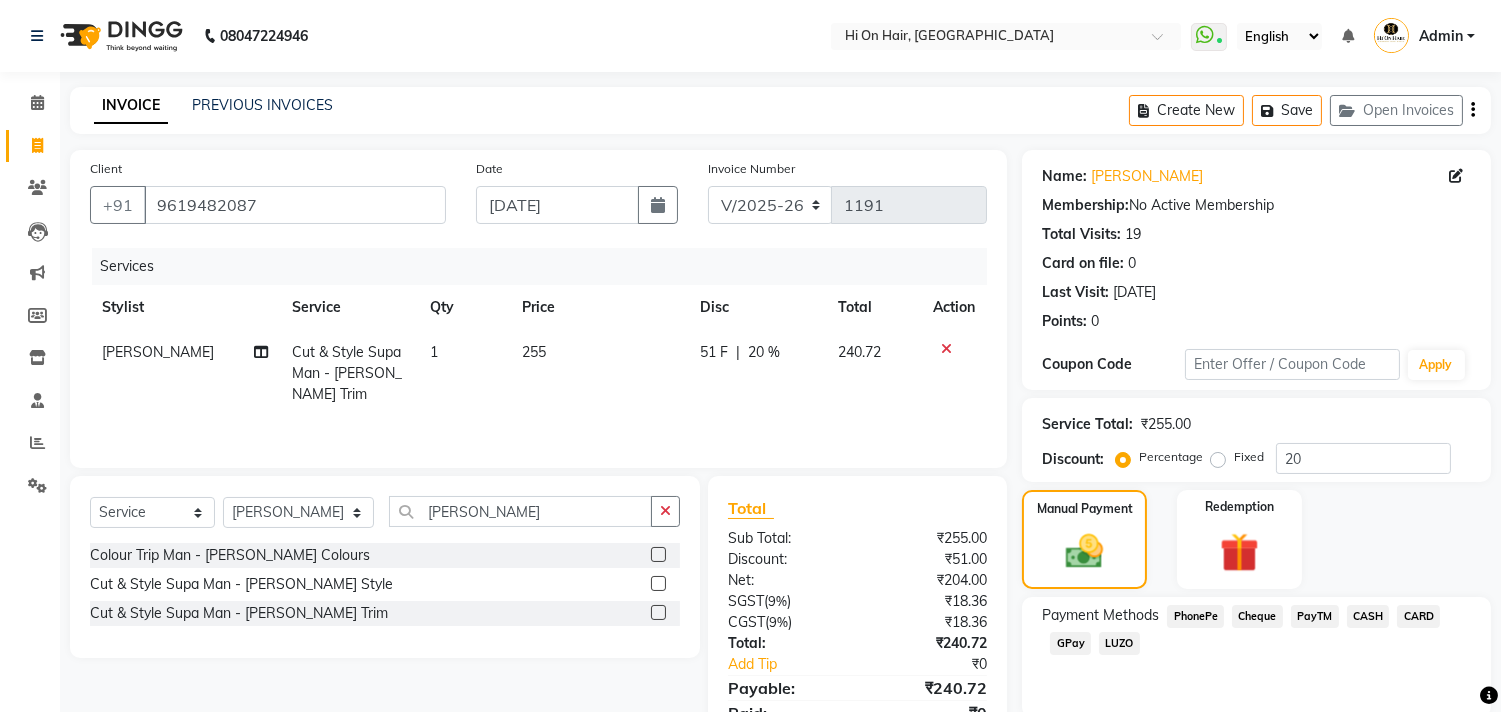 click on "Payment Methods  PhonePe   Cheque   PayTM   CASH   CARD   GPay   LUZO" 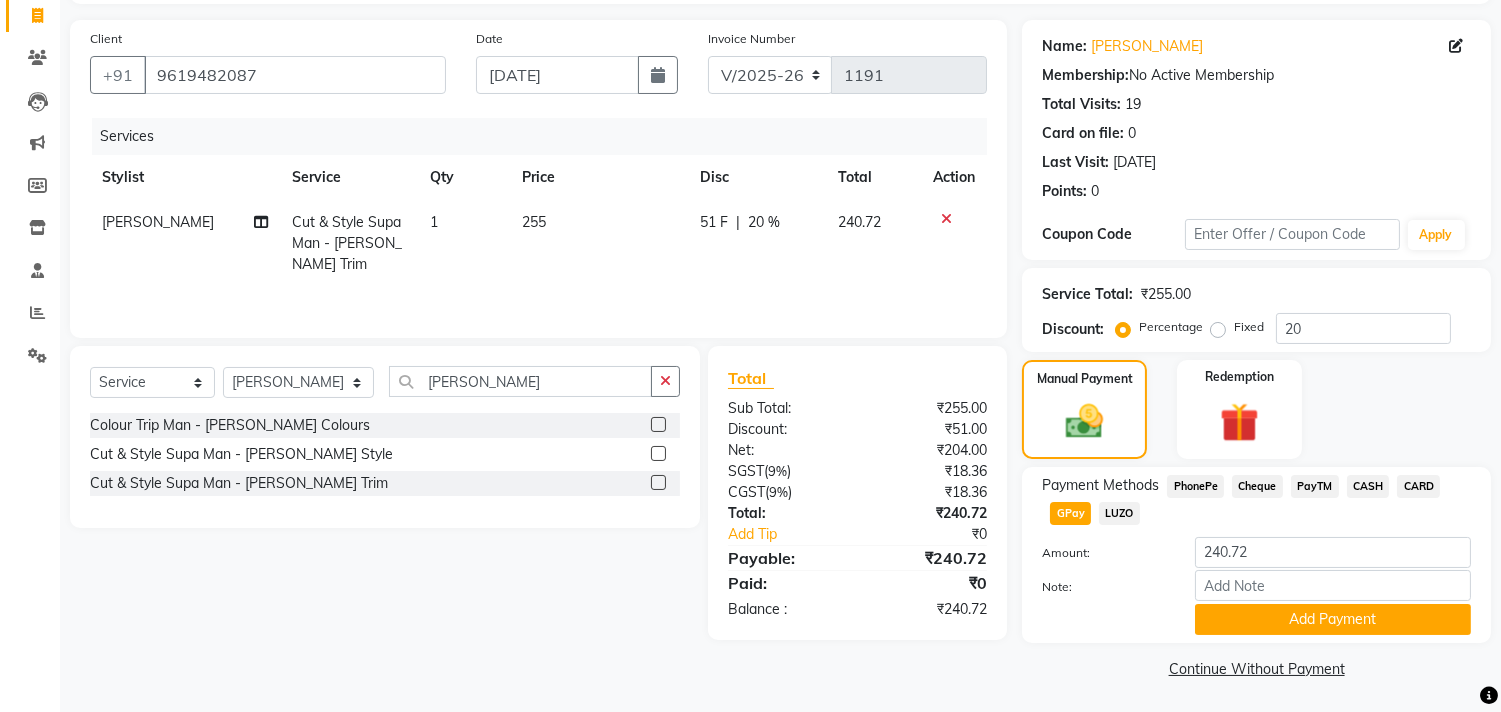 scroll, scrollTop: 132, scrollLeft: 0, axis: vertical 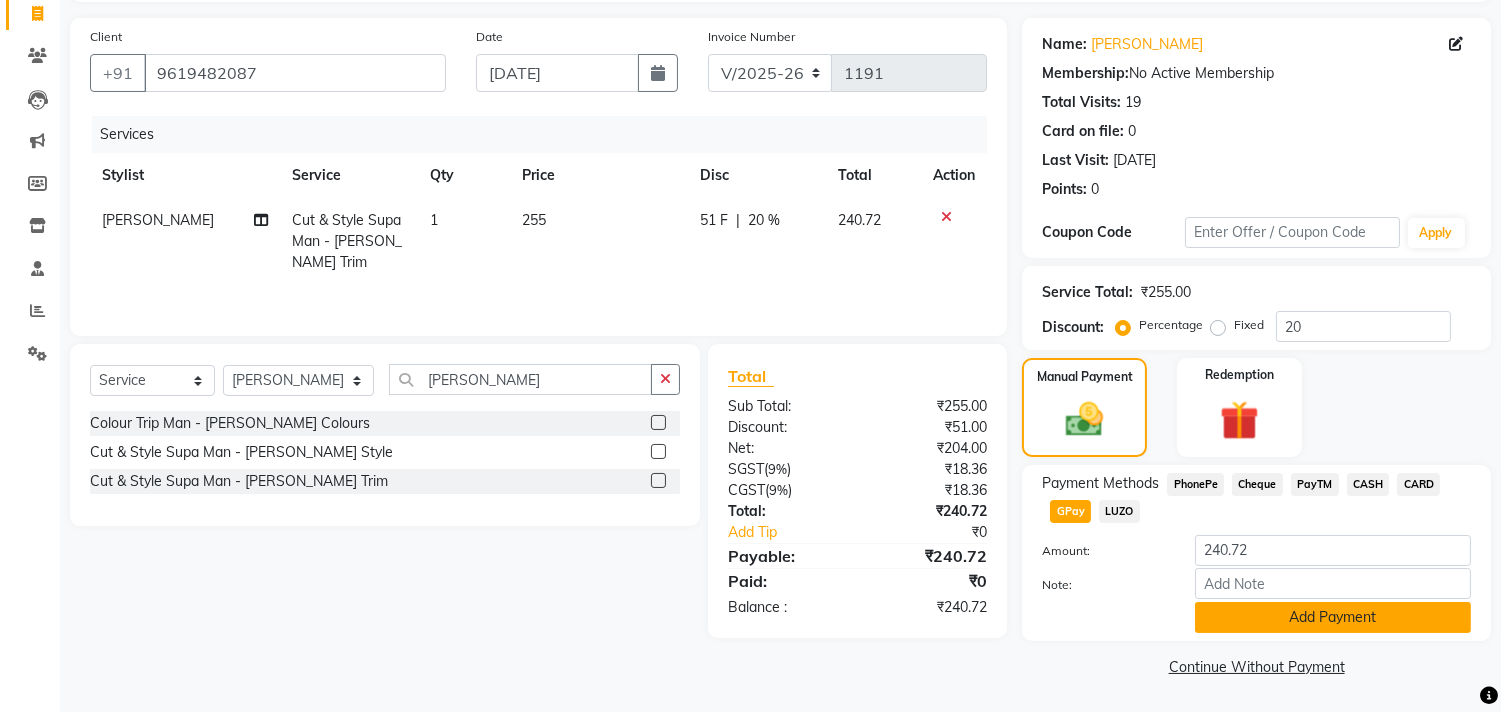 click on "Add Payment" 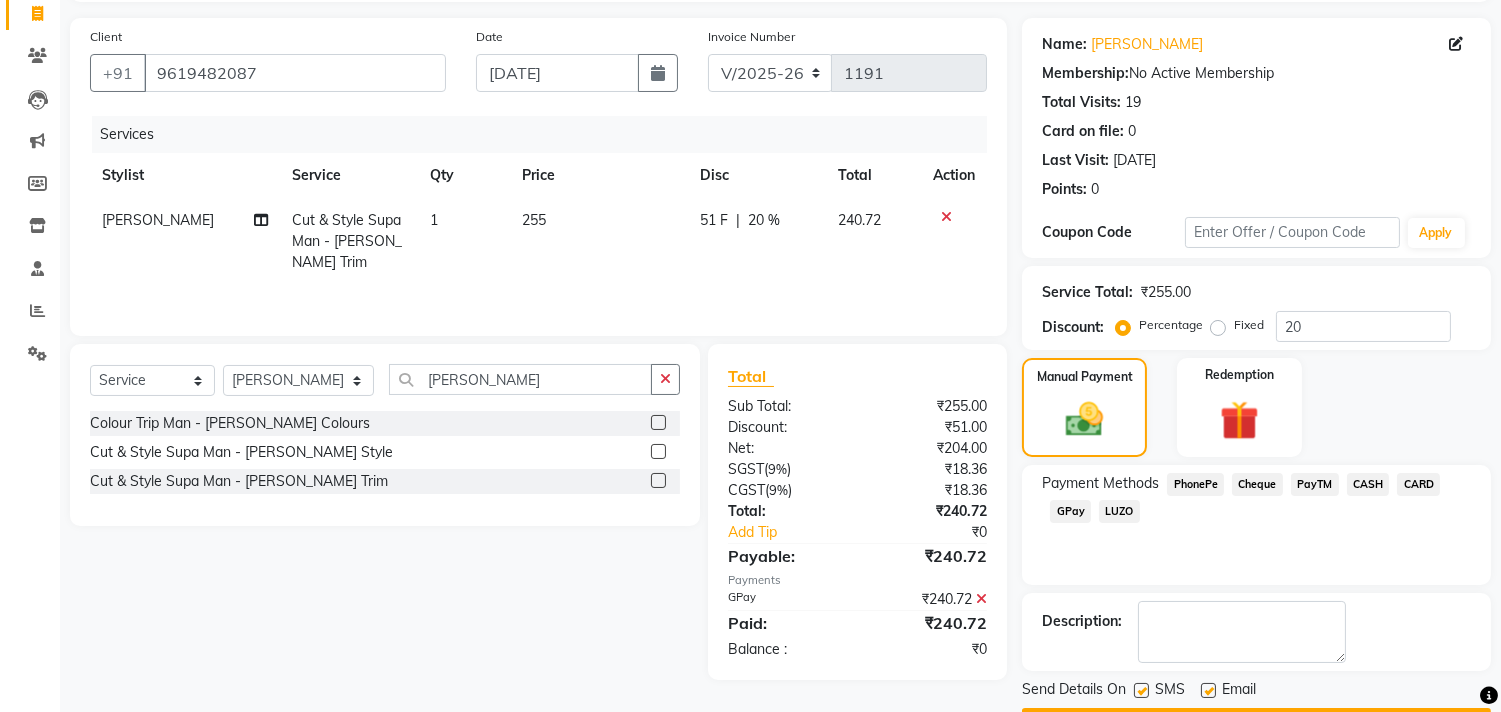 click 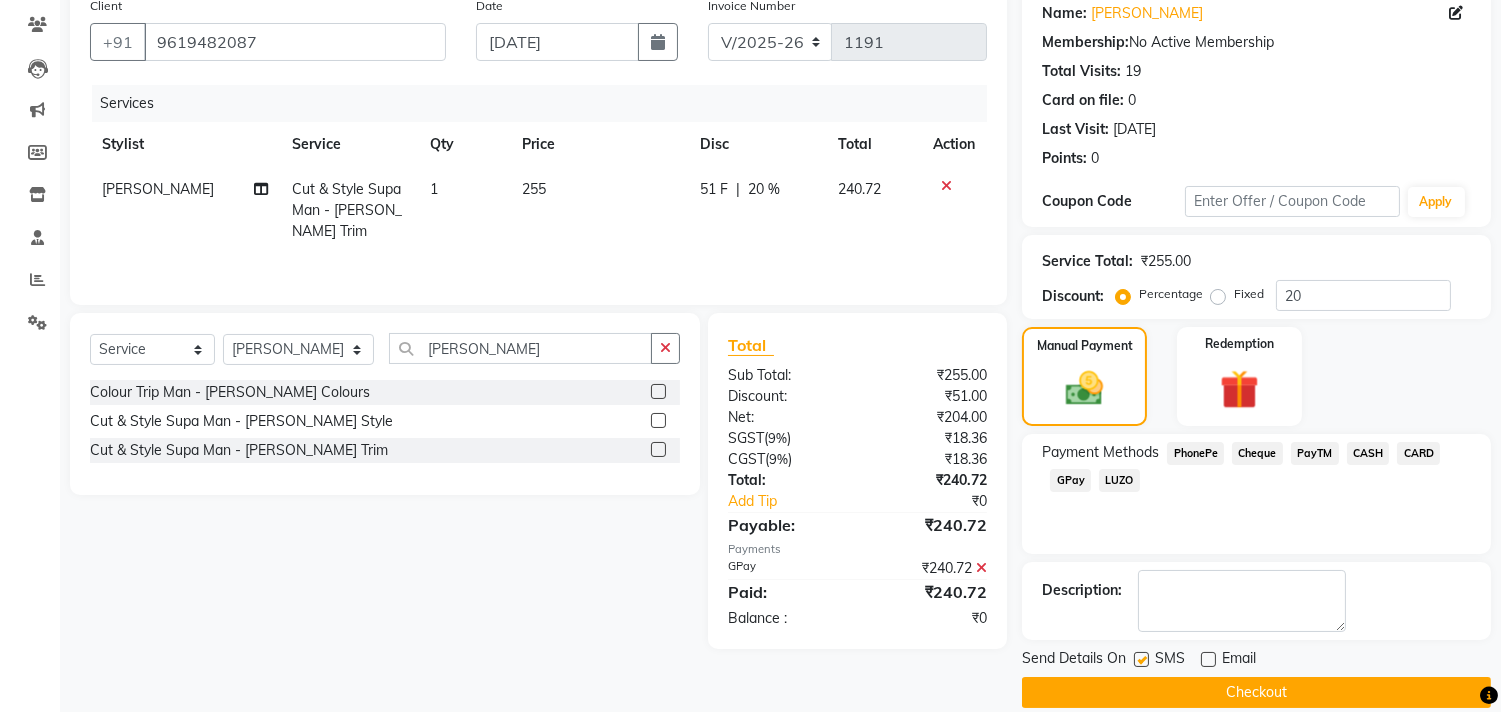 scroll, scrollTop: 187, scrollLeft: 0, axis: vertical 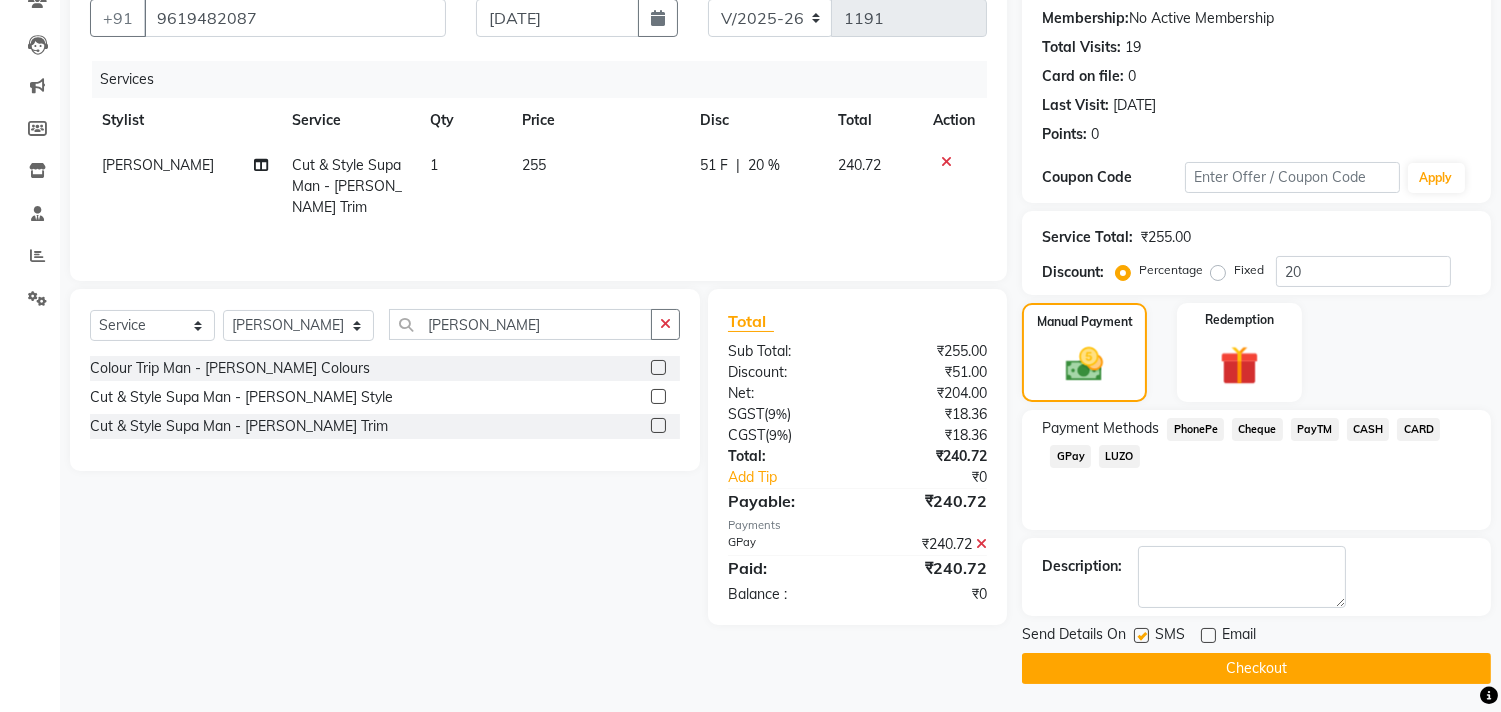 click on "Checkout" 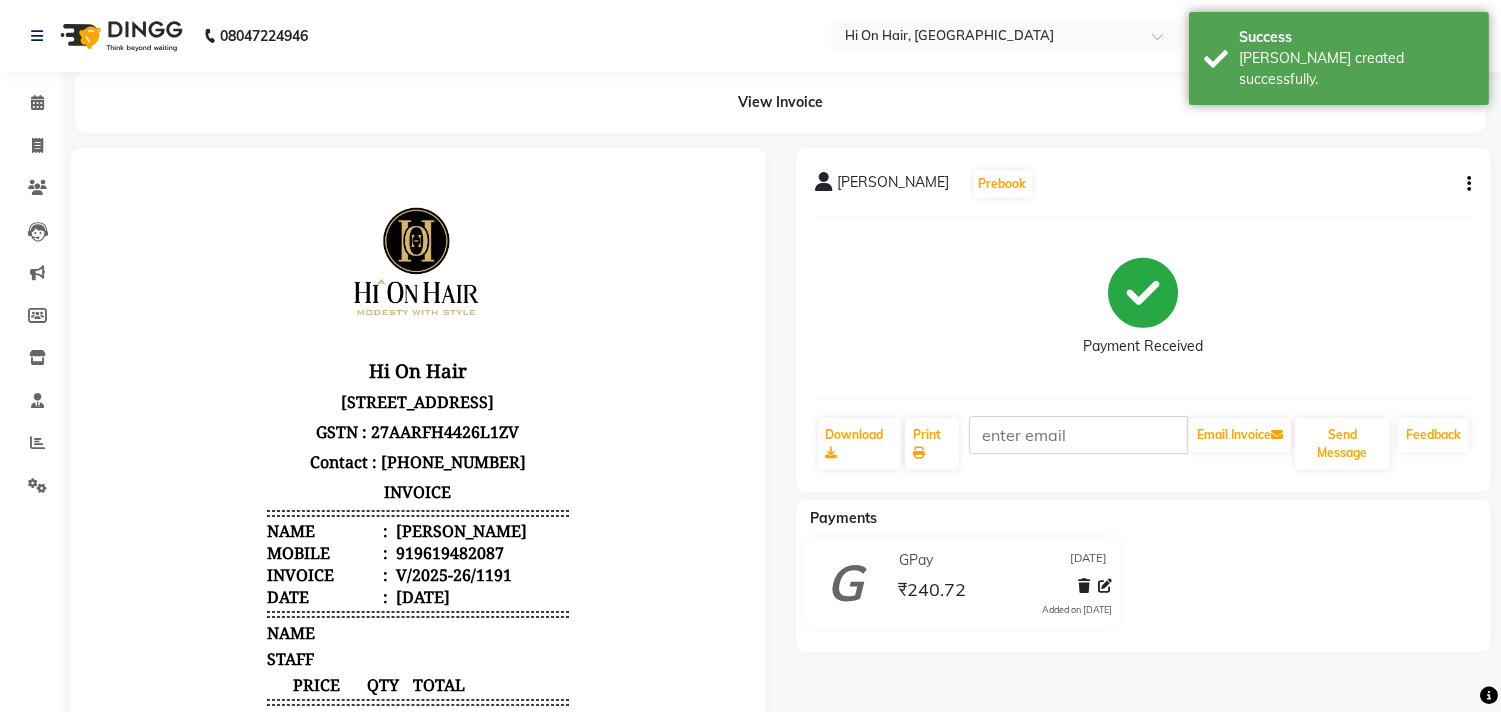 scroll, scrollTop: 0, scrollLeft: 0, axis: both 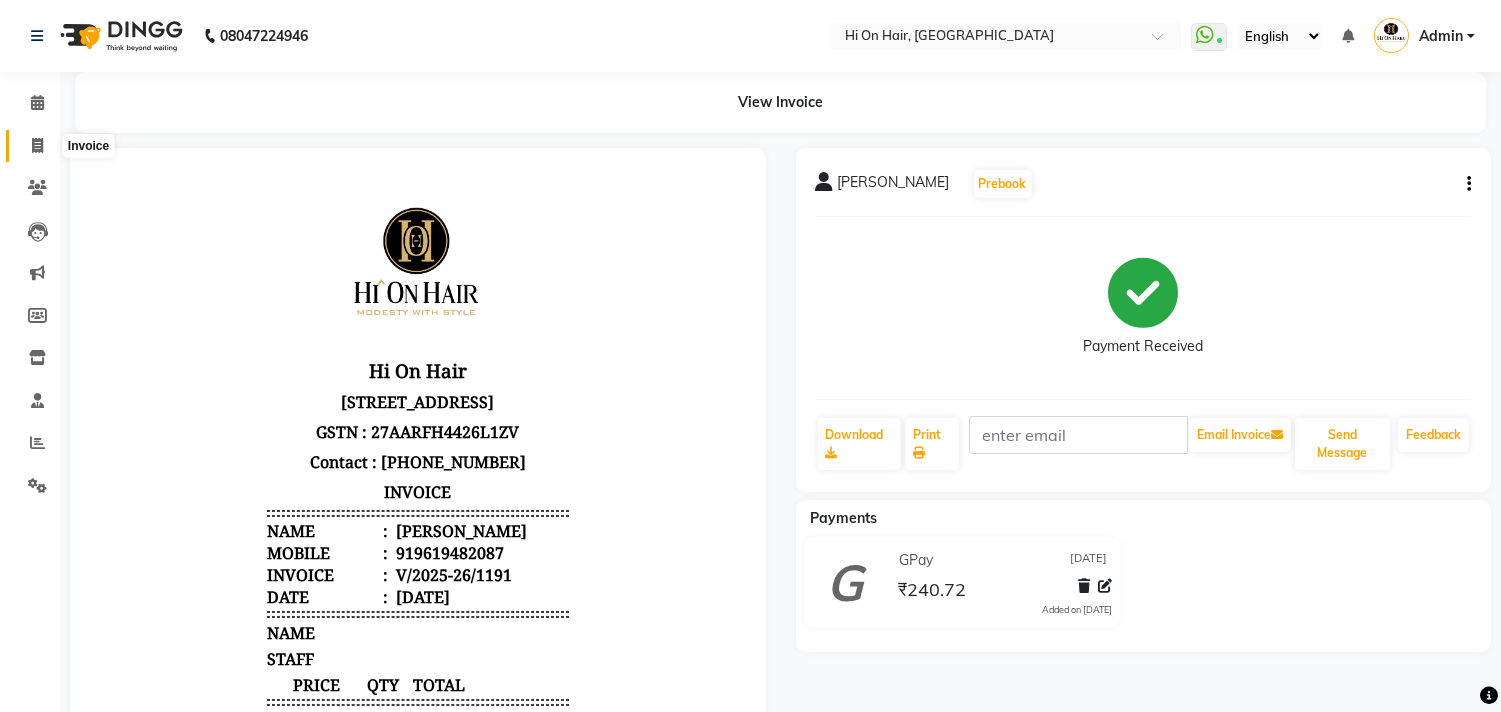 click 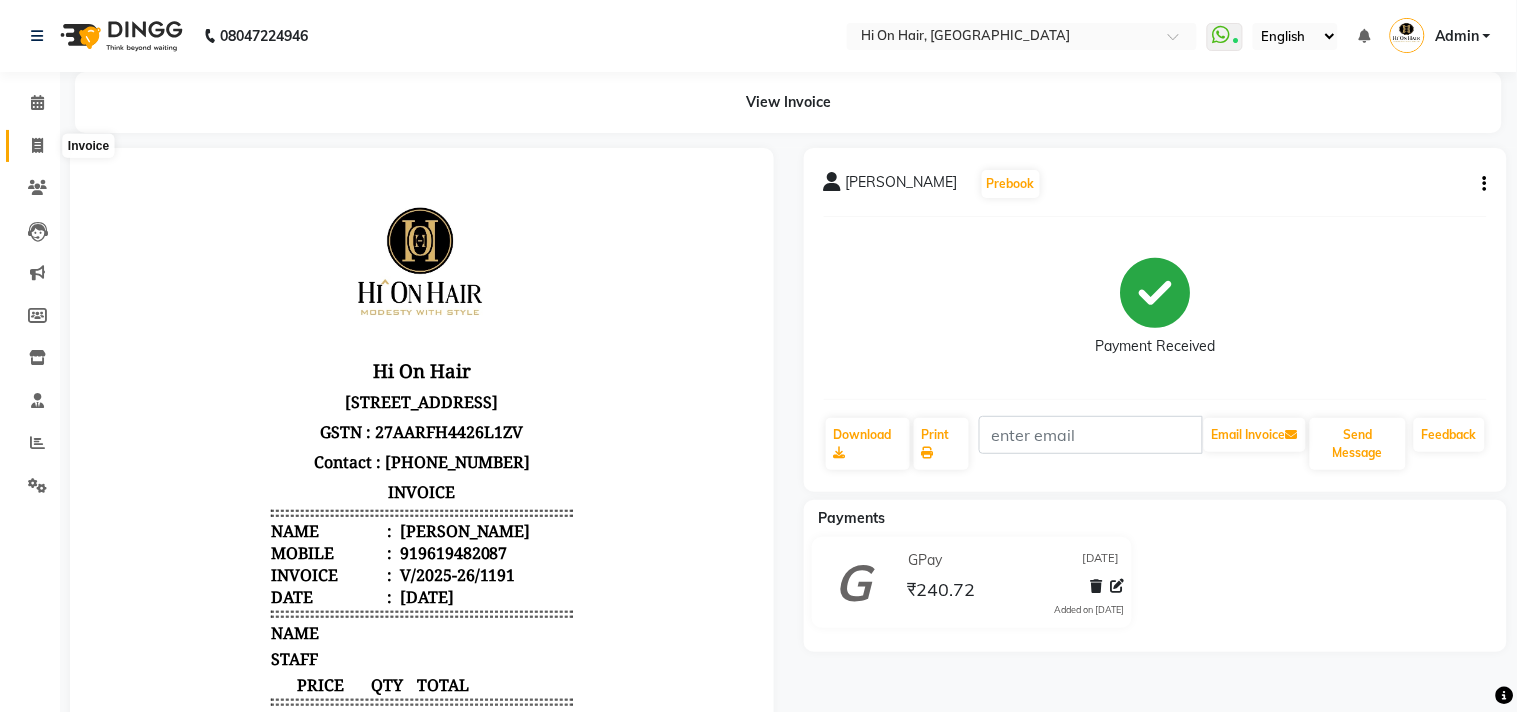 select on "535" 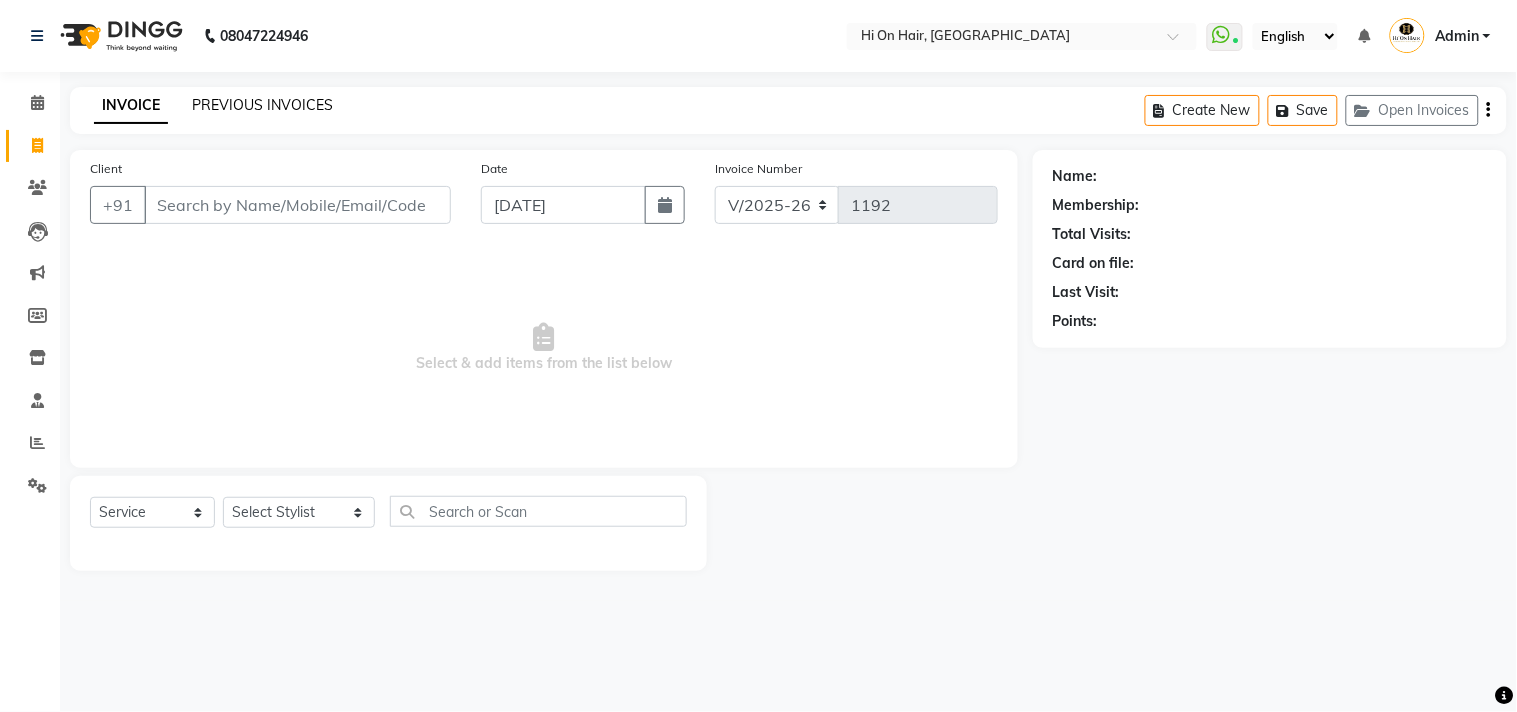 click on "PREVIOUS INVOICES" 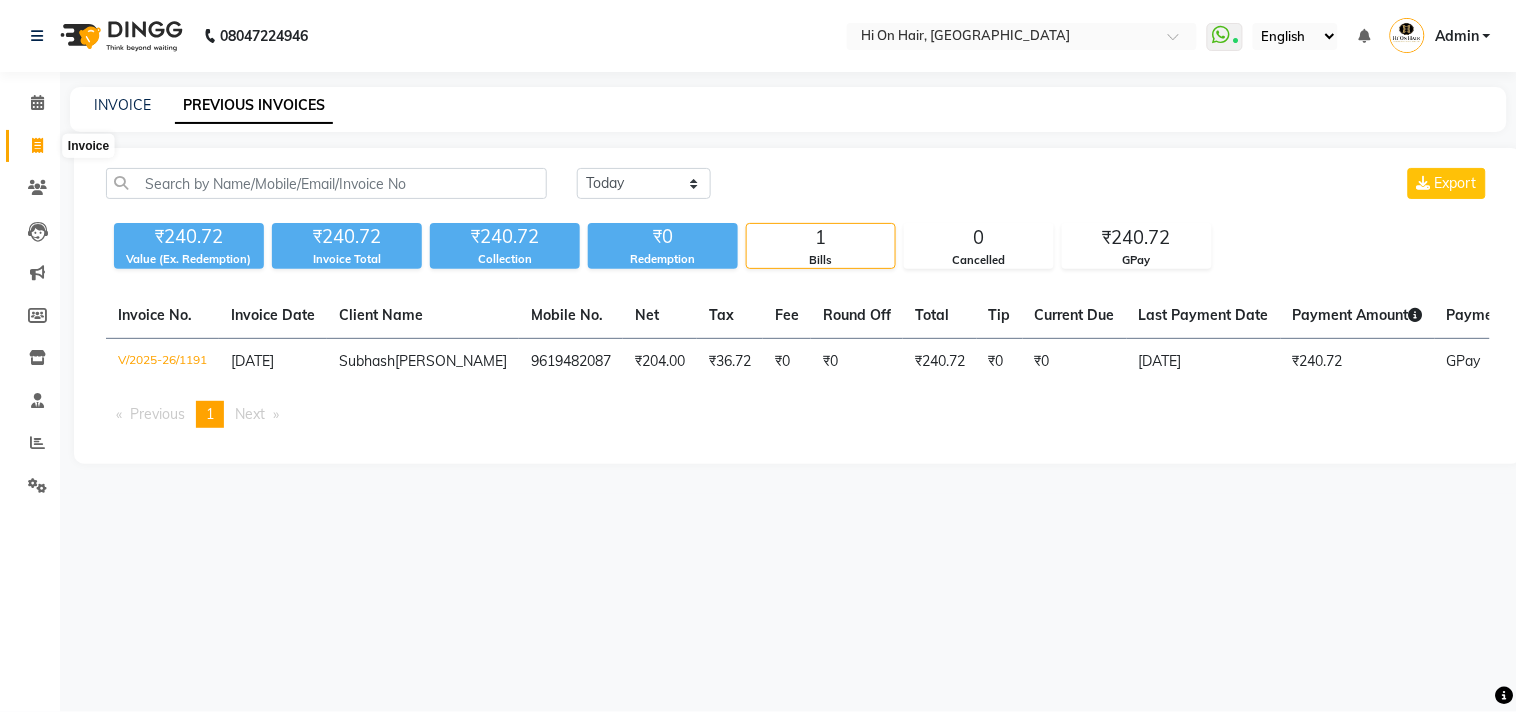 click 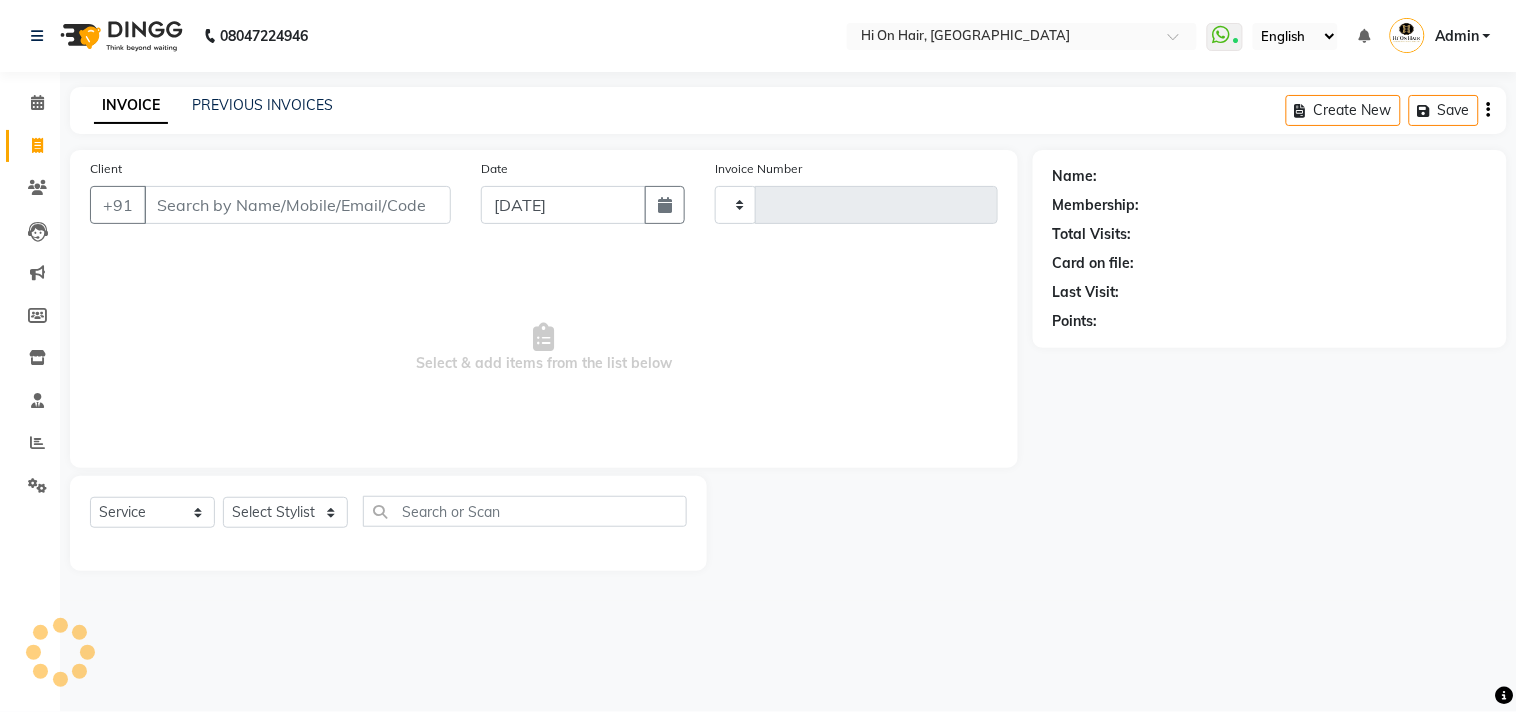 type on "1192" 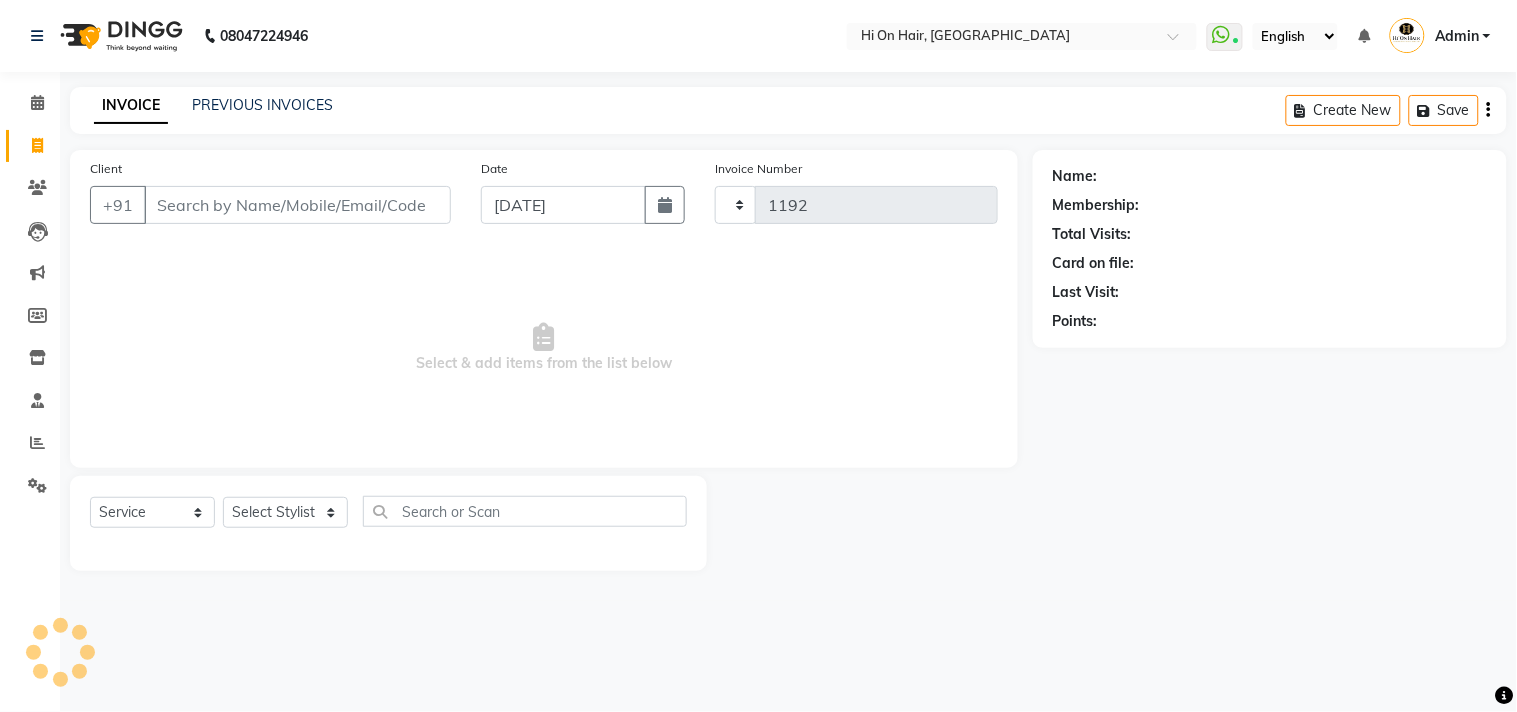select on "535" 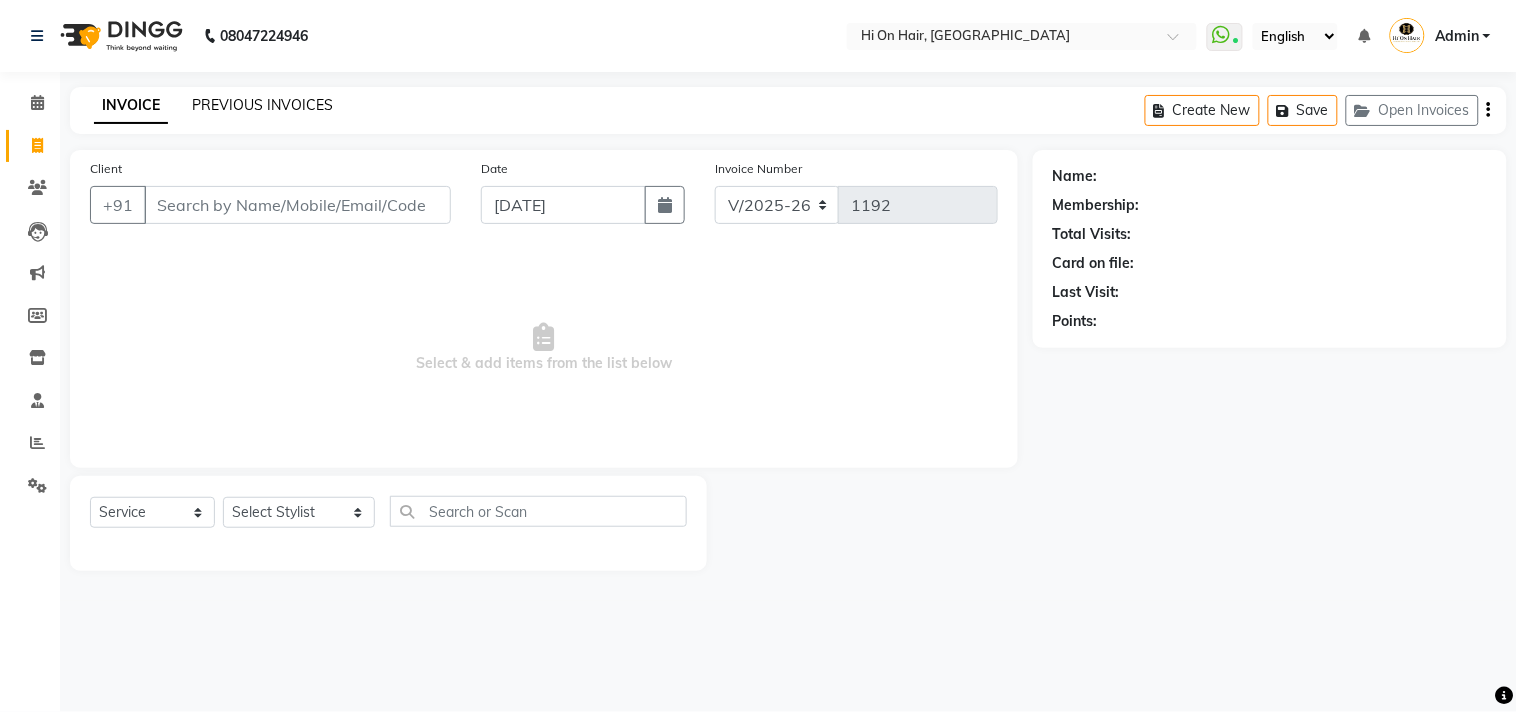 click on "PREVIOUS INVOICES" 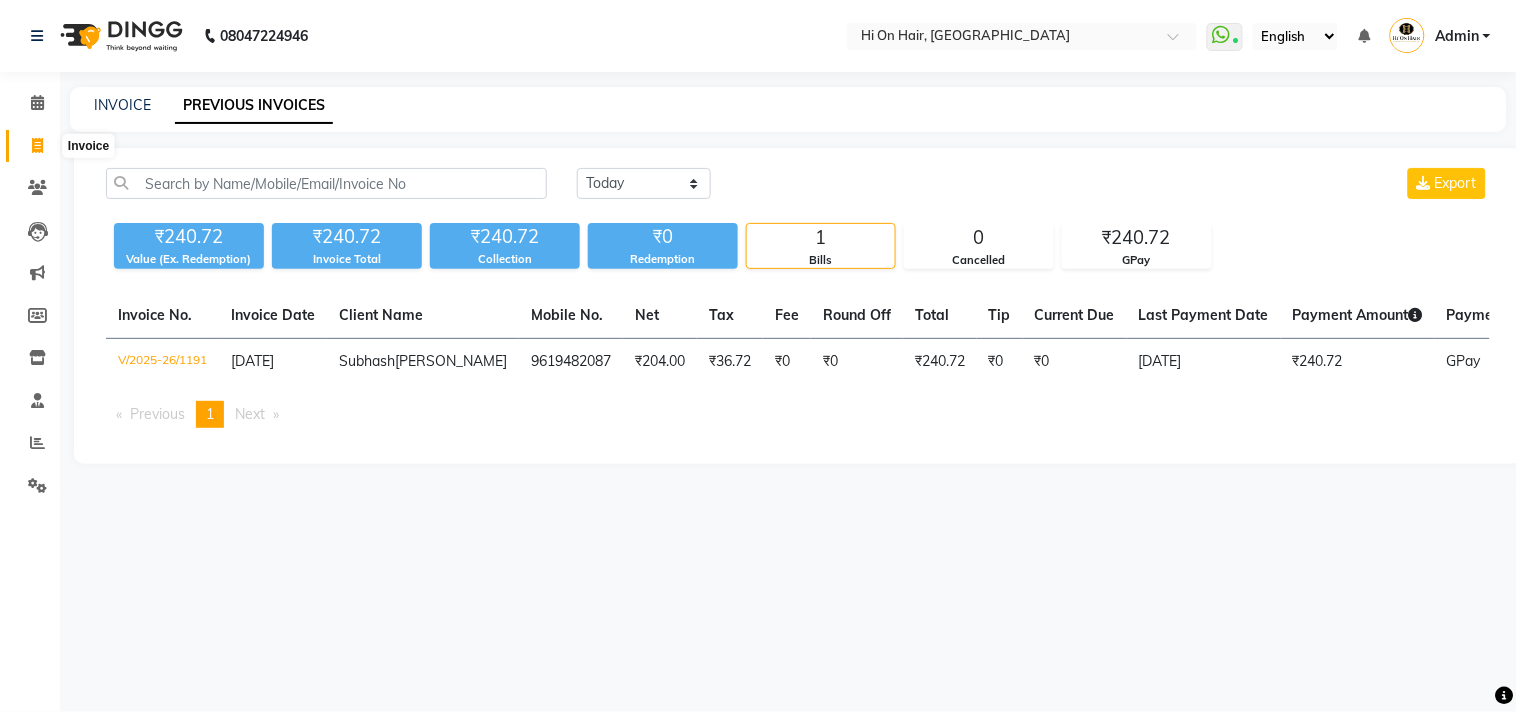 click 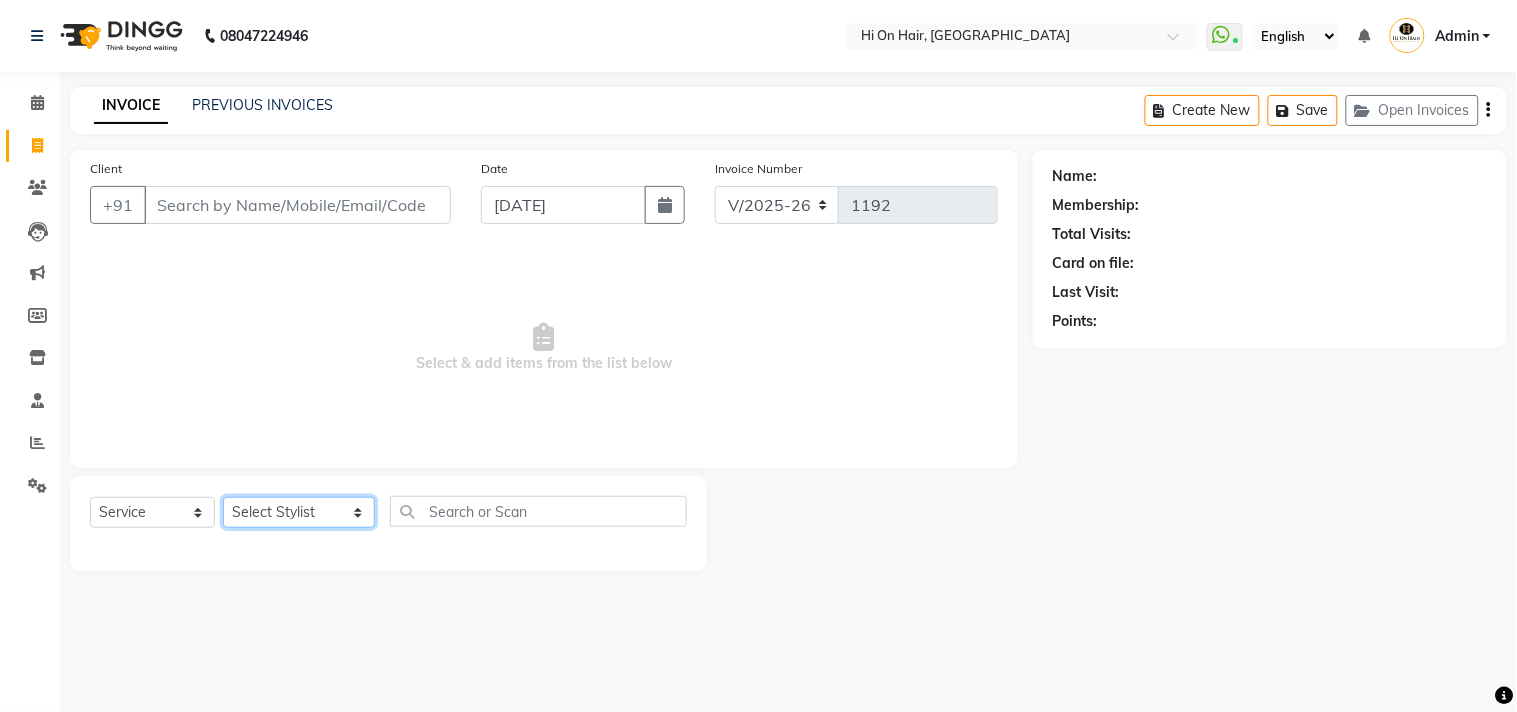 click on "Select Stylist [PERSON_NAME] [PERSON_NAME] Hi On Hair MAKYOPHI [PERSON_NAME] [PERSON_NAME] Raani [PERSON_NAME] [PERSON_NAME] [PERSON_NAME] [PERSON_NAME] SOSEM [PERSON_NAME]" 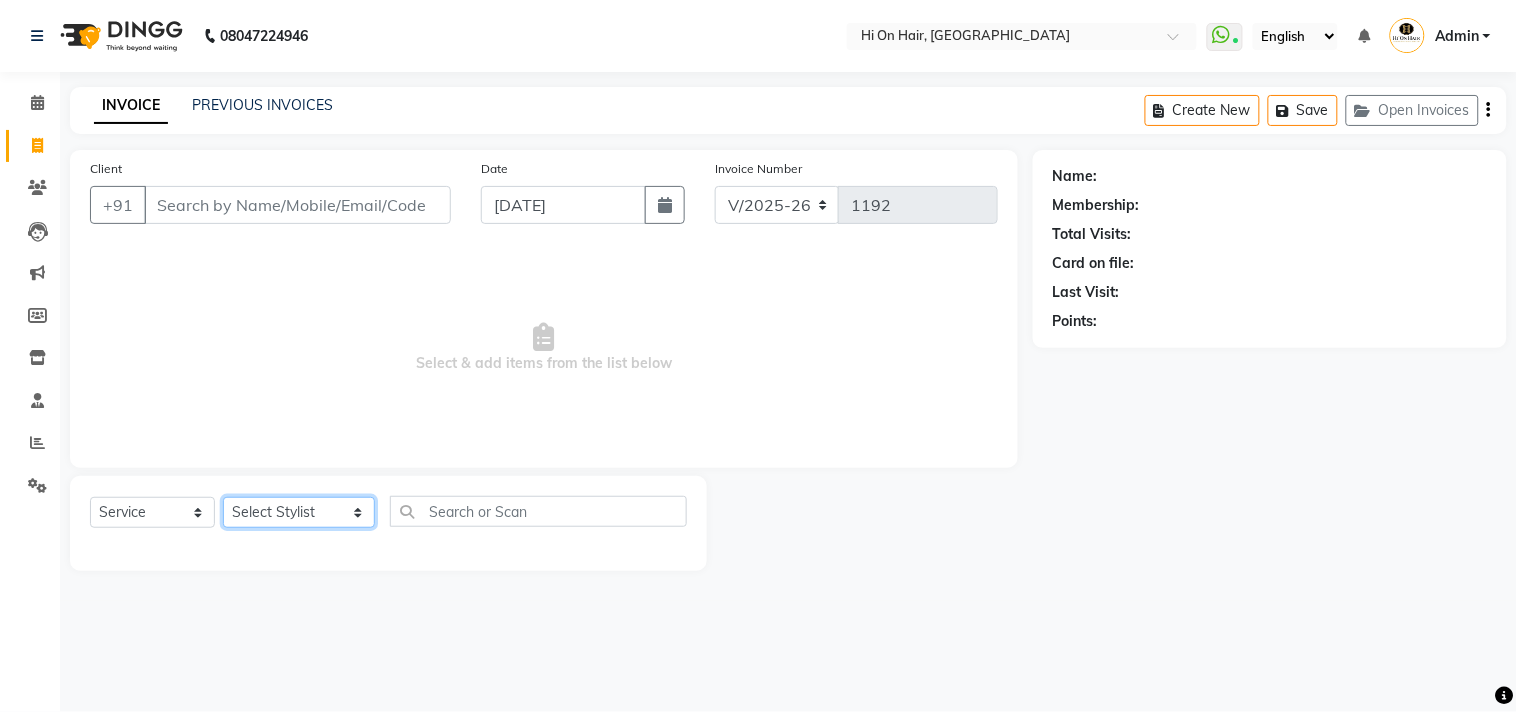 select on "26489" 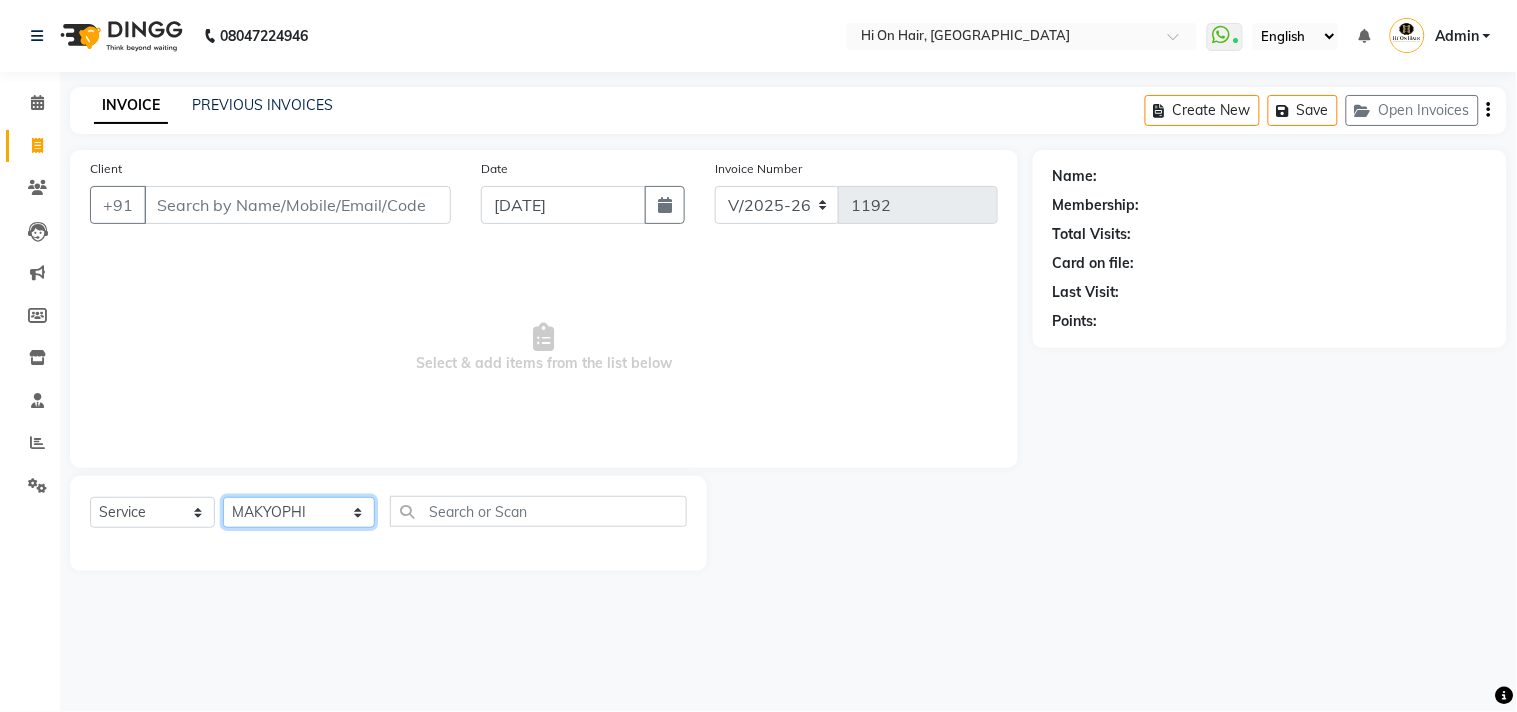 click on "Select Stylist [PERSON_NAME] [PERSON_NAME] Hi On Hair MAKYOPHI [PERSON_NAME] [PERSON_NAME] Raani [PERSON_NAME] [PERSON_NAME] [PERSON_NAME] [PERSON_NAME] SOSEM [PERSON_NAME]" 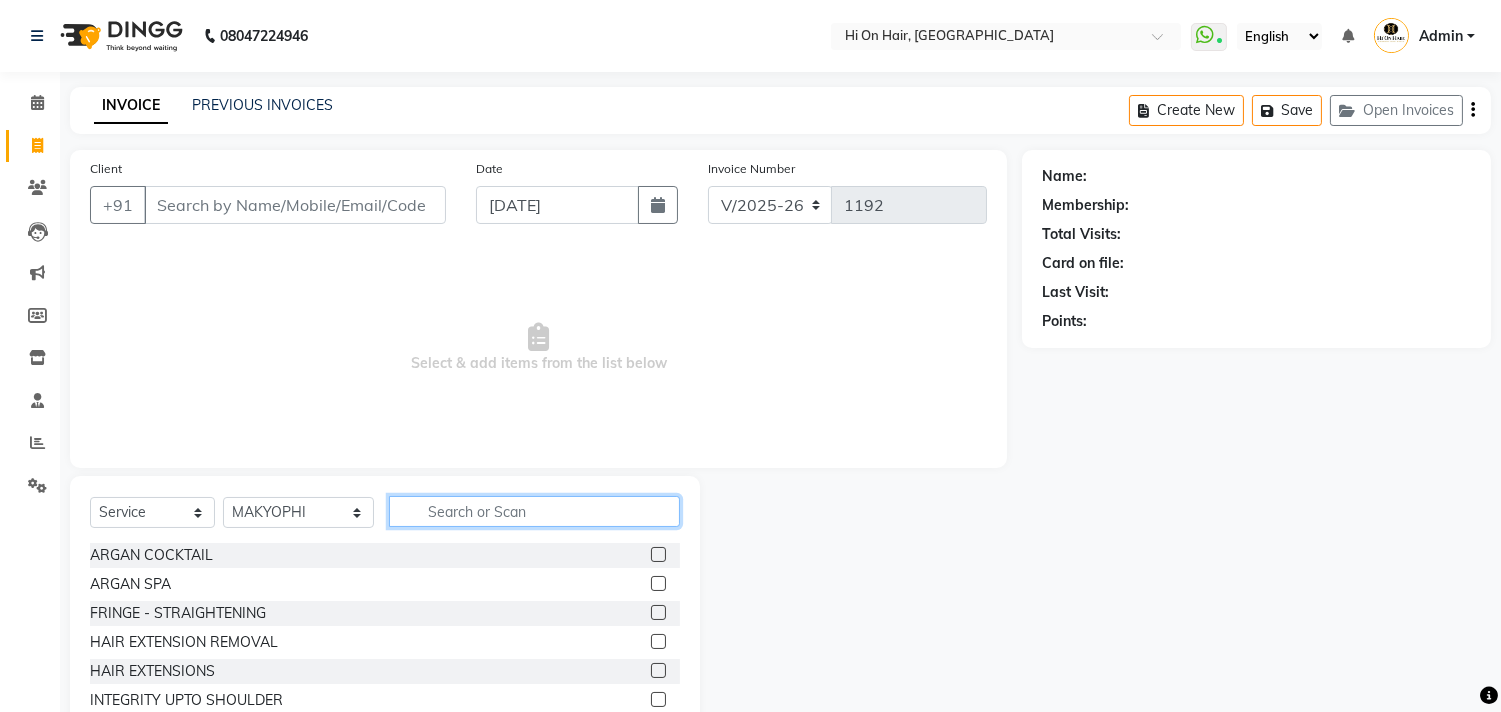 click 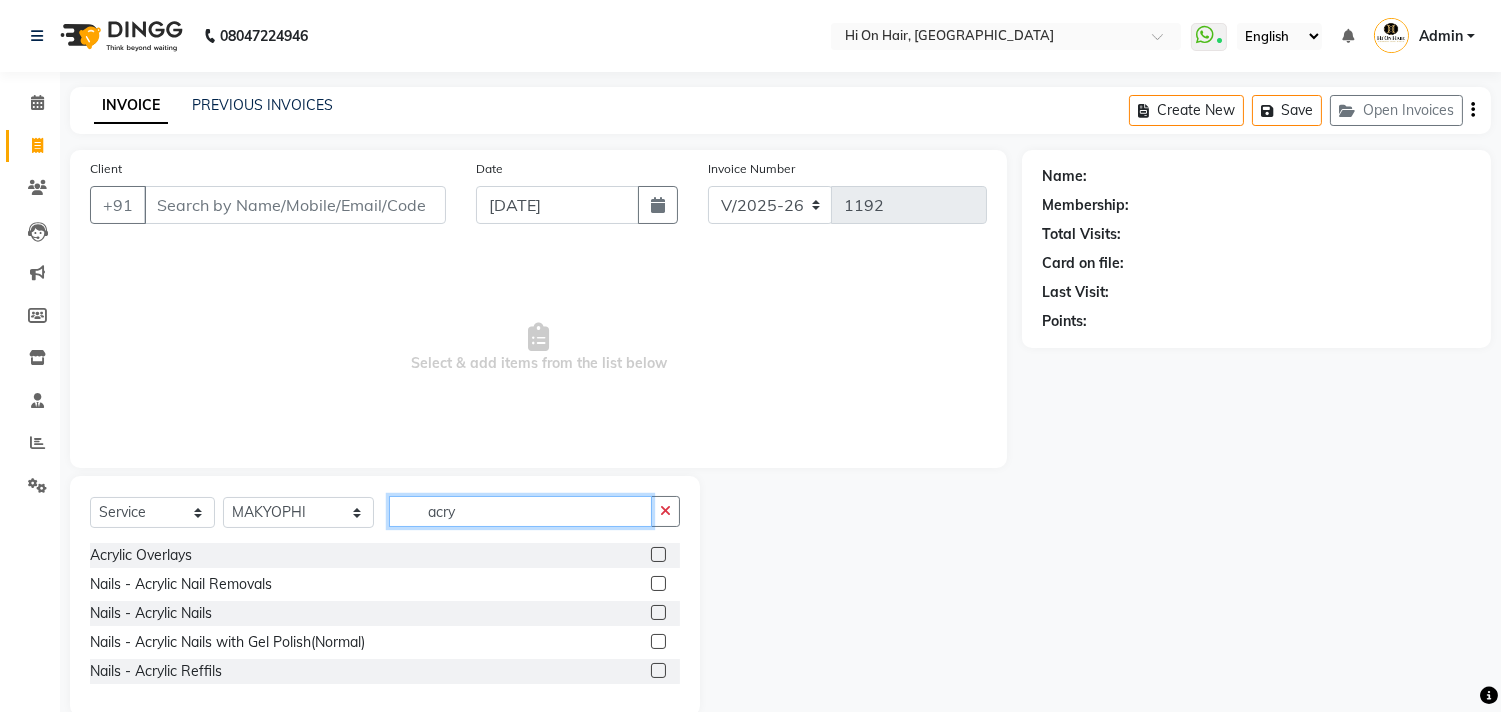 type on "acry" 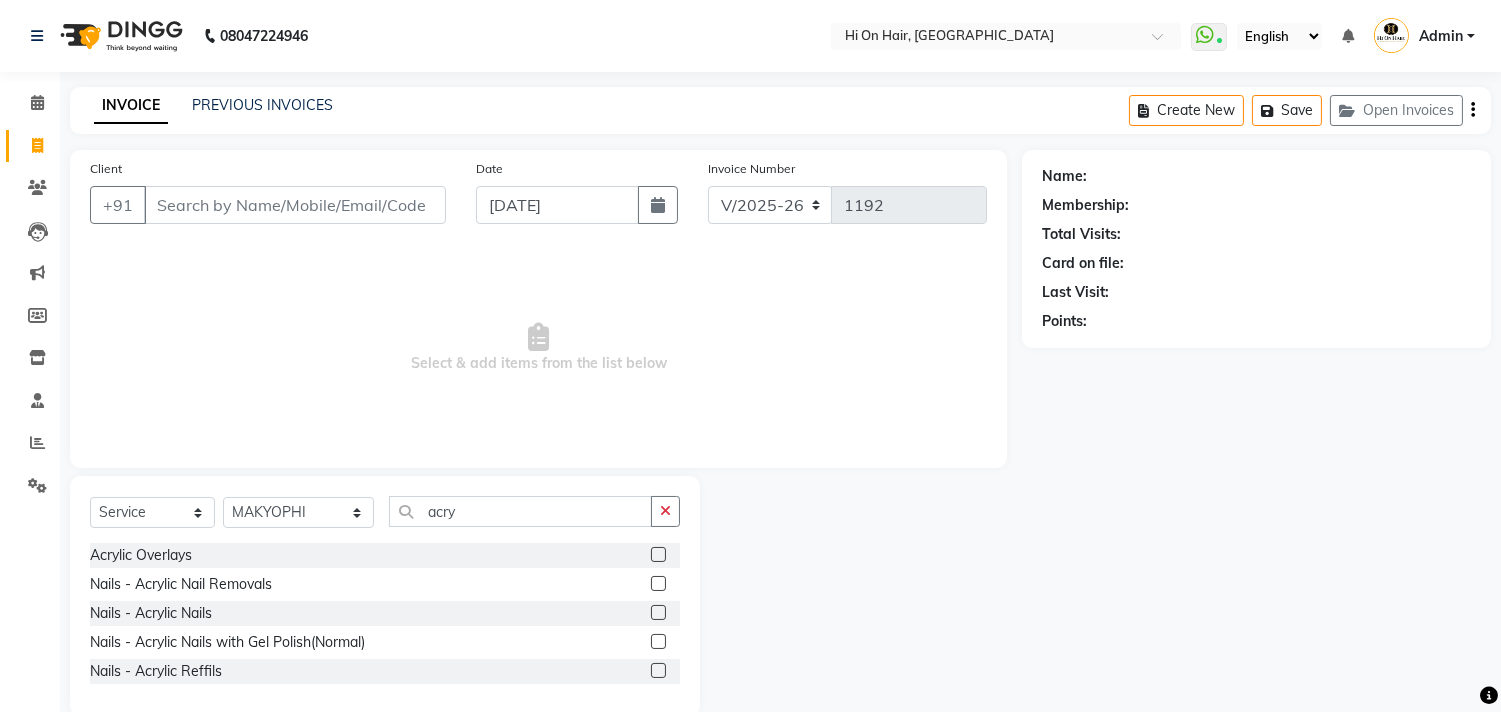 click 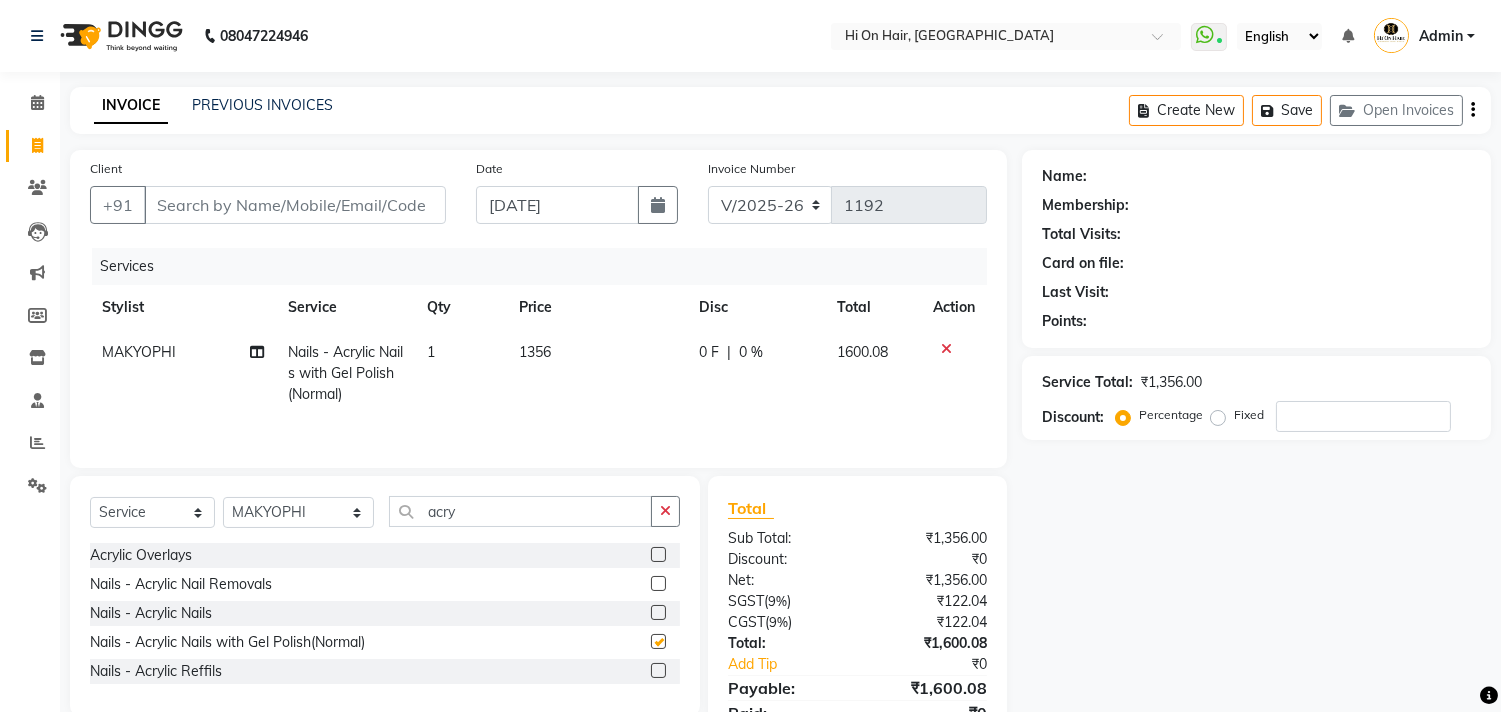checkbox on "false" 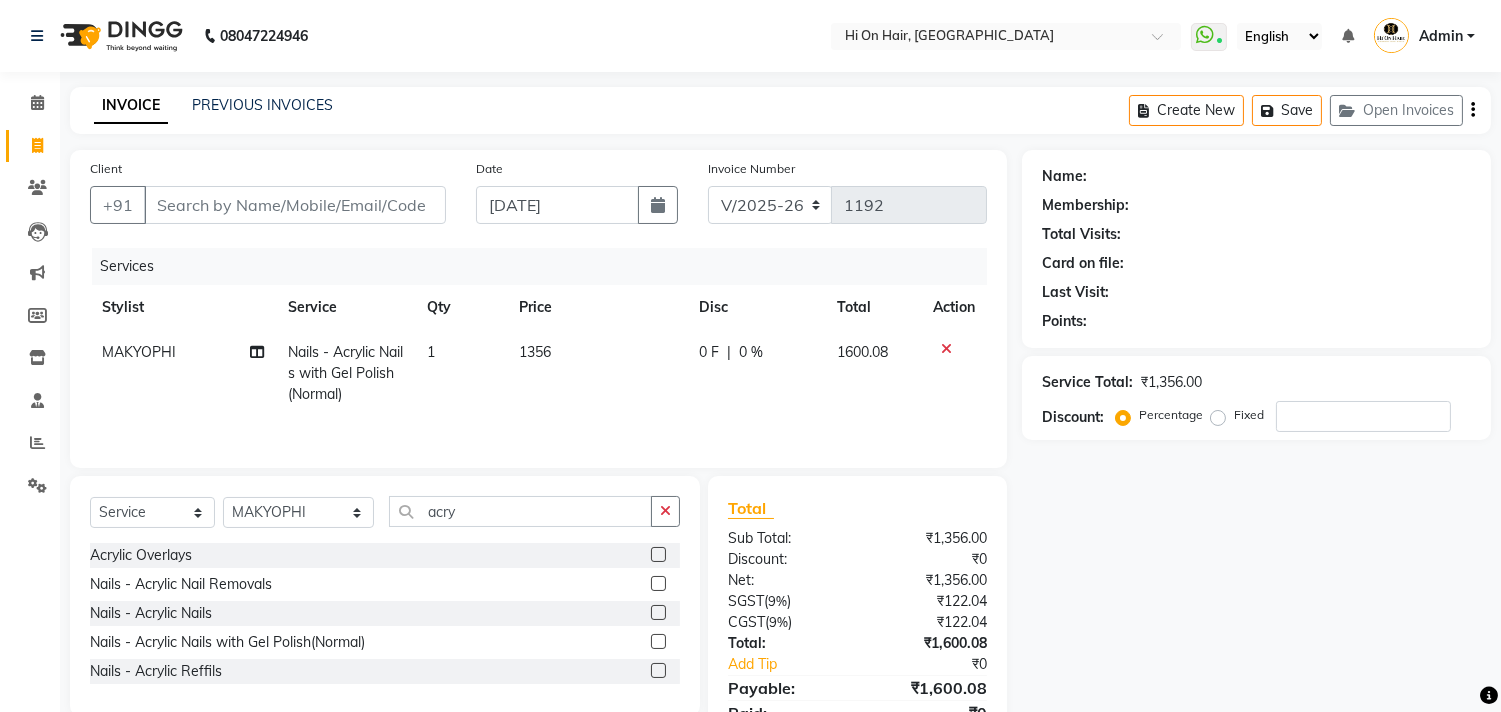 click on "1356" 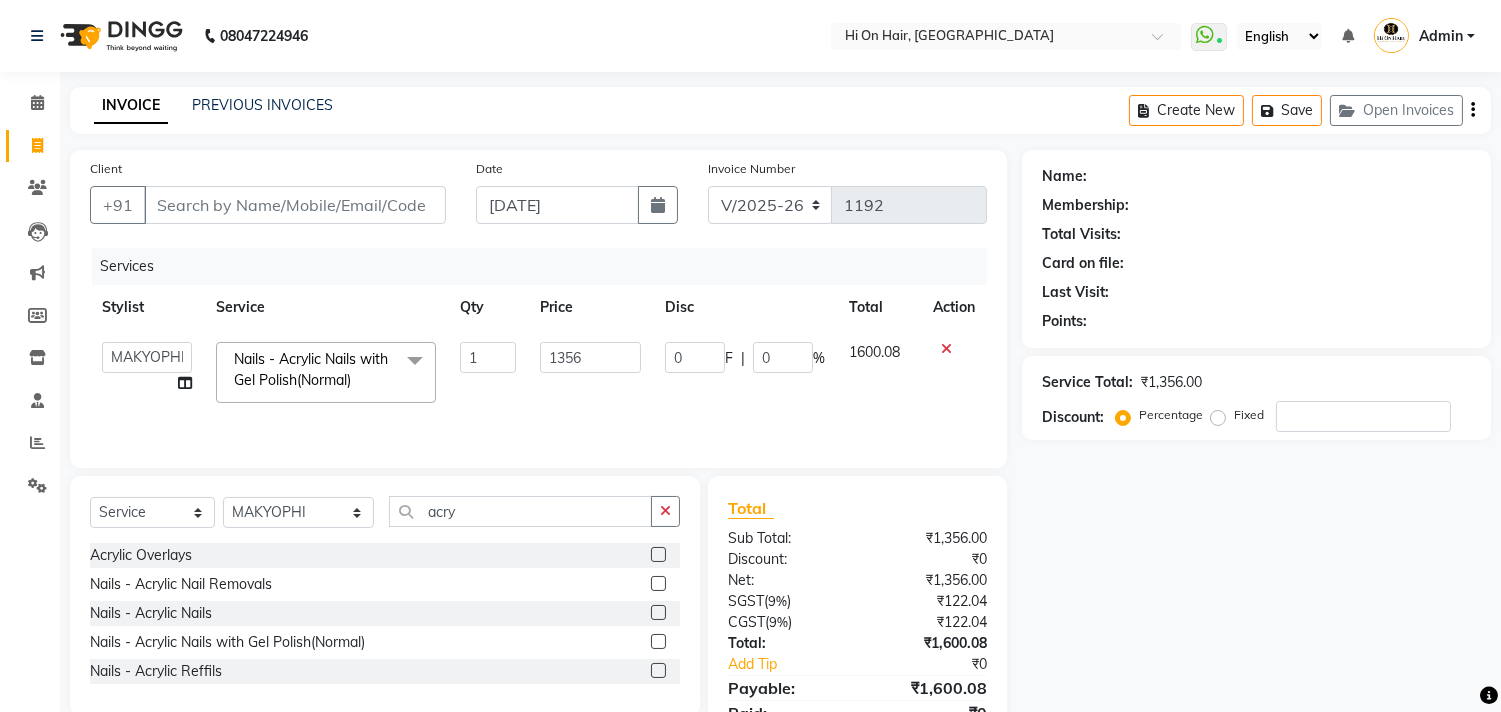 click 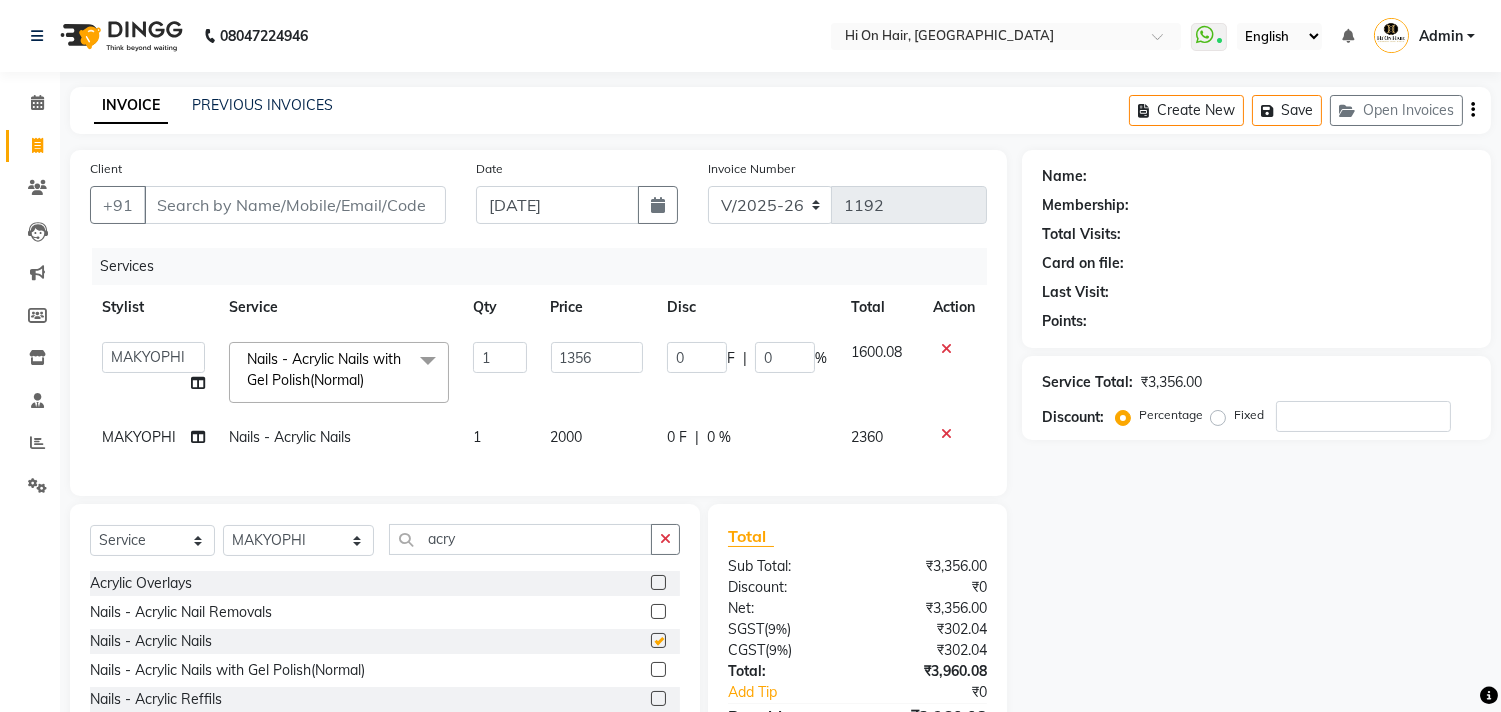 checkbox on "false" 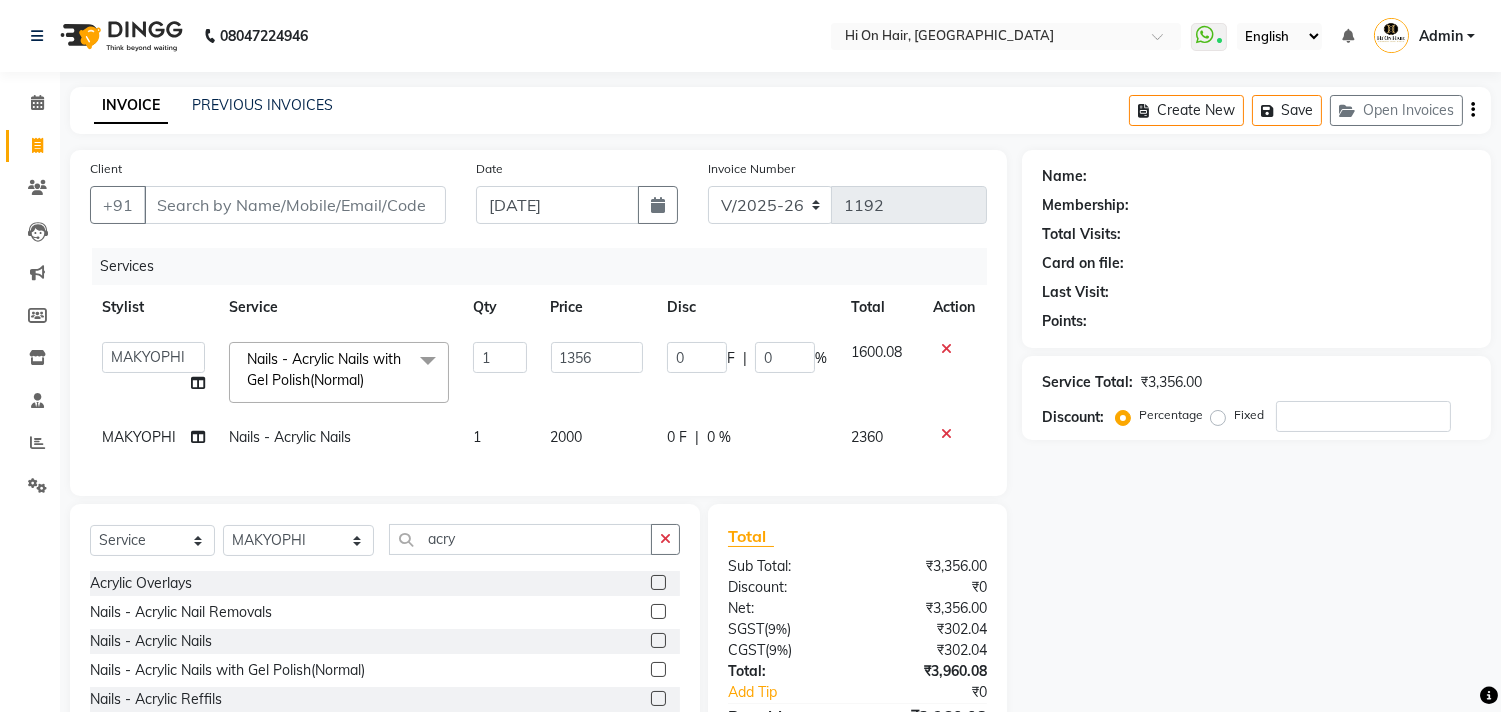 click 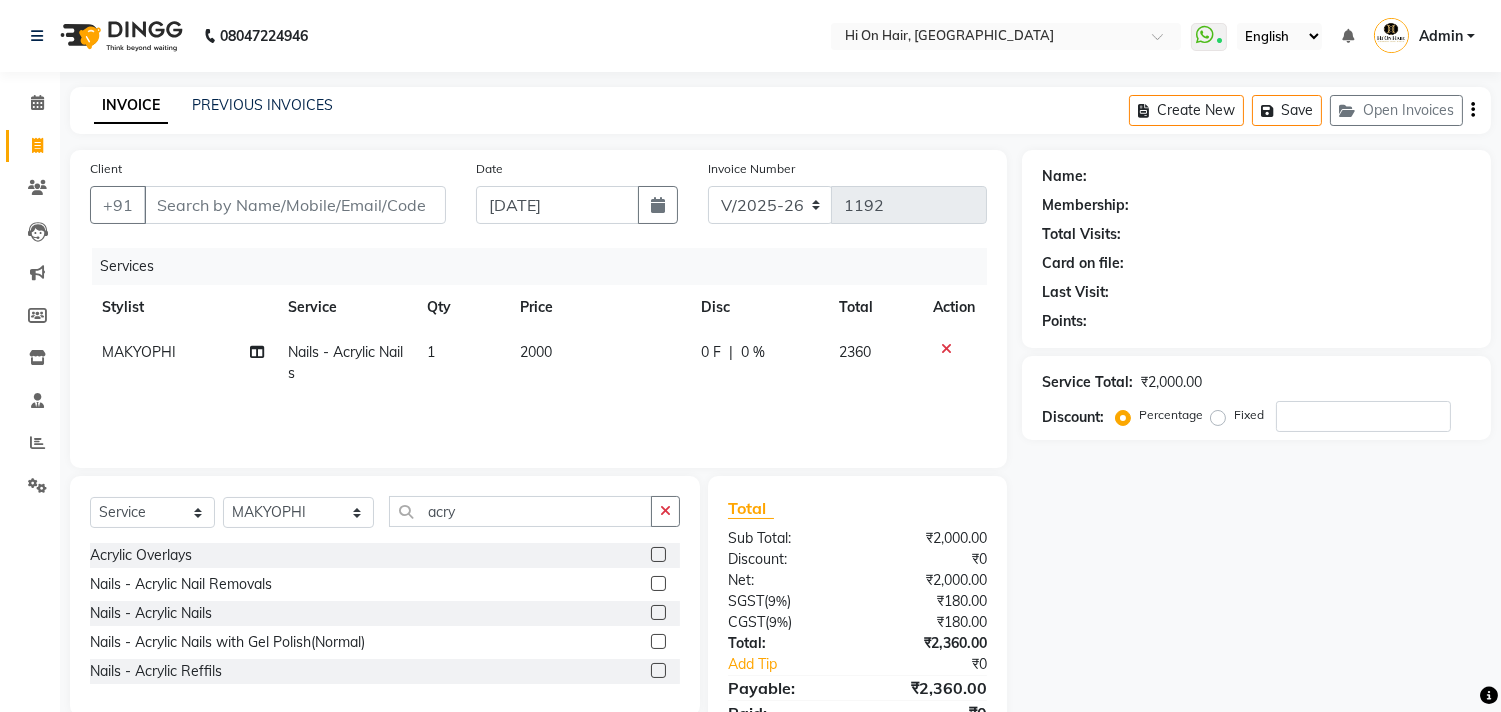 click on "2000" 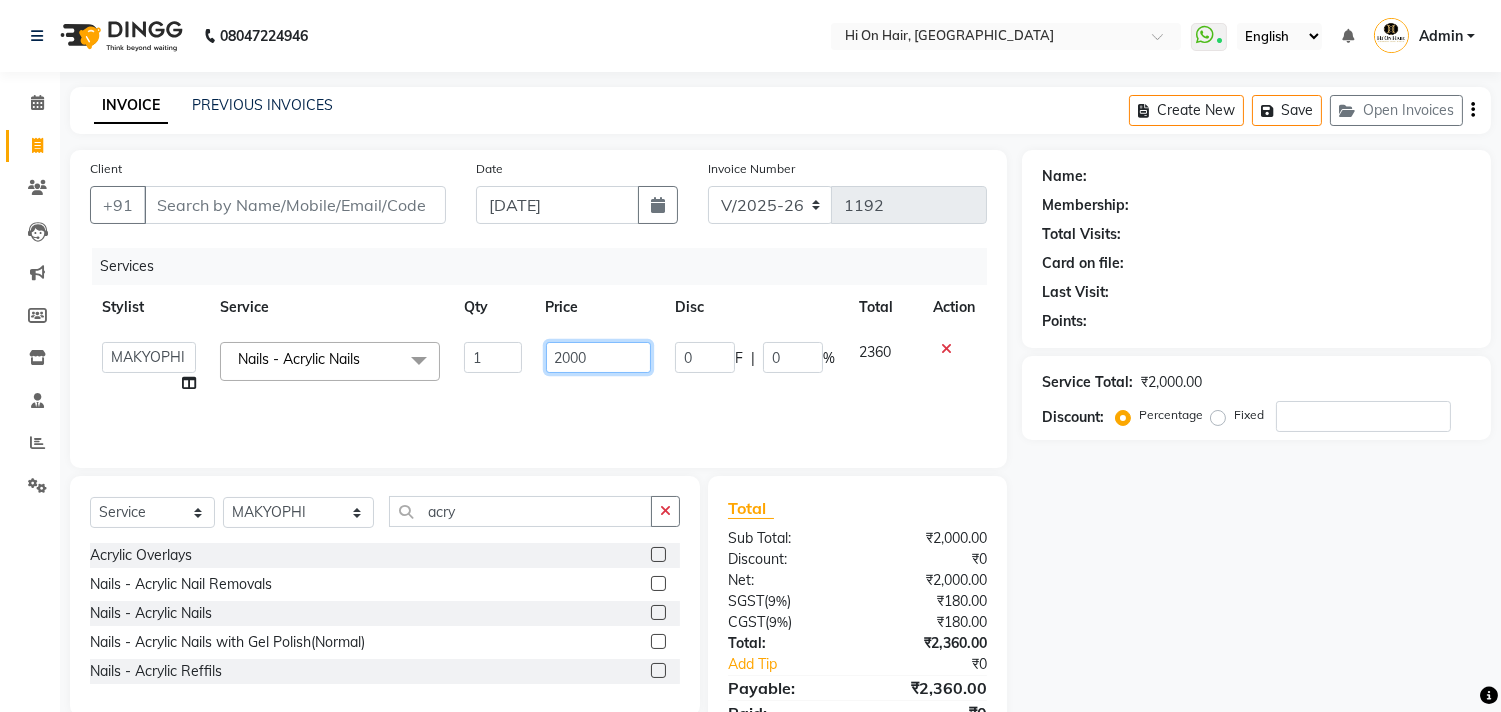 click on "2000" 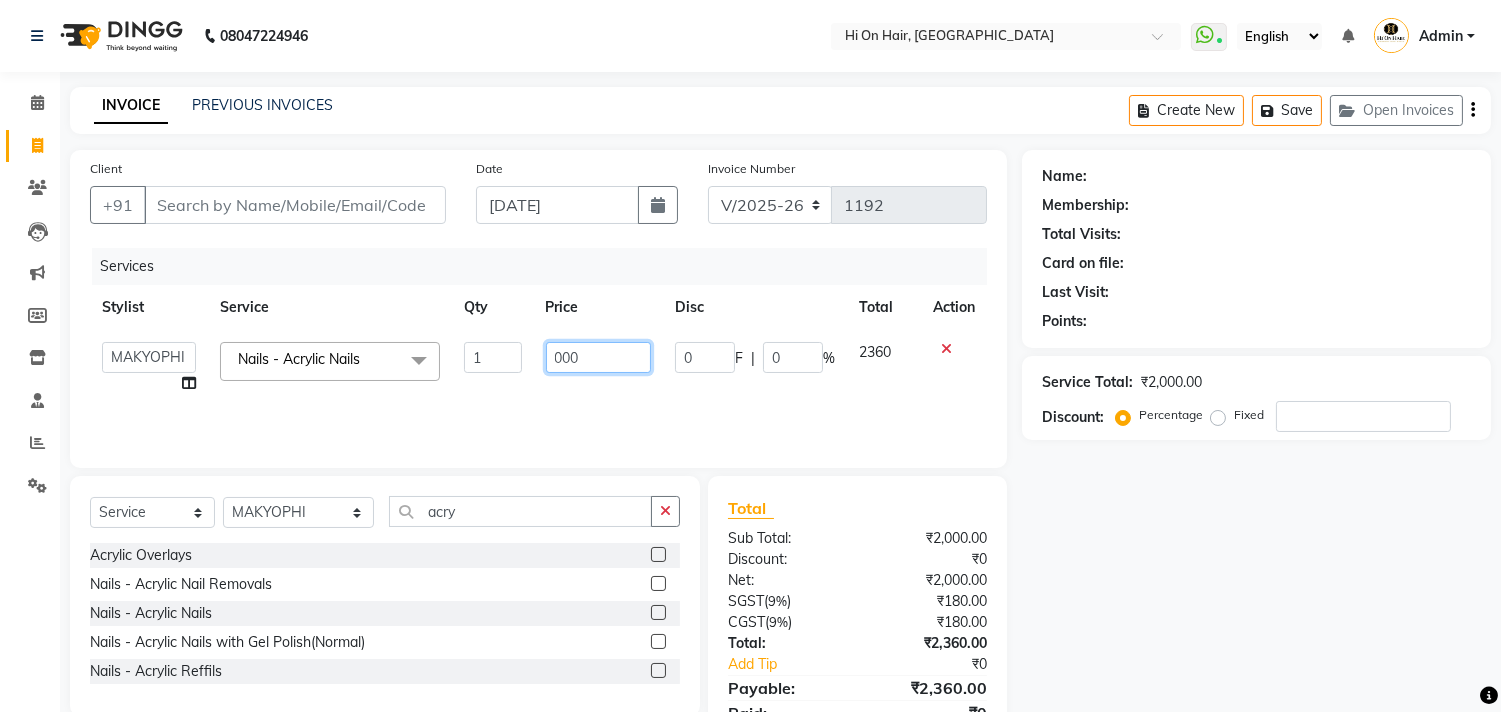 type on "1000" 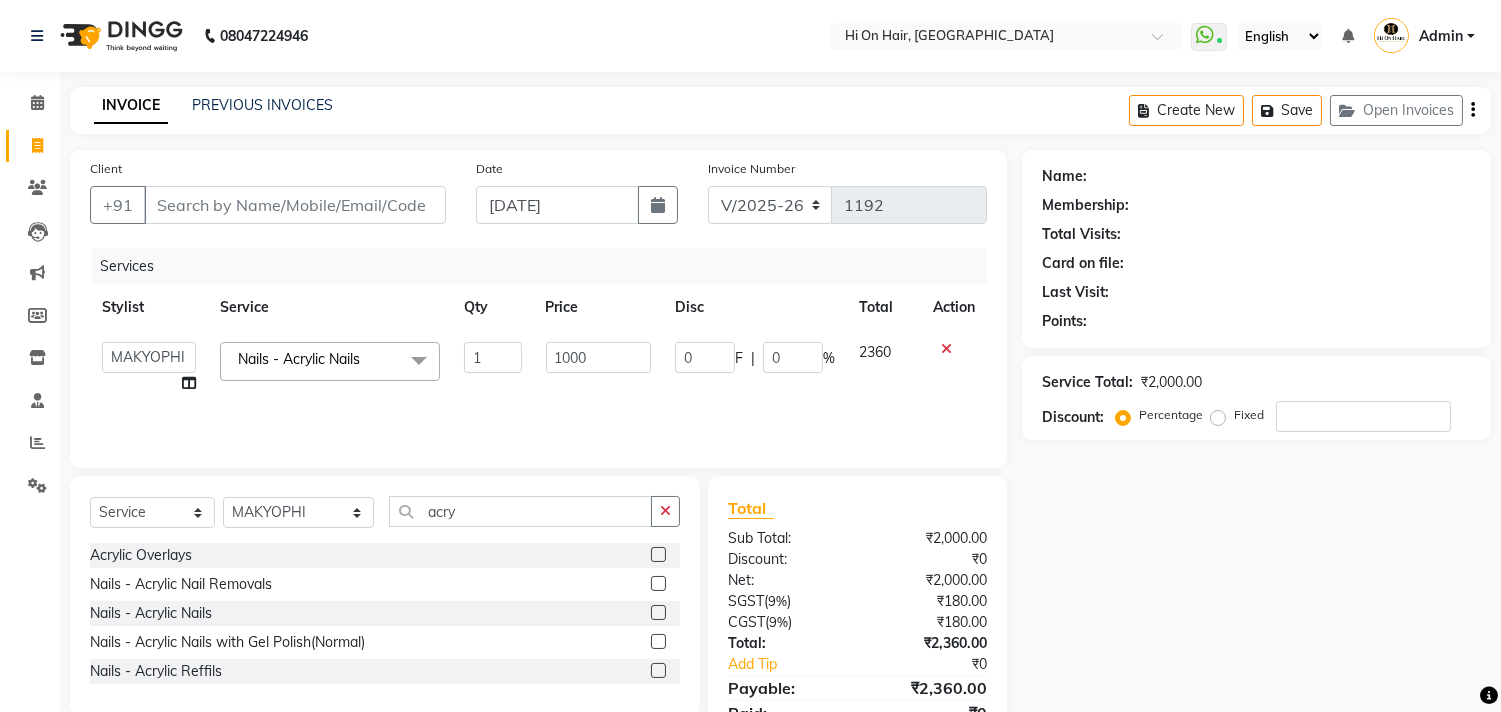 click on "Services Stylist Service Qty Price Disc Total Action  Alim Kaldane   Anwar Laskar   Hi On Hair   MAKYOPHI   Pankaj Thakur   Poonam Nalawade   Raani   Rasika  Shelar   Rehan Salmani   Saba Shaikh   Sana Shaikh   SOSEM   Zeeshan Salmani  Nails  - Acrylic Nails  x ARGAN COCKTAIL ARGAN SPA FRINGE - STRAIGHTENING HAIR EXTENSION REMOVAL HAIR EXTENSIONS INTEGRITY UPTO SHOULDER MOISTURE PLUS SPA (Upto Shoulder) NANO PLASTIA (Very Short) OLA PLEX STAND ALONE OLA PLEX TREATMENT SLIVER SHINE COCKTAIL STENSILS STRAIGHTNING (ABOVE SHOULDER) STRAIGHTNING (BELOW SHOULDER) STRAIGHTNING (UPTO WAIST) STRAIGHTNING (VERY SHORT) Colour Care milkshake Spa foot massage Nose wax file/cut file/cut/polish outcurls Blow dry Aroma Manicure eyebrows/upperlips wash n Blowdry UPPERLIPS PINKINI WAX face Dtan Cateye gel polish Aroma Pedicure AVL pedicure marine sea alga face bleach Bomb pedicure Bomb Manicure AVL Manicure marine sea alga Feet Wax ADD ON OIL WASH FEET DTAN Polish change Add on Feet Pack Add on hands pack Ola Plex Spa Ear Wax" 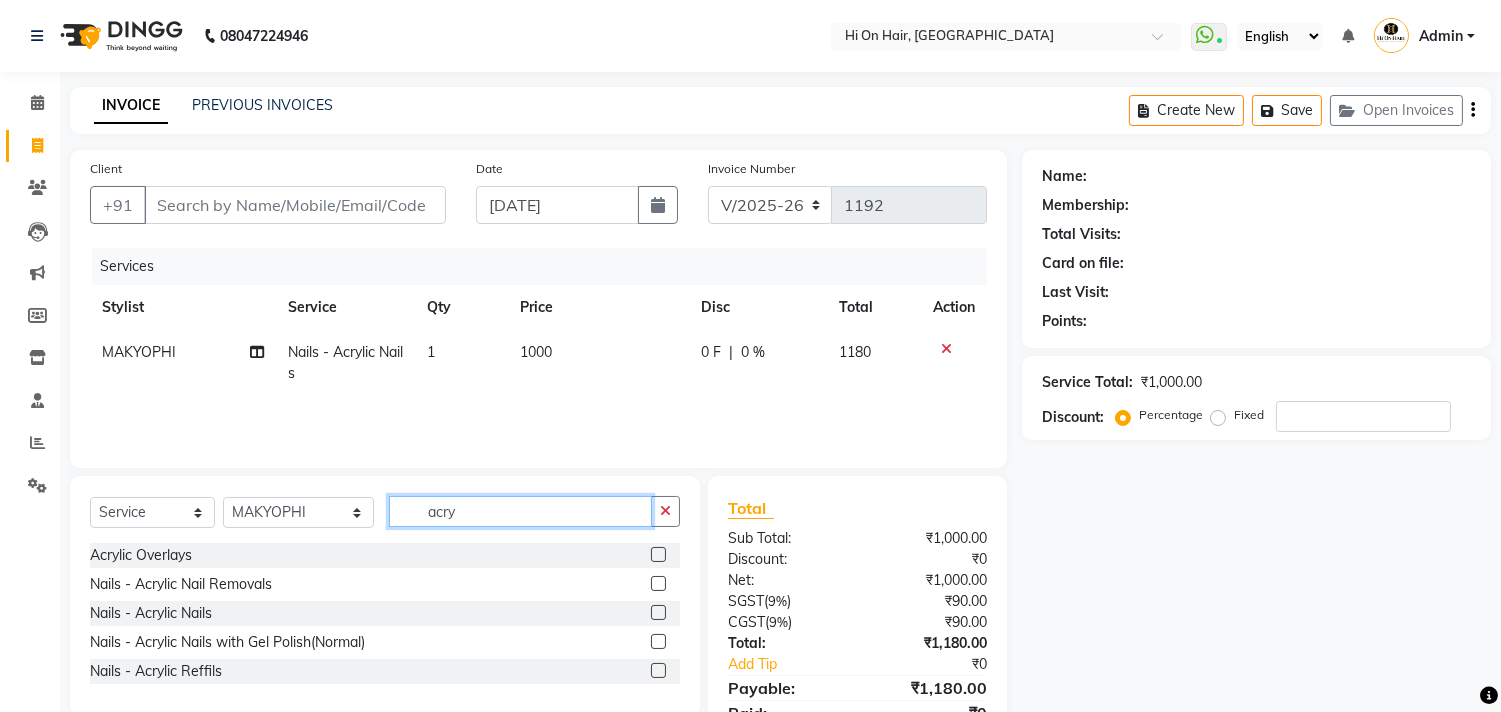 click on "acry" 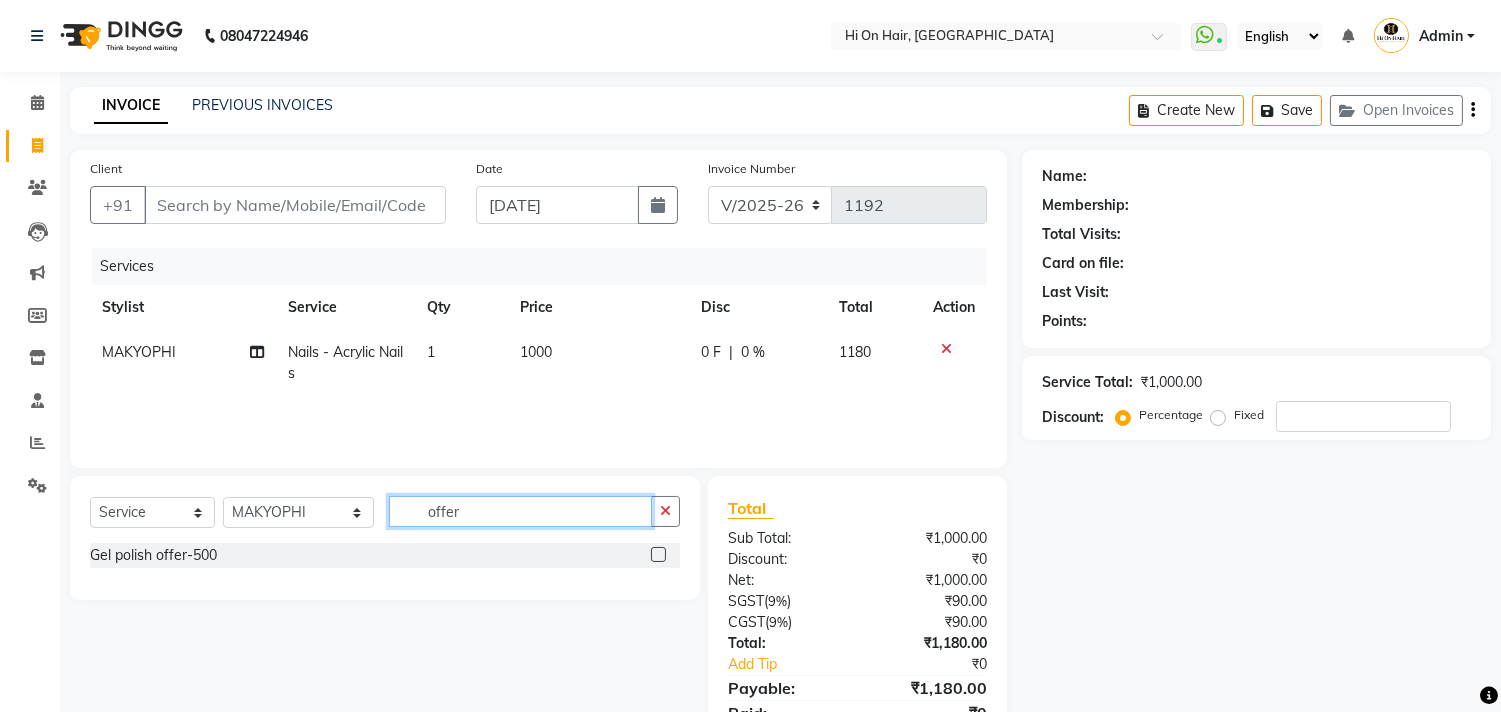 type on "offer" 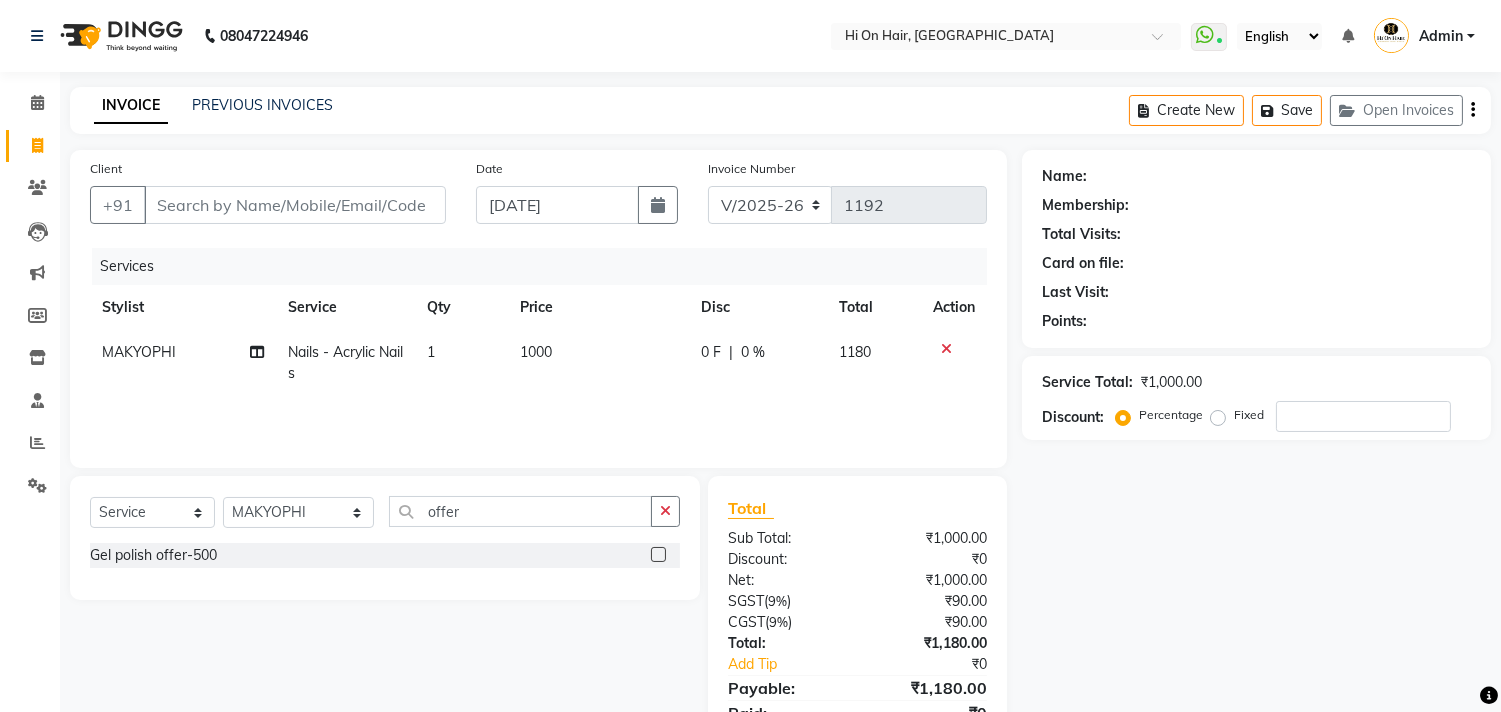 click 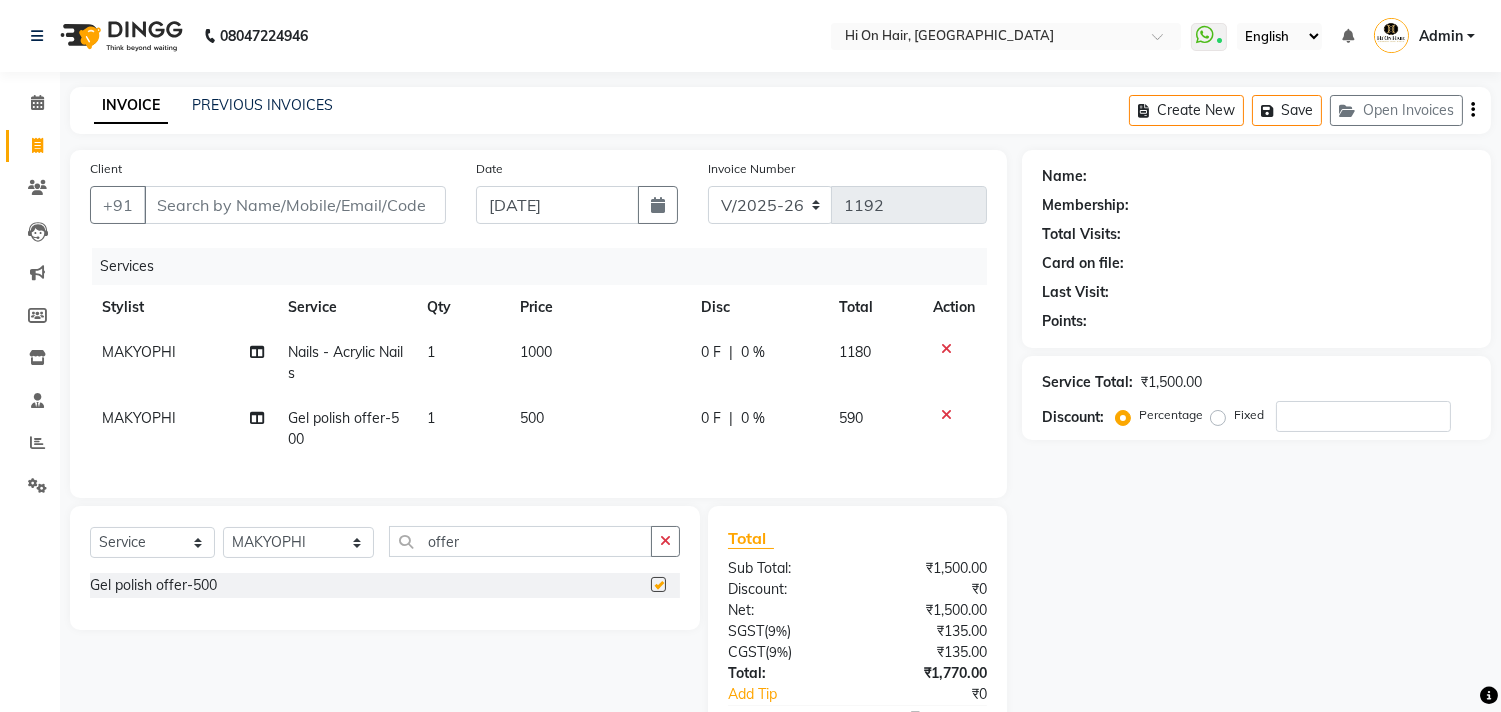checkbox on "false" 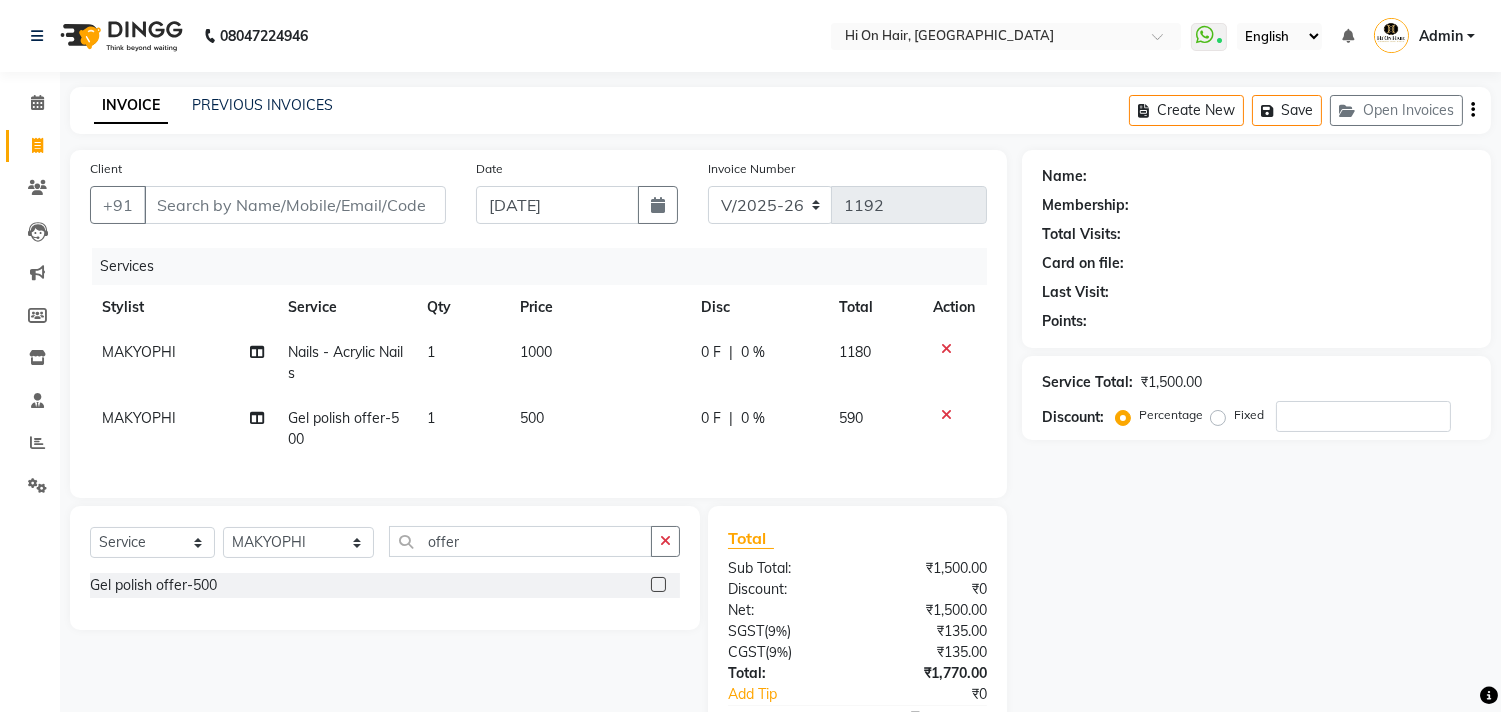 click on "Services Stylist Service Qty Price Disc Total Action MAKYOPHI Nails  - Acrylic Nails 1 1000 0 F | 0 % 1180 MAKYOPHI Gel polish offer-500 1 500 0 F | 0 % 590" 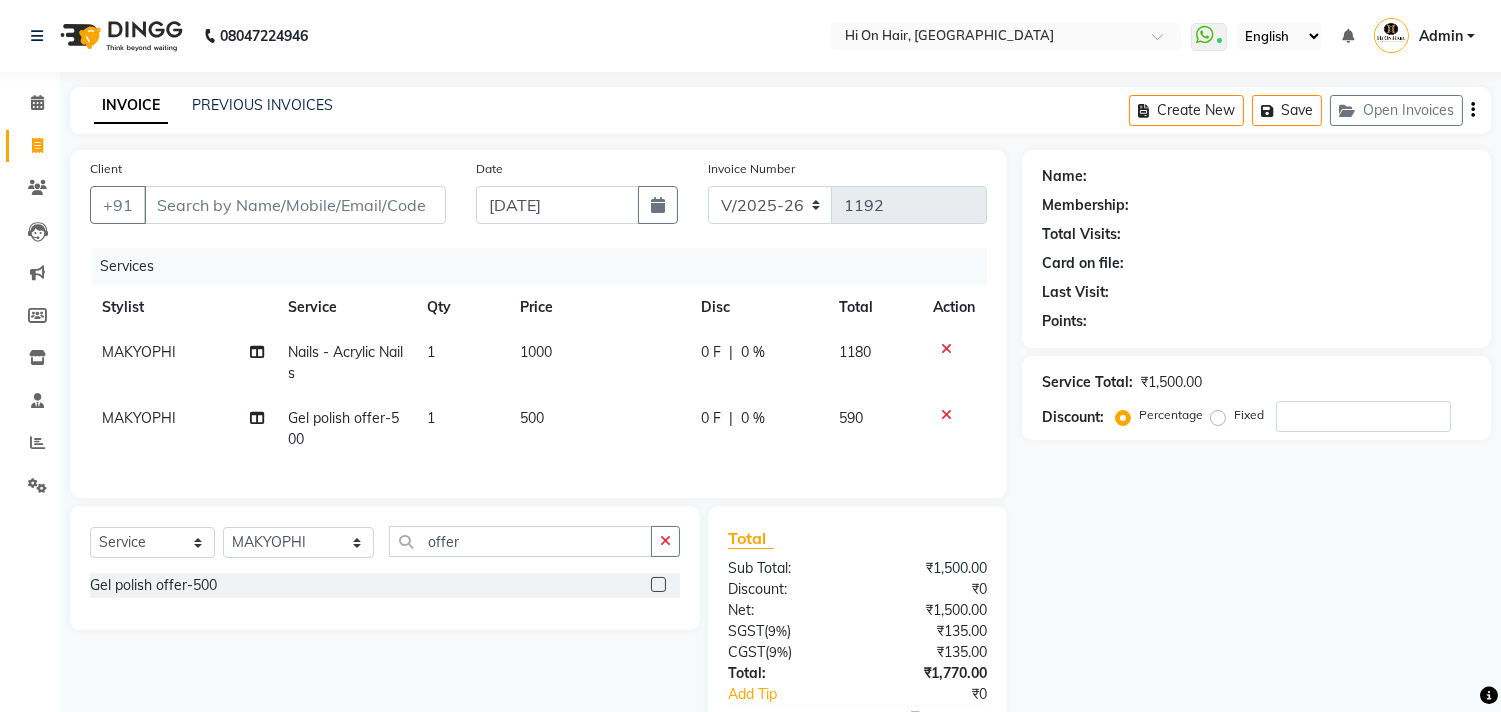 click on "500" 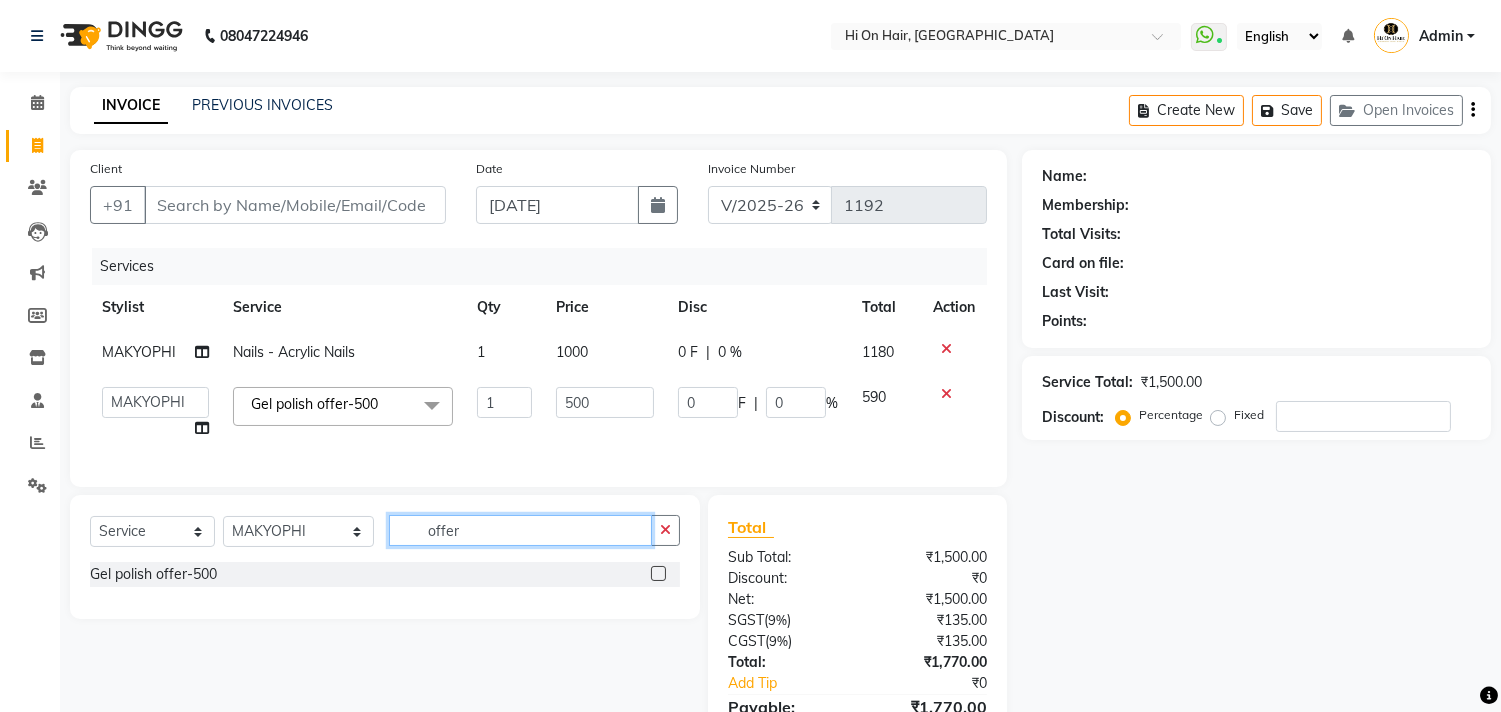 click on "offer" 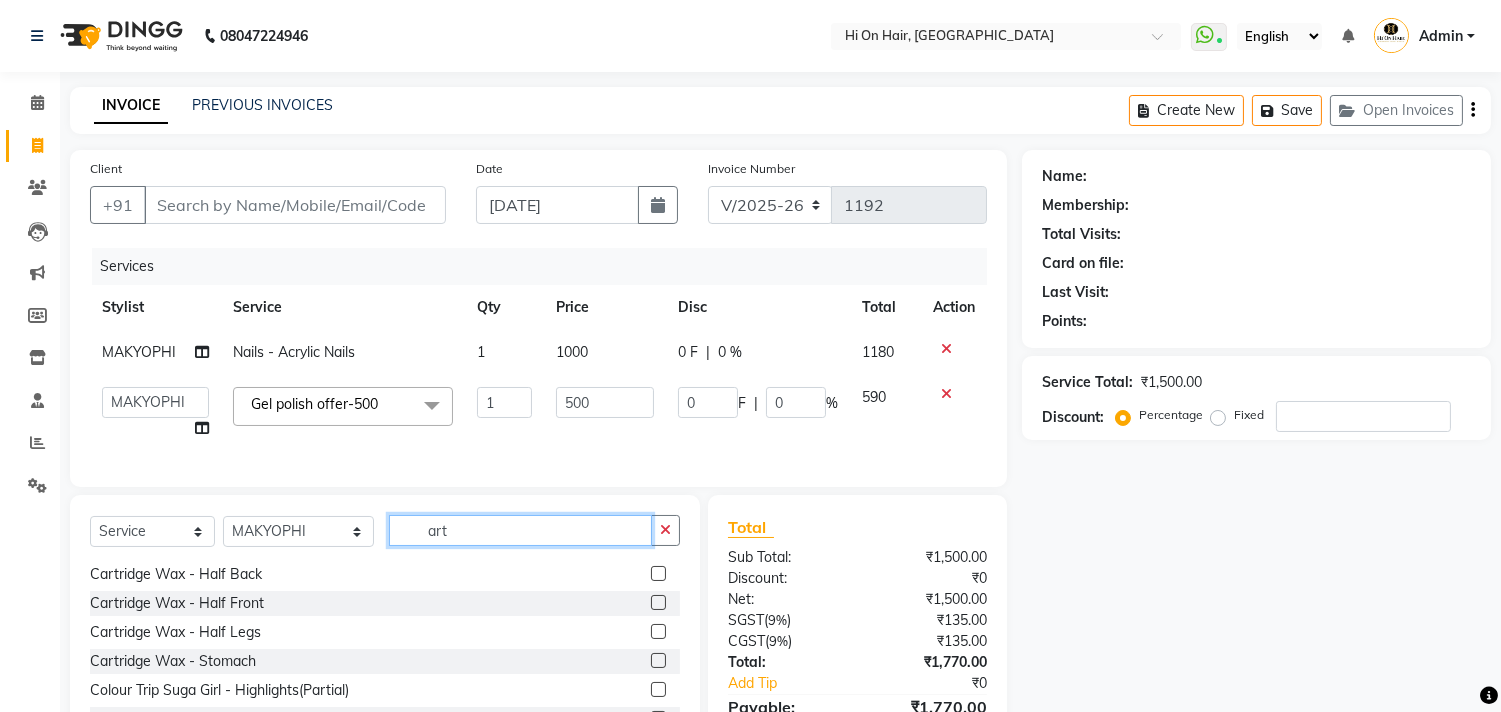 scroll, scrollTop: 205, scrollLeft: 0, axis: vertical 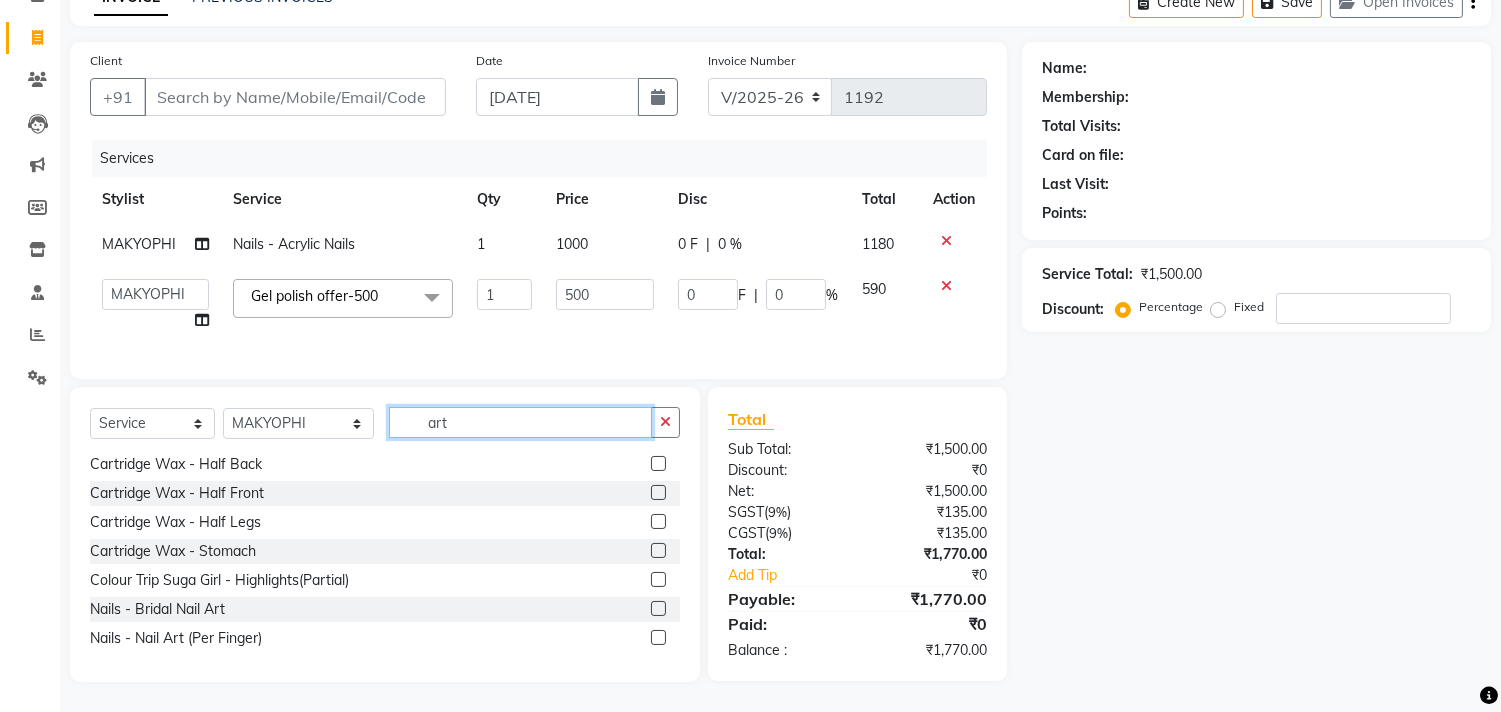 type on "art" 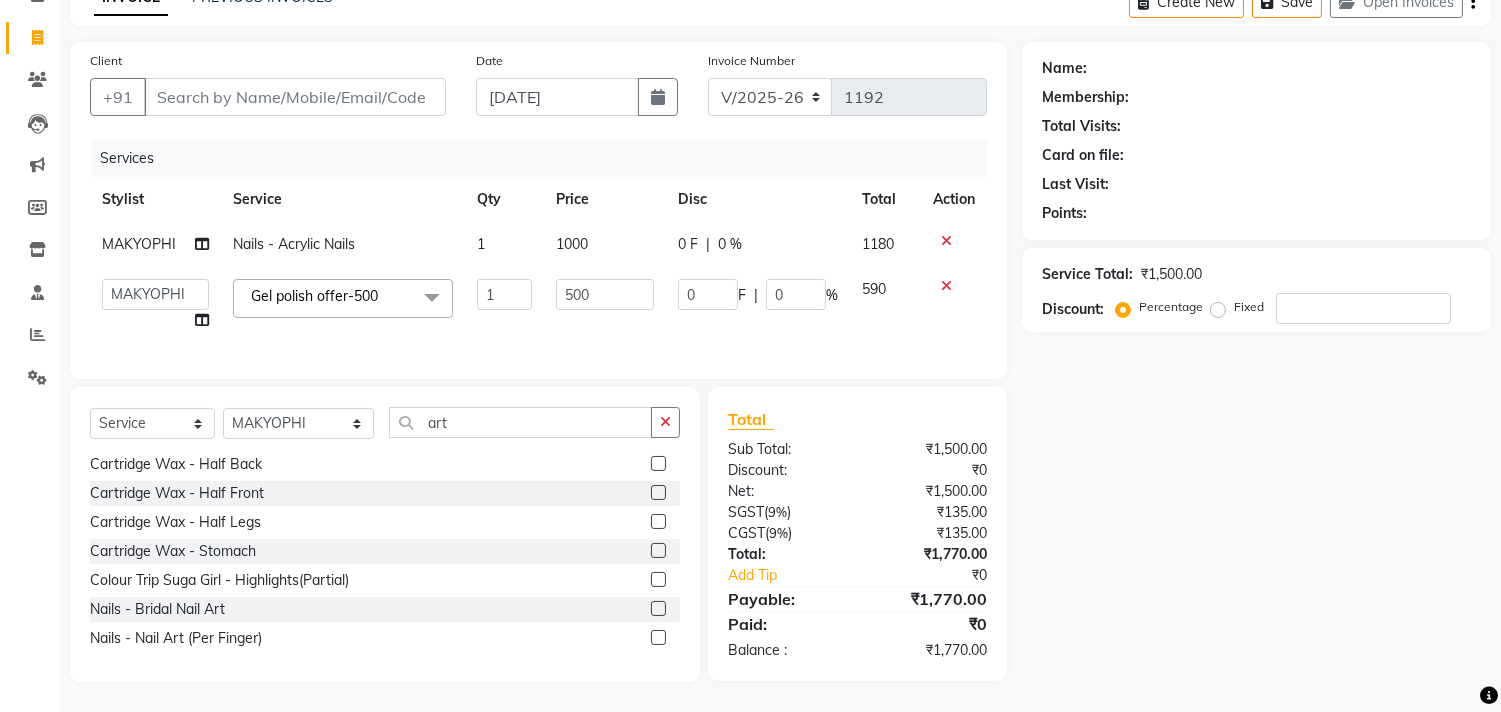 click 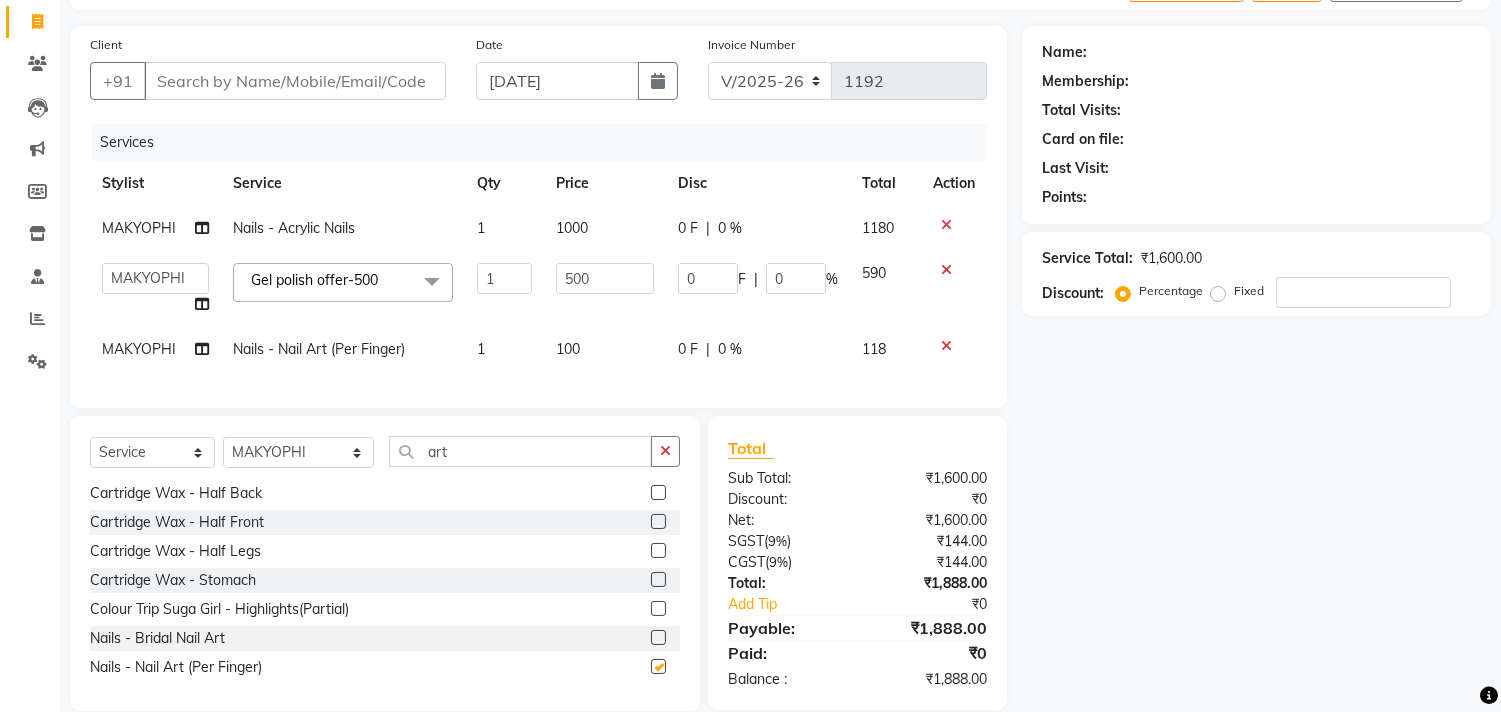 checkbox on "false" 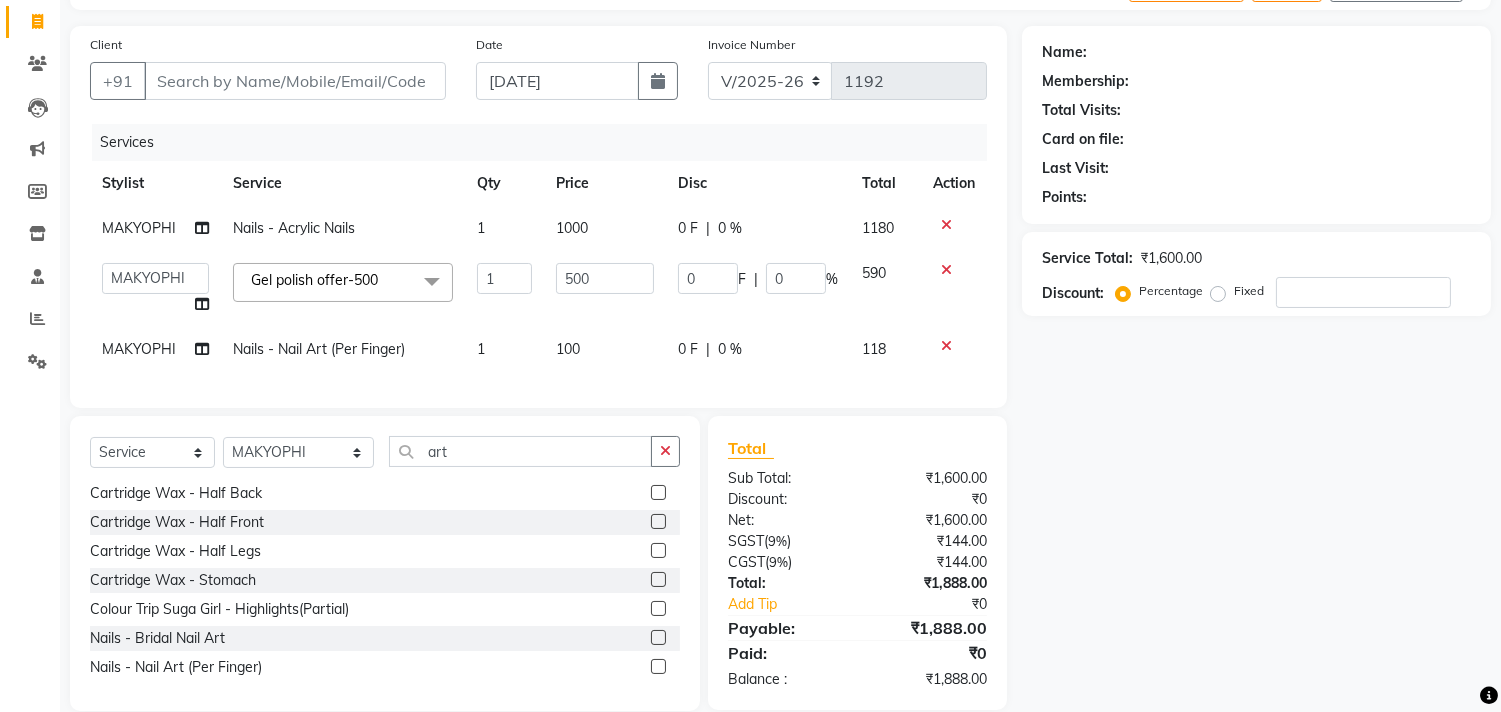 click on "100" 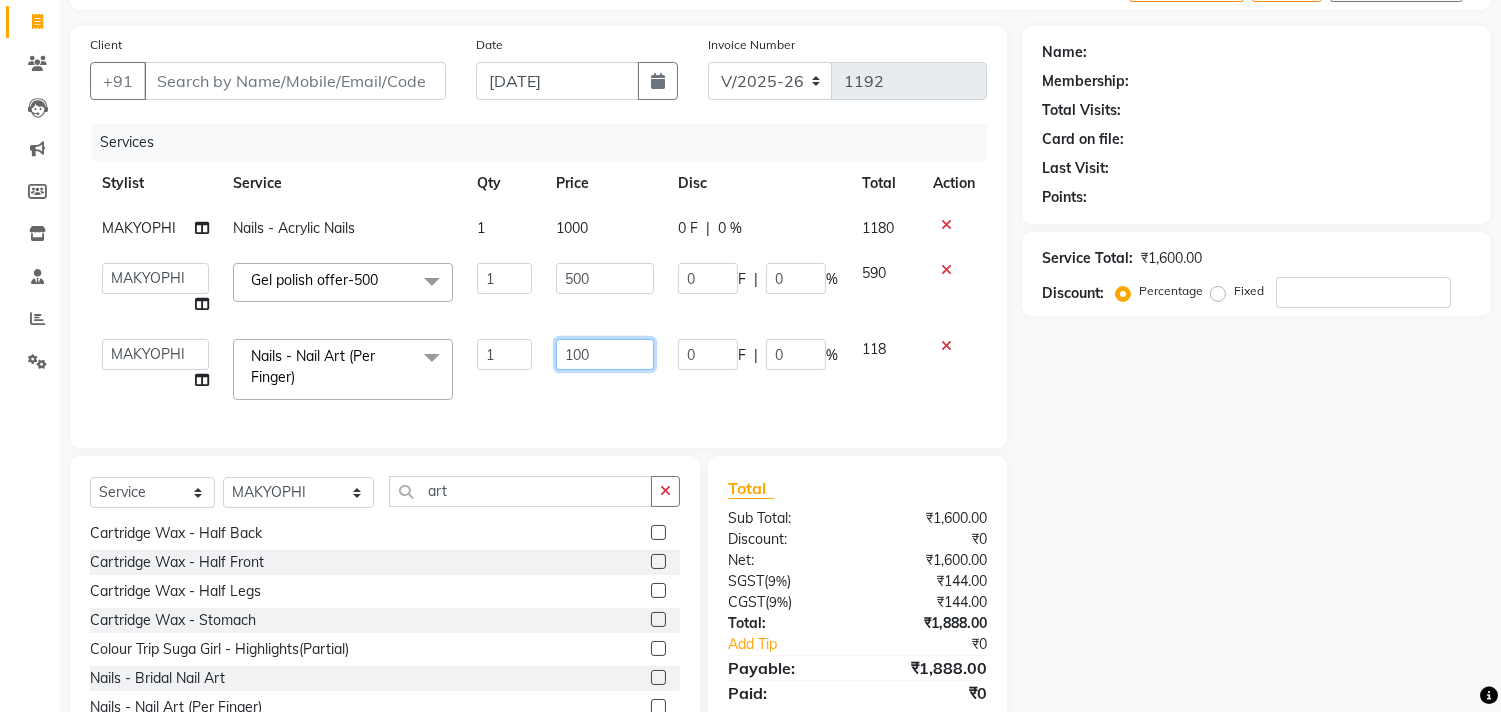 click on "100" 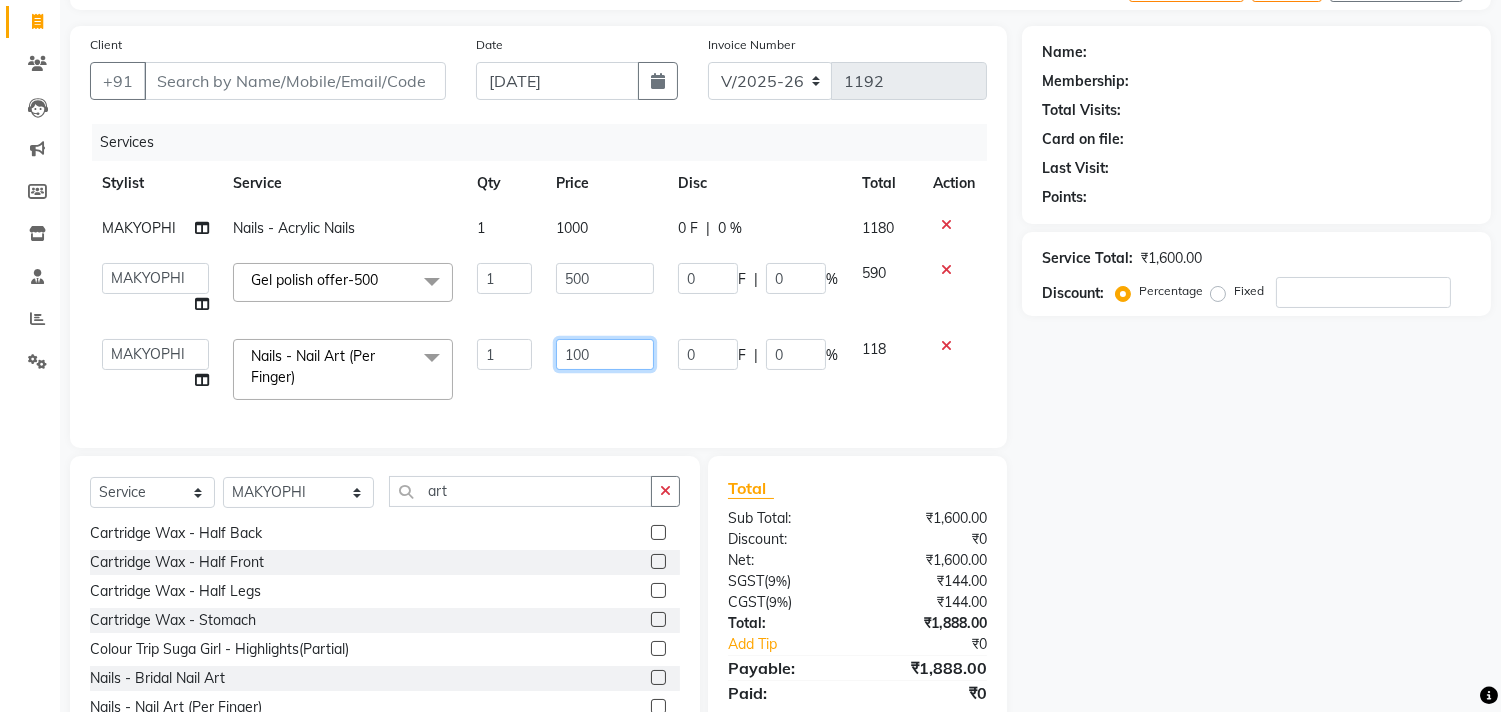 type on "1000" 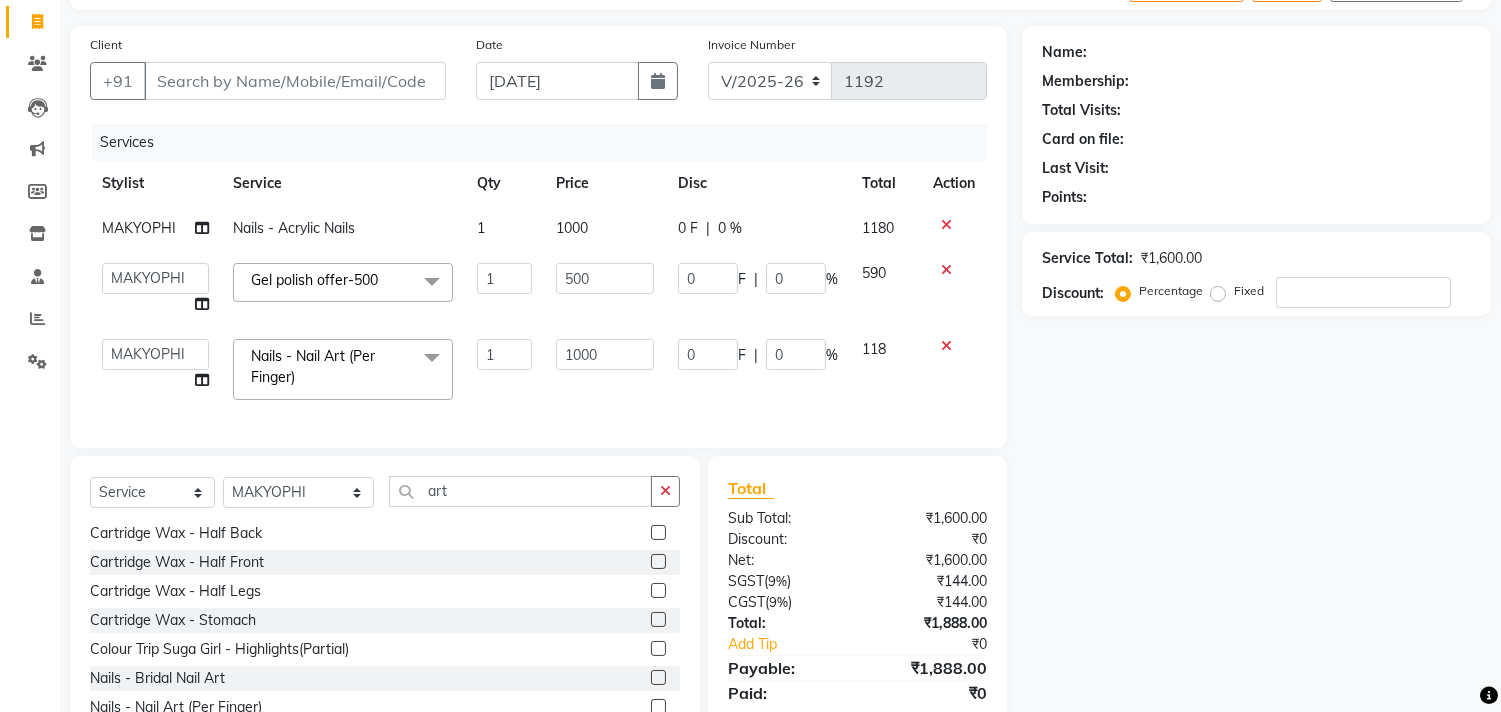 click on "Services Stylist Service Qty Price Disc Total Action MAKYOPHI Nails  - Acrylic Nails 1 1000 0 F | 0 % 1180  Alim Kaldane   Anwar Laskar   Hi On Hair   MAKYOPHI   Pankaj Thakur   Poonam Nalawade   Raani   Rasika  Shelar   Rehan Salmani   Saba Shaikh   Sana Shaikh   SOSEM   Zeeshan Salmani  Gel polish offer-500  x ARGAN COCKTAIL ARGAN SPA FRINGE - STRAIGHTENING HAIR EXTENSION REMOVAL HAIR EXTENSIONS INTEGRITY UPTO SHOULDER MOISTURE PLUS SPA (Upto Shoulder) NANO PLASTIA (Very Short) OLA PLEX STAND ALONE OLA PLEX TREATMENT SLIVER SHINE COCKTAIL STENSILS STRAIGHTNING (ABOVE SHOULDER) STRAIGHTNING (BELOW SHOULDER) STRAIGHTNING (UPTO WAIST) STRAIGHTNING (VERY SHORT) Colour Care milkshake Spa foot massage Nose wax file/cut file/cut/polish outcurls Blow dry Aroma Manicure eyebrows/upperlips wash n Blowdry UPPERLIPS PINKINI WAX face Dtan Cateye gel polish Aroma Pedicure AVL pedicure marine sea alga face bleach Bomb pedicure Bomb Manicure AVL Manicure marine sea alga Feet Wax ADD ON OIL WASH FEET DTAN Polish change 1 0" 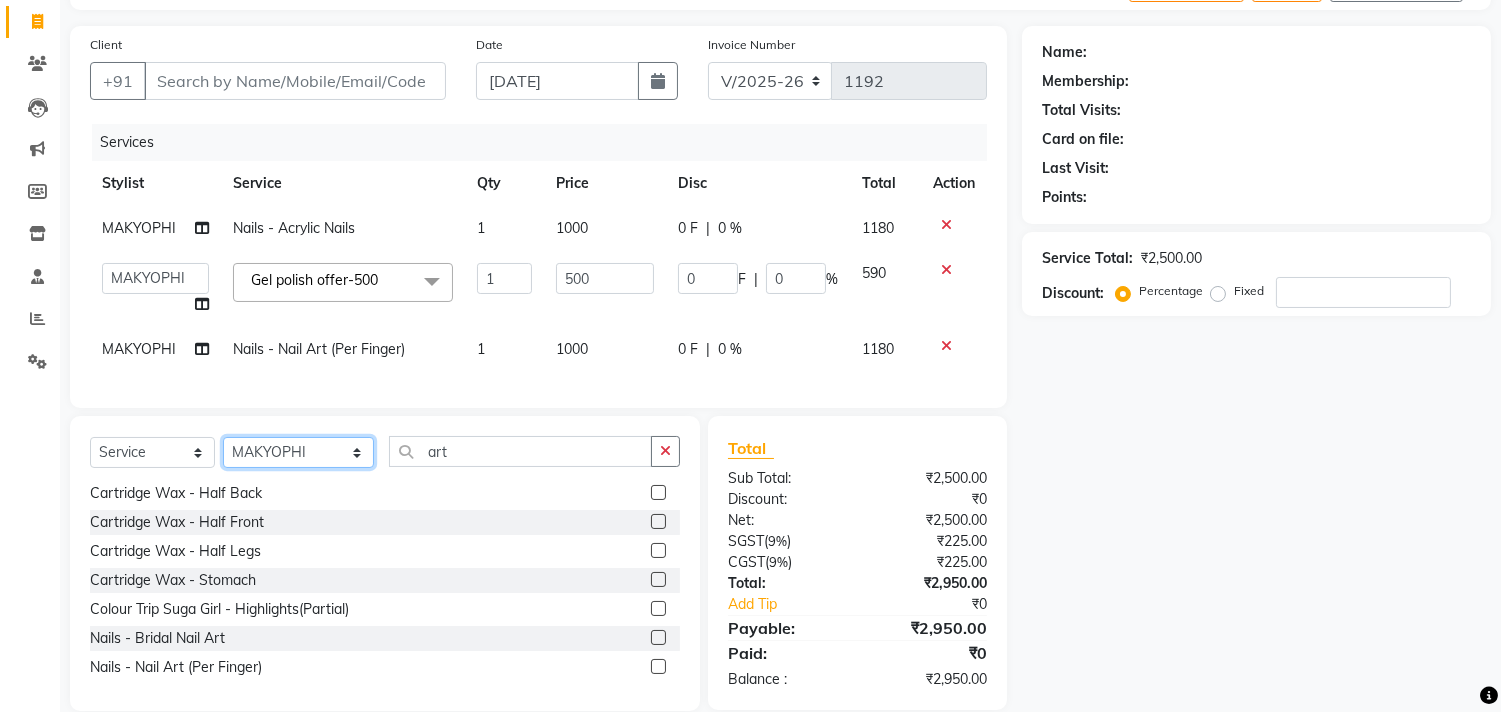 click on "Select Stylist Alim Kaldane Anwar Laskar Hi On Hair MAKYOPHI Pankaj Thakur Poonam Nalawade Raani Rasika  Shelar Rehan Salmani Saba Shaikh Sana Shaikh SOSEM Zeeshan Salmani" 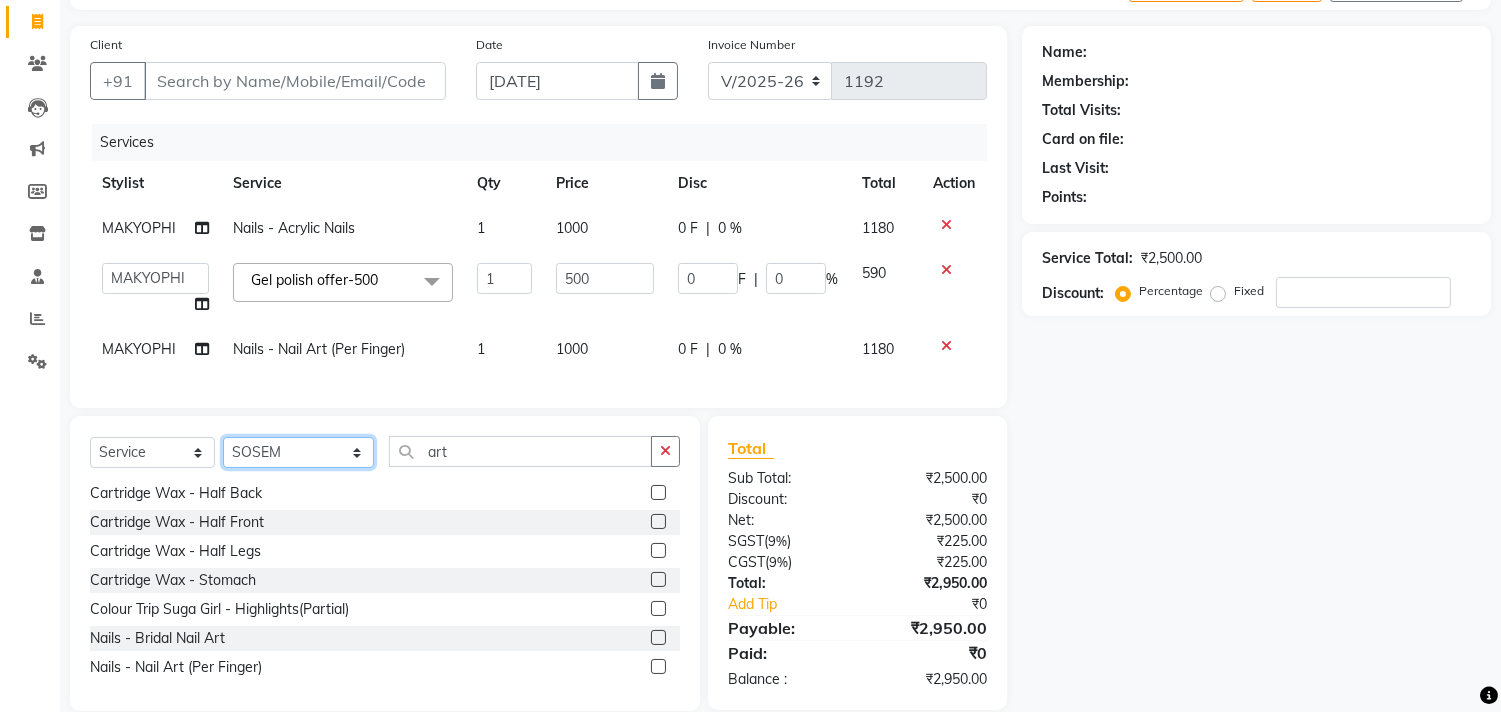 click on "Select Stylist Alim Kaldane Anwar Laskar Hi On Hair MAKYOPHI Pankaj Thakur Poonam Nalawade Raani Rasika  Shelar Rehan Salmani Saba Shaikh Sana Shaikh SOSEM Zeeshan Salmani" 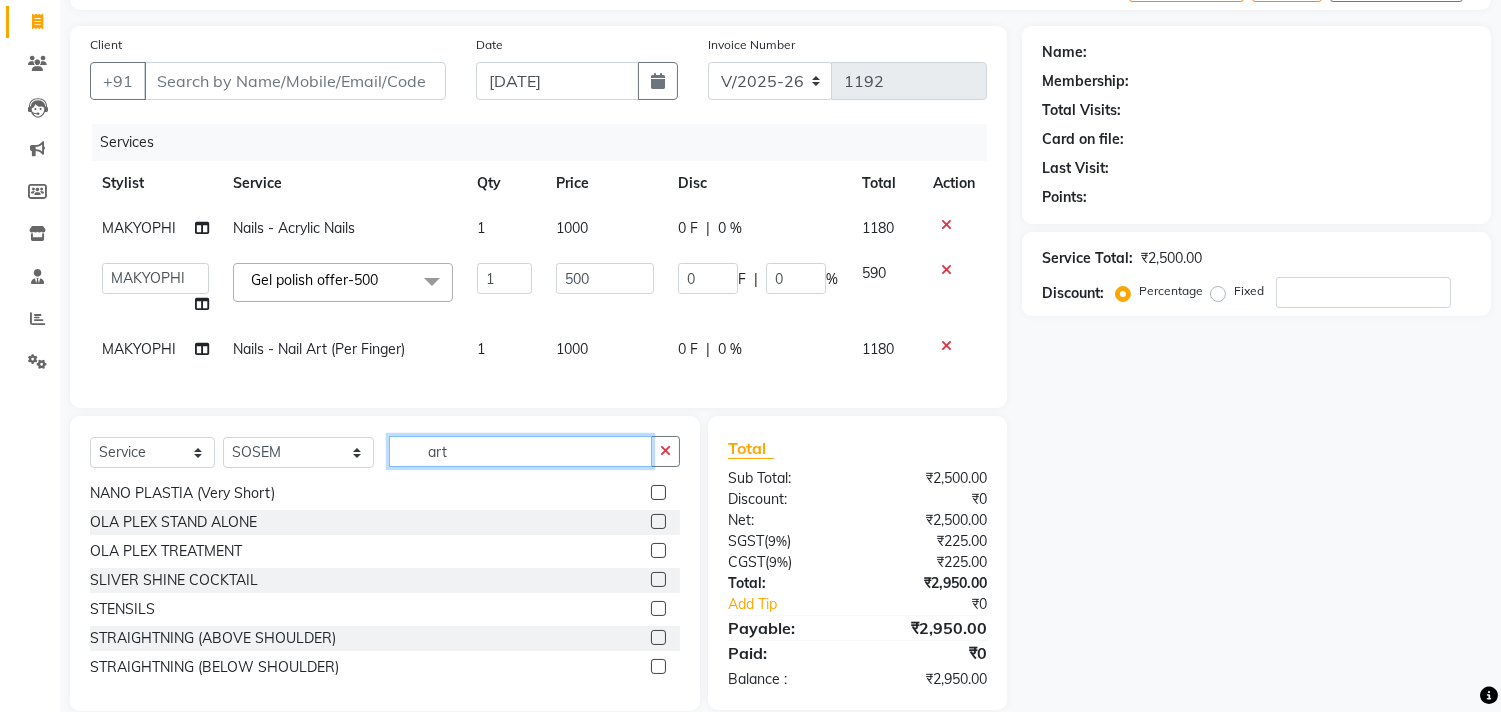 click on "art" 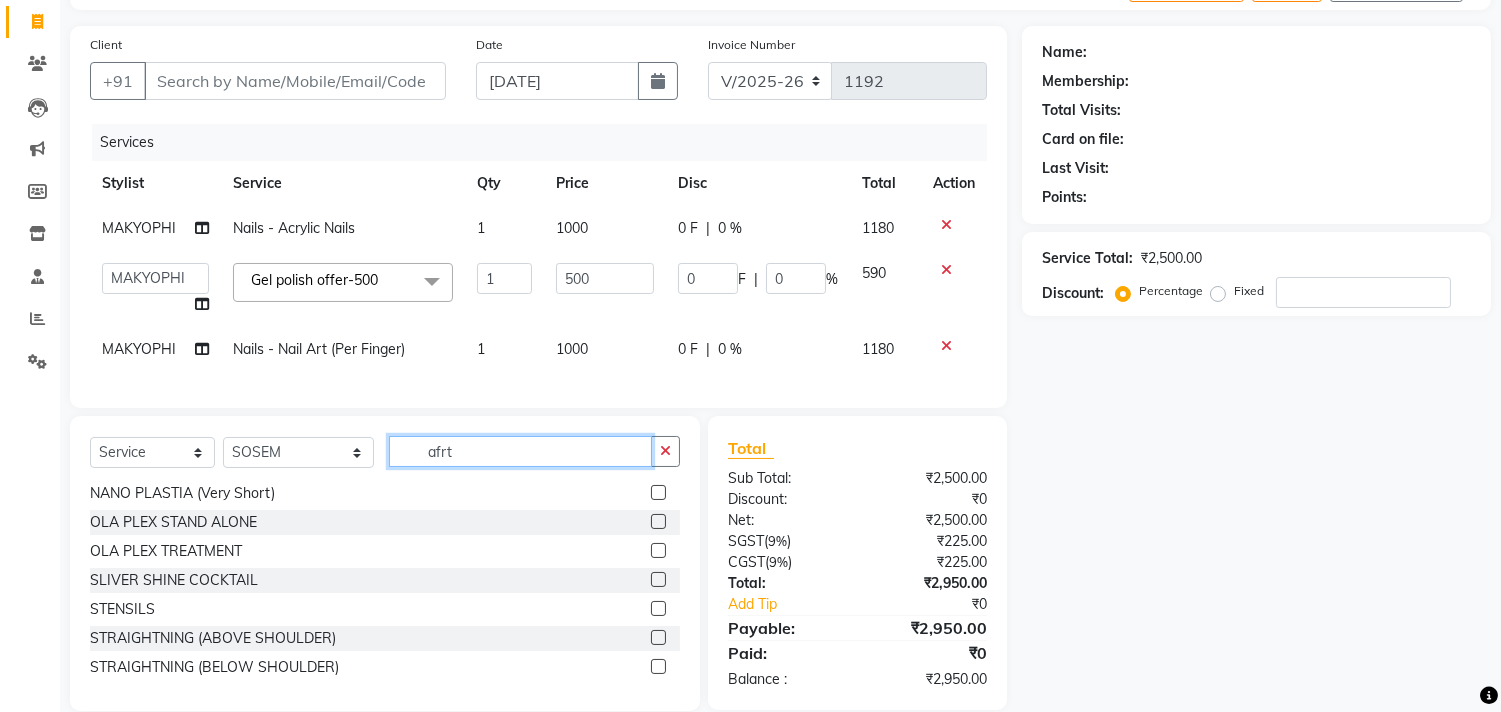 scroll, scrollTop: 0, scrollLeft: 0, axis: both 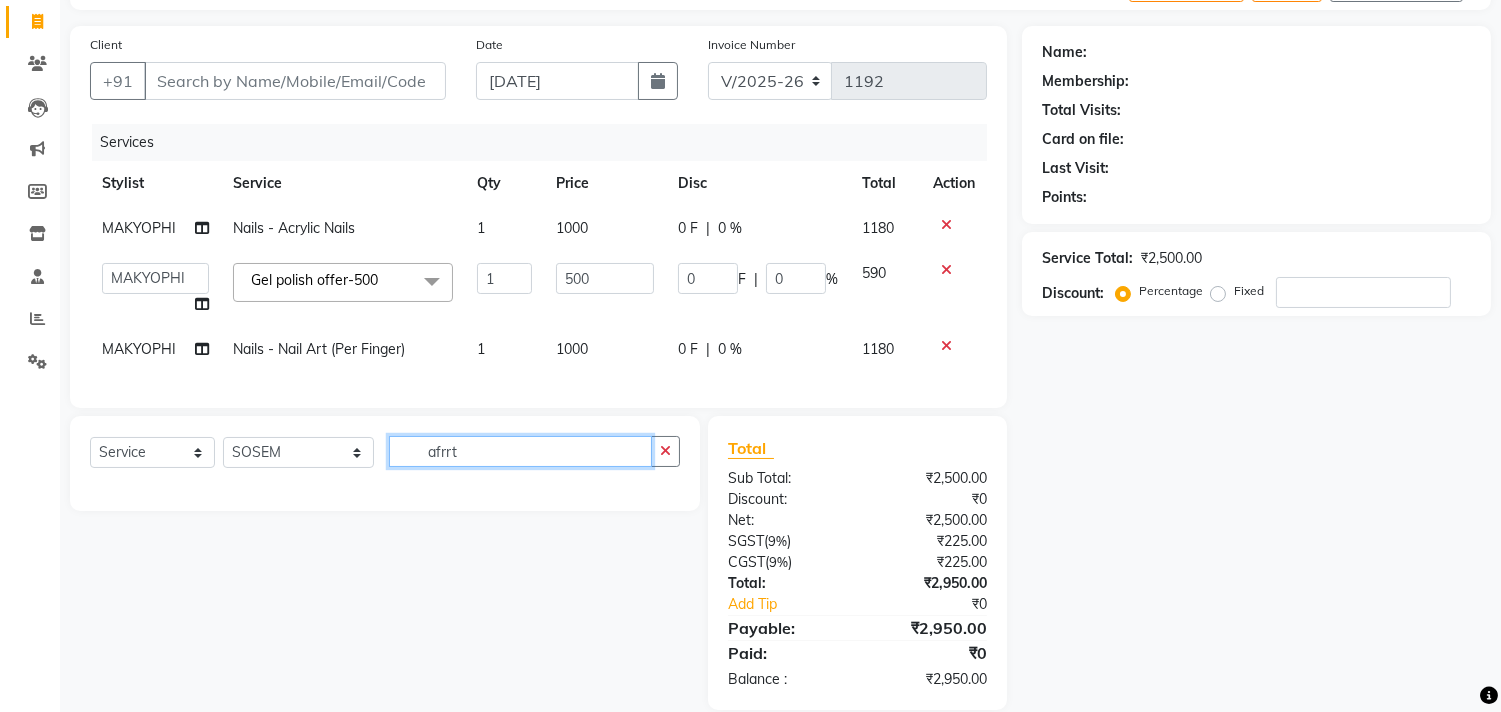 drag, startPoint x: 467, startPoint y: 464, endPoint x: 346, endPoint y: 467, distance: 121.037186 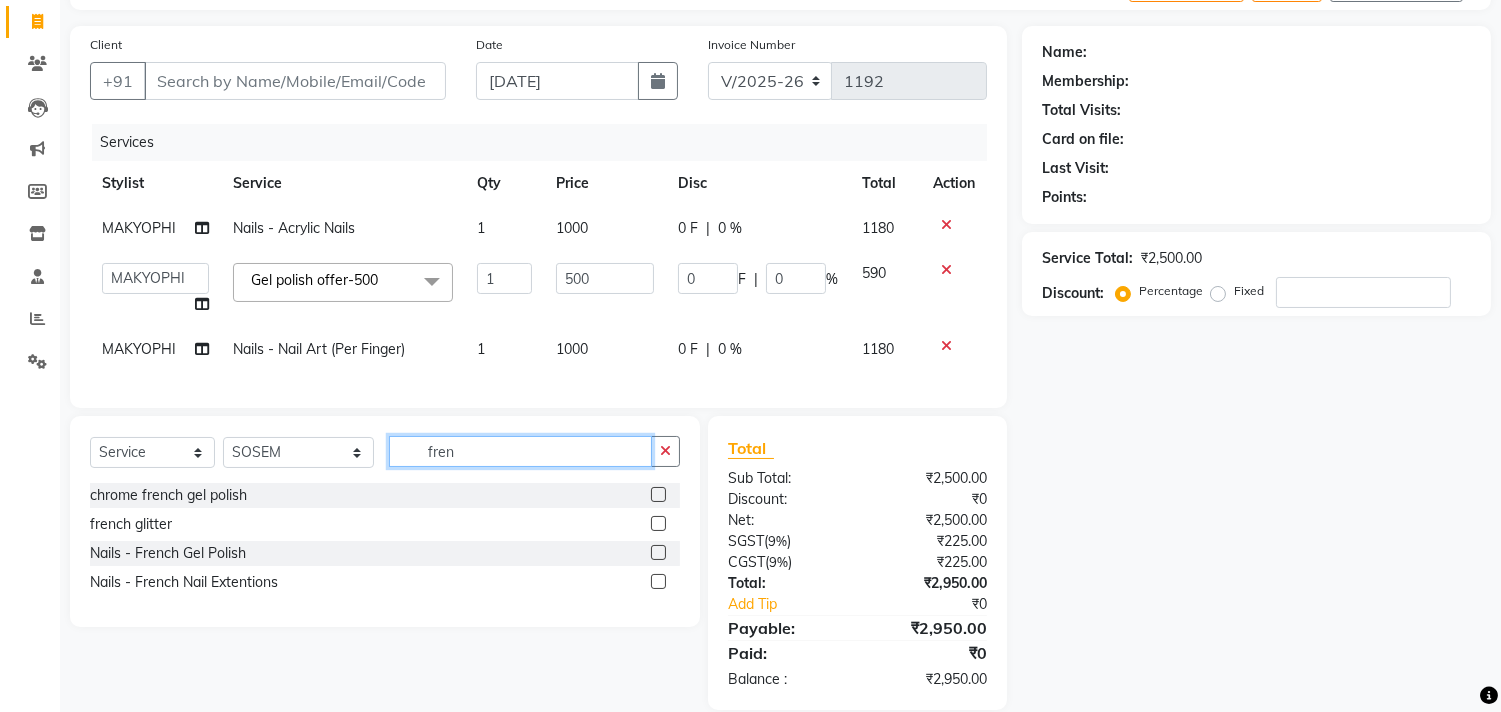 type on "fren" 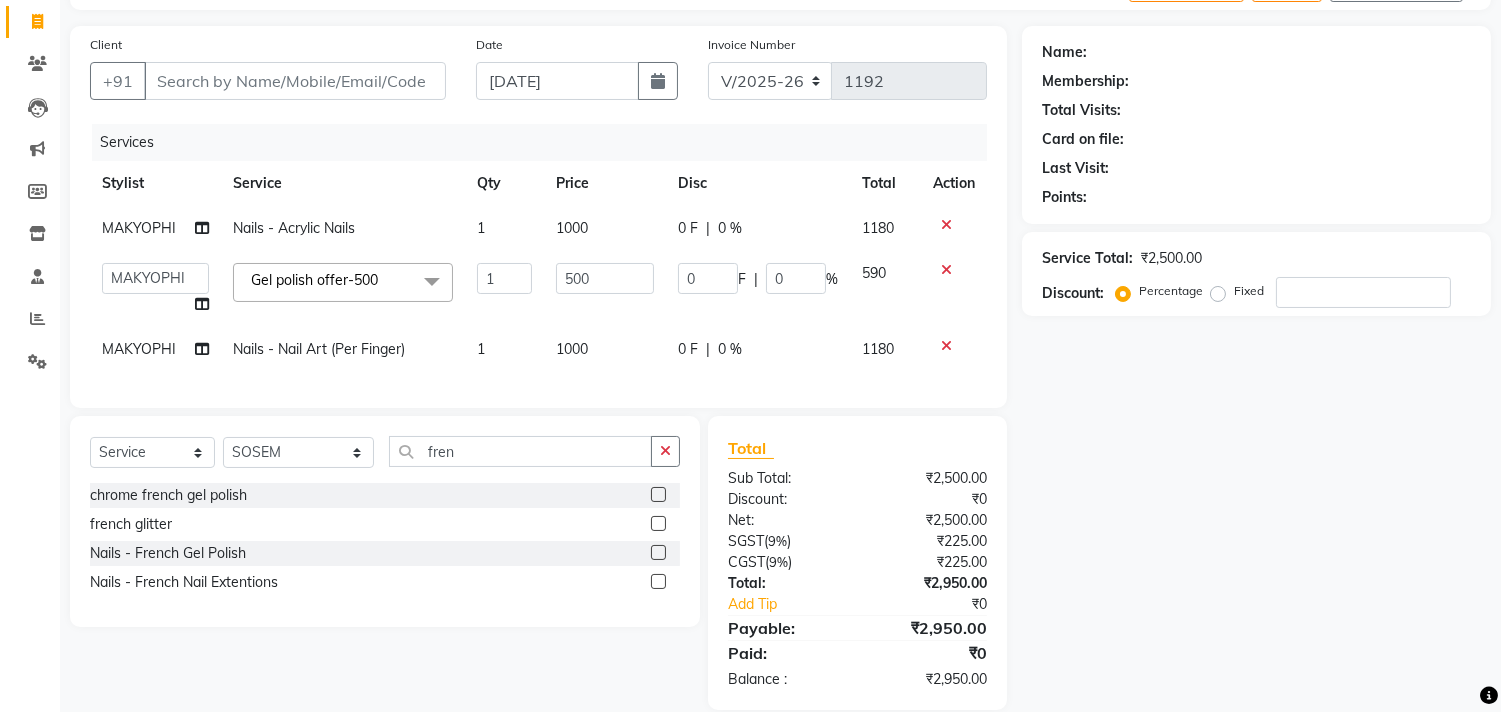 click 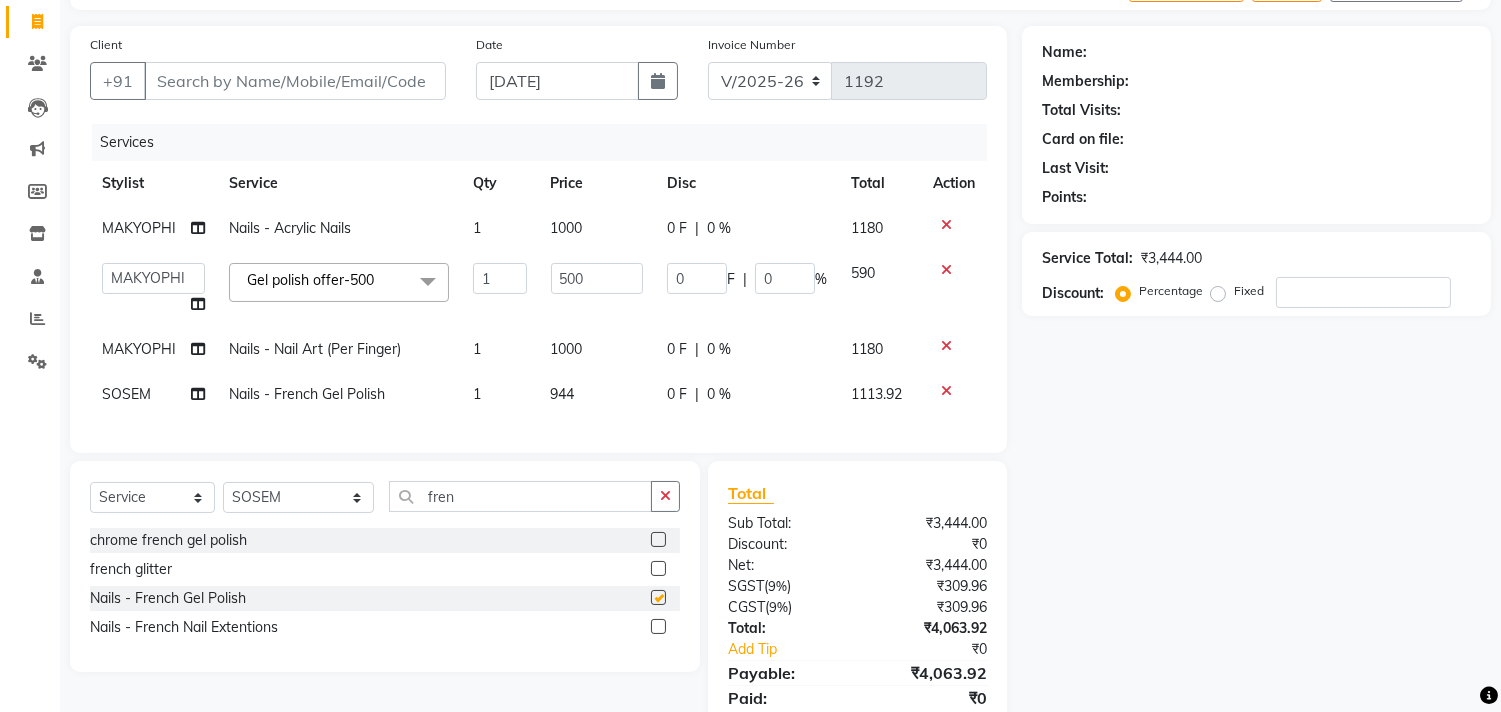 checkbox on "false" 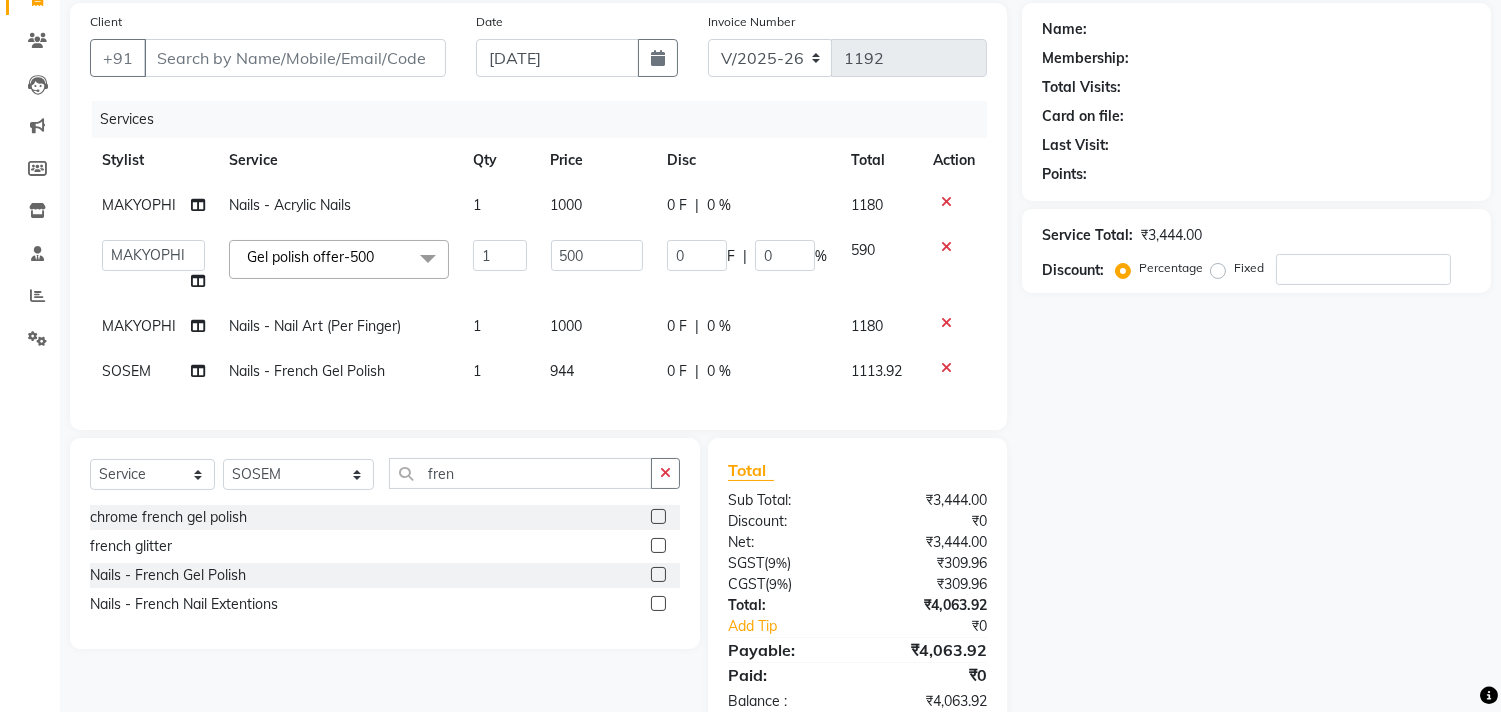 scroll, scrollTop: 213, scrollLeft: 0, axis: vertical 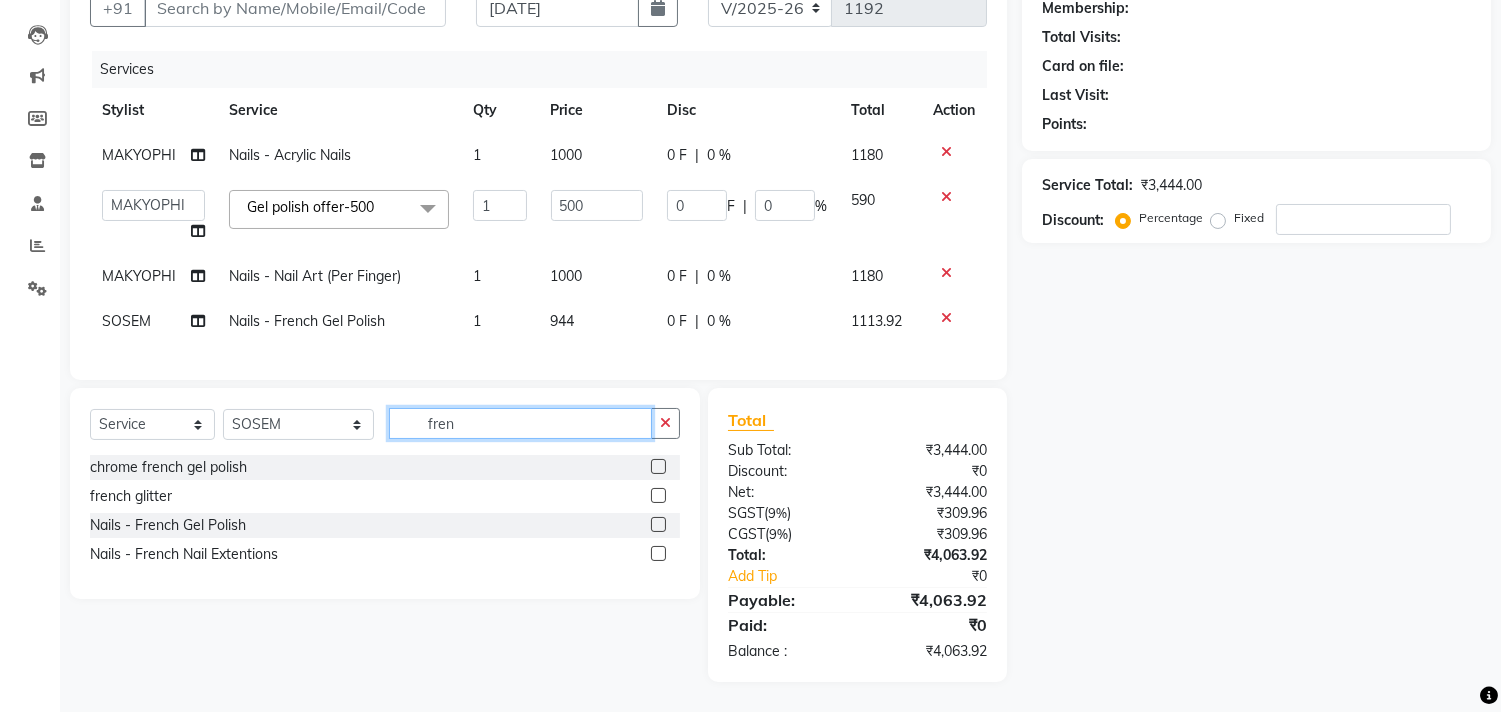 click on "fren" 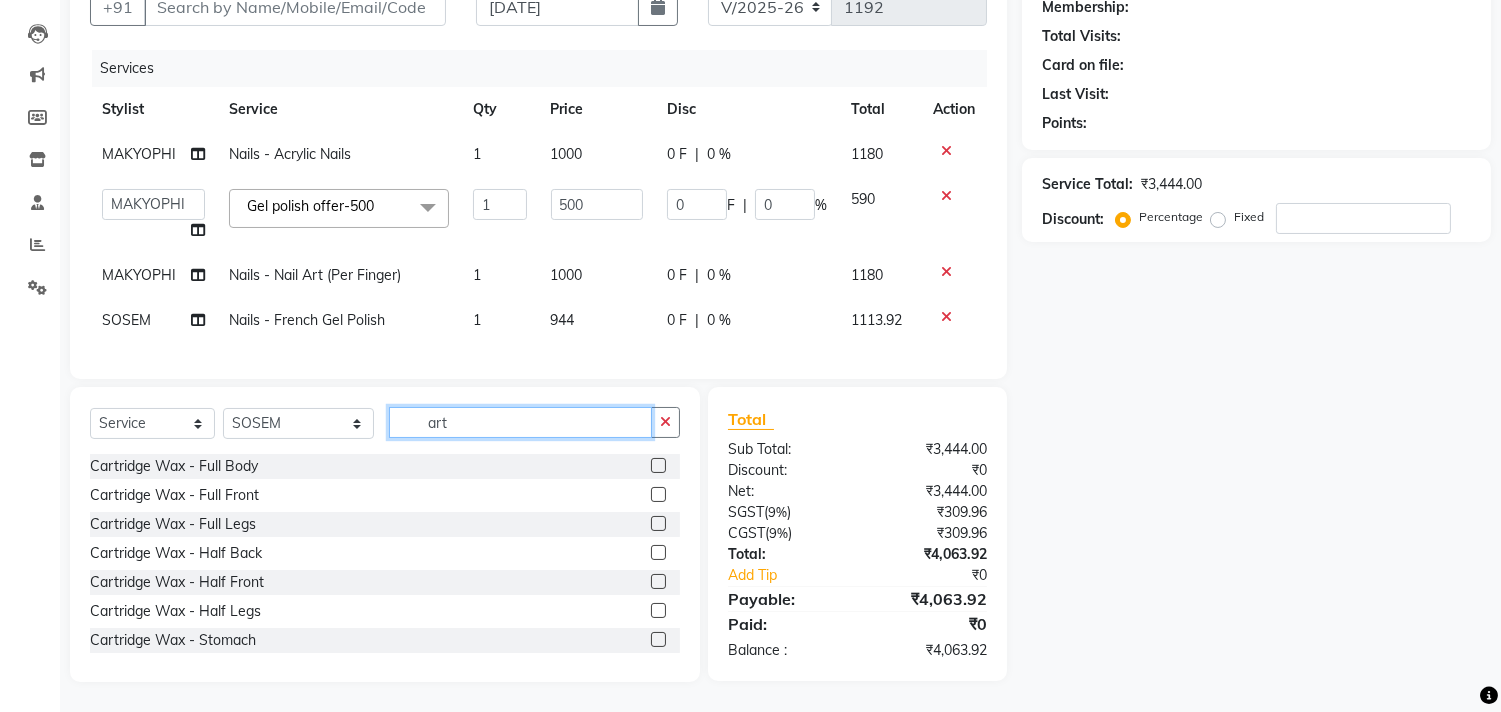scroll, scrollTop: 205, scrollLeft: 0, axis: vertical 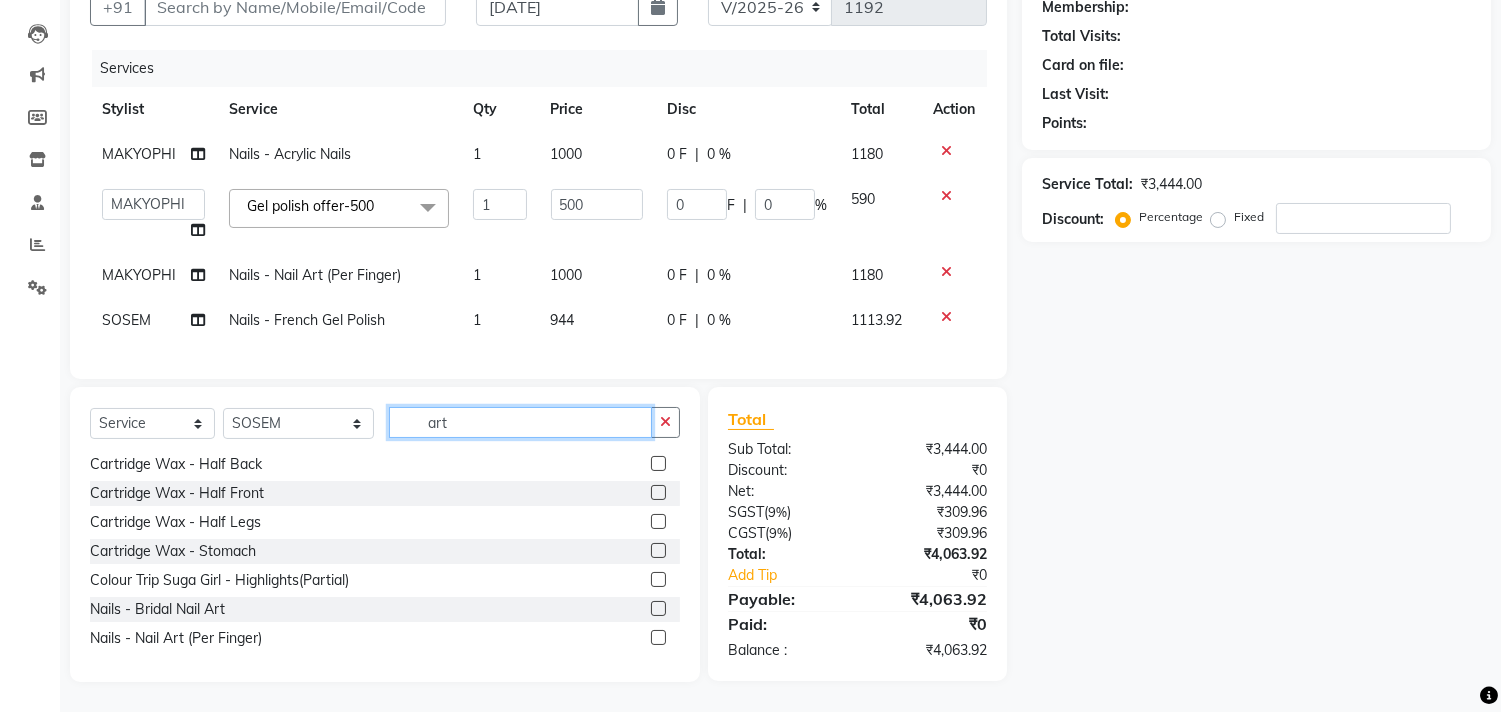type on "art" 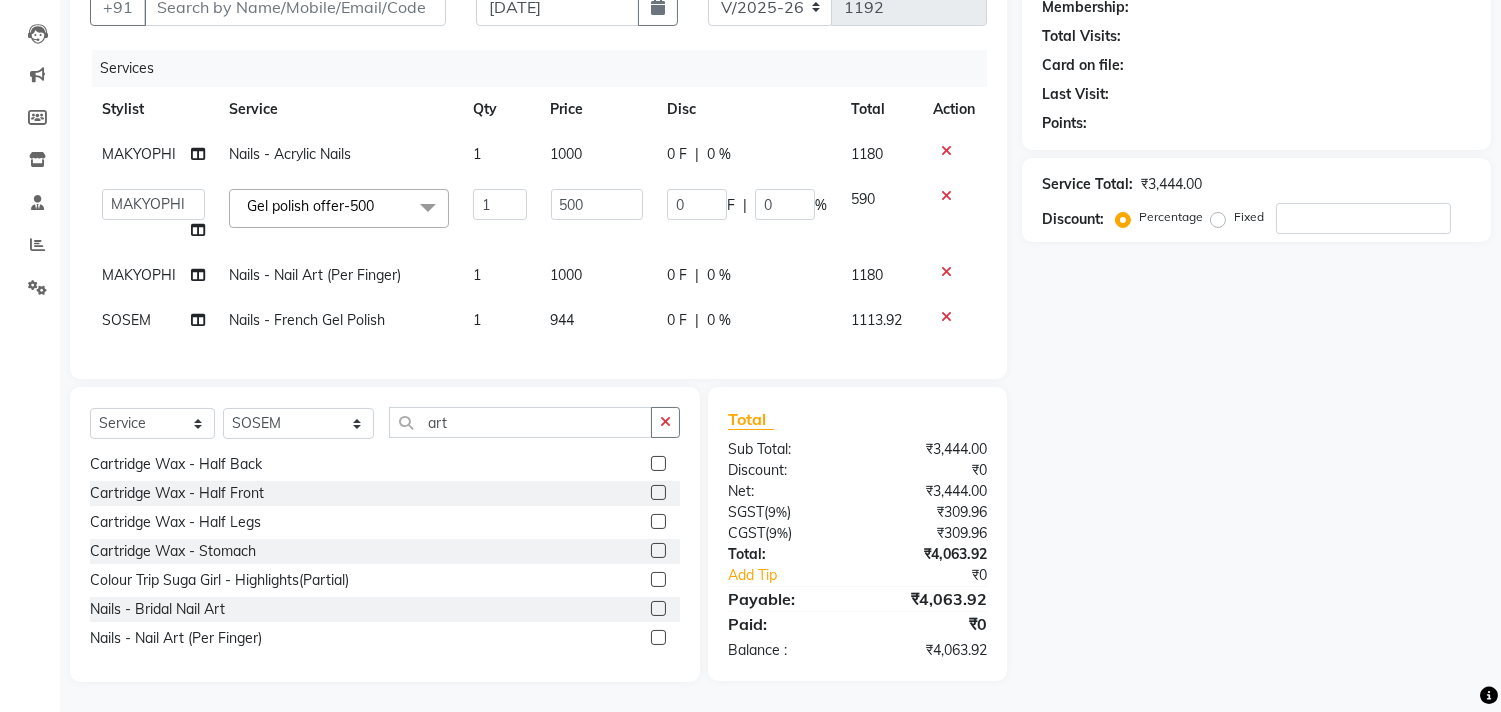 click 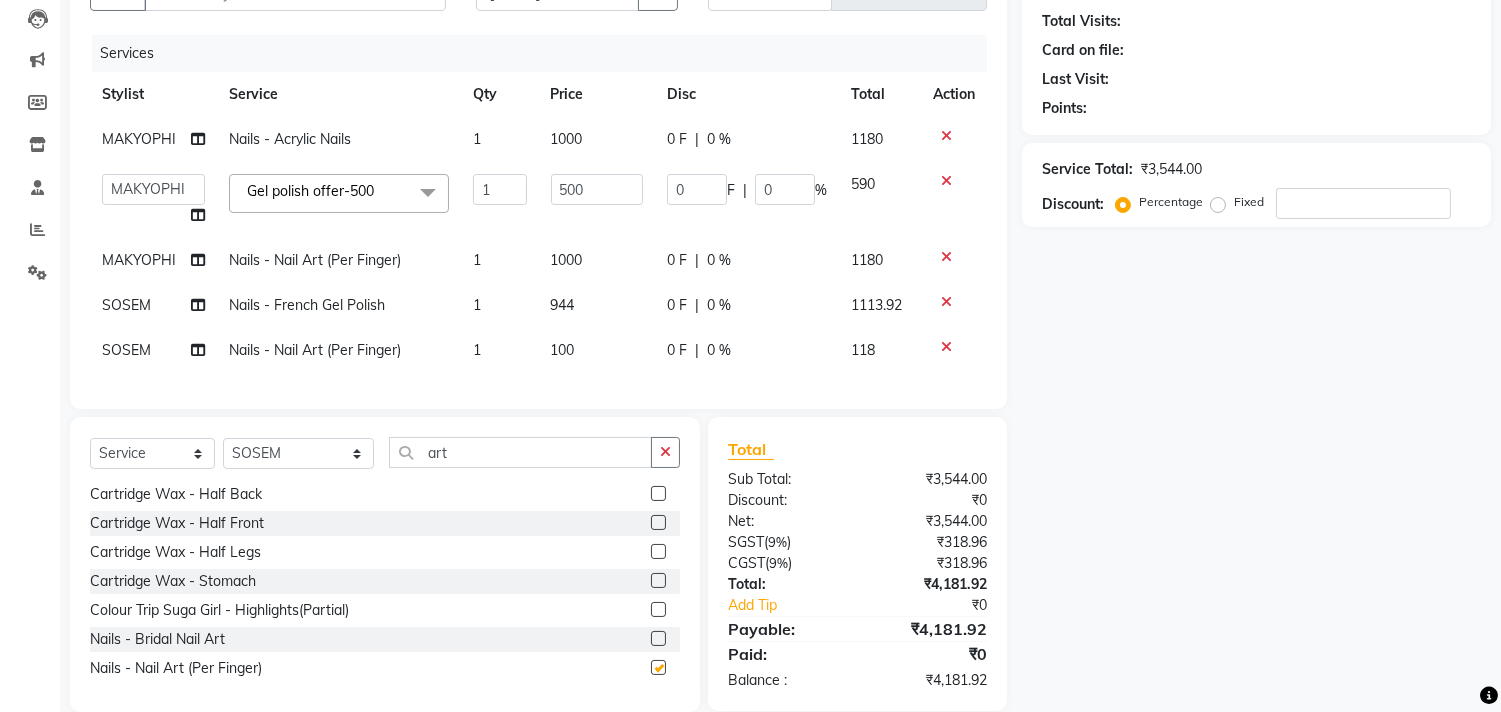 checkbox on "false" 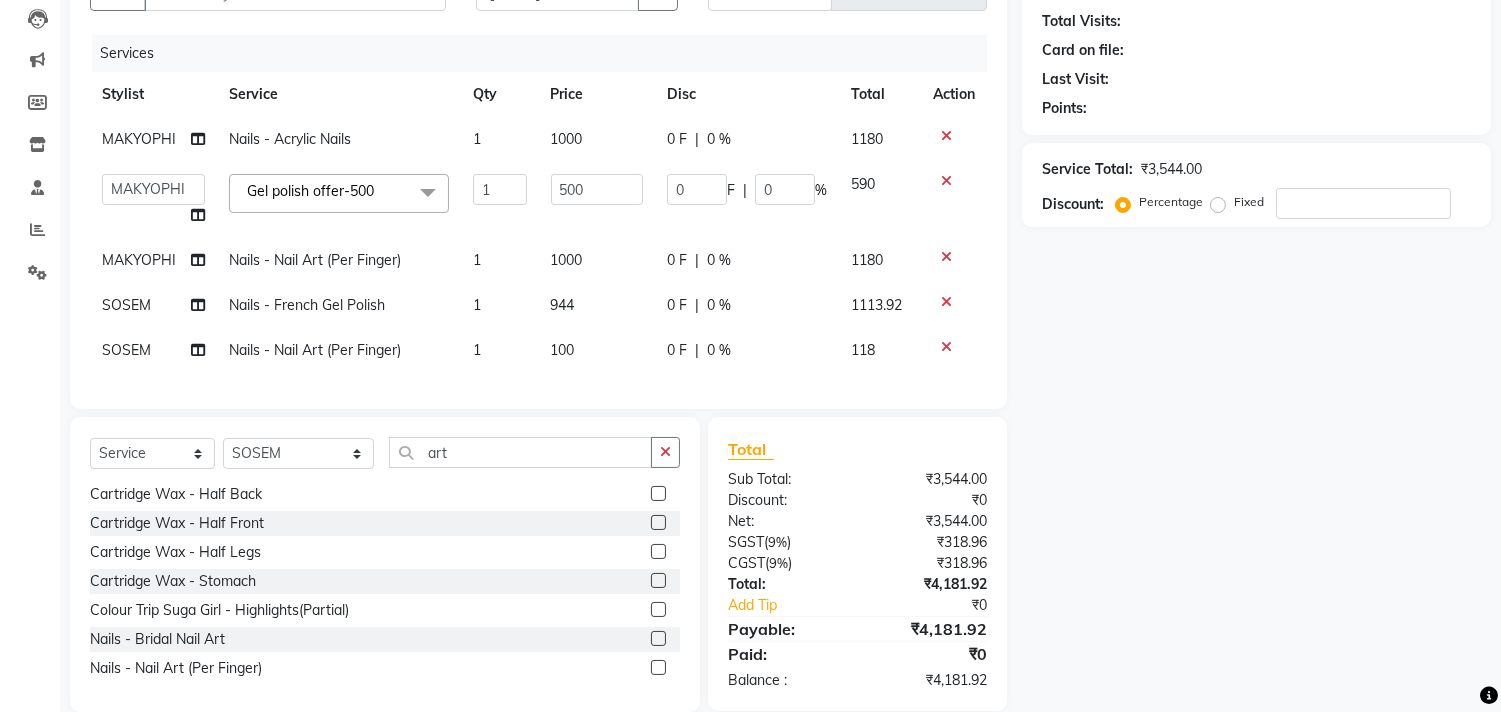 click on "1" 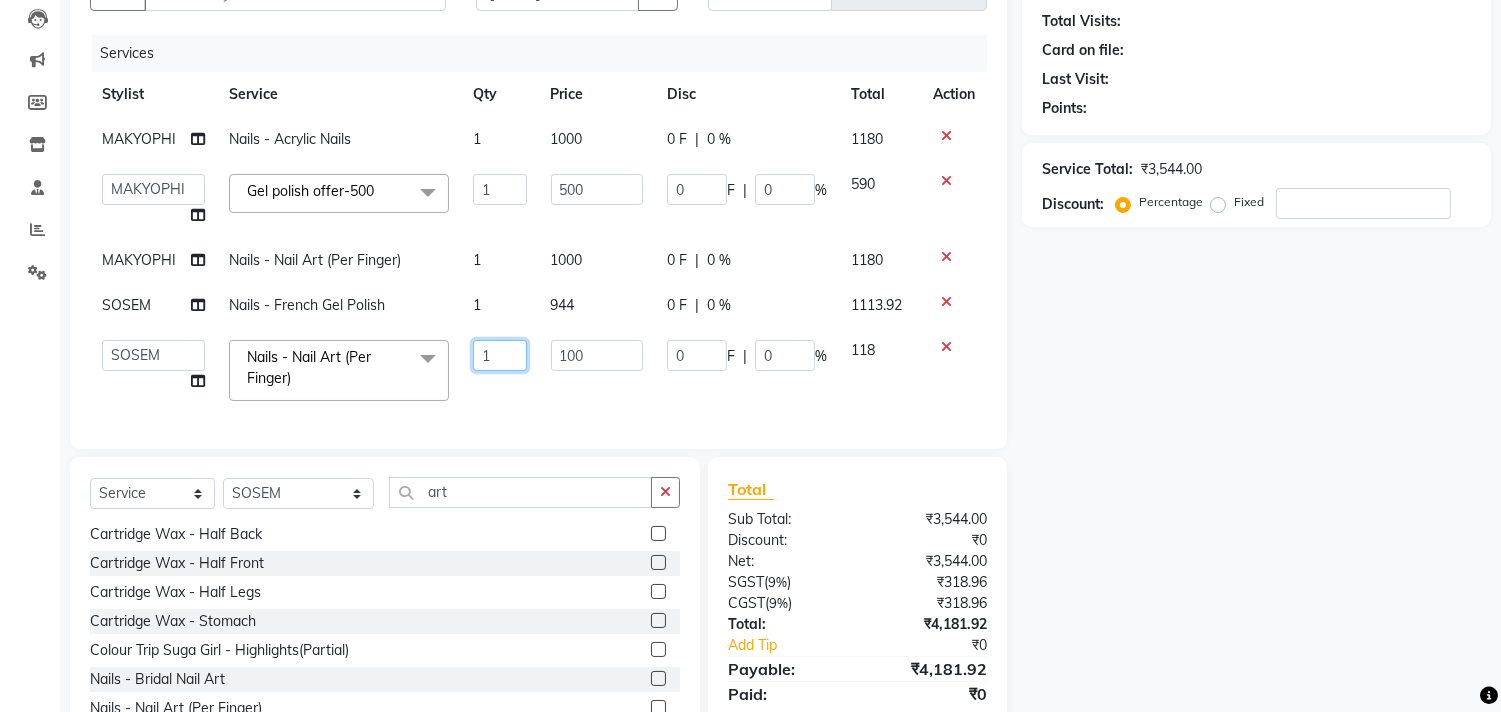 drag, startPoint x: 508, startPoint y: 354, endPoint x: 454, endPoint y: 356, distance: 54.037025 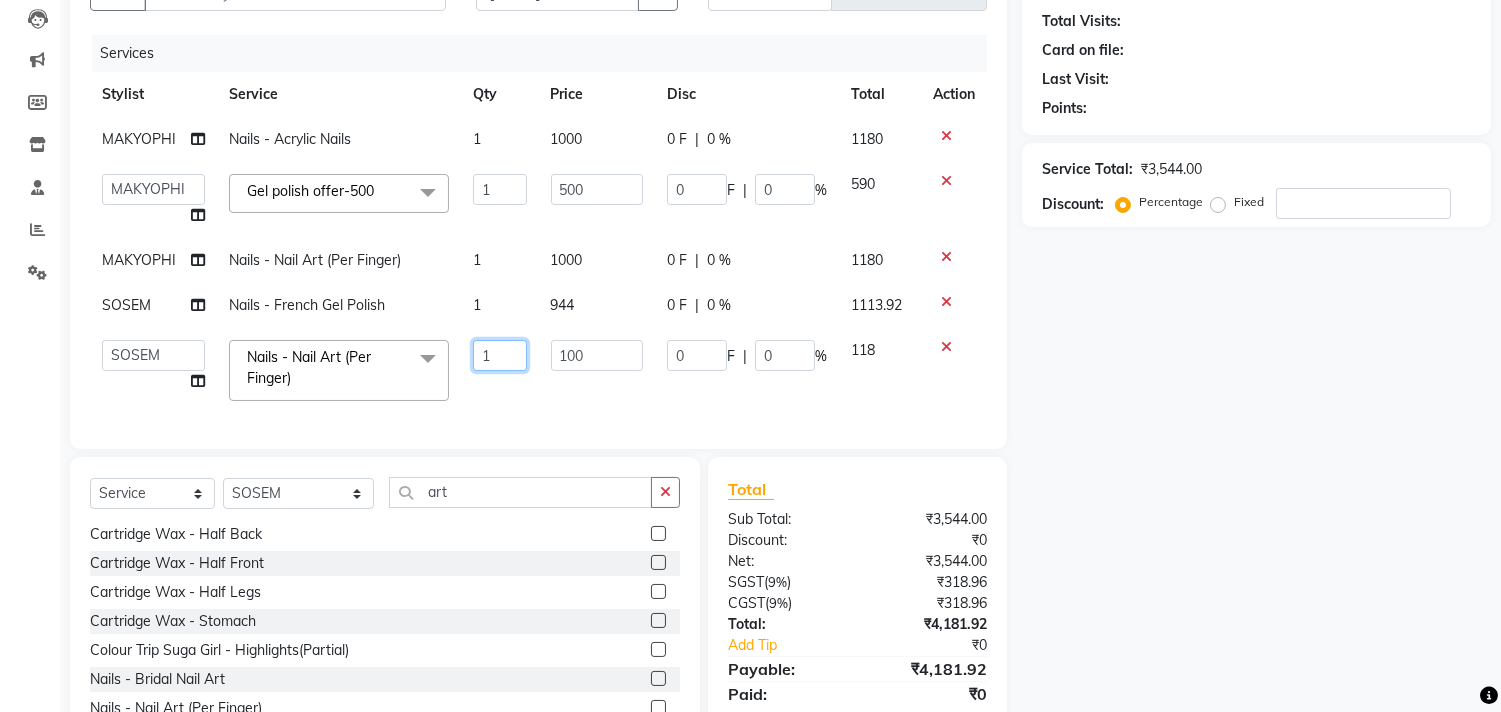 type on "2" 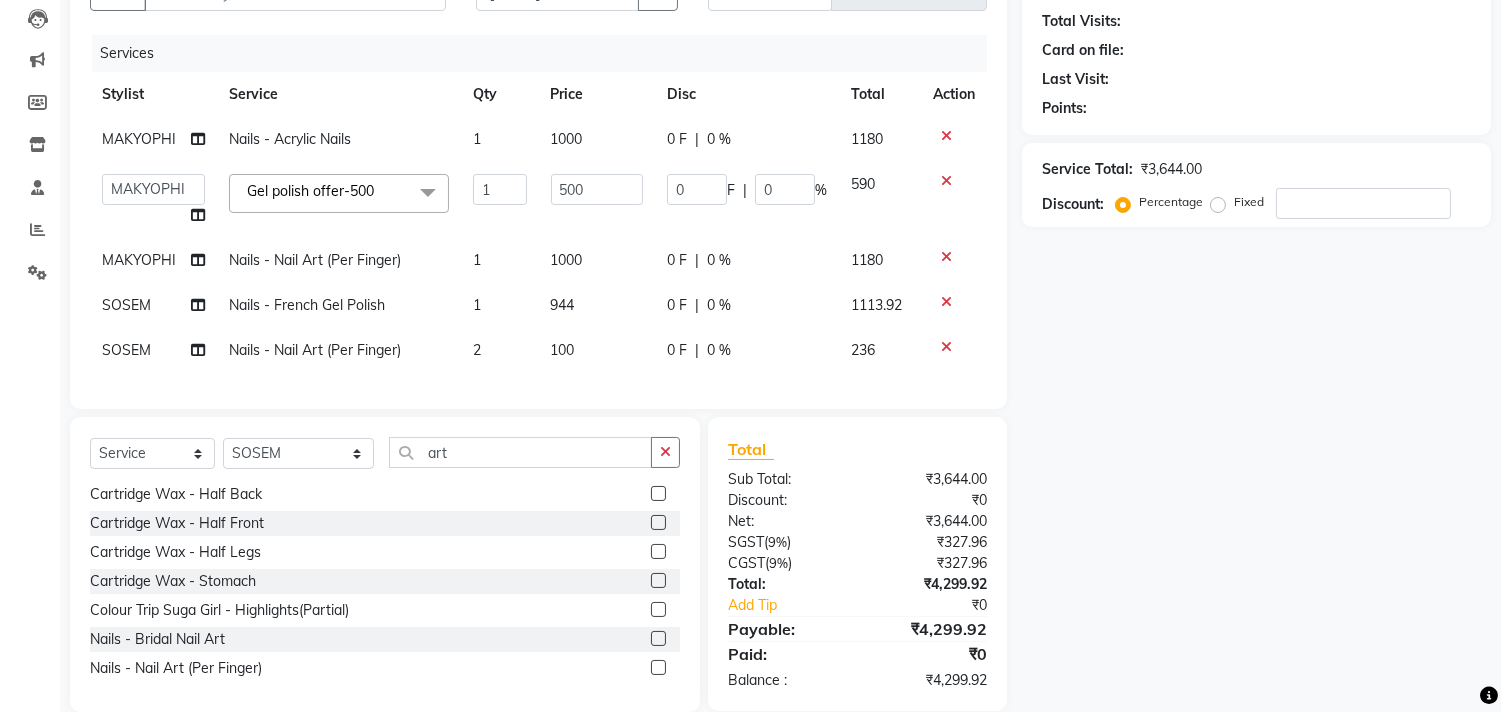 click on "Services Stylist Service Qty Price Disc Total Action MAKYOPHI Nails  - Acrylic Nails 1 1000 0 F | 0 % 1180  Alim Kaldane   Anwar Laskar   Hi On Hair   MAKYOPHI   Pankaj Thakur   Poonam Nalawade   Raani   Rasika  Shelar   Rehan Salmani   Saba Shaikh   Sana Shaikh   SOSEM   Zeeshan Salmani  Gel polish offer-500  x ARGAN COCKTAIL ARGAN SPA FRINGE - STRAIGHTENING HAIR EXTENSION REMOVAL HAIR EXTENSIONS INTEGRITY UPTO SHOULDER MOISTURE PLUS SPA (Upto Shoulder) NANO PLASTIA (Very Short) OLA PLEX STAND ALONE OLA PLEX TREATMENT SLIVER SHINE COCKTAIL STENSILS STRAIGHTNING (ABOVE SHOULDER) STRAIGHTNING (BELOW SHOULDER) STRAIGHTNING (UPTO WAIST) STRAIGHTNING (VERY SHORT) Colour Care milkshake Spa foot massage Nose wax file/cut file/cut/polish outcurls Blow dry Aroma Manicure eyebrows/upperlips wash n Blowdry UPPERLIPS PINKINI WAX face Dtan Cateye gel polish Aroma Pedicure AVL pedicure marine sea alga face bleach Bomb pedicure Bomb Manicure AVL Manicure marine sea alga Feet Wax ADD ON OIL WASH FEET DTAN Polish change 1 0" 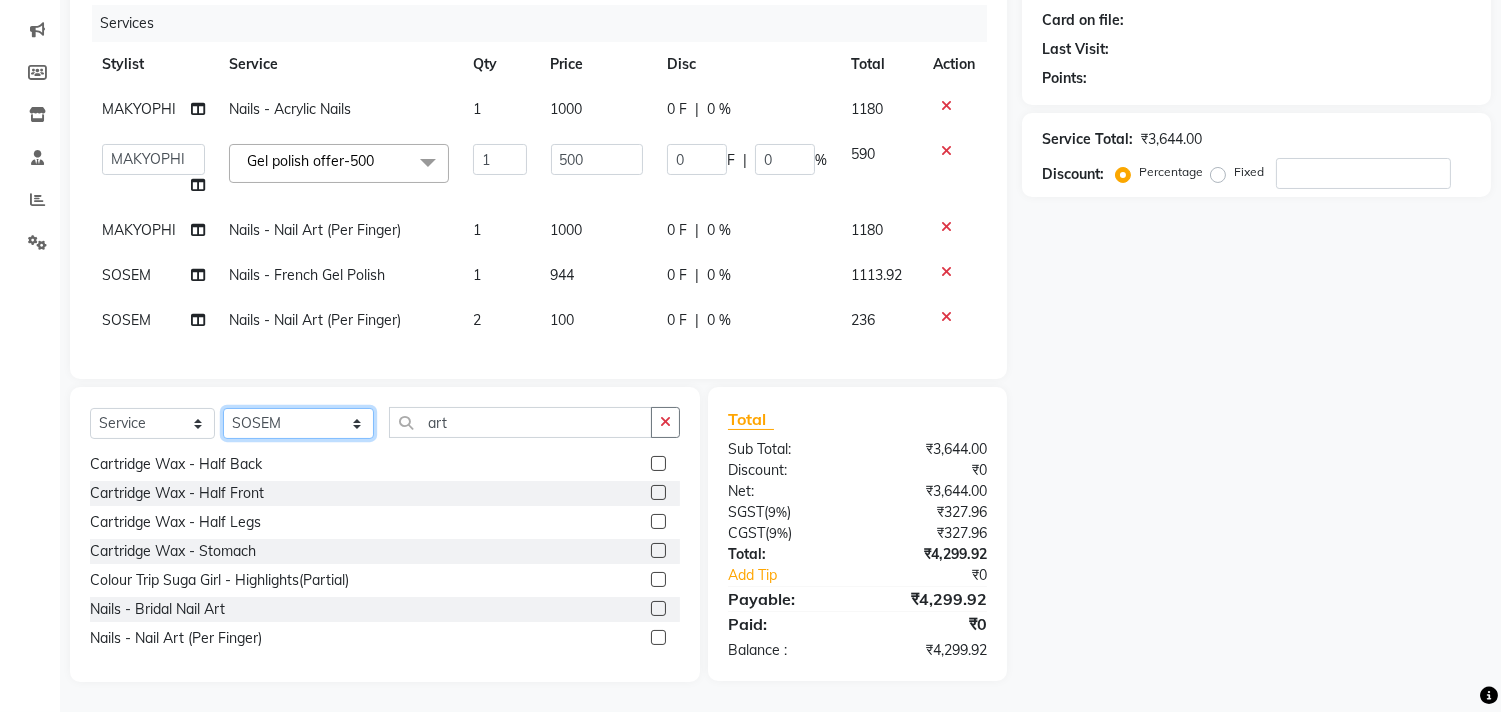click on "Select Stylist Alim Kaldane Anwar Laskar Hi On Hair MAKYOPHI Pankaj Thakur Poonam Nalawade Raani Rasika  Shelar Rehan Salmani Saba Shaikh Sana Shaikh SOSEM Zeeshan Salmani" 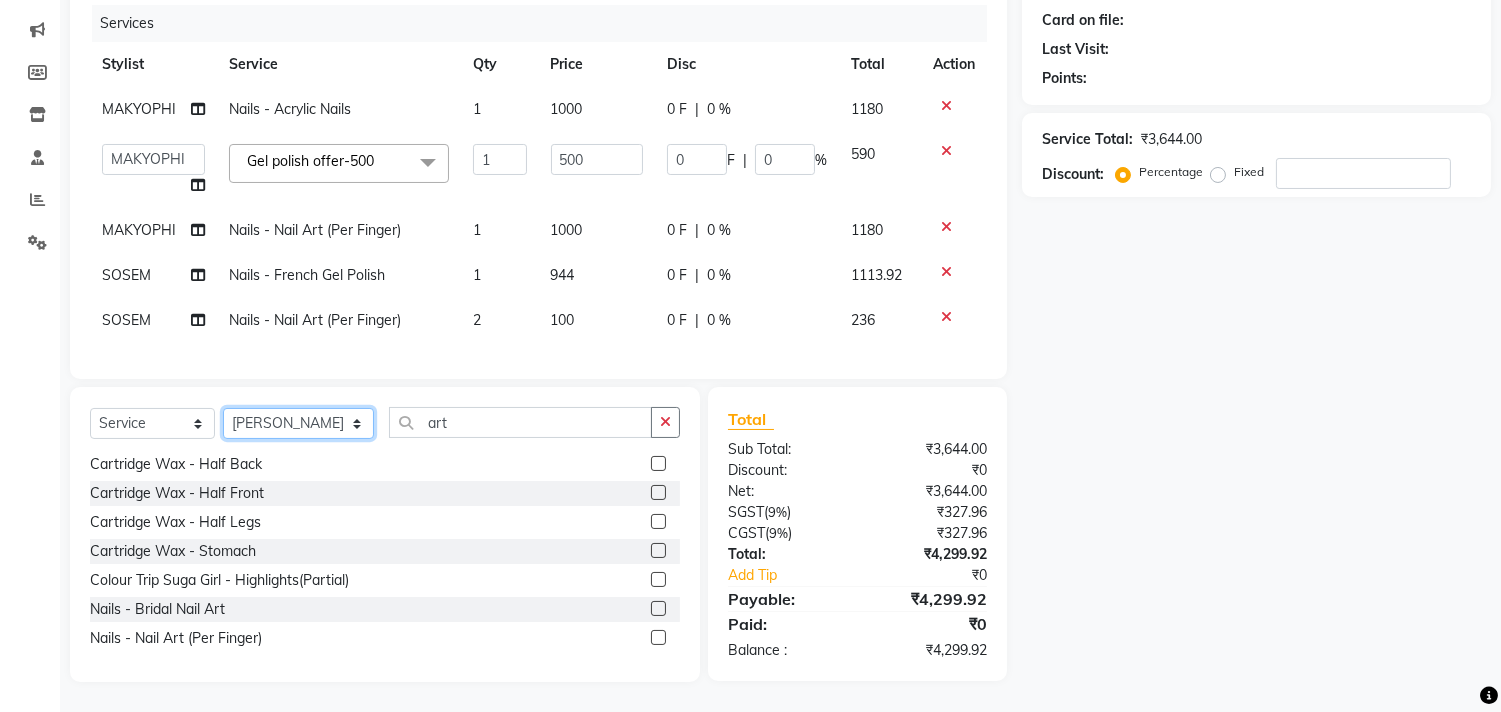 click on "Select Stylist Alim Kaldane Anwar Laskar Hi On Hair MAKYOPHI Pankaj Thakur Poonam Nalawade Raani Rasika  Shelar Rehan Salmani Saba Shaikh Sana Shaikh SOSEM Zeeshan Salmani" 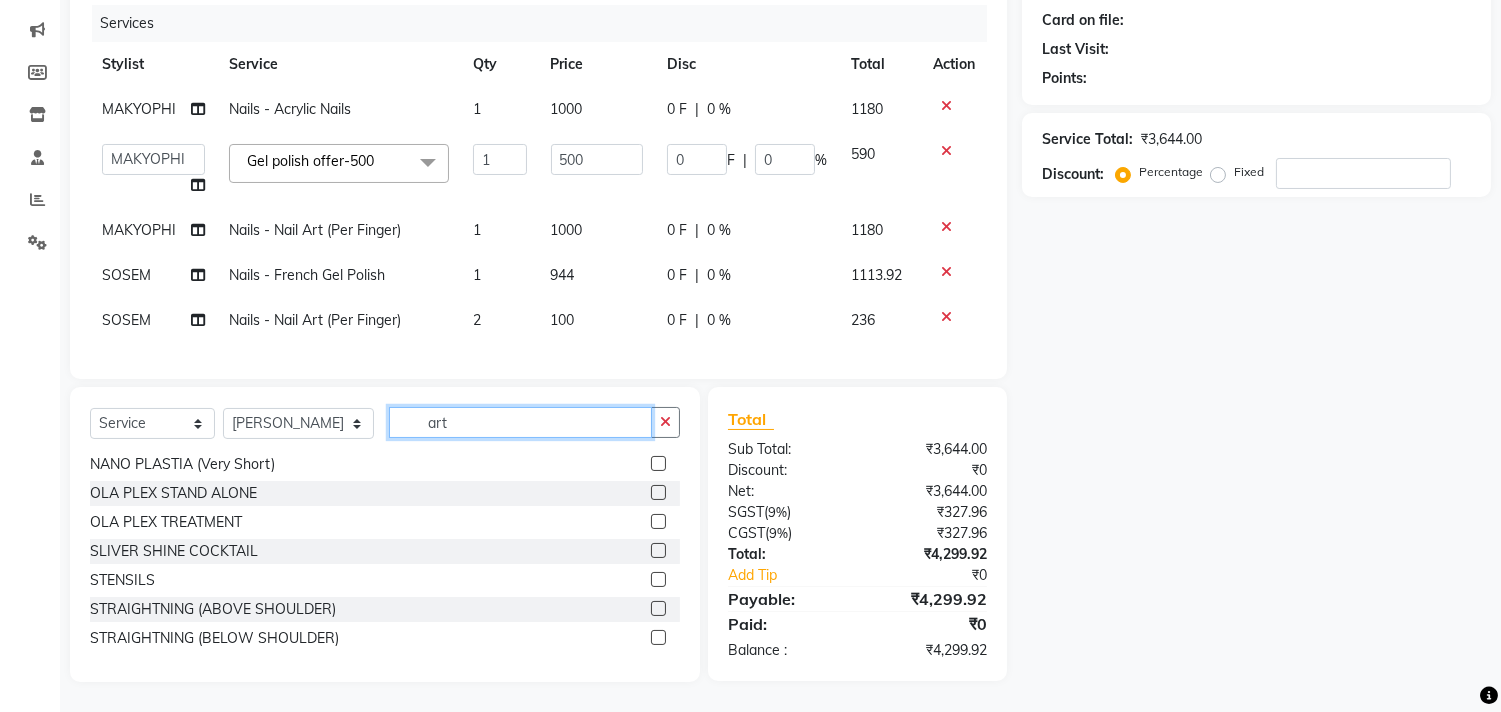 click on "art" 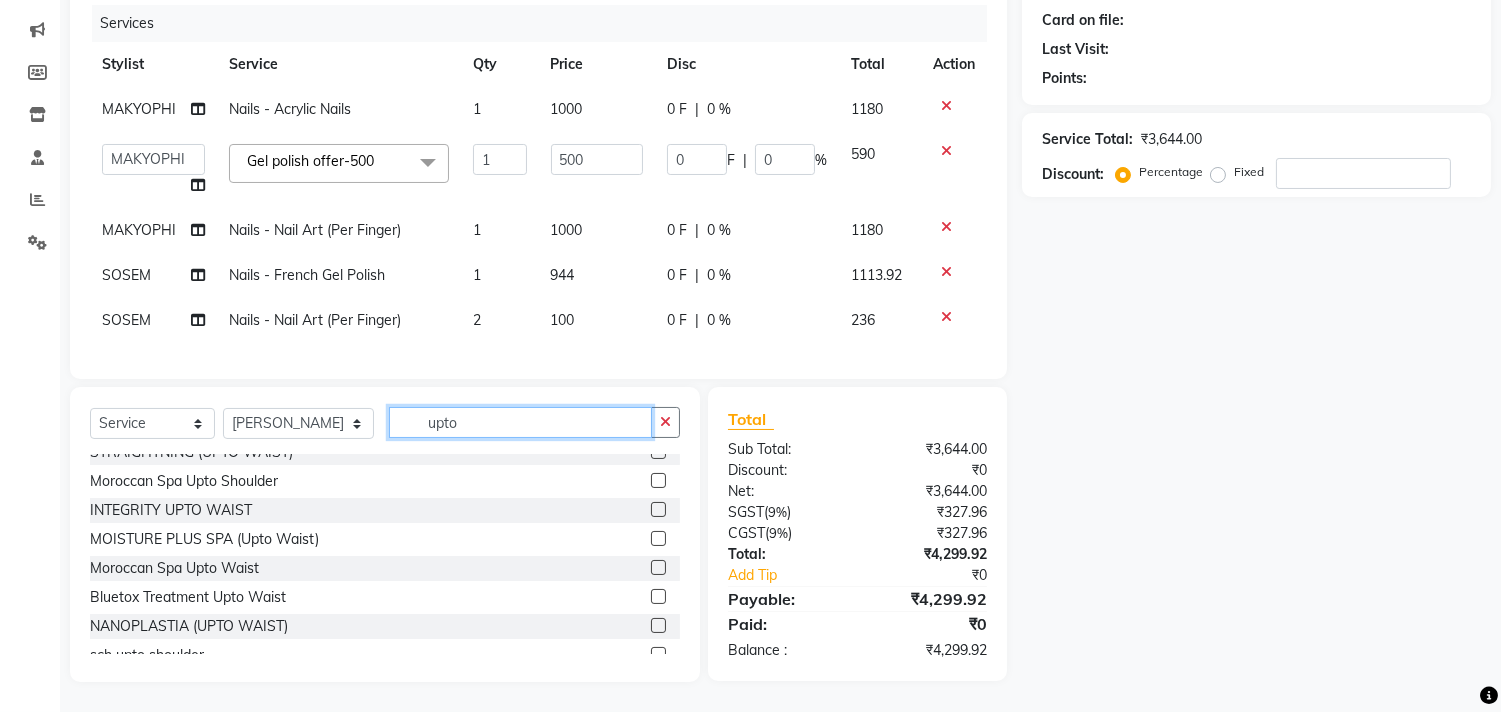 scroll, scrollTop: 111, scrollLeft: 0, axis: vertical 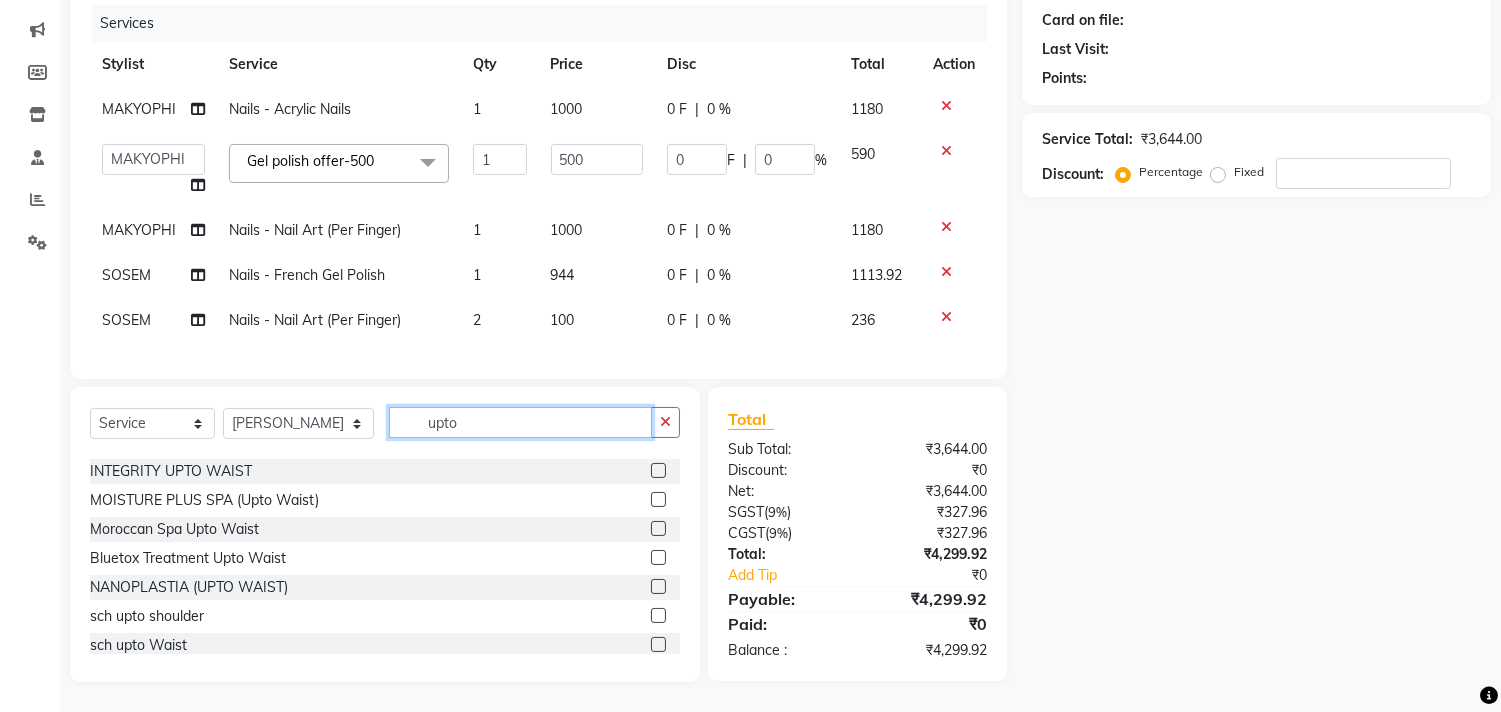 type on "upto" 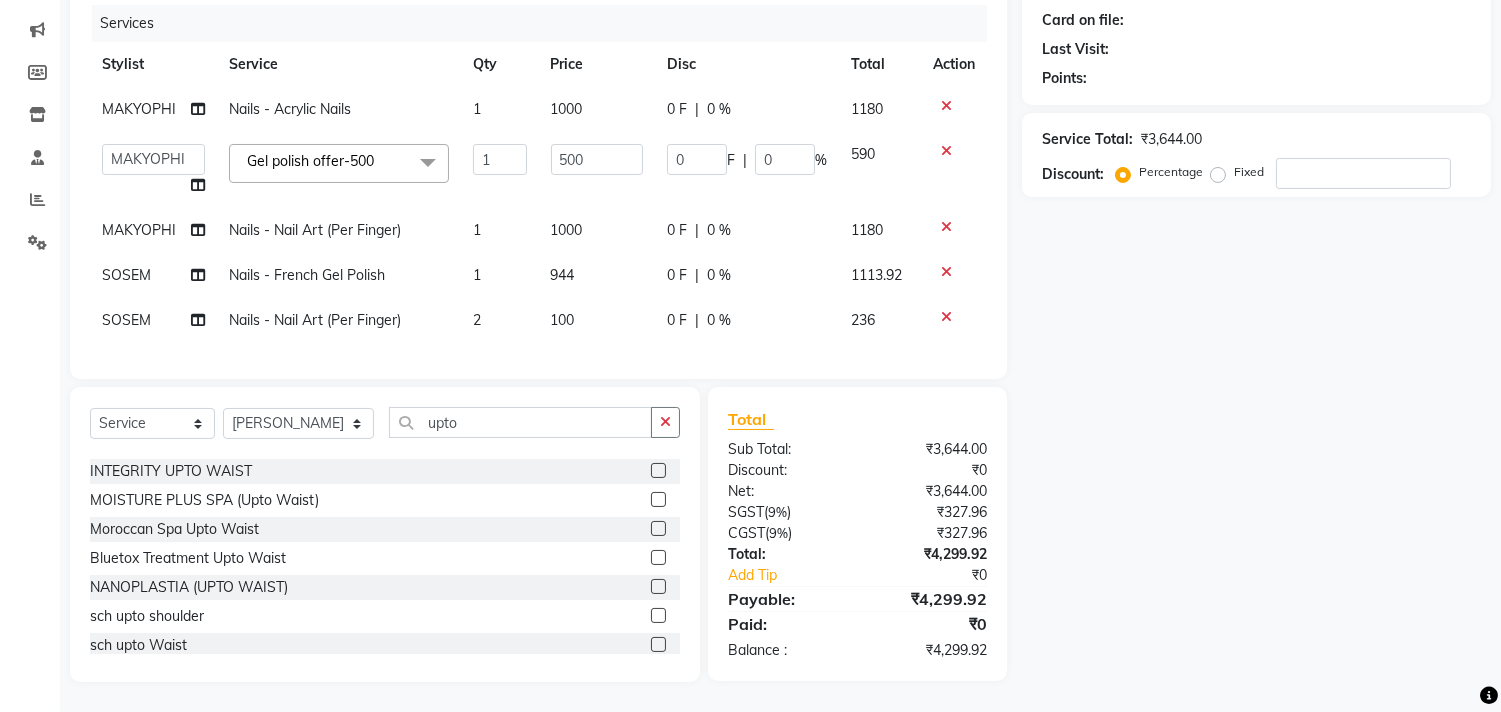 click 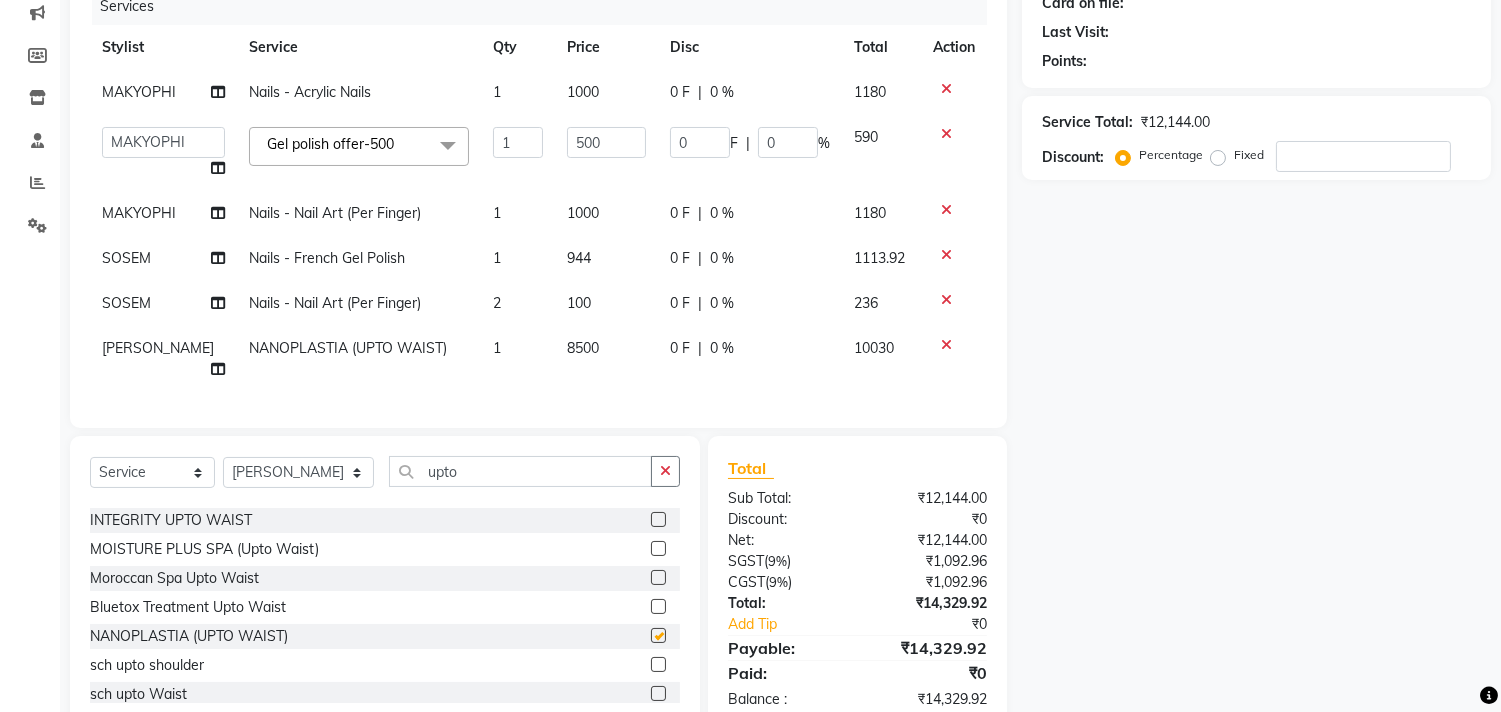 checkbox on "false" 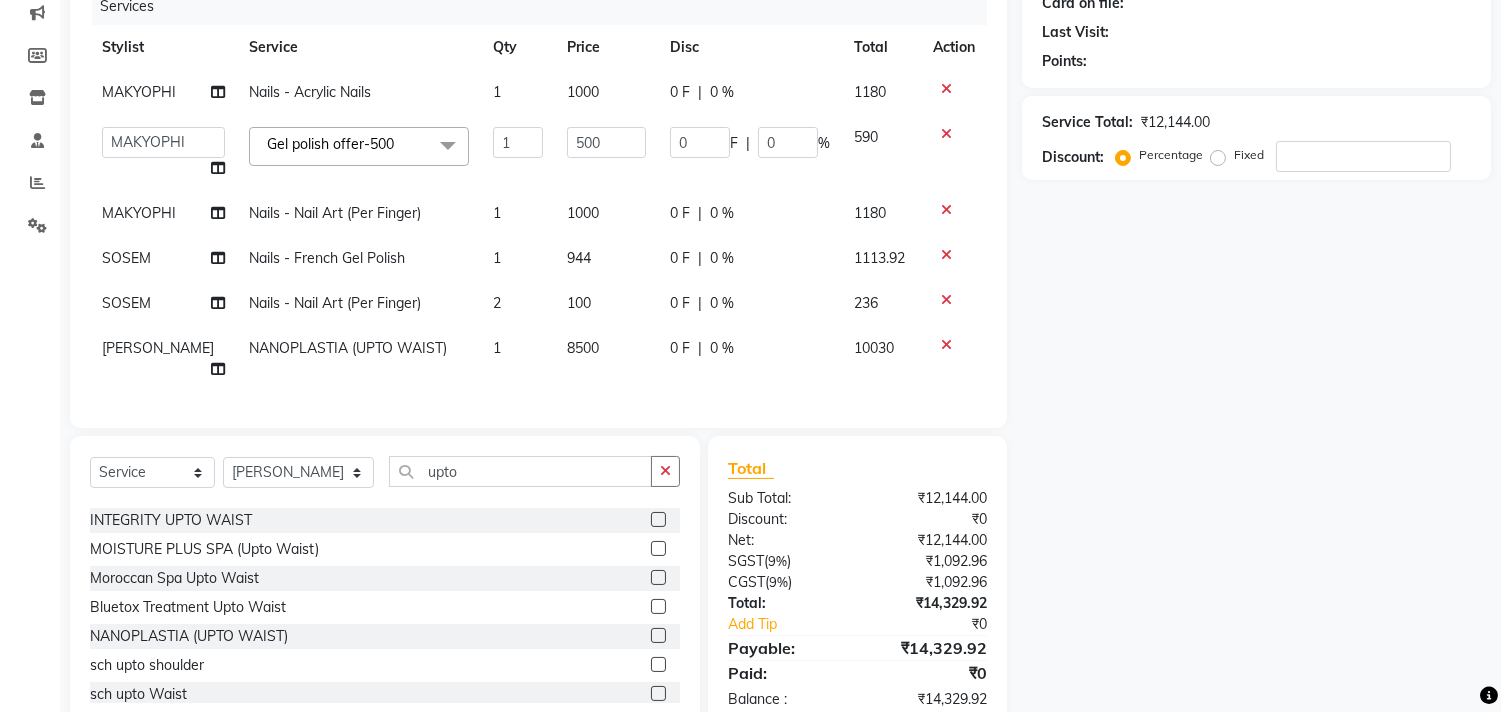 click on "8500" 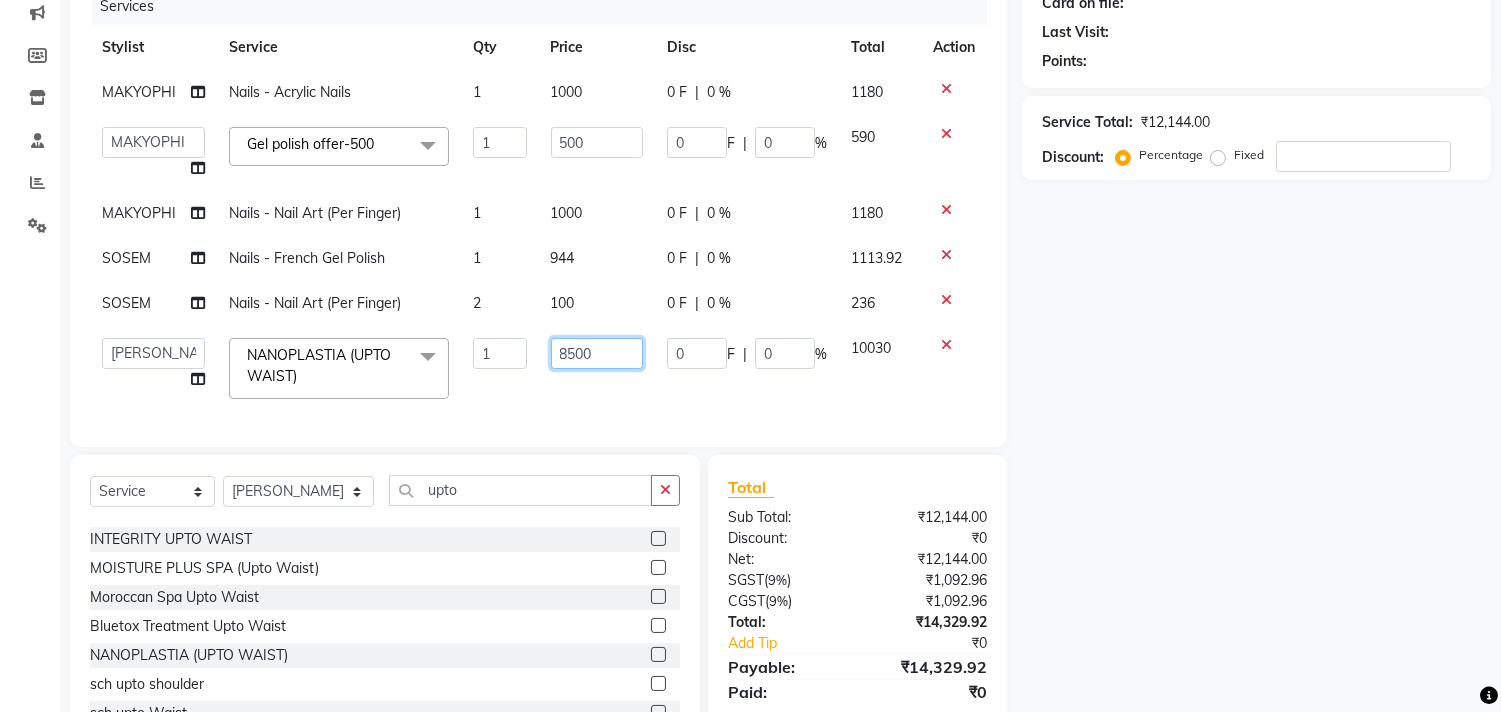 click on "8500" 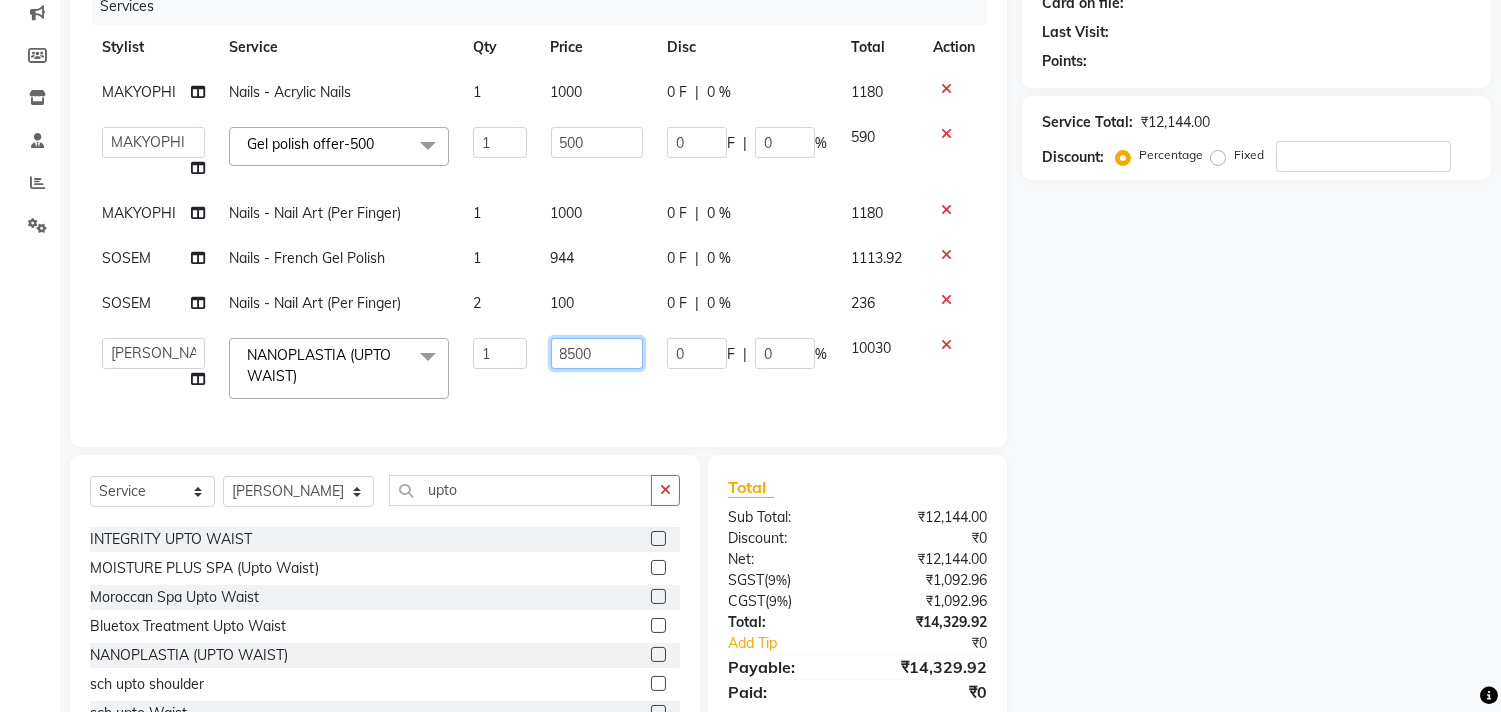 drag, startPoint x: 615, startPoint y: 350, endPoint x: 503, endPoint y: 361, distance: 112.53888 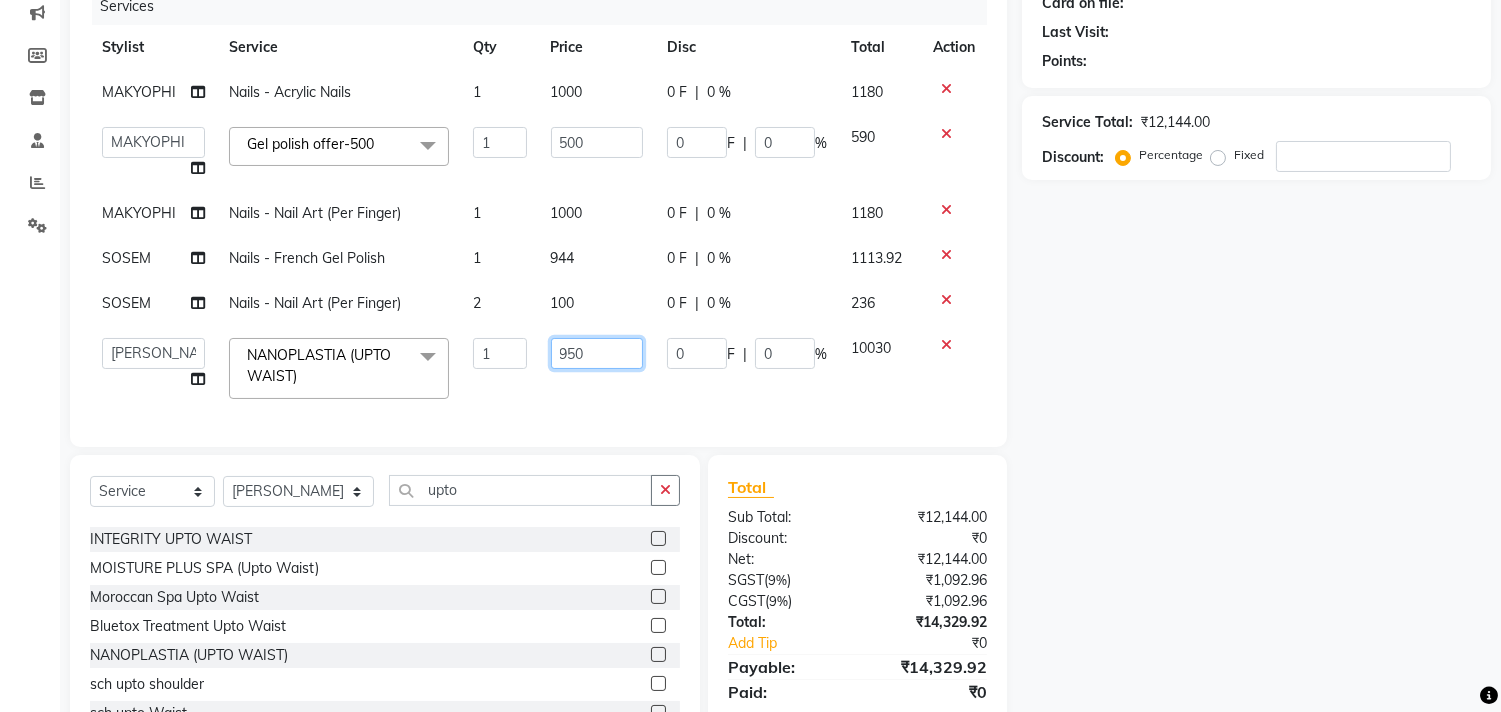 type on "9500" 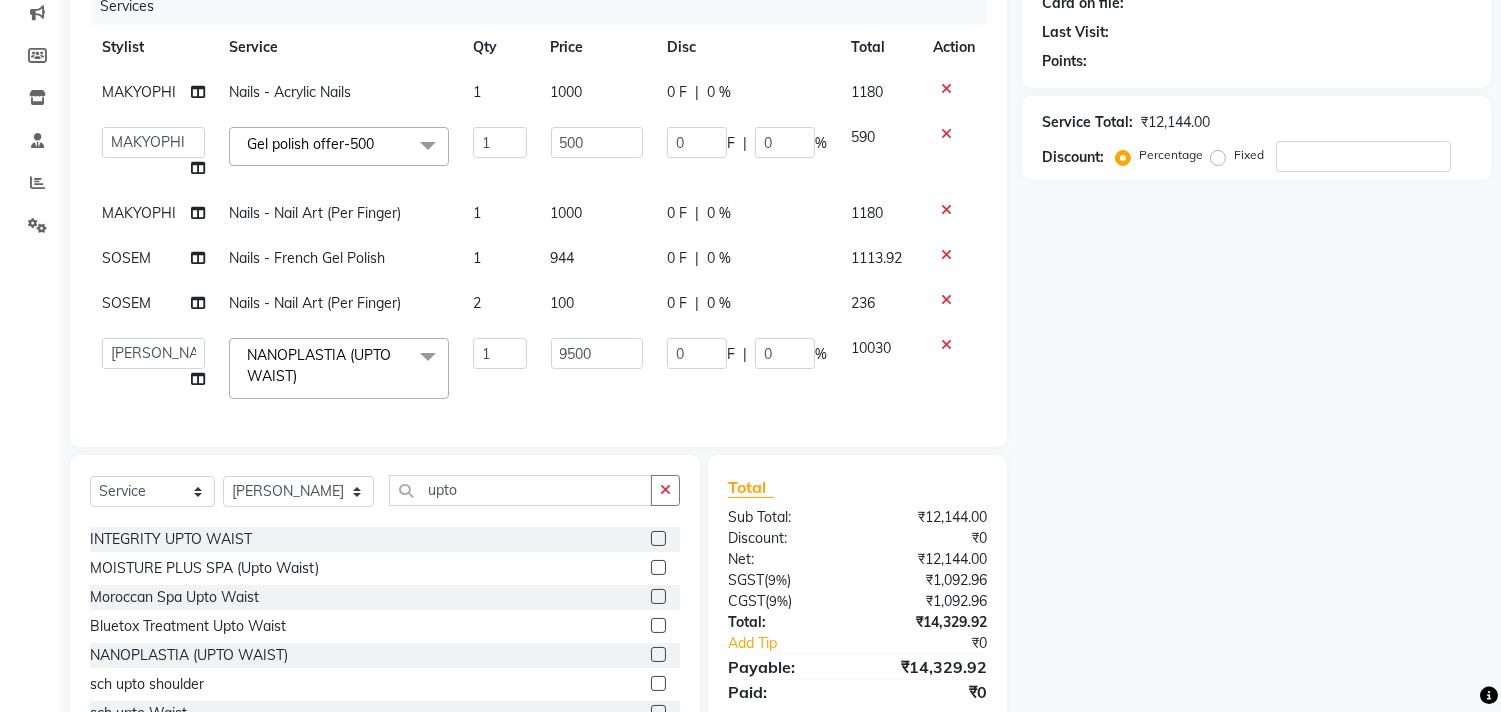 click on "Services Stylist Service Qty Price Disc Total Action MAKYOPHI Nails  - Acrylic Nails 1 1000 0 F | 0 % 1180  Alim Kaldane   Anwar Laskar   Hi On Hair   MAKYOPHI   Pankaj Thakur   Poonam Nalawade   Raani   Rasika  Shelar   Rehan Salmani   Saba Shaikh   Sana Shaikh   SOSEM   Zeeshan Salmani  Gel polish offer-500  x ARGAN COCKTAIL ARGAN SPA FRINGE - STRAIGHTENING HAIR EXTENSION REMOVAL HAIR EXTENSIONS INTEGRITY UPTO SHOULDER MOISTURE PLUS SPA (Upto Shoulder) NANO PLASTIA (Very Short) OLA PLEX STAND ALONE OLA PLEX TREATMENT SLIVER SHINE COCKTAIL STENSILS STRAIGHTNING (ABOVE SHOULDER) STRAIGHTNING (BELOW SHOULDER) STRAIGHTNING (UPTO WAIST) STRAIGHTNING (VERY SHORT) Colour Care milkshake Spa foot massage Nose wax file/cut file/cut/polish outcurls Blow dry Aroma Manicure eyebrows/upperlips wash n Blowdry UPPERLIPS PINKINI WAX face Dtan Cateye gel polish Aroma Pedicure AVL pedicure marine sea alga face bleach Bomb pedicure Bomb Manicure AVL Manicure marine sea alga Feet Wax ADD ON OIL WASH FEET DTAN Polish change 1 0" 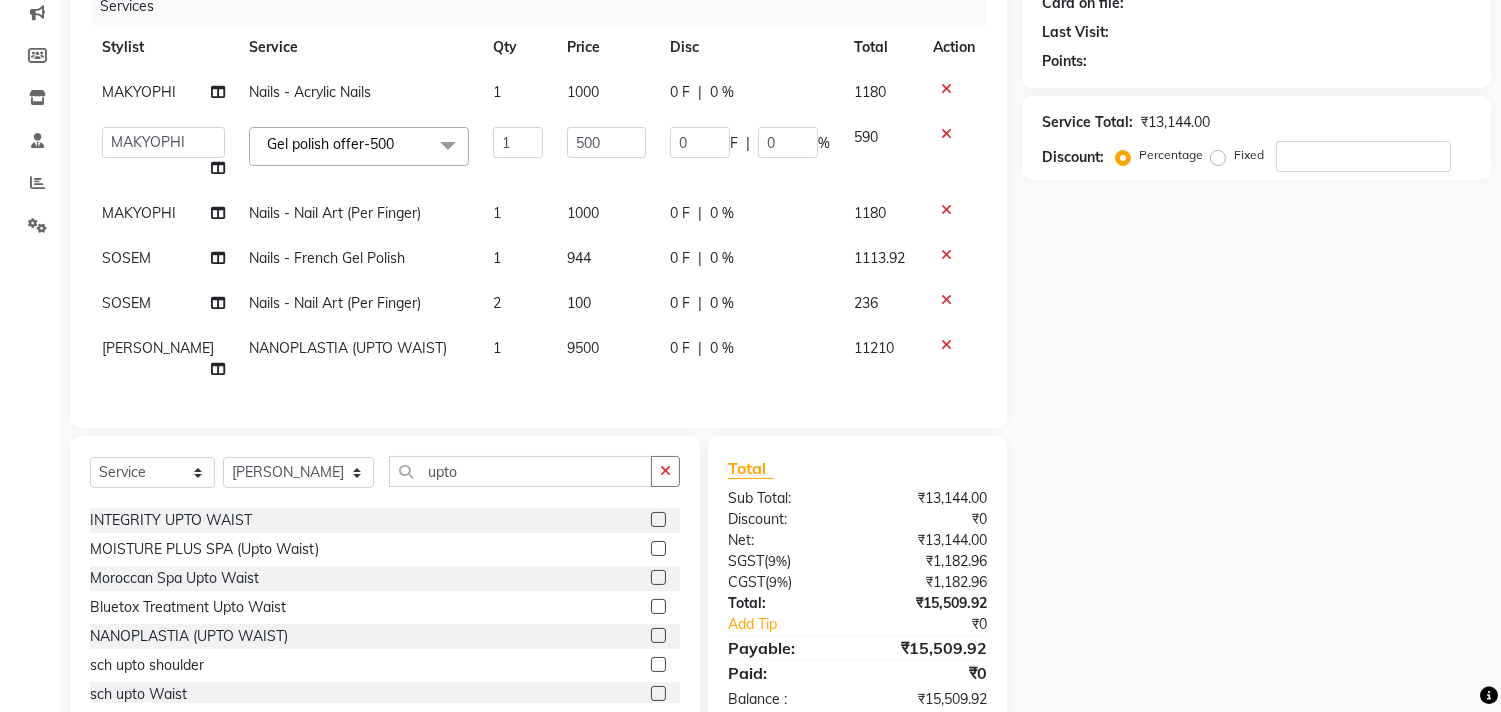 click on "0 %" 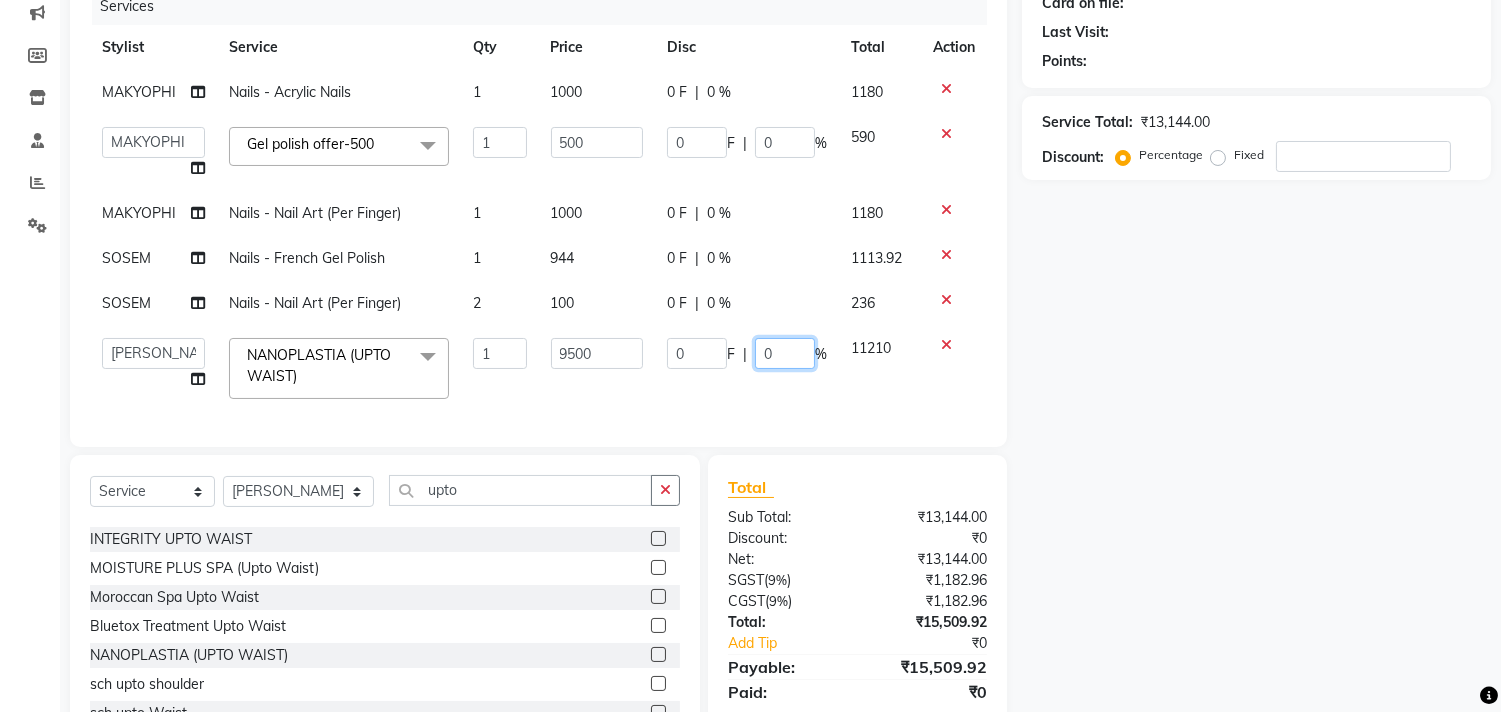click on "0" 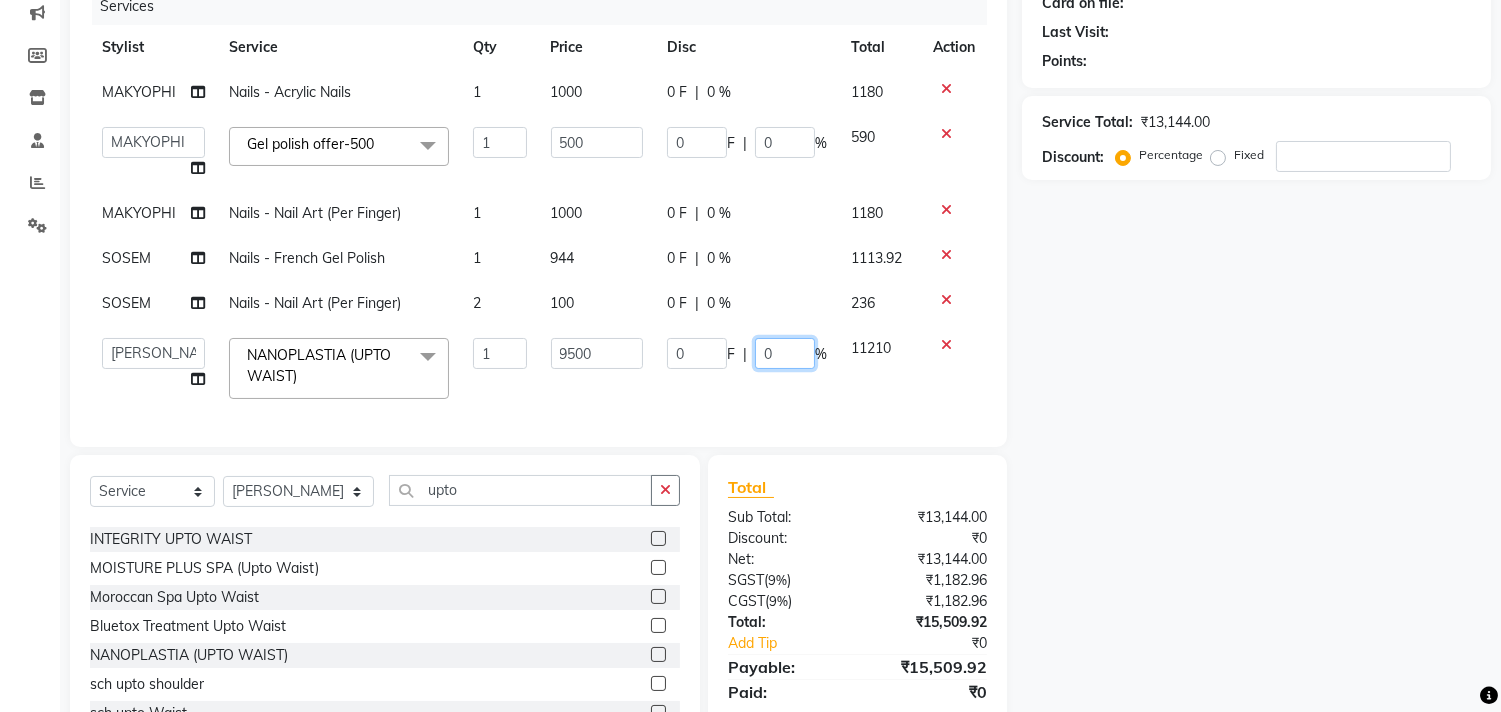 type on "40" 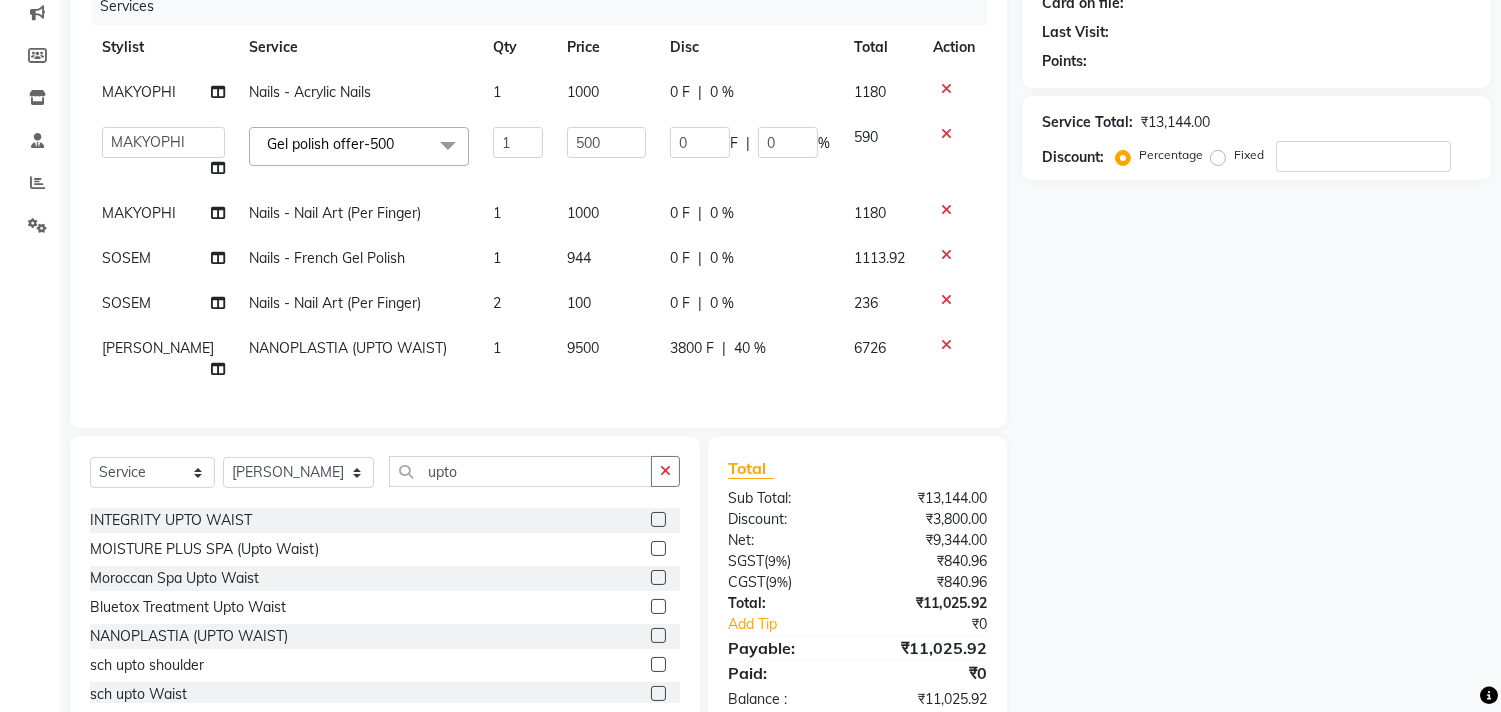 click on "3800 F | 40 %" 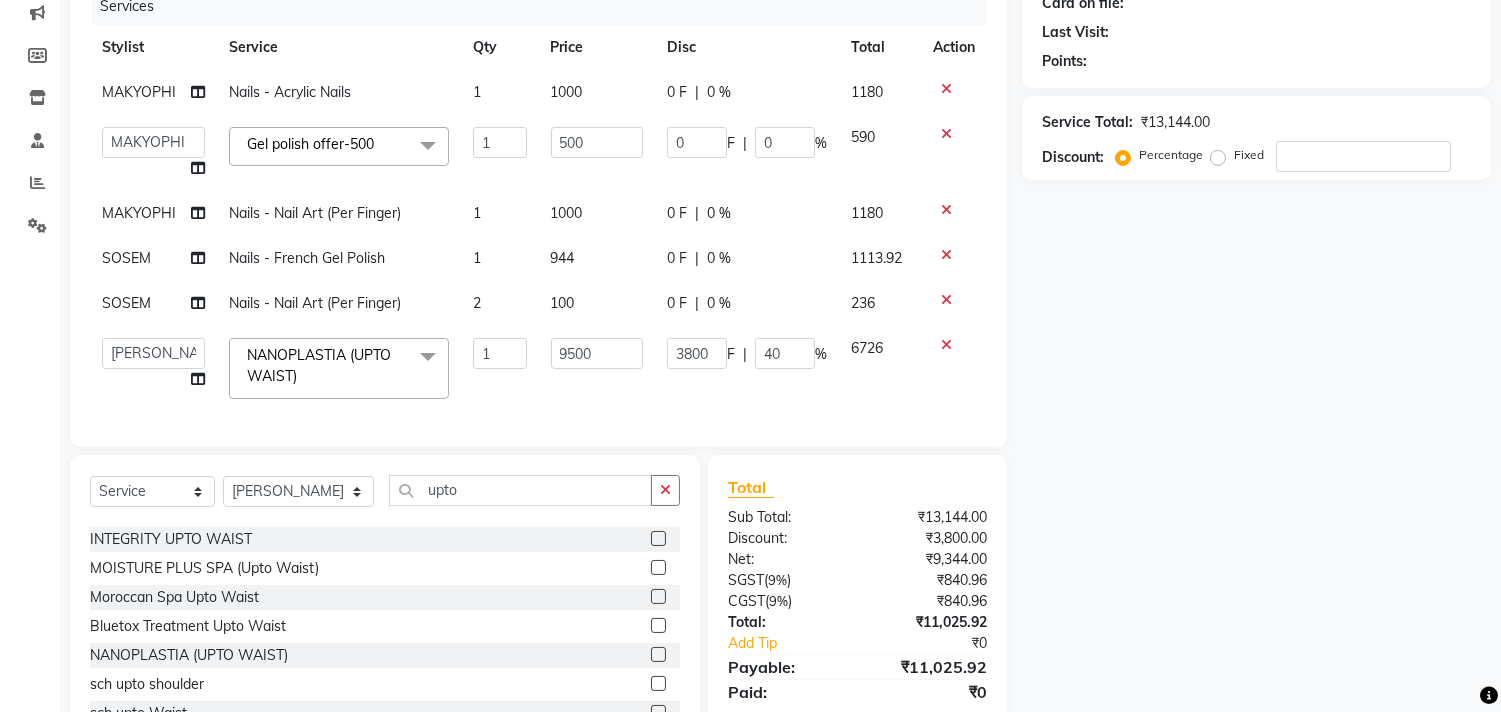 click 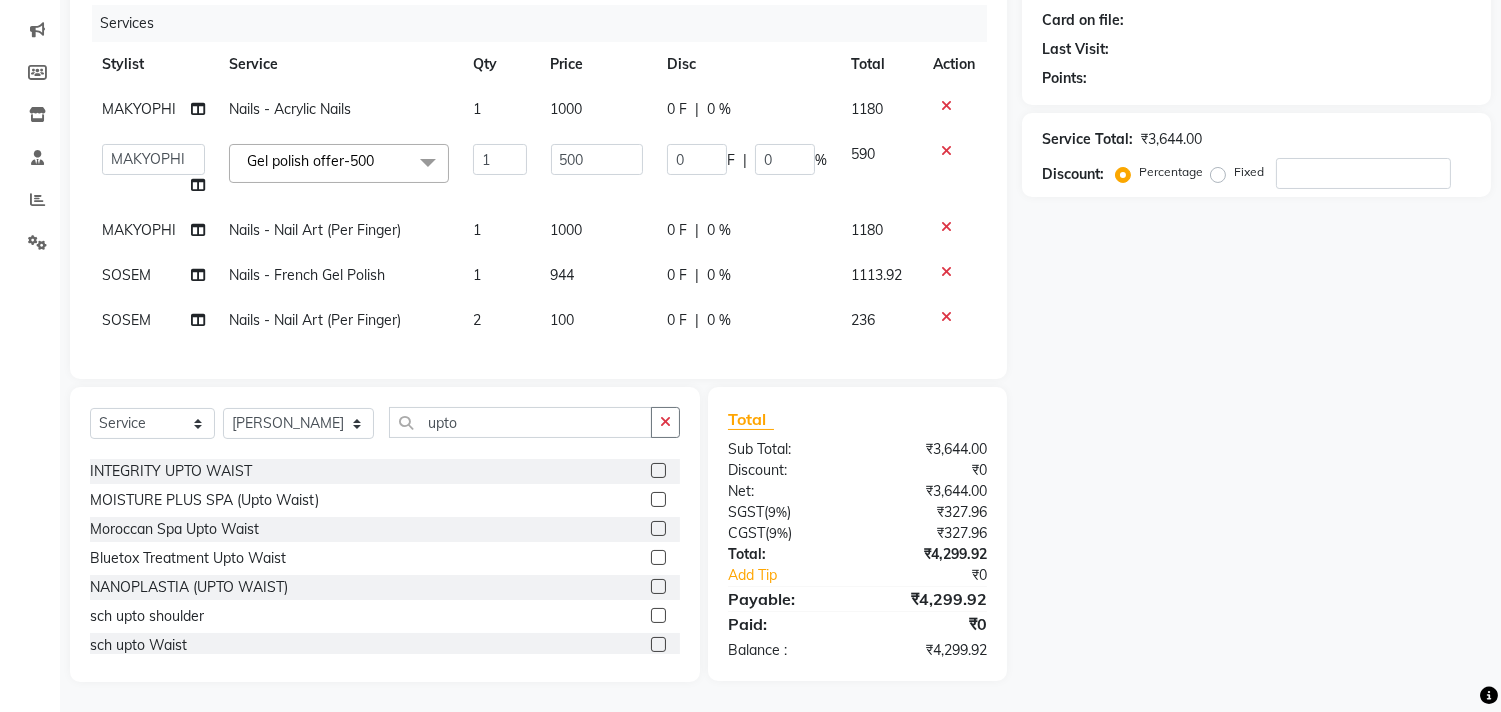 click 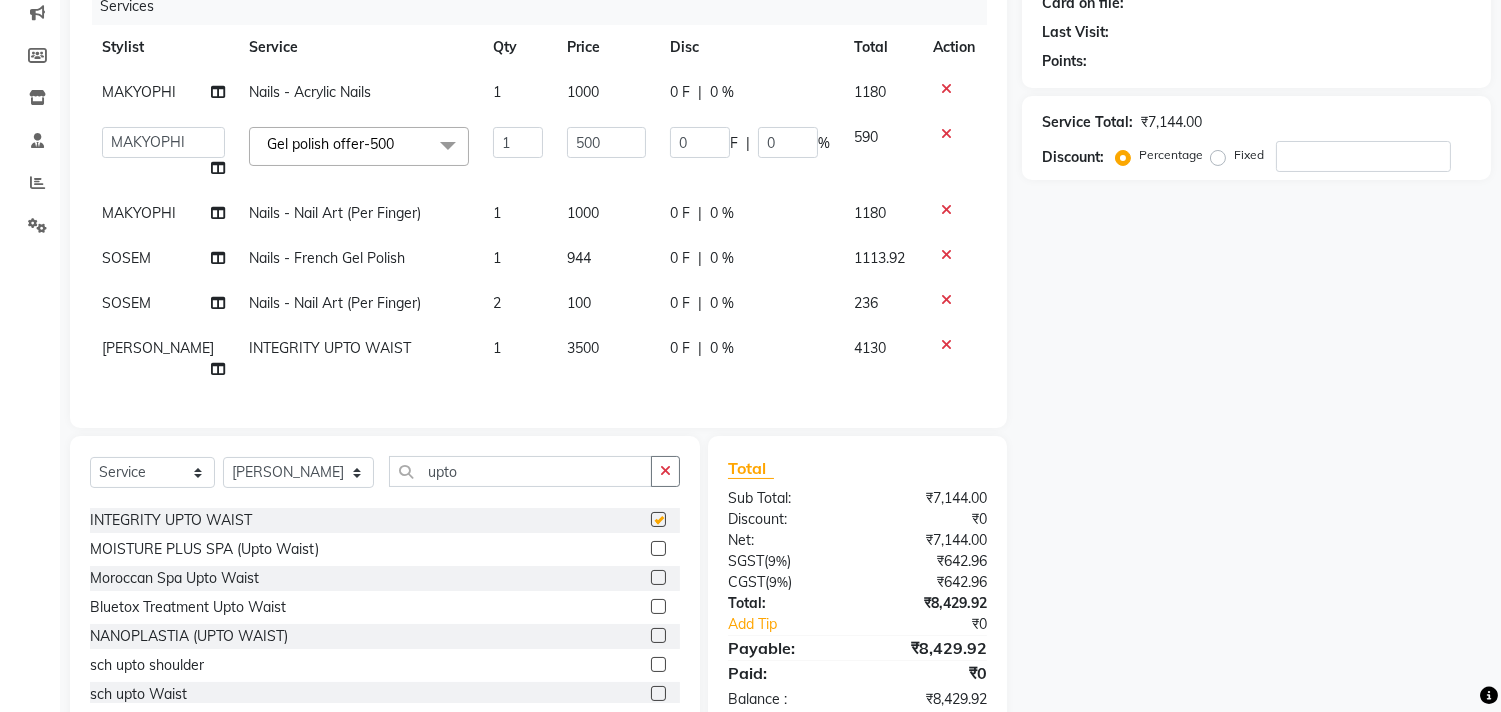checkbox on "false" 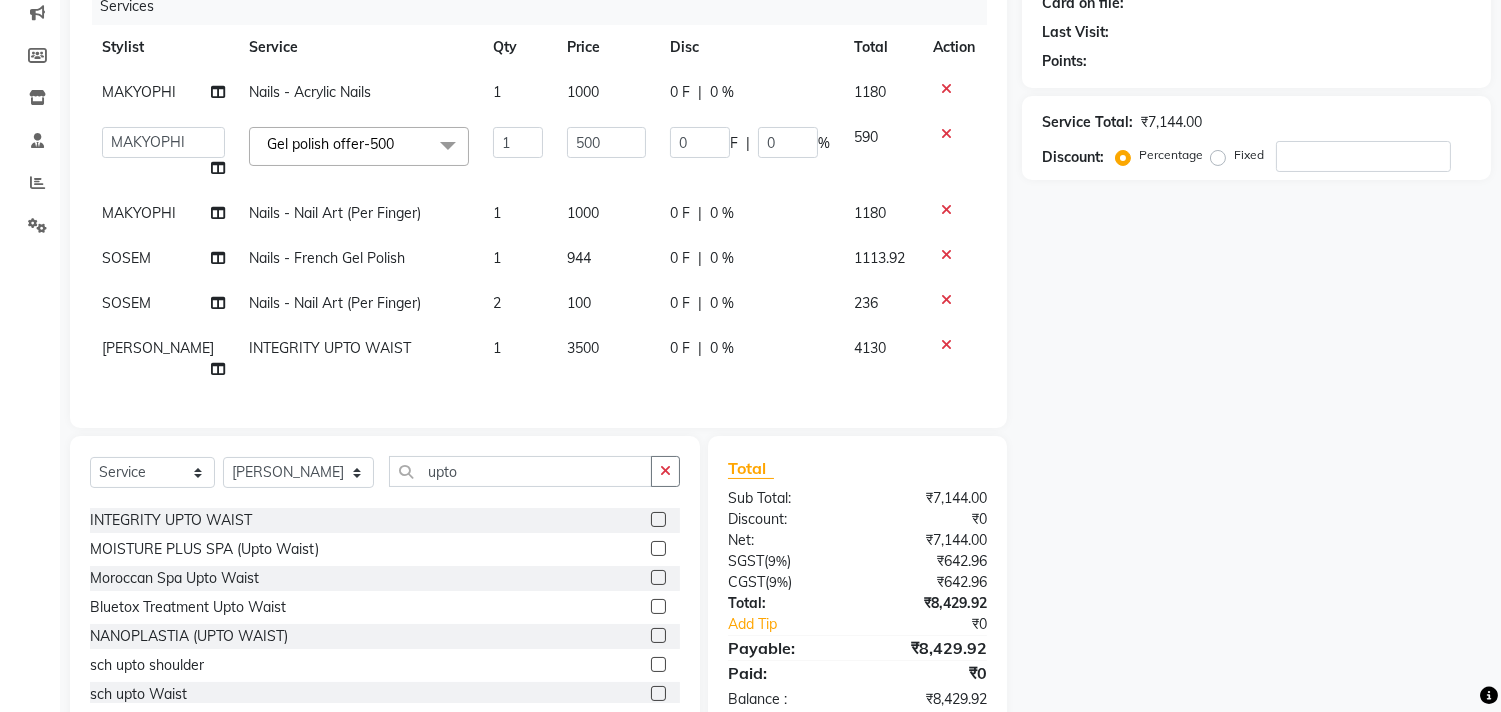 click 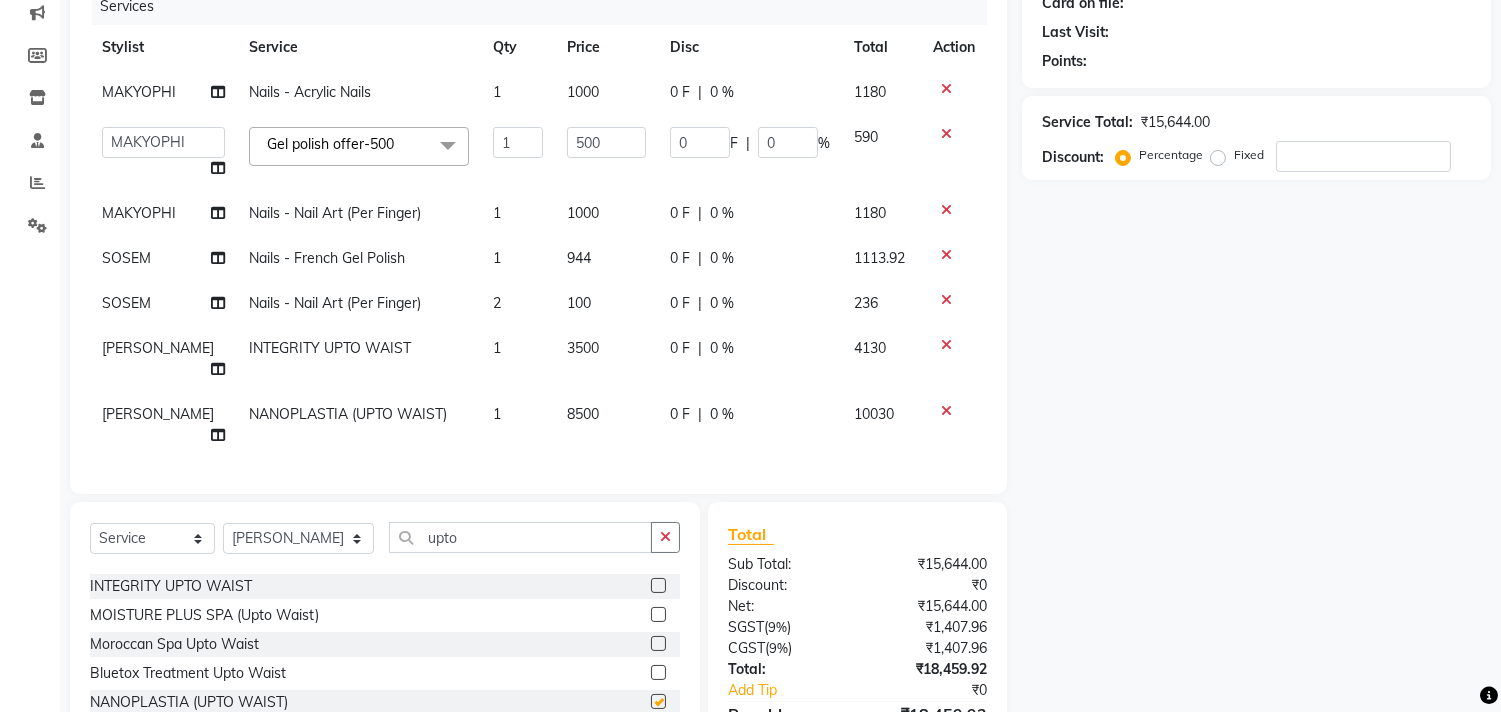 checkbox on "false" 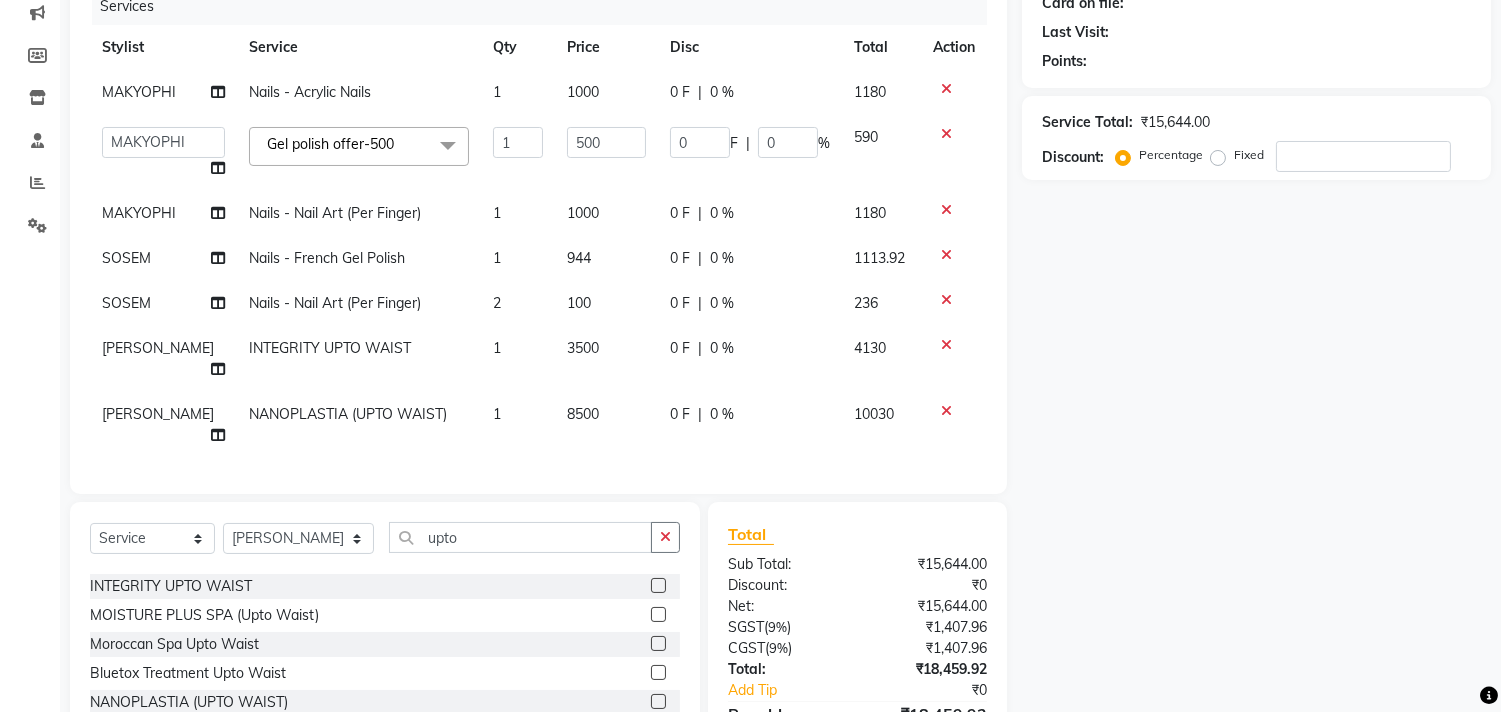 click 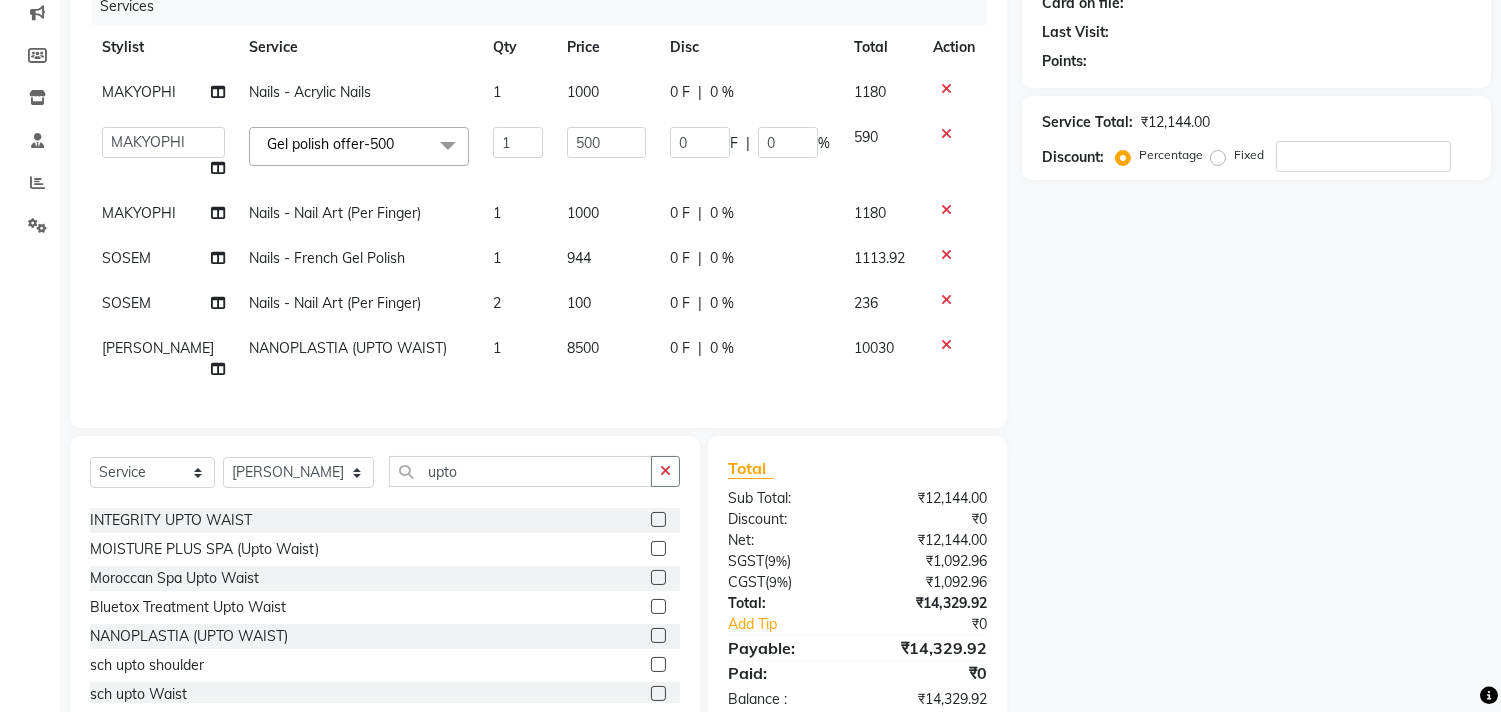 click on "8500" 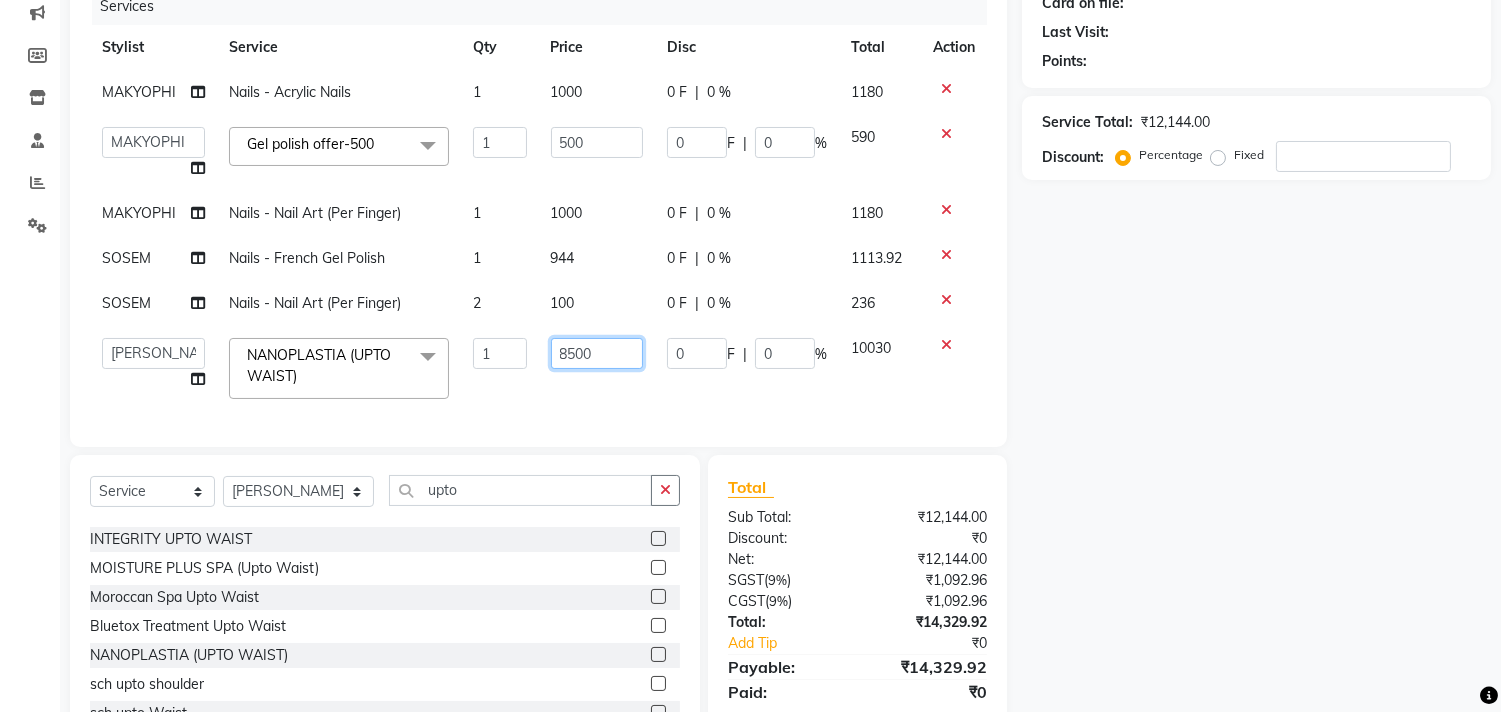 drag, startPoint x: 597, startPoint y: 353, endPoint x: 528, endPoint y: 352, distance: 69.00725 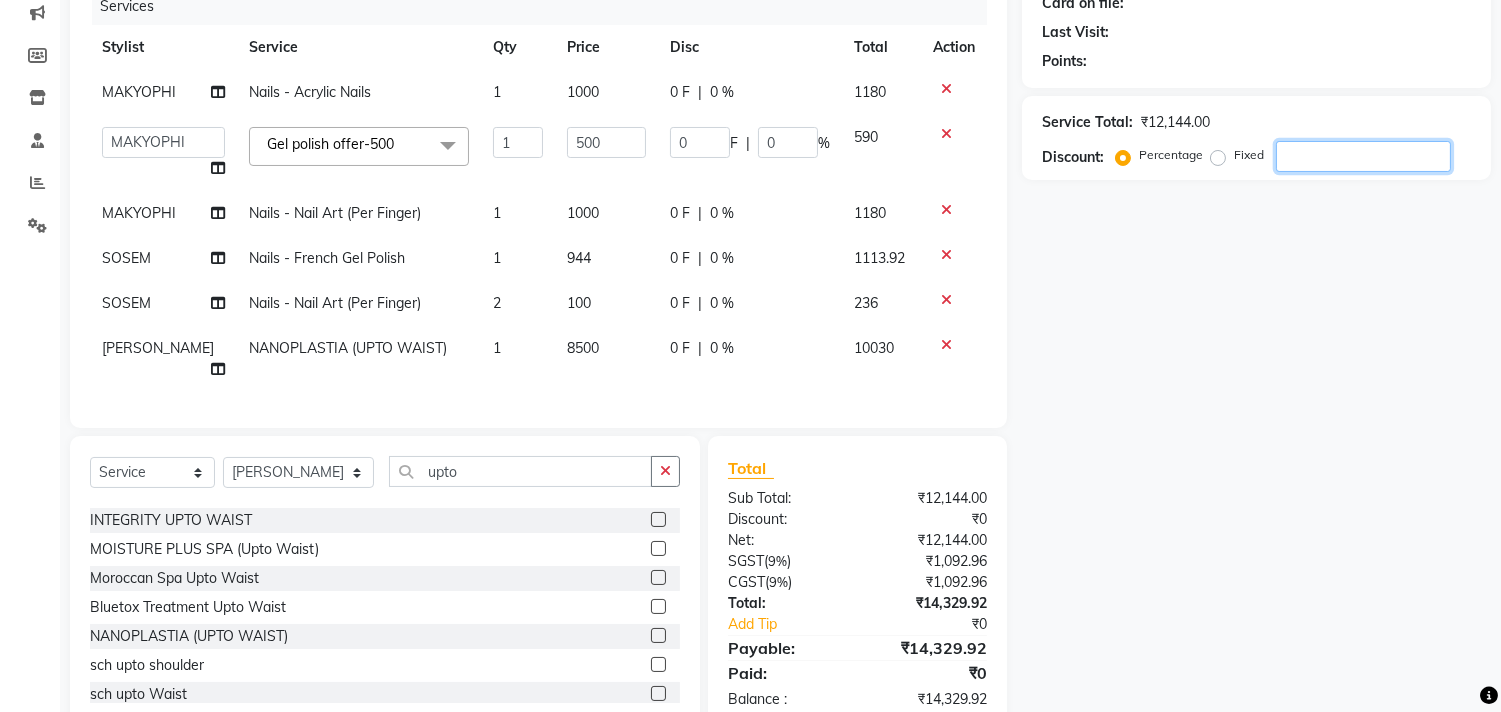 click 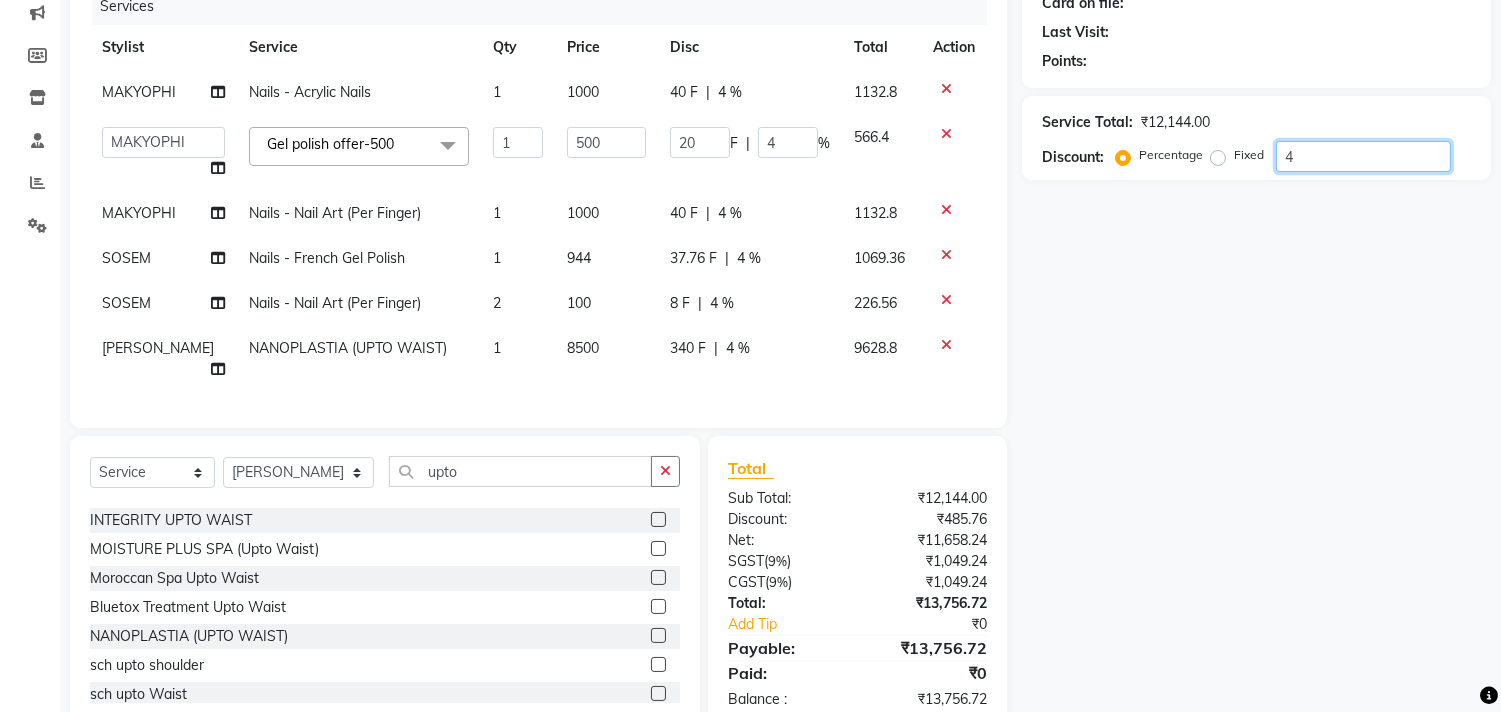 type on "40" 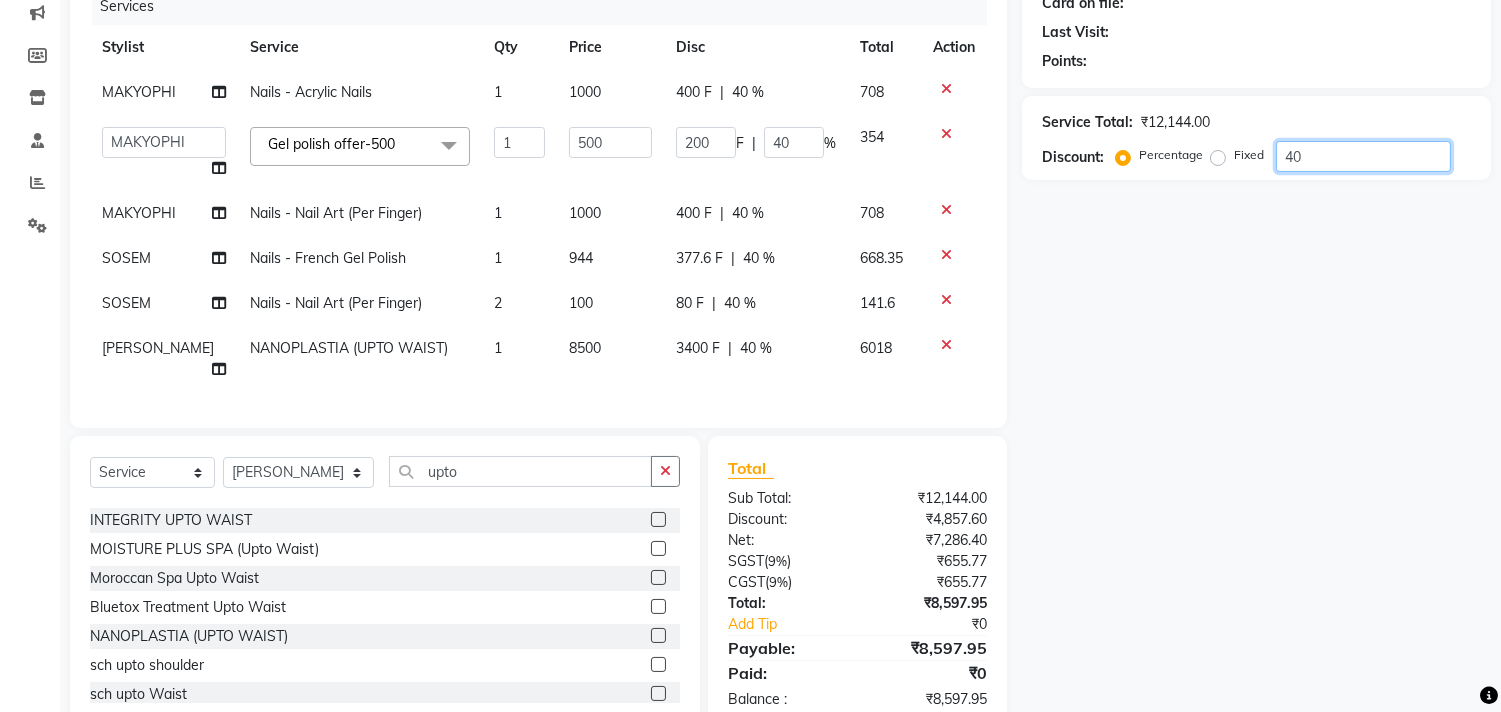 type on "40" 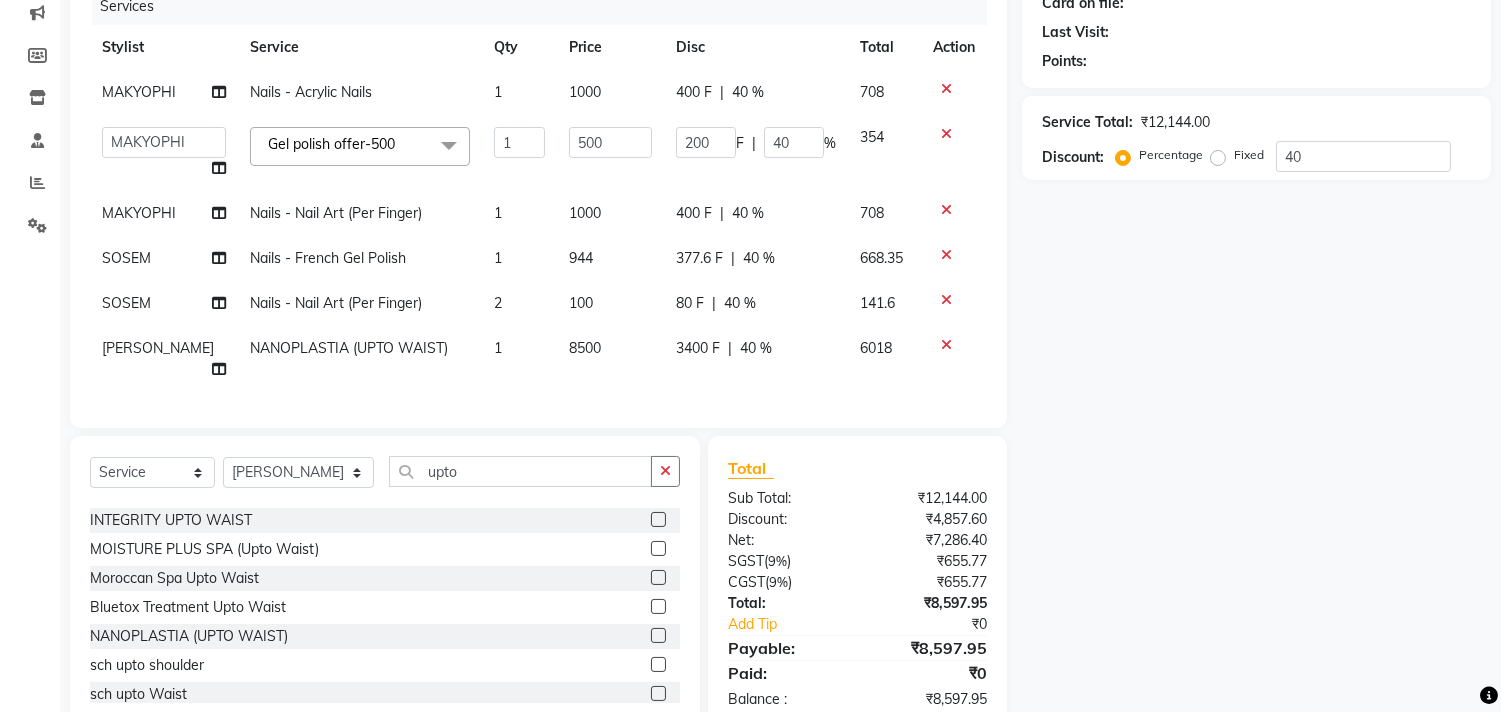 click on "8500" 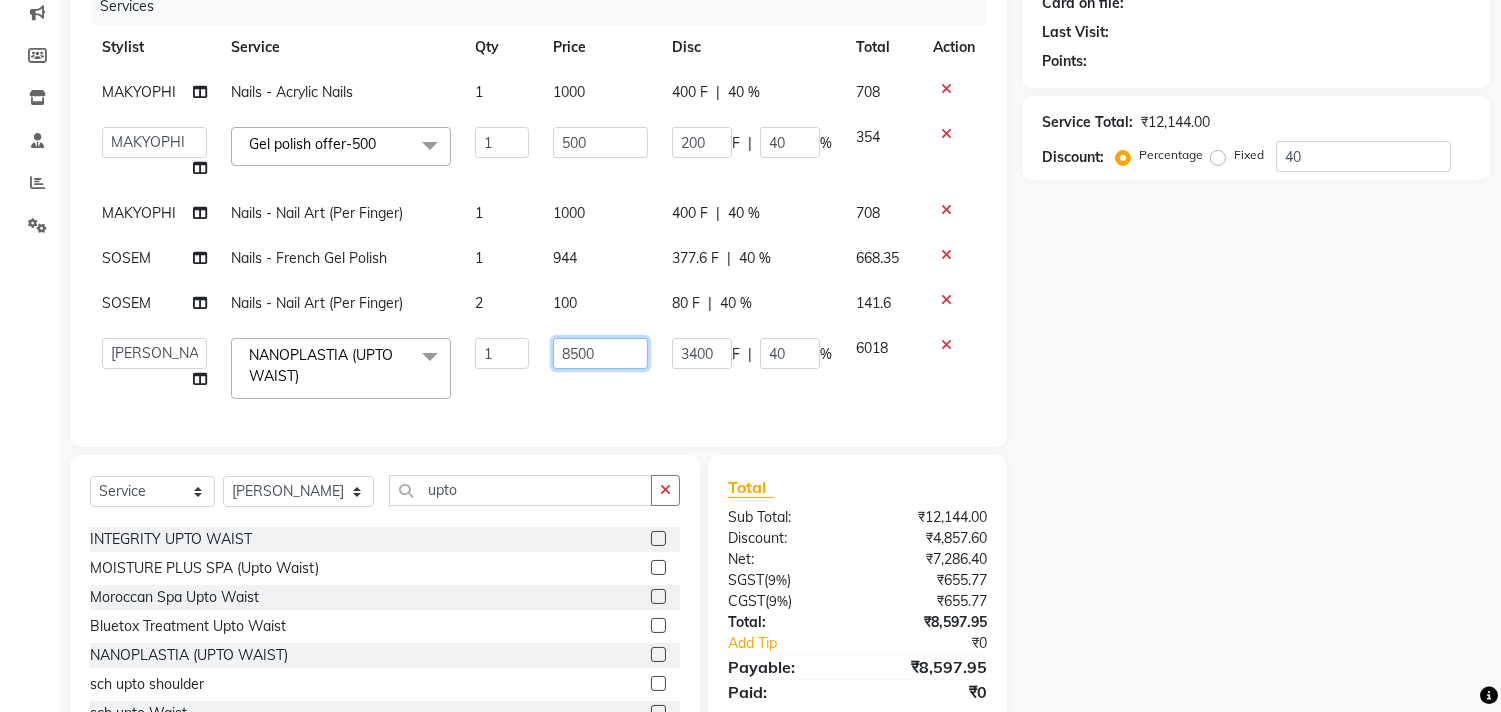 drag, startPoint x: 598, startPoint y: 346, endPoint x: 500, endPoint y: 340, distance: 98.1835 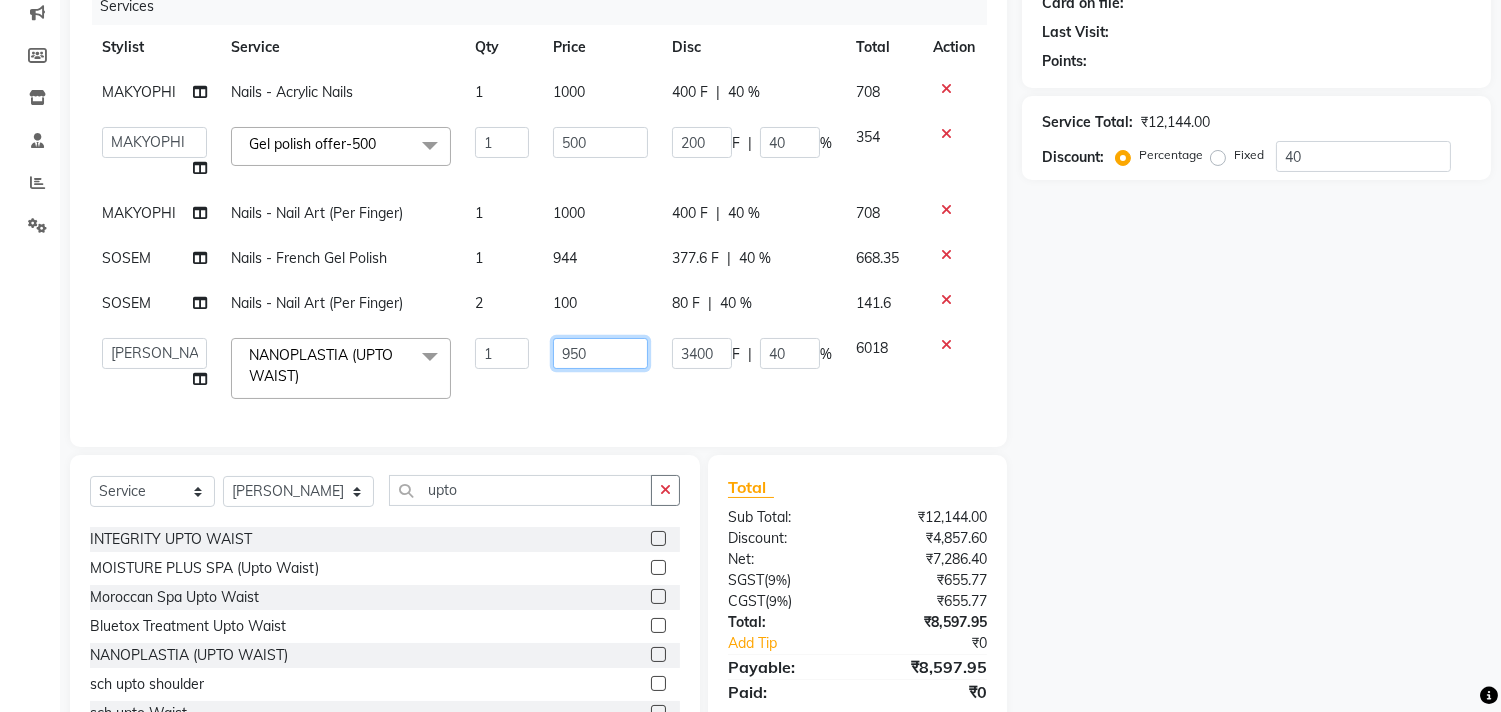 type on "9500" 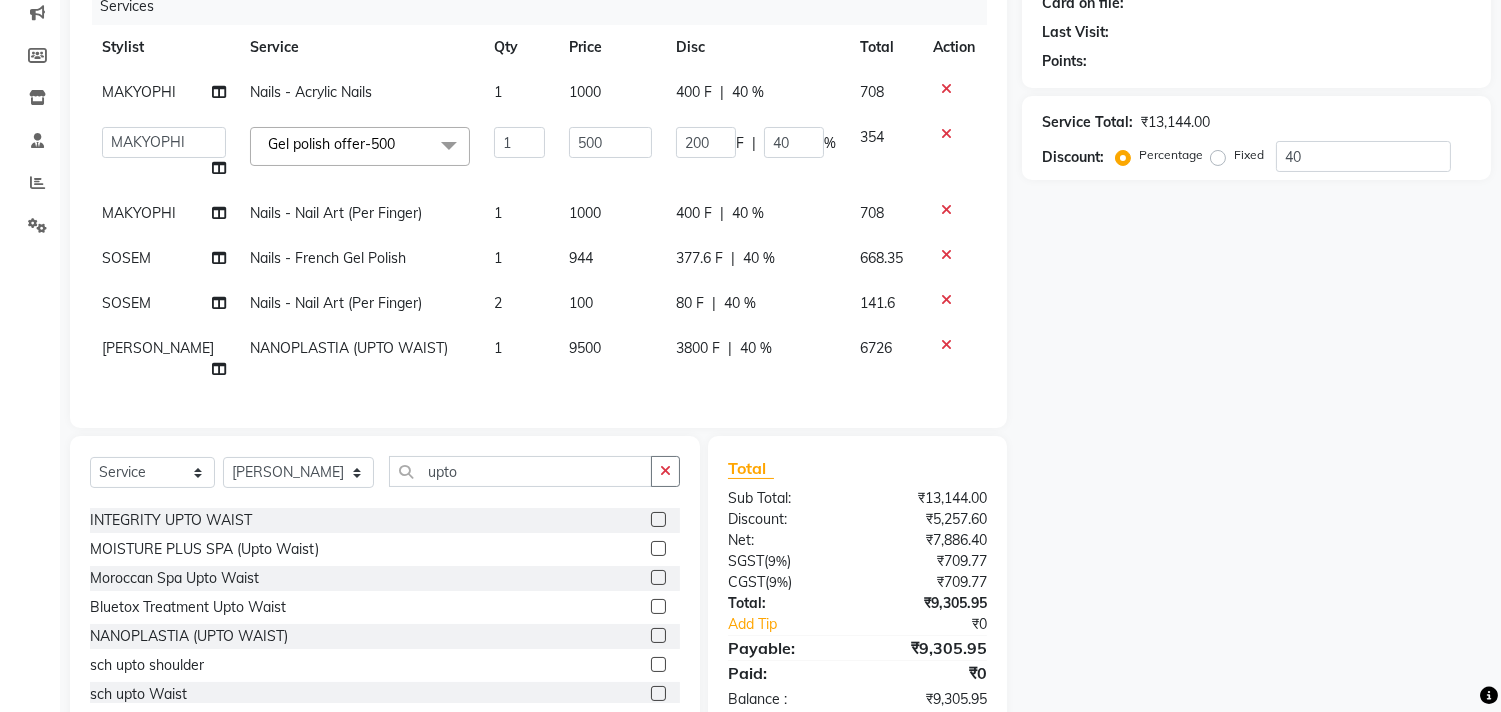 click on "Services Stylist Service Qty Price Disc Total Action MAKYOPHI Nails  - Acrylic Nails 1 1000 400 F | 40 % 708  Alim Kaldane   Anwar Laskar   Hi On Hair   MAKYOPHI   Pankaj Thakur   Poonam Nalawade   Raani   Rasika  Shelar   Rehan Salmani   Saba Shaikh   Sana Shaikh   SOSEM   Zeeshan Salmani  Gel polish offer-500  x ARGAN COCKTAIL ARGAN SPA FRINGE - STRAIGHTENING HAIR EXTENSION REMOVAL HAIR EXTENSIONS INTEGRITY UPTO SHOULDER MOISTURE PLUS SPA (Upto Shoulder) NANO PLASTIA (Very Short) OLA PLEX STAND ALONE OLA PLEX TREATMENT SLIVER SHINE COCKTAIL STENSILS STRAIGHTNING (ABOVE SHOULDER) STRAIGHTNING (BELOW SHOULDER) STRAIGHTNING (UPTO WAIST) STRAIGHTNING (VERY SHORT) Colour Care milkshake Spa foot massage Nose wax file/cut file/cut/polish outcurls Blow dry Aroma Manicure eyebrows/upperlips wash n Blowdry UPPERLIPS PINKINI WAX face Dtan Cateye gel polish Aroma Pedicure AVL pedicure marine sea alga face bleach Bomb pedicure Bomb Manicure AVL Manicure marine sea alga Feet Wax ADD ON OIL WASH FEET DTAN Polish change 1" 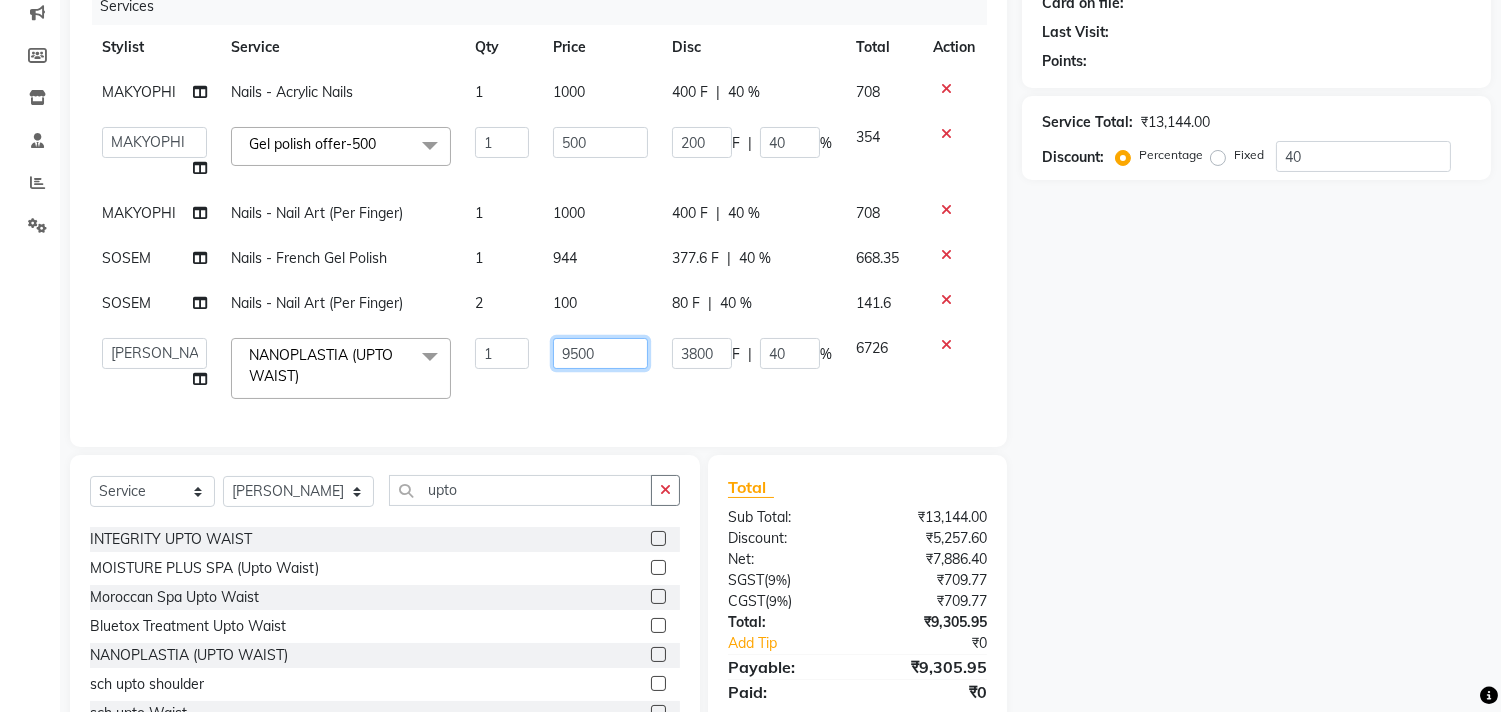 click on "9500" 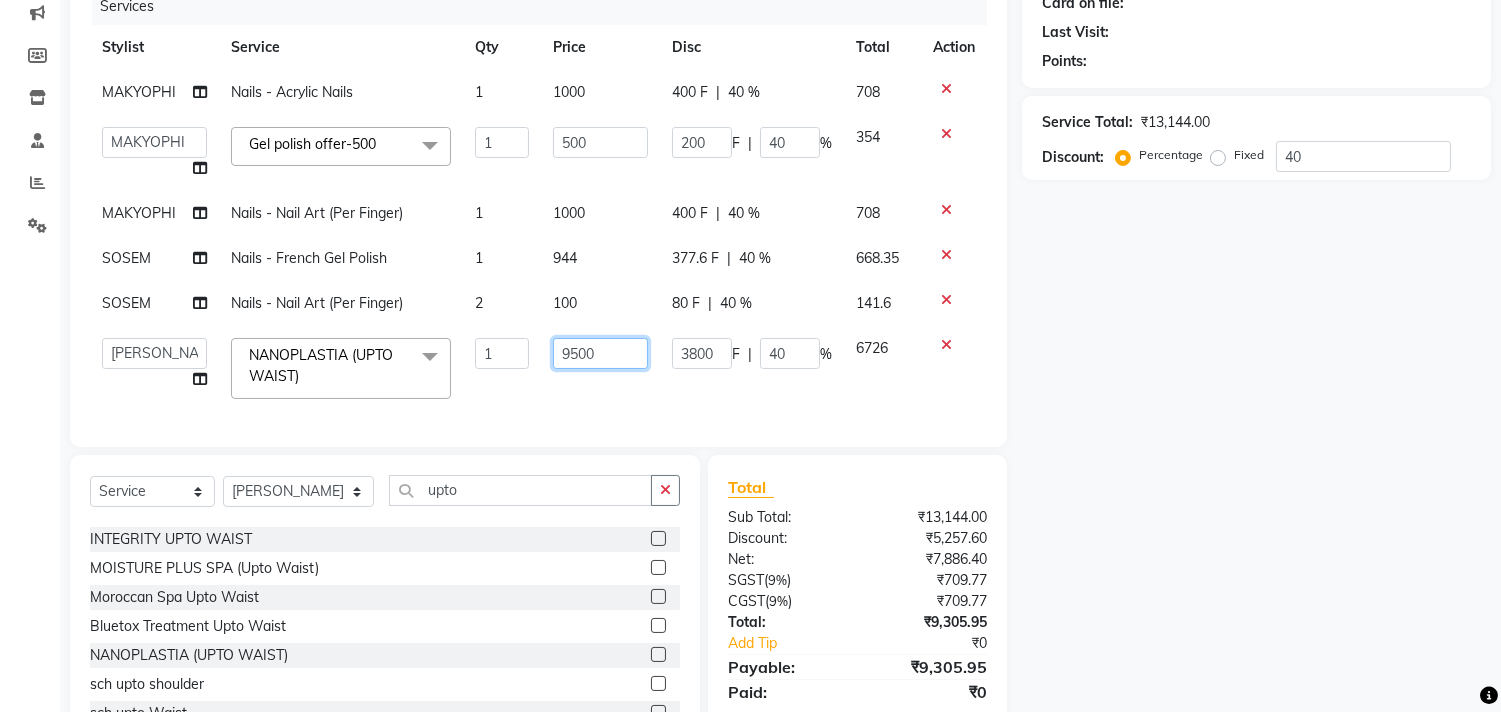 drag, startPoint x: 591, startPoint y: 352, endPoint x: 543, endPoint y: 367, distance: 50.289165 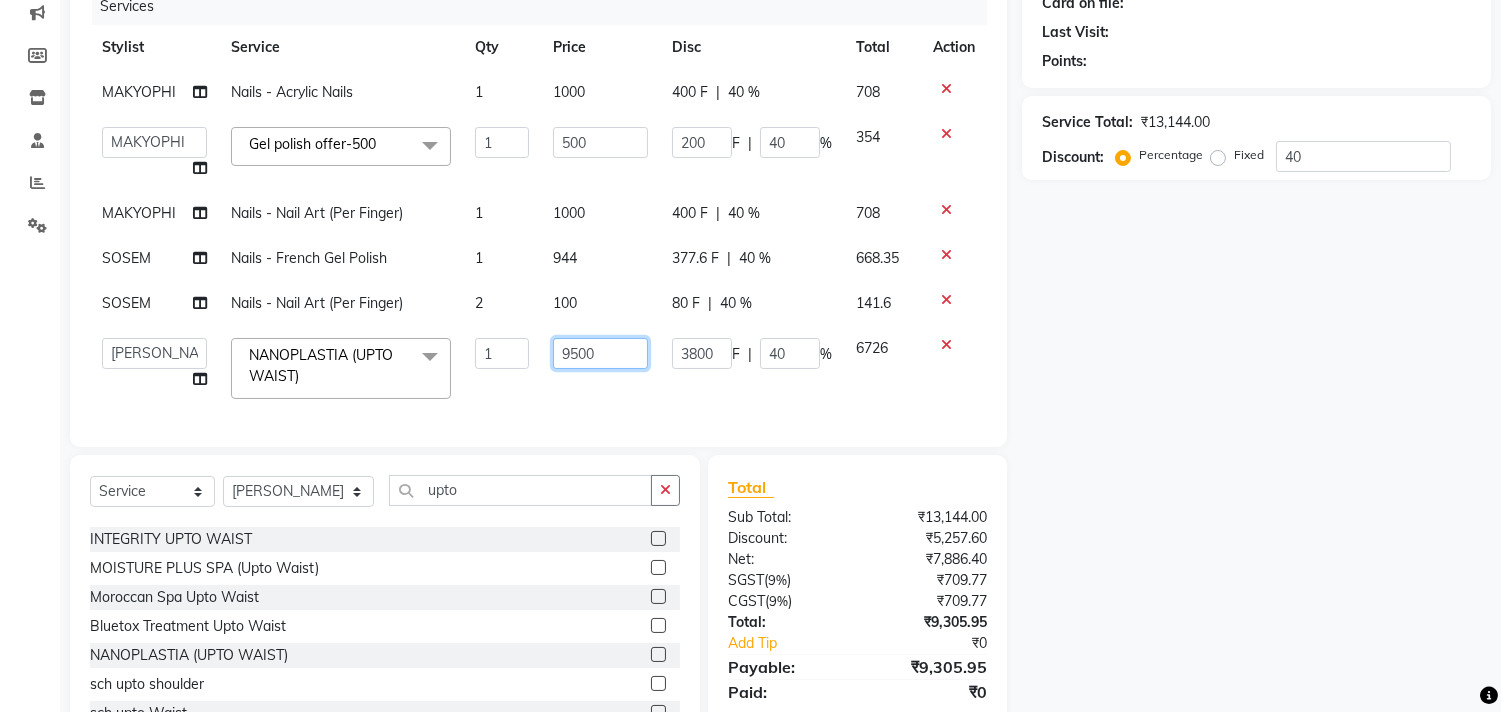 click on "9500" 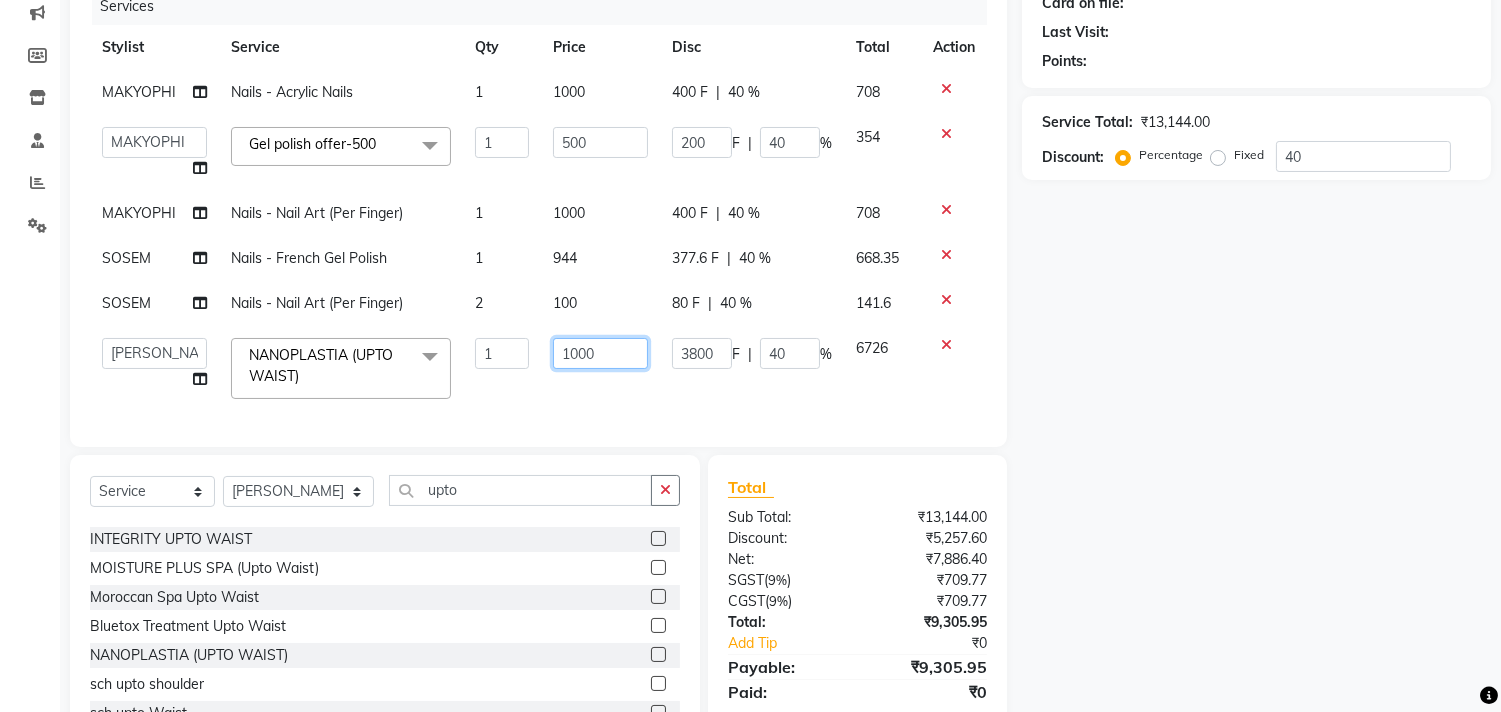 type on "10000" 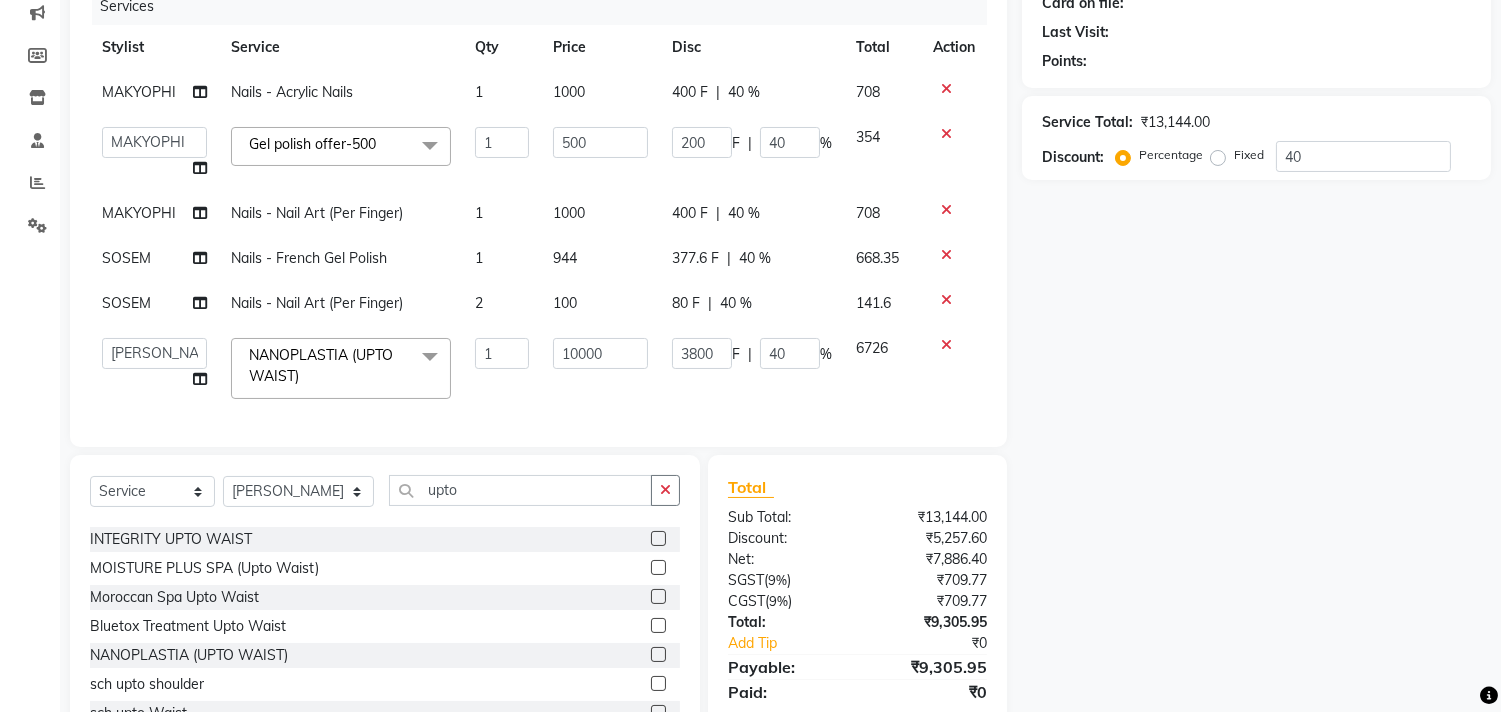 click on "3800 F | 40 %" 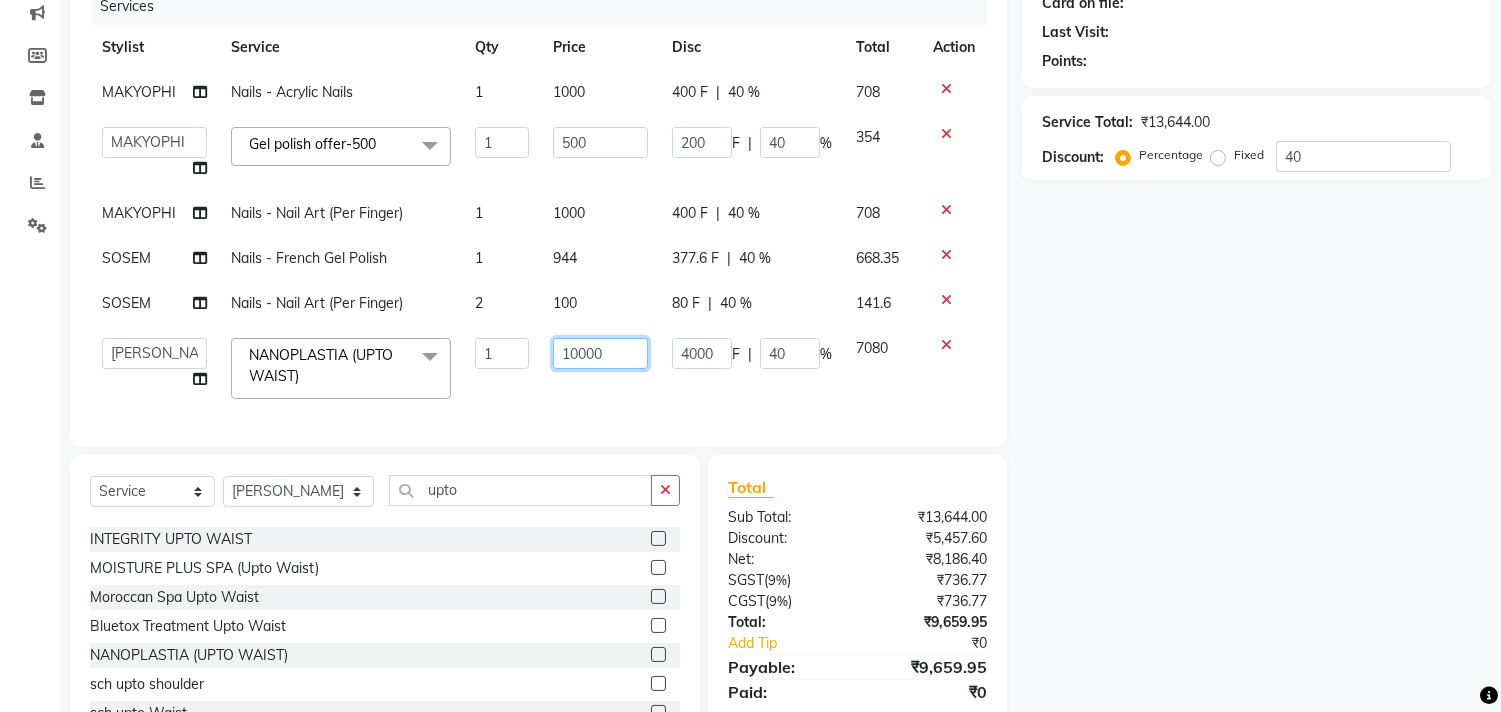 click on "10000" 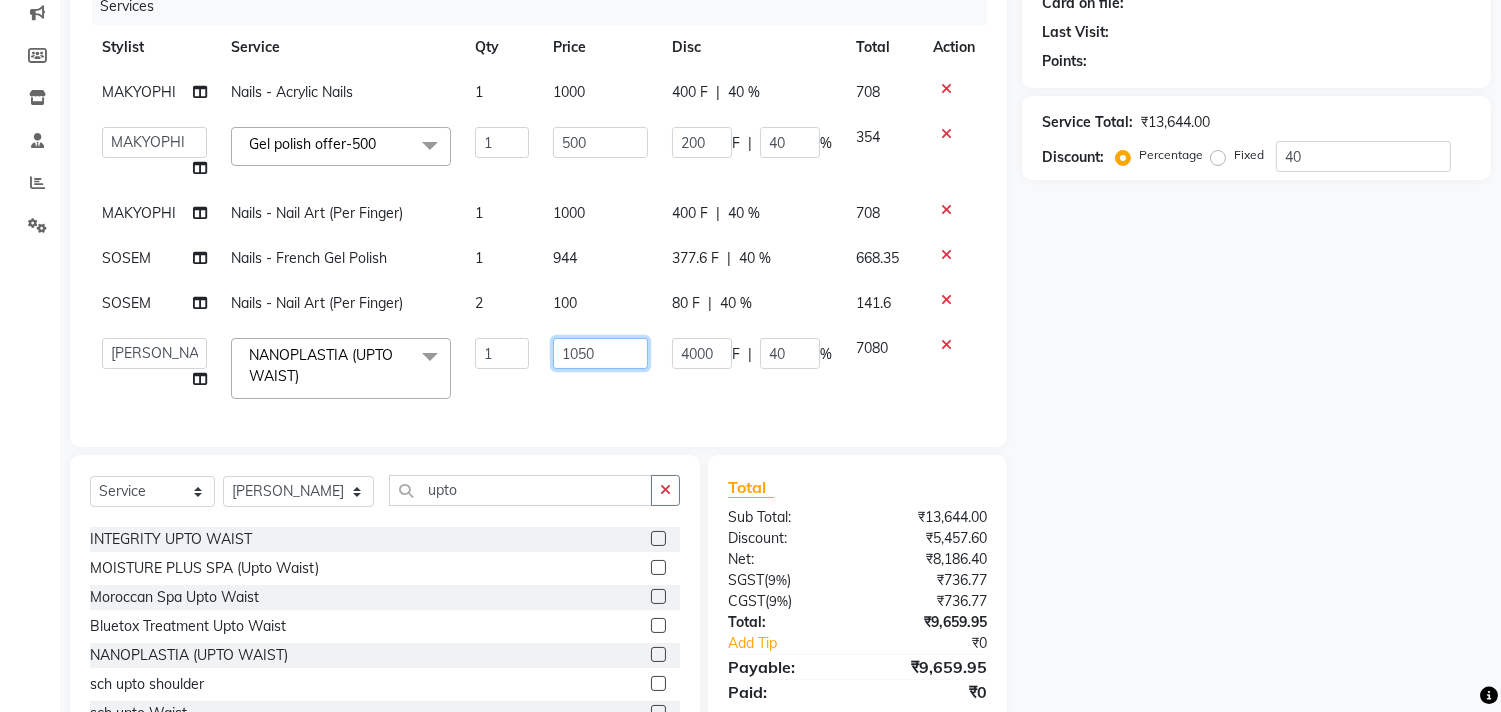 type on "10500" 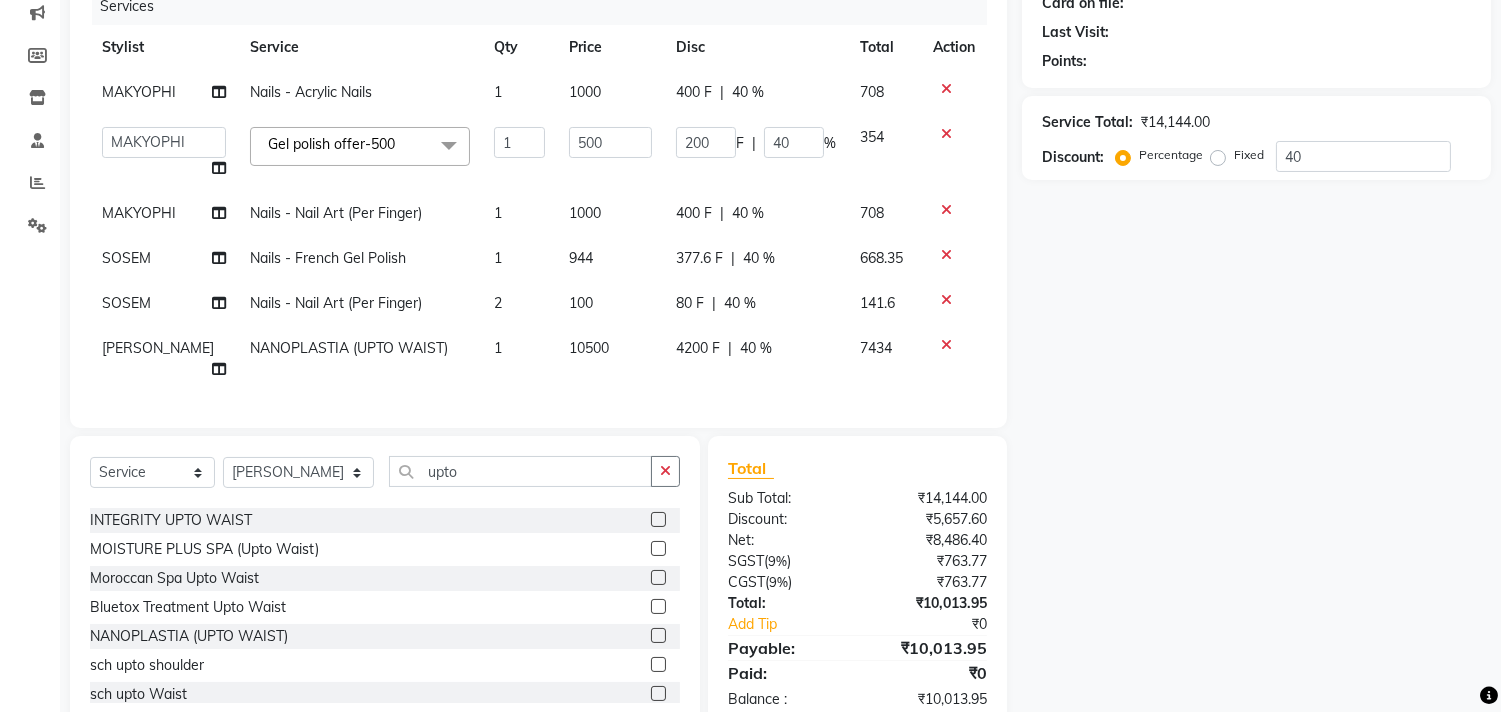 click on "10500" 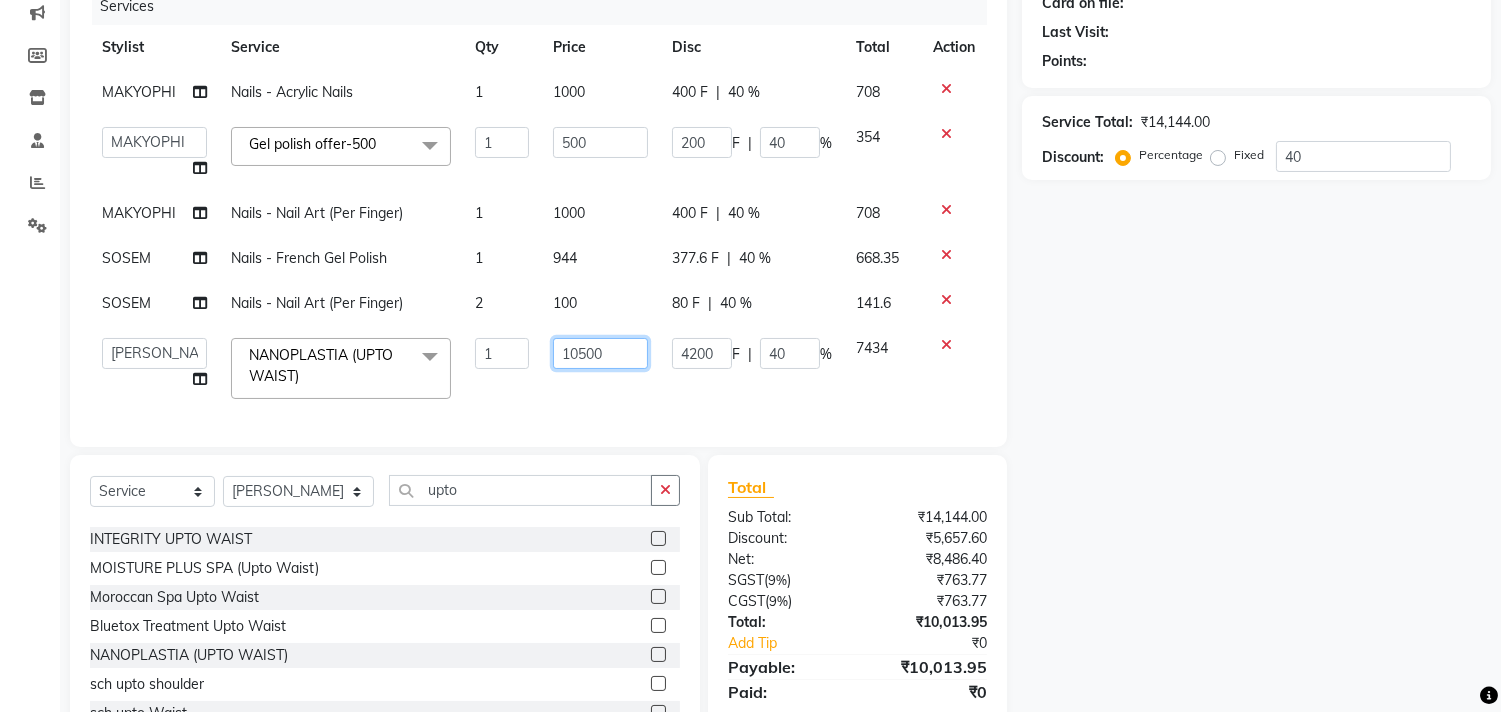 click on "10500" 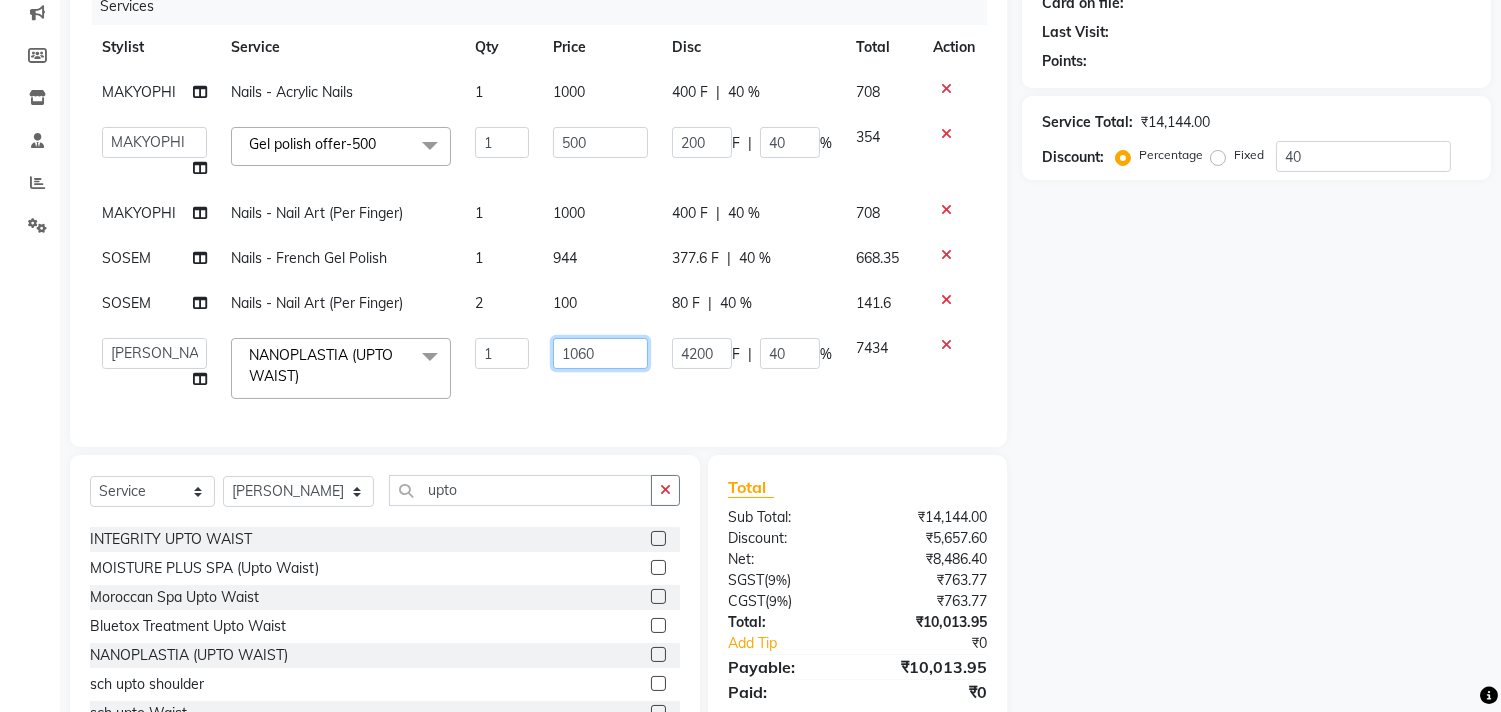 type on "10600" 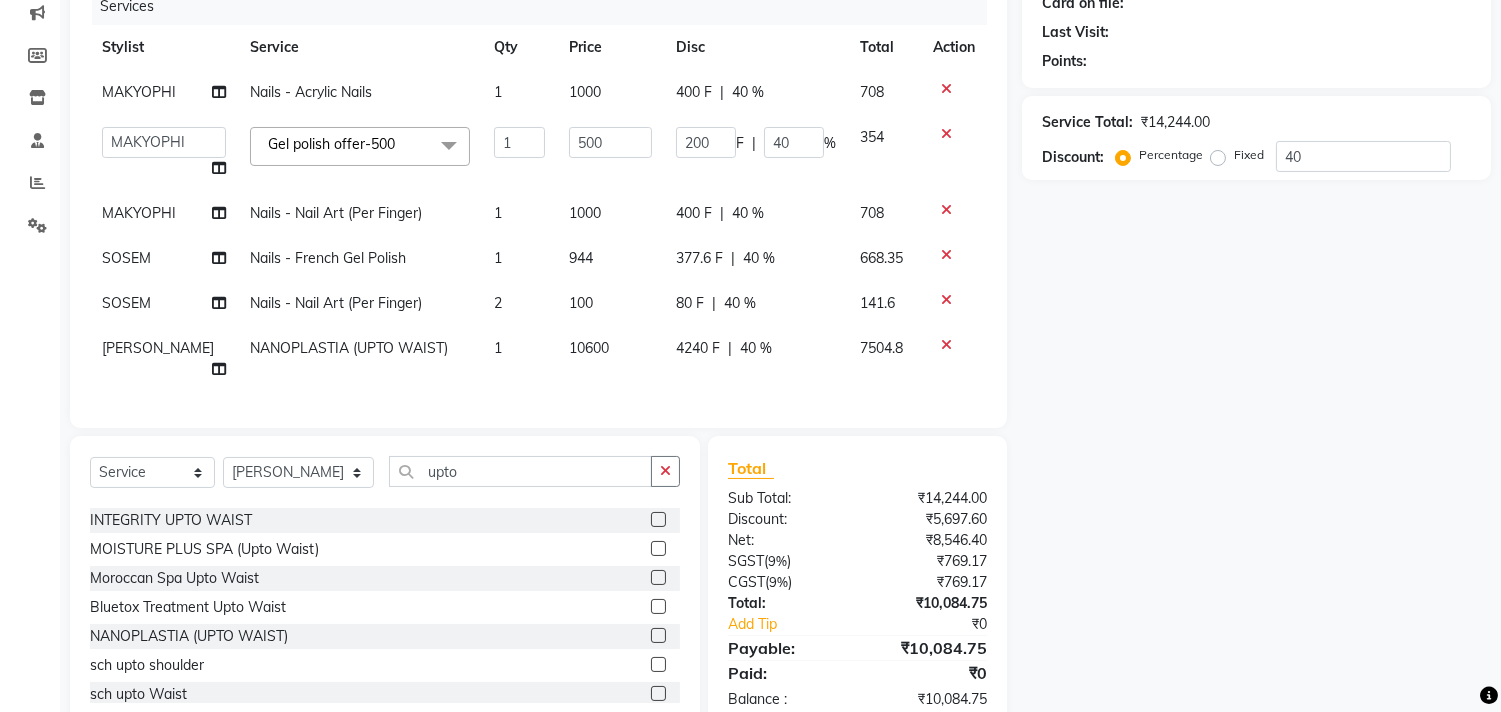 click on "Services Stylist Service Qty Price Disc Total Action MAKYOPHI Nails  - Acrylic Nails 1 1000 400 F | 40 % 708  Alim Kaldane   Anwar Laskar   Hi On Hair   MAKYOPHI   Pankaj Thakur   Poonam Nalawade   Raani   Rasika  Shelar   Rehan Salmani   Saba Shaikh   Sana Shaikh   SOSEM   Zeeshan Salmani  Gel polish offer-500  x ARGAN COCKTAIL ARGAN SPA FRINGE - STRAIGHTENING HAIR EXTENSION REMOVAL HAIR EXTENSIONS INTEGRITY UPTO SHOULDER MOISTURE PLUS SPA (Upto Shoulder) NANO PLASTIA (Very Short) OLA PLEX STAND ALONE OLA PLEX TREATMENT SLIVER SHINE COCKTAIL STENSILS STRAIGHTNING (ABOVE SHOULDER) STRAIGHTNING (BELOW SHOULDER) STRAIGHTNING (UPTO WAIST) STRAIGHTNING (VERY SHORT) Colour Care milkshake Spa foot massage Nose wax file/cut file/cut/polish outcurls Blow dry Aroma Manicure eyebrows/upperlips wash n Blowdry UPPERLIPS PINKINI WAX face Dtan Cateye gel polish Aroma Pedicure AVL pedicure marine sea alga face bleach Bomb pedicure Bomb Manicure AVL Manicure marine sea alga Feet Wax ADD ON OIL WASH FEET DTAN Polish change 1" 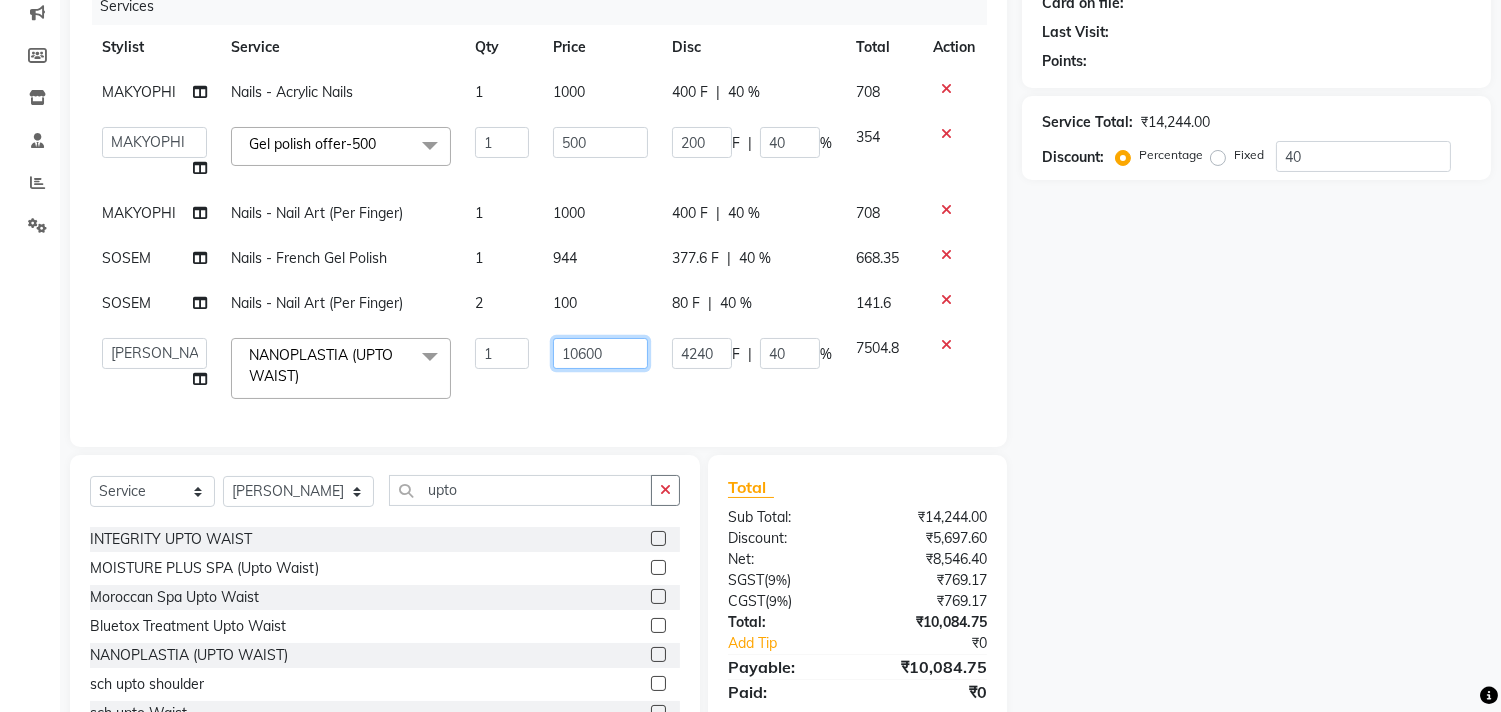 click on "10600" 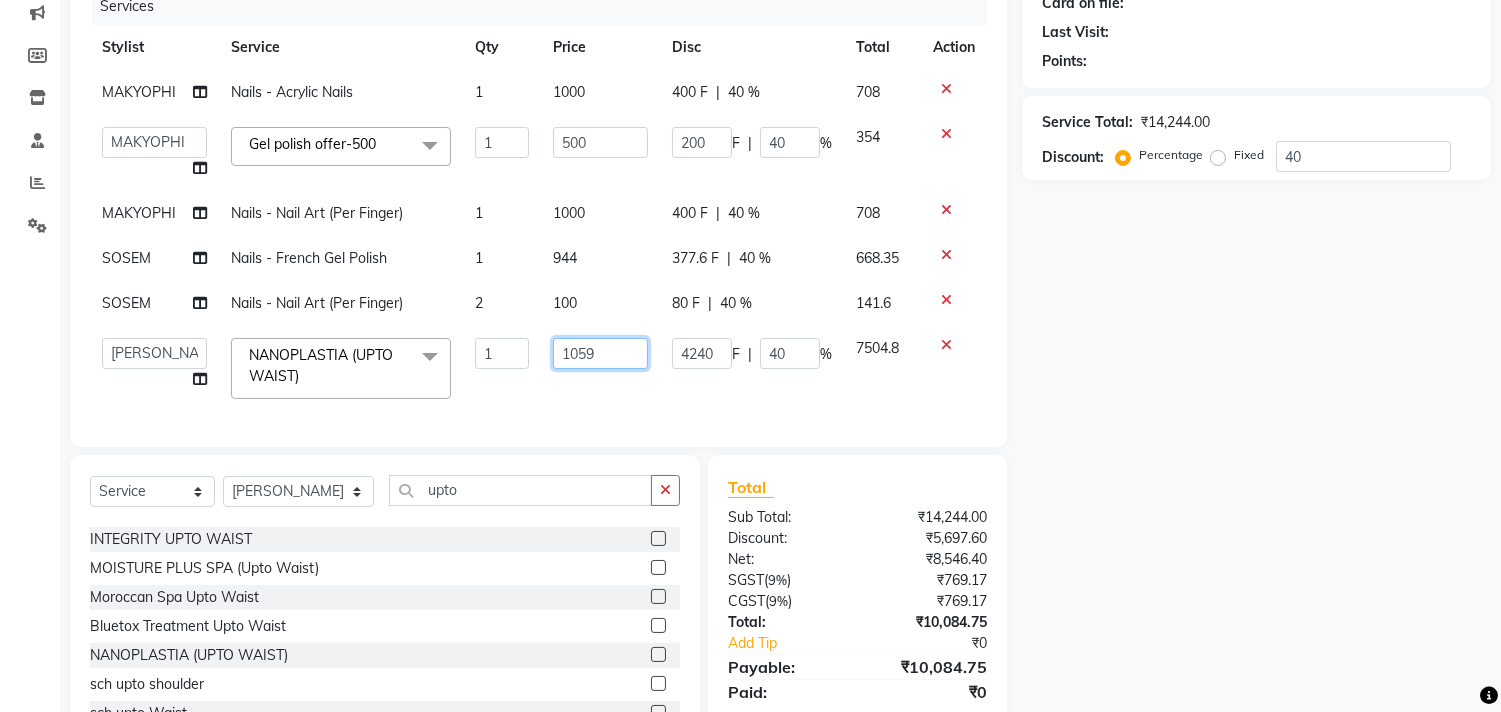 type on "10590" 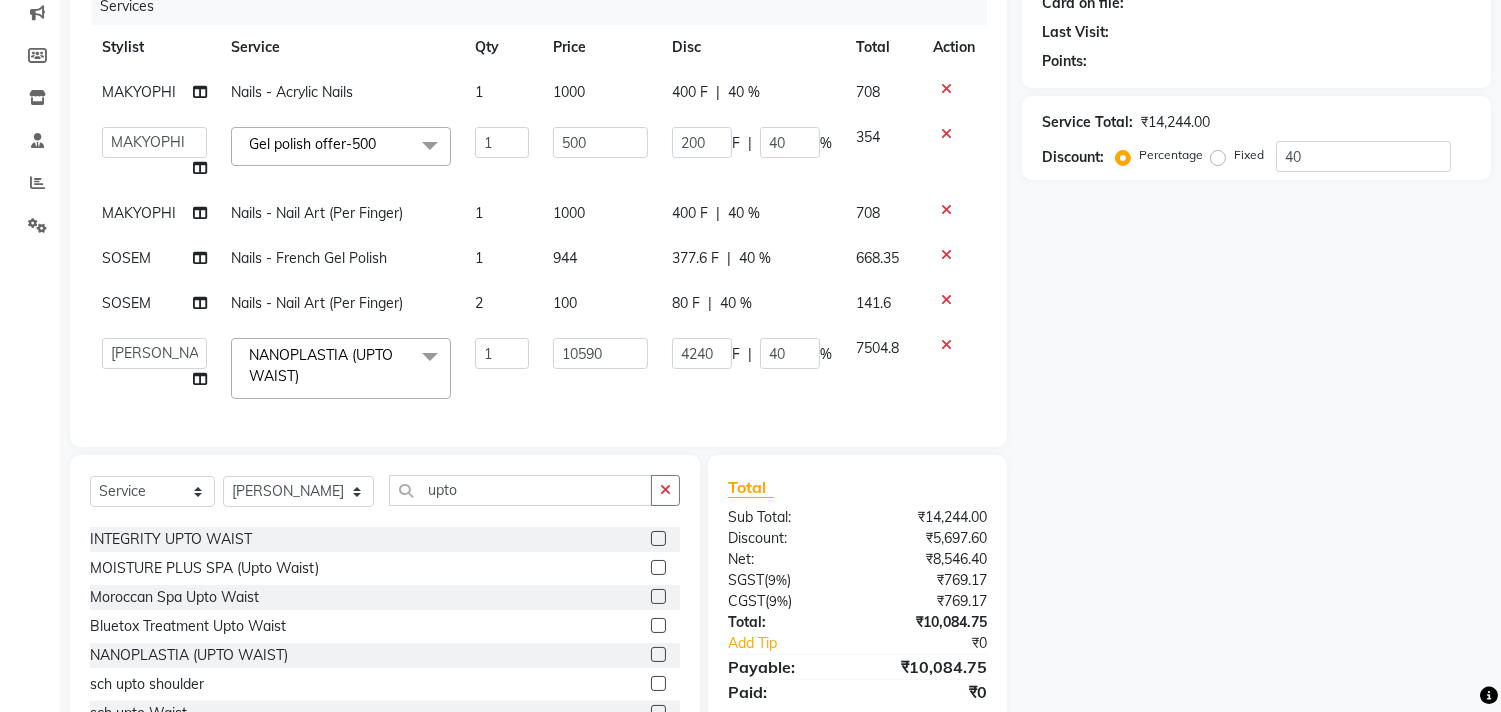 click on "10590" 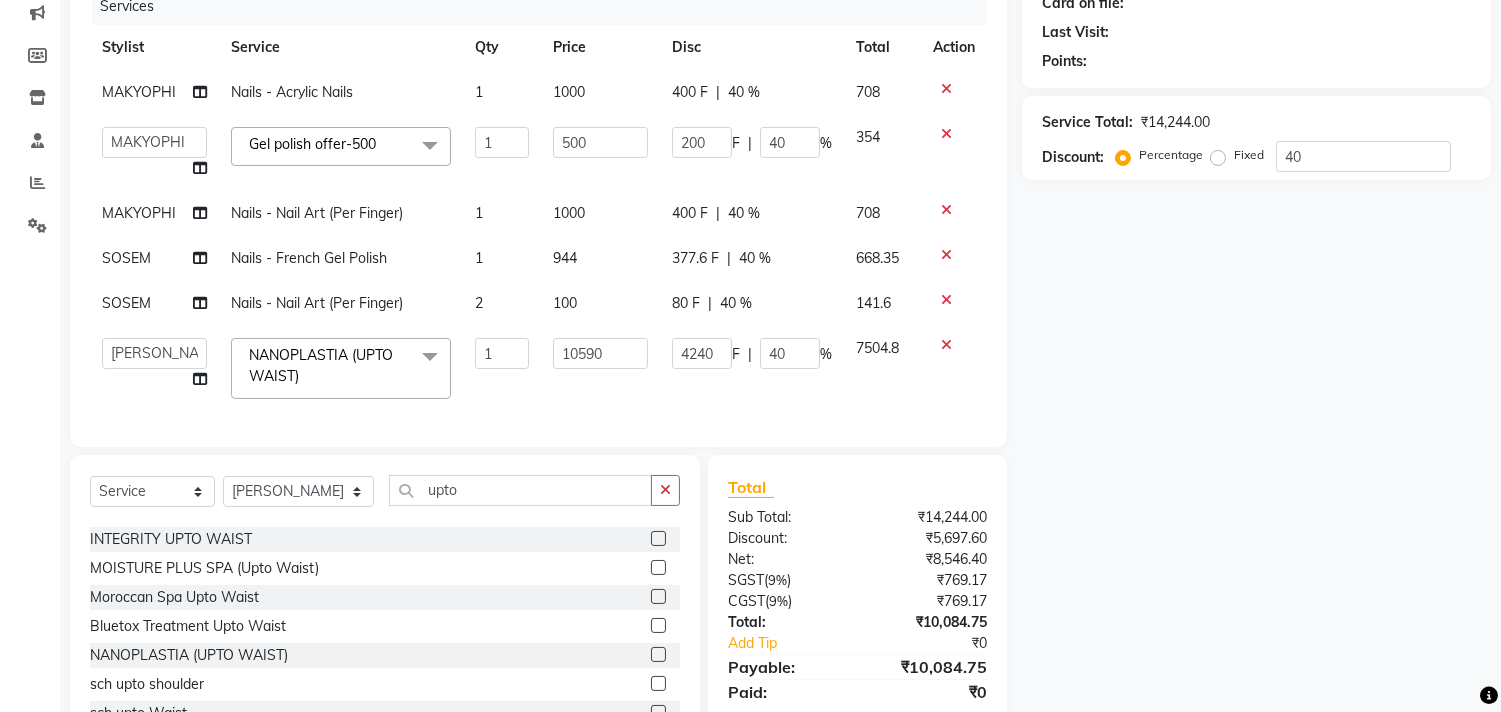 select on "20990" 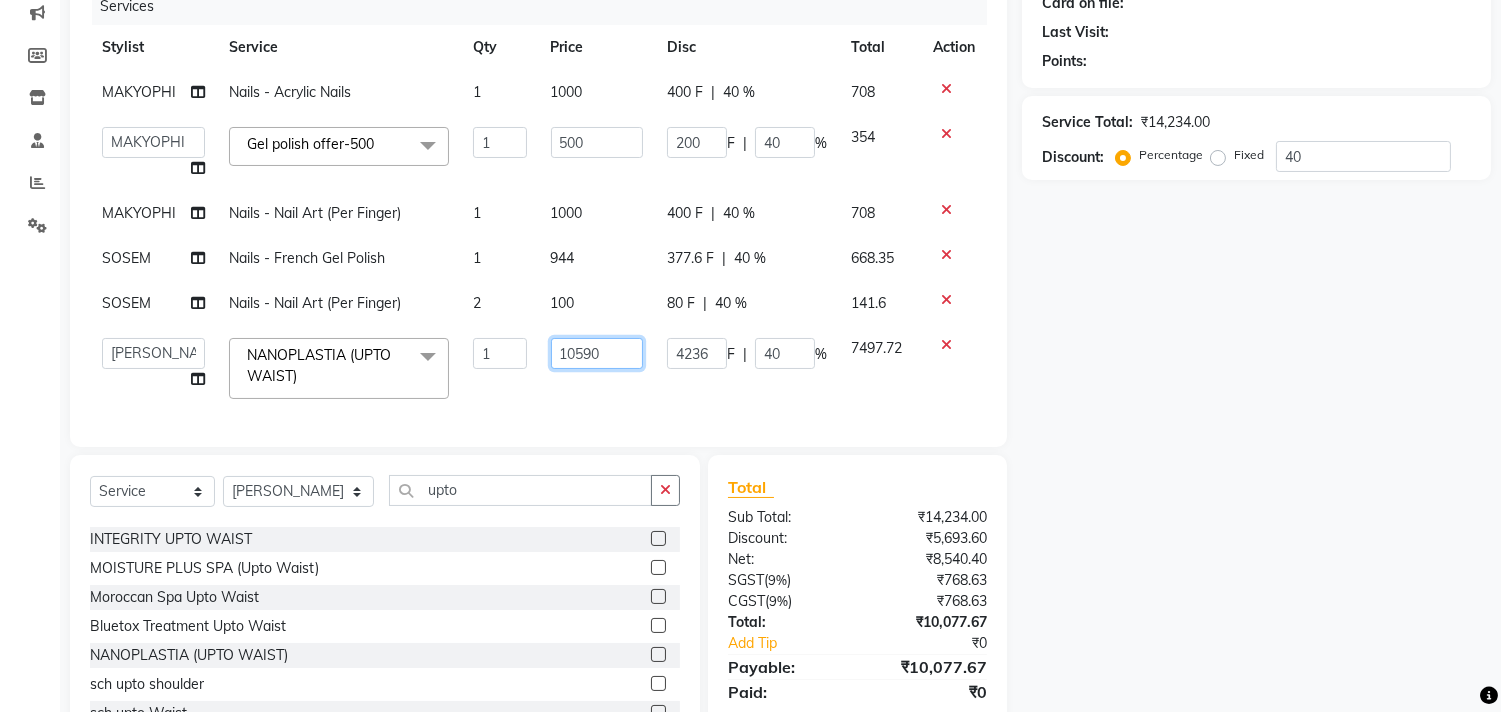 click on "10590" 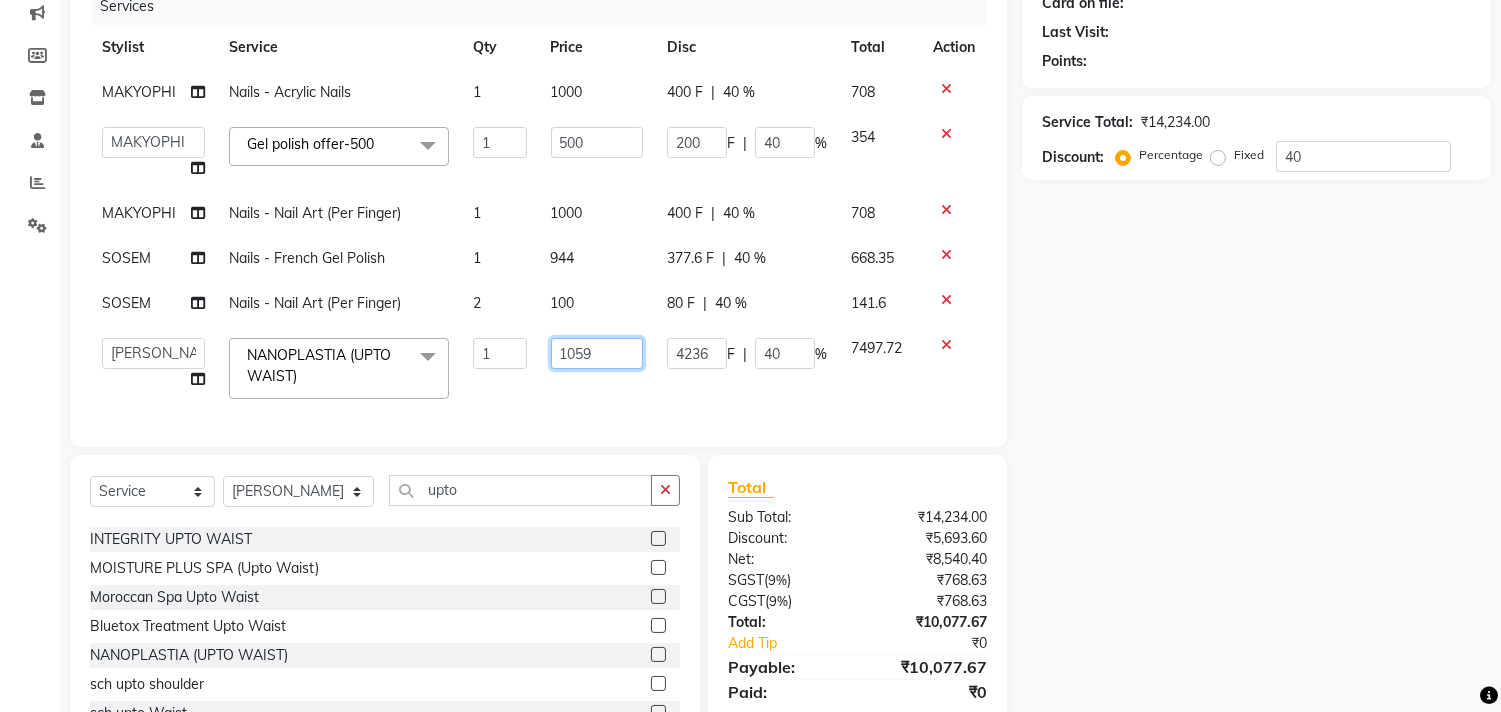 type on "10593" 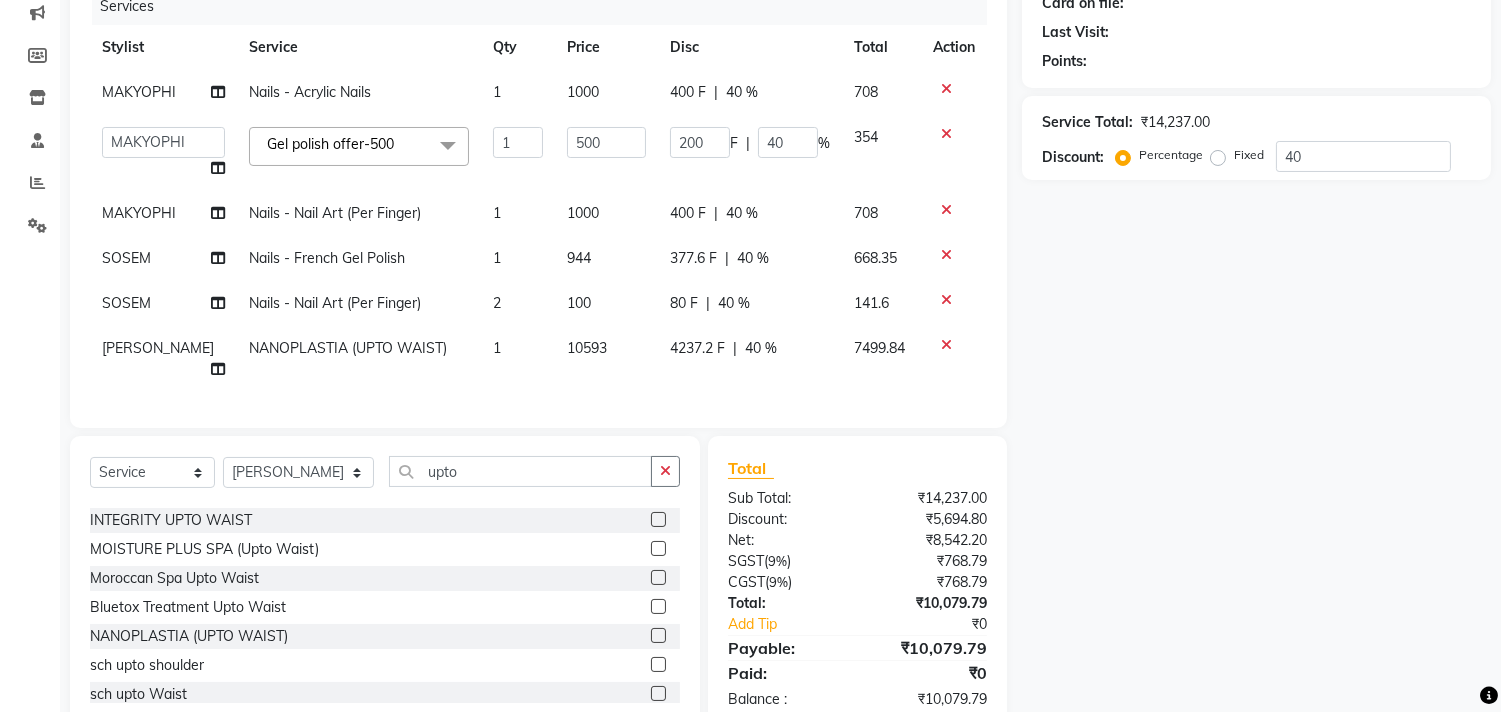 click on "10593" 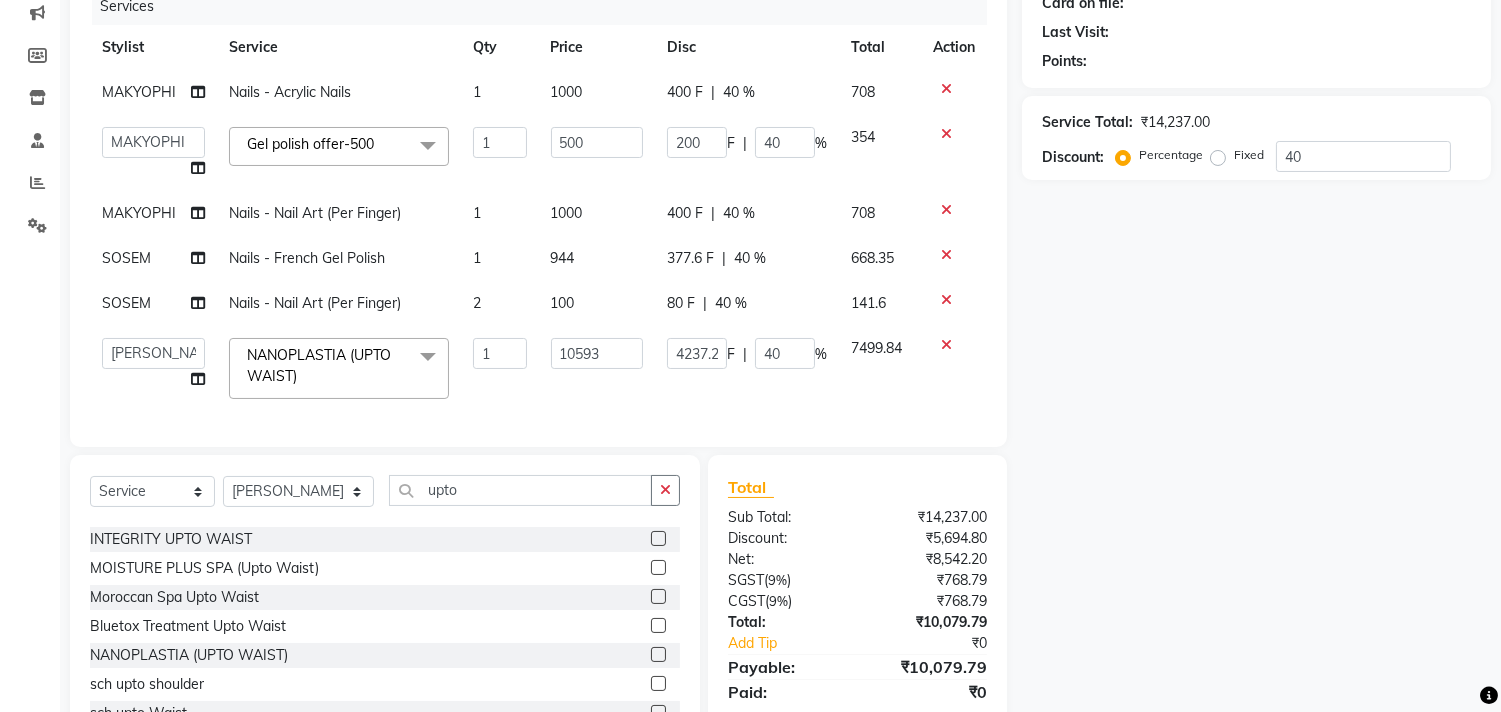 click on "100" 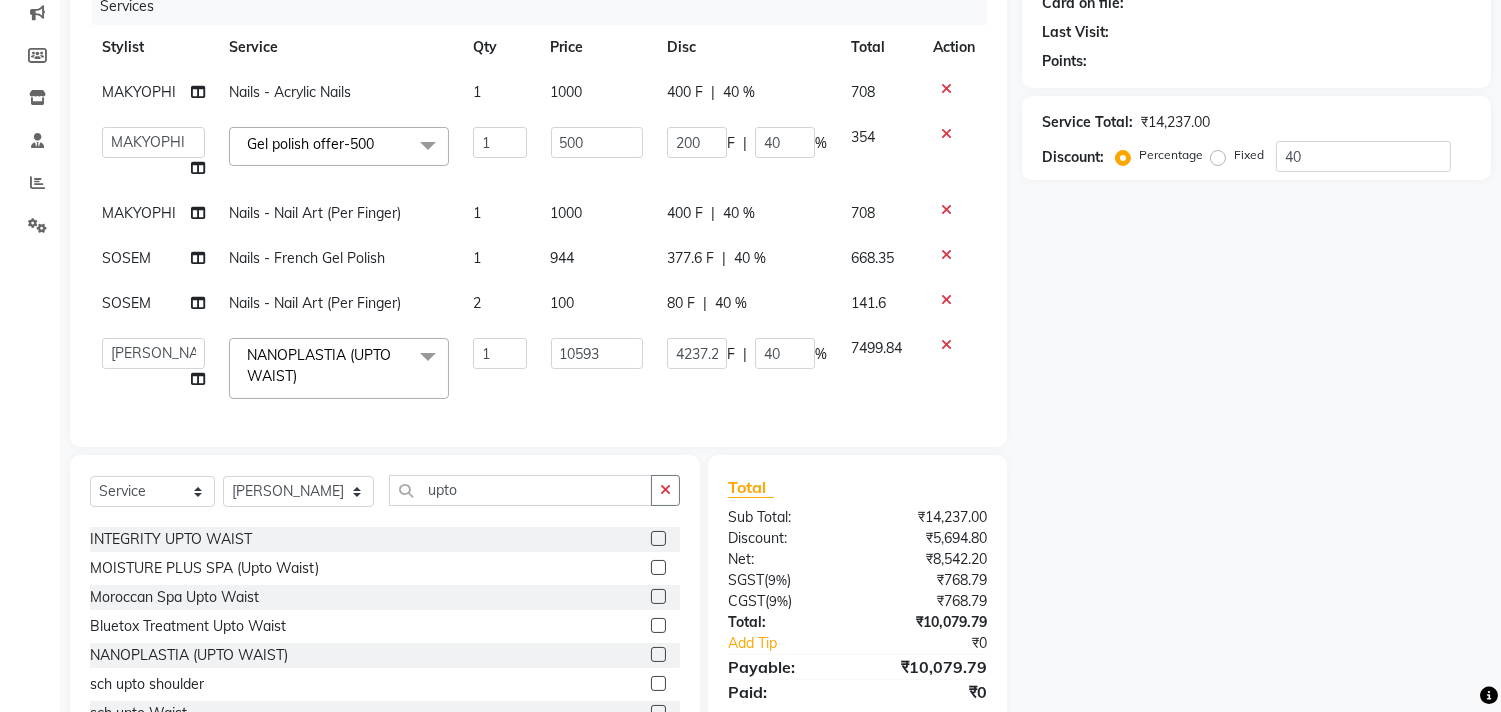 select on "26438" 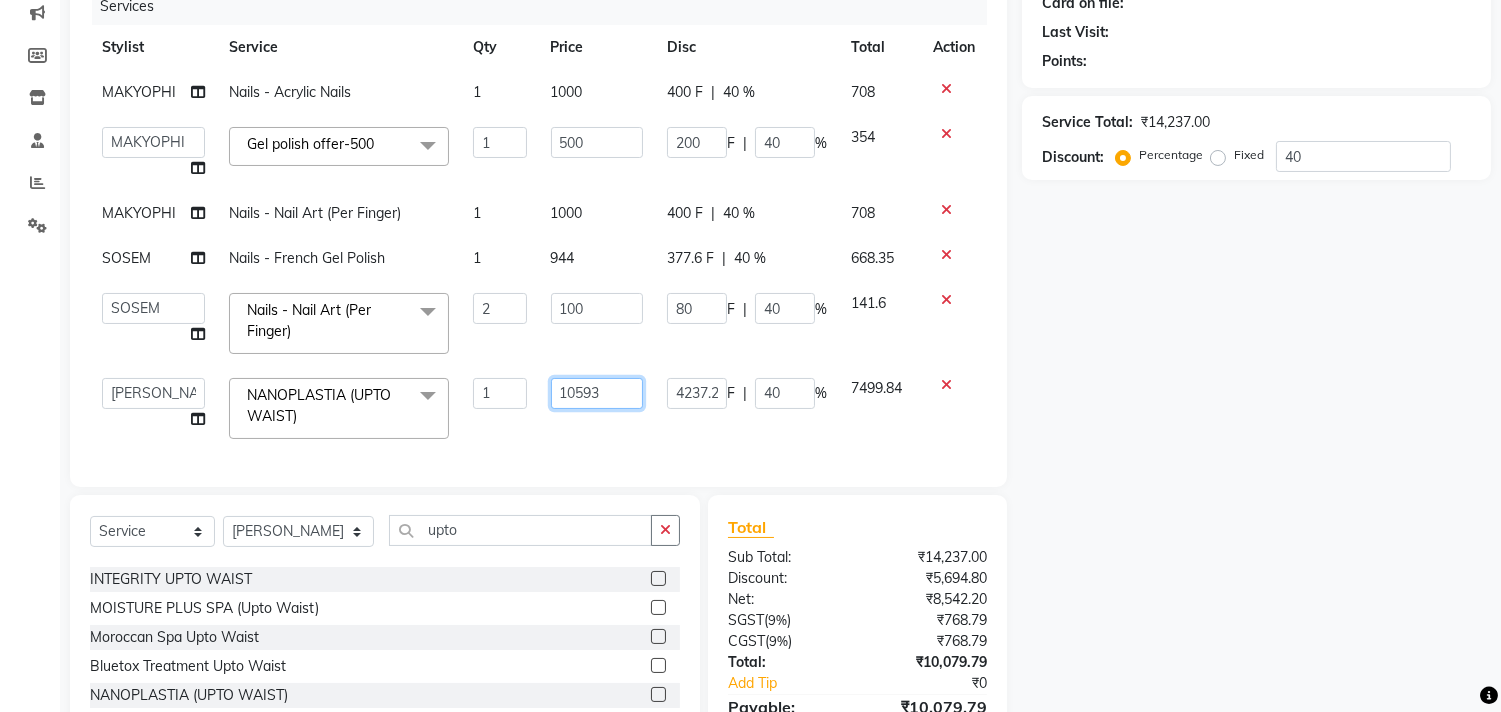 click on "10593" 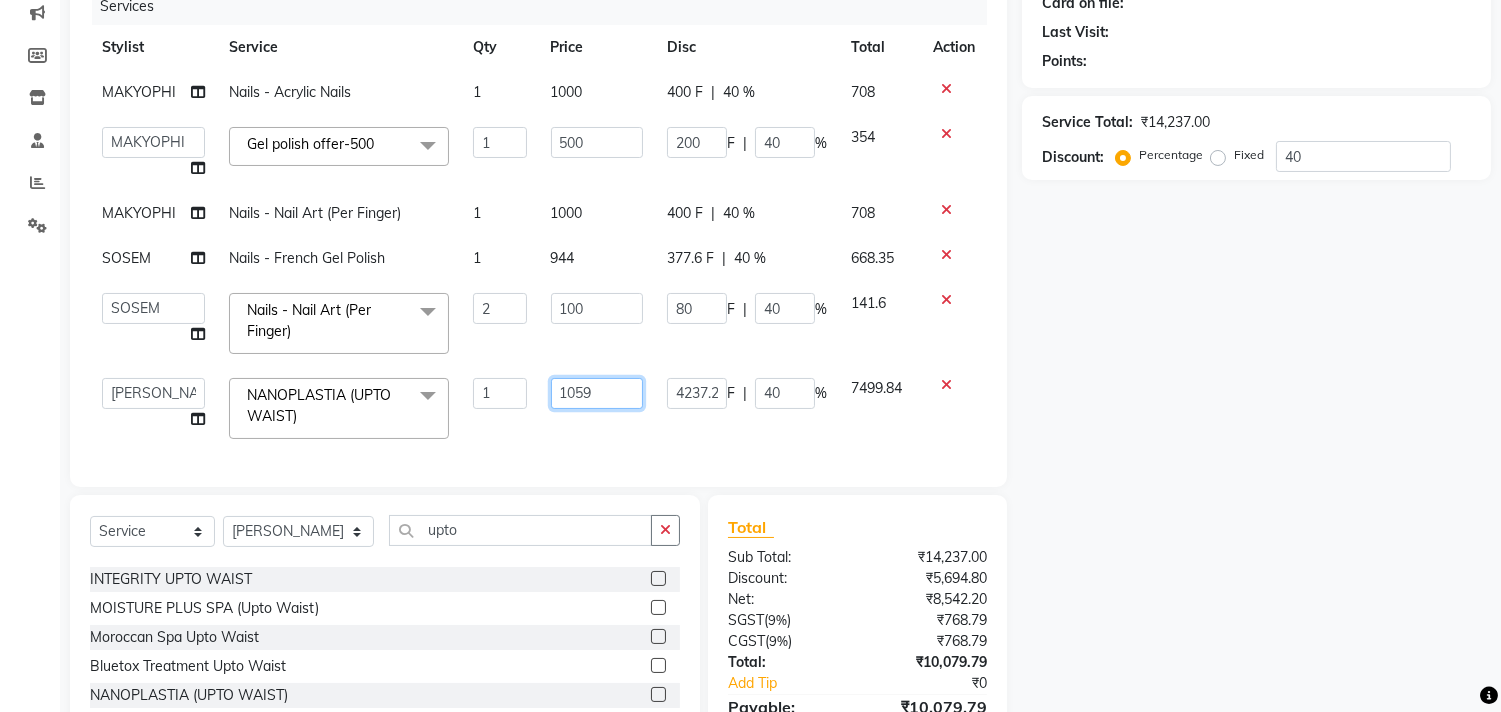 type on "10594" 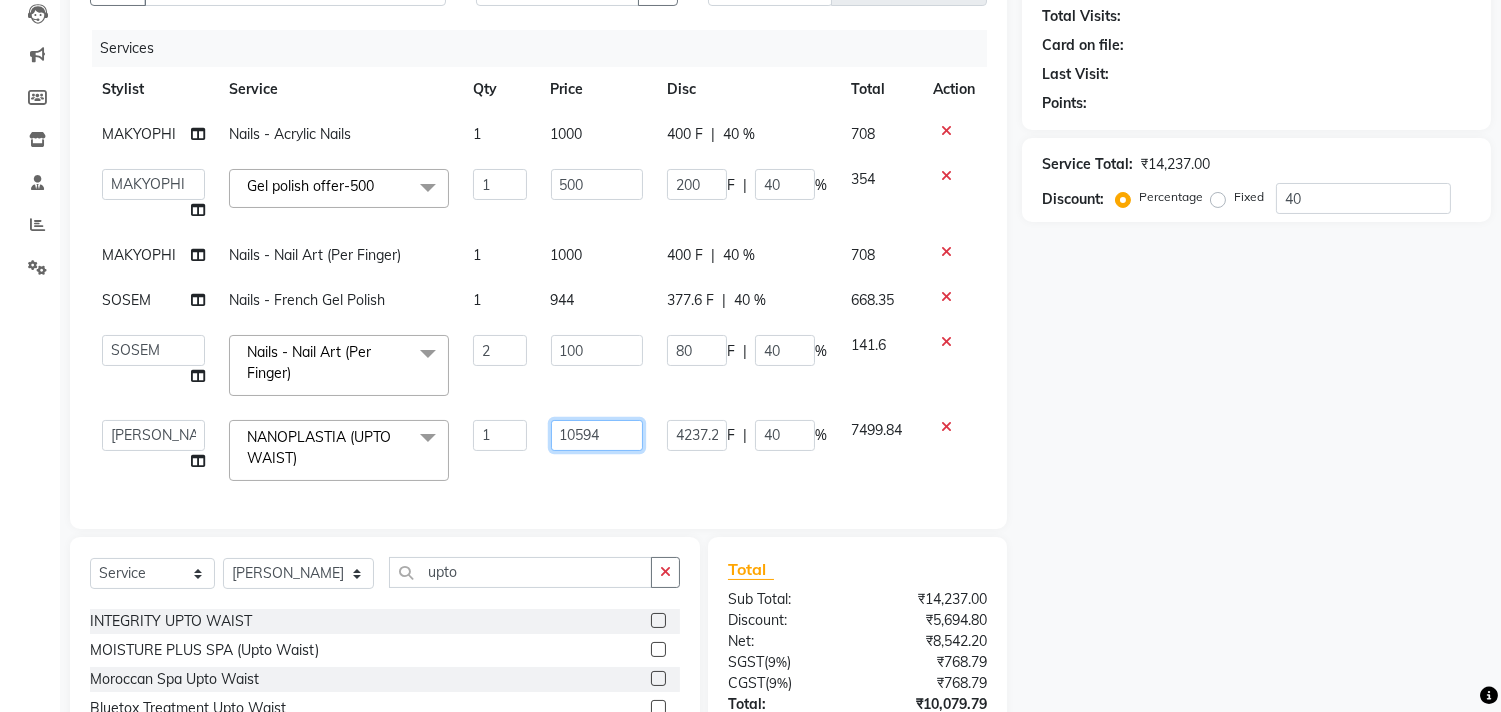 scroll, scrollTop: 148, scrollLeft: 0, axis: vertical 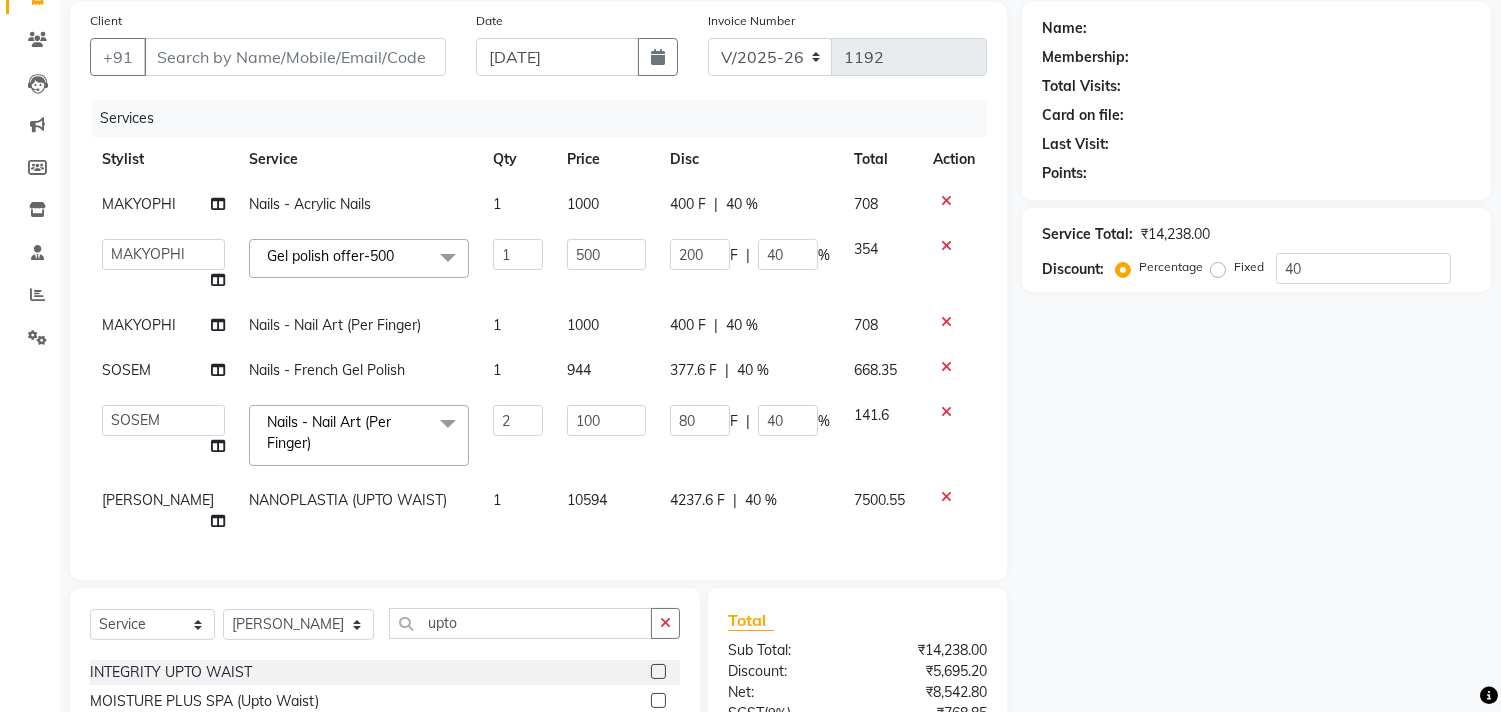 click on "Services Stylist Service Qty Price Disc Total Action MAKYOPHI Nails  - Acrylic Nails 1 1000 400 F | 40 % 708  Alim Kaldane   Anwar Laskar   Hi On Hair   MAKYOPHI   Pankaj Thakur   Poonam Nalawade   Raani   Rasika  Shelar   Rehan Salmani   Saba Shaikh   Sana Shaikh   SOSEM   Zeeshan Salmani  Gel polish offer-500  x ARGAN COCKTAIL ARGAN SPA FRINGE - STRAIGHTENING HAIR EXTENSION REMOVAL HAIR EXTENSIONS INTEGRITY UPTO SHOULDER MOISTURE PLUS SPA (Upto Shoulder) NANO PLASTIA (Very Short) OLA PLEX STAND ALONE OLA PLEX TREATMENT SLIVER SHINE COCKTAIL STENSILS STRAIGHTNING (ABOVE SHOULDER) STRAIGHTNING (BELOW SHOULDER) STRAIGHTNING (UPTO WAIST) STRAIGHTNING (VERY SHORT) Colour Care milkshake Spa foot massage Nose wax file/cut file/cut/polish outcurls Blow dry Aroma Manicure eyebrows/upperlips wash n Blowdry UPPERLIPS PINKINI WAX face Dtan Cateye gel polish Aroma Pedicure AVL pedicure marine sea alga face bleach Bomb pedicure Bomb Manicure AVL Manicure marine sea alga Feet Wax ADD ON OIL WASH FEET DTAN Polish change 1" 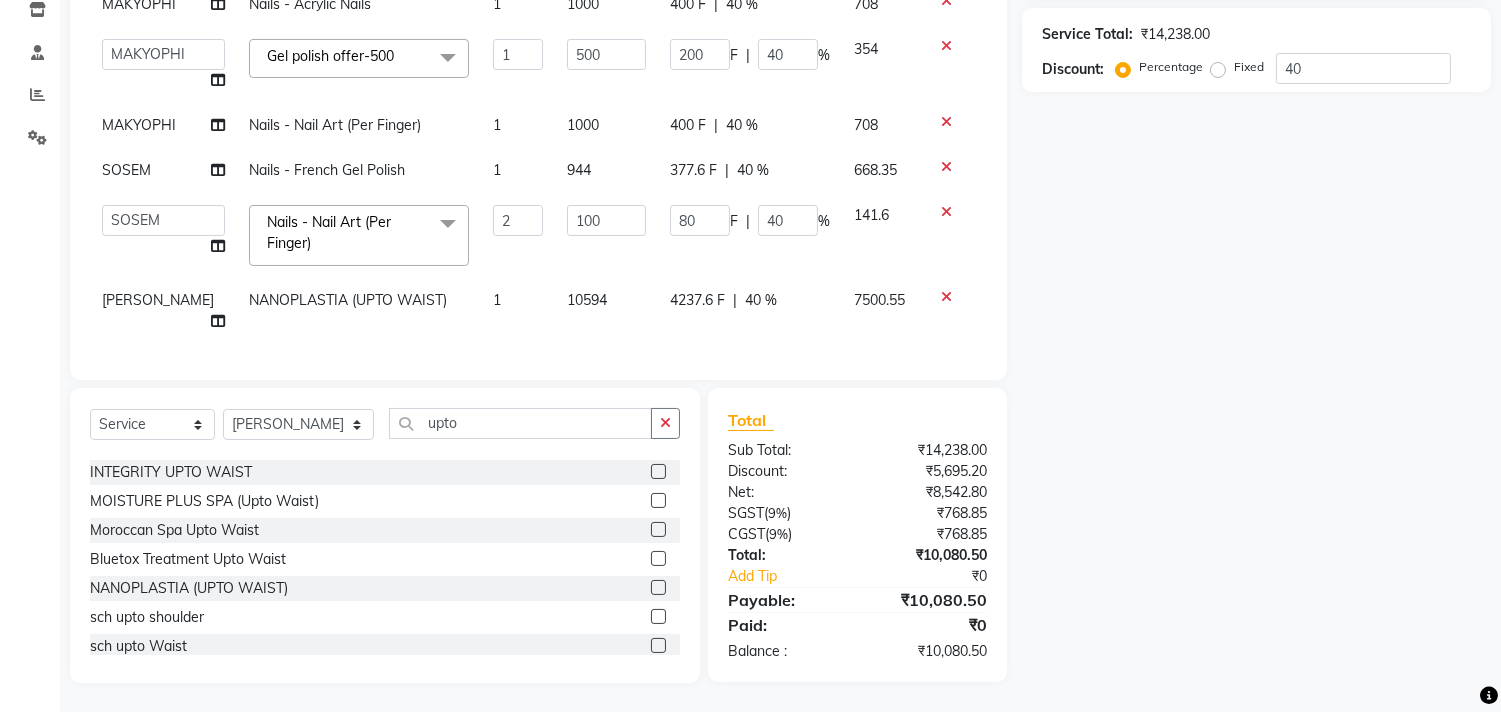 scroll, scrollTop: 365, scrollLeft: 0, axis: vertical 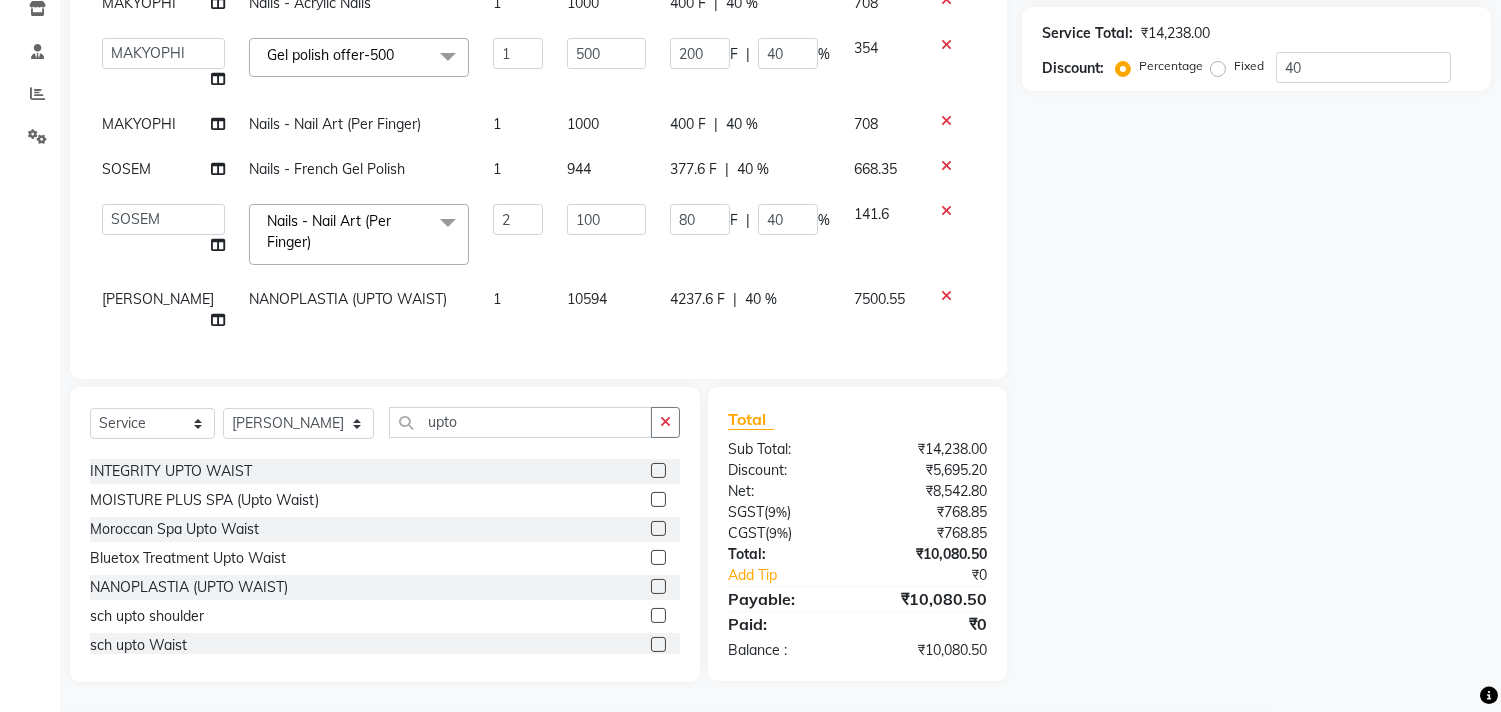 click 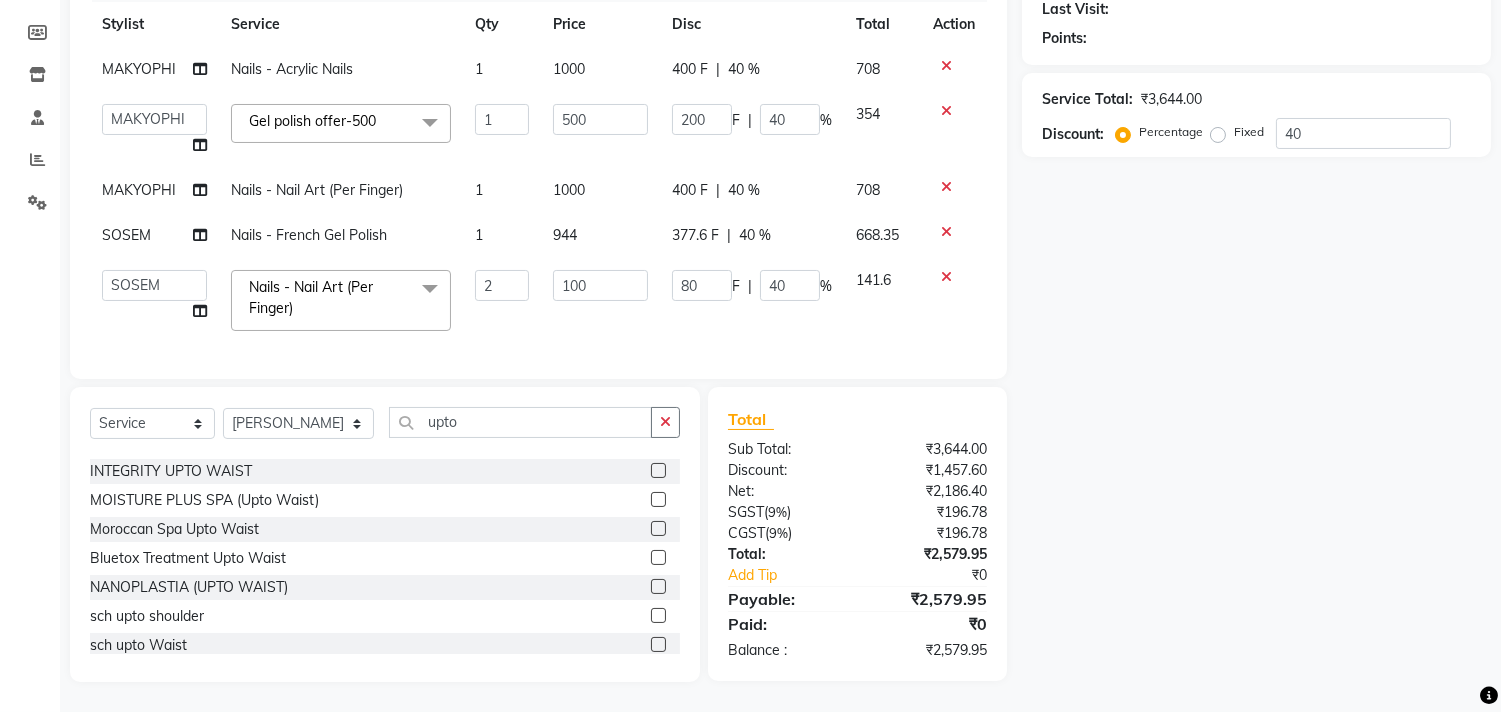 scroll, scrollTop: 300, scrollLeft: 0, axis: vertical 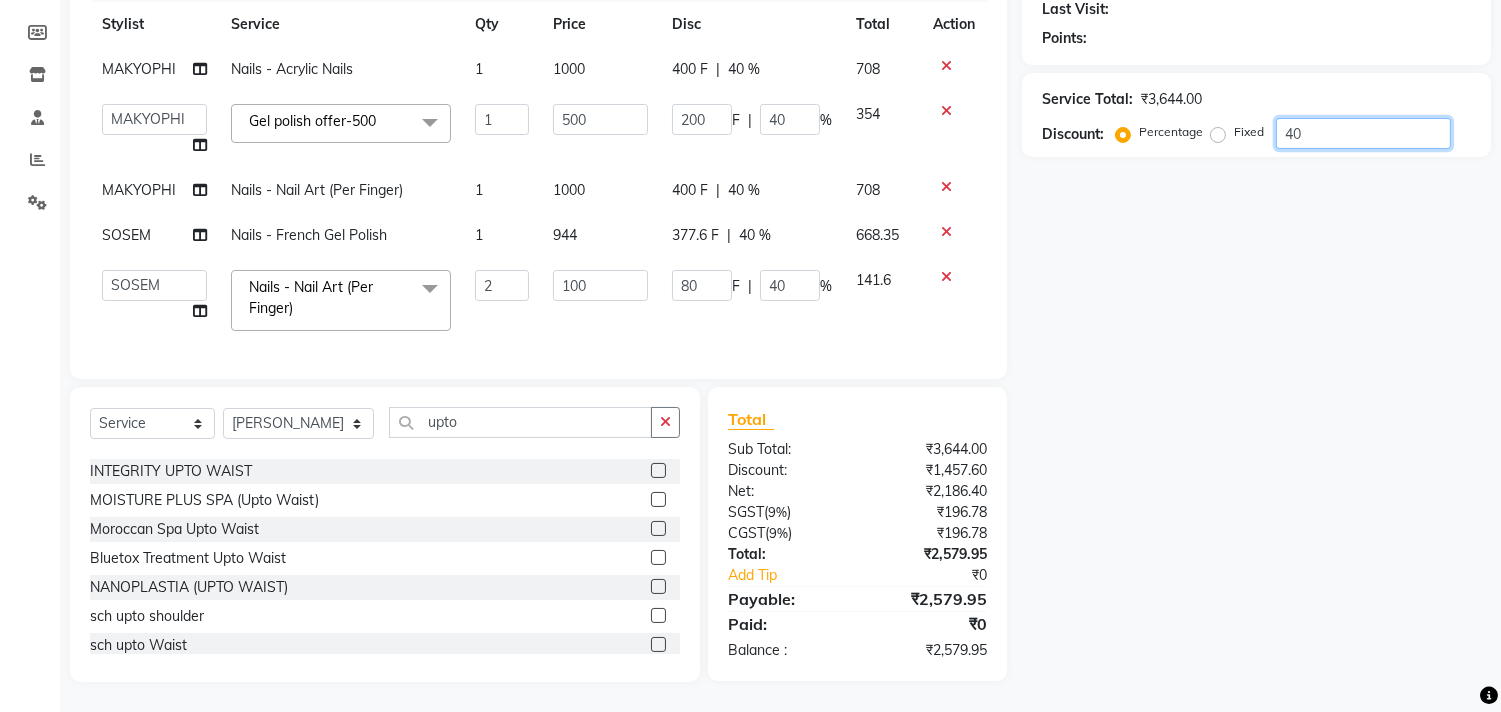 drag, startPoint x: 1337, startPoint y: 117, endPoint x: 1198, endPoint y: 130, distance: 139.60658 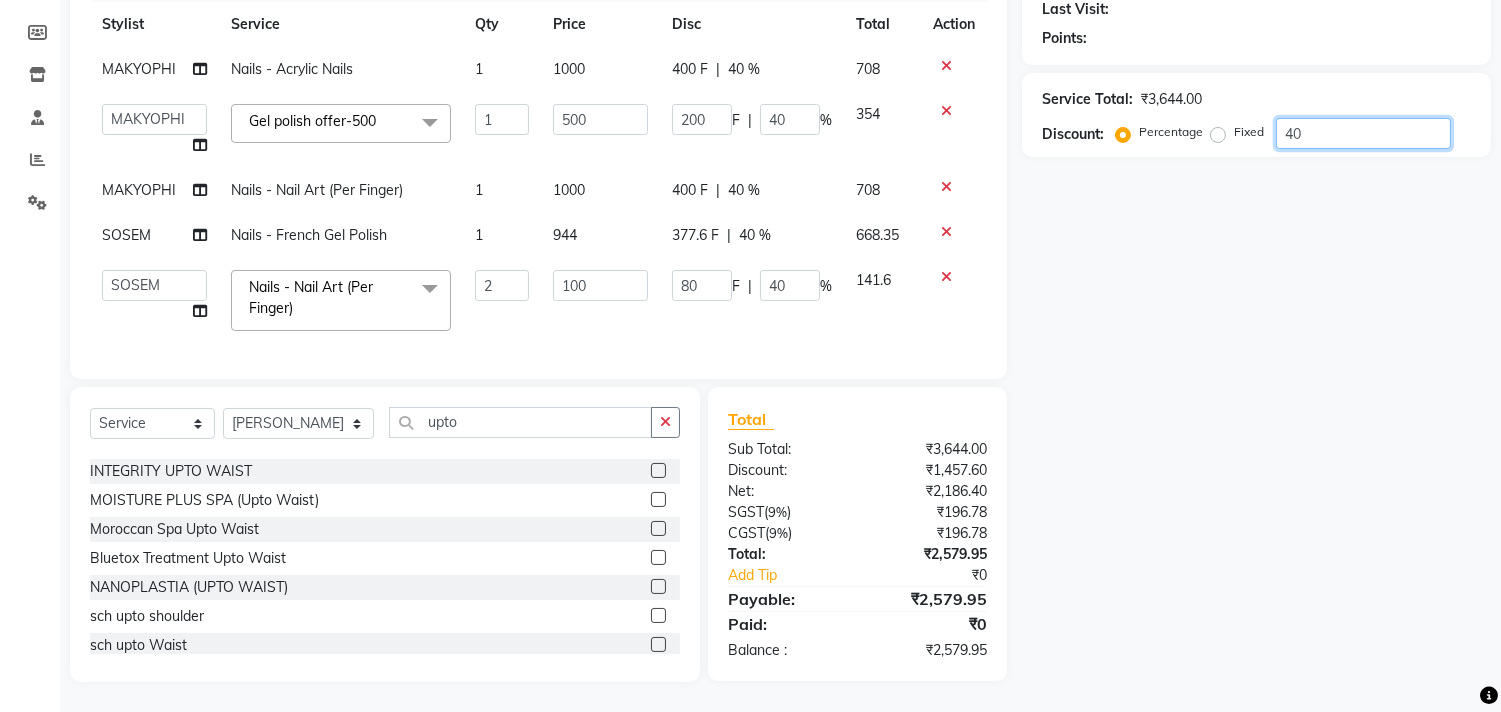 type on "0" 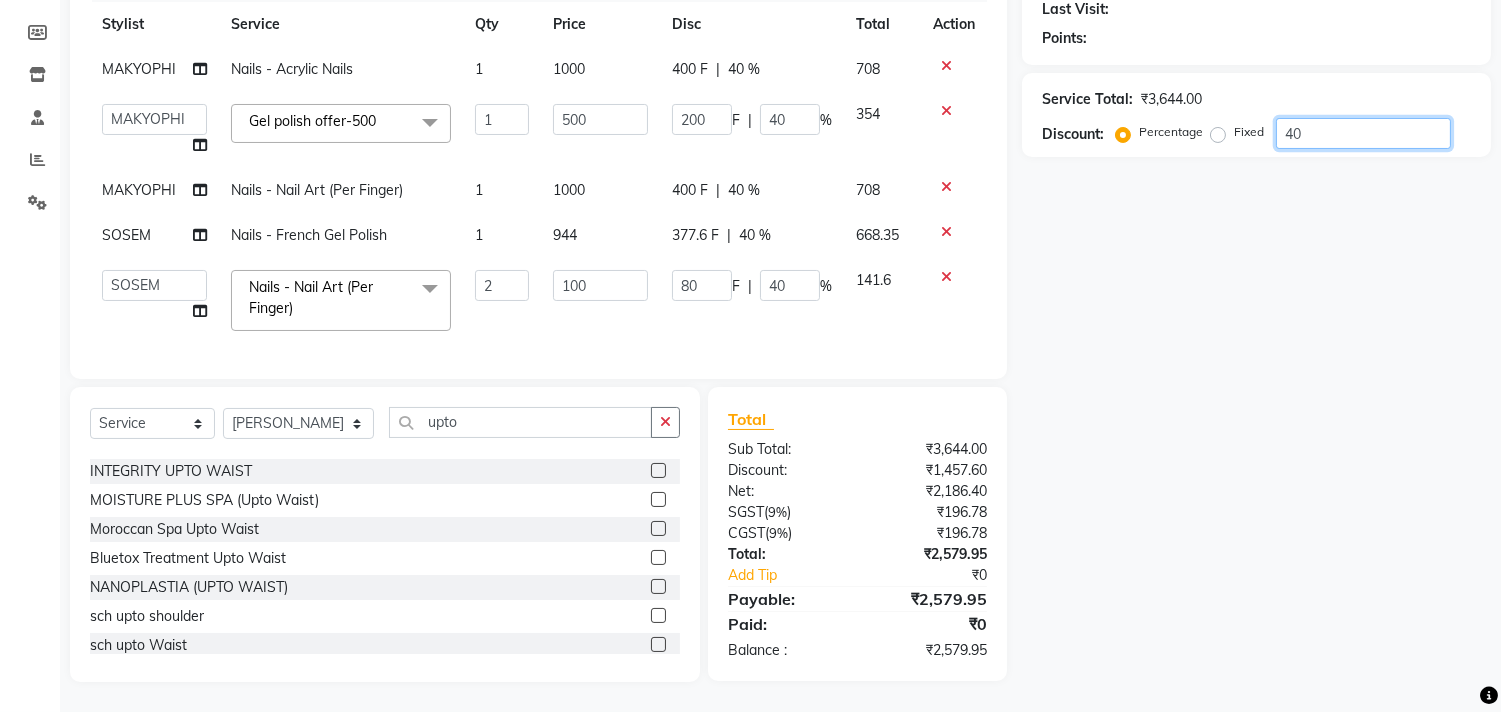 type on "0" 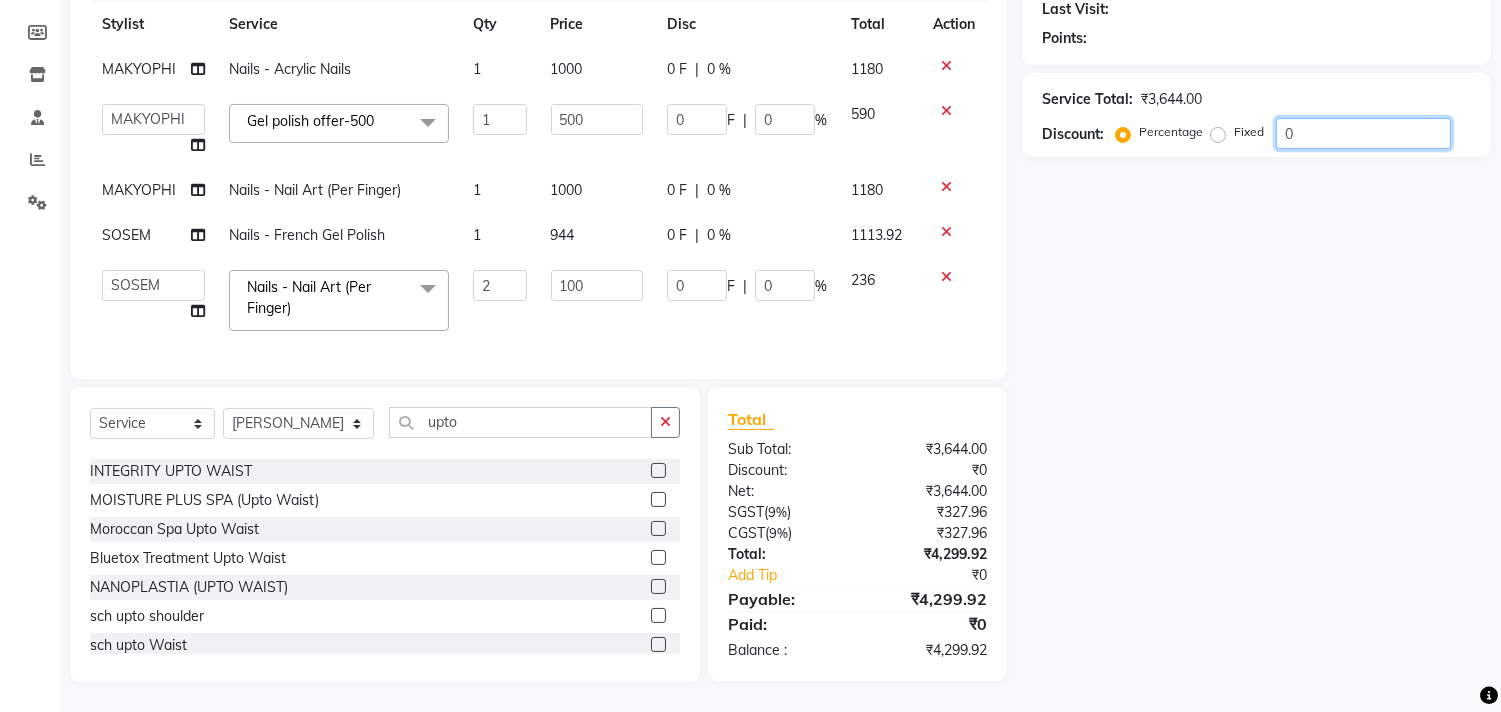 type on "0" 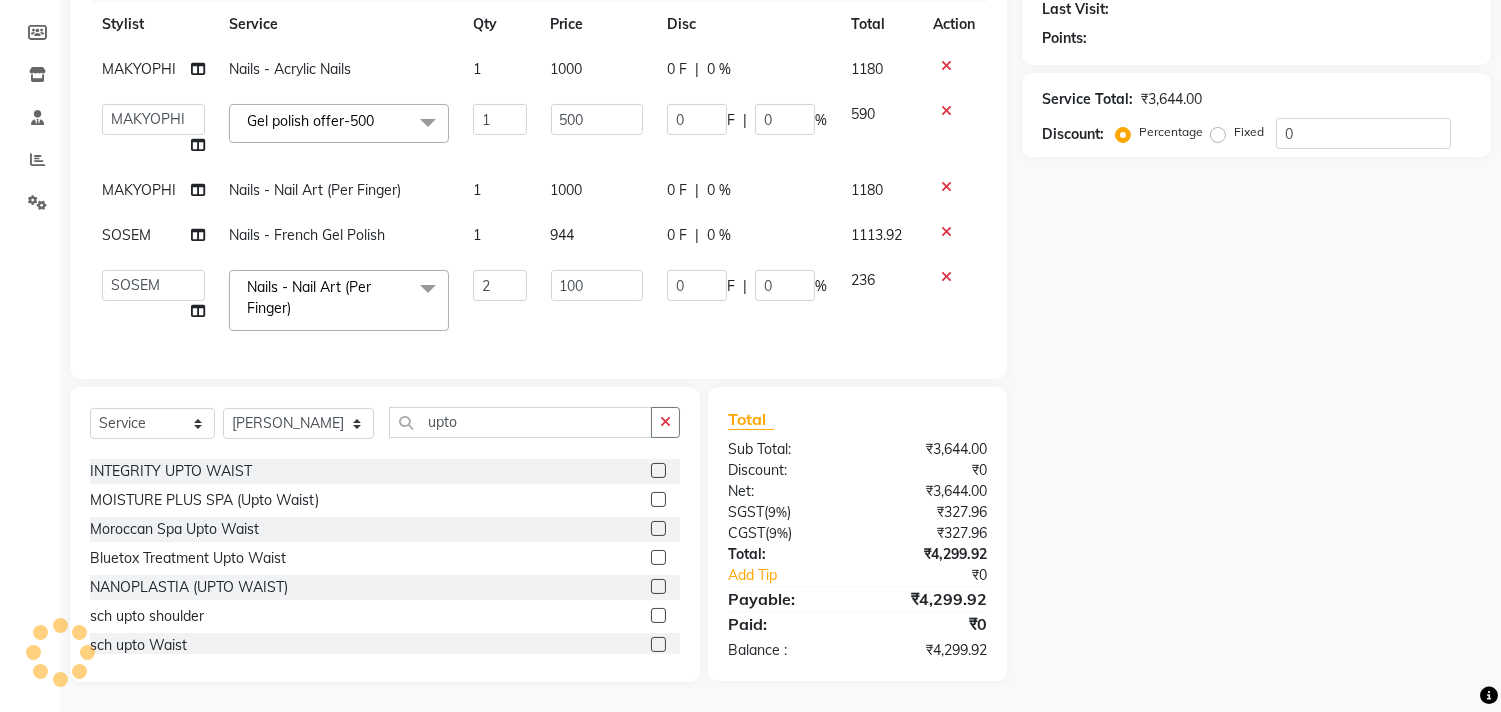 click on "Name: Membership: Total Visits: Card on file: Last Visit:  Points:  Service Total:  ₹3,644.00  Discount:  Percentage   Fixed  0" 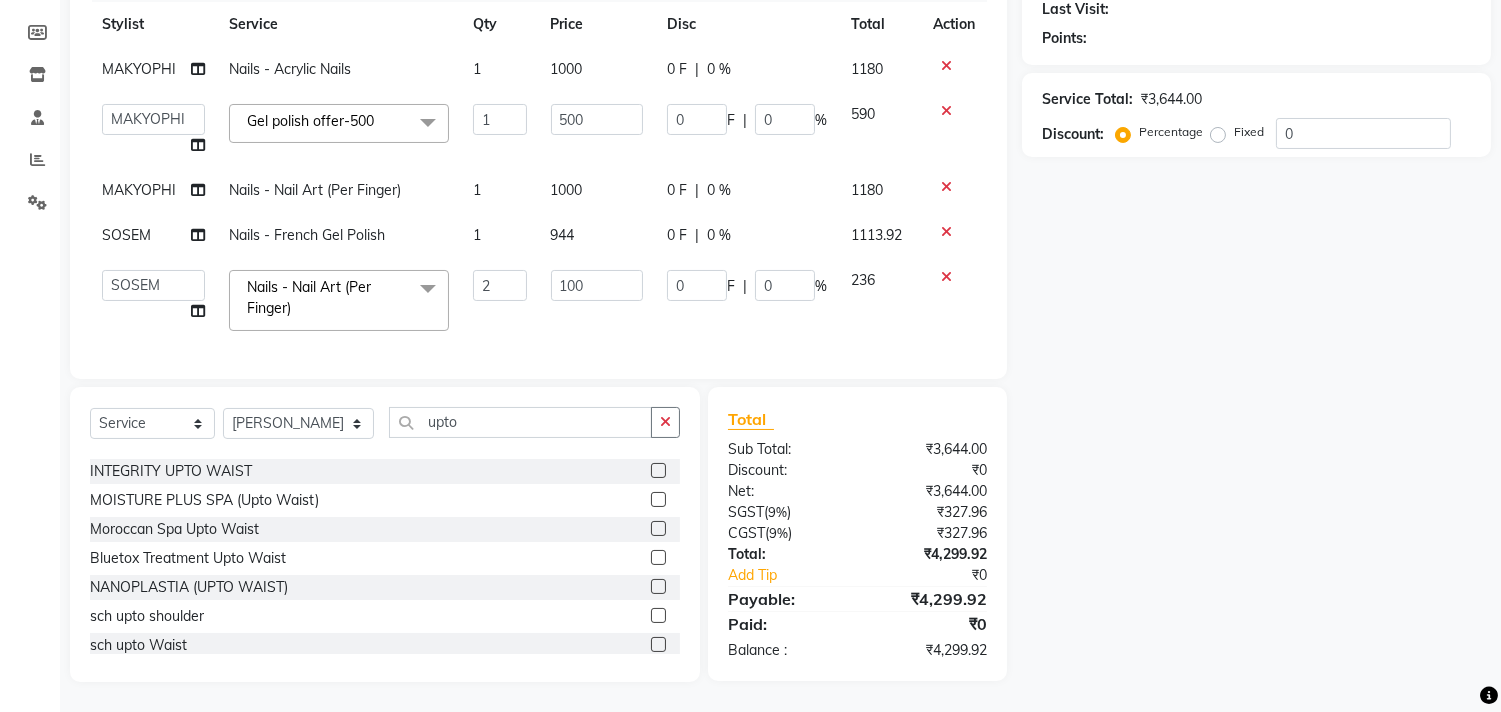 click 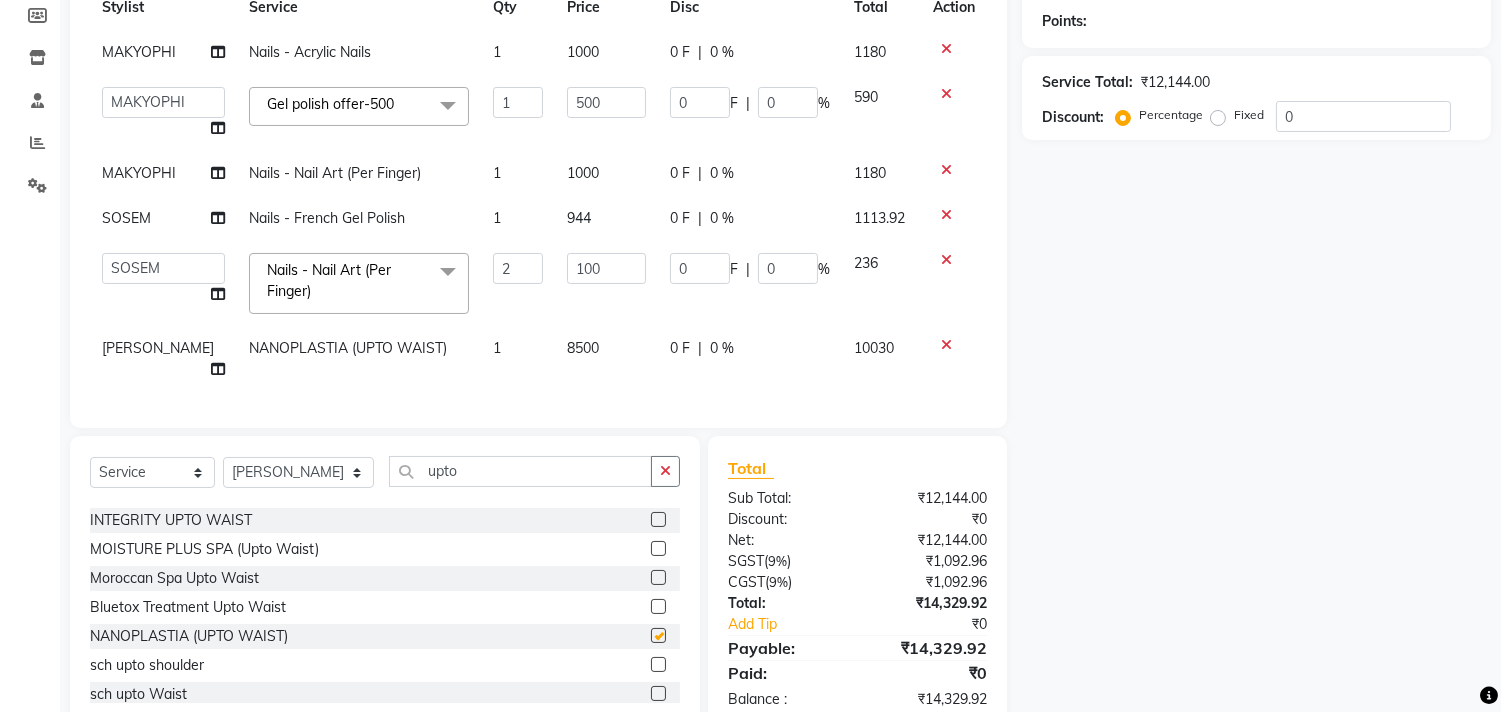 checkbox on "false" 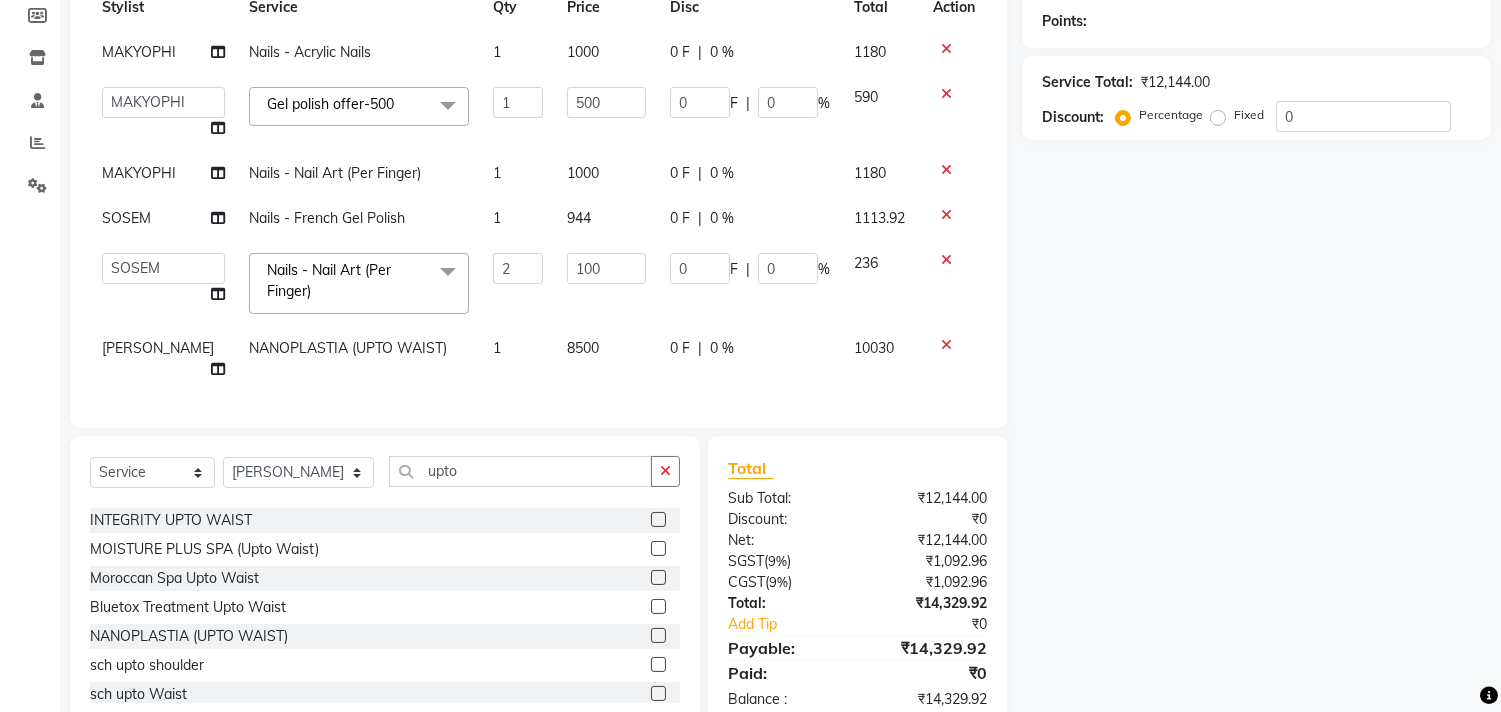click on "0 F | 0 %" 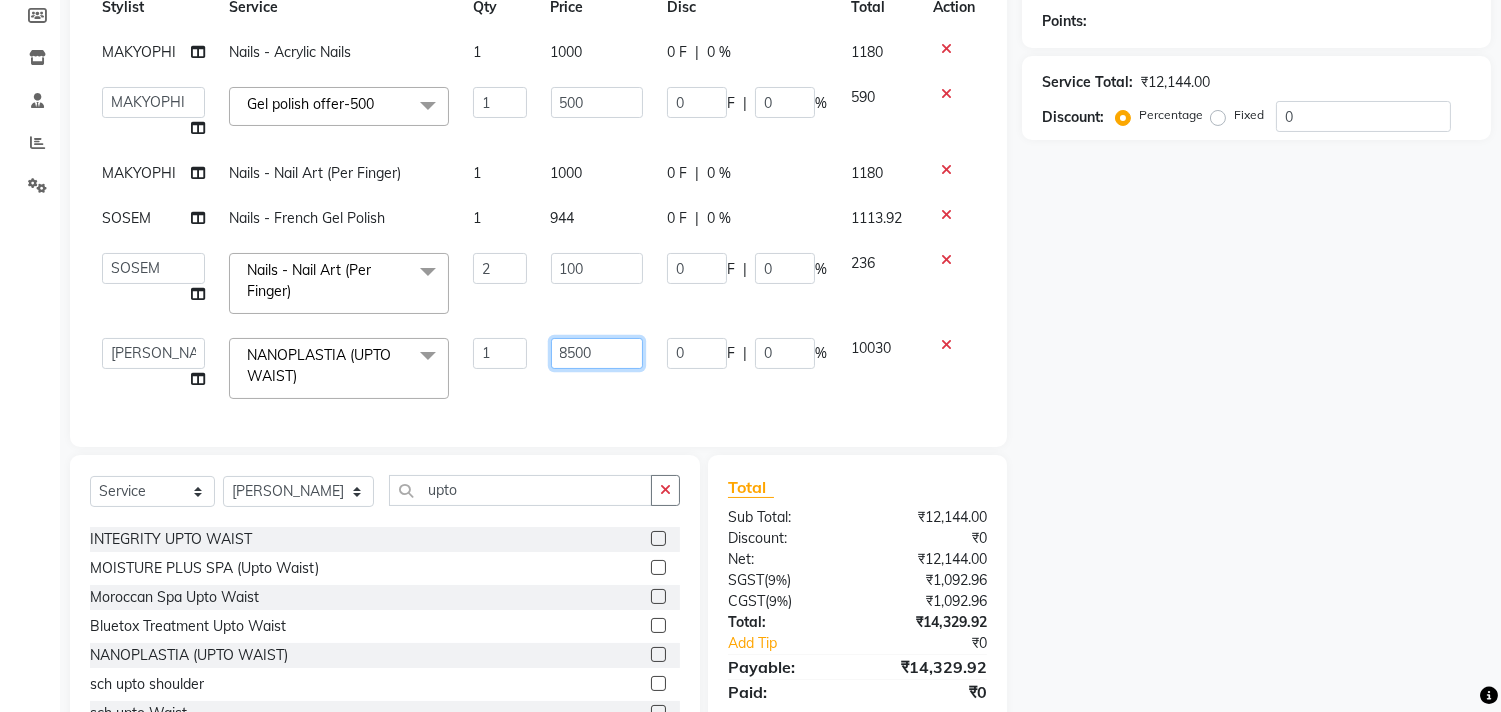 drag, startPoint x: 588, startPoint y: 345, endPoint x: 540, endPoint y: 364, distance: 51.62364 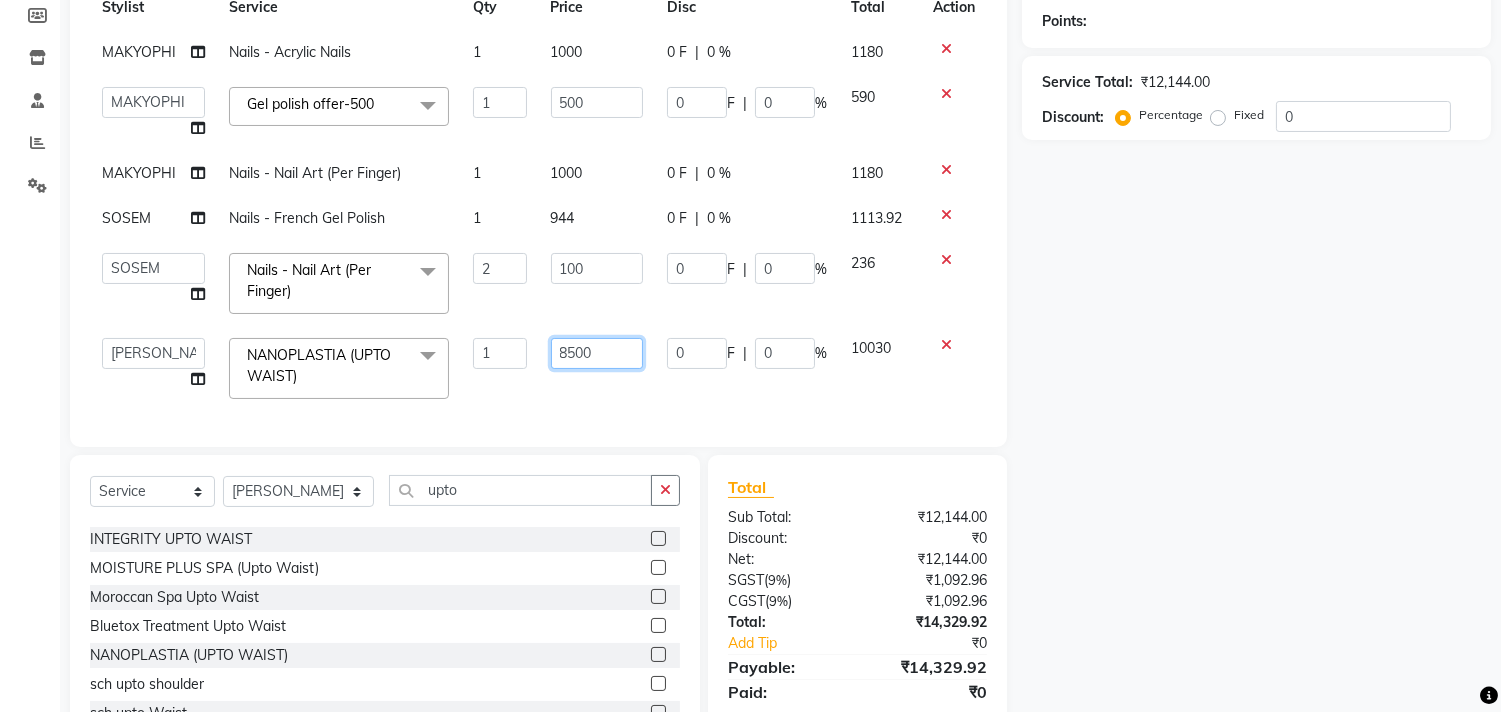 click on "8500" 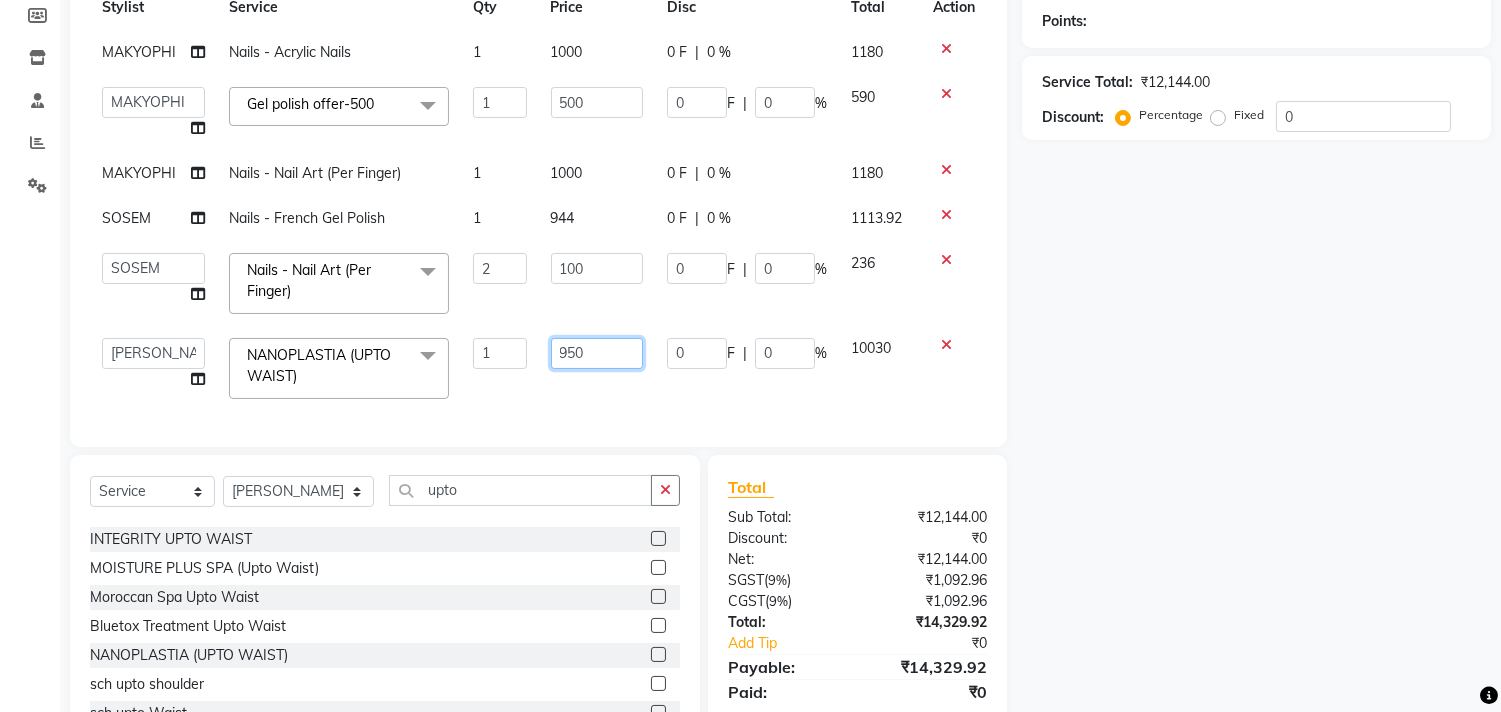 type on "9500" 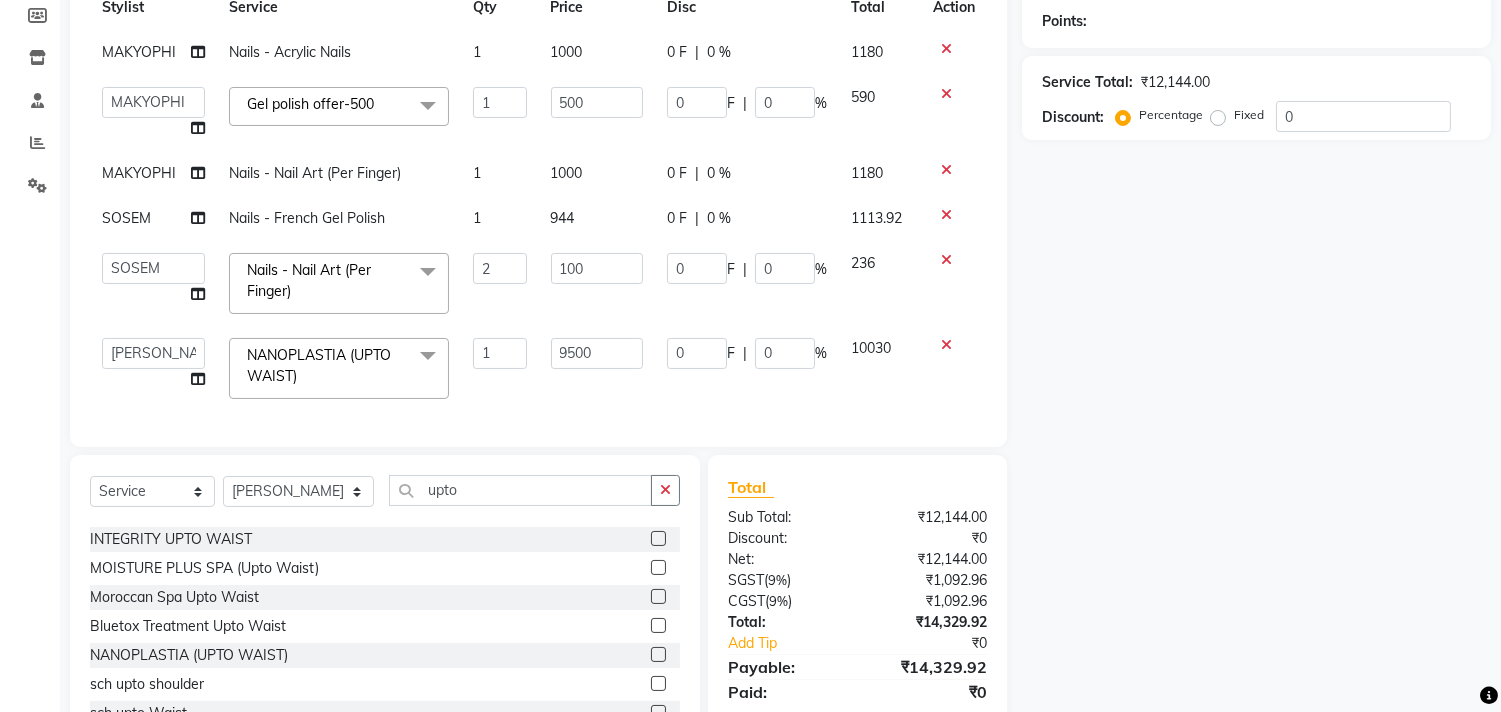 click on "0 F | 0 %" 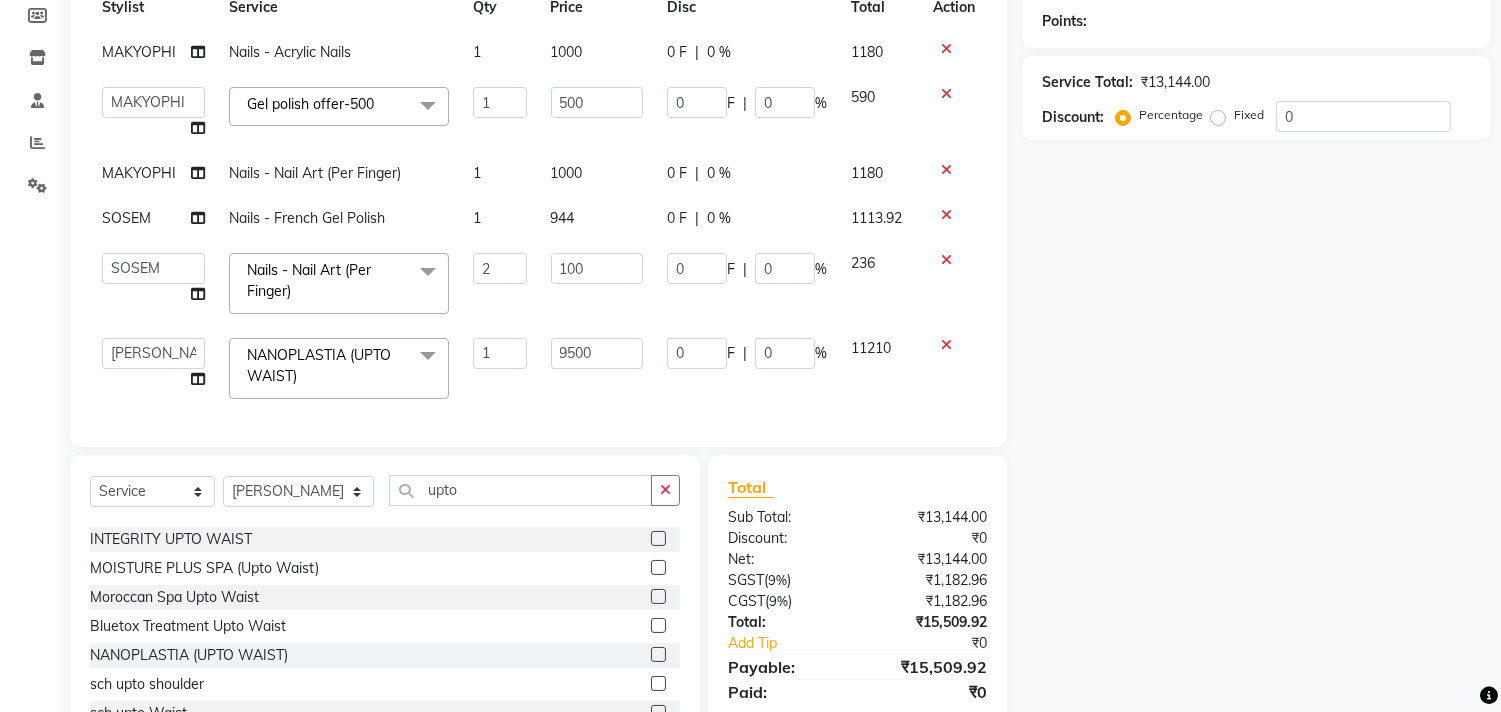 click on "0 F | 0 %" 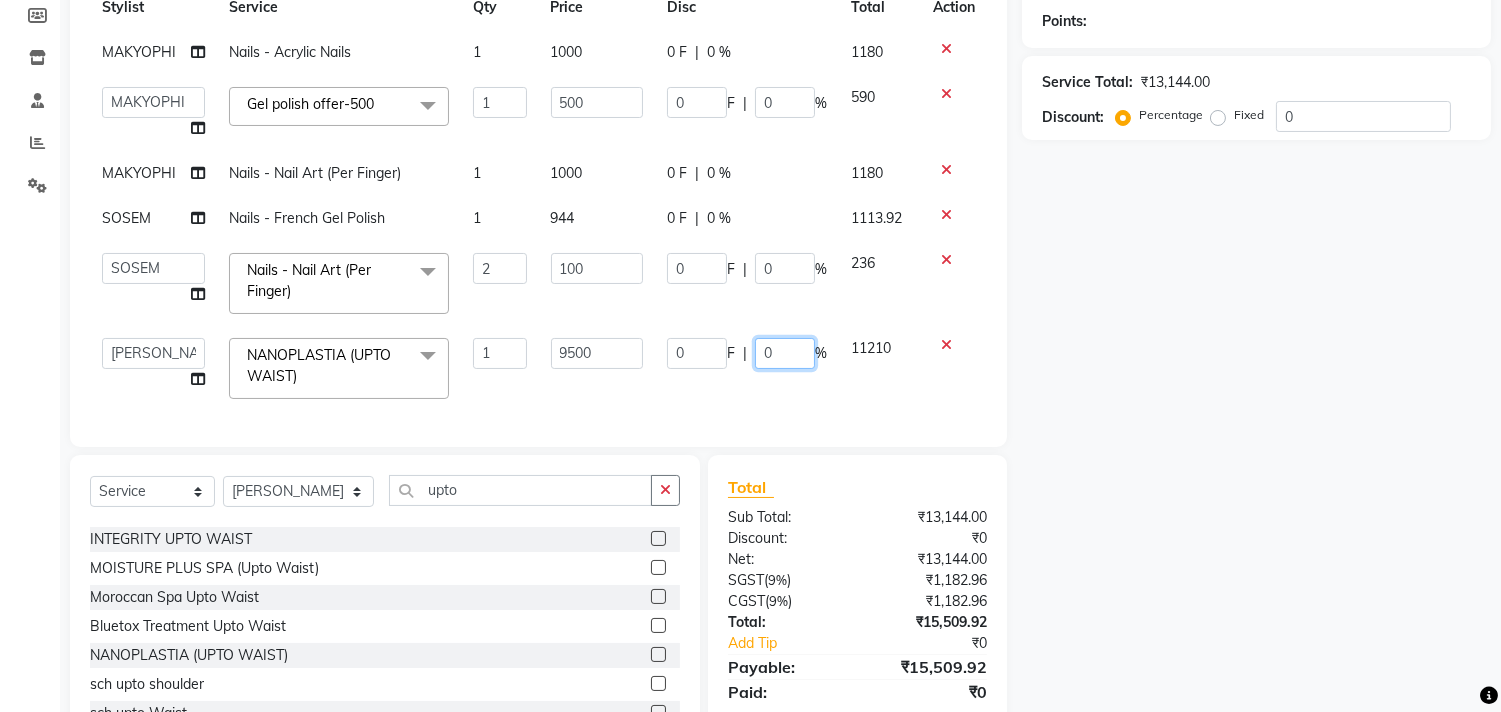 drag, startPoint x: 788, startPoint y: 356, endPoint x: 757, endPoint y: 366, distance: 32.572994 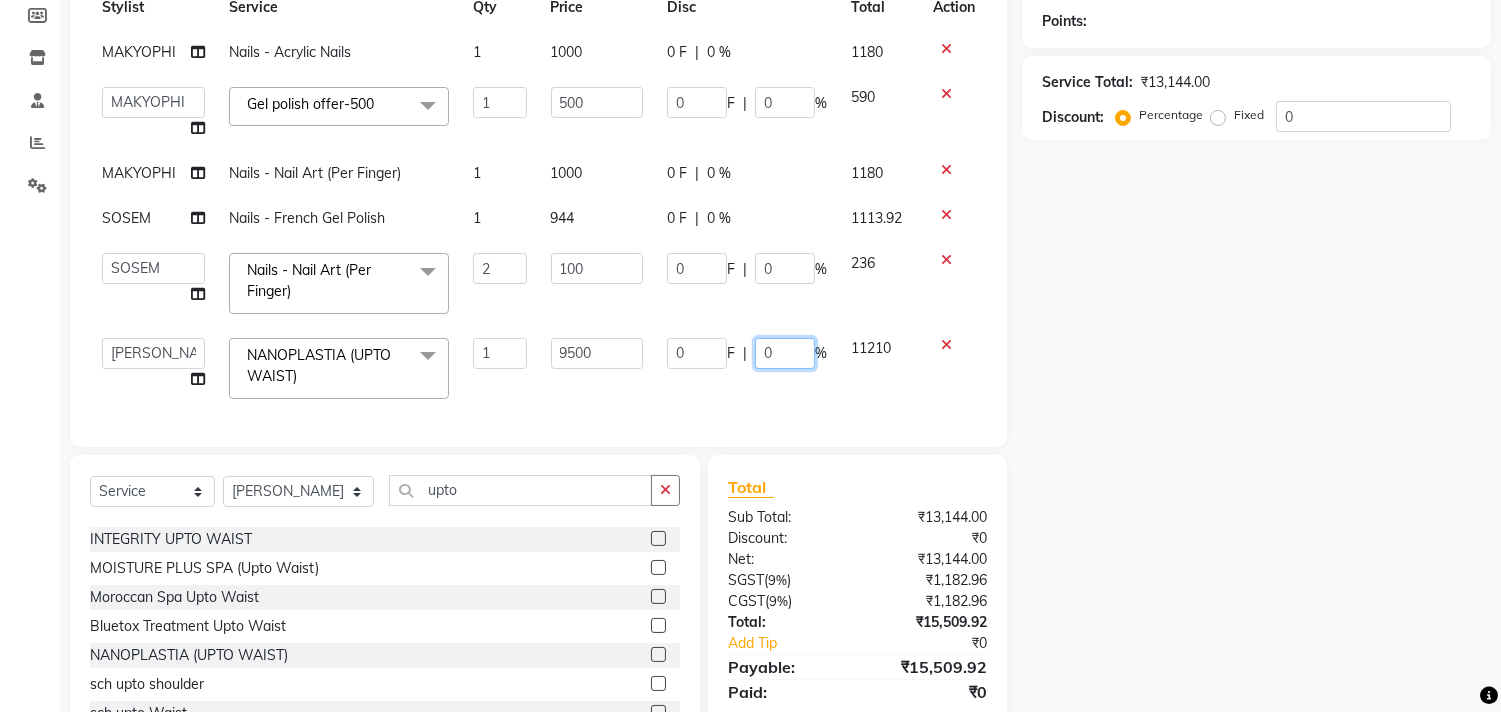 click on "0" 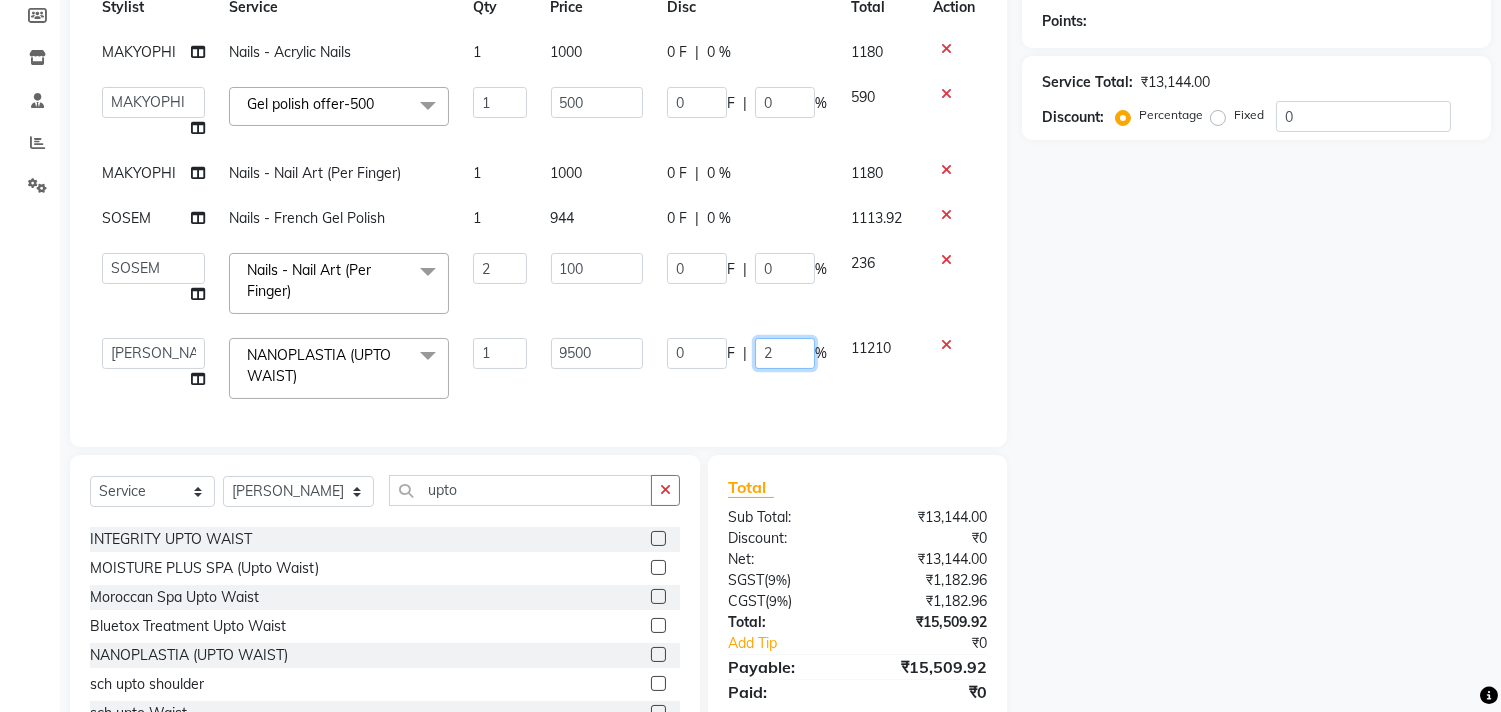 type on "20" 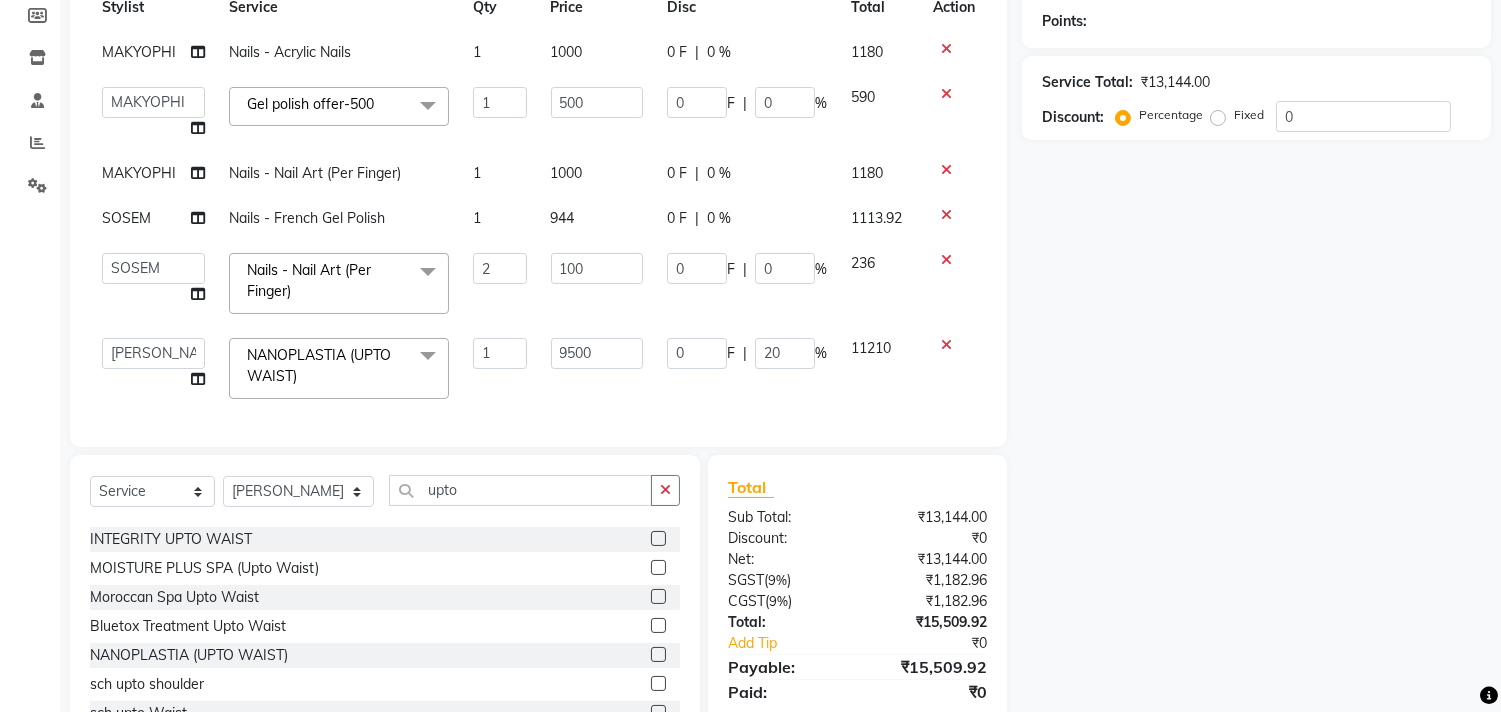 click on "Services Stylist Service Qty Price Disc Total Action MAKYOPHI Nails  - Acrylic Nails 1 1000 0 F | 0 % 1180  Alim Kaldane   Anwar Laskar   Hi On Hair   MAKYOPHI   Pankaj Thakur   Poonam Nalawade   Raani   Rasika  Shelar   Rehan Salmani   Saba Shaikh   Sana Shaikh   SOSEM   Zeeshan Salmani  Gel polish offer-500  x ARGAN COCKTAIL ARGAN SPA FRINGE - STRAIGHTENING HAIR EXTENSION REMOVAL HAIR EXTENSIONS INTEGRITY UPTO SHOULDER MOISTURE PLUS SPA (Upto Shoulder) NANO PLASTIA (Very Short) OLA PLEX STAND ALONE OLA PLEX TREATMENT SLIVER SHINE COCKTAIL STENSILS STRAIGHTNING (ABOVE SHOULDER) STRAIGHTNING (BELOW SHOULDER) STRAIGHTNING (UPTO WAIST) STRAIGHTNING (VERY SHORT) Colour Care milkshake Spa foot massage Nose wax file/cut file/cut/polish outcurls Blow dry Aroma Manicure eyebrows/upperlips wash n Blowdry UPPERLIPS PINKINI WAX face Dtan Cateye gel polish Aroma Pedicure AVL pedicure marine sea alga face bleach Bomb pedicure Bomb Manicure AVL Manicure marine sea alga Feet Wax ADD ON OIL WASH FEET DTAN Polish change 1 0" 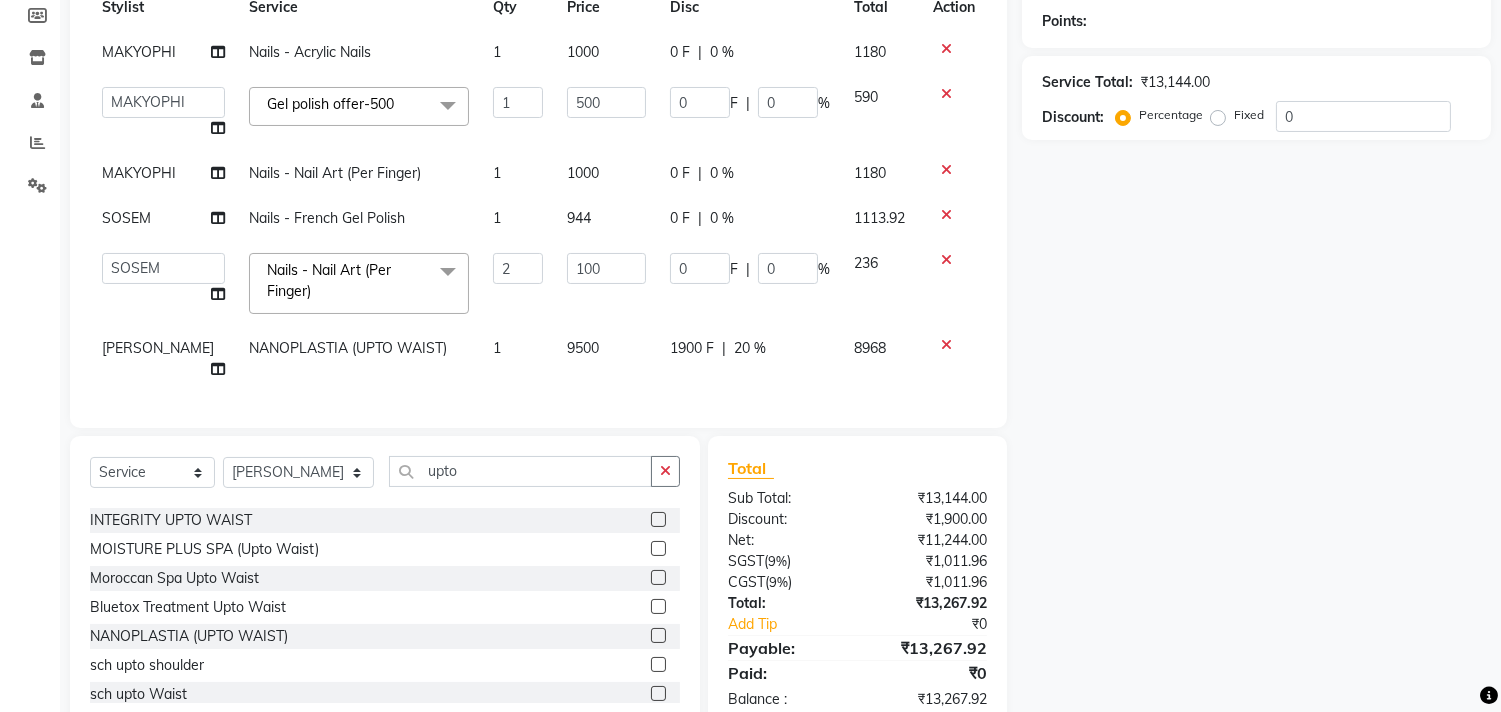 click on "1900 F | 20 %" 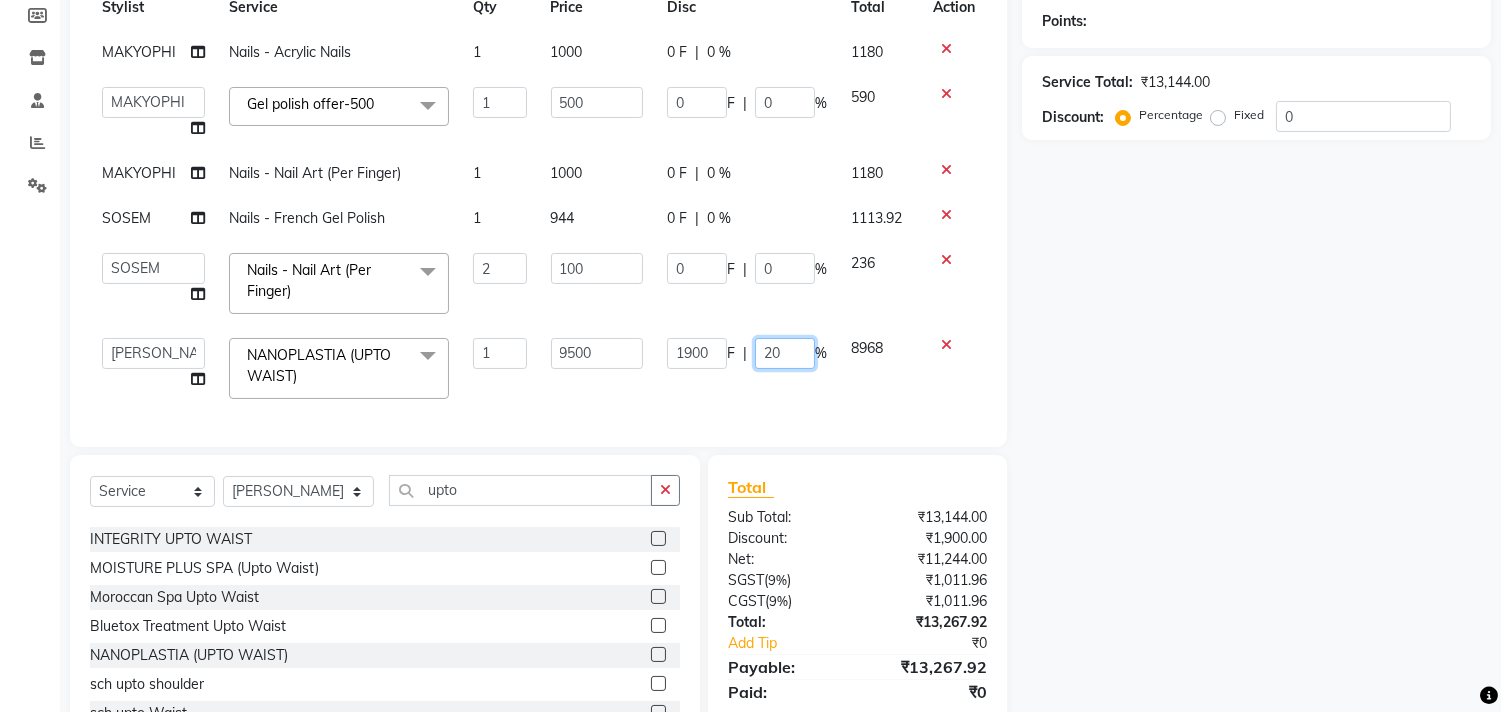 drag, startPoint x: 783, startPoint y: 356, endPoint x: 743, endPoint y: 374, distance: 43.863426 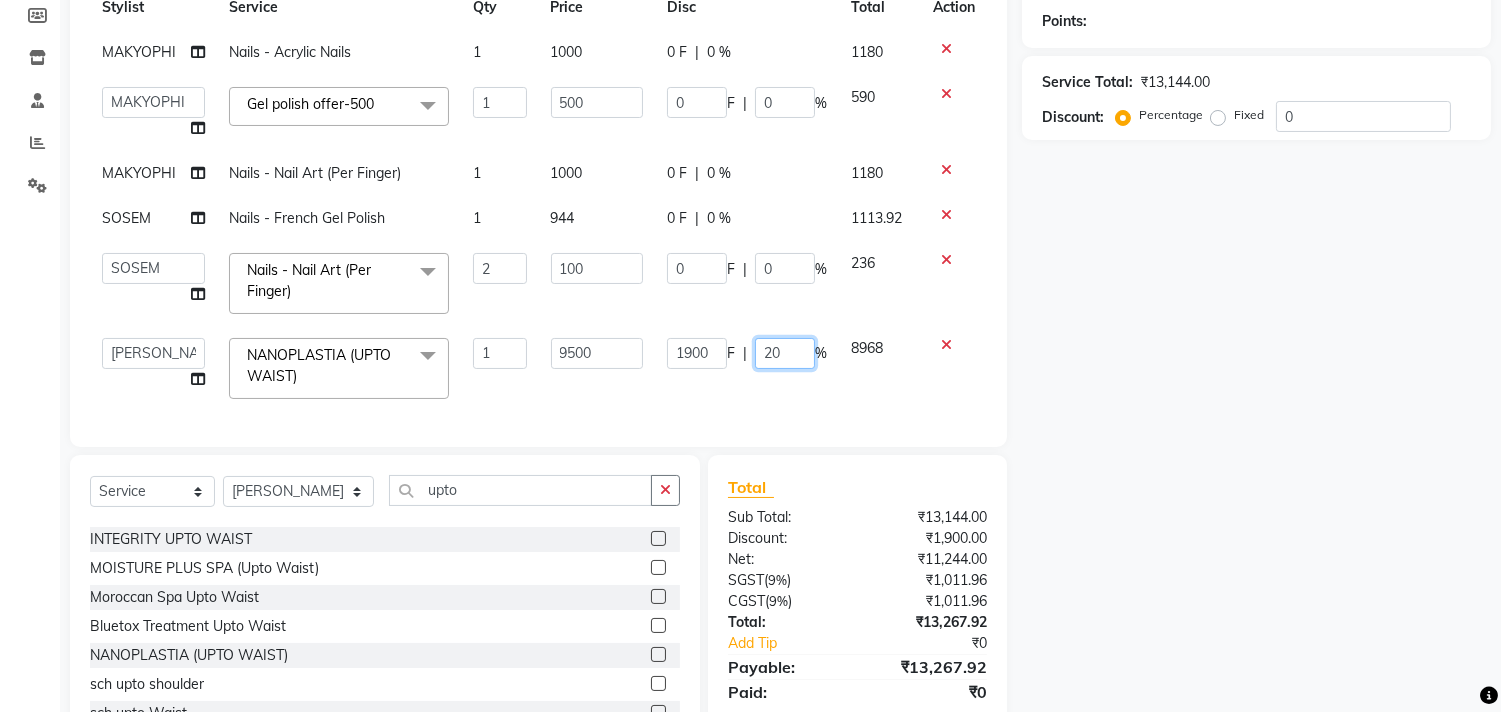 click on "1900 F | 20 %" 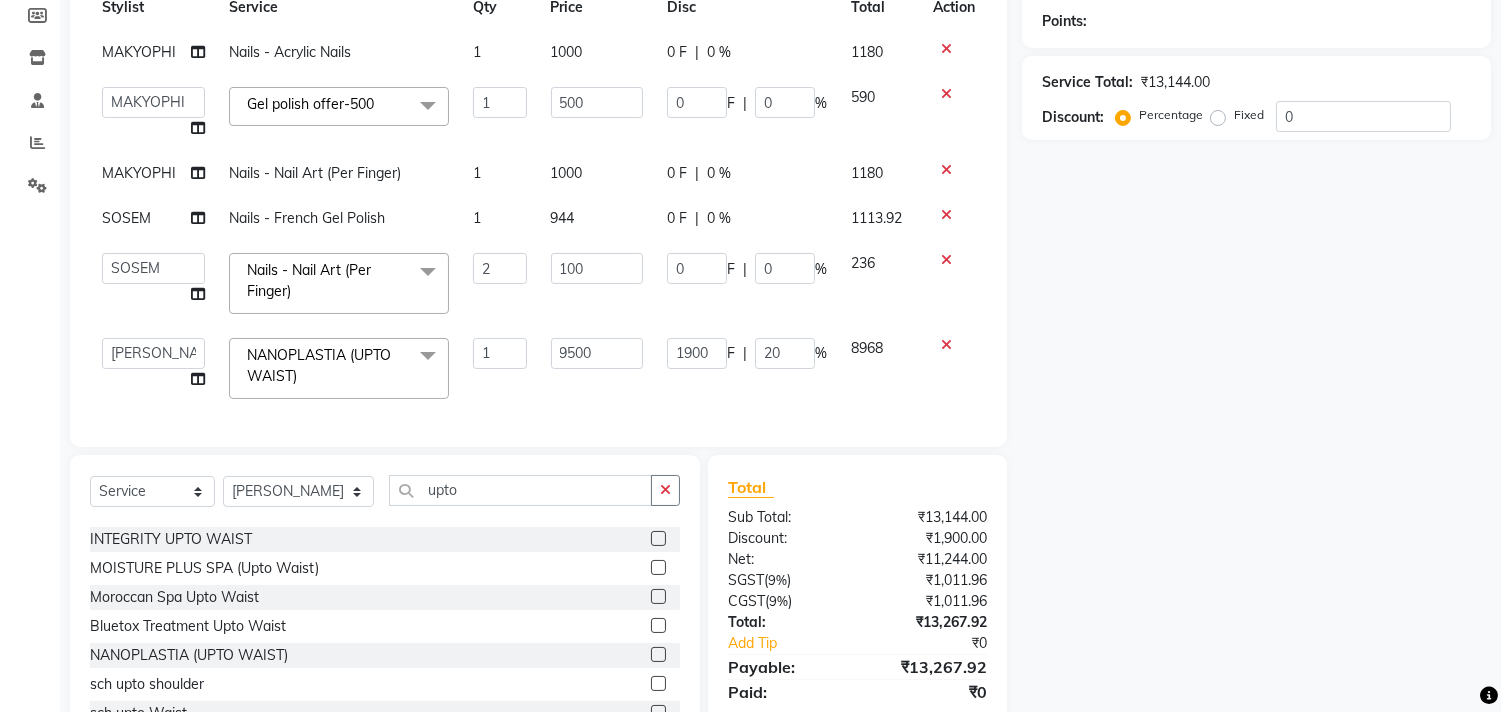 click on "Services Stylist Service Qty Price Disc Total Action MAKYOPHI Nails  - Acrylic Nails 1 1000 0 F | 0 % 1180  Alim Kaldane   Anwar Laskar   Hi On Hair   MAKYOPHI   Pankaj Thakur   Poonam Nalawade   Raani   Rasika  Shelar   Rehan Salmani   Saba Shaikh   Sana Shaikh   SOSEM   Zeeshan Salmani  Gel polish offer-500  x ARGAN COCKTAIL ARGAN SPA FRINGE - STRAIGHTENING HAIR EXTENSION REMOVAL HAIR EXTENSIONS INTEGRITY UPTO SHOULDER MOISTURE PLUS SPA (Upto Shoulder) NANO PLASTIA (Very Short) OLA PLEX STAND ALONE OLA PLEX TREATMENT SLIVER SHINE COCKTAIL STENSILS STRAIGHTNING (ABOVE SHOULDER) STRAIGHTNING (BELOW SHOULDER) STRAIGHTNING (UPTO WAIST) STRAIGHTNING (VERY SHORT) Colour Care milkshake Spa foot massage Nose wax file/cut file/cut/polish outcurls Blow dry Aroma Manicure eyebrows/upperlips wash n Blowdry UPPERLIPS PINKINI WAX face Dtan Cateye gel polish Aroma Pedicure AVL pedicure marine sea alga face bleach Bomb pedicure Bomb Manicure AVL Manicure marine sea alga Feet Wax ADD ON OIL WASH FEET DTAN Polish change 1 0" 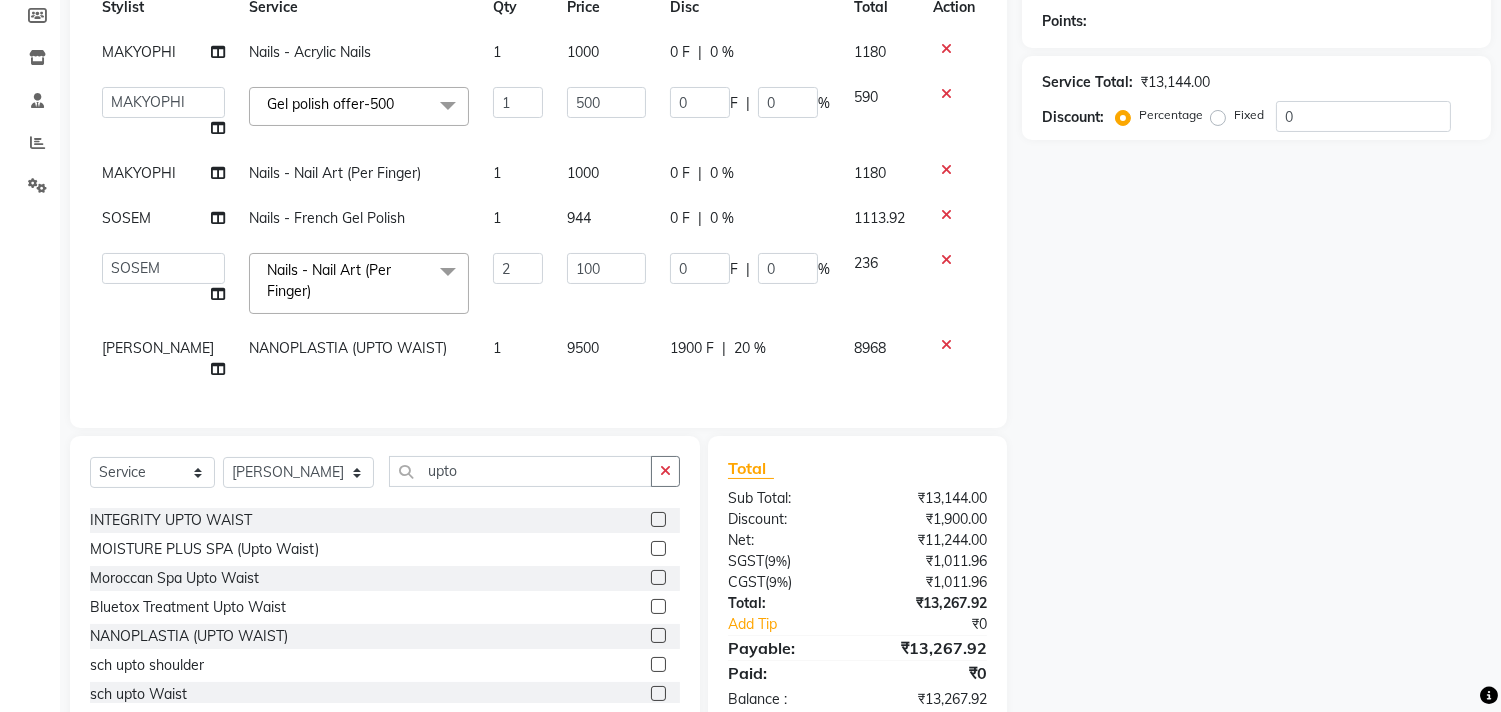 click on "9500" 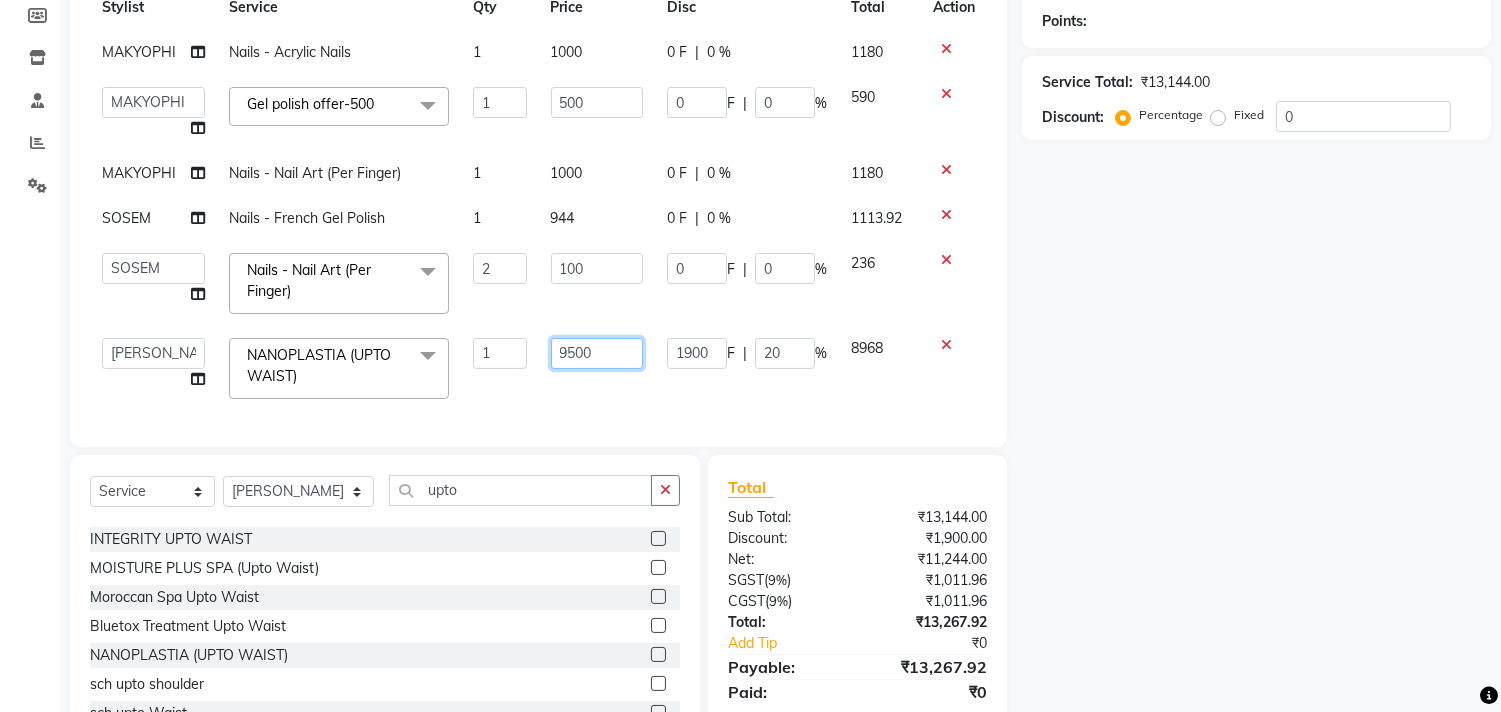 drag, startPoint x: 606, startPoint y: 347, endPoint x: 541, endPoint y: 363, distance: 66.94027 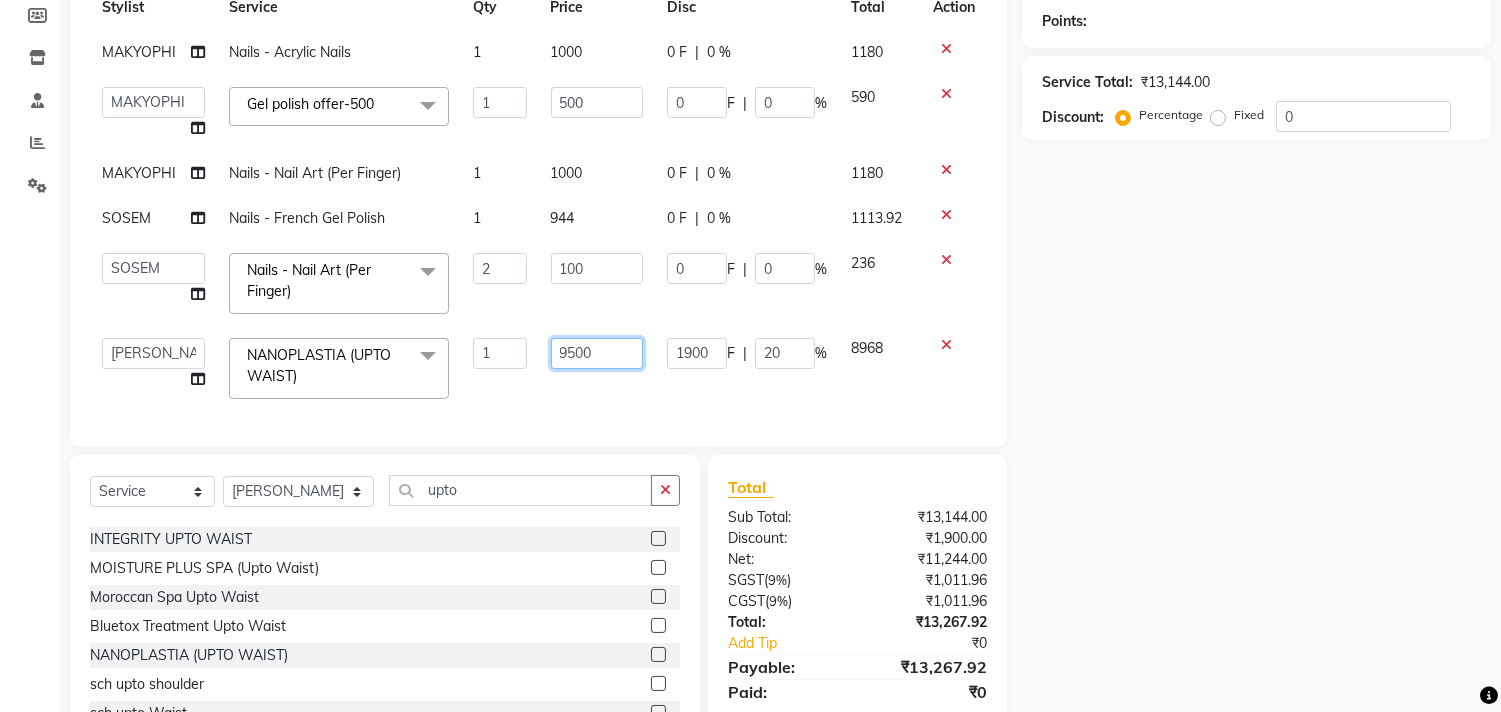 click on "9500" 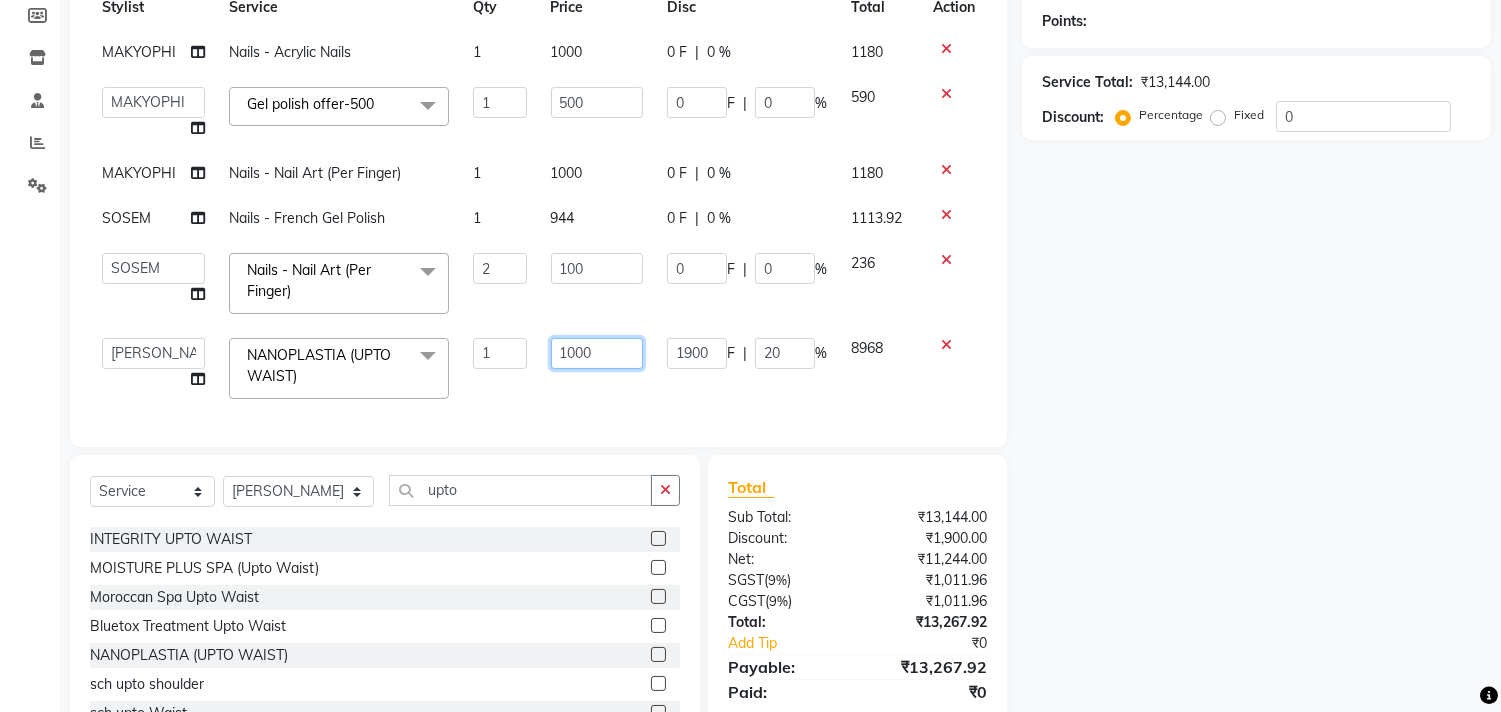 type on "10000" 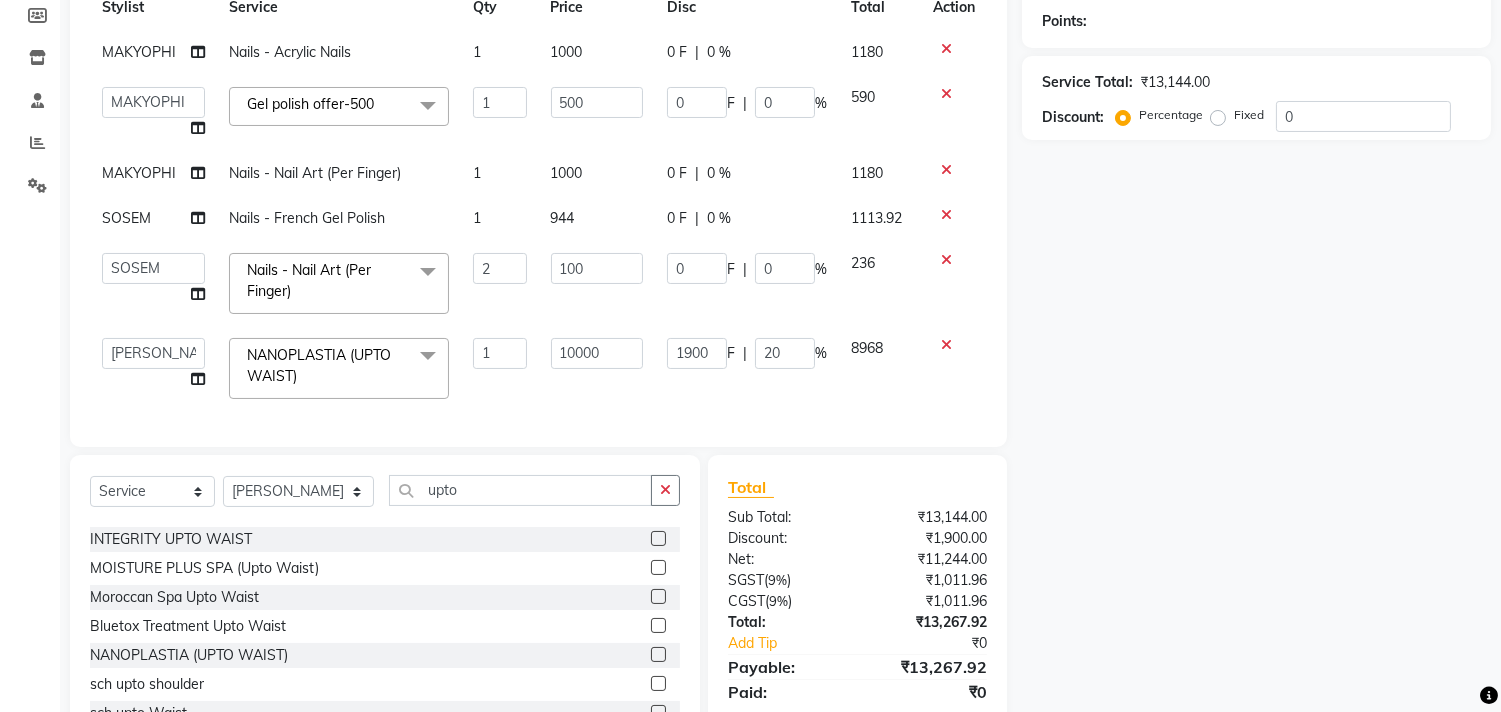 click on "Services Stylist Service Qty Price Disc Total Action MAKYOPHI Nails  - Acrylic Nails 1 1000 0 F | 0 % 1180  Alim Kaldane   Anwar Laskar   Hi On Hair   MAKYOPHI   Pankaj Thakur   Poonam Nalawade   Raani   Rasika  Shelar   Rehan Salmani   Saba Shaikh   Sana Shaikh   SOSEM   Zeeshan Salmani  Gel polish offer-500  x ARGAN COCKTAIL ARGAN SPA FRINGE - STRAIGHTENING HAIR EXTENSION REMOVAL HAIR EXTENSIONS INTEGRITY UPTO SHOULDER MOISTURE PLUS SPA (Upto Shoulder) NANO PLASTIA (Very Short) OLA PLEX STAND ALONE OLA PLEX TREATMENT SLIVER SHINE COCKTAIL STENSILS STRAIGHTNING (ABOVE SHOULDER) STRAIGHTNING (BELOW SHOULDER) STRAIGHTNING (UPTO WAIST) STRAIGHTNING (VERY SHORT) Colour Care milkshake Spa foot massage Nose wax file/cut file/cut/polish outcurls Blow dry Aroma Manicure eyebrows/upperlips wash n Blowdry UPPERLIPS PINKINI WAX face Dtan Cateye gel polish Aroma Pedicure AVL pedicure marine sea alga face bleach Bomb pedicure Bomb Manicure AVL Manicure marine sea alga Feet Wax ADD ON OIL WASH FEET DTAN Polish change 1 0" 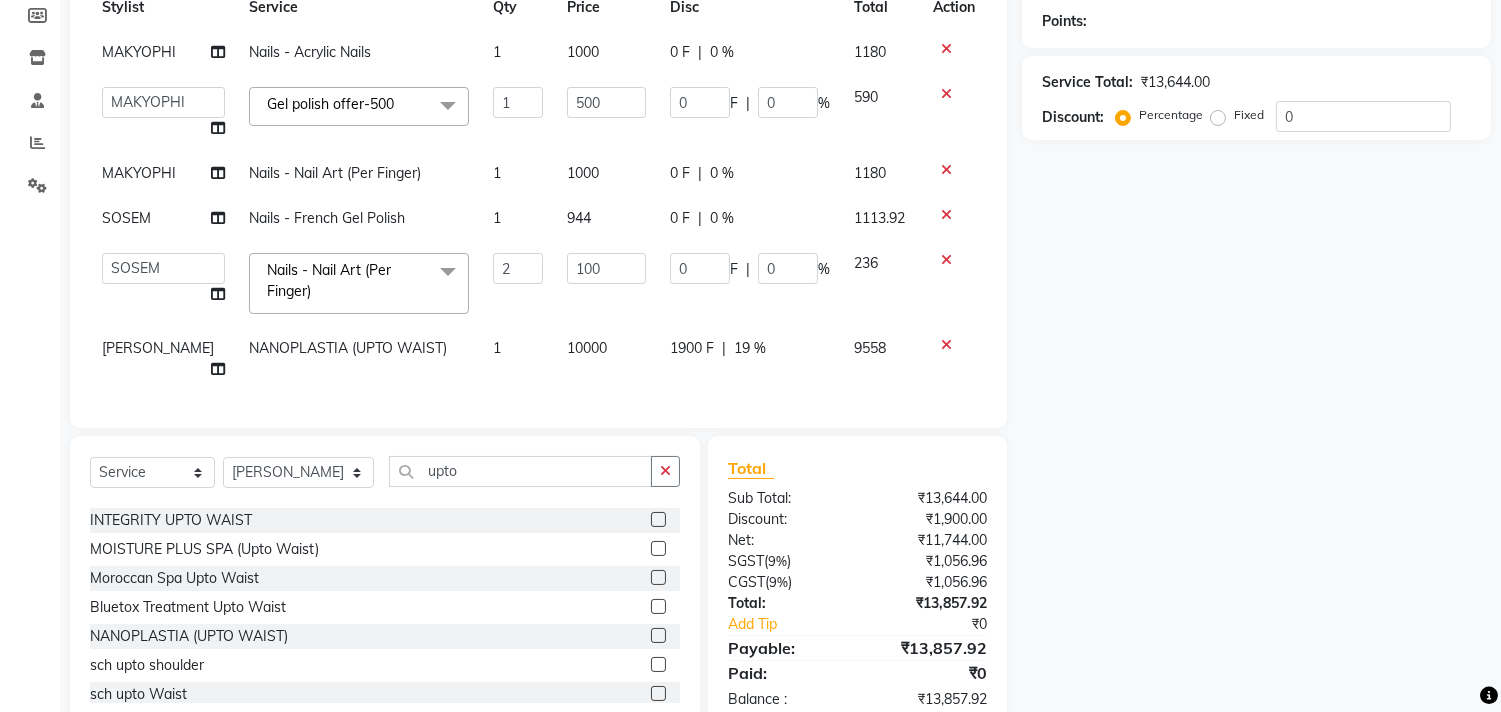 click on "19 %" 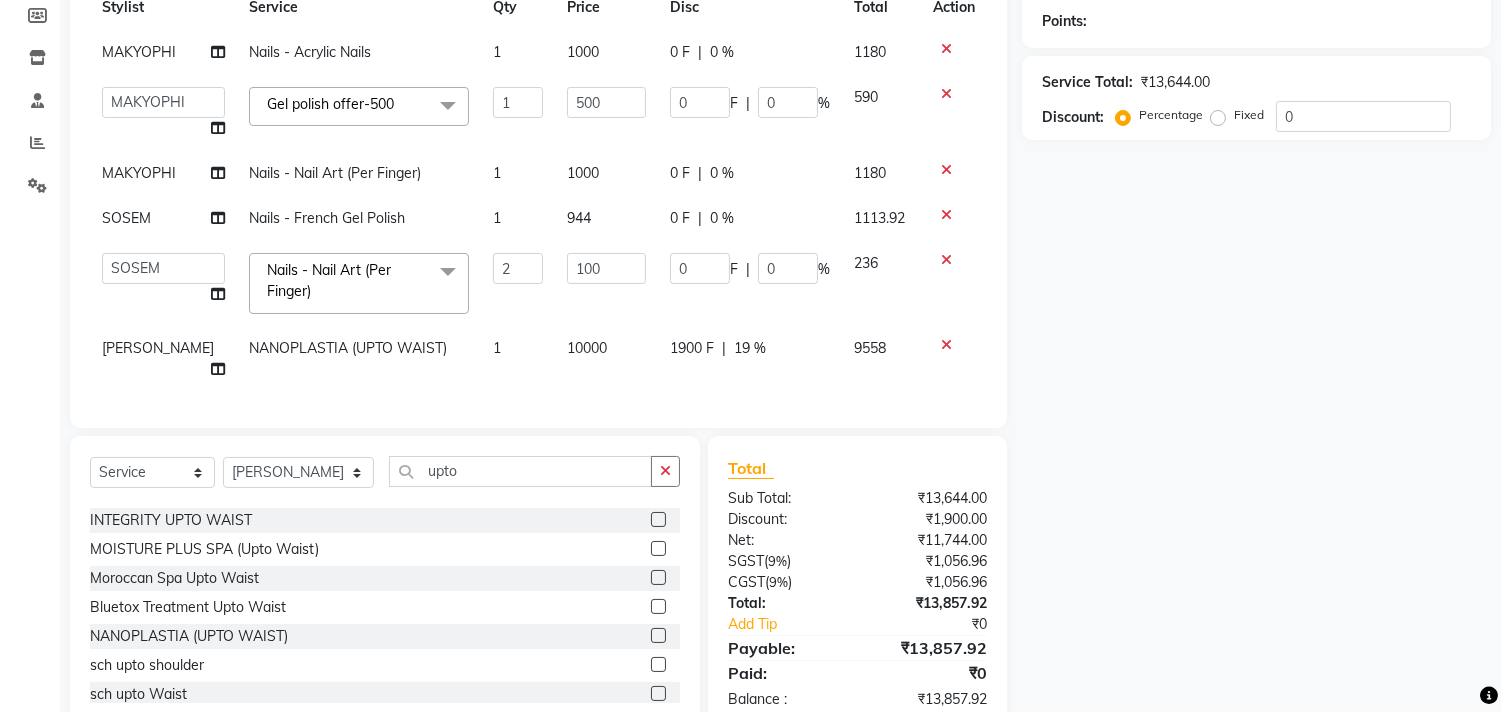 select on "20990" 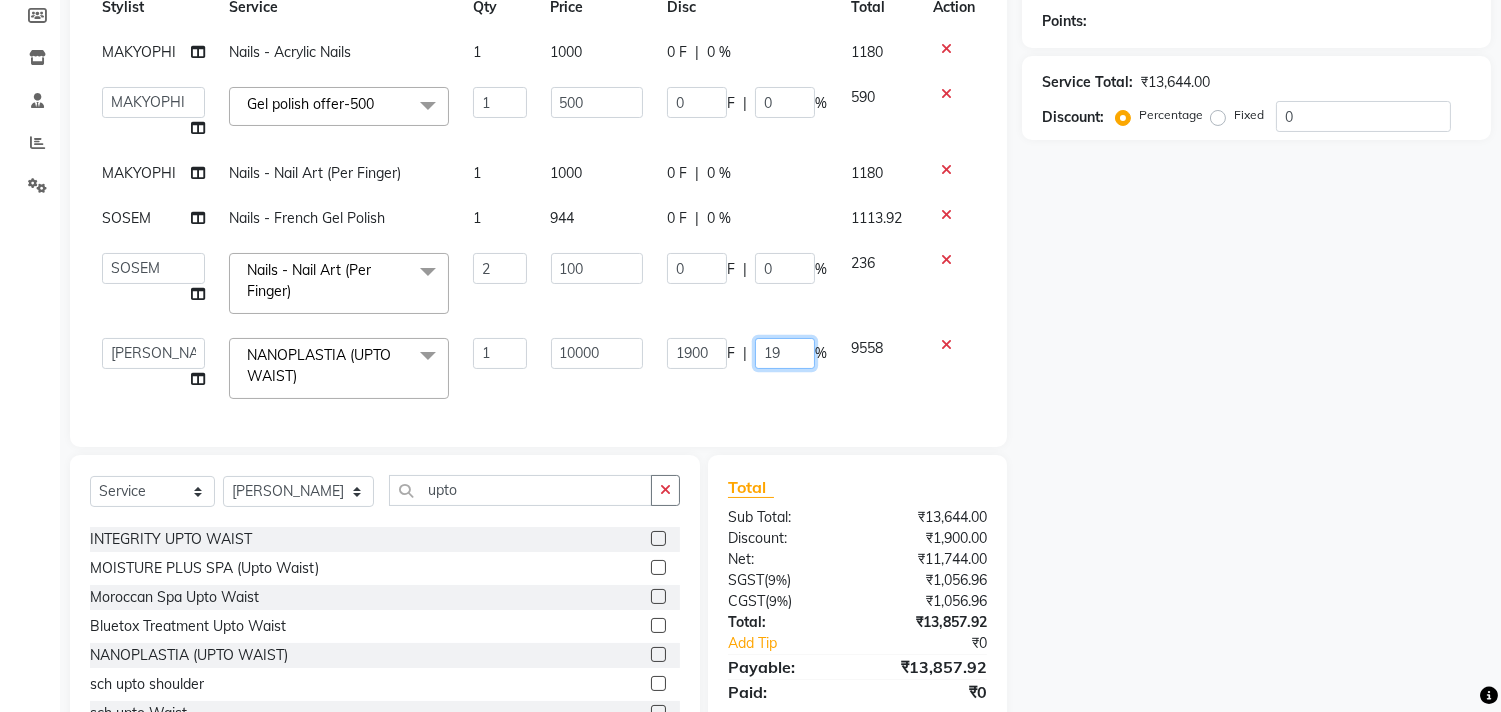 drag, startPoint x: 791, startPoint y: 345, endPoint x: 752, endPoint y: 356, distance: 40.5216 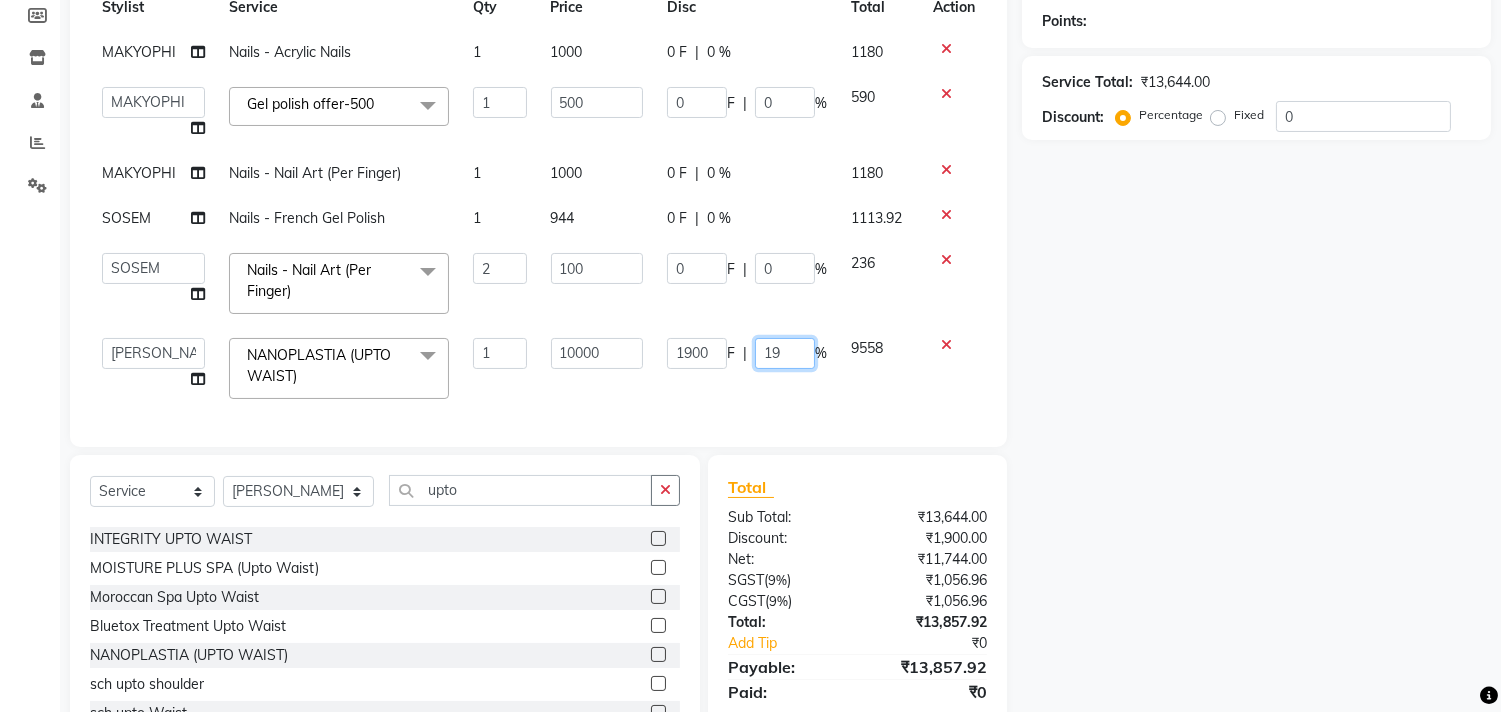 click on "19" 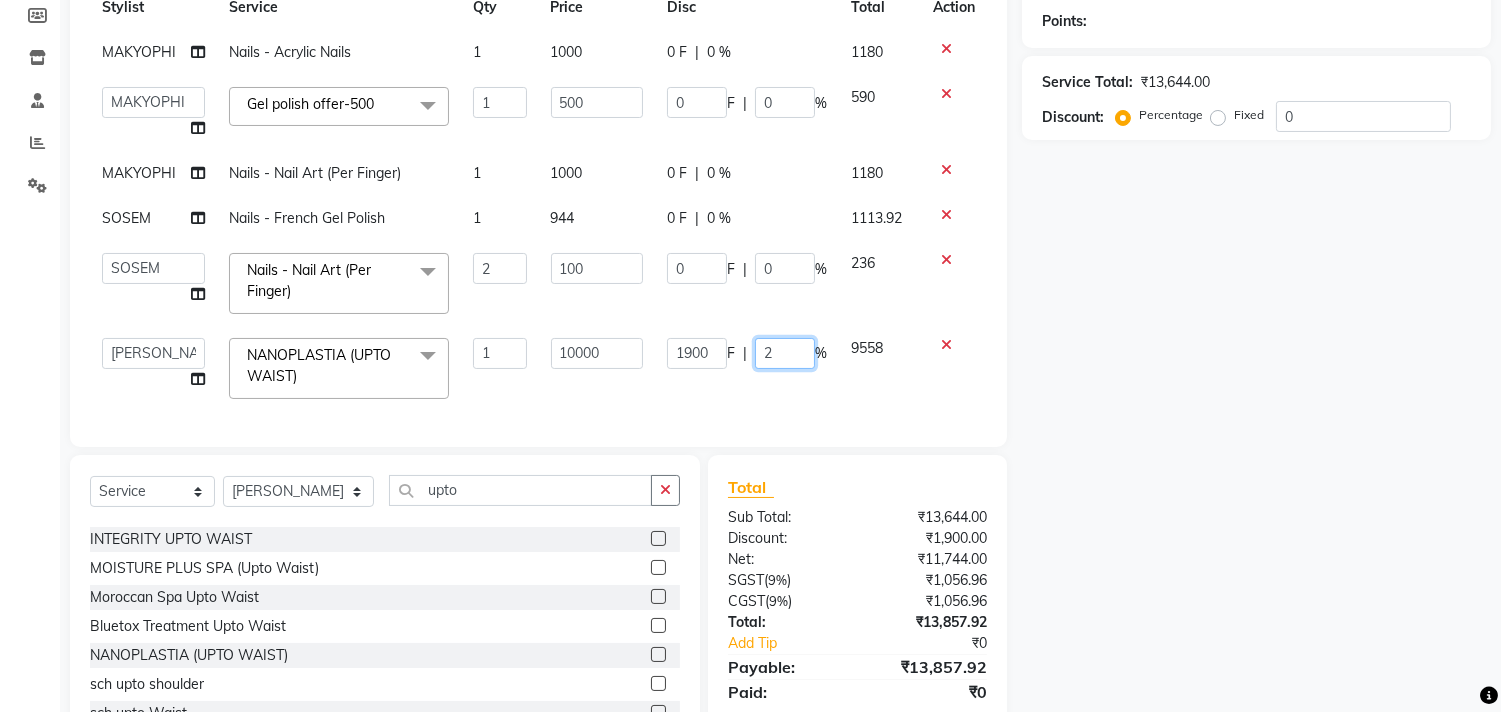 type on "20" 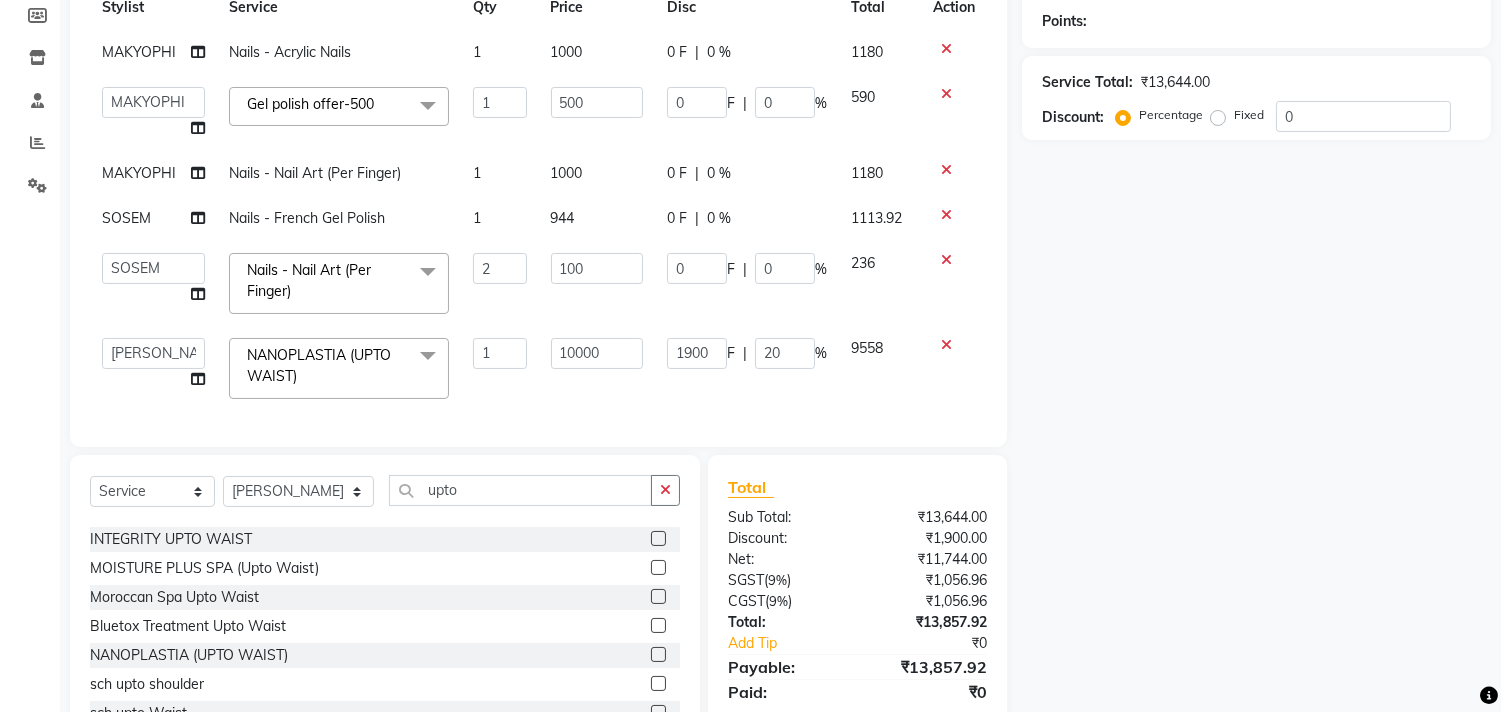 click on "1900 F | 20 %" 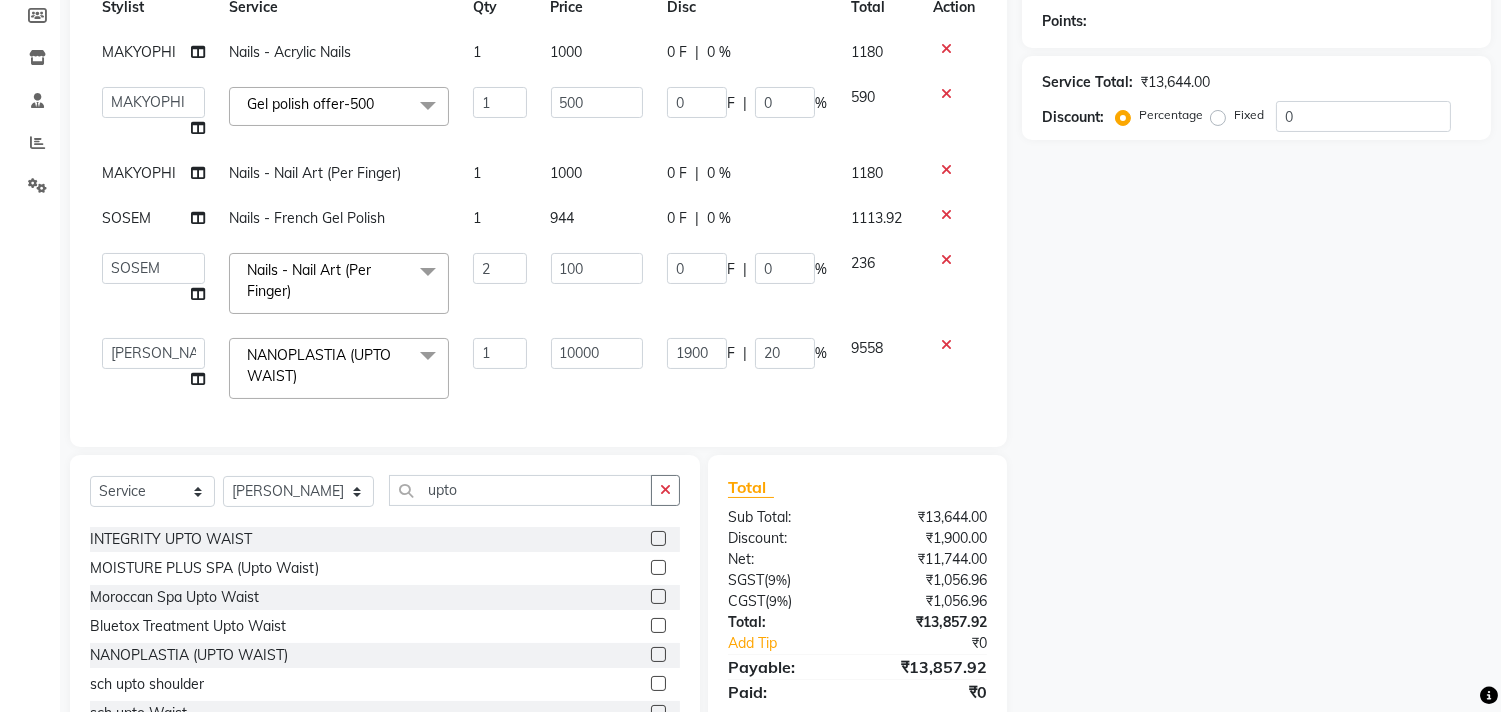 select on "20990" 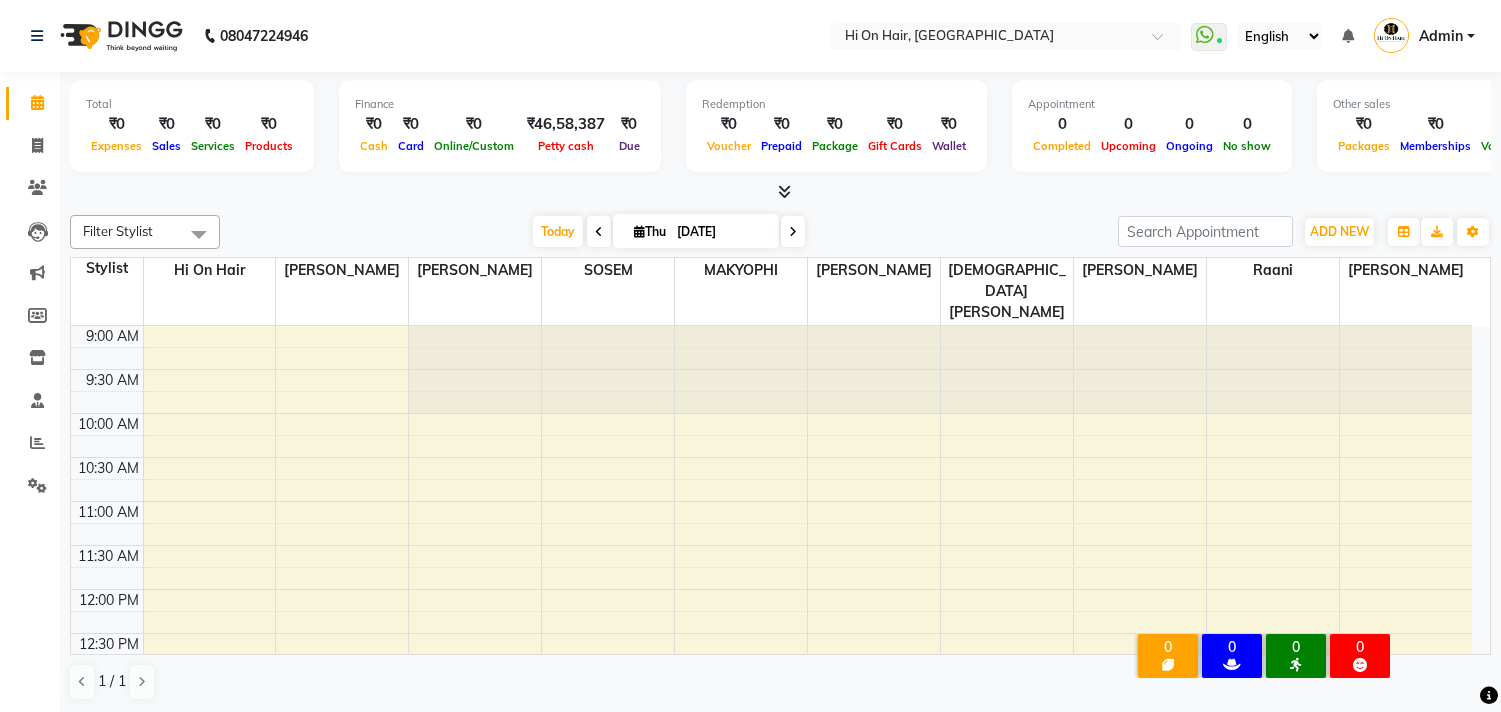 scroll, scrollTop: 0, scrollLeft: 0, axis: both 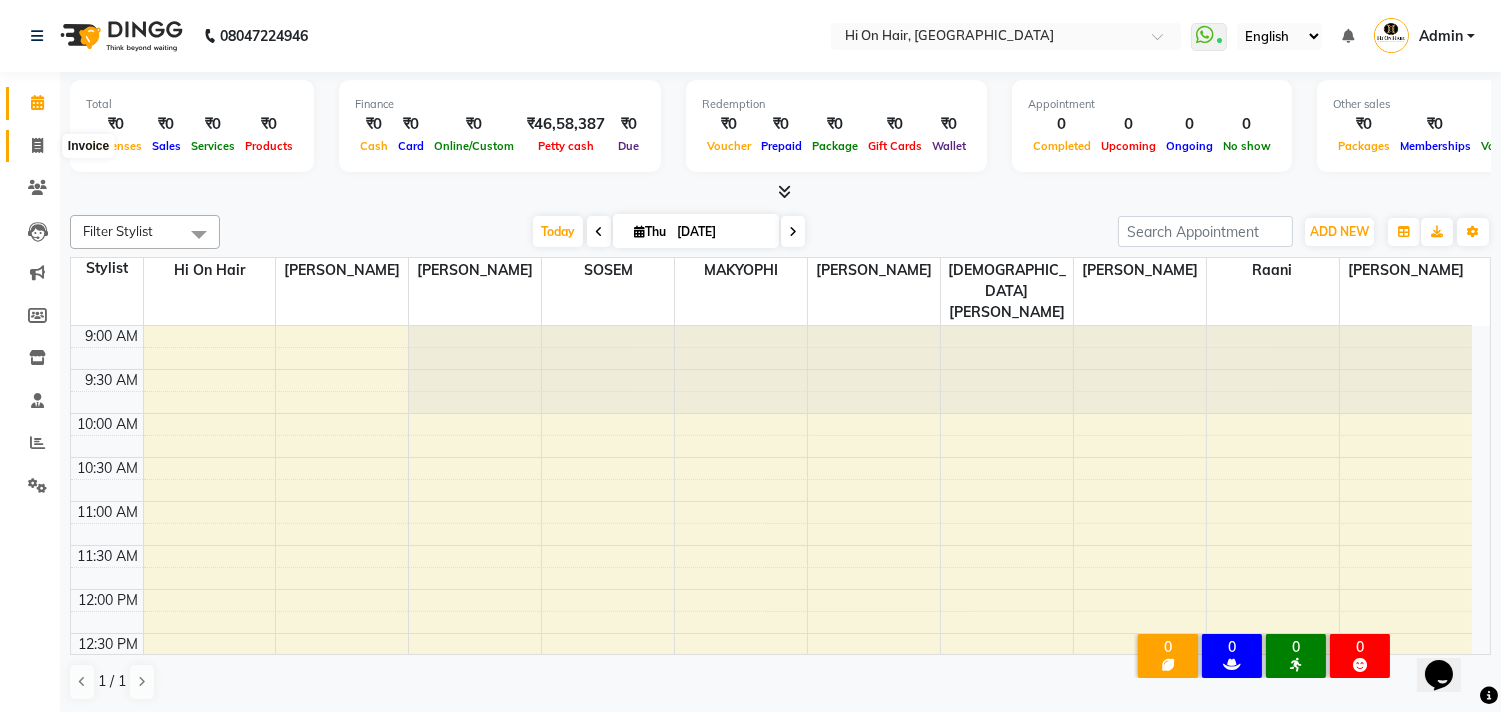 drag, startPoint x: 40, startPoint y: 141, endPoint x: 52, endPoint y: 142, distance: 12.0415945 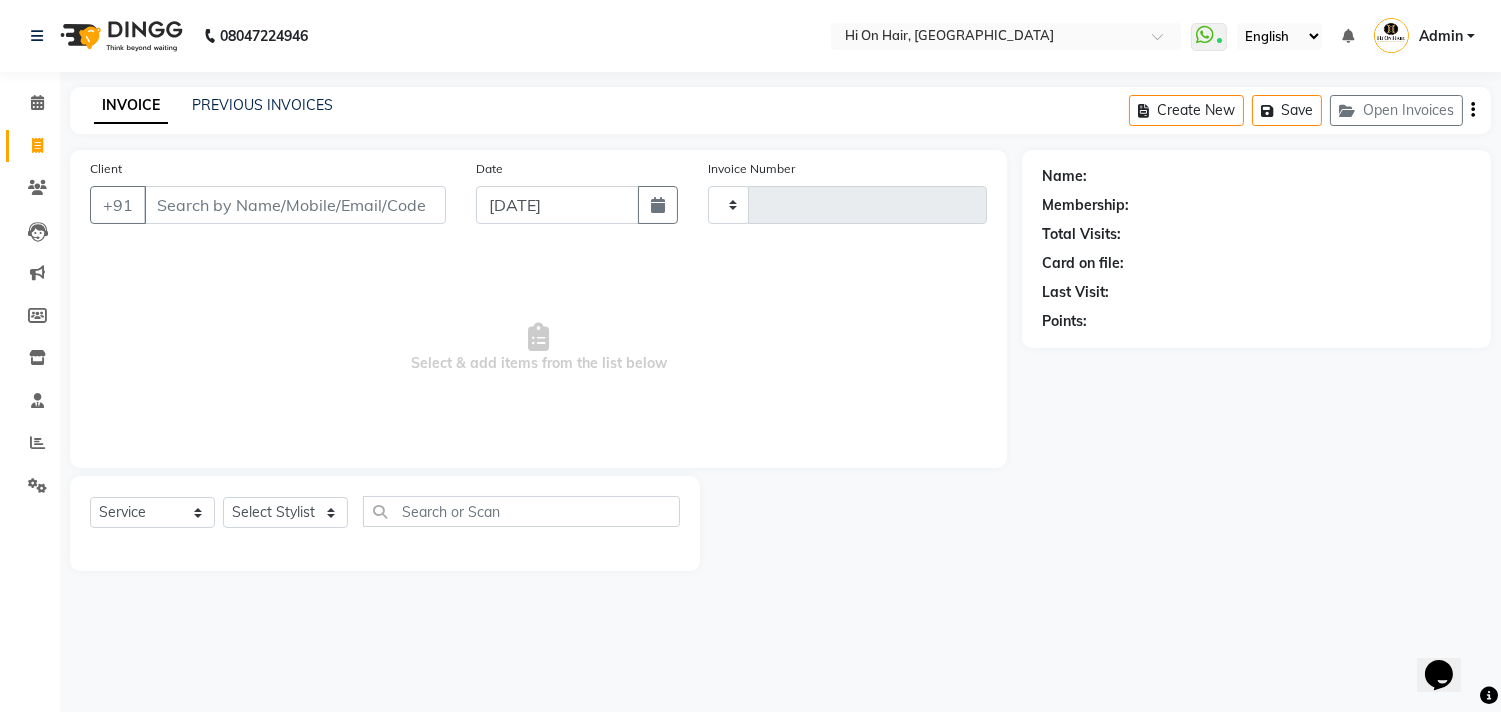 type on "1191" 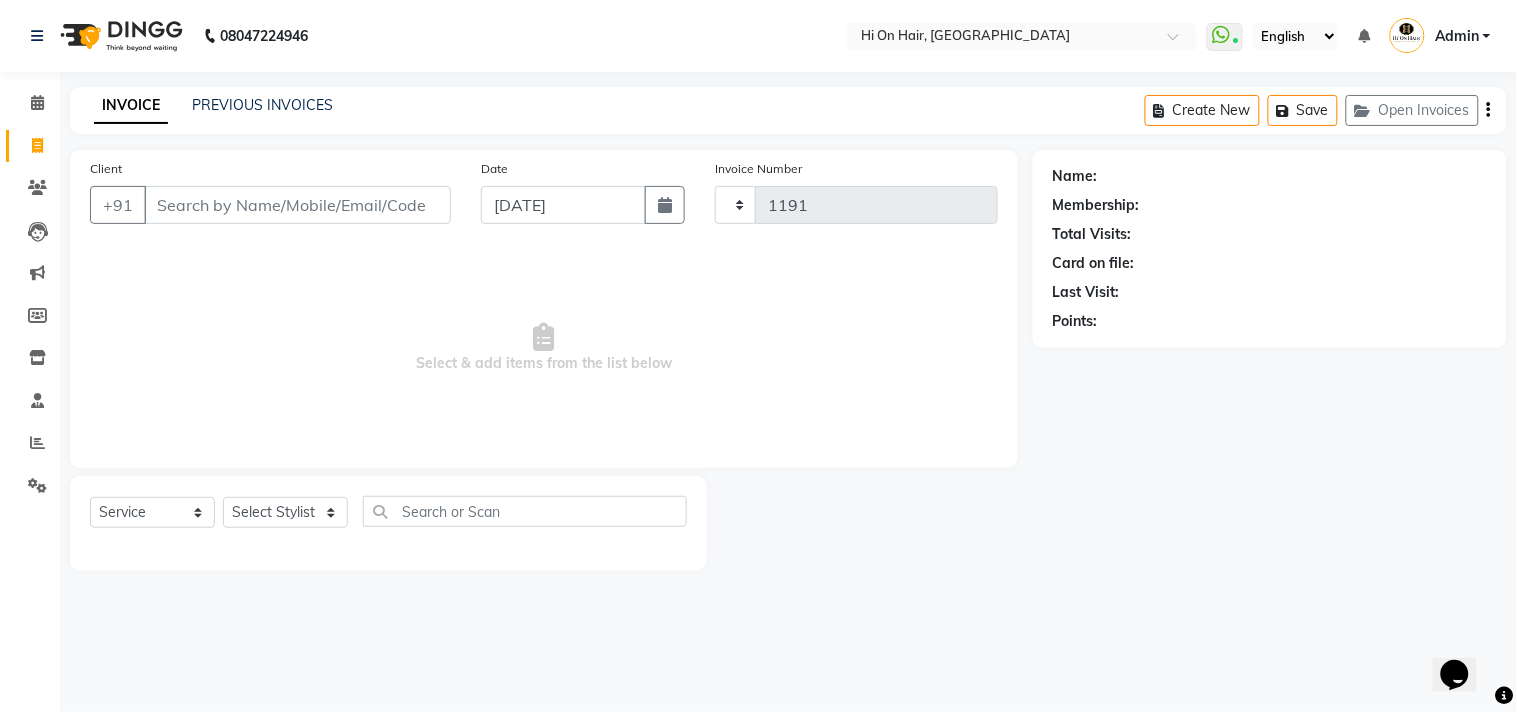select on "535" 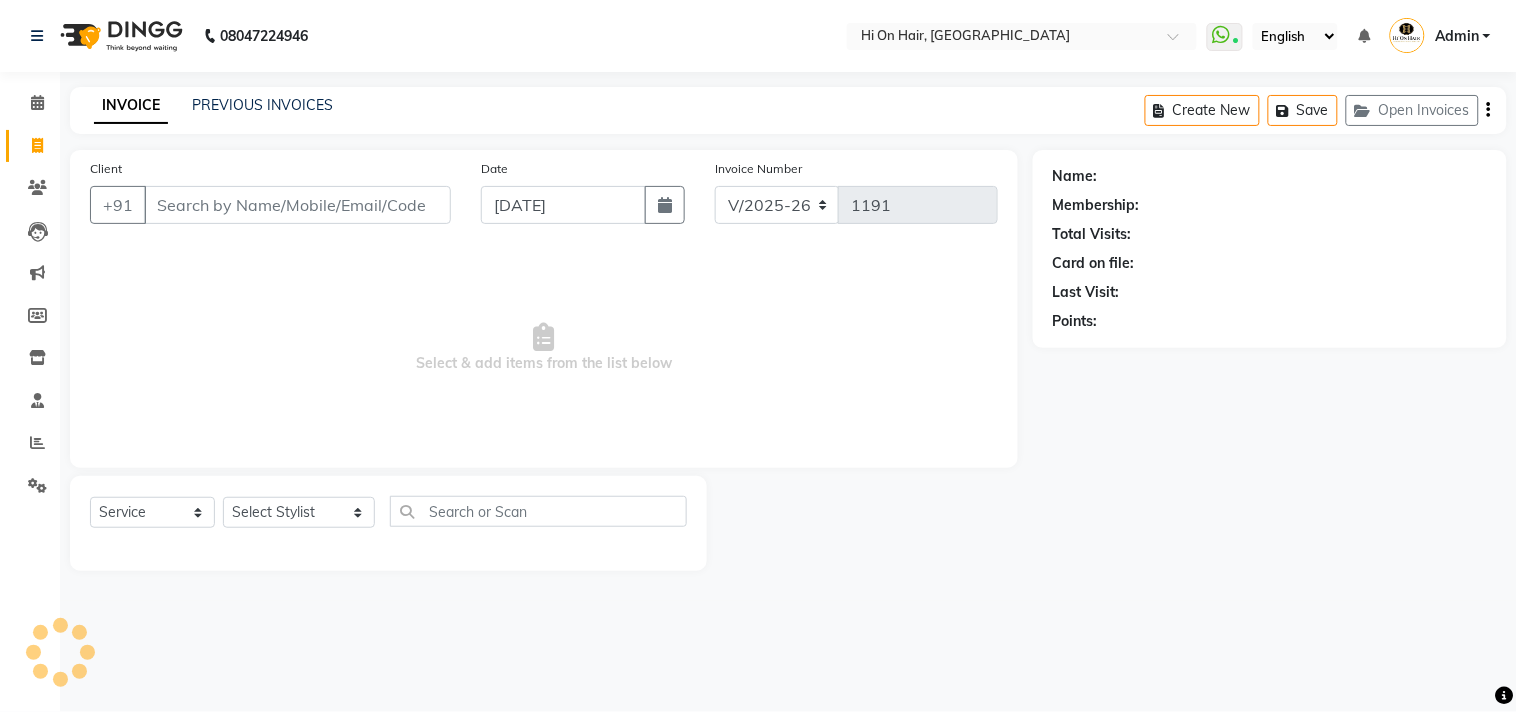 click on "Client" at bounding box center (297, 205) 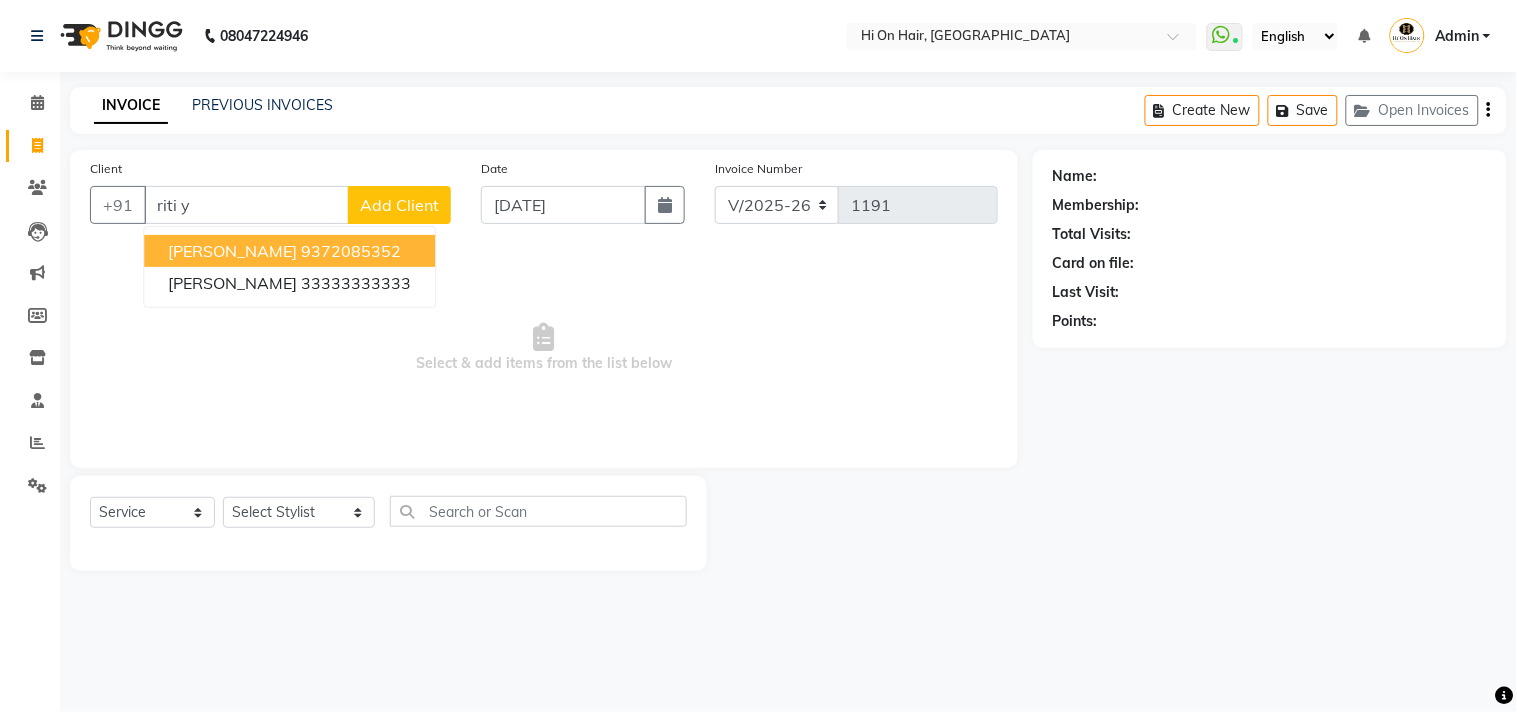 click on "[PERSON_NAME]" at bounding box center [232, 251] 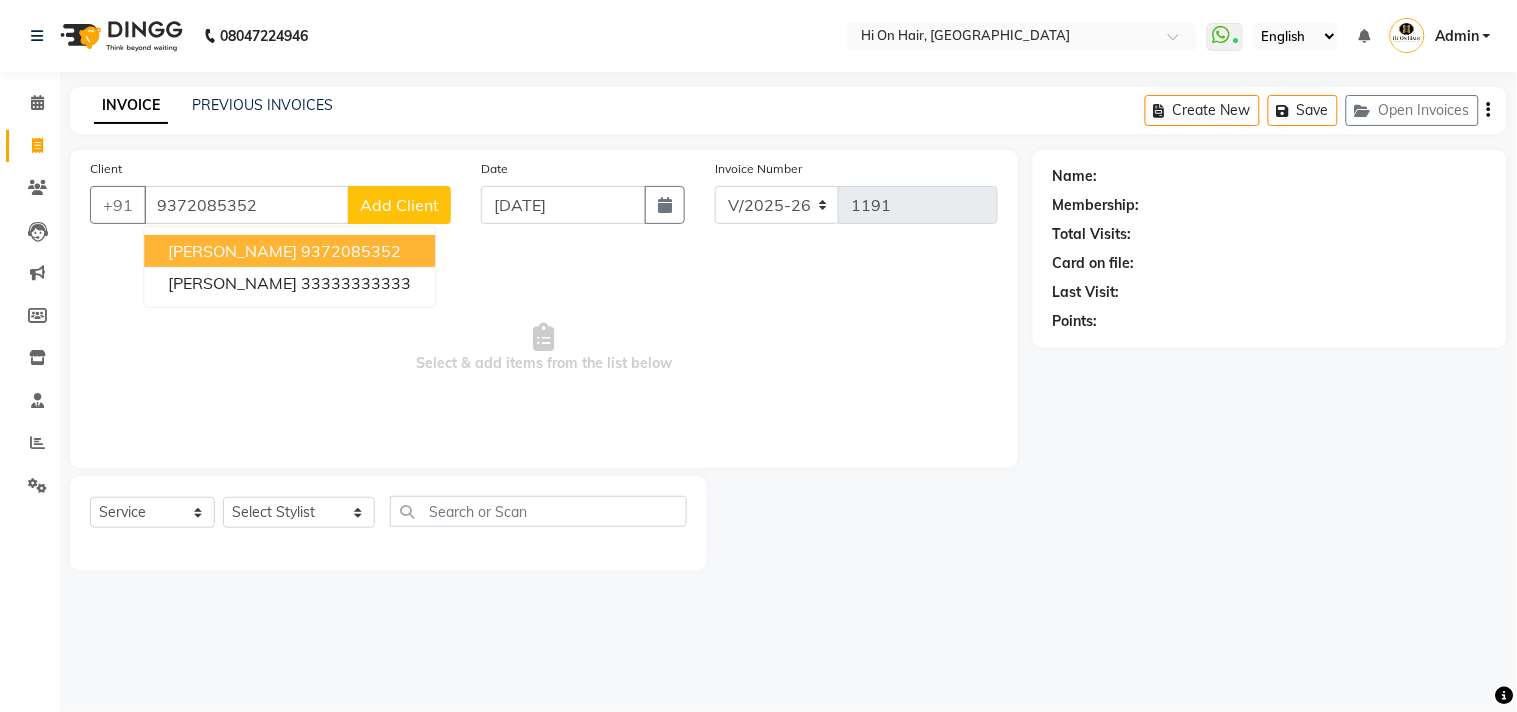 type on "9372085352" 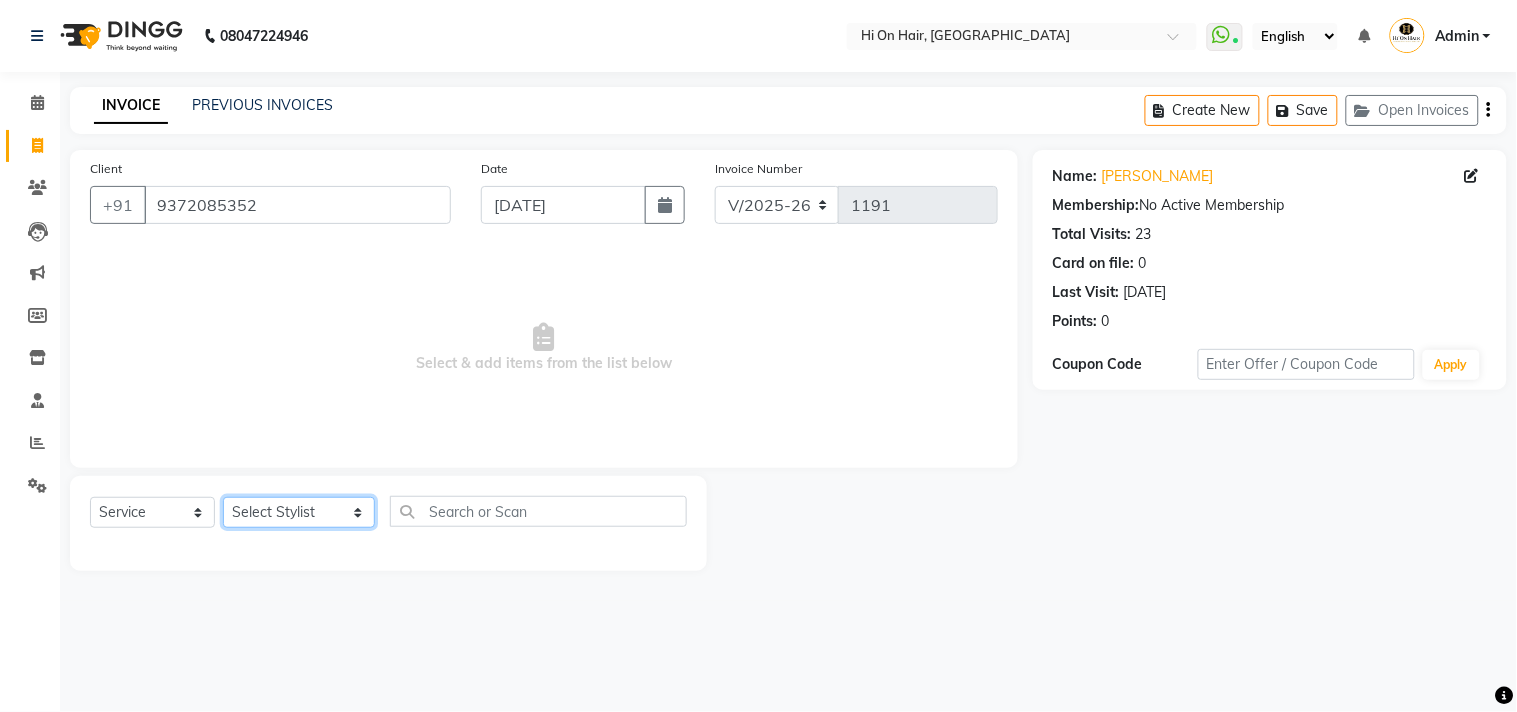 click on "Select Stylist [PERSON_NAME] [PERSON_NAME] Hi On Hair MAKYOPHI [PERSON_NAME] [PERSON_NAME] Raani [PERSON_NAME] [PERSON_NAME] [PERSON_NAME] [PERSON_NAME] SOSEM [PERSON_NAME]" 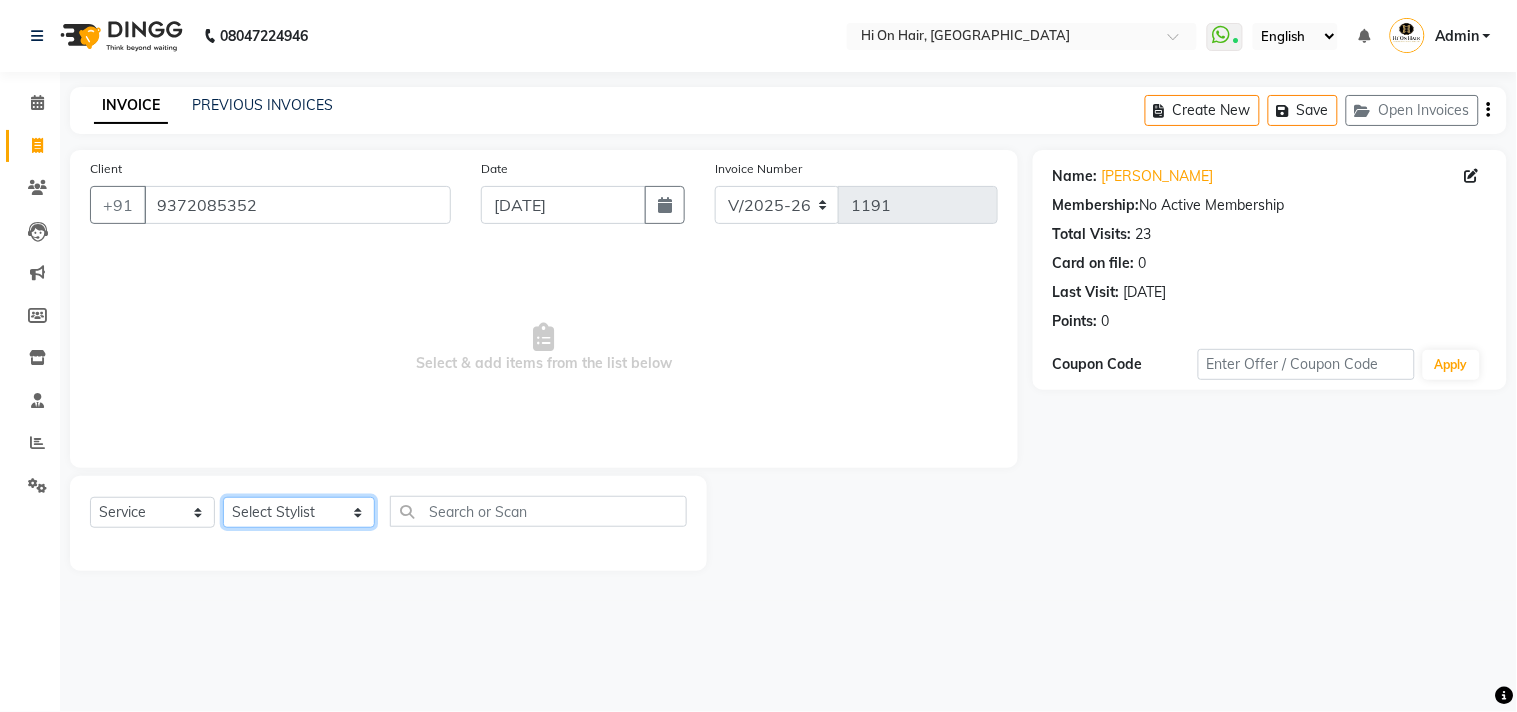 select on "43988" 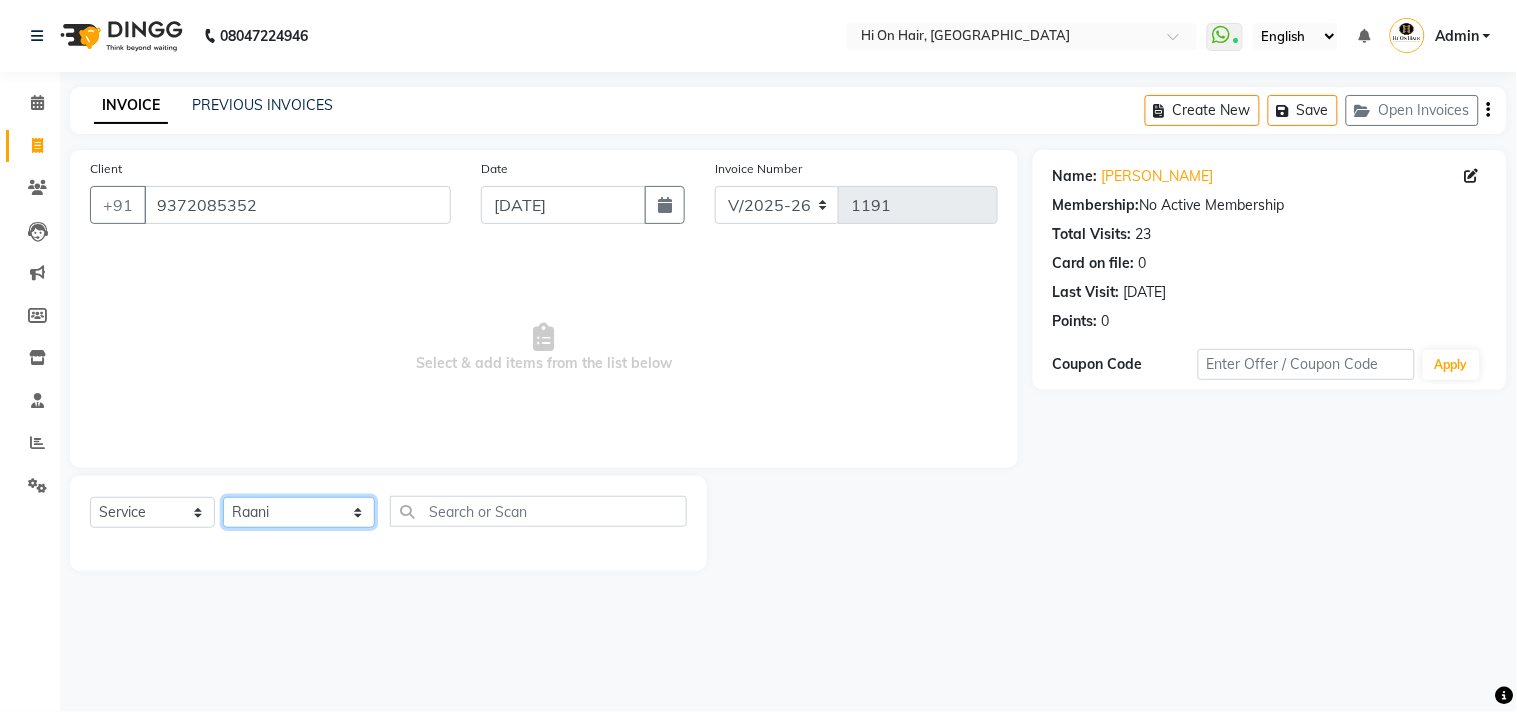 click on "Select Stylist [PERSON_NAME] [PERSON_NAME] Hi On Hair MAKYOPHI [PERSON_NAME] [PERSON_NAME] Raani [PERSON_NAME] [PERSON_NAME] [PERSON_NAME] [PERSON_NAME] SOSEM [PERSON_NAME]" 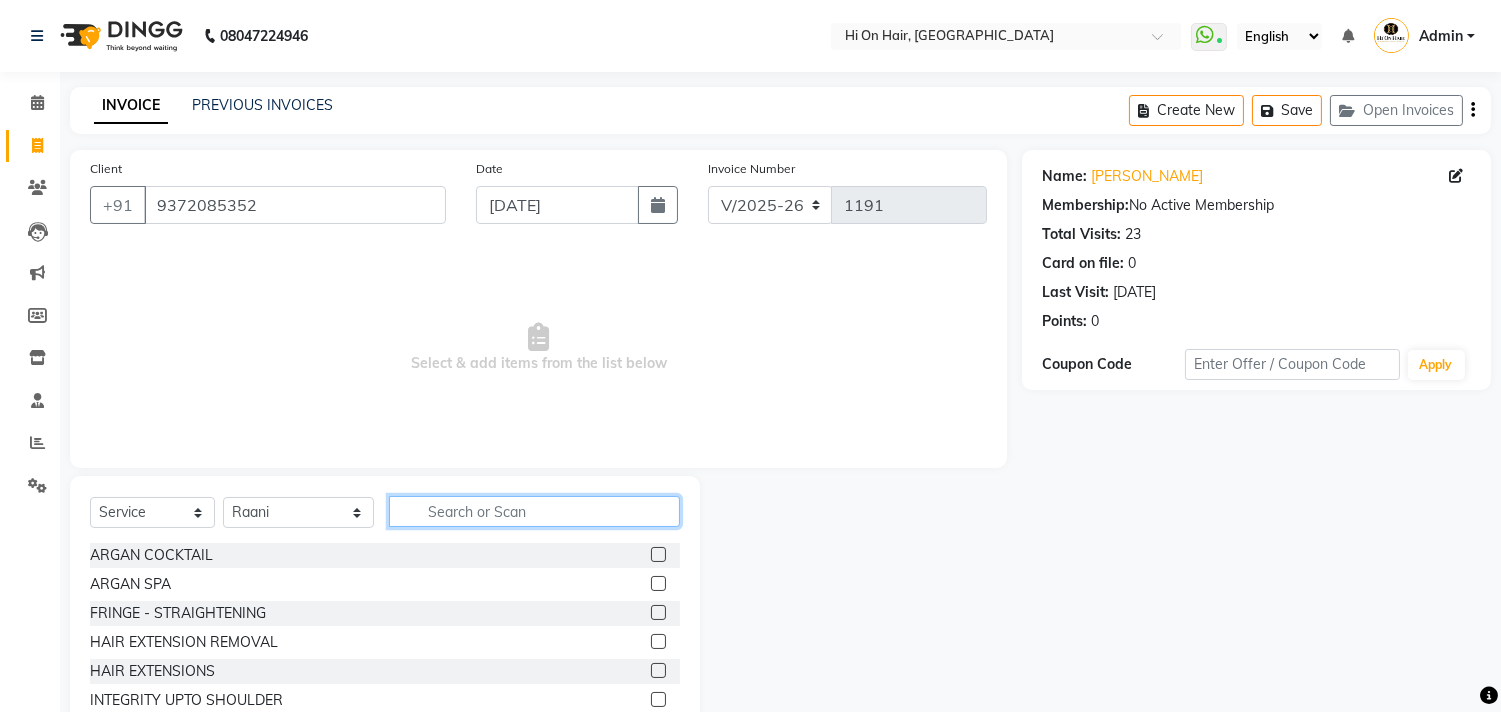 click 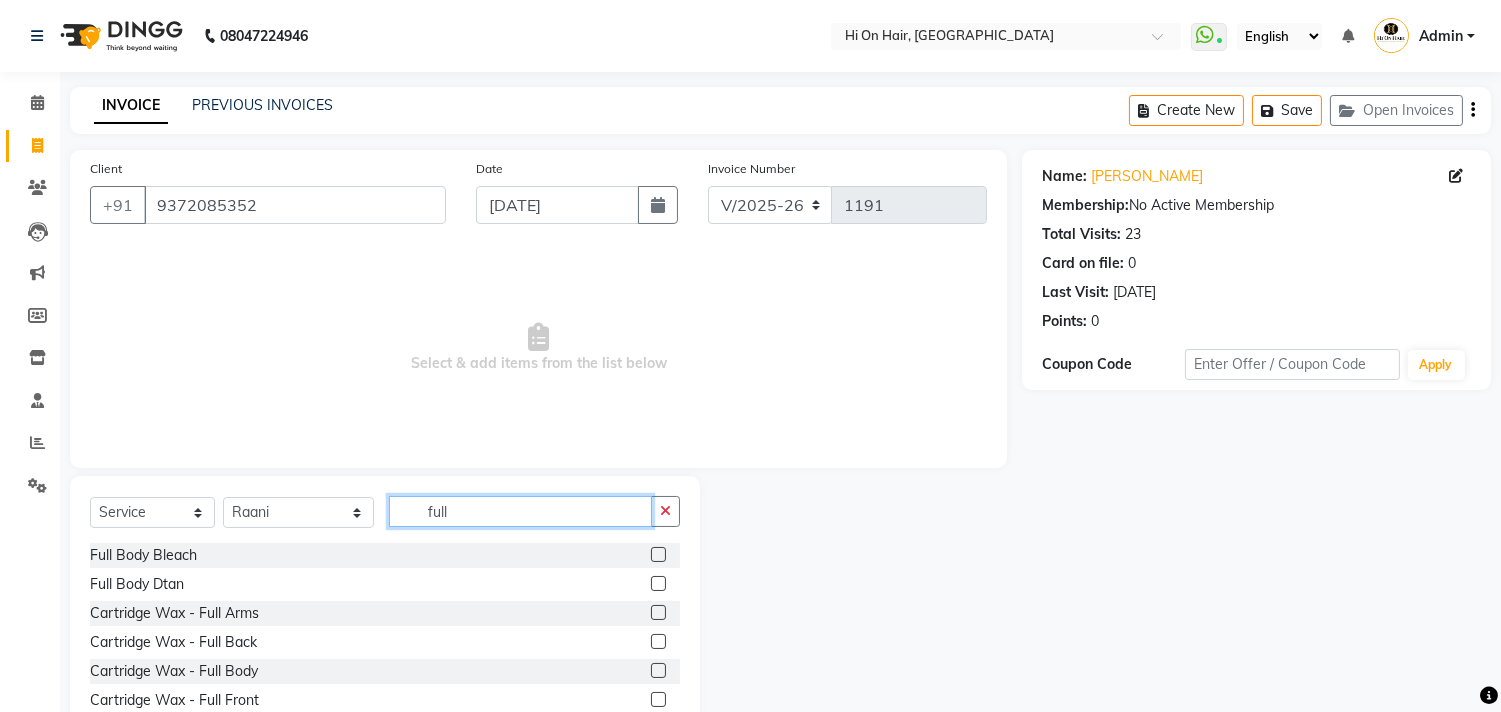 type on "full" 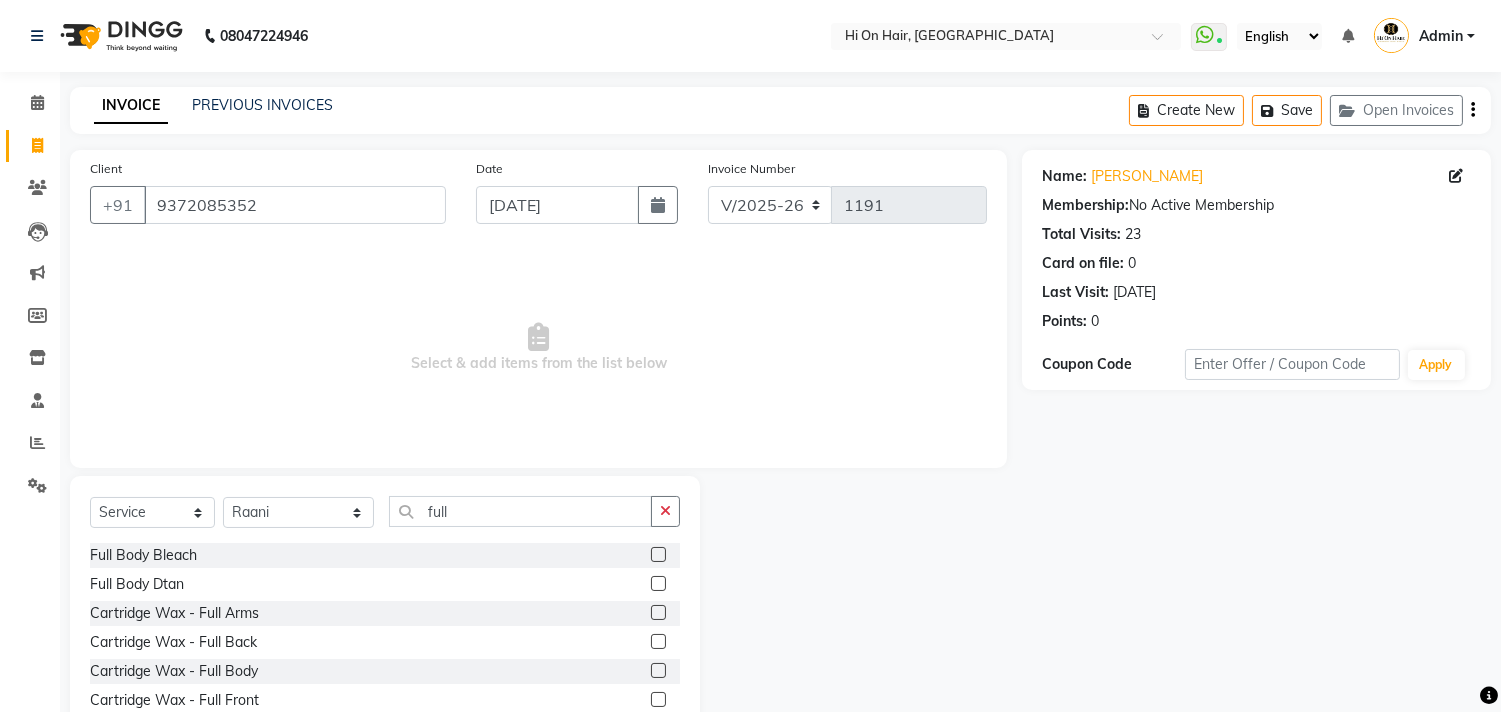 click 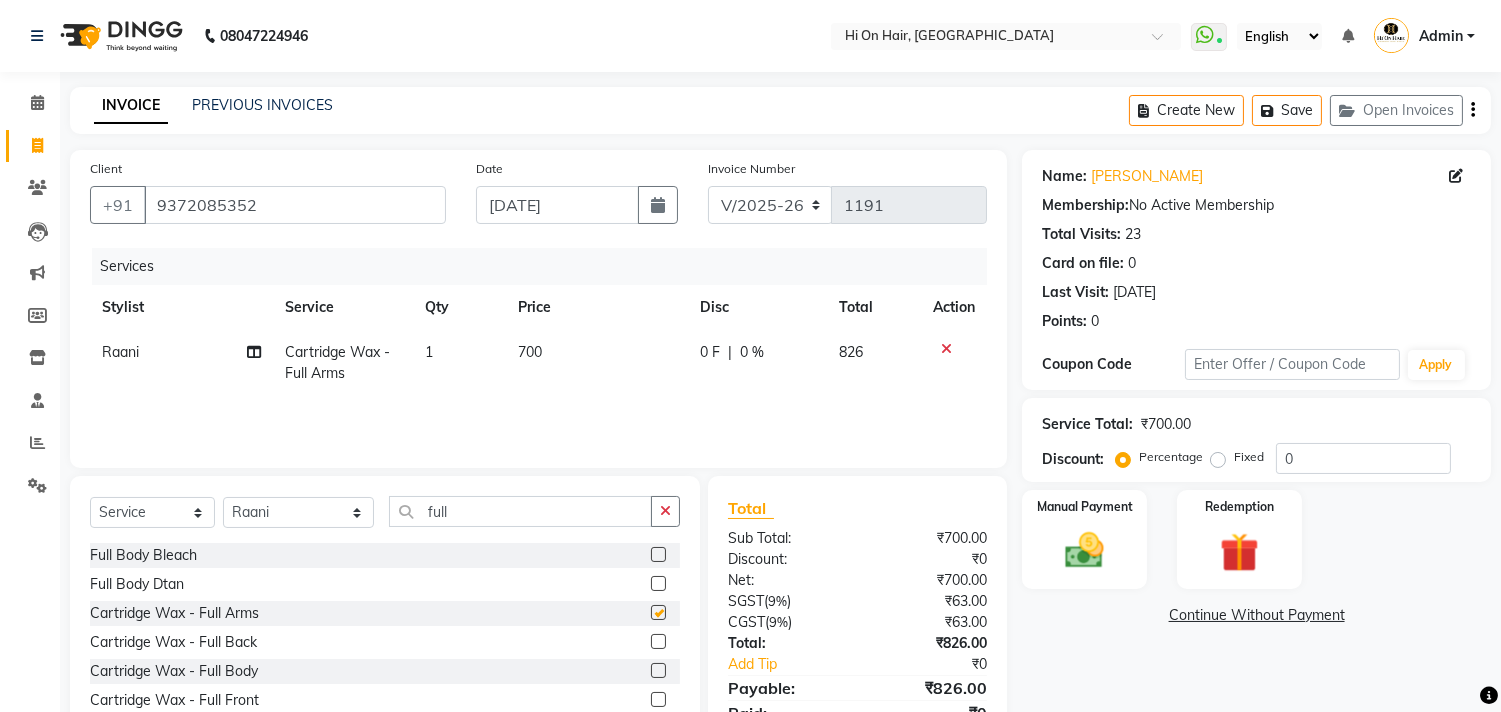 checkbox on "false" 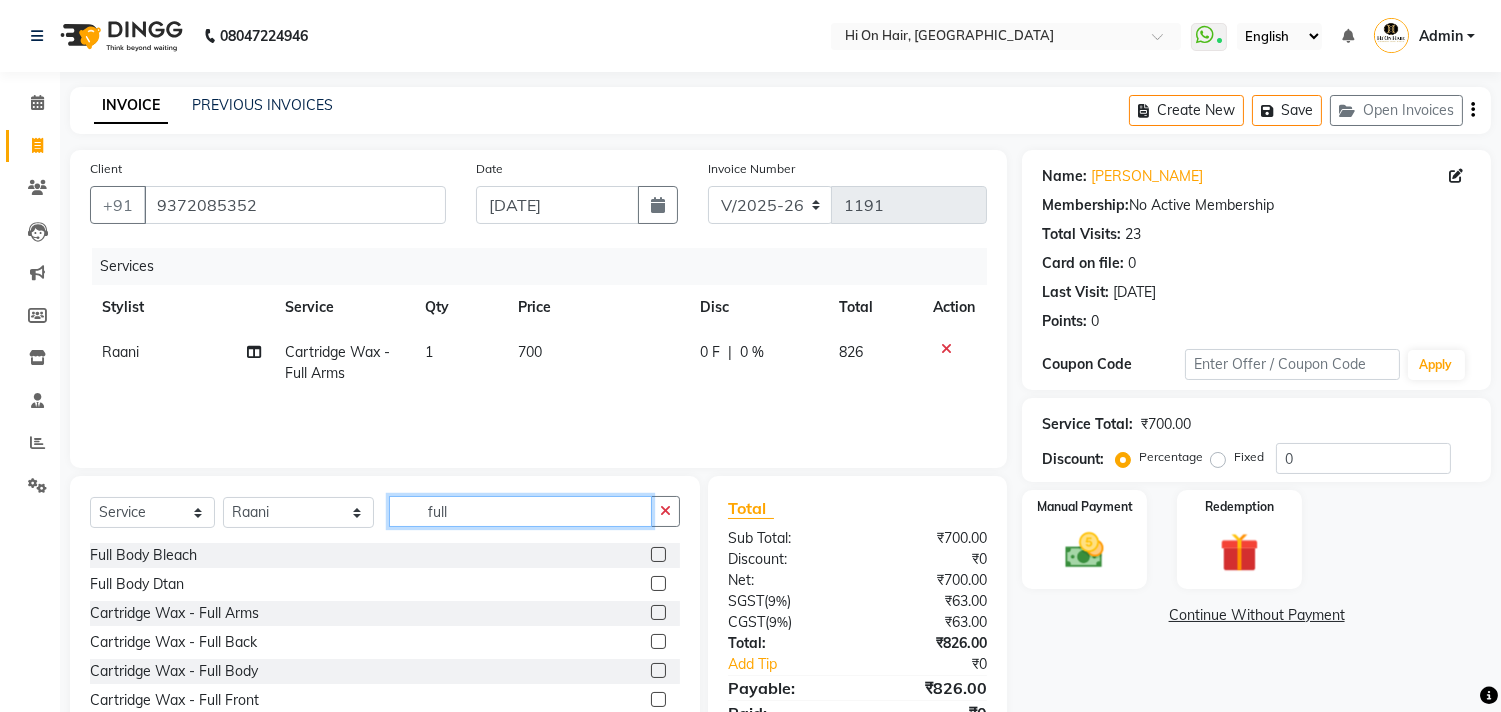 click on "full" 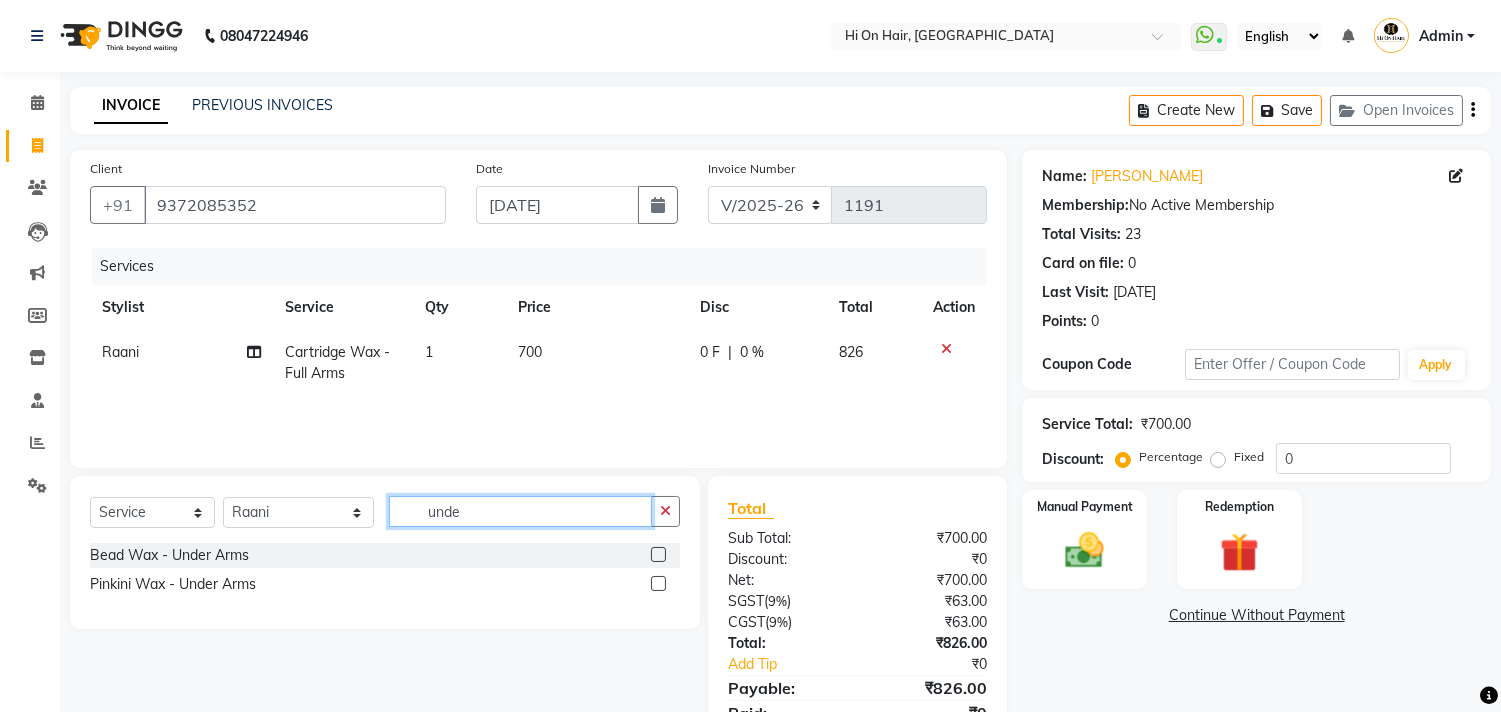 type on "unde" 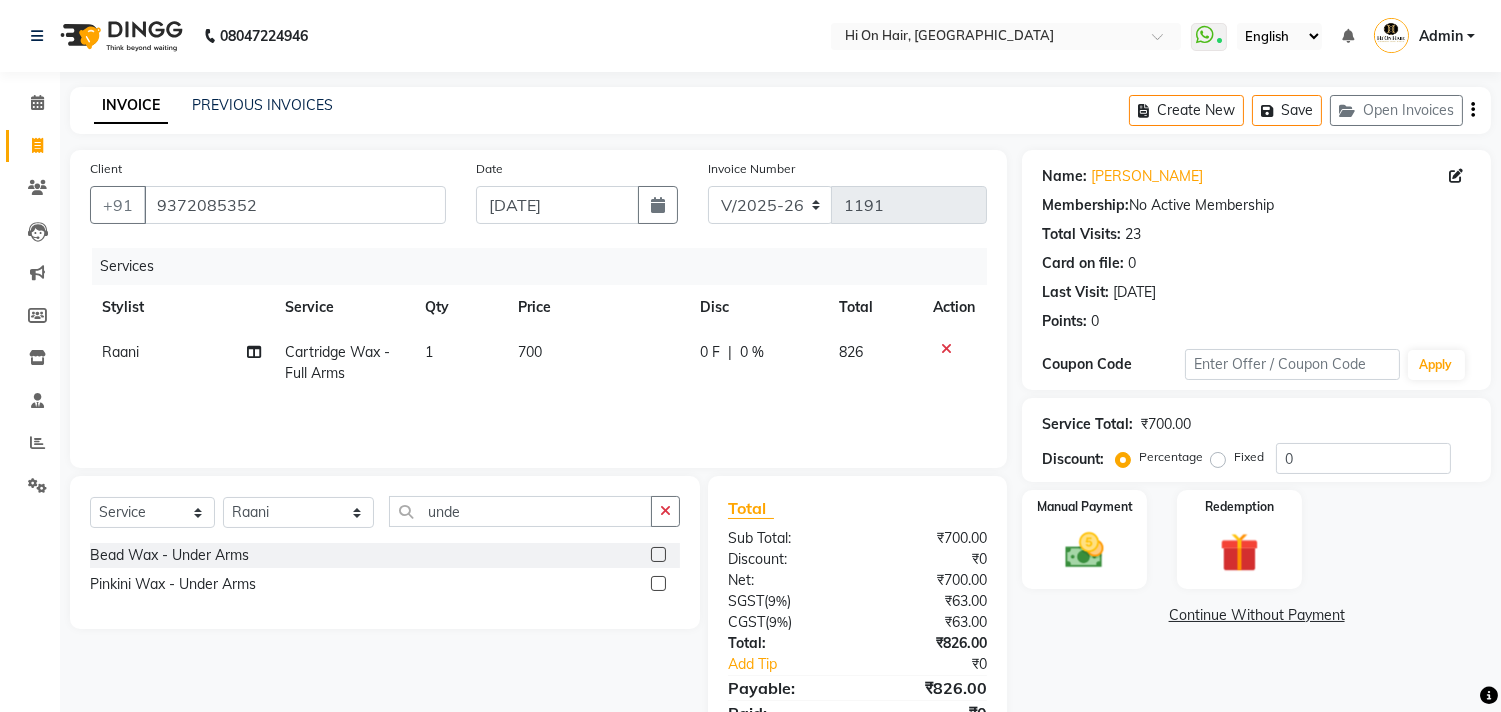 click 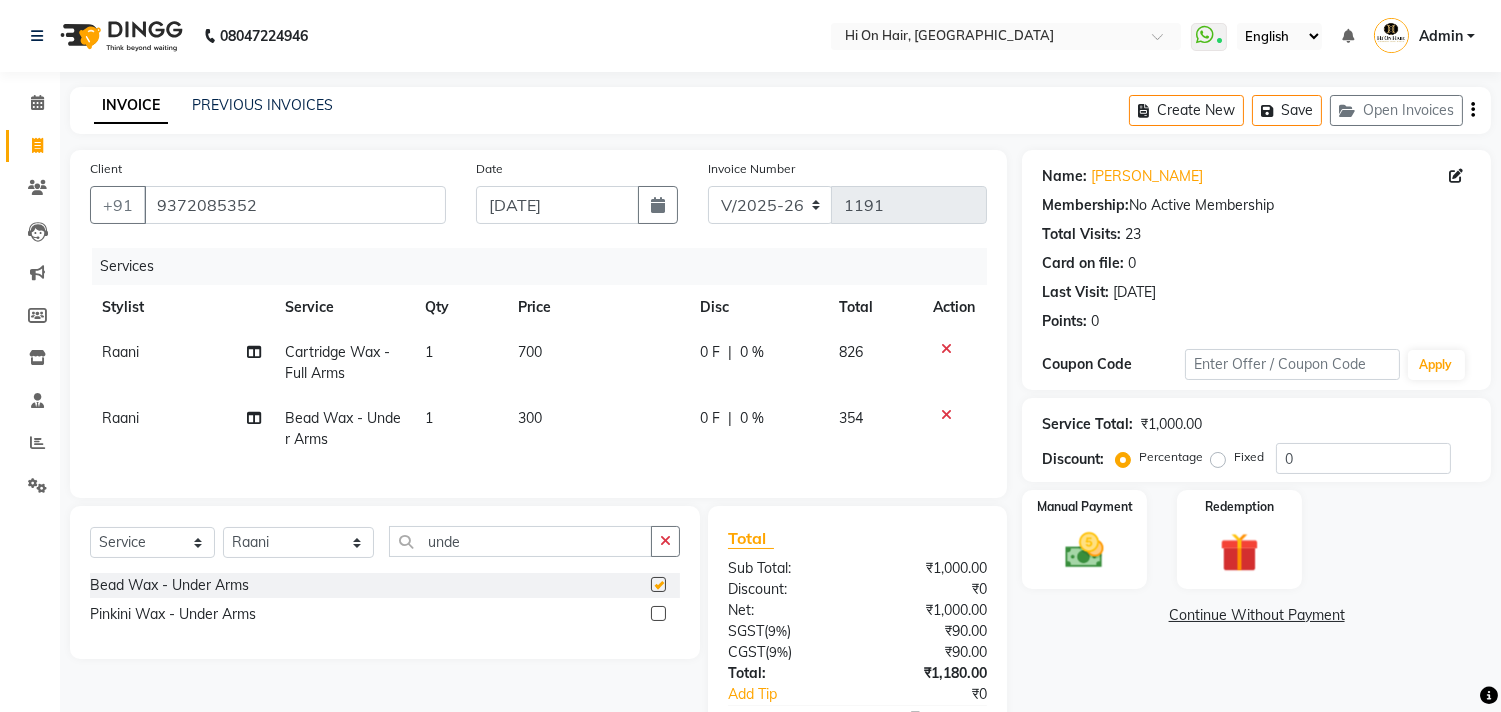 checkbox on "false" 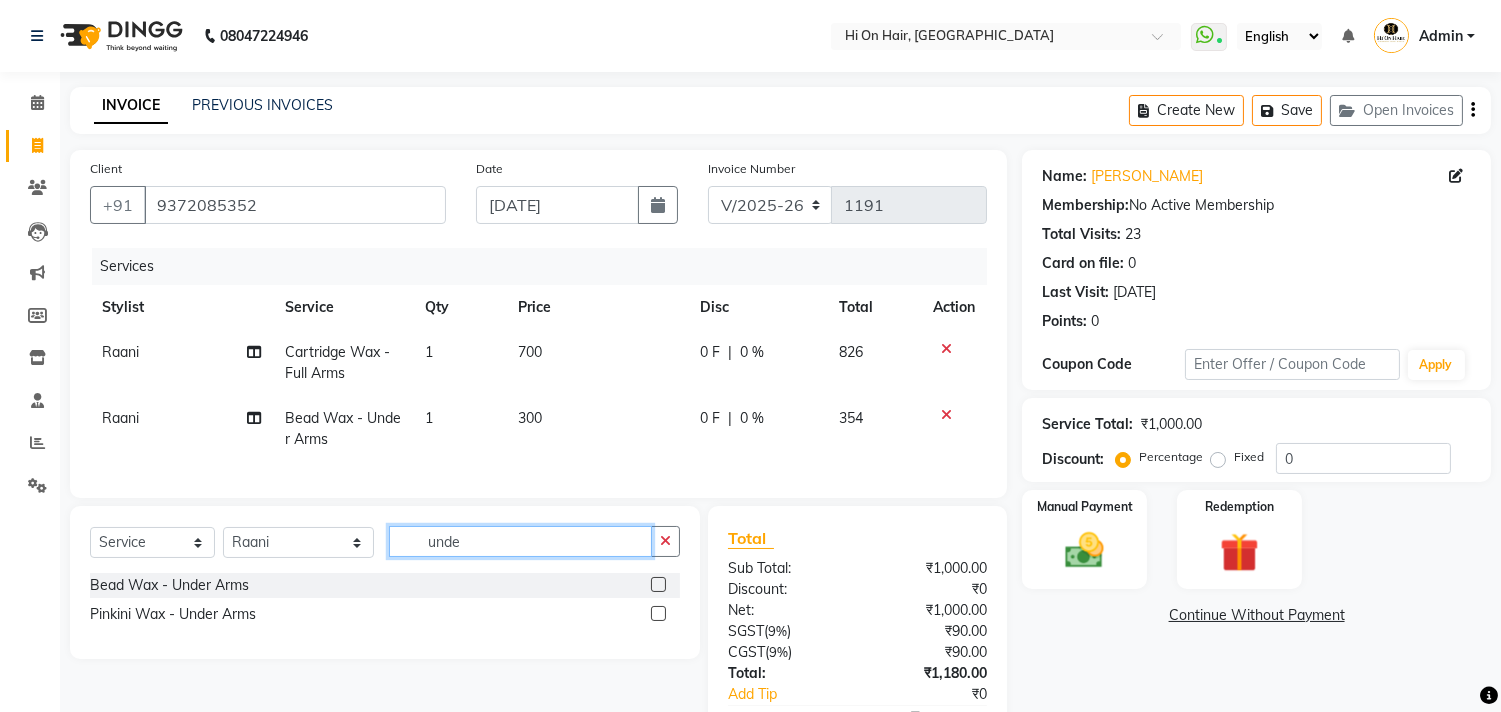 click on "unde" 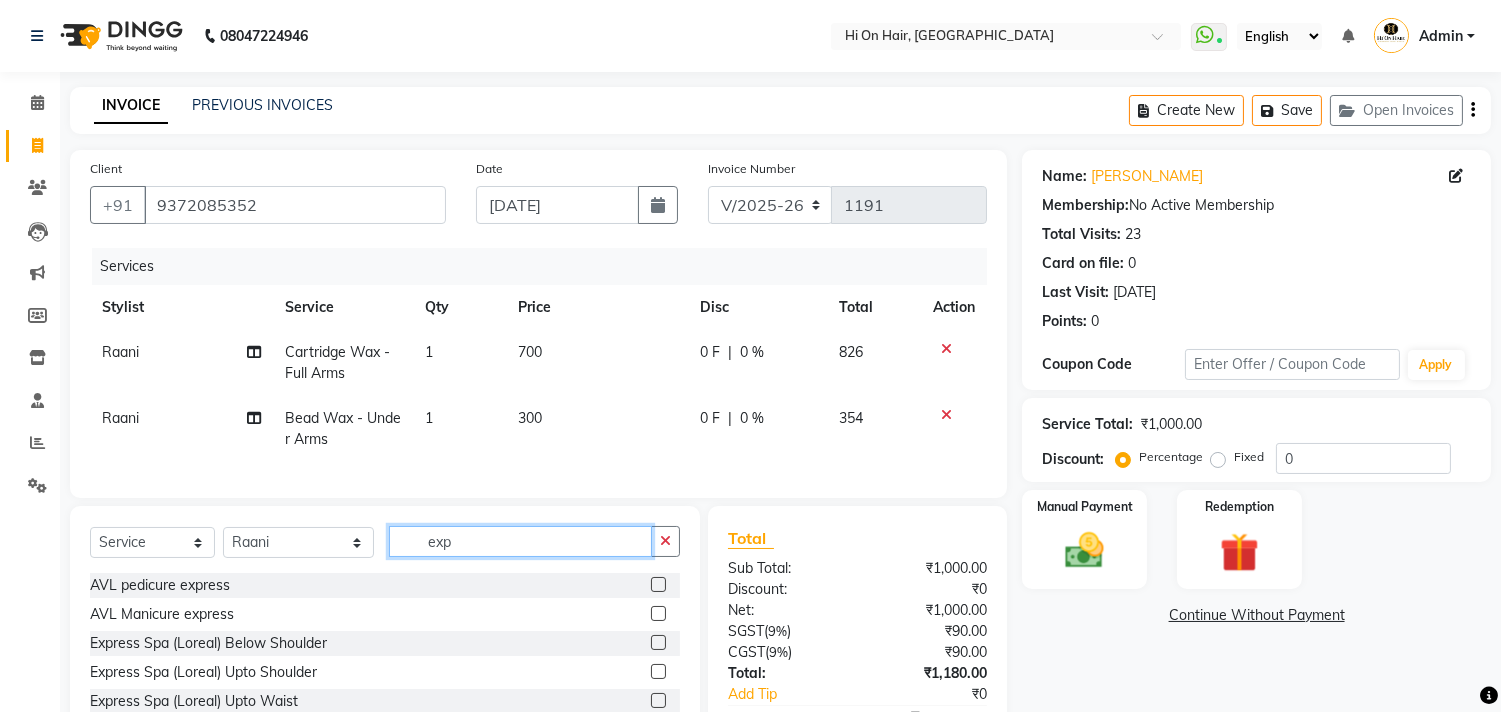 type on "exp" 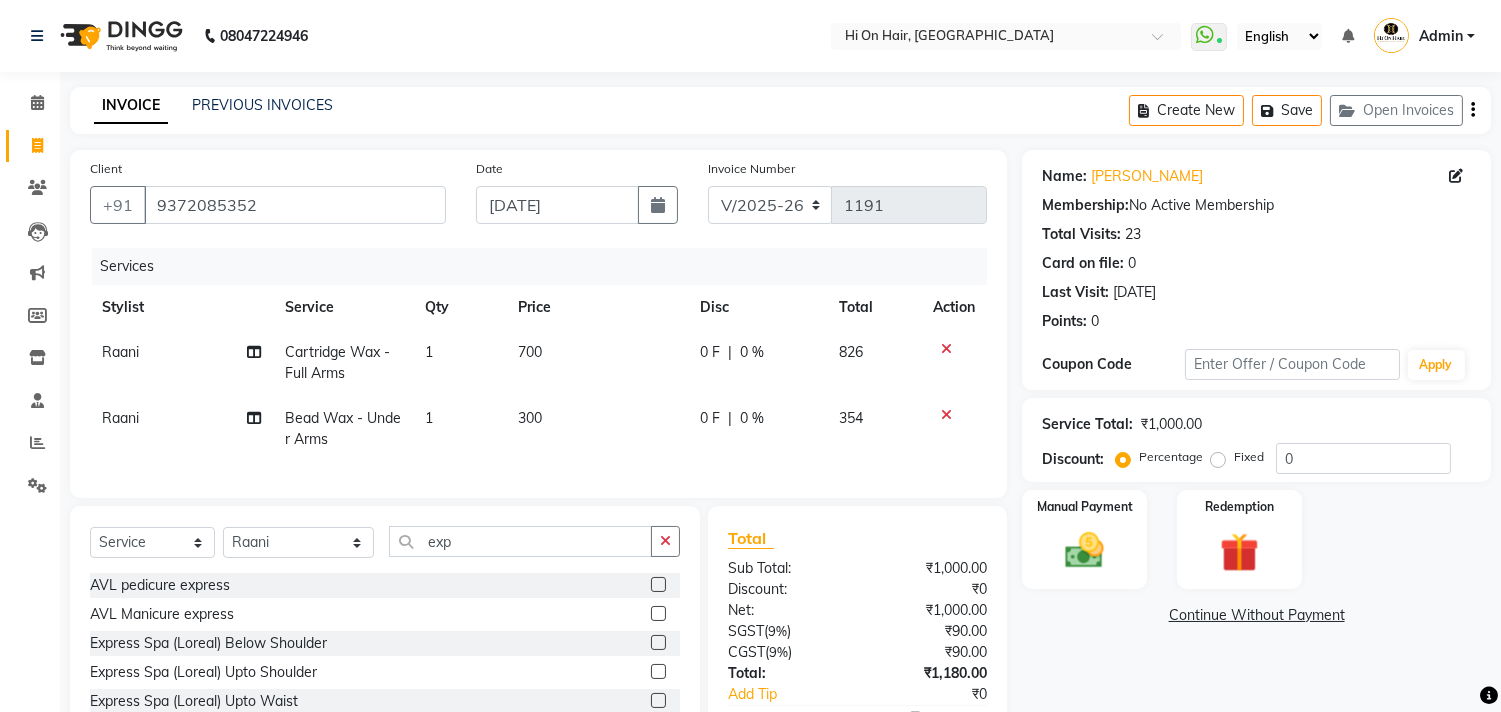 click 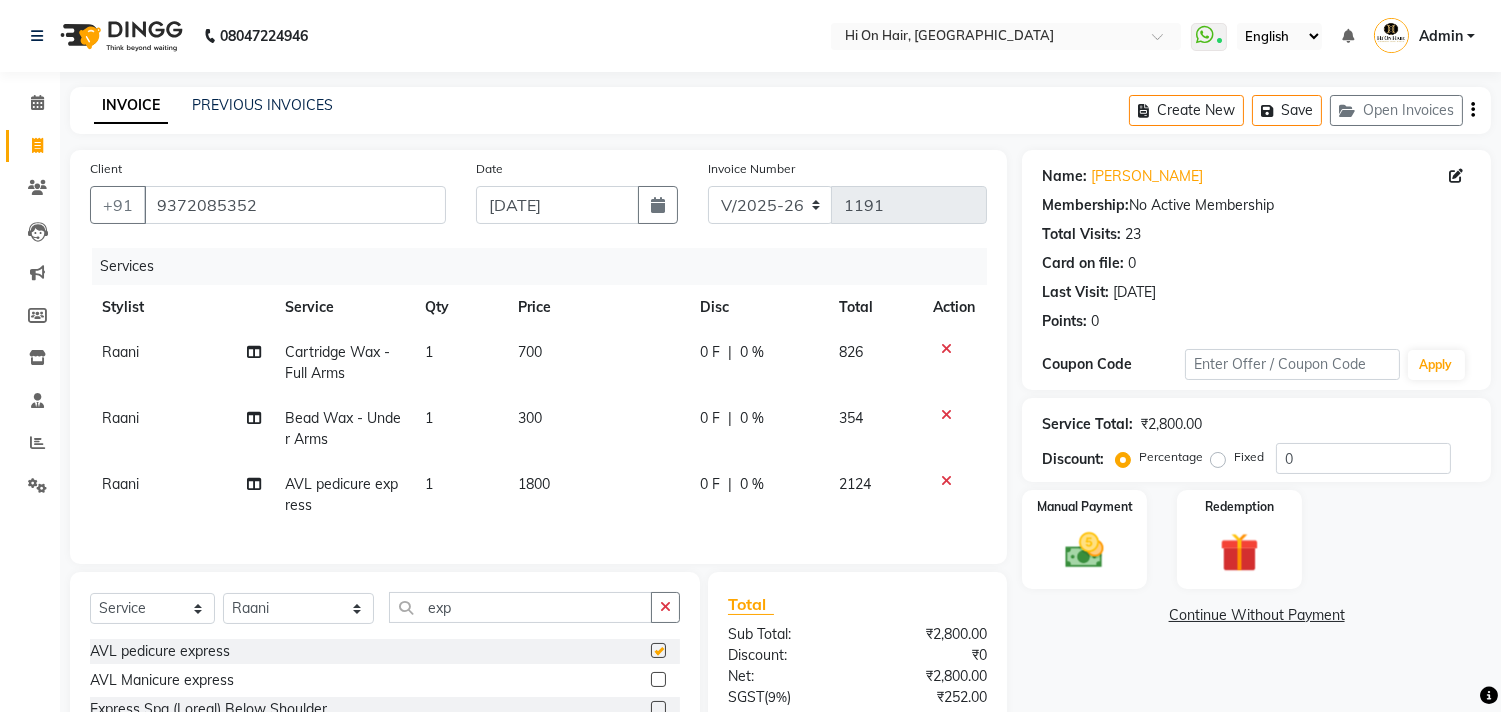 checkbox on "false" 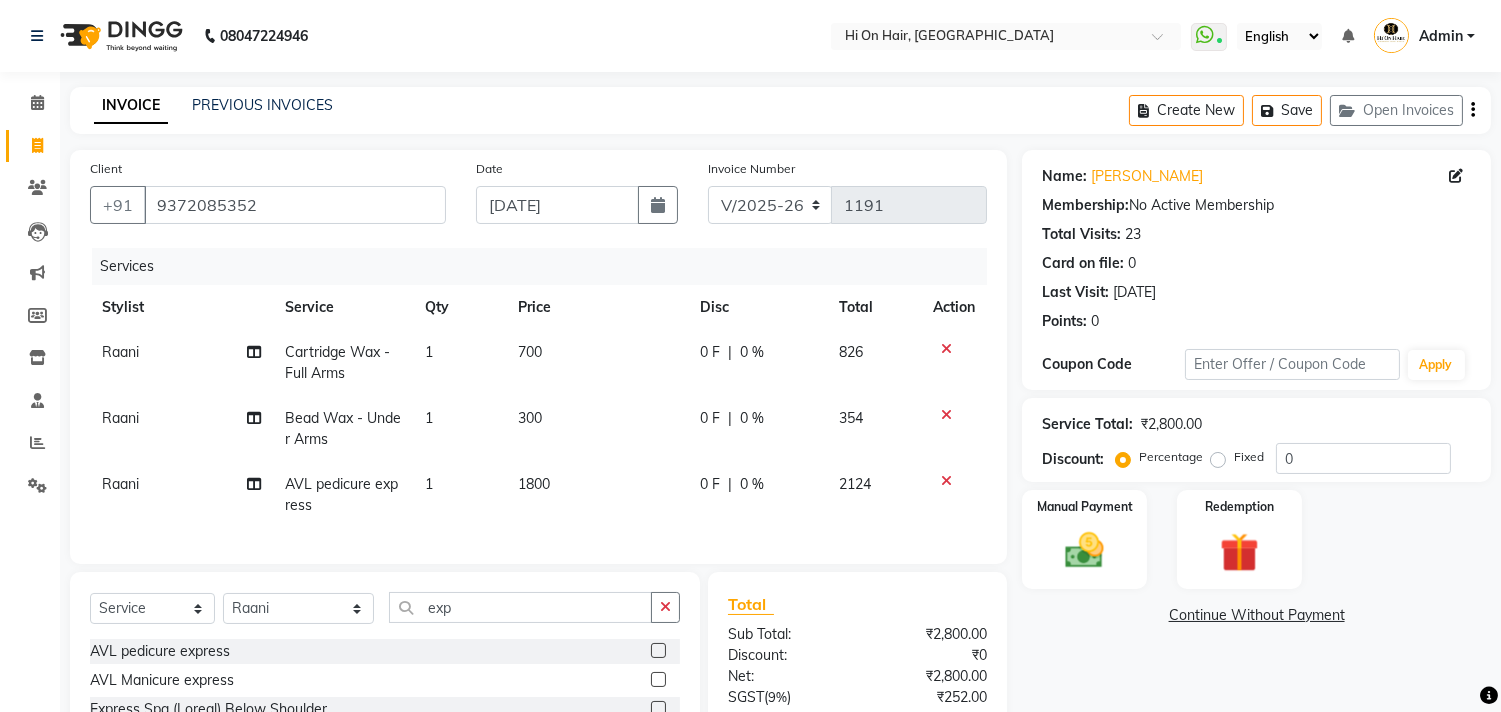 click 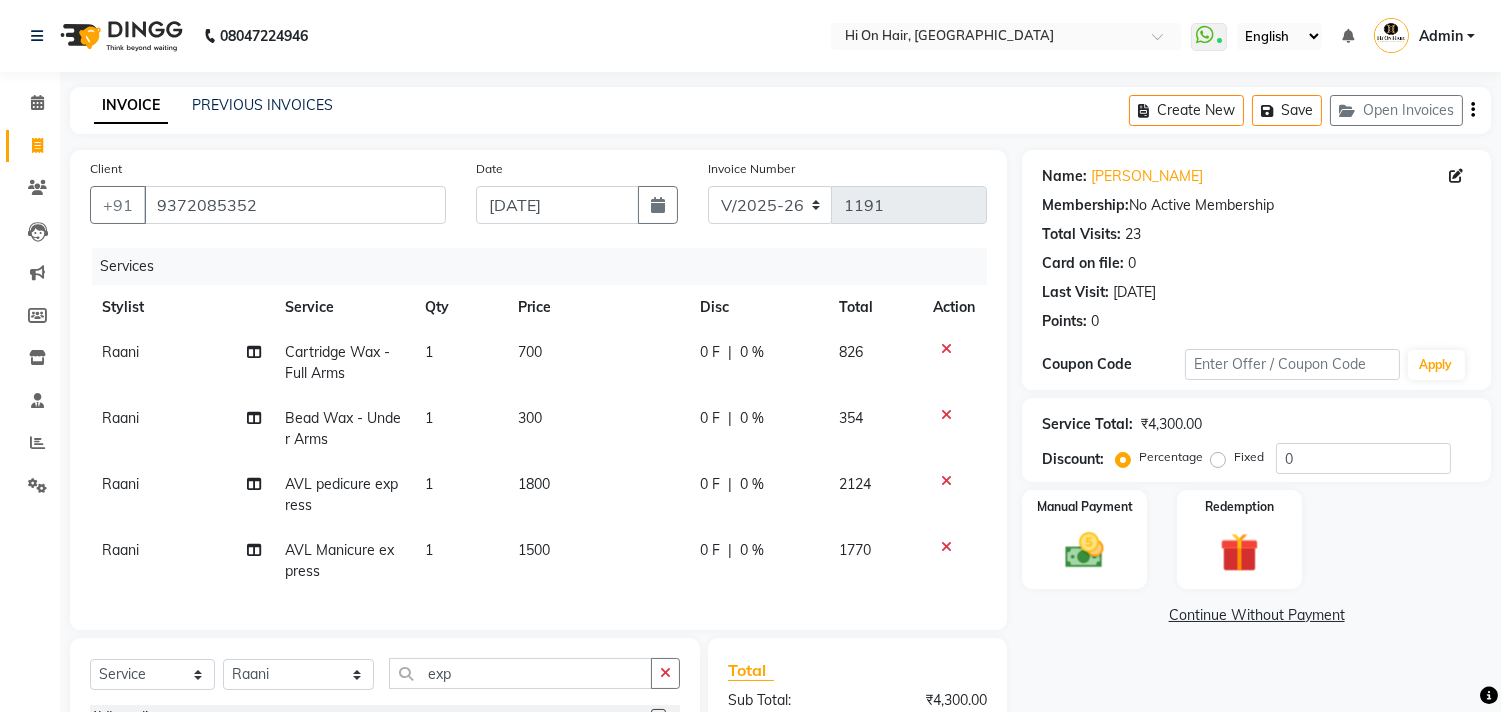 checkbox on "false" 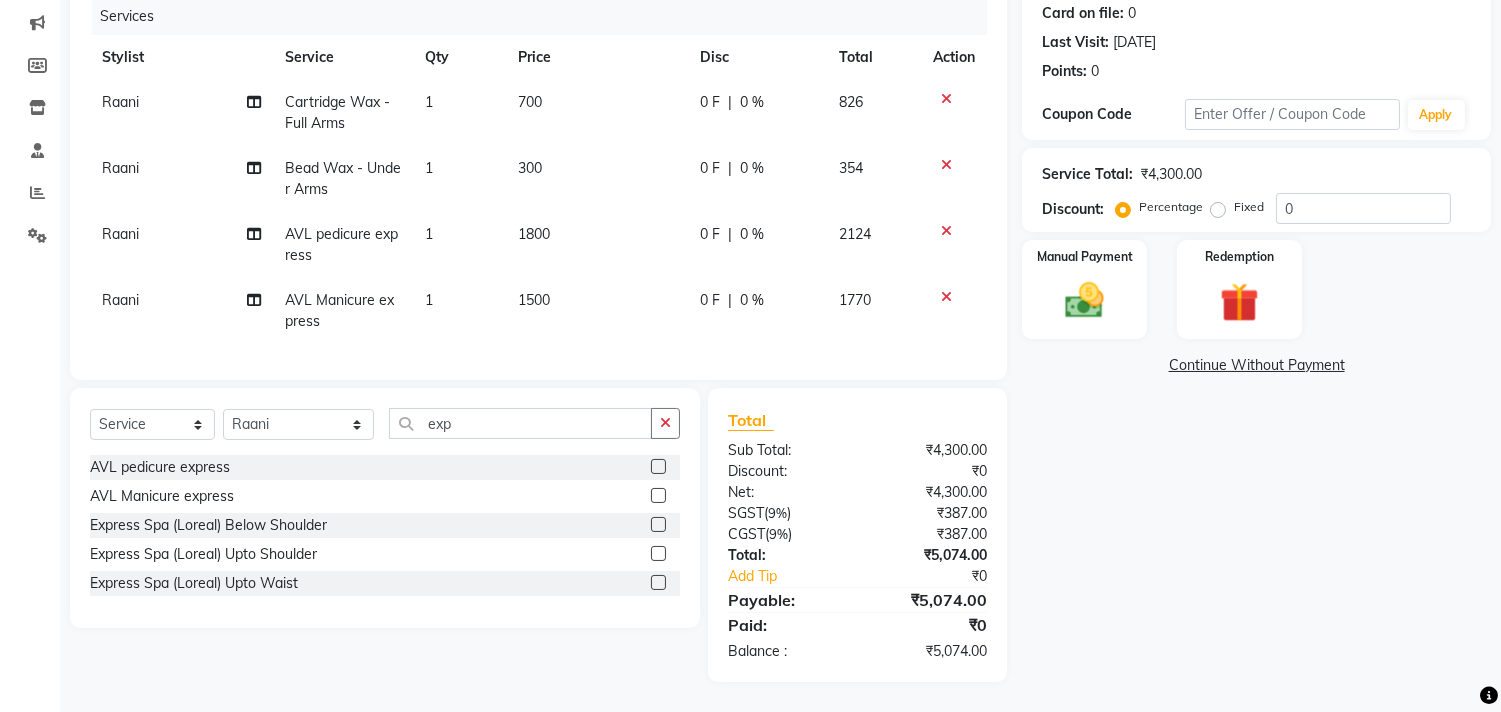 click on "Raani" 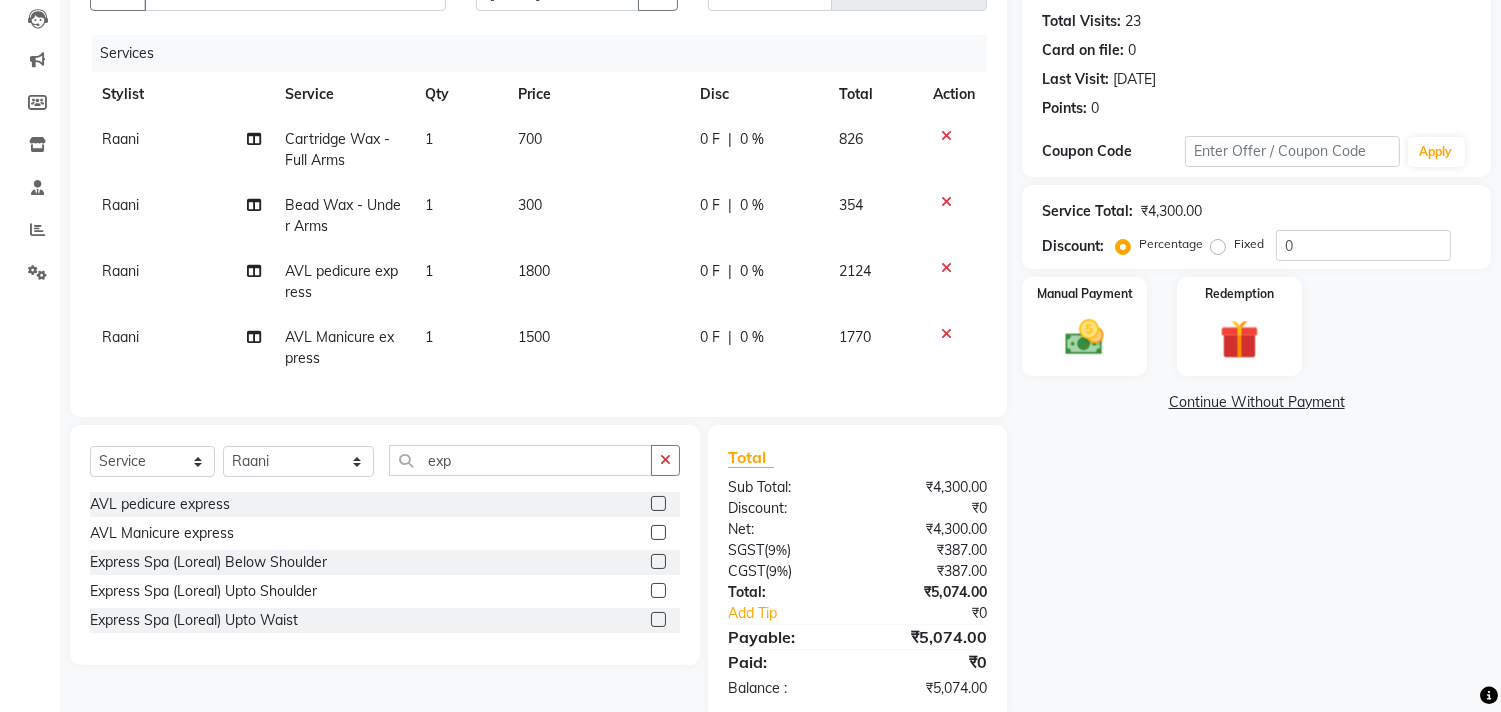 select on "43988" 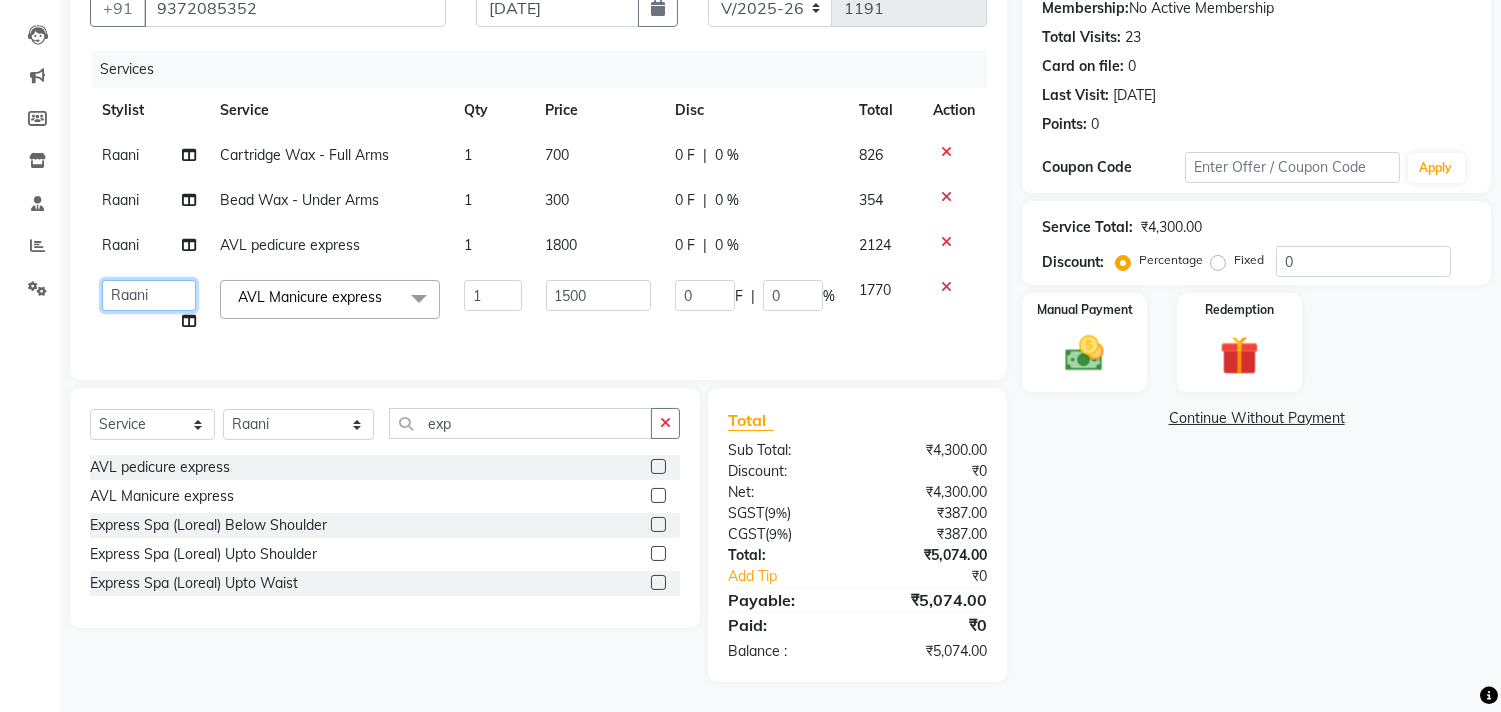 click on "[PERSON_NAME]   [PERSON_NAME]   Hi On Hair   MAKYOPHI   [PERSON_NAME]   [PERSON_NAME]   Raani   [PERSON_NAME]   [PERSON_NAME]   [PERSON_NAME]   [PERSON_NAME]   SOSEM   [PERSON_NAME]" 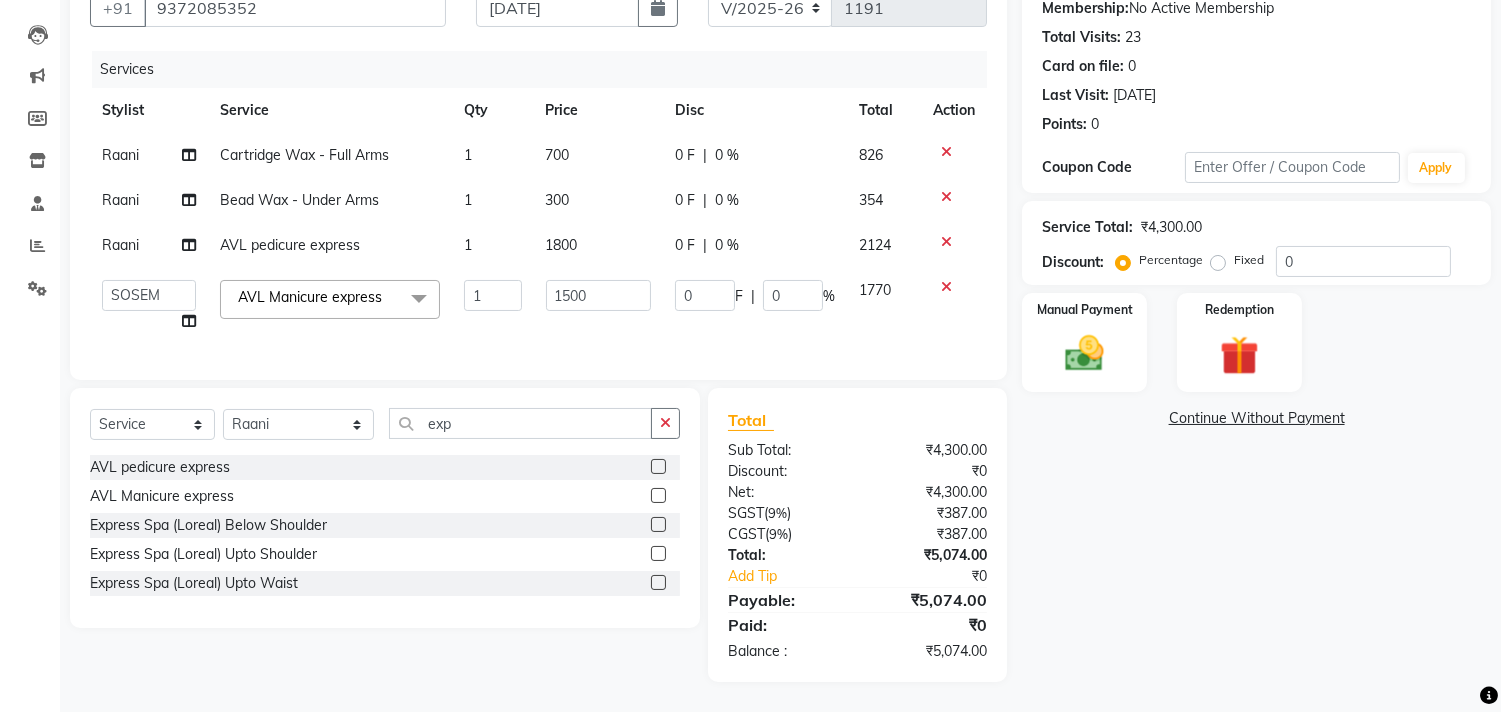 select on "26438" 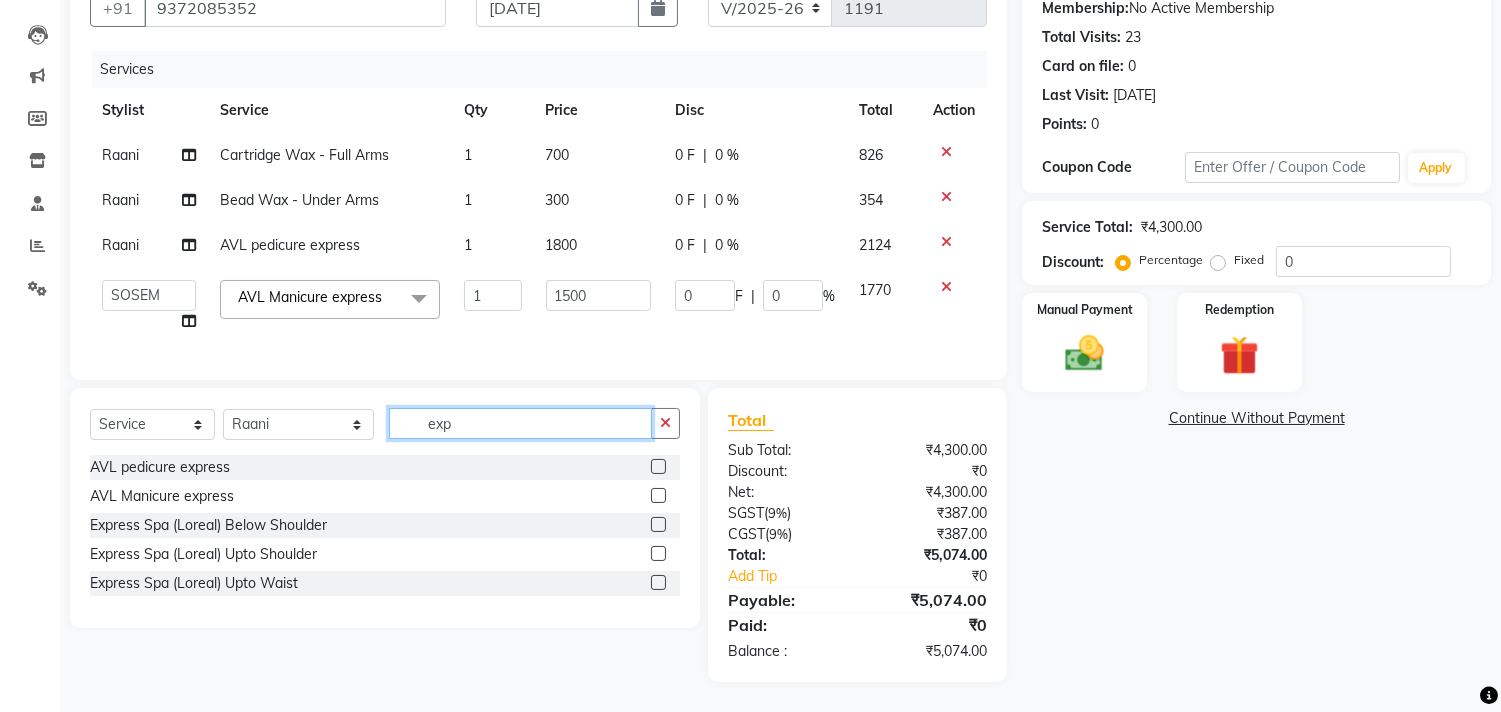 click on "exp" 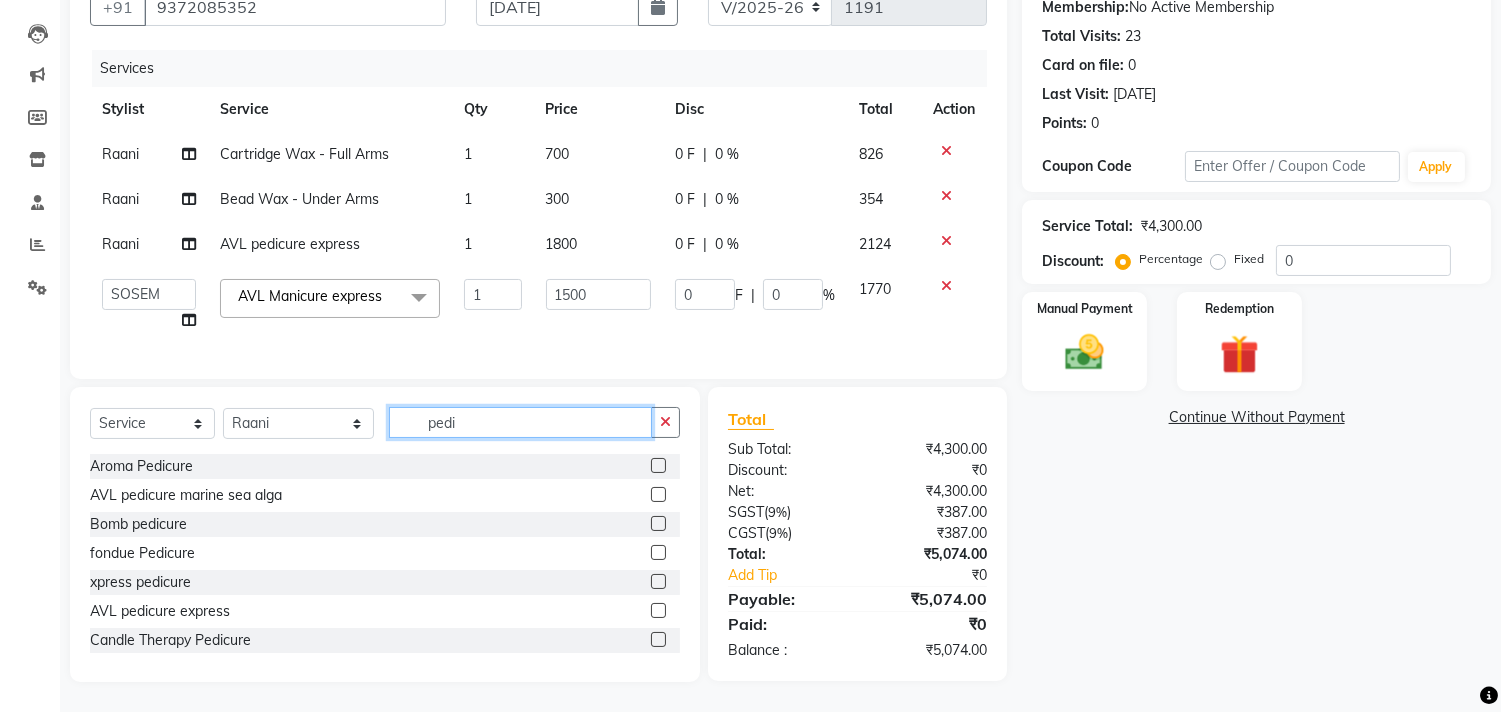 type on "pedi" 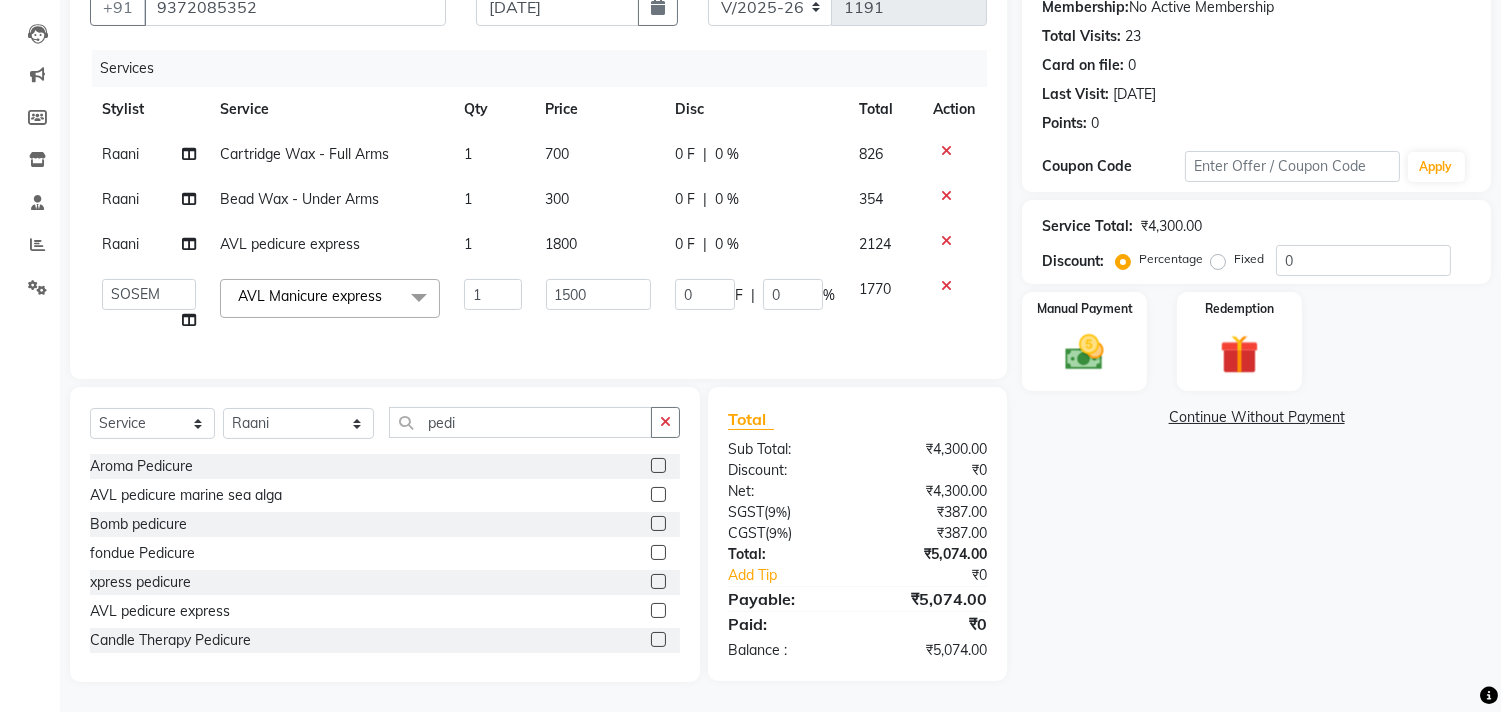 click 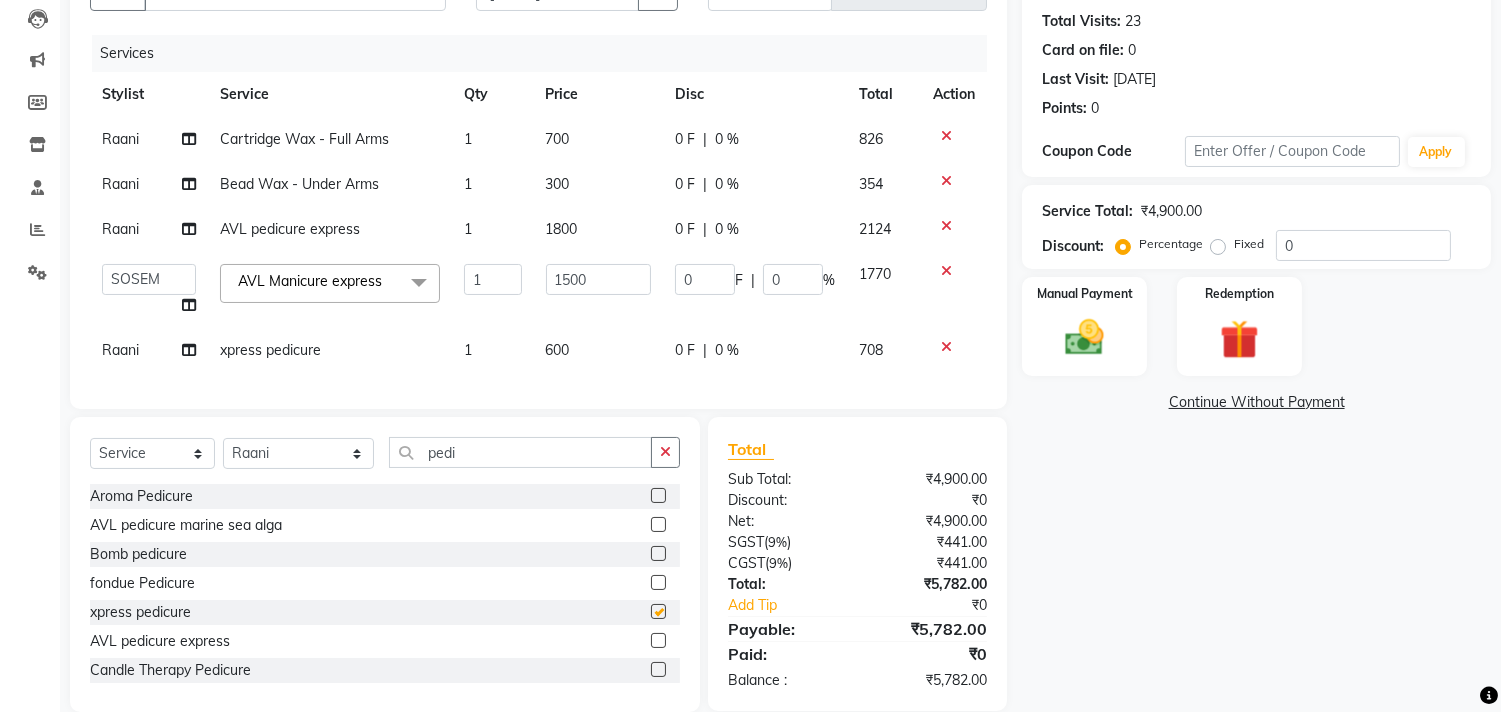checkbox on "false" 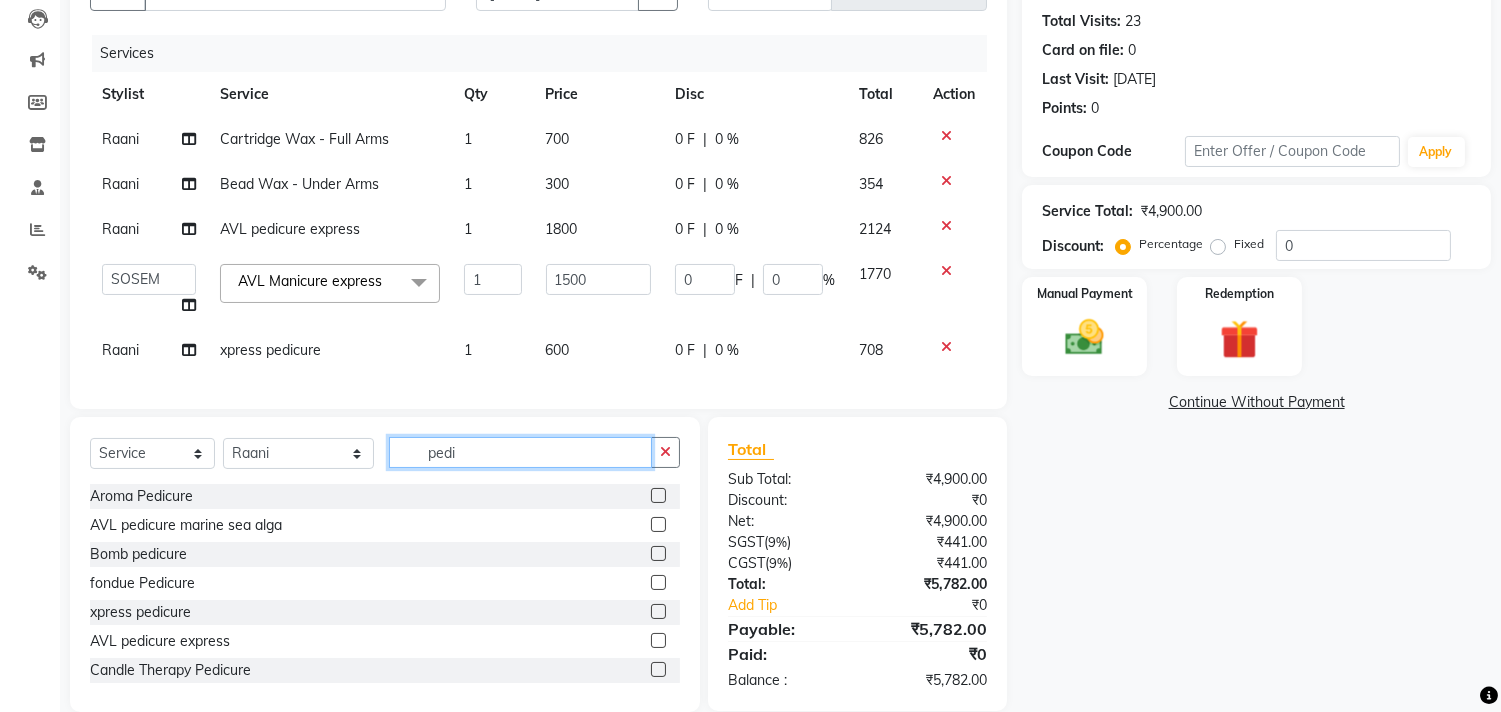 click on "pedi" 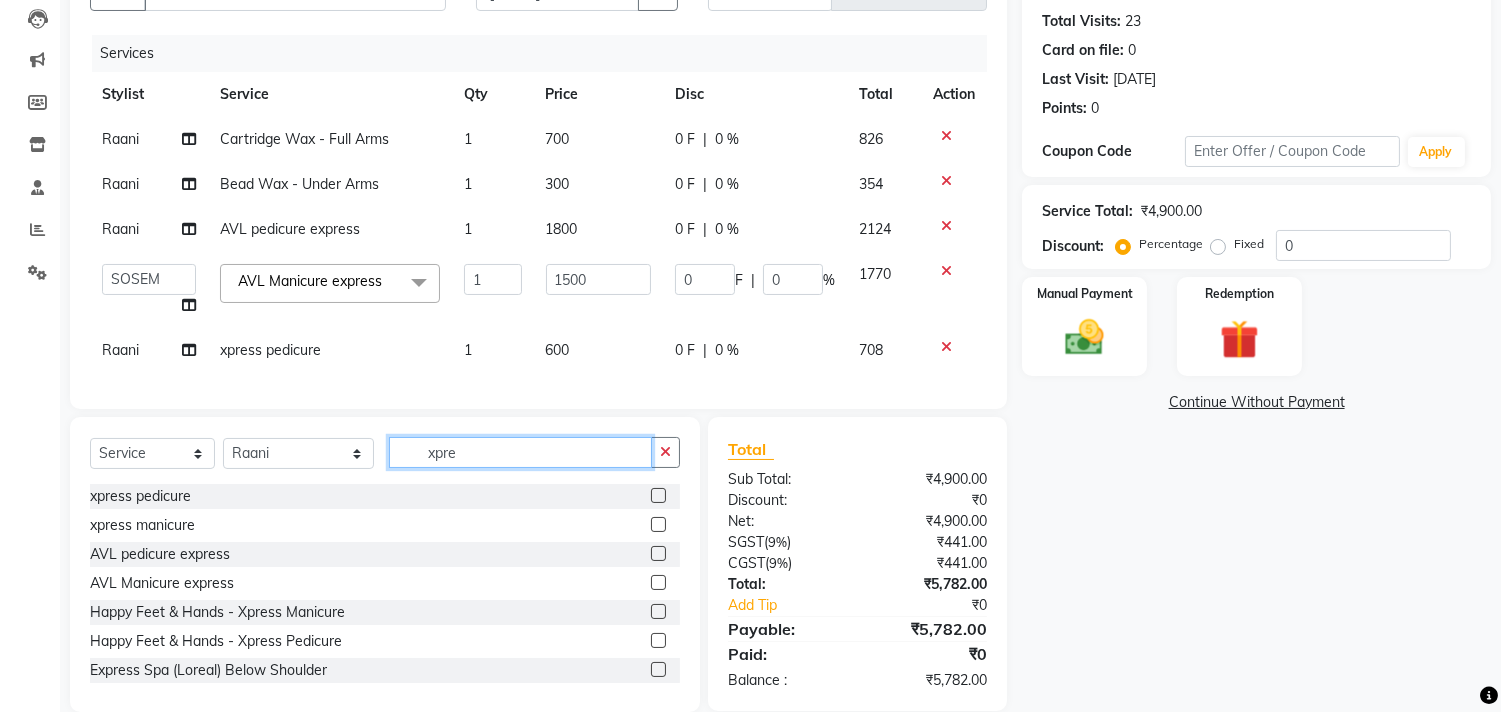 type on "xpre" 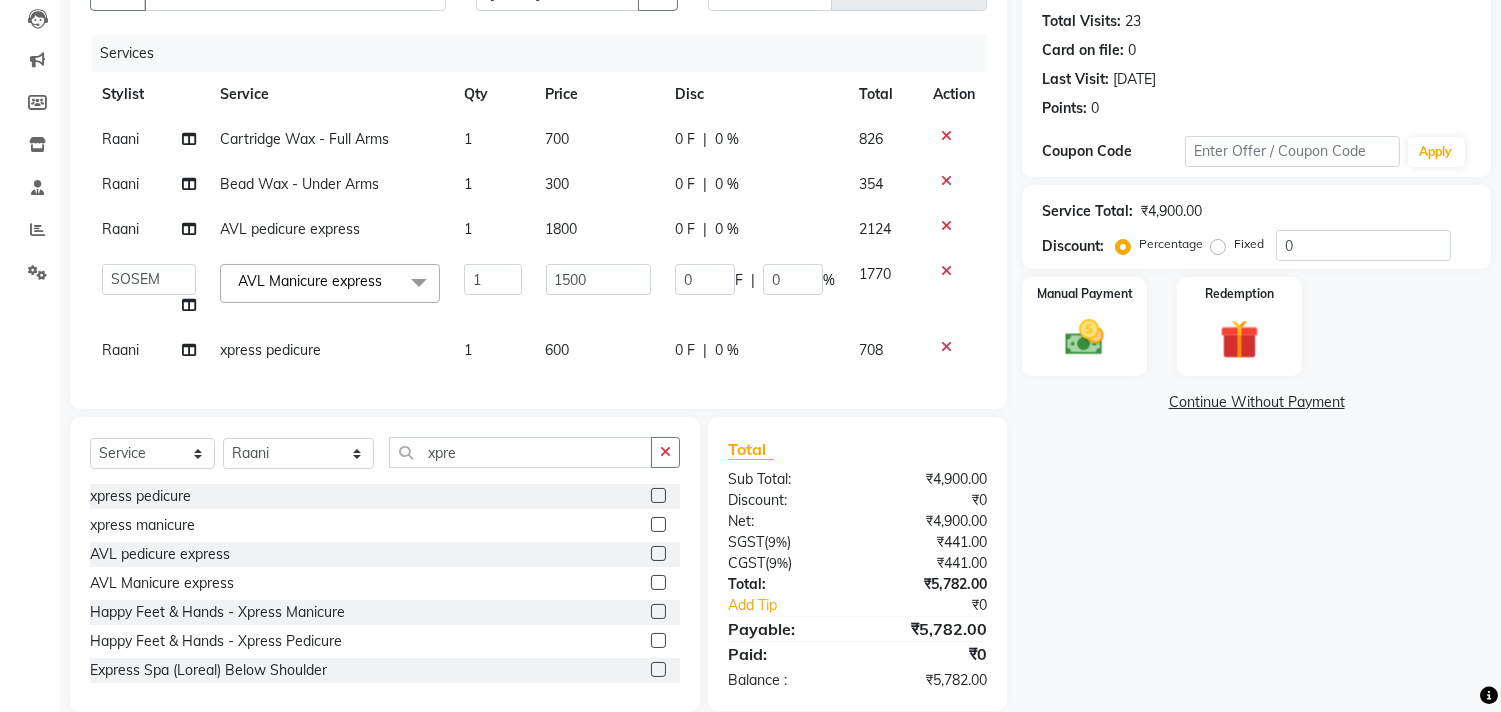click 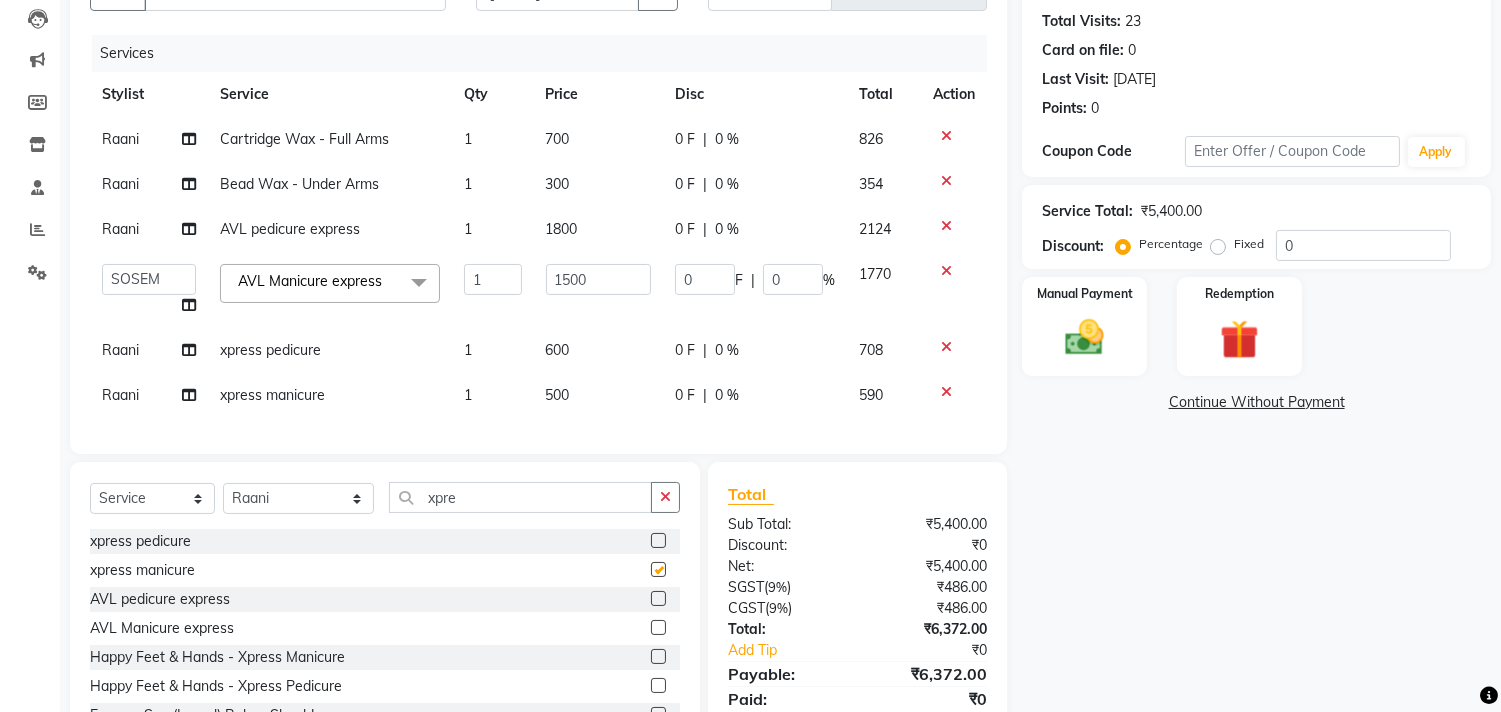 checkbox on "false" 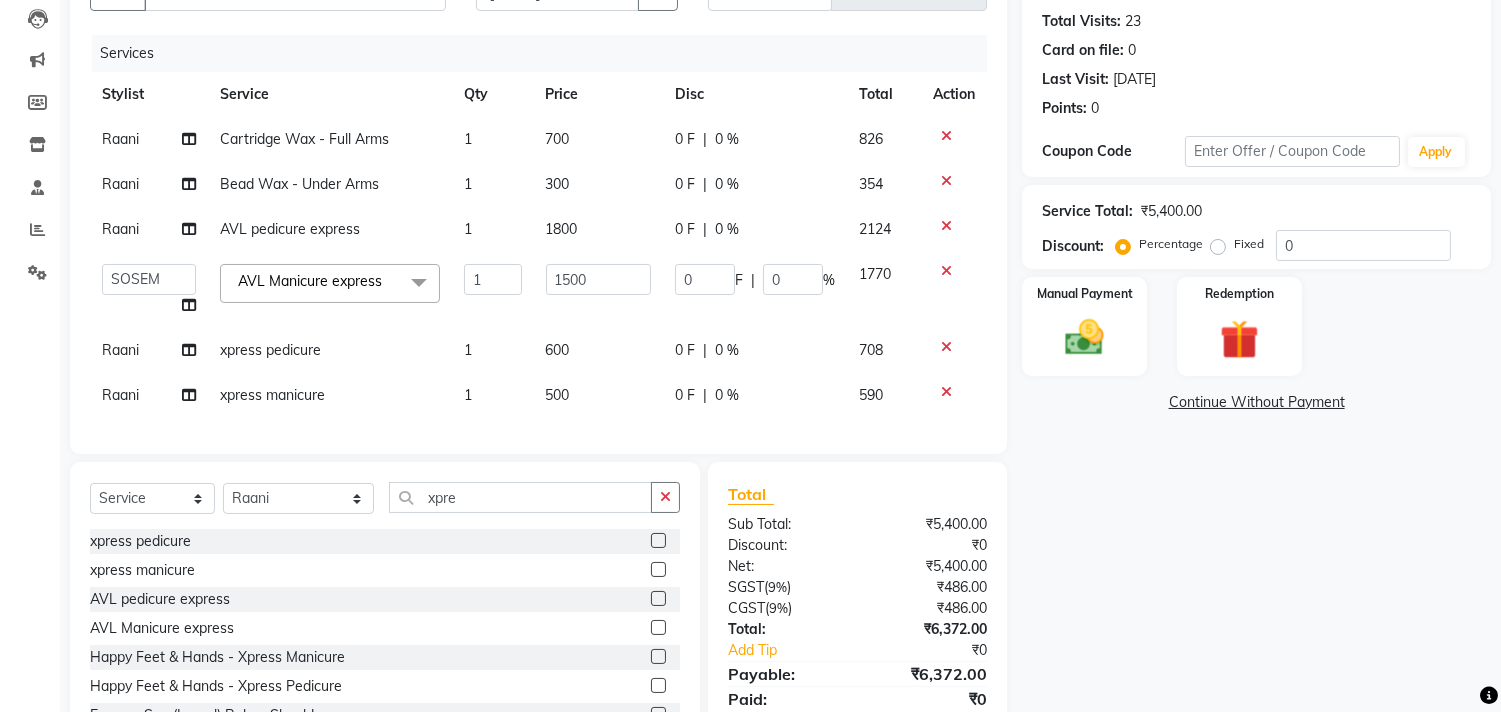 click 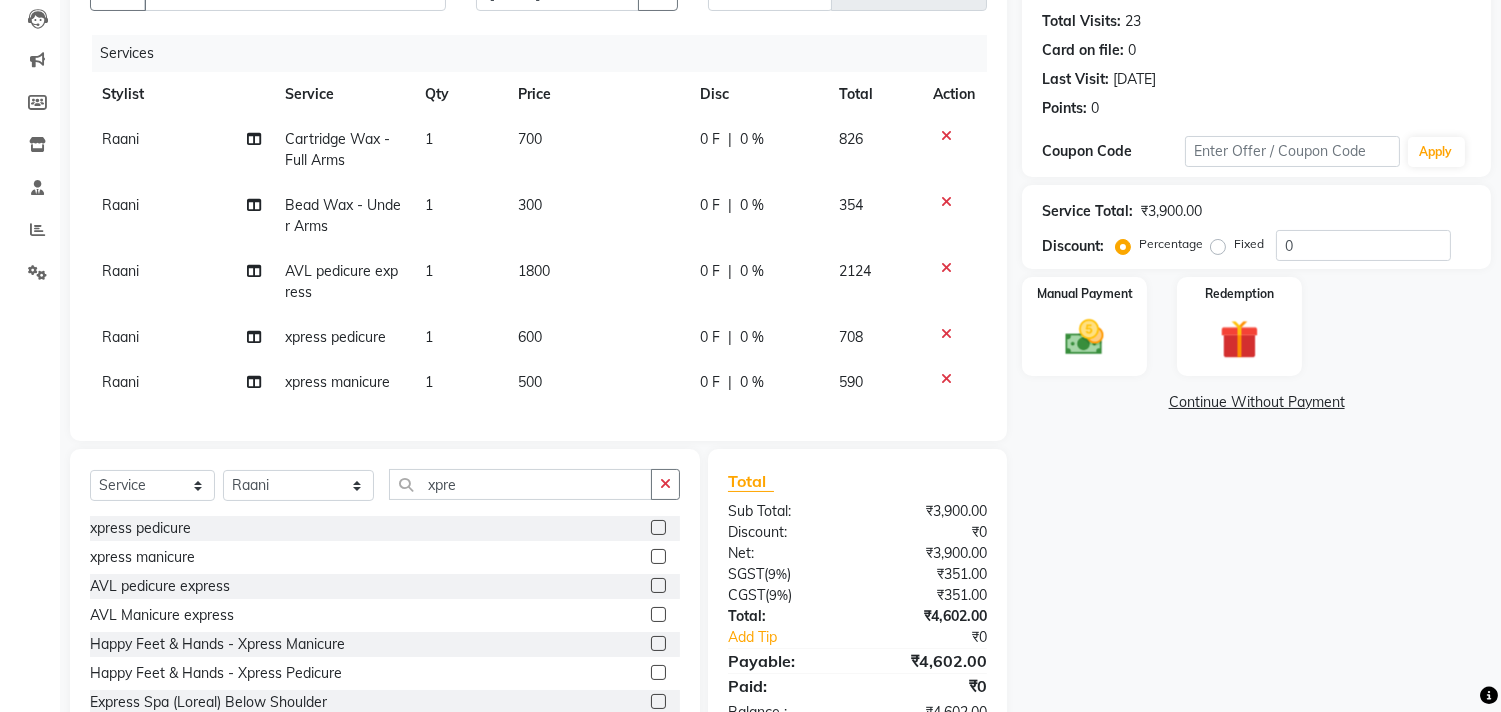 click 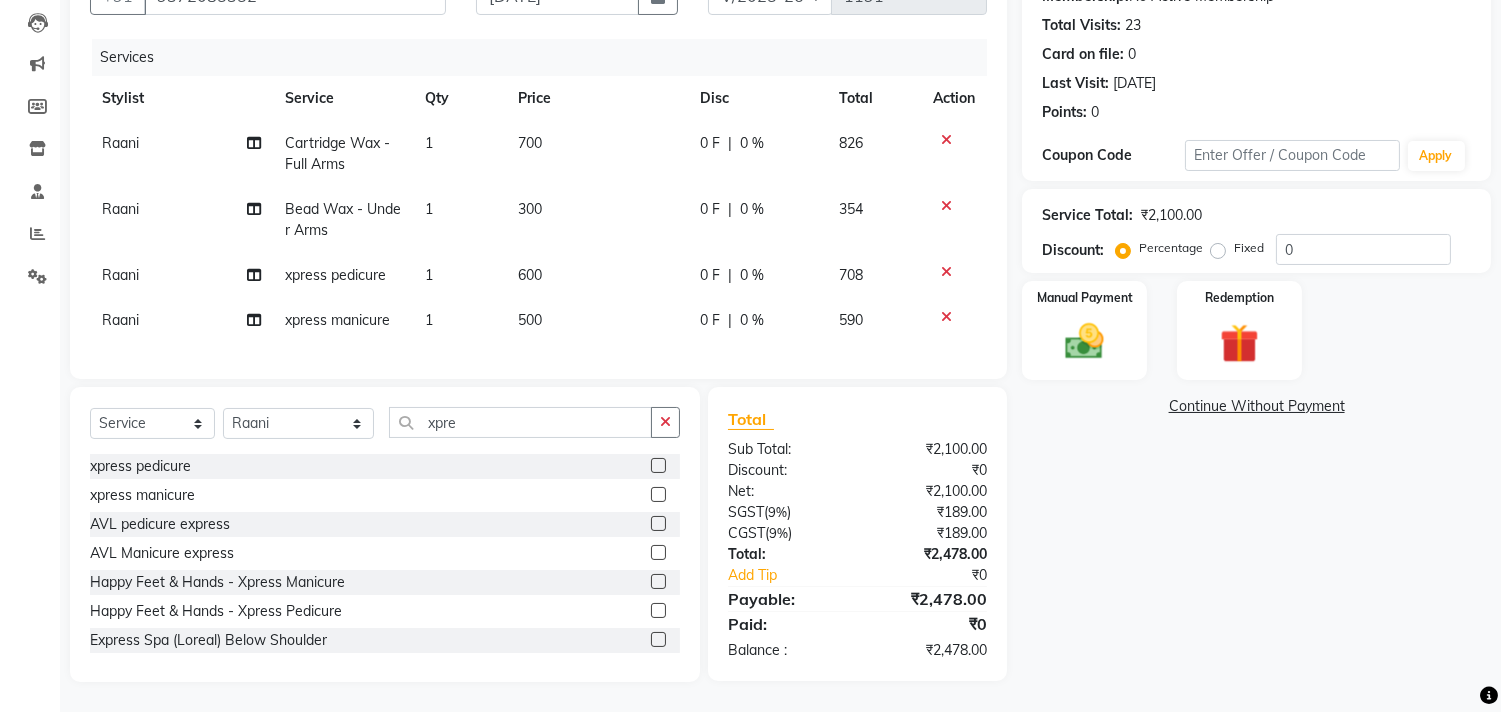 click on "Raani" 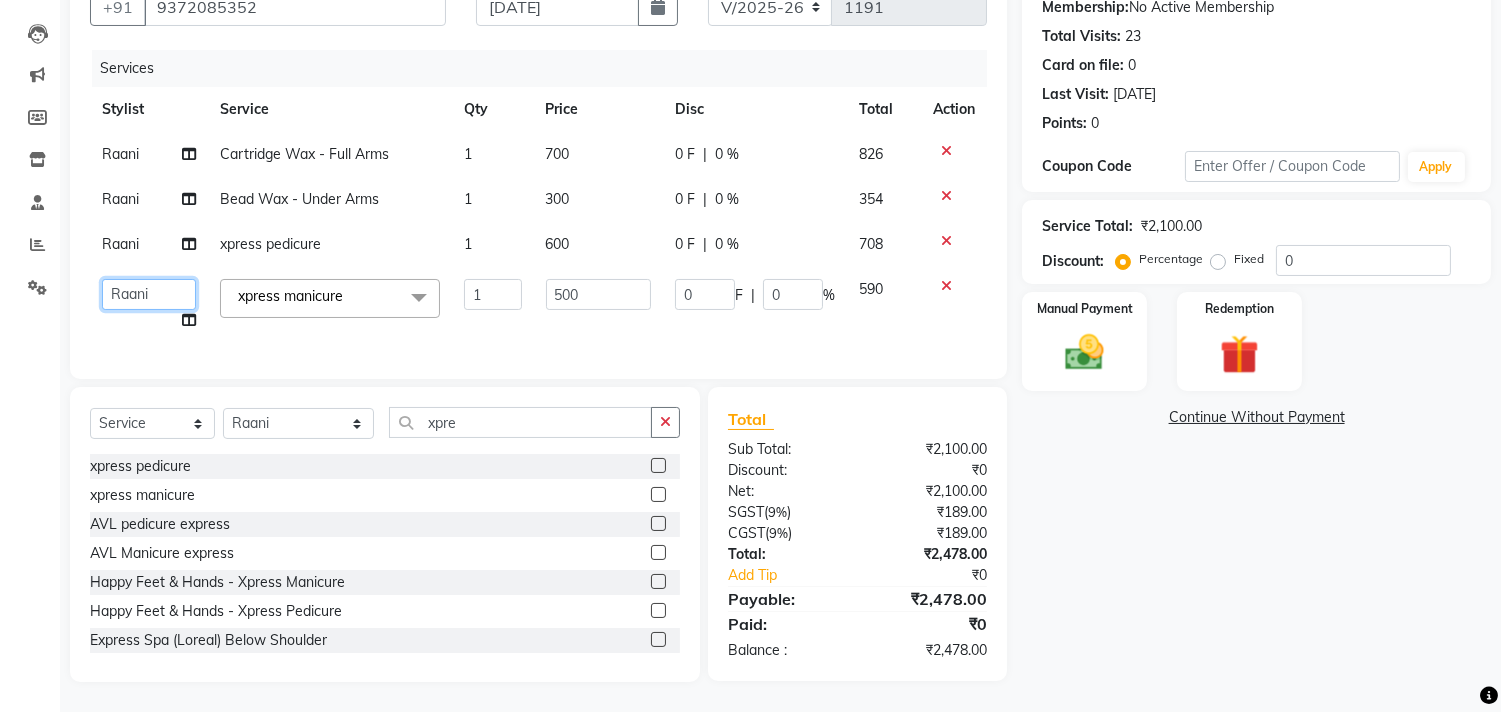 click on "[PERSON_NAME]   [PERSON_NAME]   Hi On Hair   MAKYOPHI   [PERSON_NAME]   [PERSON_NAME]   Raani   [PERSON_NAME]   [PERSON_NAME]   [PERSON_NAME]   [PERSON_NAME]   SOSEM   [PERSON_NAME]" 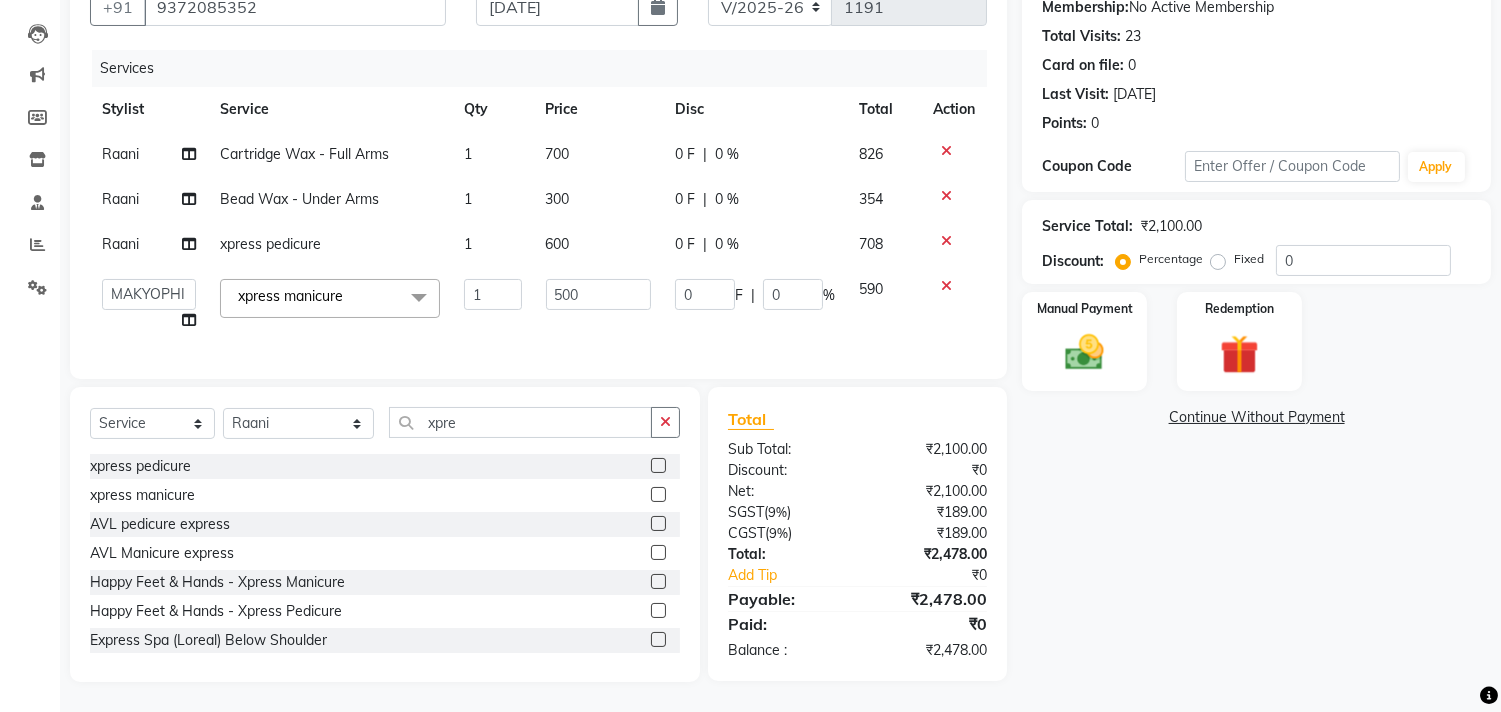 select on "26489" 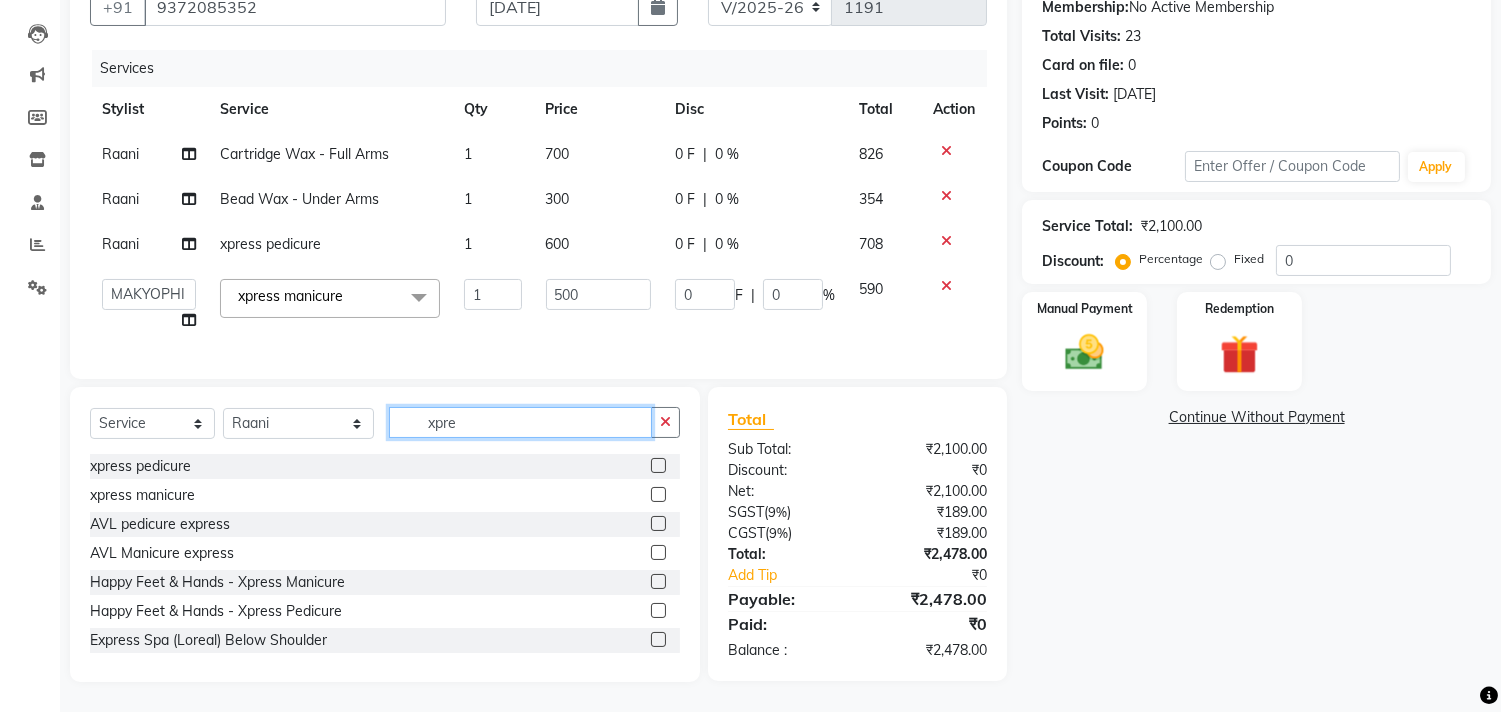 click on "xpre" 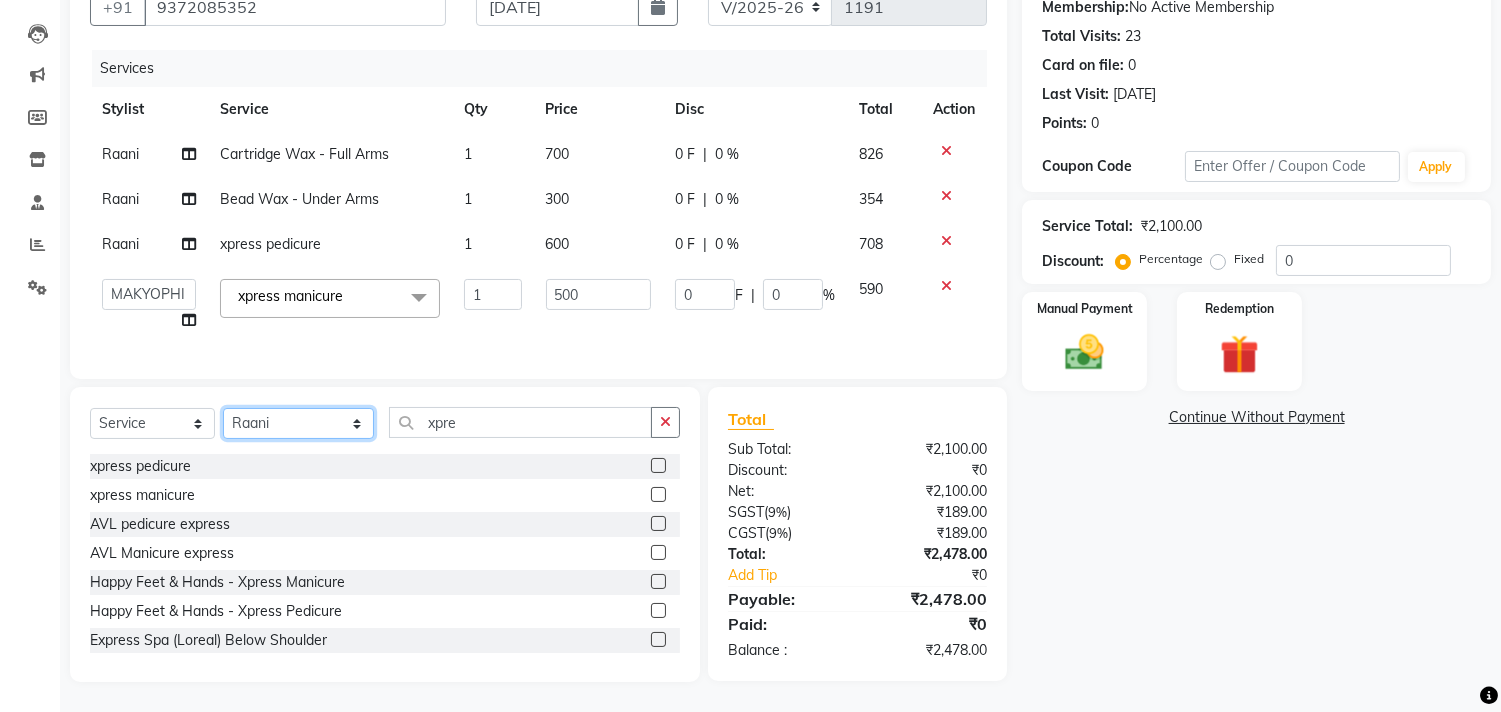 click on "Select Stylist [PERSON_NAME] [PERSON_NAME] Hi On Hair MAKYOPHI [PERSON_NAME] [PERSON_NAME] Raani [PERSON_NAME] [PERSON_NAME] [PERSON_NAME] [PERSON_NAME] SOSEM [PERSON_NAME]" 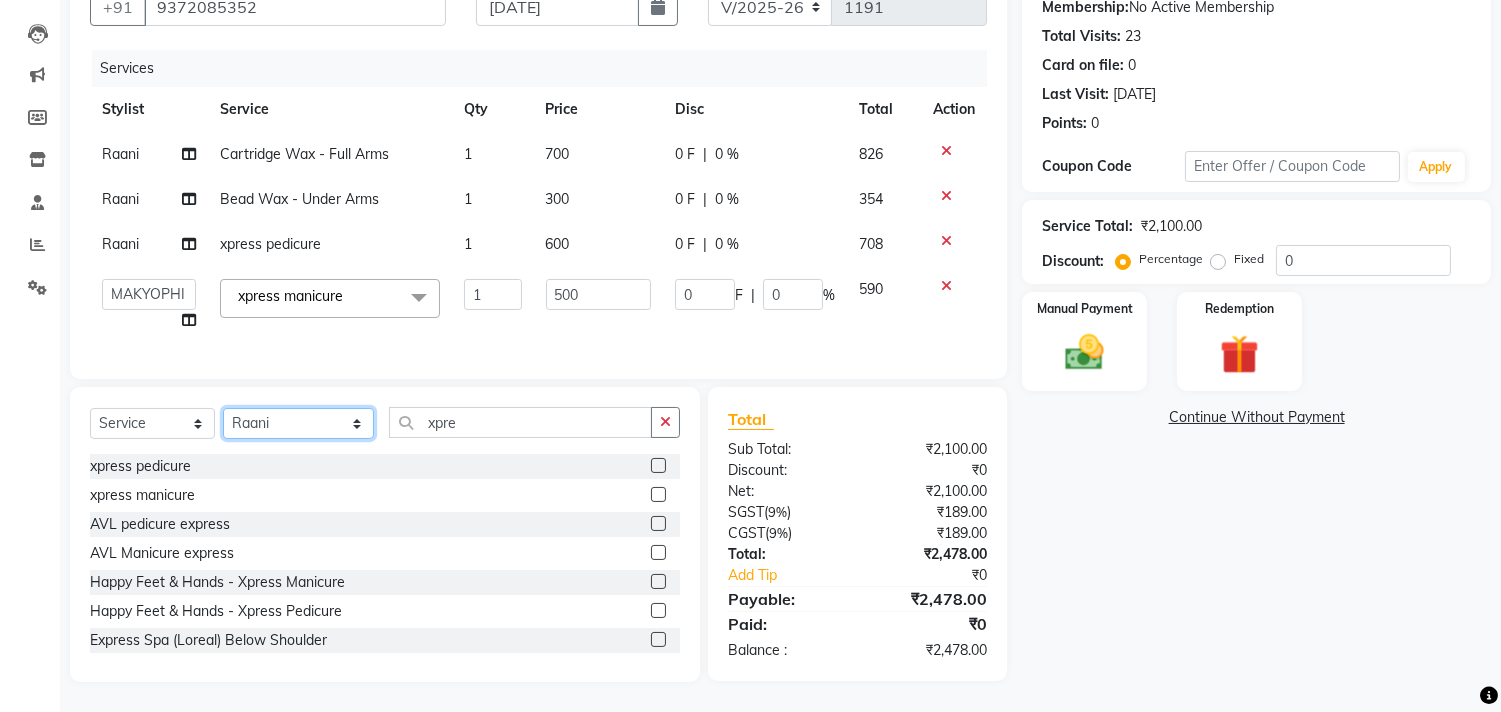 select on "26489" 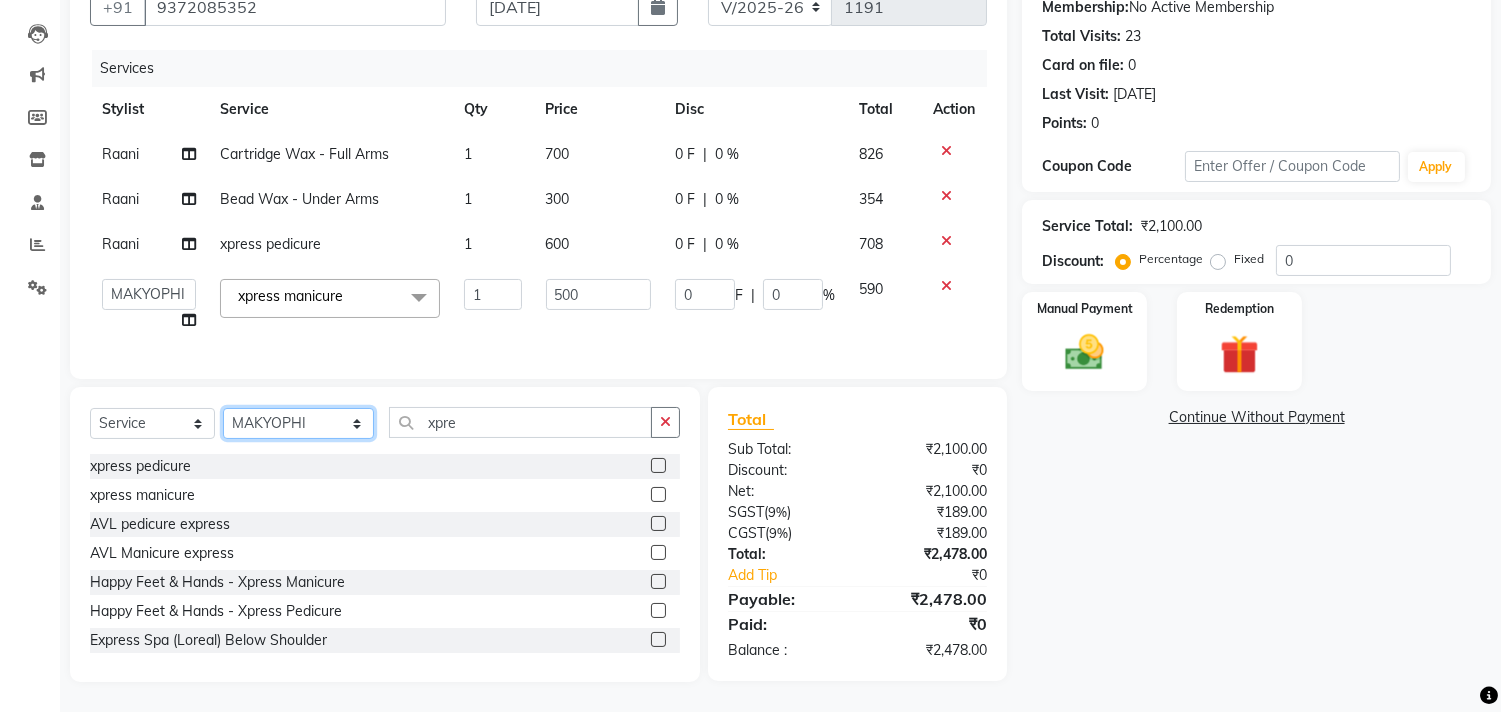 click on "Select Stylist [PERSON_NAME] [PERSON_NAME] Hi On Hair MAKYOPHI [PERSON_NAME] [PERSON_NAME] Raani [PERSON_NAME] [PERSON_NAME] [PERSON_NAME] [PERSON_NAME] SOSEM [PERSON_NAME]" 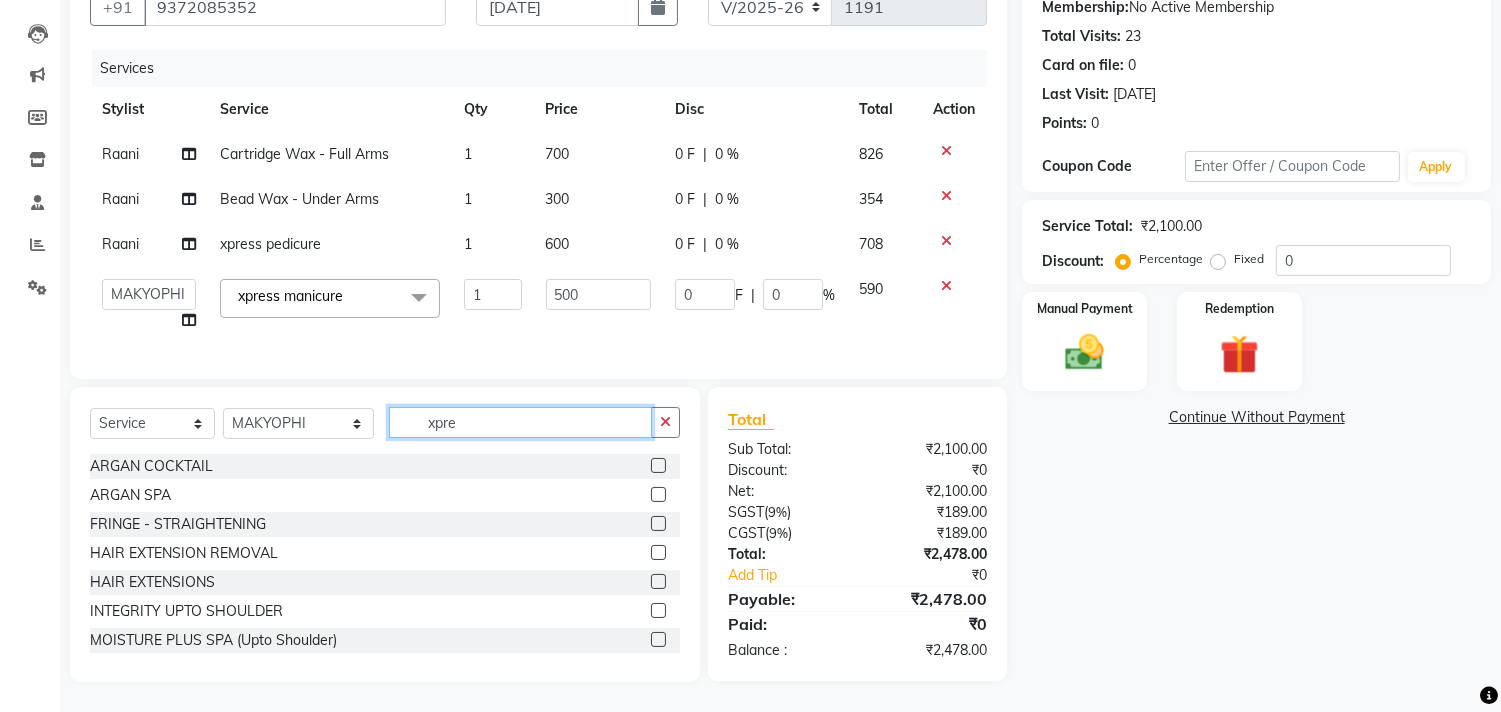 click on "xpre" 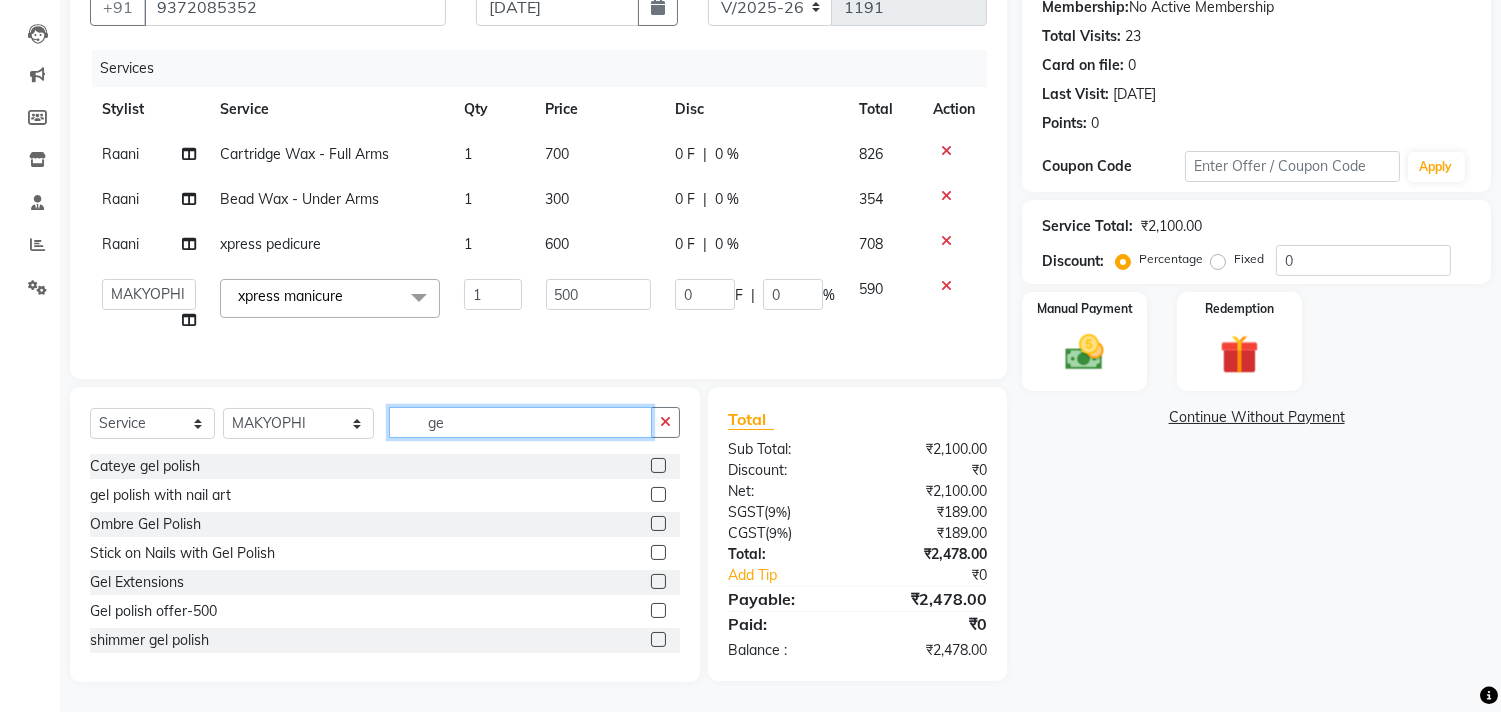 type on "g" 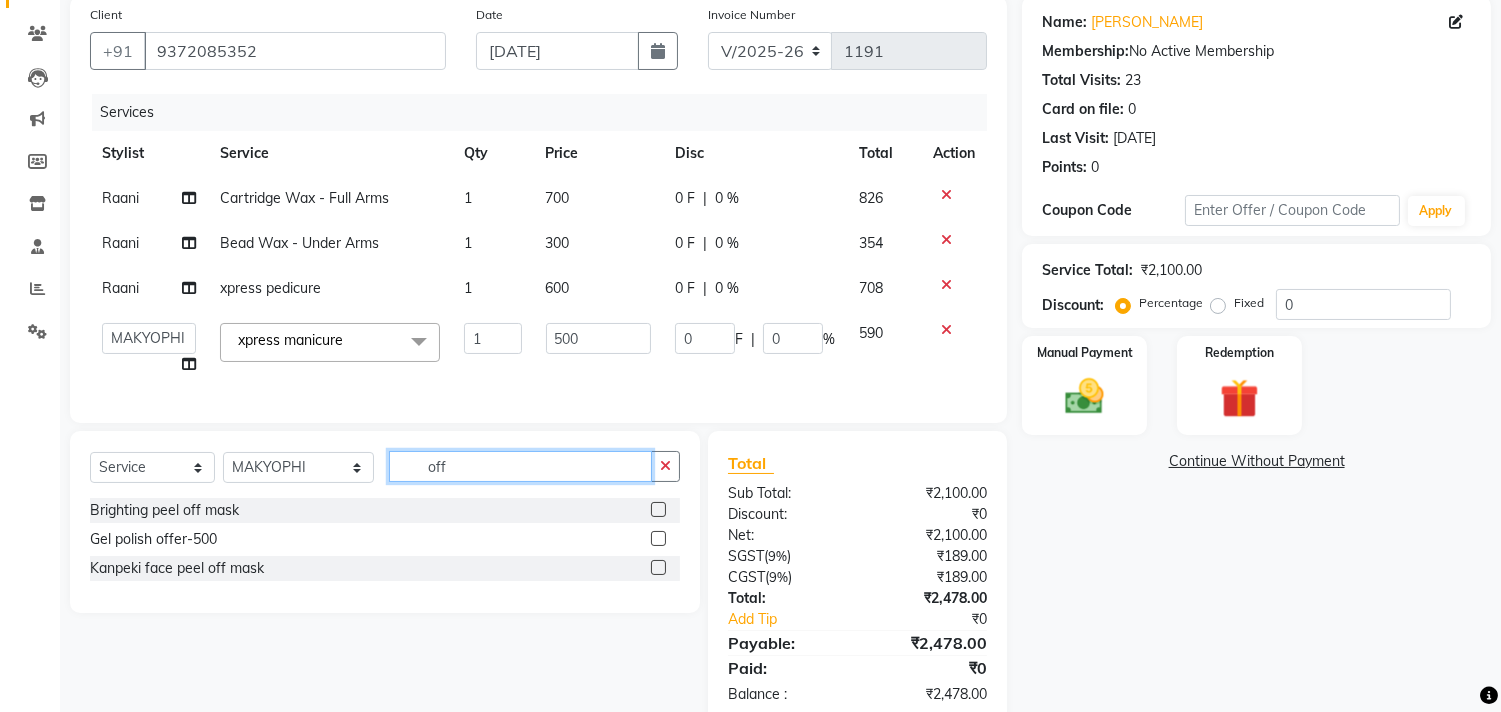 scroll, scrollTop: 102, scrollLeft: 0, axis: vertical 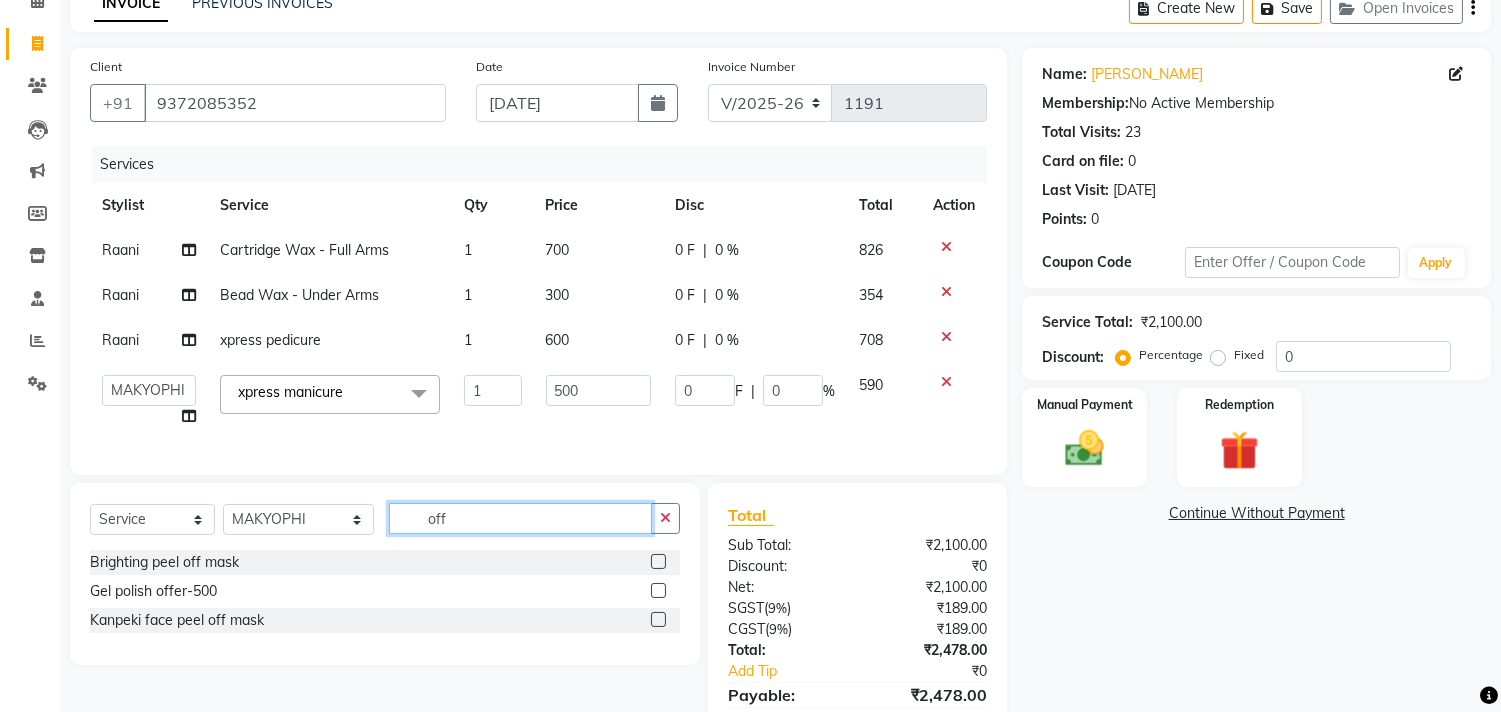 click on "off" 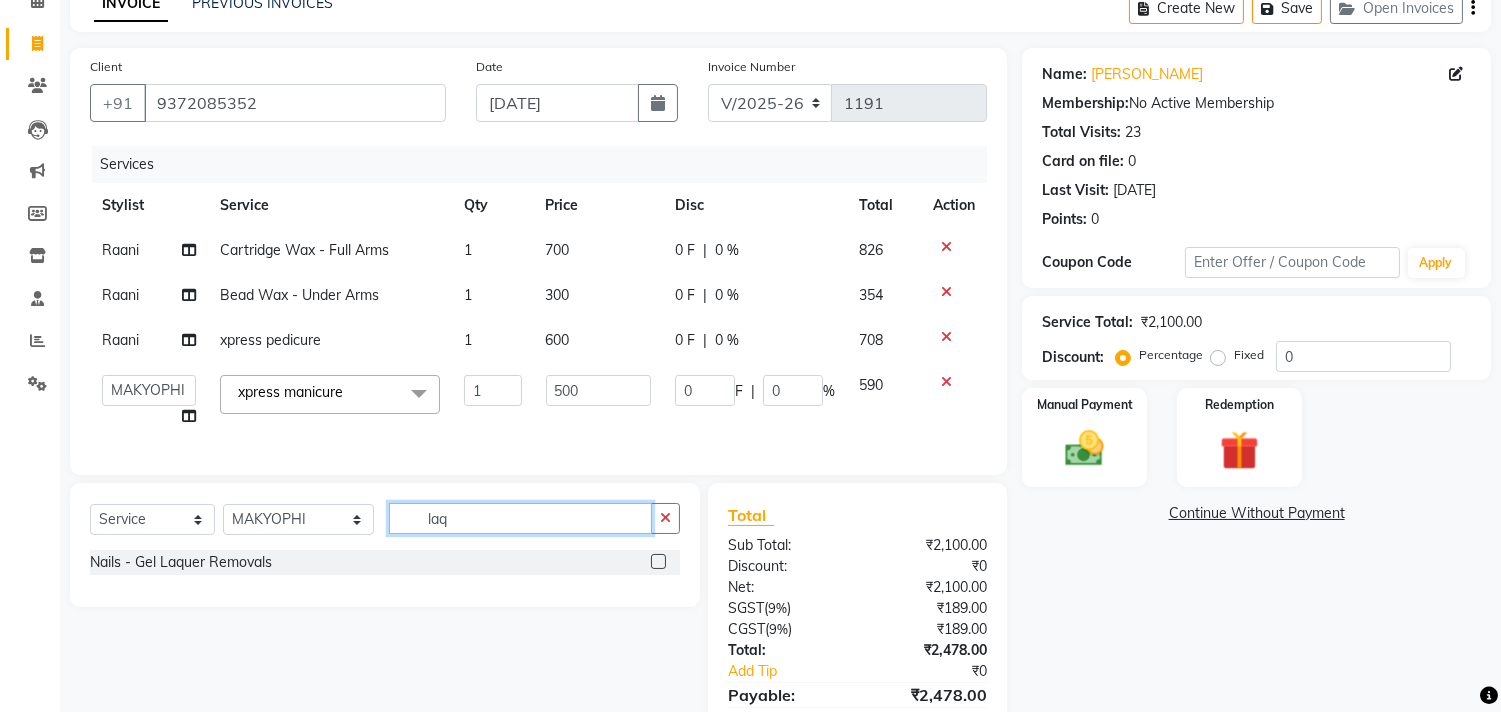 type on "laq" 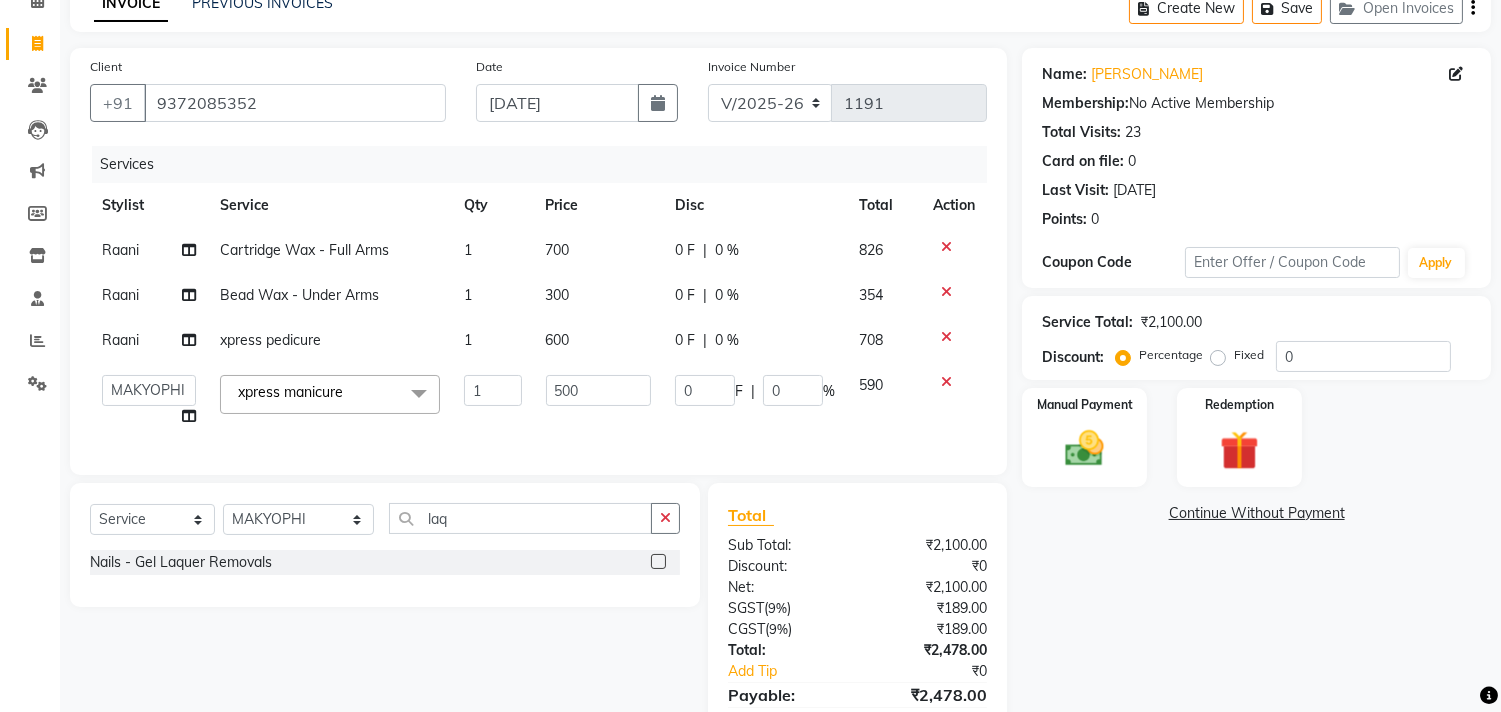 click 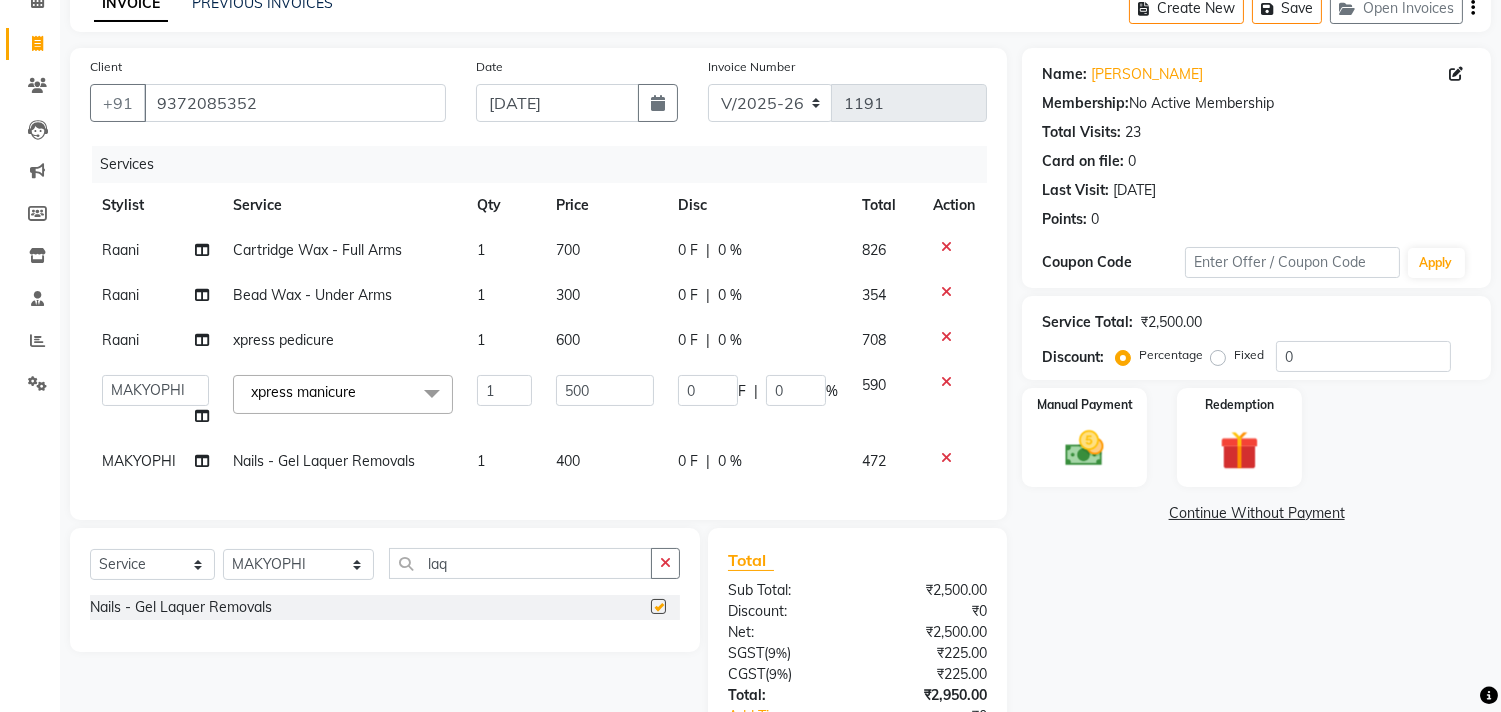 checkbox on "false" 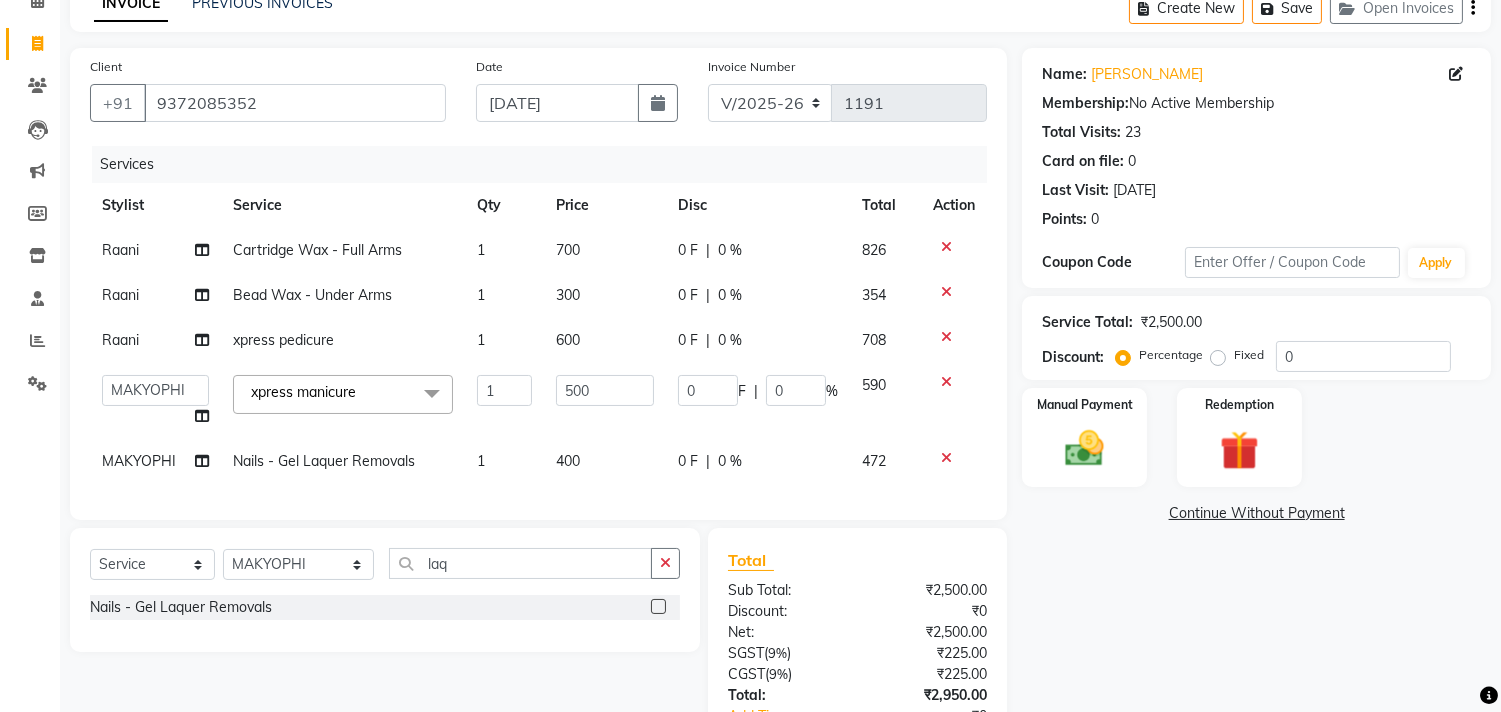scroll, scrollTop: 213, scrollLeft: 0, axis: vertical 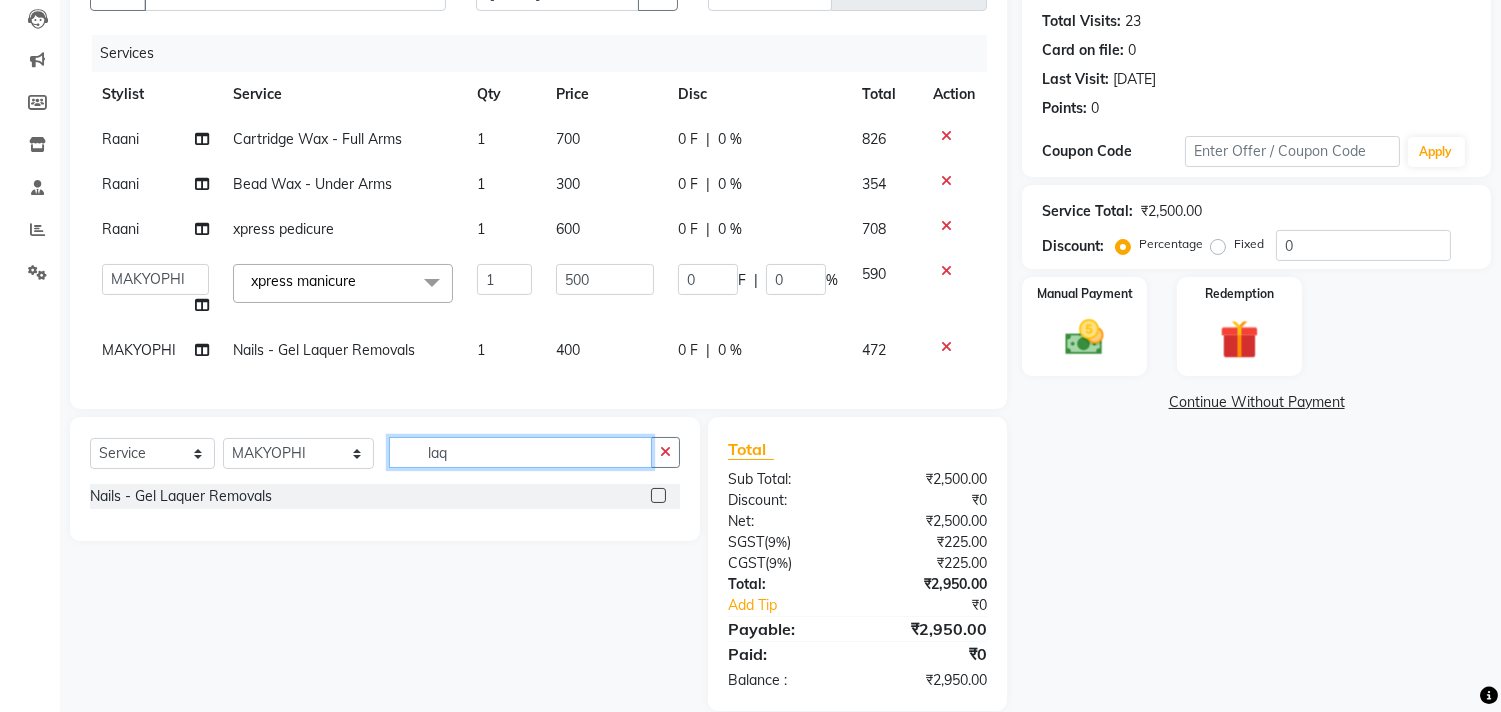 click on "laq" 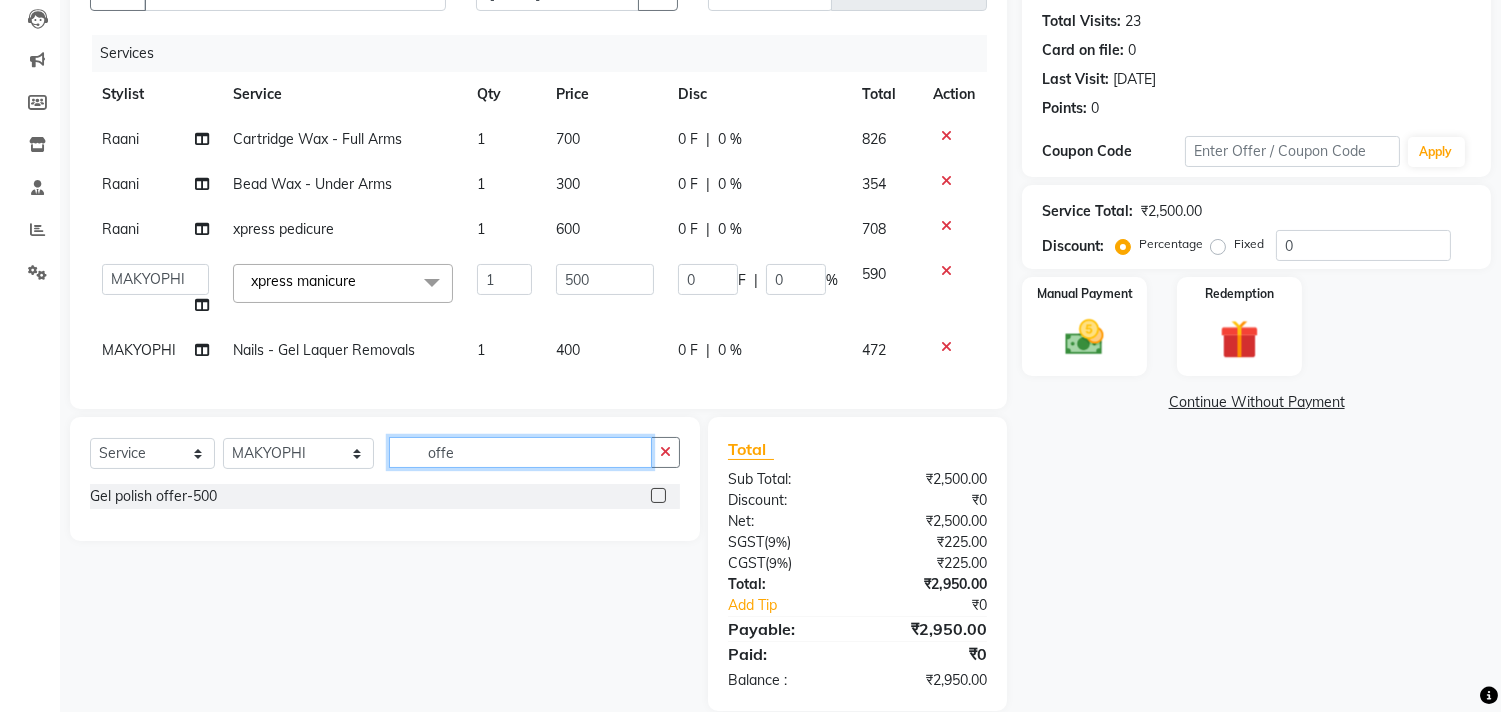 type on "offe" 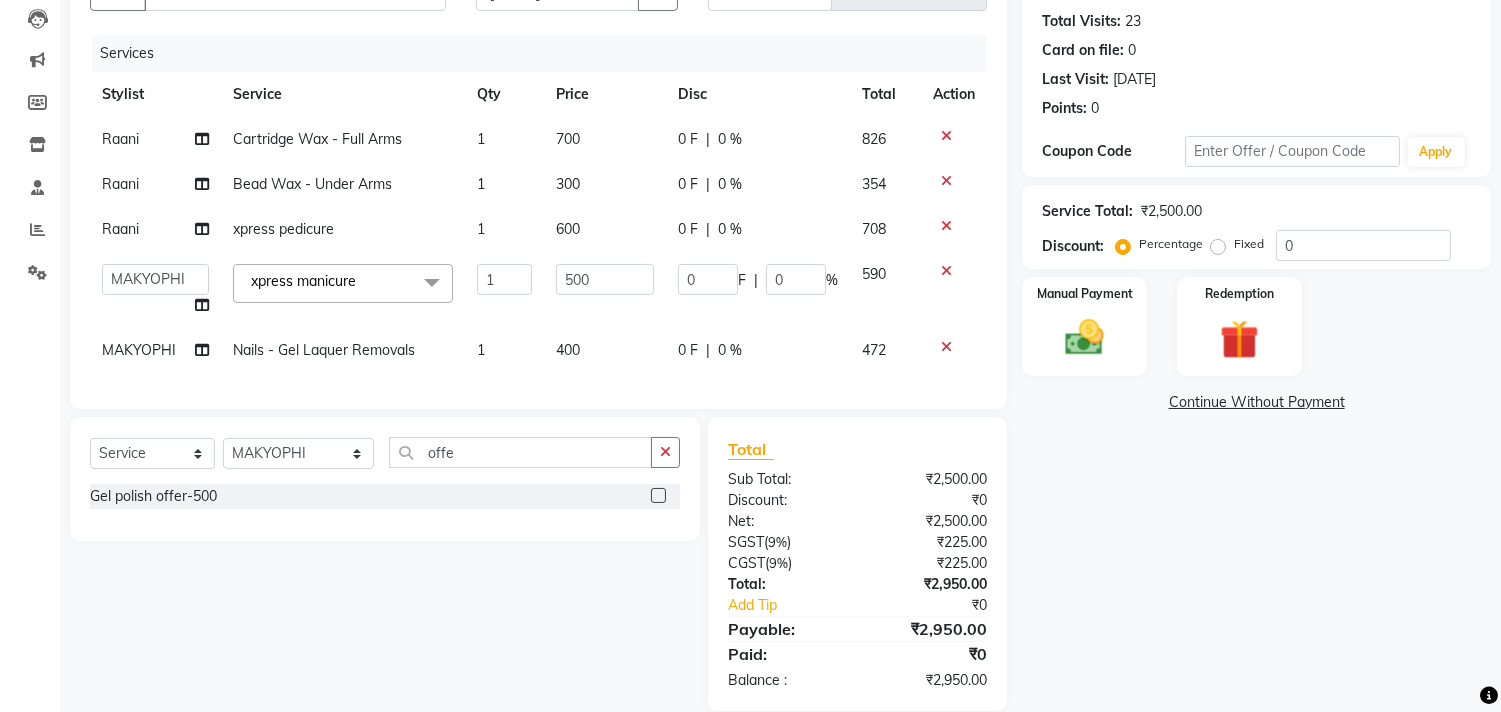 click 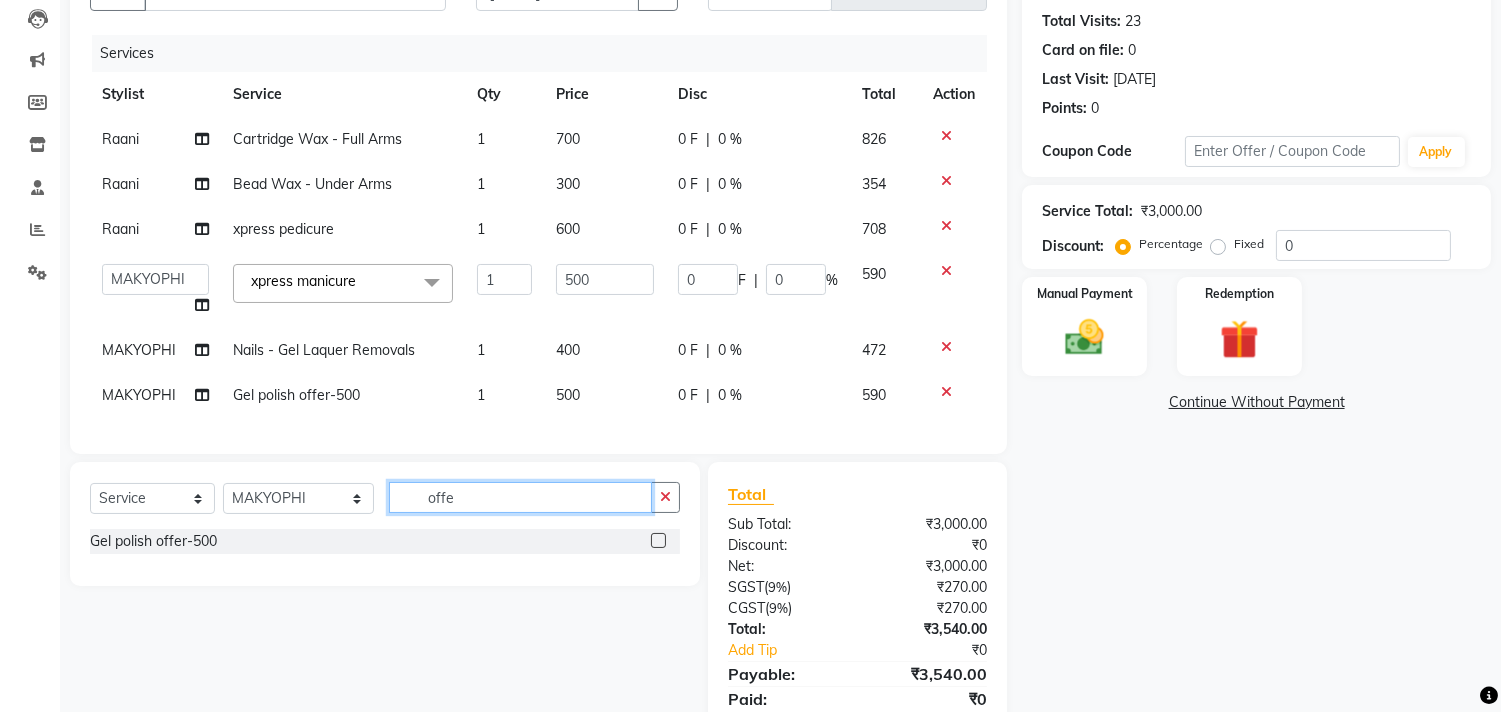 click on "offe" 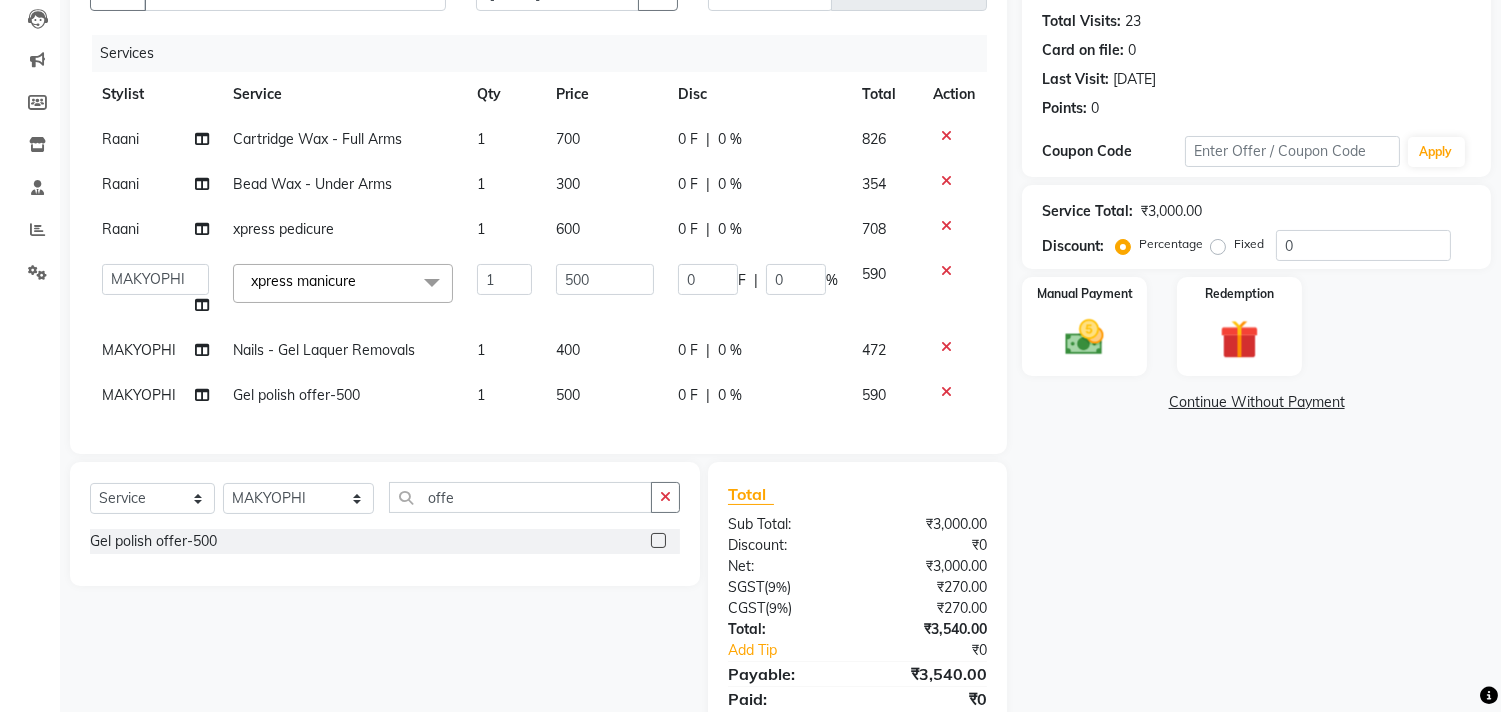 click 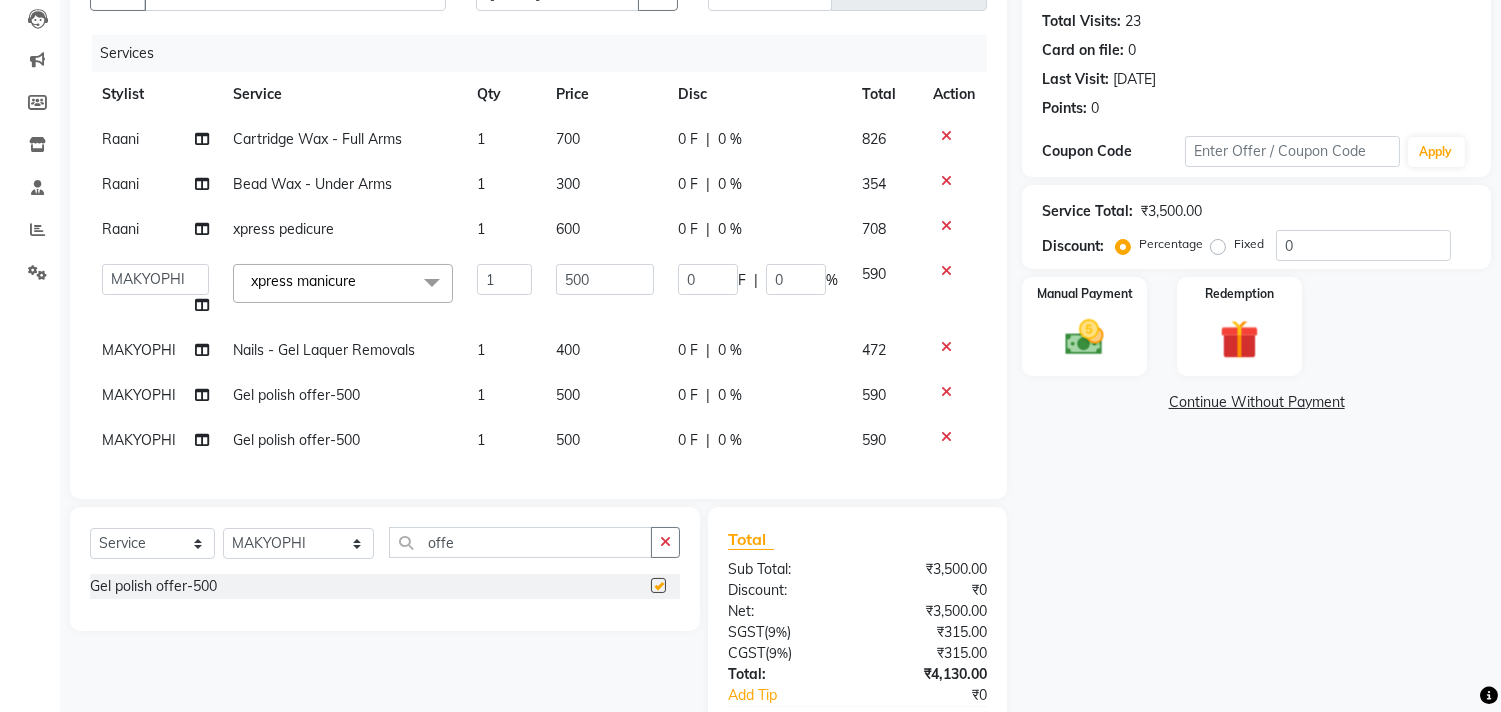 checkbox on "false" 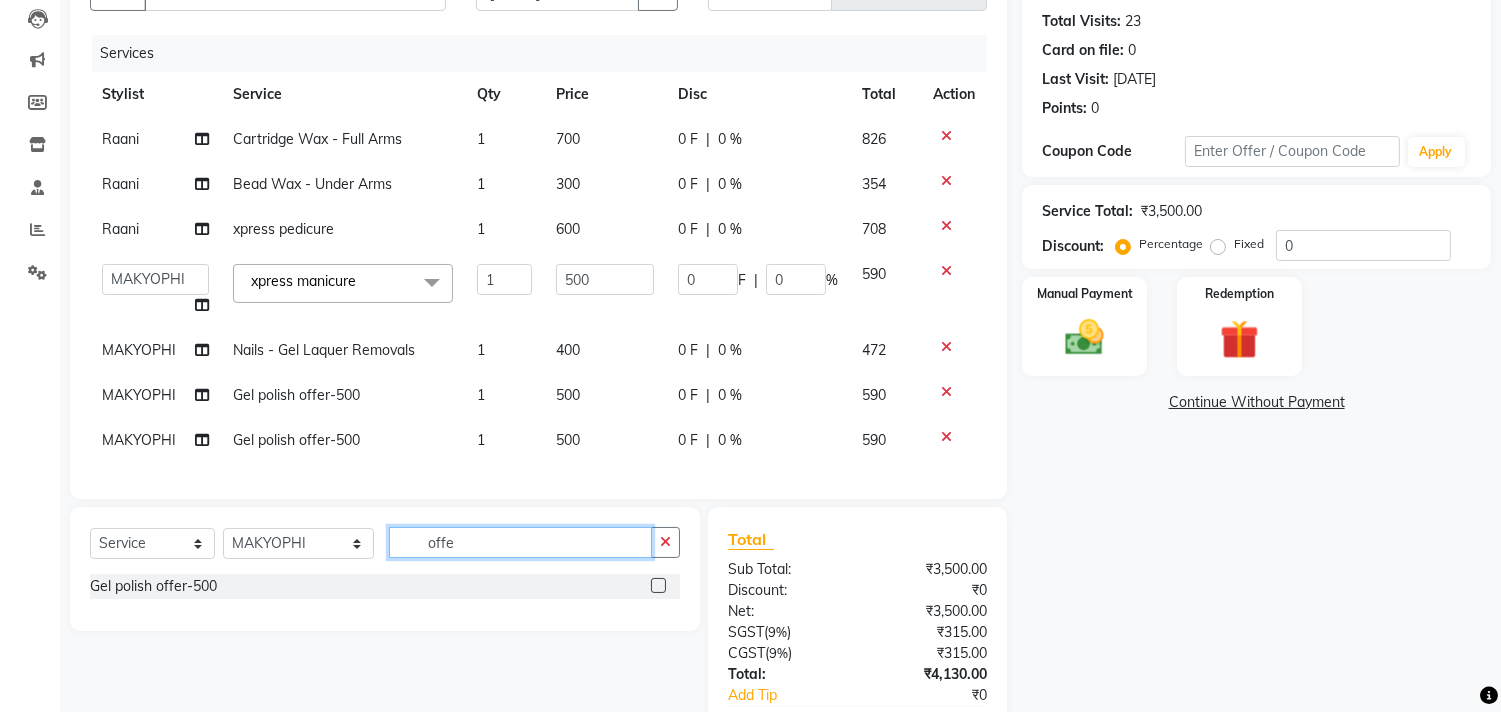 click on "offe" 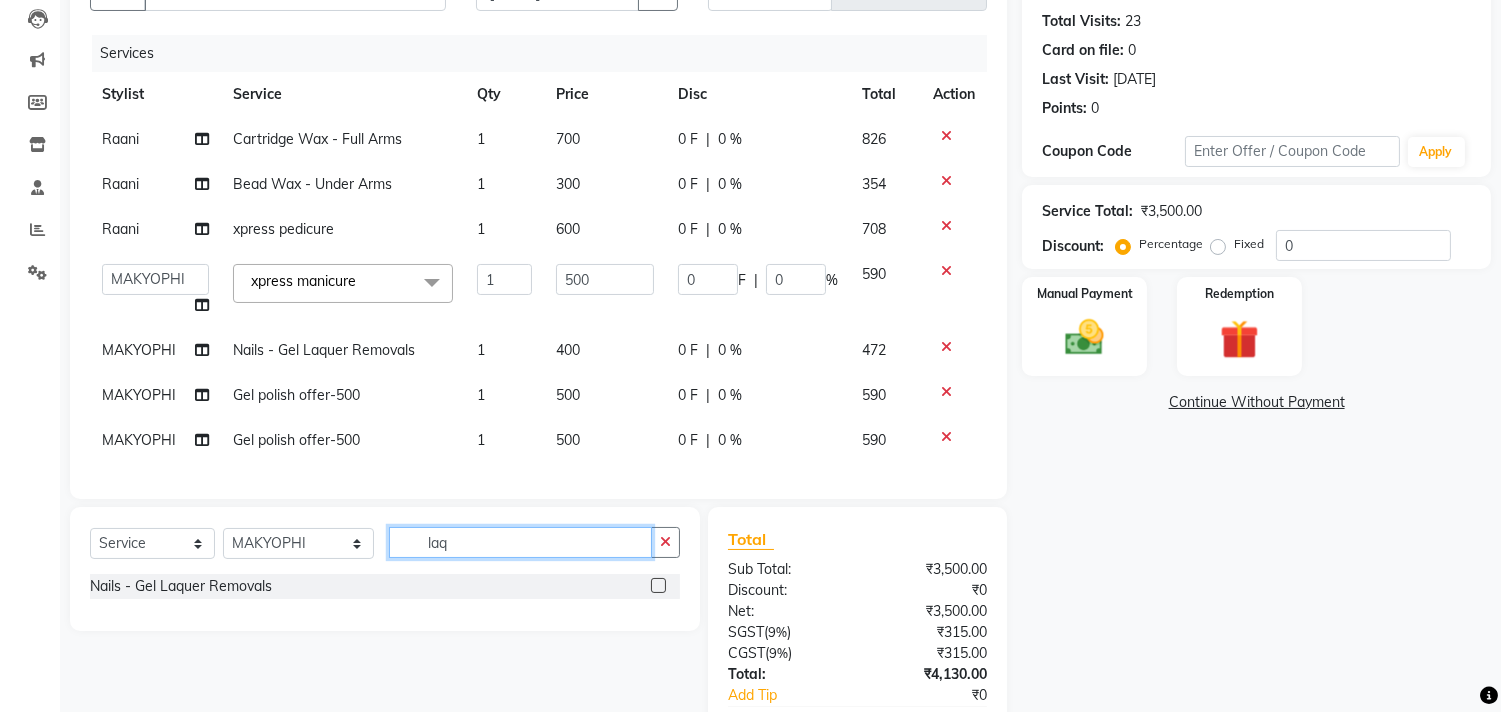 type on "laq" 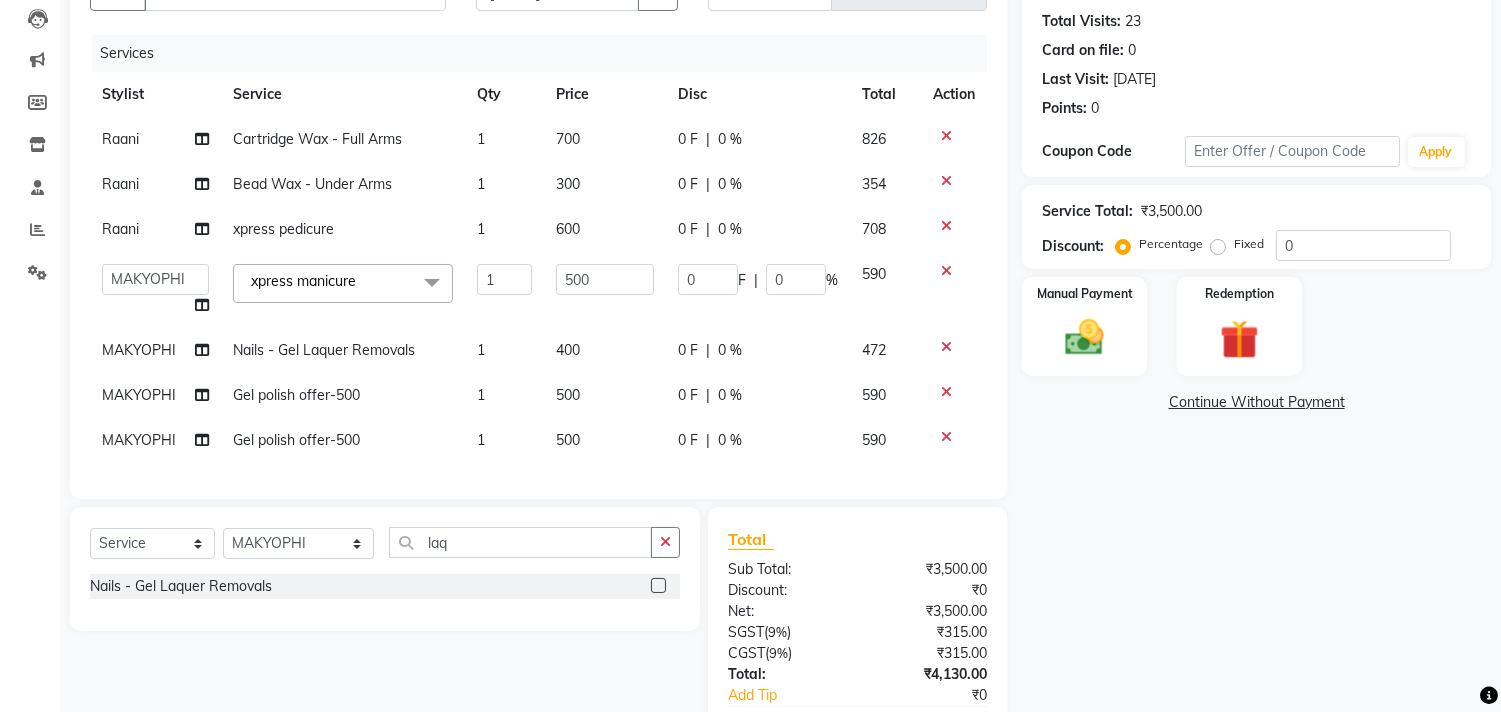 click 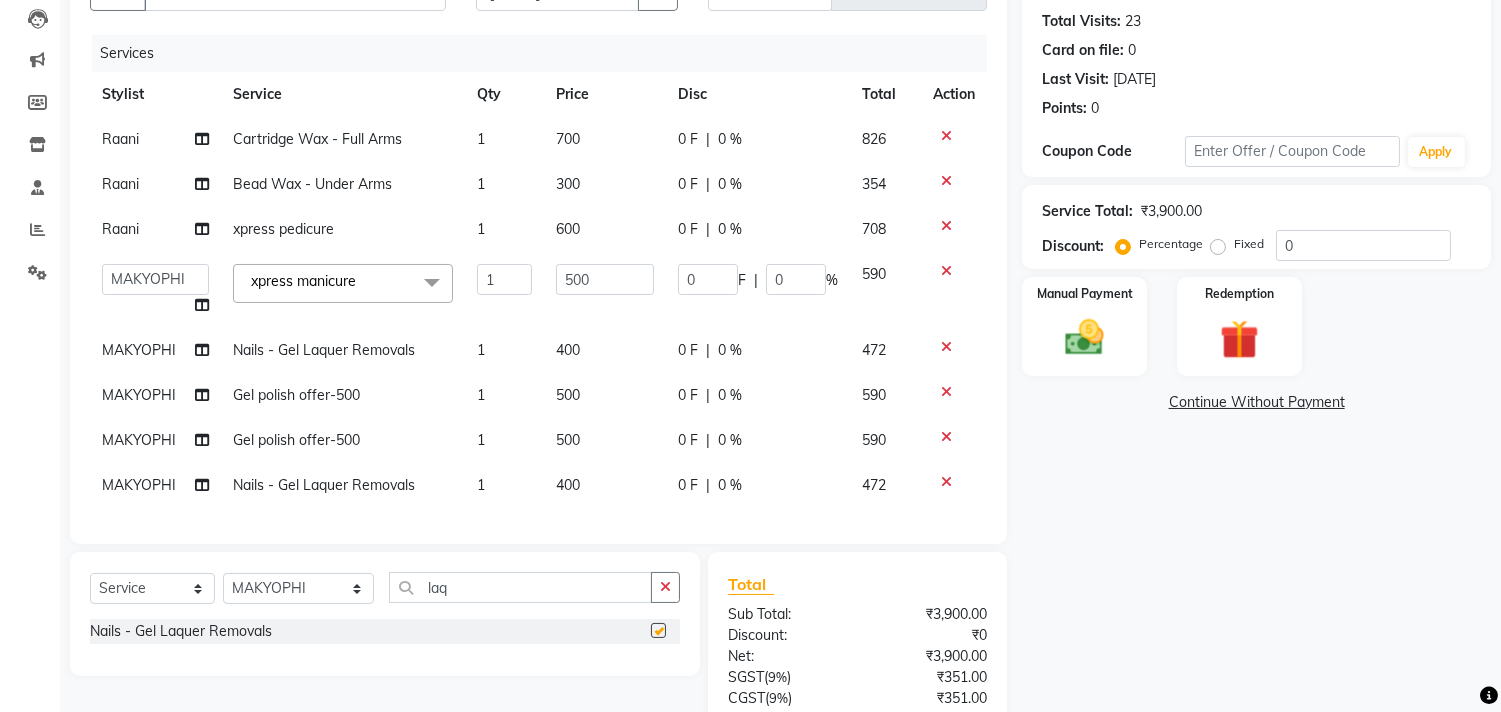 checkbox on "false" 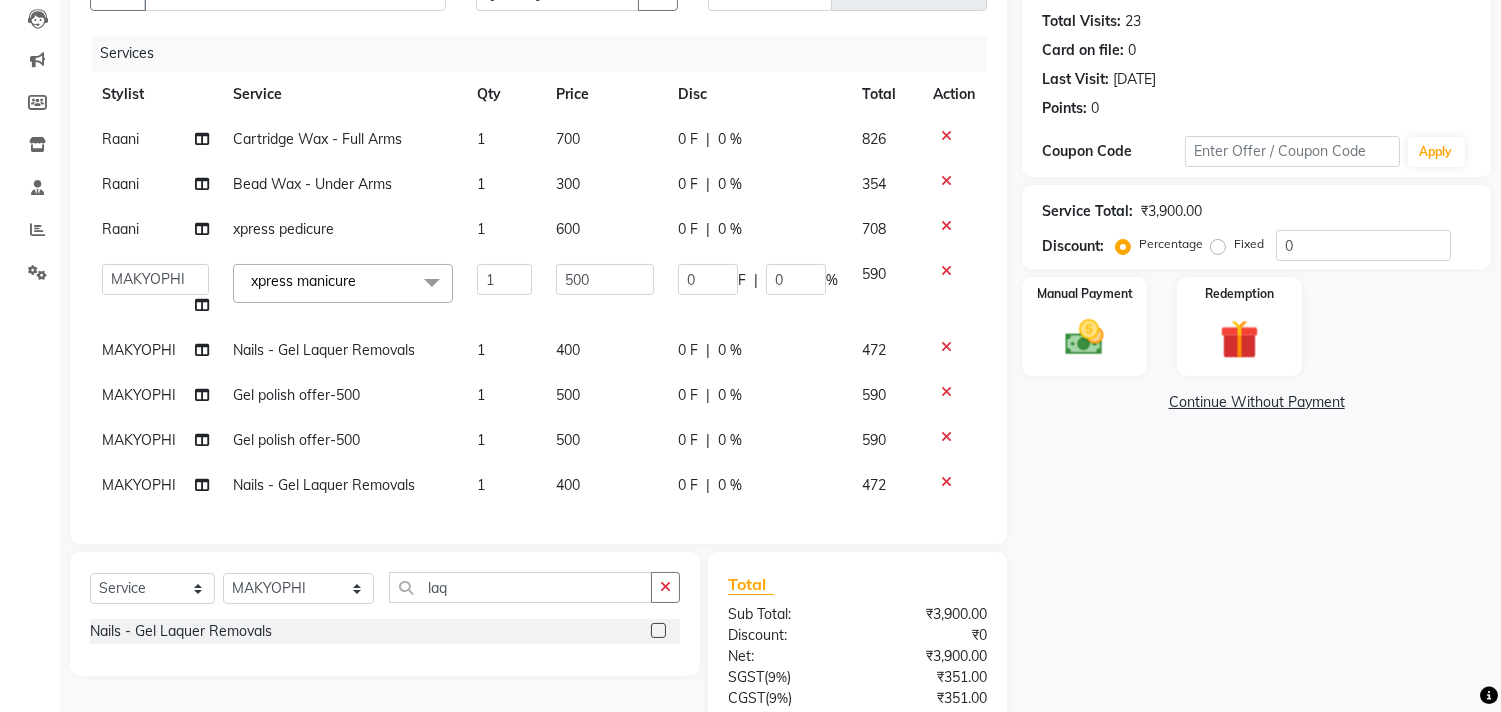 scroll, scrollTop: 5, scrollLeft: 0, axis: vertical 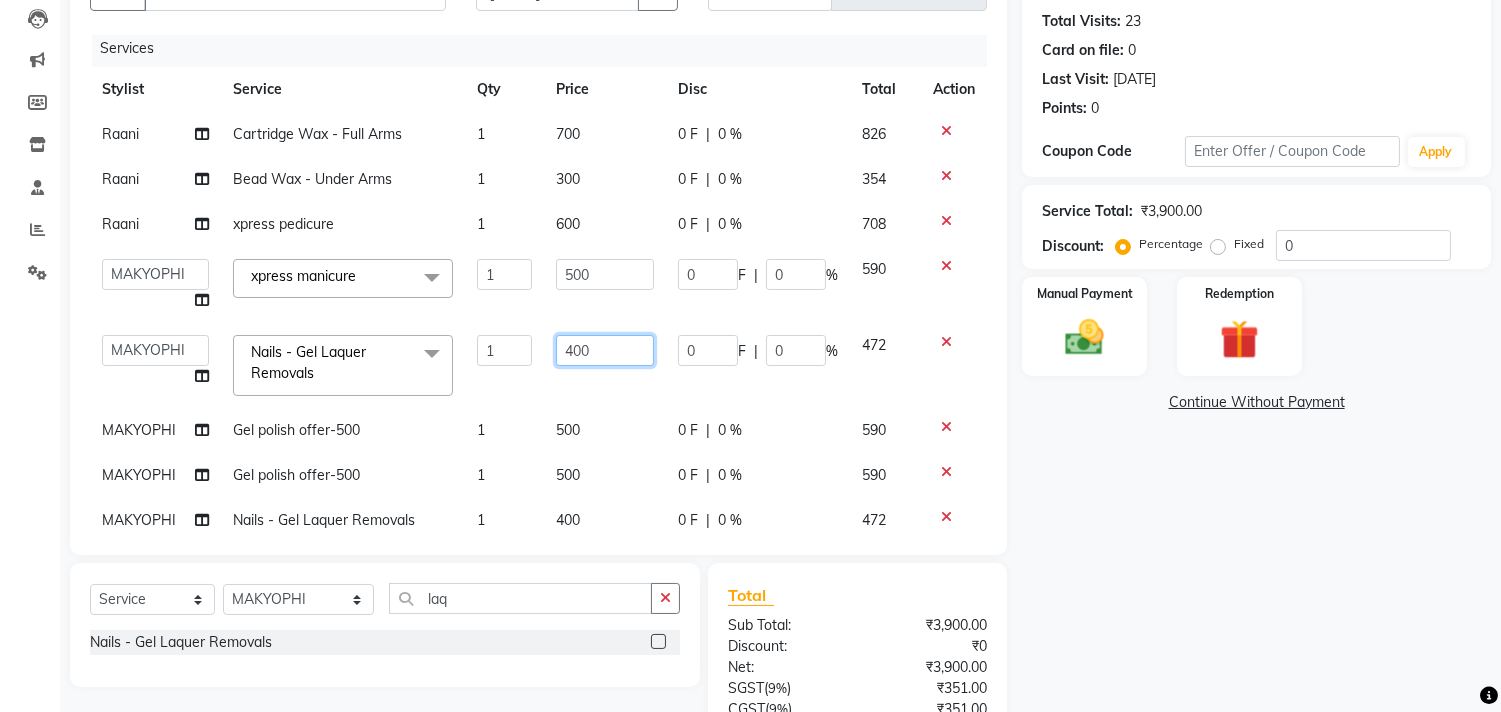 click on "400" 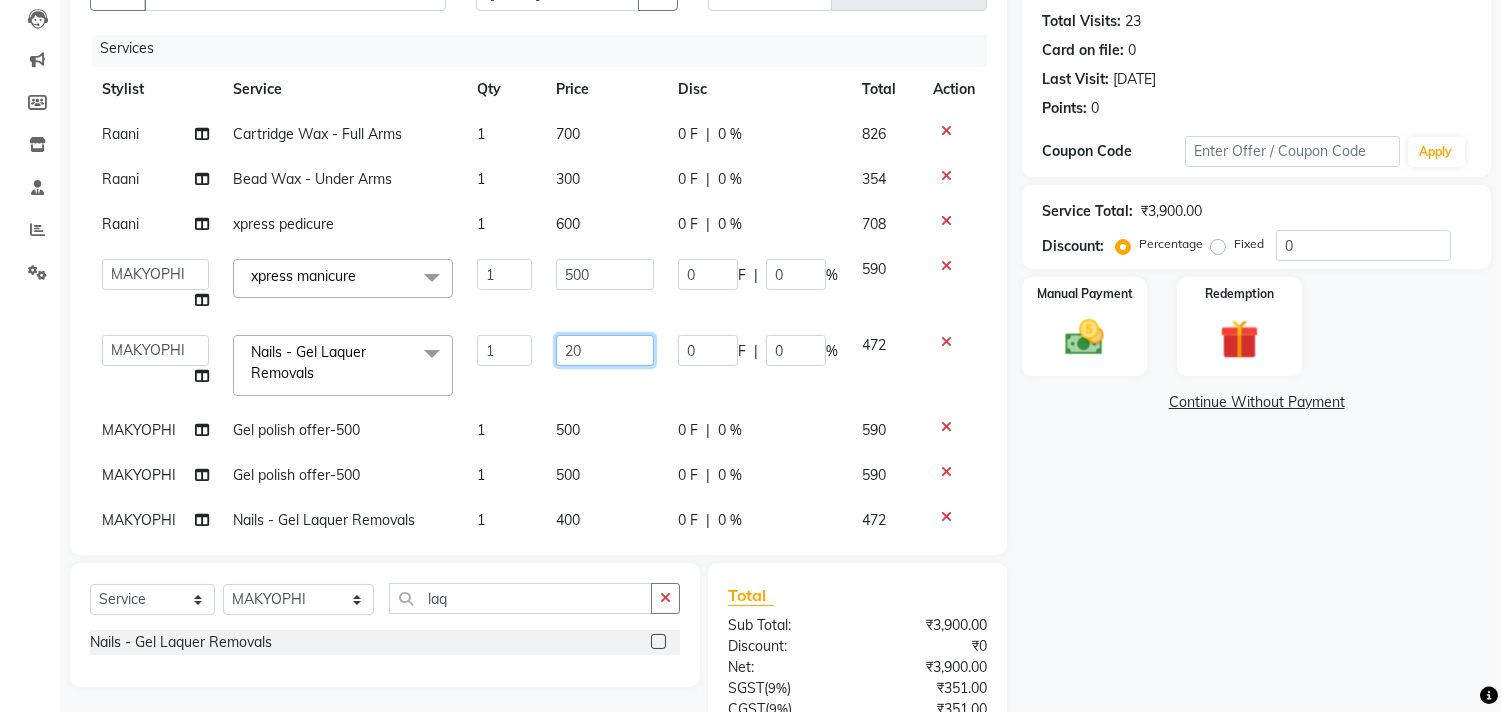 type on "200" 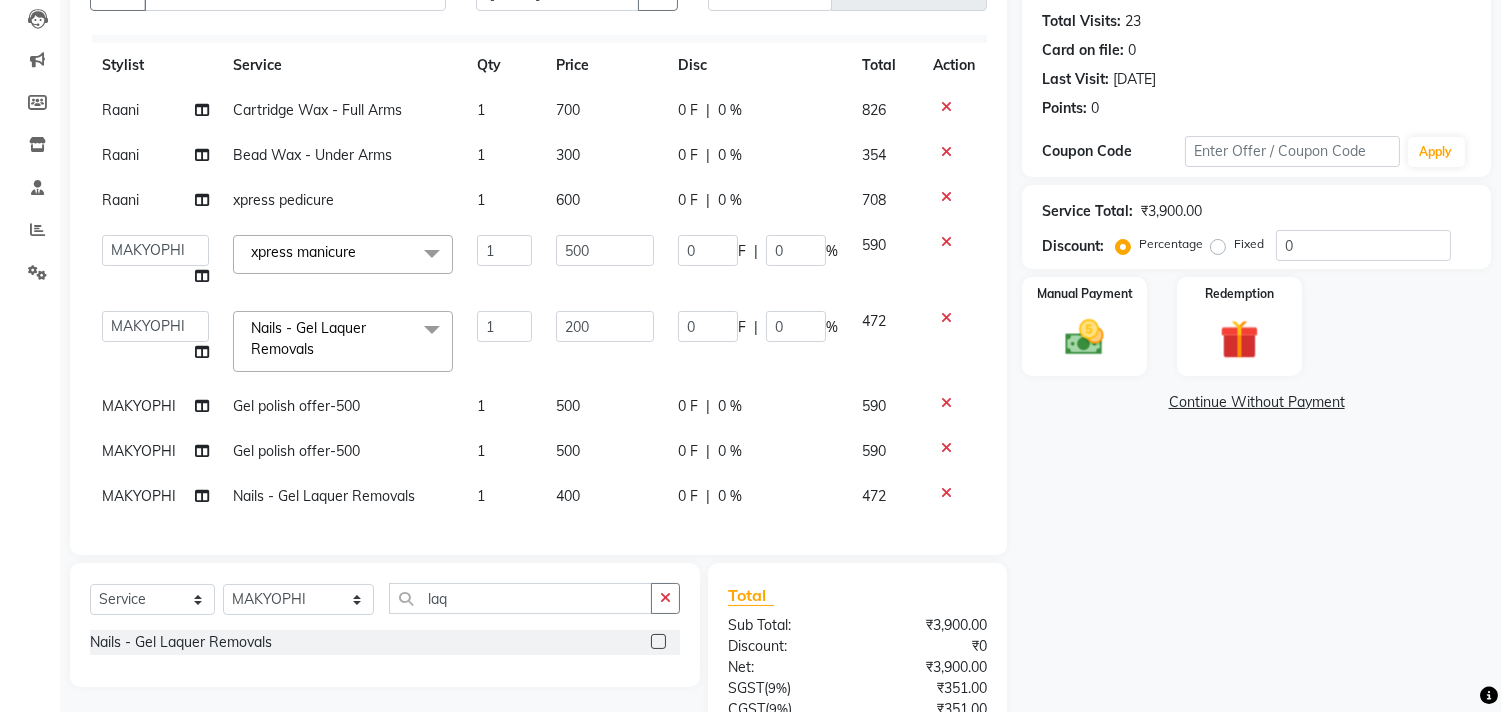 scroll, scrollTop: 0, scrollLeft: 0, axis: both 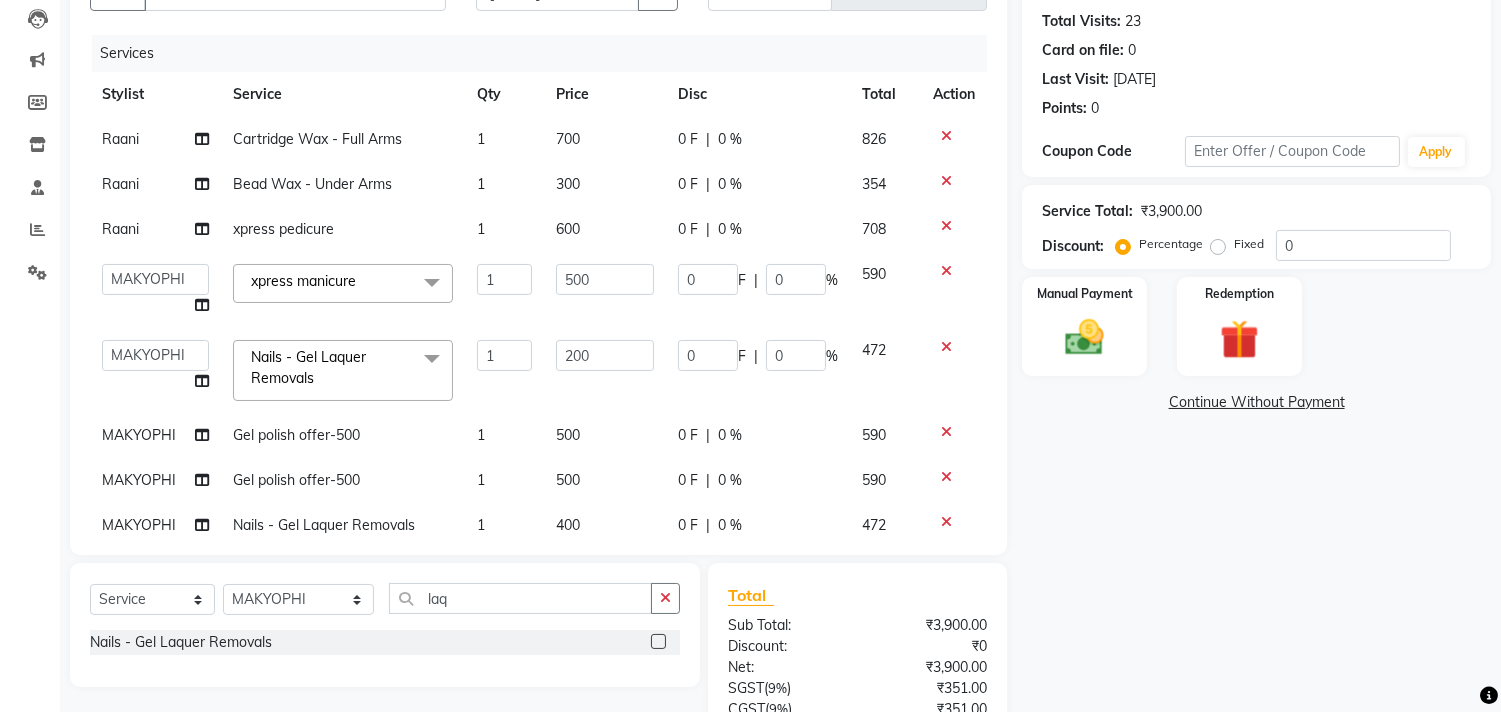 click on "400" 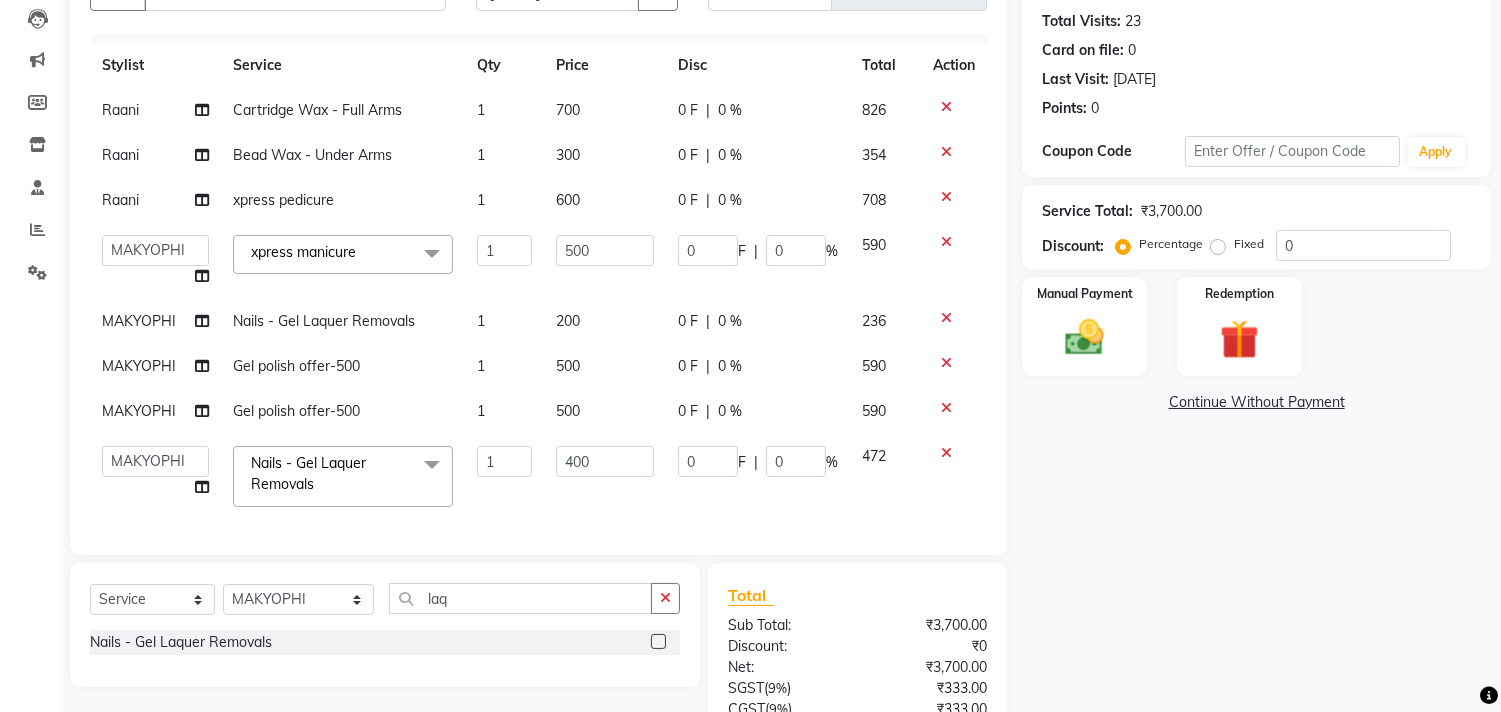 scroll, scrollTop: 45, scrollLeft: 0, axis: vertical 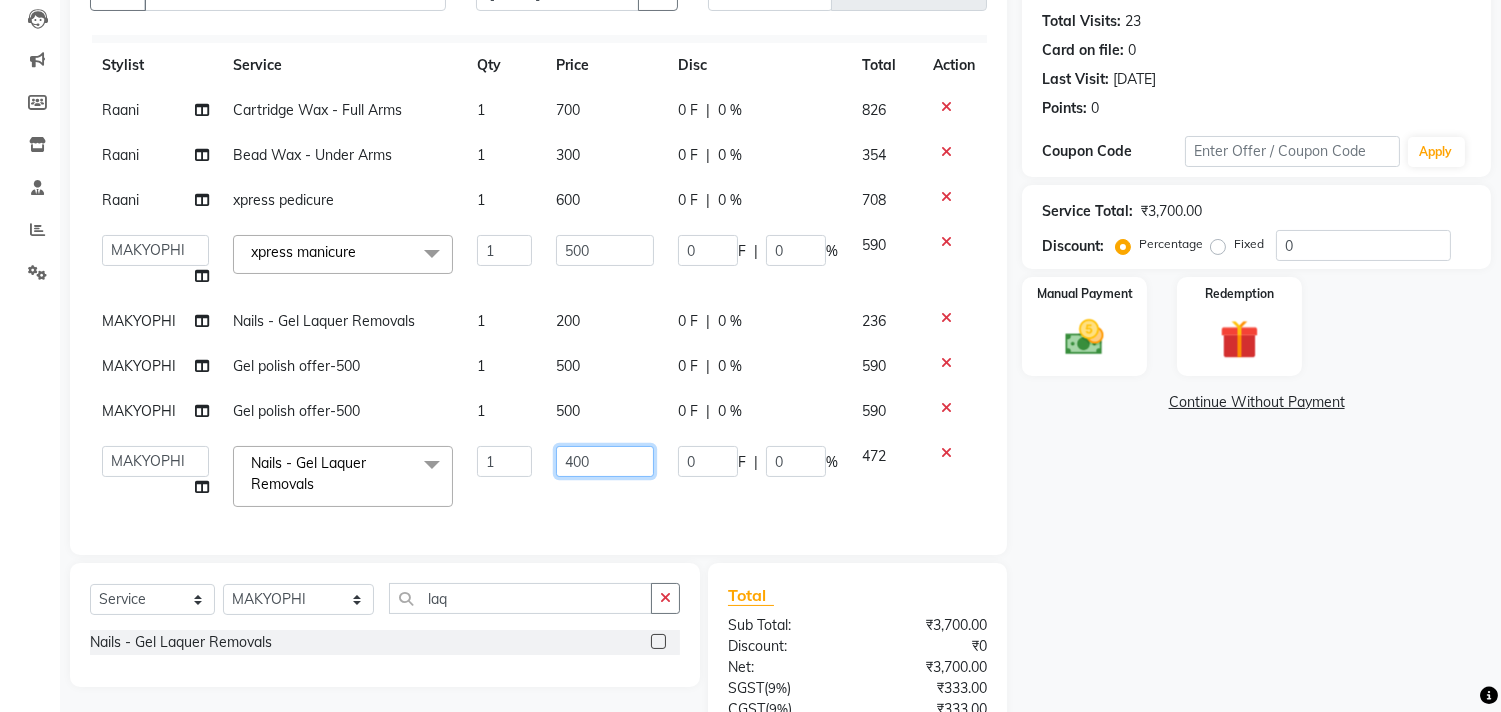 click on "400" 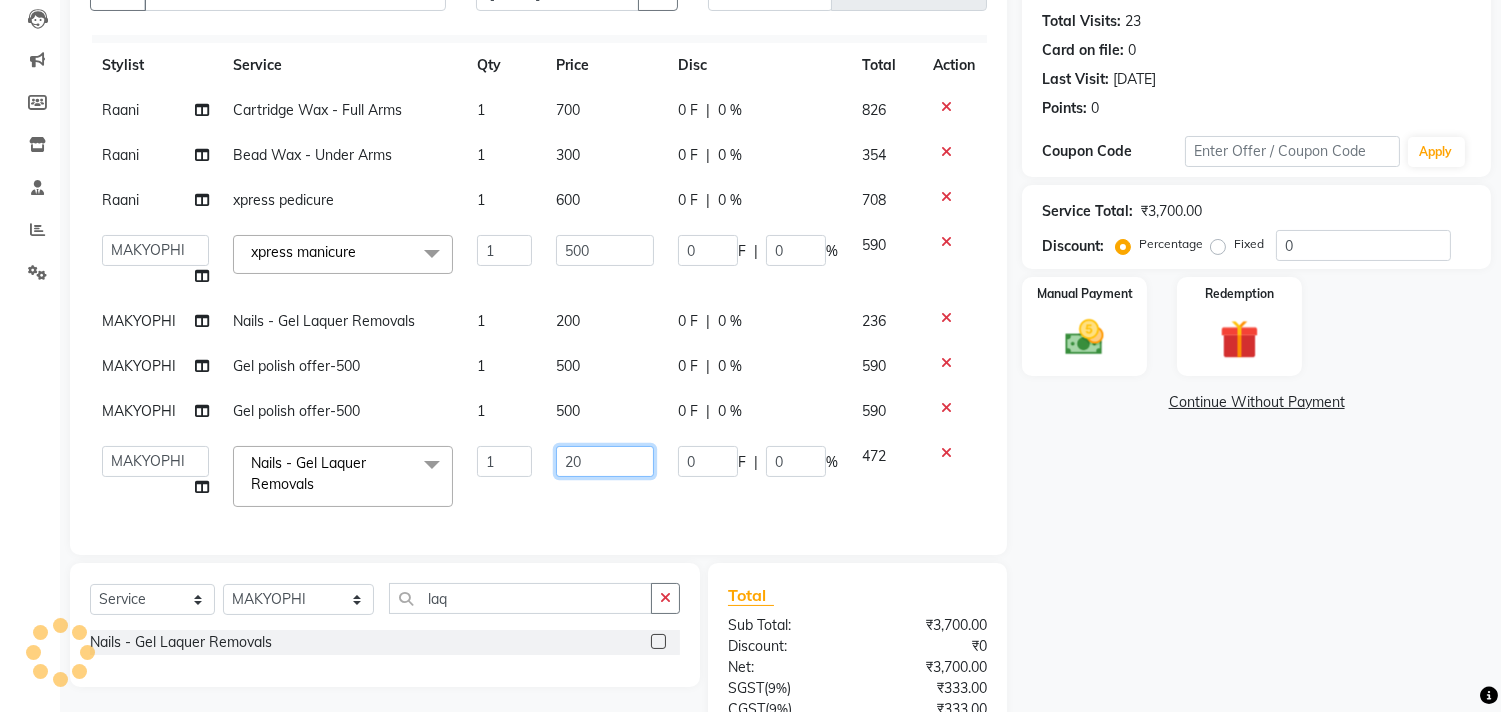 type on "200" 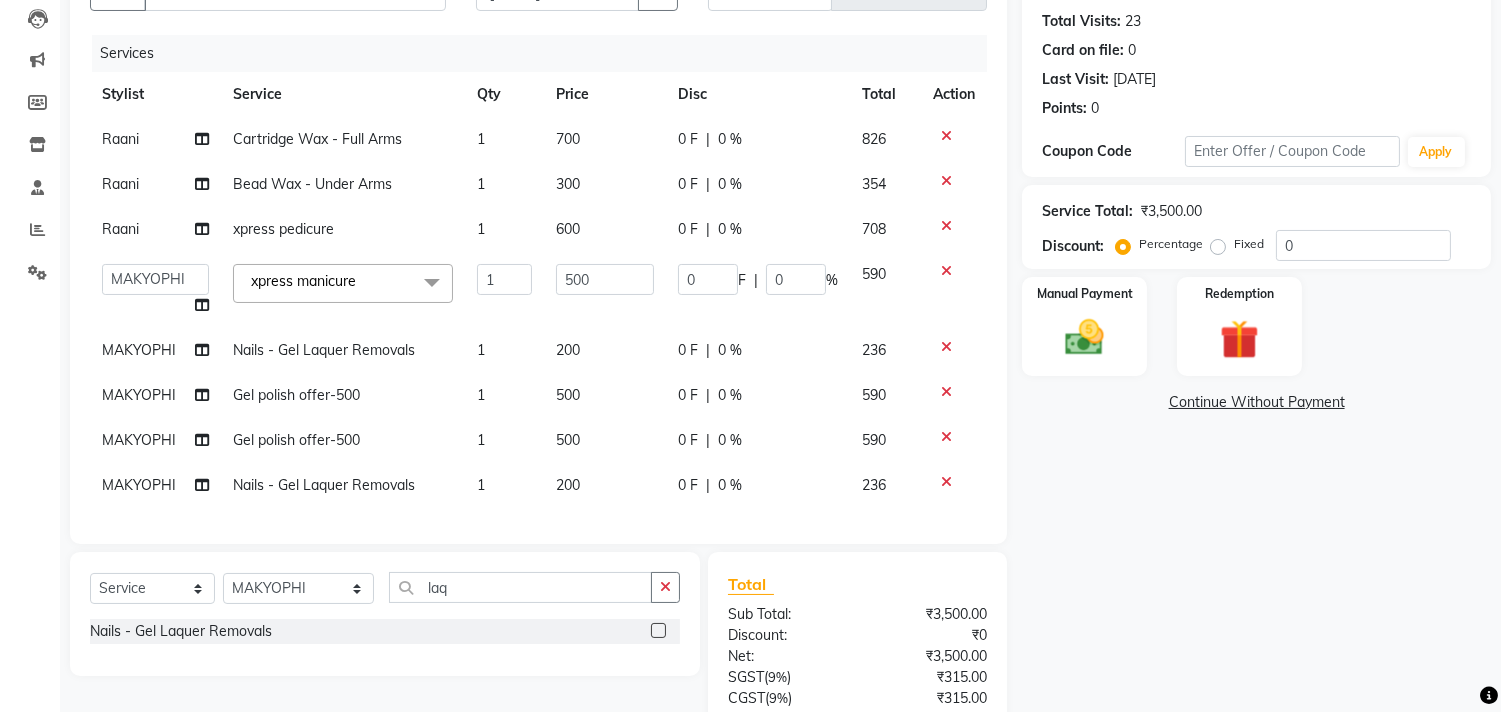 click on "Raani Cartridge Wax  - Full Arms 1 700 0 F | 0 % 826 Raani Bead Wax  - Under Arms 1 300 0 F | 0 % 354 Raani xpress pedicure 1 600 0 F | 0 % 708  Alim Kaldane   Anwar Laskar   Hi On Hair   MAKYOPHI   Pankaj Thakur   Poonam Nalawade   Raani   Rasika  Shelar   Rehan Salmani   Saba Shaikh   Sana Shaikh   SOSEM   Zeeshan Salmani  xpress manicure  x ARGAN COCKTAIL ARGAN SPA FRINGE - STRAIGHTENING HAIR EXTENSION REMOVAL HAIR EXTENSIONS INTEGRITY UPTO SHOULDER MOISTURE PLUS SPA (Upto Shoulder) NANO PLASTIA (Very Short) OLA PLEX STAND ALONE OLA PLEX TREATMENT SLIVER SHINE COCKTAIL STENSILS STRAIGHTNING (ABOVE SHOULDER) STRAIGHTNING (BELOW SHOULDER) STRAIGHTNING (UPTO WAIST) STRAIGHTNING (VERY SHORT) Colour Care milkshake Spa foot massage Nose wax file/cut file/cut/polish outcurls Blow dry Aroma Manicure eyebrows/upperlips wash n Blowdry UPPERLIPS PINKINI WAX face Dtan Cateye gel polish Aroma Pedicure AVL pedicure marine sea alga face bleach Bomb pedicure Bomb Manicure AVL Manicure marine sea alga Feet Wax FEET DTAN 1" 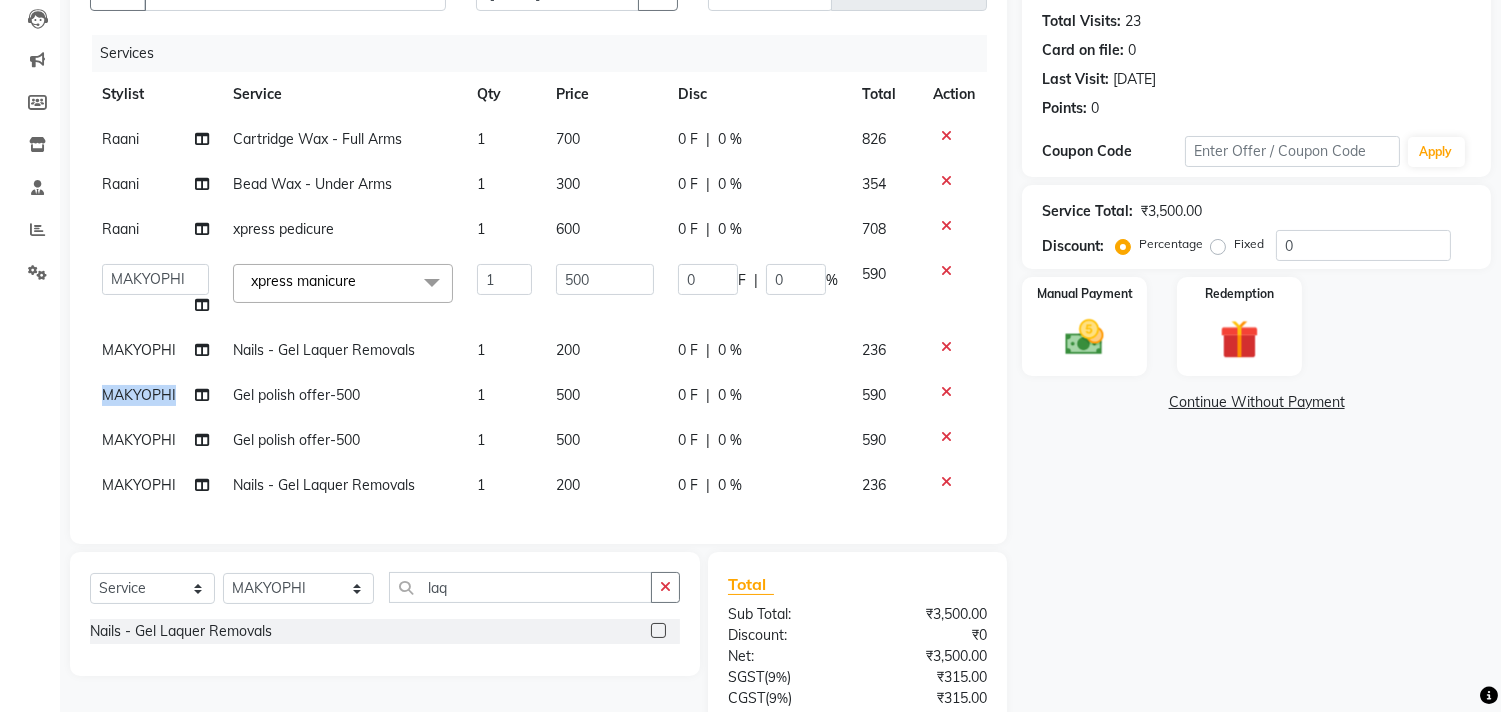 click on "MAKYOPHI" 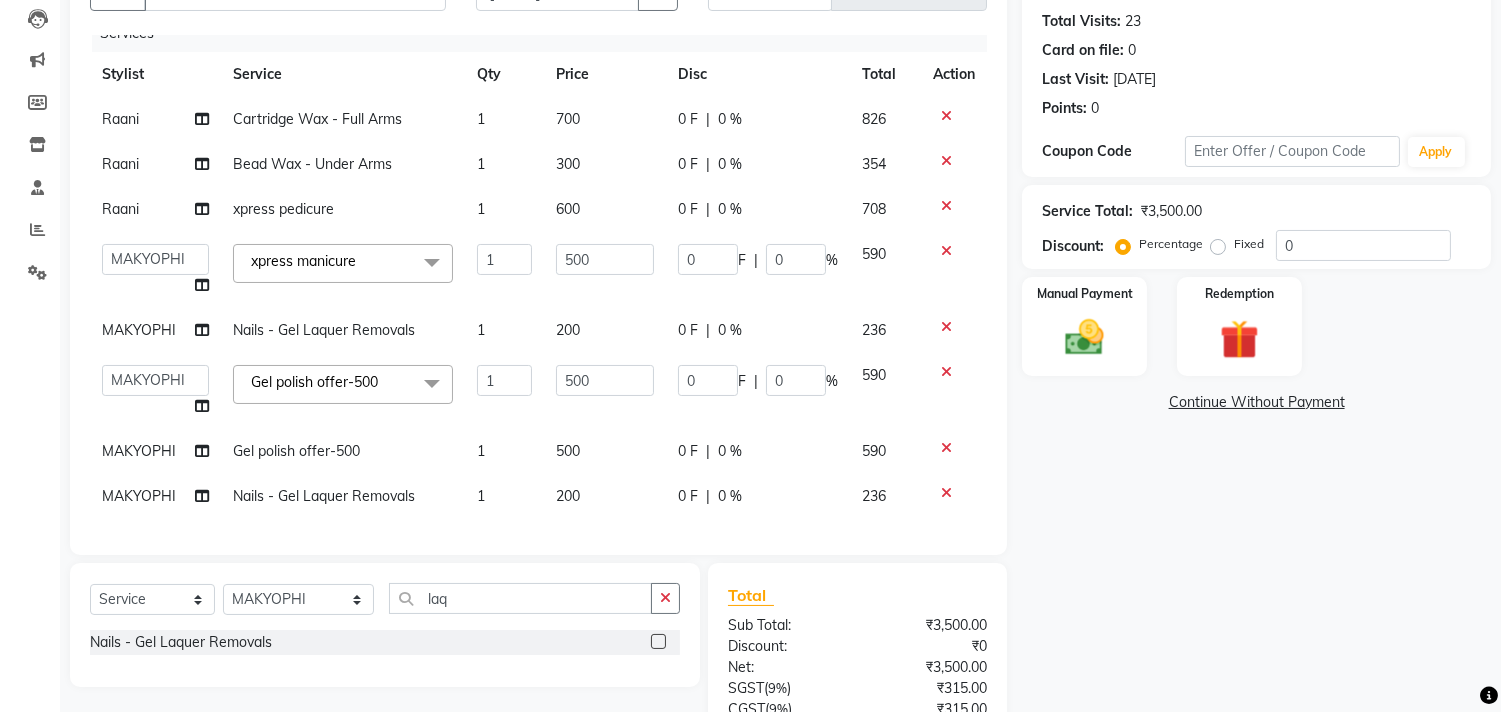 scroll, scrollTop: 36, scrollLeft: 0, axis: vertical 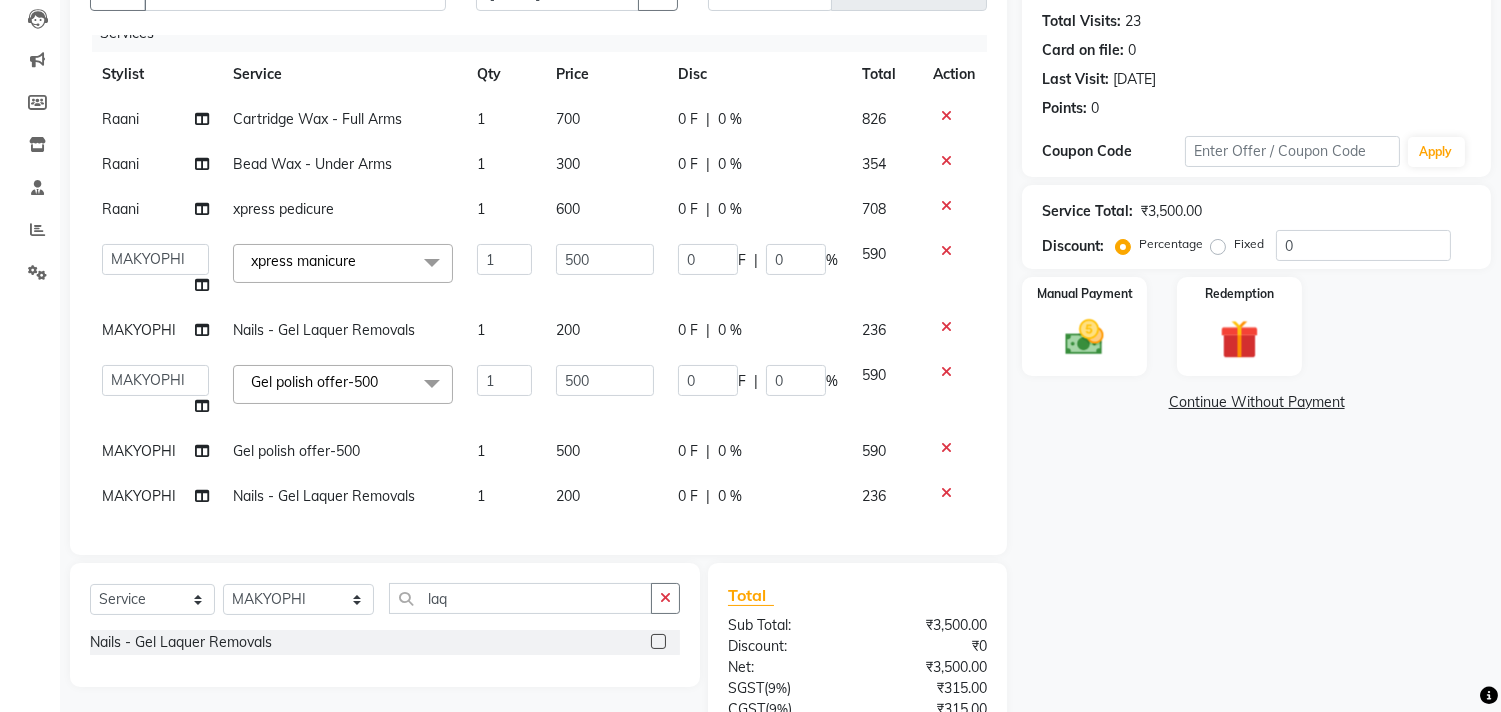 click on "MAKYOPHI" 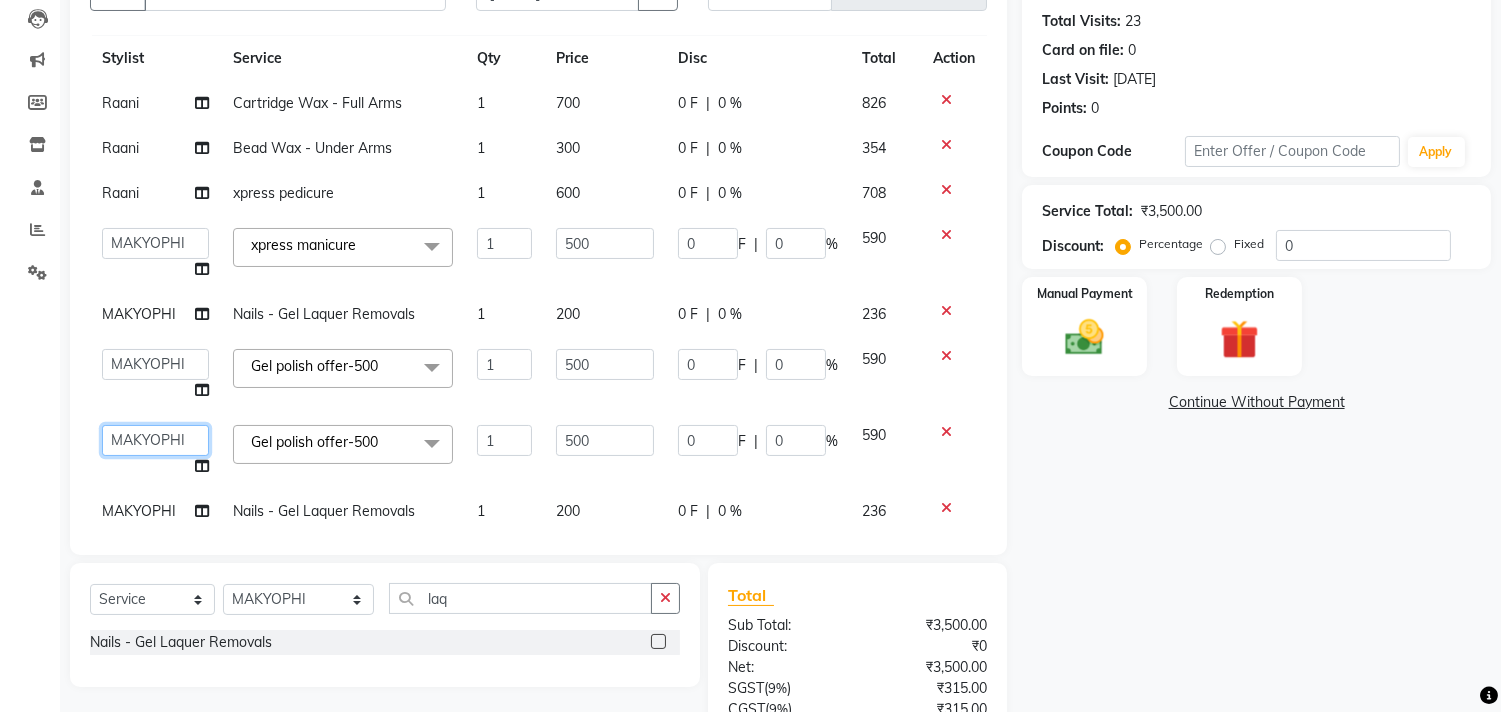 click on "Alim Kaldane   Anwar Laskar   Hi On Hair   MAKYOPHI   Pankaj Thakur   Poonam Nalawade   Raani   Rasika  Shelar   Rehan Salmani   Saba Shaikh   Sana Shaikh   SOSEM   Zeeshan Salmani" 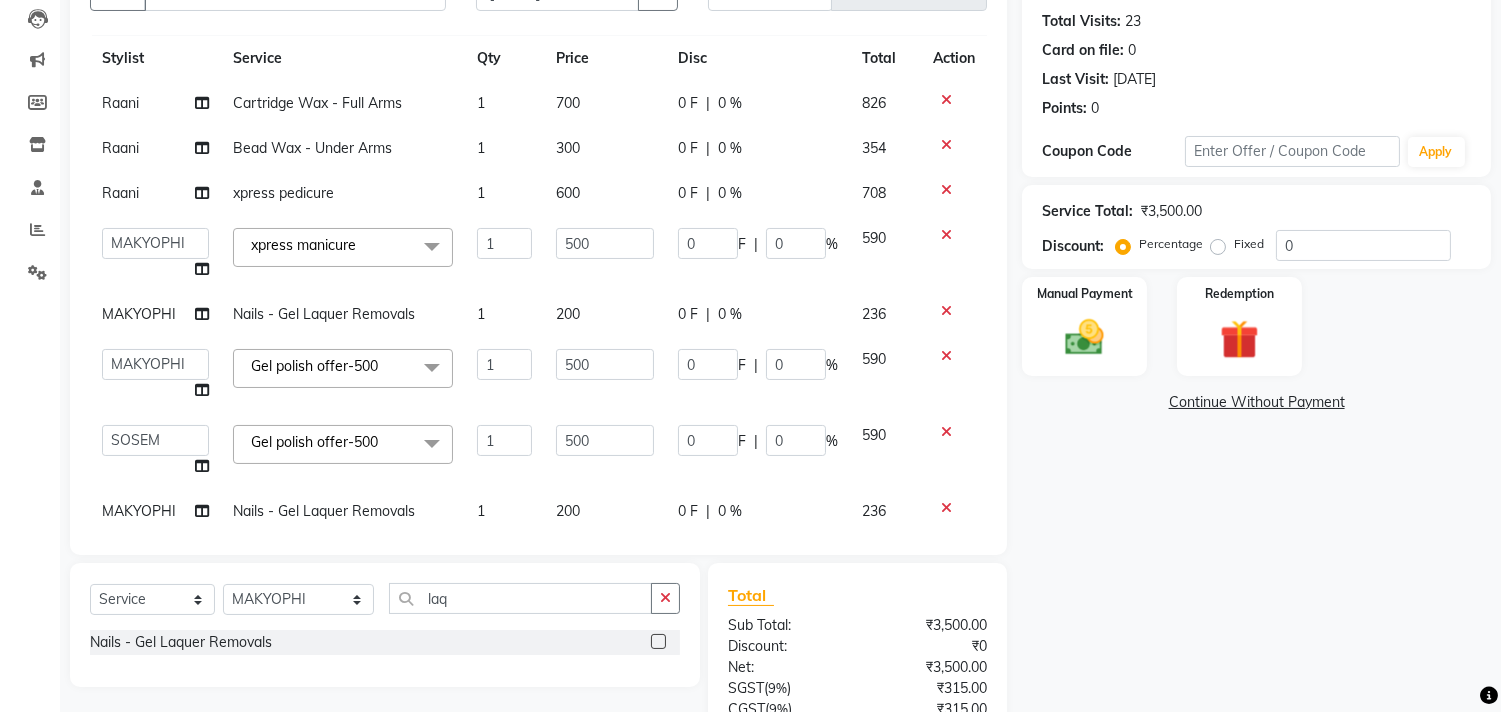 select on "26438" 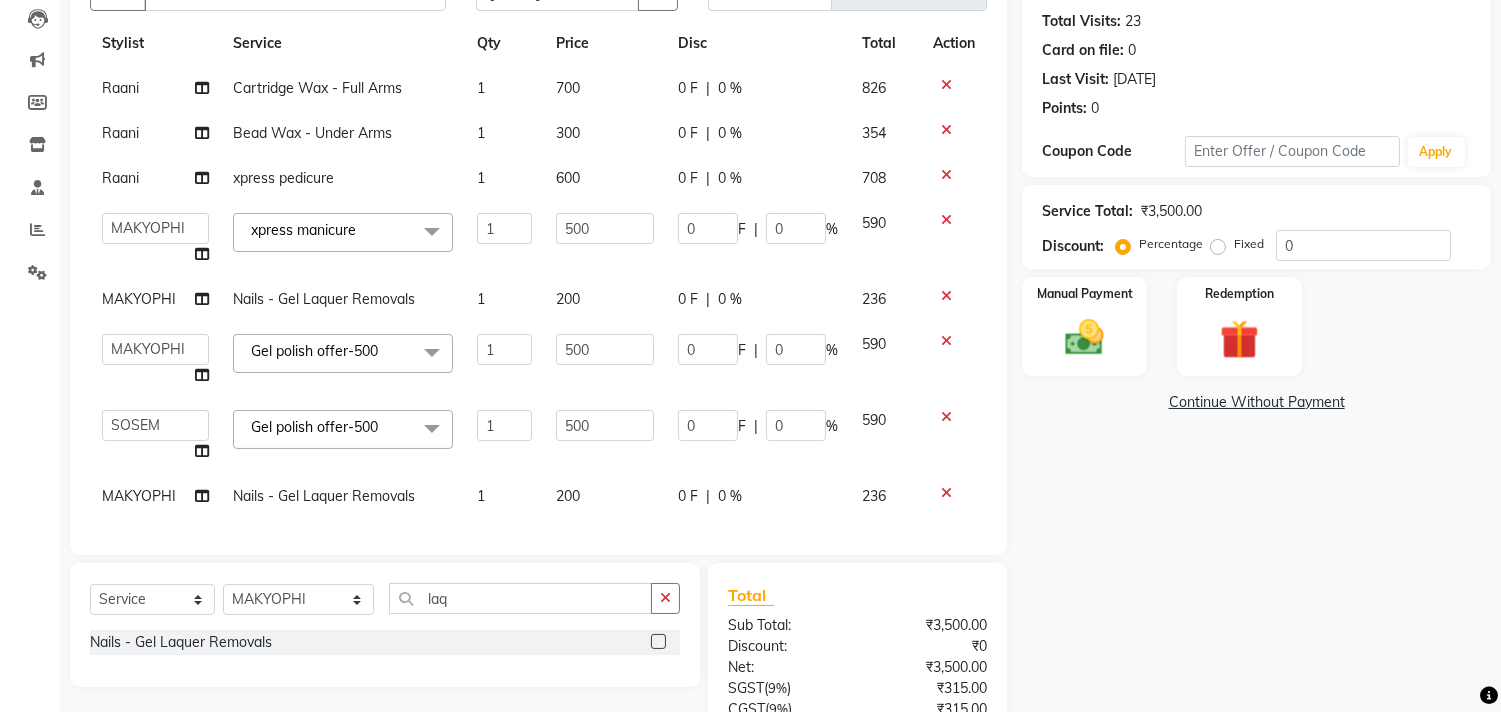 scroll, scrollTop: 67, scrollLeft: 0, axis: vertical 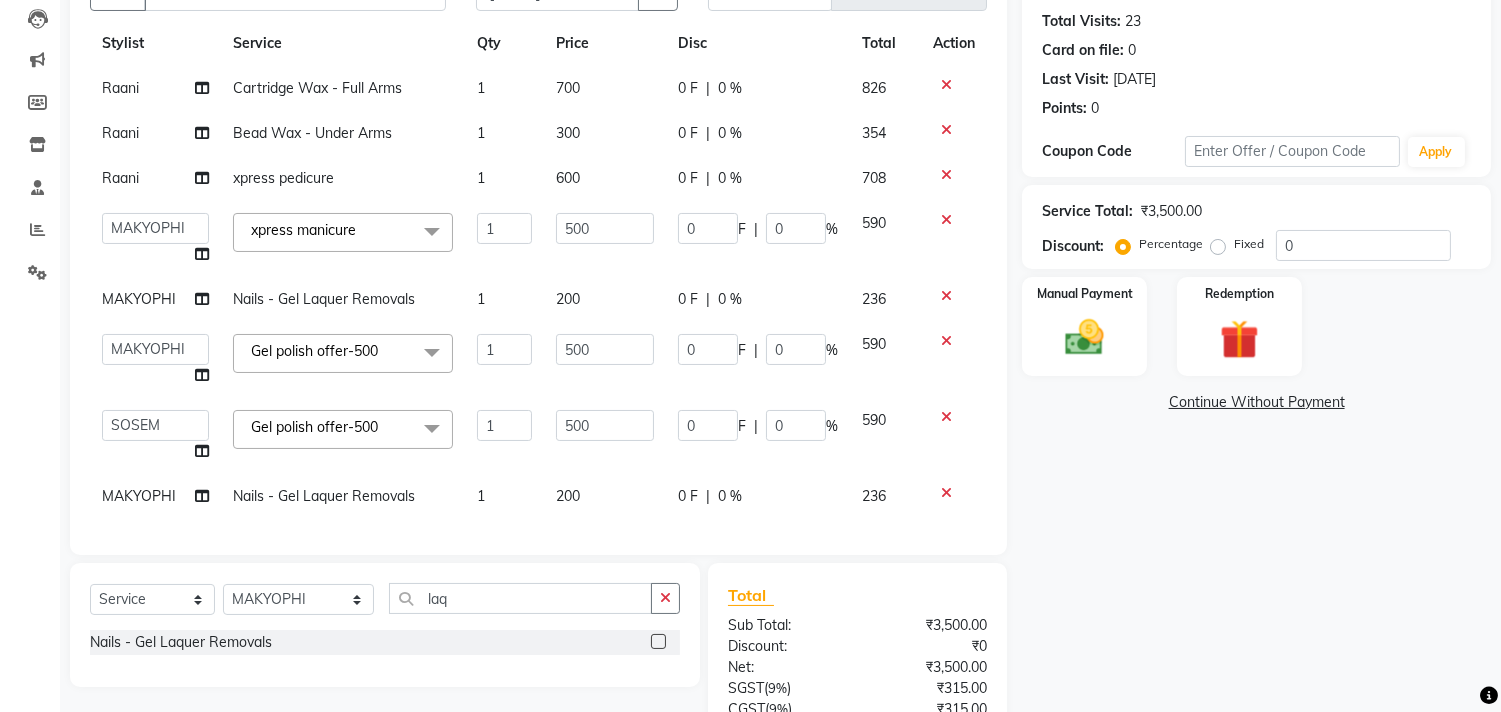 click on "MAKYOPHI" 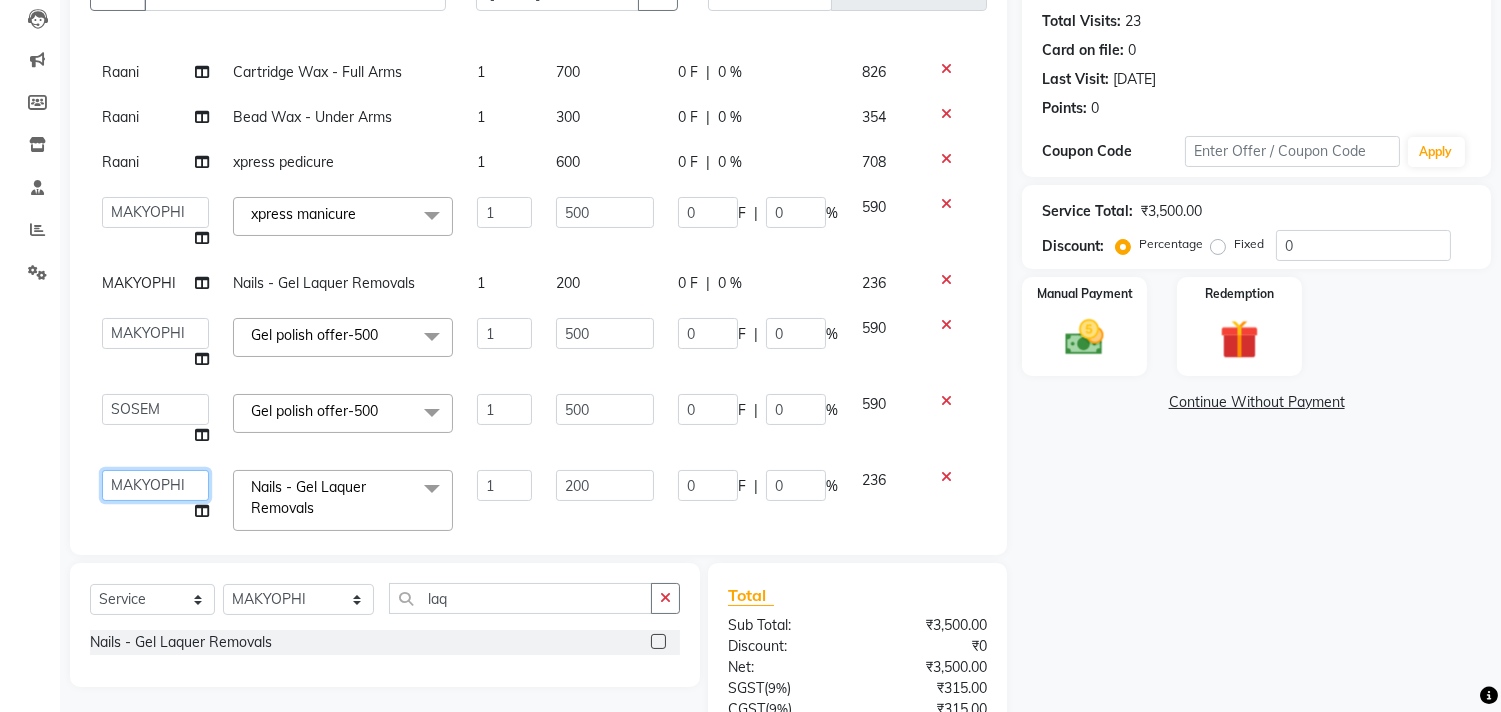 click on "Alim Kaldane   Anwar Laskar   Hi On Hair   MAKYOPHI   Pankaj Thakur   Poonam Nalawade   Raani   Rasika  Shelar   Rehan Salmani   Saba Shaikh   Sana Shaikh   SOSEM   Zeeshan Salmani" 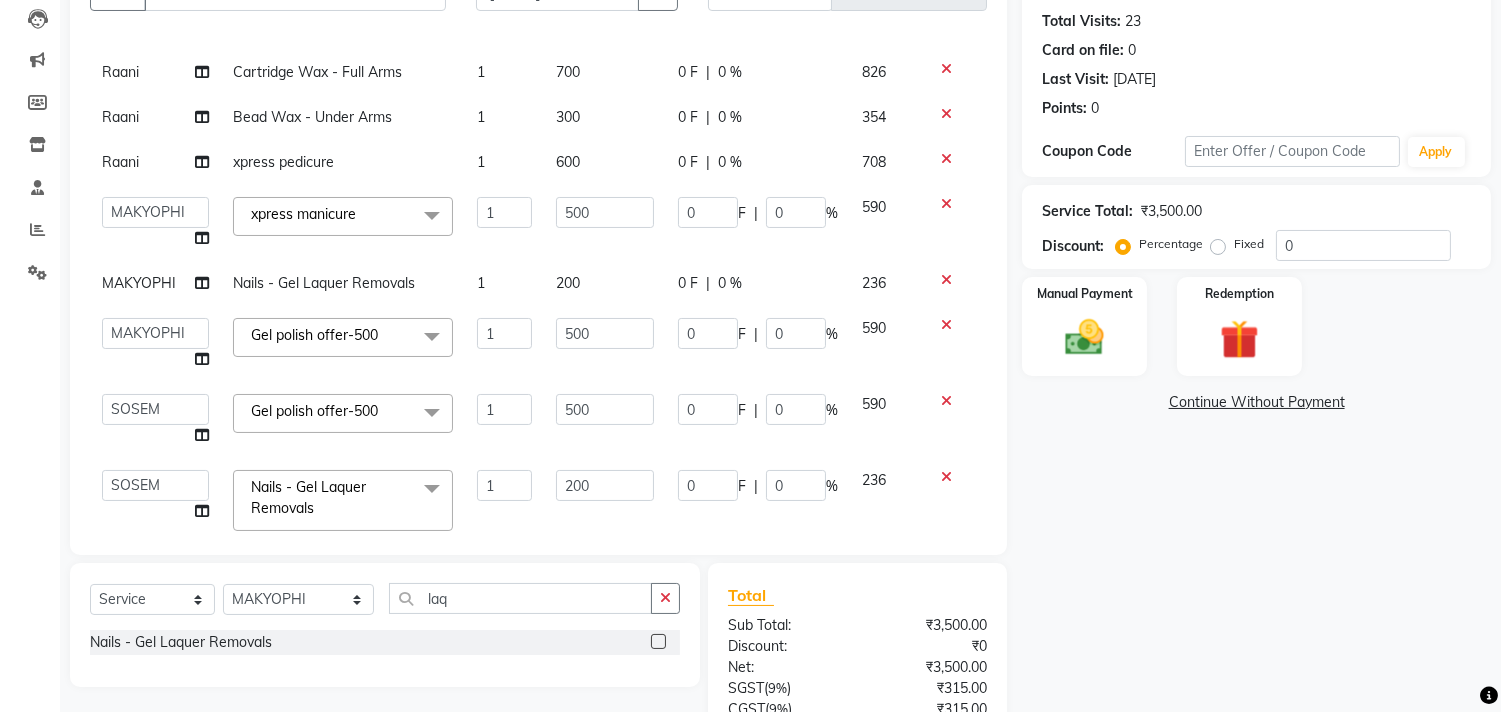 select on "26438" 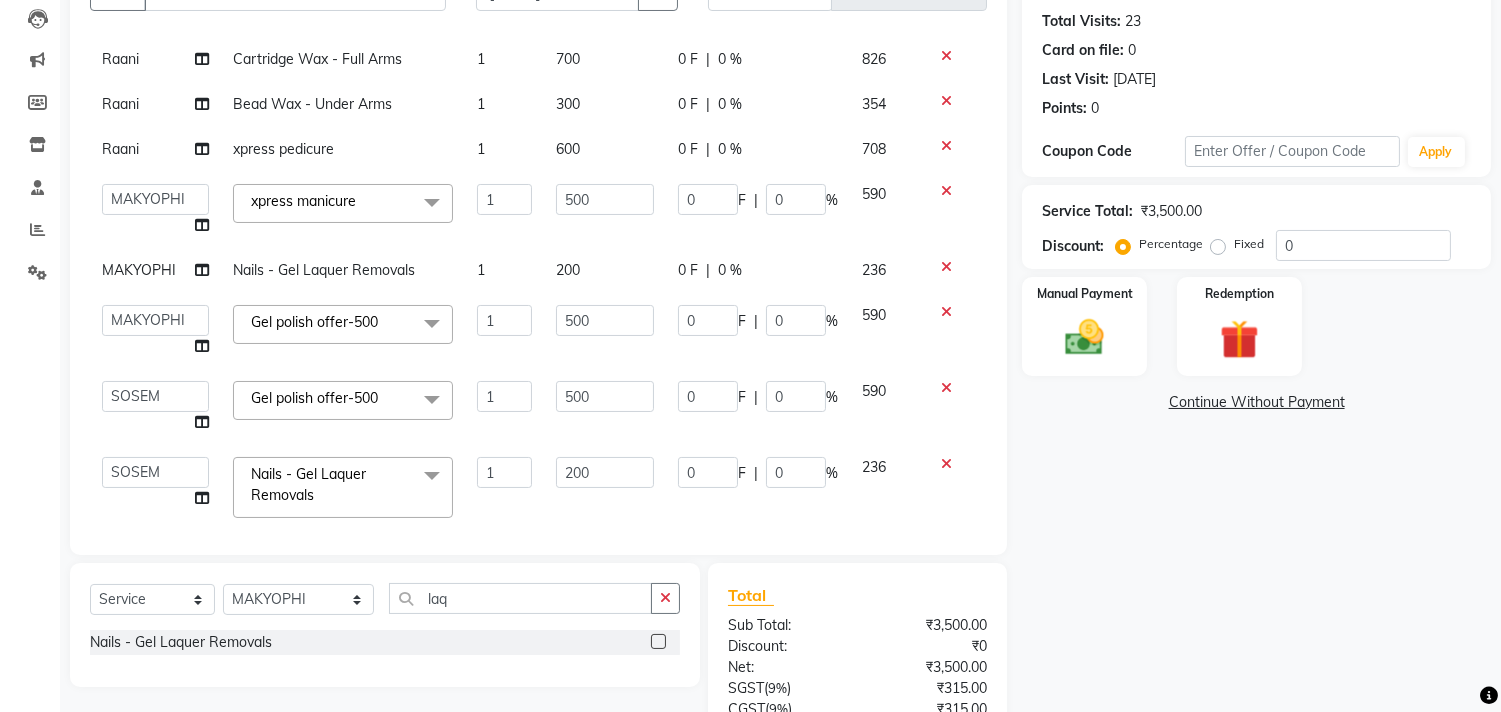 scroll, scrollTop: 0, scrollLeft: 0, axis: both 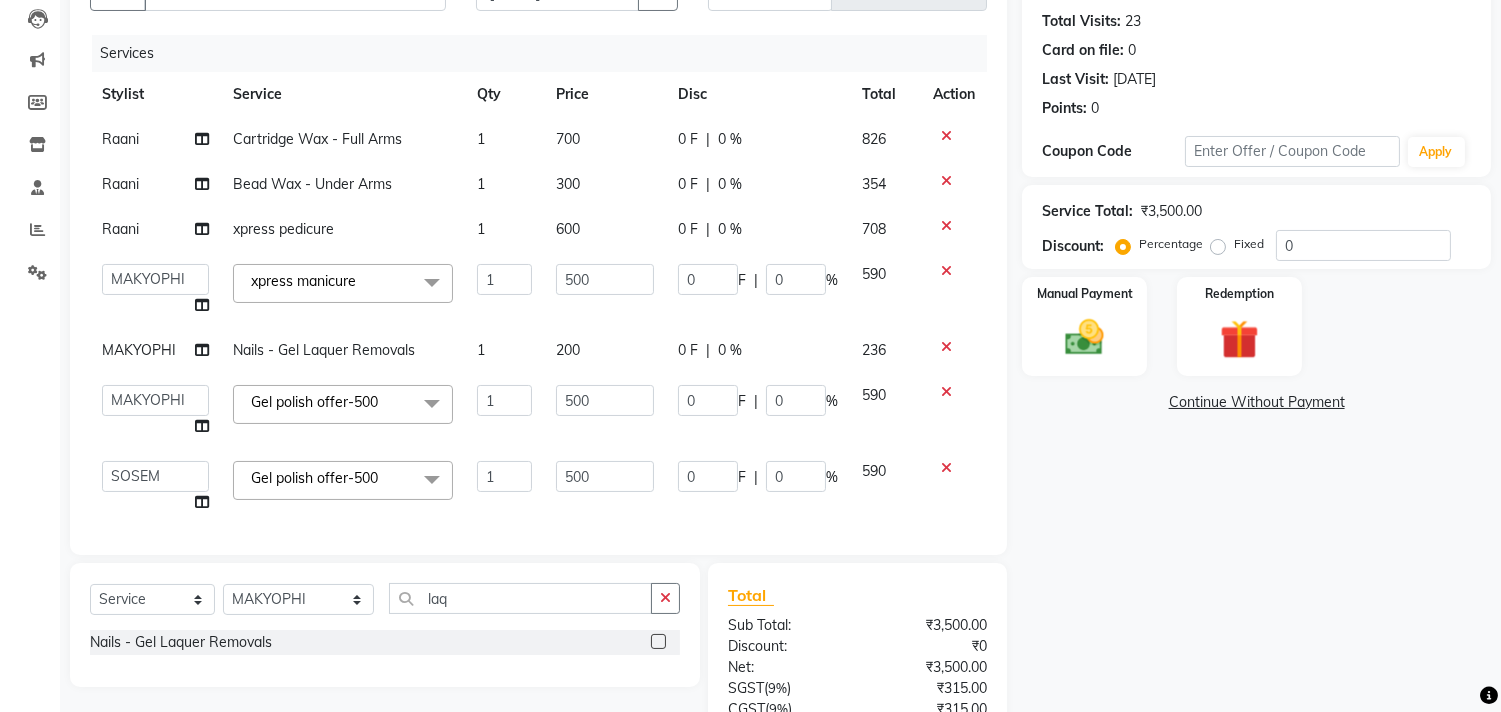 click on "0 F | 0 %" 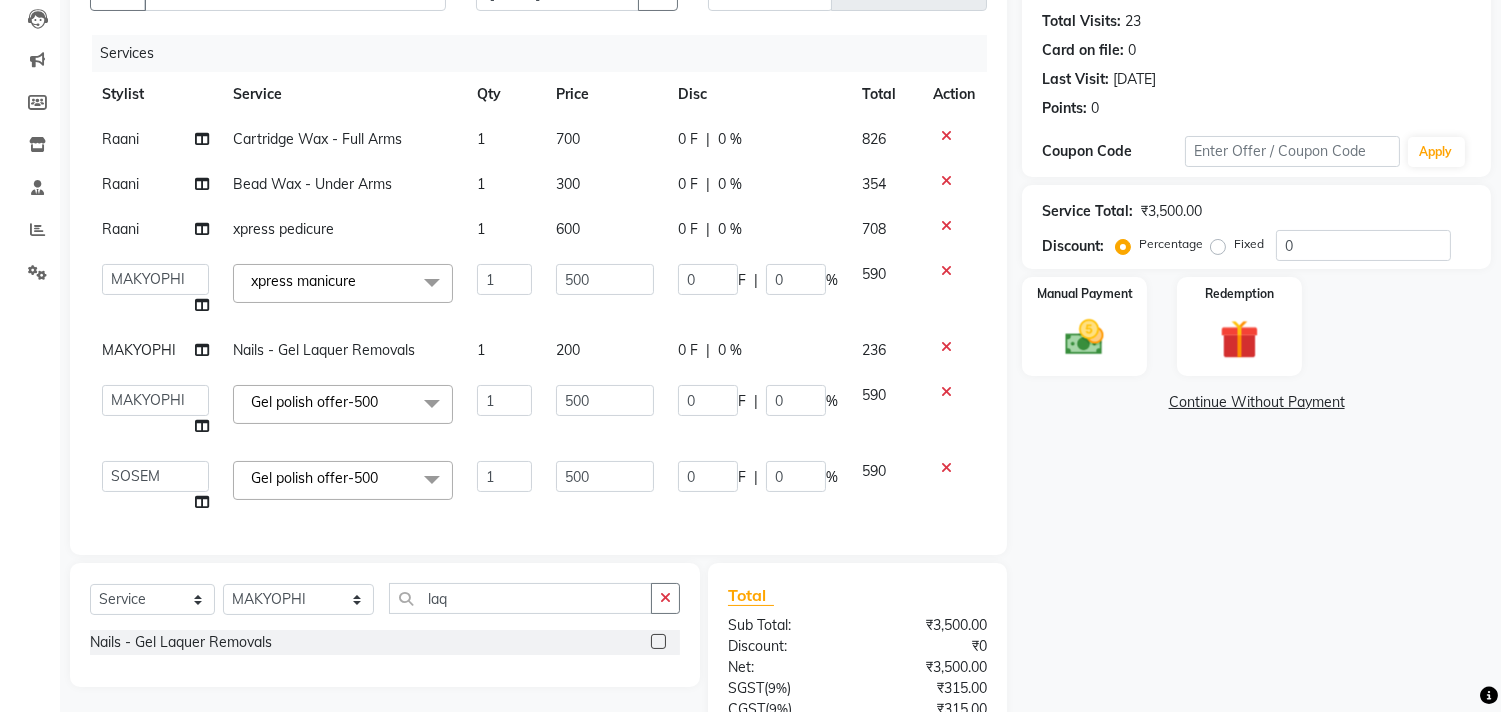 select on "43988" 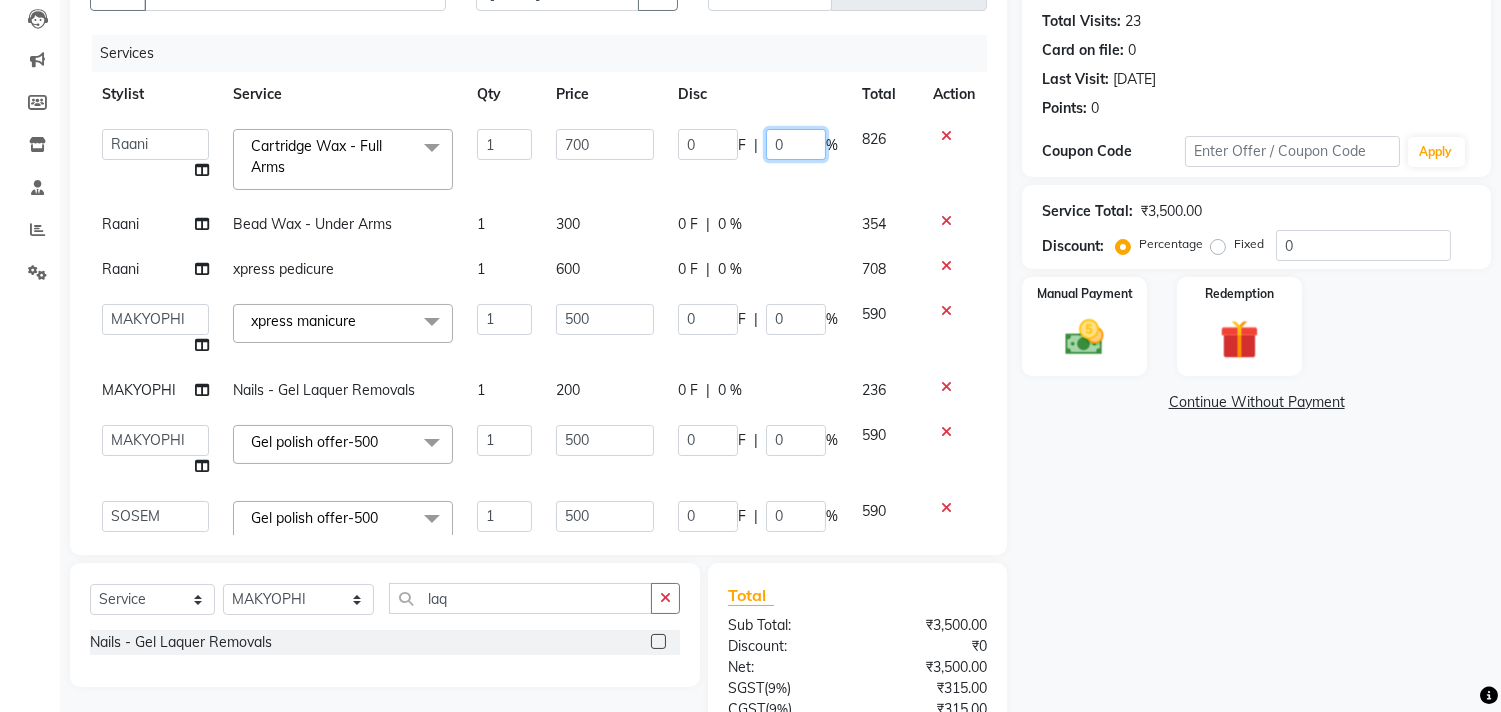 click on "0" 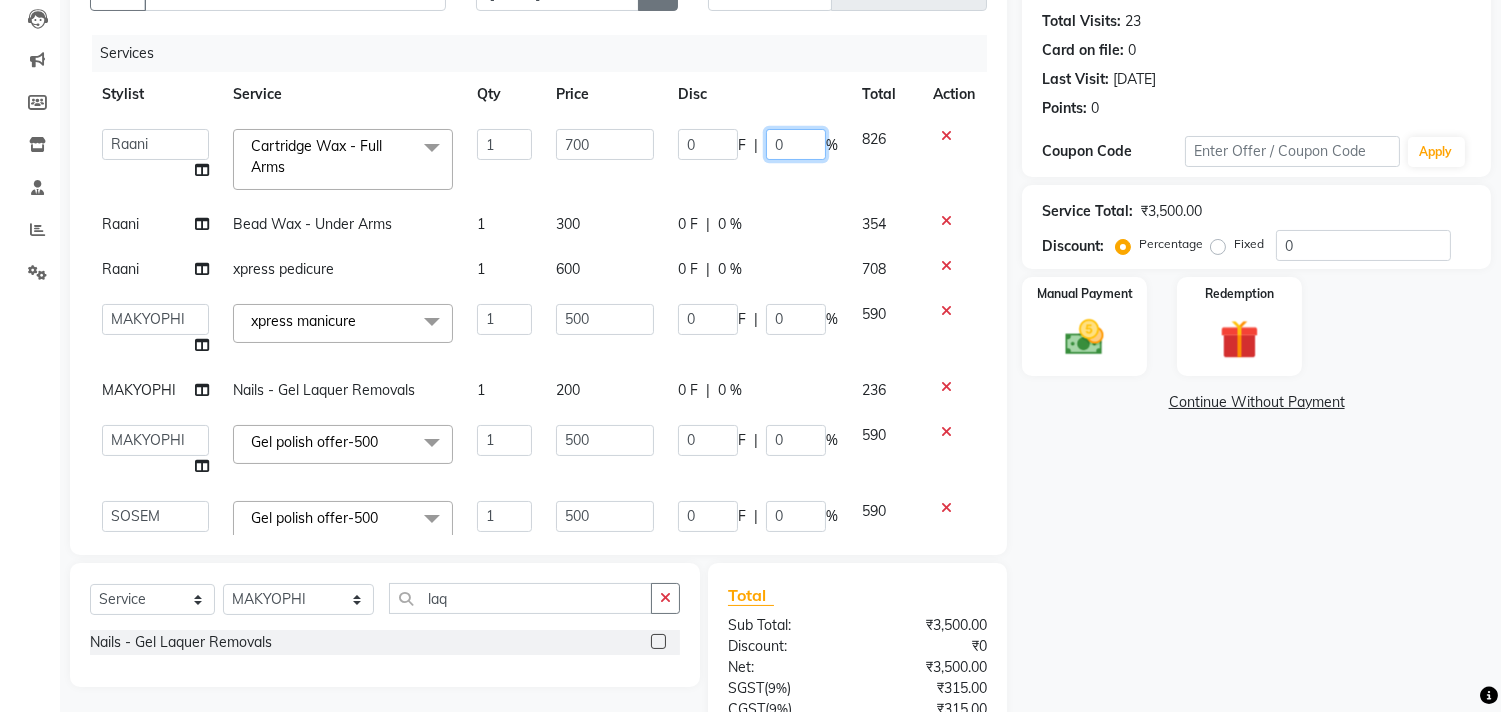 type on "30" 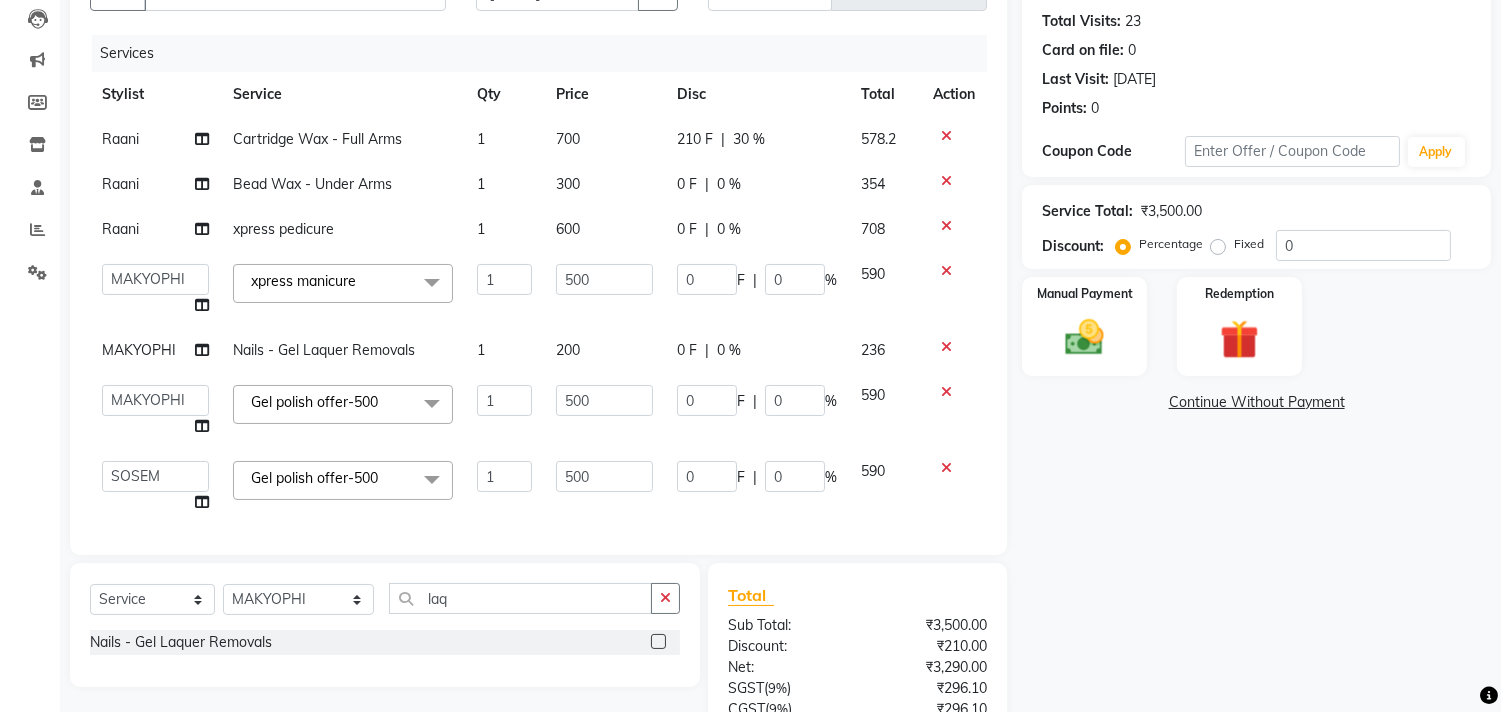 drag, startPoint x: 660, startPoint y: 252, endPoint x: 717, endPoint y: 238, distance: 58.694122 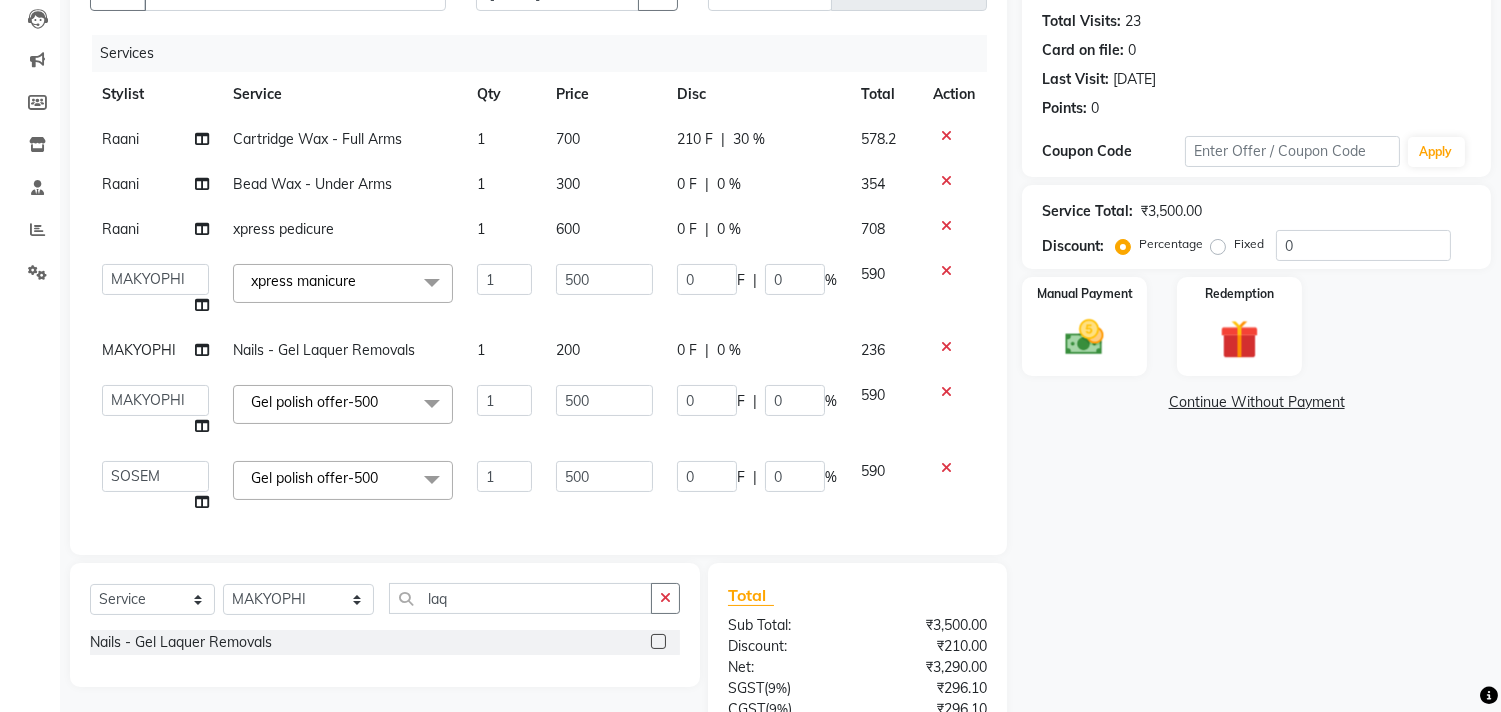 click on "Raani Cartridge Wax  - Full Arms 1 700 210 F | 30 % 578.2 Raani Bead Wax  - Under Arms 1 300 0 F | 0 % 354 Raani xpress pedicure 1 600 0 F | 0 % 708  Alim Kaldane   Anwar Laskar   Hi On Hair   MAKYOPHI   Pankaj Thakur   Poonam Nalawade   Raani   Rasika  Shelar   Rehan Salmani   Saba Shaikh   Sana Shaikh   SOSEM   Zeeshan Salmani  xpress manicure  x ARGAN COCKTAIL ARGAN SPA FRINGE - STRAIGHTENING HAIR EXTENSION REMOVAL HAIR EXTENSIONS INTEGRITY UPTO SHOULDER MOISTURE PLUS SPA (Upto Shoulder) NANO PLASTIA (Very Short) OLA PLEX STAND ALONE OLA PLEX TREATMENT SLIVER SHINE COCKTAIL STENSILS STRAIGHTNING (ABOVE SHOULDER) STRAIGHTNING (BELOW SHOULDER) STRAIGHTNING (UPTO WAIST) STRAIGHTNING (VERY SHORT) Colour Care milkshake Spa foot massage Nose wax file/cut file/cut/polish outcurls Blow dry Aroma Manicure eyebrows/upperlips wash n Blowdry UPPERLIPS PINKINI WAX face Dtan Cateye gel polish Aroma Pedicure AVL pedicure marine sea alga face bleach Bomb pedicure Bomb Manicure AVL Manicure marine sea alga Feet Wax 1 500" 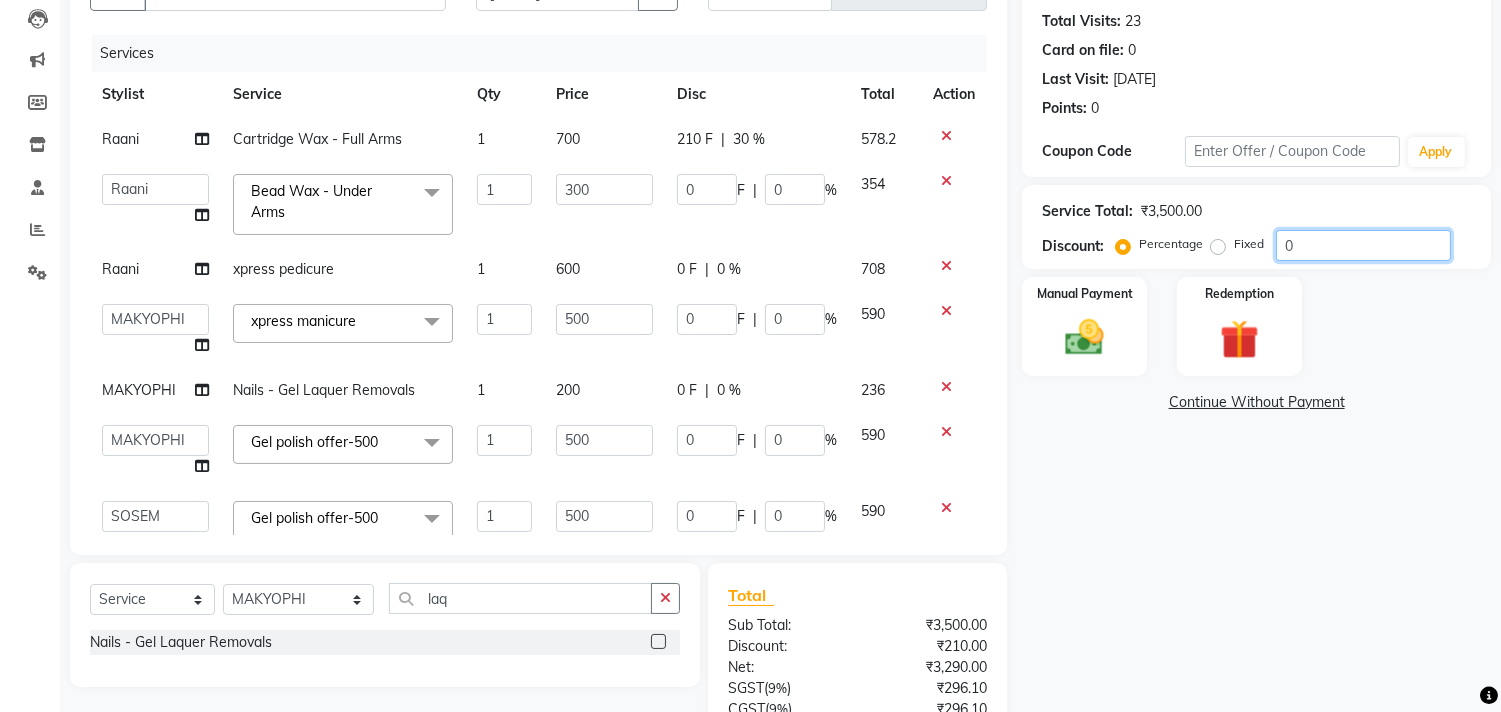 click on "0" 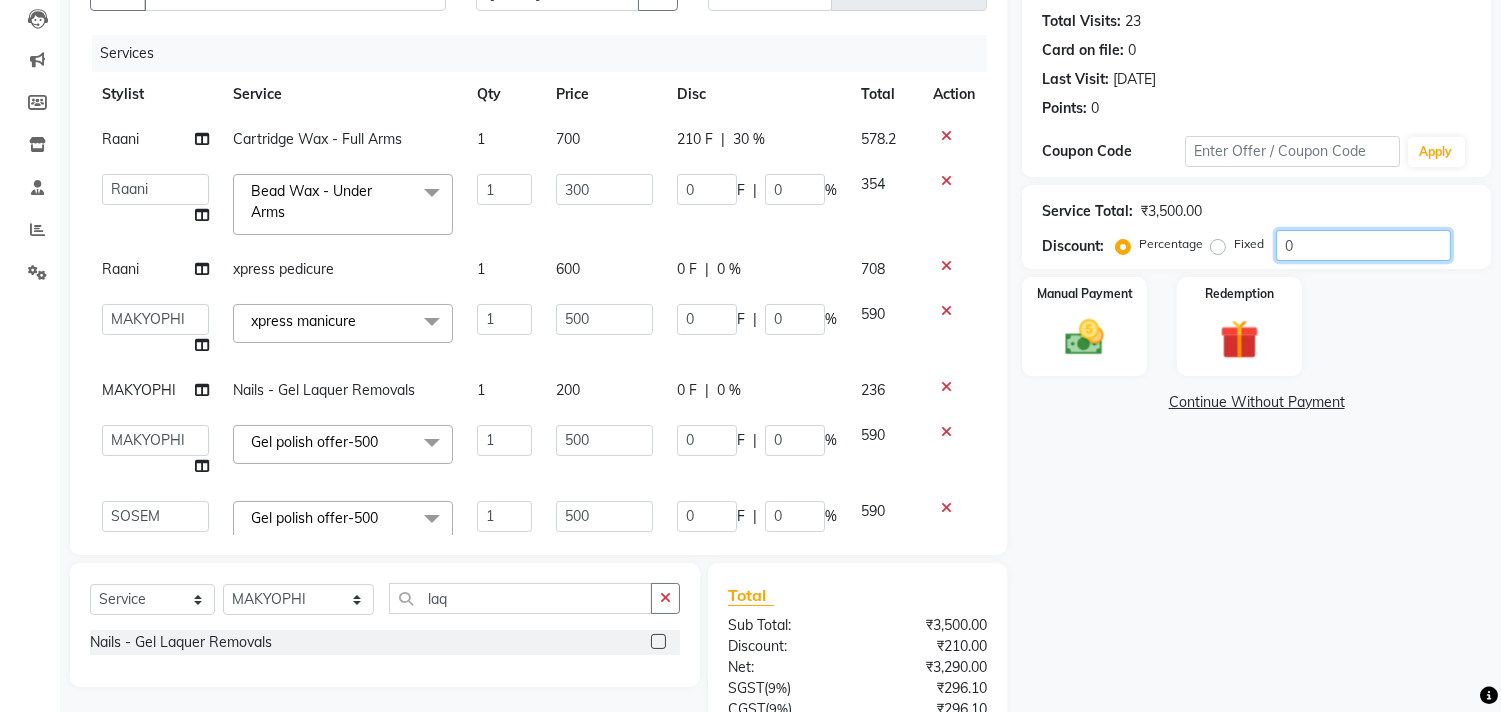 type on "20" 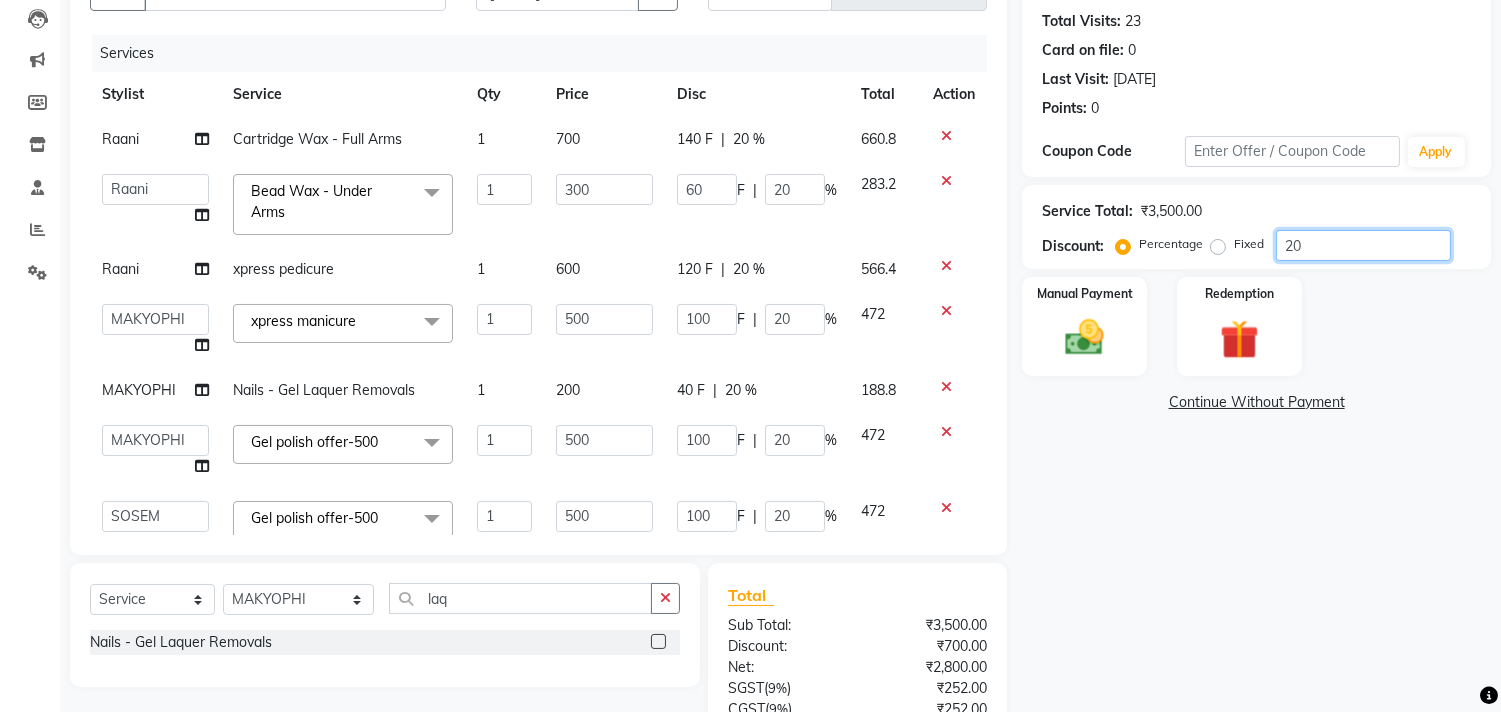 type on "20" 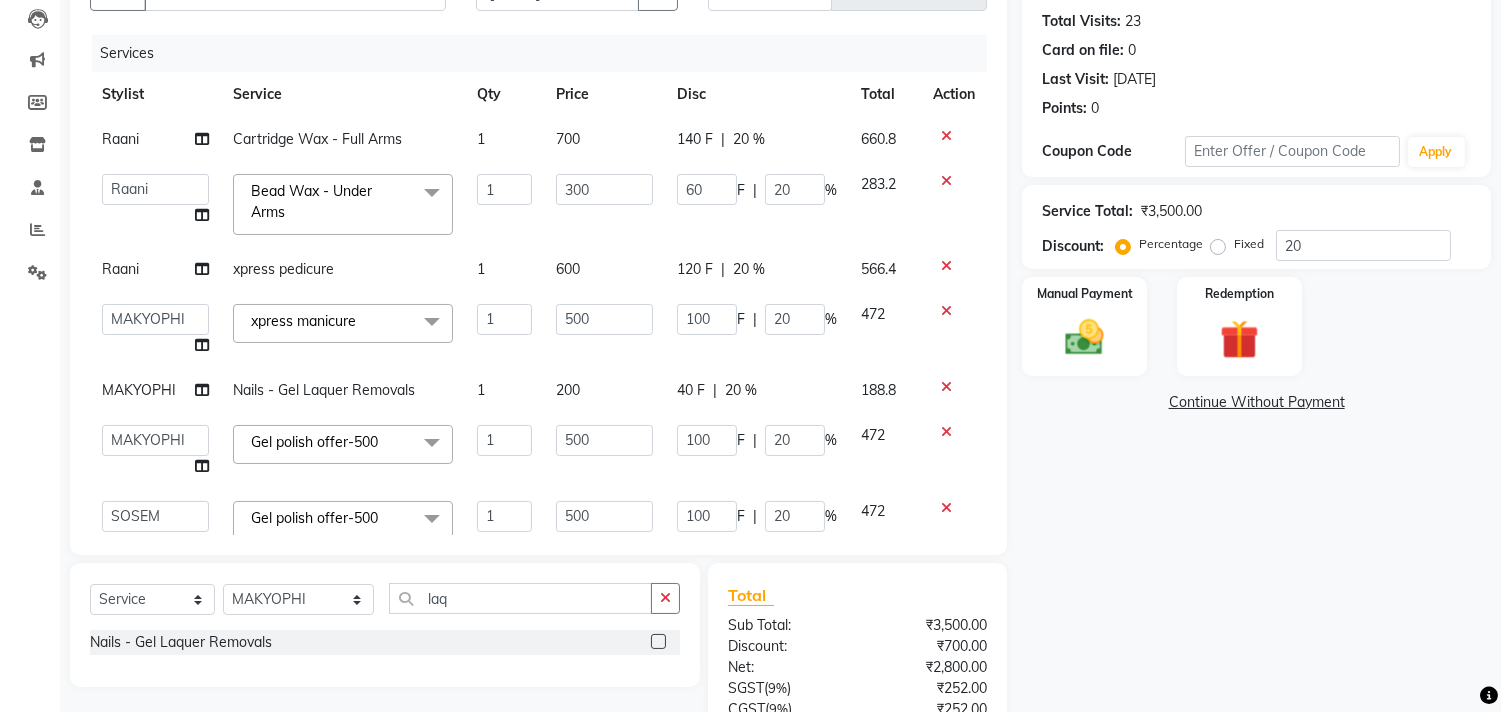 click on "140 F | 20 %" 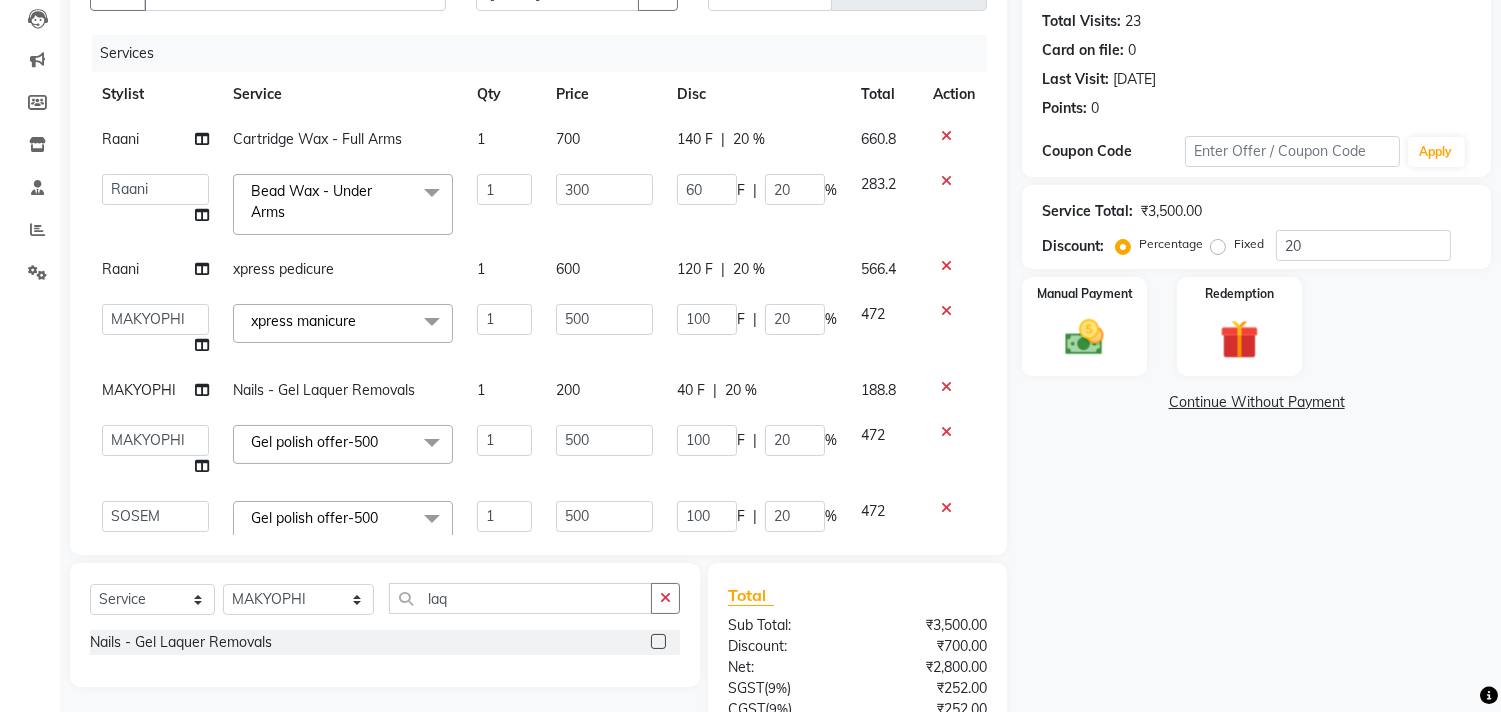 select on "43988" 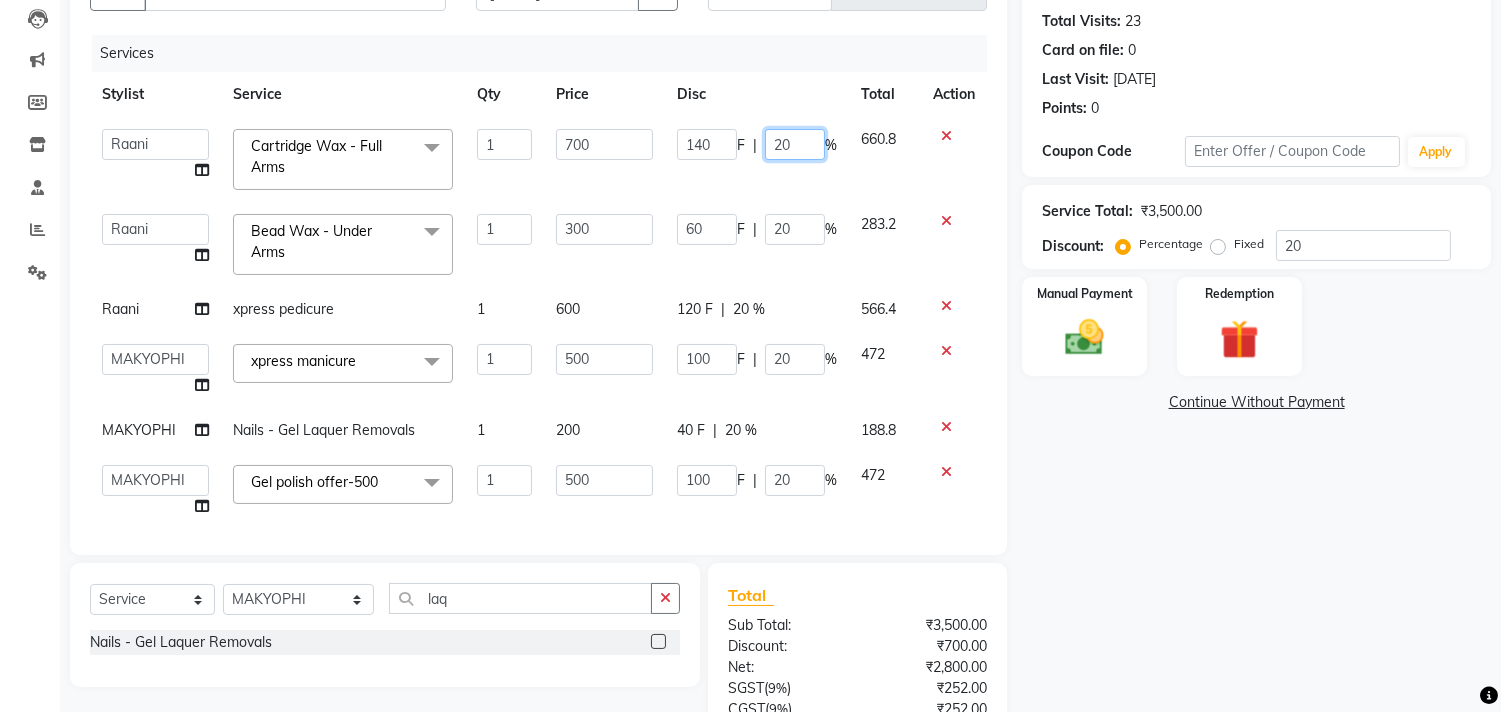 click on "20" 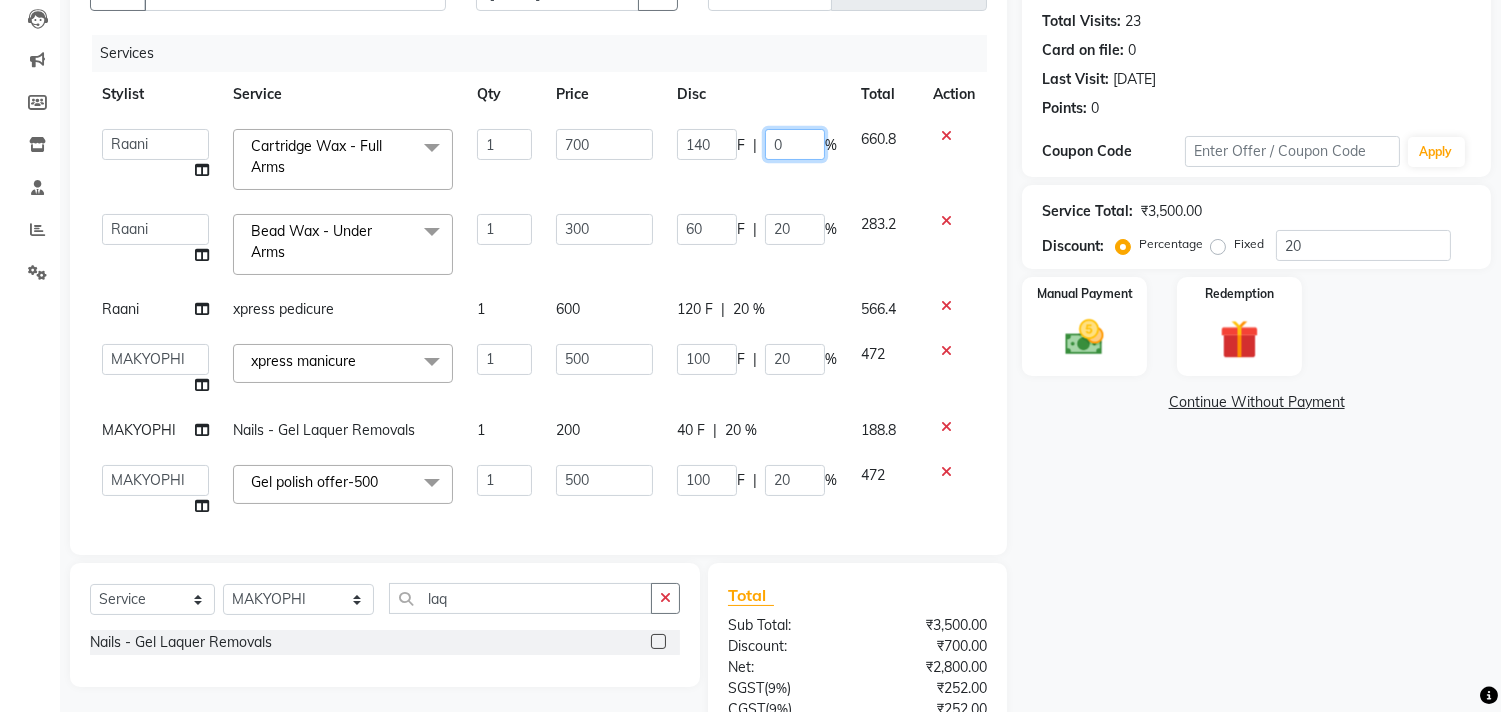 type on "30" 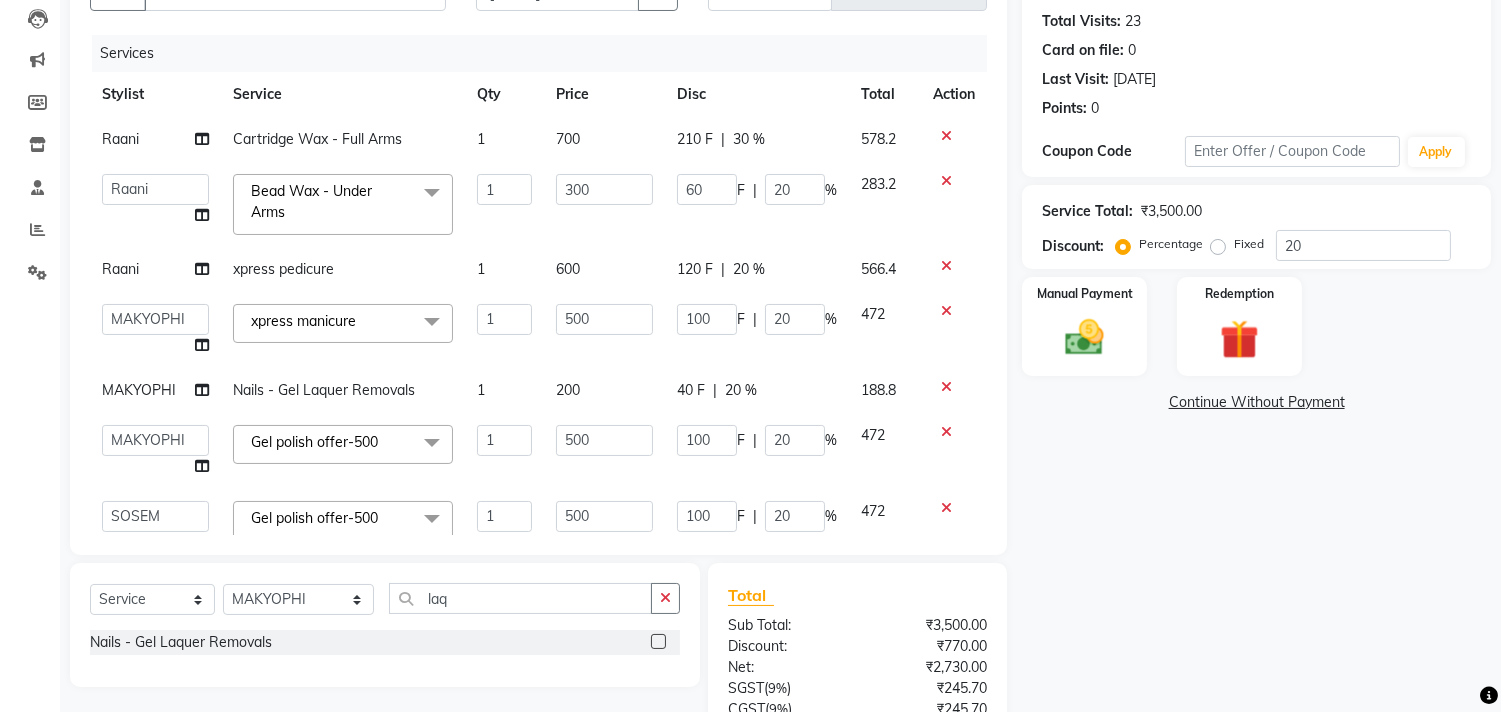 click on "Raani Cartridge Wax  - Full Arms 1 700 210 F | 30 % 578.2  Alim Kaldane   Anwar Laskar   Hi On Hair   MAKYOPHI   Pankaj Thakur   Poonam Nalawade   Raani   Rasika  Shelar   Rehan Salmani   Saba Shaikh   Sana Shaikh   SOSEM   Zeeshan Salmani  Bead Wax  - Under Arms  x ARGAN COCKTAIL ARGAN SPA FRINGE - STRAIGHTENING HAIR EXTENSION REMOVAL HAIR EXTENSIONS INTEGRITY UPTO SHOULDER MOISTURE PLUS SPA (Upto Shoulder) NANO PLASTIA (Very Short) OLA PLEX STAND ALONE OLA PLEX TREATMENT SLIVER SHINE COCKTAIL STENSILS STRAIGHTNING (ABOVE SHOULDER) STRAIGHTNING (BELOW SHOULDER) STRAIGHTNING (UPTO WAIST) STRAIGHTNING (VERY SHORT) Colour Care milkshake Spa foot massage Nose wax file/cut file/cut/polish outcurls Blow dry Aroma Manicure eyebrows/upperlips wash n Blowdry UPPERLIPS PINKINI WAX face Dtan Cateye gel polish Aroma Pedicure AVL pedicure marine sea alga face bleach Bomb pedicure Bomb Manicure AVL Manicure marine sea alga Feet Wax ADD ON OIL WASH FEET DTAN Polish change Add on Feet Pack Add on hands pack Ola Plex Spa 1" 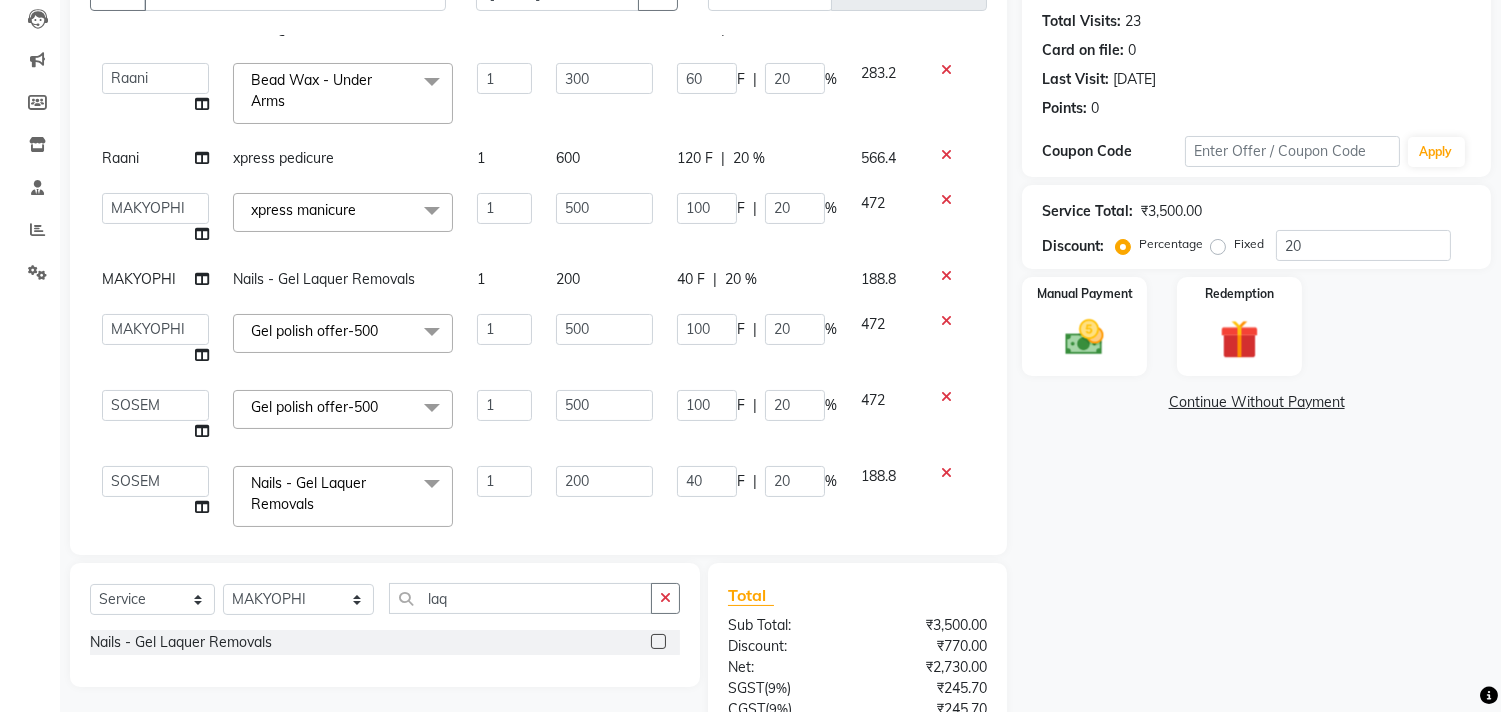 scroll, scrollTop: 147, scrollLeft: 0, axis: vertical 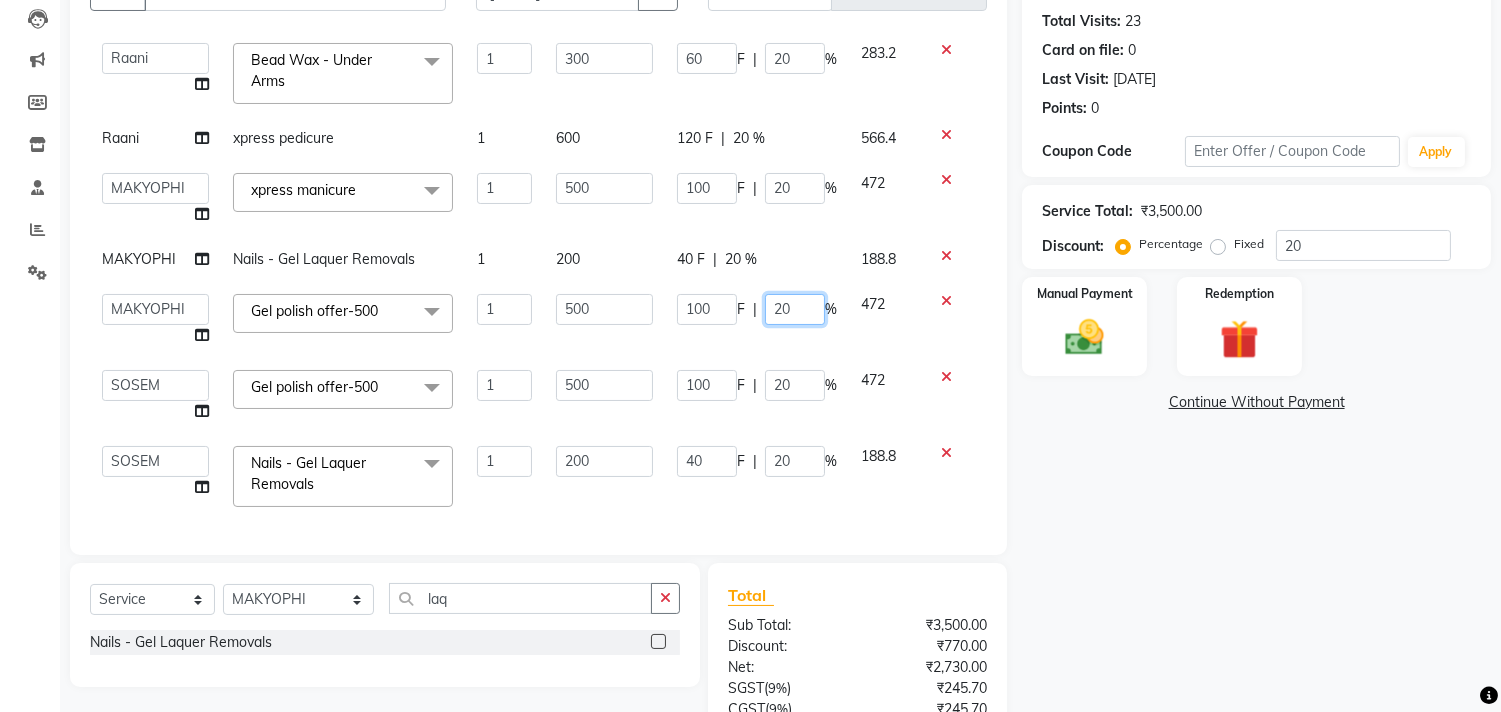 drag, startPoint x: 791, startPoint y: 287, endPoint x: 720, endPoint y: 303, distance: 72.780495 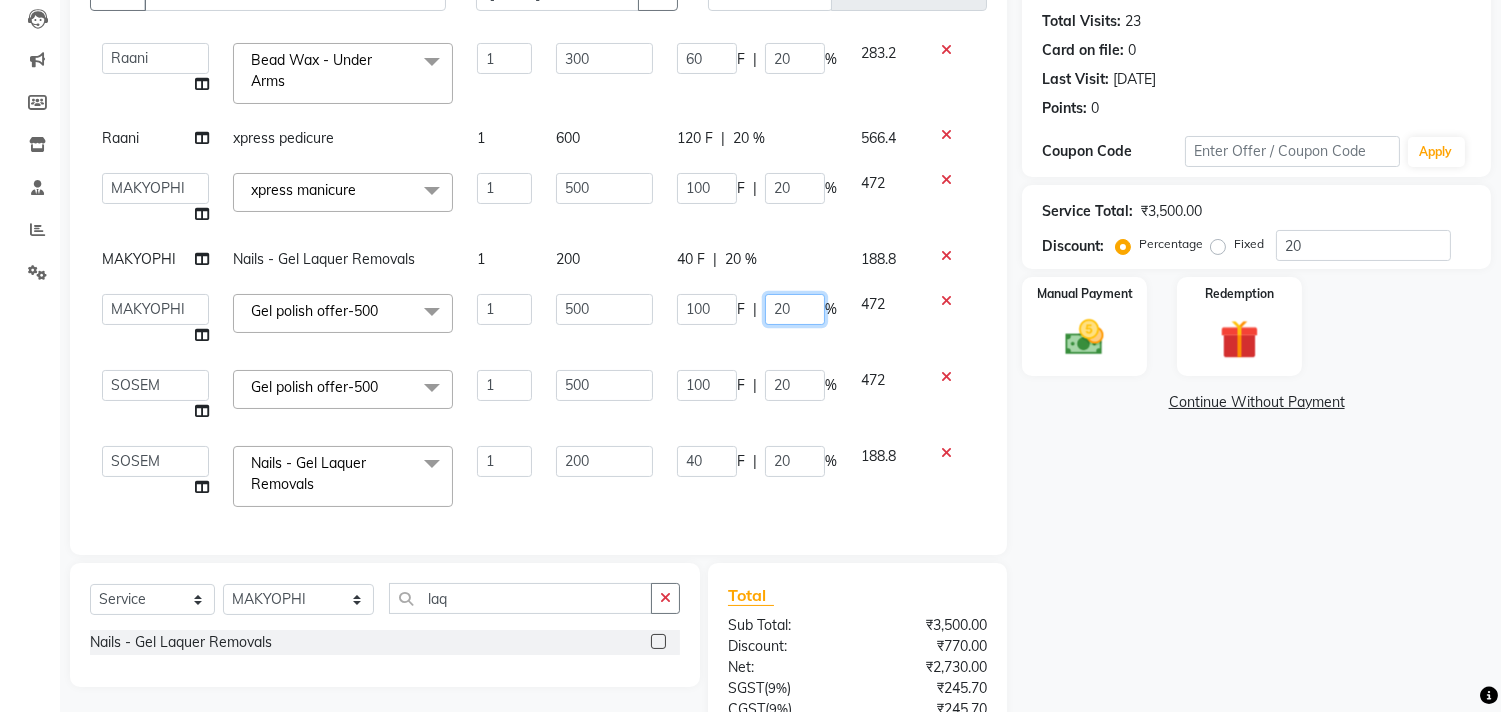 click on "100 F | 20 %" 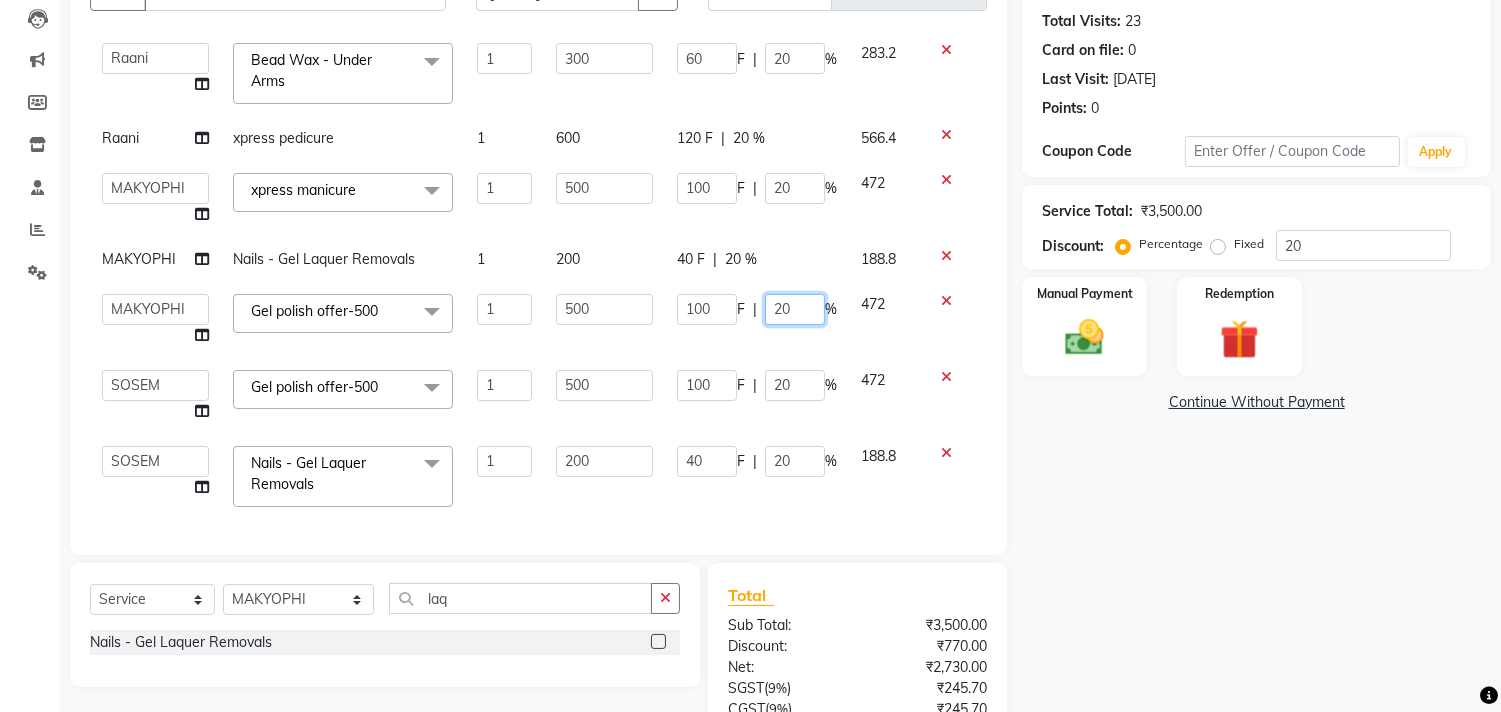 type on "0" 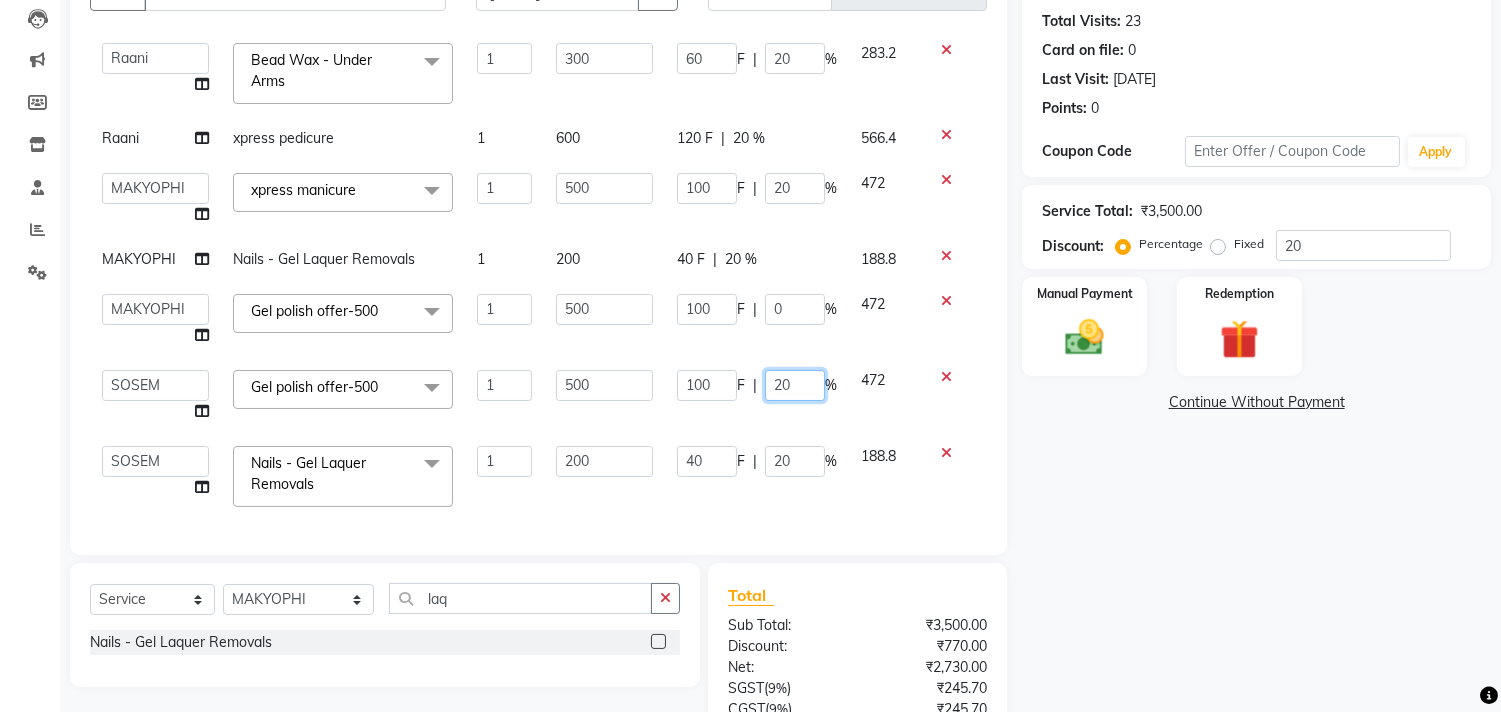 scroll, scrollTop: 116, scrollLeft: 0, axis: vertical 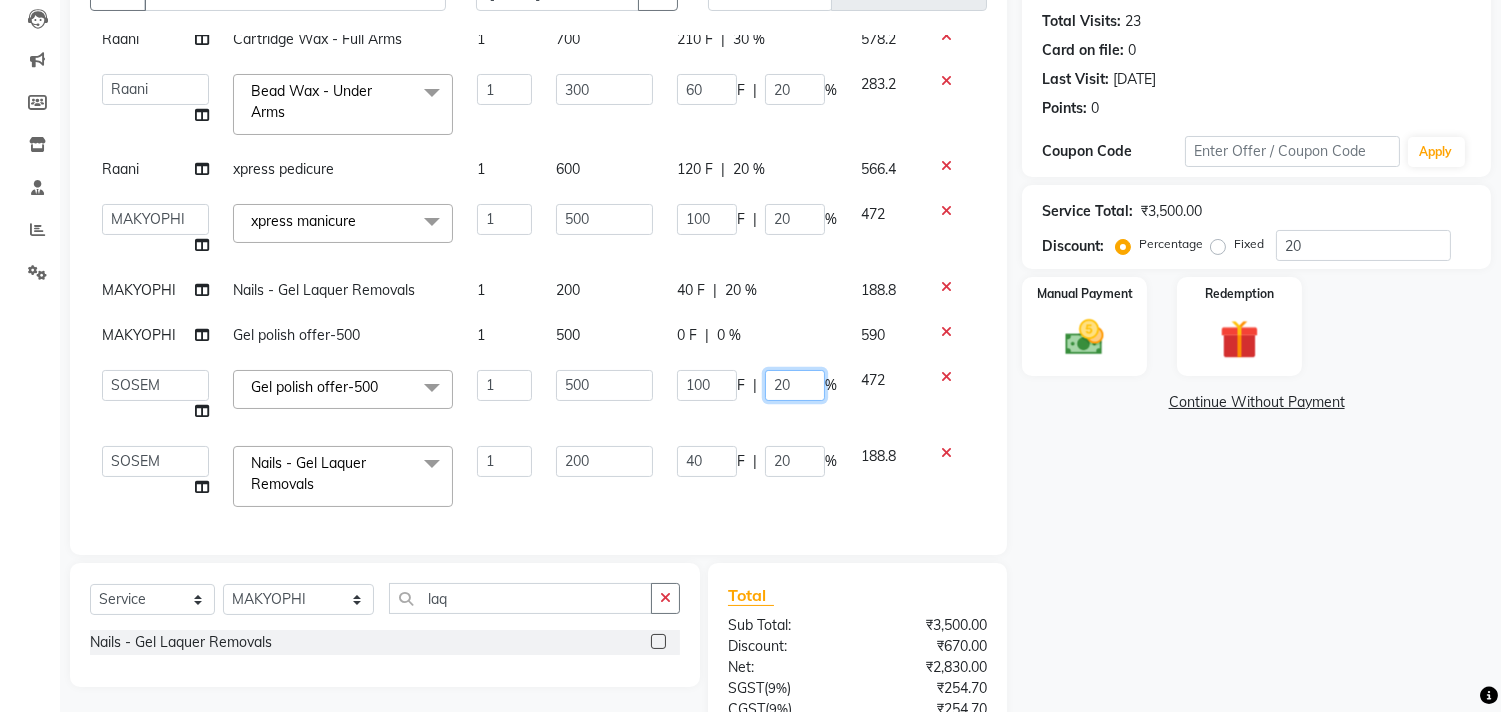 drag, startPoint x: 790, startPoint y: 365, endPoint x: 714, endPoint y: 376, distance: 76.79192 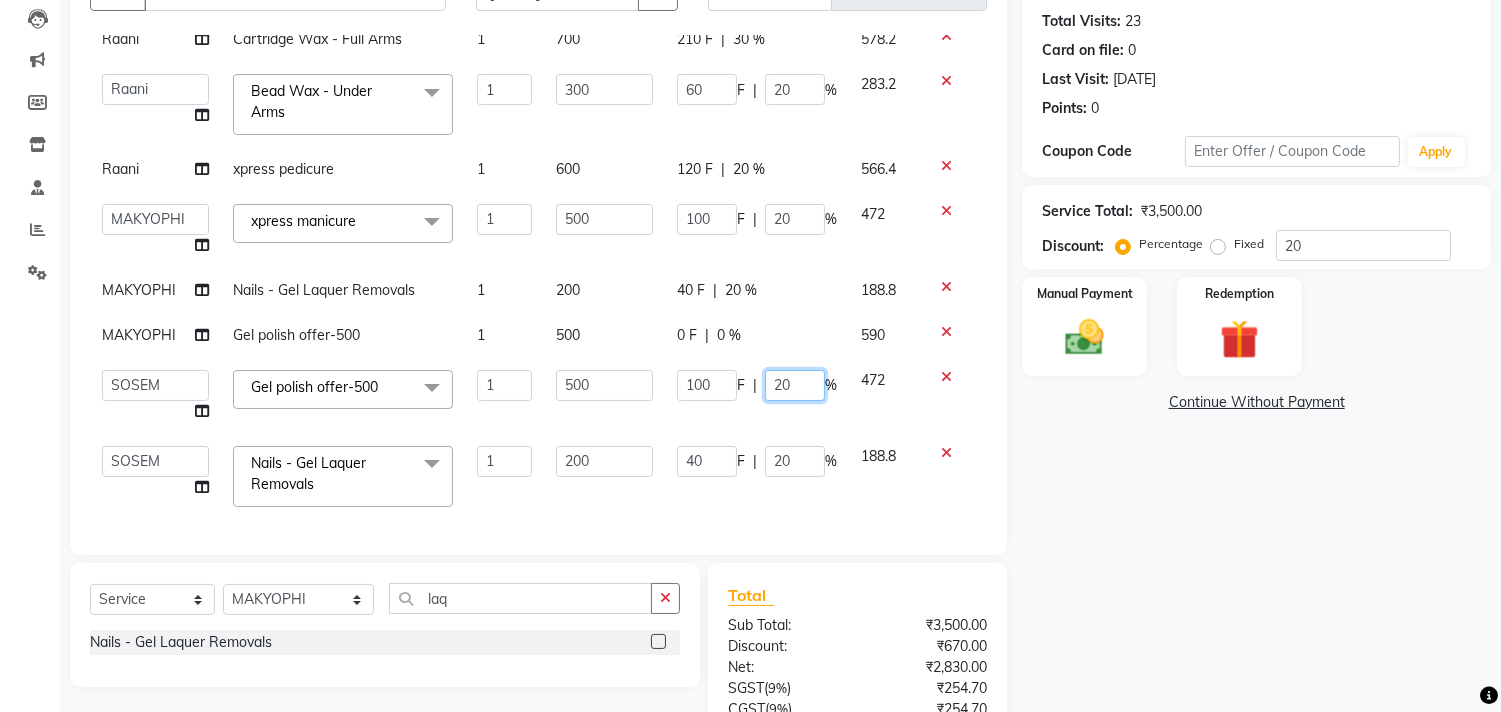 click on "100 F | 20 %" 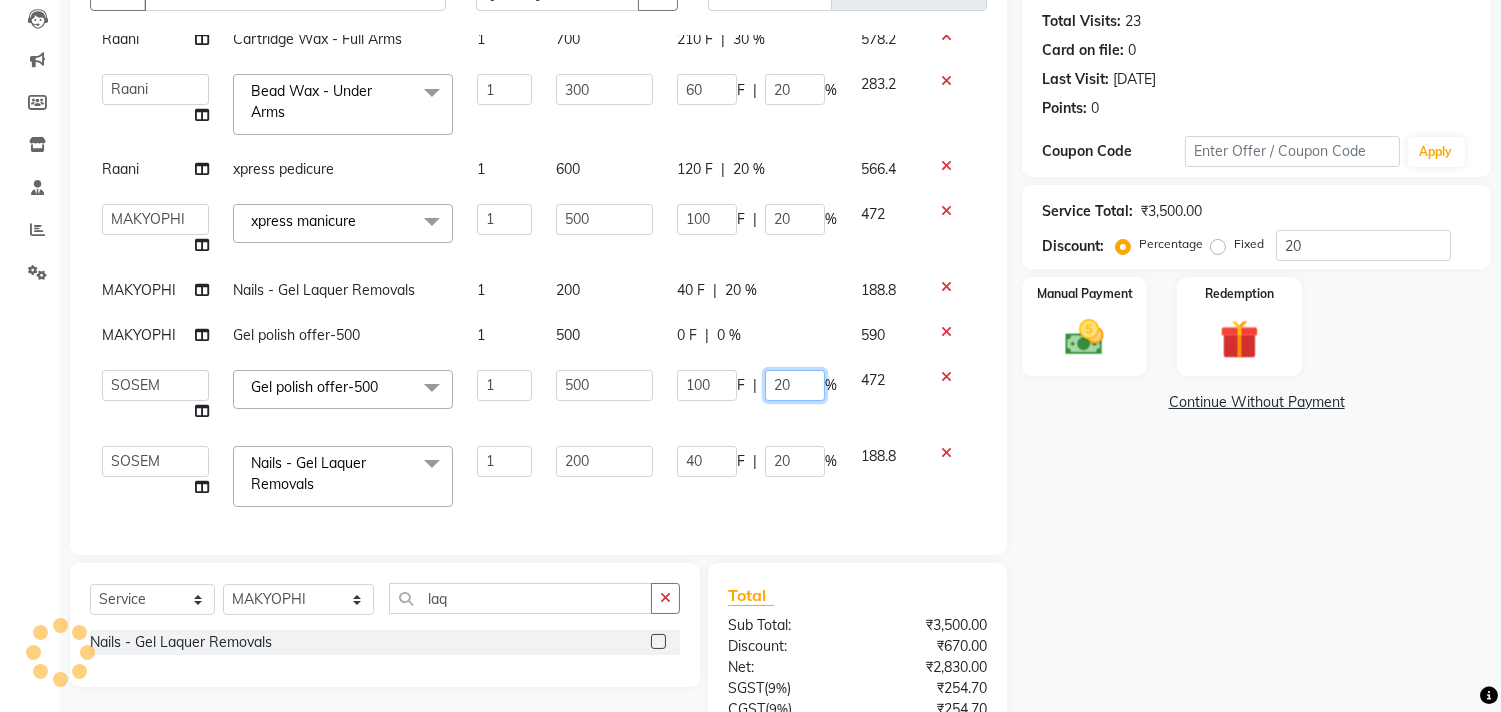 type on "0" 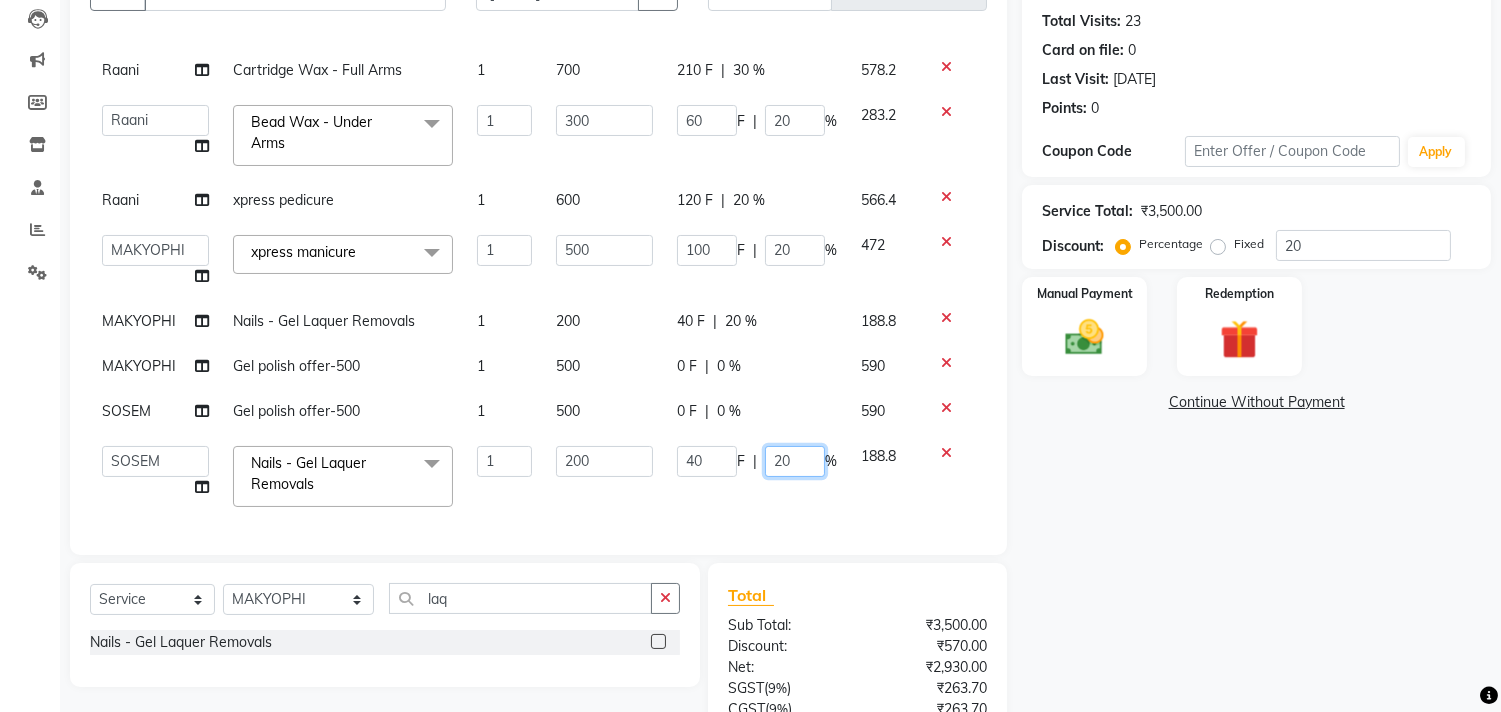 scroll, scrollTop: 85, scrollLeft: 0, axis: vertical 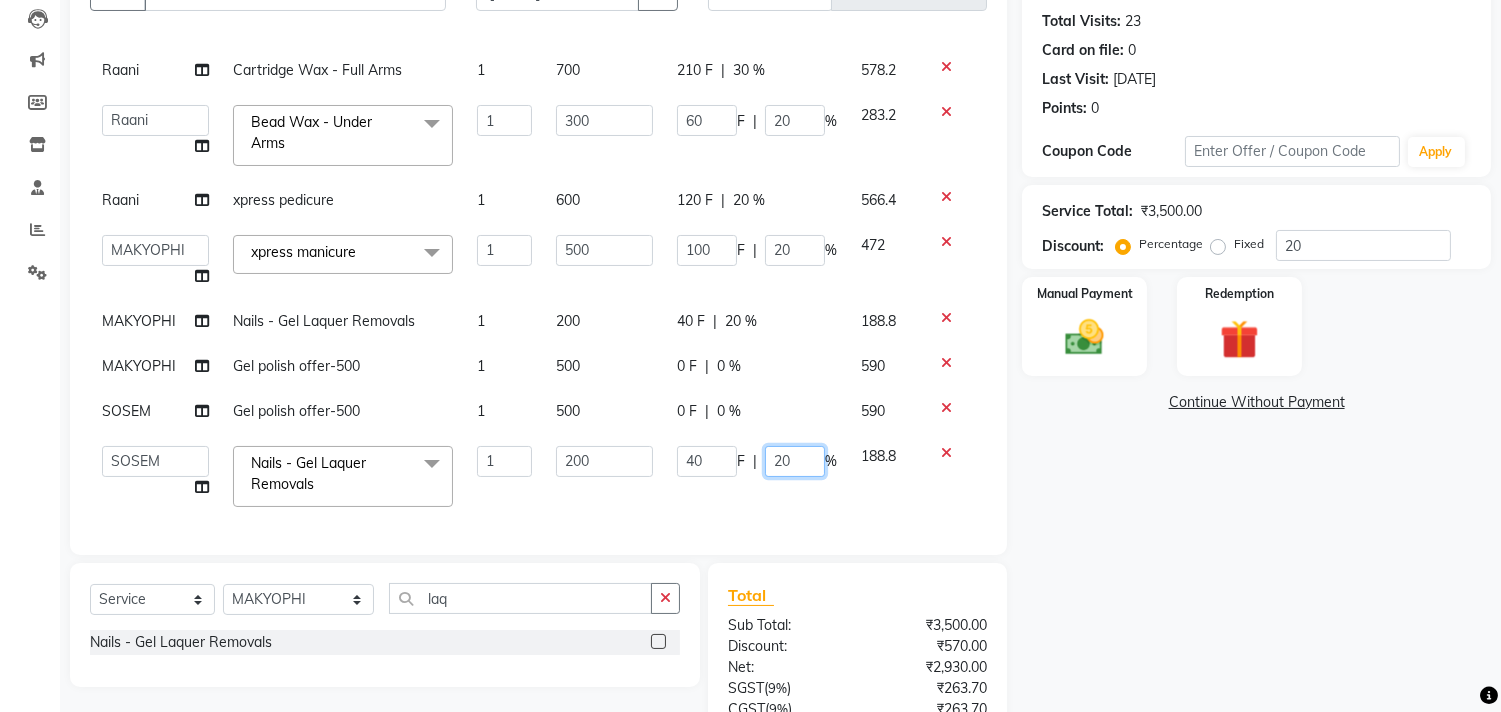 drag, startPoint x: 781, startPoint y: 438, endPoint x: 713, endPoint y: 442, distance: 68.117546 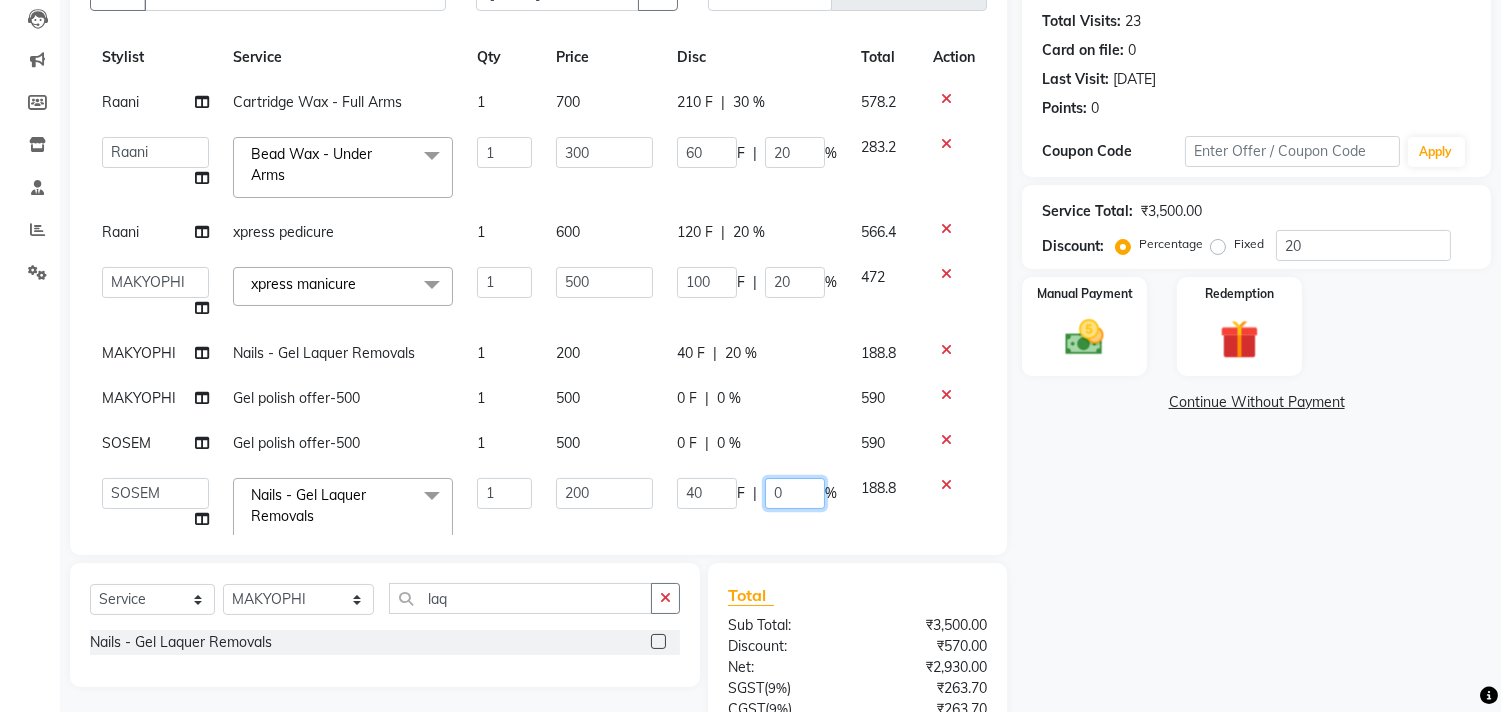 scroll, scrollTop: 0, scrollLeft: 0, axis: both 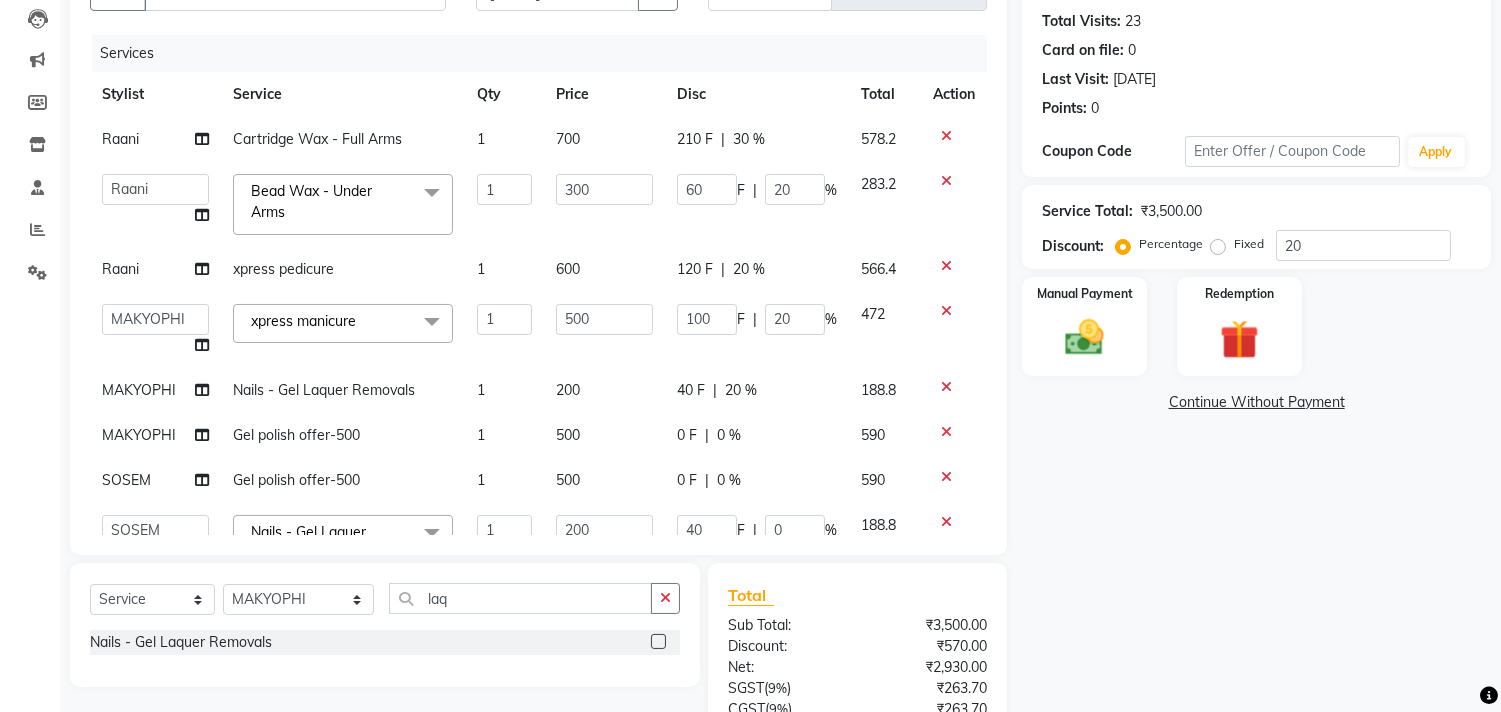 click on "0 F | 0 %" 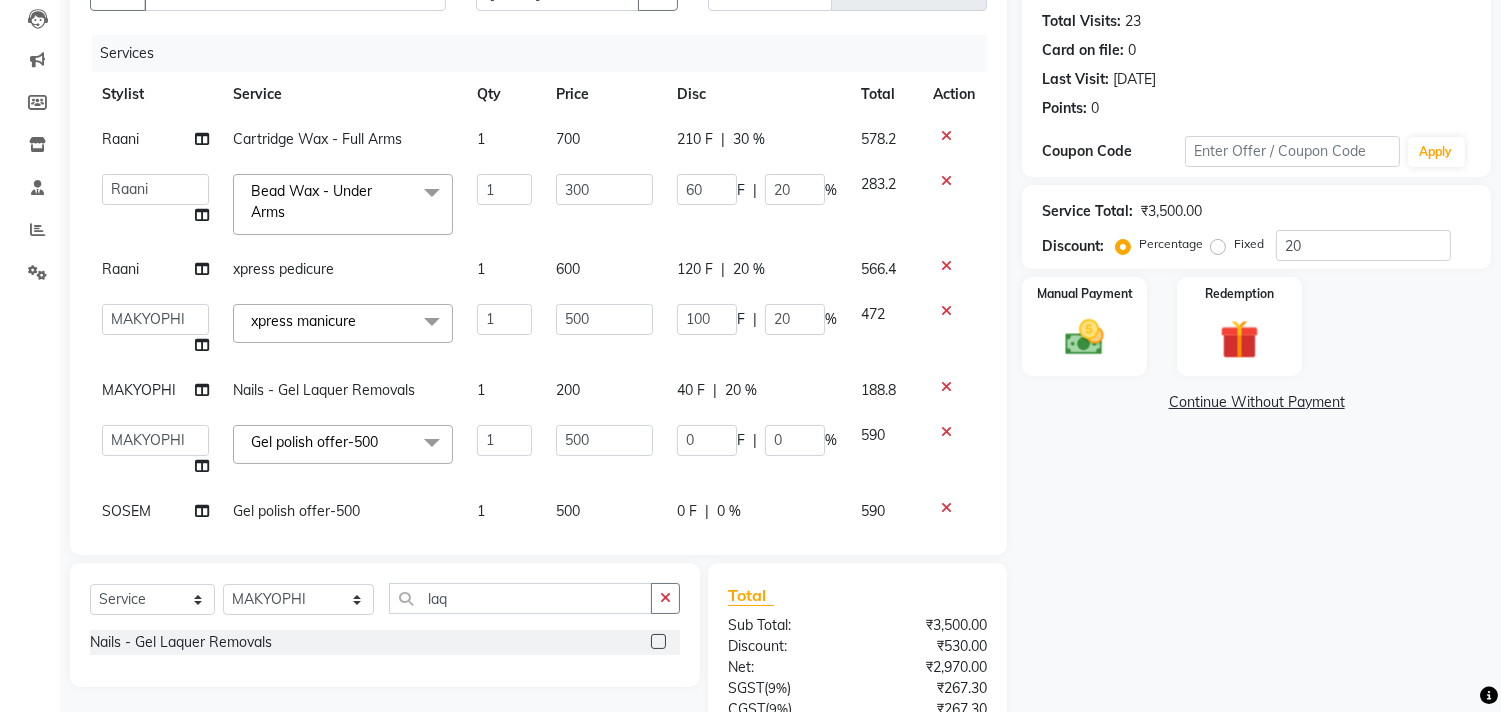 scroll, scrollTop: 76, scrollLeft: 0, axis: vertical 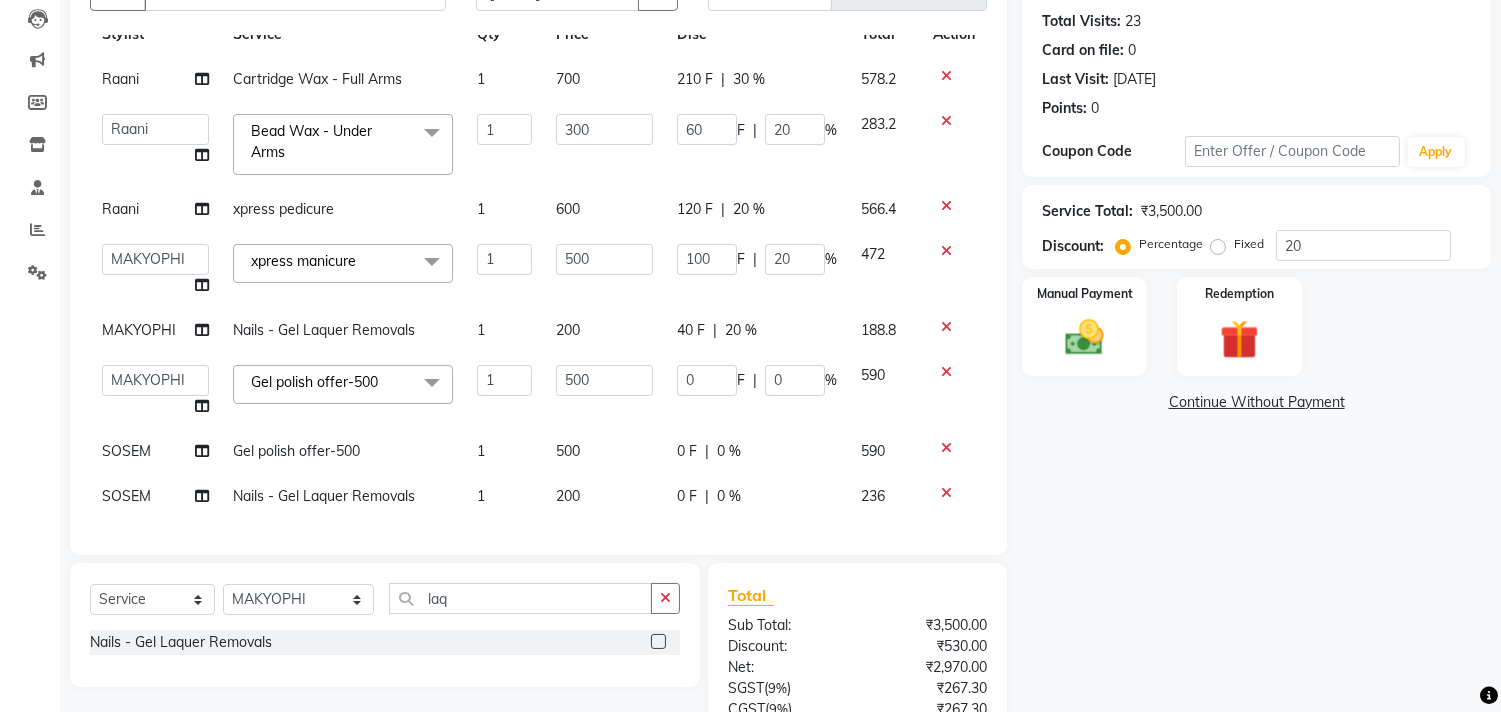 click on "0 F | 0 %" 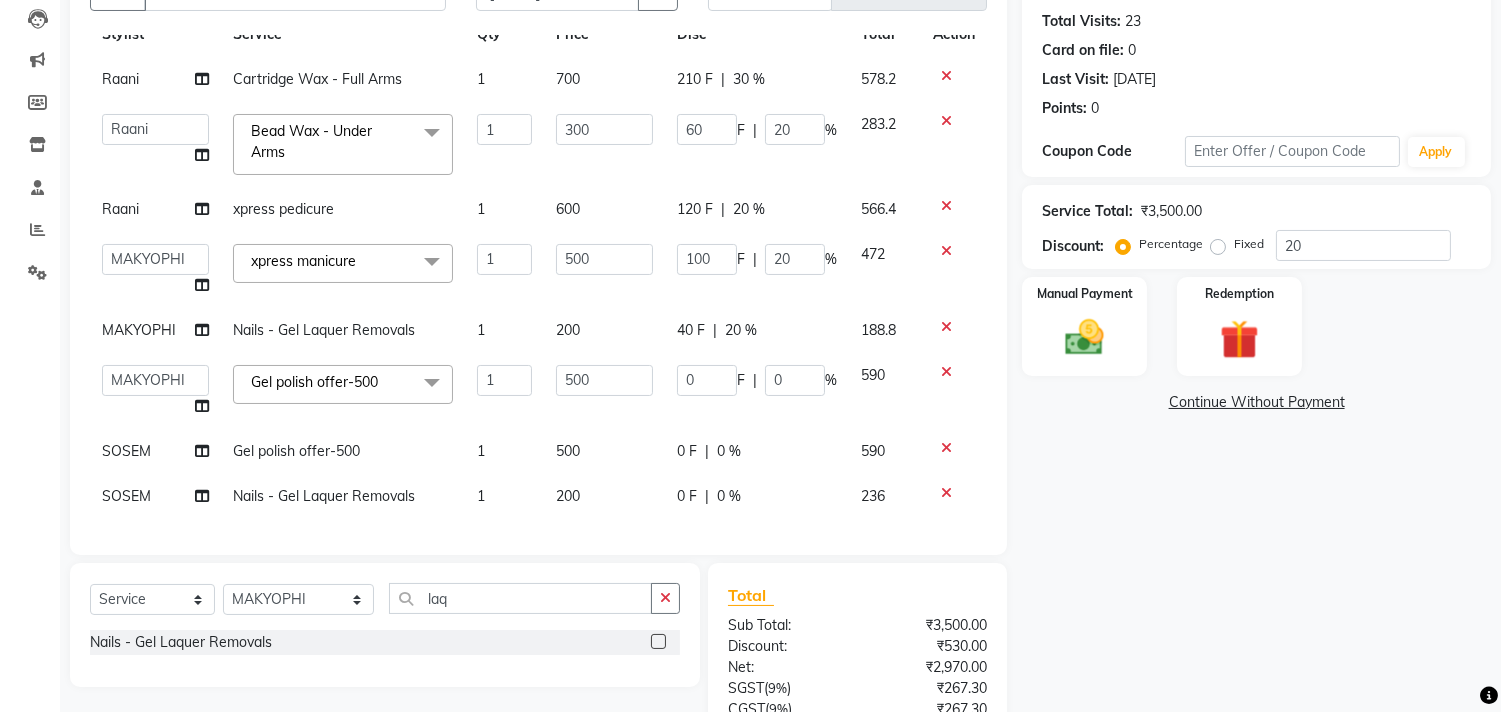 select on "26438" 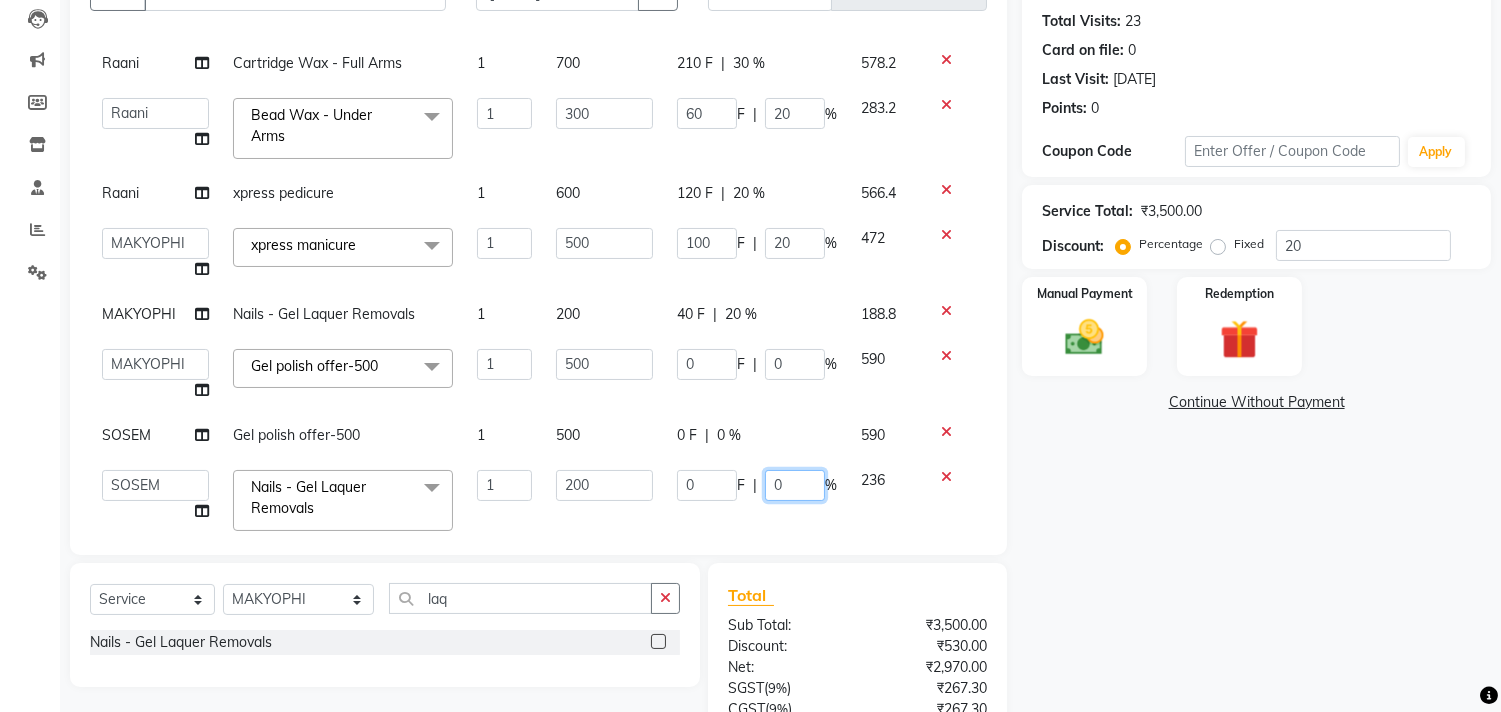 click on "0" 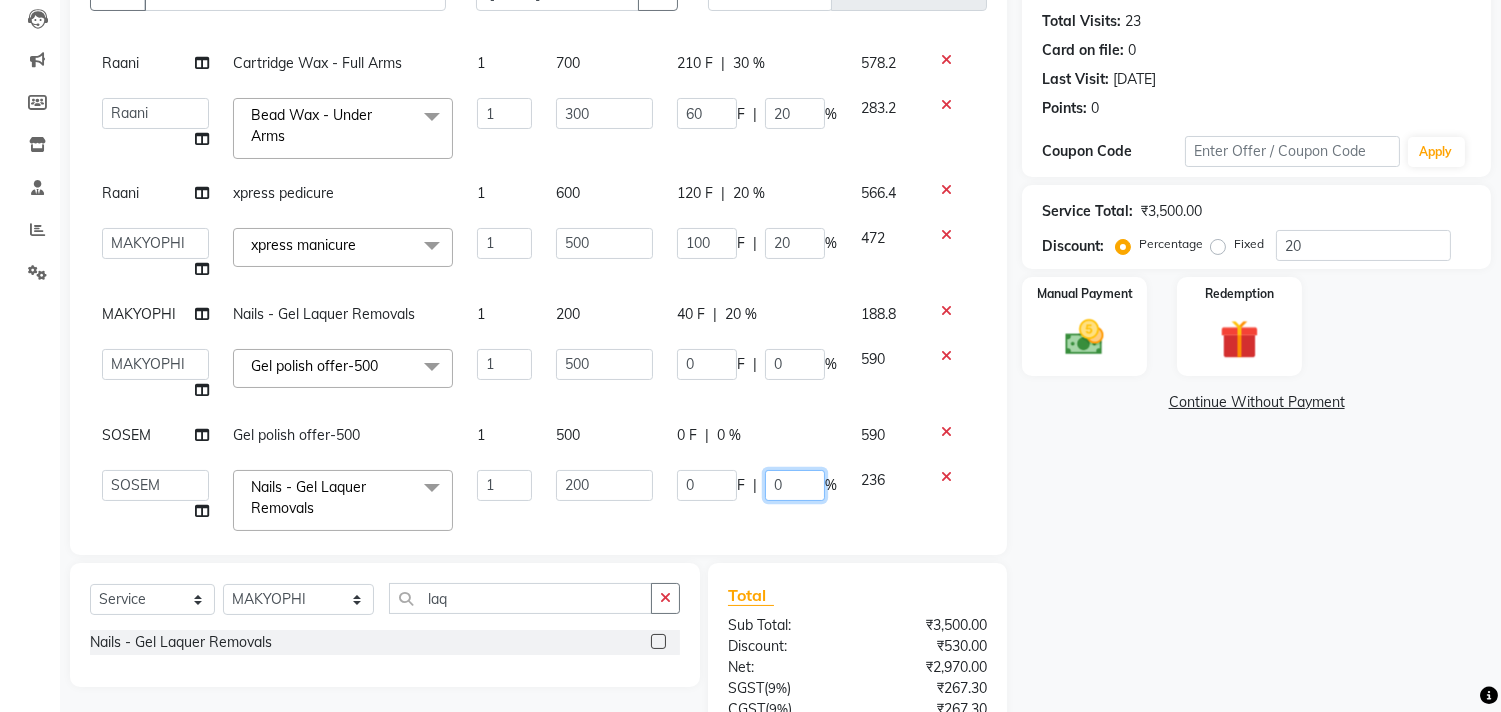 type on "20" 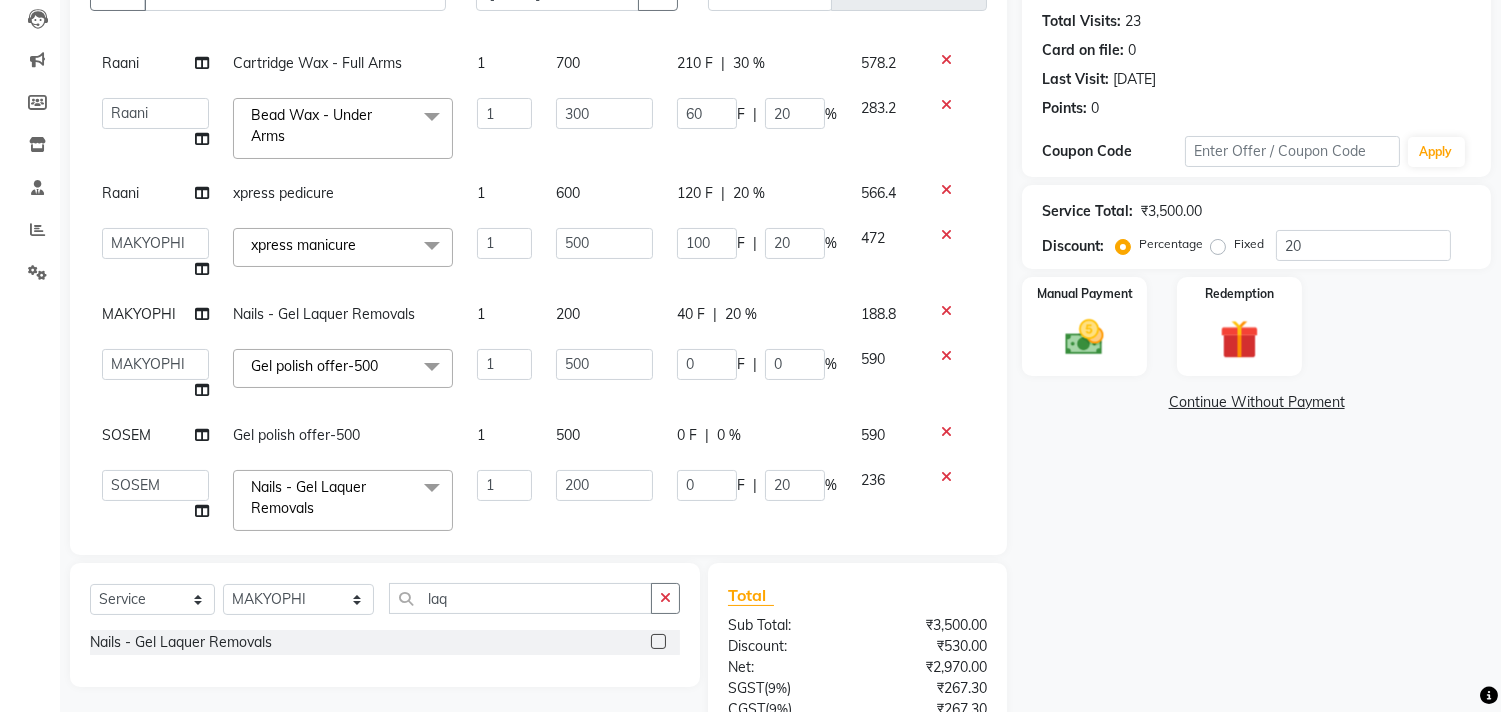 click on "Name: Riti Yadav Membership:  No Active Membership  Total Visits:  23 Card on file:  0 Last Visit:   09-07-2025 Points:   0  Coupon Code Apply Service Total:  ₹3,500.00  Discount:  Percentage   Fixed  20 Manual Payment Redemption  Continue Without Payment" 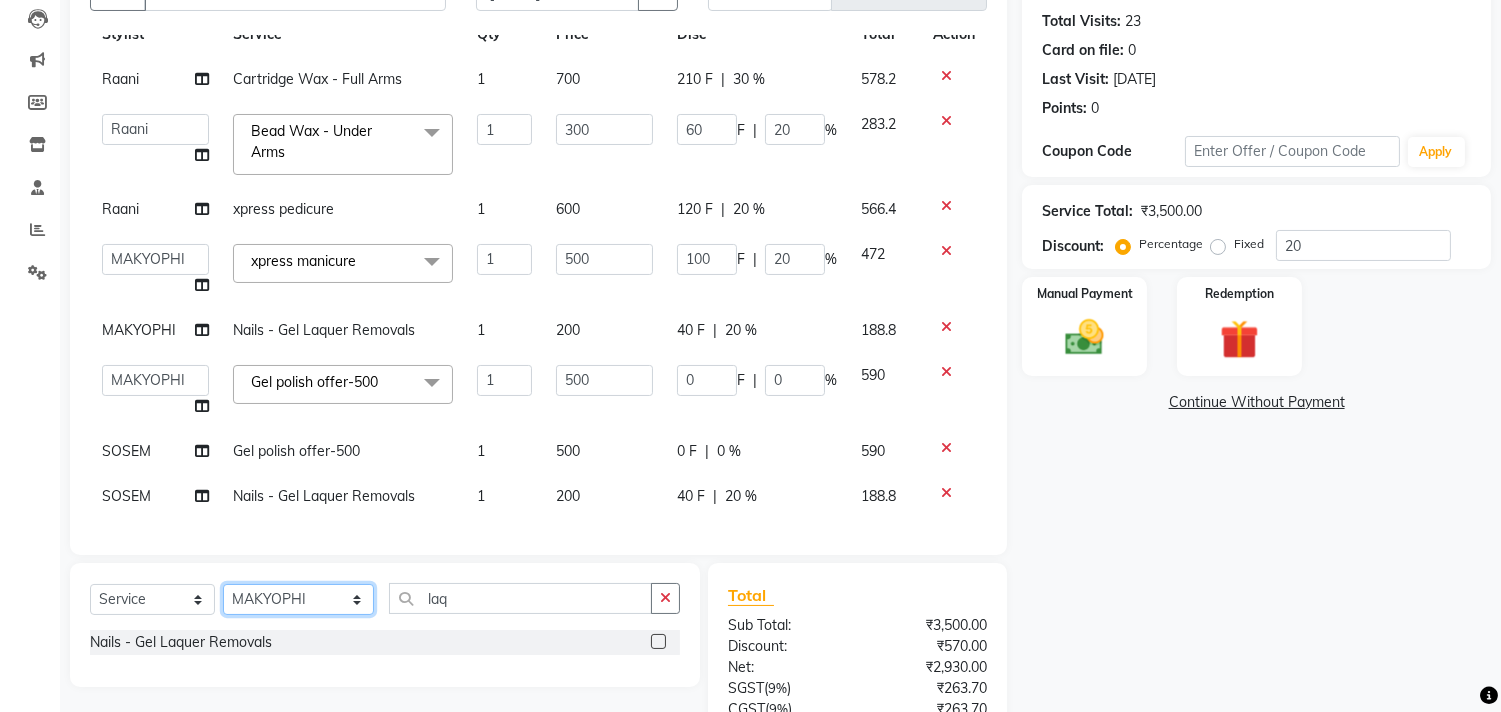 click on "Select Stylist [PERSON_NAME] [PERSON_NAME] Hi On Hair MAKYOPHI [PERSON_NAME] [PERSON_NAME] Raani [PERSON_NAME] [PERSON_NAME] [PERSON_NAME] [PERSON_NAME] SOSEM [PERSON_NAME]" 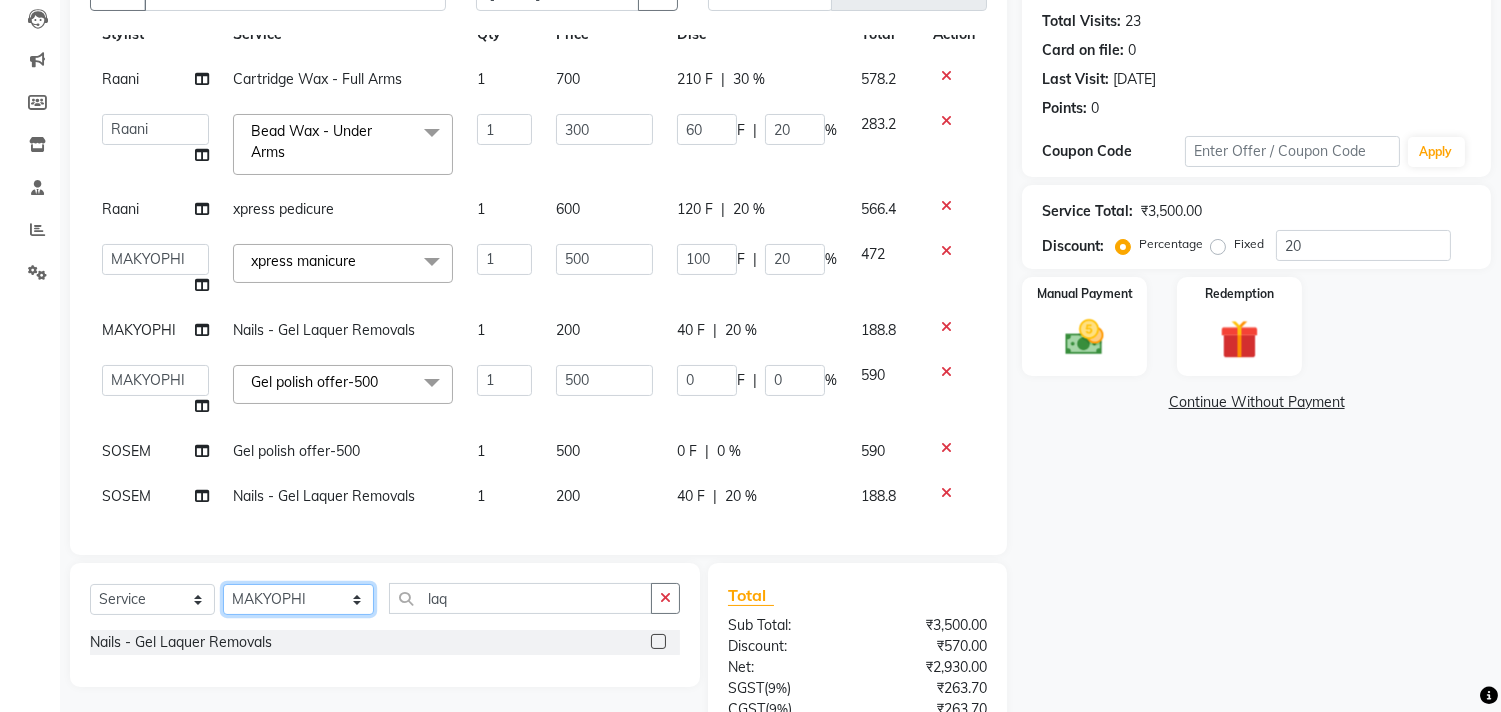 select on "20990" 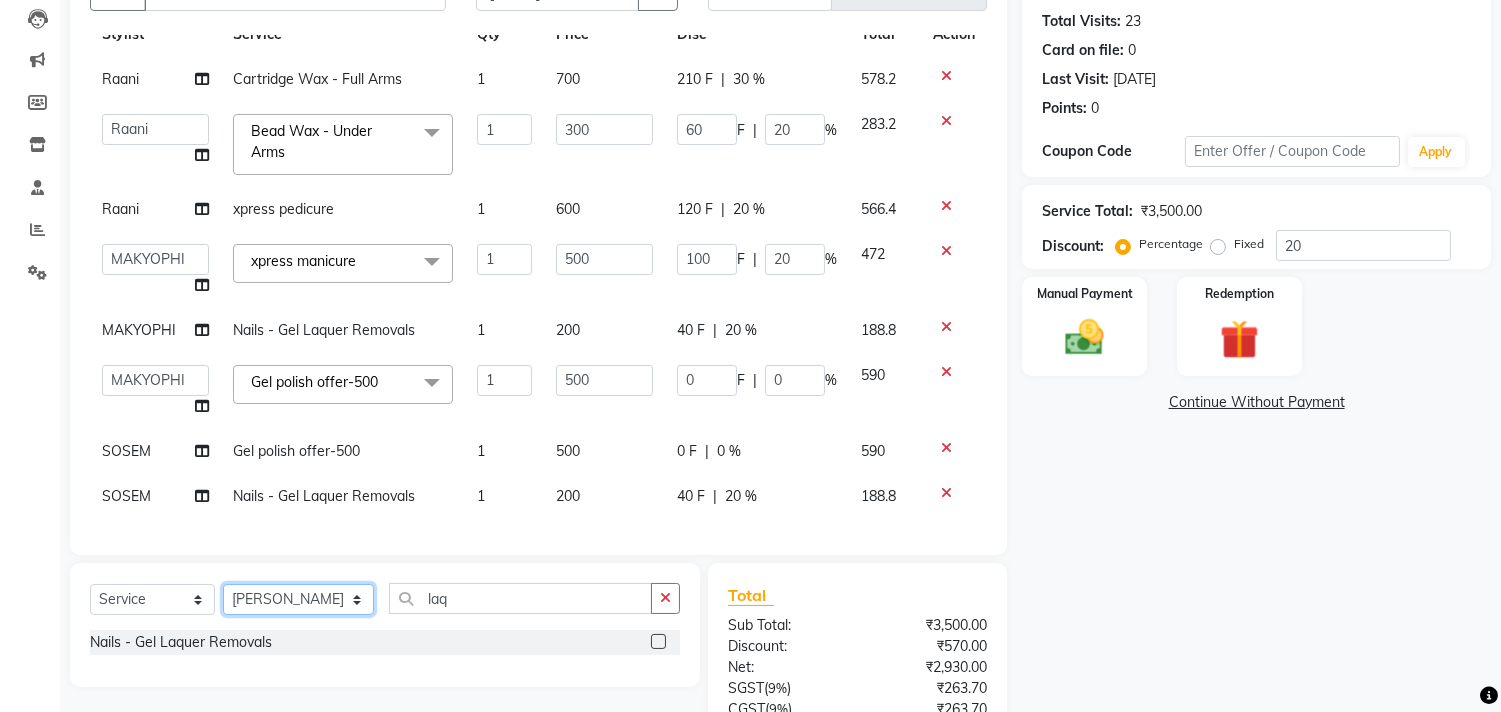 click on "Select Stylist [PERSON_NAME] [PERSON_NAME] Hi On Hair MAKYOPHI [PERSON_NAME] [PERSON_NAME] Raani [PERSON_NAME] [PERSON_NAME] [PERSON_NAME] [PERSON_NAME] SOSEM [PERSON_NAME]" 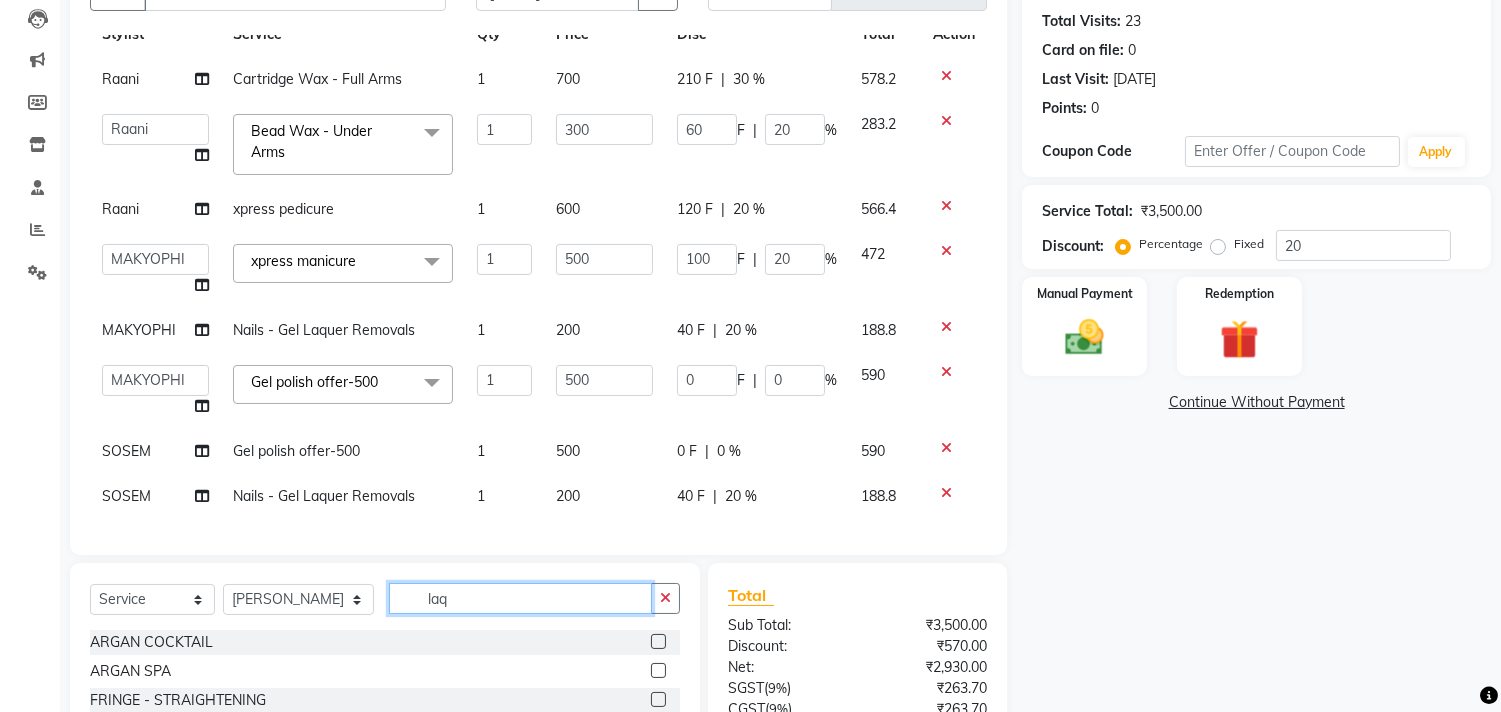 click on "laq" 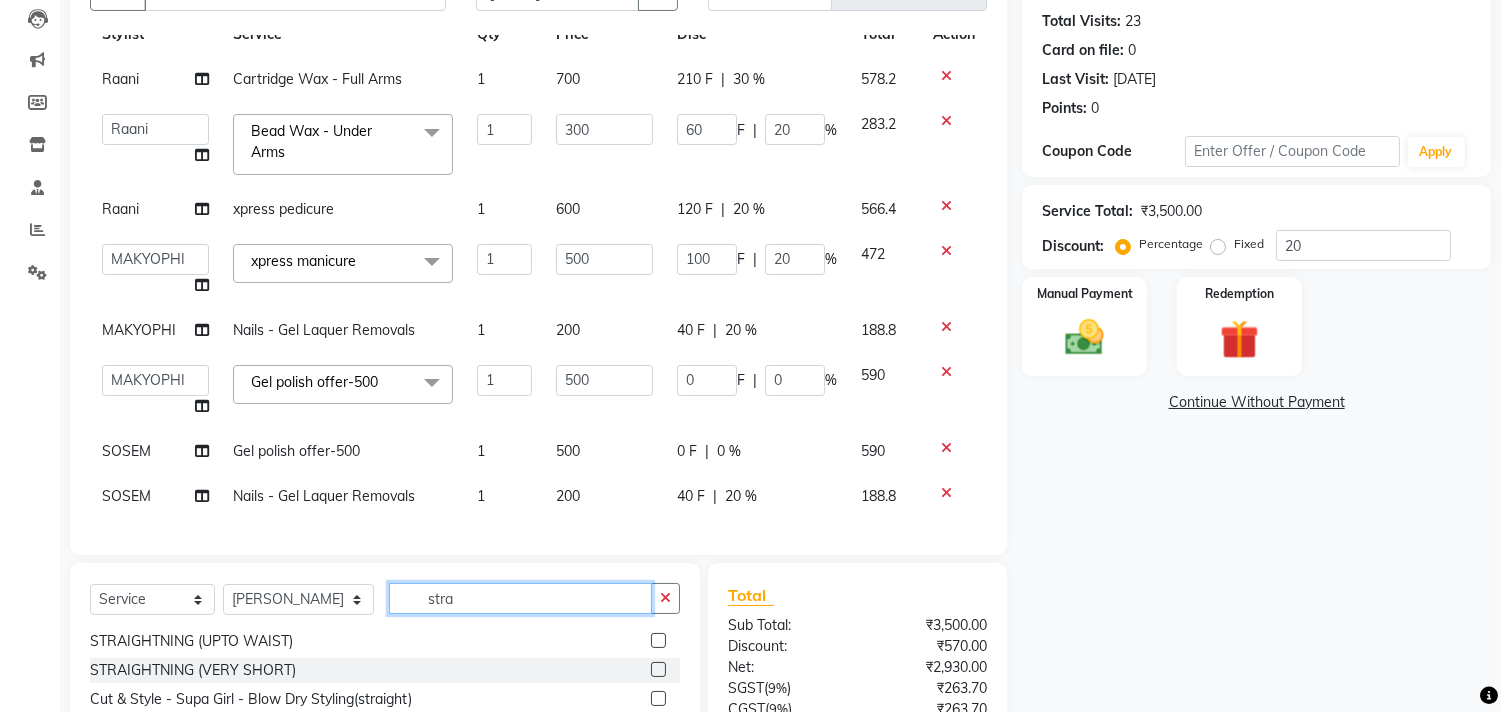 scroll, scrollTop: 90, scrollLeft: 0, axis: vertical 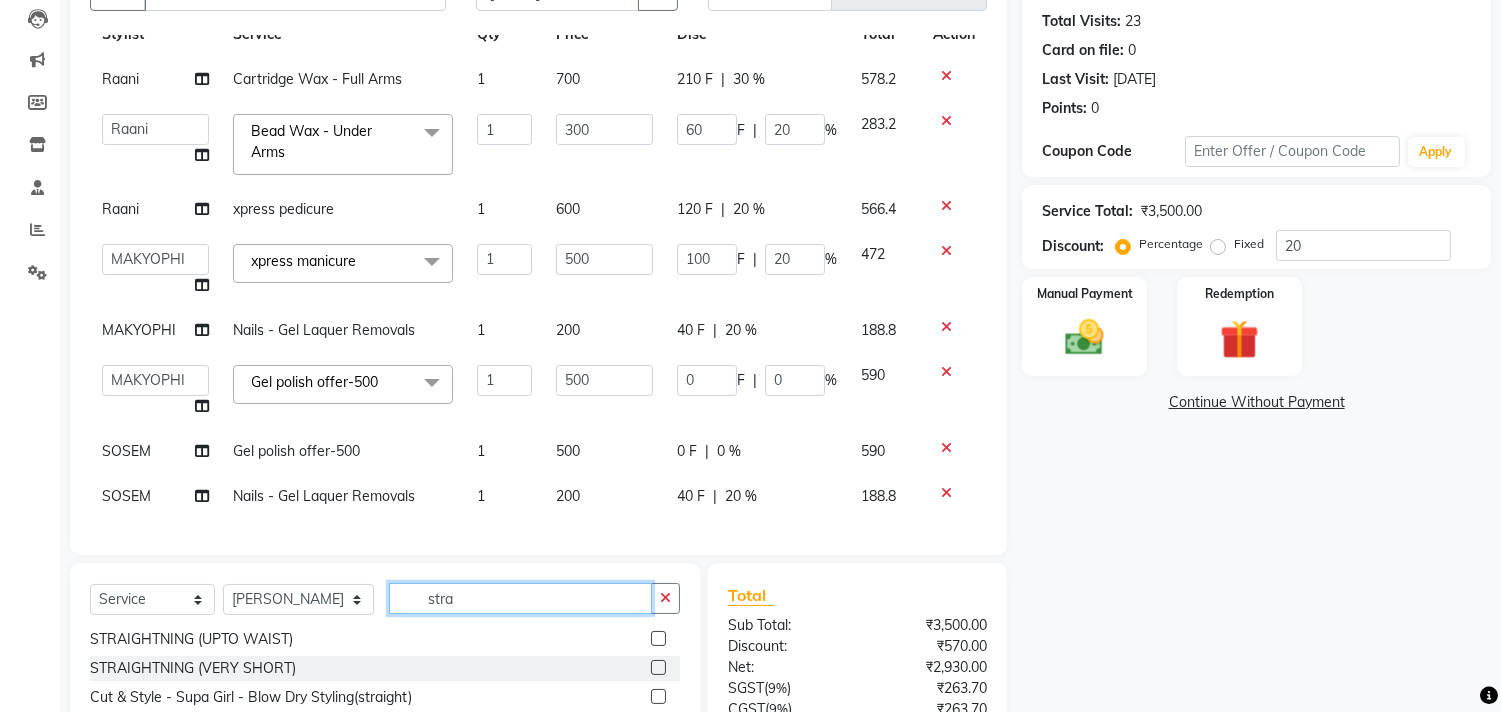type on "stra" 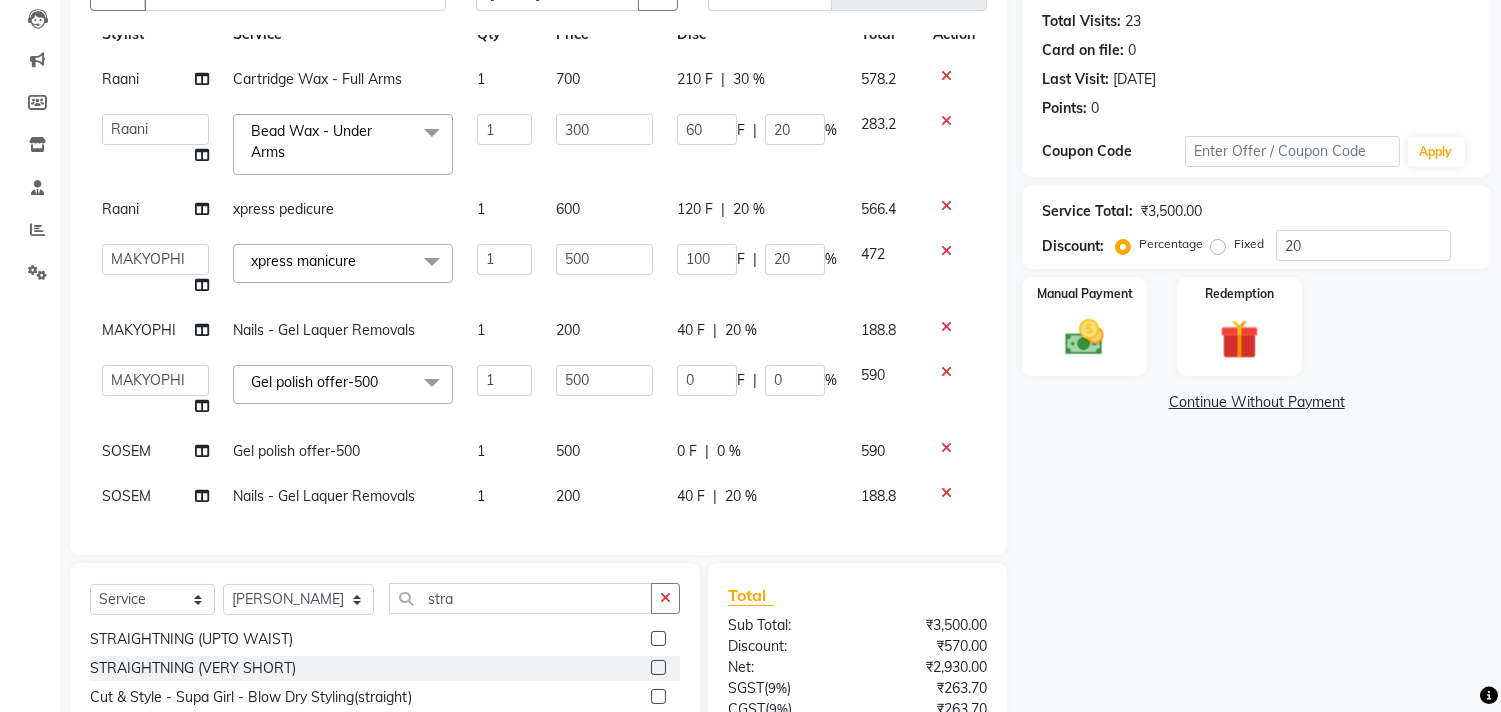 click 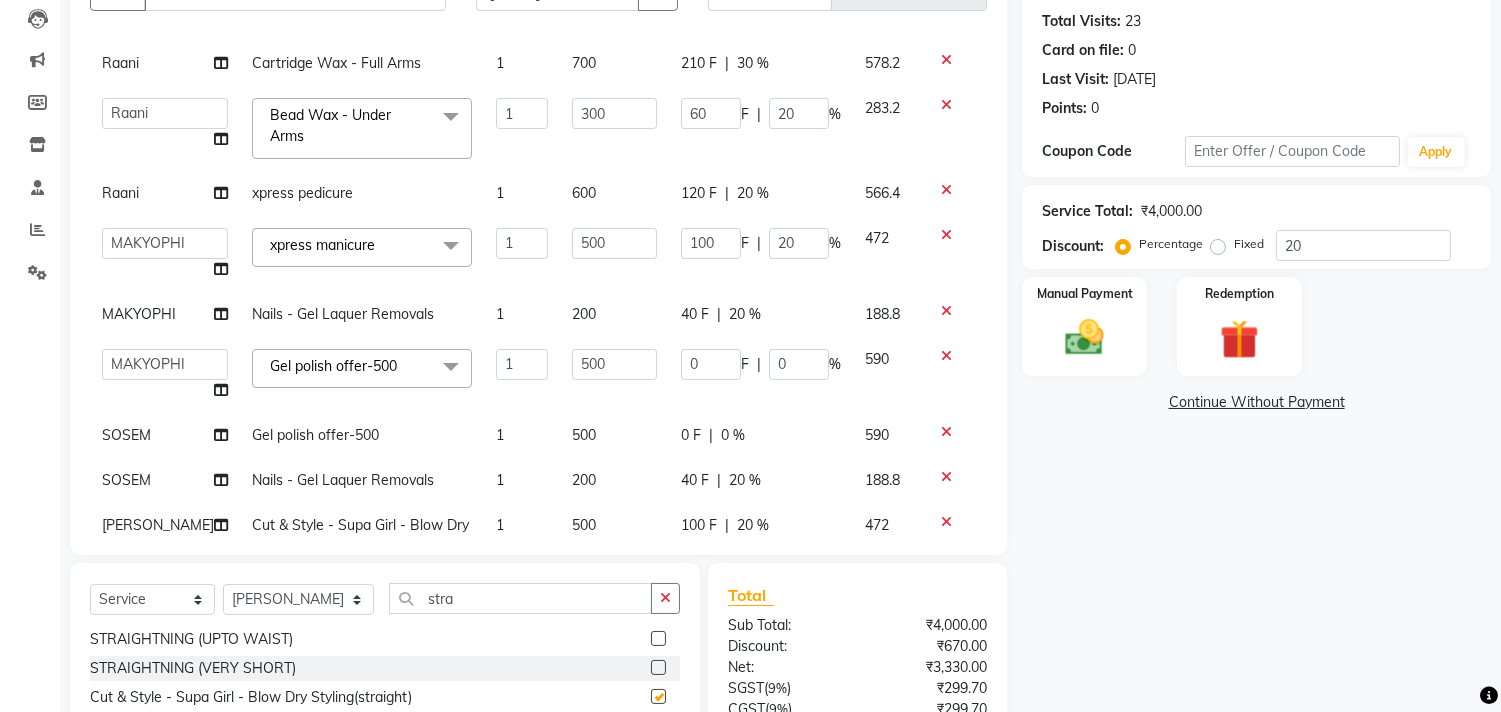 checkbox on "false" 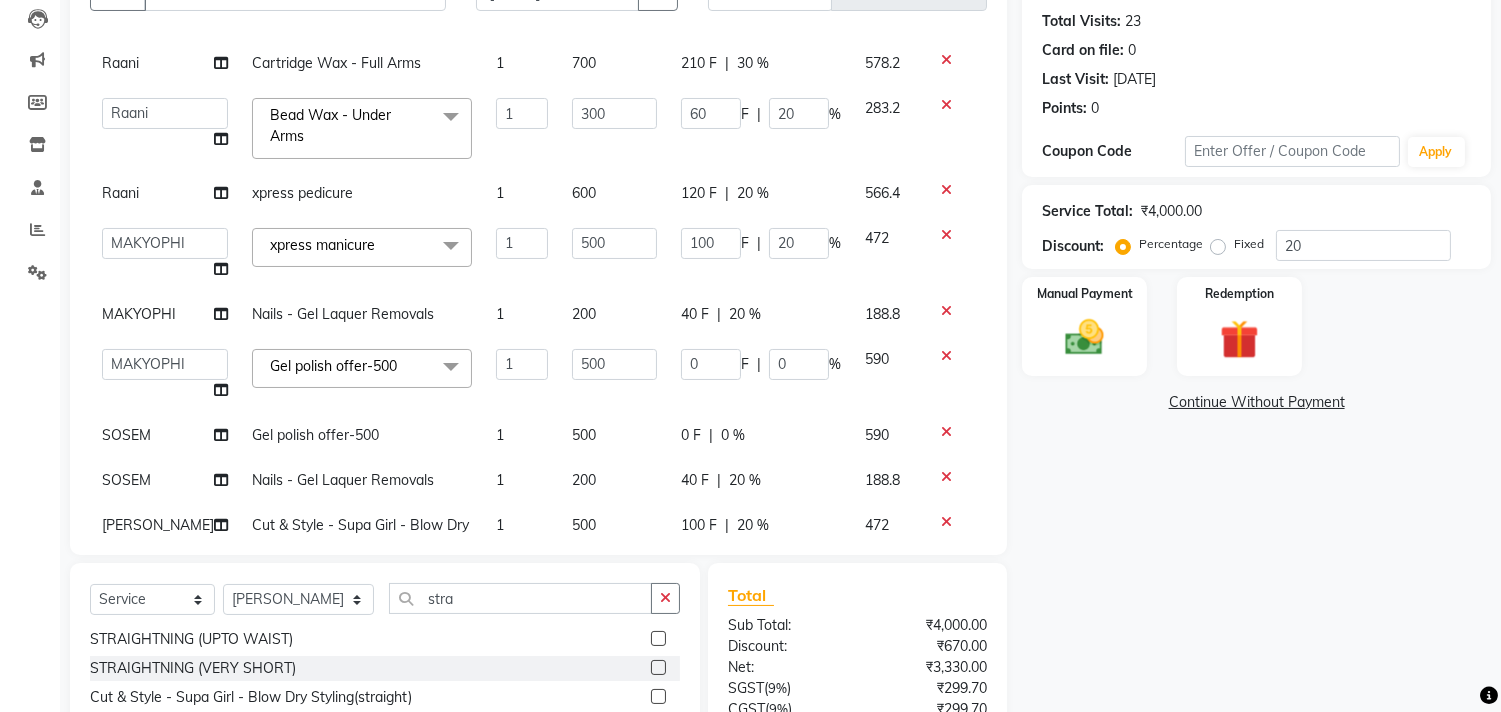 scroll, scrollTop: 142, scrollLeft: 0, axis: vertical 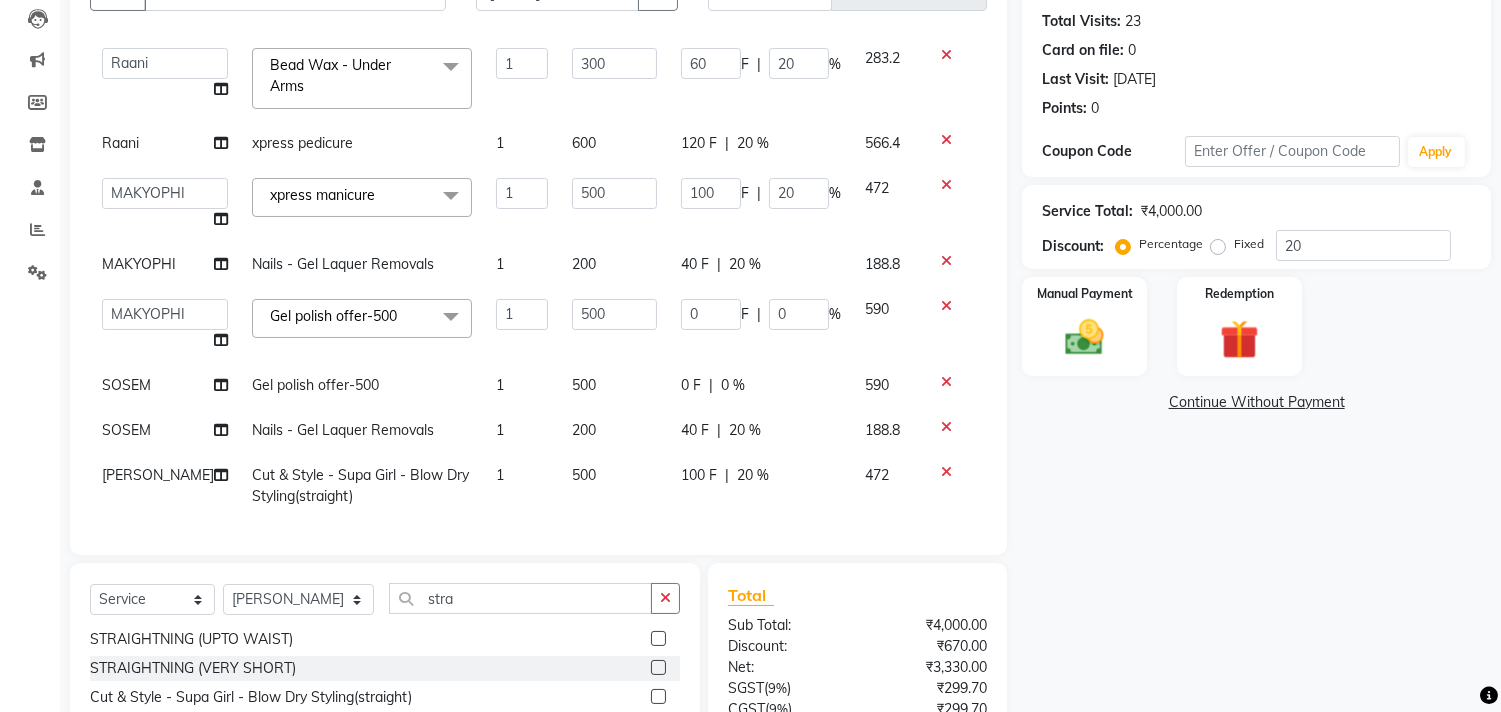 click on "500" 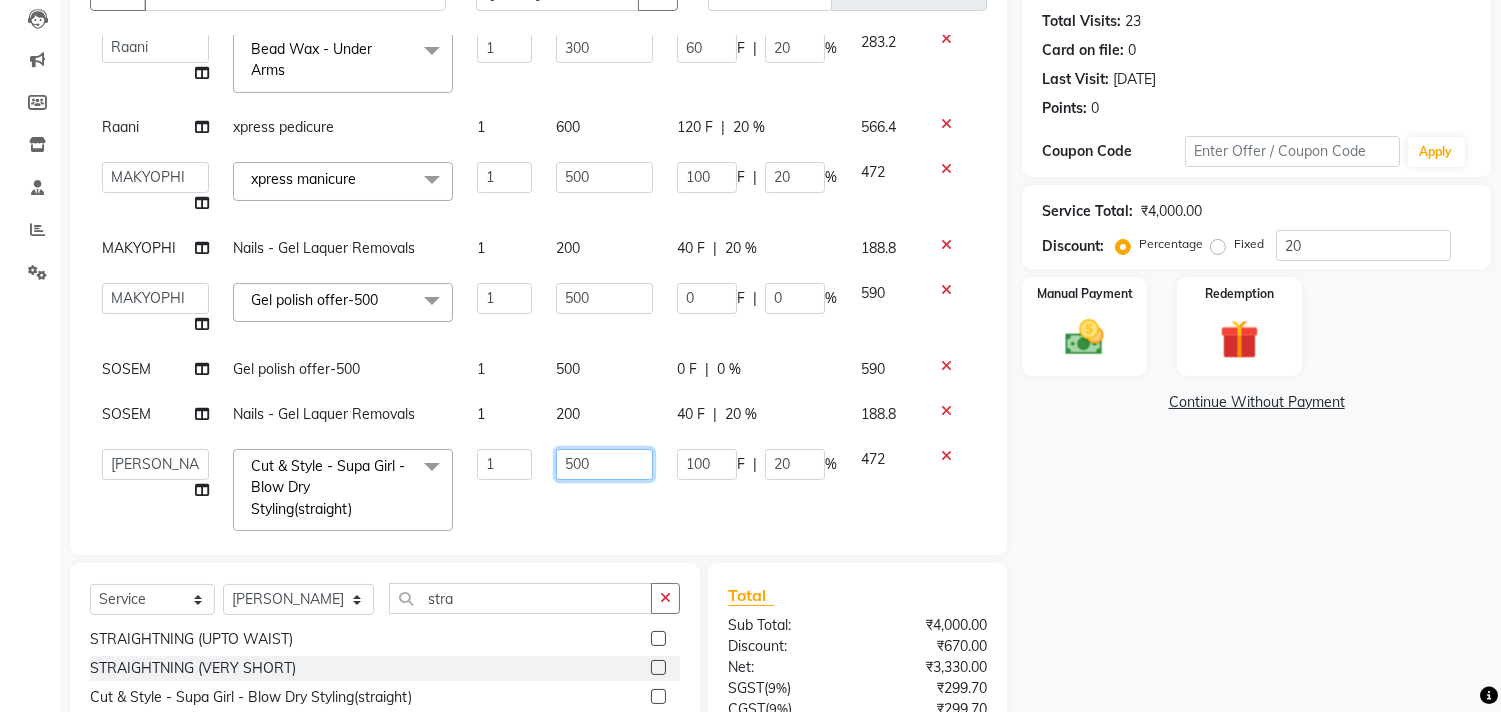 click on "500" 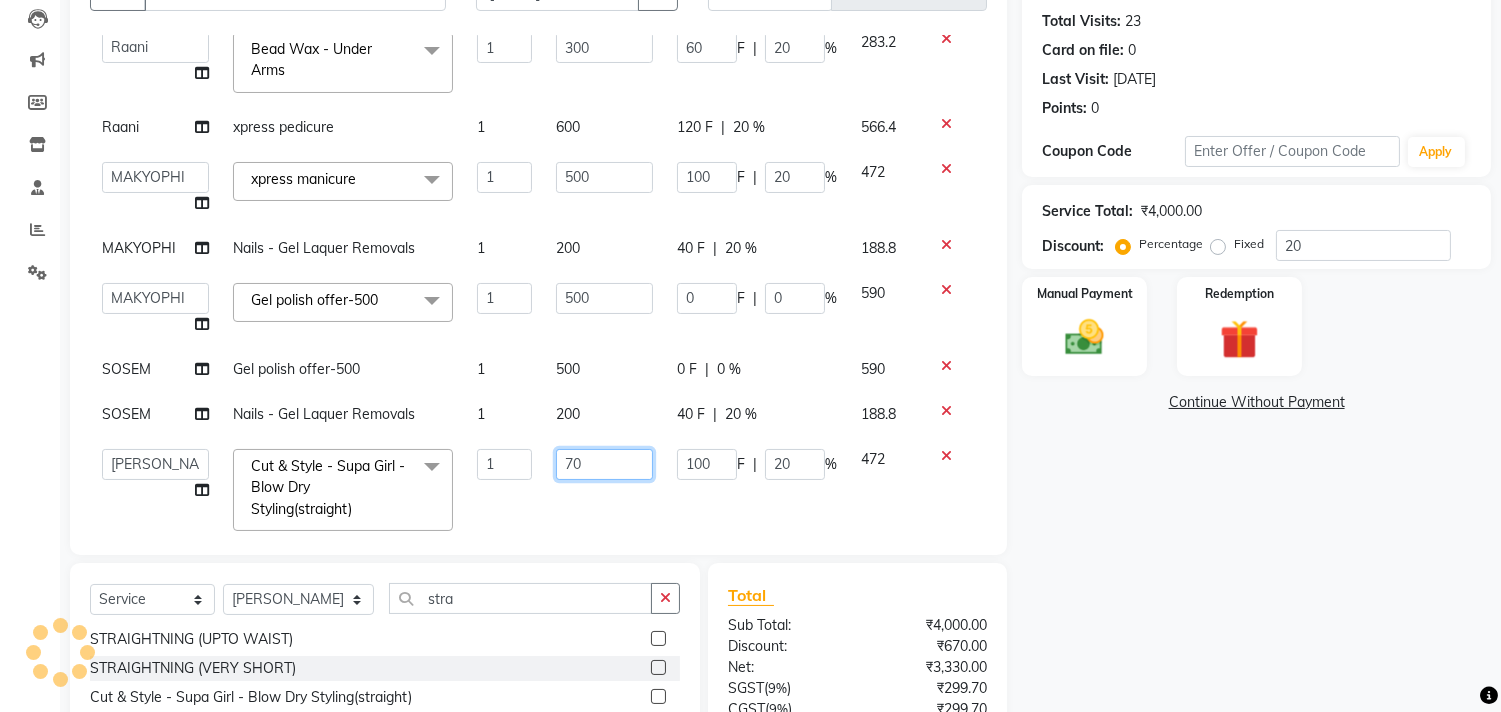 type on "700" 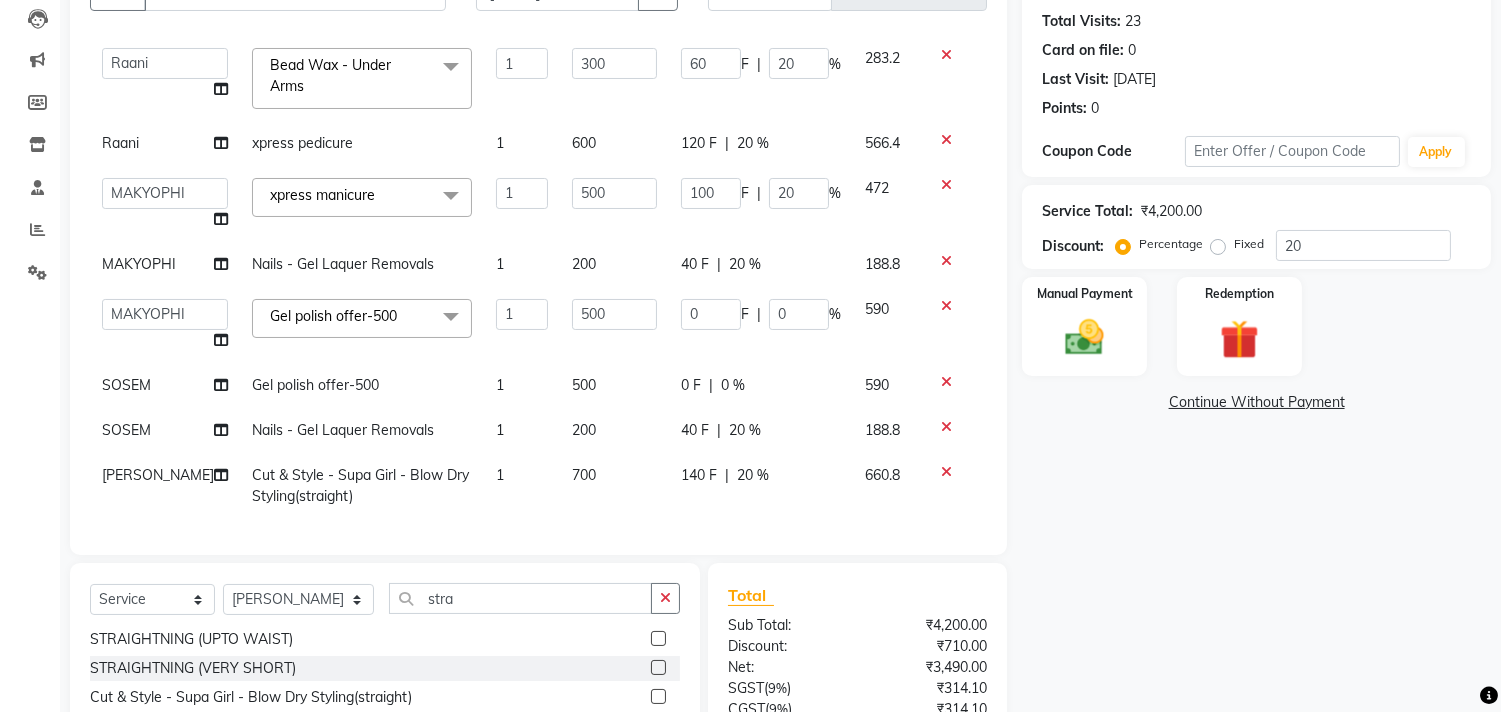 click on "140 F | 20 %" 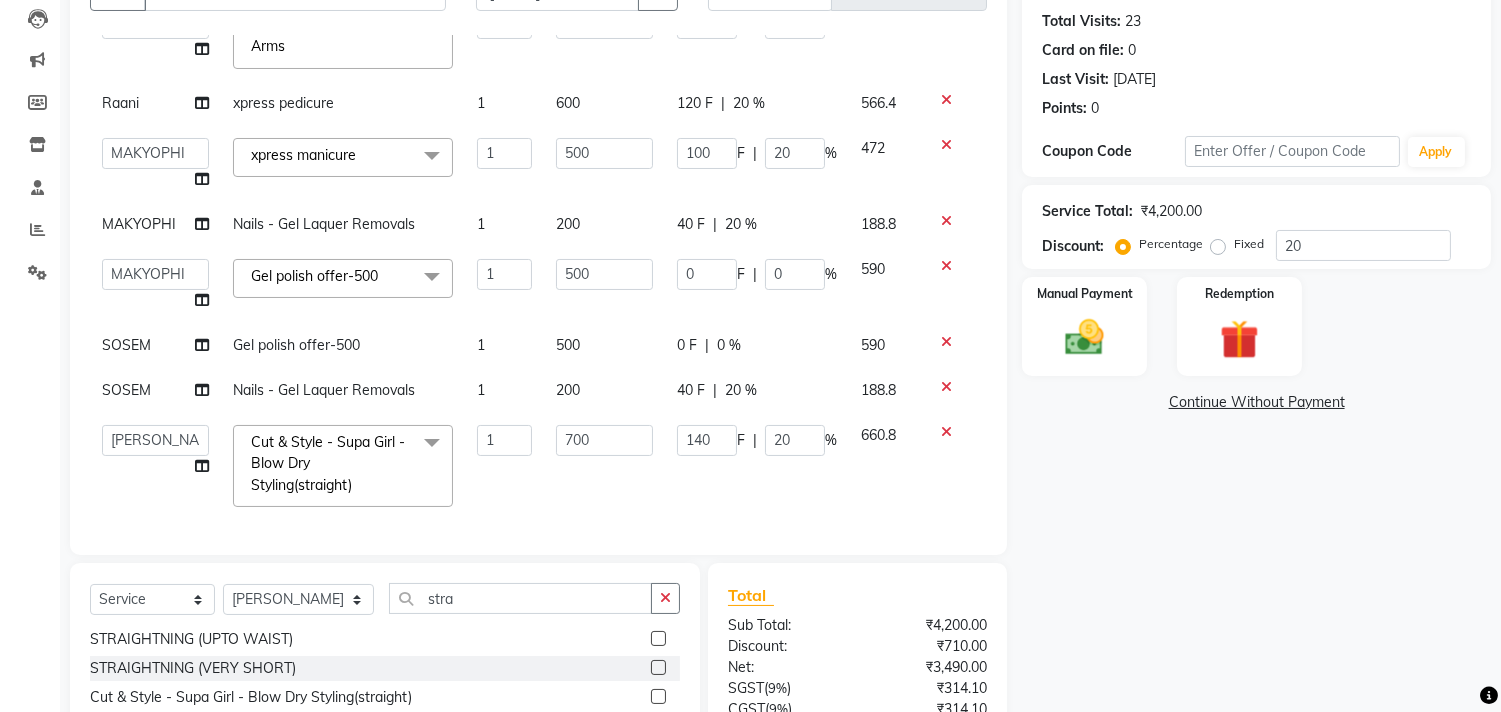 scroll, scrollTop: 183, scrollLeft: 0, axis: vertical 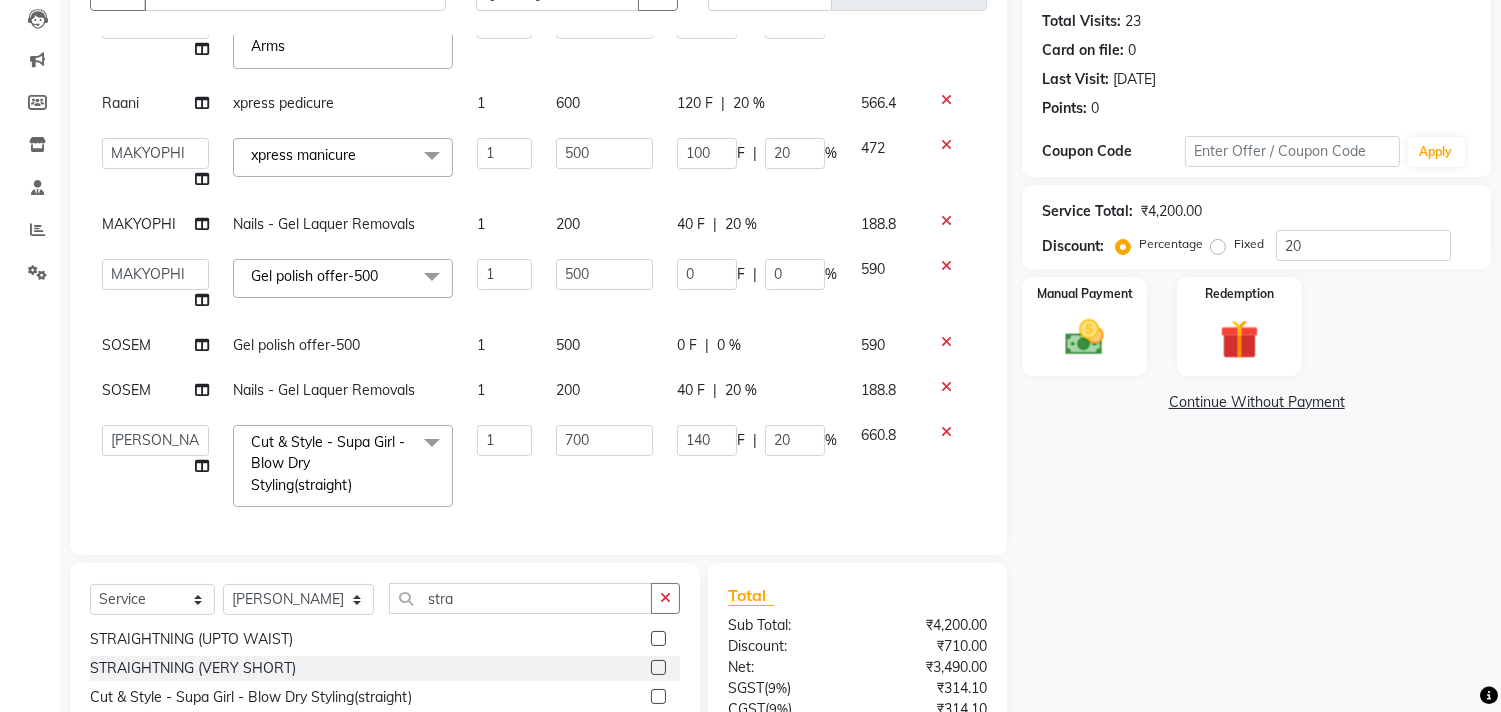 click on "200" 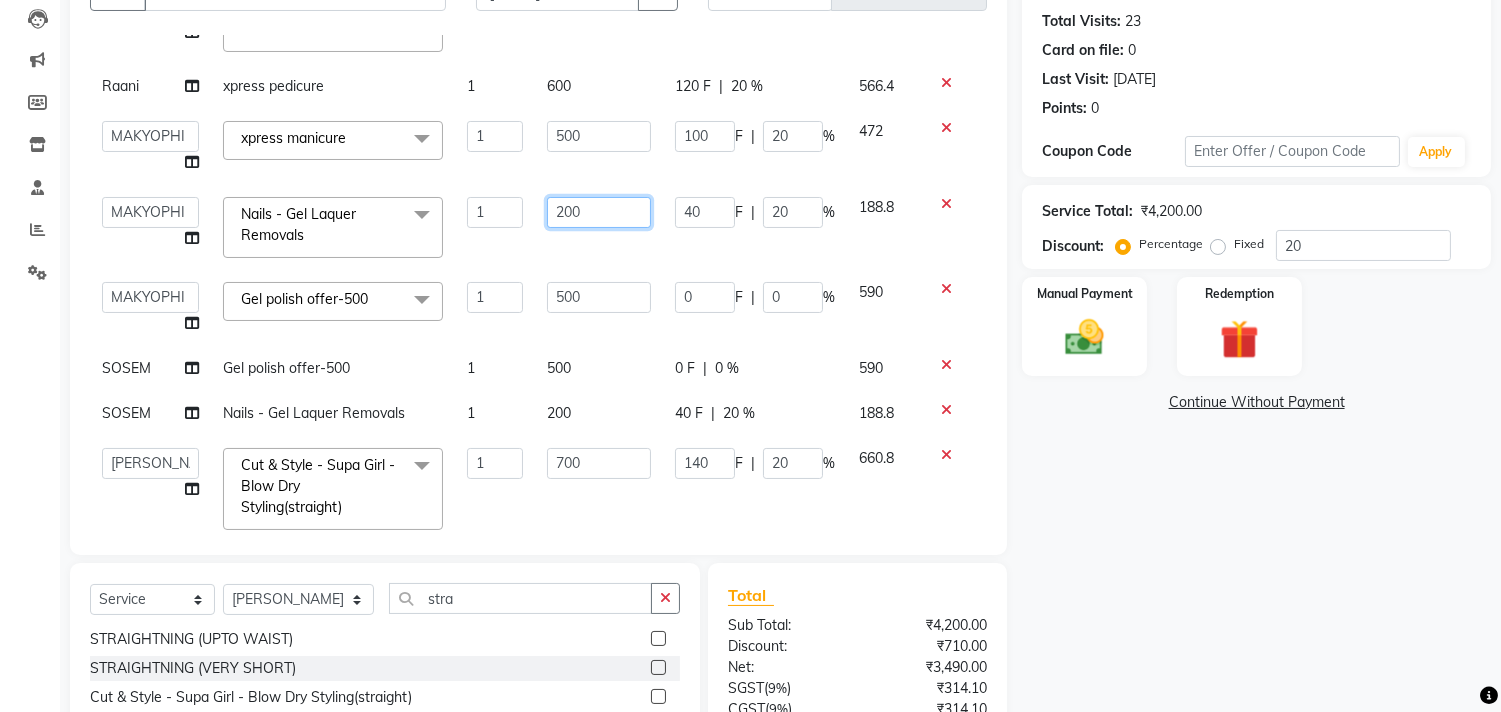 drag, startPoint x: 586, startPoint y: 213, endPoint x: 454, endPoint y: 196, distance: 133.0902 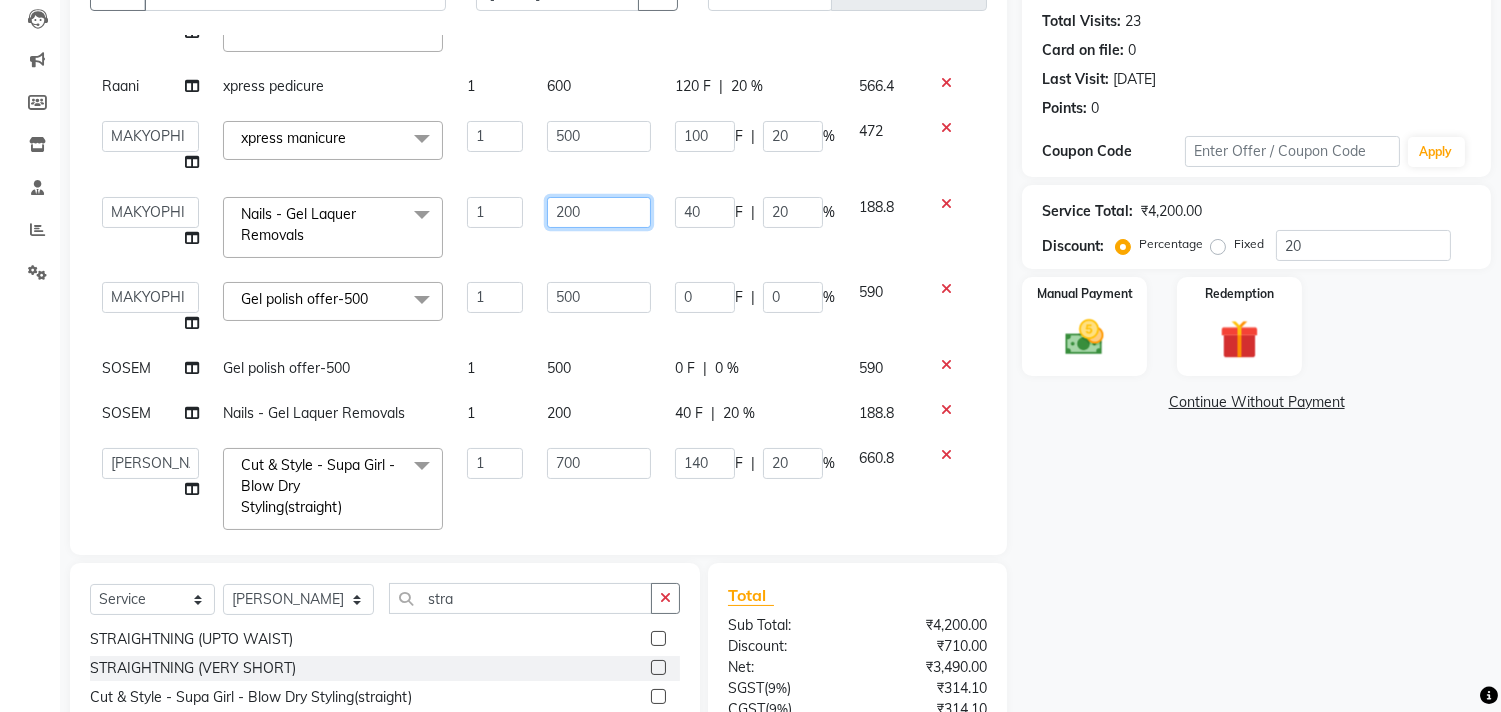 click on "Alim Kaldane   Anwar Laskar   Hi On Hair   MAKYOPHI   Pankaj Thakur   Poonam Nalawade   Raani   Rasika  Shelar   Rehan Salmani   Saba Shaikh   Sana Shaikh   SOSEM   Zeeshan Salmani  Nails  - Gel Laquer Removals  x ARGAN COCKTAIL ARGAN SPA FRINGE - STRAIGHTENING HAIR EXTENSION REMOVAL HAIR EXTENSIONS INTEGRITY UPTO SHOULDER MOISTURE PLUS SPA (Upto Shoulder) NANO PLASTIA (Very Short) OLA PLEX STAND ALONE OLA PLEX TREATMENT SLIVER SHINE COCKTAIL STENSILS STRAIGHTNING (ABOVE SHOULDER) STRAIGHTNING (BELOW SHOULDER) STRAIGHTNING (UPTO WAIST) STRAIGHTNING (VERY SHORT) Colour Care milkshake Spa foot massage Nose wax file/cut file/cut/polish outcurls Blow dry Aroma Manicure eyebrows/upperlips wash n Blowdry UPPERLIPS PINKINI WAX face Dtan Cateye gel polish Aroma Pedicure AVL pedicure marine sea alga face bleach Bomb pedicure Bomb Manicure AVL Manicure marine sea alga Feet Wax ADD ON OIL WASH FEET DTAN Polish change Add on Feet Pack Add on hands pack Brighting peel off mask Head neck N Shoulder Messsage Ola Plex Spa" 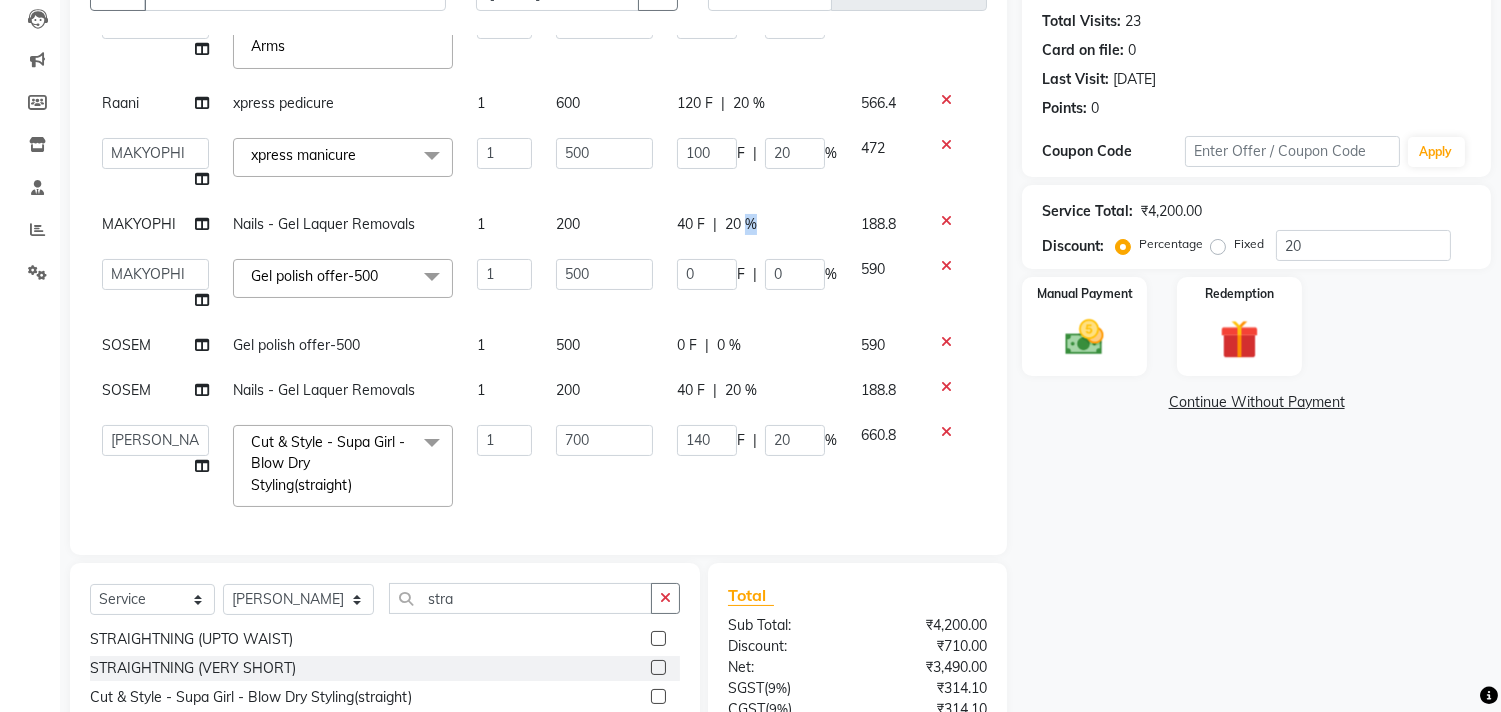 drag, startPoint x: 783, startPoint y: 203, endPoint x: 731, endPoint y: 223, distance: 55.713554 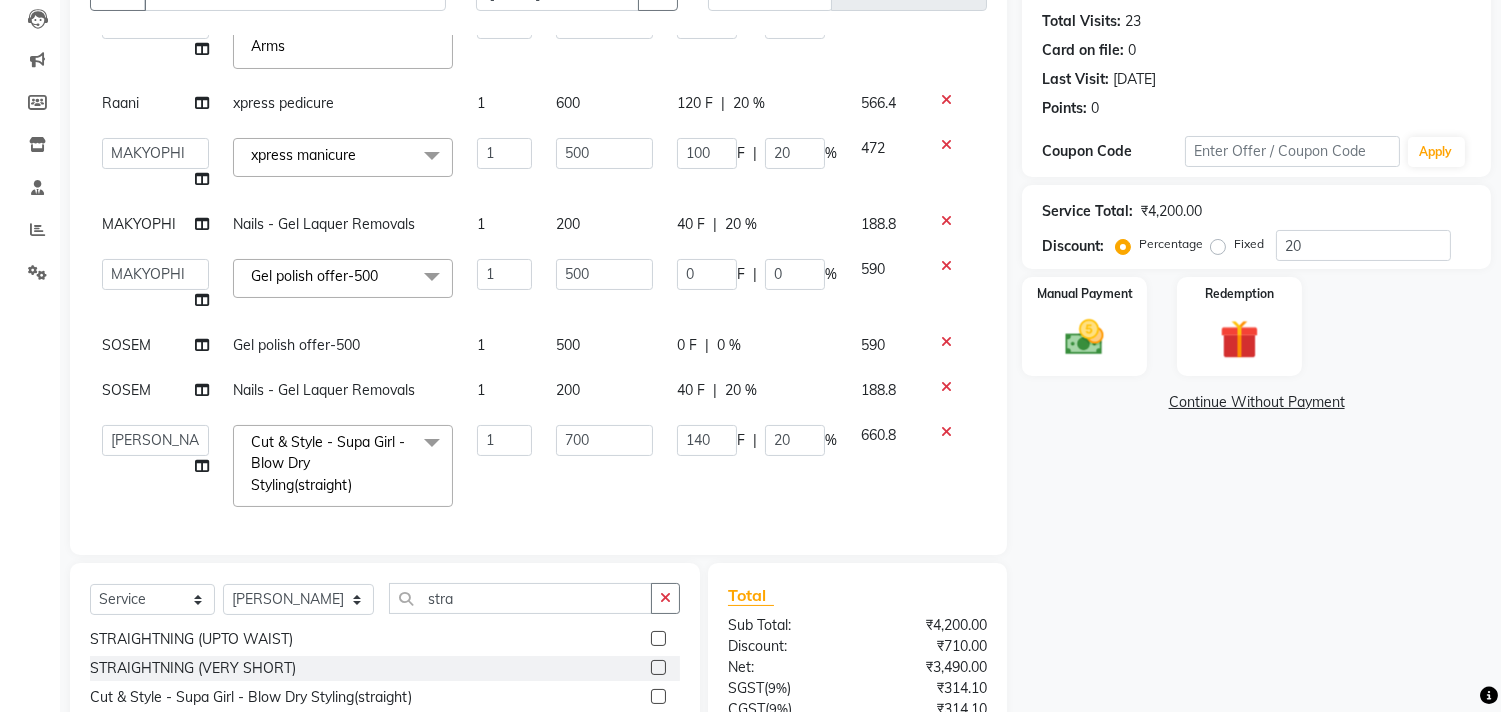 click on "0 F | 0 %" 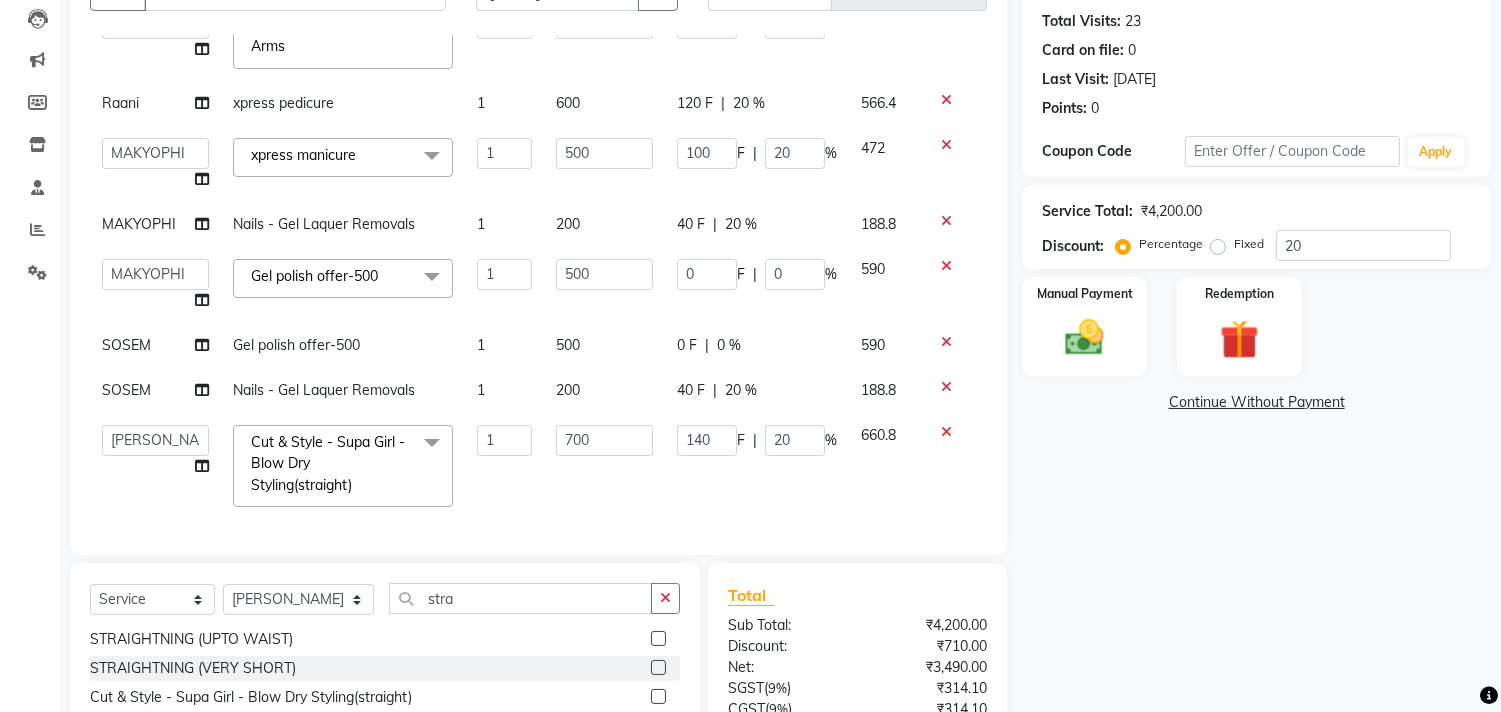 click on "20 %" 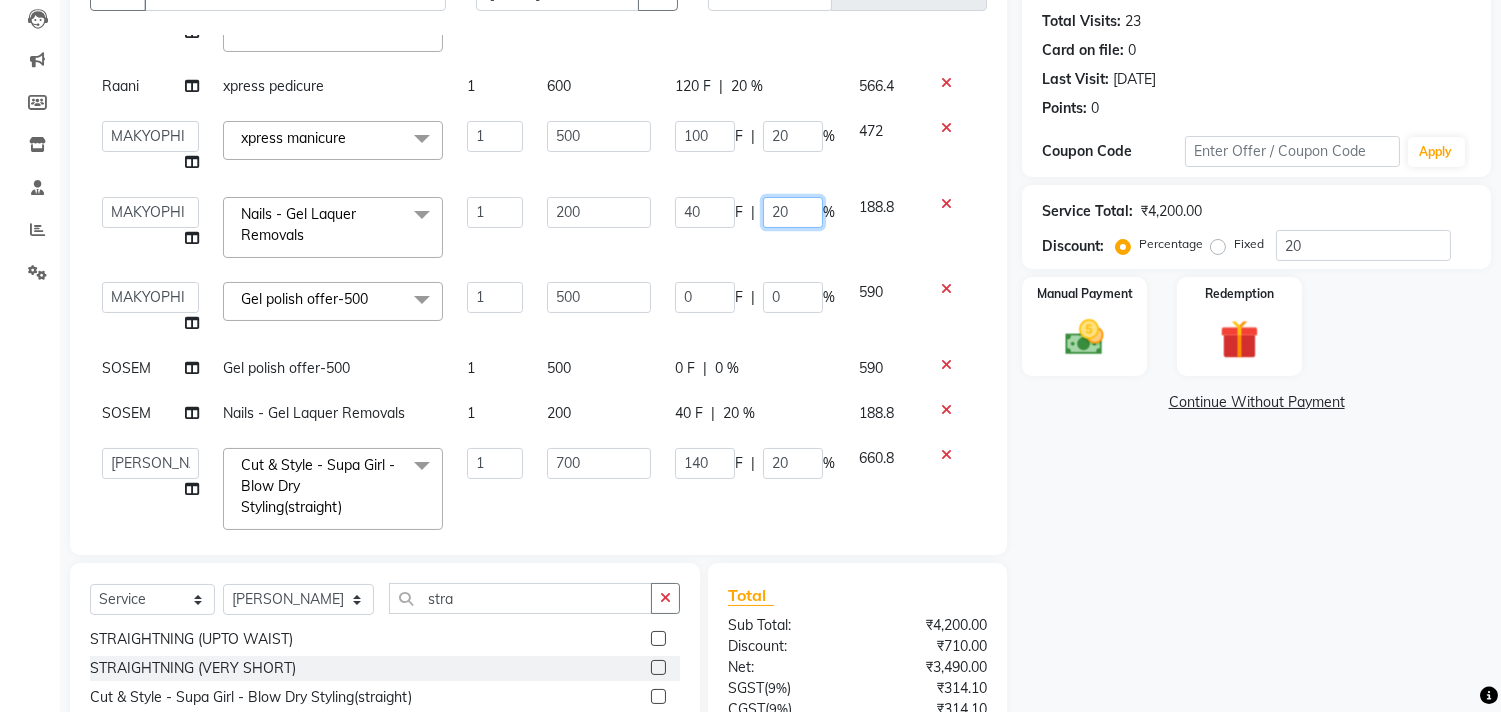 click on "20" 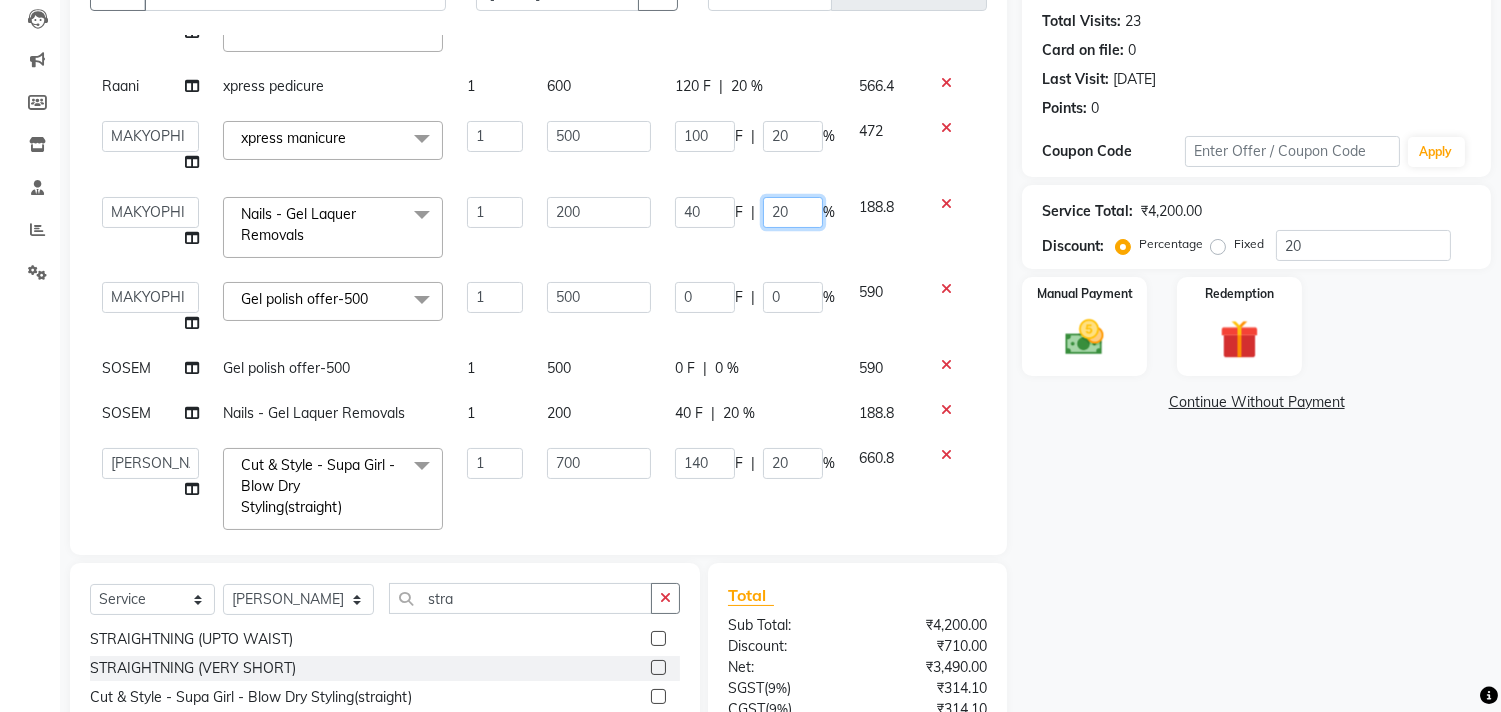 type on "2" 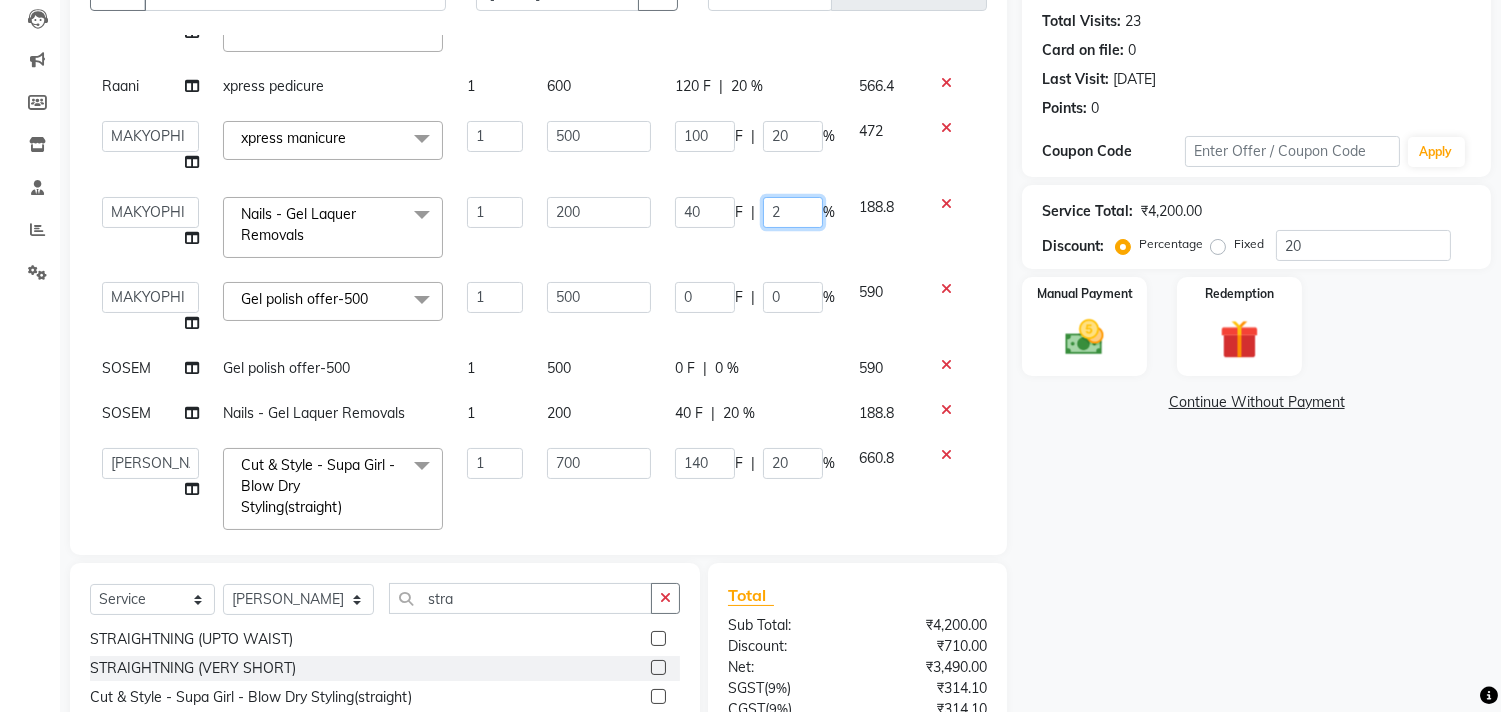 type 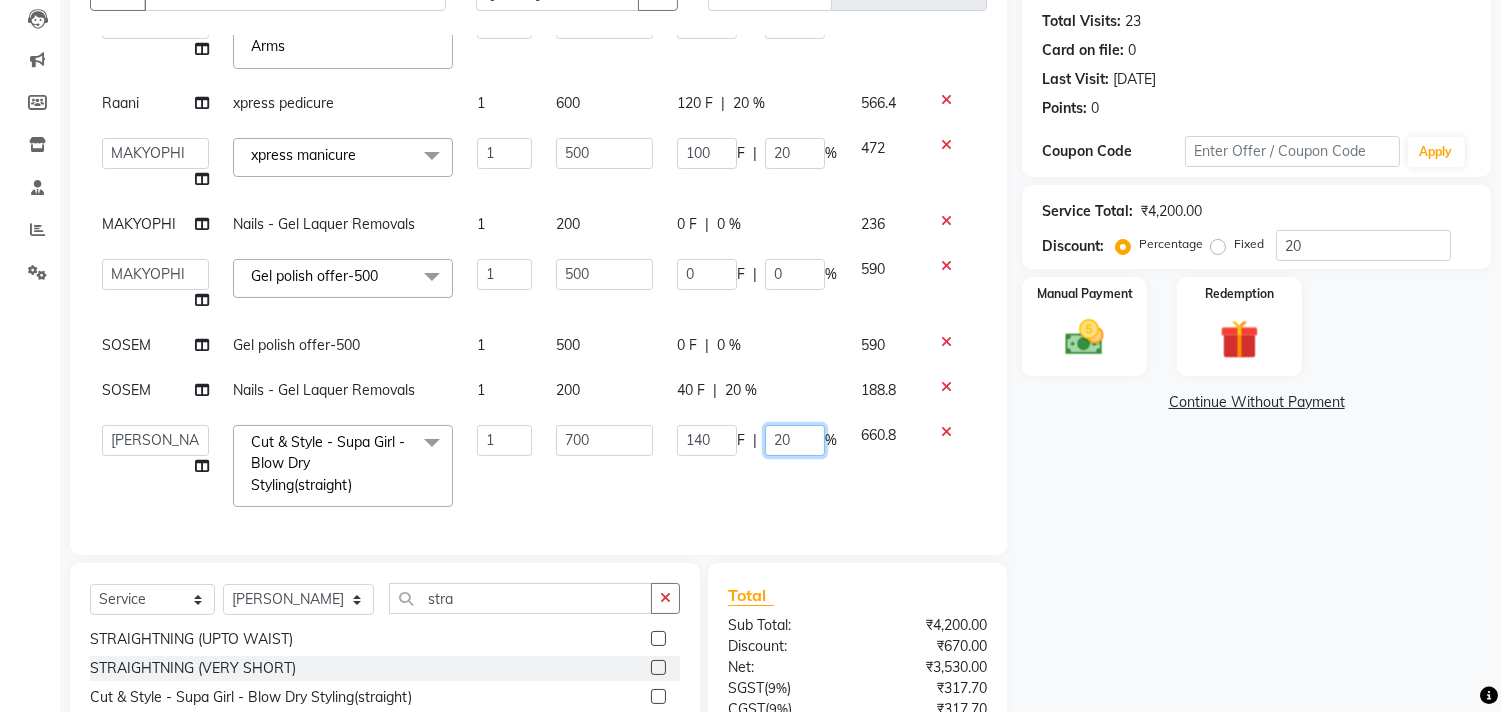 click on "140 F | 20 %" 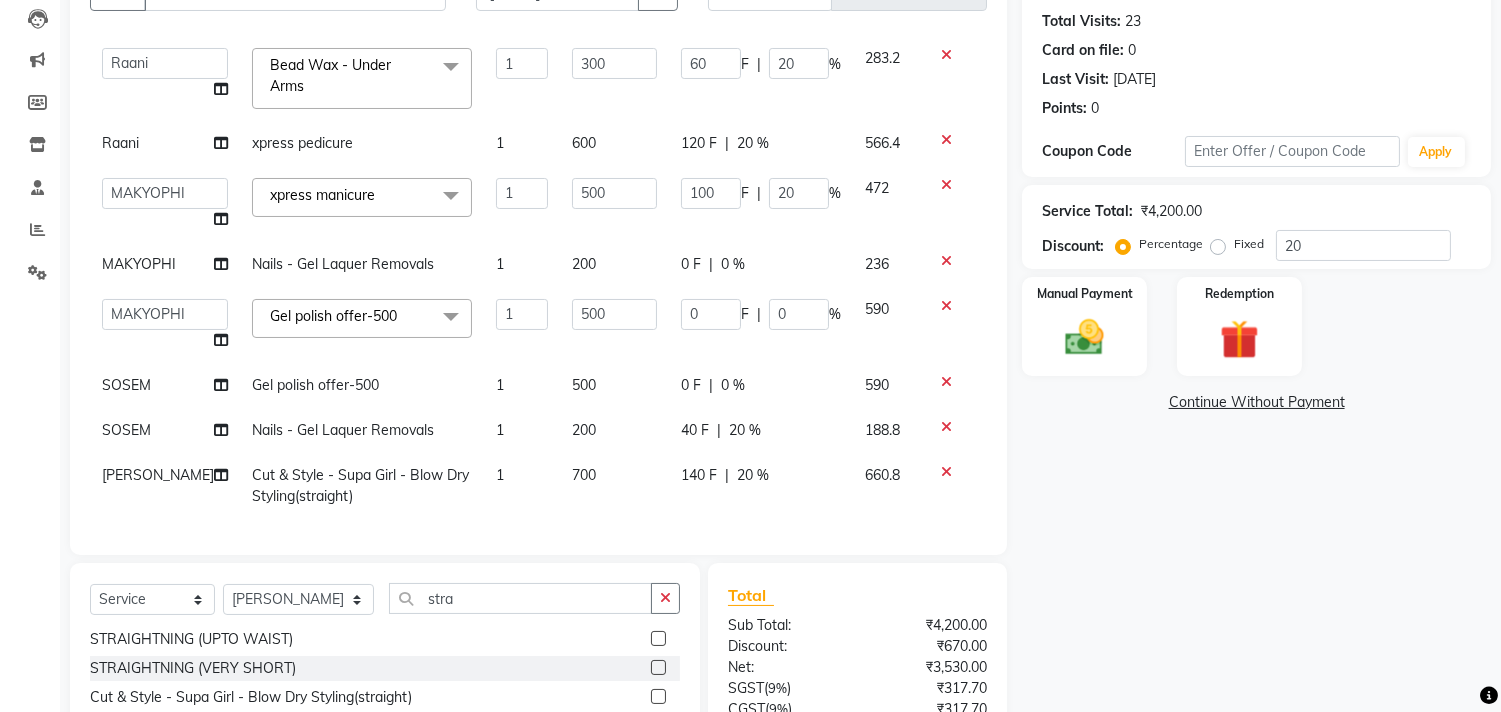 click on "Raani Cartridge Wax  - Full Arms 1 700 210 F | 30 % 578.2  Alim Kaldane   Anwar Laskar   Hi On Hair   MAKYOPHI   Pankaj Thakur   Poonam Nalawade   Raani   Rasika  Shelar   Rehan Salmani   Saba Shaikh   Sana Shaikh   SOSEM   Zeeshan Salmani  Bead Wax  - Under Arms  x ARGAN COCKTAIL ARGAN SPA FRINGE - STRAIGHTENING HAIR EXTENSION REMOVAL HAIR EXTENSIONS INTEGRITY UPTO SHOULDER MOISTURE PLUS SPA (Upto Shoulder) NANO PLASTIA (Very Short) OLA PLEX STAND ALONE OLA PLEX TREATMENT SLIVER SHINE COCKTAIL STENSILS STRAIGHTNING (ABOVE SHOULDER) STRAIGHTNING (BELOW SHOULDER) STRAIGHTNING (UPTO WAIST) STRAIGHTNING (VERY SHORT) Colour Care milkshake Spa foot massage Nose wax file/cut file/cut/polish outcurls Blow dry Aroma Manicure eyebrows/upperlips wash n Blowdry UPPERLIPS PINKINI WAX face Dtan Cateye gel polish Aroma Pedicure AVL pedicure marine sea alga face bleach Bomb pedicure Bomb Manicure AVL Manicure marine sea alga Feet Wax ADD ON OIL WASH FEET DTAN Polish change Add on Feet Pack Add on hands pack Ola Plex Spa 1" 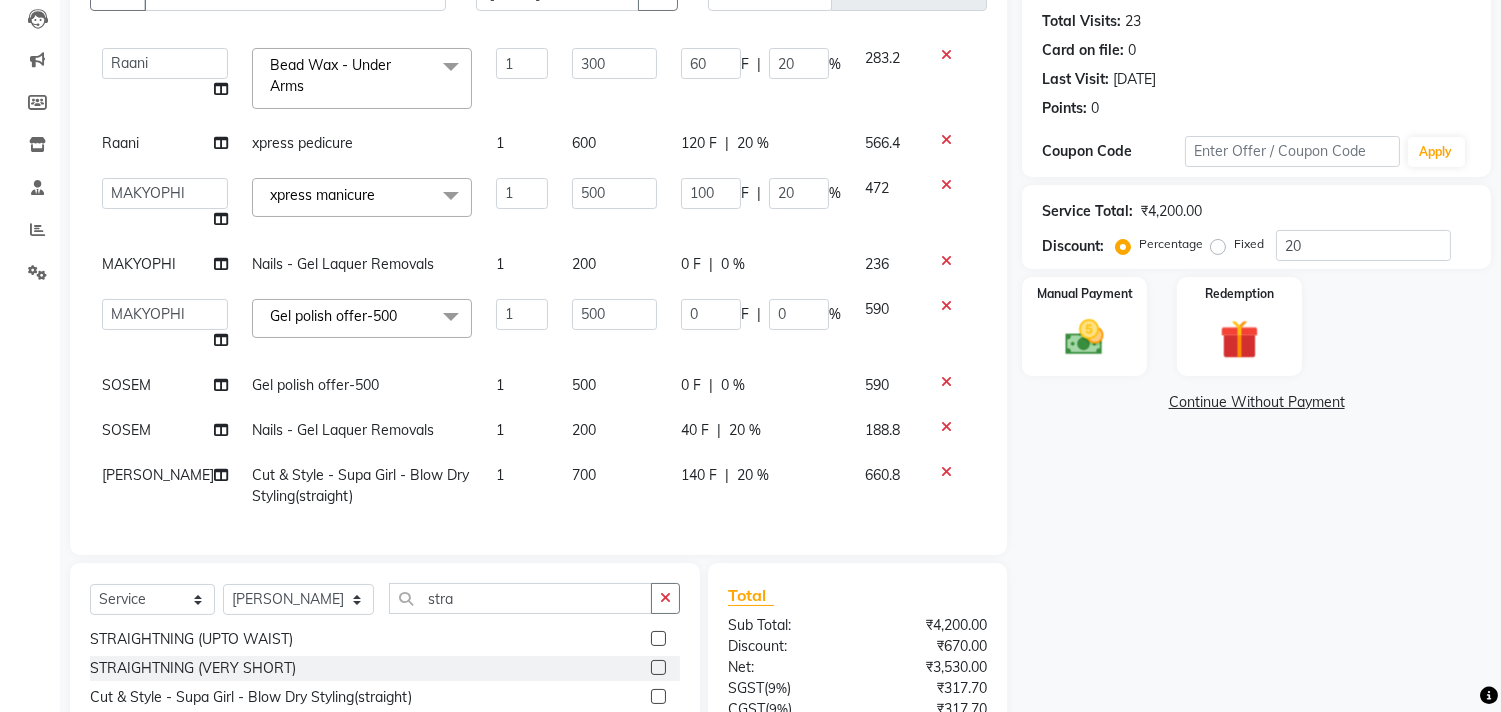 click on "20 %" 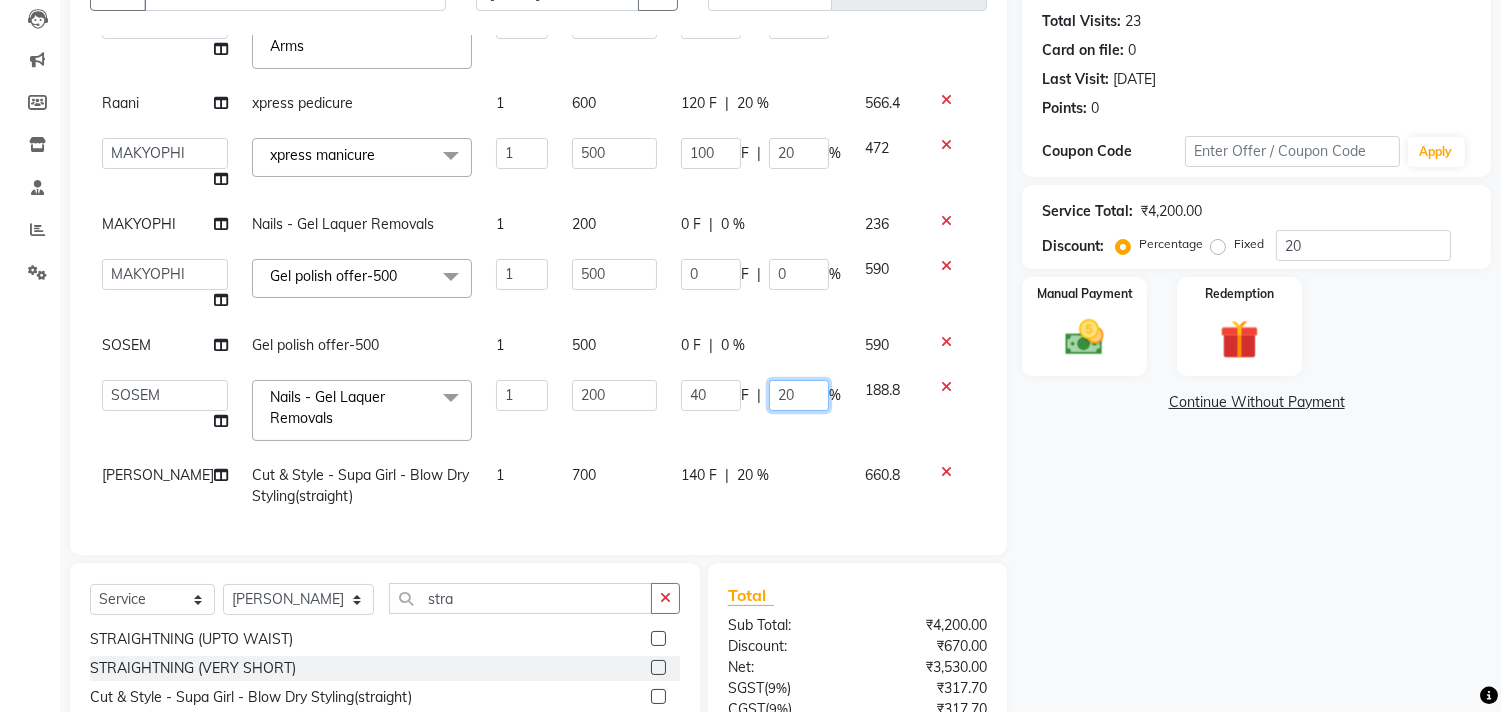 click on "20" 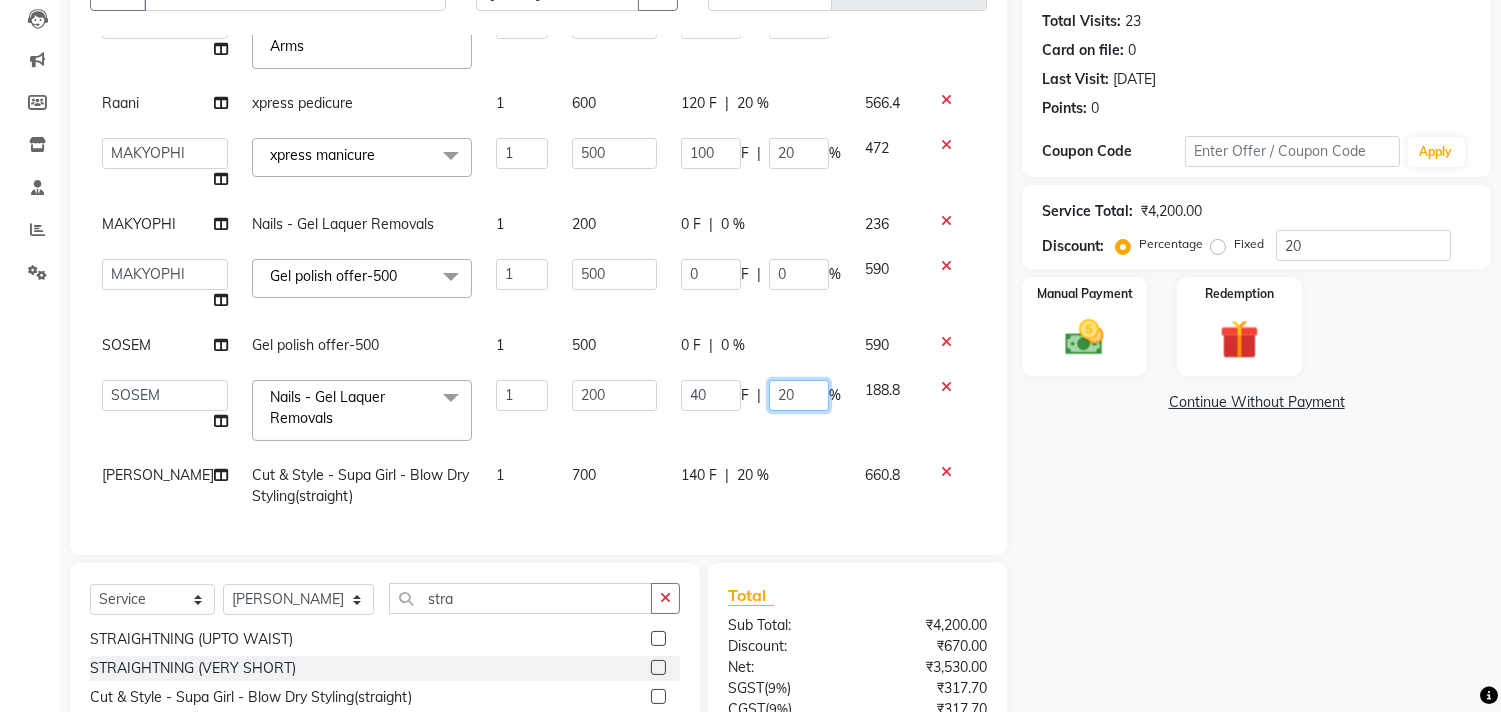 type on "2" 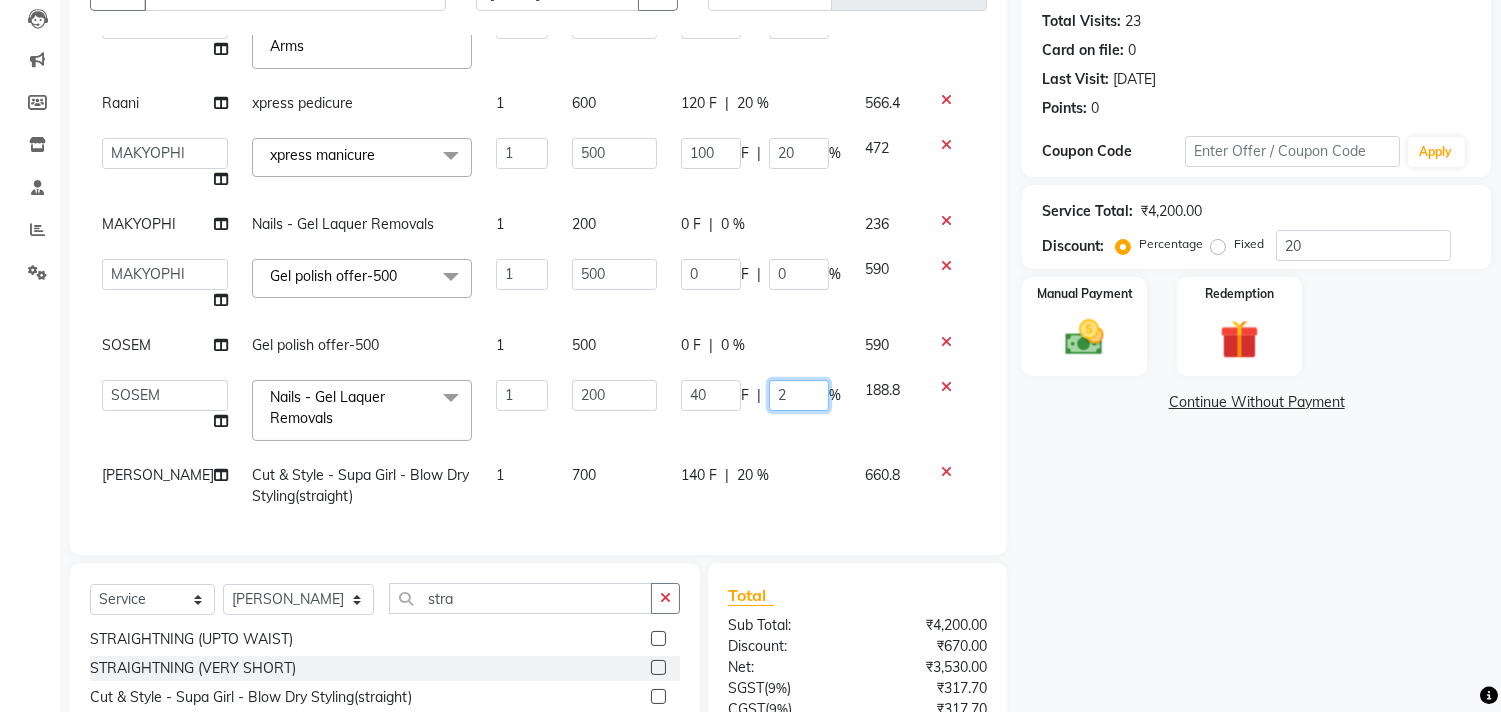 type 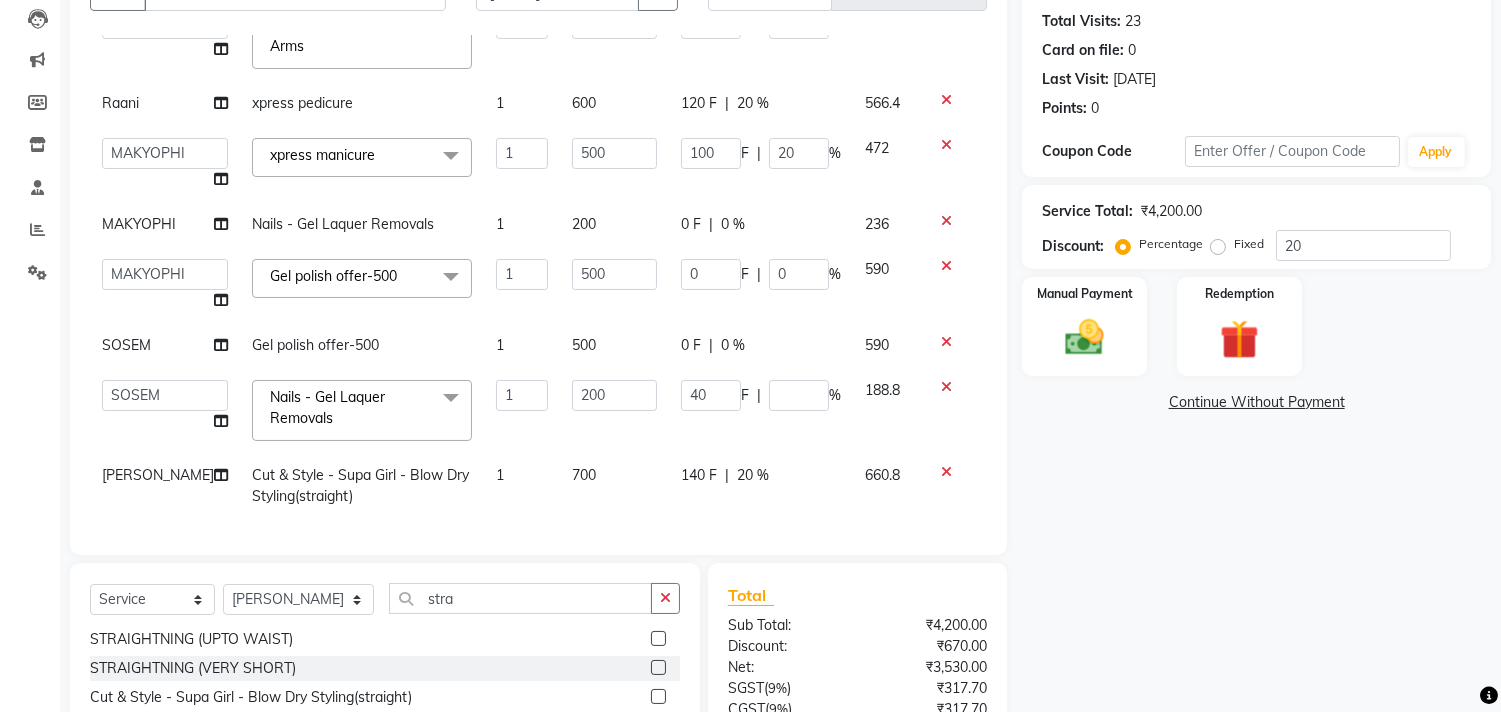 click on "40 F | %" 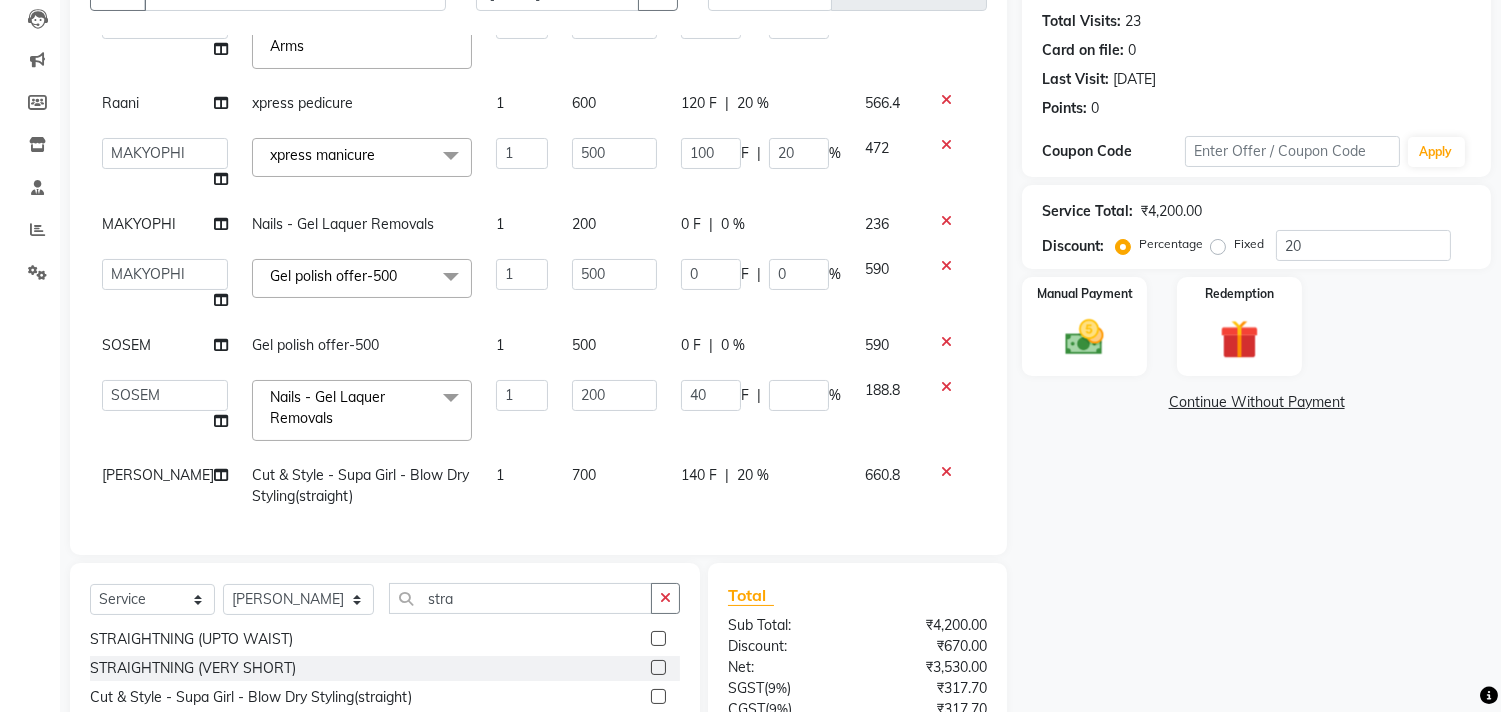 scroll, scrollTop: 182, scrollLeft: 0, axis: vertical 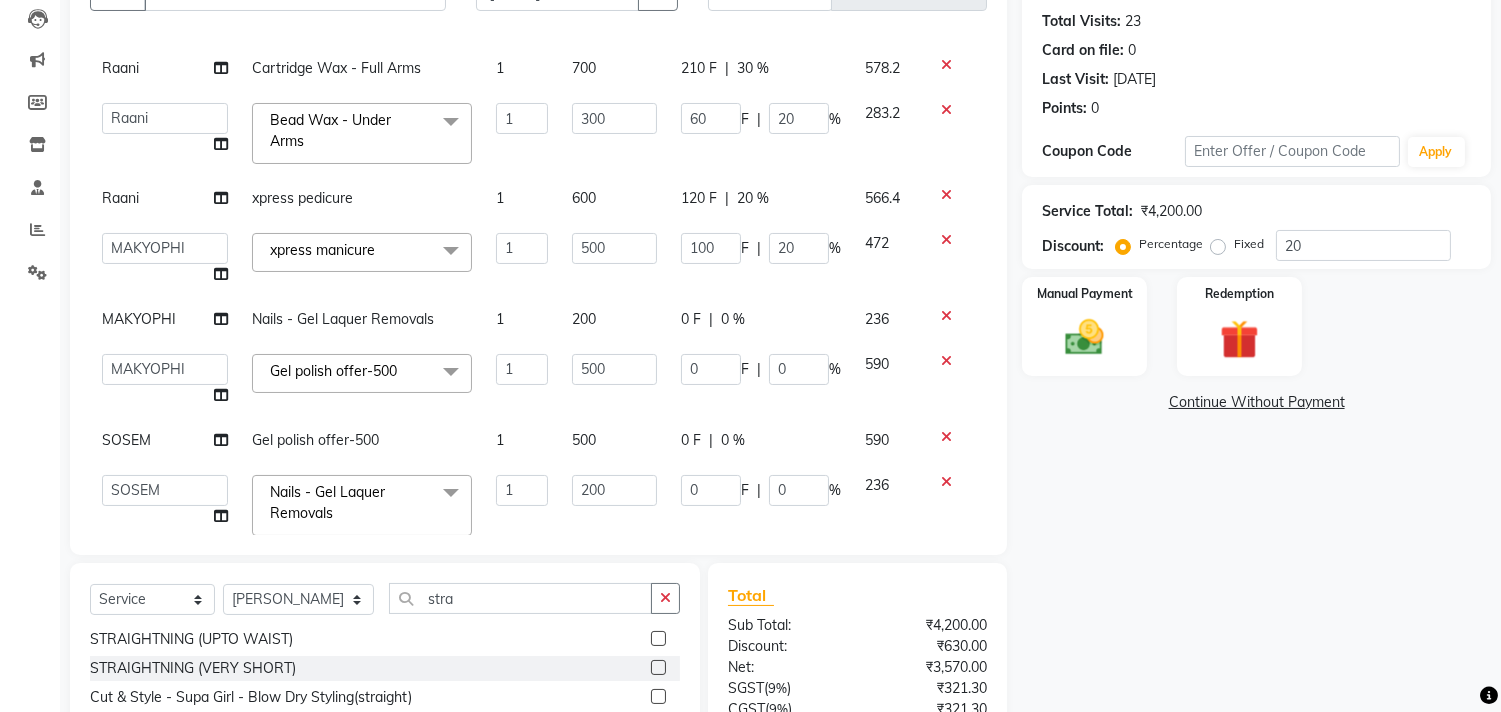 click on "200" 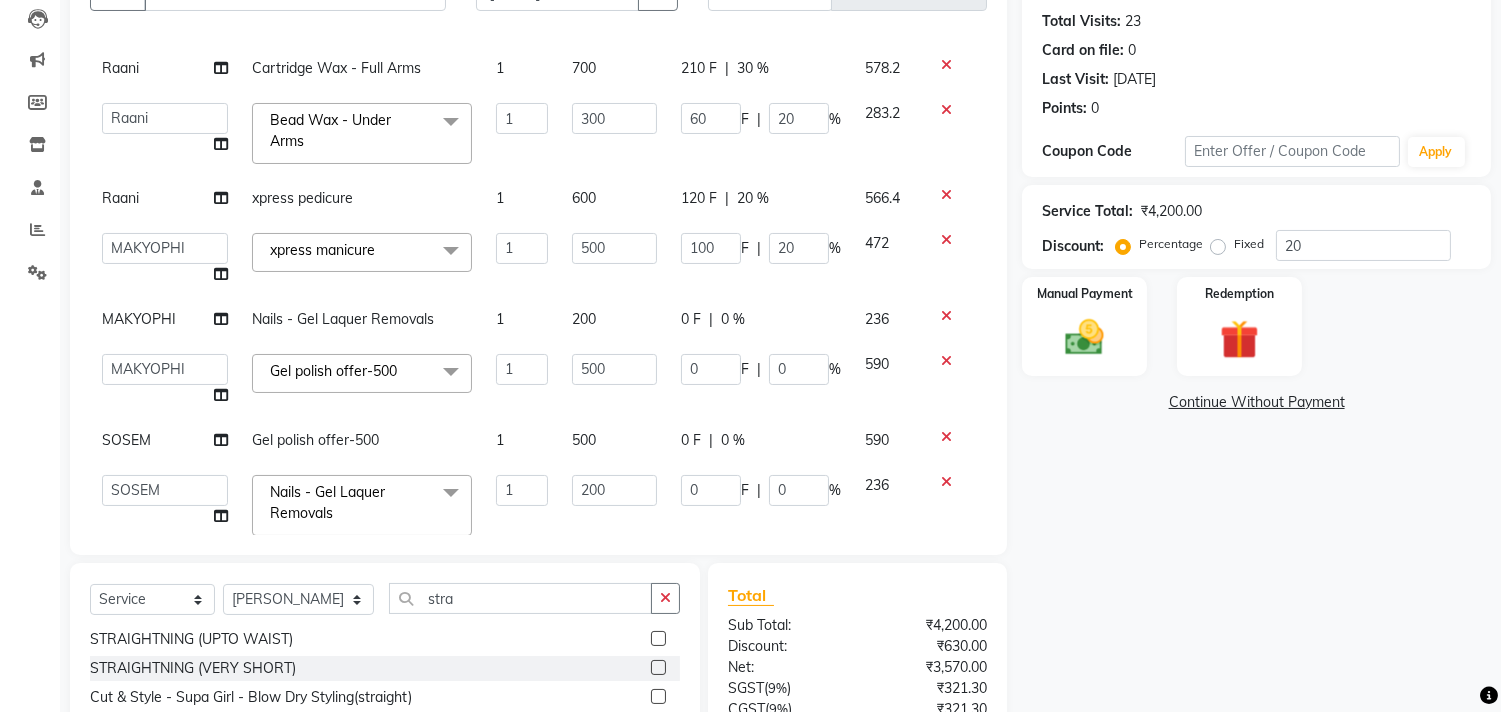 select on "26489" 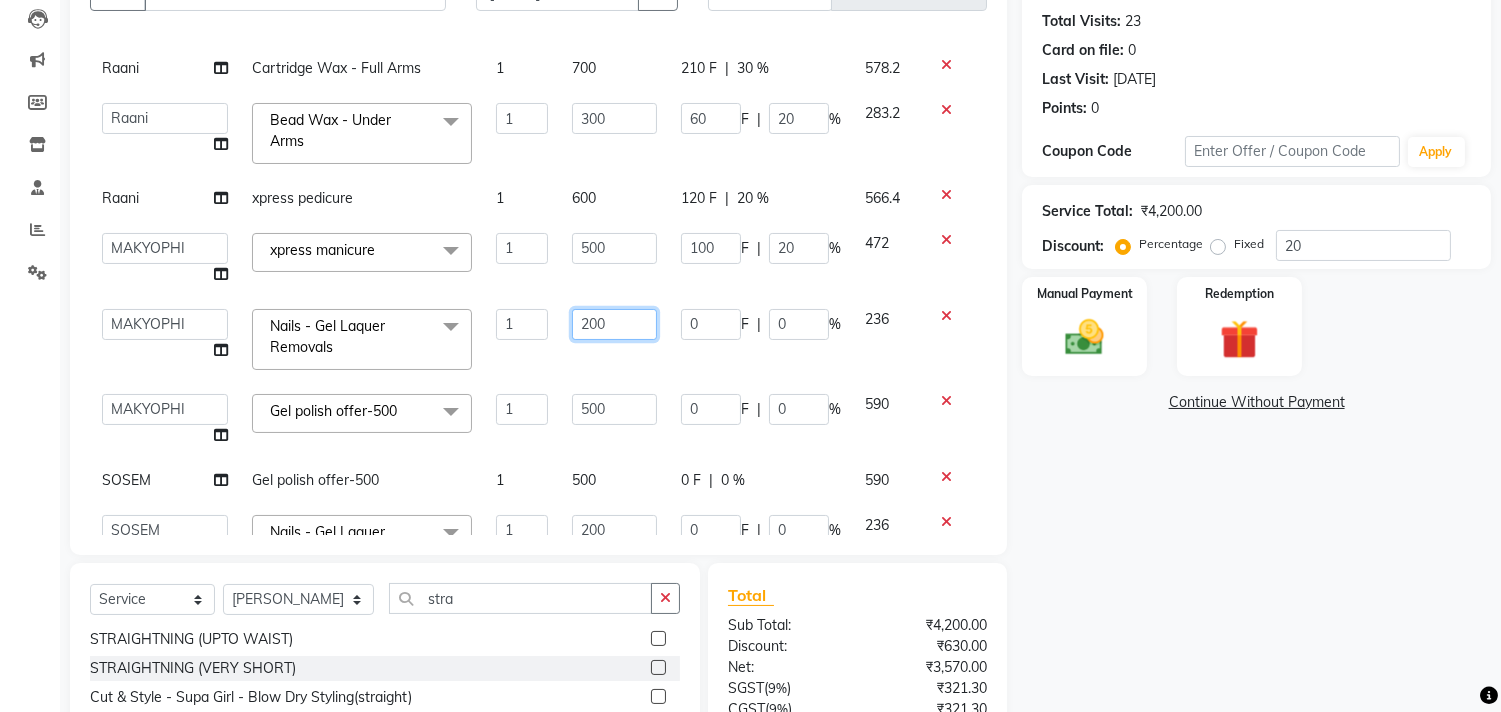 drag, startPoint x: 594, startPoint y: 321, endPoint x: 533, endPoint y: 325, distance: 61.13101 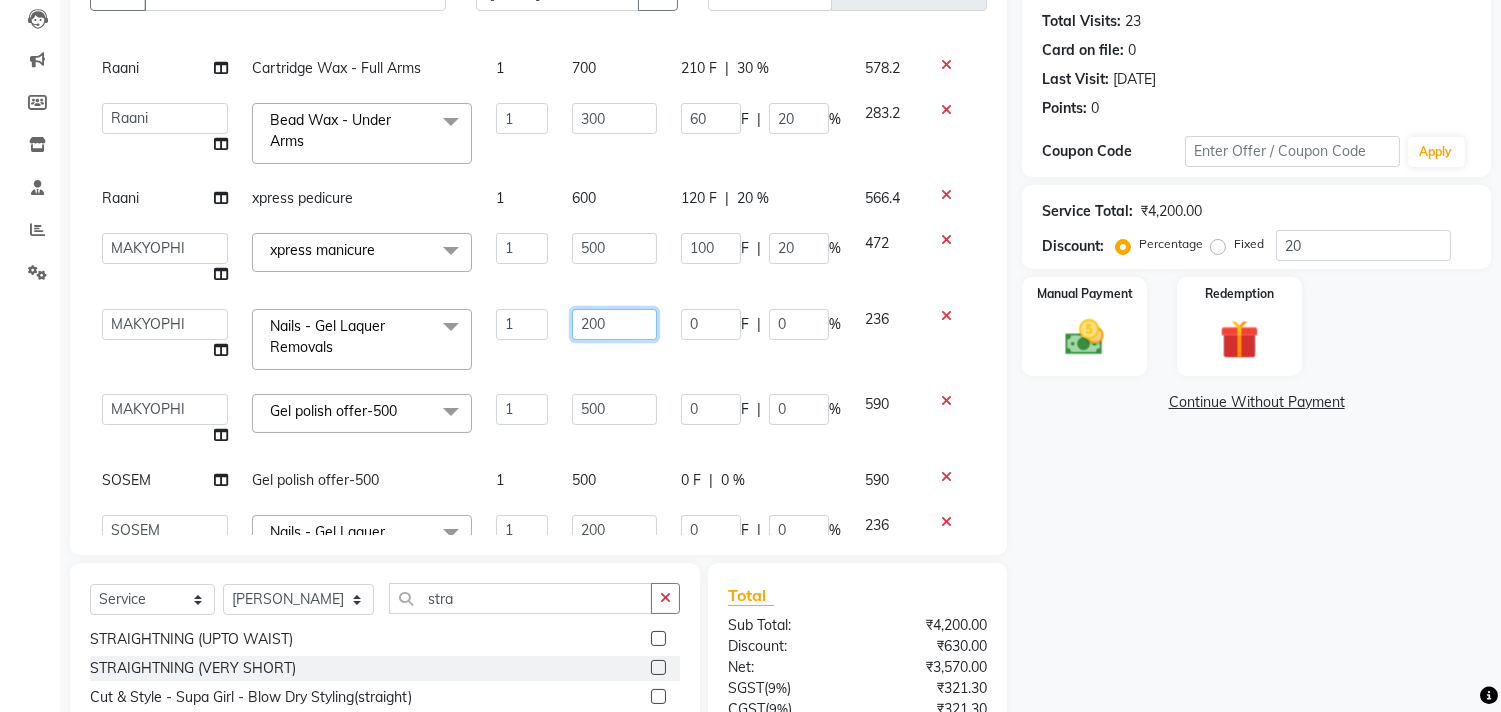 click on "200" 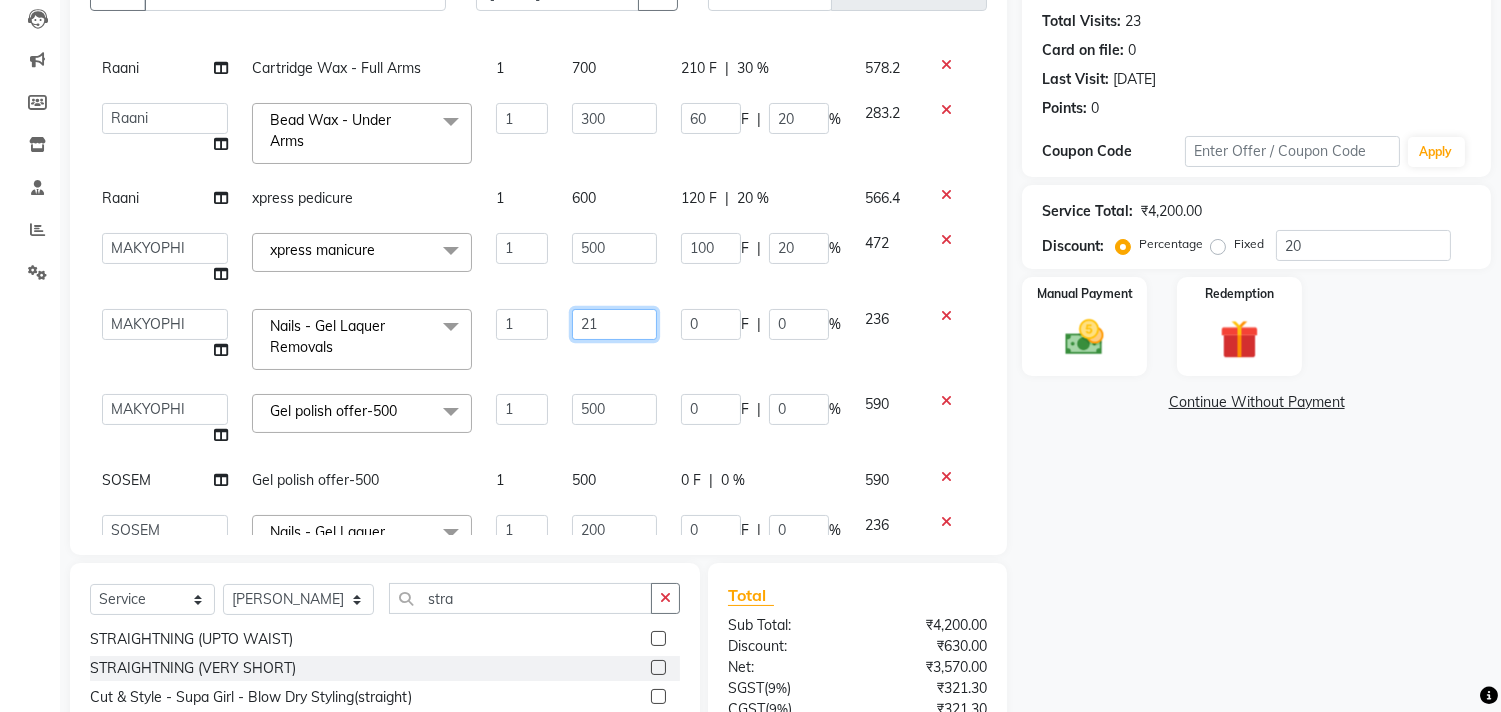 type on "212" 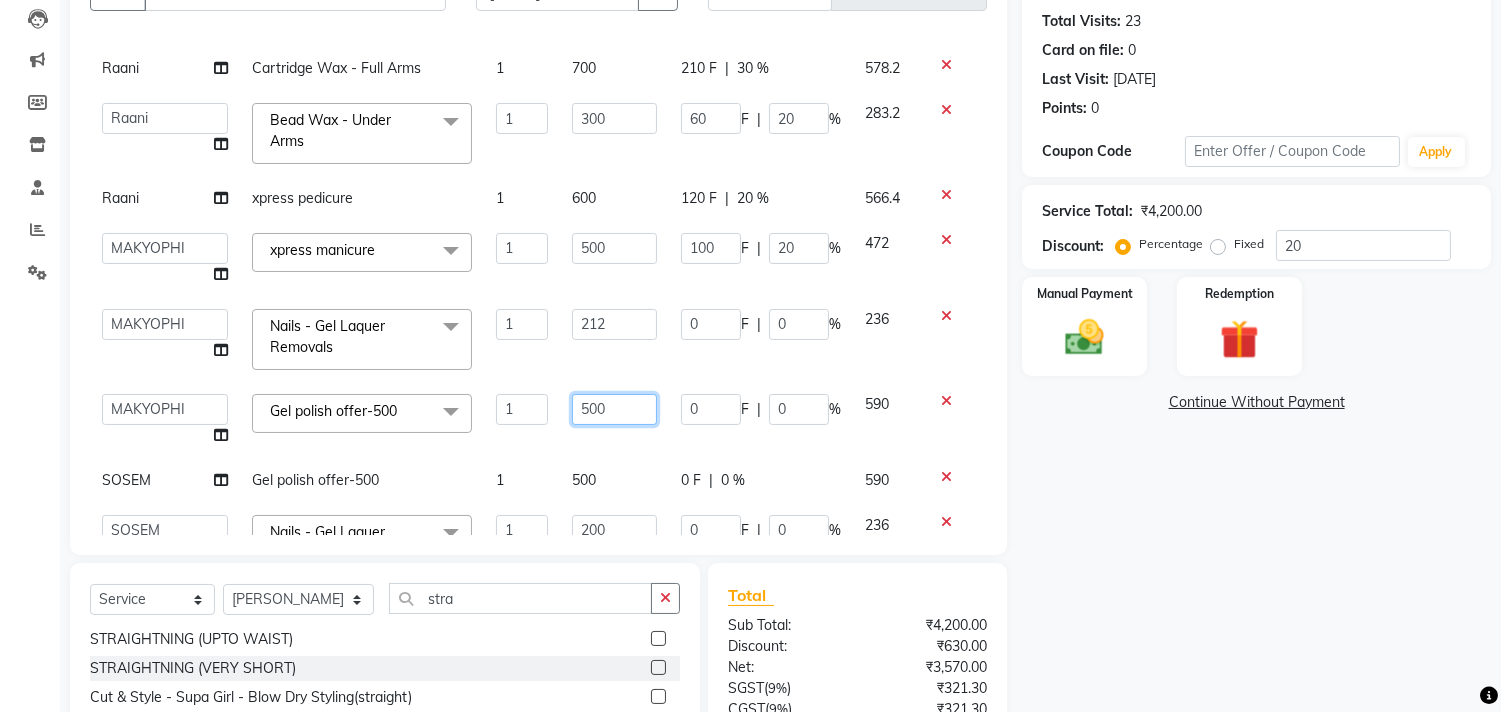 click on "Raani Cartridge Wax  - Full Arms 1 700 210 F | 30 % 578.2  Alim Kaldane   Anwar Laskar   Hi On Hair   MAKYOPHI   Pankaj Thakur   Poonam Nalawade   Raani   Rasika  Shelar   Rehan Salmani   Saba Shaikh   Sana Shaikh   SOSEM   Zeeshan Salmani  Bead Wax  - Under Arms  x ARGAN COCKTAIL ARGAN SPA FRINGE - STRAIGHTENING HAIR EXTENSION REMOVAL HAIR EXTENSIONS INTEGRITY UPTO SHOULDER MOISTURE PLUS SPA (Upto Shoulder) NANO PLASTIA (Very Short) OLA PLEX STAND ALONE OLA PLEX TREATMENT SLIVER SHINE COCKTAIL STENSILS STRAIGHTNING (ABOVE SHOULDER) STRAIGHTNING (BELOW SHOULDER) STRAIGHTNING (UPTO WAIST) STRAIGHTNING (VERY SHORT) Colour Care milkshake Spa foot massage Nose wax file/cut file/cut/polish outcurls Blow dry Aroma Manicure eyebrows/upperlips wash n Blowdry UPPERLIPS PINKINI WAX face Dtan Cateye gel polish Aroma Pedicure AVL pedicure marine sea alga face bleach Bomb pedicure Bomb Manicure AVL Manicure marine sea alga Feet Wax ADD ON OIL WASH FEET DTAN Polish change Add on Feet Pack Add on hands pack Ola Plex Spa 1" 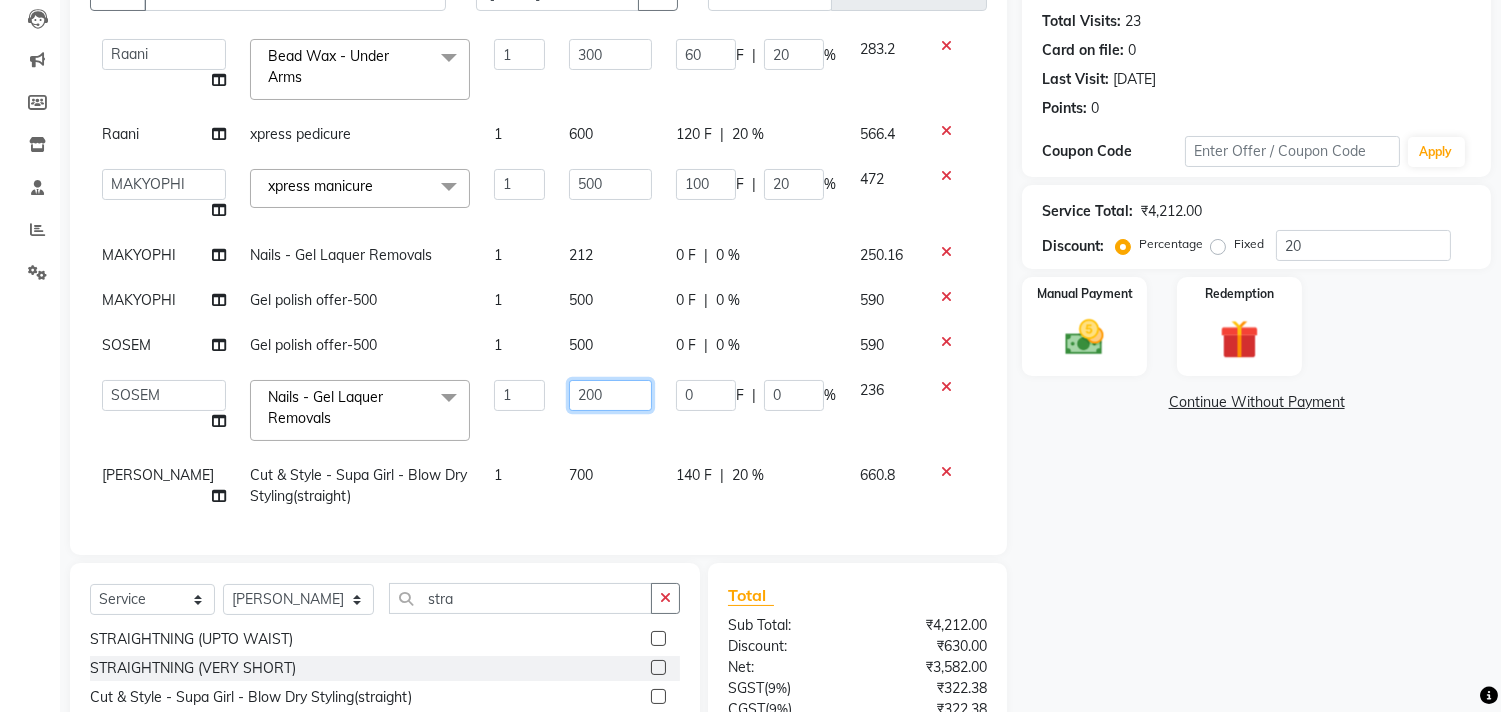 scroll, scrollTop: 151, scrollLeft: 0, axis: vertical 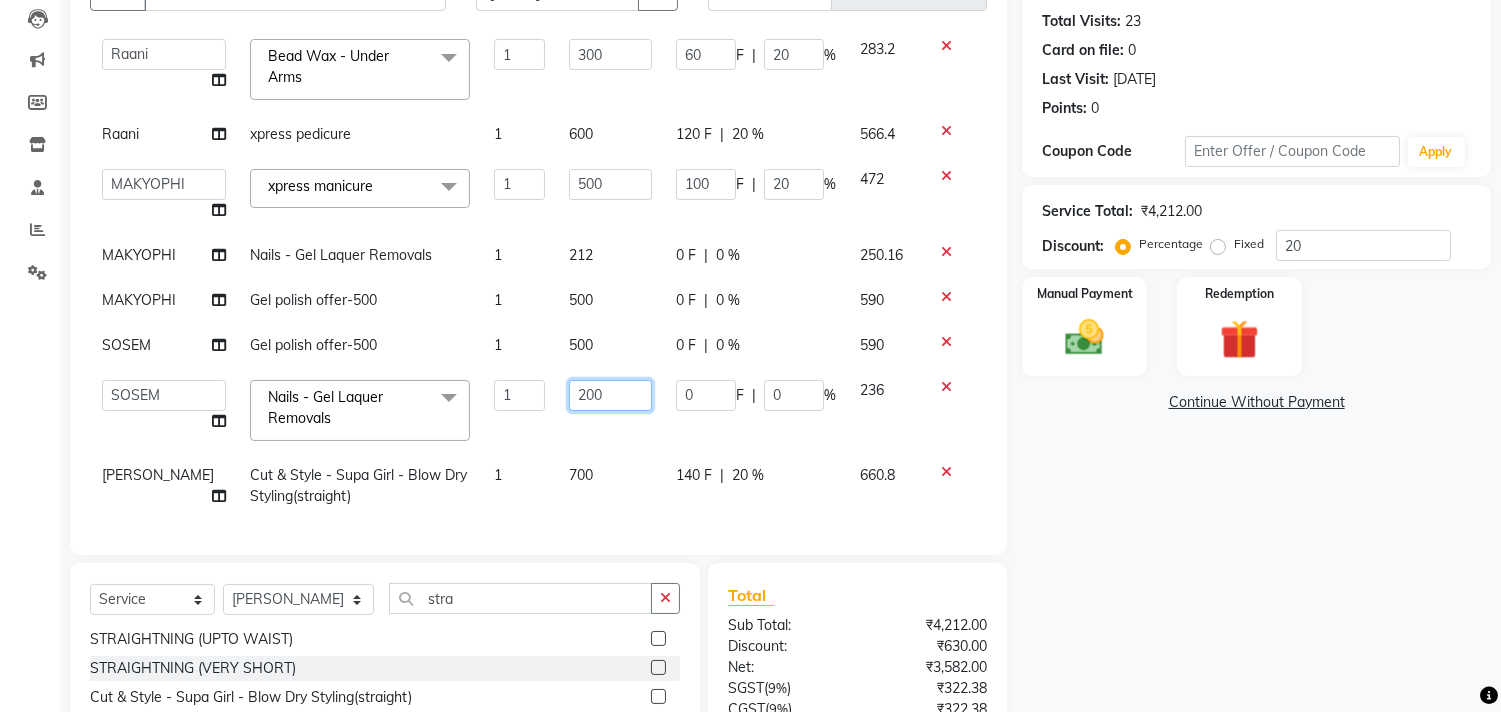 drag, startPoint x: 590, startPoint y: 374, endPoint x: 525, endPoint y: 377, distance: 65.06919 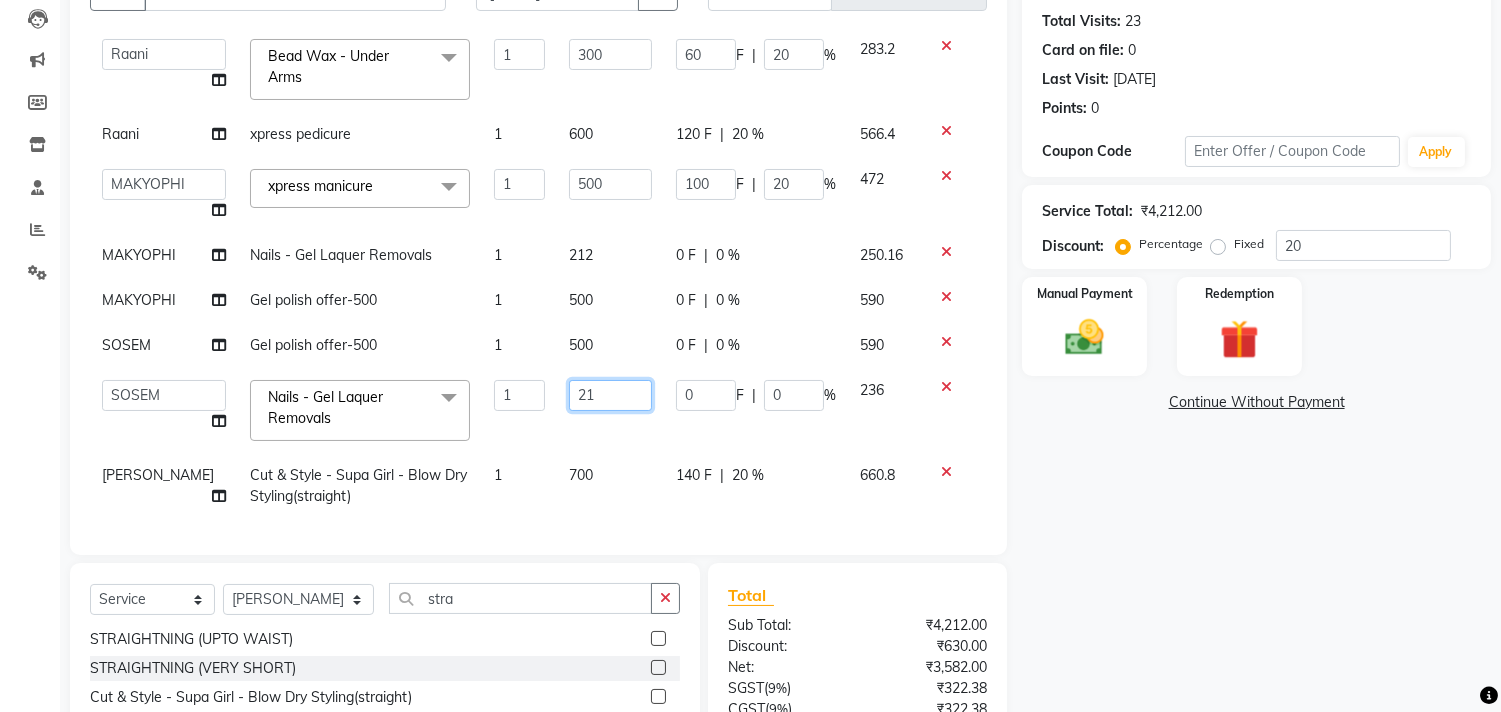 type on "212" 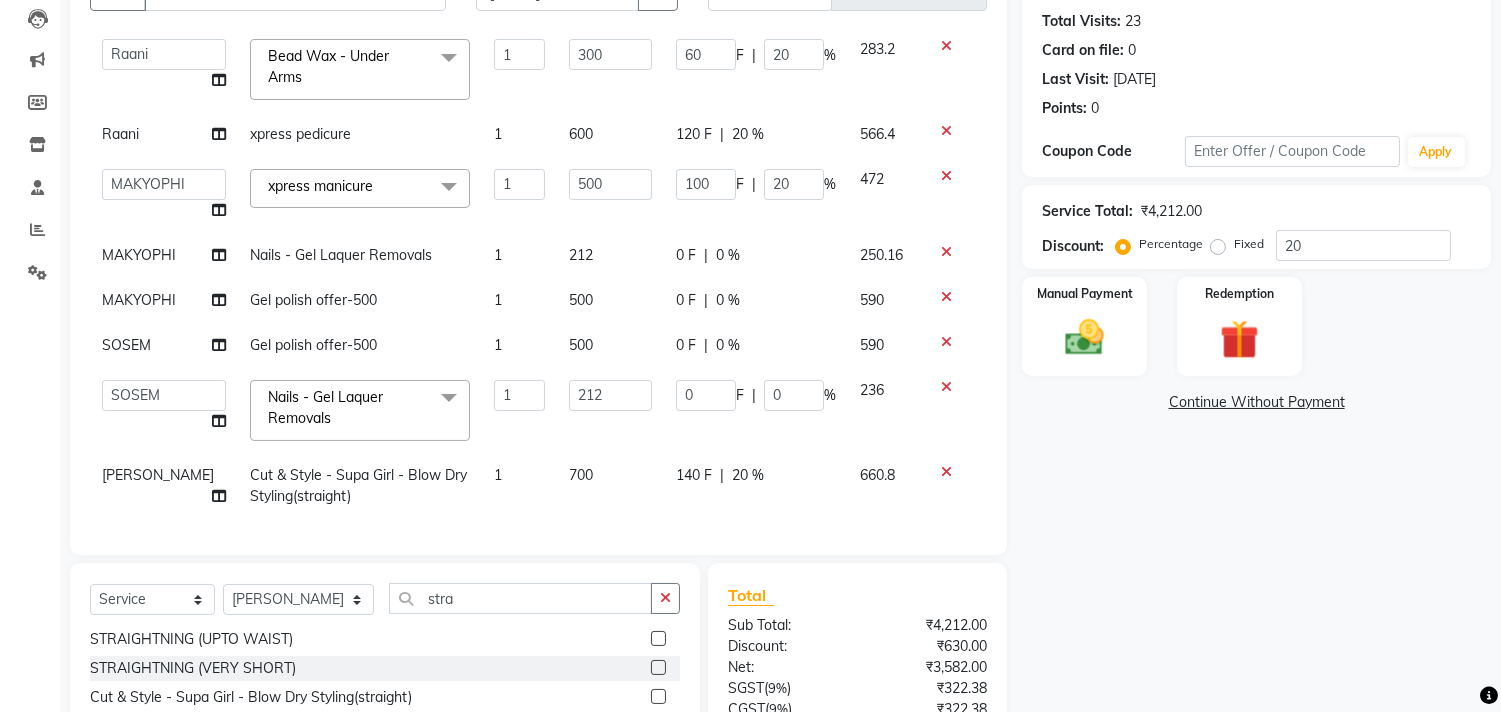 click on "212" 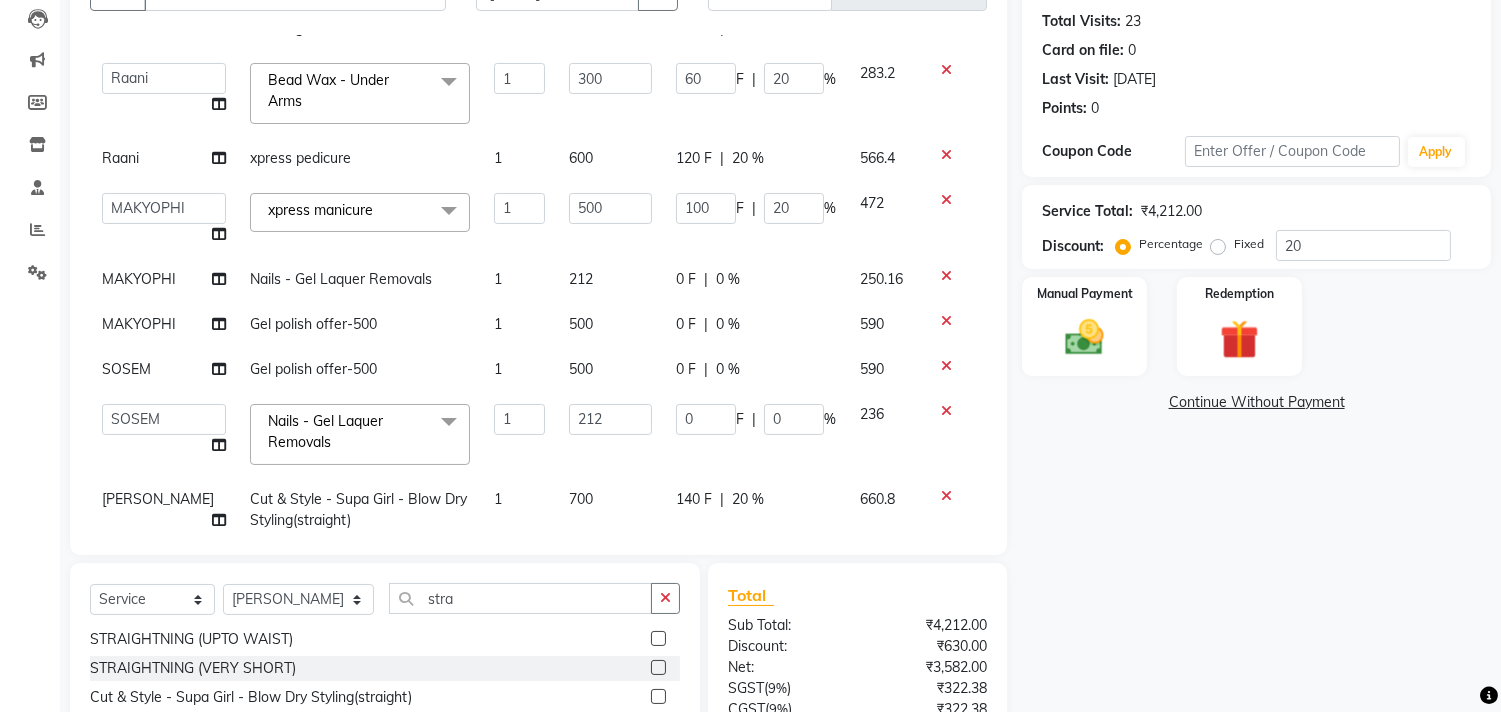 select on "26438" 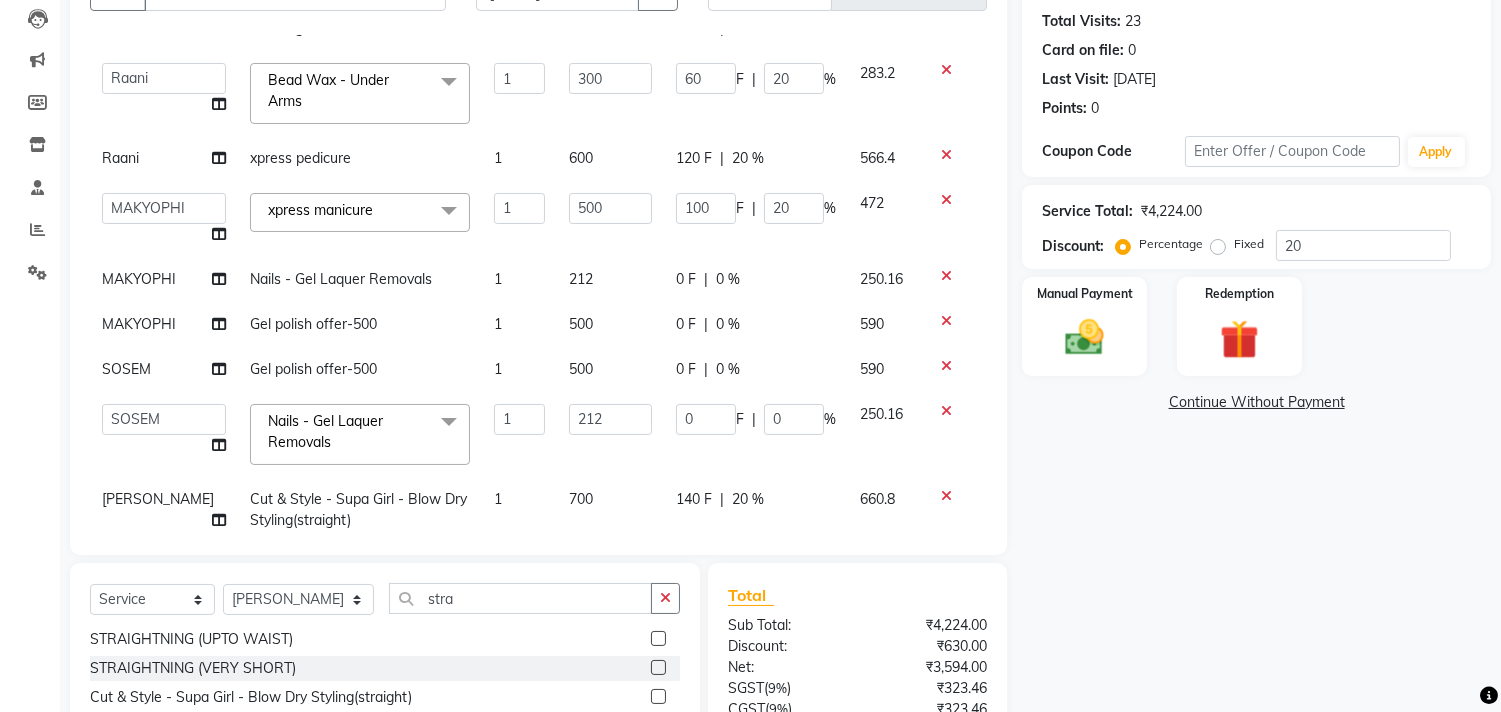 scroll, scrollTop: 151, scrollLeft: 0, axis: vertical 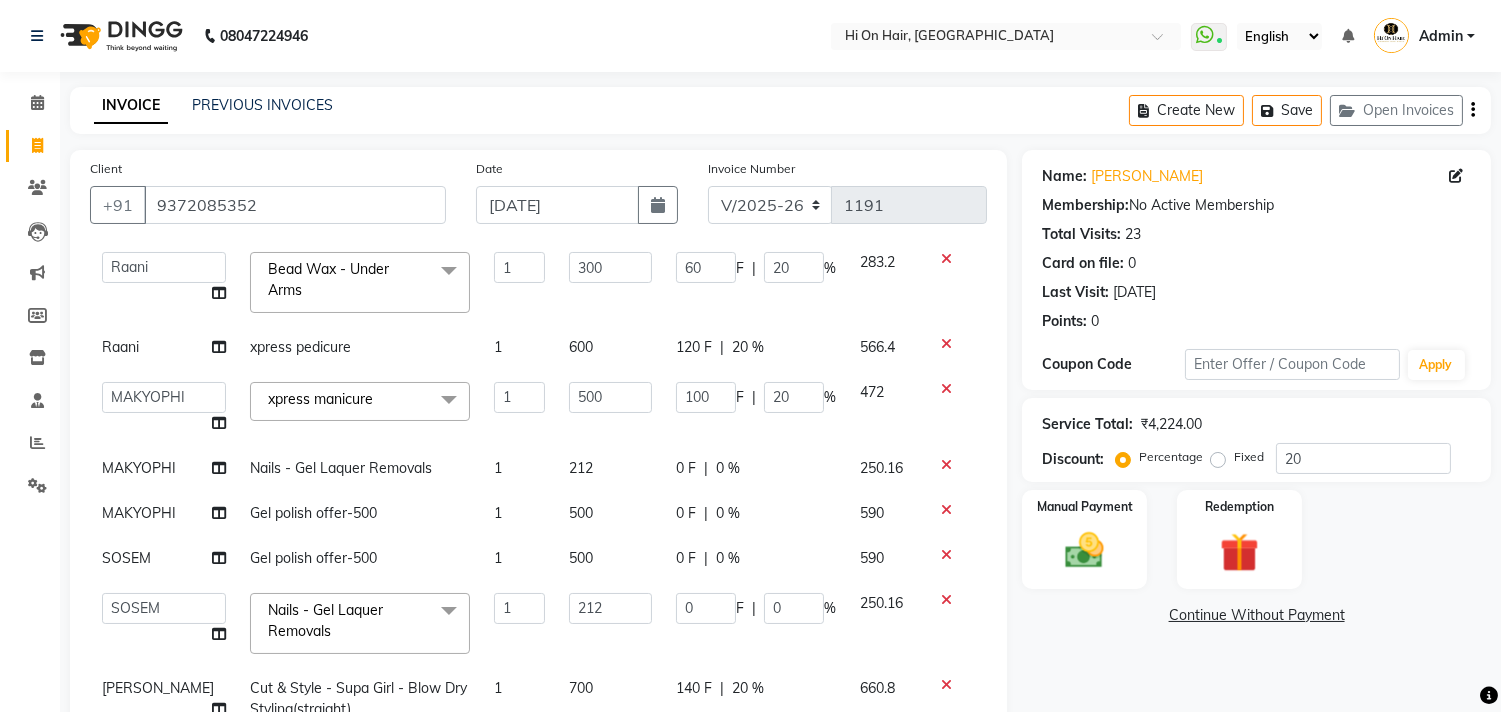 click on "Cut & Style - Supa Girl  - Blow Dry Styling(straight)" 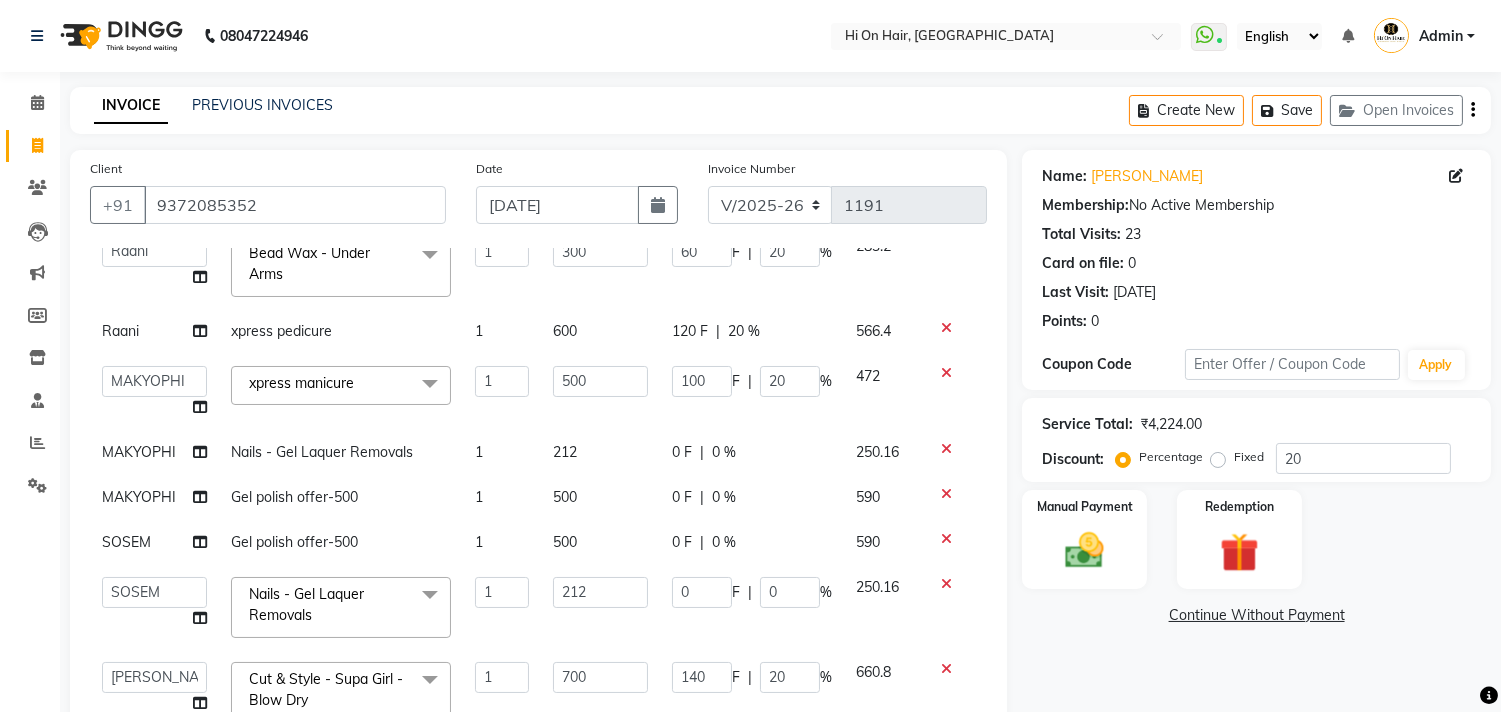 click on "Cut & Style - Supa Girl  - Blow Dry Styling(straight)" 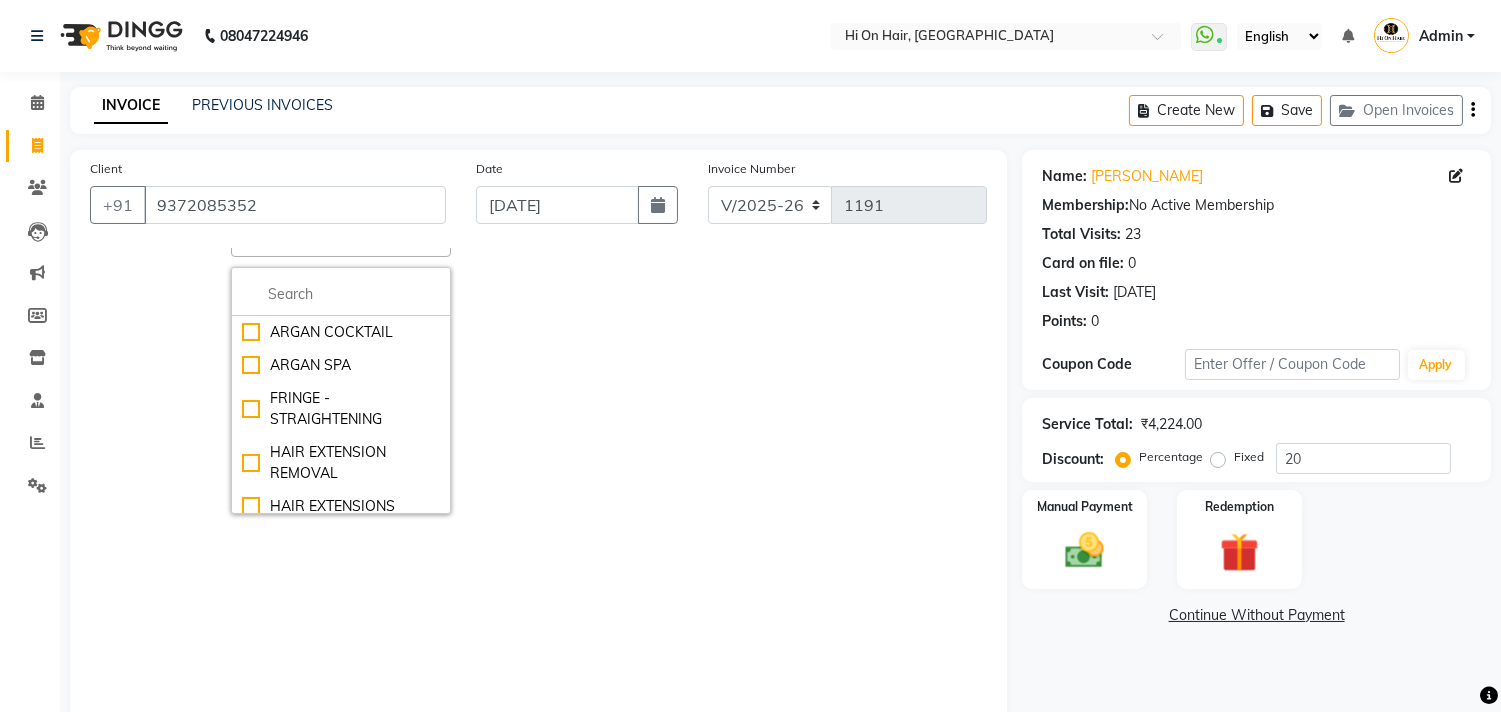 scroll, scrollTop: 373, scrollLeft: 0, axis: vertical 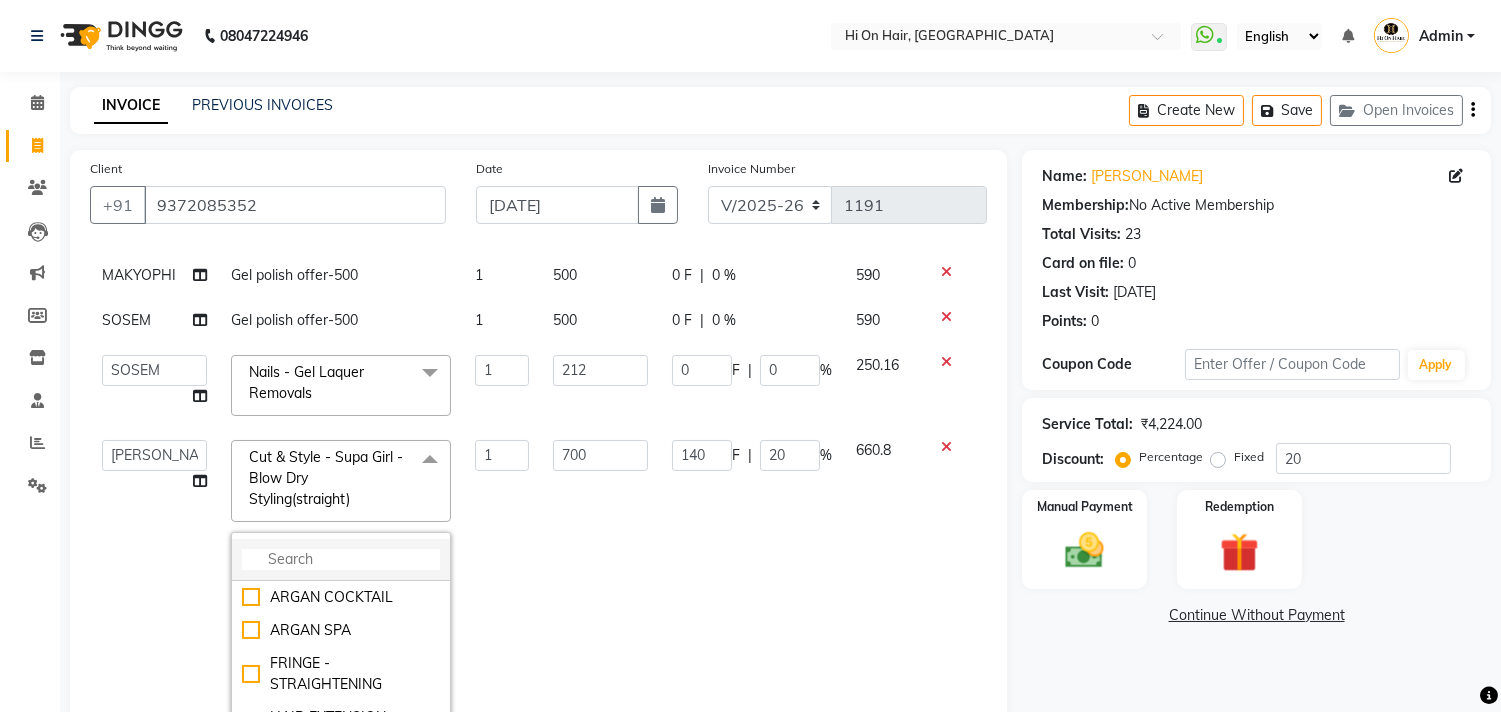 click 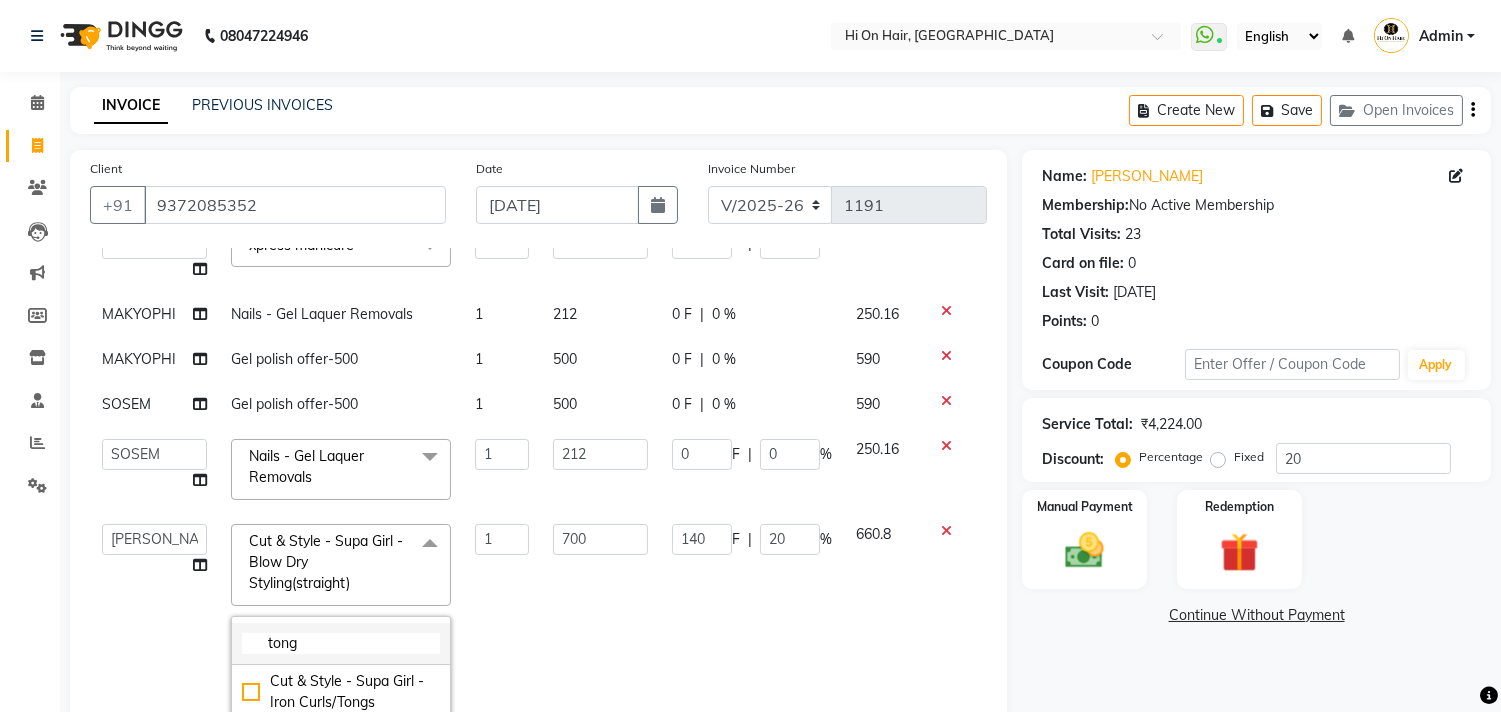 scroll, scrollTop: 305, scrollLeft: 0, axis: vertical 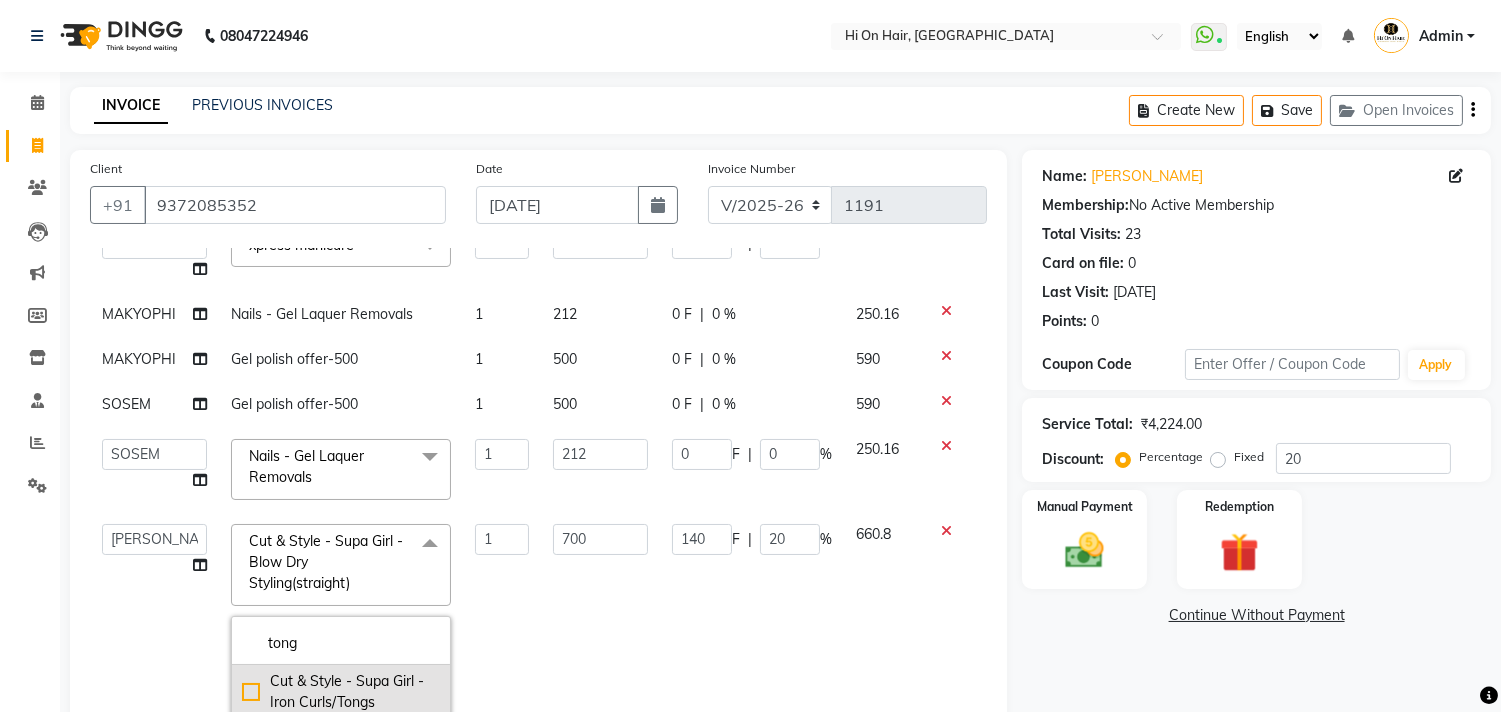 type on "tong" 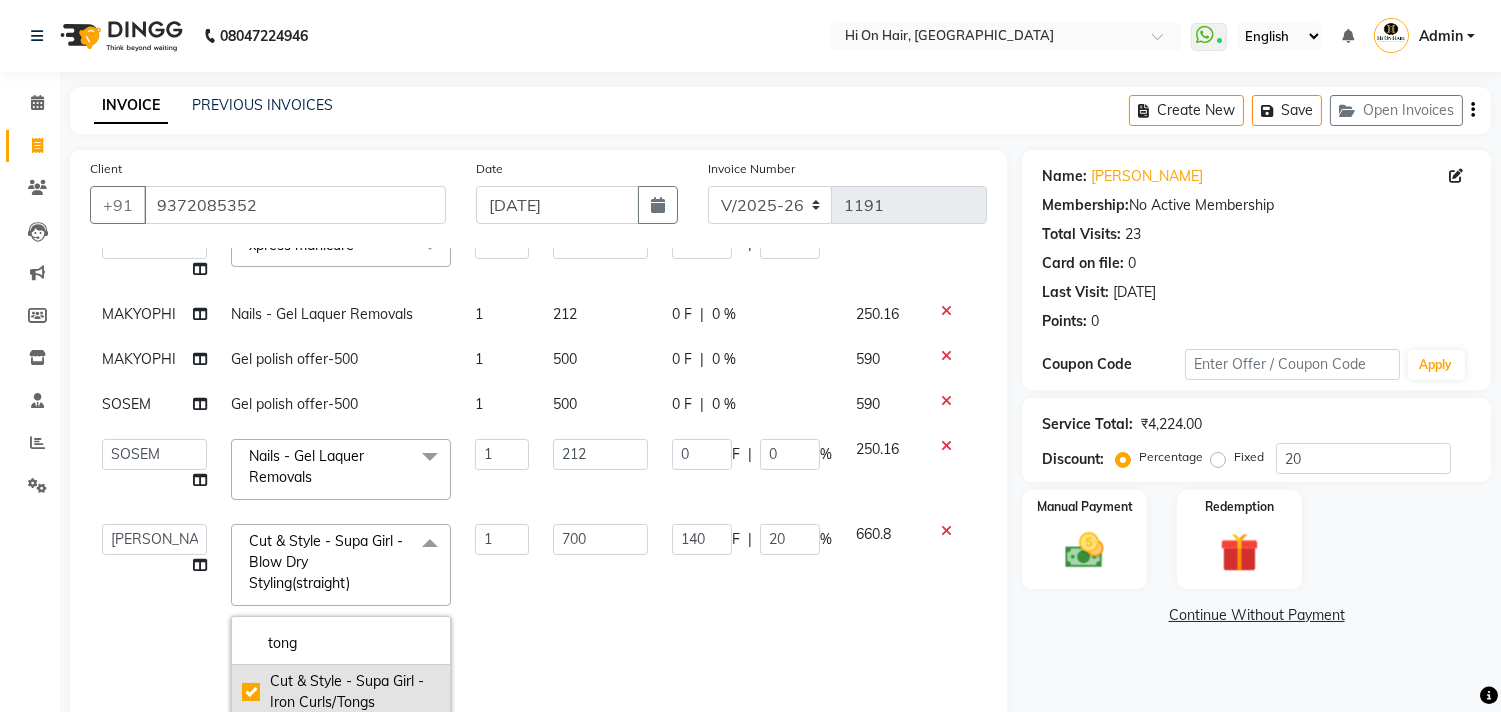 checkbox on "true" 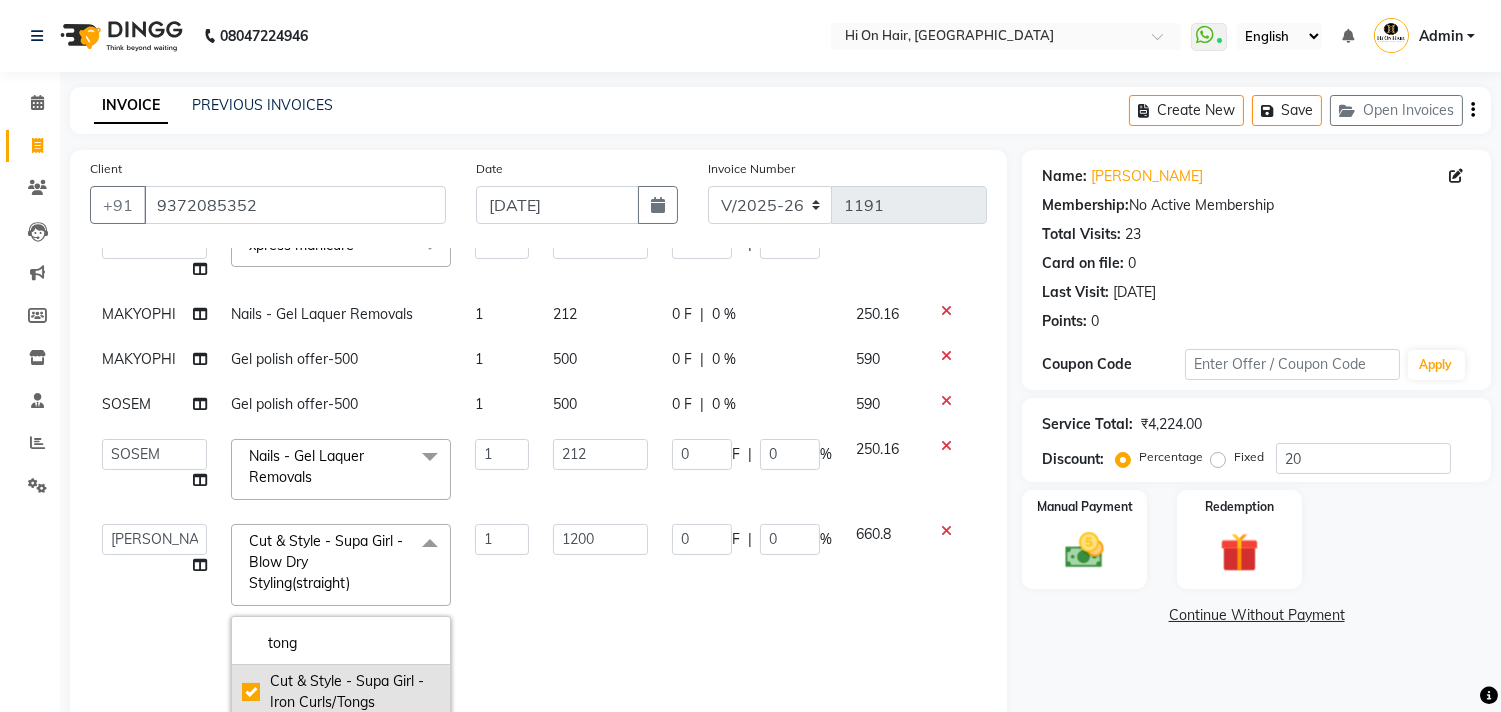 scroll, scrollTop: 284, scrollLeft: 0, axis: vertical 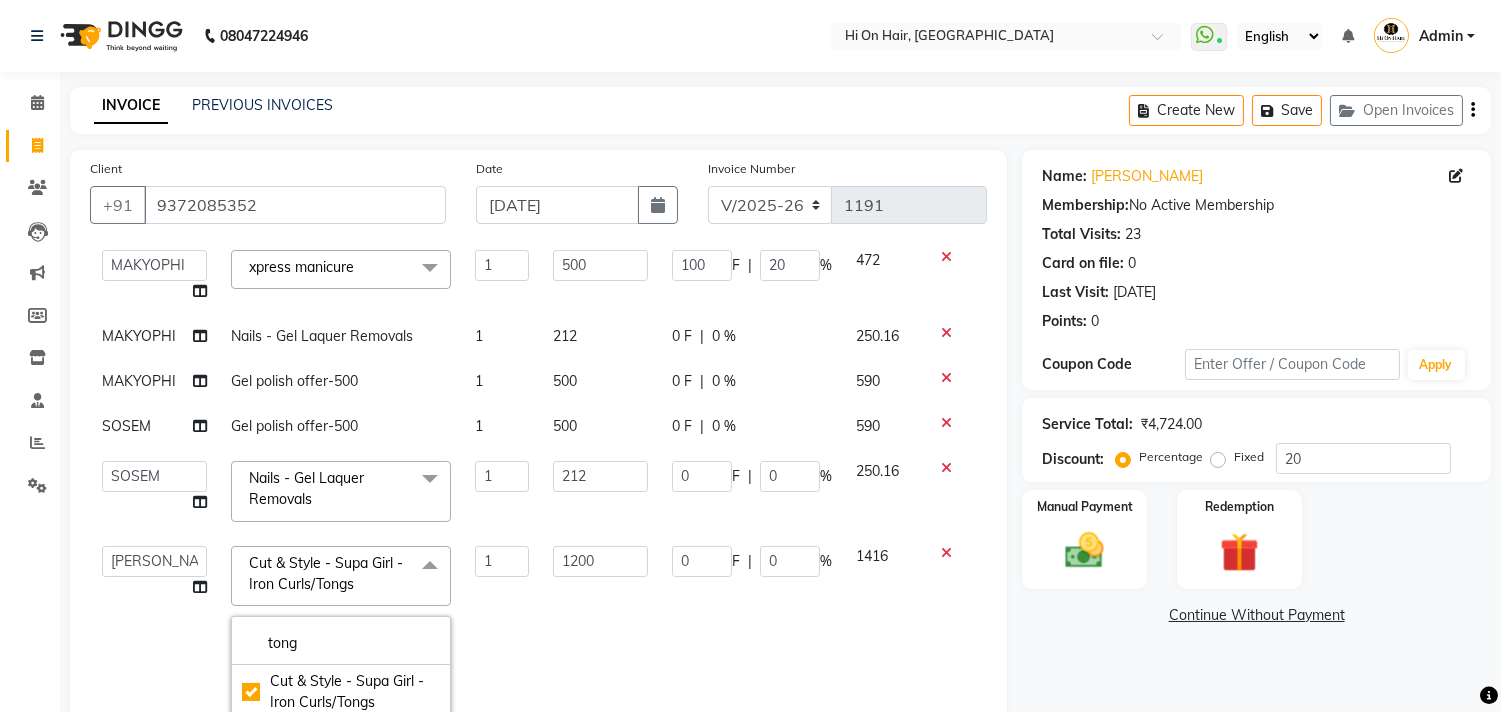 click on "1200" 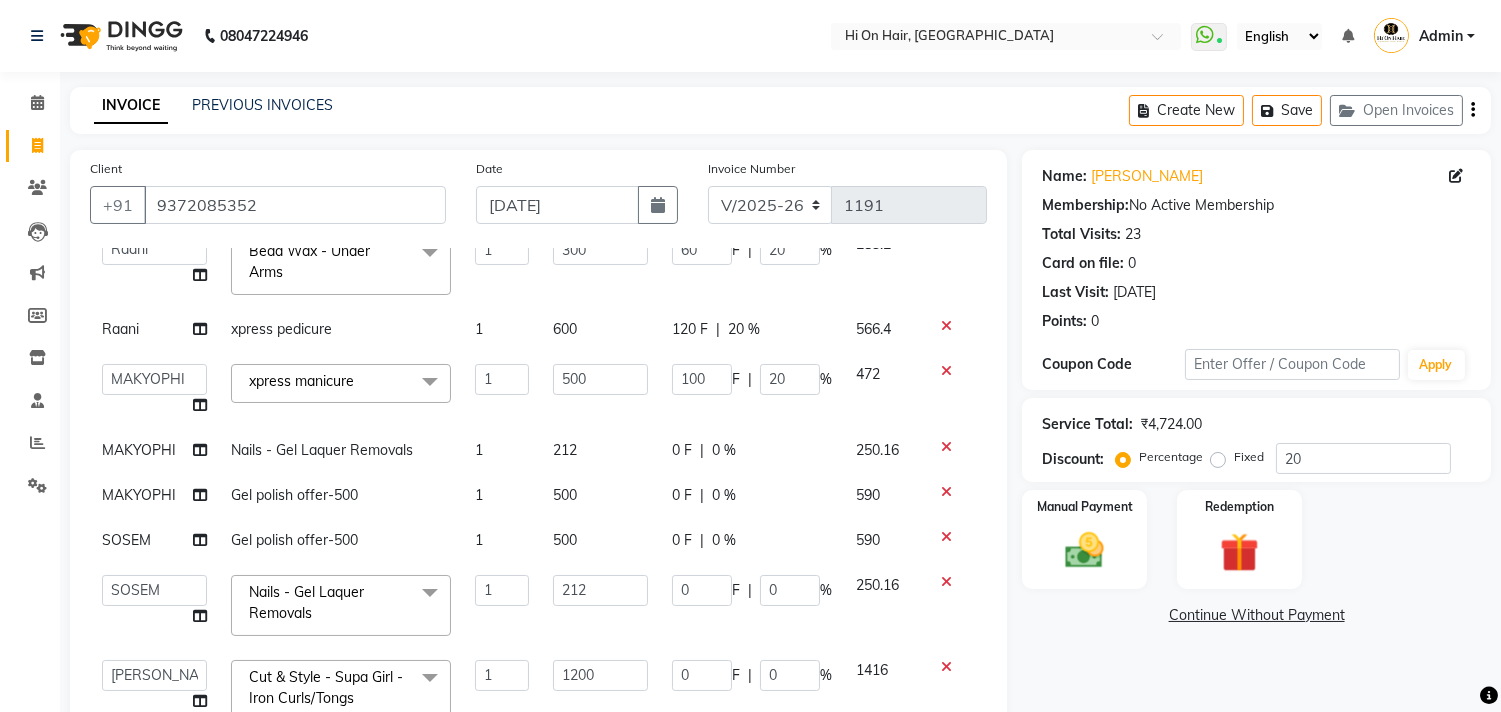 scroll, scrollTop: 170, scrollLeft: 0, axis: vertical 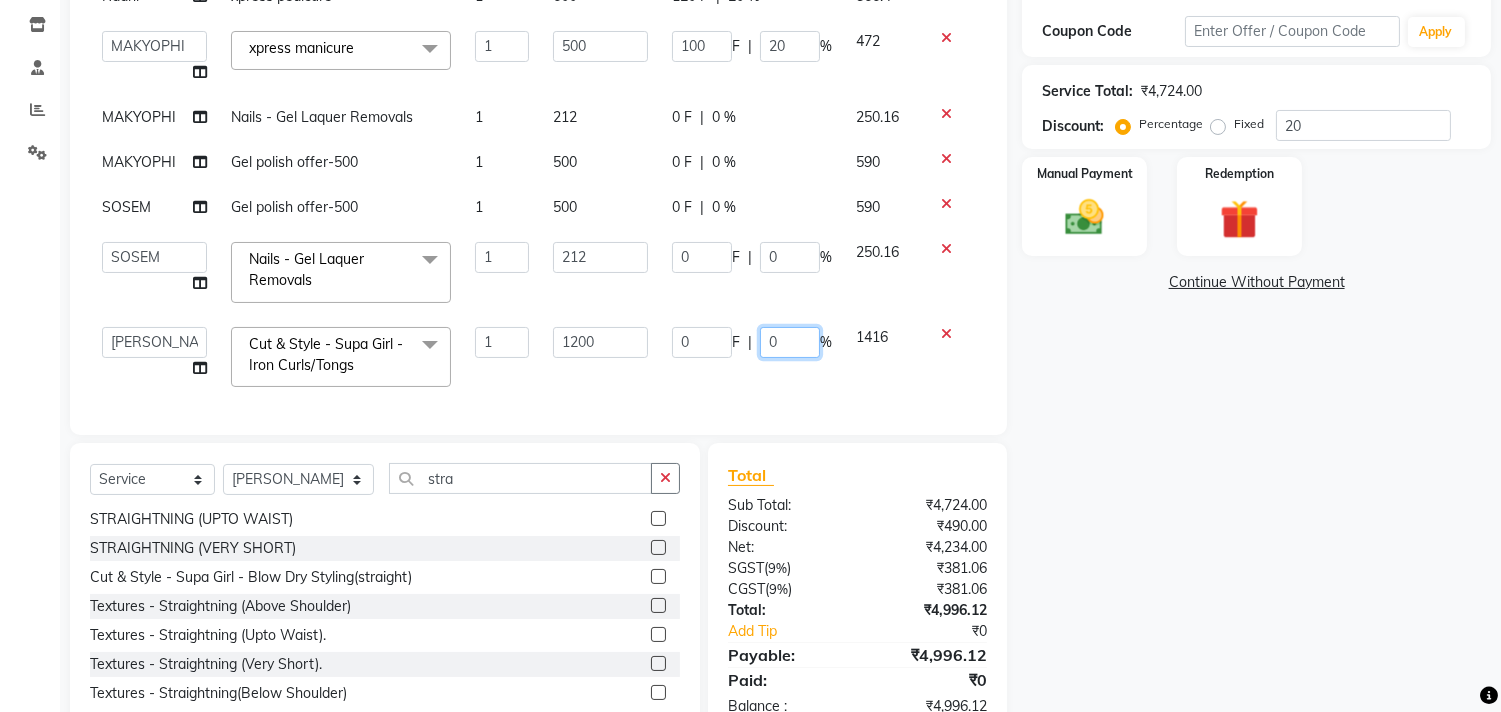 click on "0" 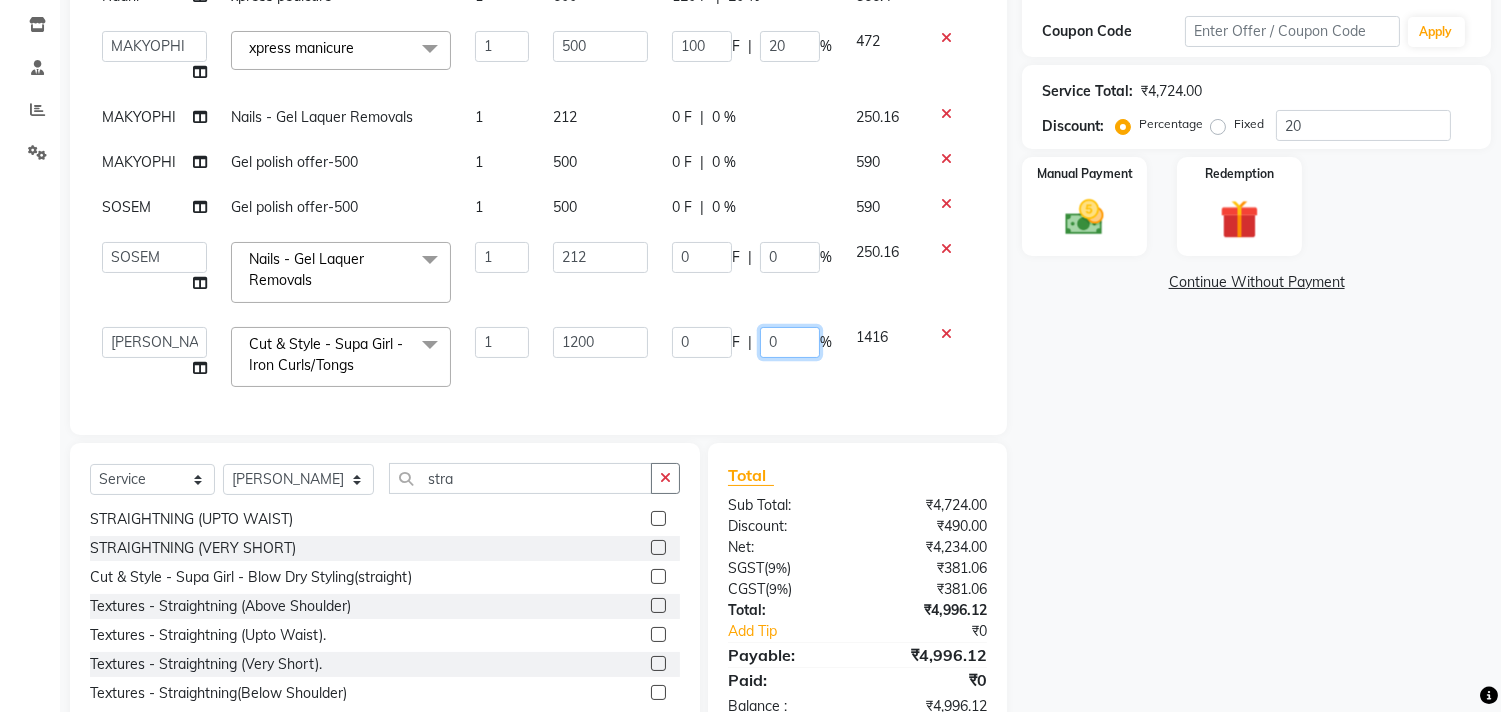 type on "20" 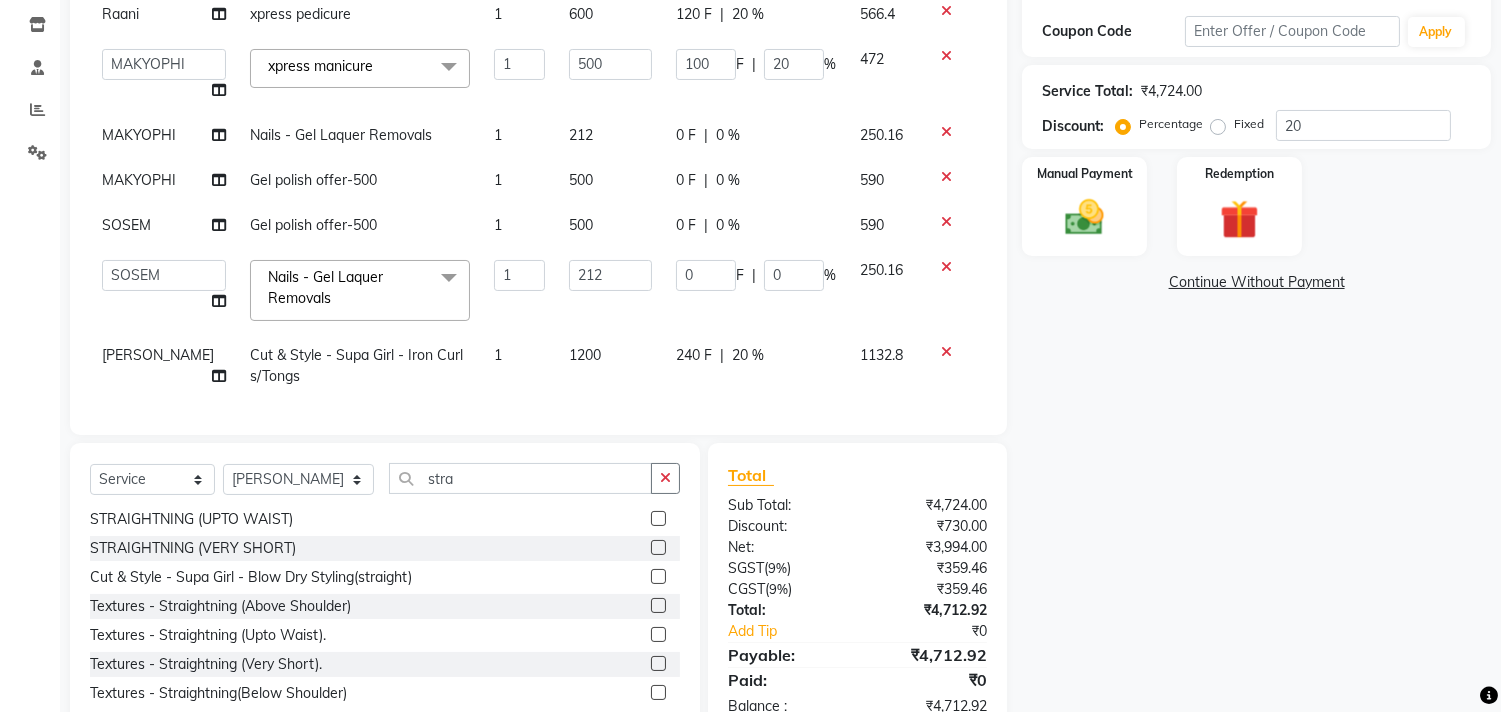 click on "240 F | 20 %" 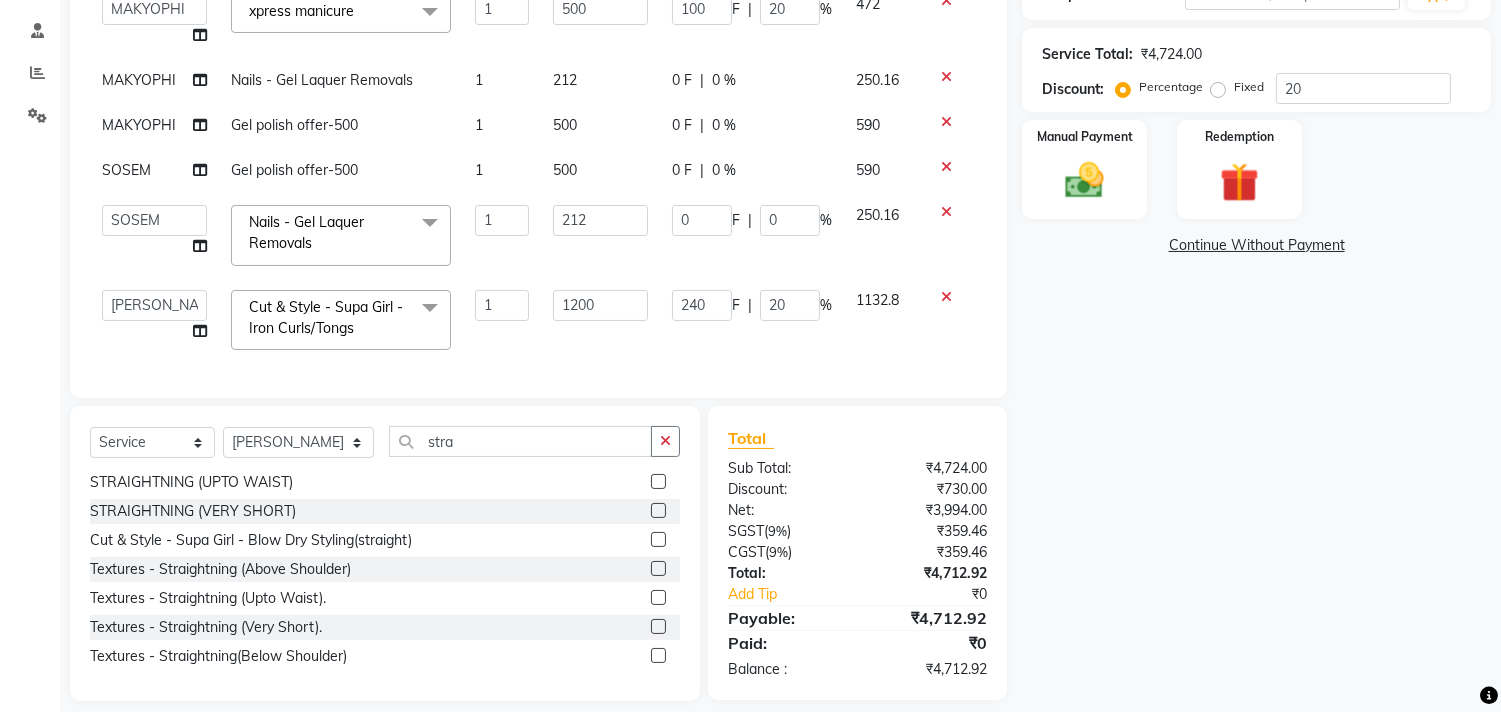scroll, scrollTop: 388, scrollLeft: 0, axis: vertical 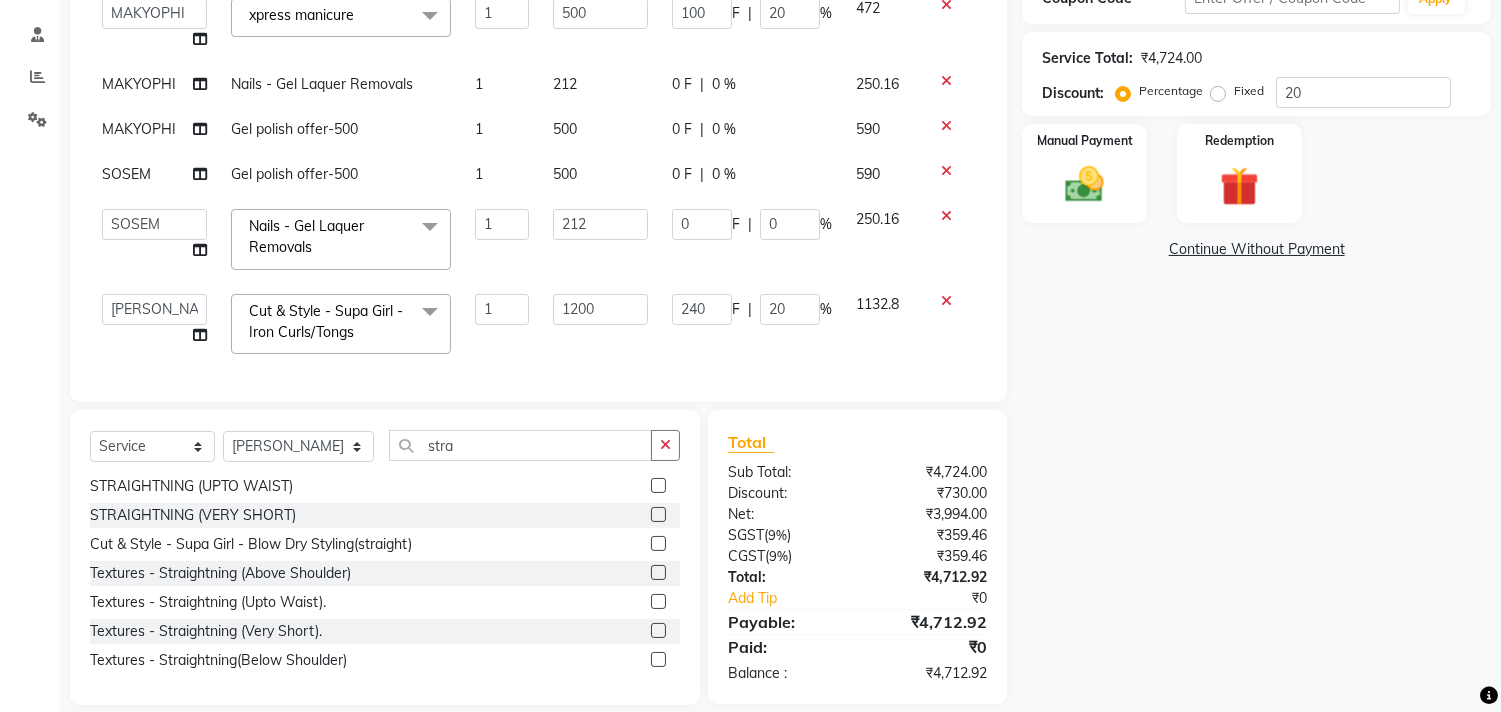 click on "Name: Riti Yadav Membership:  No Active Membership  Total Visits:  23 Card on file:  0 Last Visit:   09-07-2025 Points:   0  Coupon Code Apply Service Total:  ₹4,724.00  Discount:  Percentage   Fixed  20 Manual Payment Redemption  Continue Without Payment" 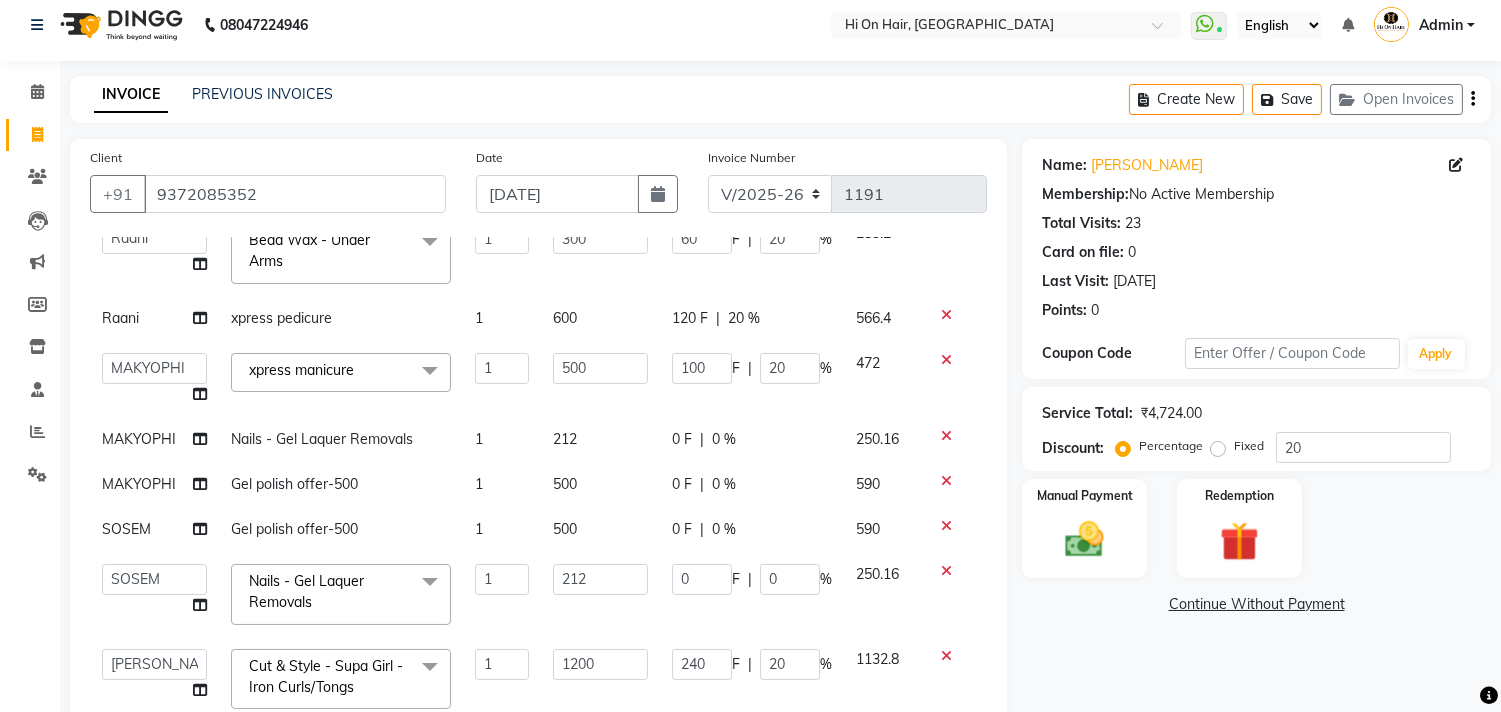 scroll, scrollTop: 0, scrollLeft: 0, axis: both 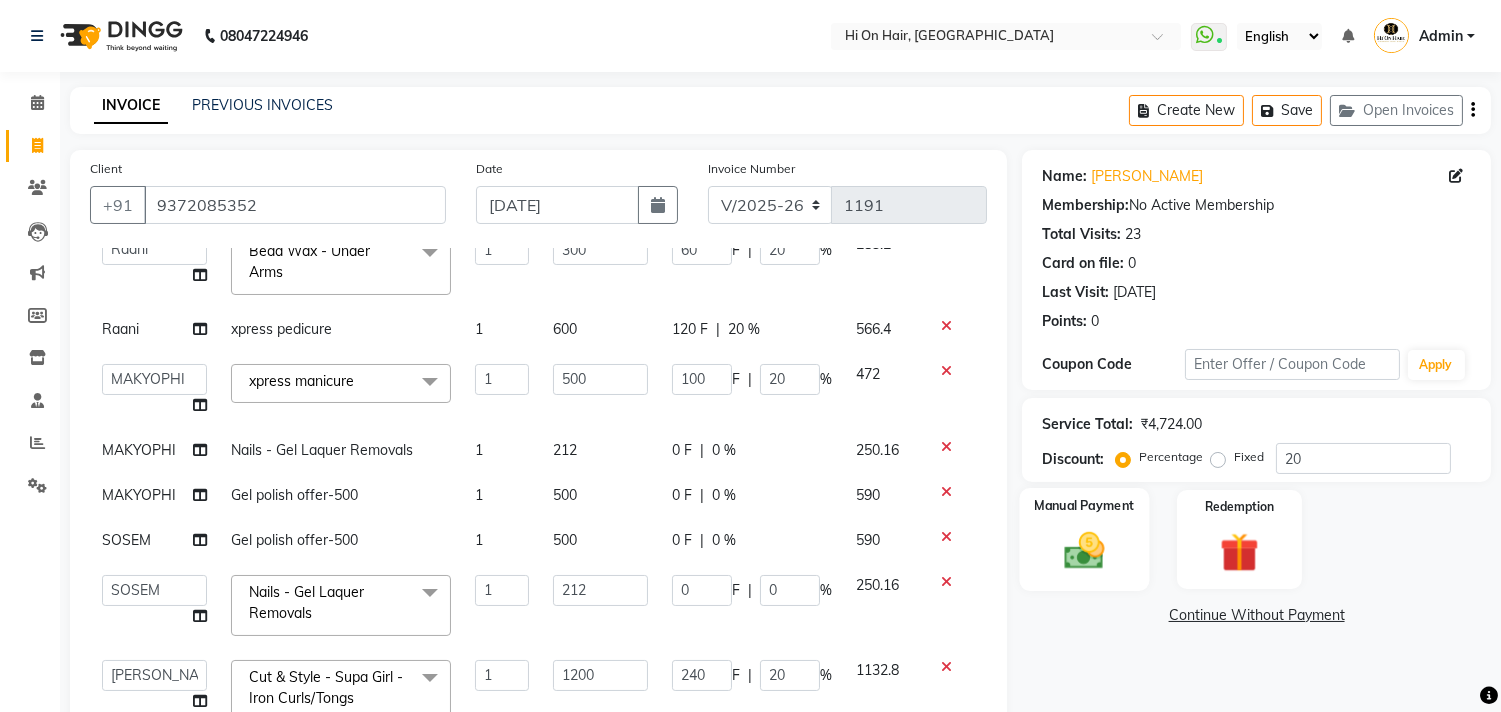 click 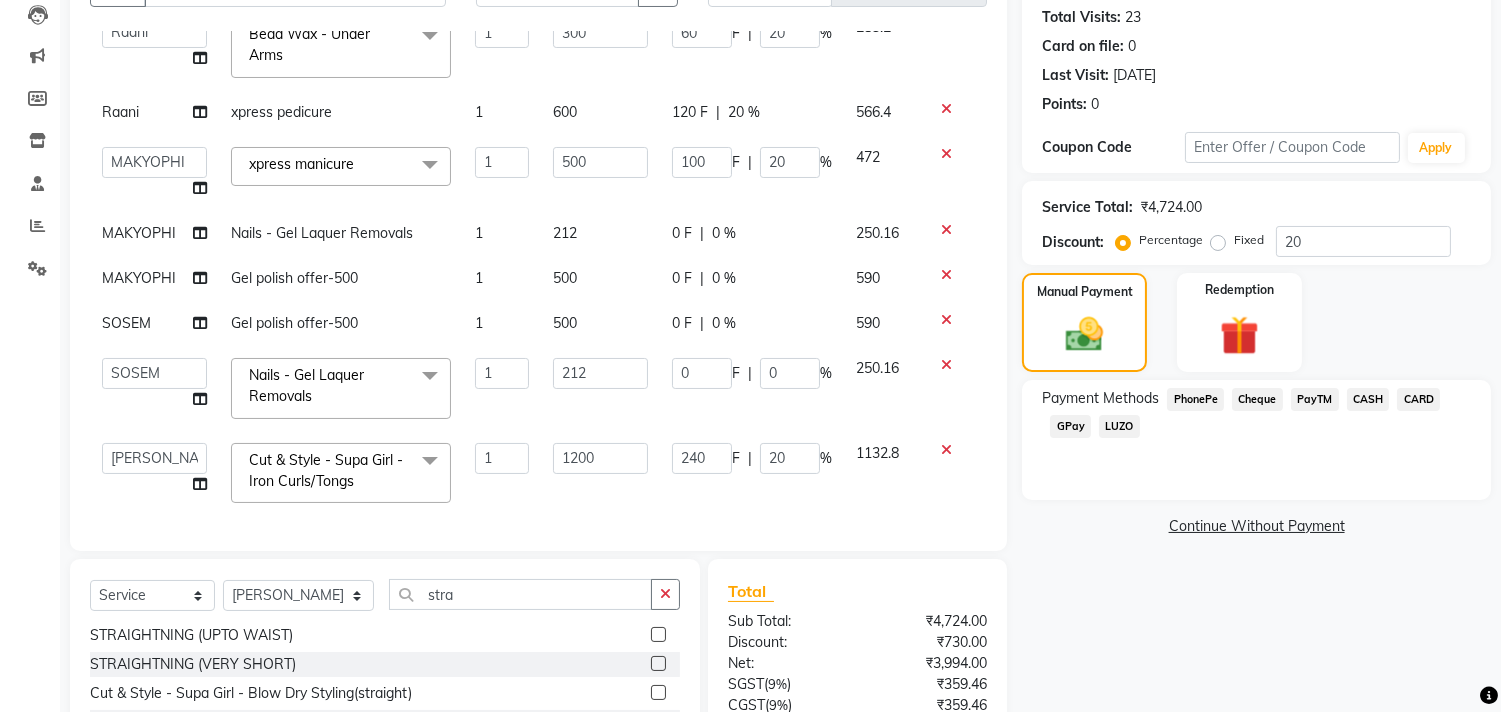scroll, scrollTop: 166, scrollLeft: 0, axis: vertical 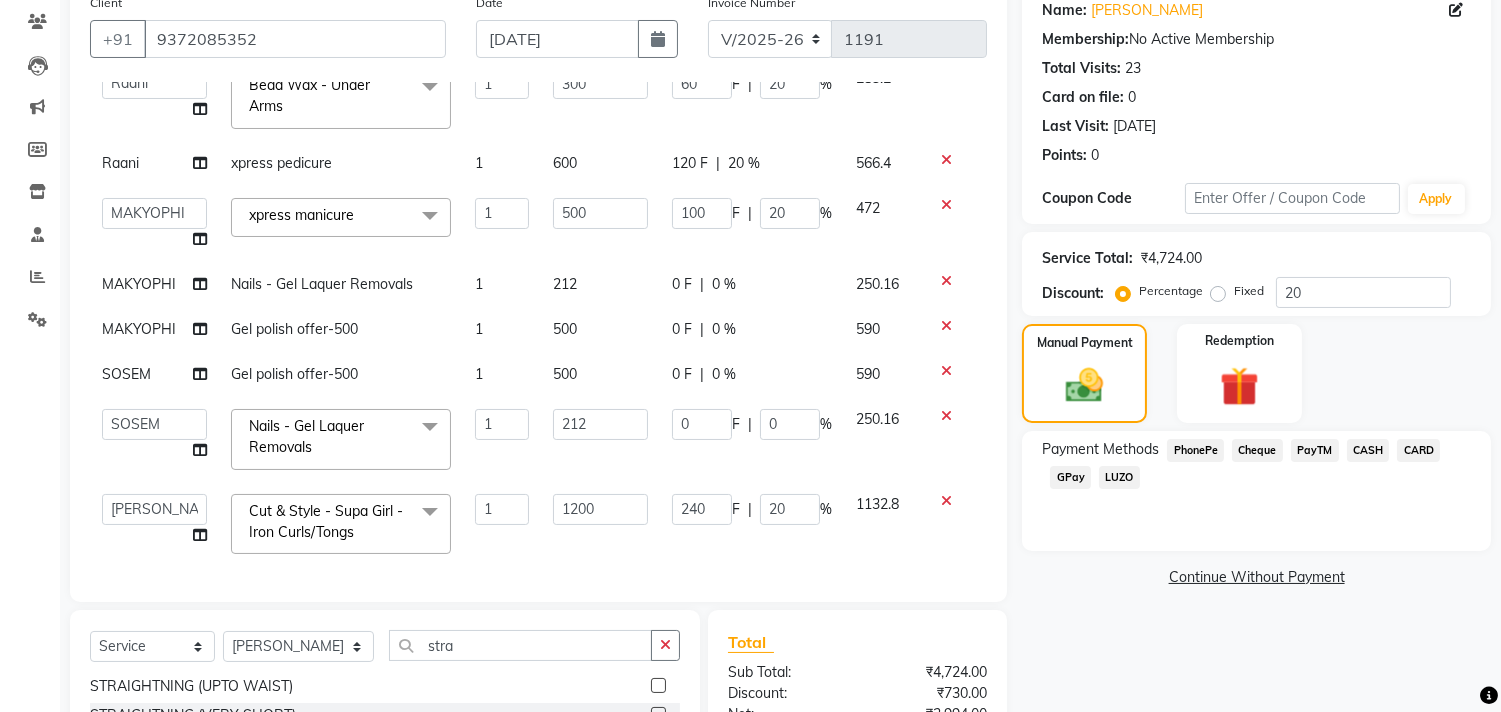 click on "GPay" 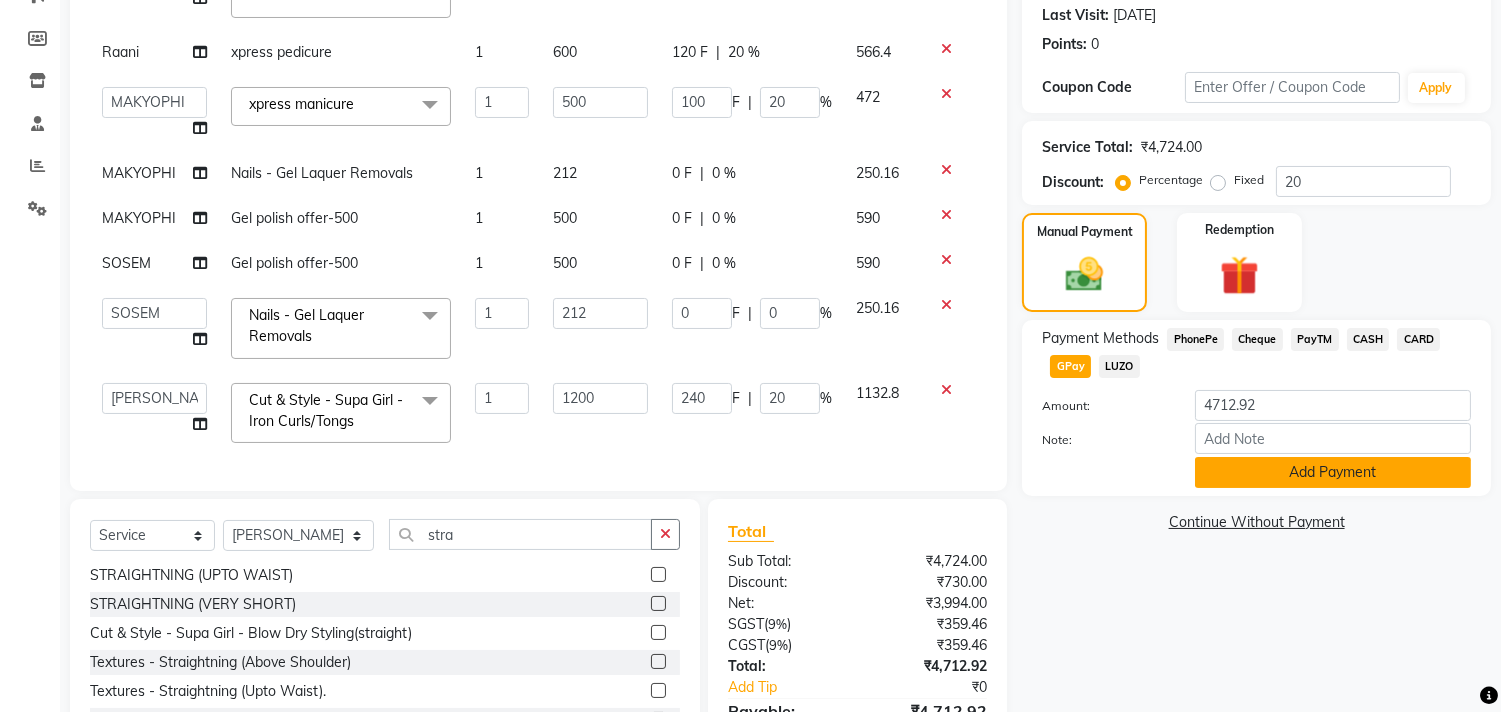click on "Add Payment" 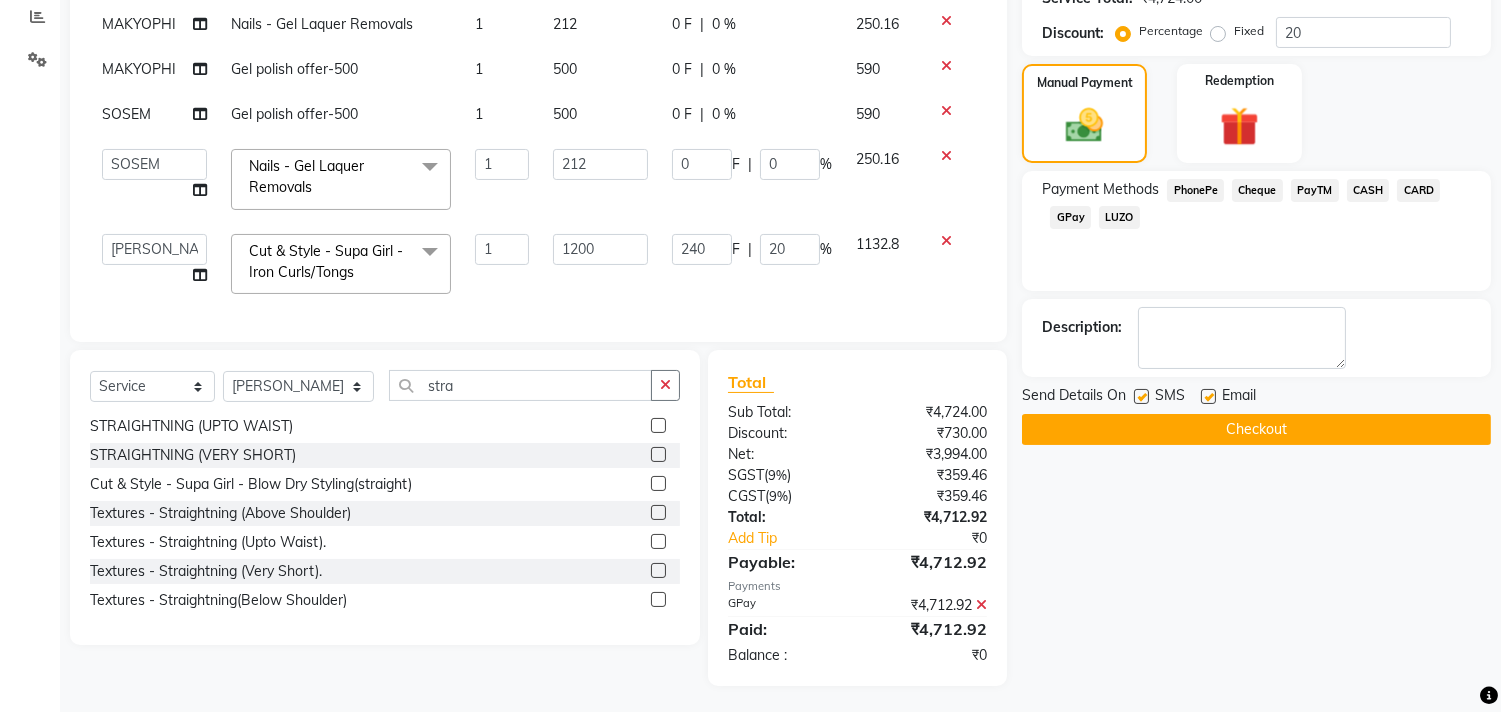 scroll, scrollTop: 430, scrollLeft: 0, axis: vertical 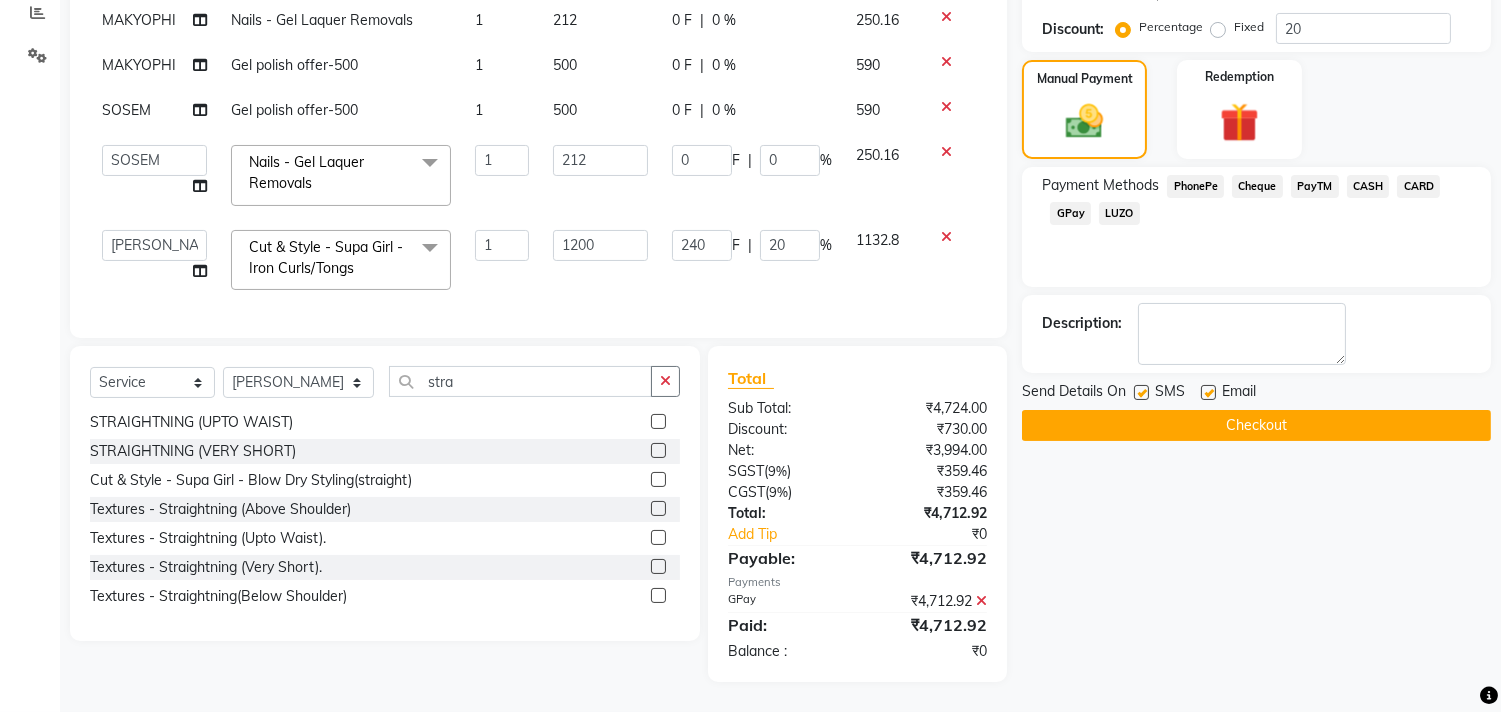 click 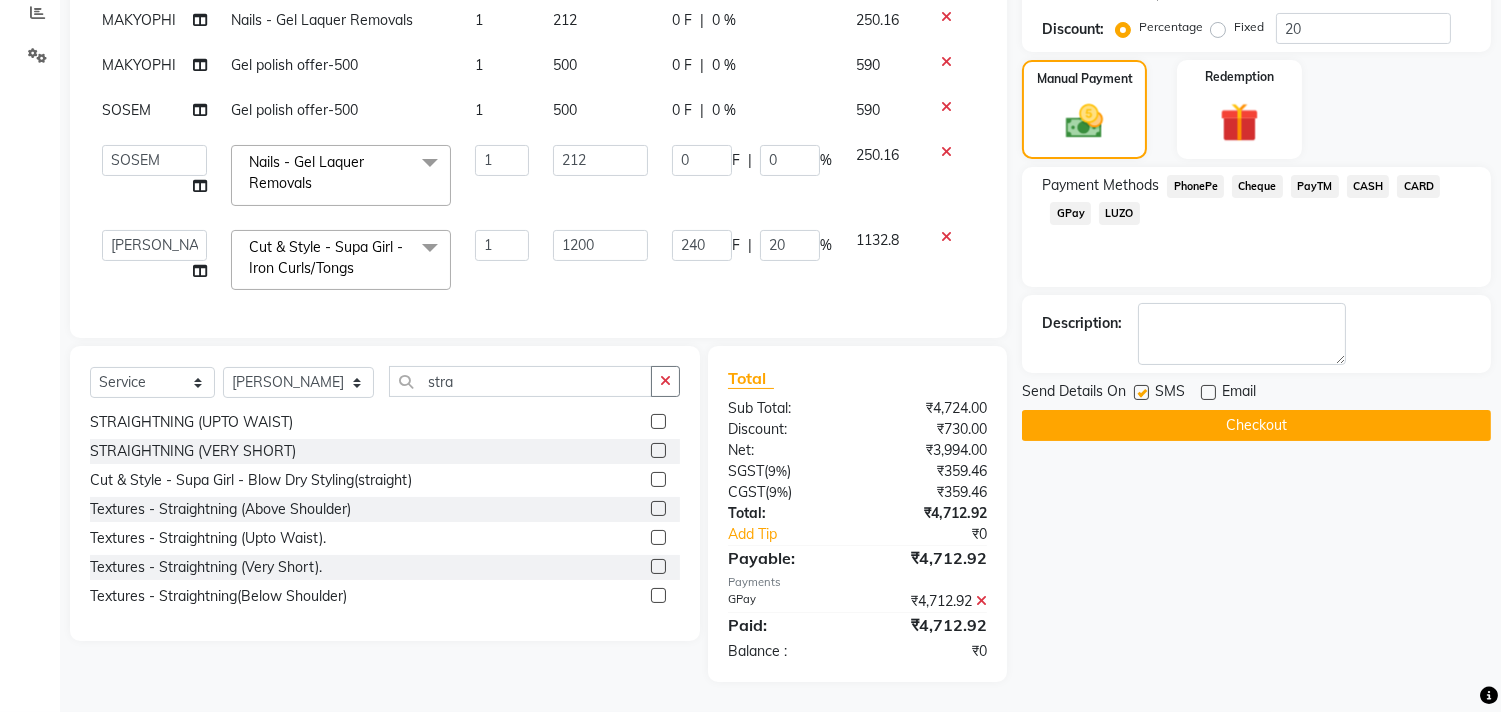 click 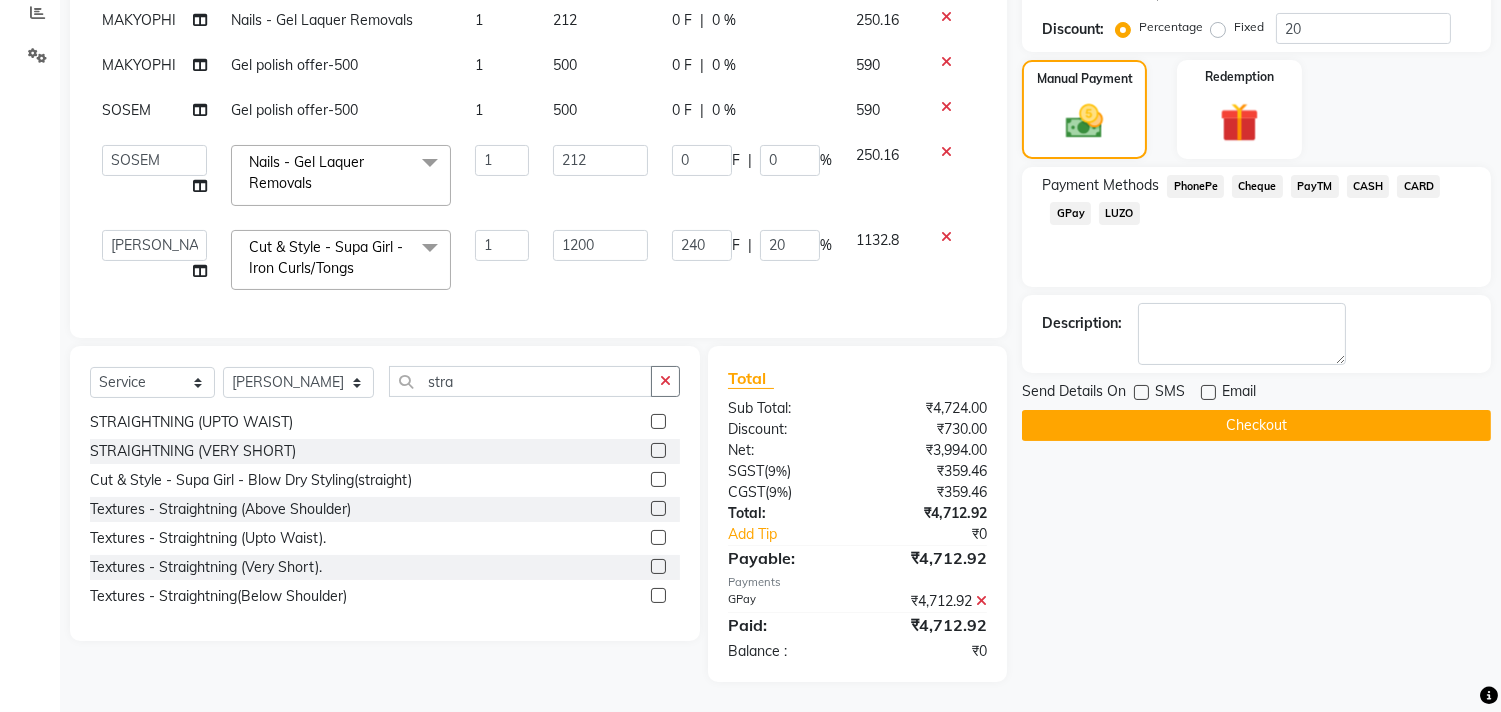 click 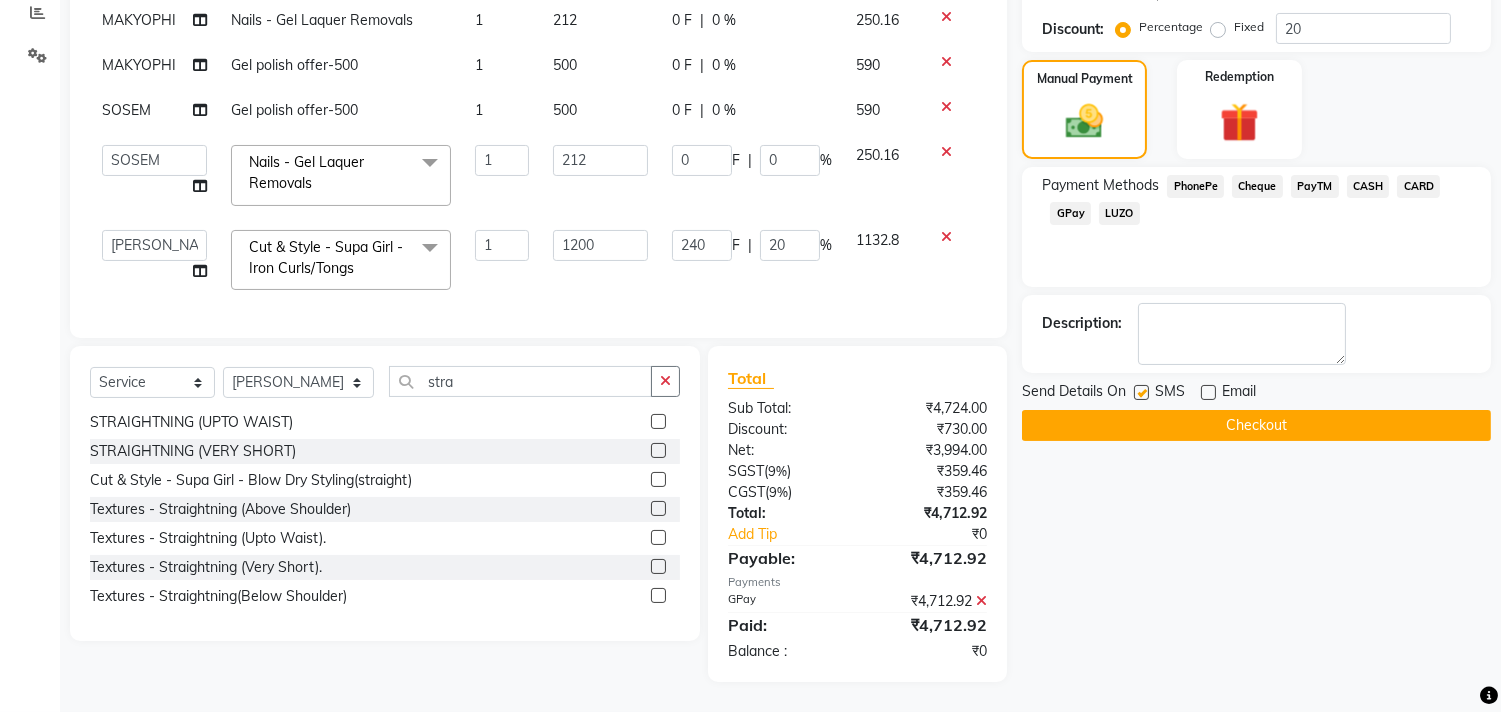 click 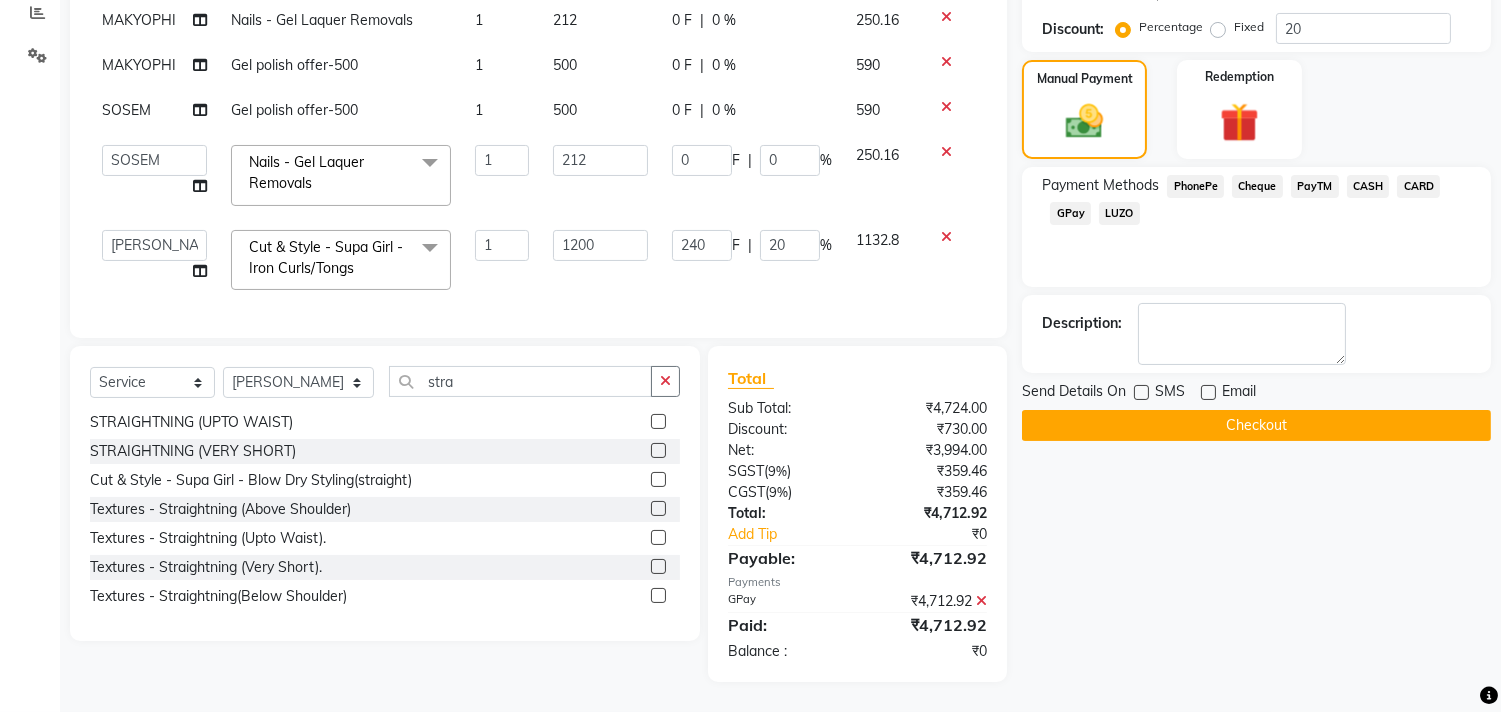 click 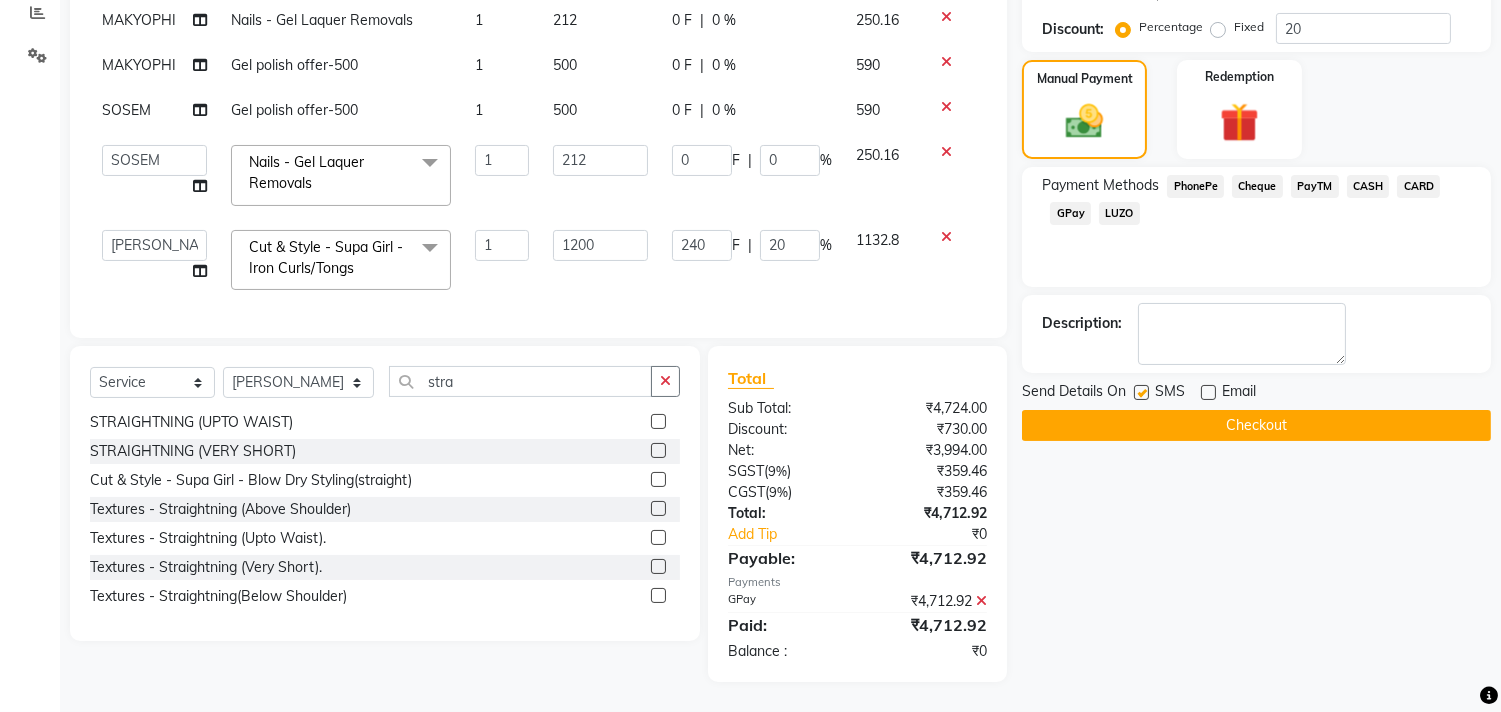 click on "Checkout" 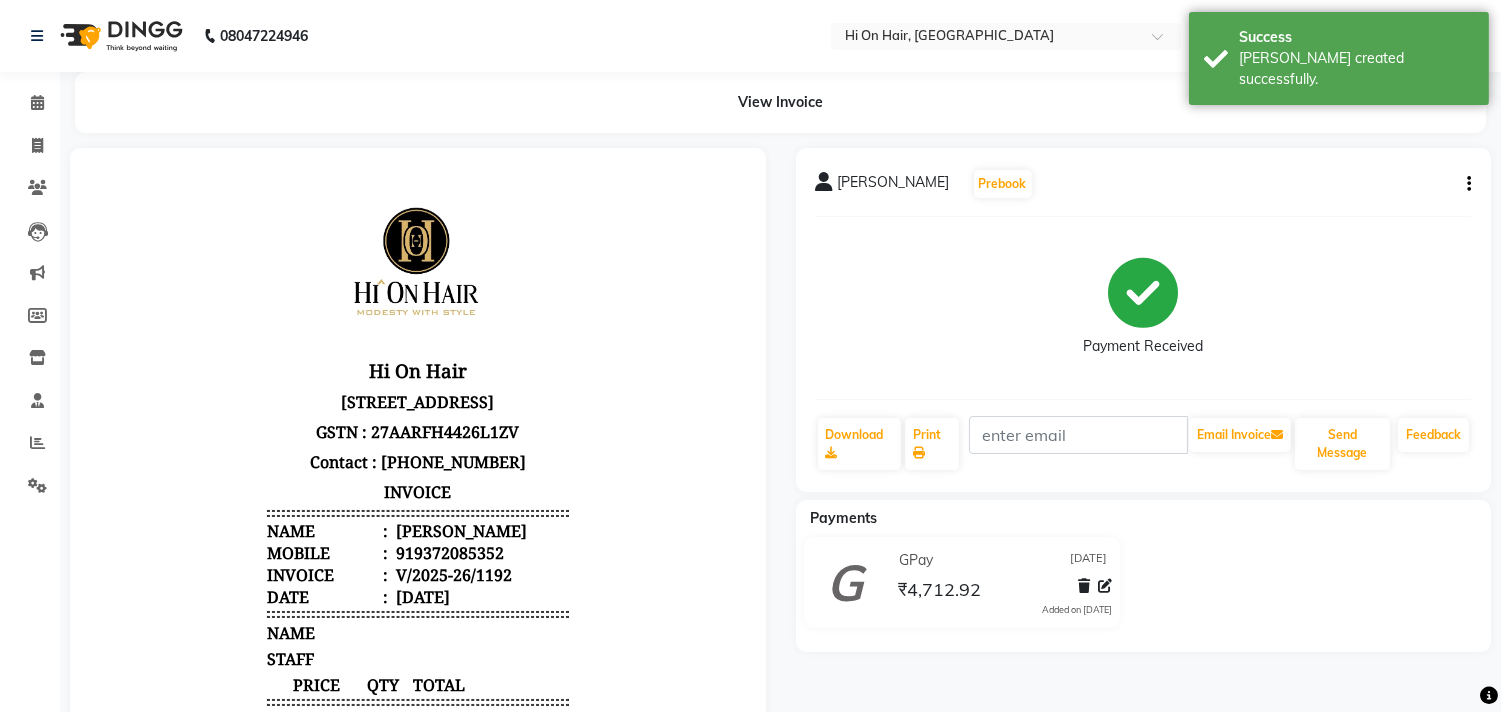 scroll, scrollTop: 0, scrollLeft: 0, axis: both 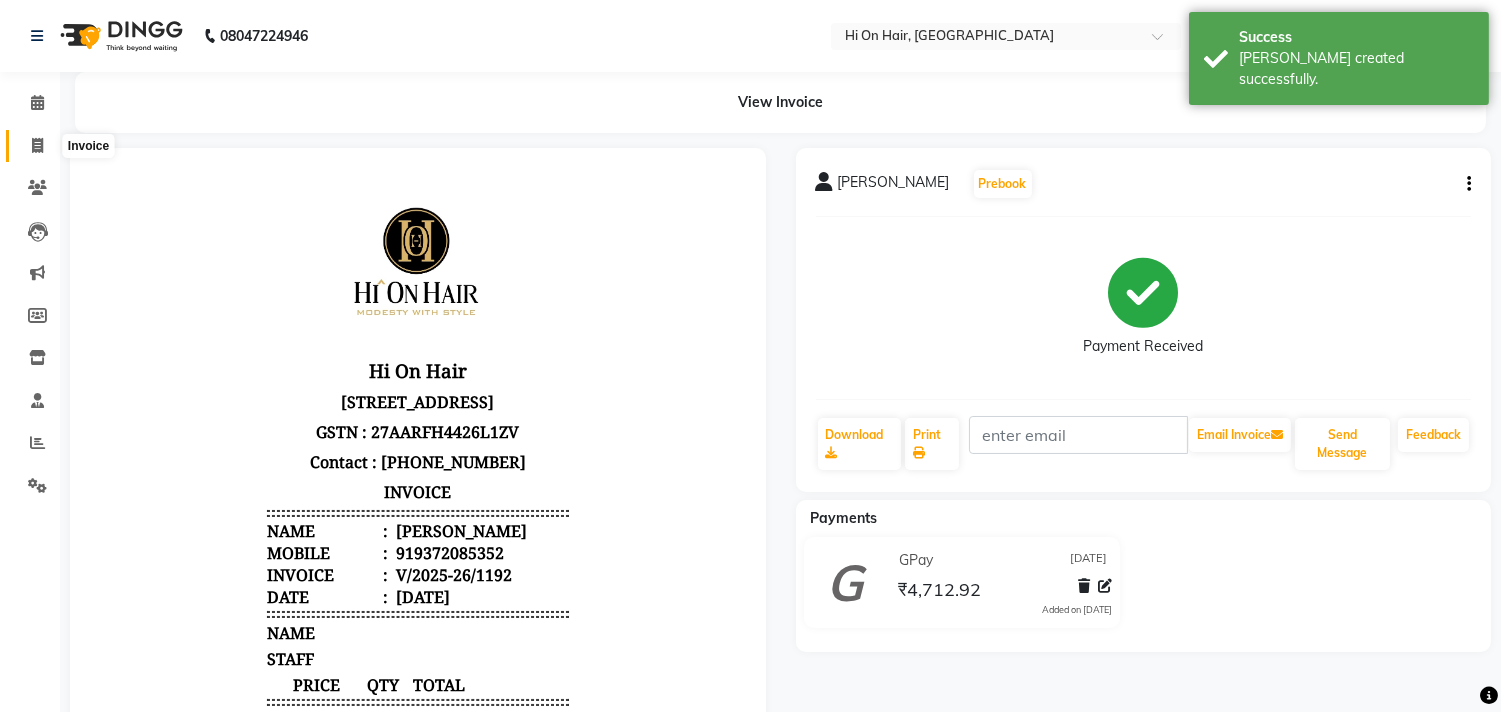 click 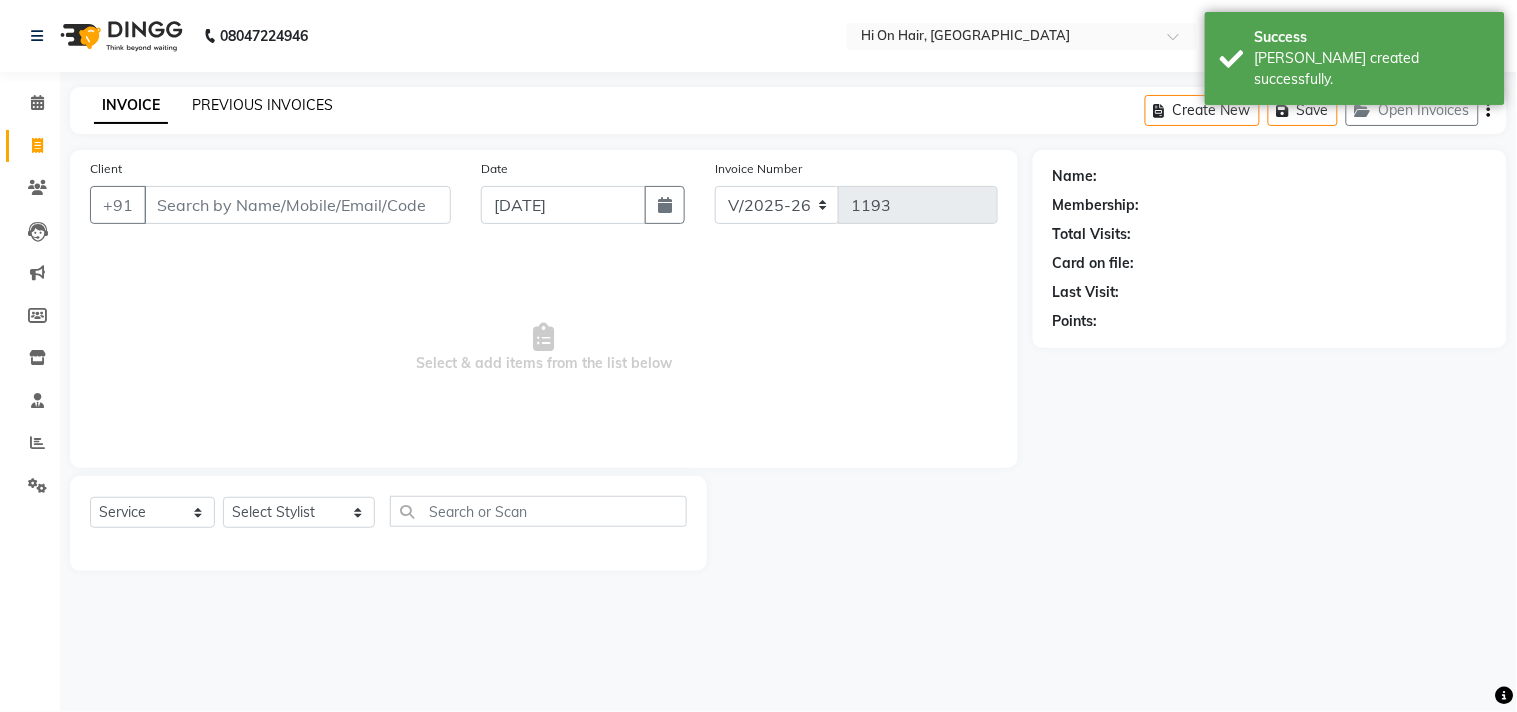 click on "PREVIOUS INVOICES" 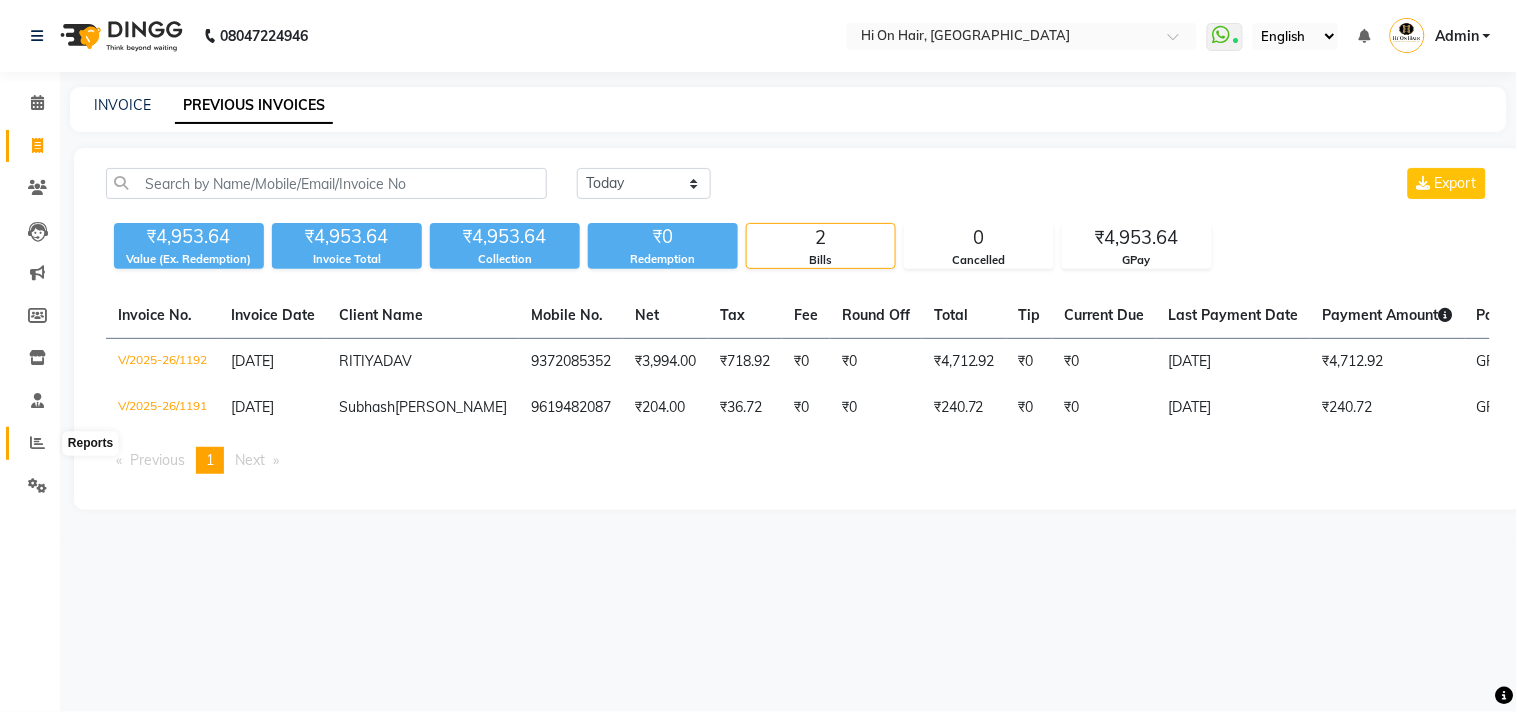 click 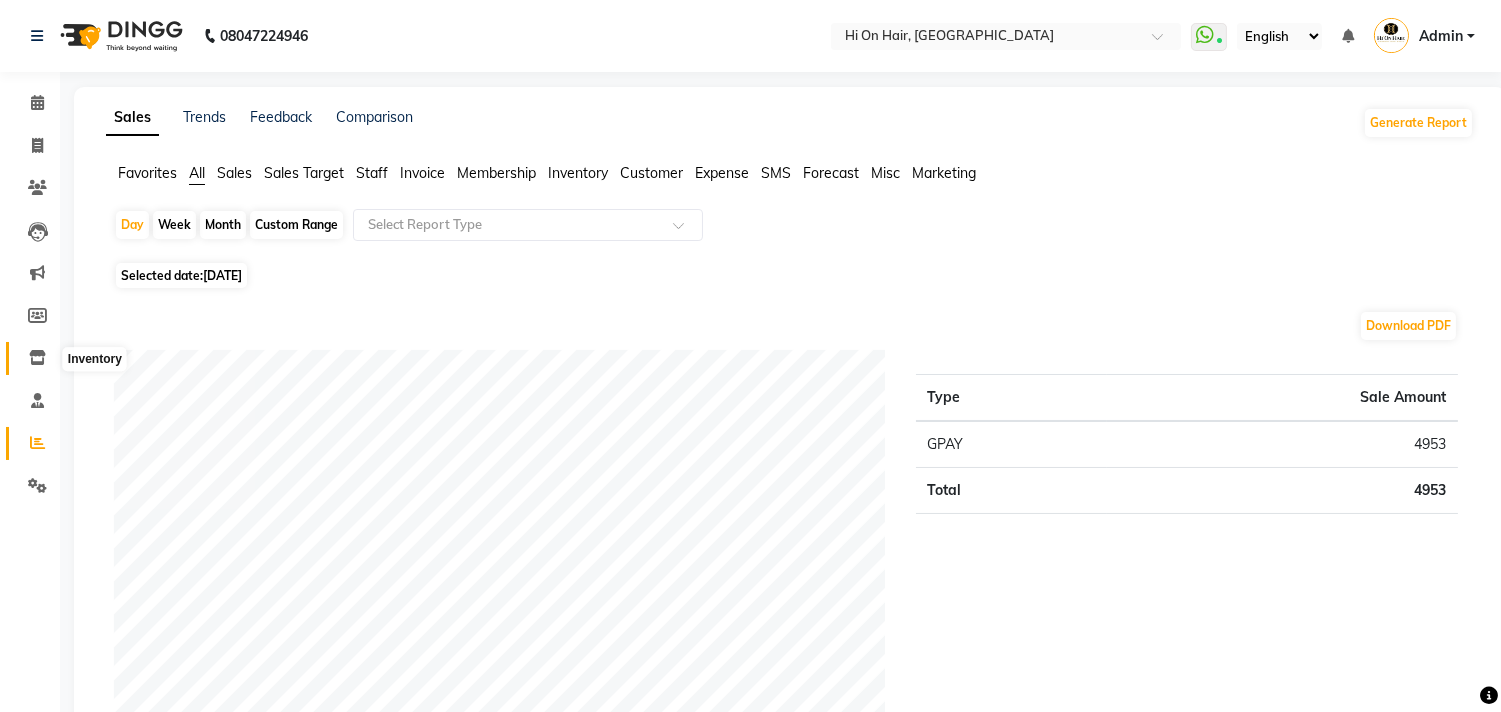 click 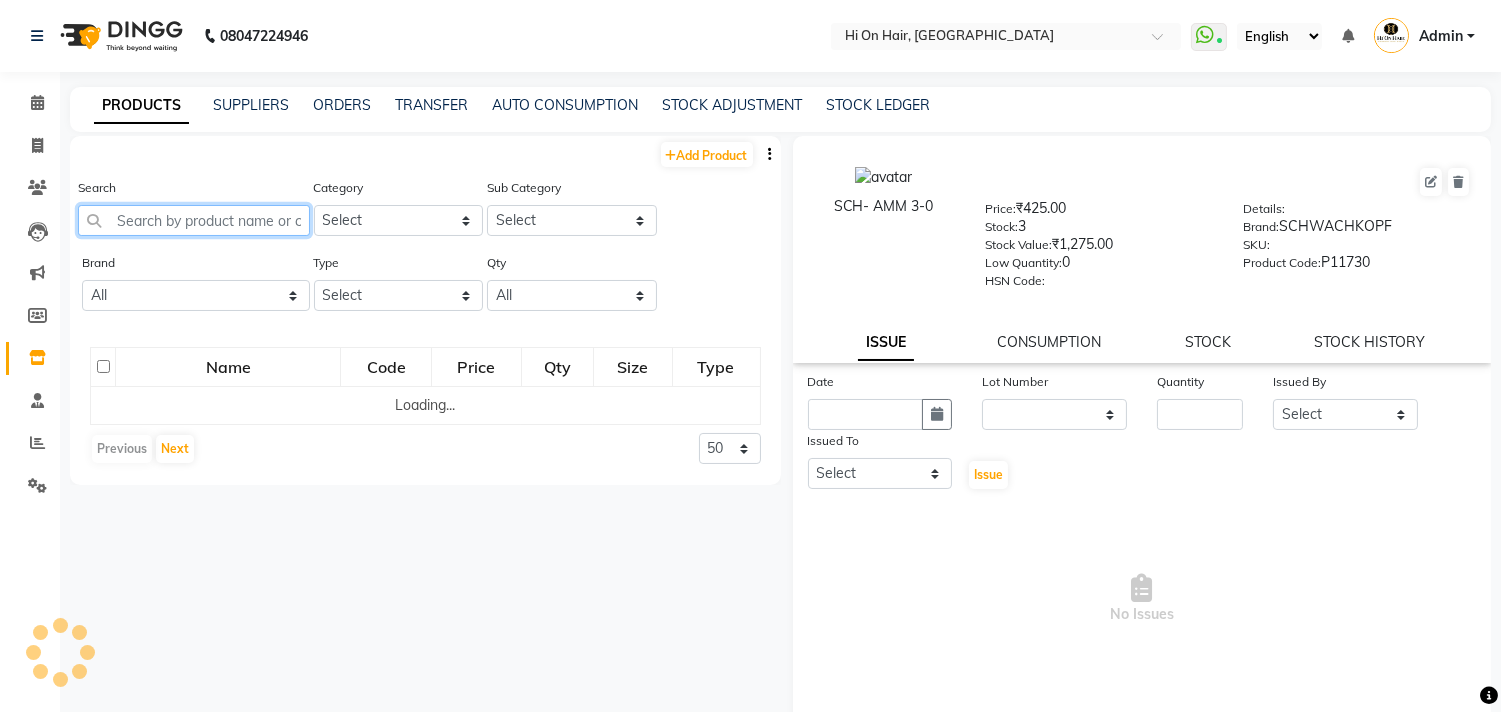 click 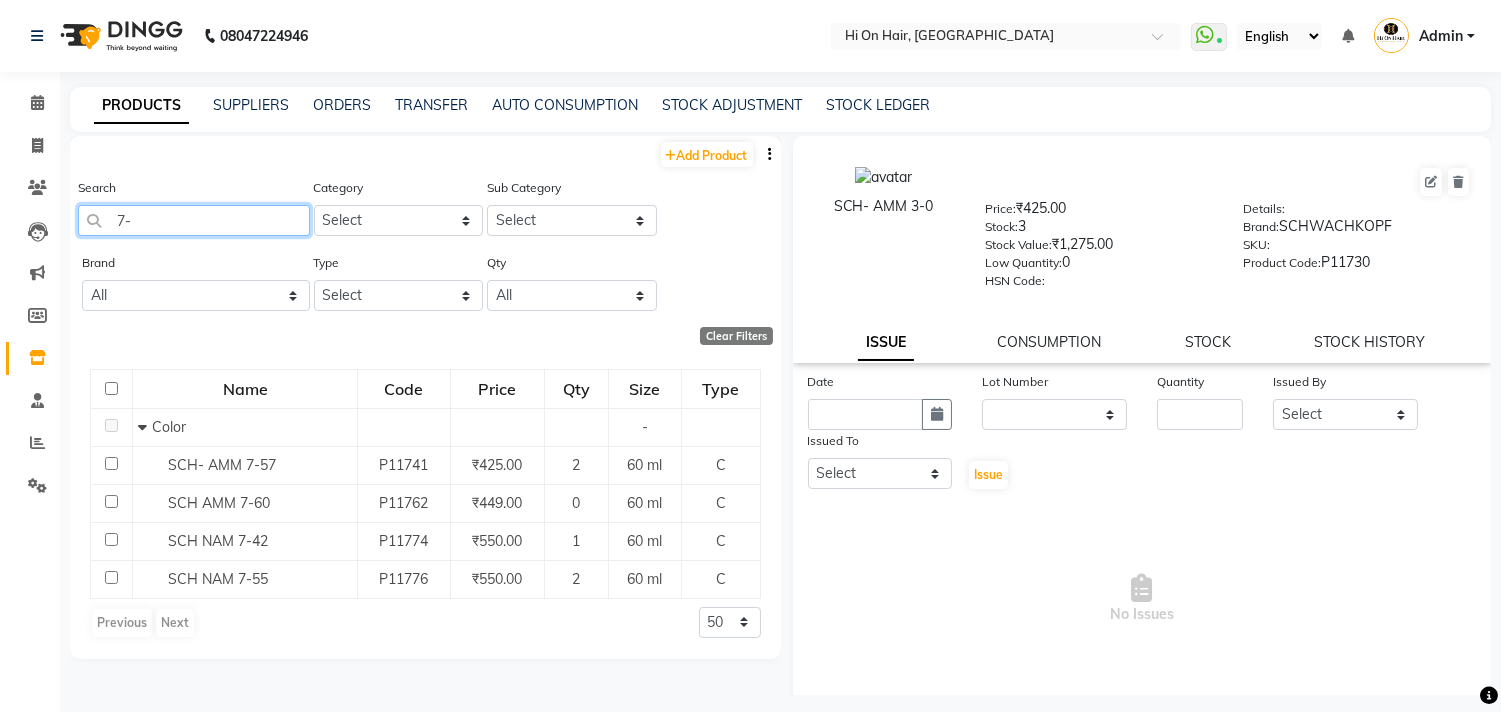 type on "7-" 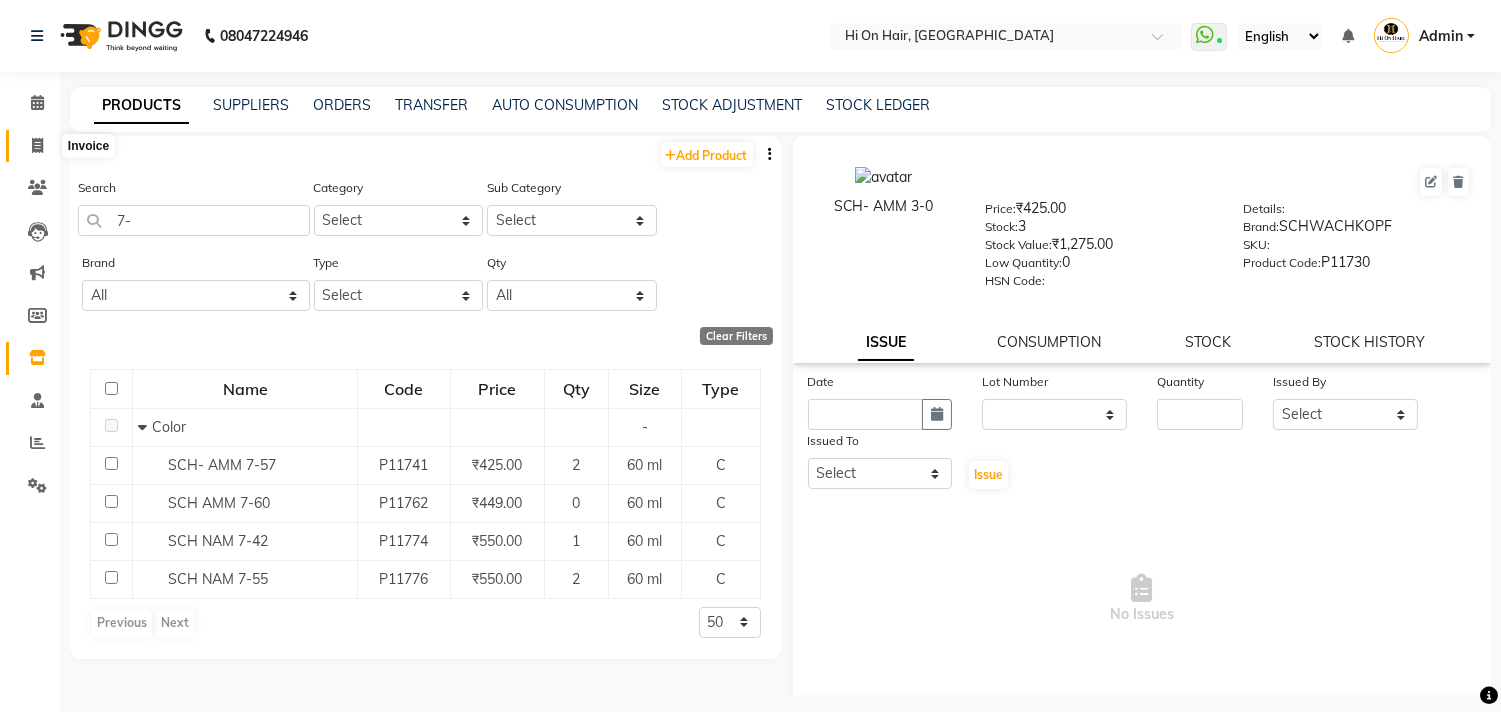 click 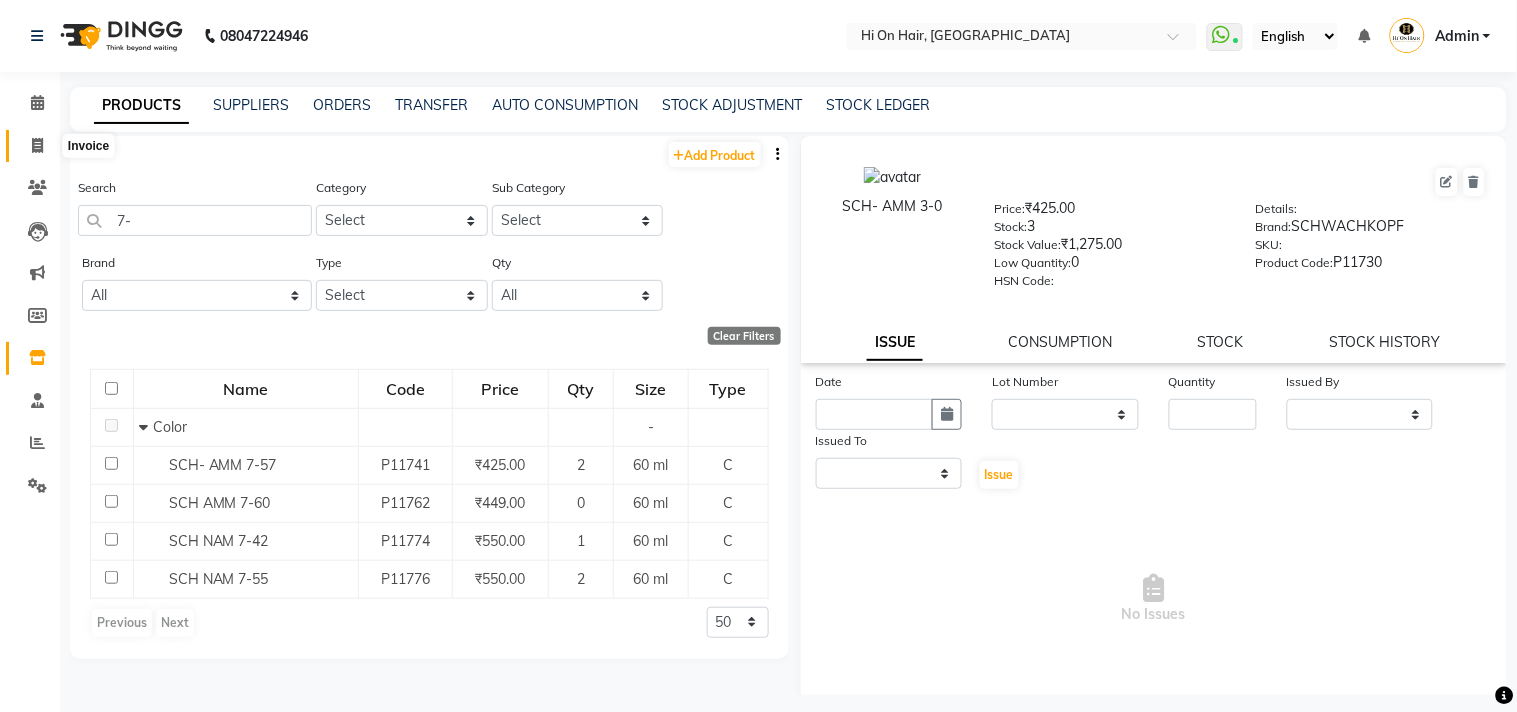 select on "535" 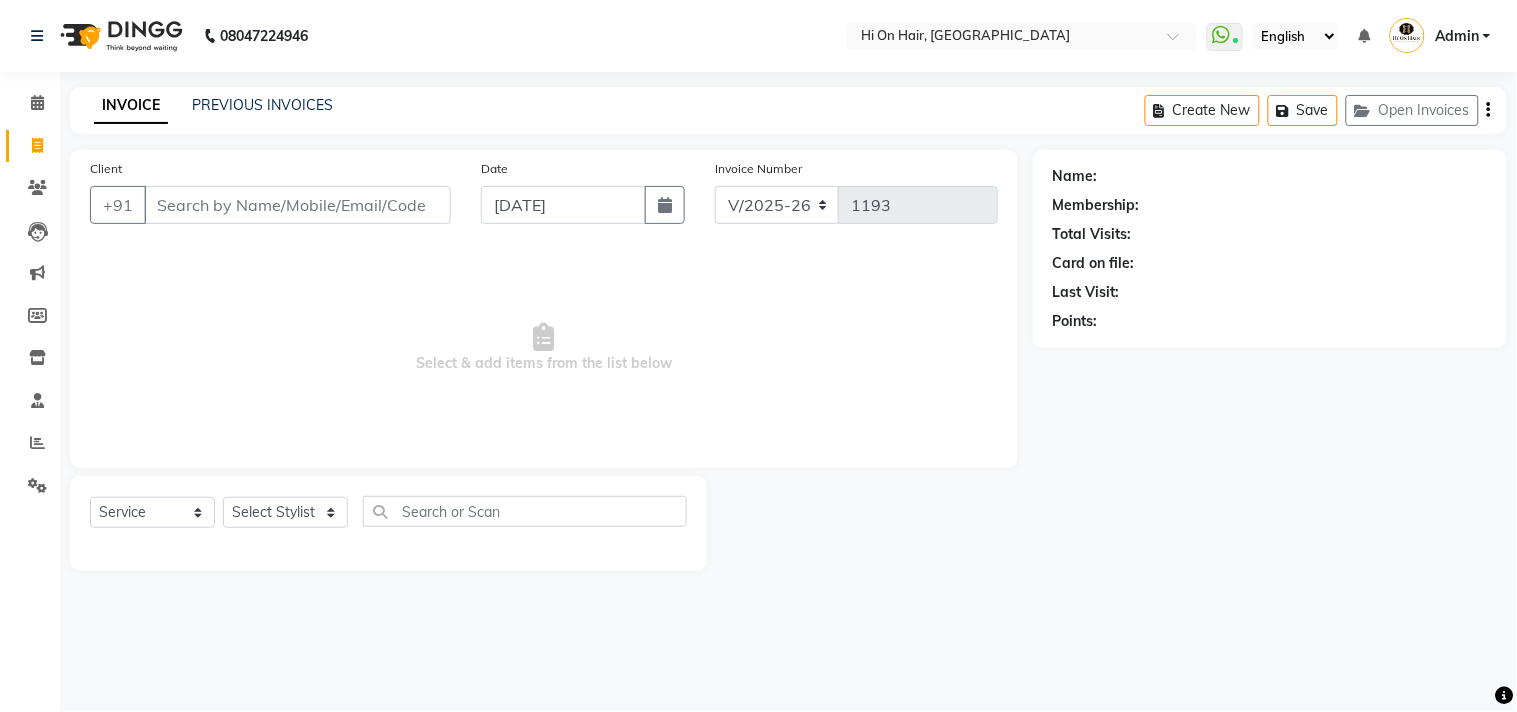 click on "Client" at bounding box center [297, 205] 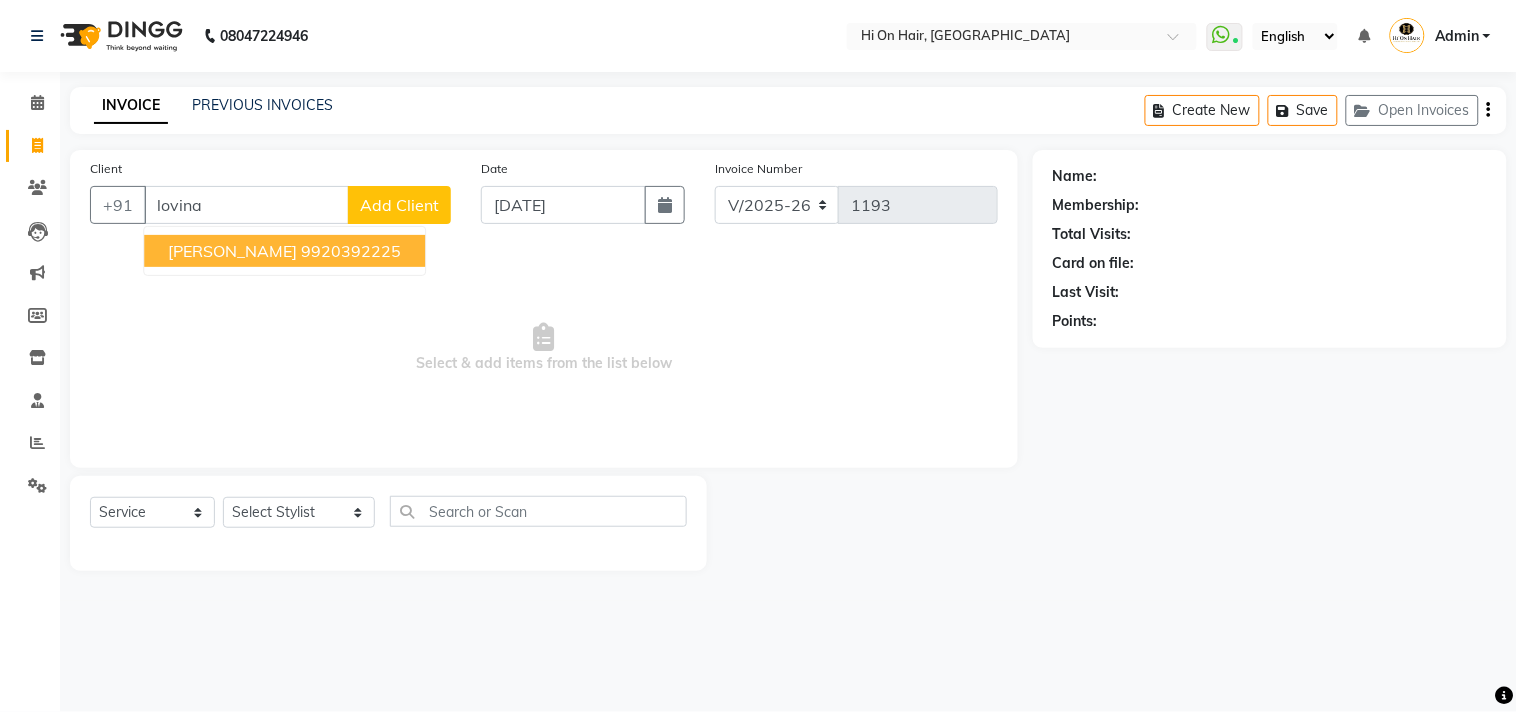 click on "LOVINA MASCARENHAS" at bounding box center [232, 251] 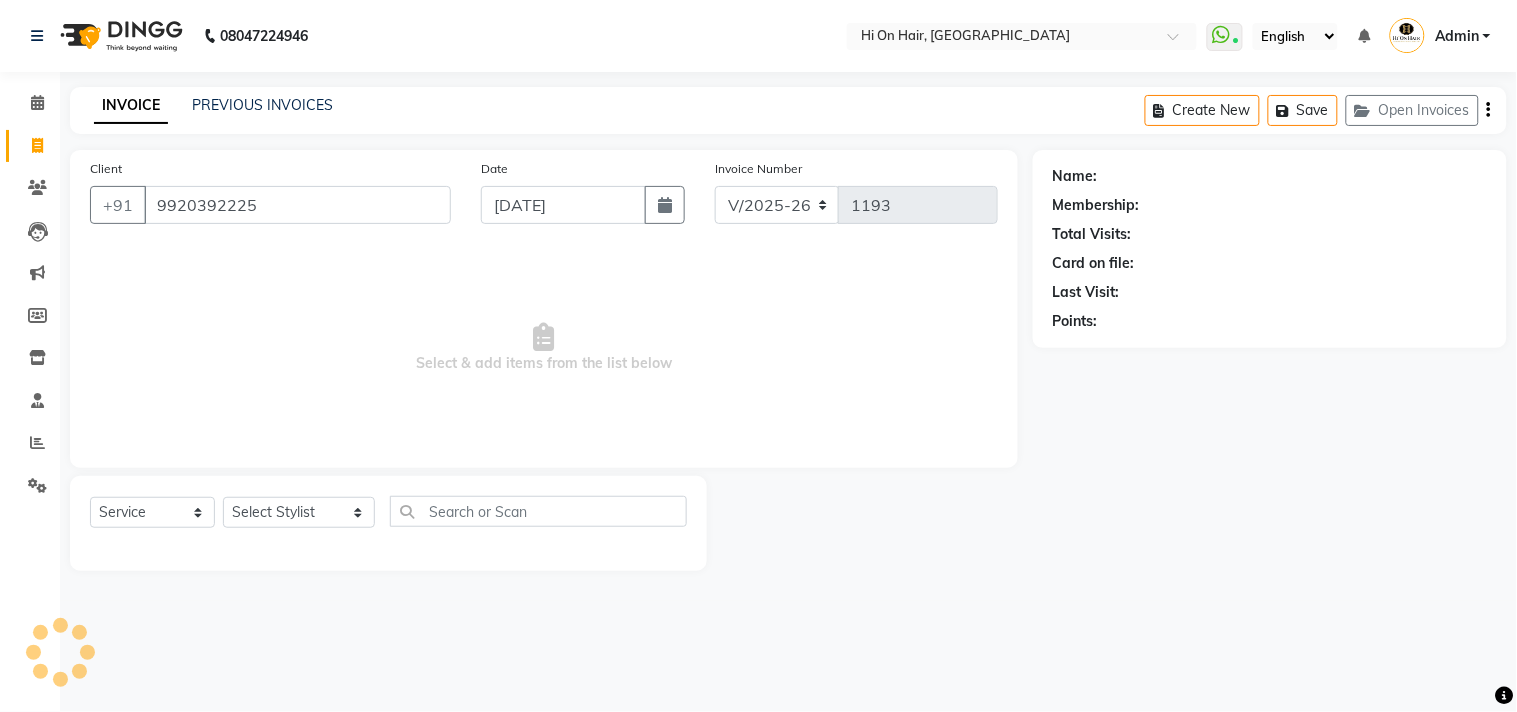type on "9920392225" 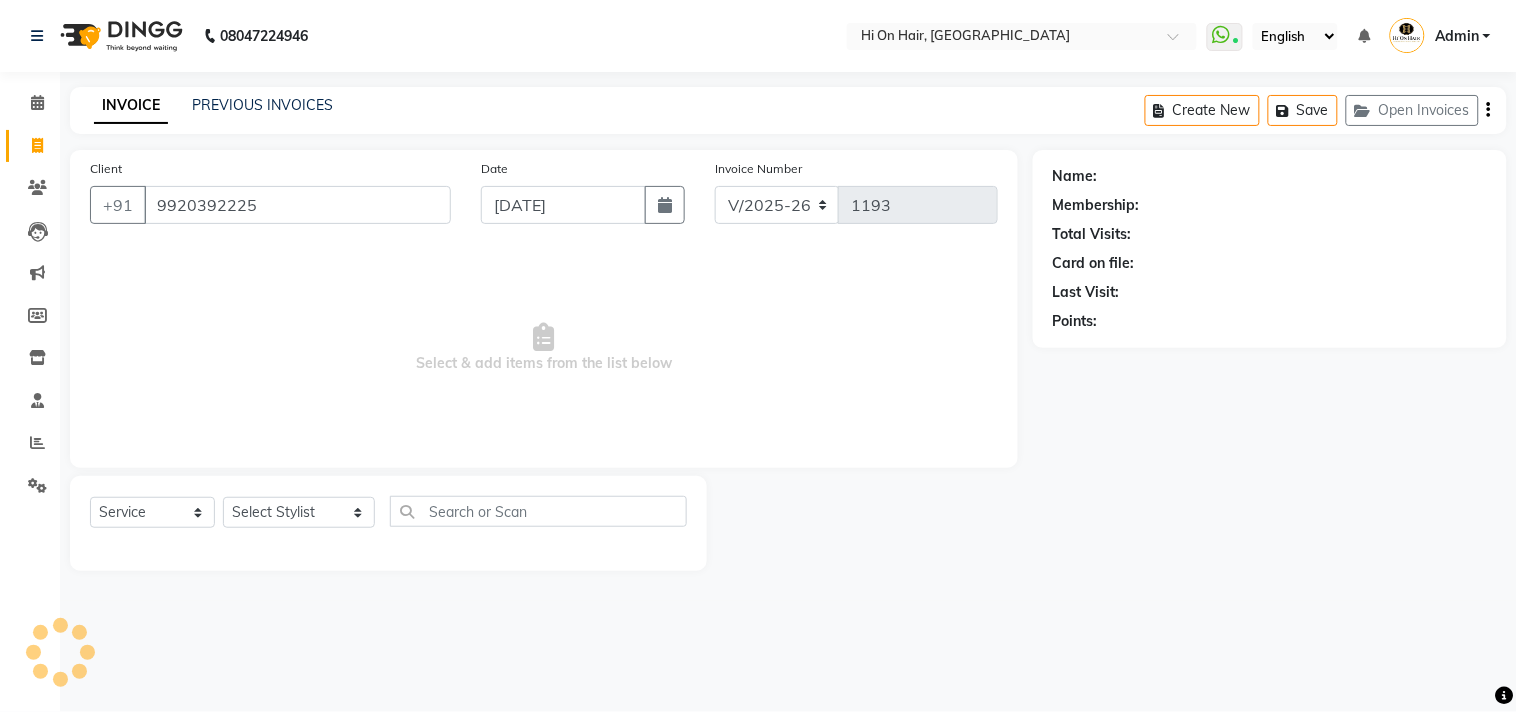 select on "1: Object" 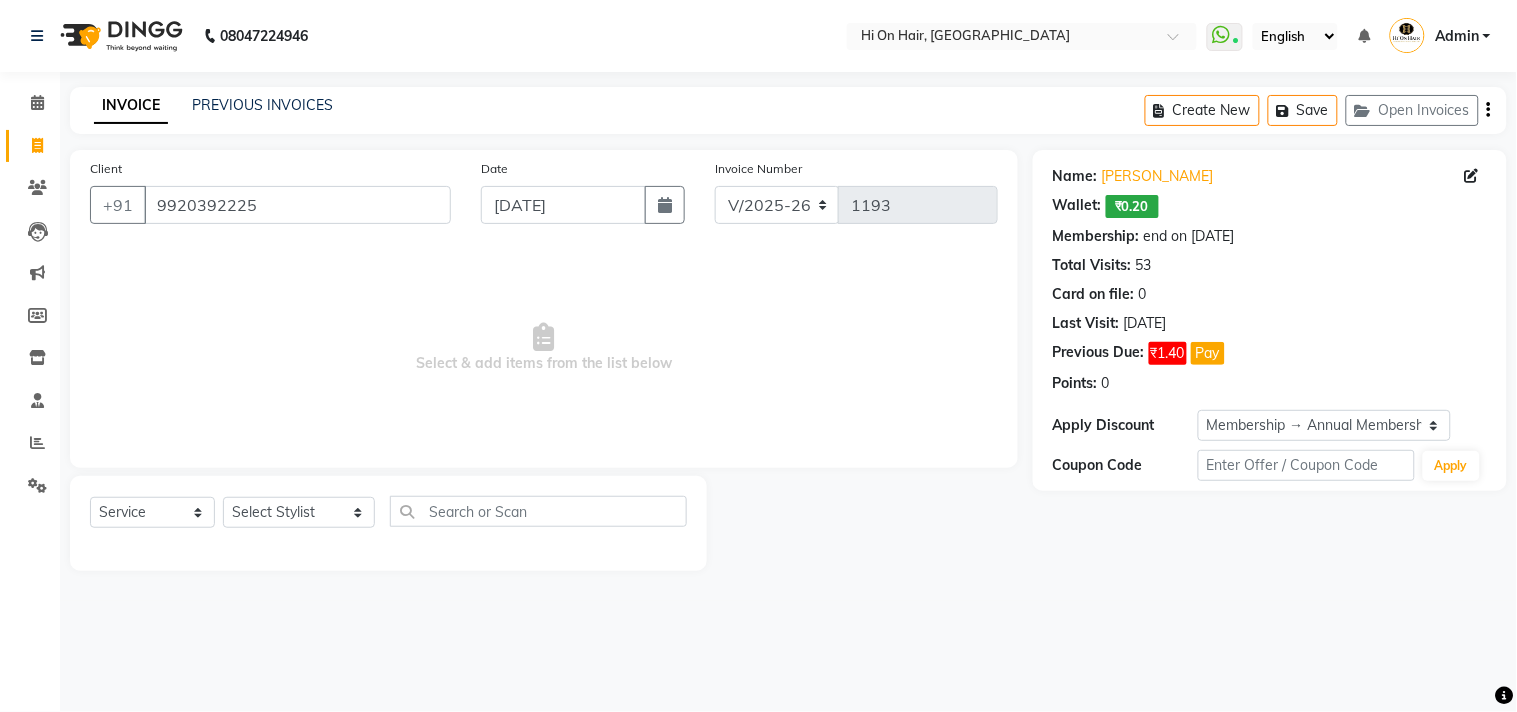 click on "Select  Service  Product  Membership  Package Voucher Prepaid Gift Card  Select Stylist Alim Kaldane Anwar Laskar Hi On Hair MAKYOPHI Pankaj Thakur Poonam Nalawade Raani Rasika  Shelar Rehan Salmani Saba Shaikh Sana Shaikh SOSEM Zeeshan Salmani" 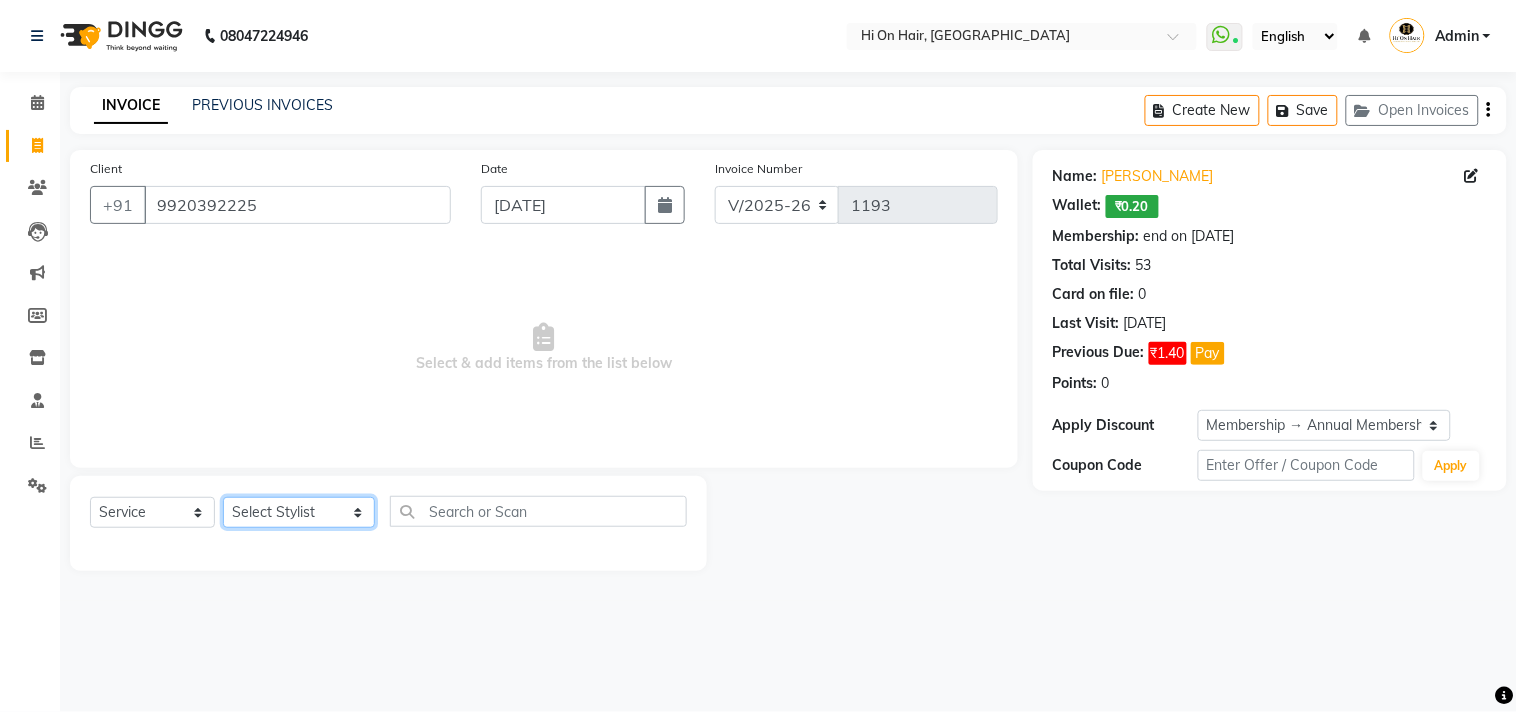 click on "Select Stylist [PERSON_NAME] [PERSON_NAME] Hi On Hair MAKYOPHI [PERSON_NAME] [PERSON_NAME] Raani [PERSON_NAME] [PERSON_NAME] [PERSON_NAME] [PERSON_NAME] SOSEM [PERSON_NAME]" 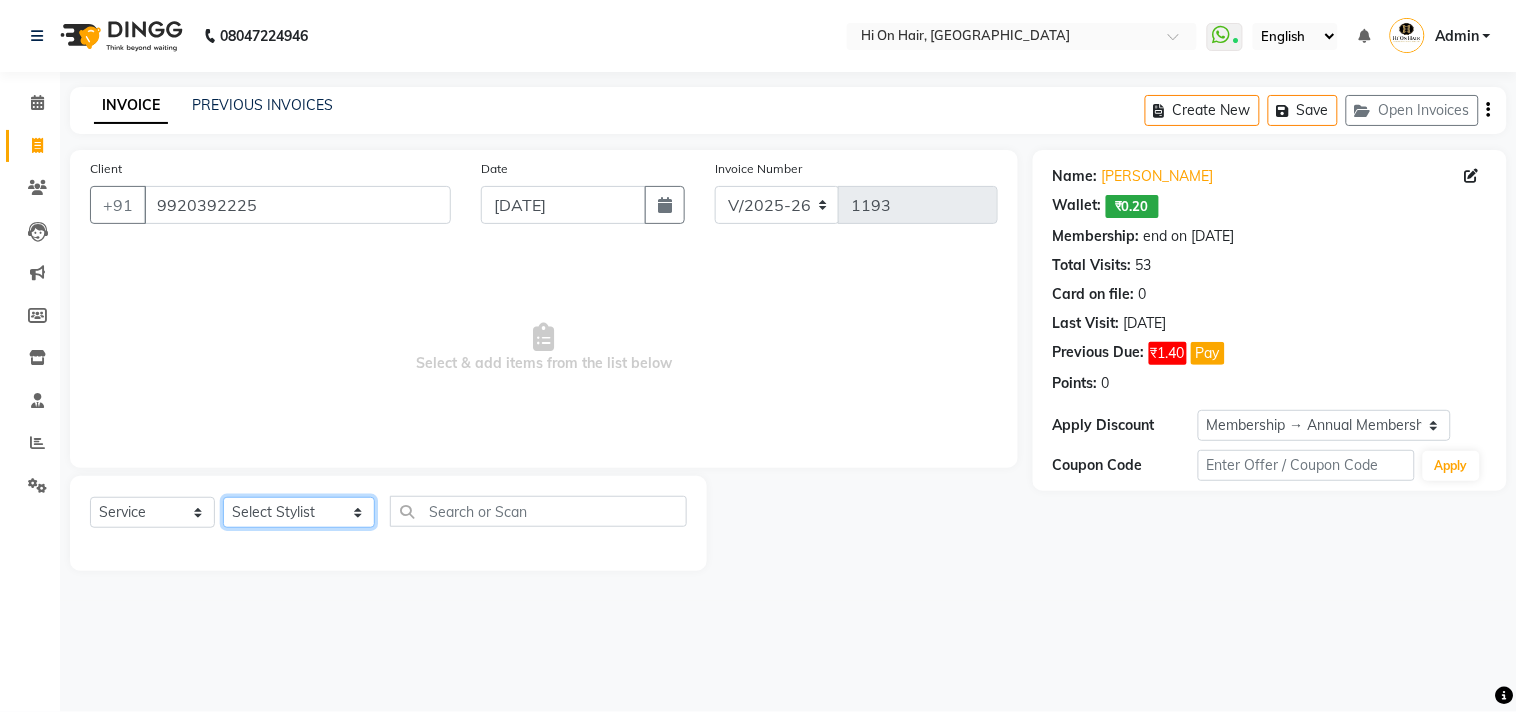 select on "6883" 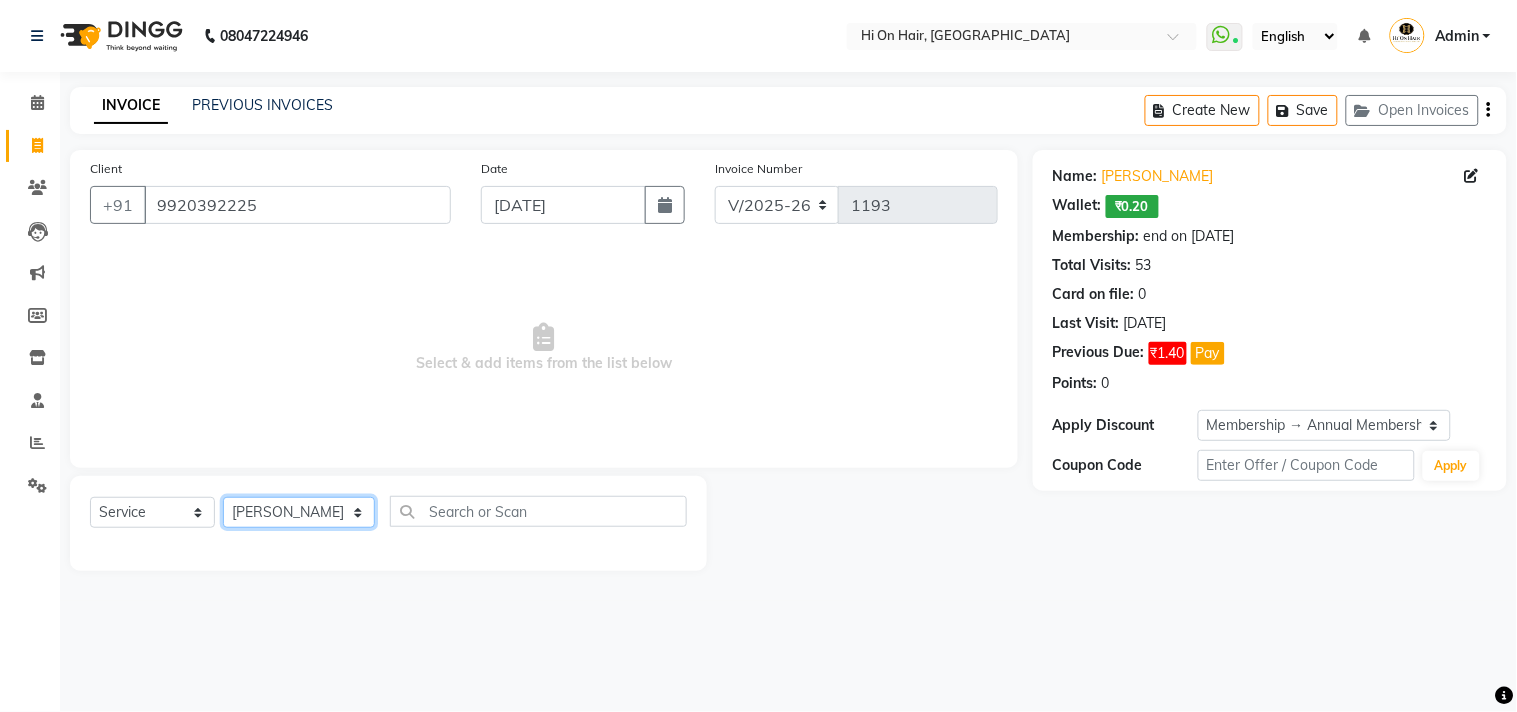 click on "Select Stylist [PERSON_NAME] [PERSON_NAME] Hi On Hair MAKYOPHI [PERSON_NAME] [PERSON_NAME] Raani [PERSON_NAME] [PERSON_NAME] [PERSON_NAME] [PERSON_NAME] SOSEM [PERSON_NAME]" 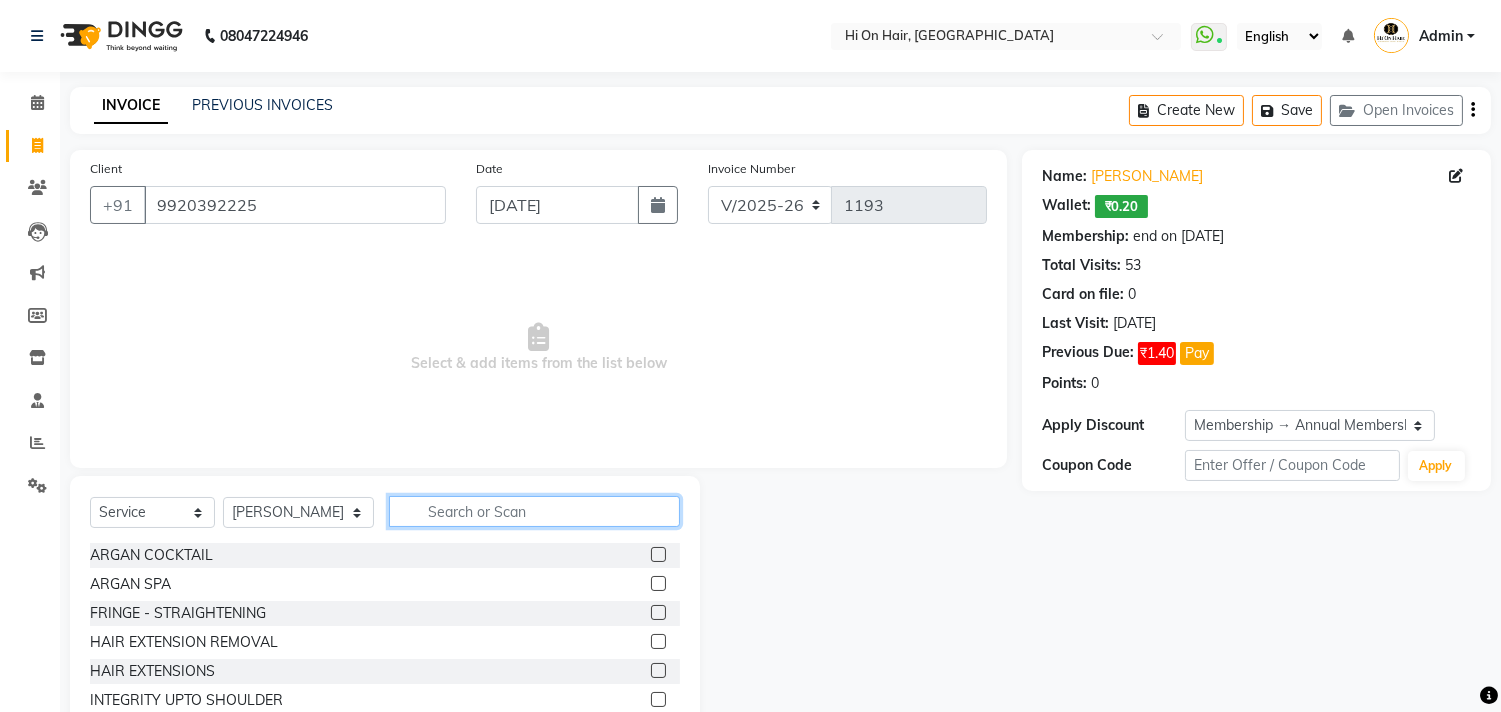 click 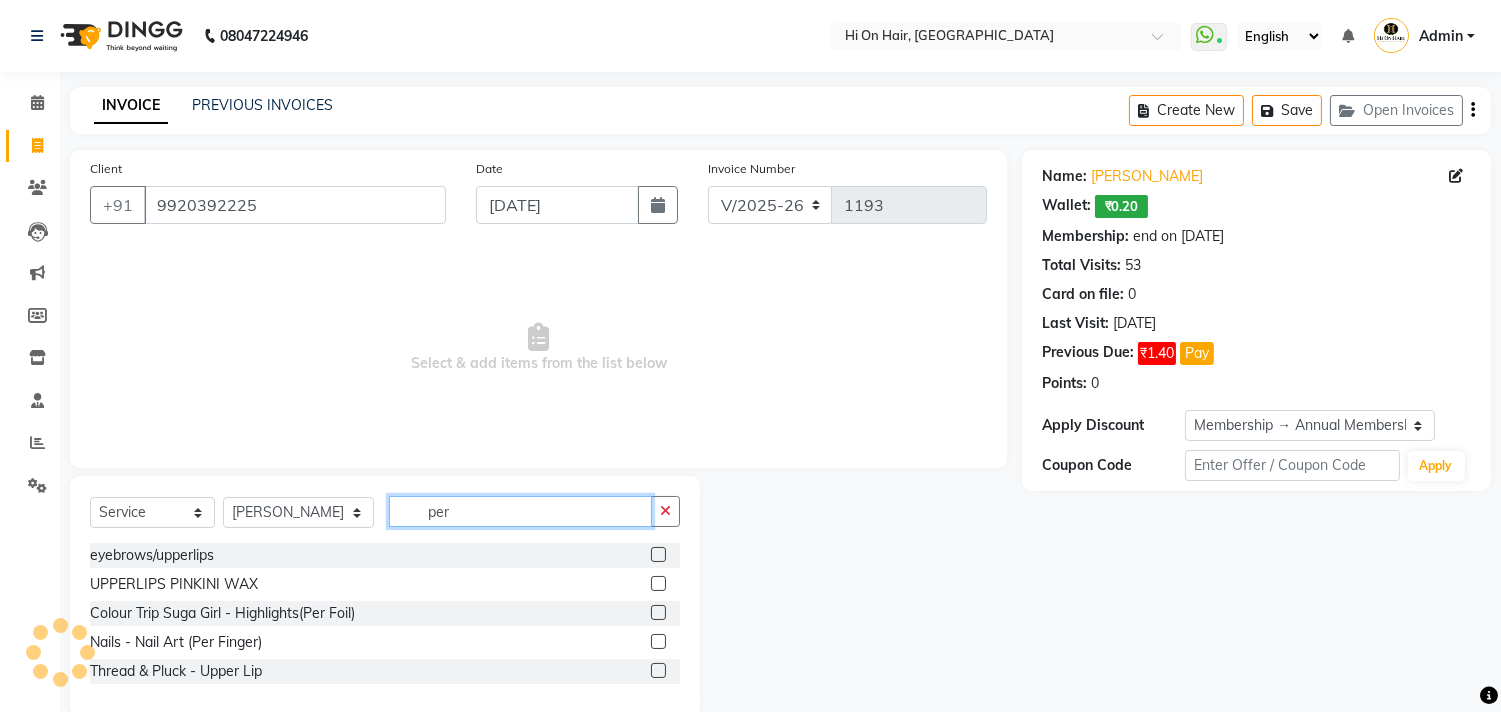 type on "per" 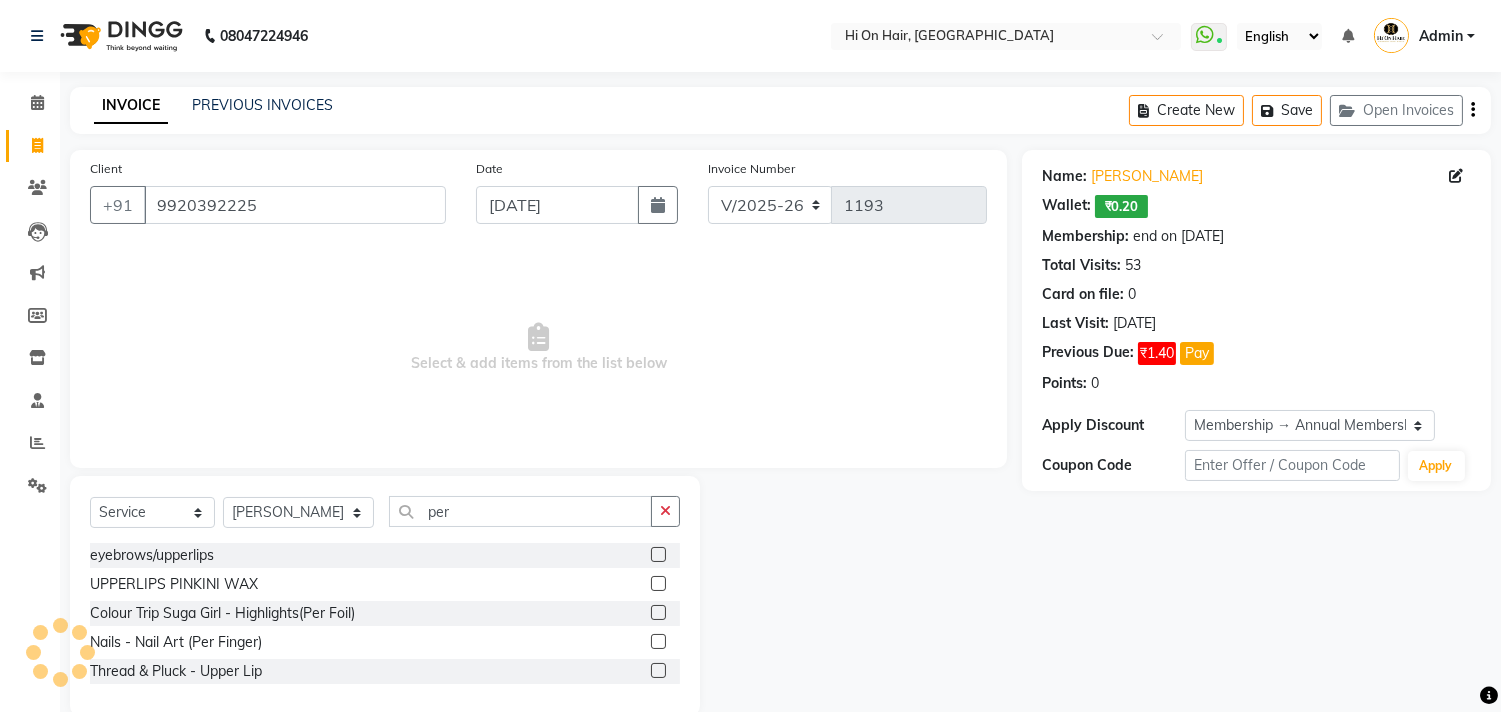 click 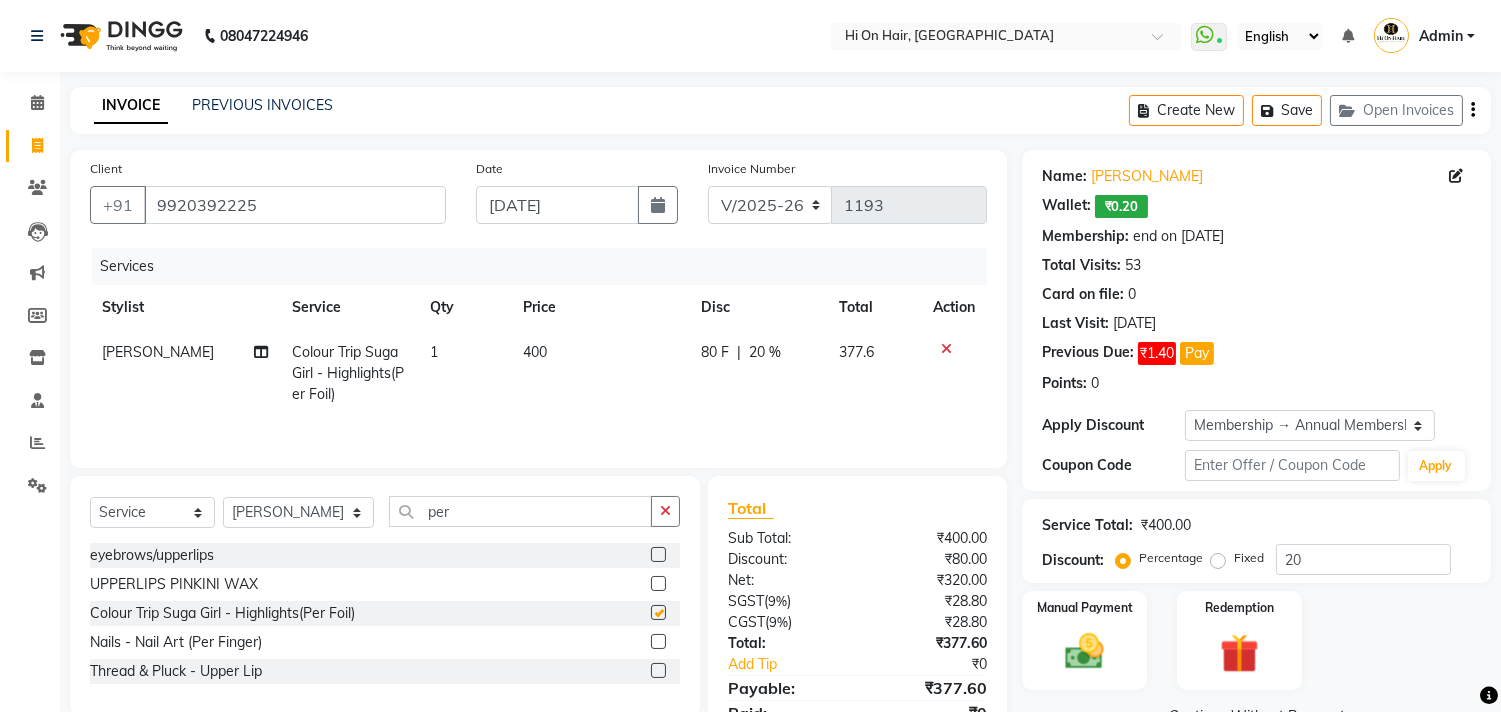 checkbox on "false" 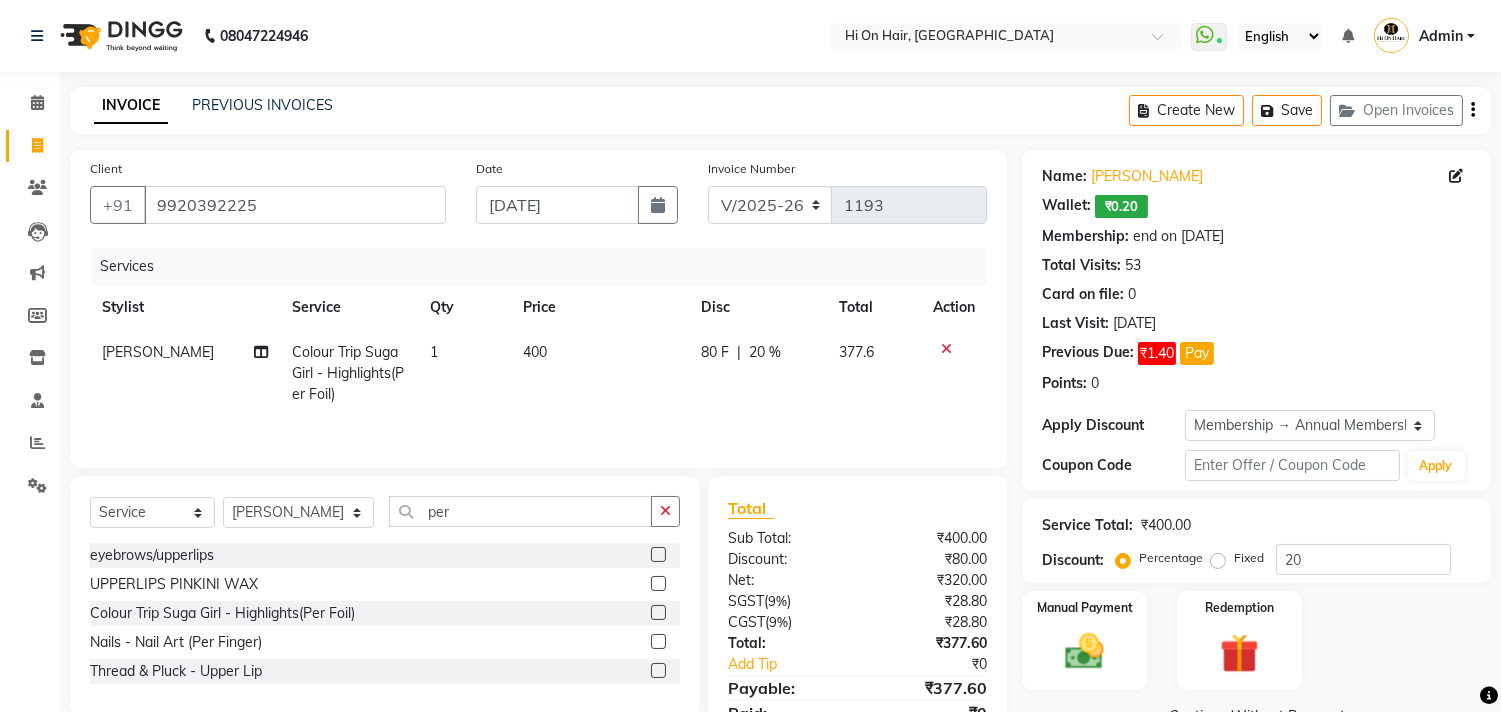 click on "400" 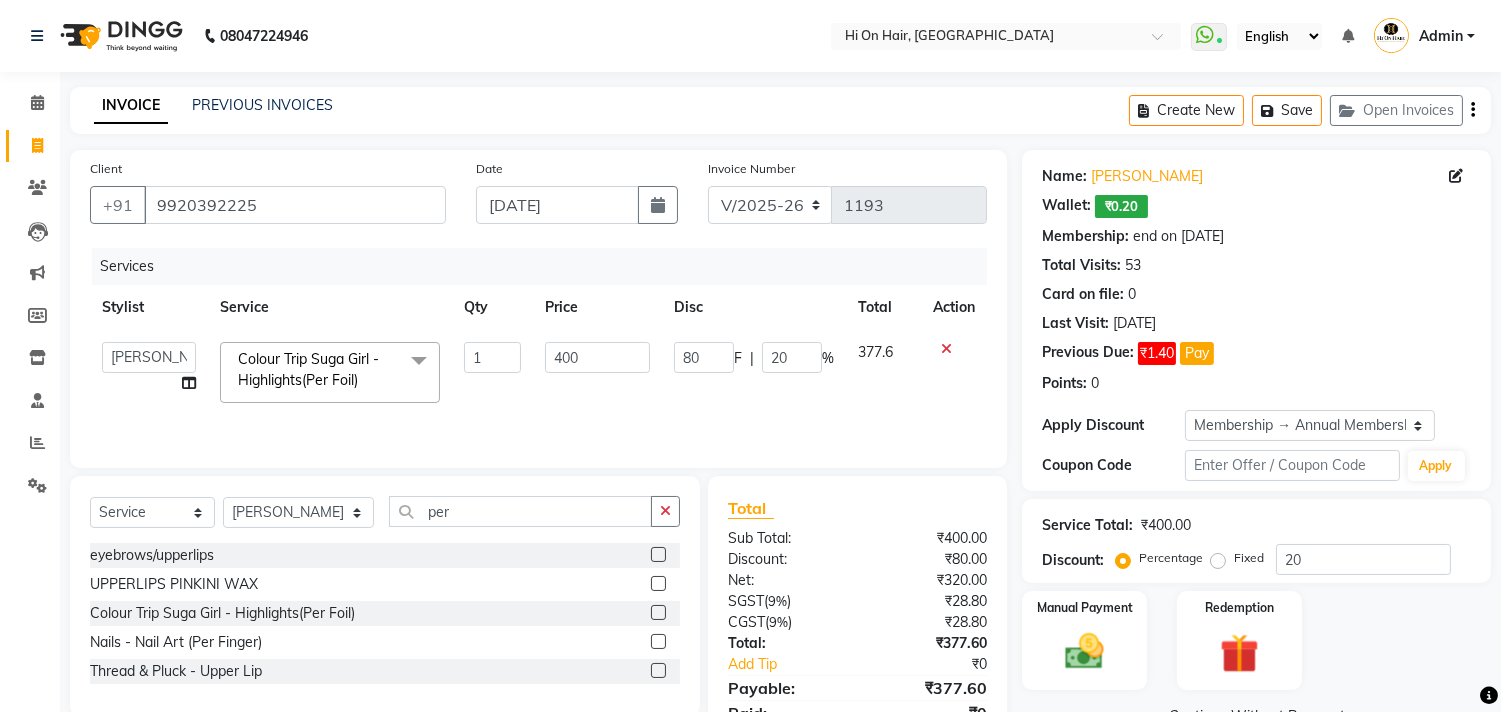 click on "400" 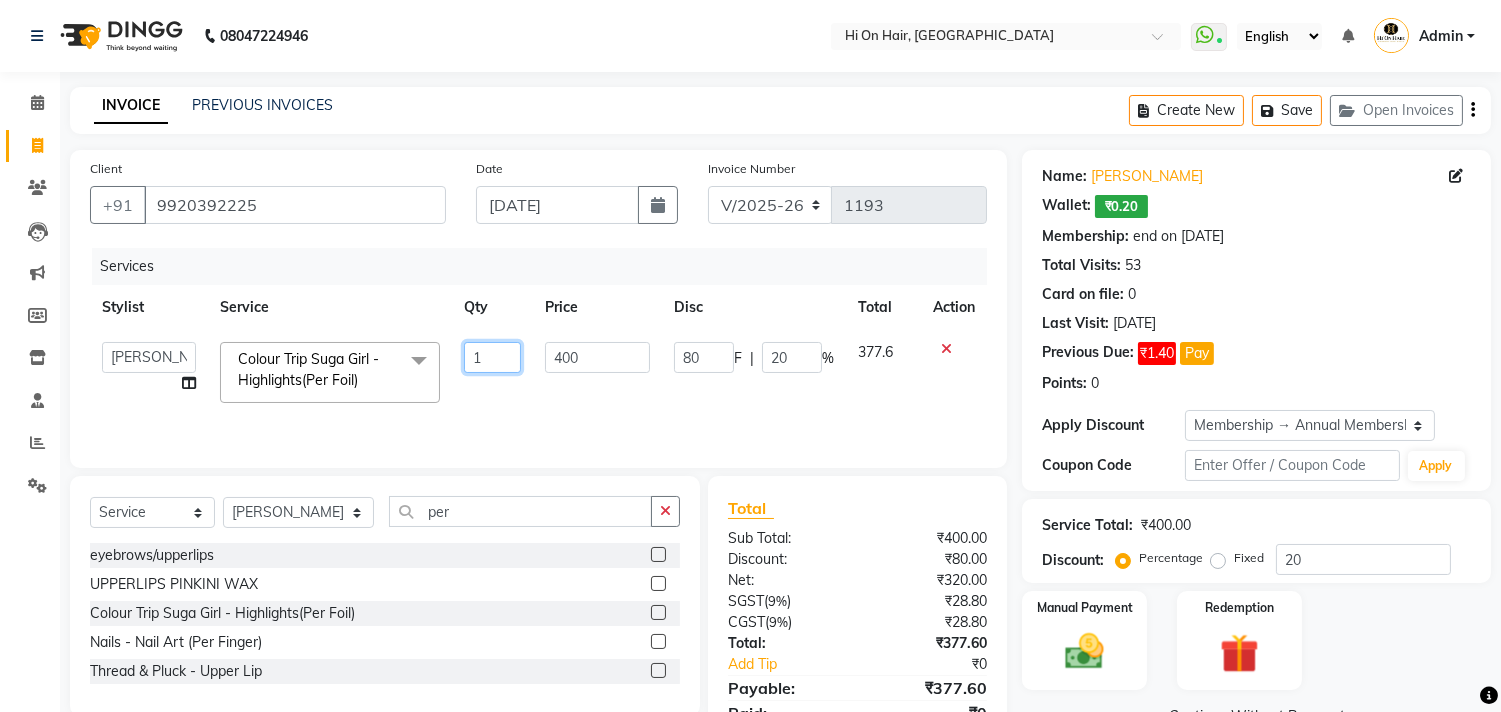 click on "1" 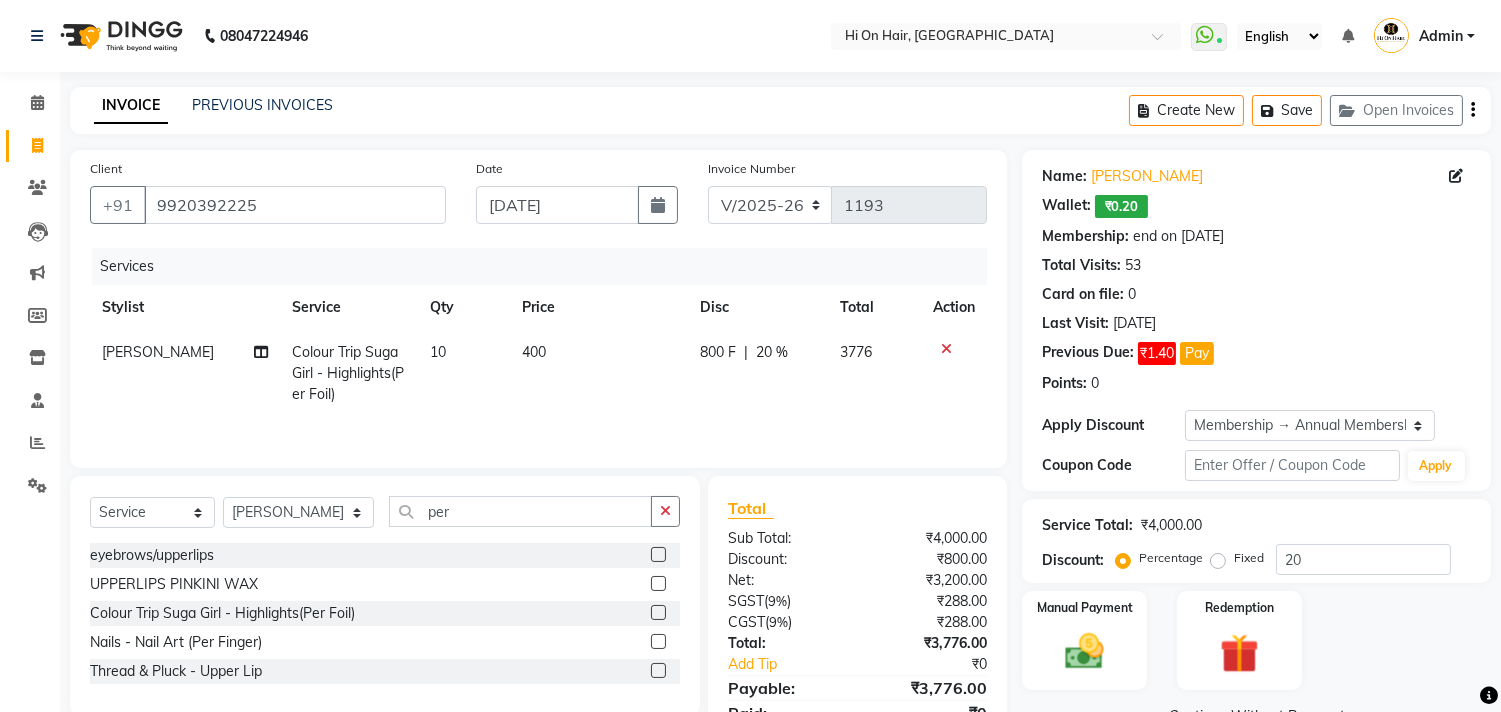 click on "400" 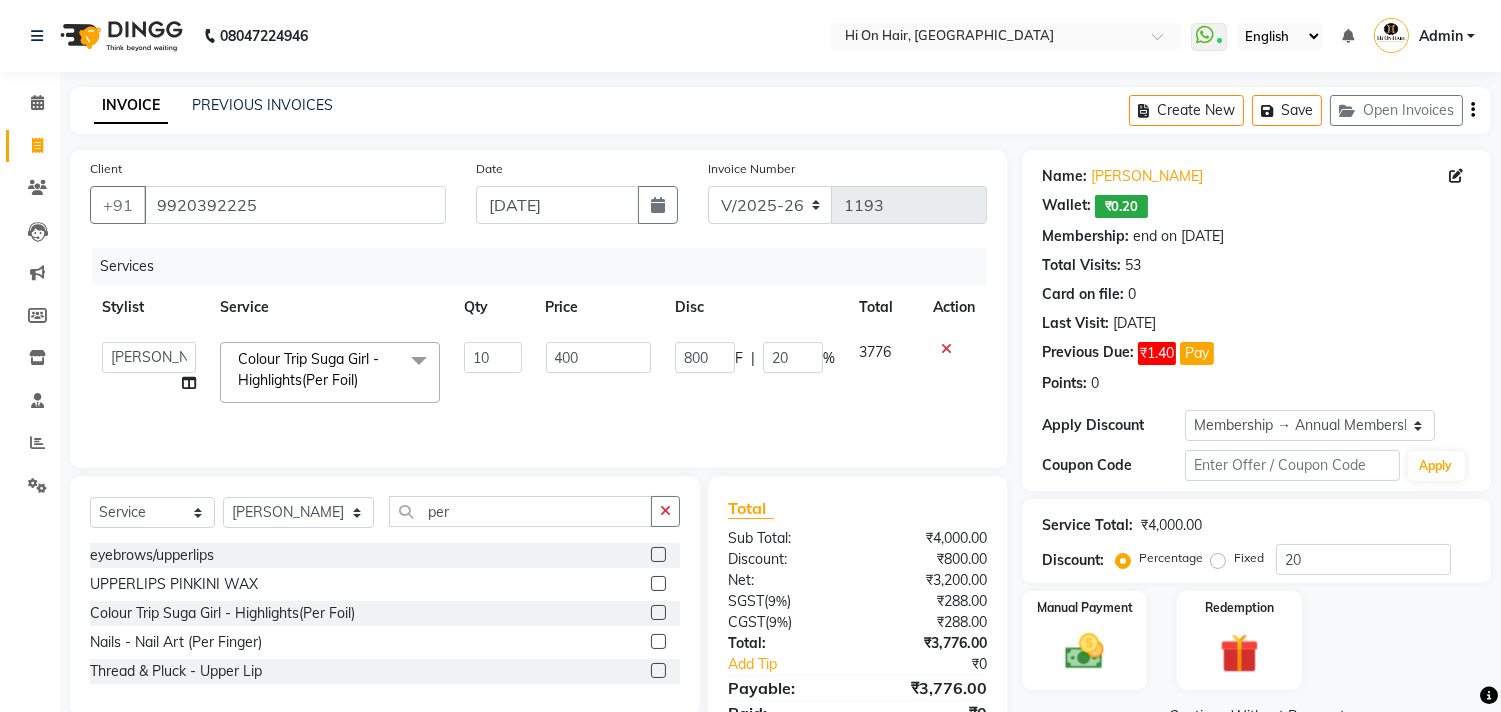 scroll, scrollTop: 87, scrollLeft: 0, axis: vertical 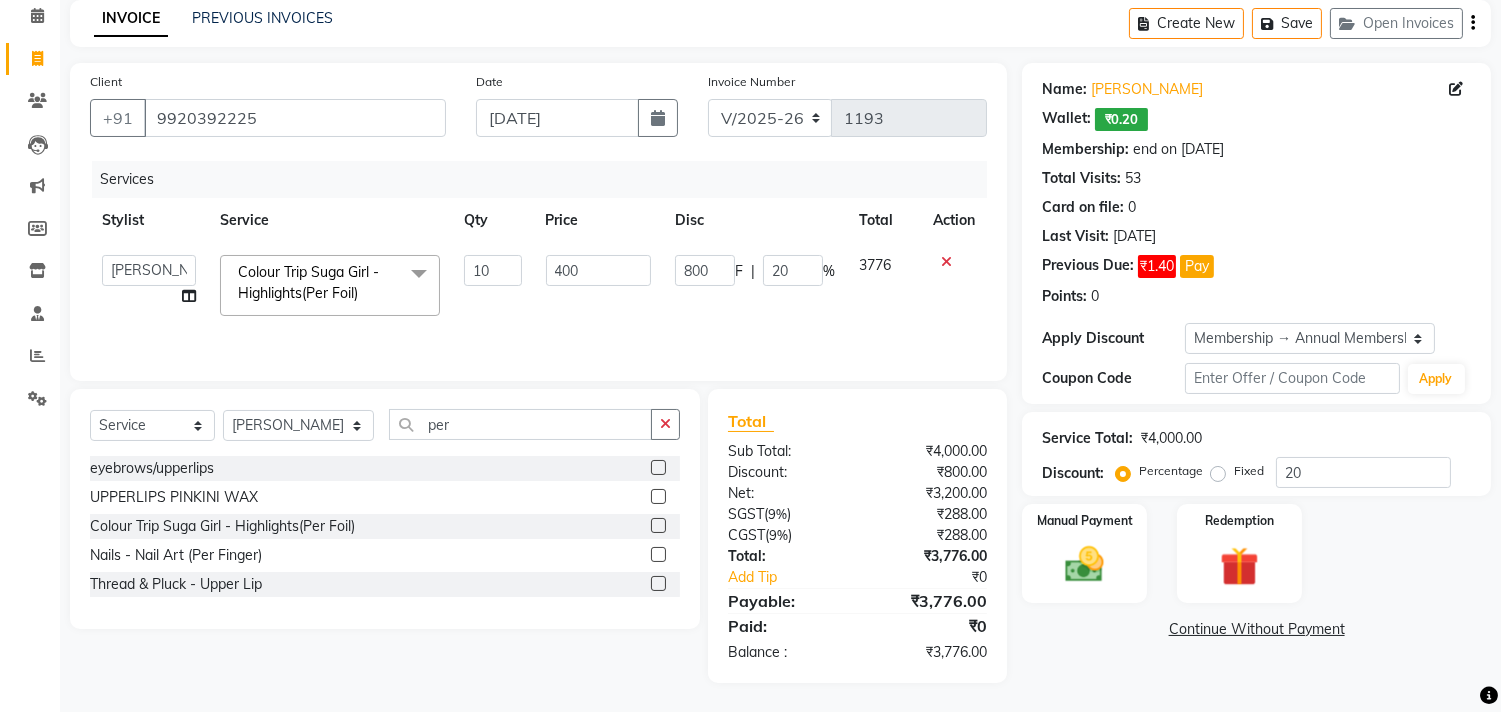 click on "800 F | 20 %" 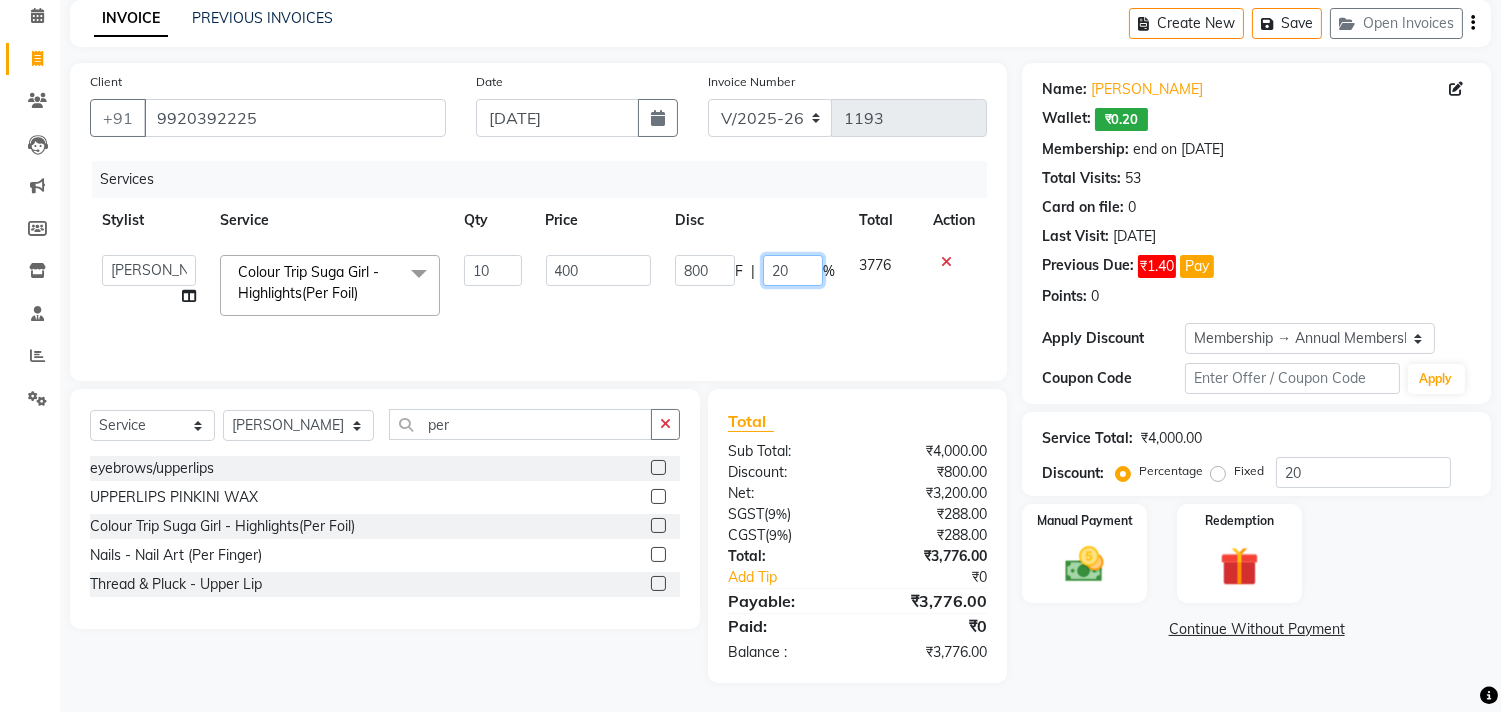 click on "20" 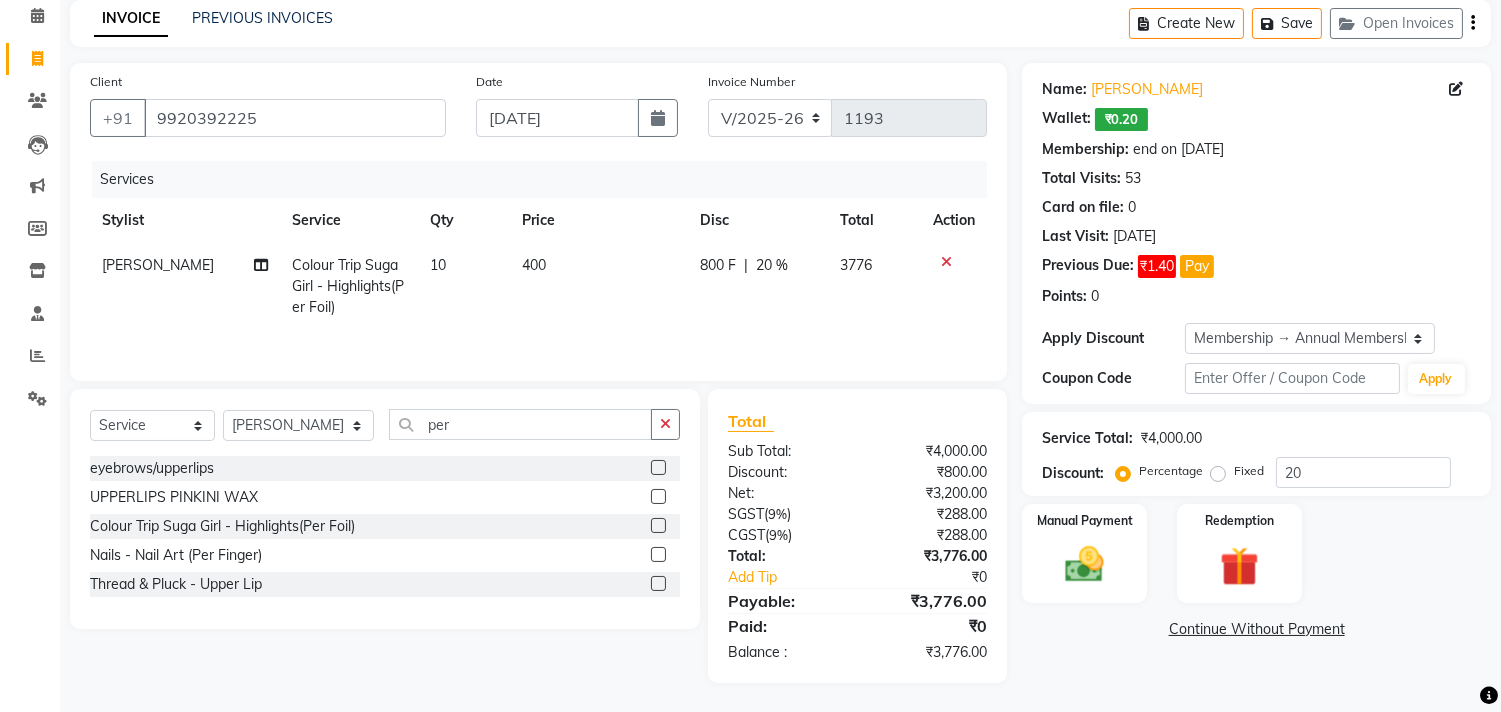 click on "3776" 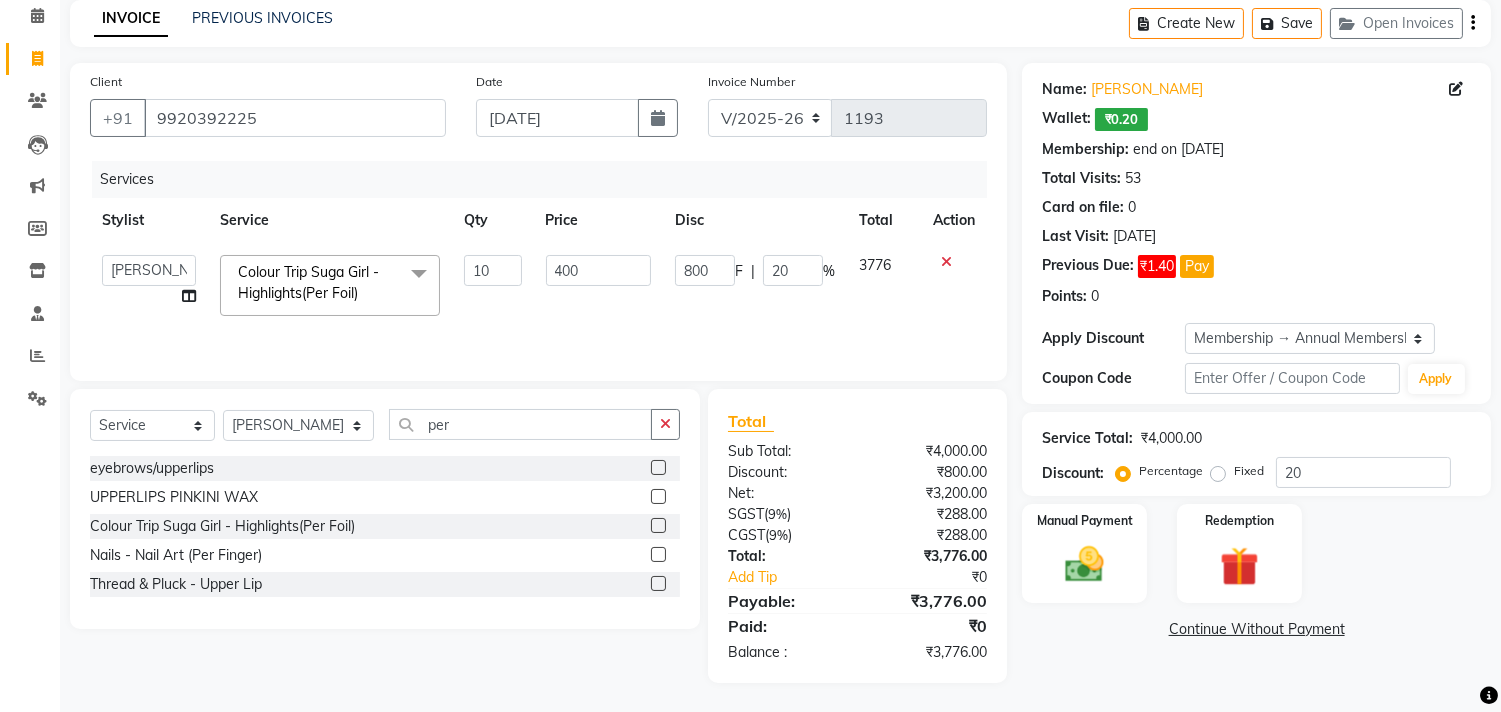 click on "3776" 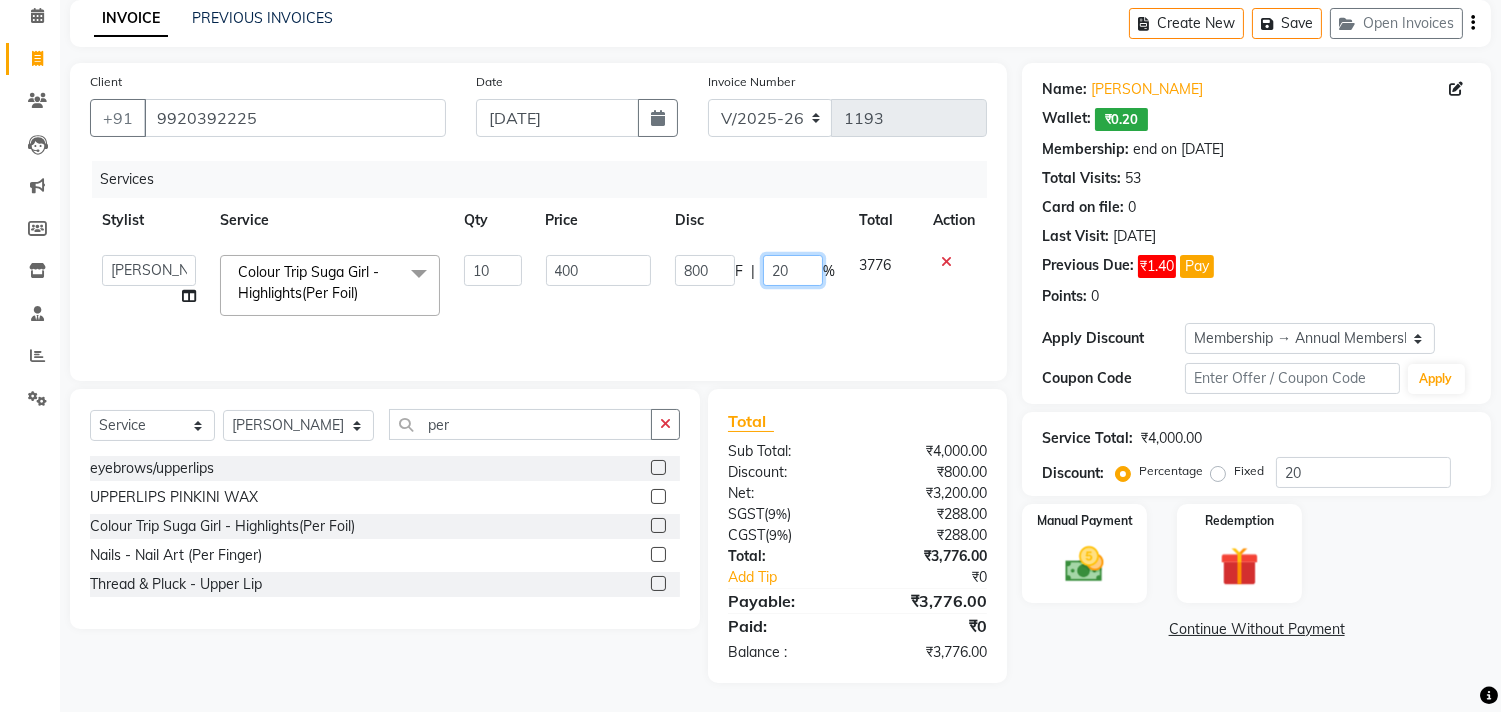 click on "20" 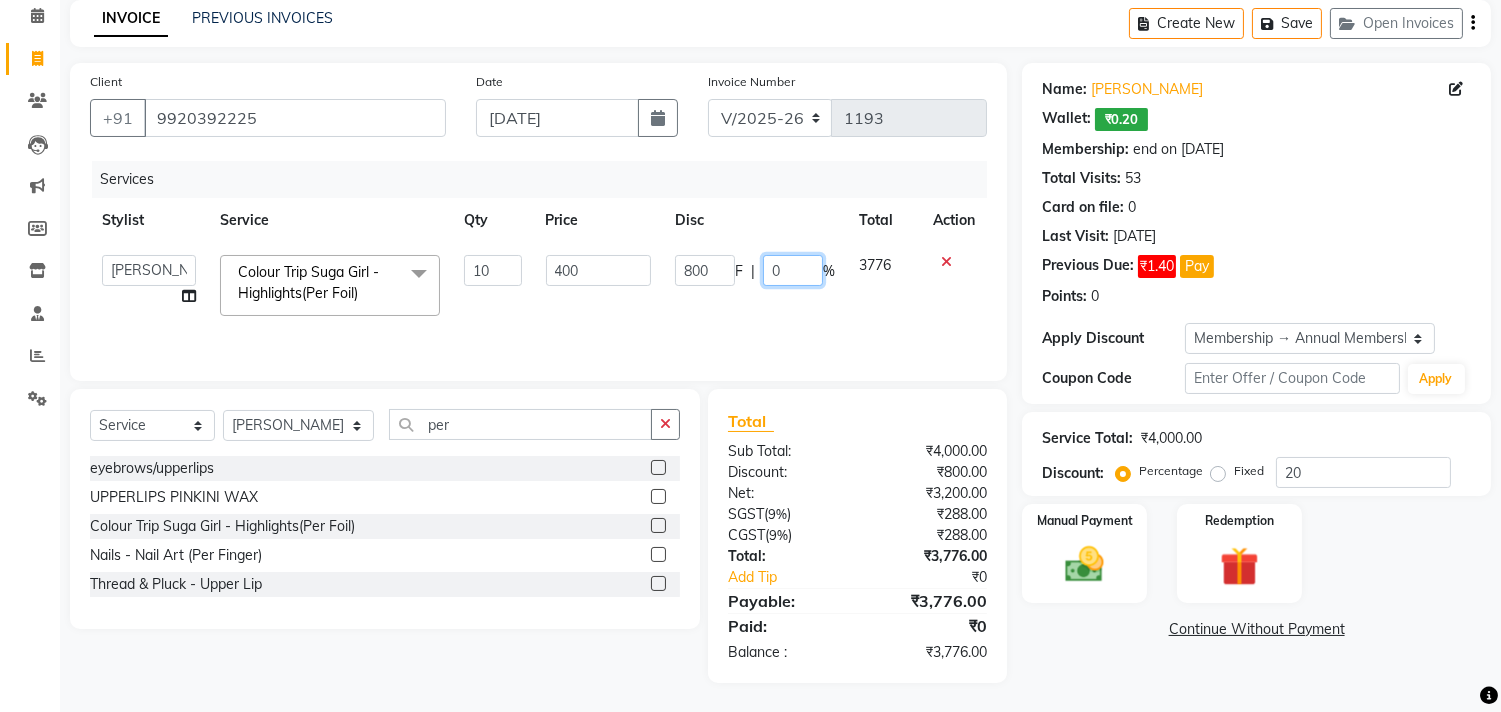 type on "30" 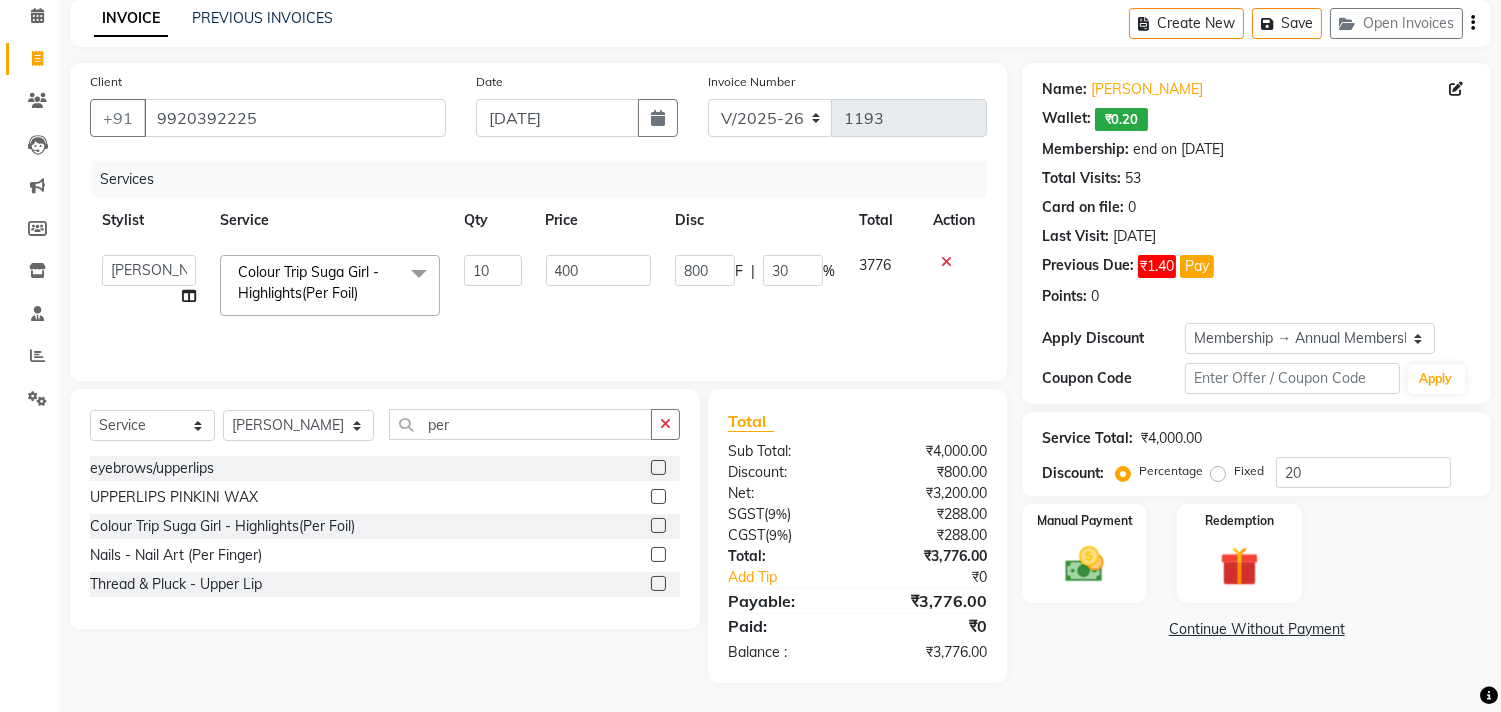 click on "3776" 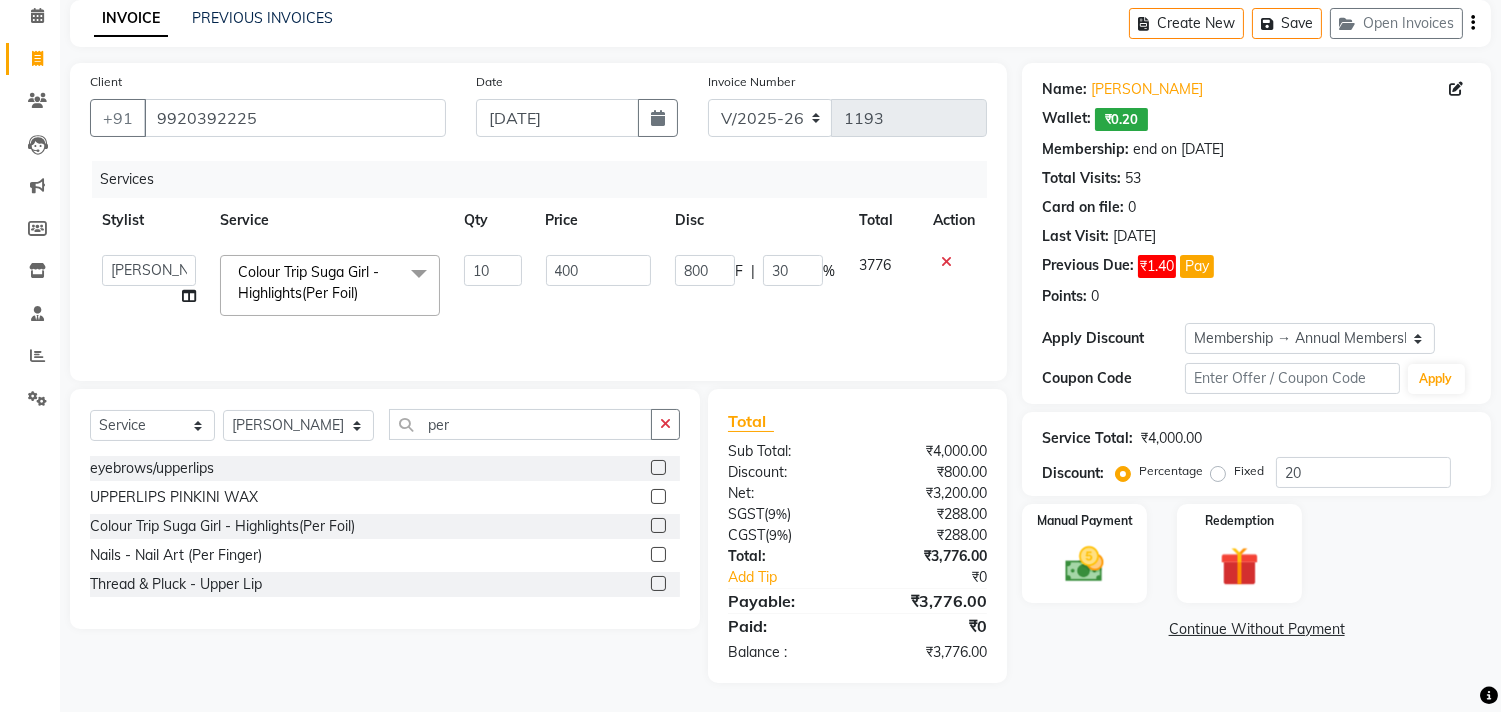 select on "6883" 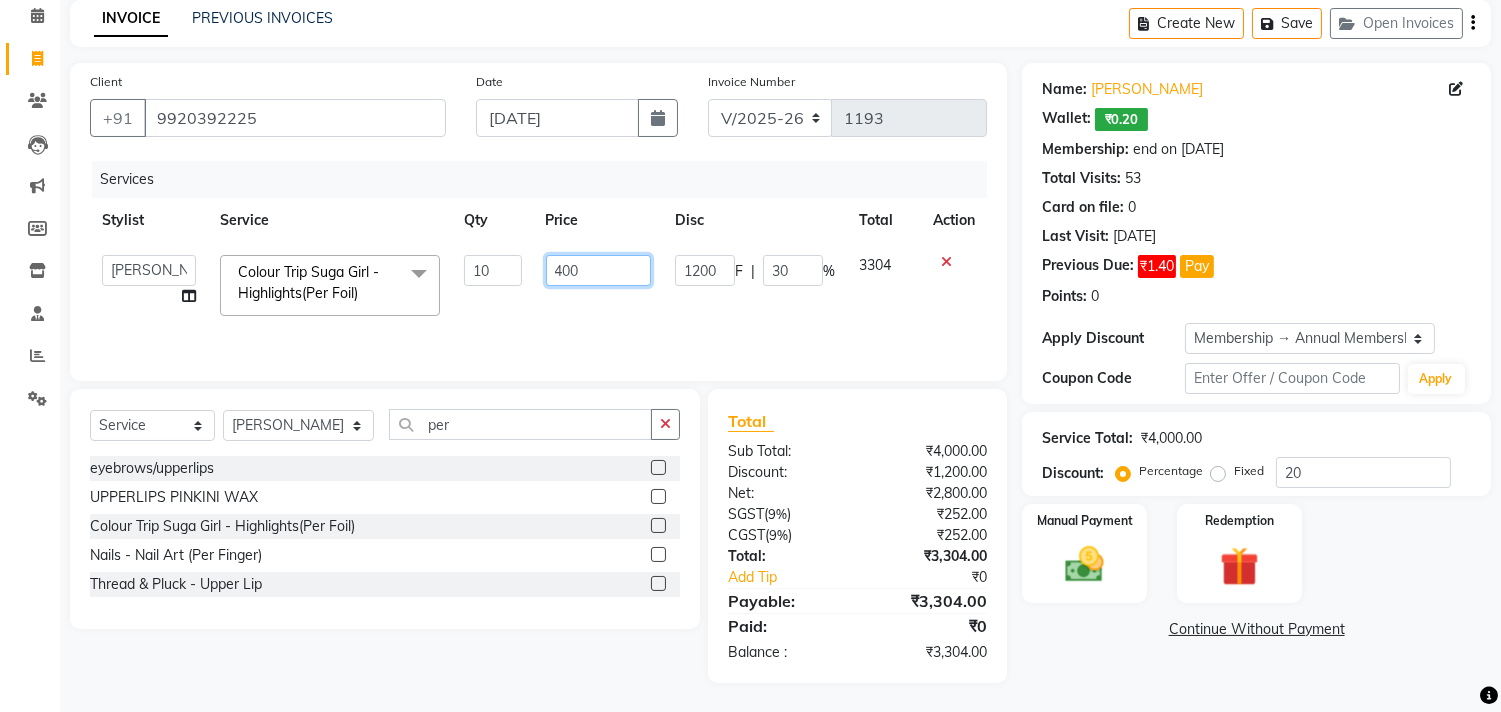 click on "400" 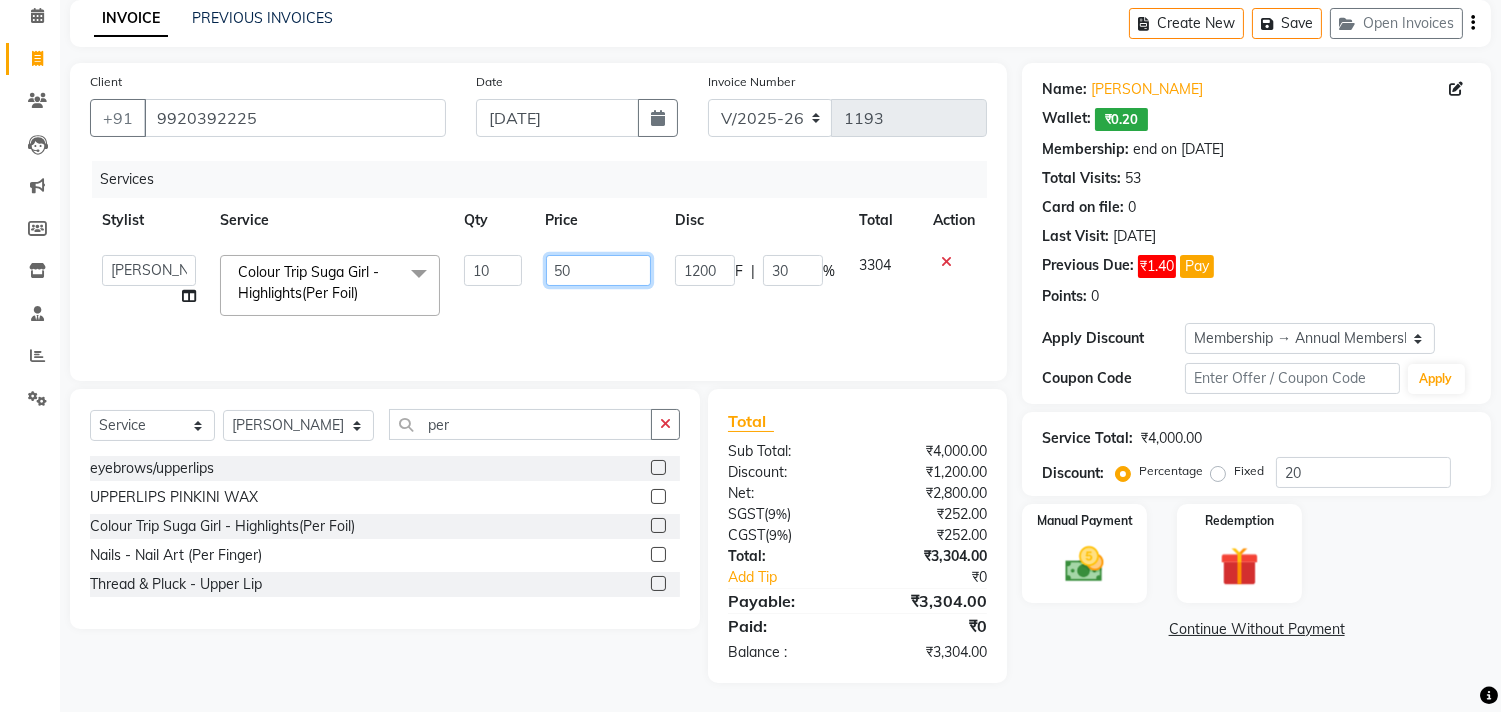 type on "500" 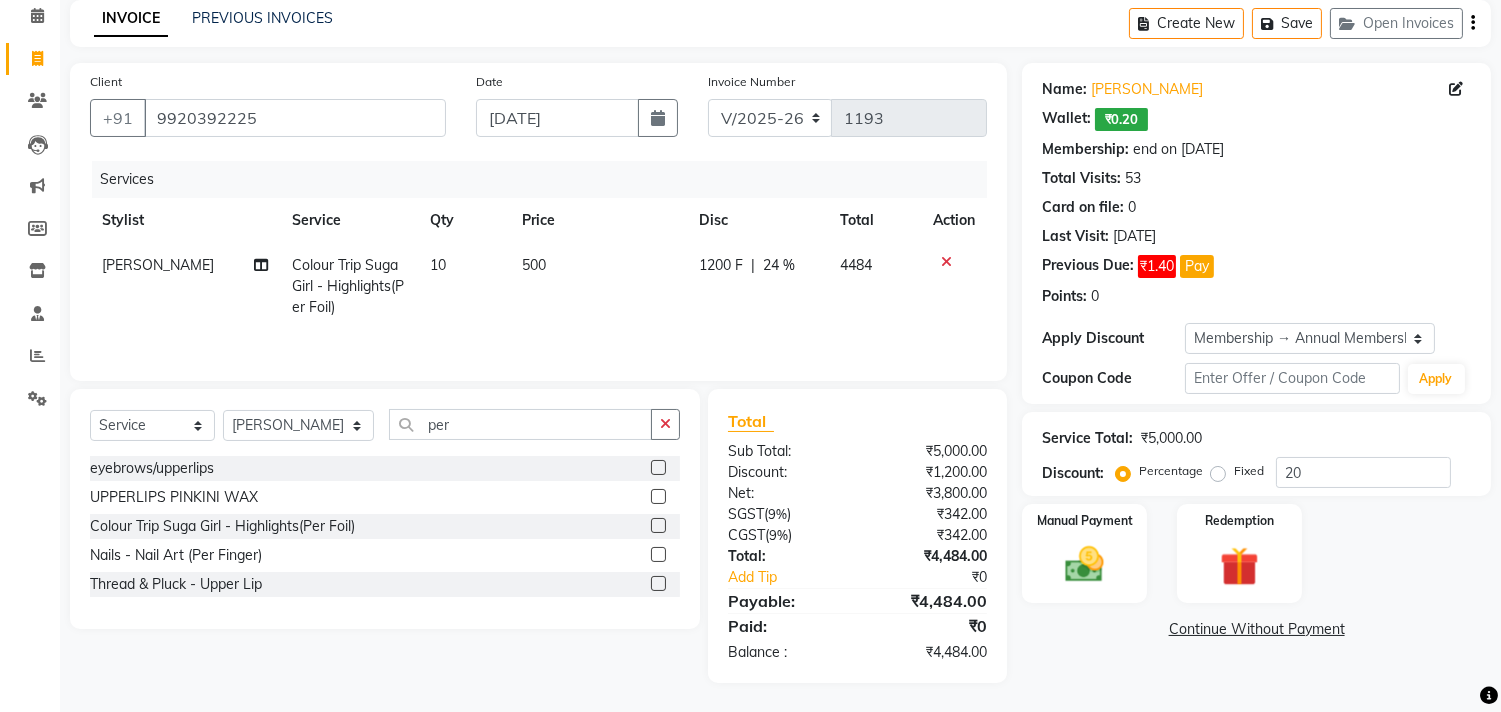 click on "500" 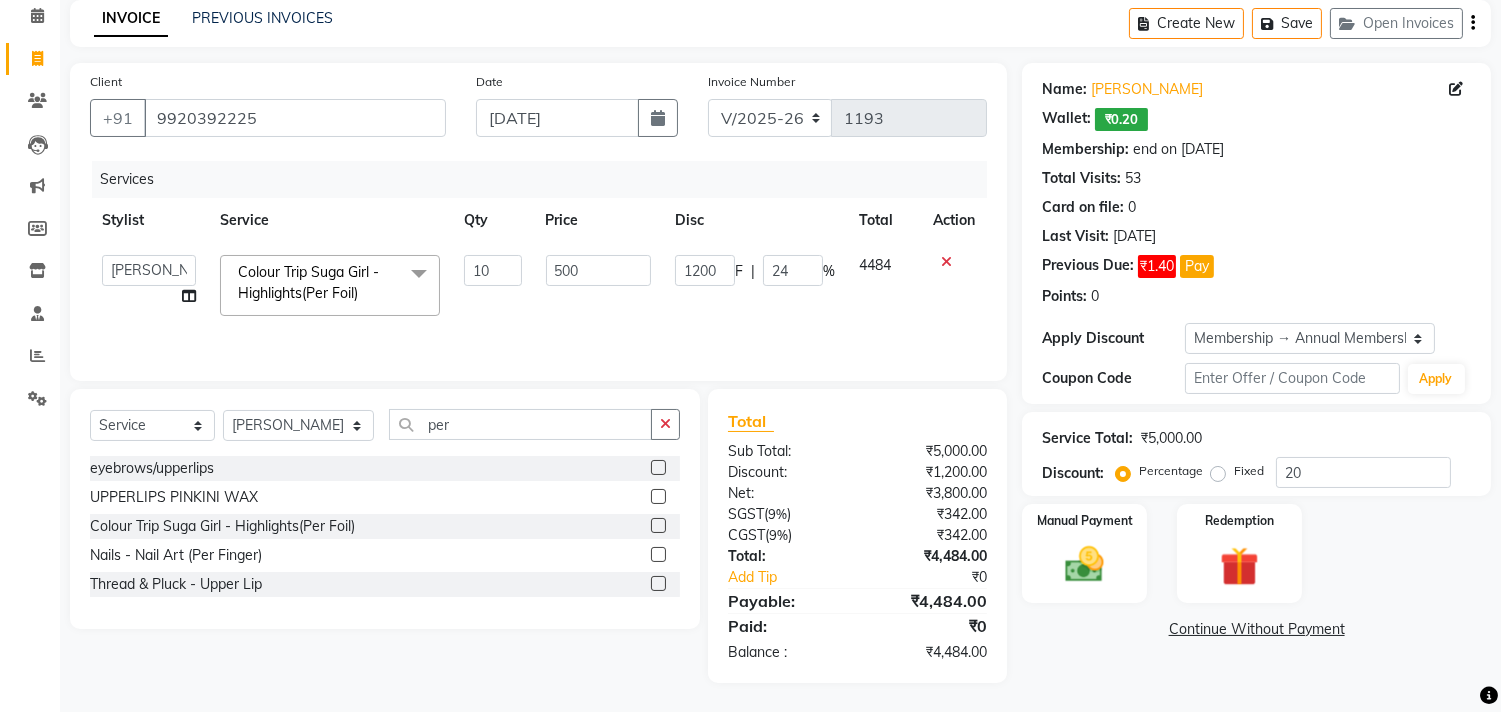 click on "1200 F | 24 %" 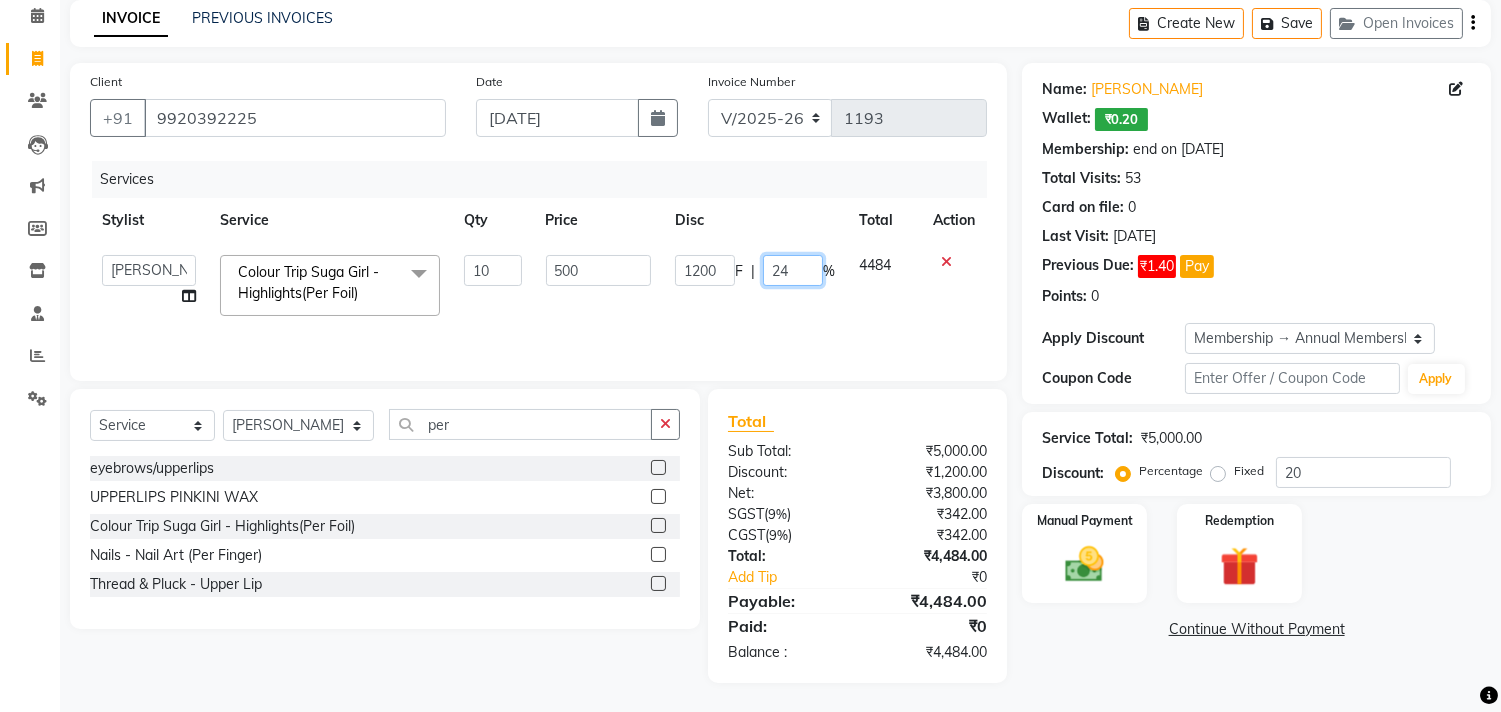 drag, startPoint x: 804, startPoint y: 271, endPoint x: 731, endPoint y: 281, distance: 73.68175 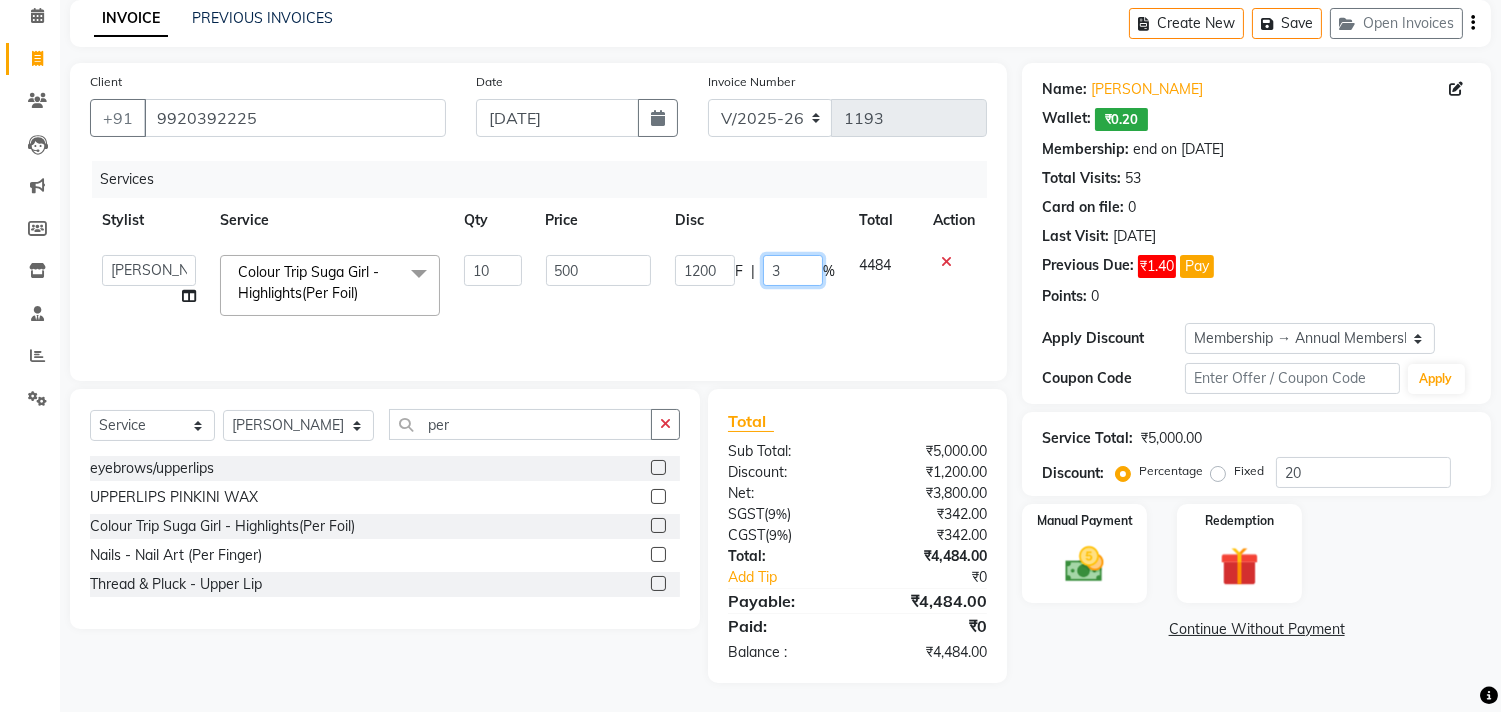 type on "30" 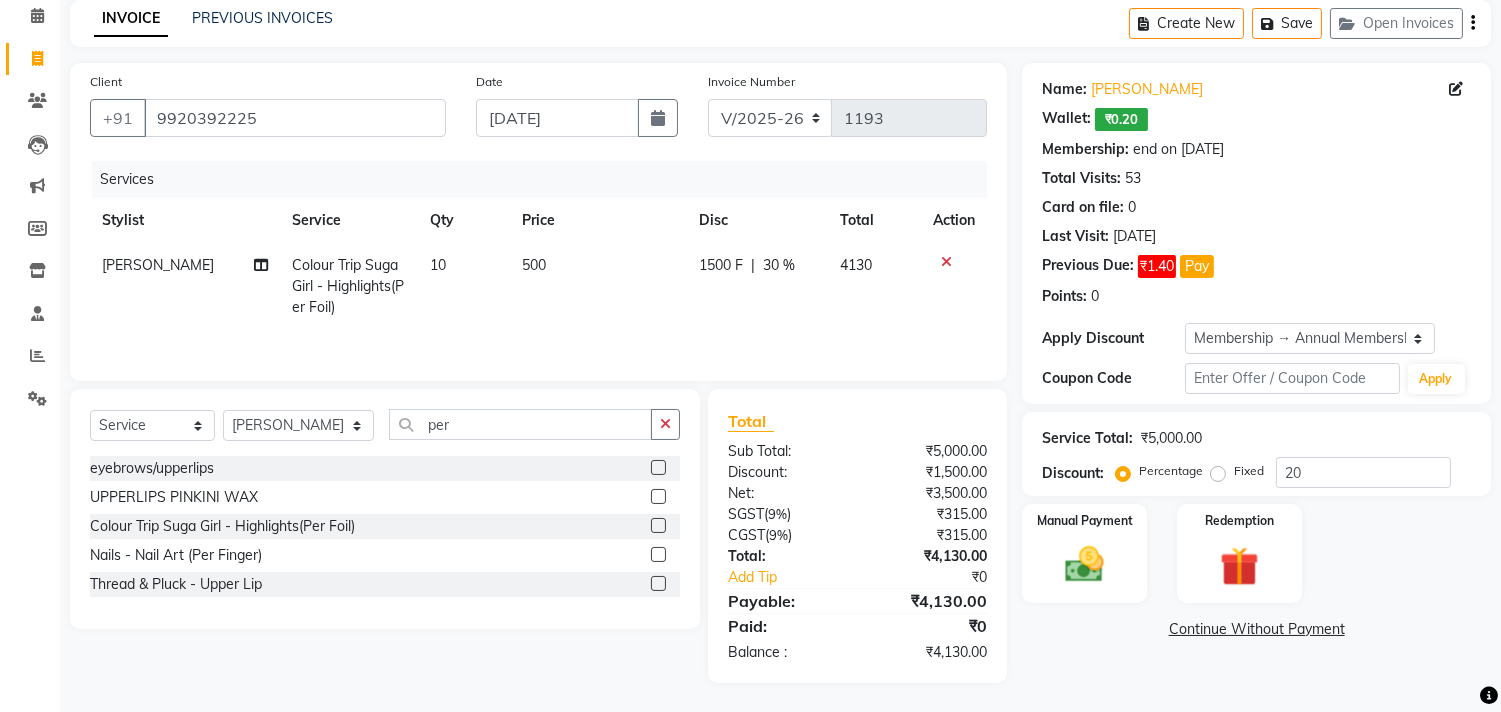 click on "1500 F | 30 %" 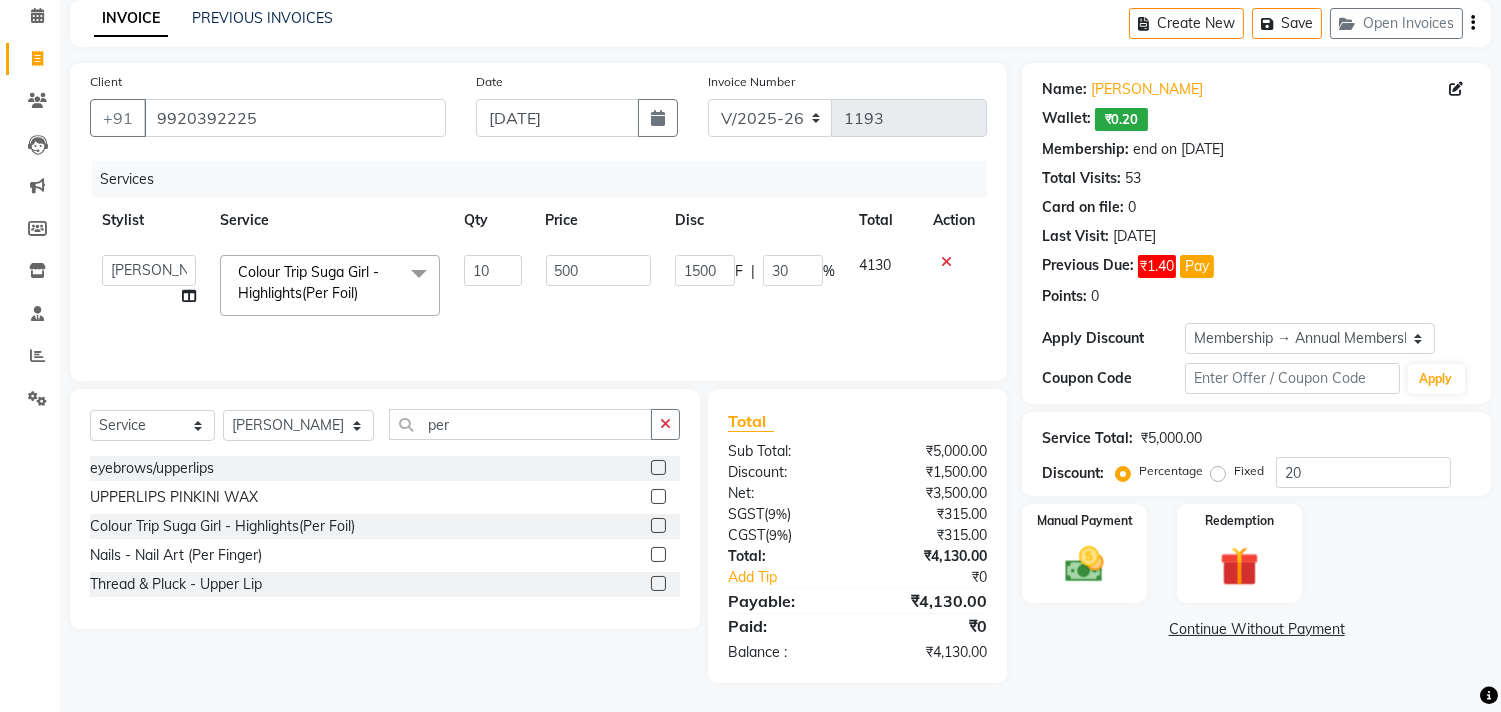click on "1500 F | 30 %" 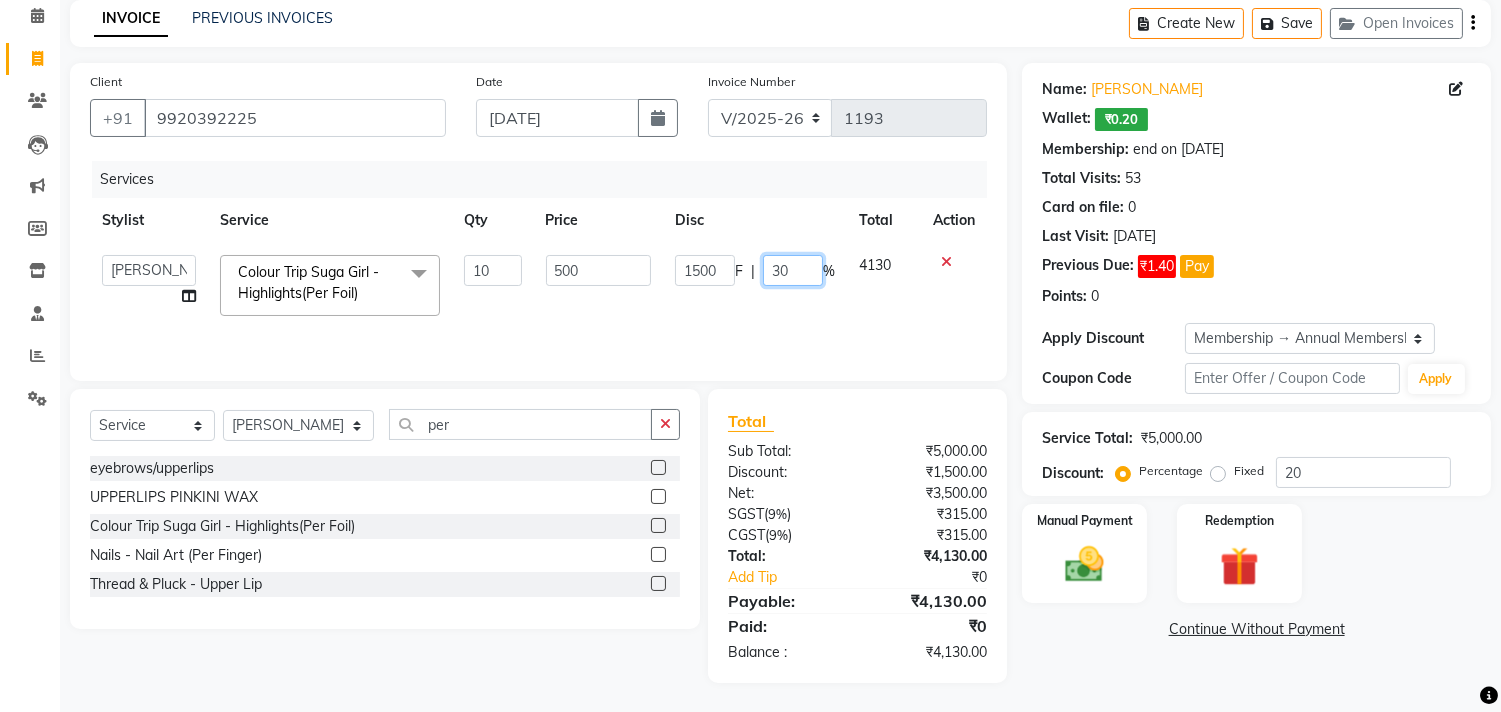 drag, startPoint x: 798, startPoint y: 268, endPoint x: 766, endPoint y: 270, distance: 32.06244 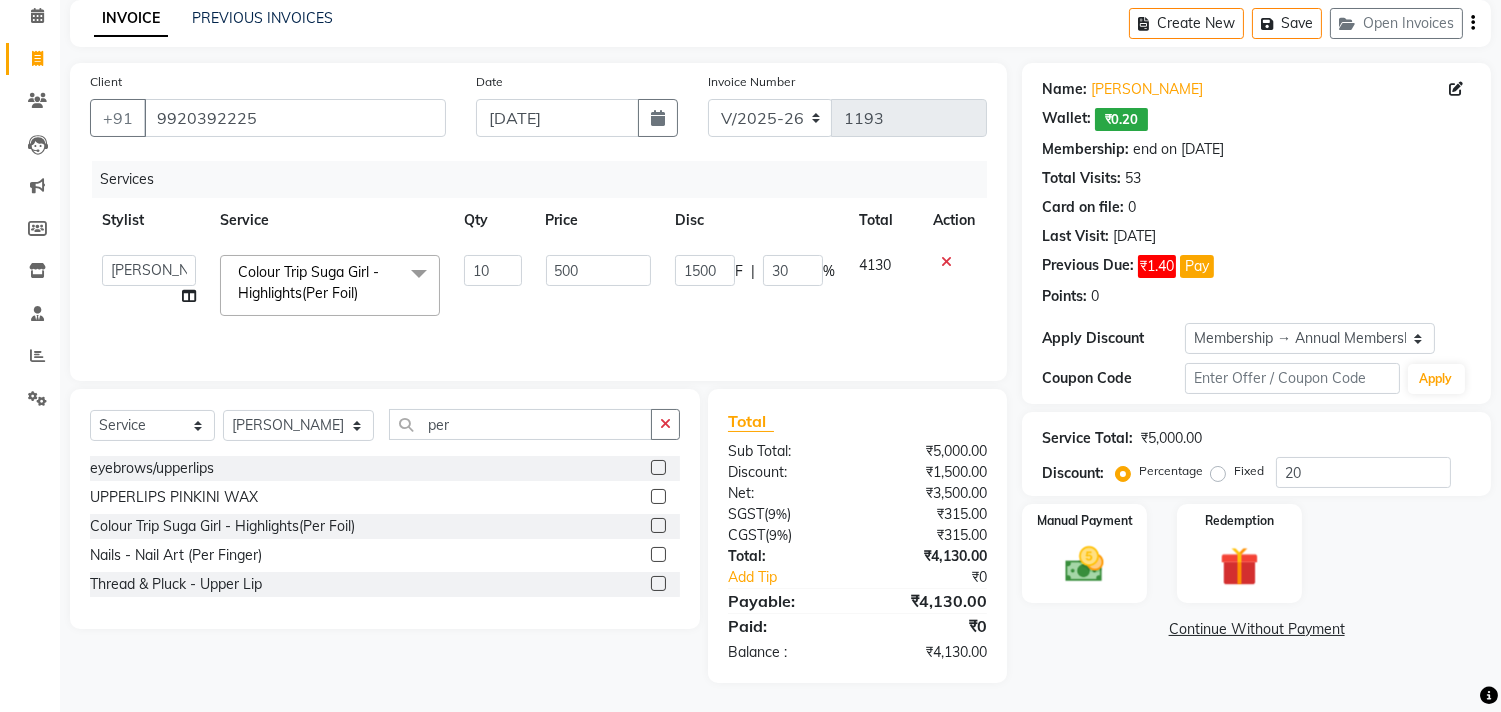 click on "500" 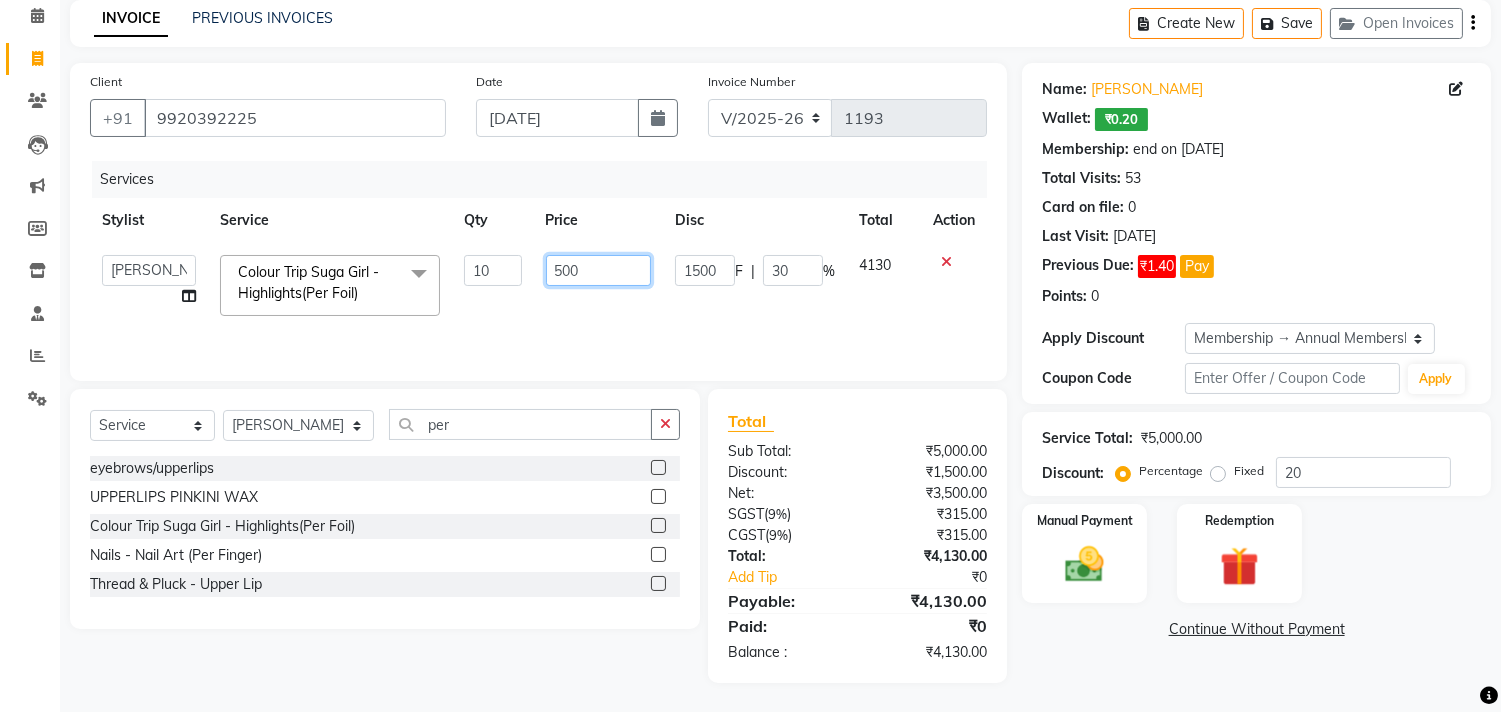 click on "500" 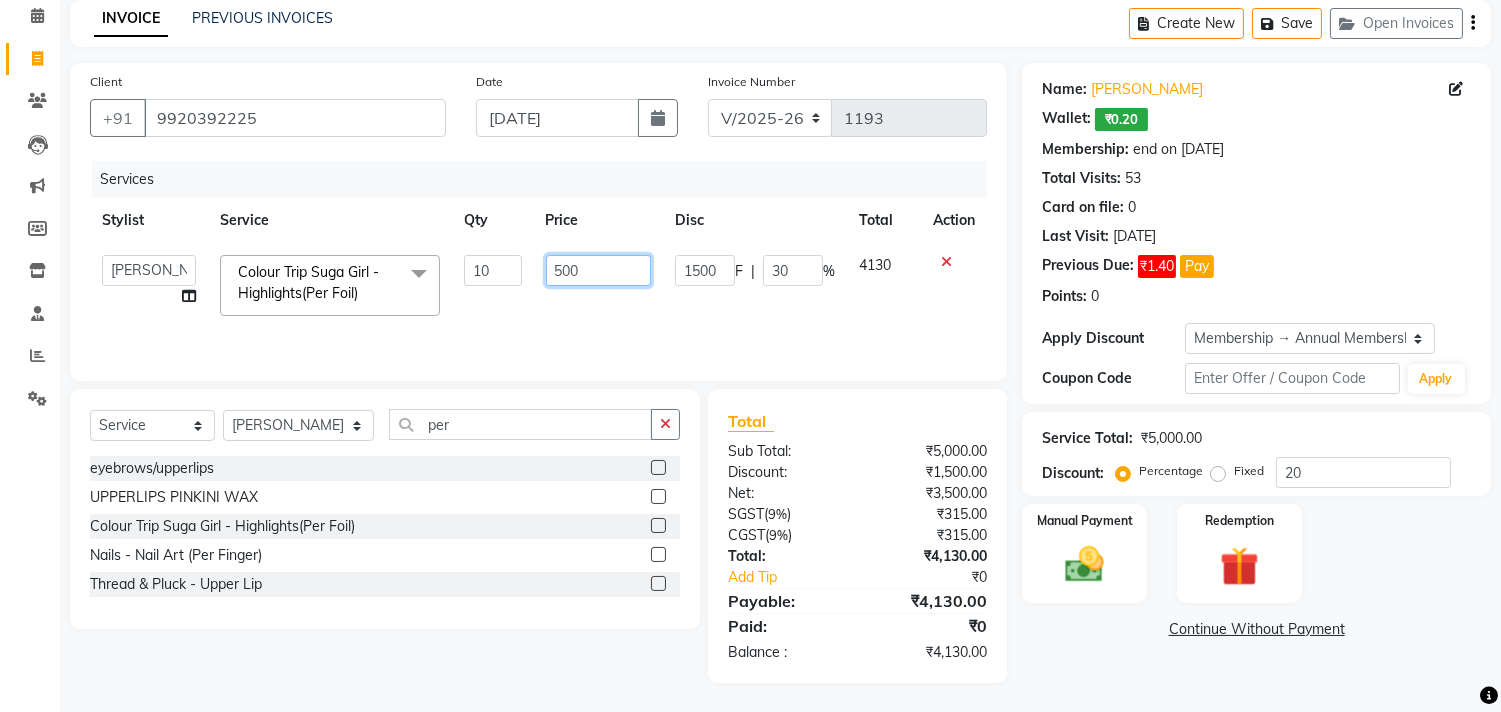 drag, startPoint x: 601, startPoint y: 266, endPoint x: 496, endPoint y: 268, distance: 105.01904 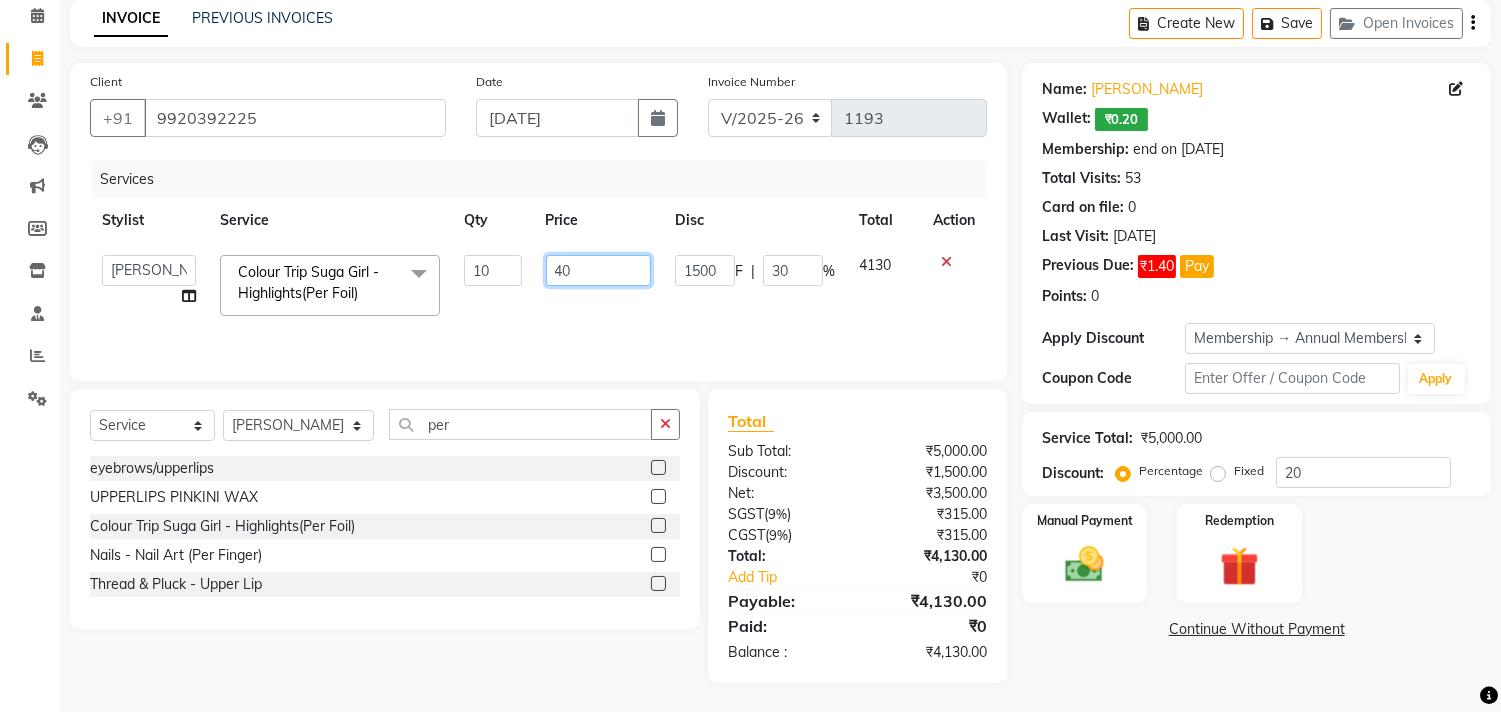 type on "400" 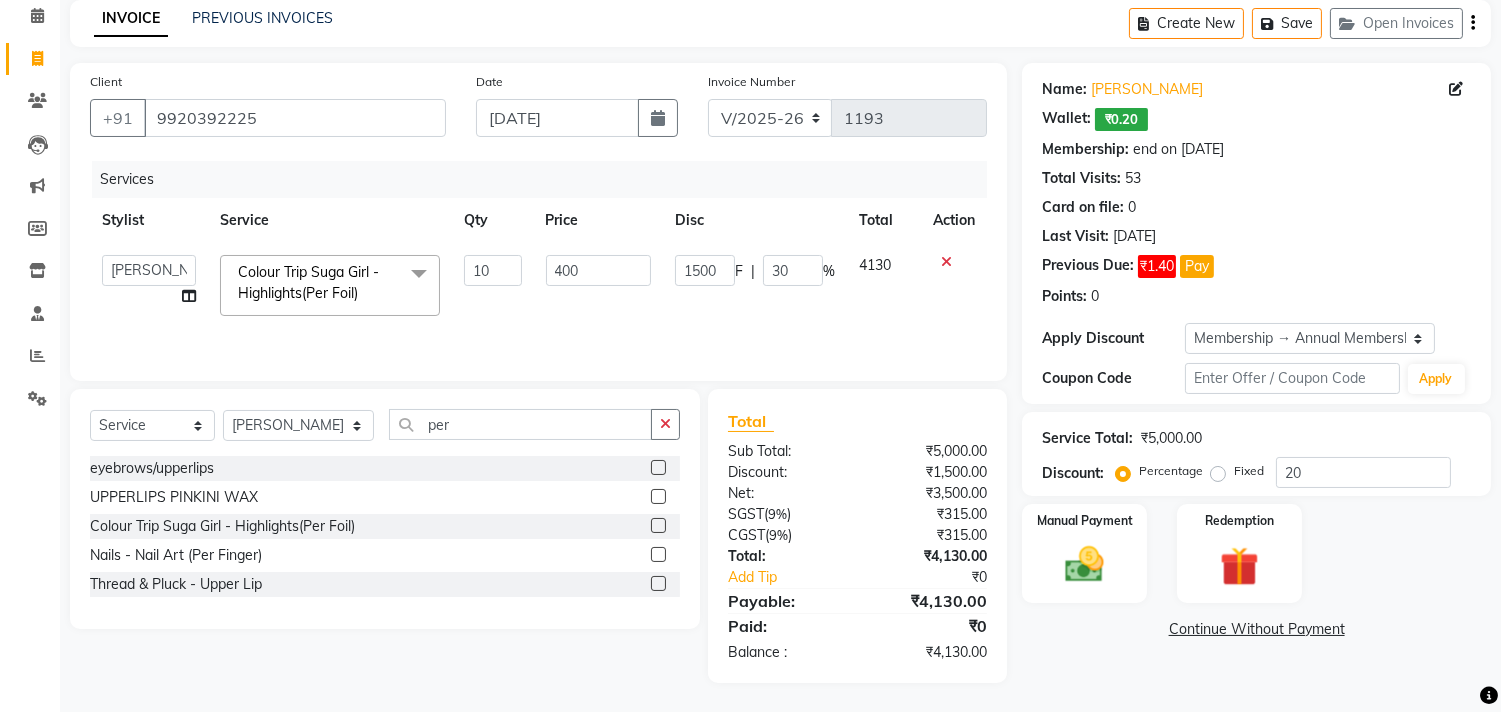 click on "400" 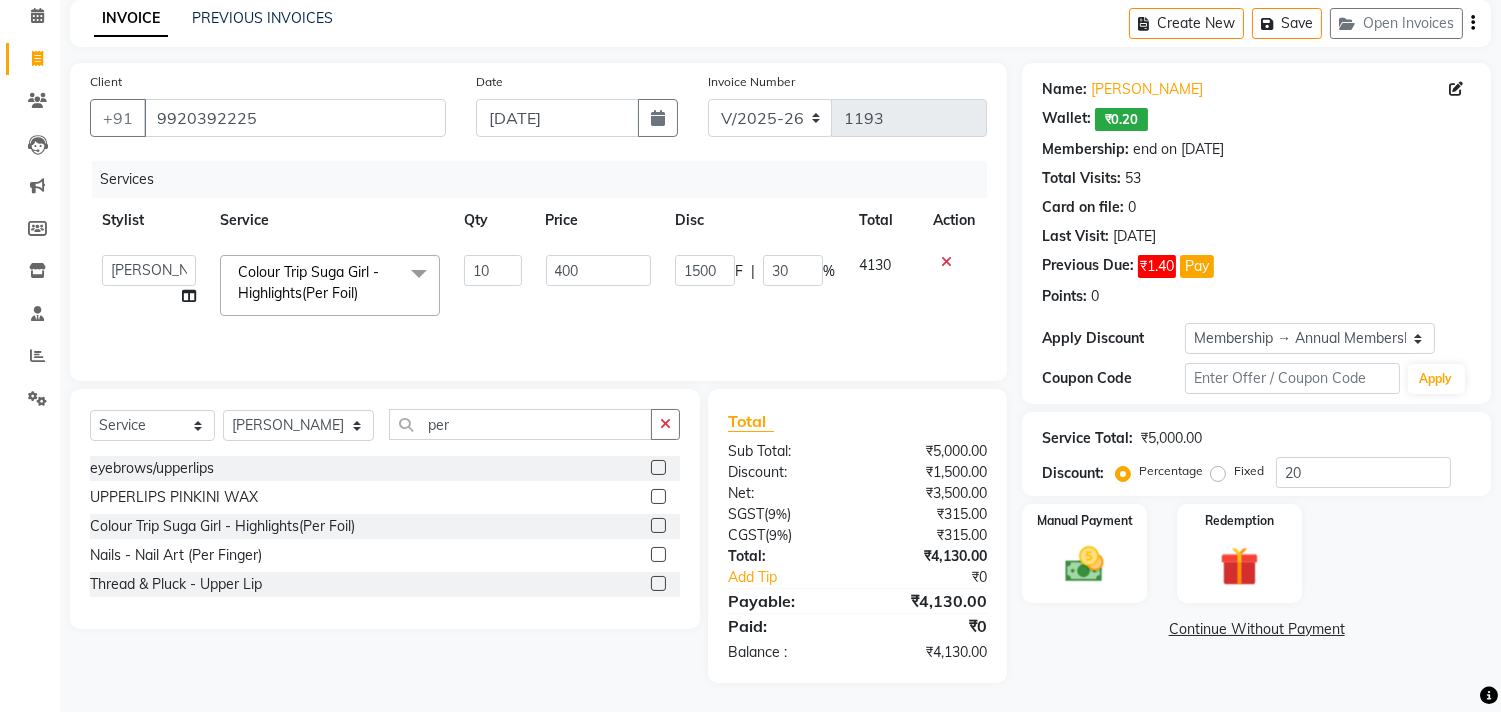 select on "6883" 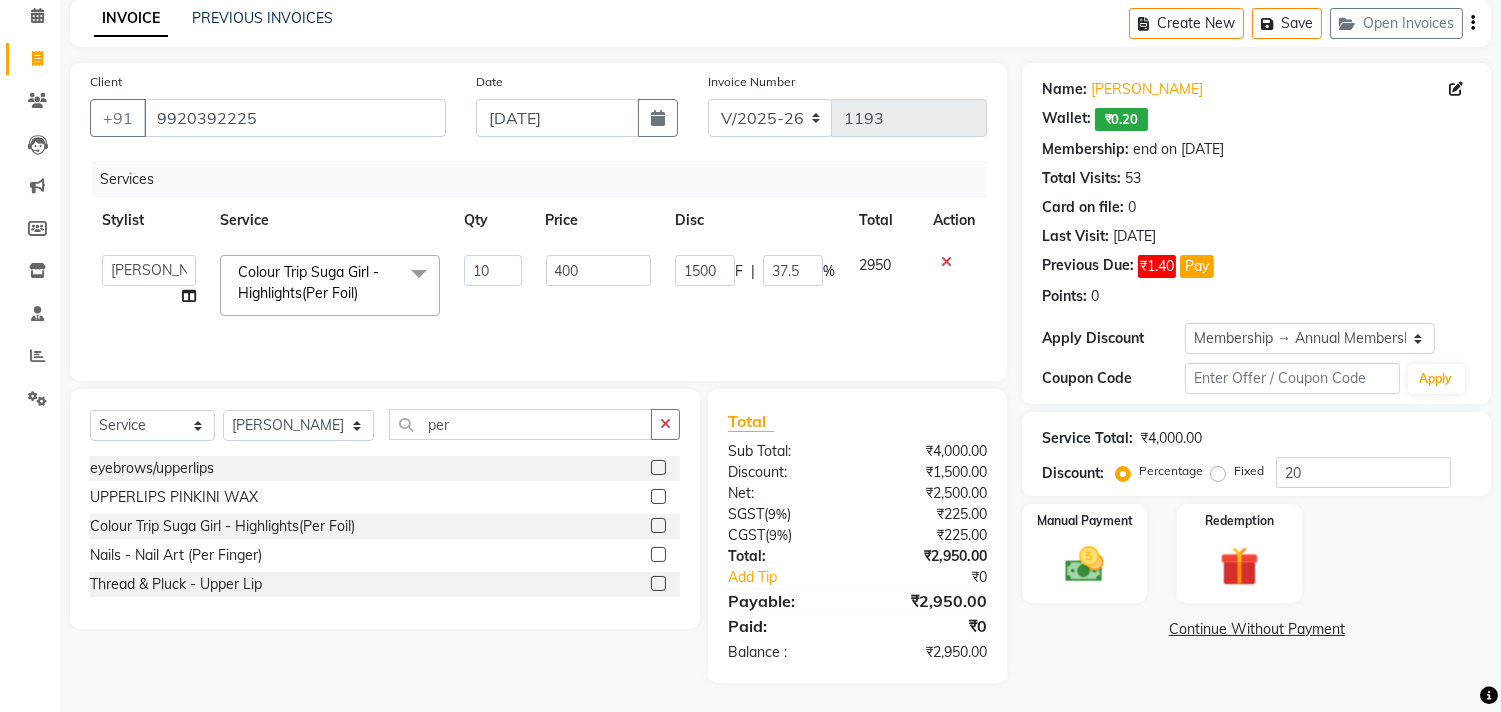 click on "Services Stylist Service Qty Price Disc Total Action  Alim Kaldane   Anwar Laskar   Hi On Hair   MAKYOPHI   Pankaj Thakur   Poonam Nalawade   Raani   Rasika  Shelar   Rehan Salmani   Saba Shaikh   Sana Shaikh   SOSEM   Zeeshan Salmani  Colour Trip Suga Girl  - Highlights(Per Foil)  x ARGAN COCKTAIL ARGAN SPA FRINGE - STRAIGHTENING HAIR EXTENSION REMOVAL HAIR EXTENSIONS INTEGRITY UPTO SHOULDER MOISTURE PLUS SPA (Upto Shoulder) NANO PLASTIA (Very Short) OLA PLEX STAND ALONE OLA PLEX TREATMENT SLIVER SHINE COCKTAIL STENSILS STRAIGHTNING (ABOVE SHOULDER) STRAIGHTNING (BELOW SHOULDER) STRAIGHTNING (UPTO WAIST) STRAIGHTNING (VERY SHORT) Colour Care milkshake Spa foot massage Nose wax file/cut file/cut/polish outcurls Blow dry Aroma Manicure eyebrows/upperlips wash n Blowdry UPPERLIPS PINKINI WAX face Dtan Cateye gel polish Aroma Pedicure AVL pedicure marine sea alga face bleach Bomb pedicure Bomb Manicure AVL Manicure marine sea alga Feet Wax ADD ON OIL WASH FEET DTAN Polish change Add on Feet Pack Ola Plex Spa 10" 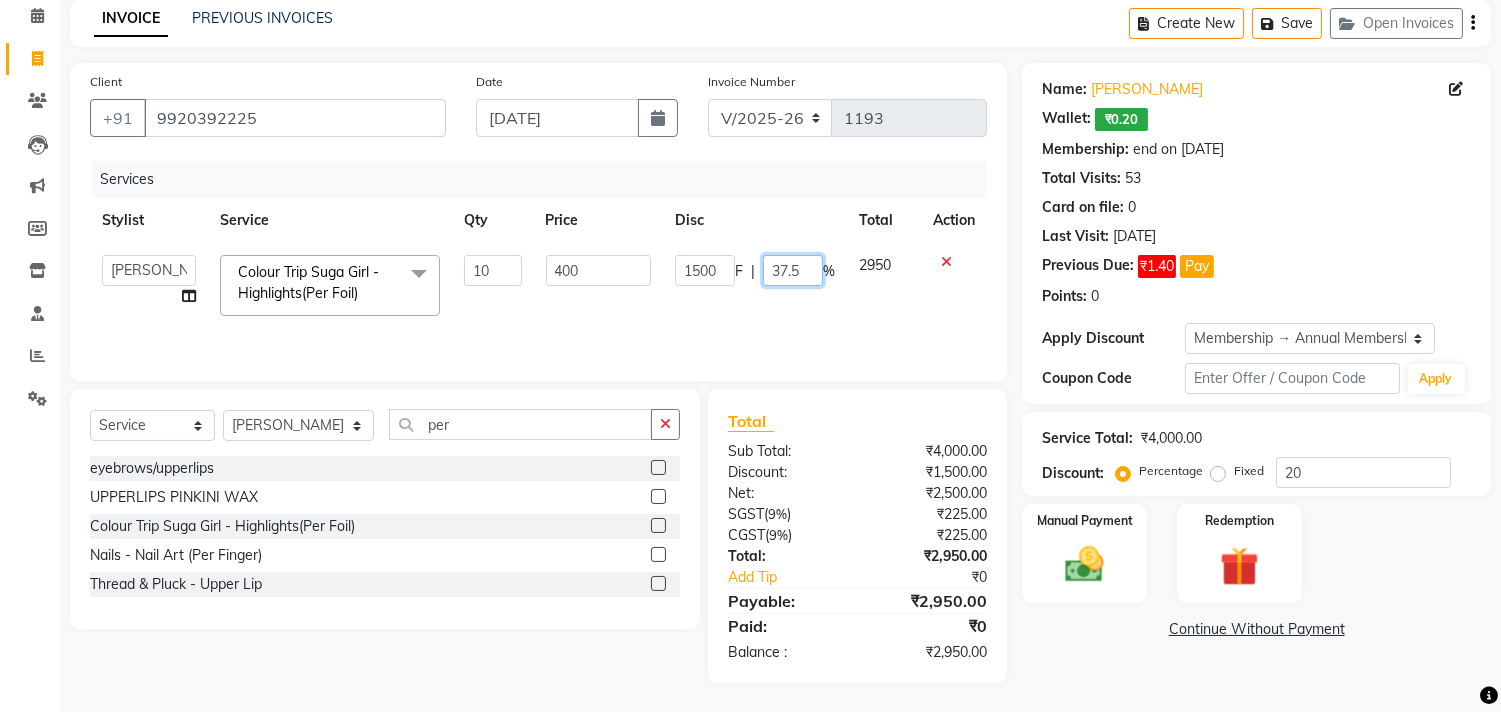 click on "37.5" 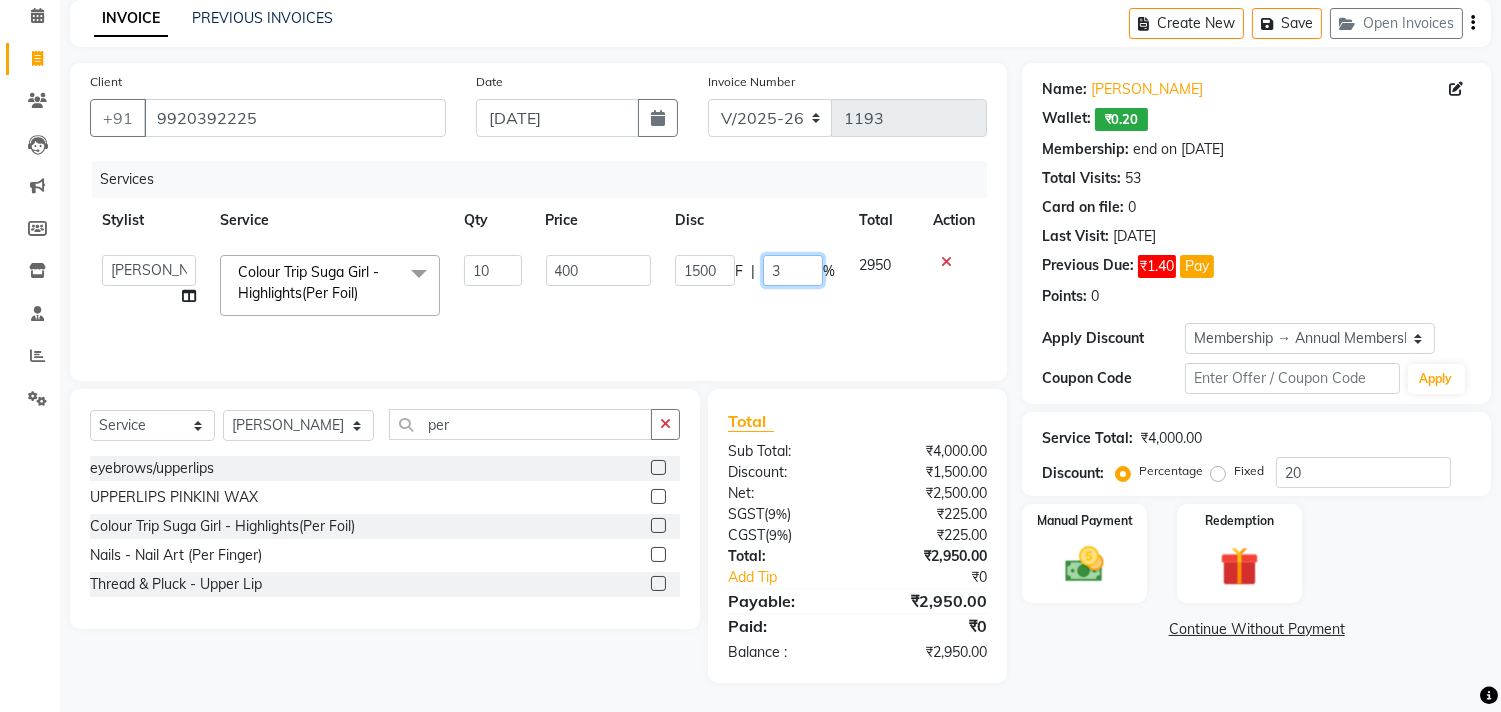 type on "30" 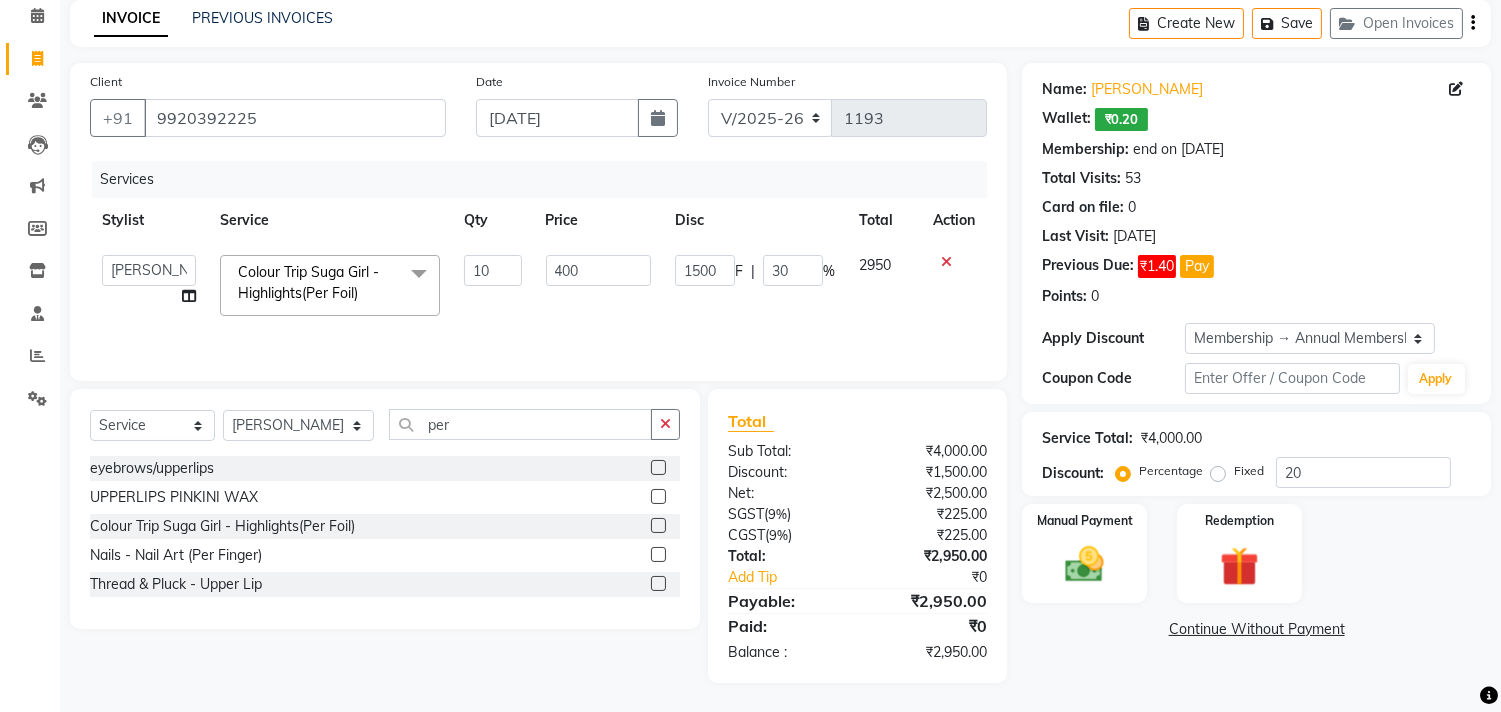 click on "1500 F | 30 %" 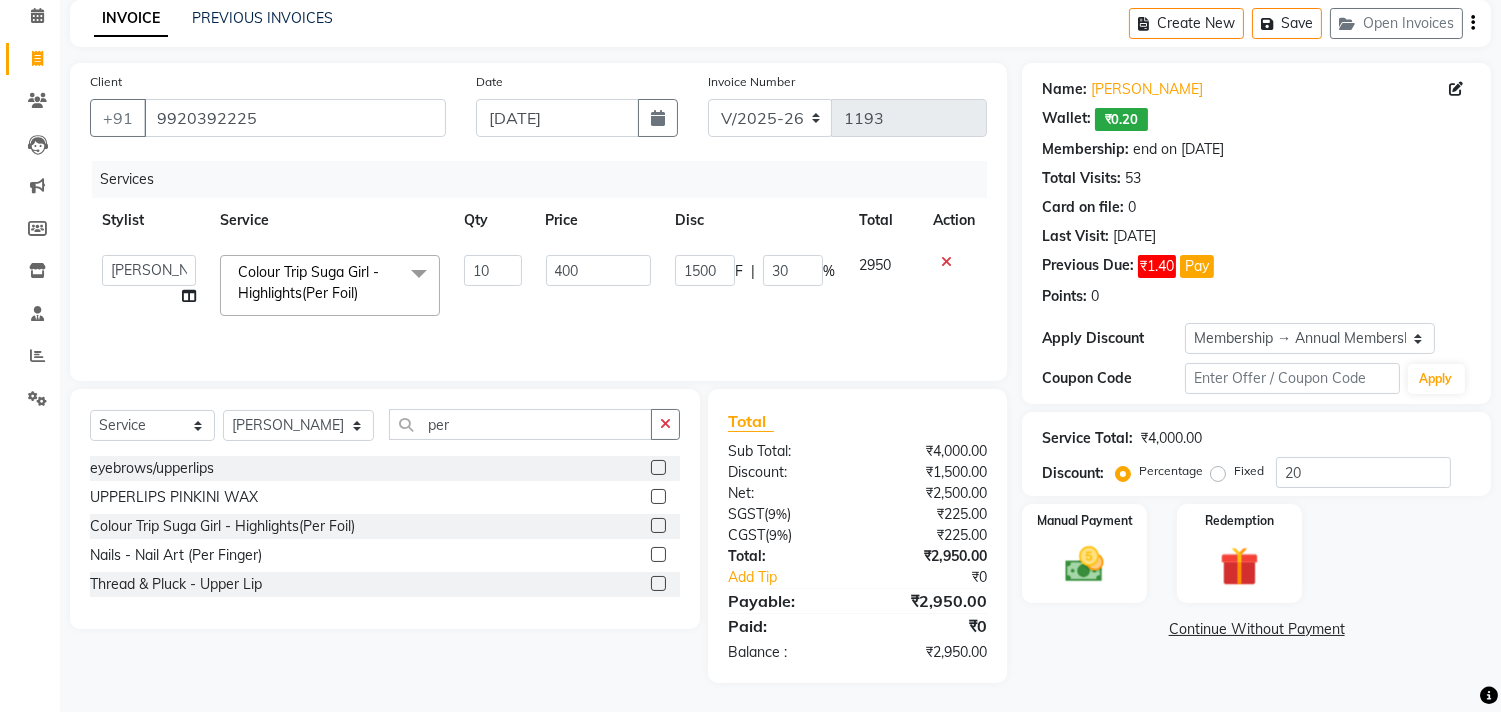 select on "6883" 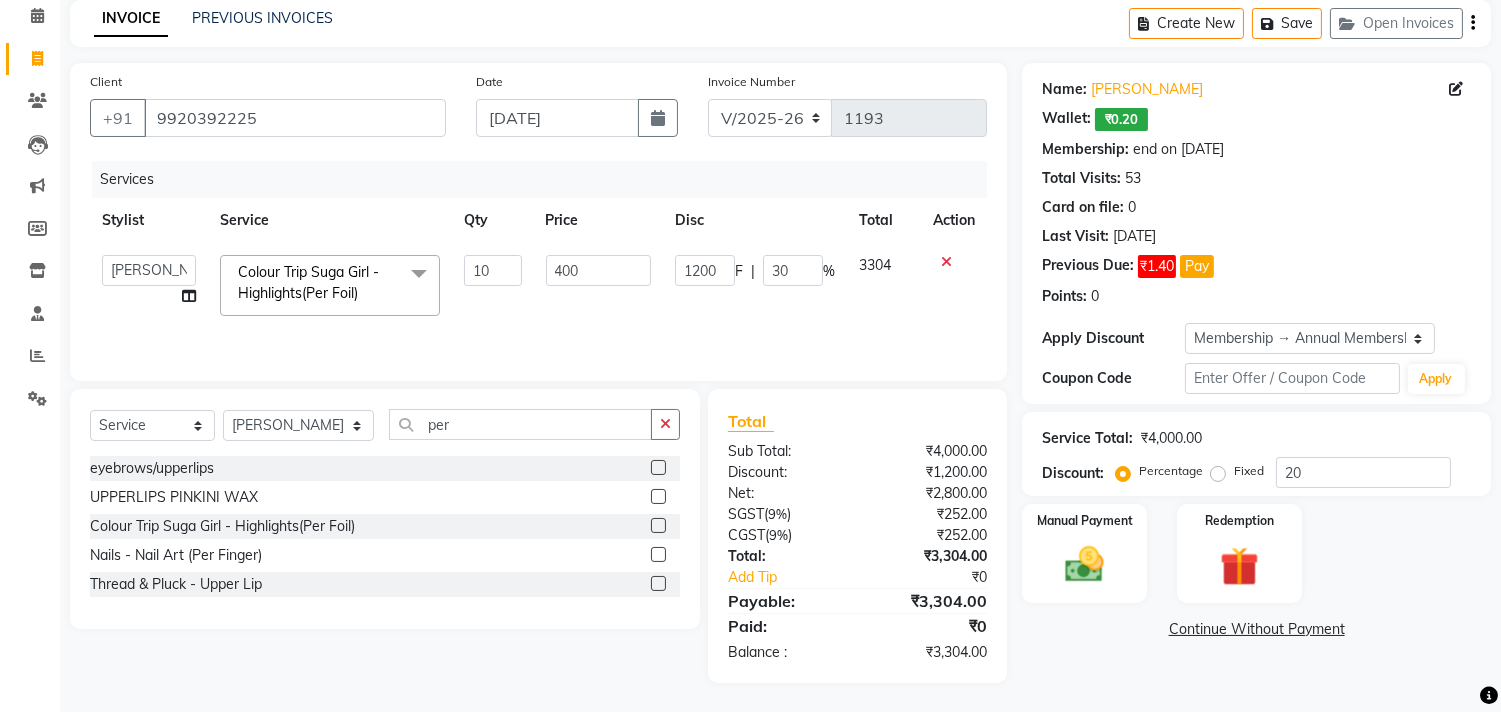 click on "1200 F | 30 %" 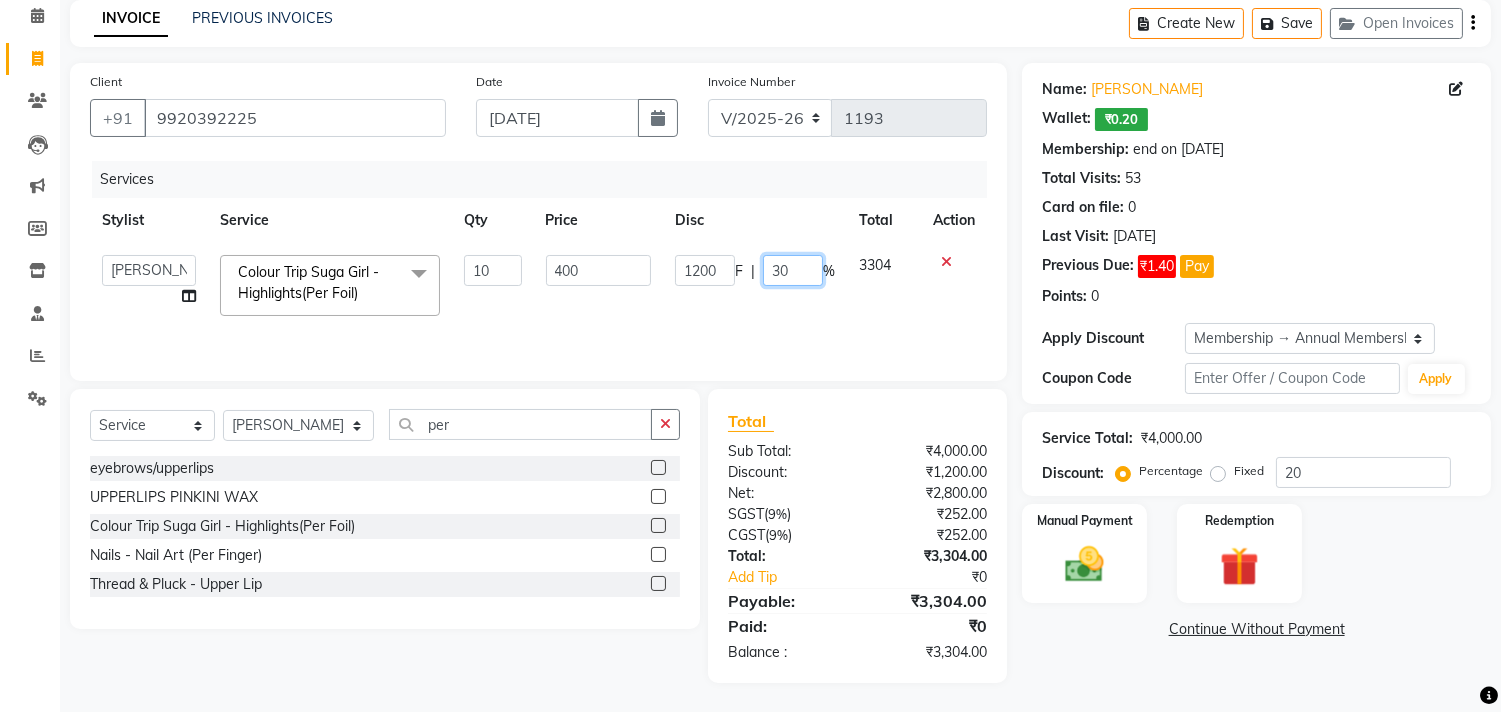 drag, startPoint x: 801, startPoint y: 272, endPoint x: 761, endPoint y: 280, distance: 40.792156 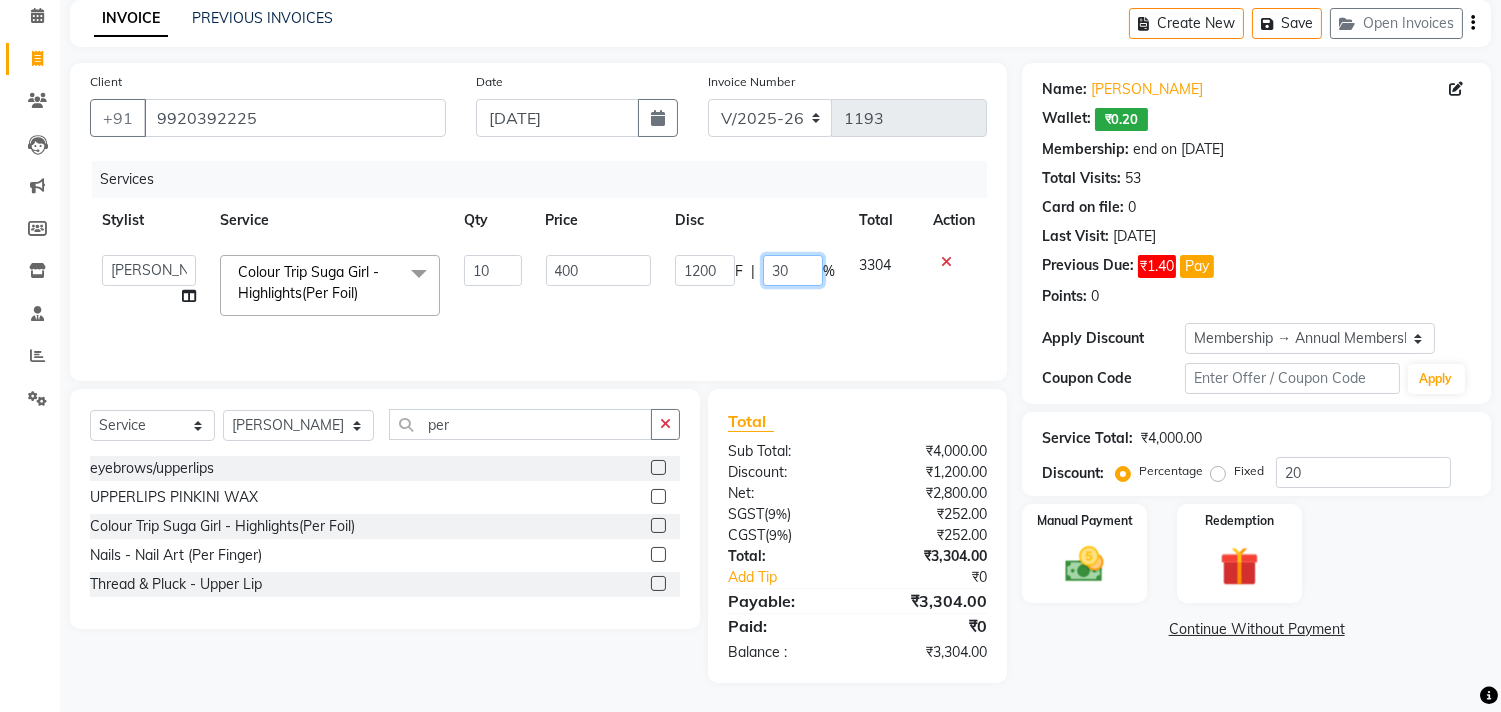 type on "4" 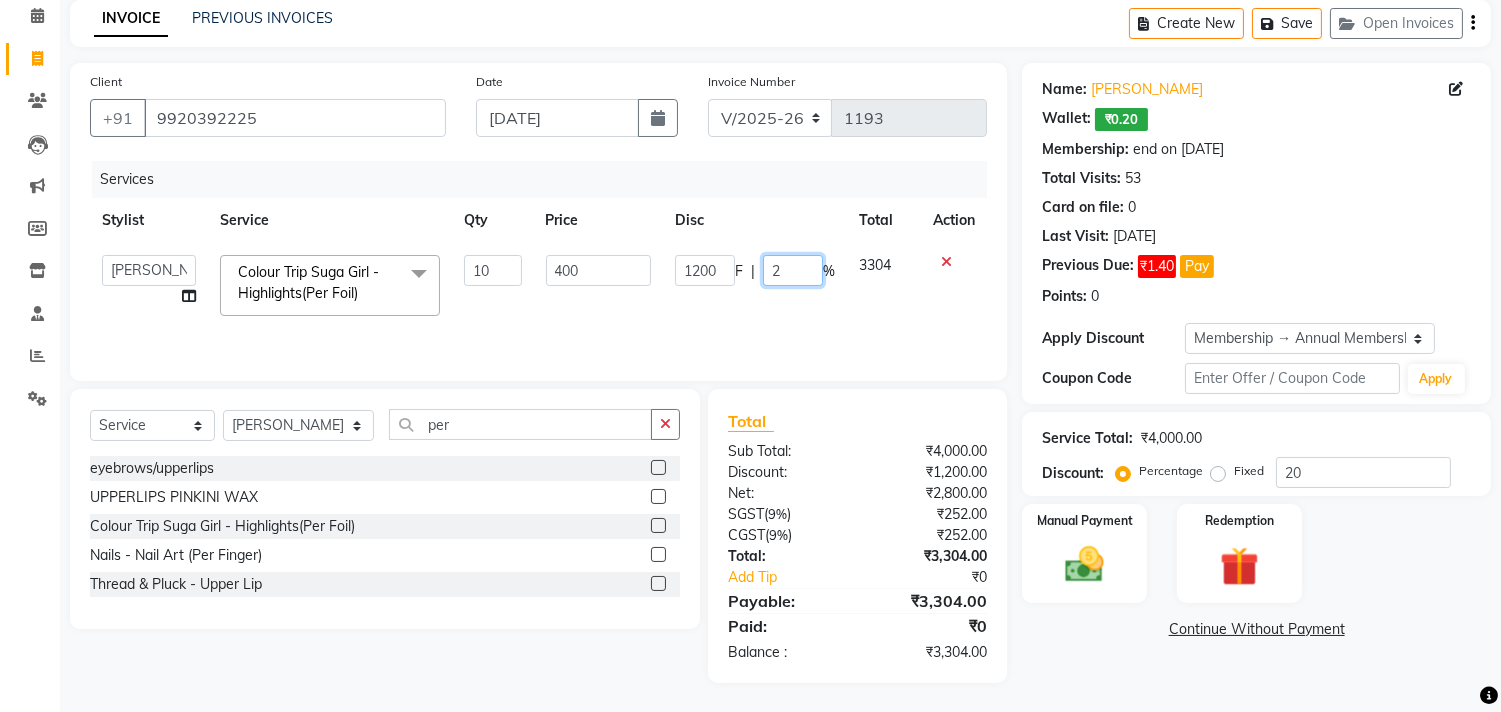 type on "20" 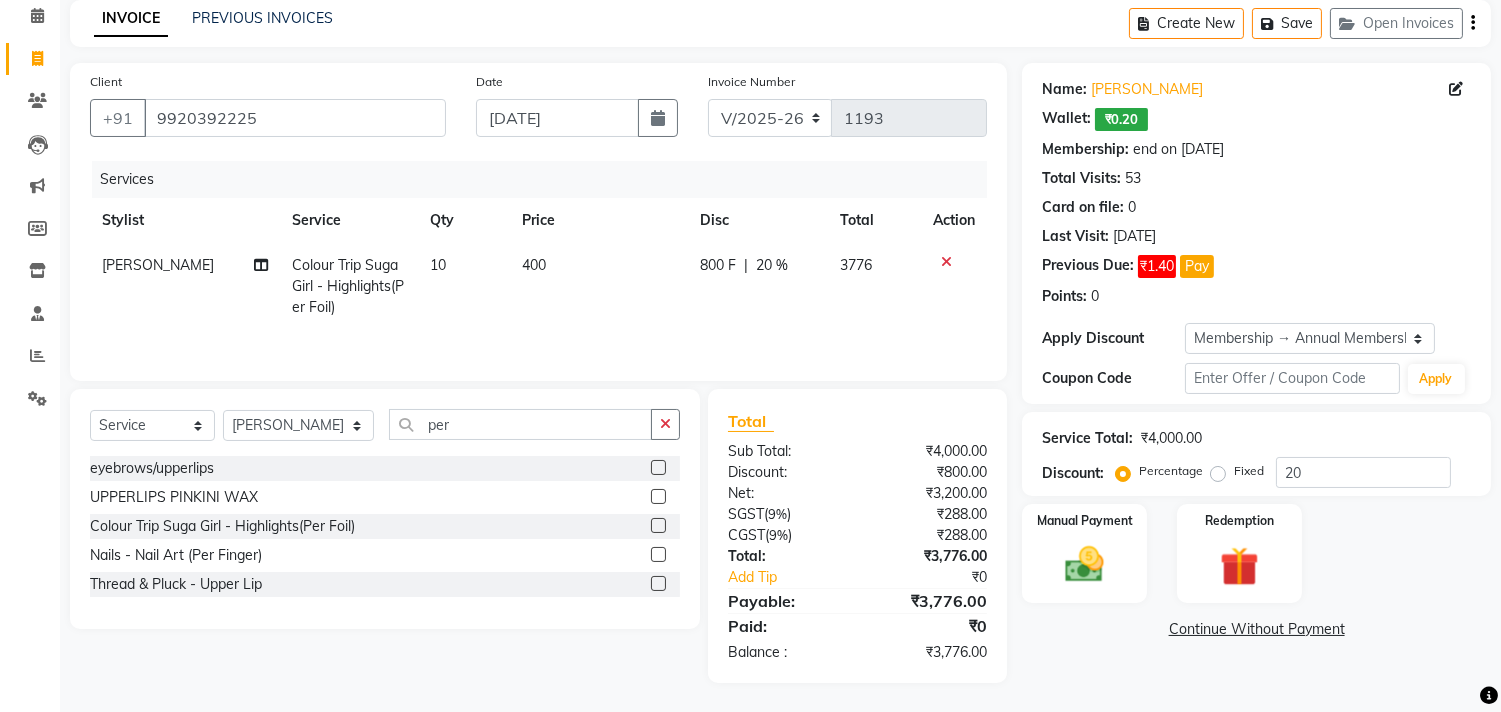 click on "800 F | 20 %" 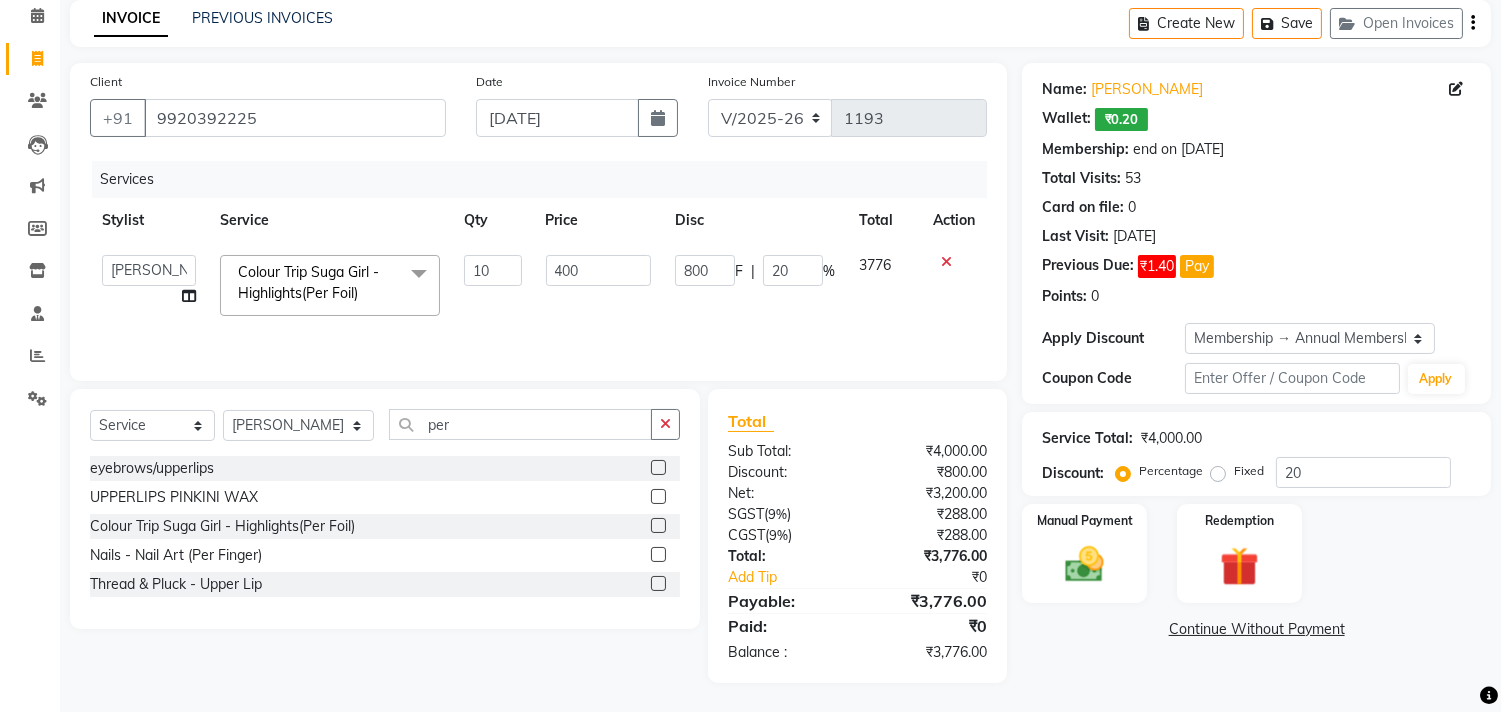 click on "800 F | 20 %" 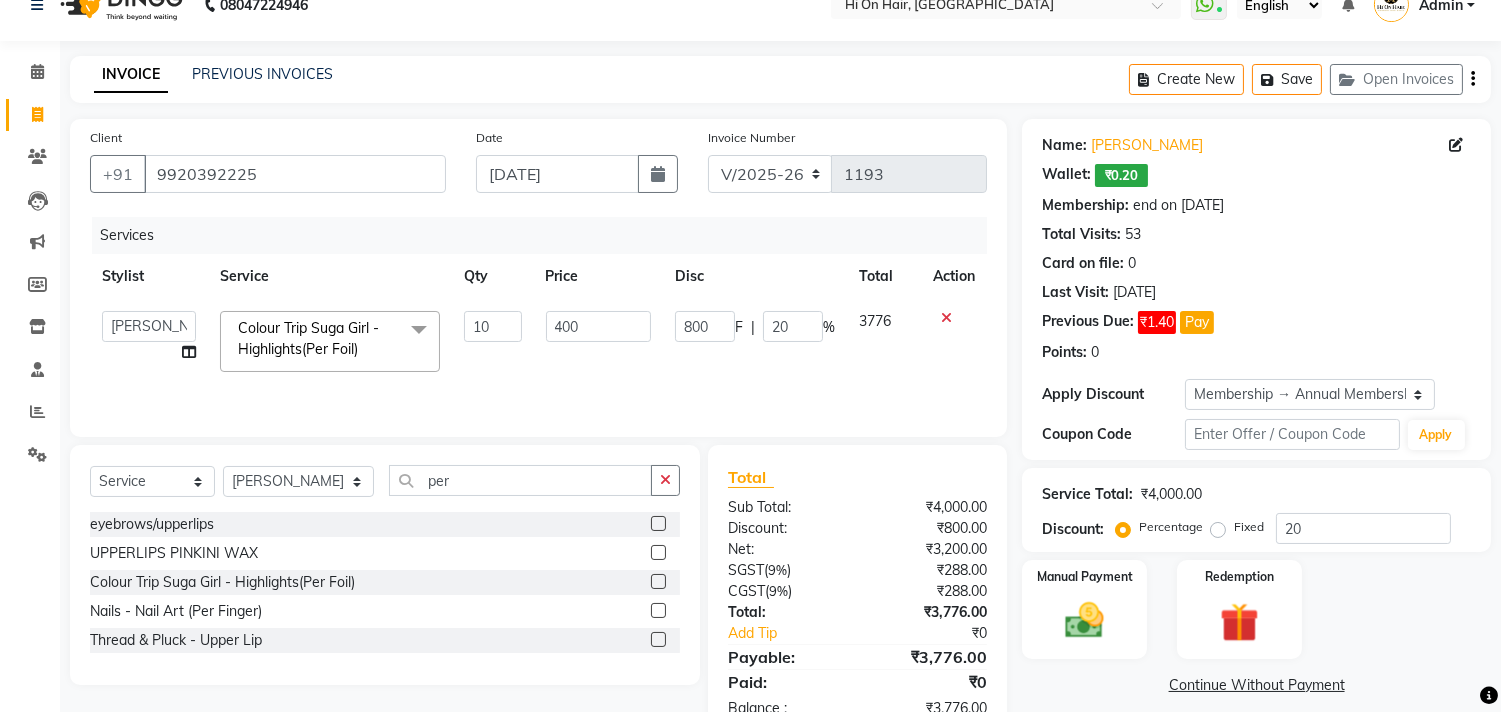 scroll, scrollTop: 0, scrollLeft: 0, axis: both 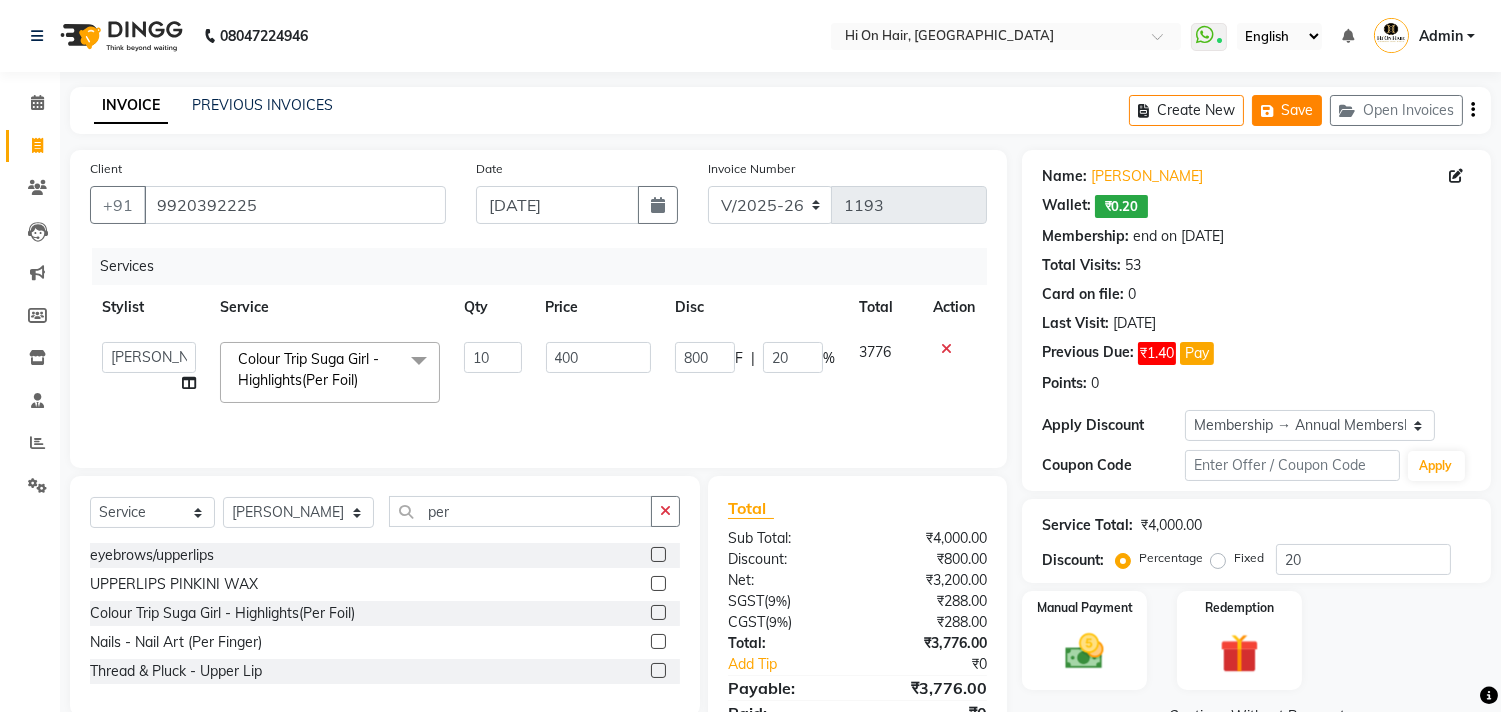 click on "Save" 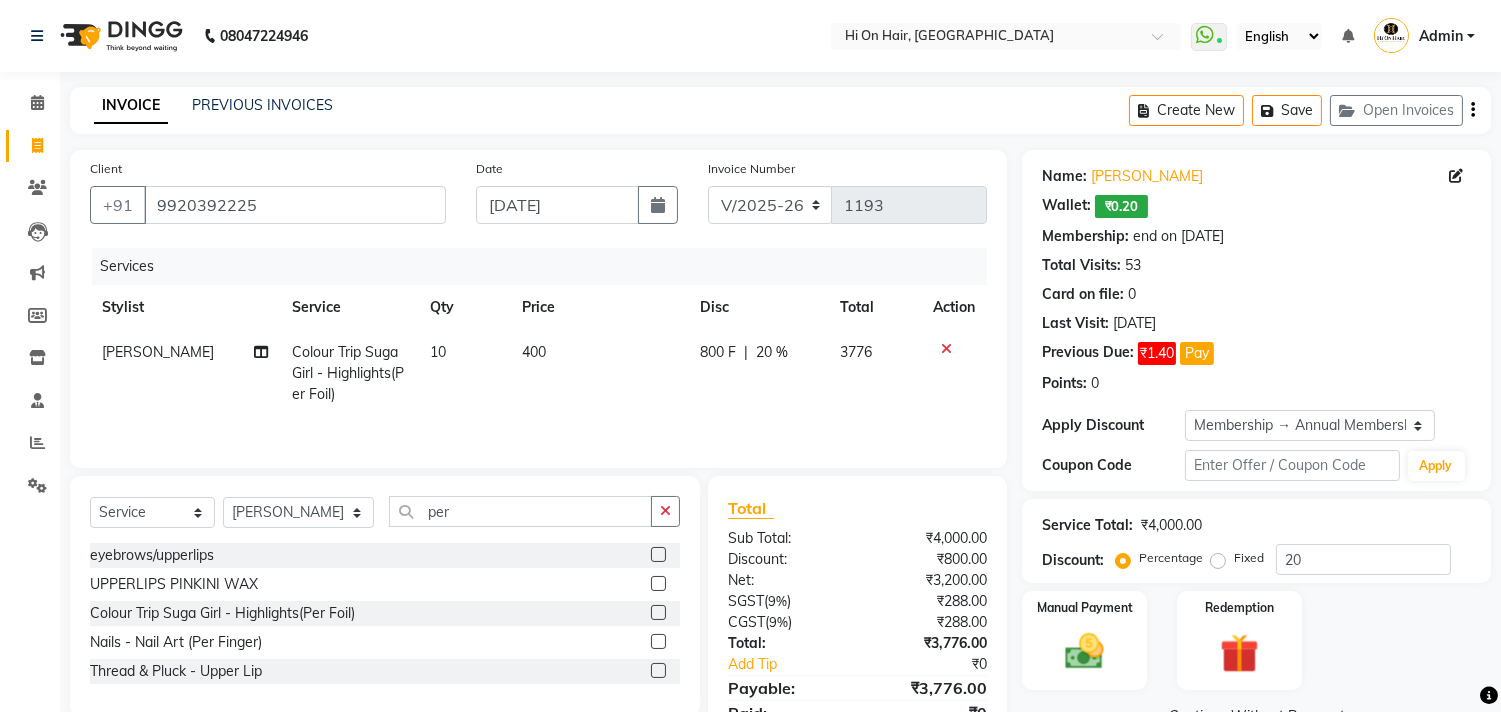 click on "400" 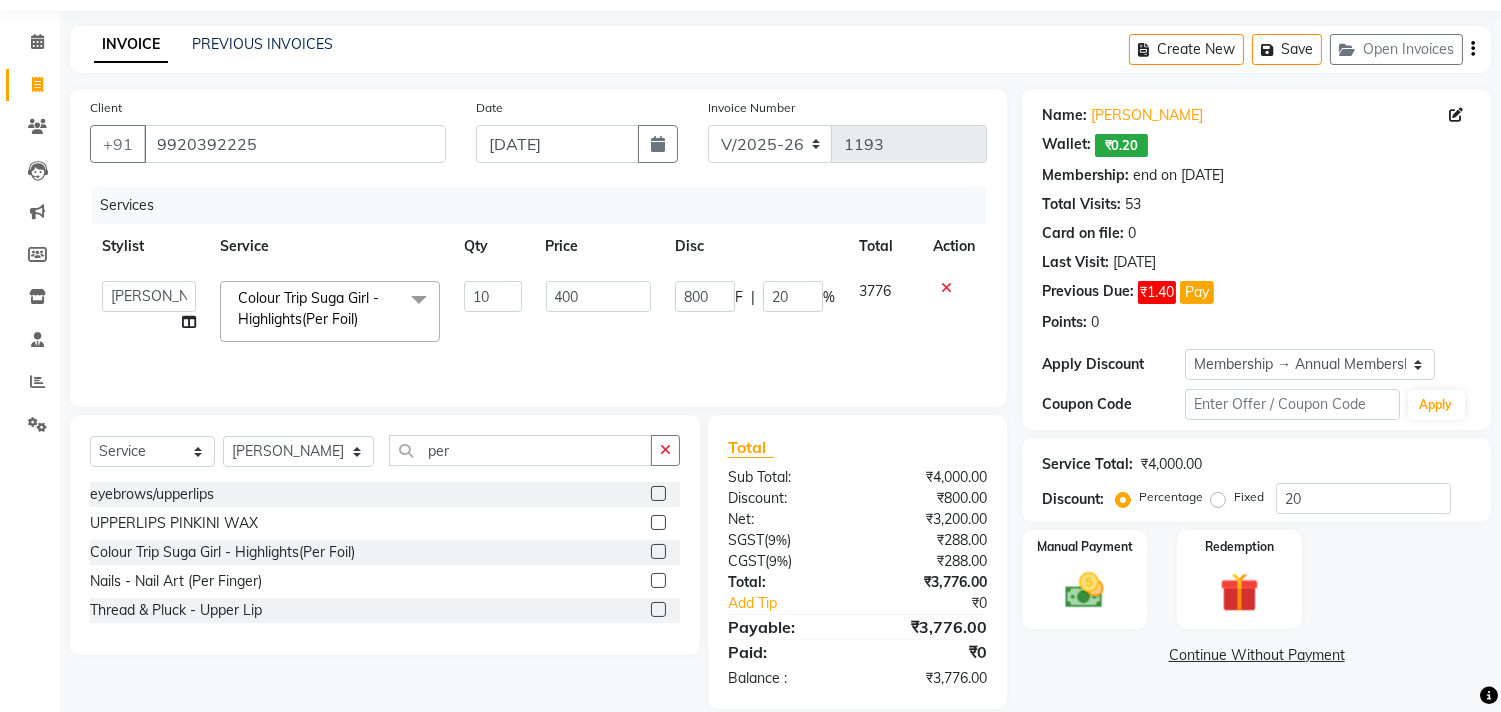 scroll, scrollTop: 87, scrollLeft: 0, axis: vertical 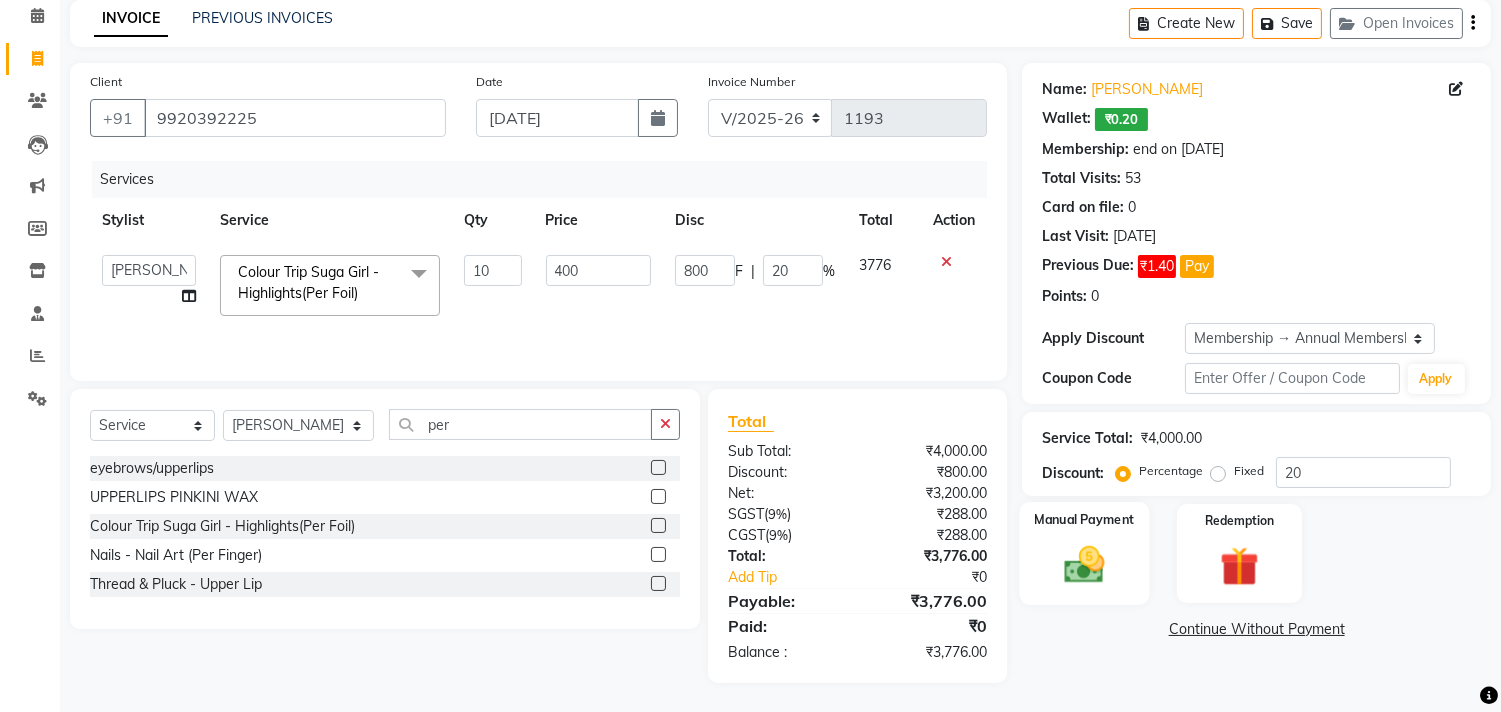 click 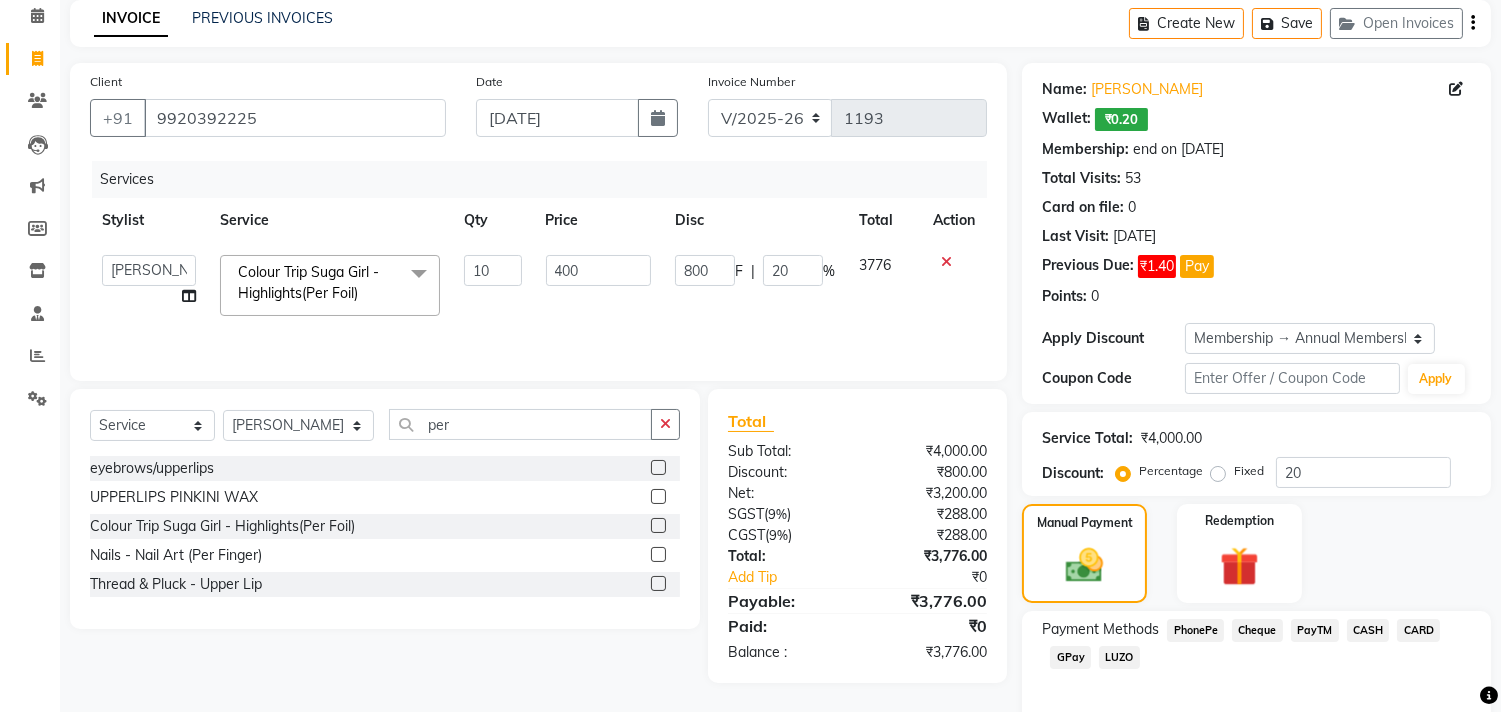click on "CARD" 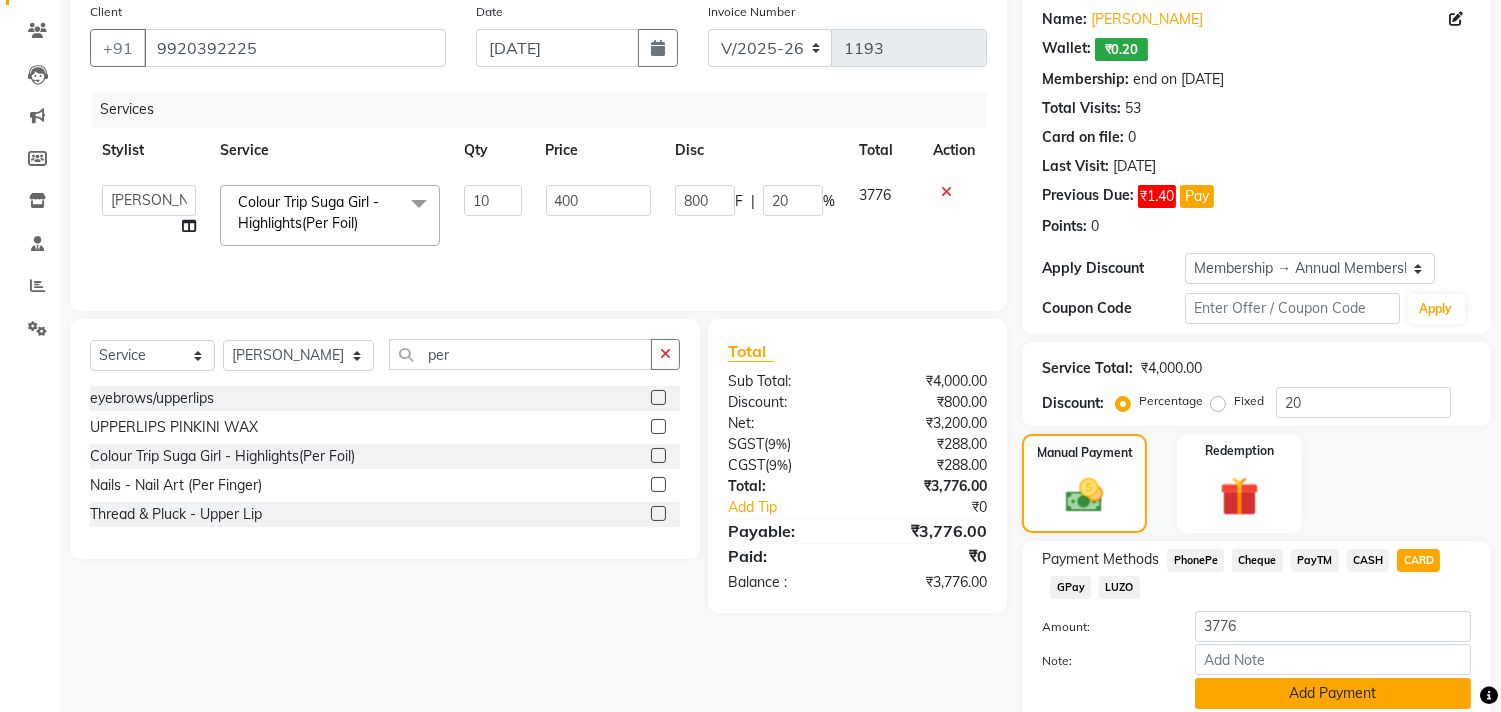 scroll, scrollTop: 233, scrollLeft: 0, axis: vertical 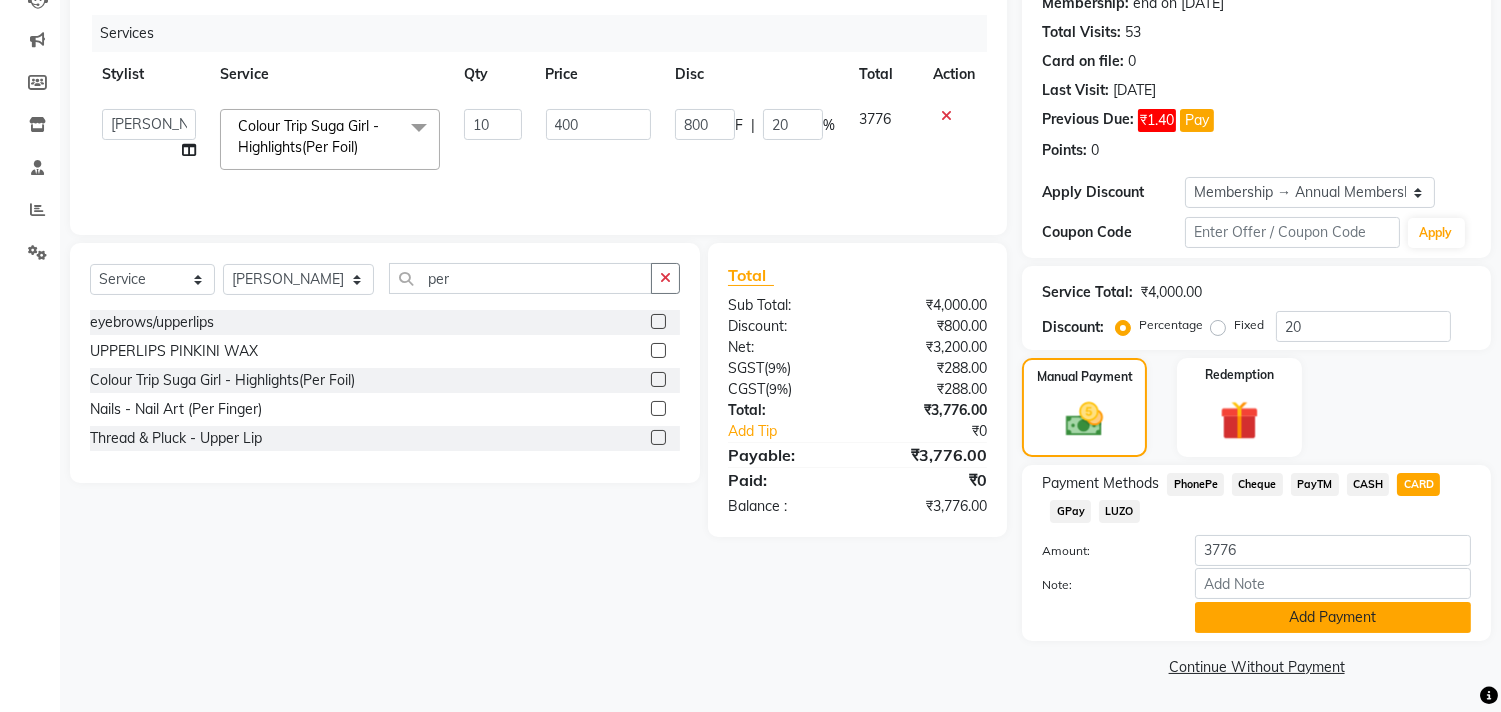 click on "Add Payment" 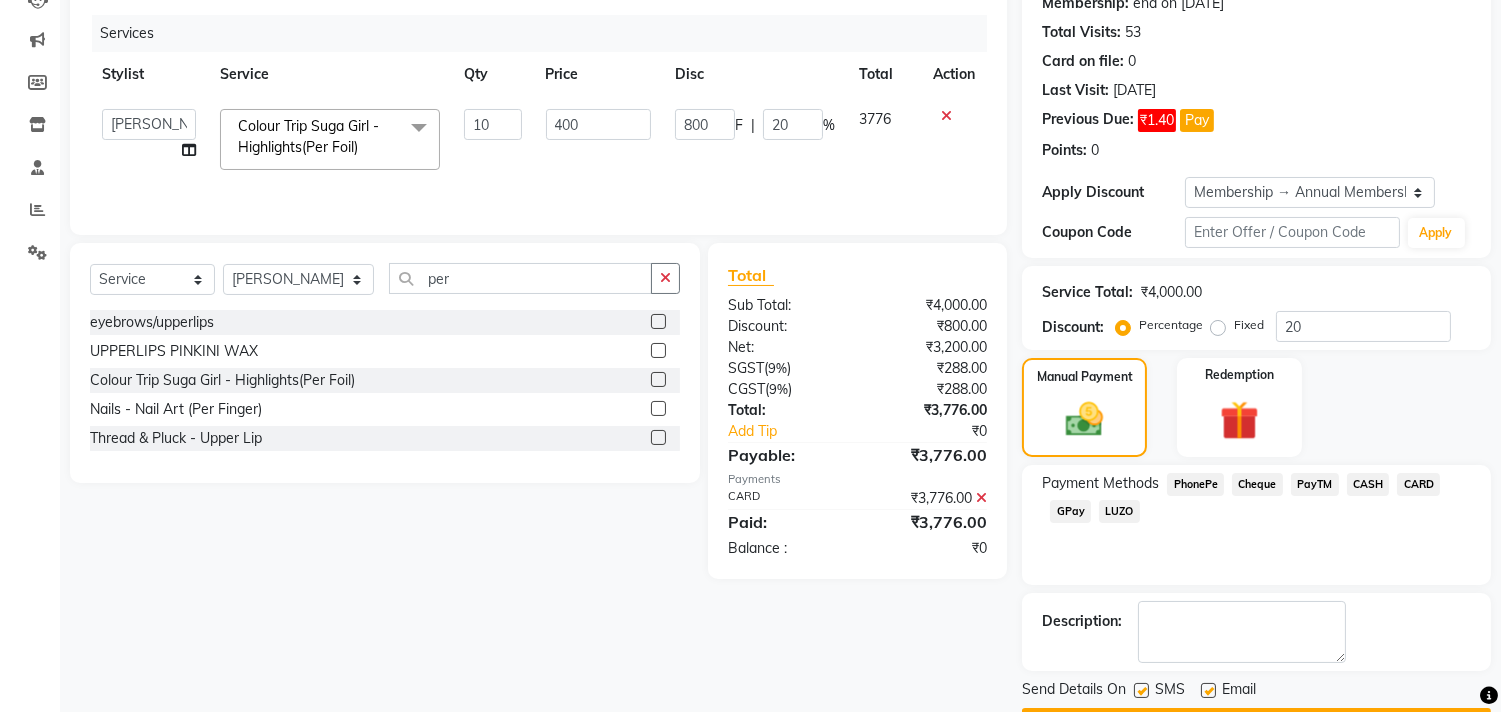 scroll, scrollTop: 290, scrollLeft: 0, axis: vertical 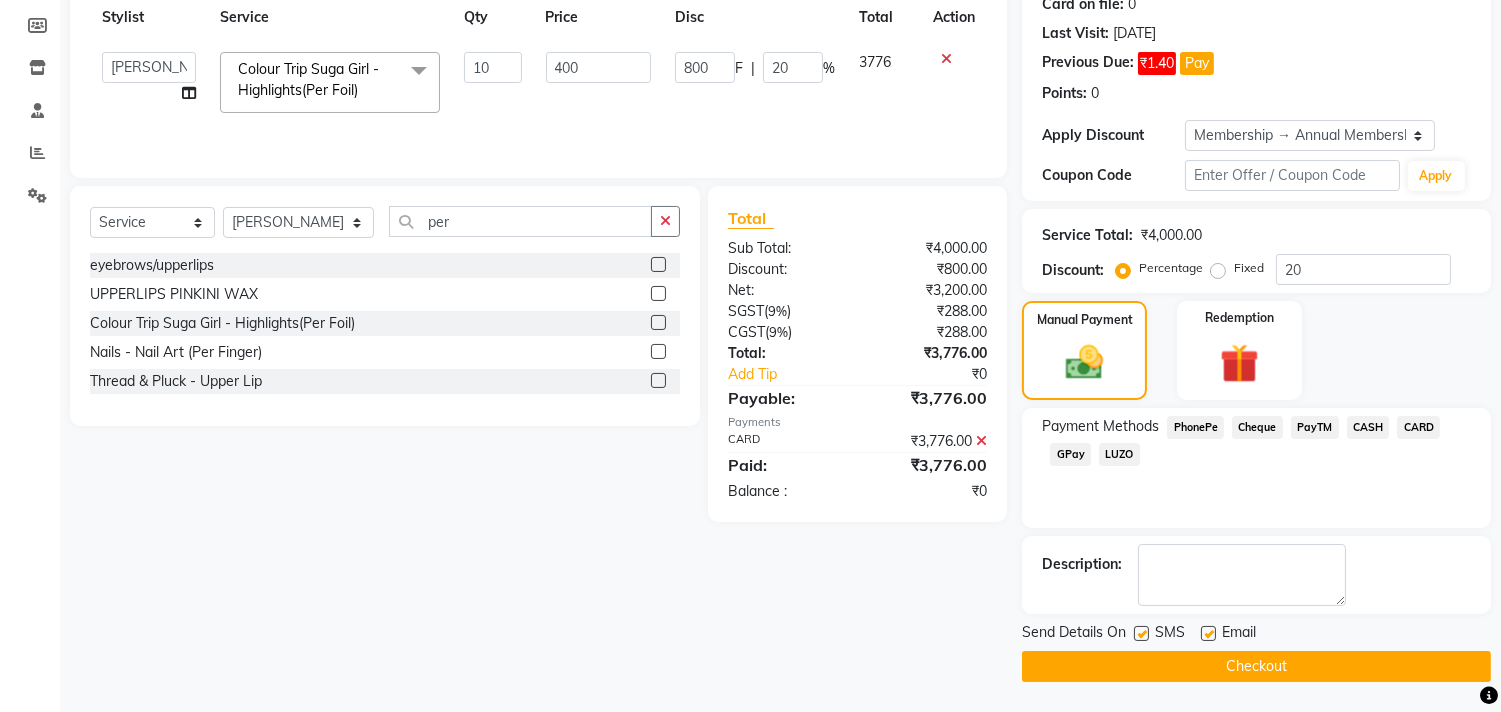 click 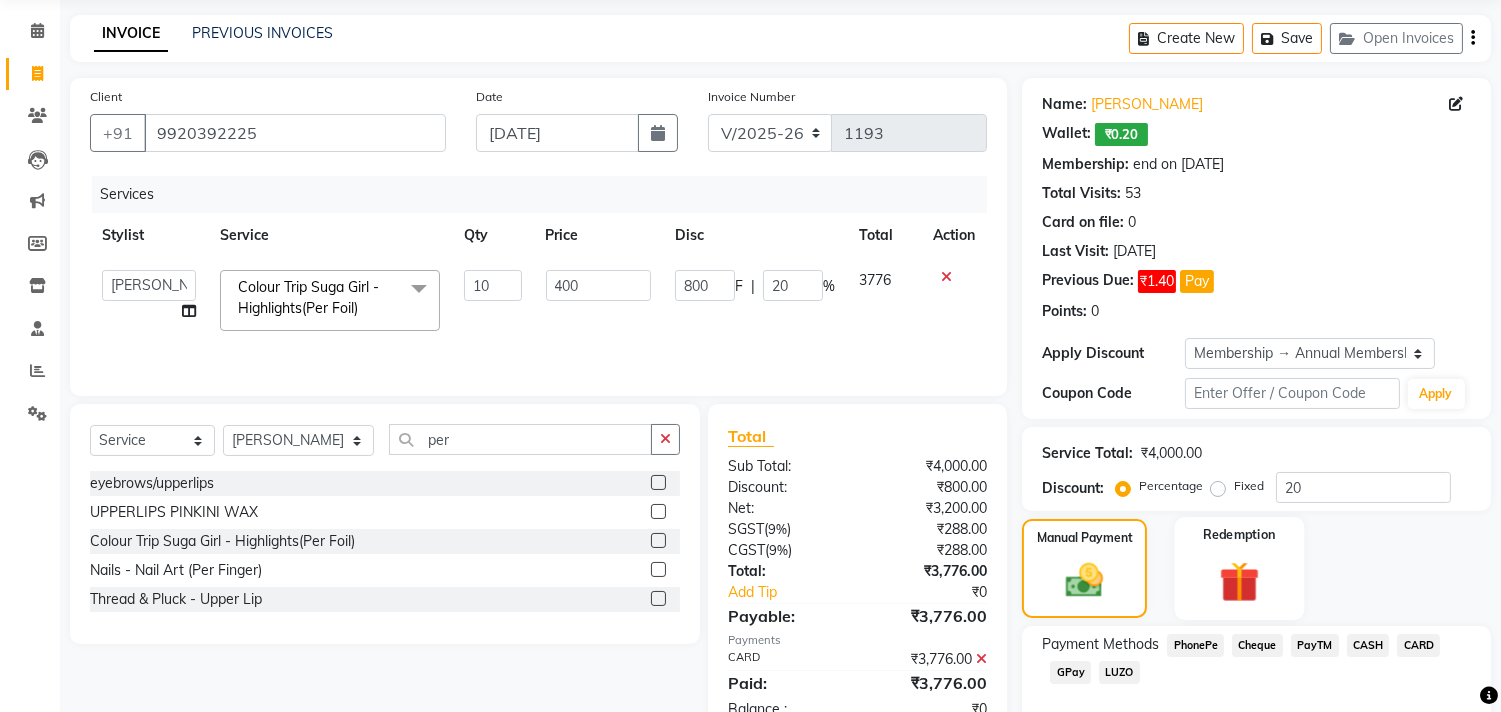 scroll, scrollTop: 0, scrollLeft: 0, axis: both 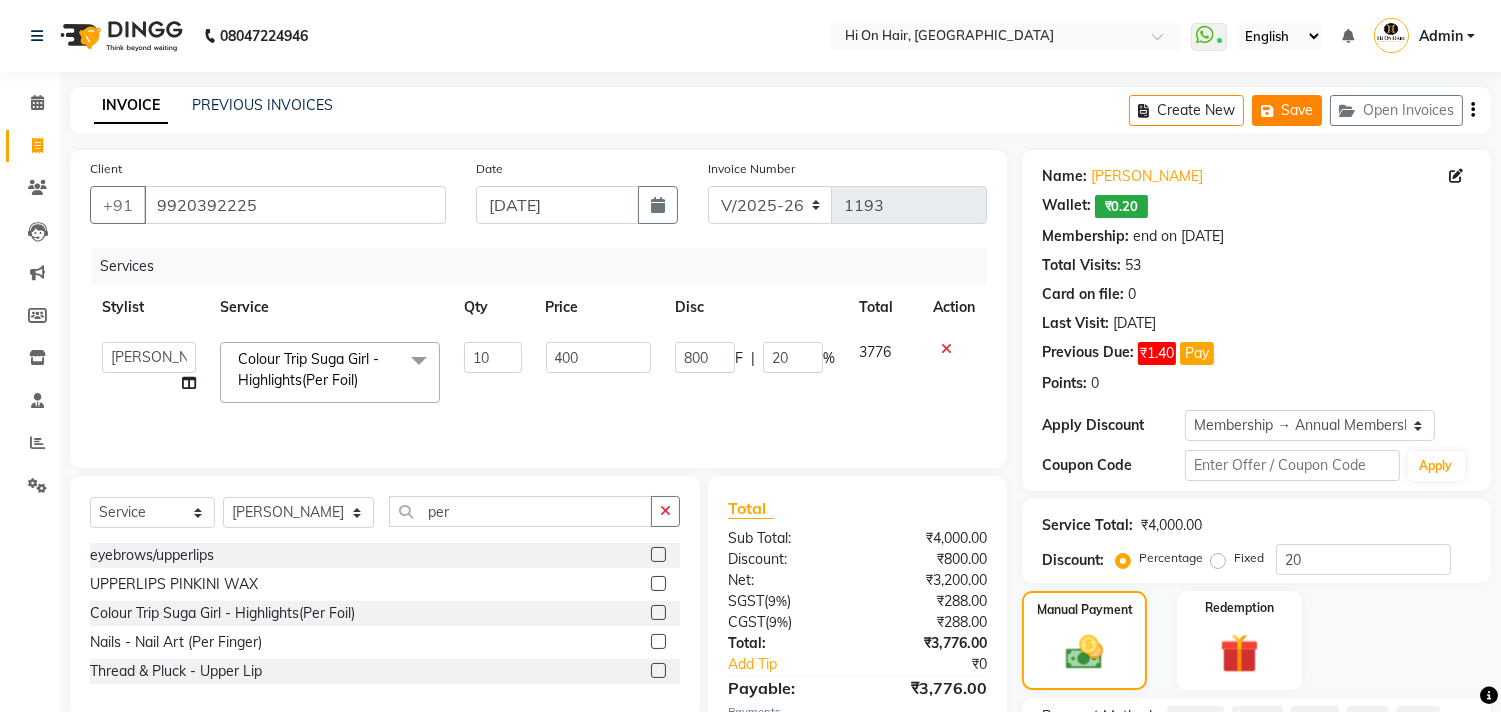 click 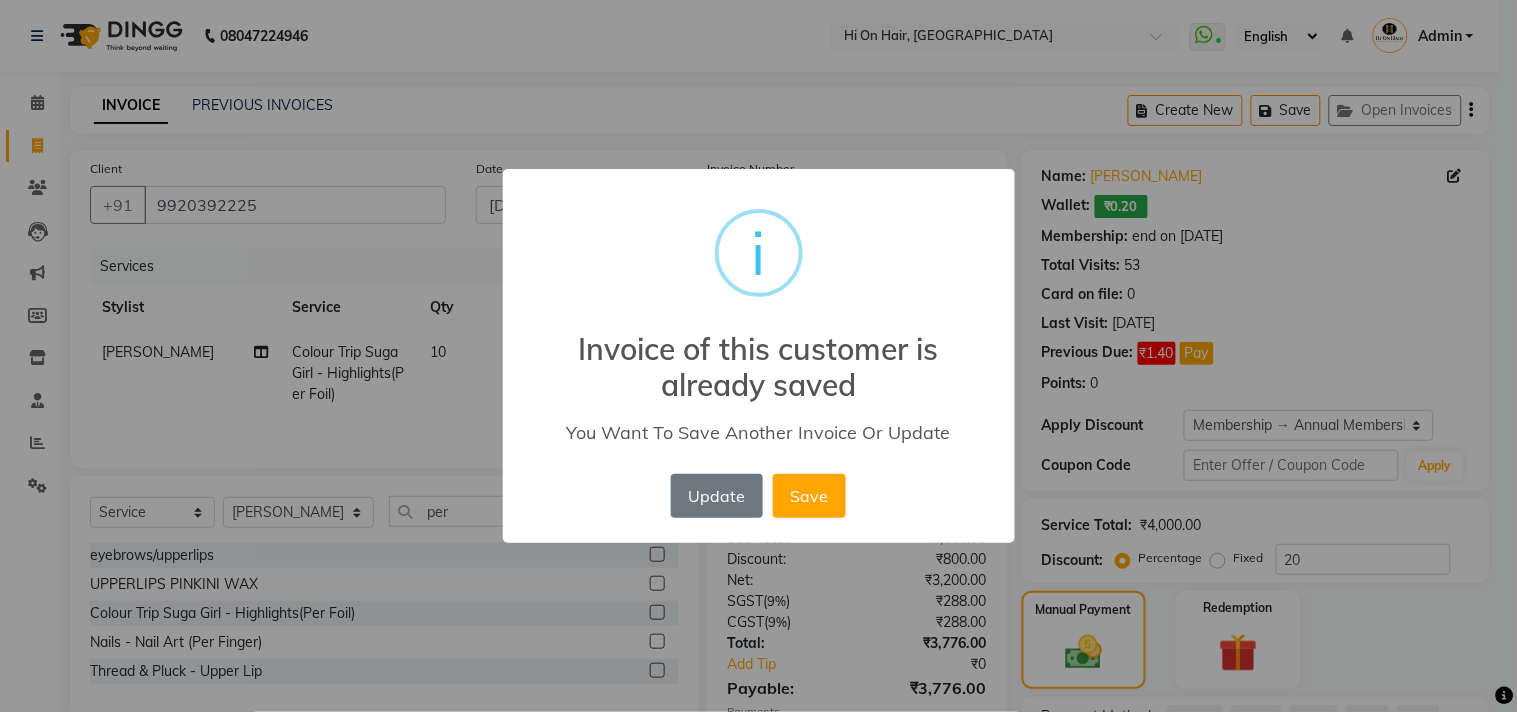 click on "× i Invoice of this customer is already saved You Want To Save Another Invoice Or Update Update No Save" at bounding box center (758, 356) 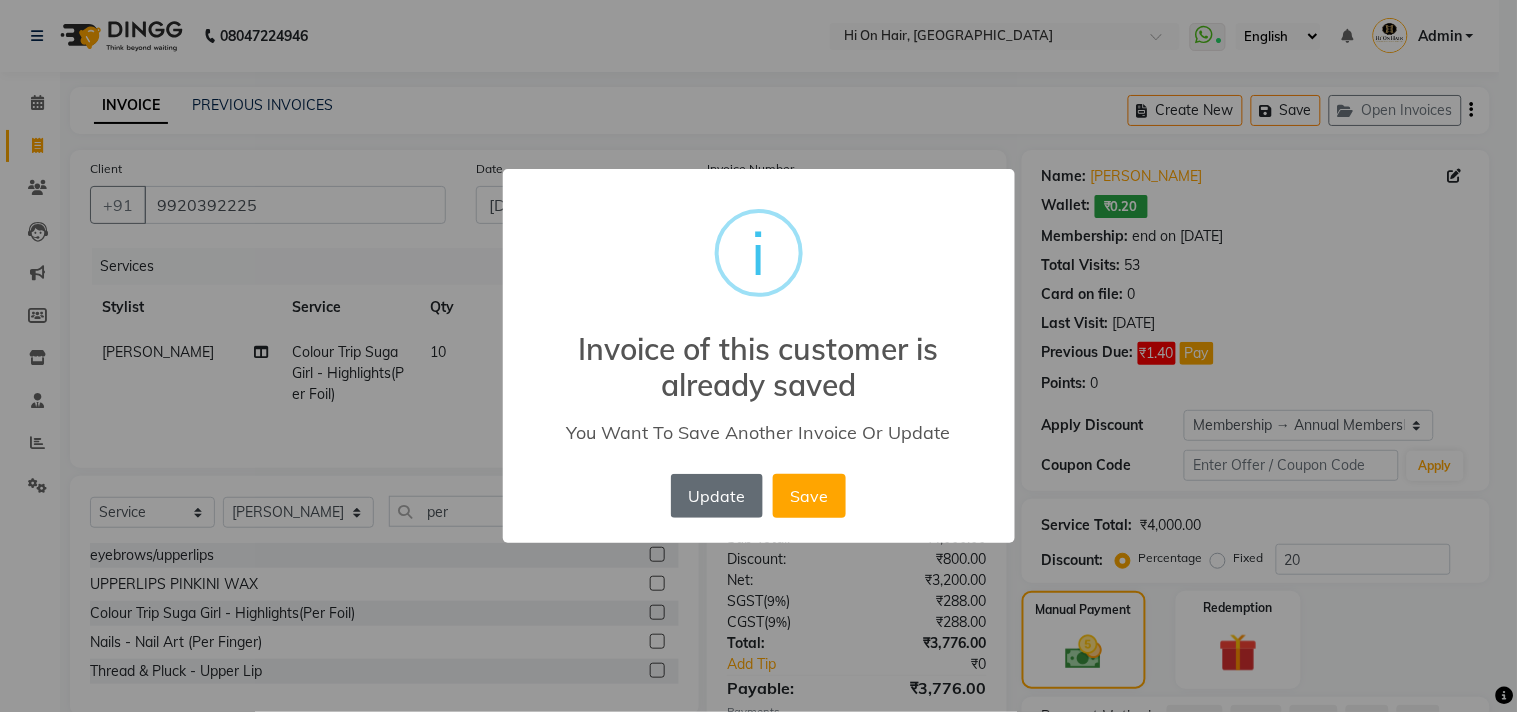 click on "Update" at bounding box center [717, 496] 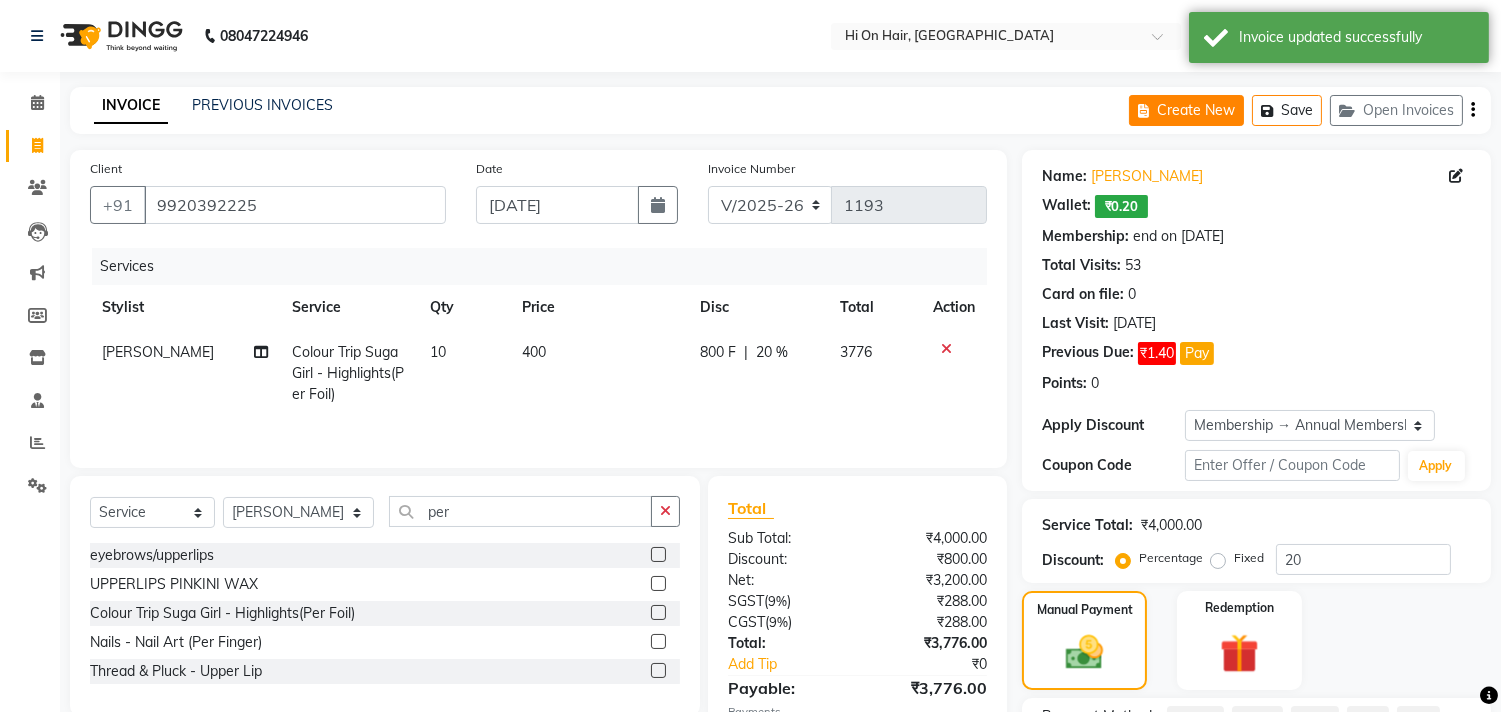click on "Create New" 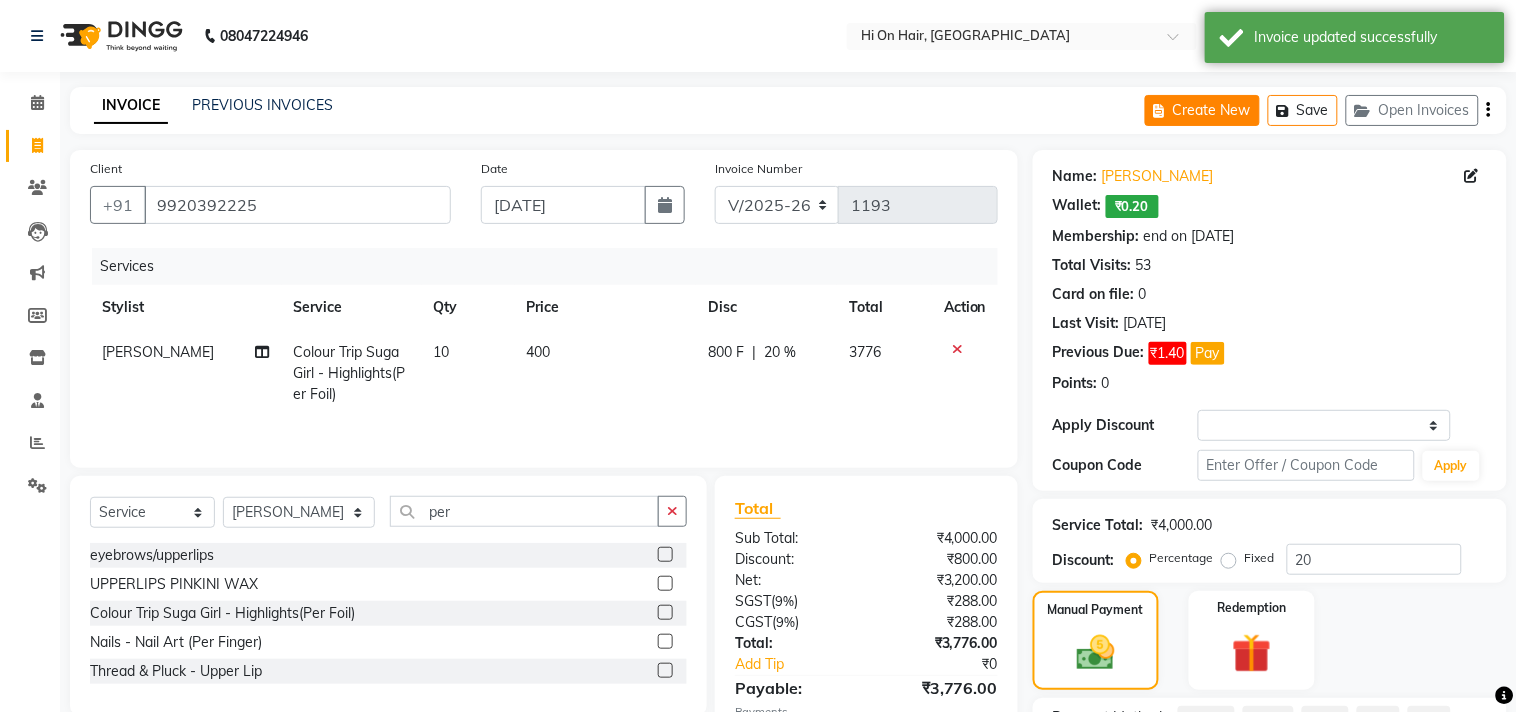 select on "535" 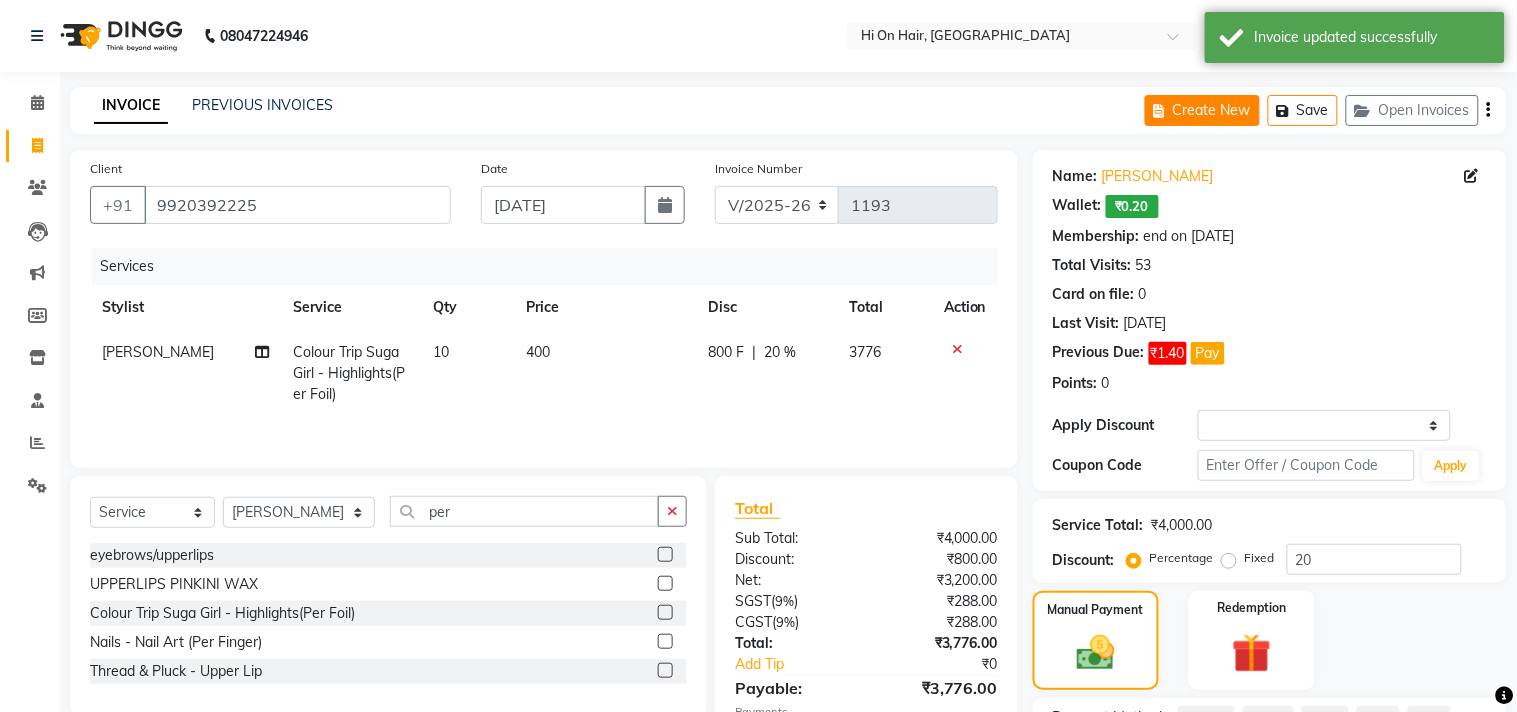 select on "service" 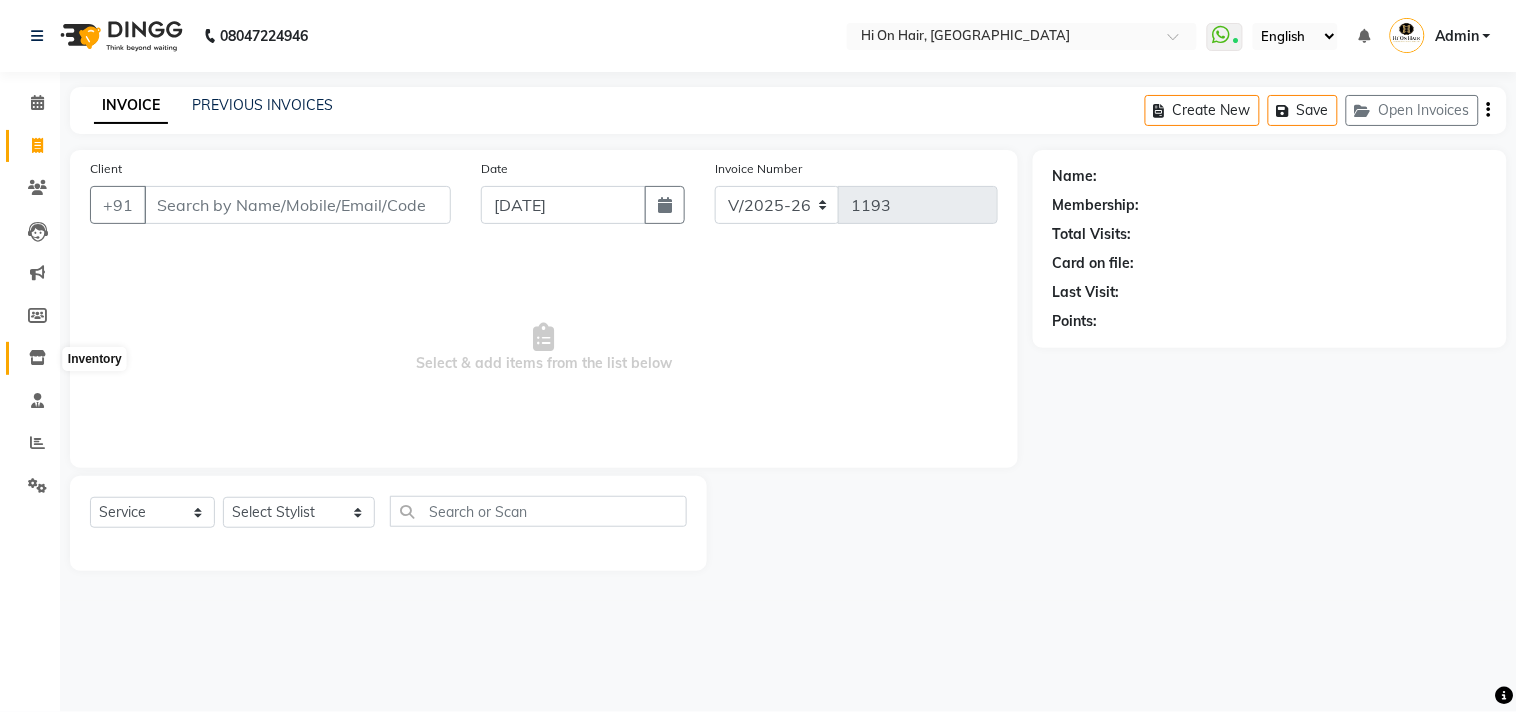 click 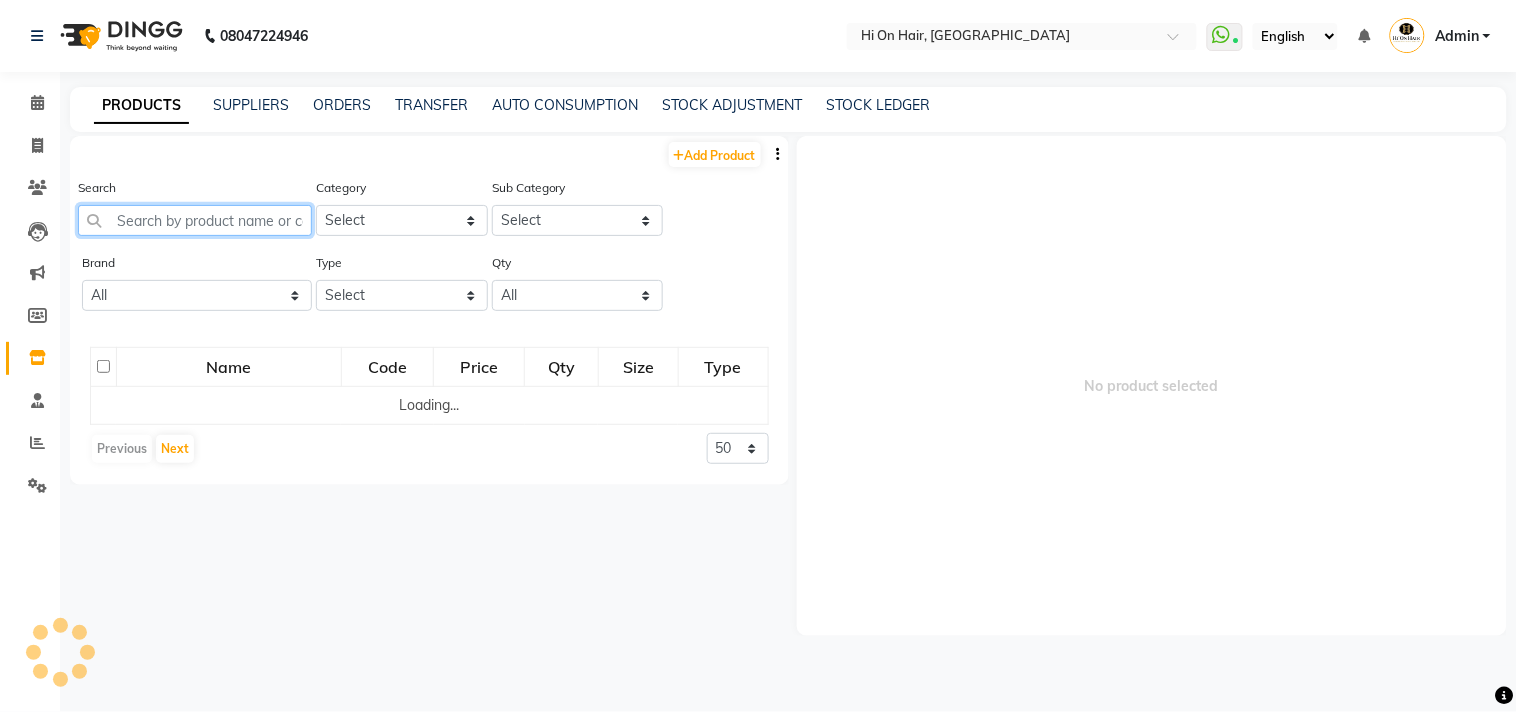 click 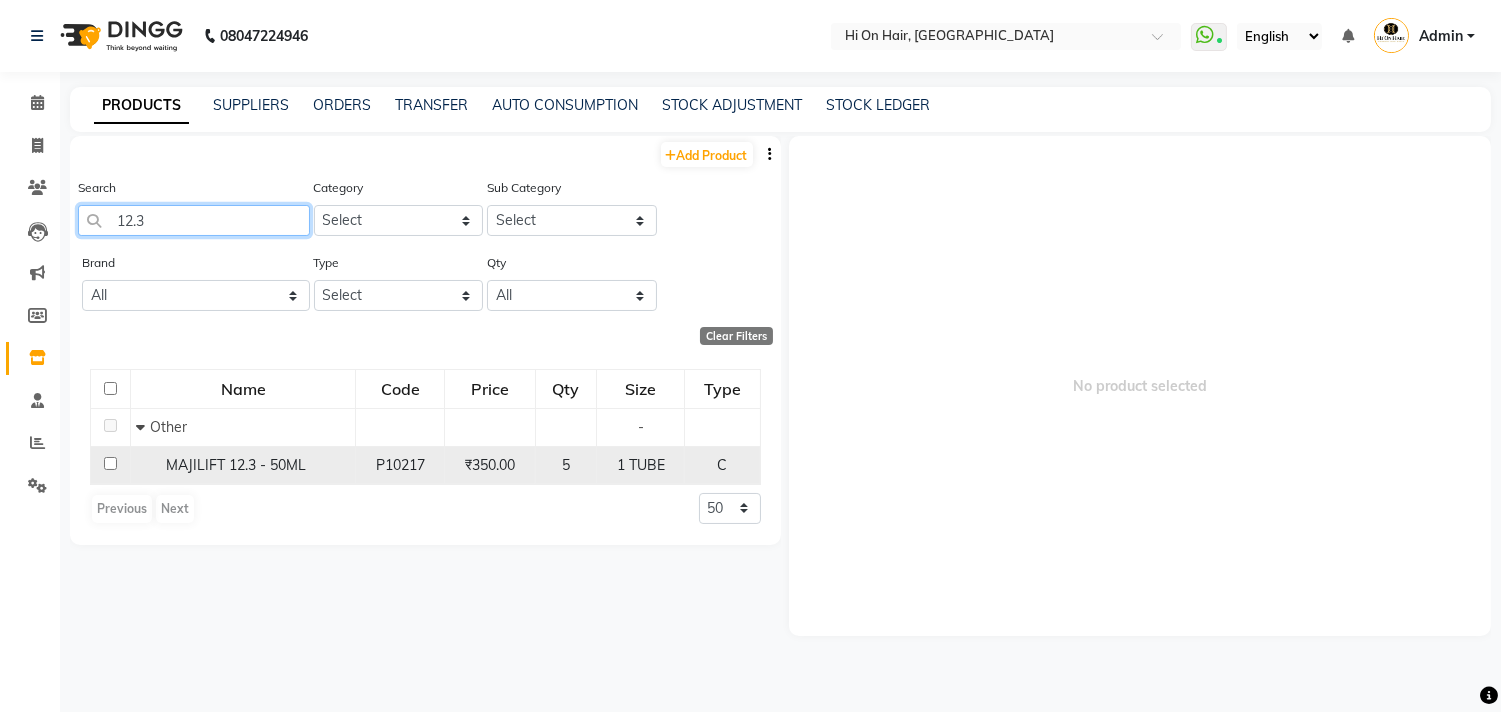 type on "12.3" 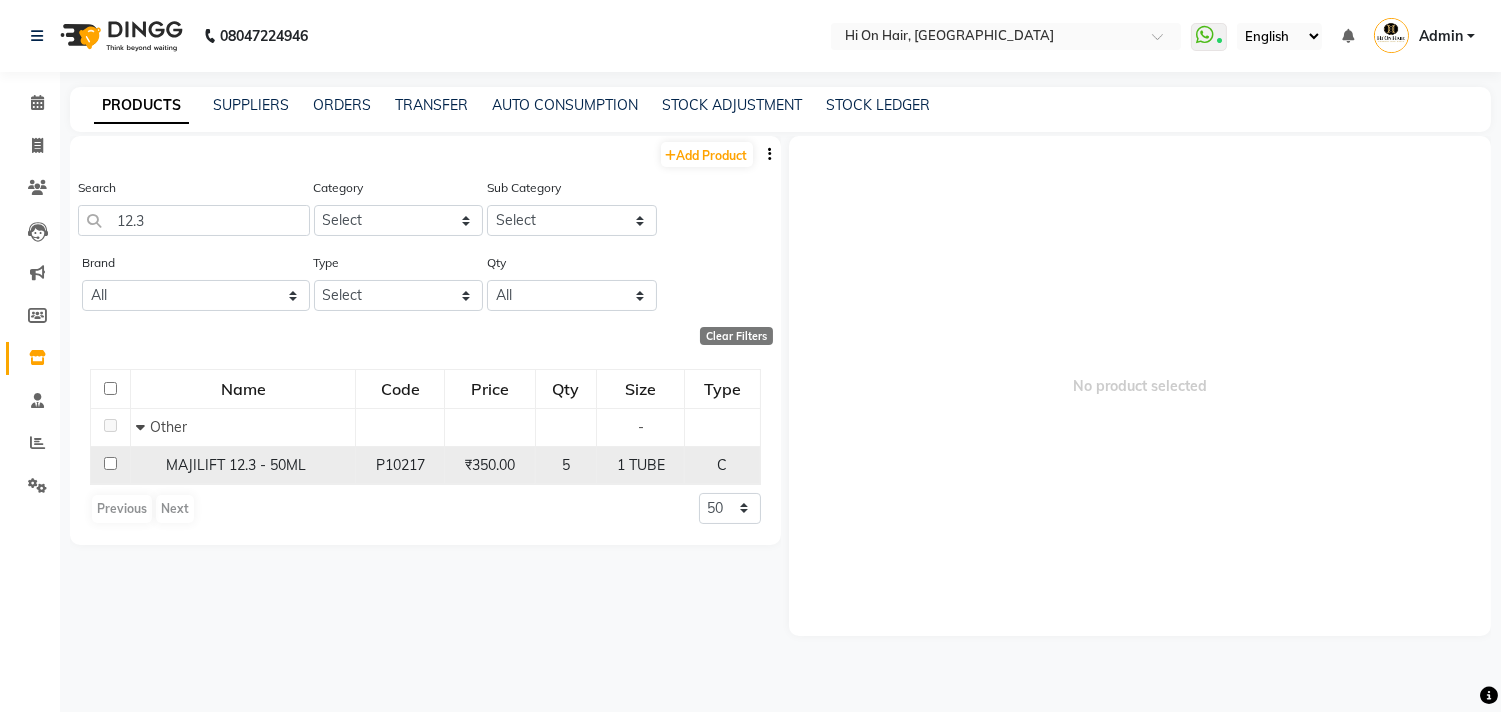 click 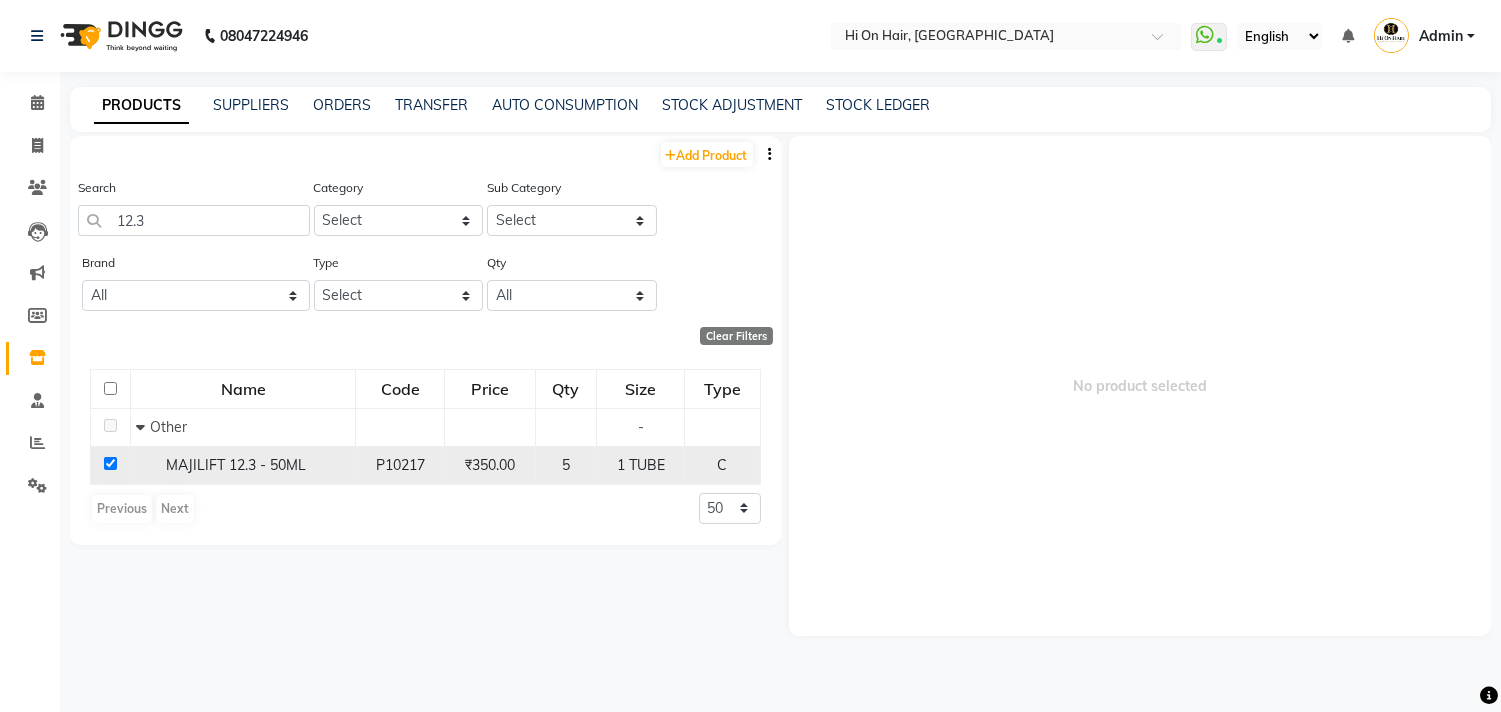 checkbox on "true" 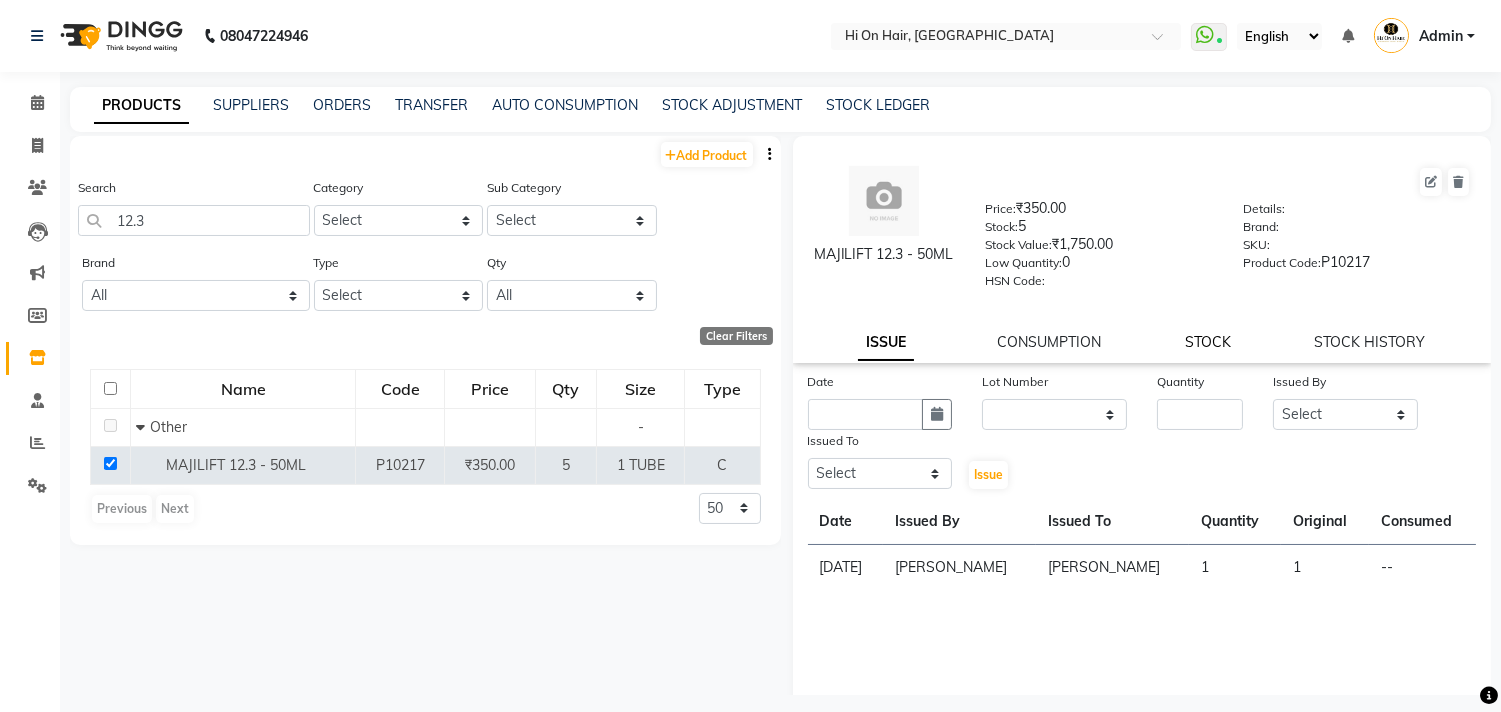 click on "STOCK" 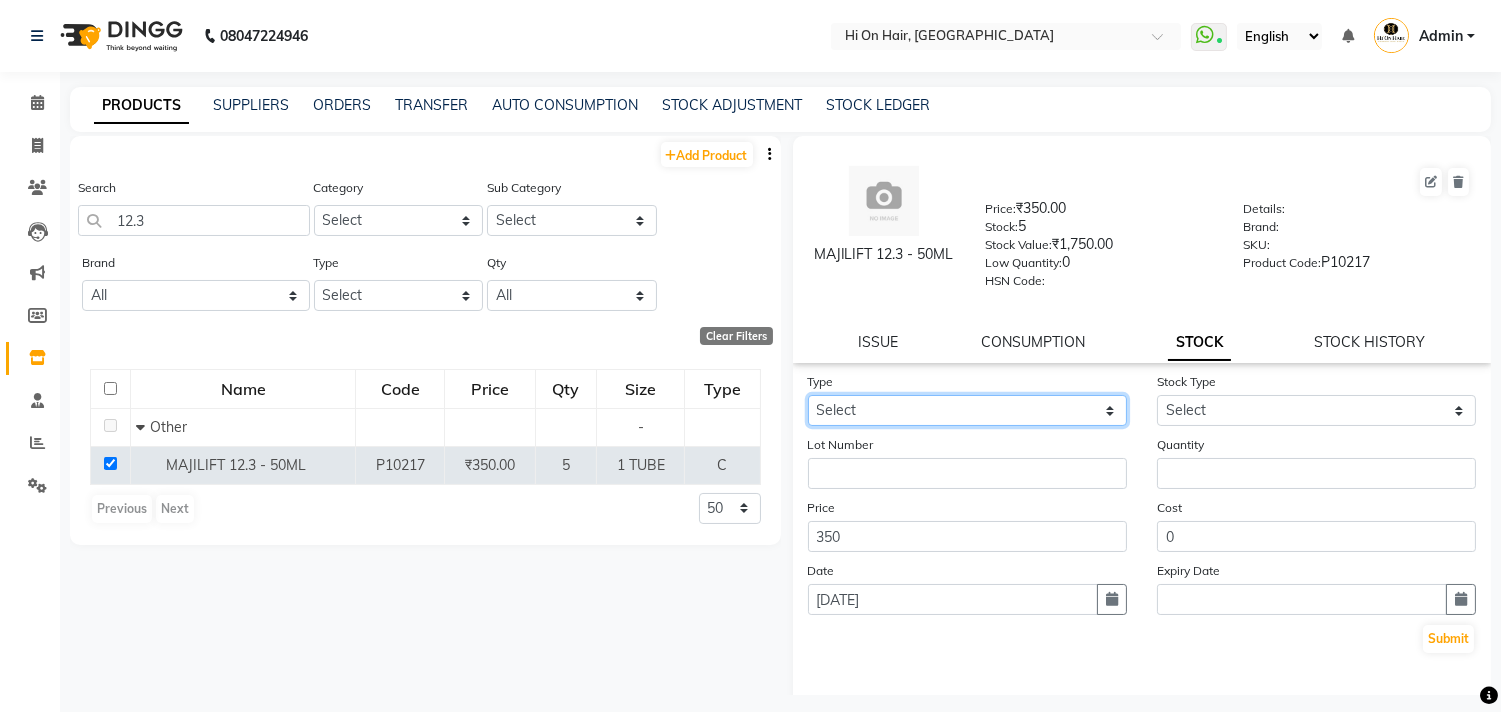 click on "Select In Out" 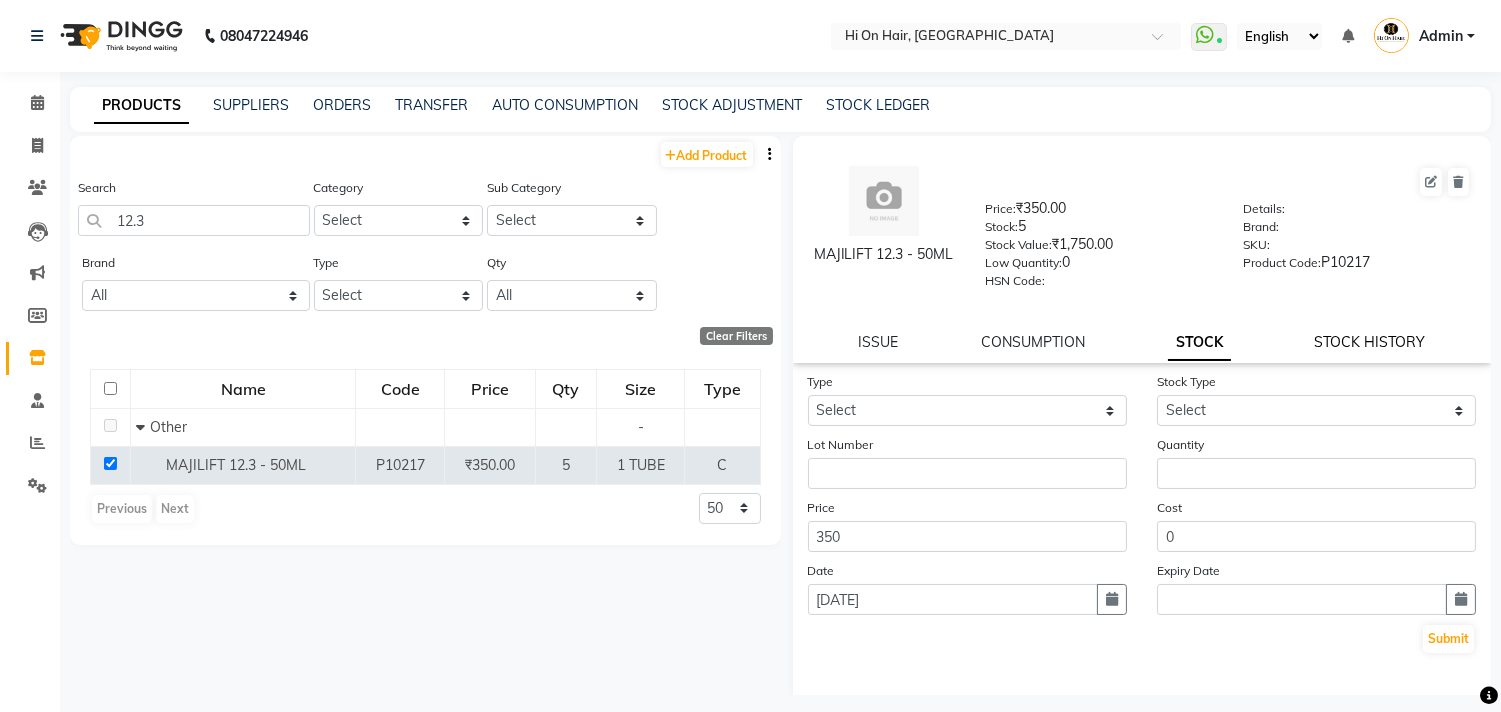 click on "STOCK HISTORY" 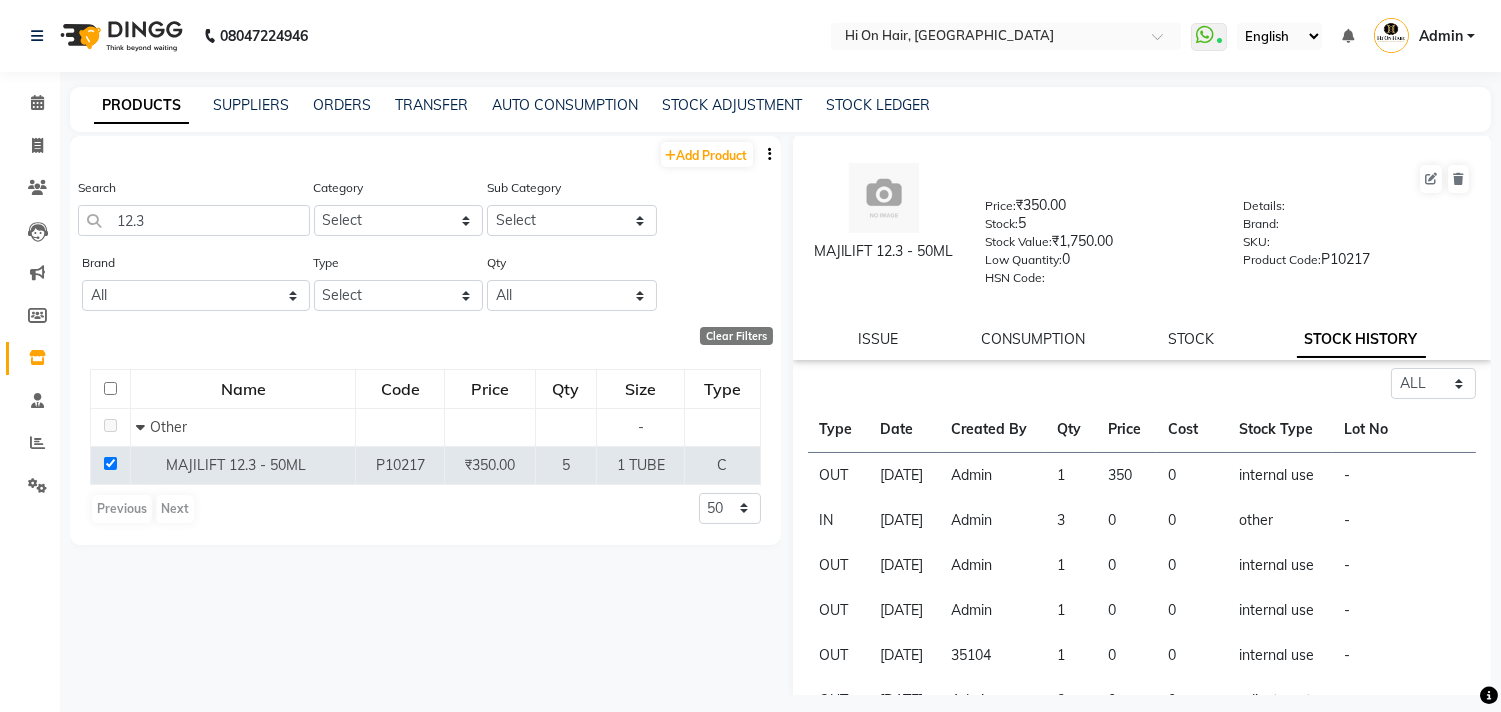 scroll, scrollTop: 0, scrollLeft: 0, axis: both 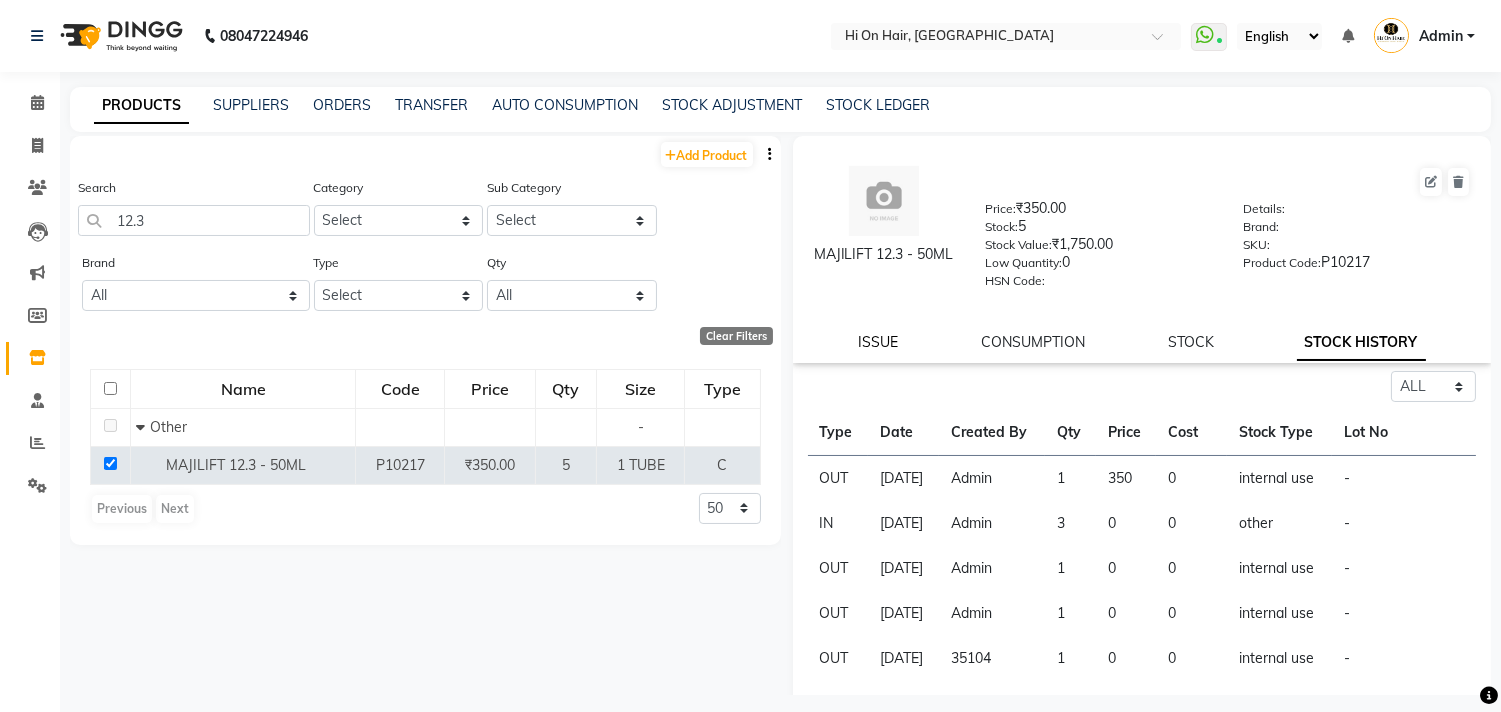 click on "ISSUE" 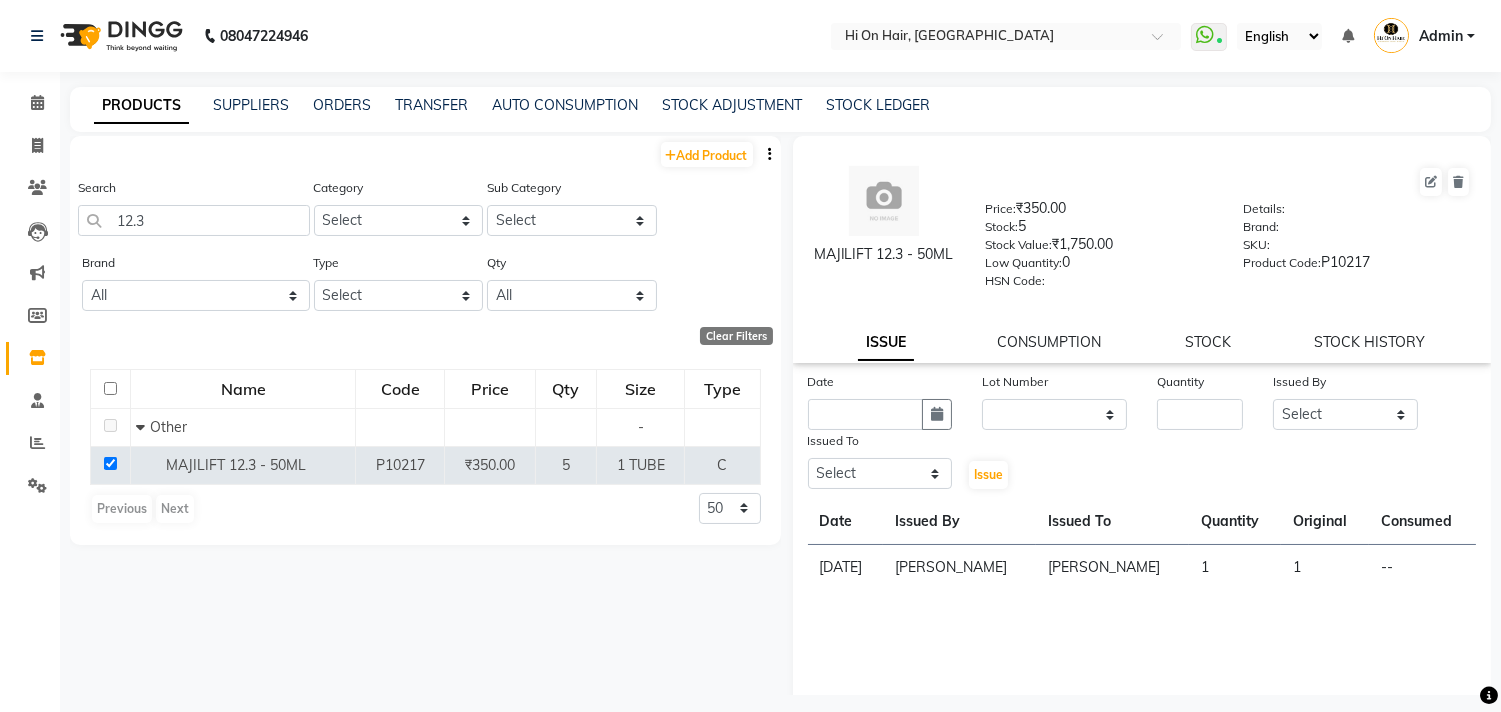 click on "MAJILIFT 12.3 - 50ML  Price:   ₹350.00  Stock:   5  Stock Value:   ₹1,750.00  Low Quantity:  0  HSN Code:    Details:     Brand:     SKU:     Product Code:   P10217  ISSUE CONSUMPTION STOCK STOCK HISTORY" 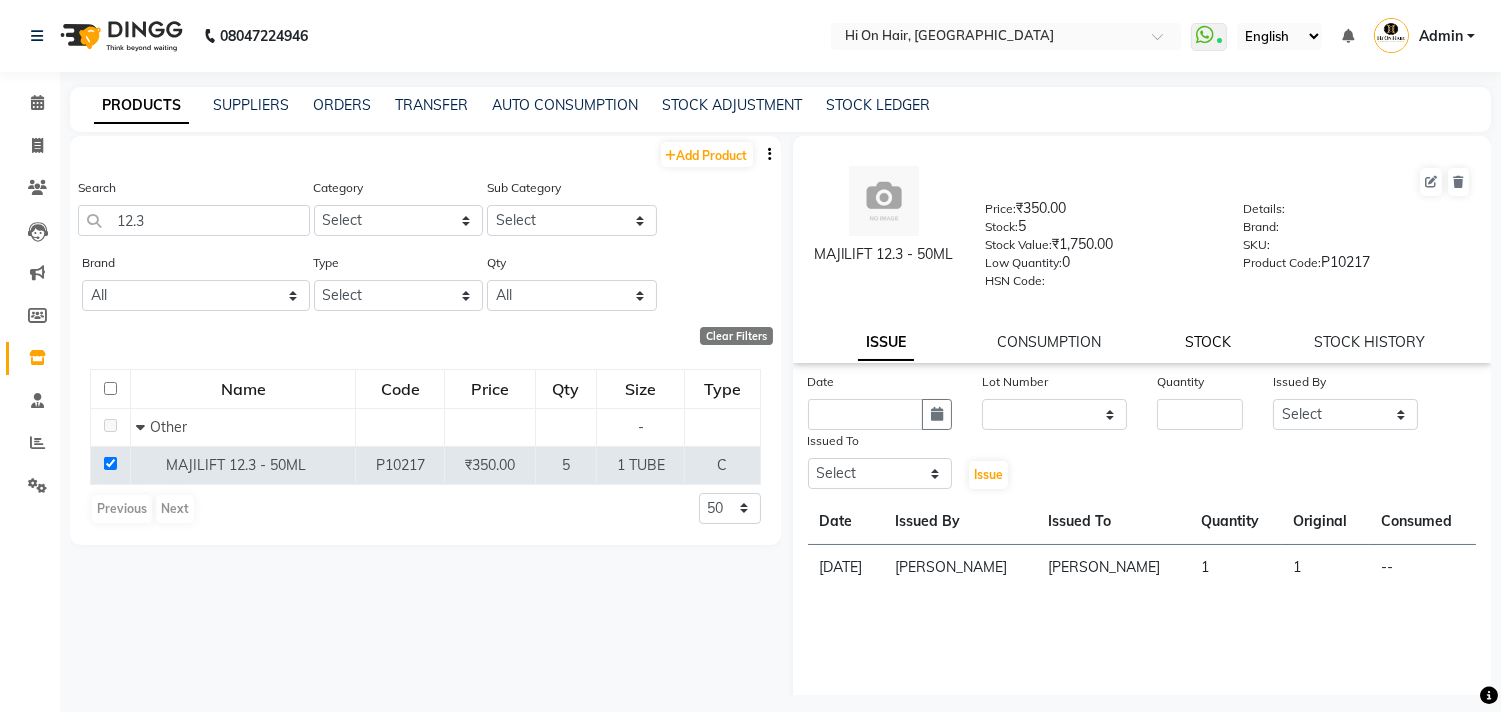 click on "STOCK" 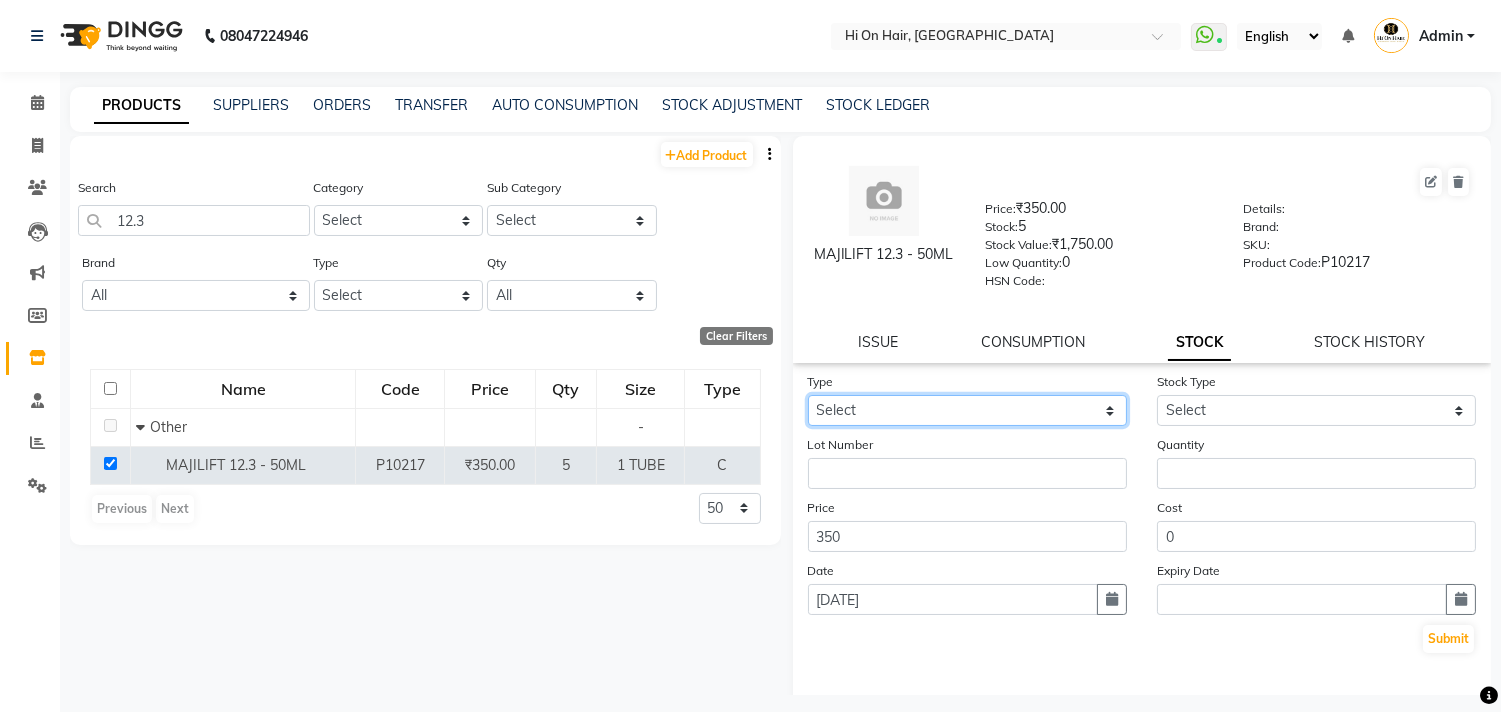 click on "Select In Out" 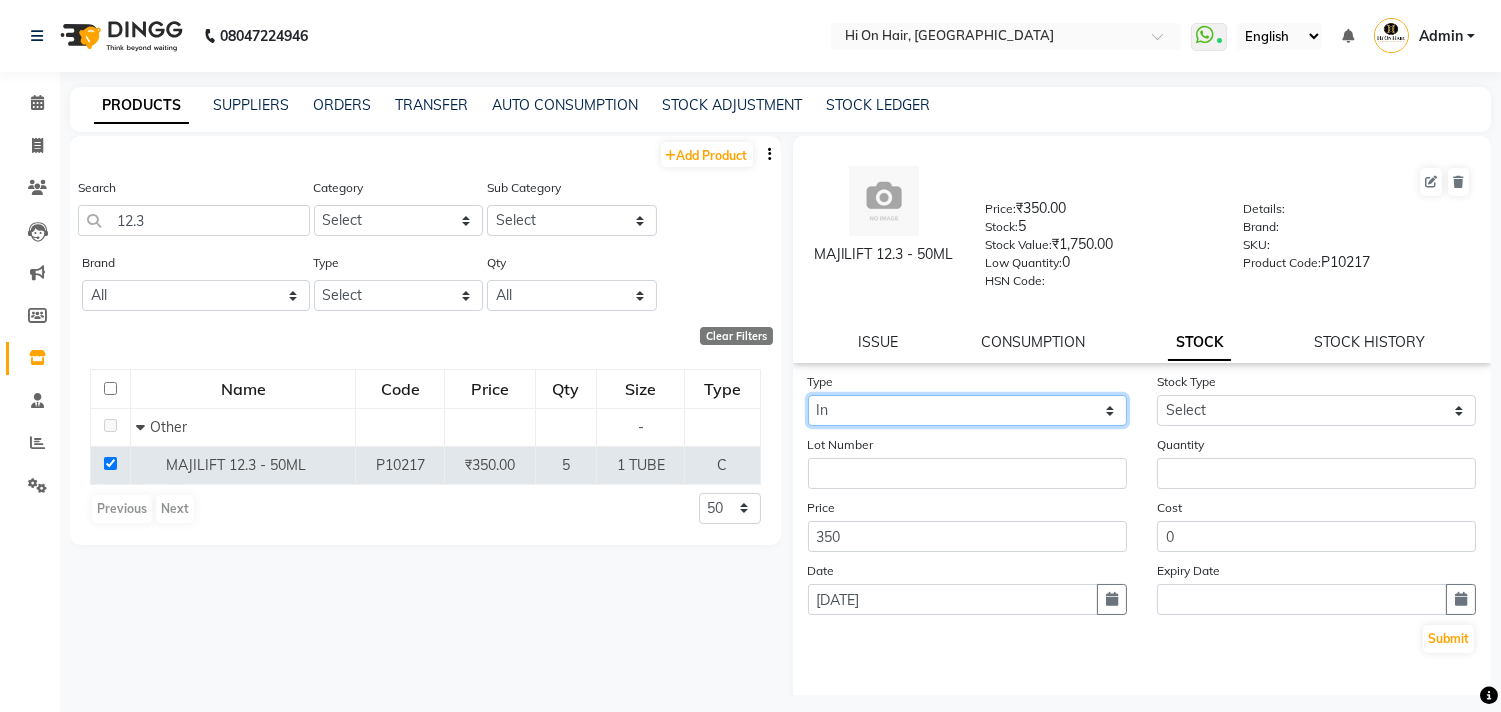 click on "Select In Out" 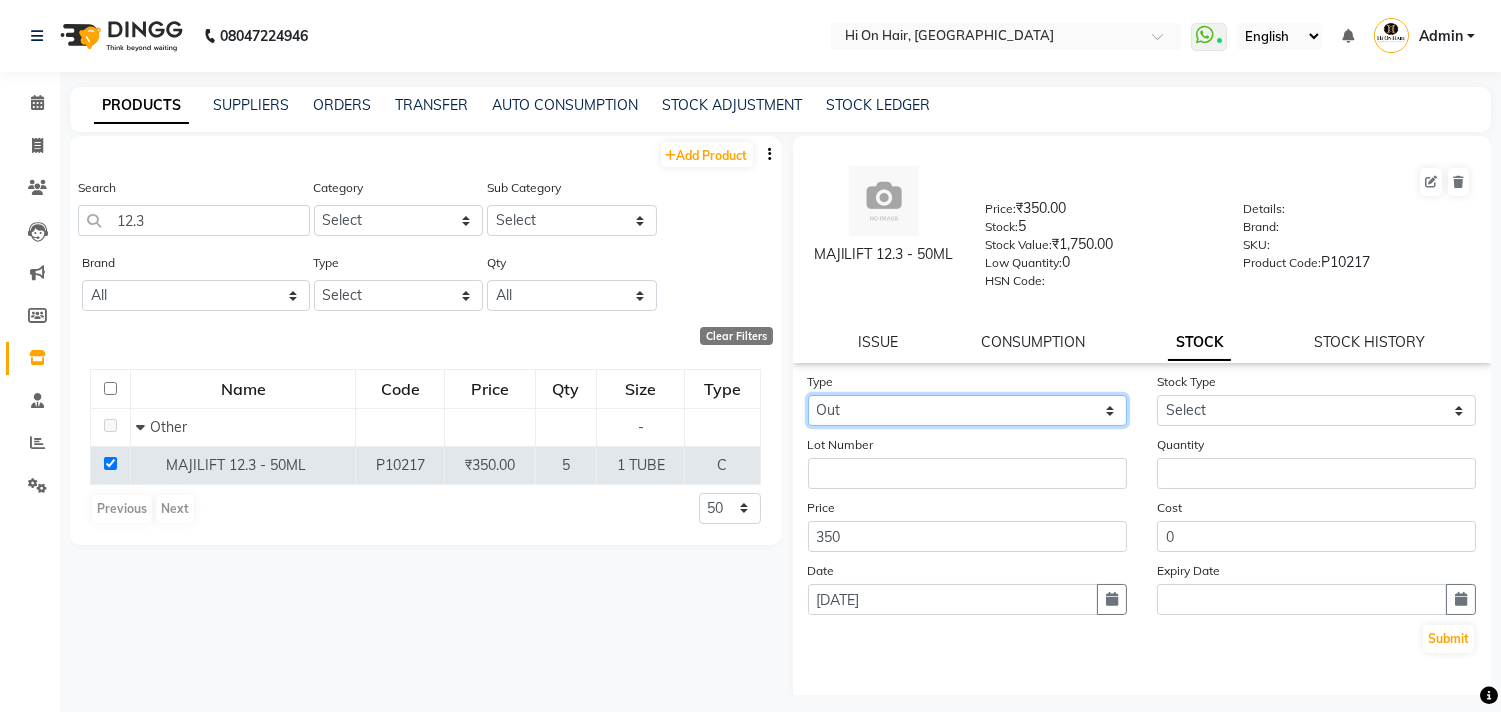 click on "Select In Out" 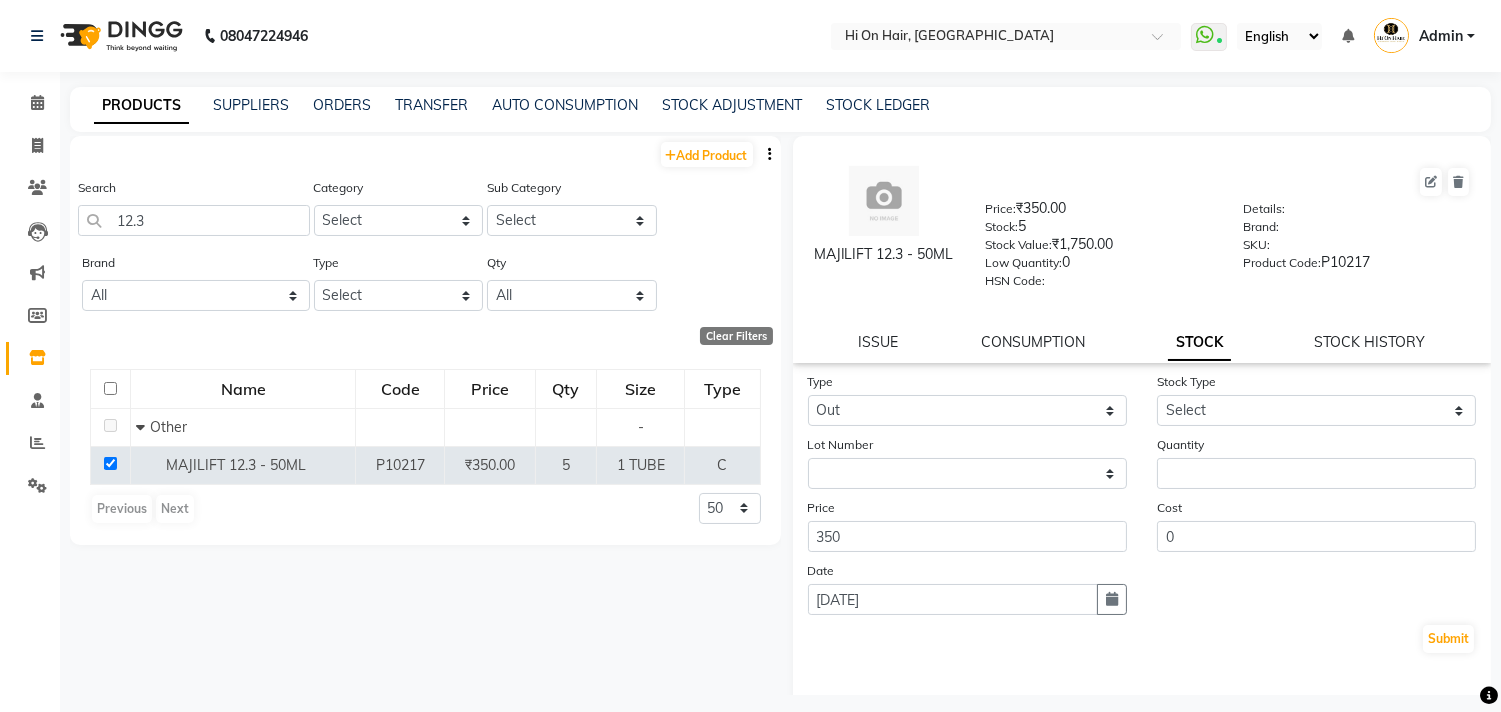 click on "Stock Type Select Internal Use Damaged Expired Adjustment Return Other" 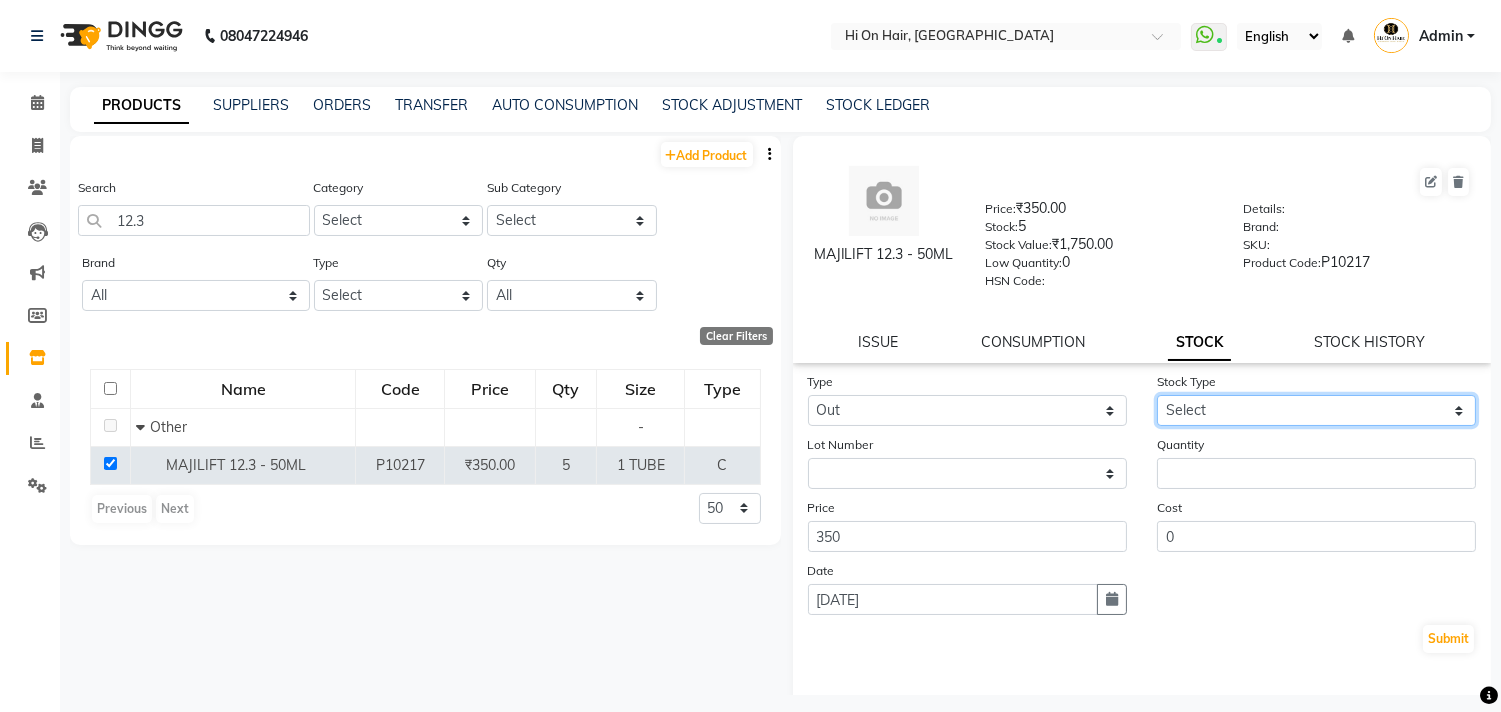 click on "Select Internal Use Damaged Expired Adjustment Return Other" 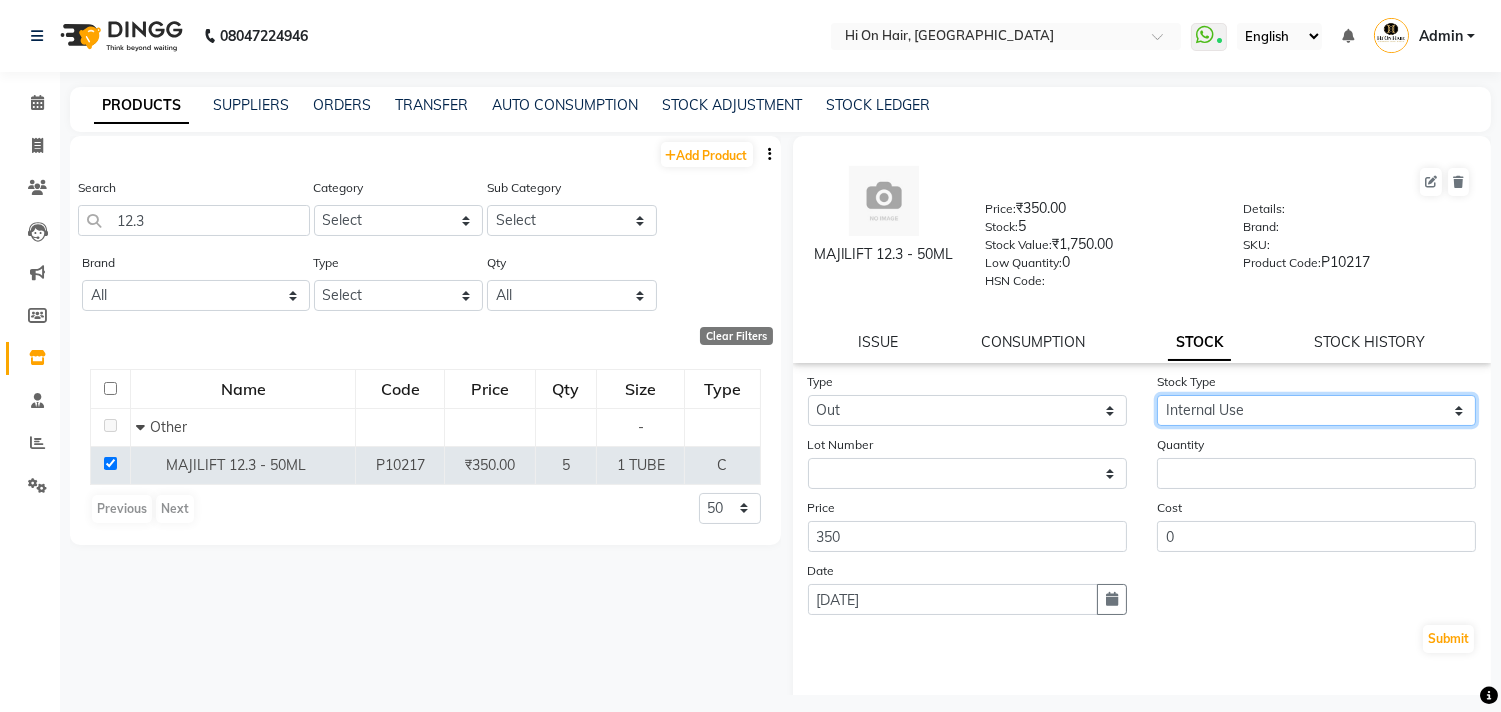 click on "Select Internal Use Damaged Expired Adjustment Return Other" 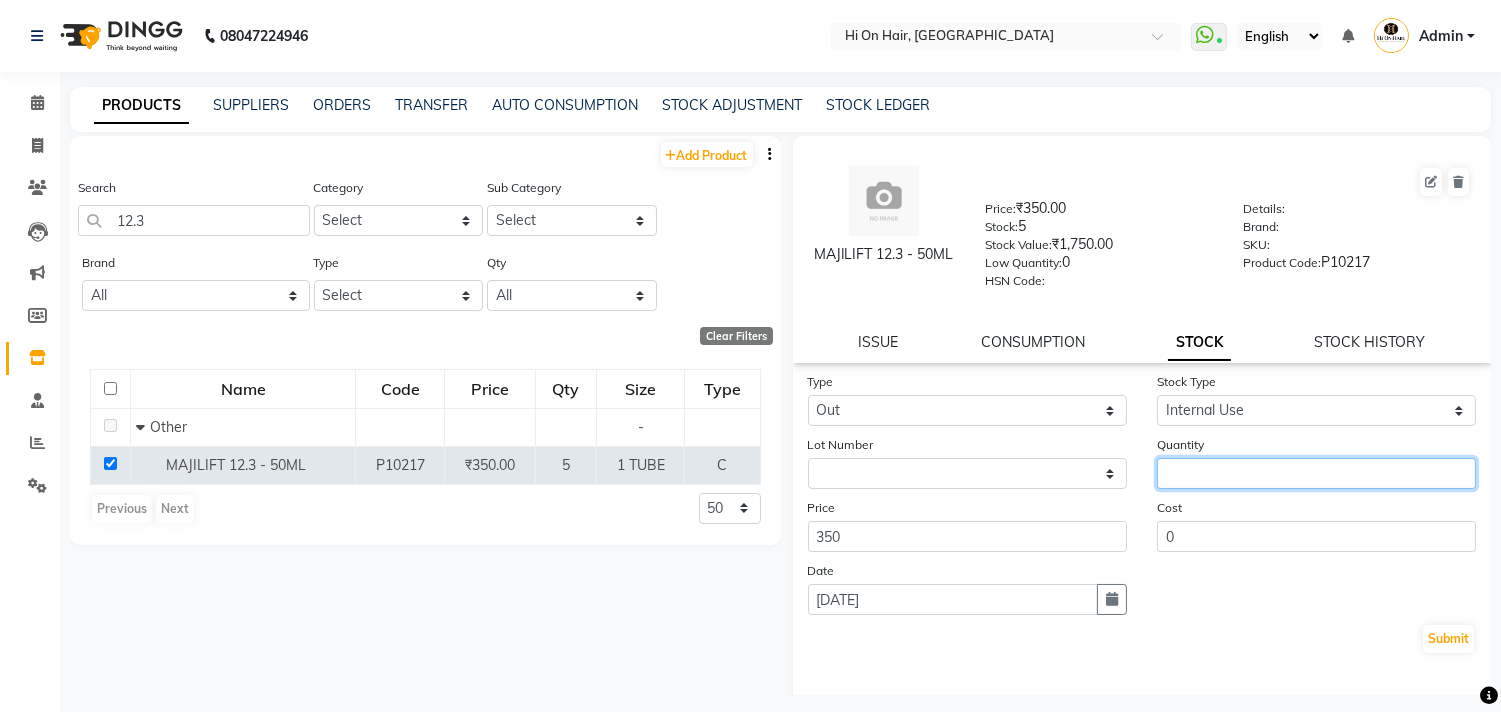click 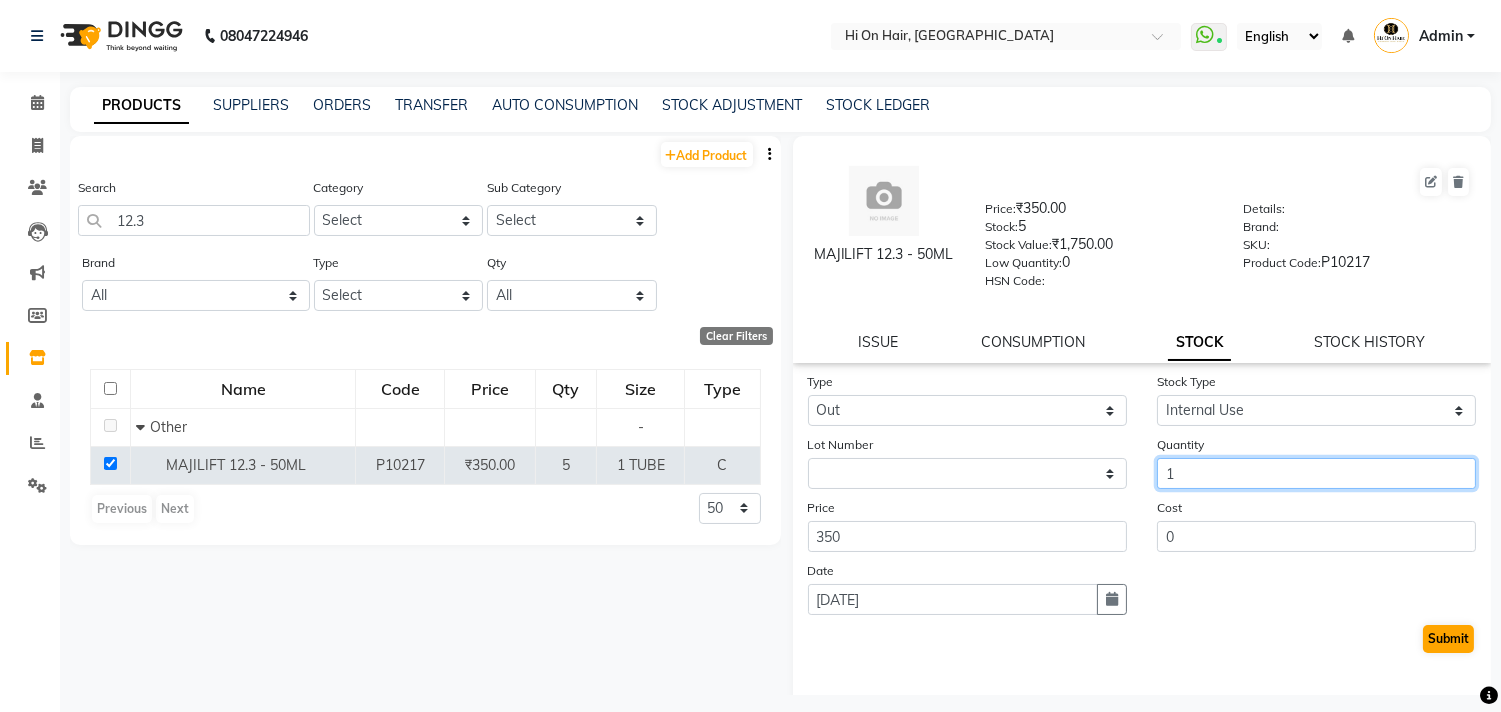 type on "1" 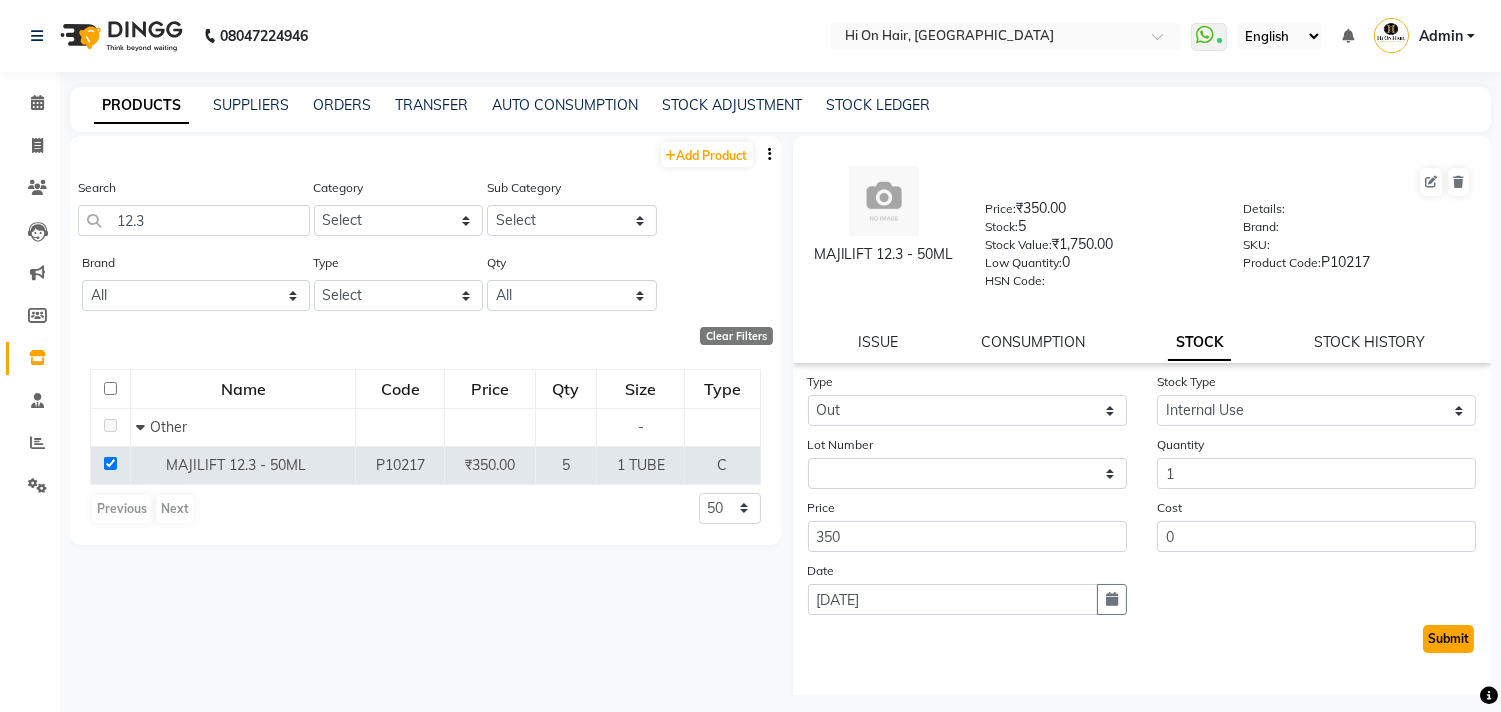 click on "Submit" 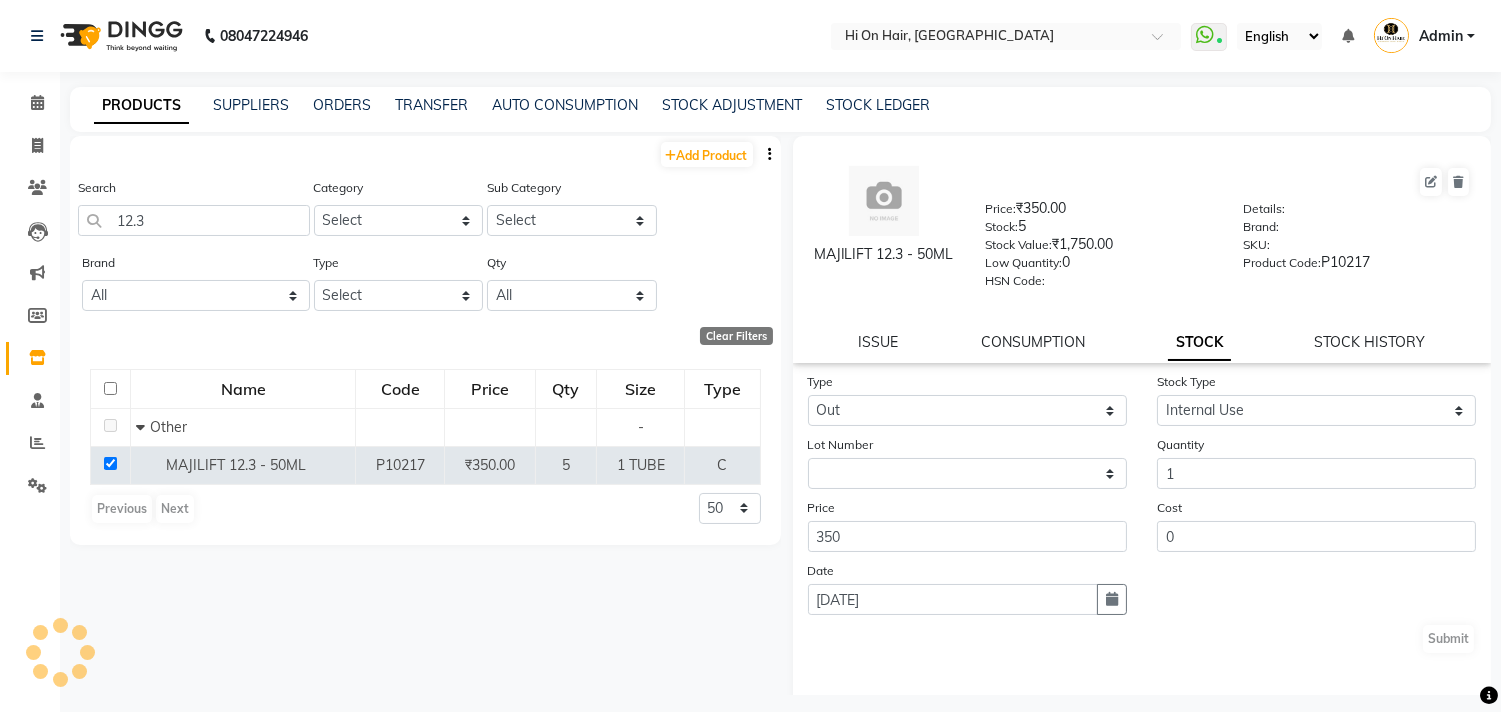 select 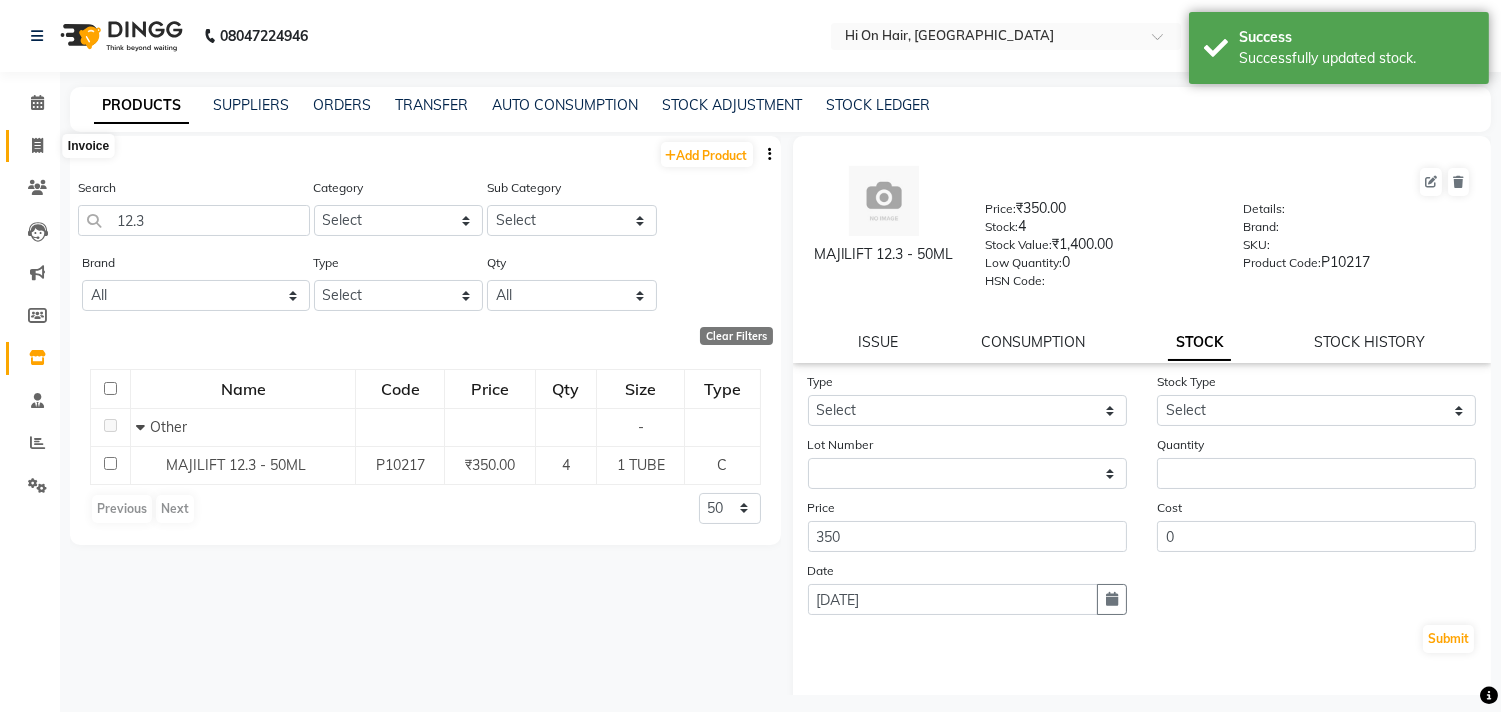 click 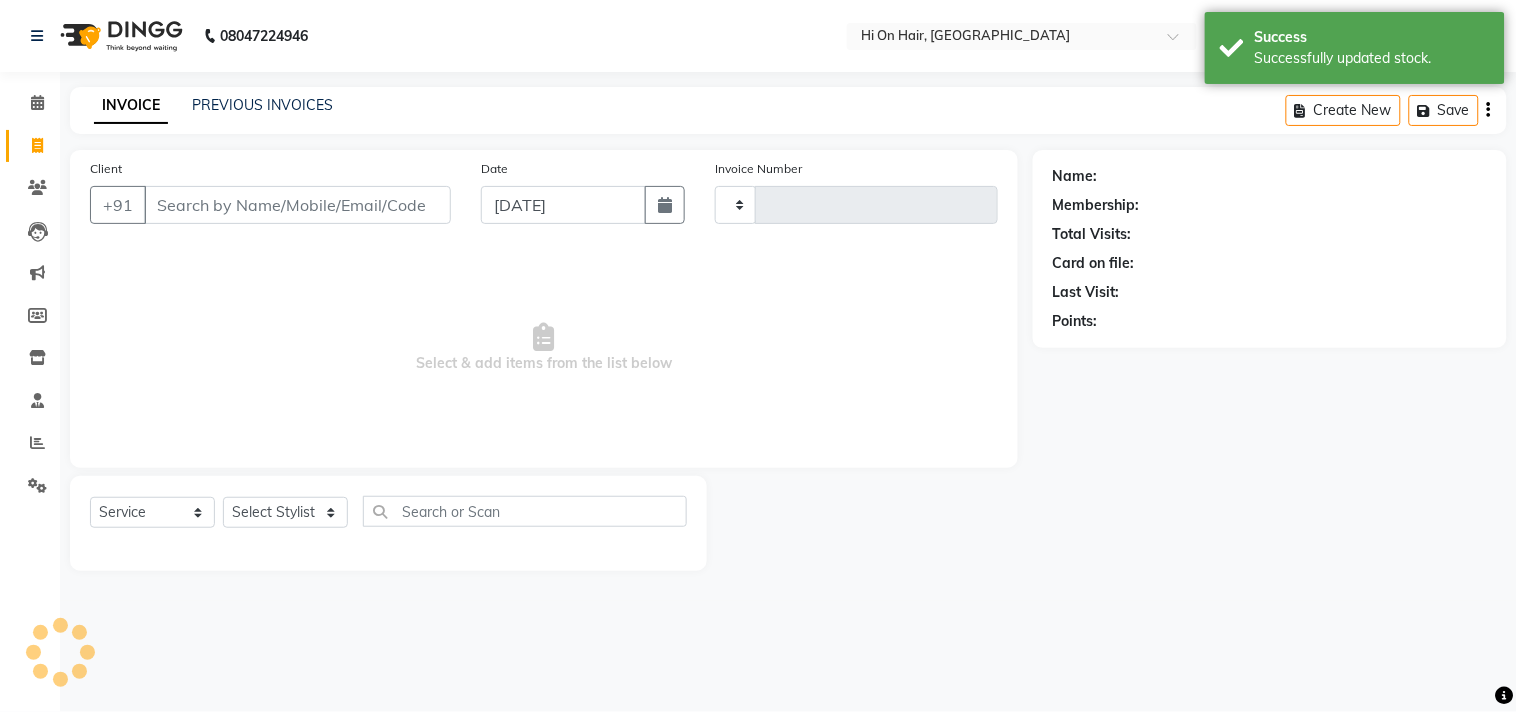 type on "1193" 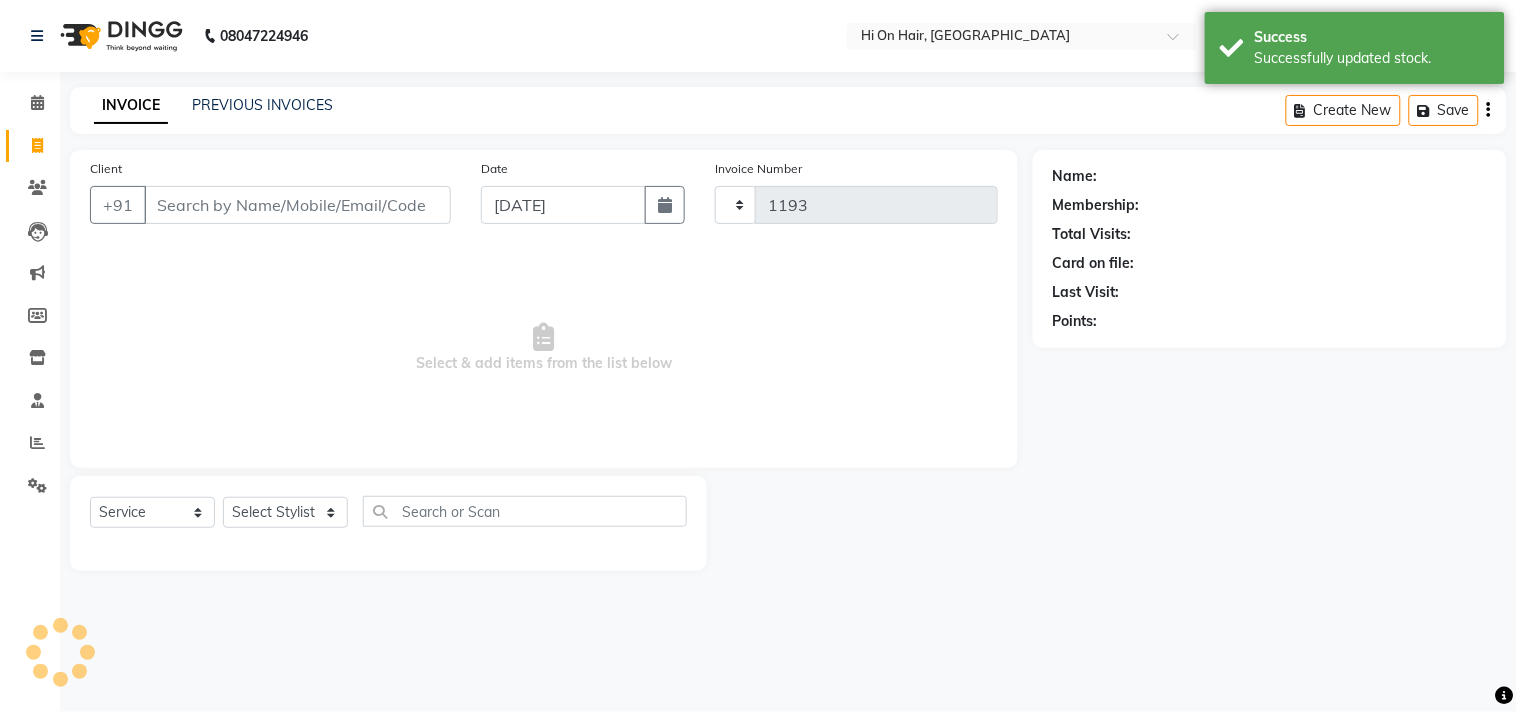 select on "535" 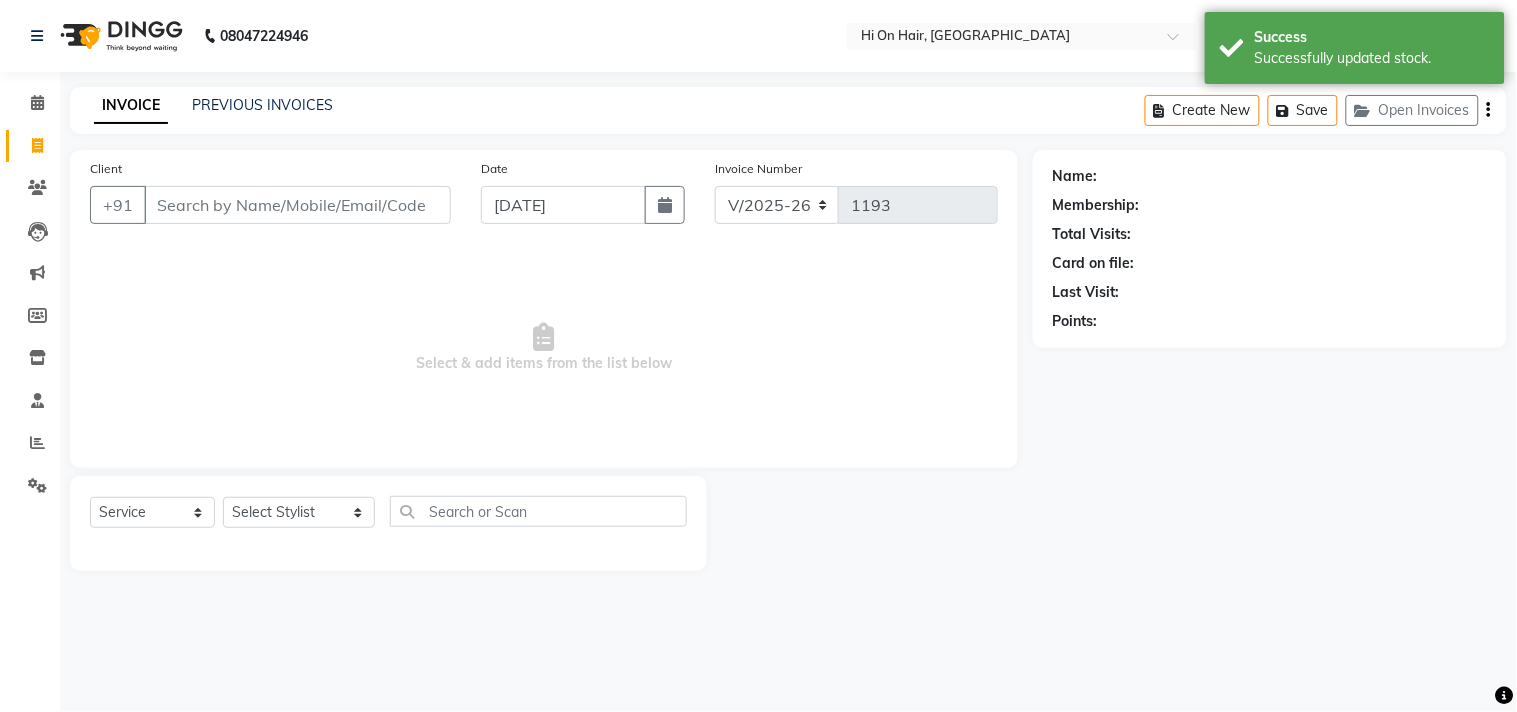 click on "INVOICE PREVIOUS INVOICES Create New   Save   Open Invoices" 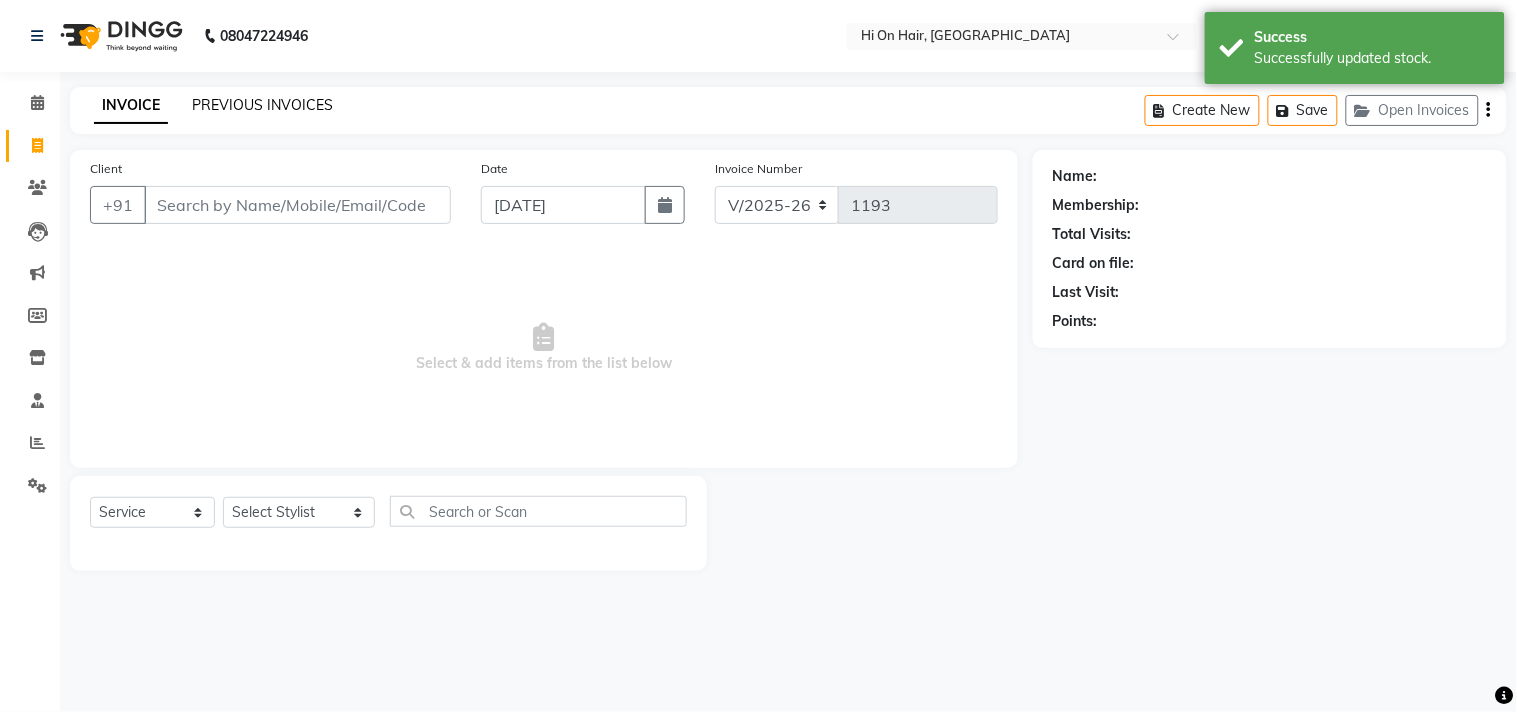 click on "PREVIOUS INVOICES" 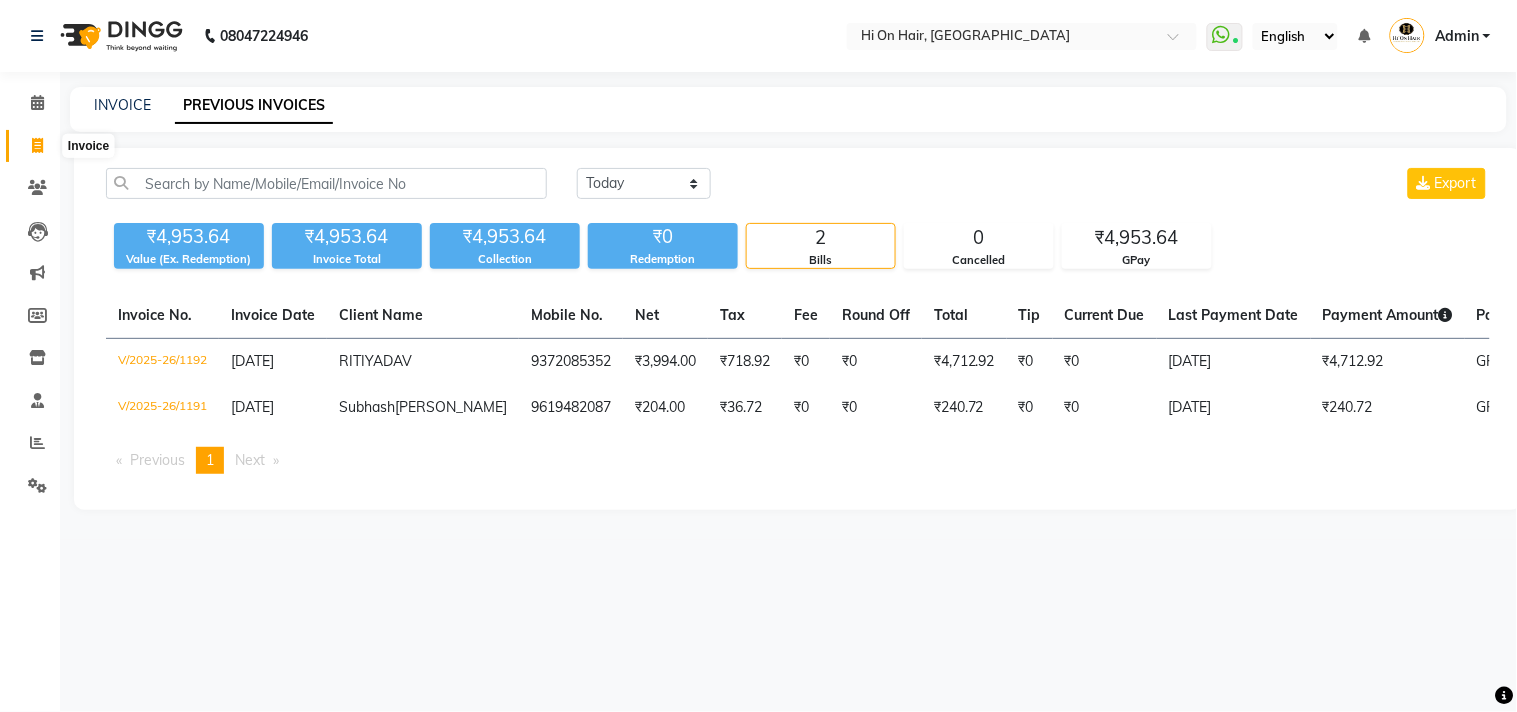 click 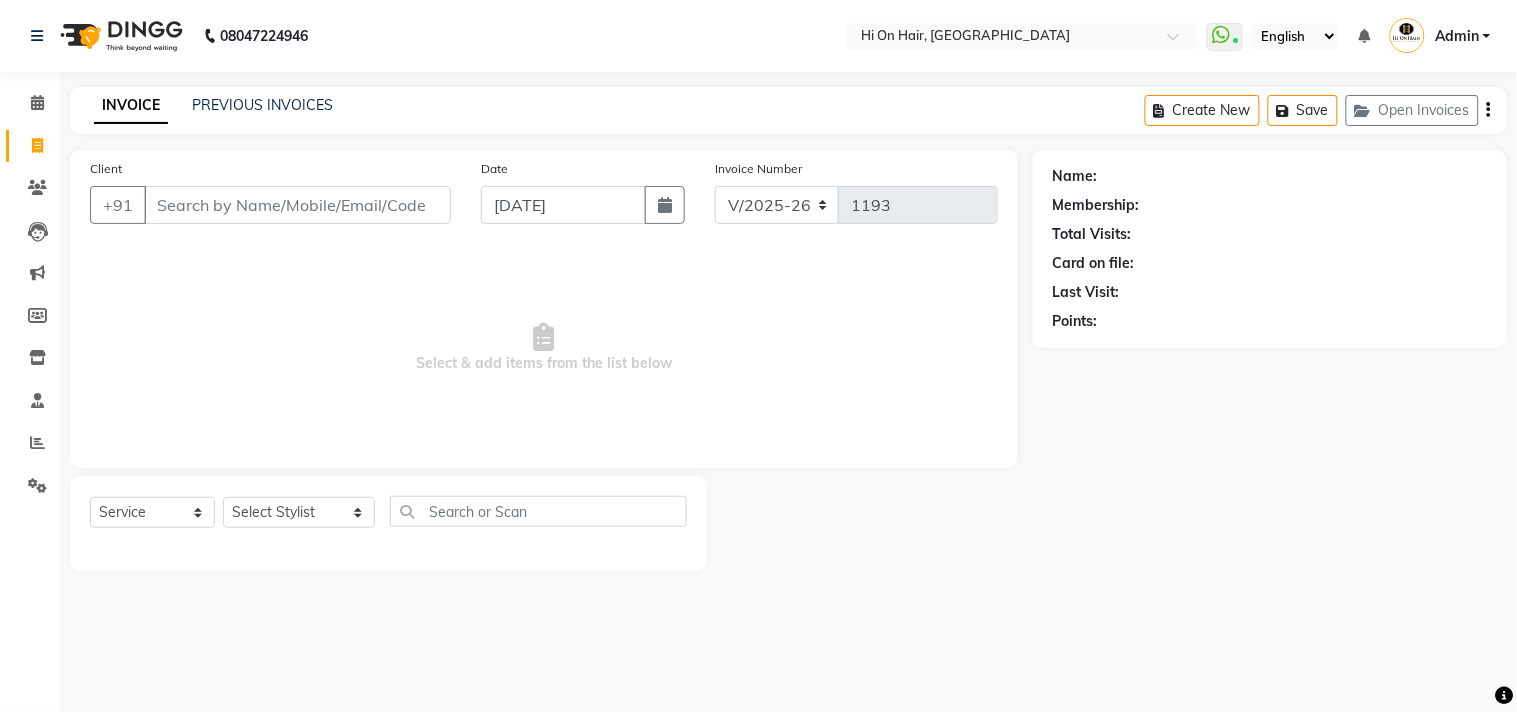click on "Client" at bounding box center [297, 205] 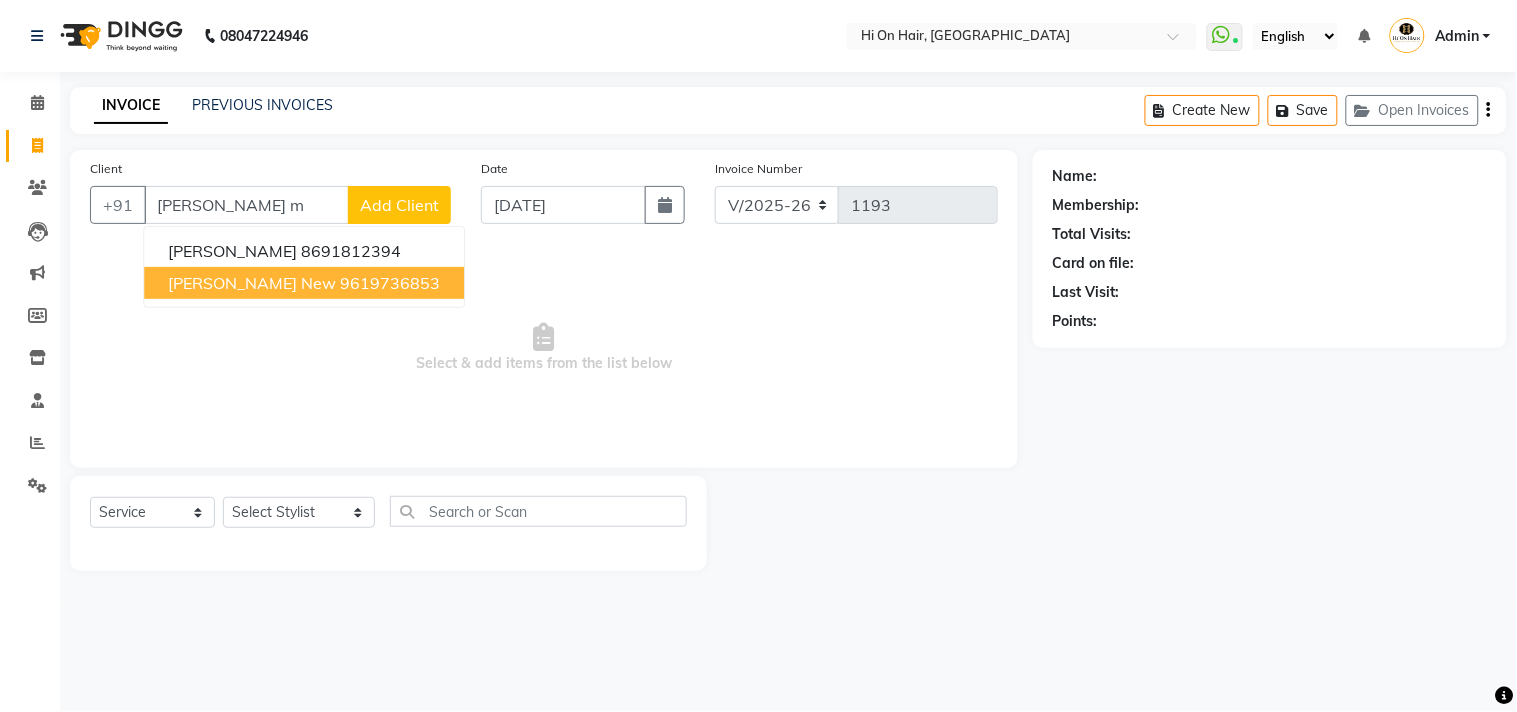 click on "Sapna Madiar New" at bounding box center [252, 283] 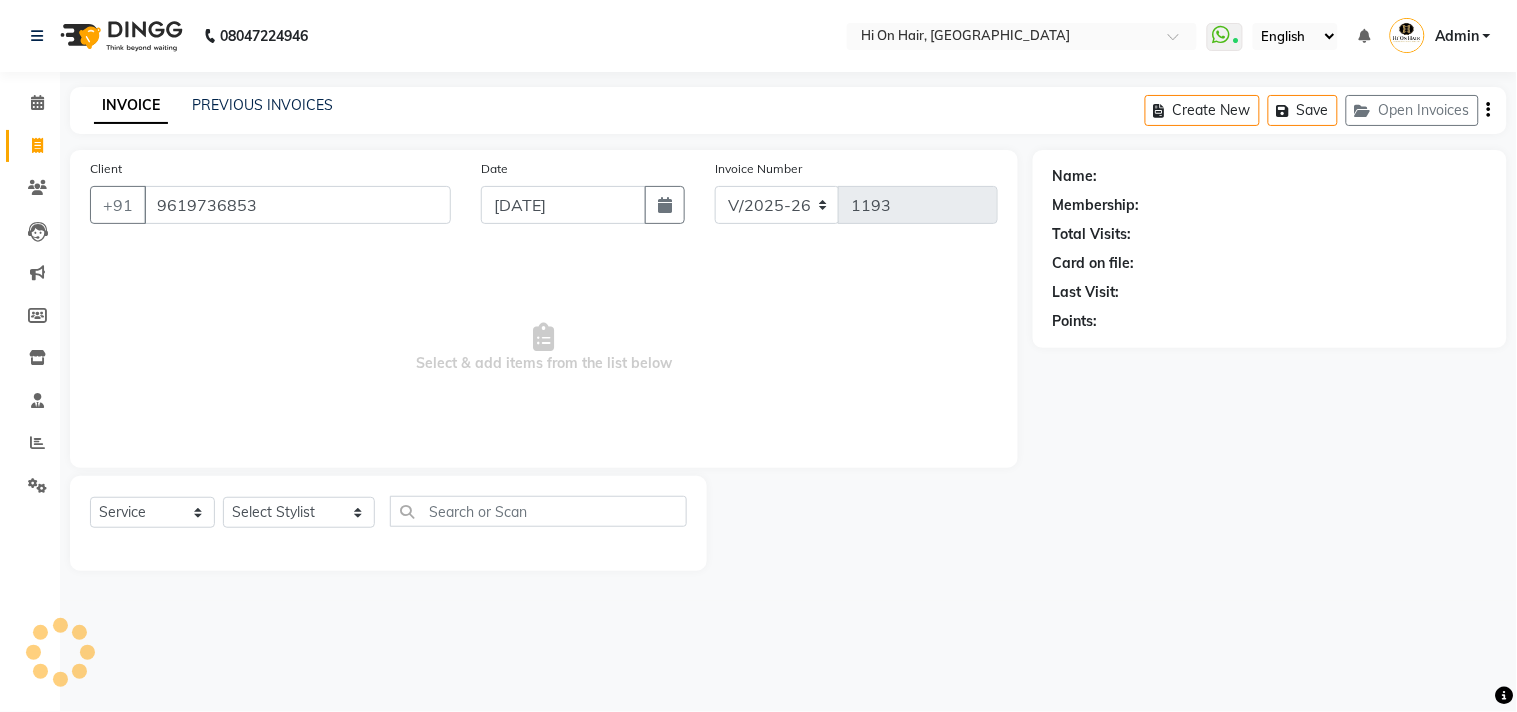 type on "9619736853" 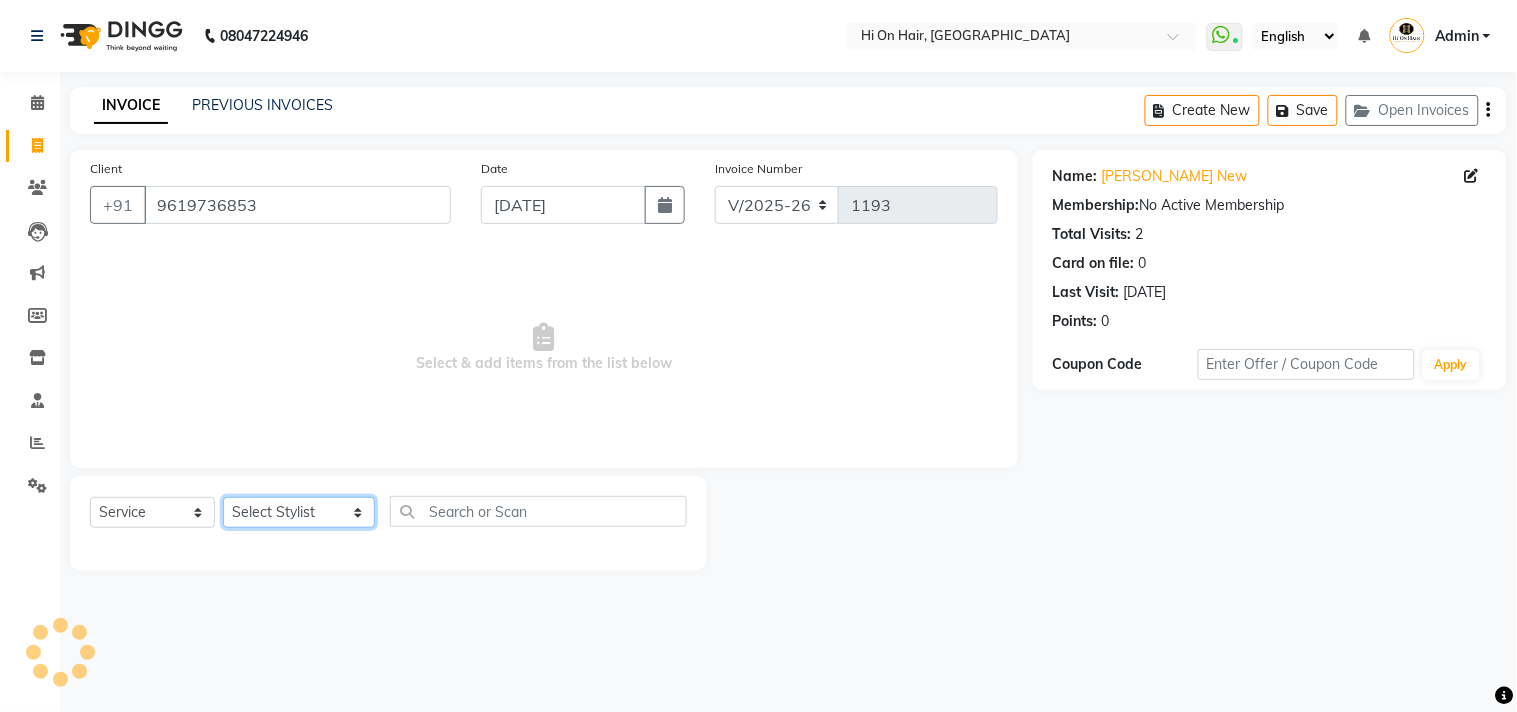 click on "Select Stylist [PERSON_NAME] [PERSON_NAME] Hi On Hair MAKYOPHI [PERSON_NAME] [PERSON_NAME] Raani [PERSON_NAME] [PERSON_NAME] [PERSON_NAME] [PERSON_NAME] SOSEM [PERSON_NAME]" 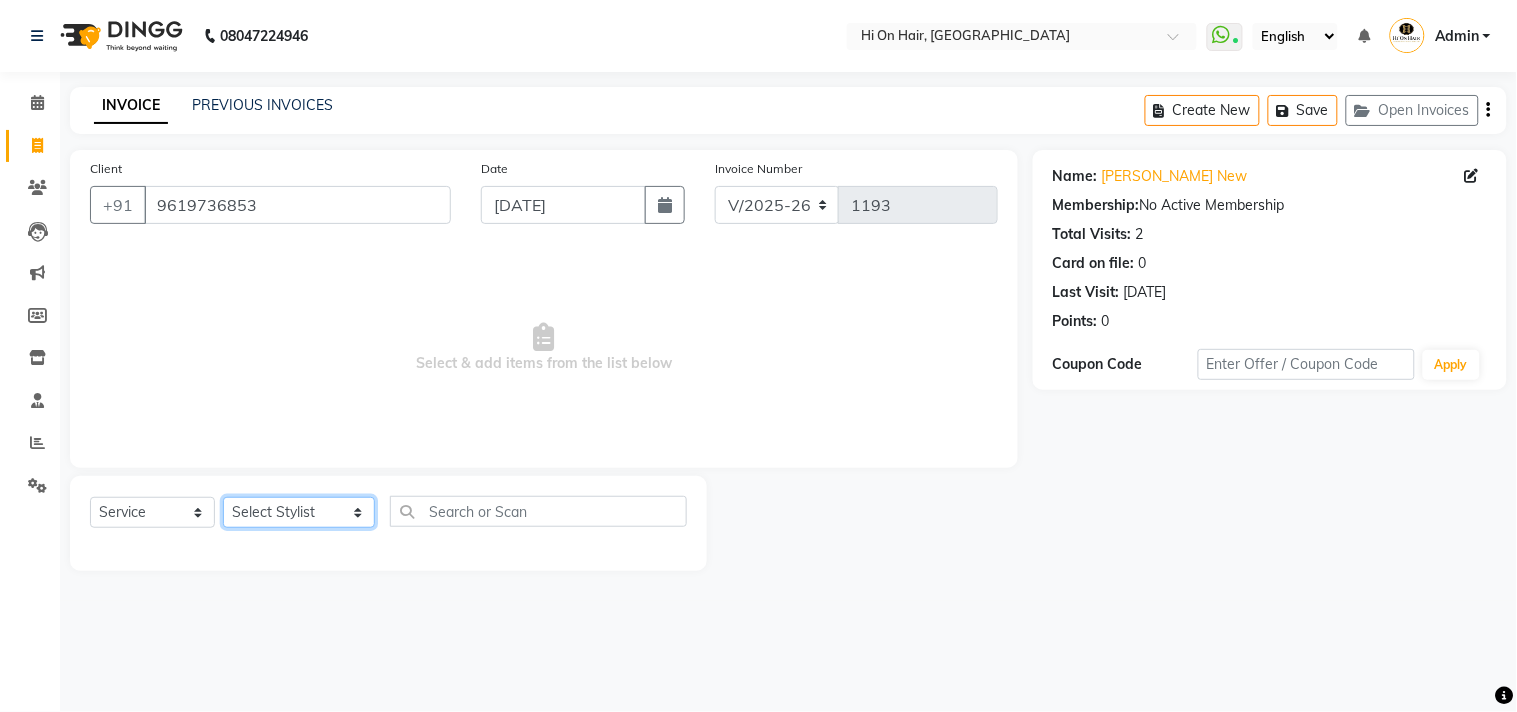 select on "6883" 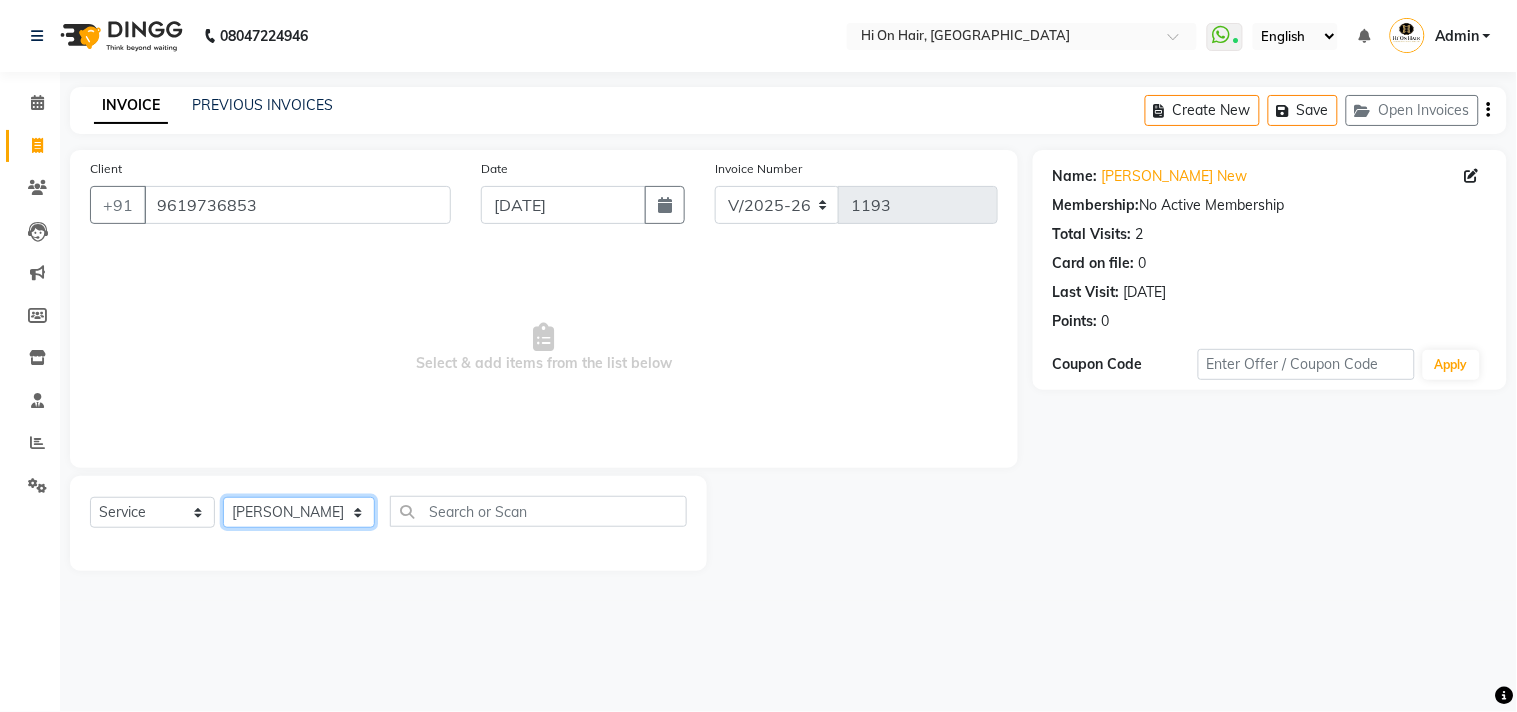 click on "Select Stylist [PERSON_NAME] [PERSON_NAME] Hi On Hair MAKYOPHI [PERSON_NAME] [PERSON_NAME] Raani [PERSON_NAME] [PERSON_NAME] [PERSON_NAME] [PERSON_NAME] SOSEM [PERSON_NAME]" 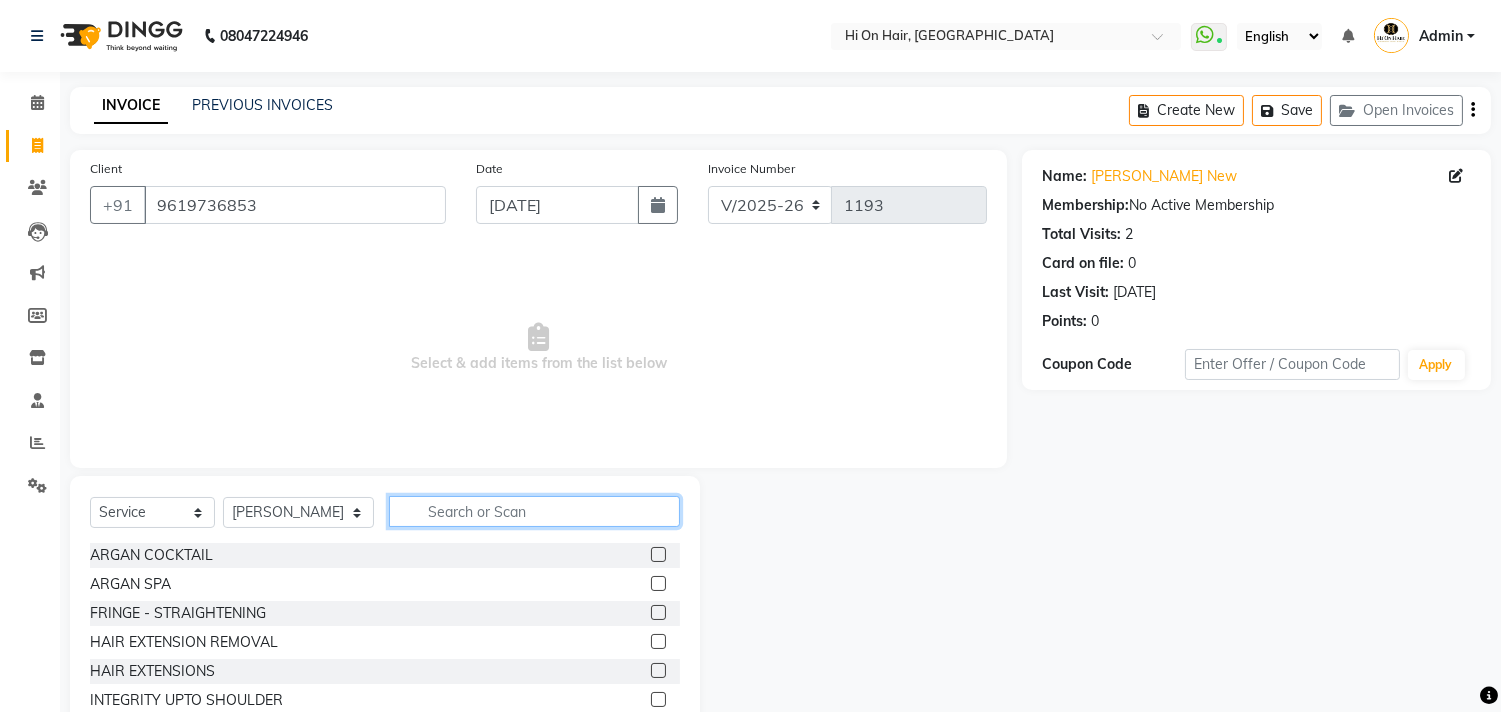 click 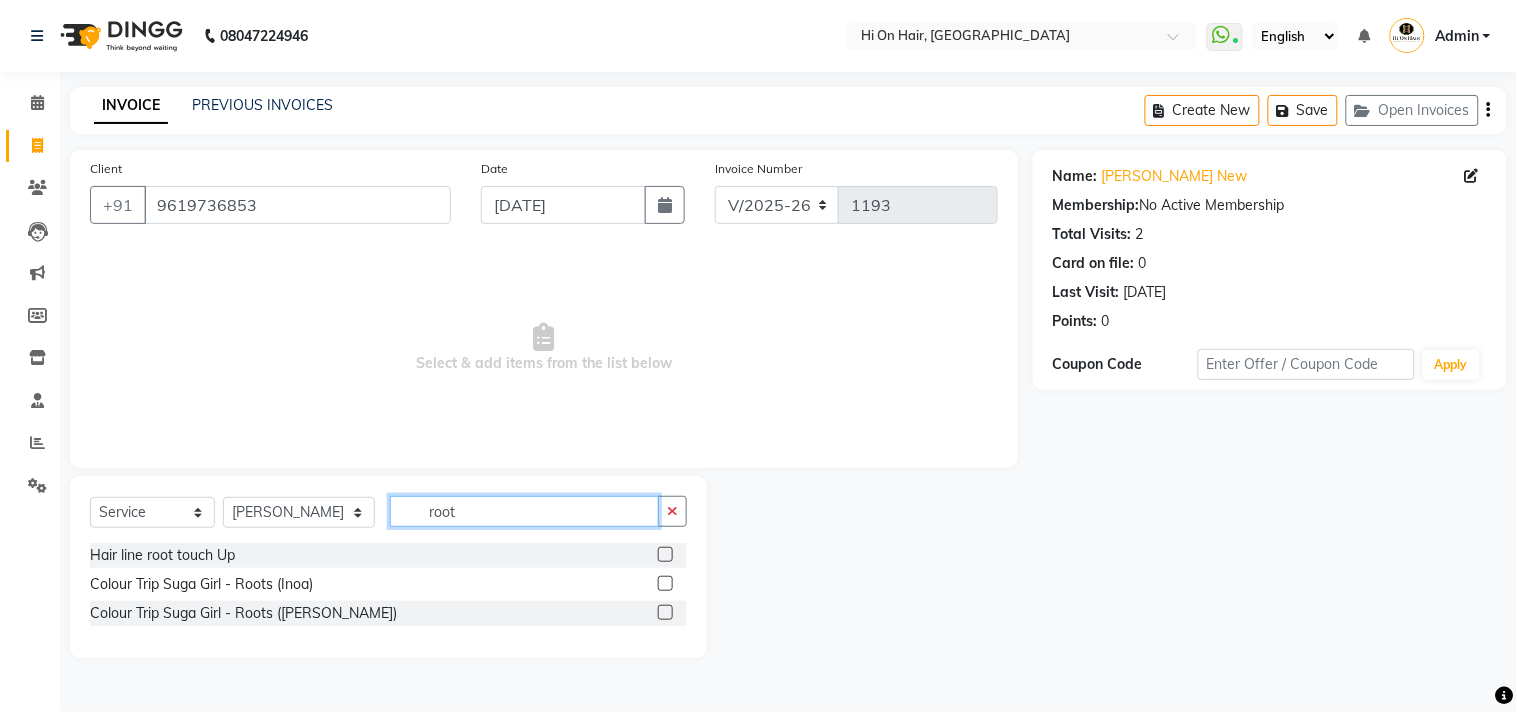 type on "root" 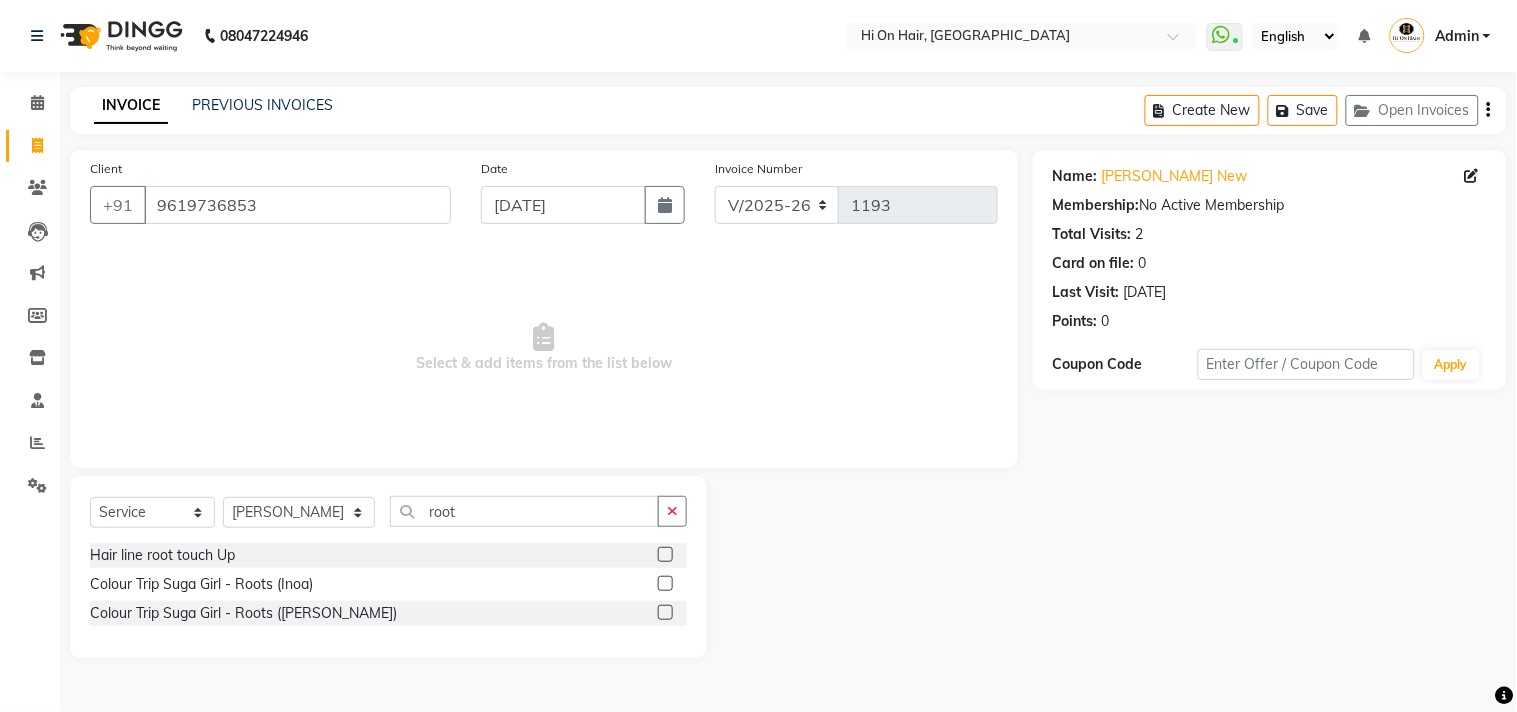 click 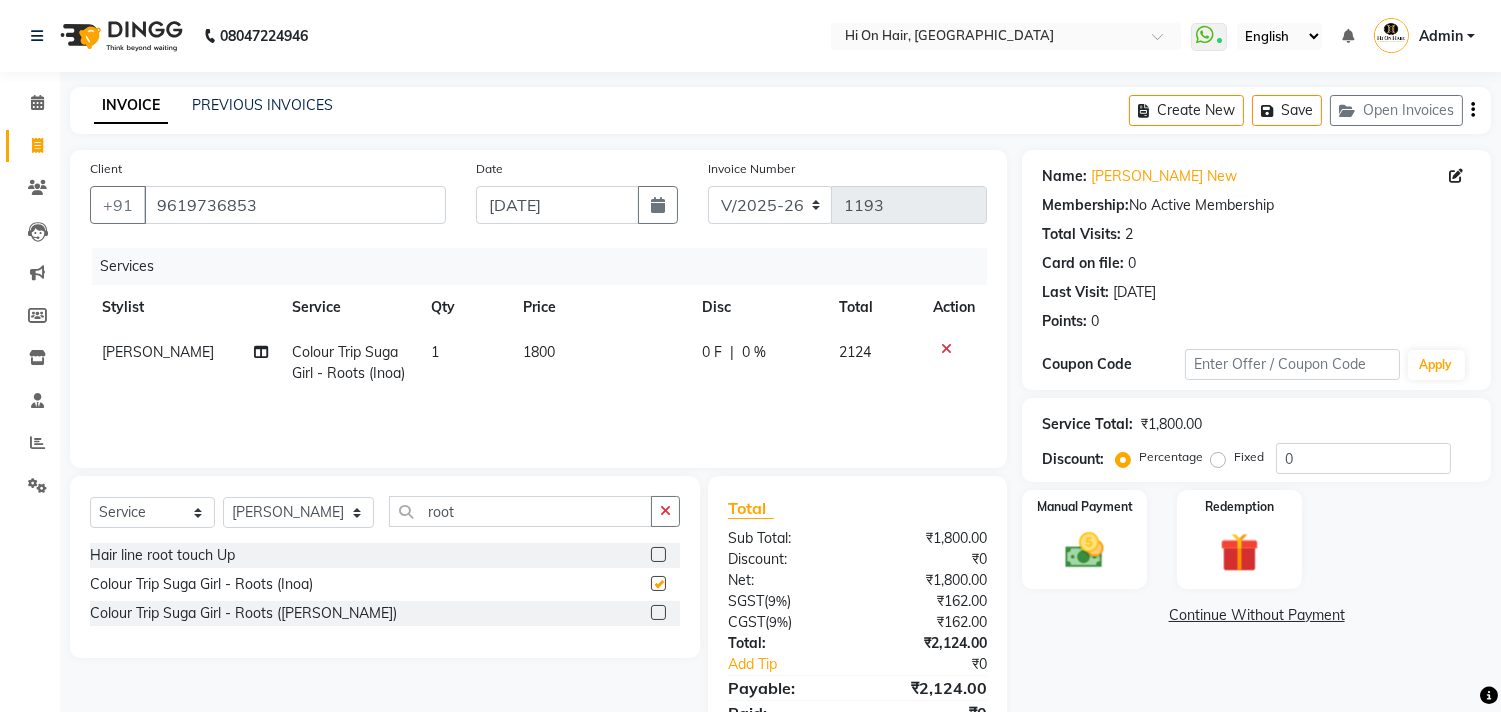 checkbox on "false" 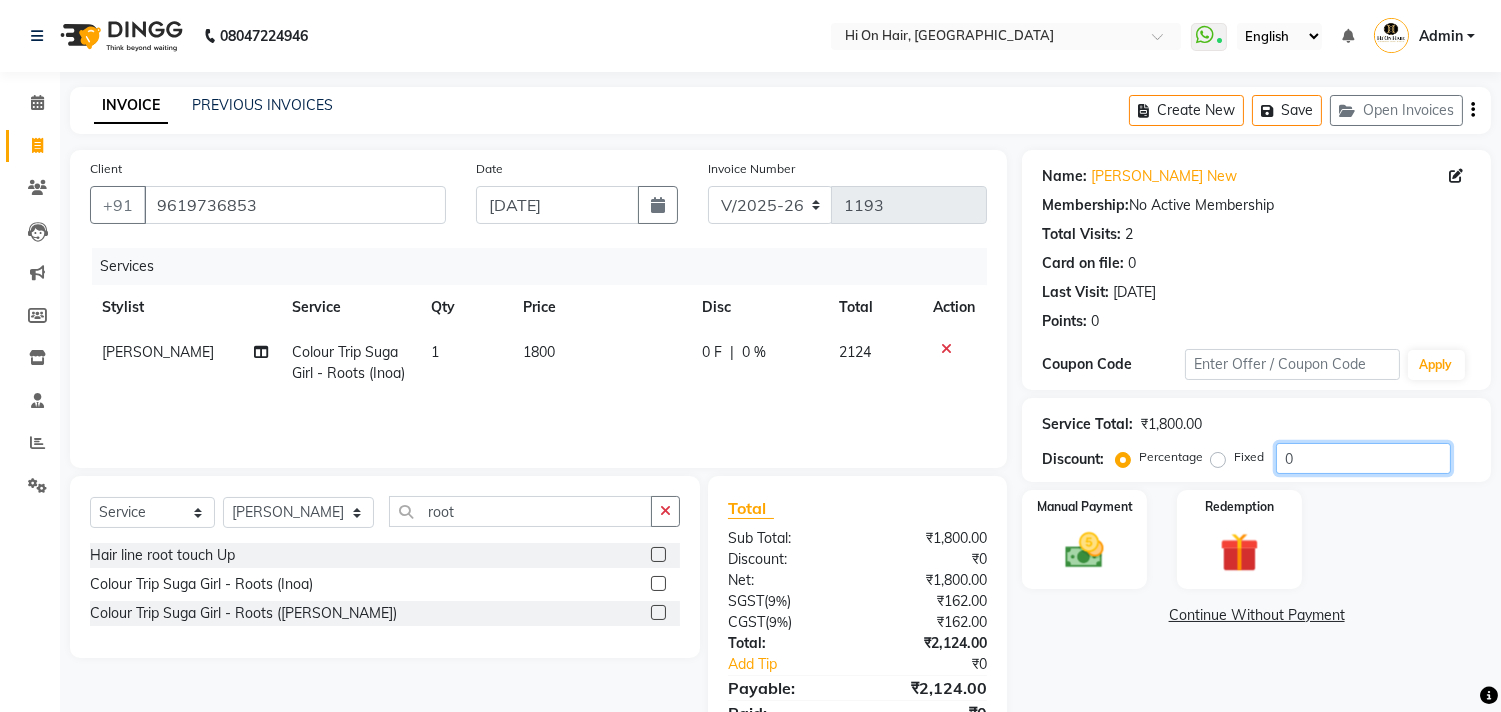 click on "0" 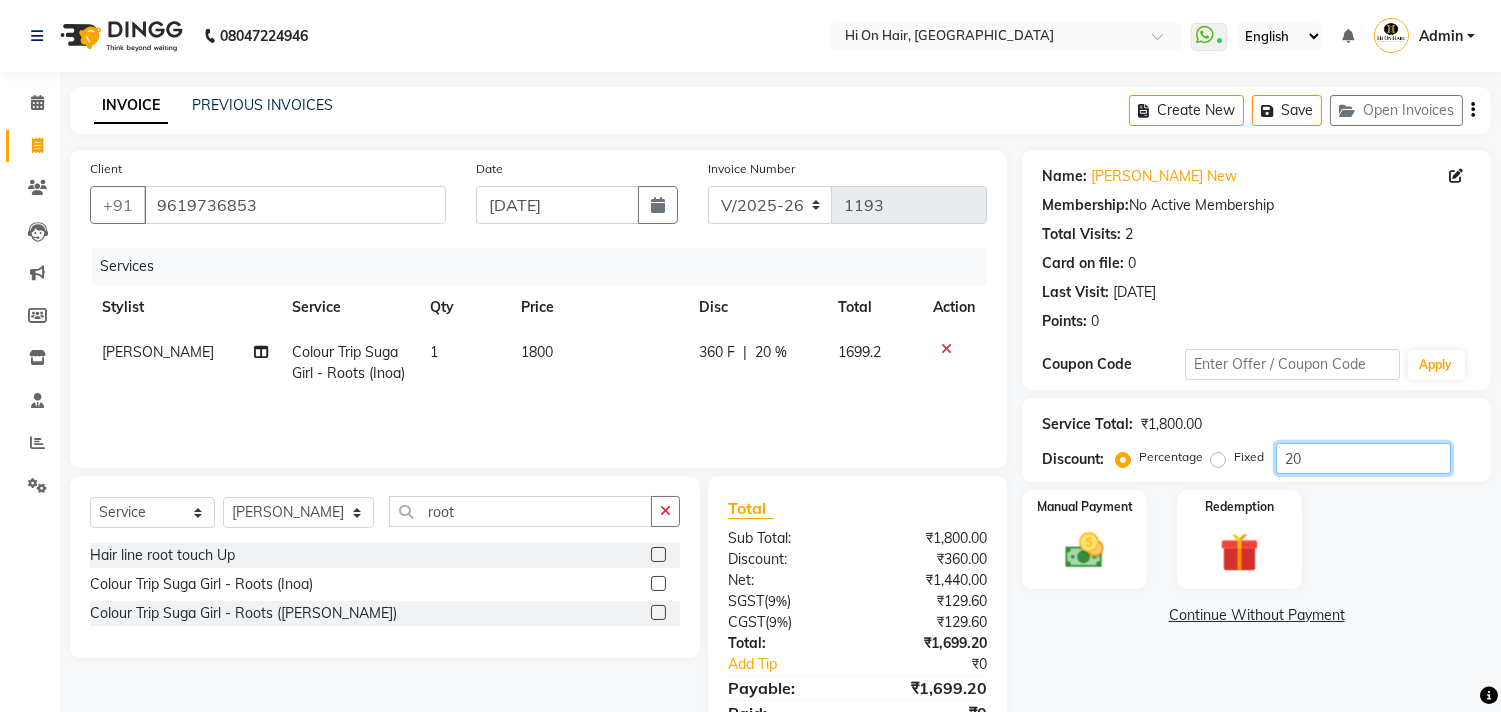 type on "20" 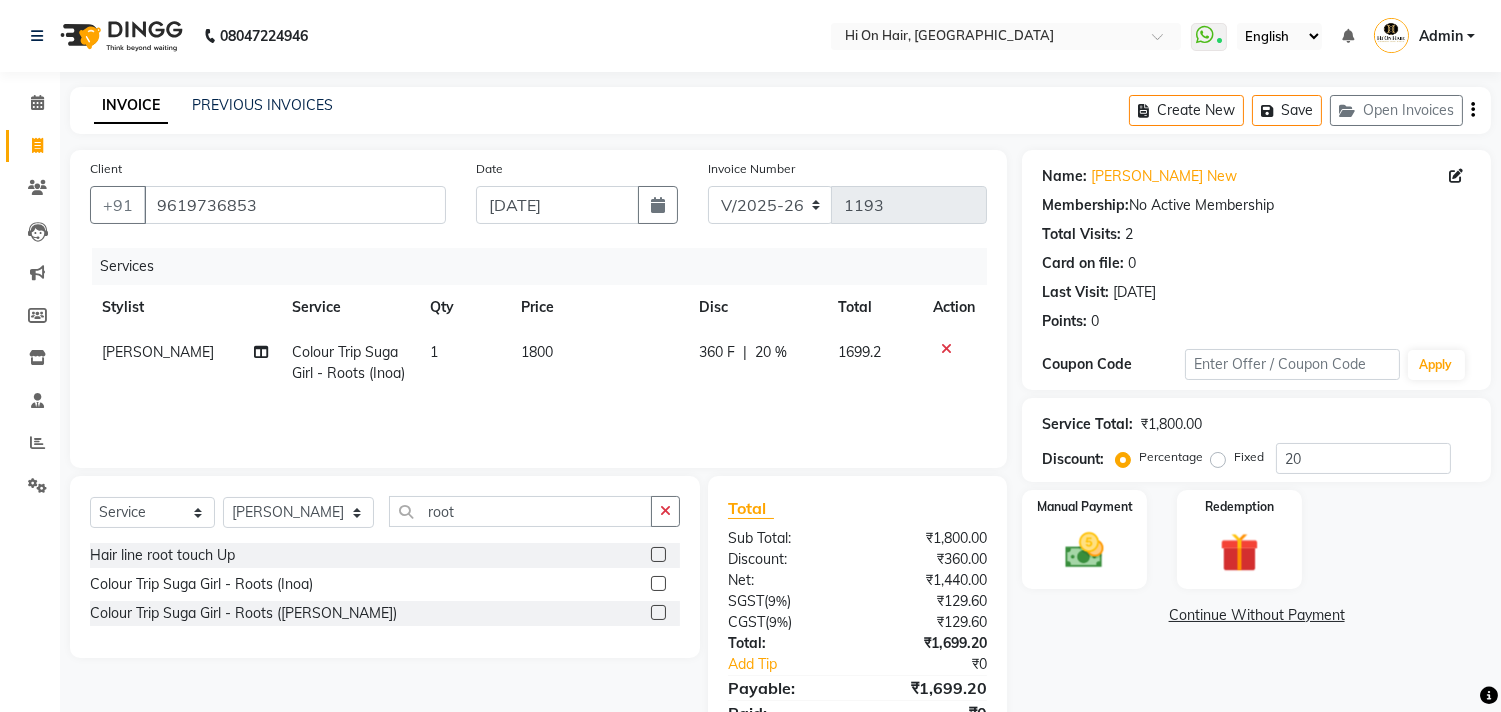 click on "Service Total:  ₹1,800.00" 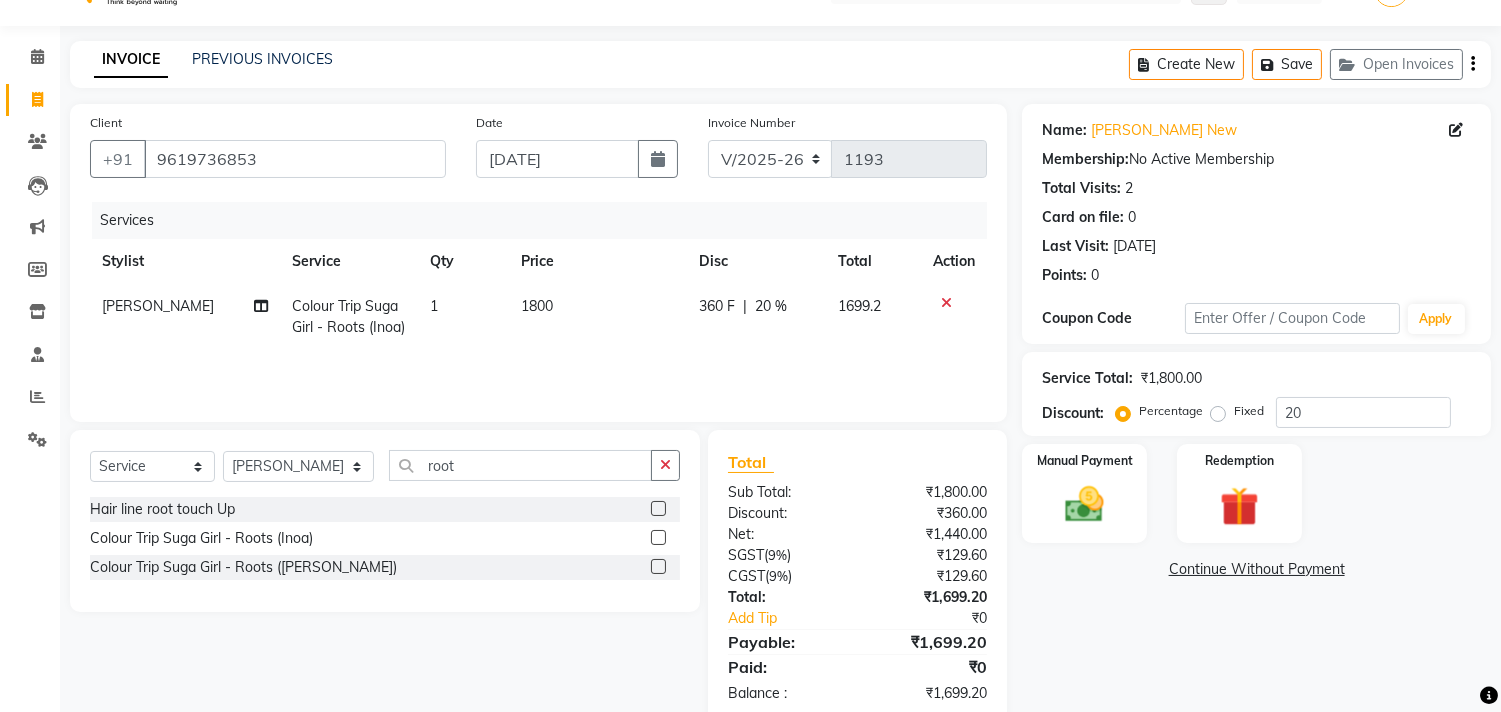 scroll, scrollTop: 87, scrollLeft: 0, axis: vertical 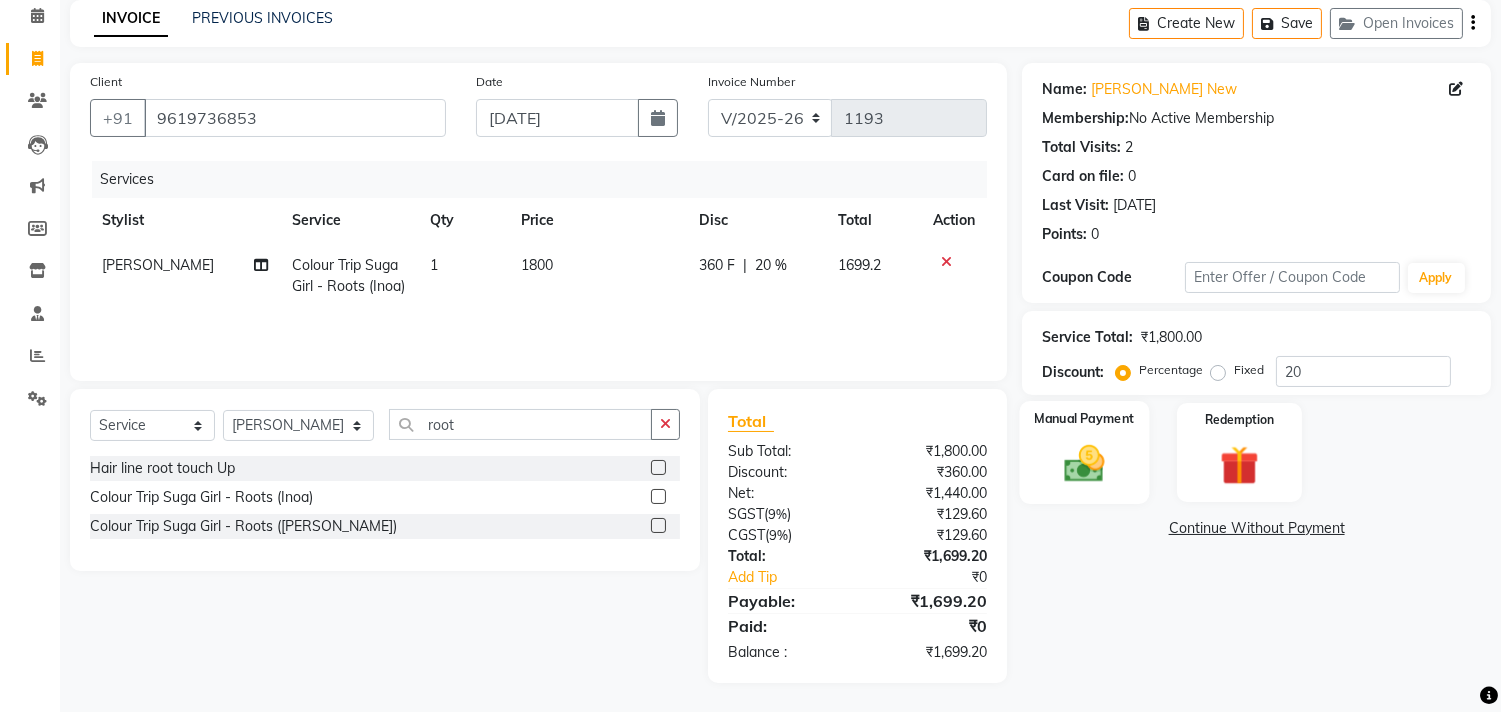 click 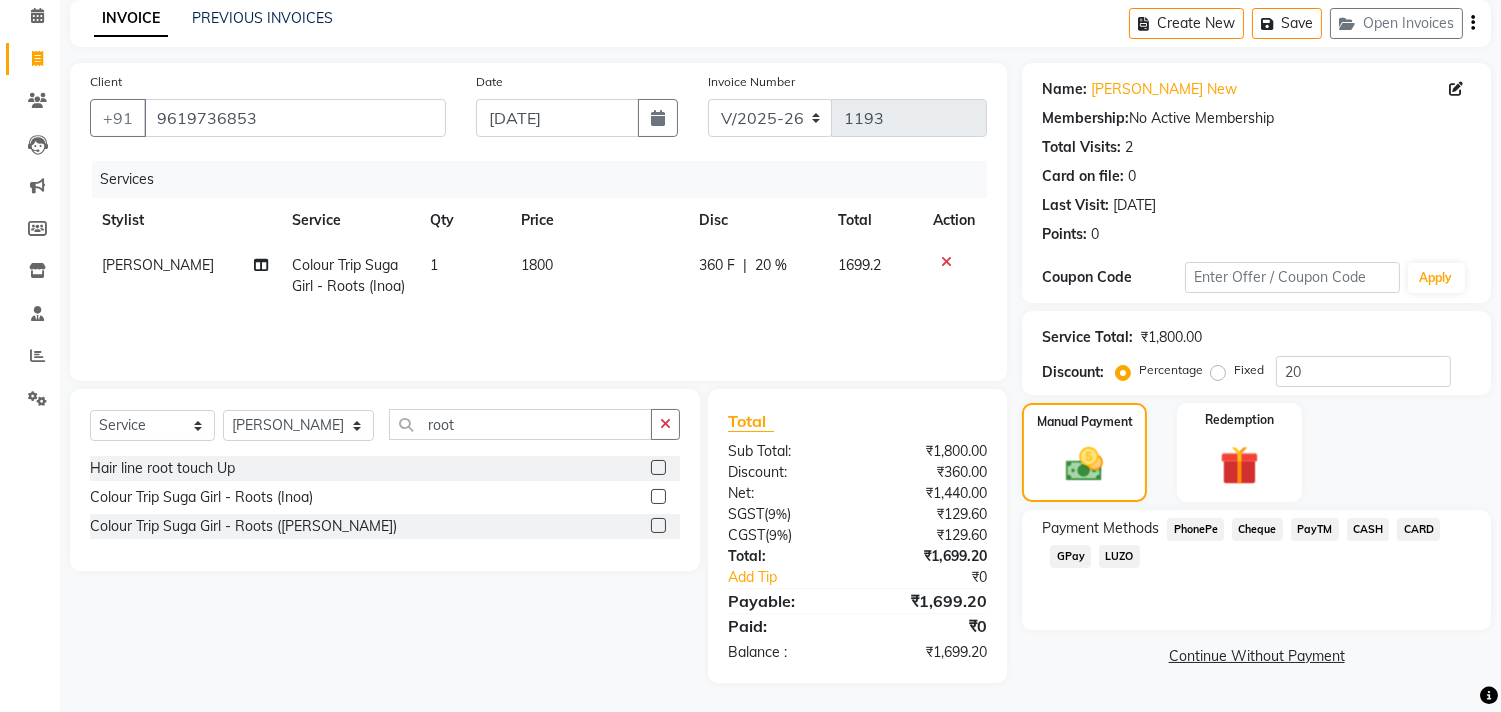 click on "GPay" 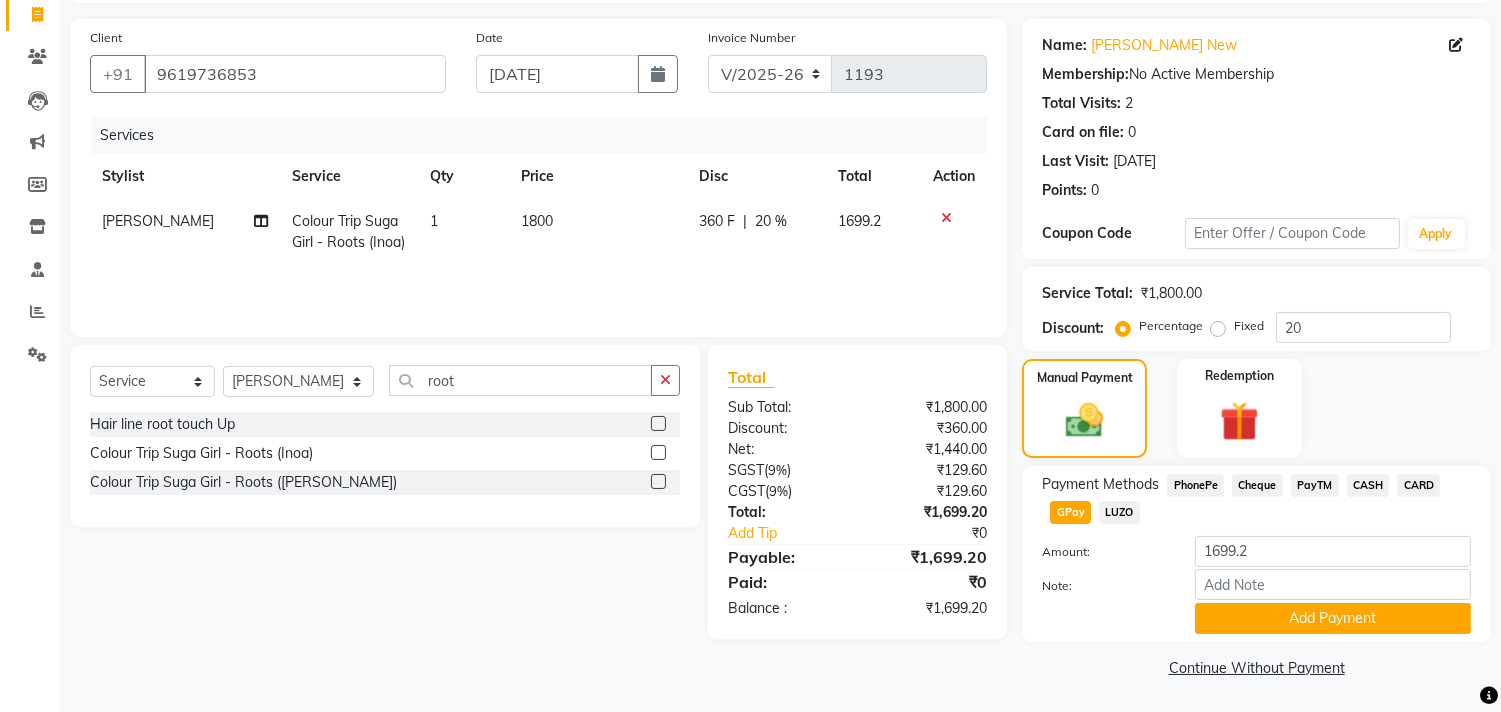 scroll, scrollTop: 132, scrollLeft: 0, axis: vertical 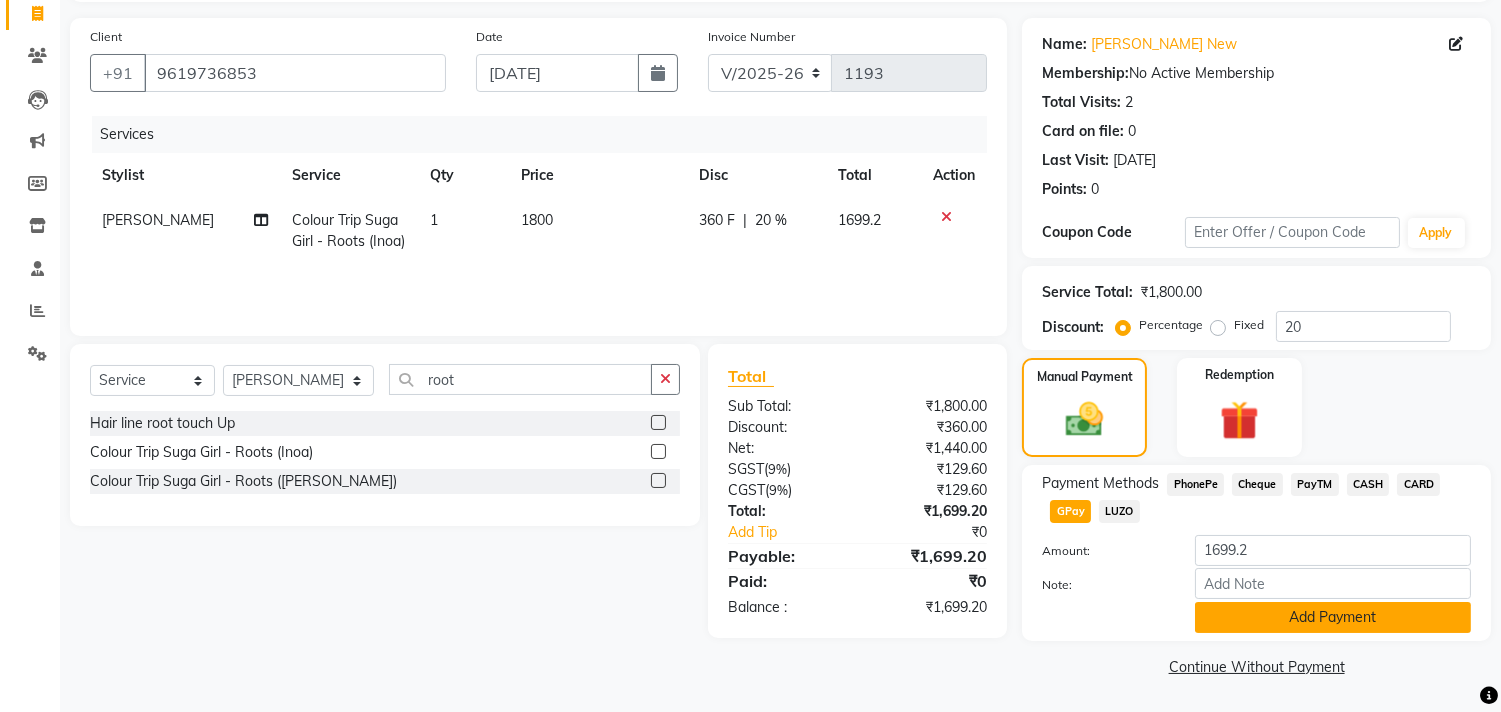 click on "Add Payment" 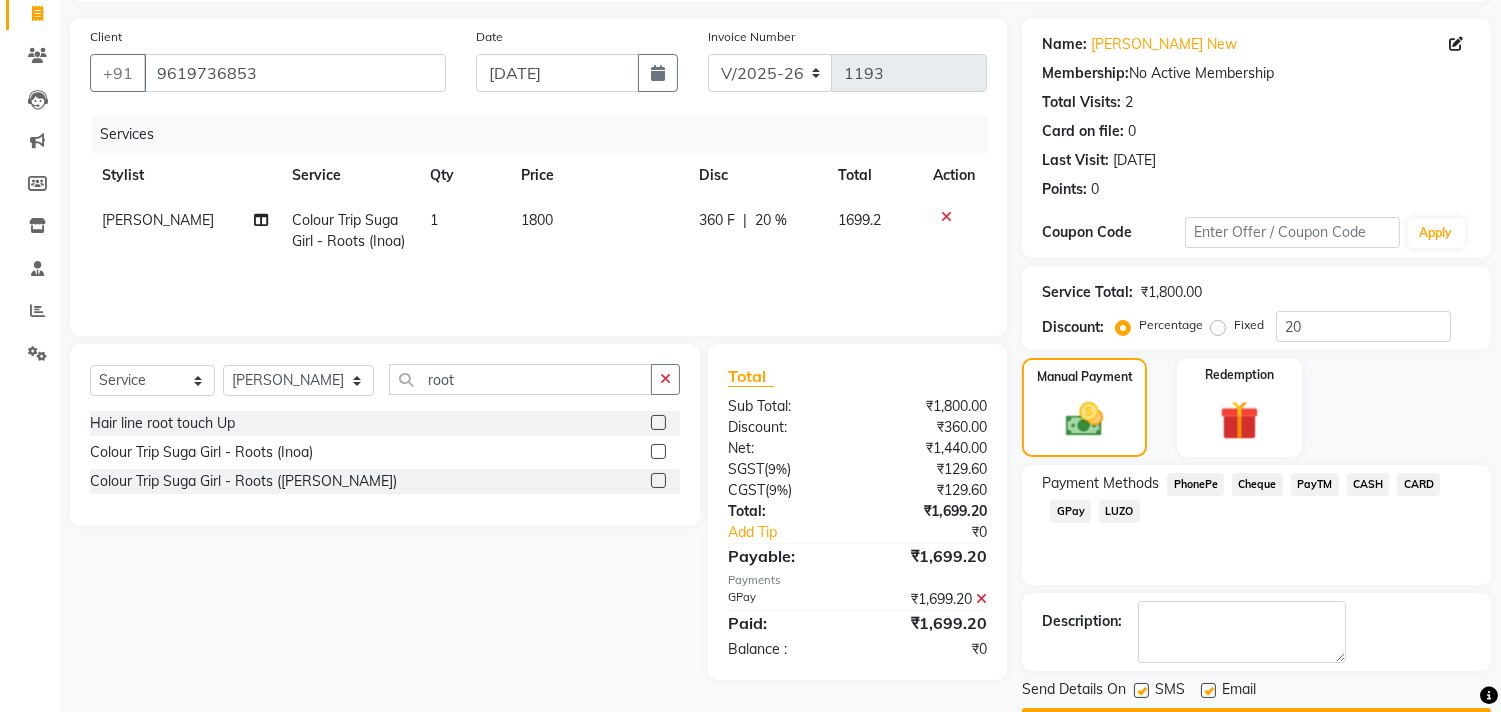 scroll, scrollTop: 187, scrollLeft: 0, axis: vertical 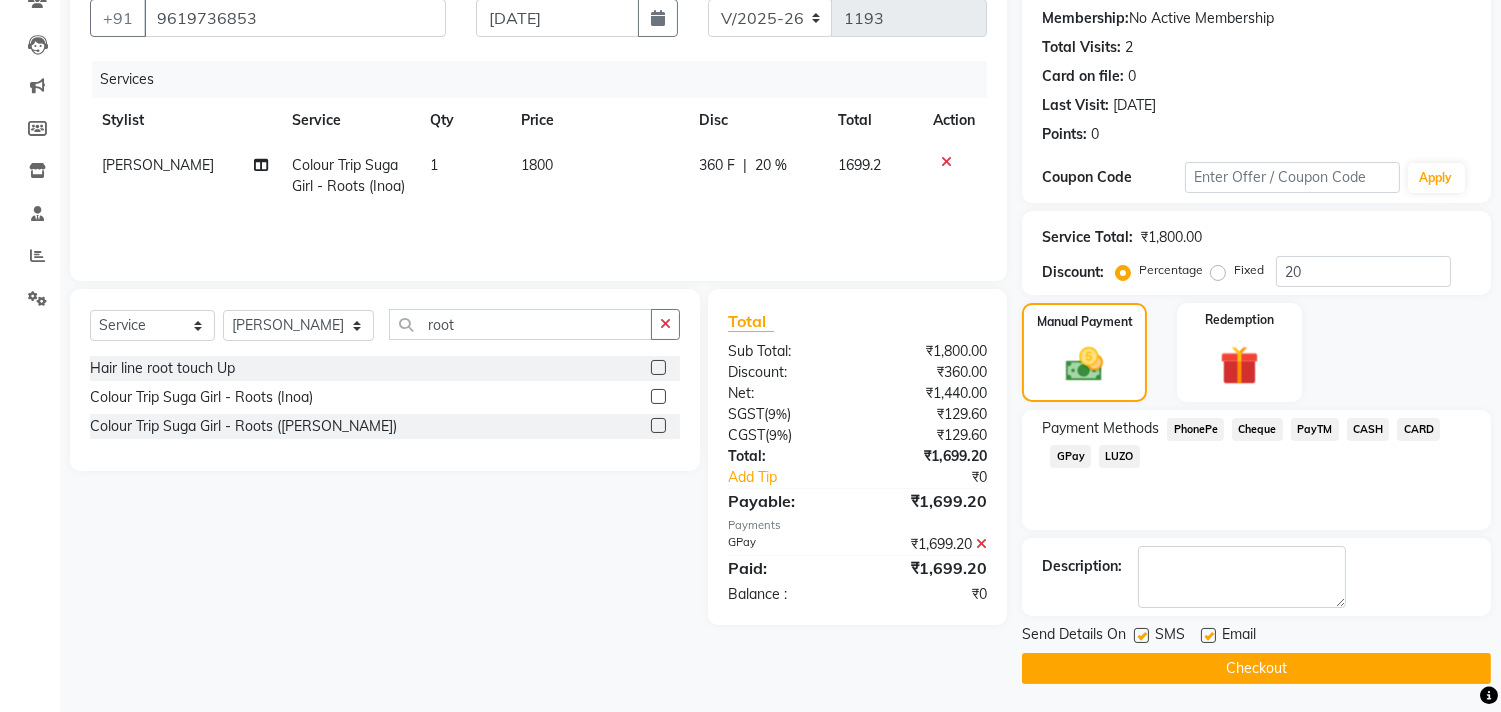 click 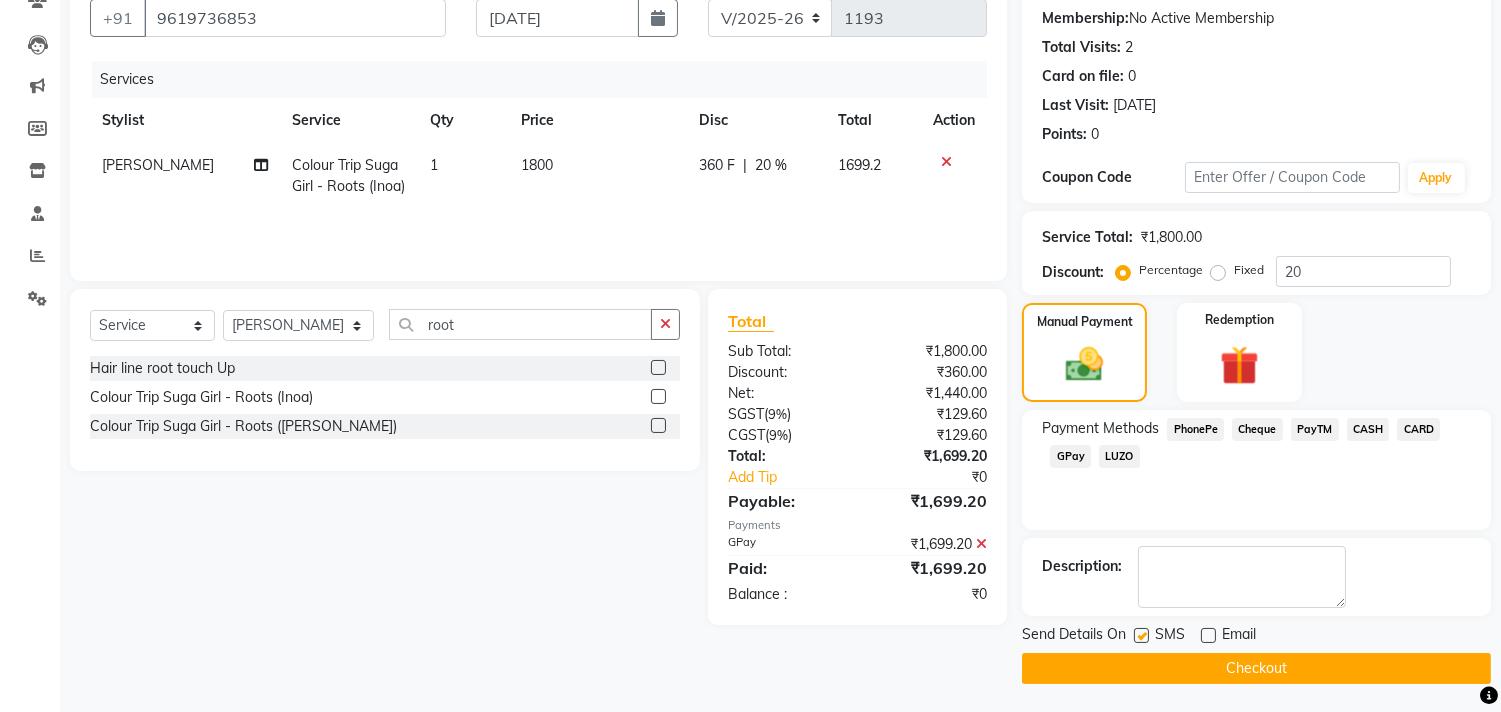 click on "Checkout" 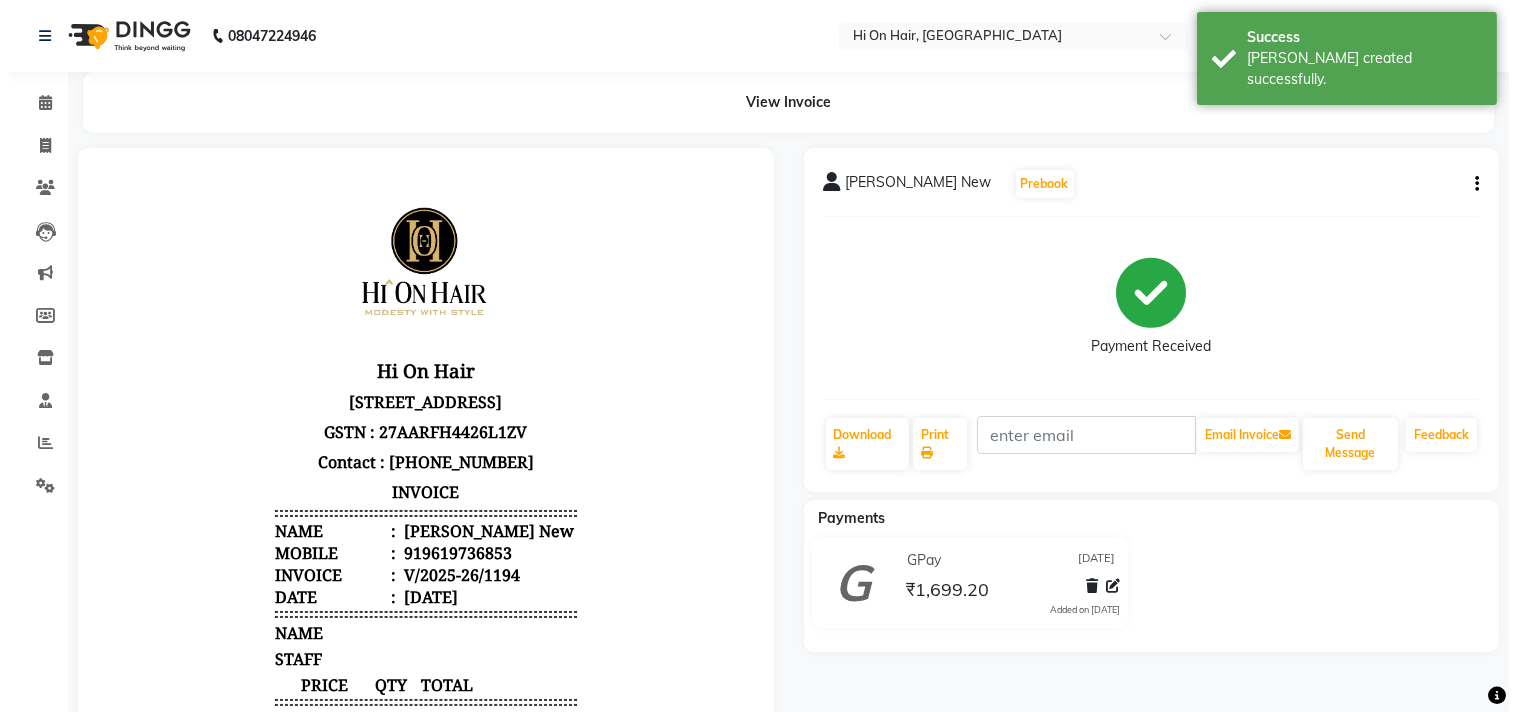 scroll, scrollTop: 0, scrollLeft: 0, axis: both 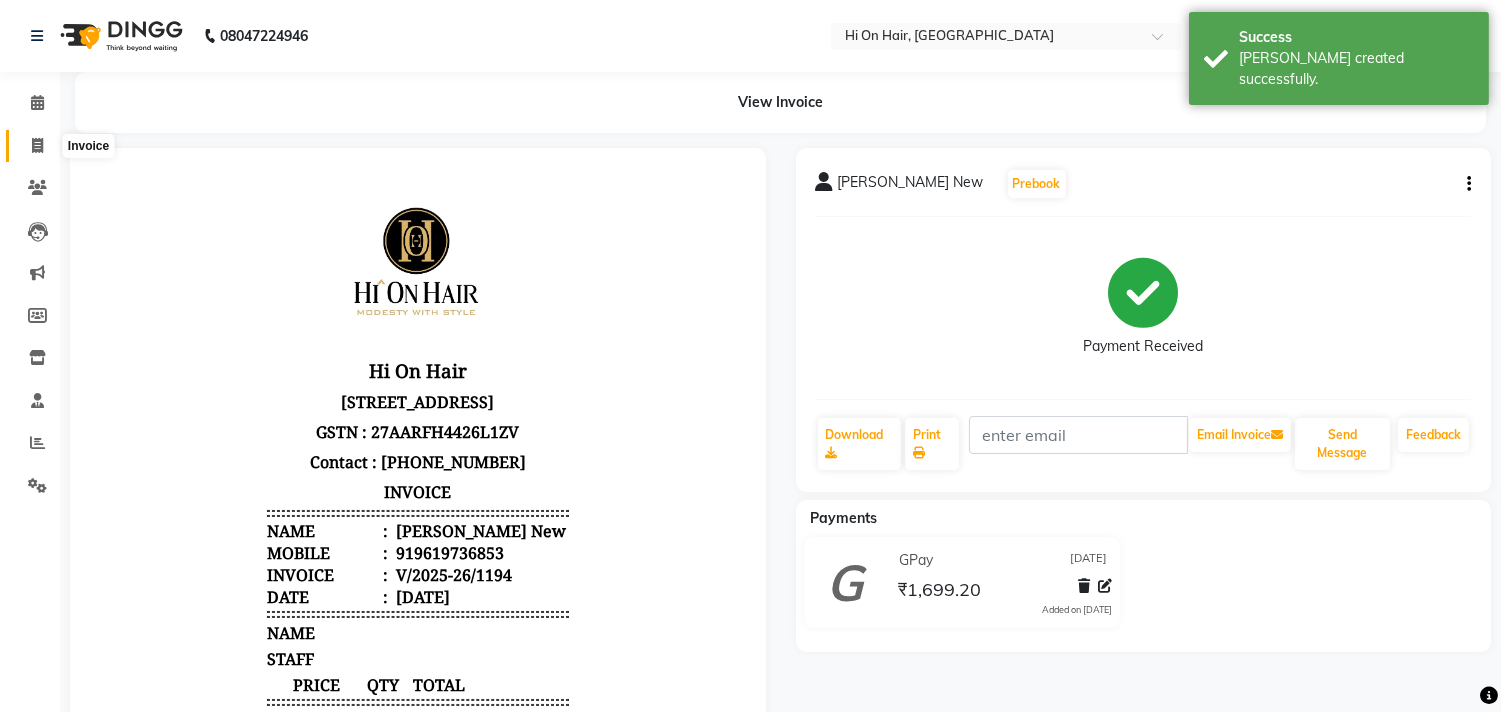 click 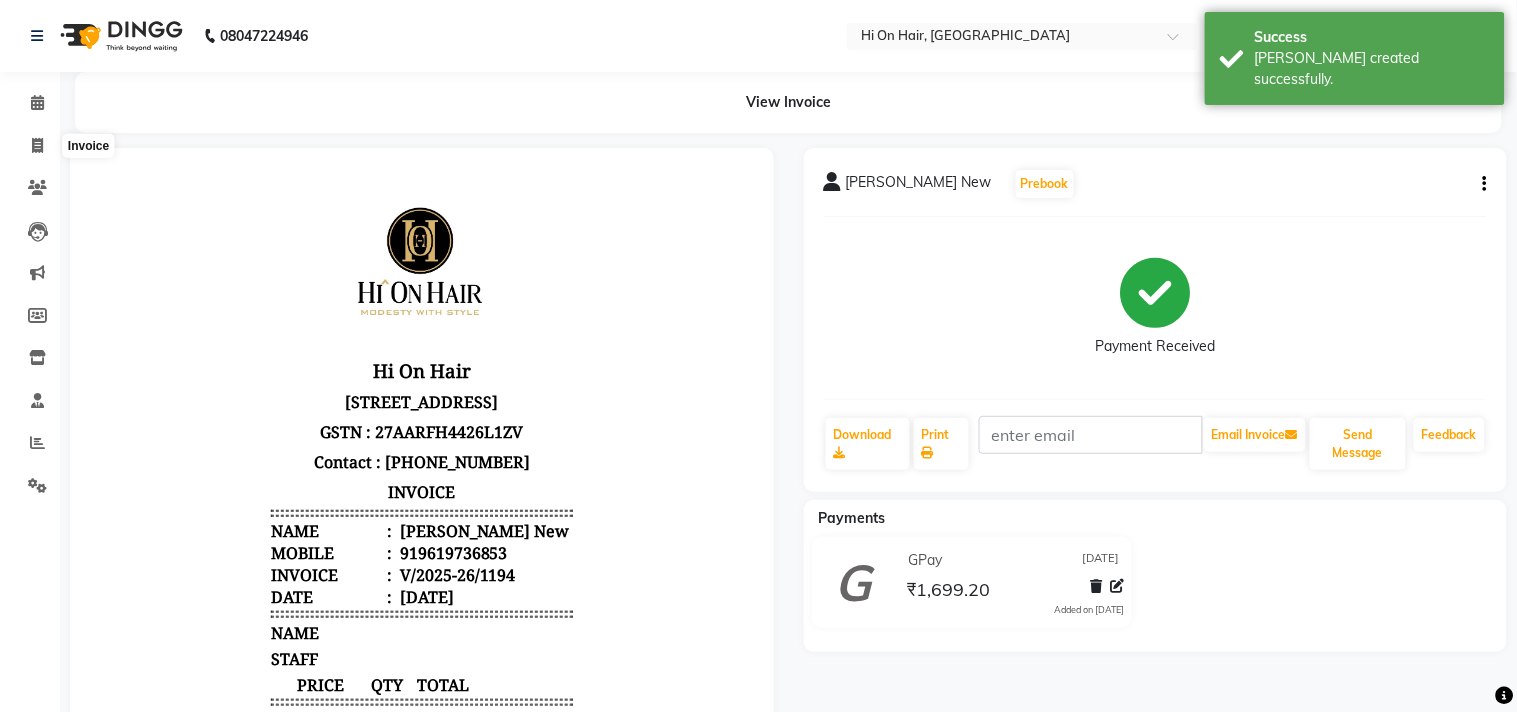select on "service" 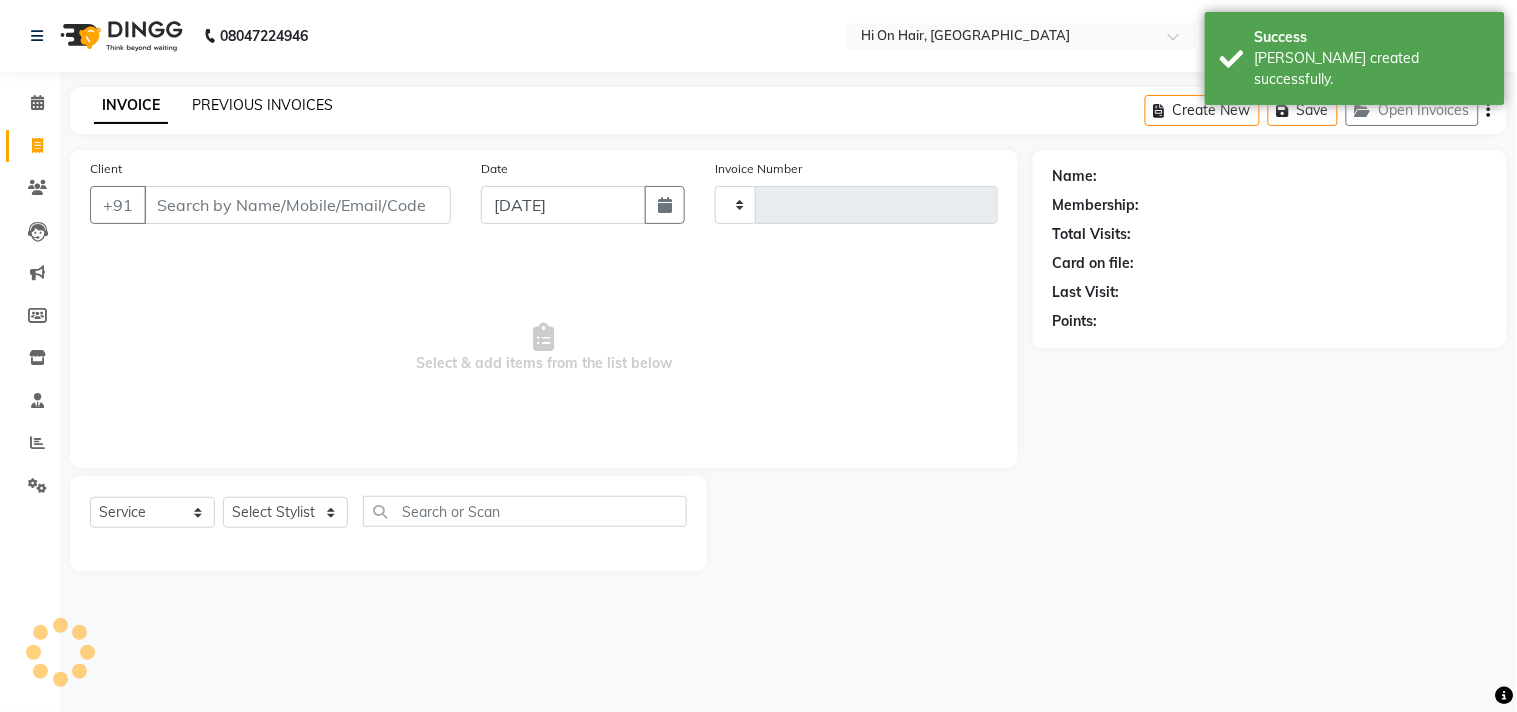 click on "PREVIOUS INVOICES" 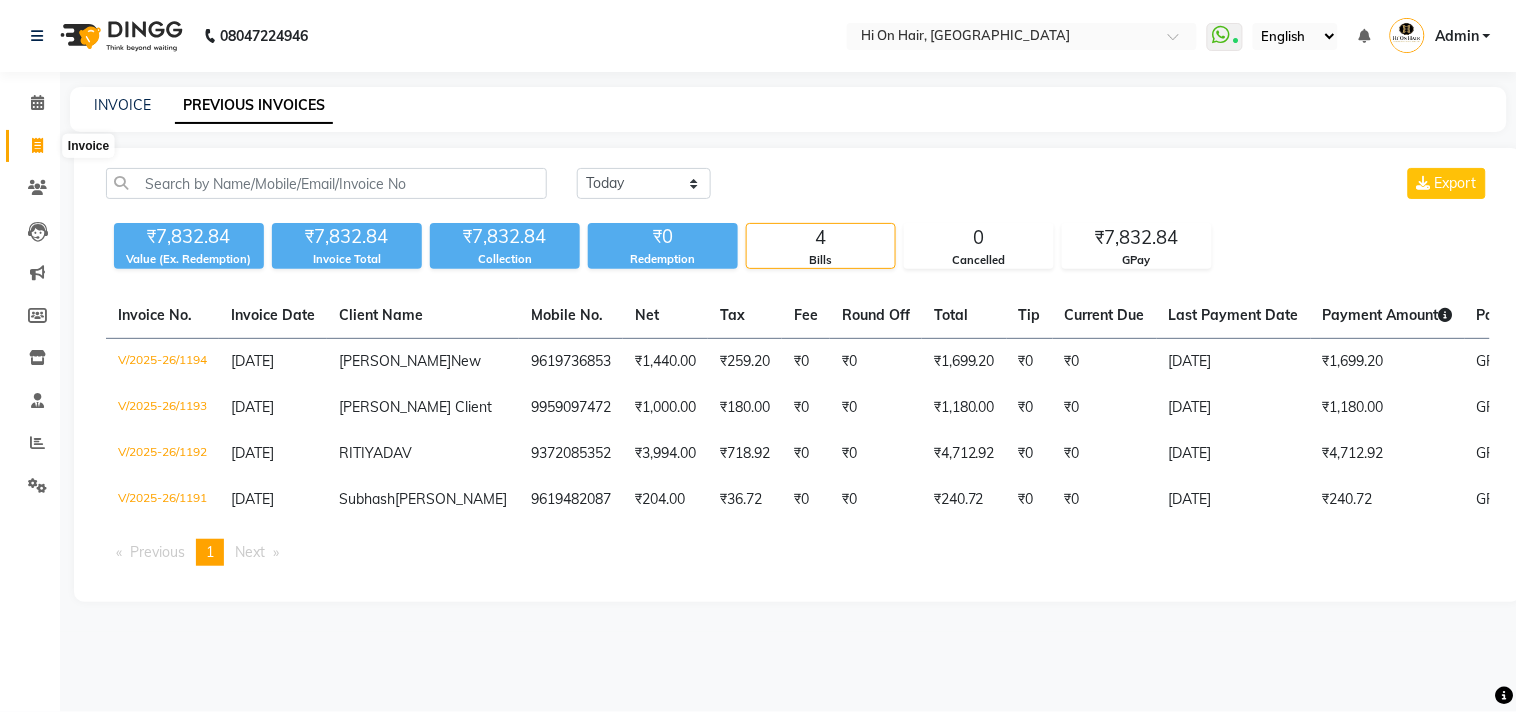 click 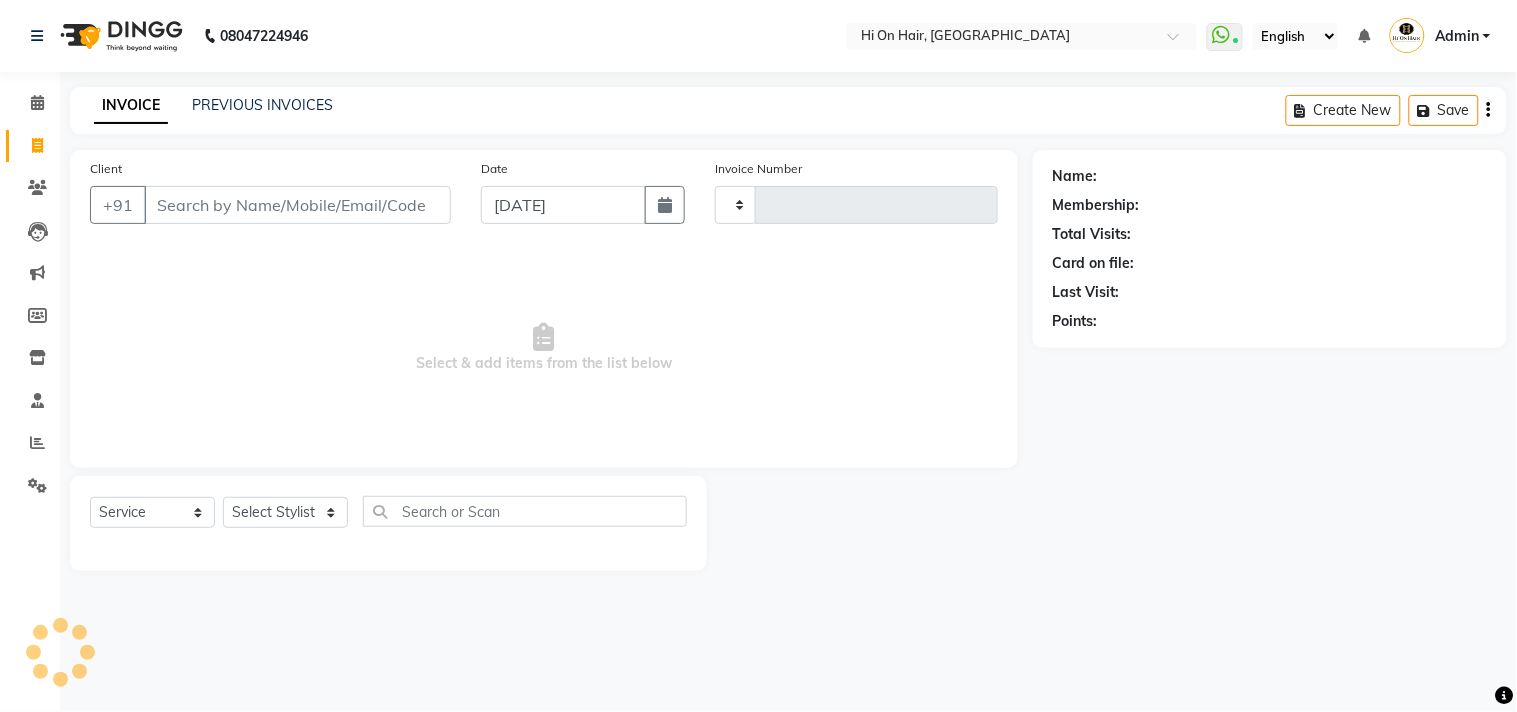 type on "1195" 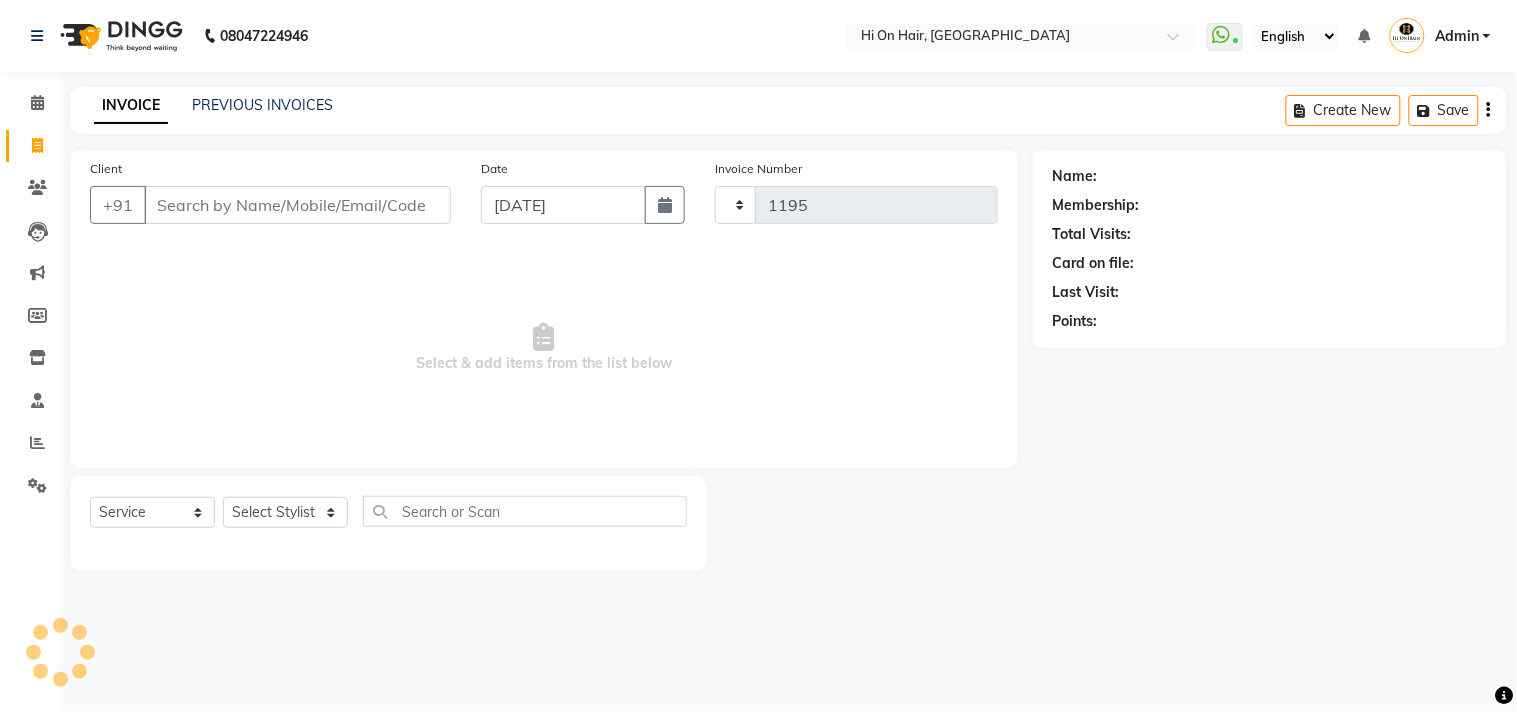 select on "535" 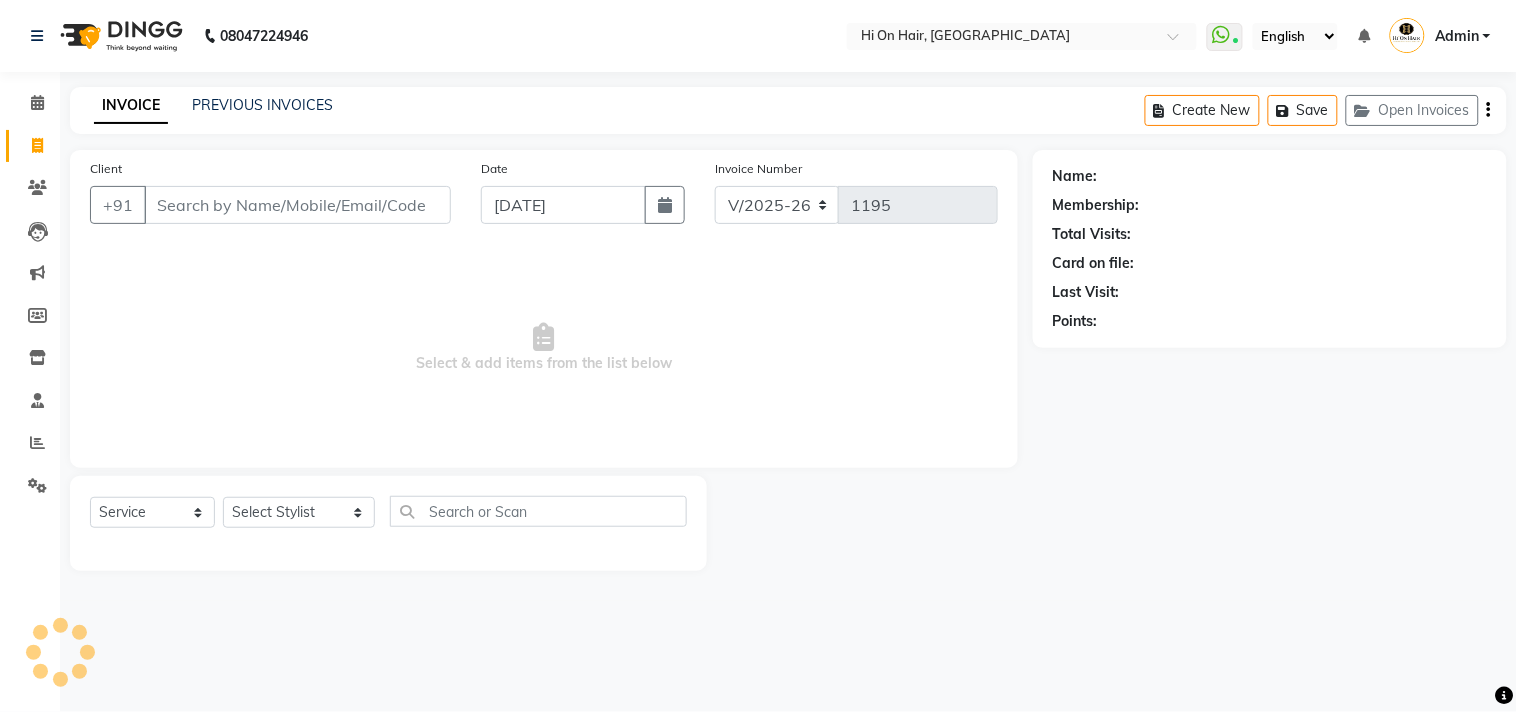 click on "Client" at bounding box center (297, 205) 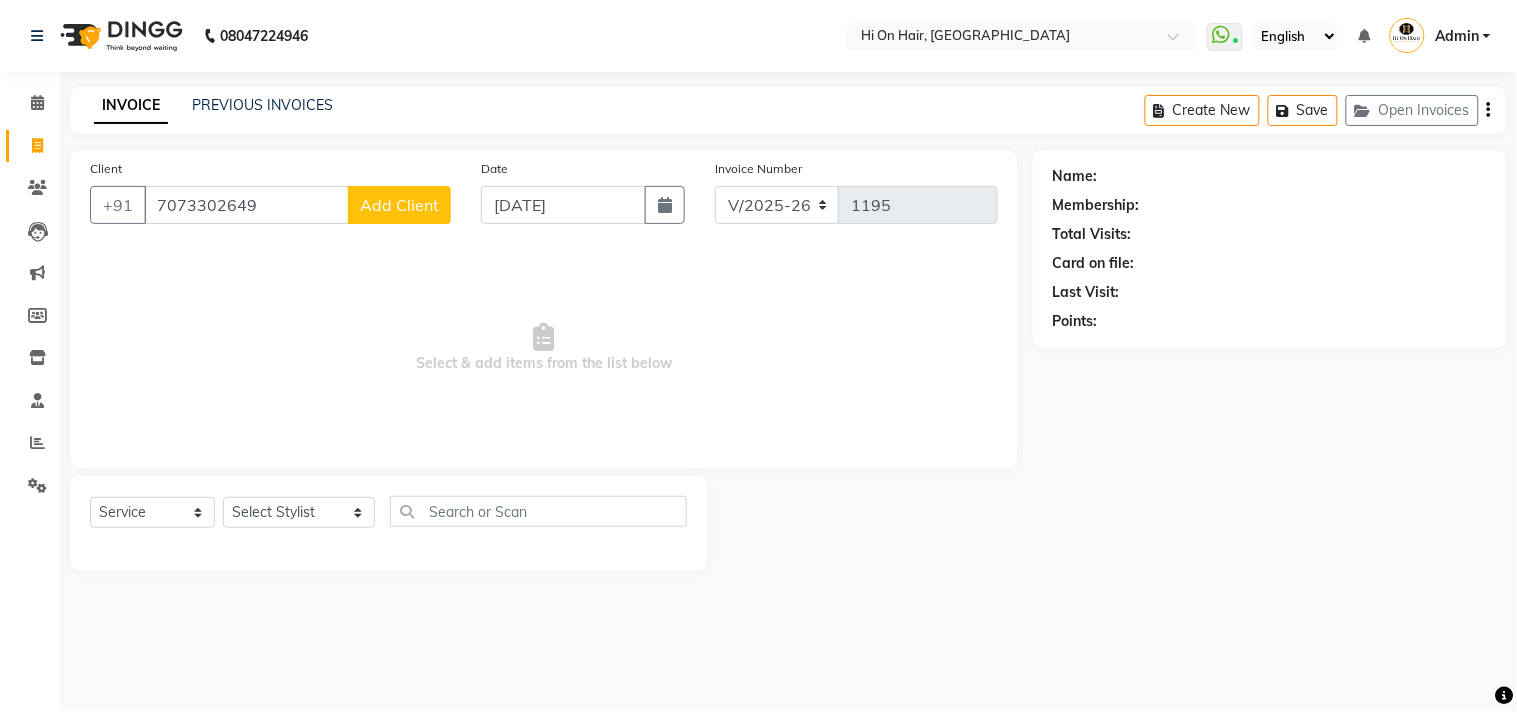 type on "7073302649" 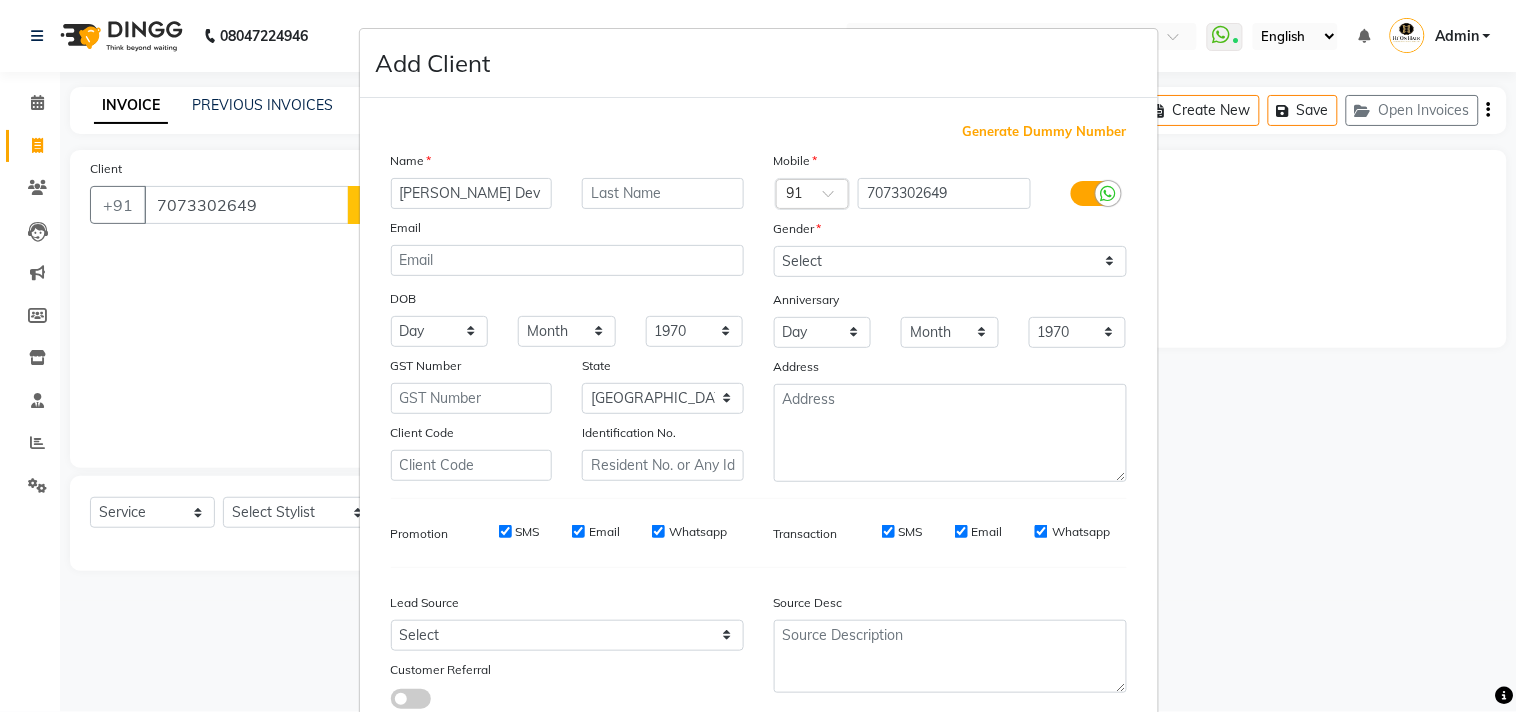 type on "[PERSON_NAME] Dev Cops" 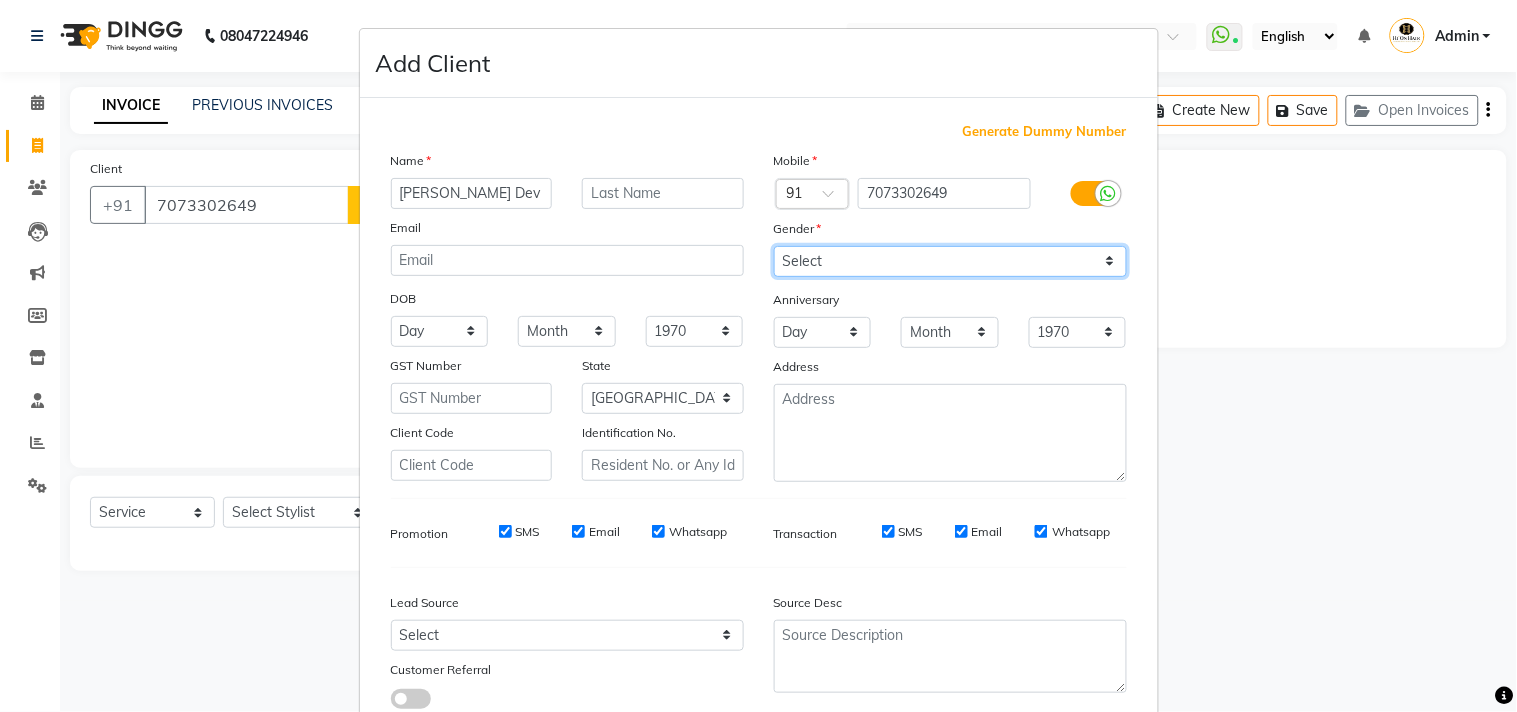 click on "Select Male Female Other Prefer Not To Say" at bounding box center [950, 261] 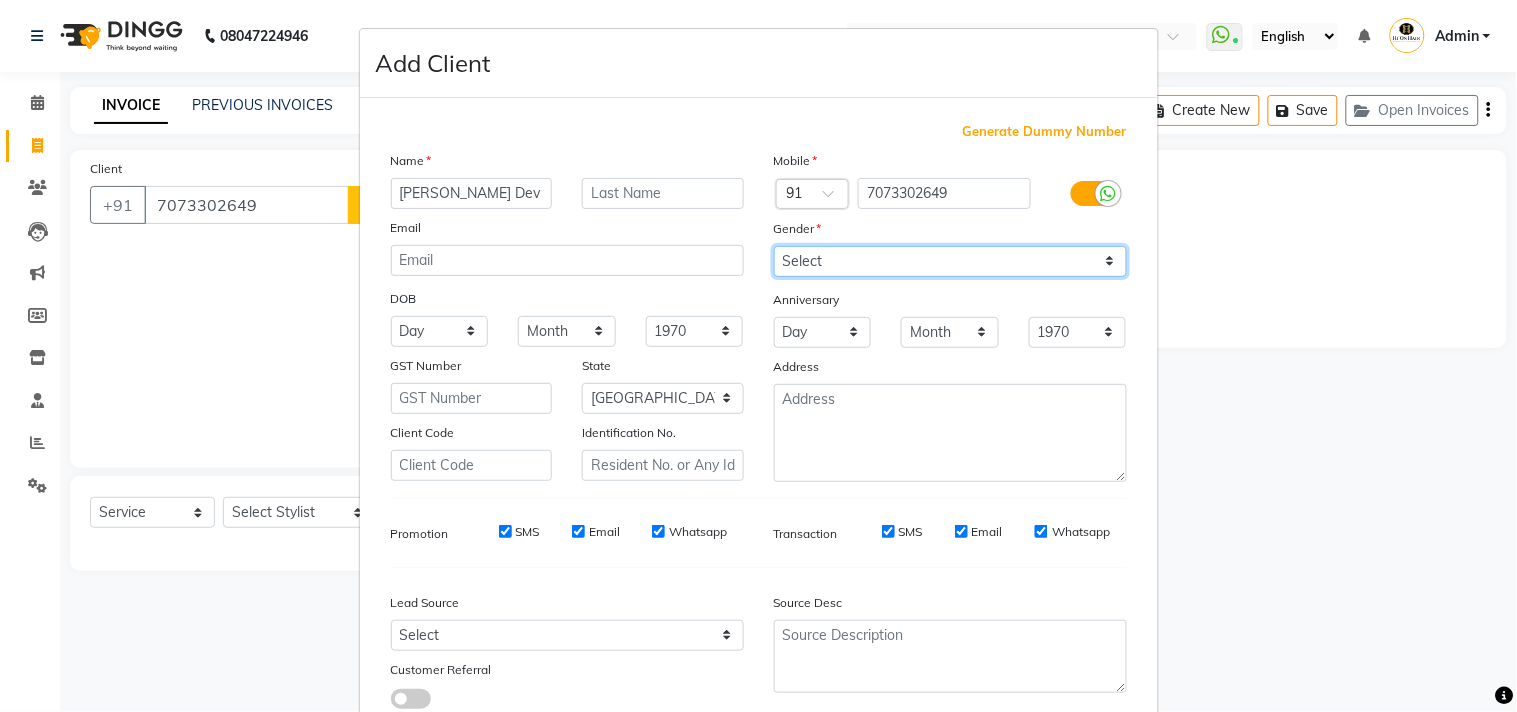 select on "male" 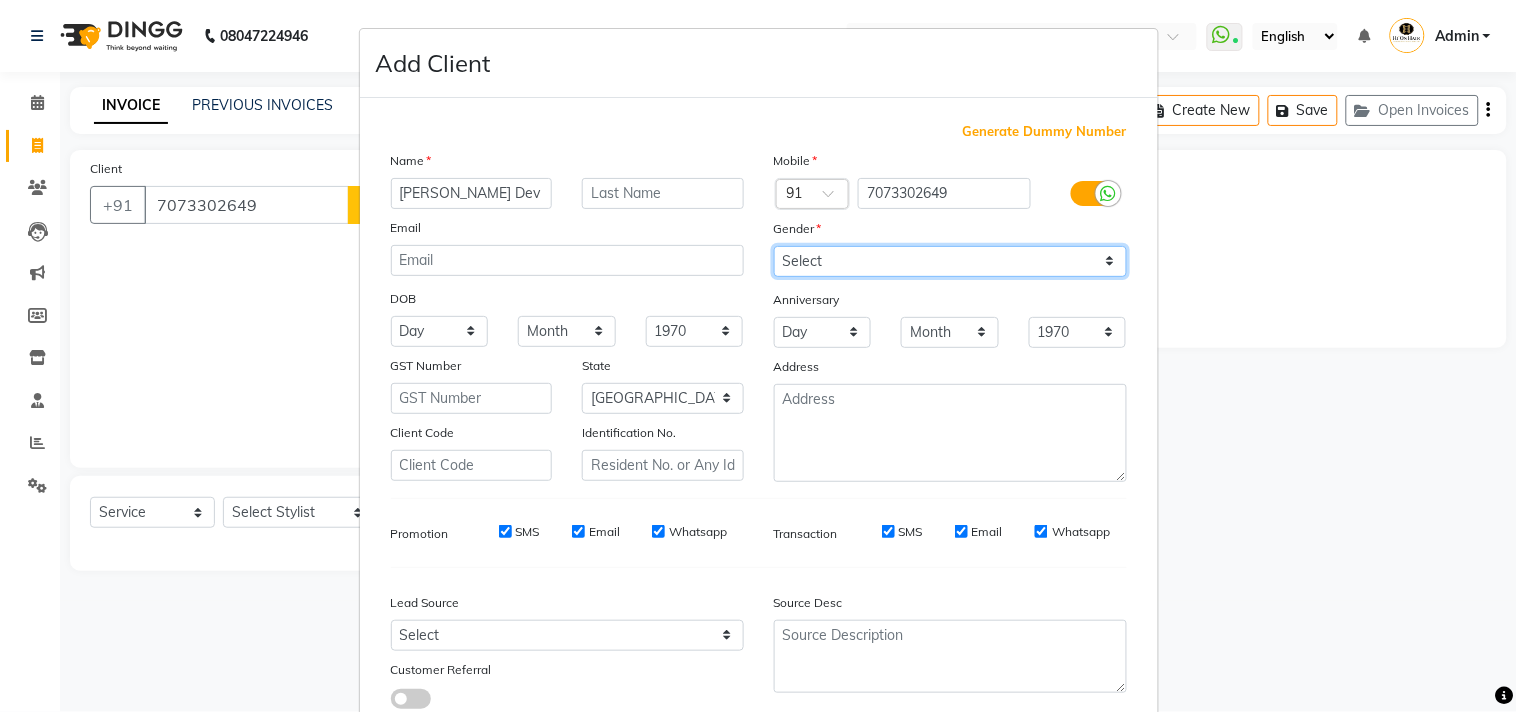 click on "Select Male Female Other Prefer Not To Say" at bounding box center [950, 261] 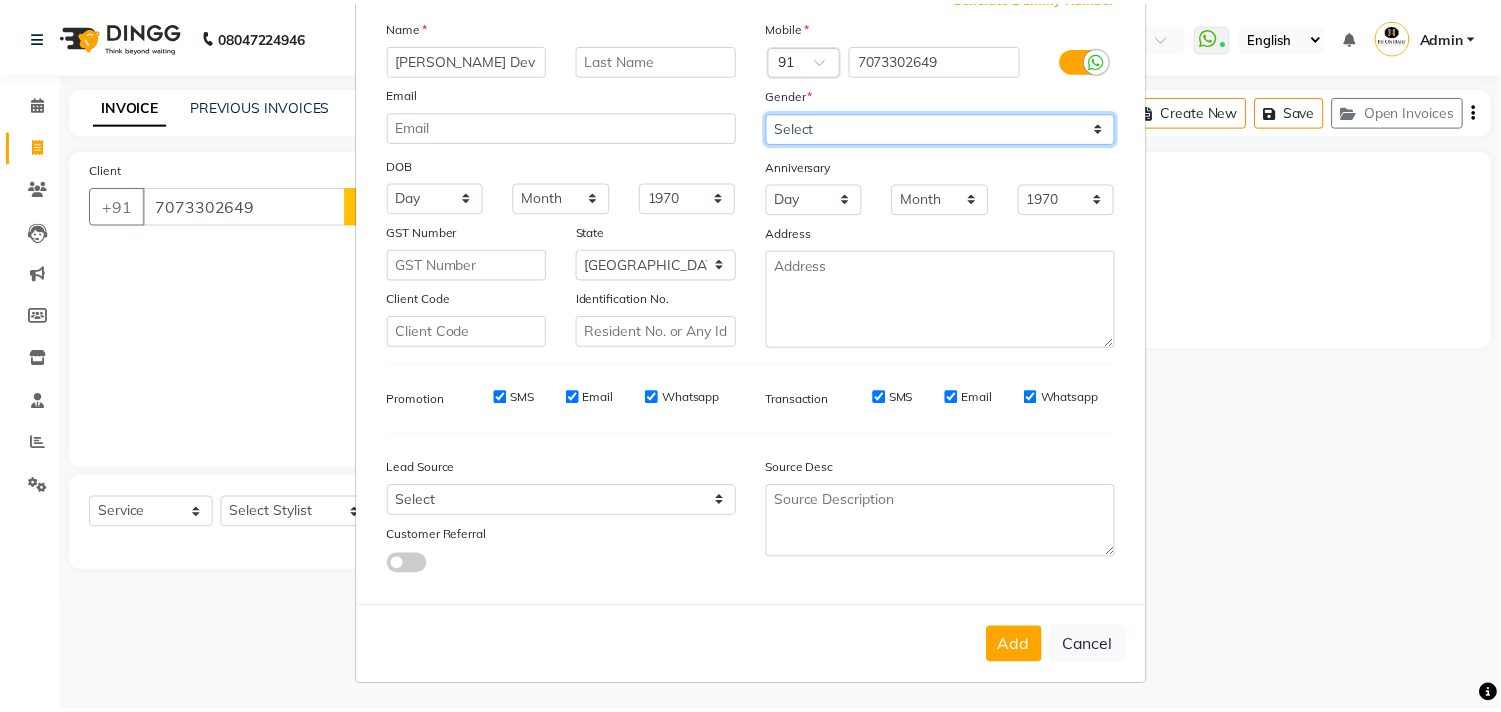 scroll, scrollTop: 138, scrollLeft: 0, axis: vertical 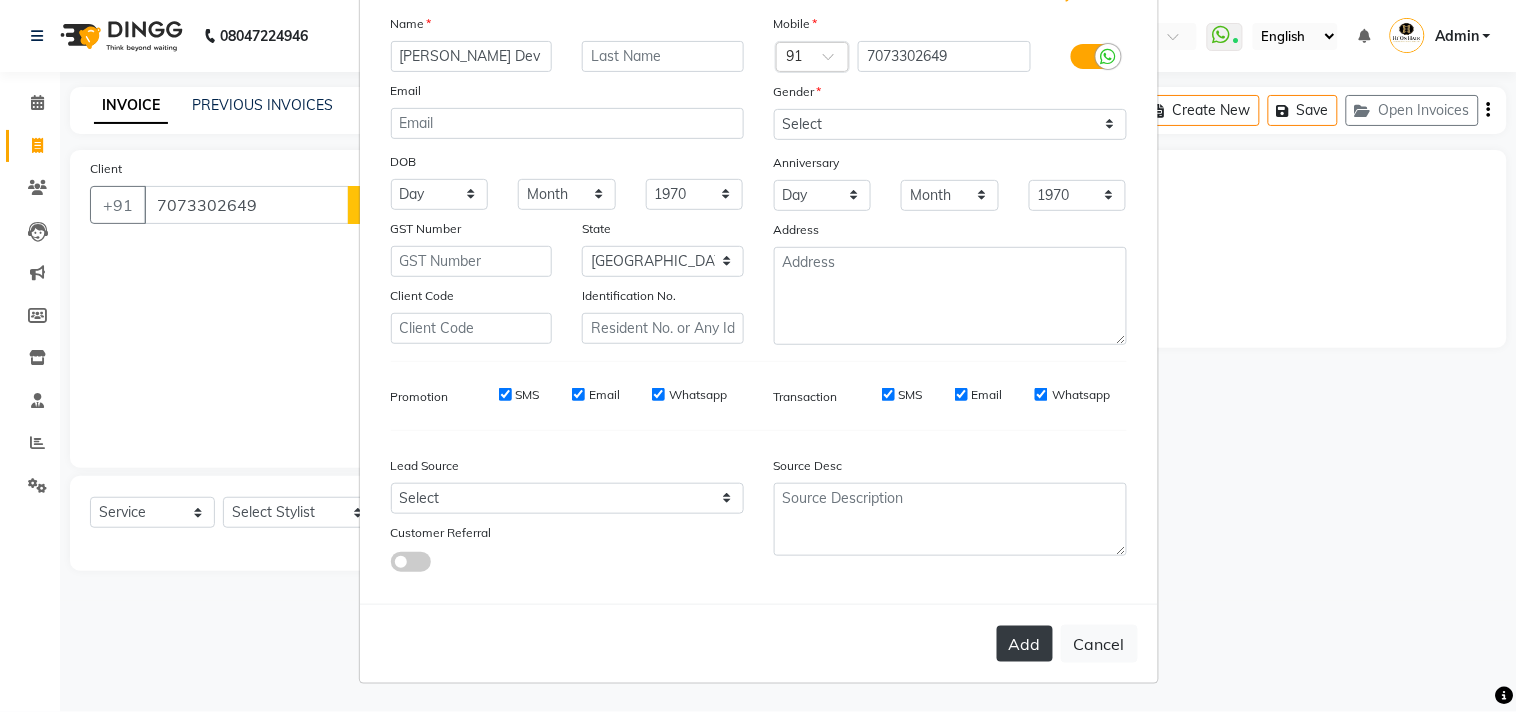 click on "Add" at bounding box center [1025, 644] 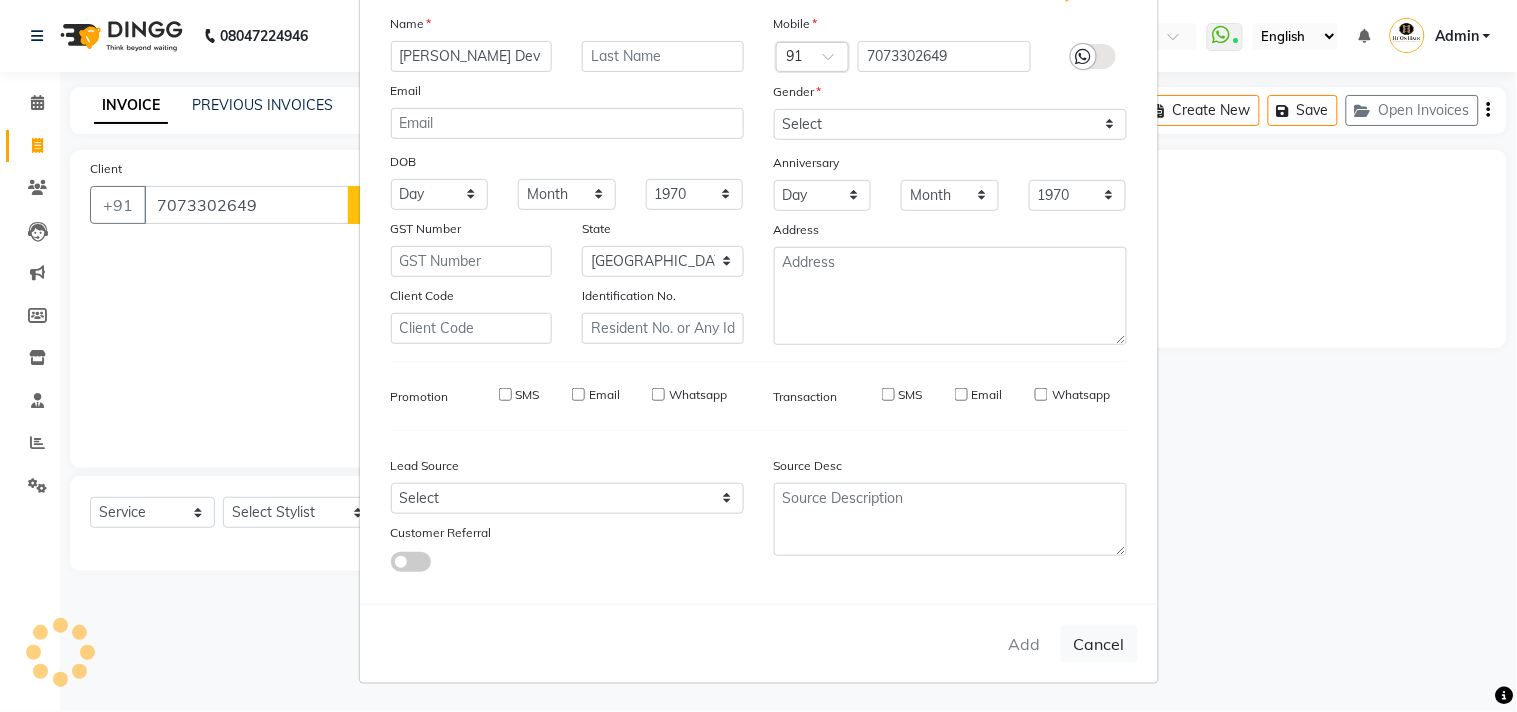type 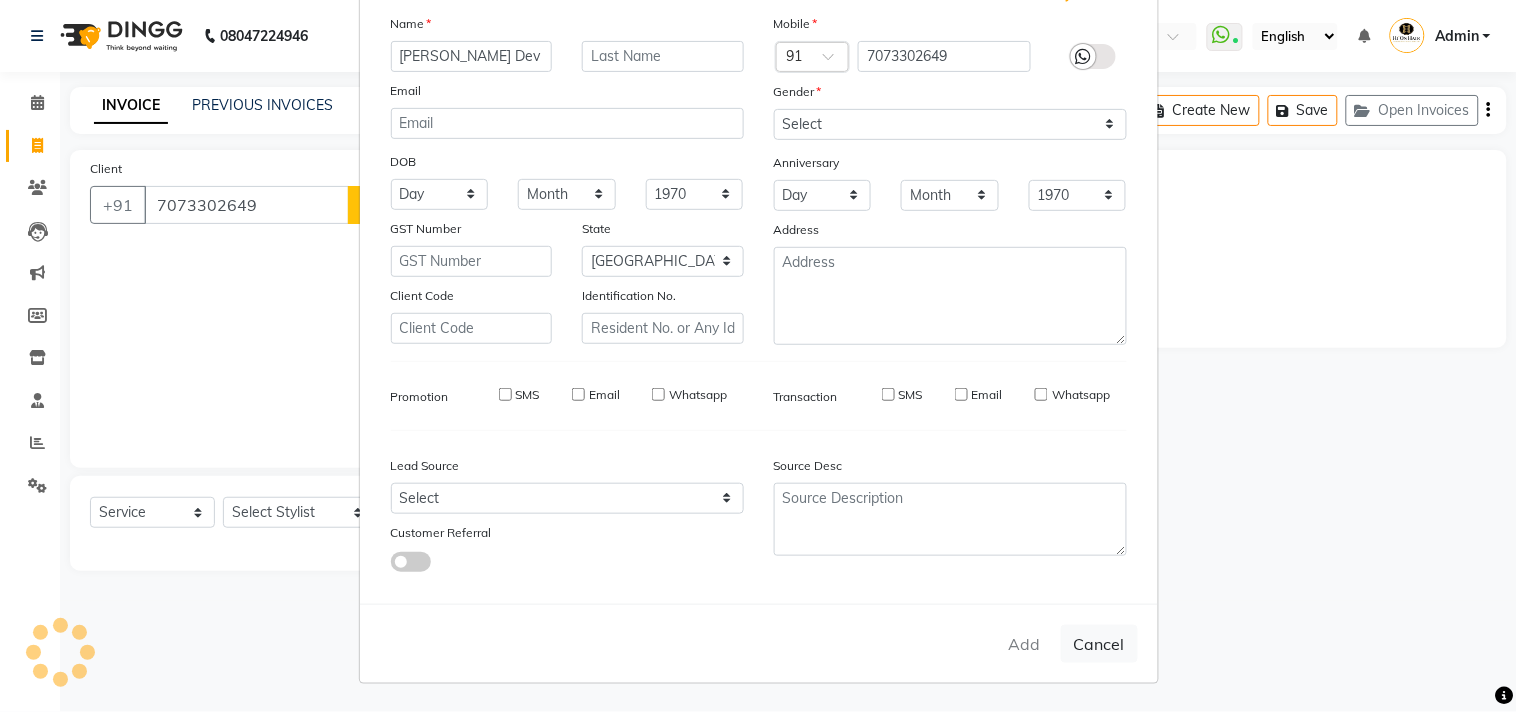 select 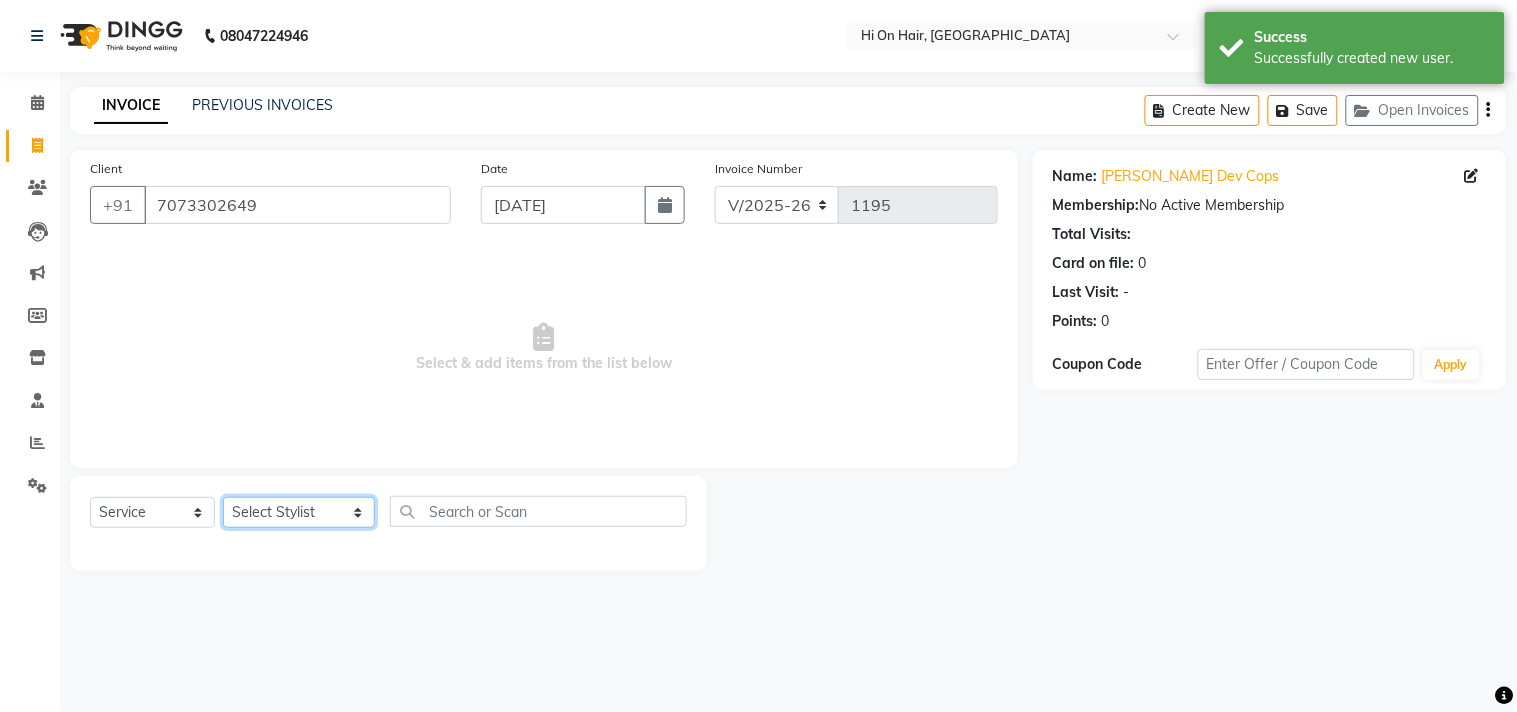 click on "Select Stylist [PERSON_NAME] [PERSON_NAME] Hi On Hair MAKYOPHI [PERSON_NAME] [PERSON_NAME] Raani [PERSON_NAME] [PERSON_NAME] [PERSON_NAME] [PERSON_NAME] SOSEM [PERSON_NAME]" 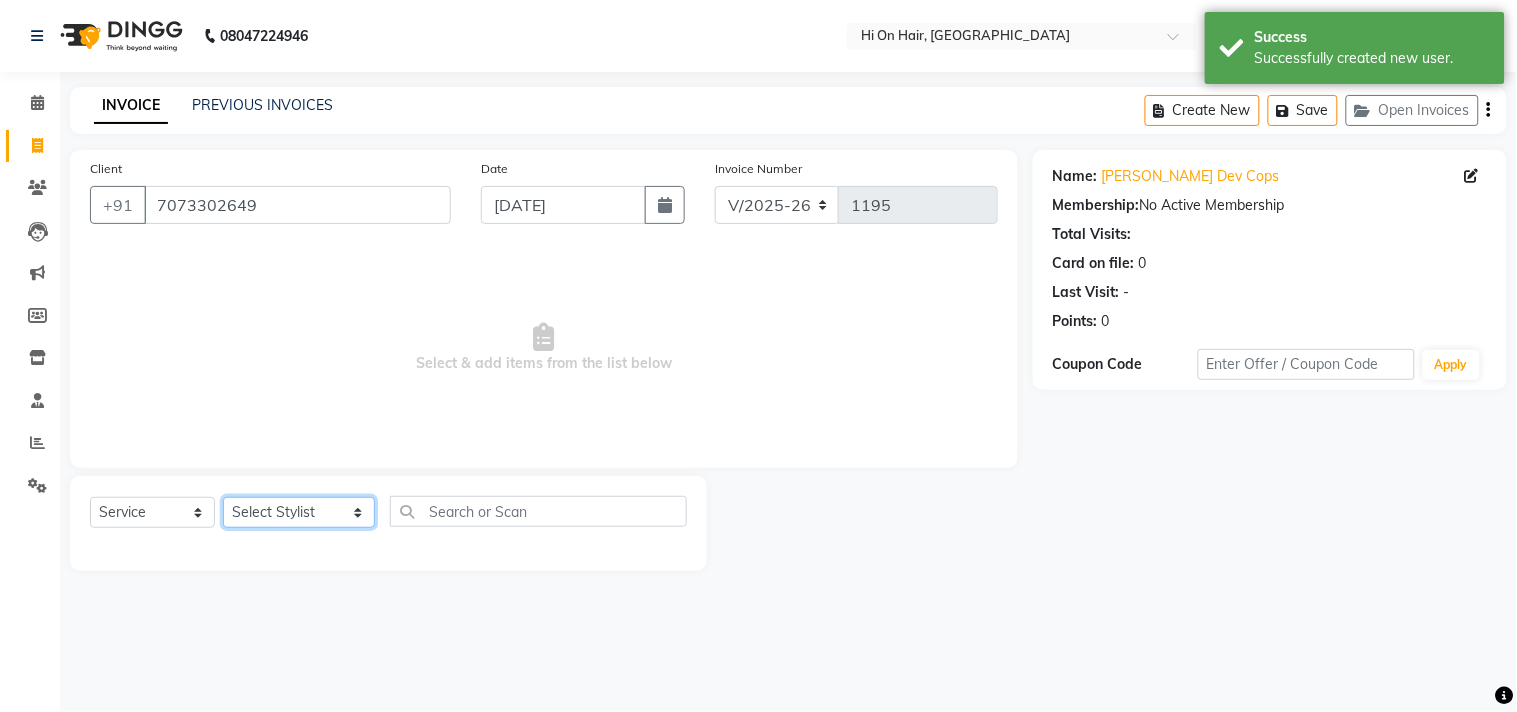 select on "43988" 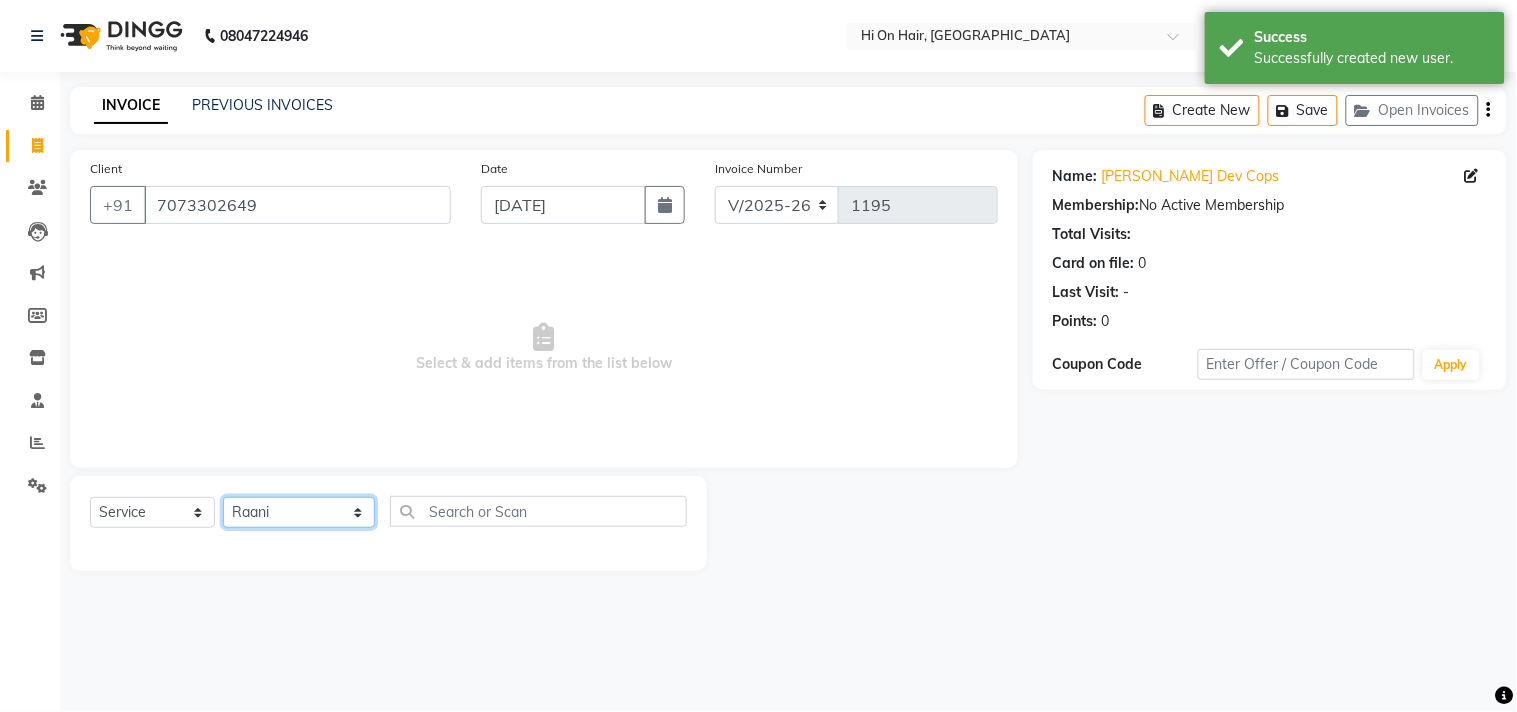 click on "Select Stylist [PERSON_NAME] [PERSON_NAME] Hi On Hair MAKYOPHI [PERSON_NAME] [PERSON_NAME] Raani [PERSON_NAME] [PERSON_NAME] [PERSON_NAME] [PERSON_NAME] SOSEM [PERSON_NAME]" 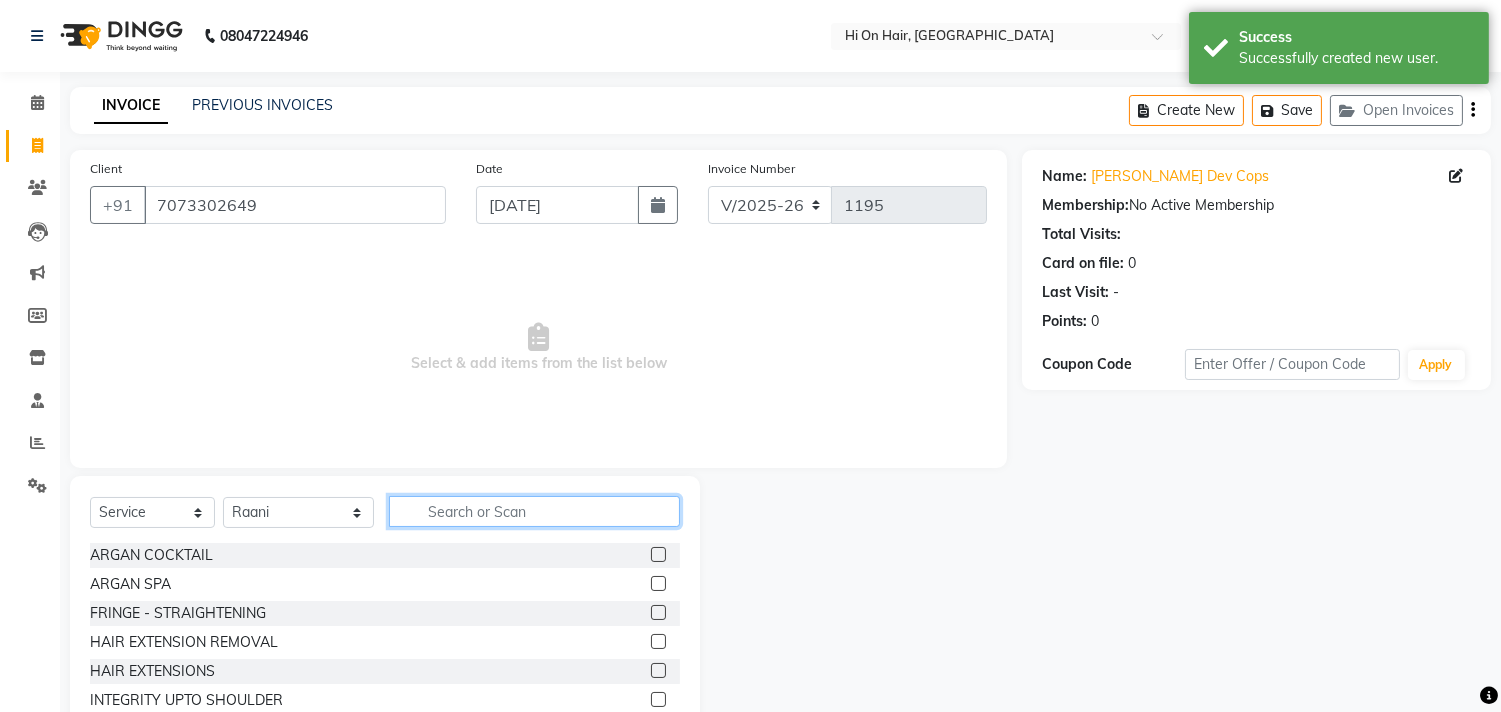 click 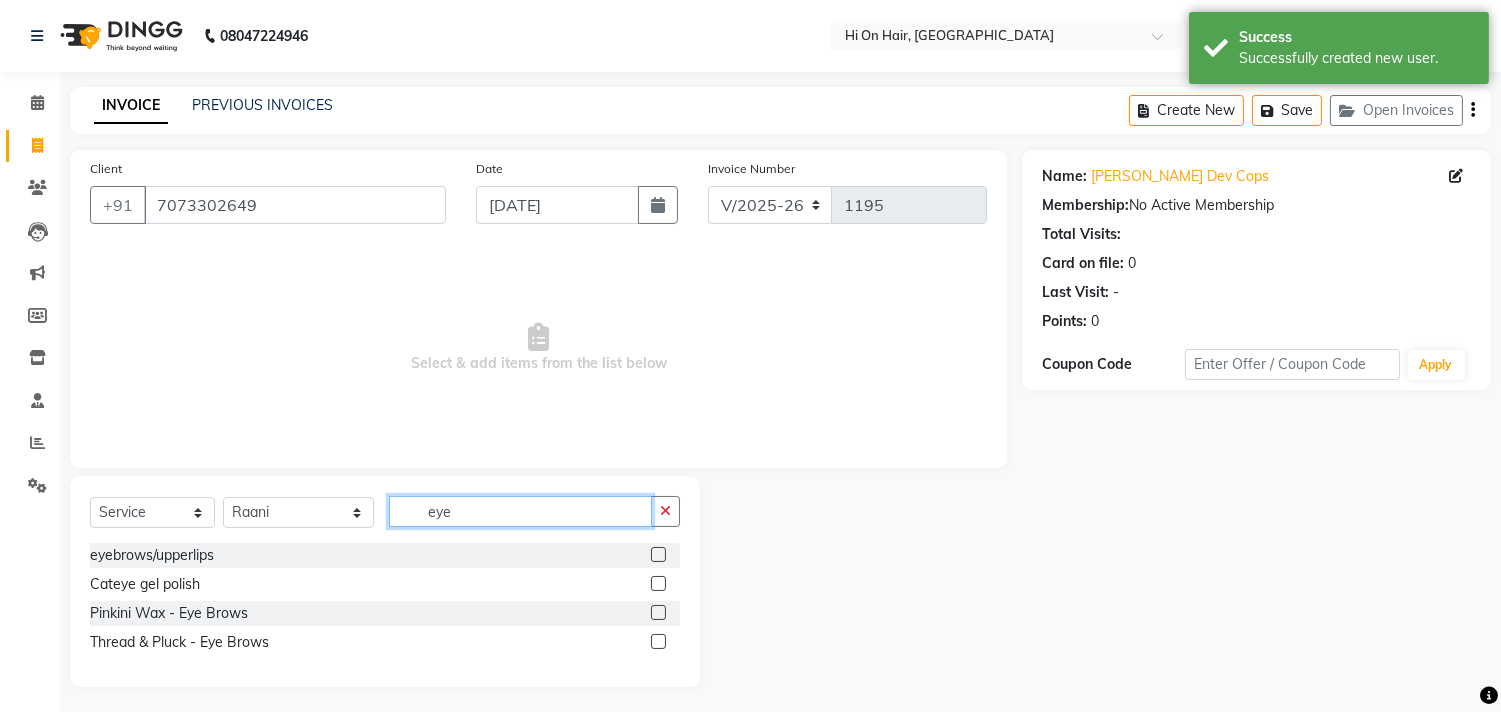 type on "eye" 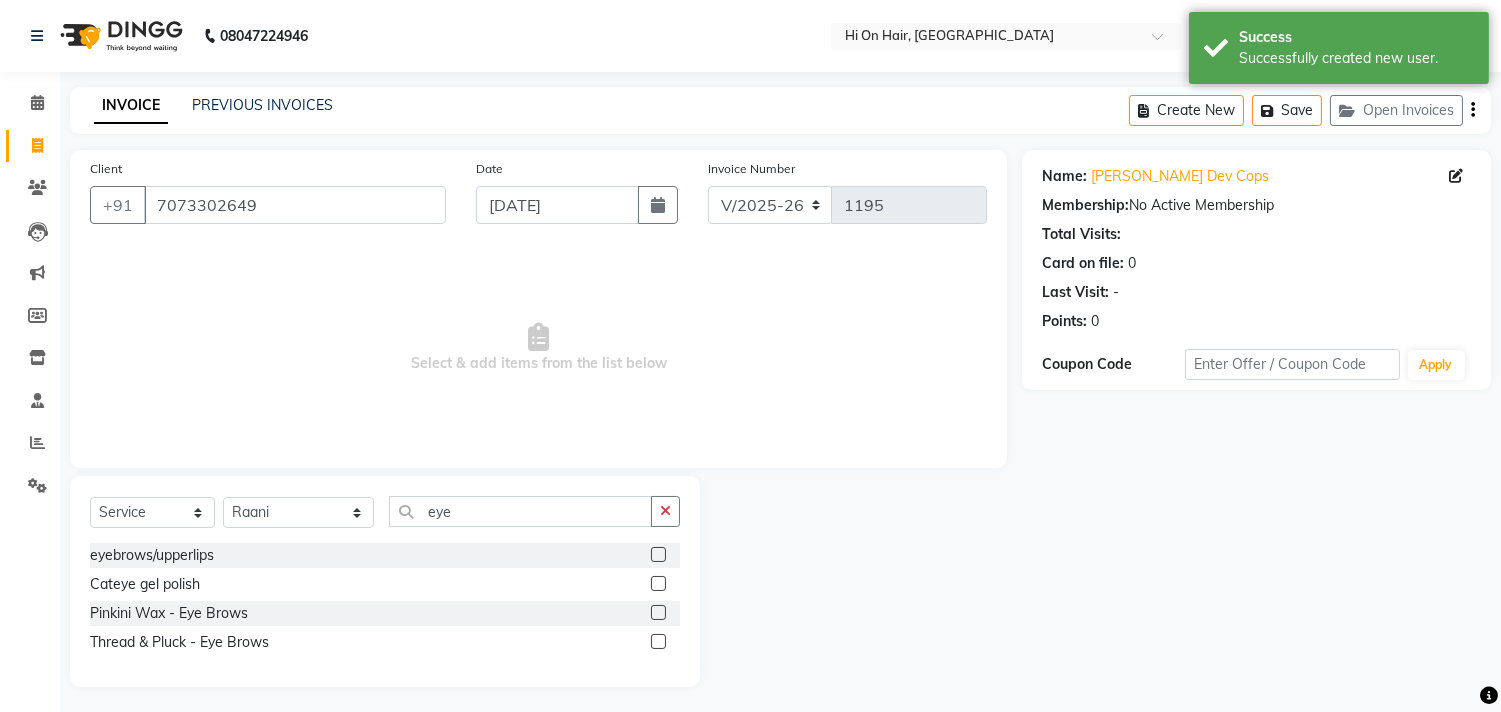 click 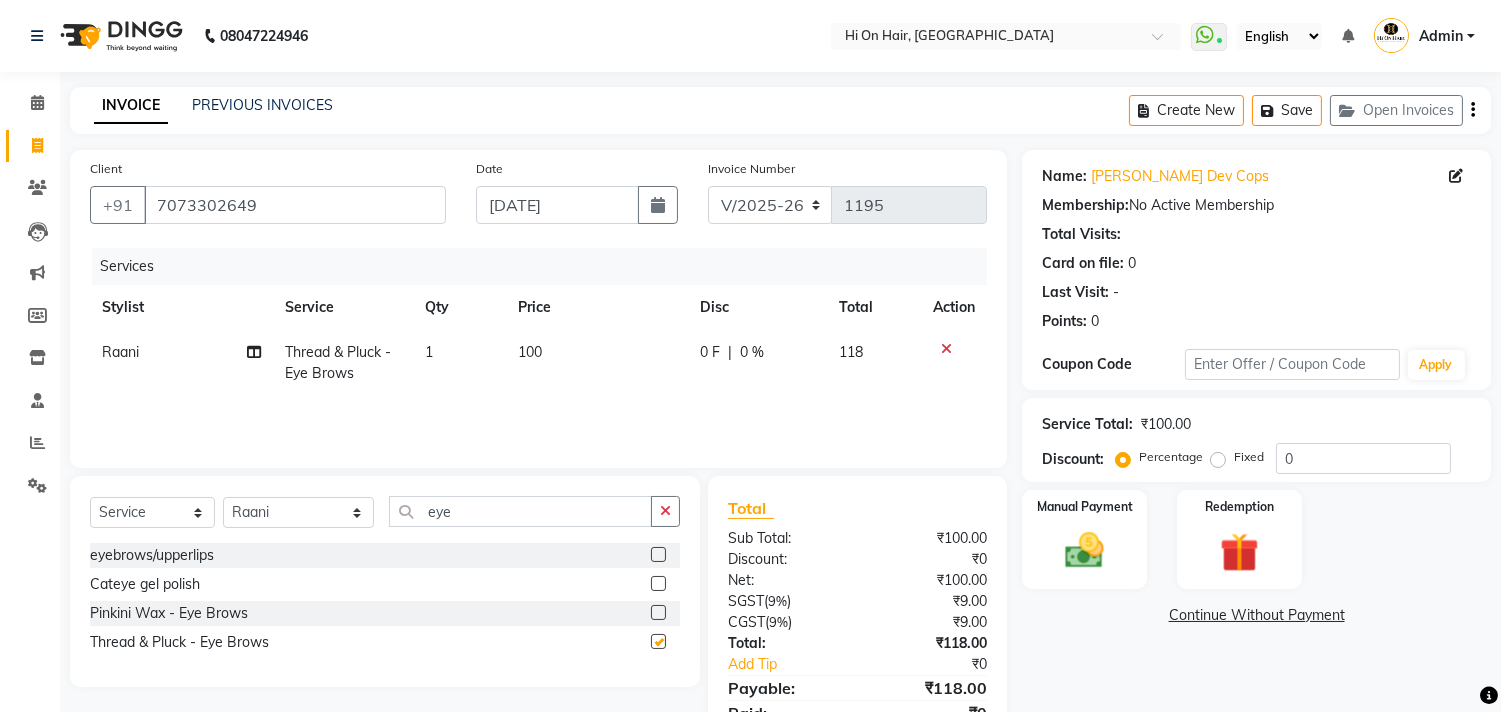 checkbox on "false" 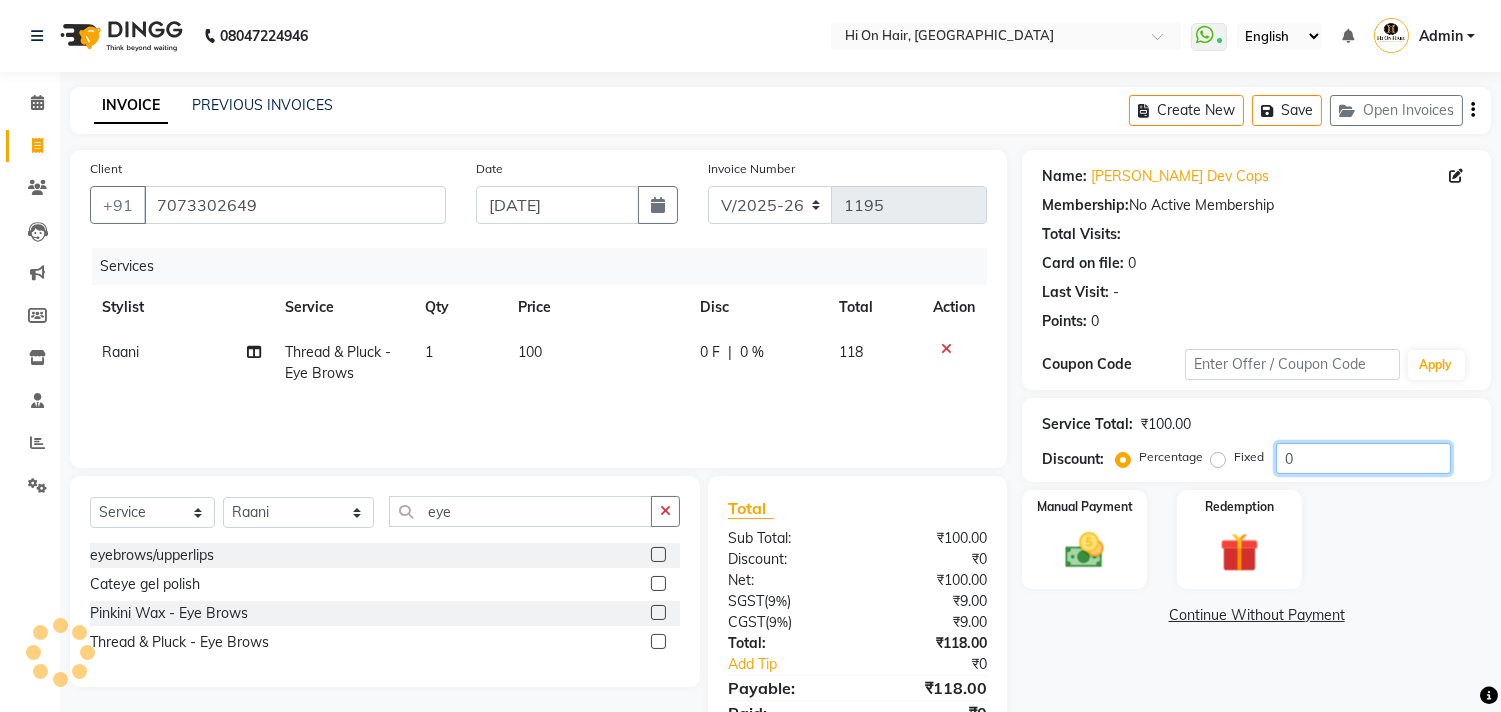 click on "0" 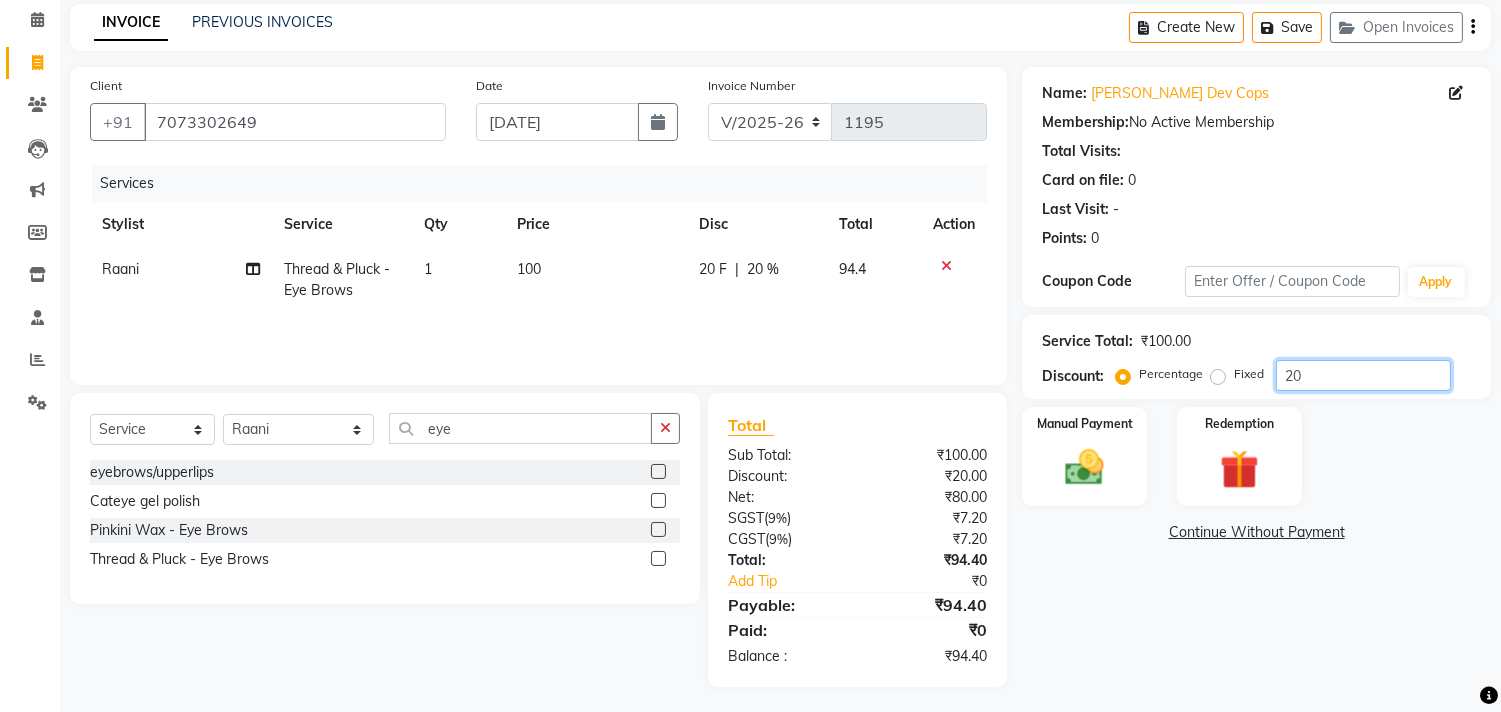 scroll, scrollTop: 87, scrollLeft: 0, axis: vertical 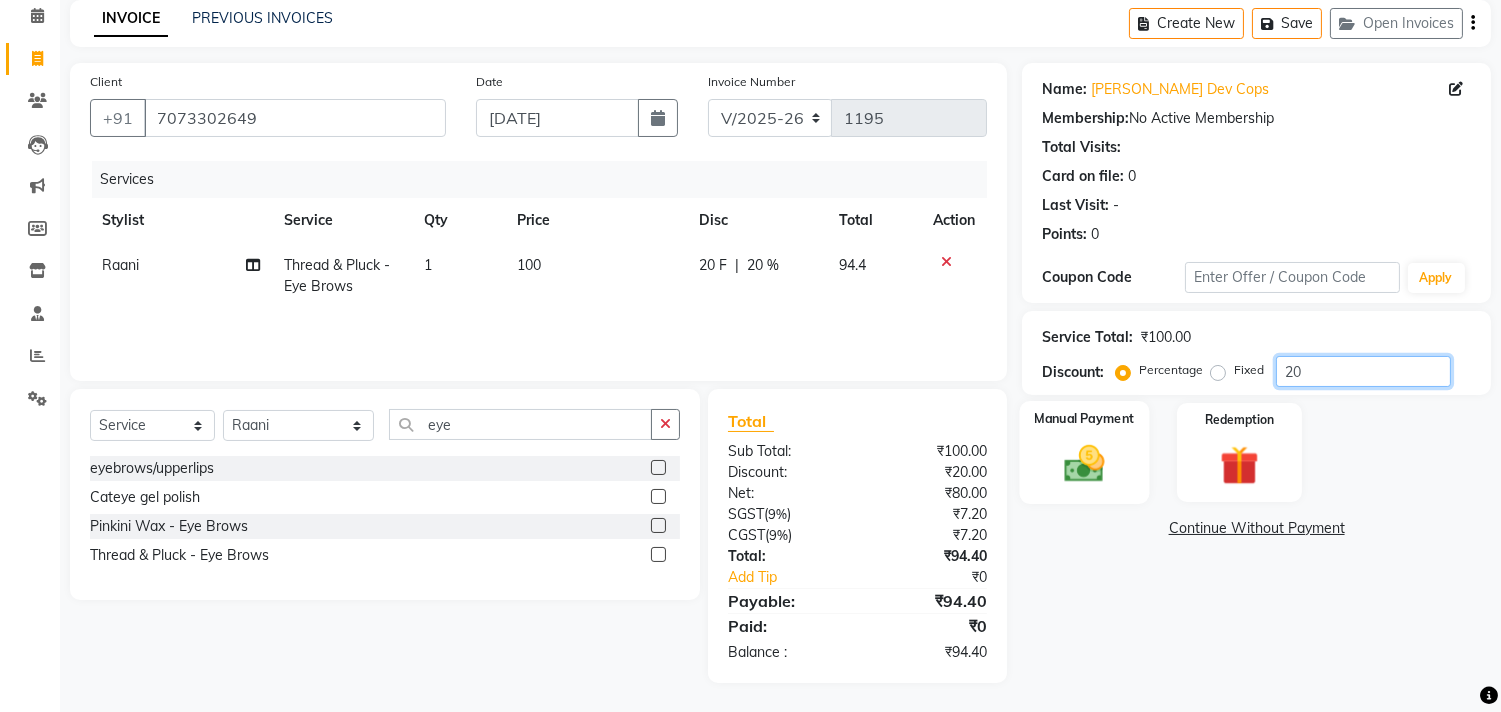 type on "20" 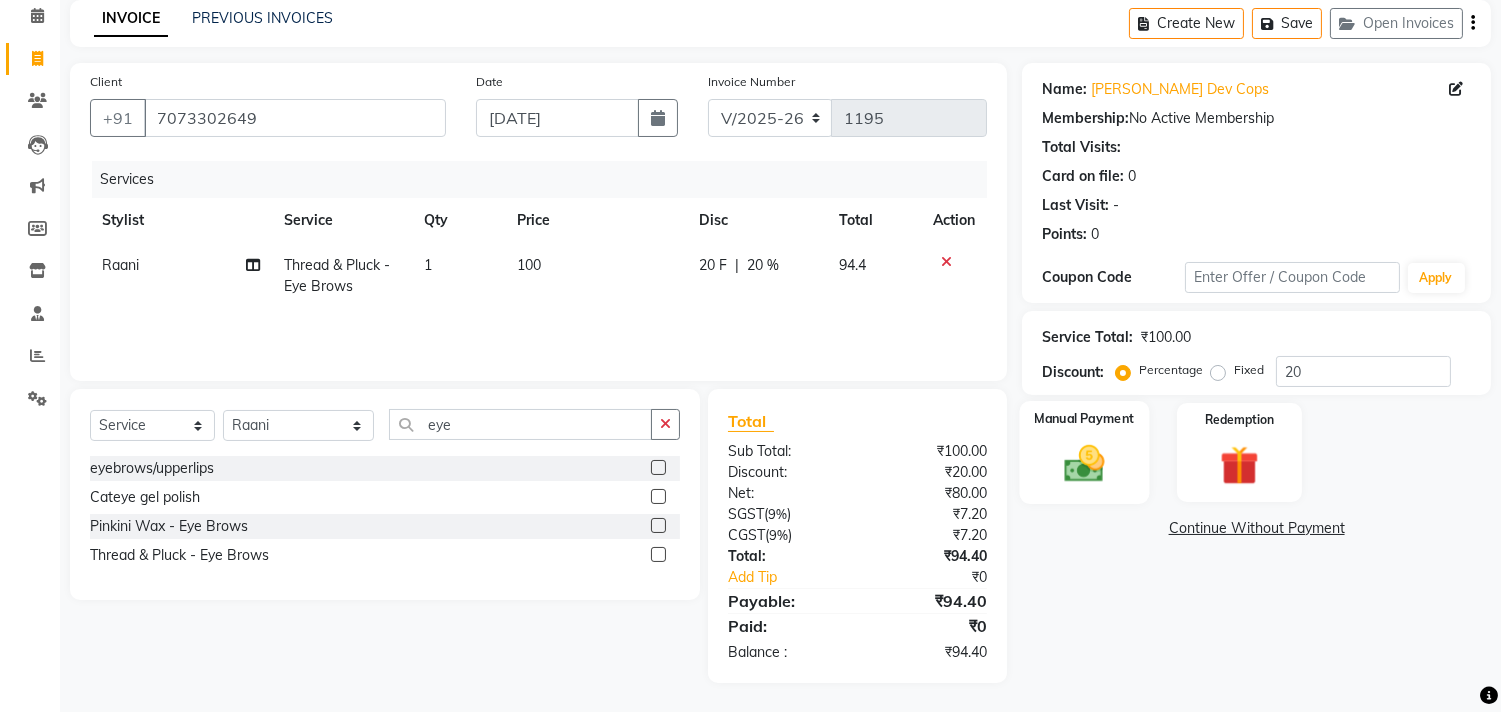 click 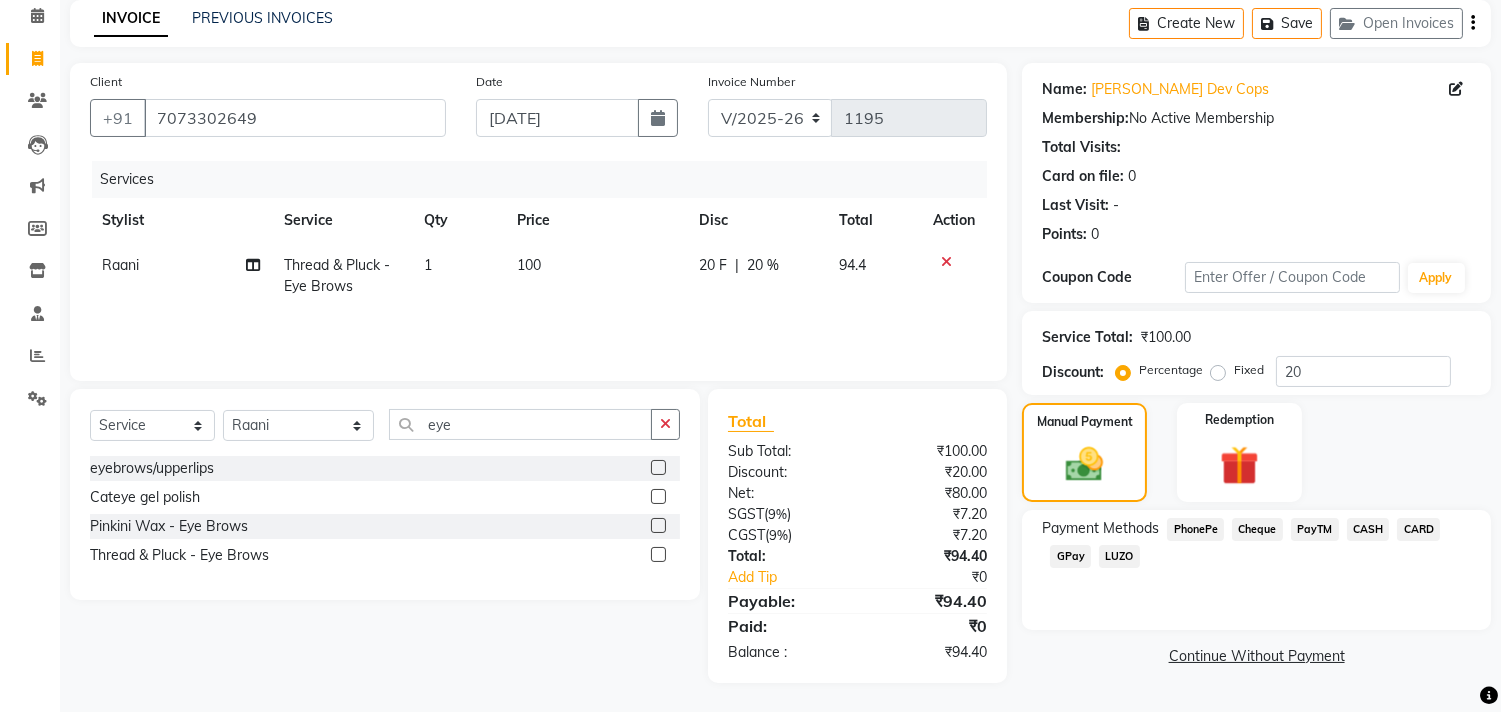 click on "GPay" 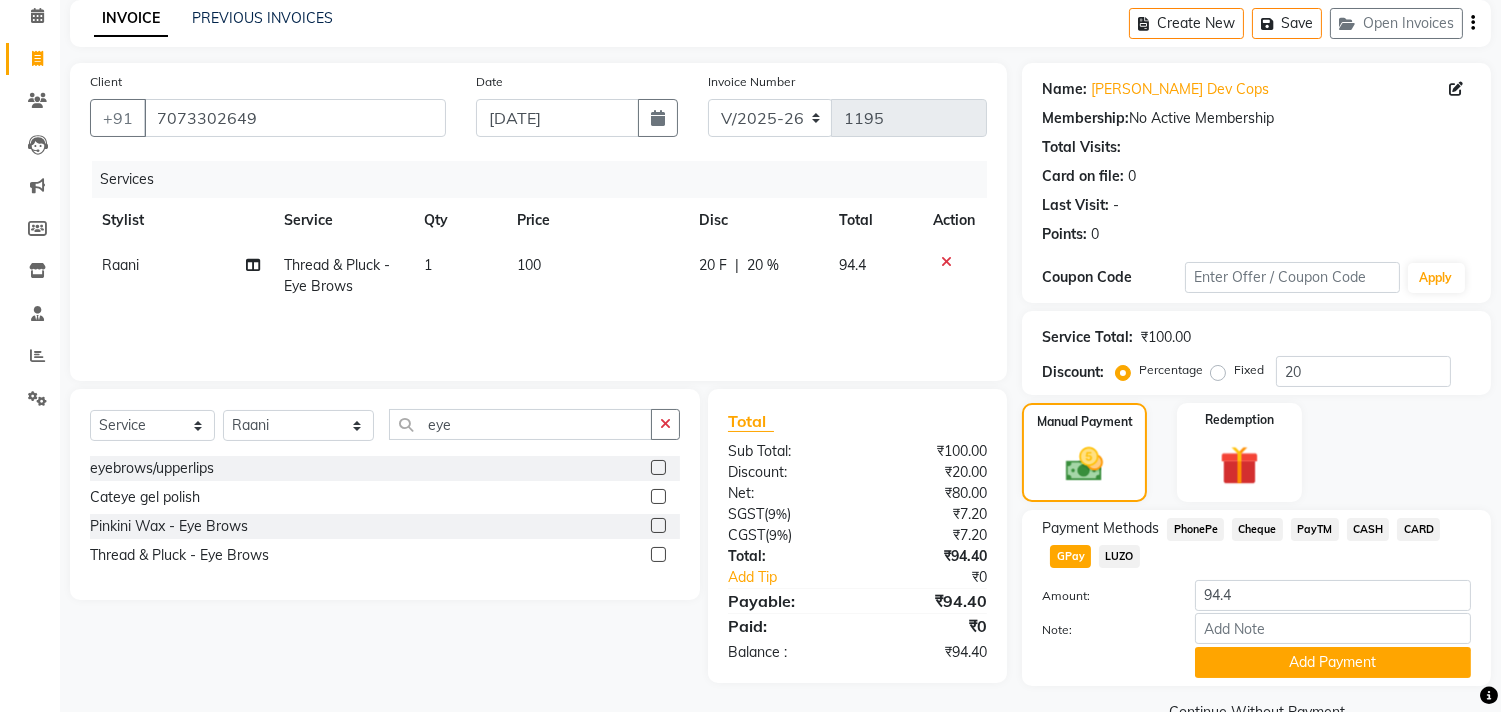 click on "CASH" 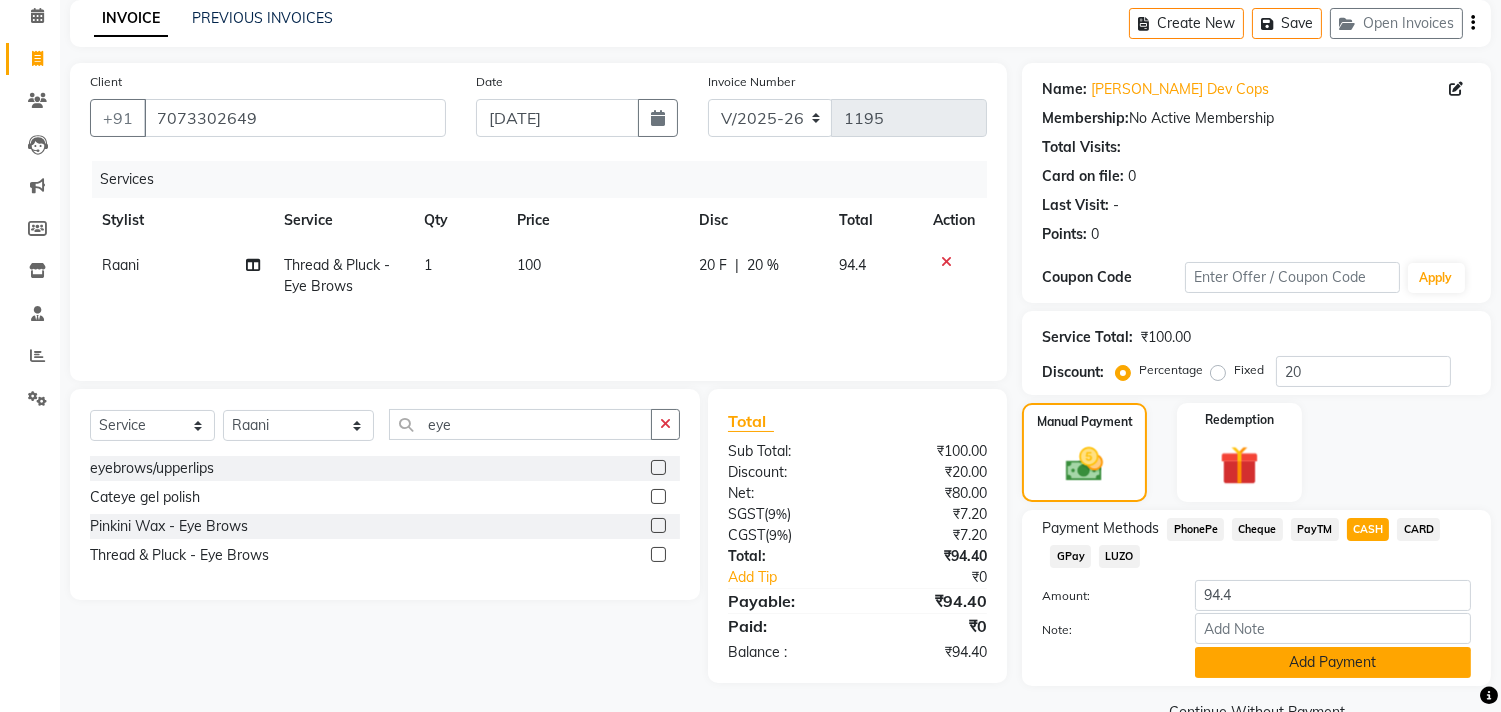 click on "Add Payment" 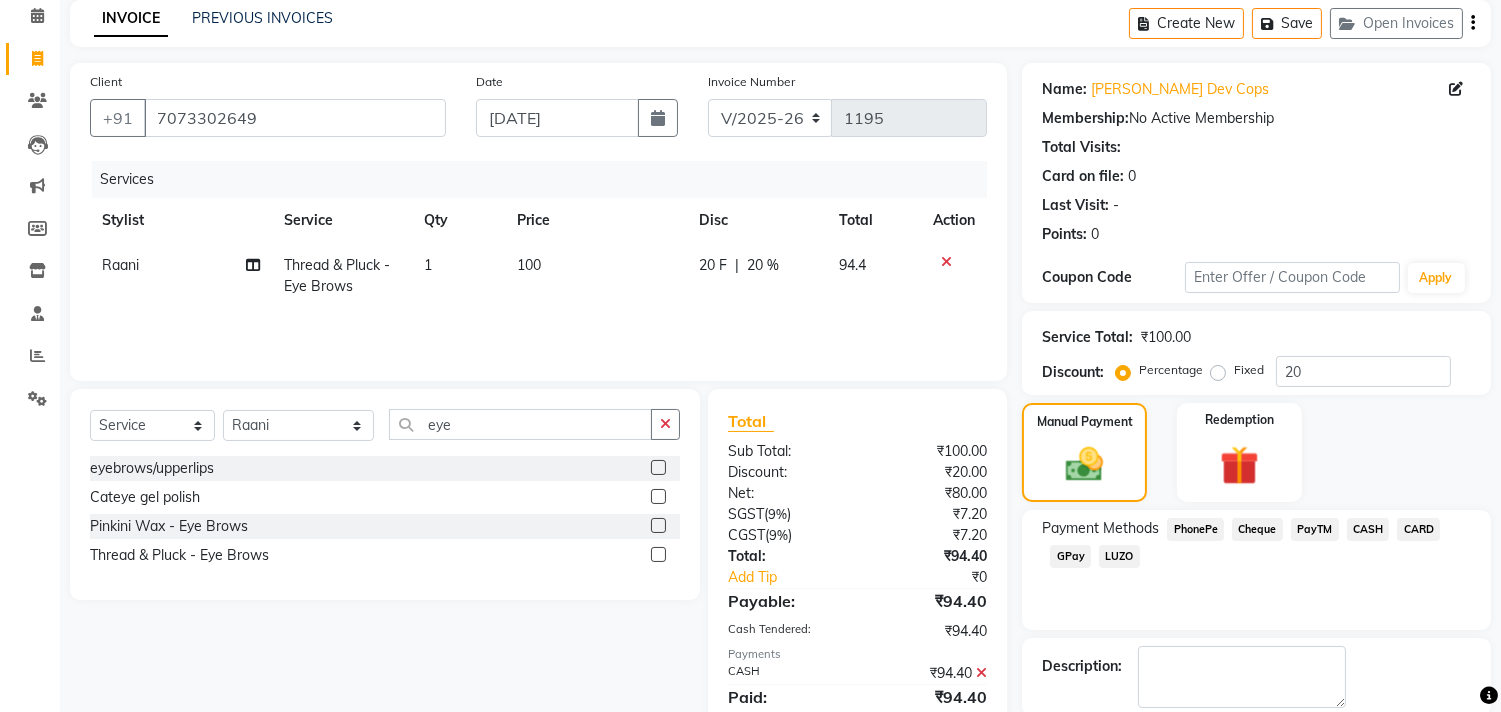 scroll, scrollTop: 187, scrollLeft: 0, axis: vertical 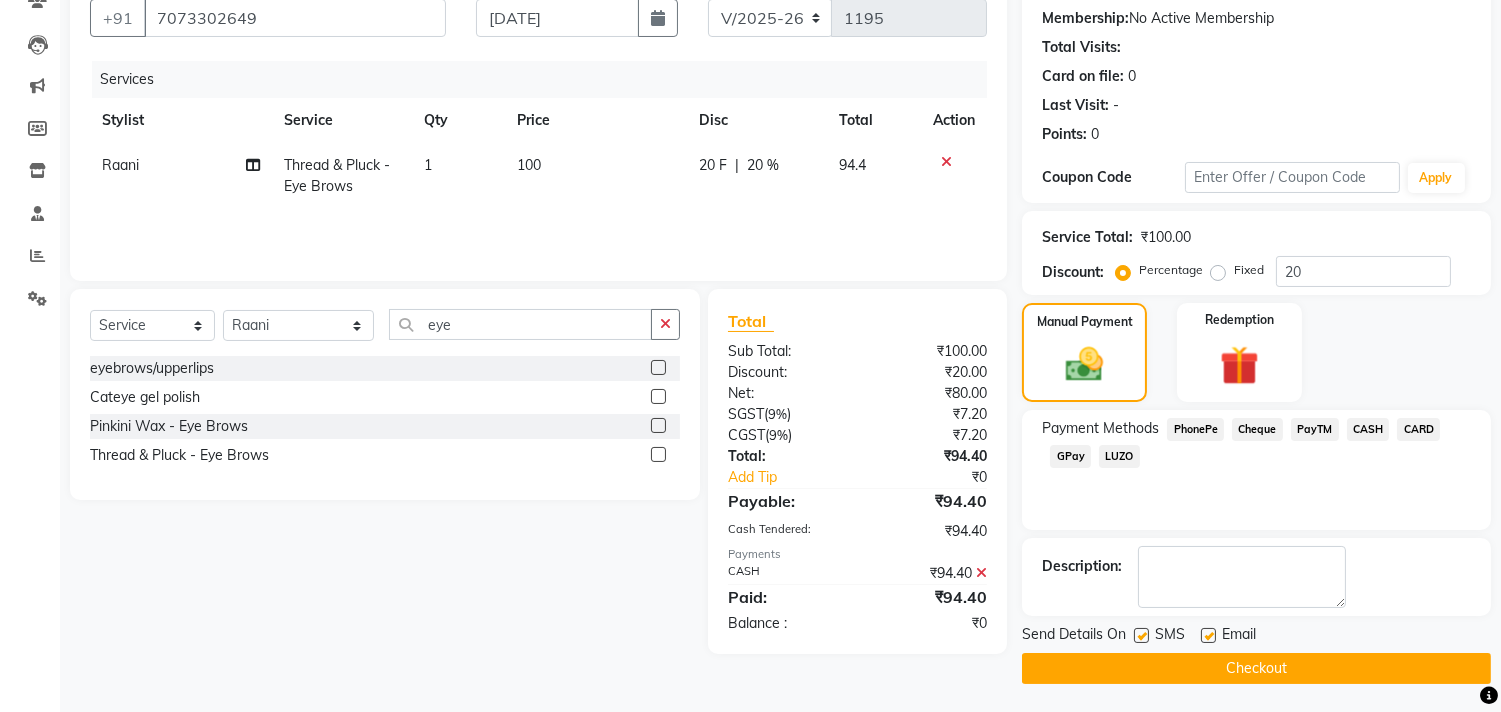 click 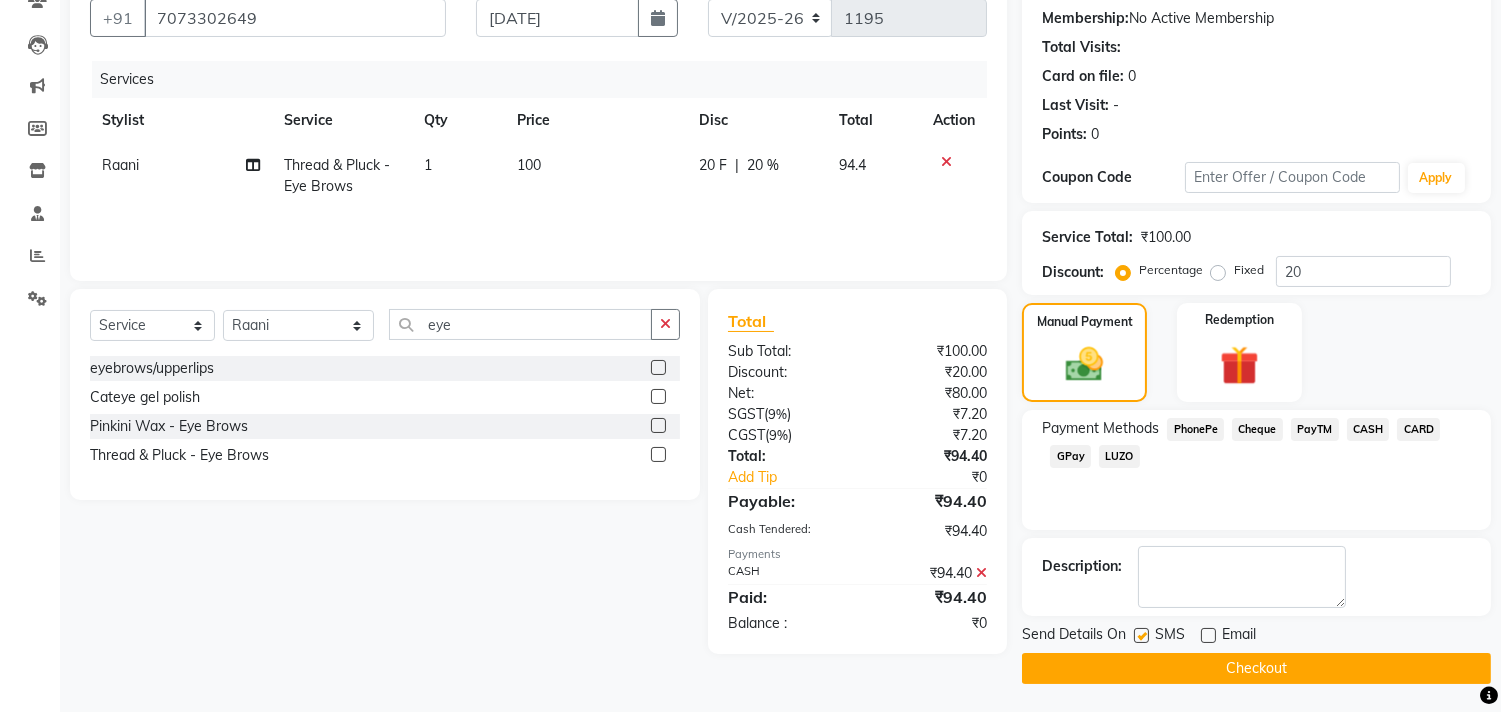 click on "Checkout" 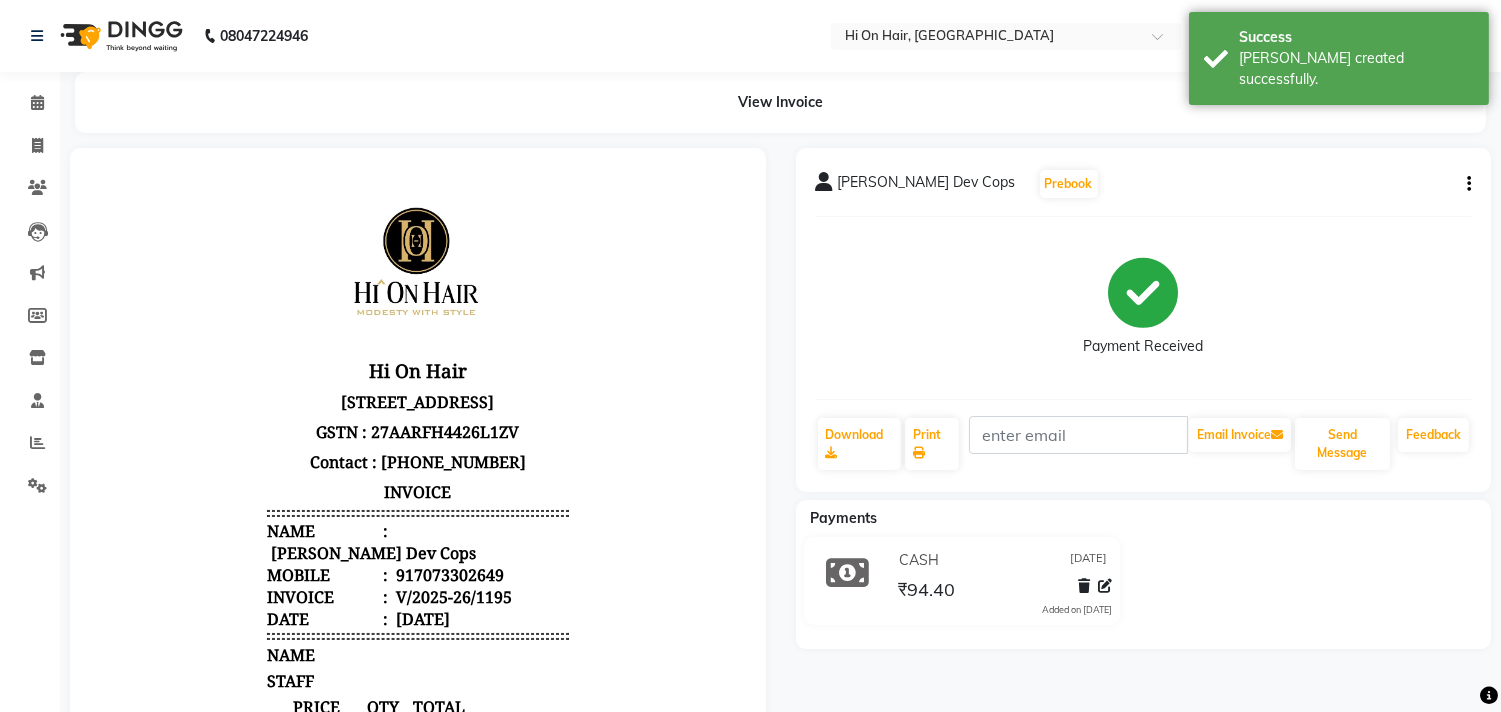 scroll, scrollTop: 0, scrollLeft: 0, axis: both 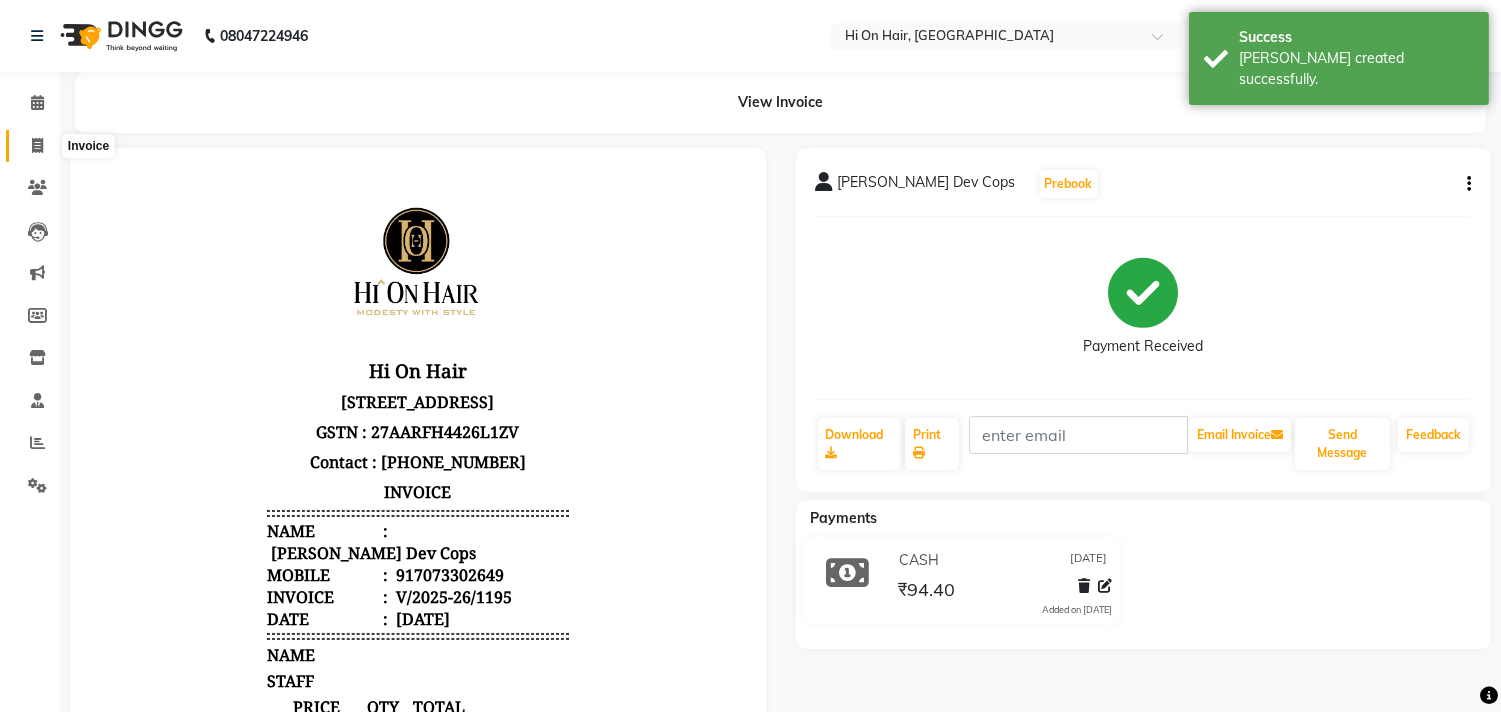 click 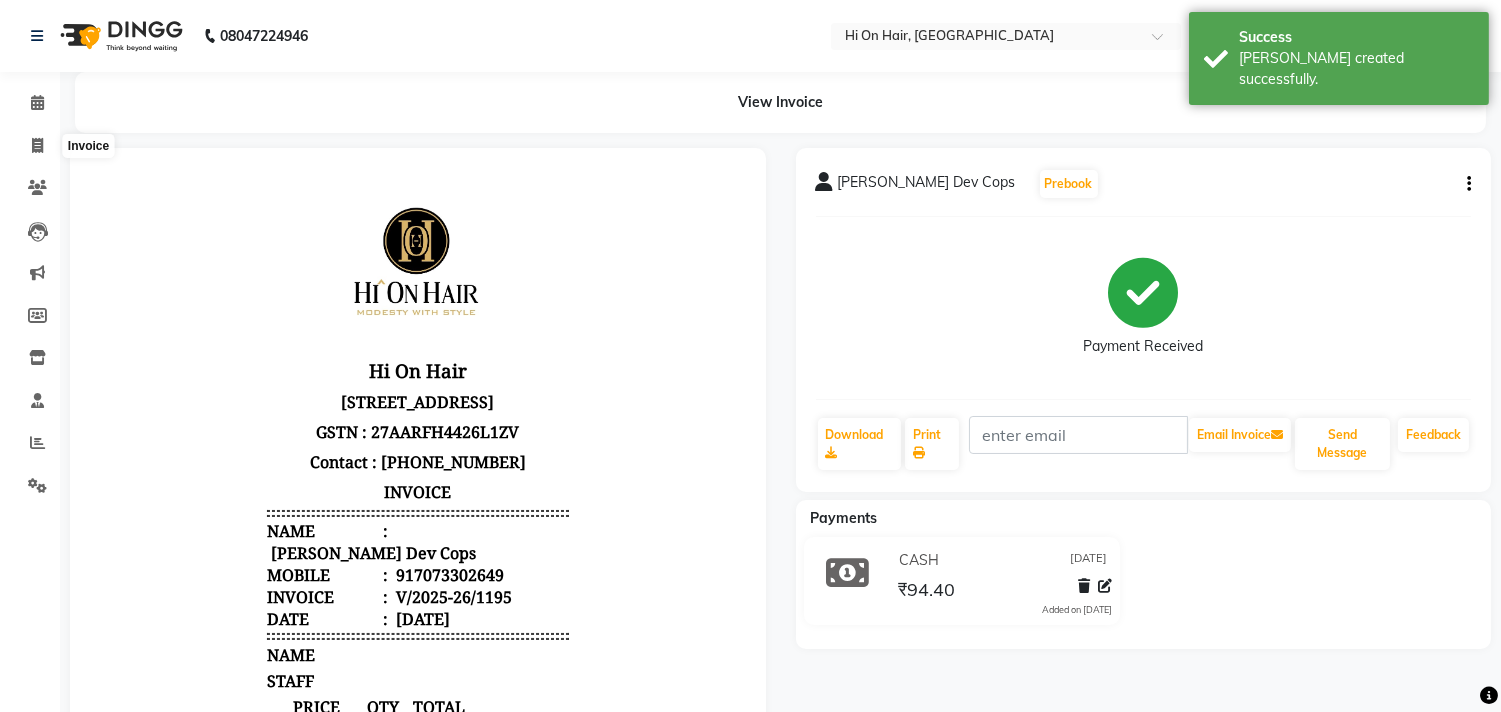 select on "service" 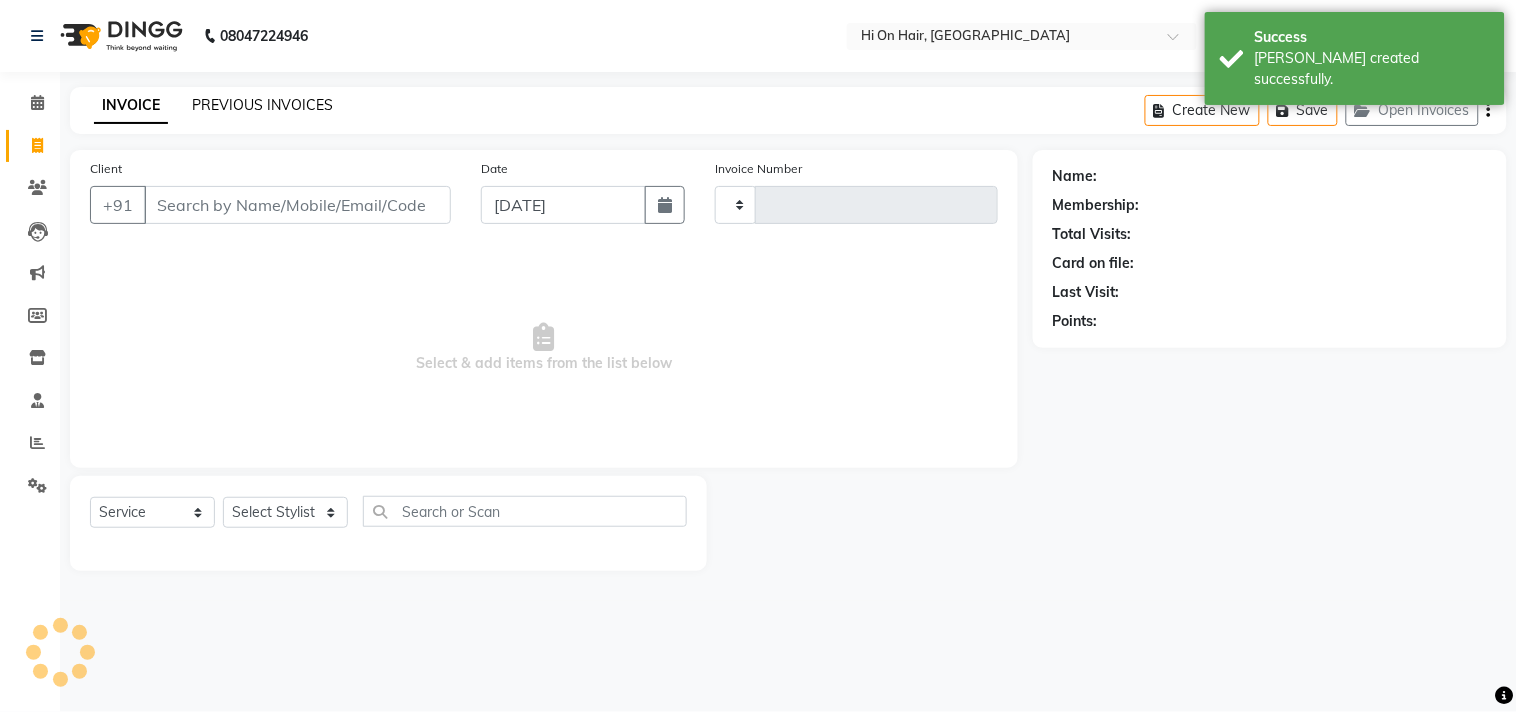 click on "PREVIOUS INVOICES" 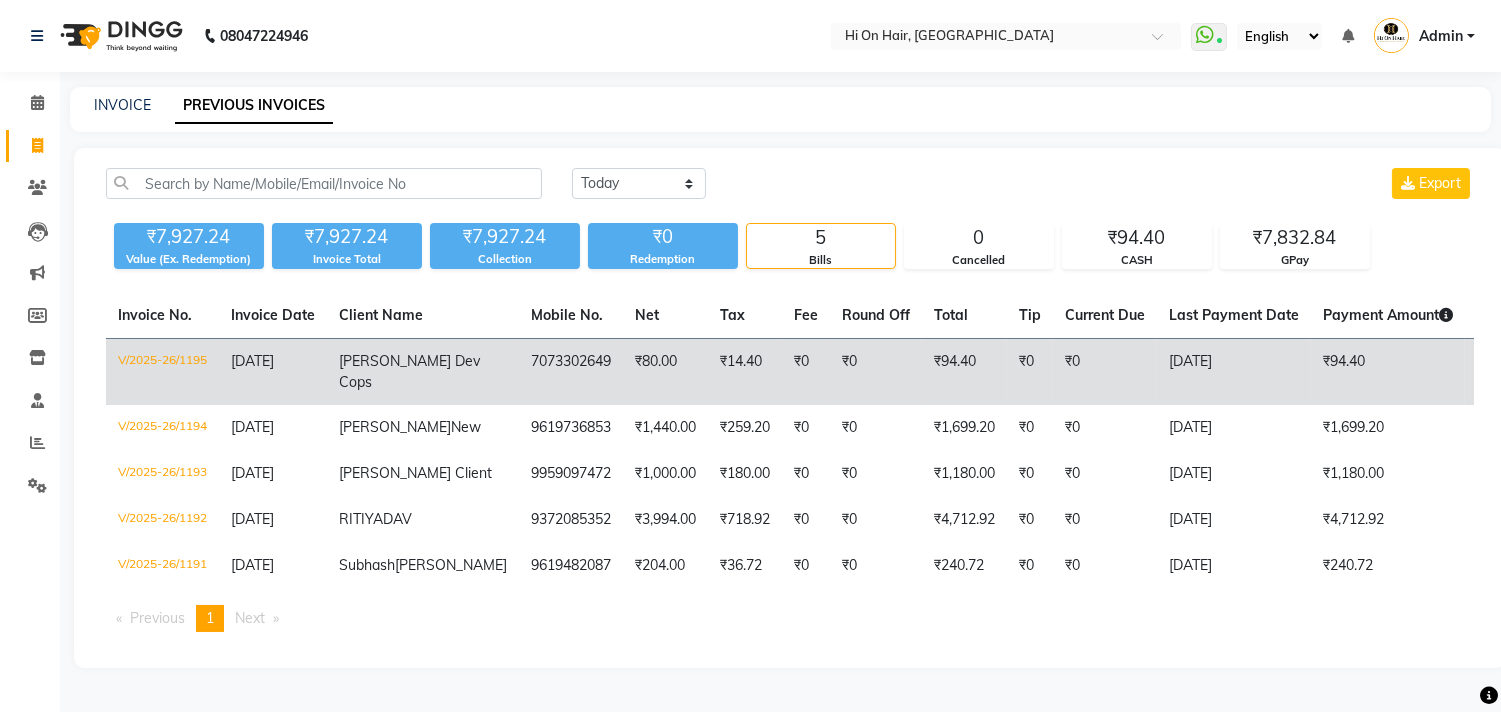 click on "[DATE]" 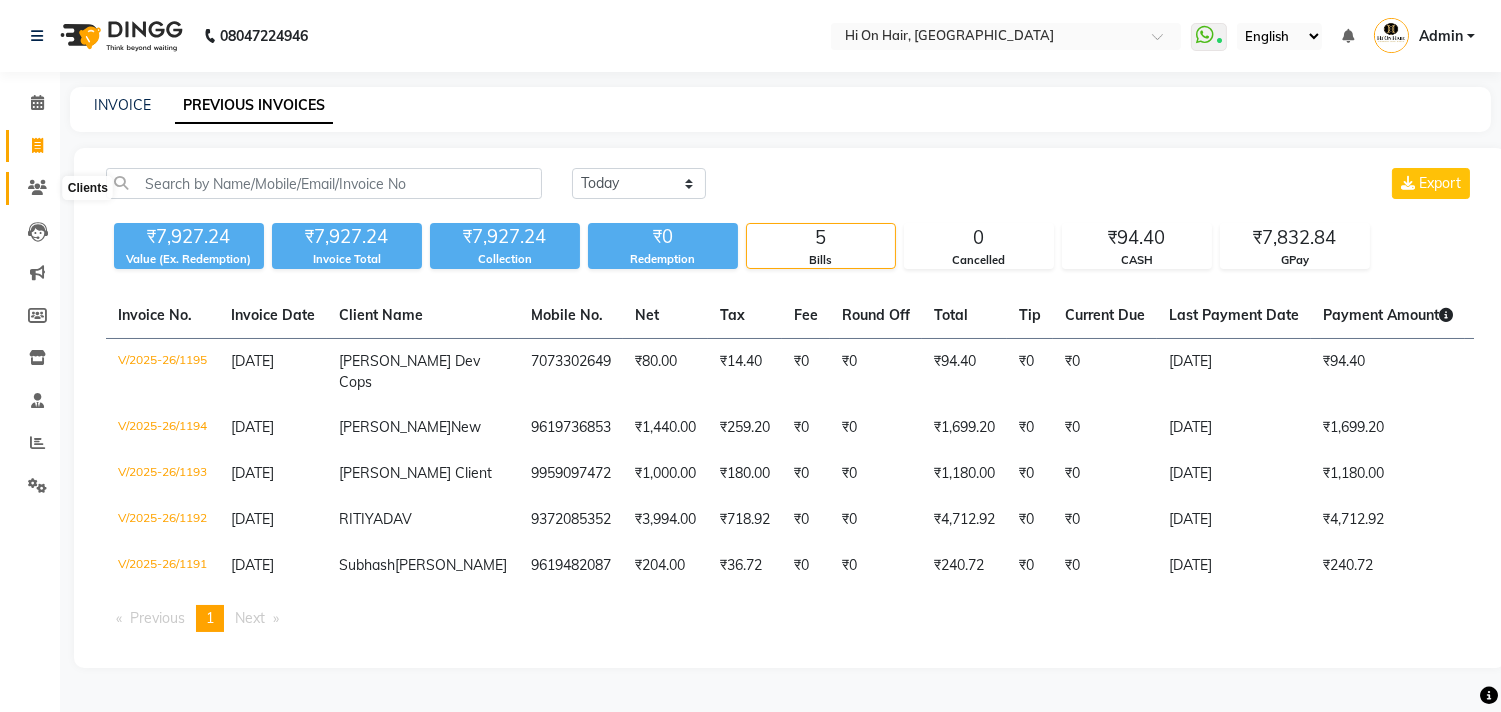 click 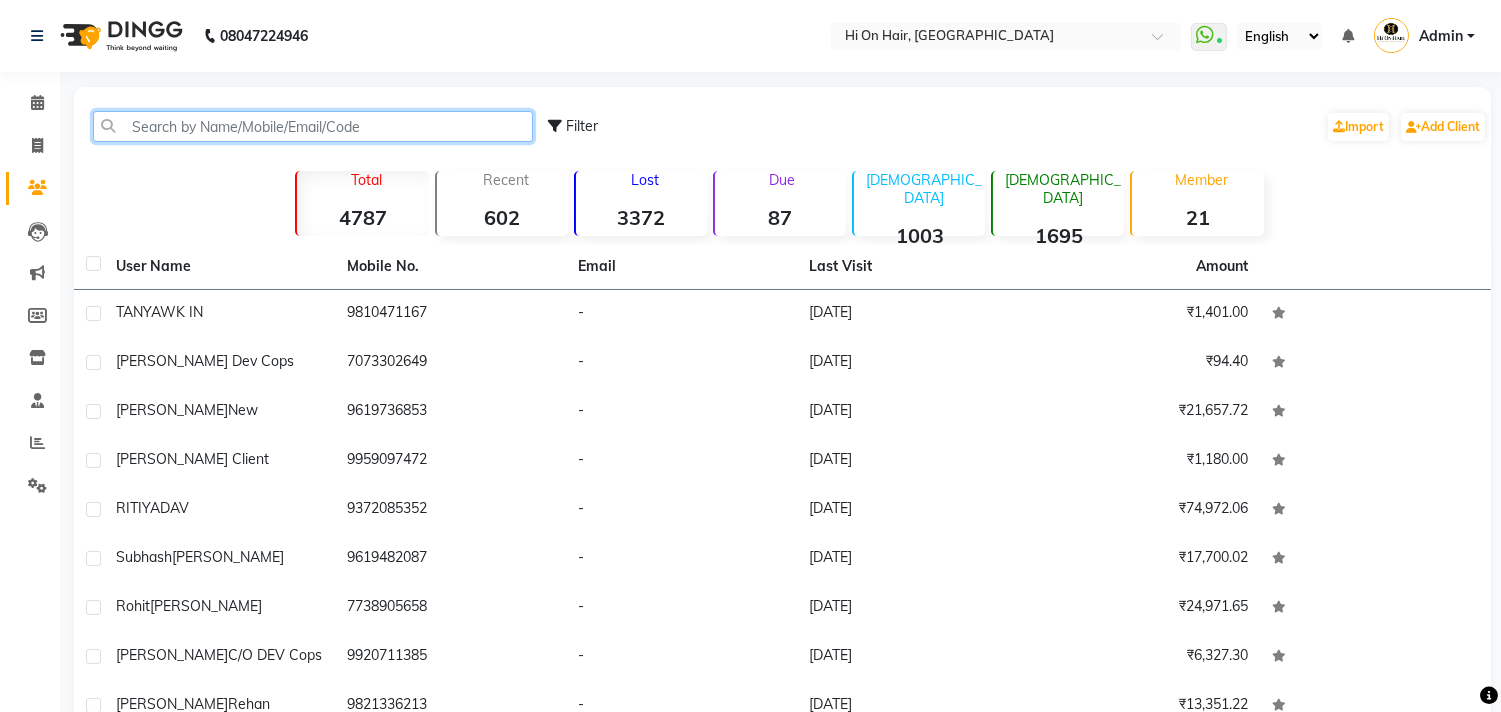 click 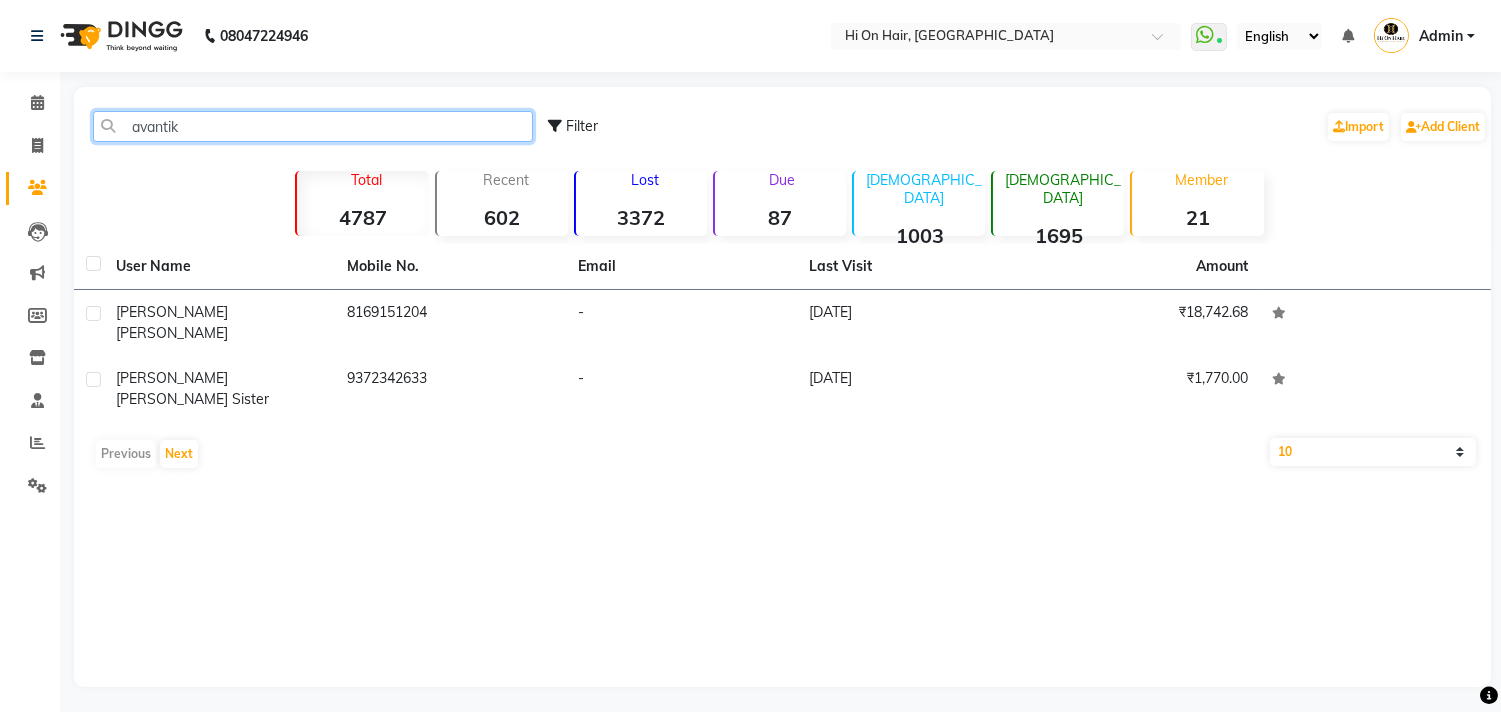 type on "avantik" 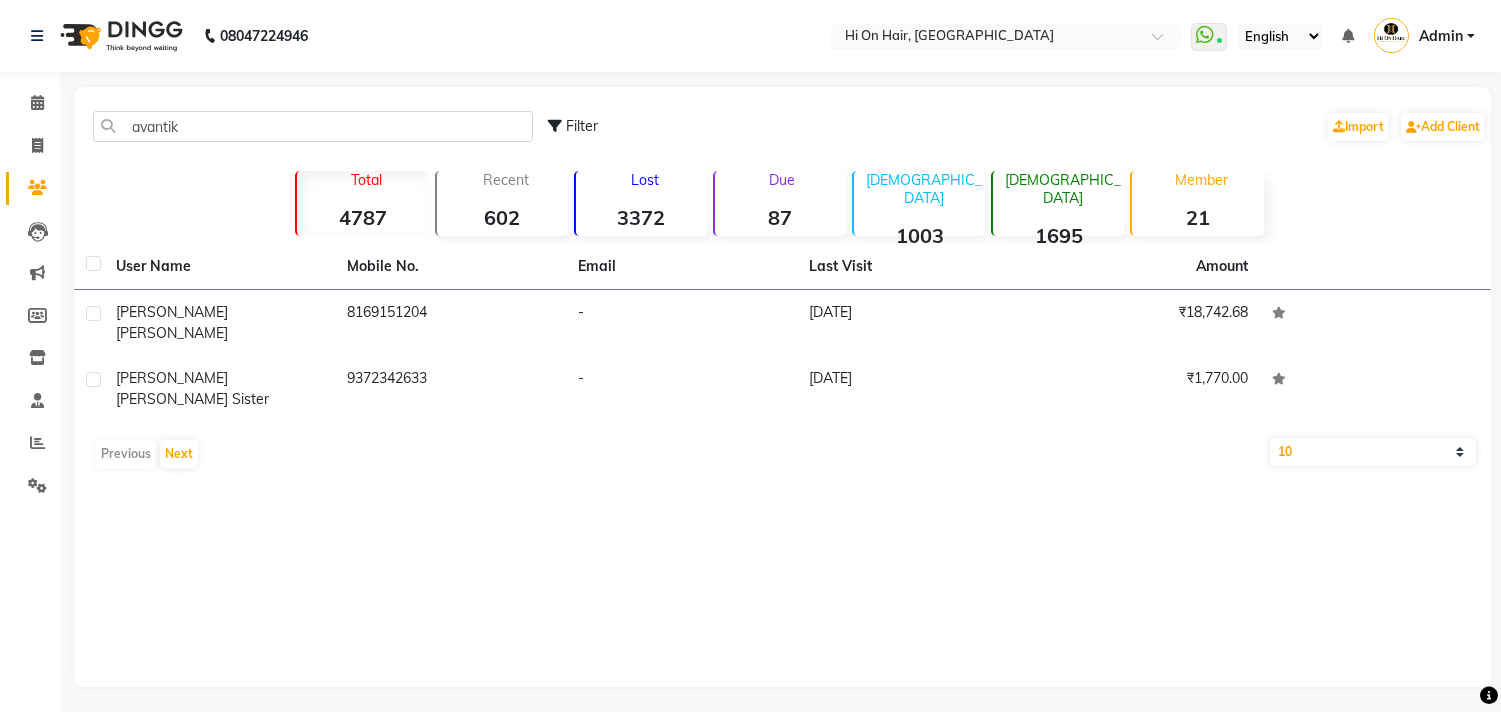 click on "8169151204" 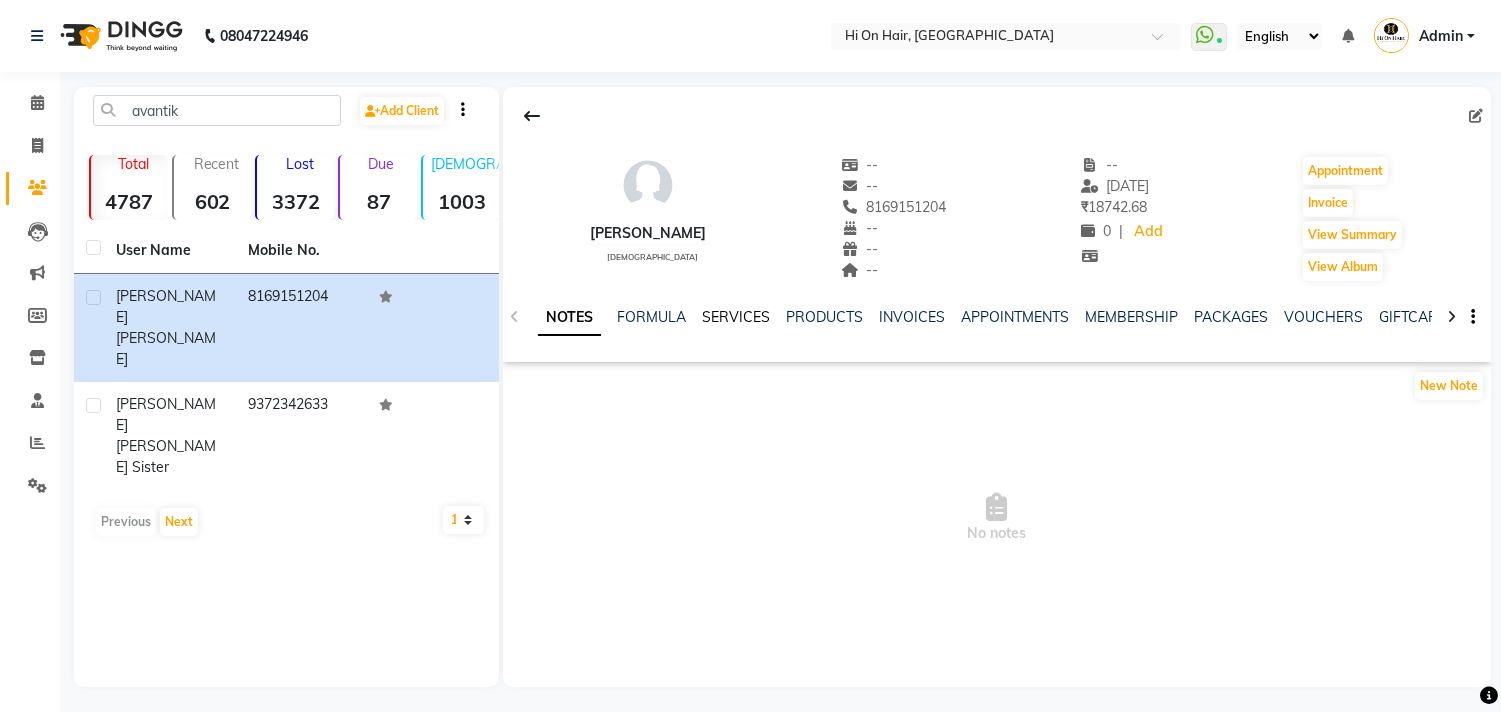 click on "SERVICES" 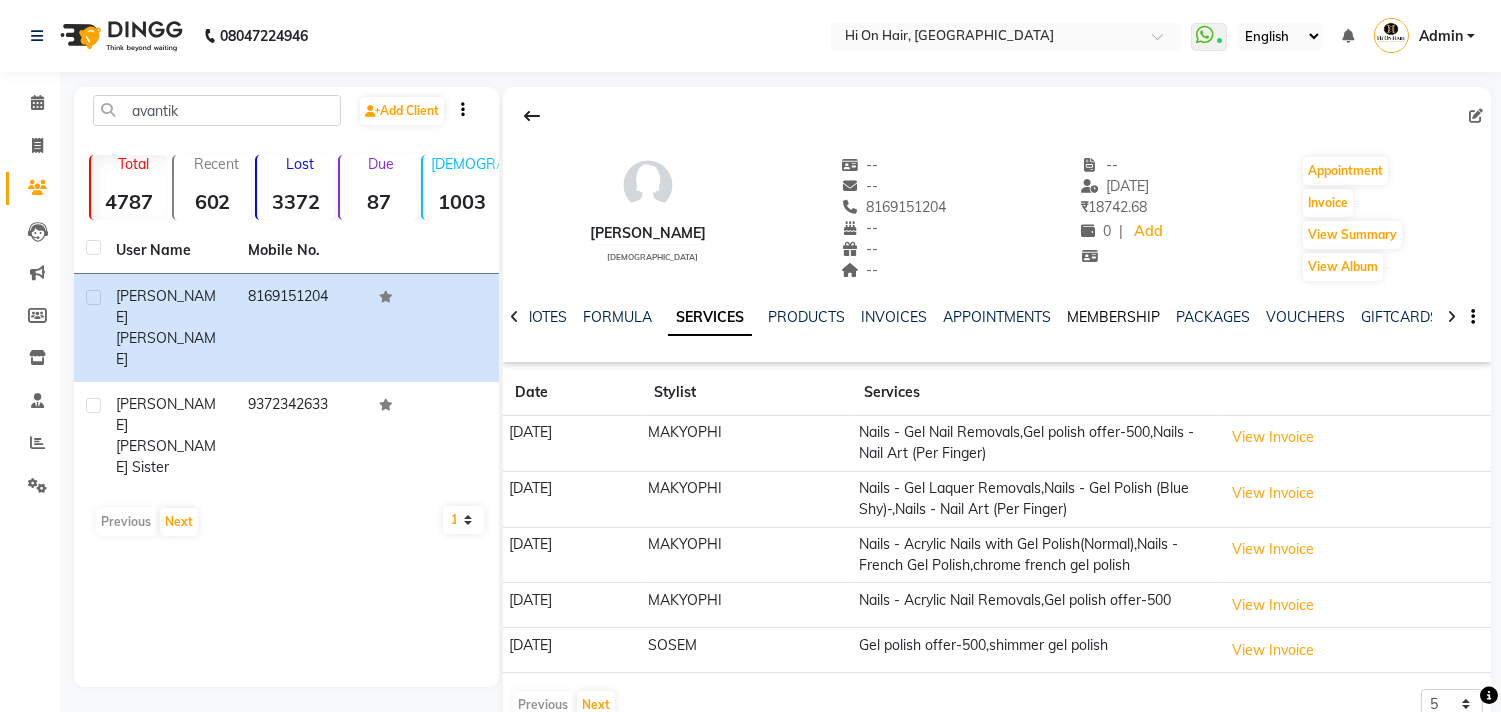 click on "MEMBERSHIP" 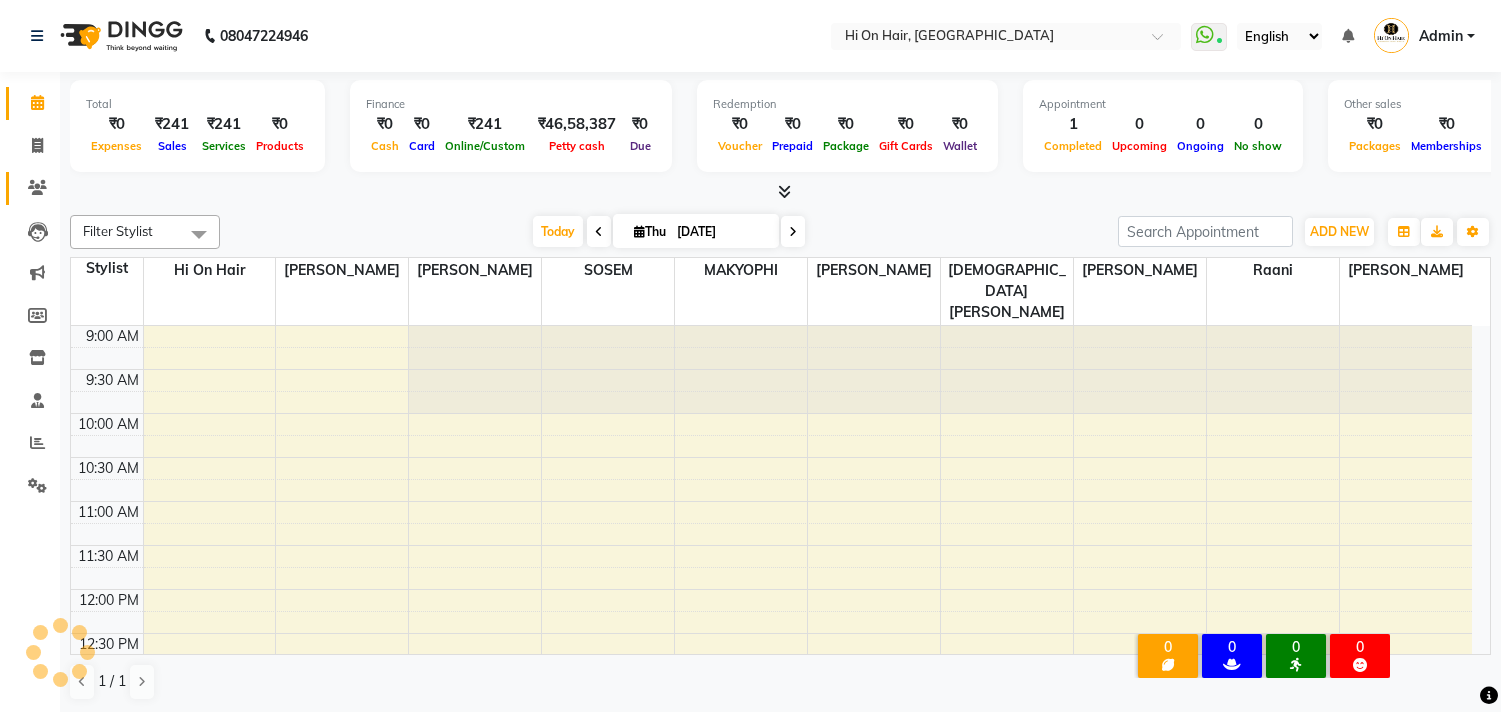 scroll, scrollTop: 0, scrollLeft: 0, axis: both 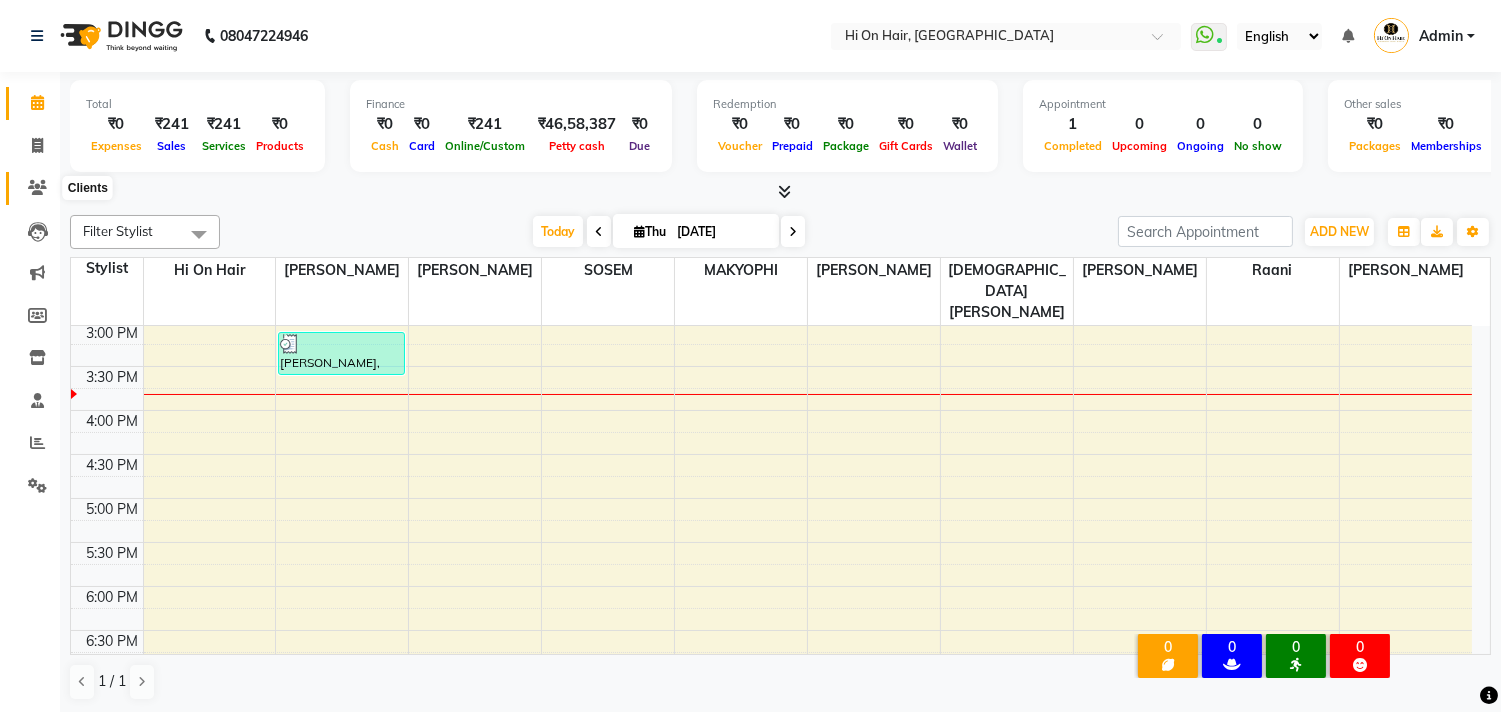 click 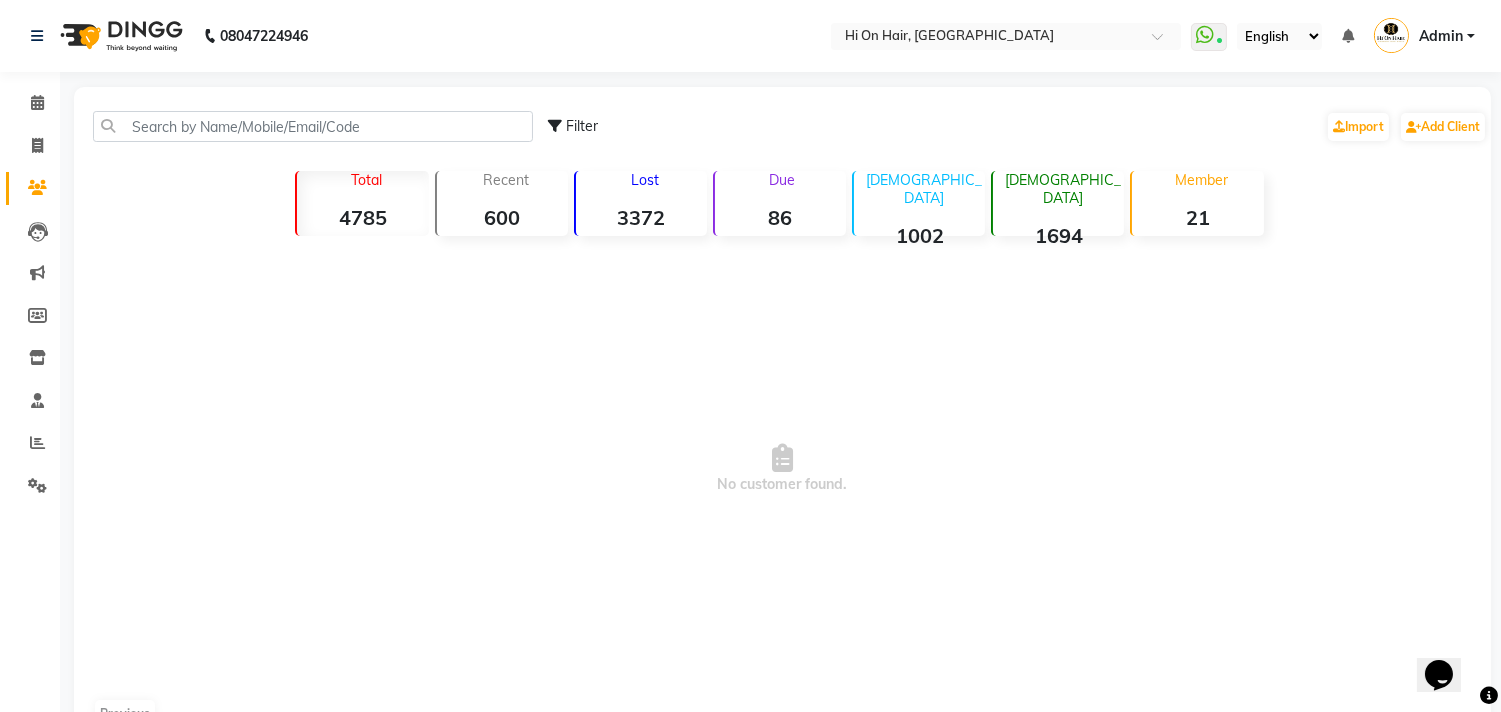 scroll, scrollTop: 0, scrollLeft: 0, axis: both 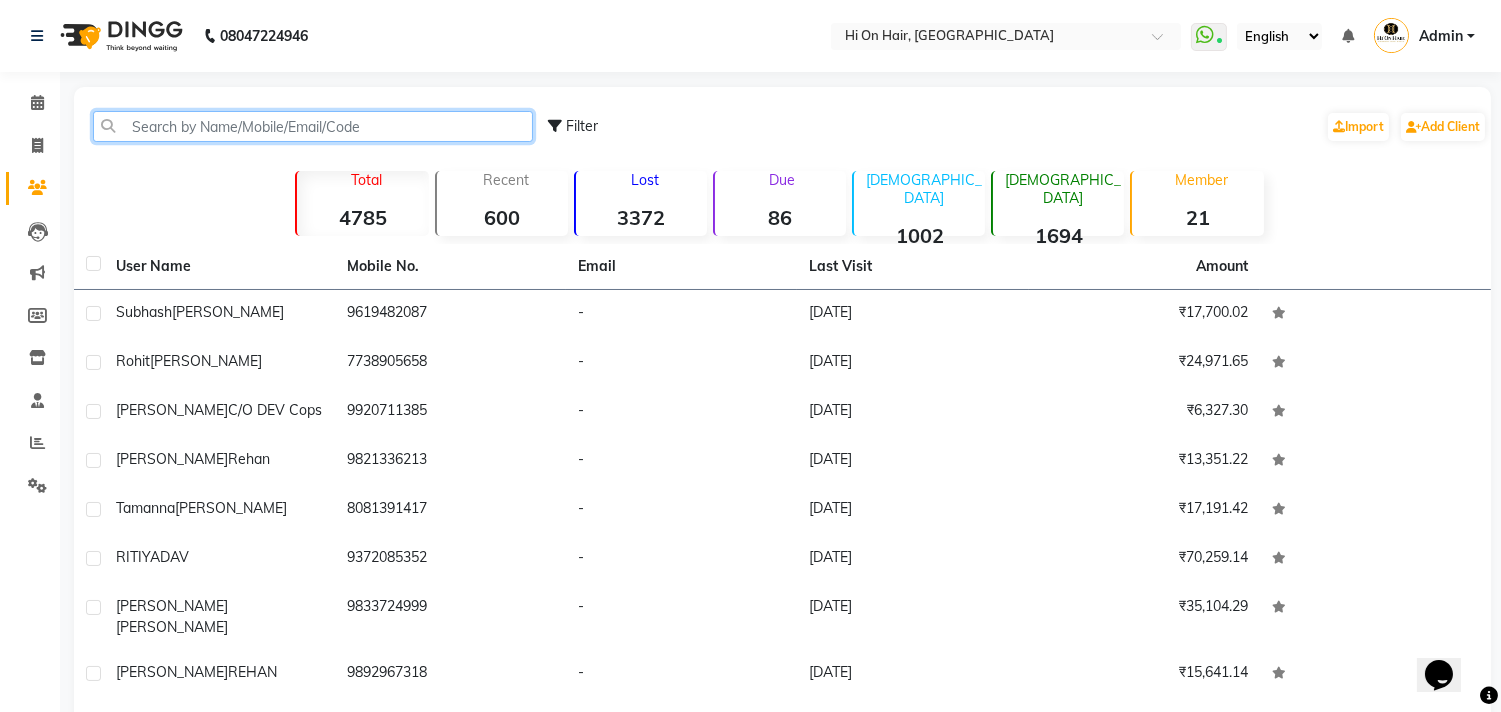click 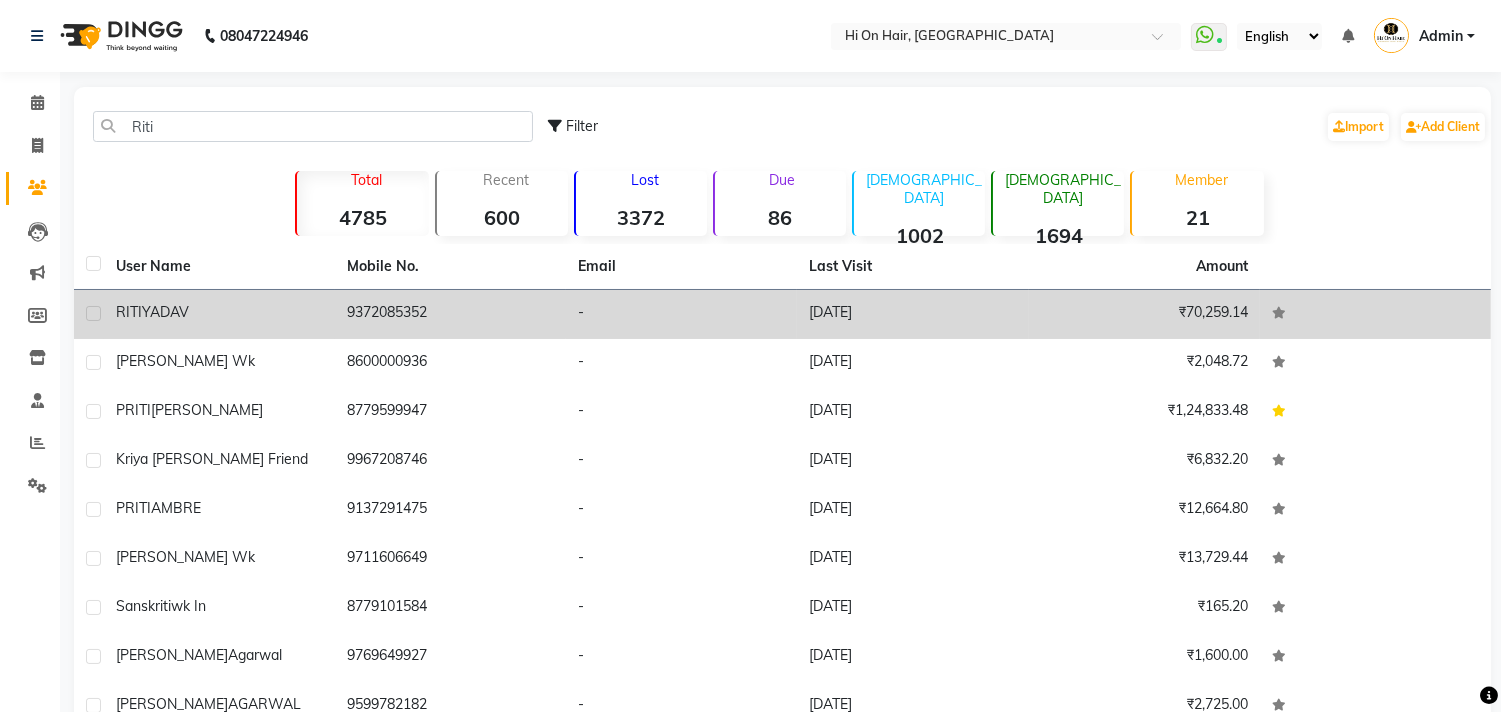 click on "9372085352" 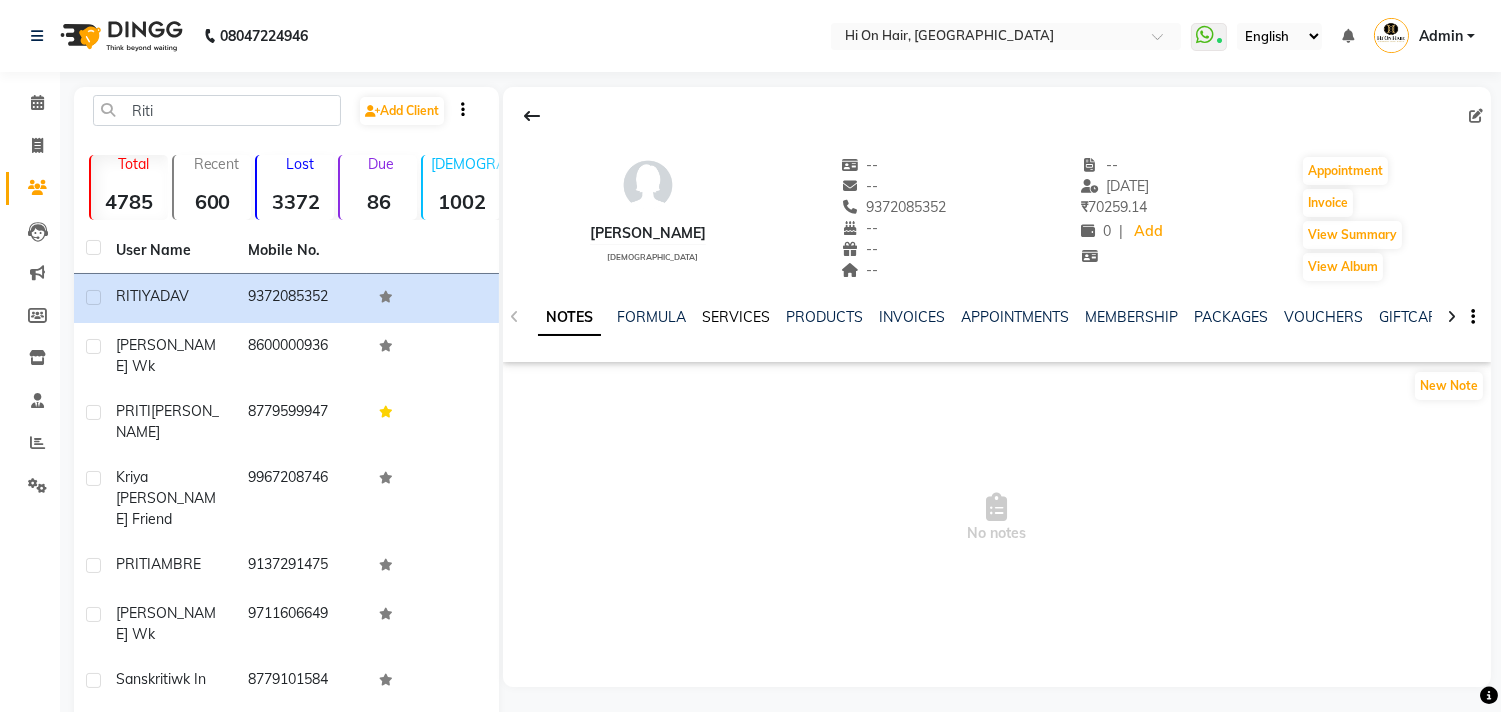 click on "SERVICES" 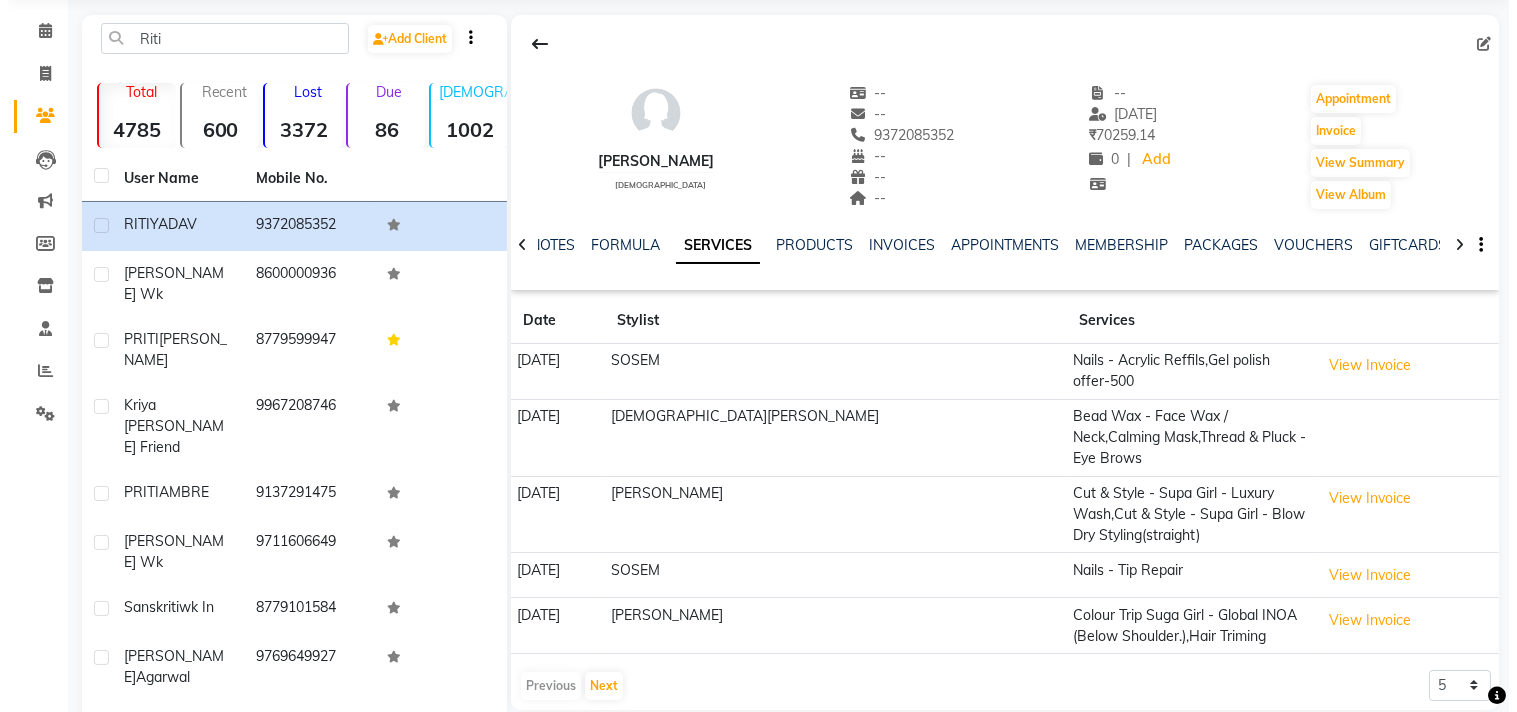 scroll, scrollTop: 111, scrollLeft: 0, axis: vertical 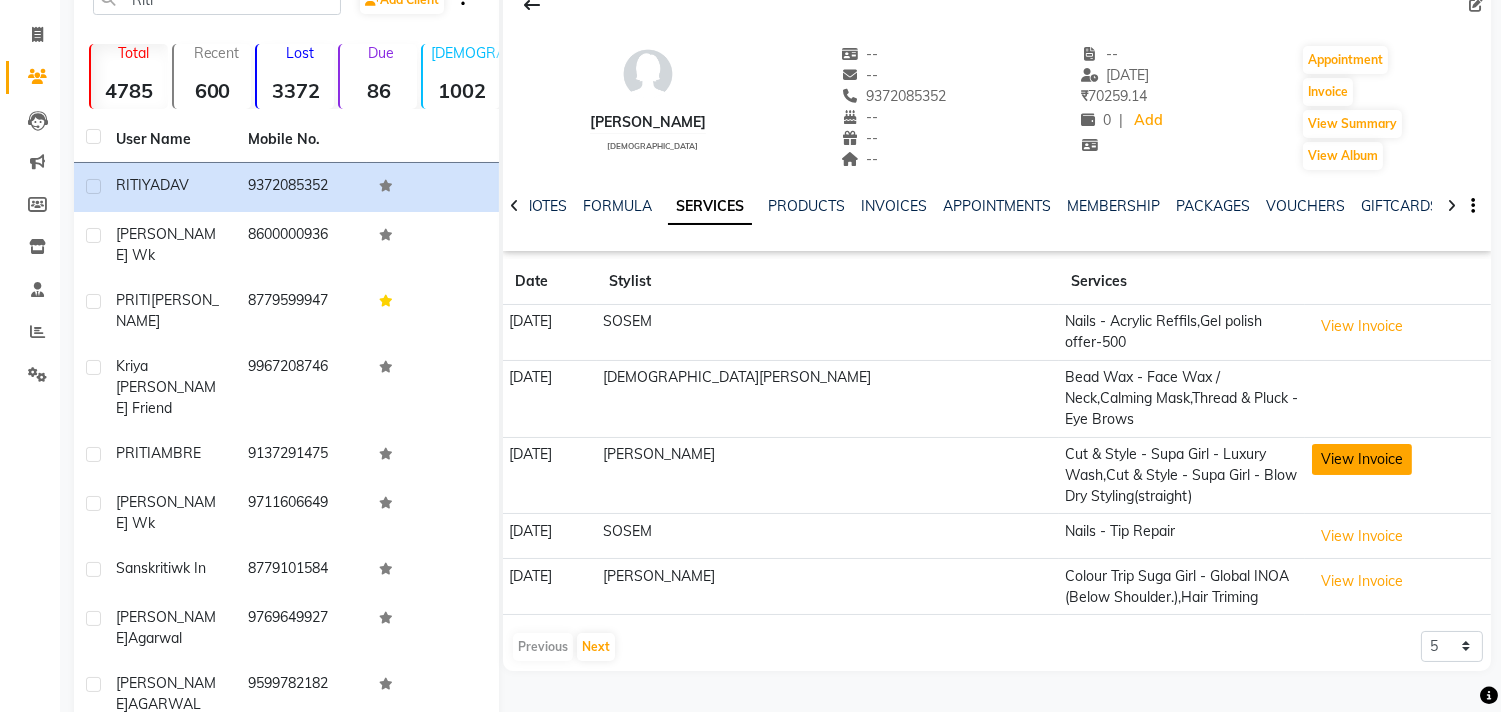 click on "View Invoice" 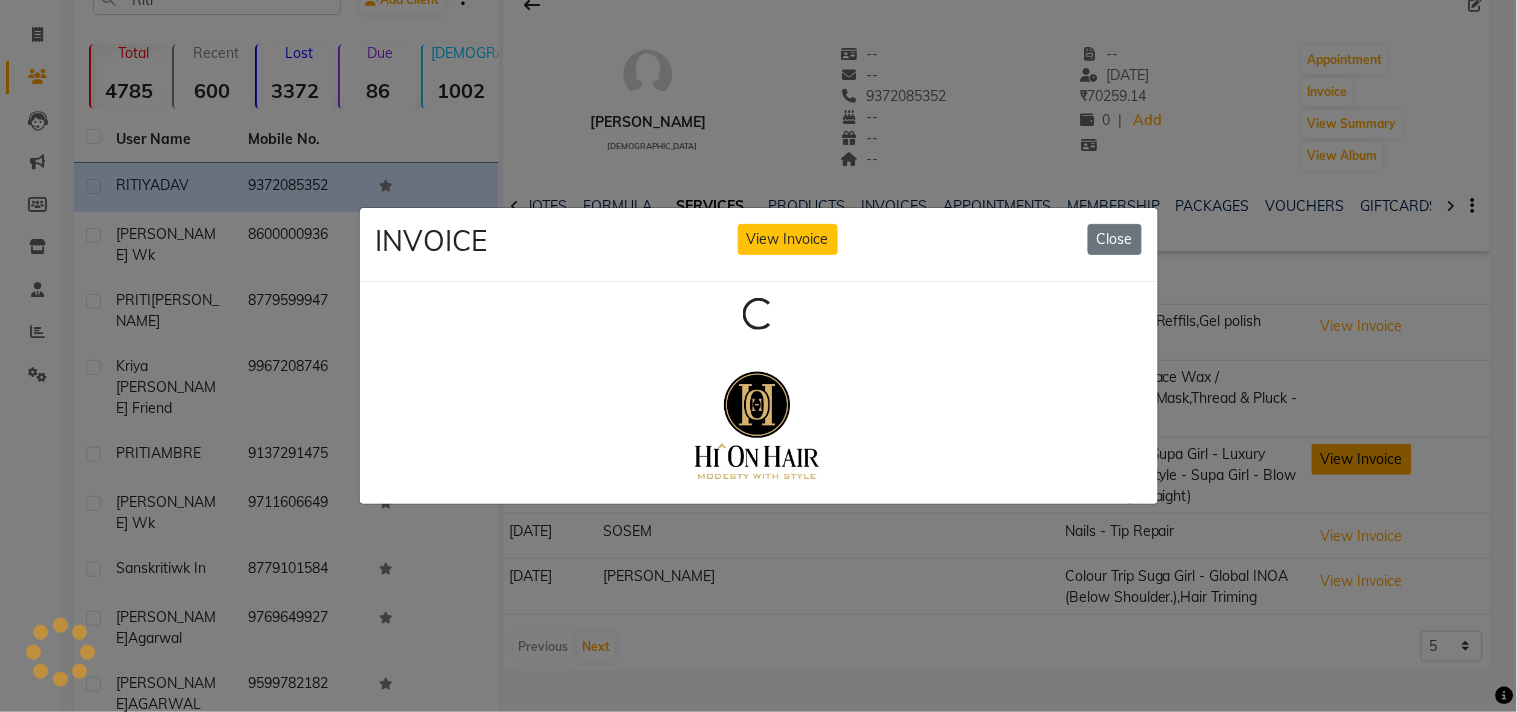 scroll, scrollTop: 0, scrollLeft: 0, axis: both 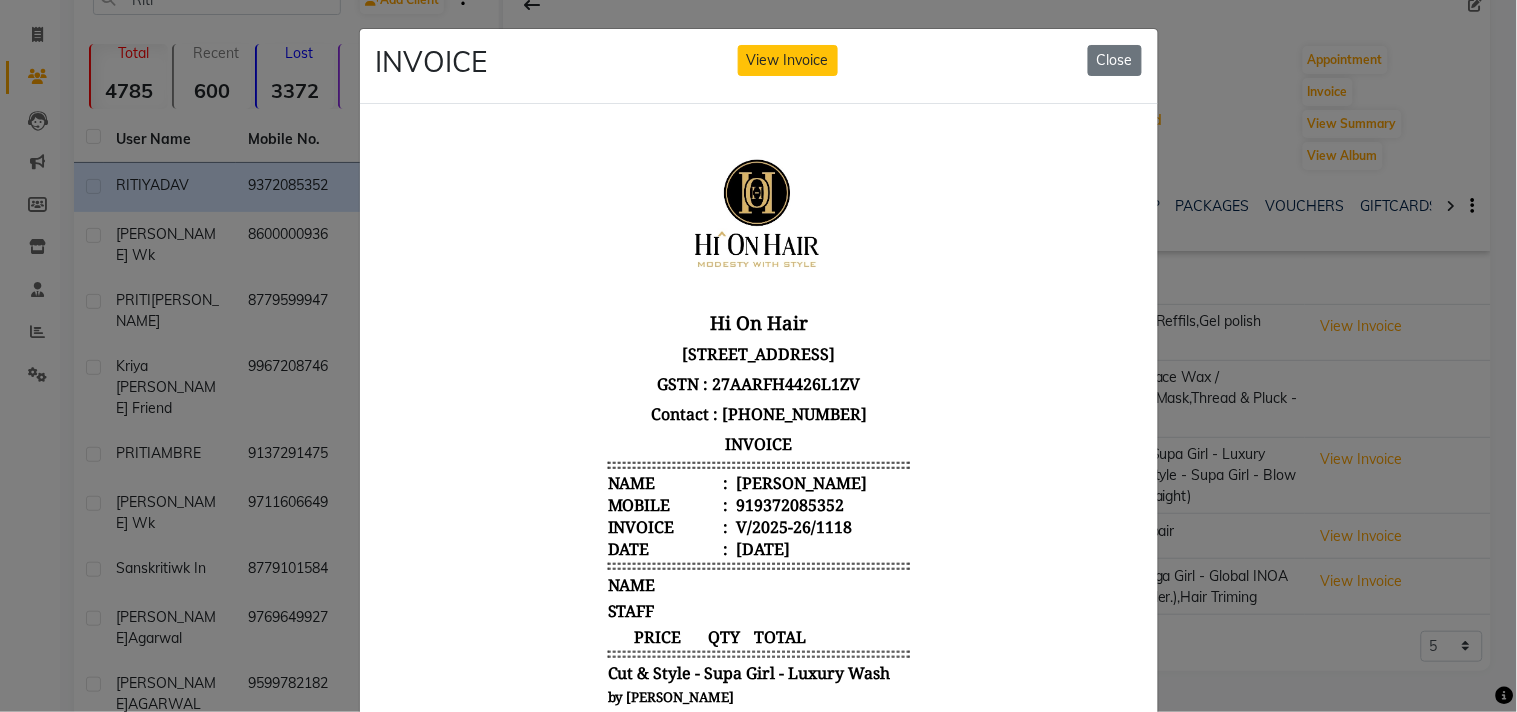 click on "INVOICE View Invoice Close" 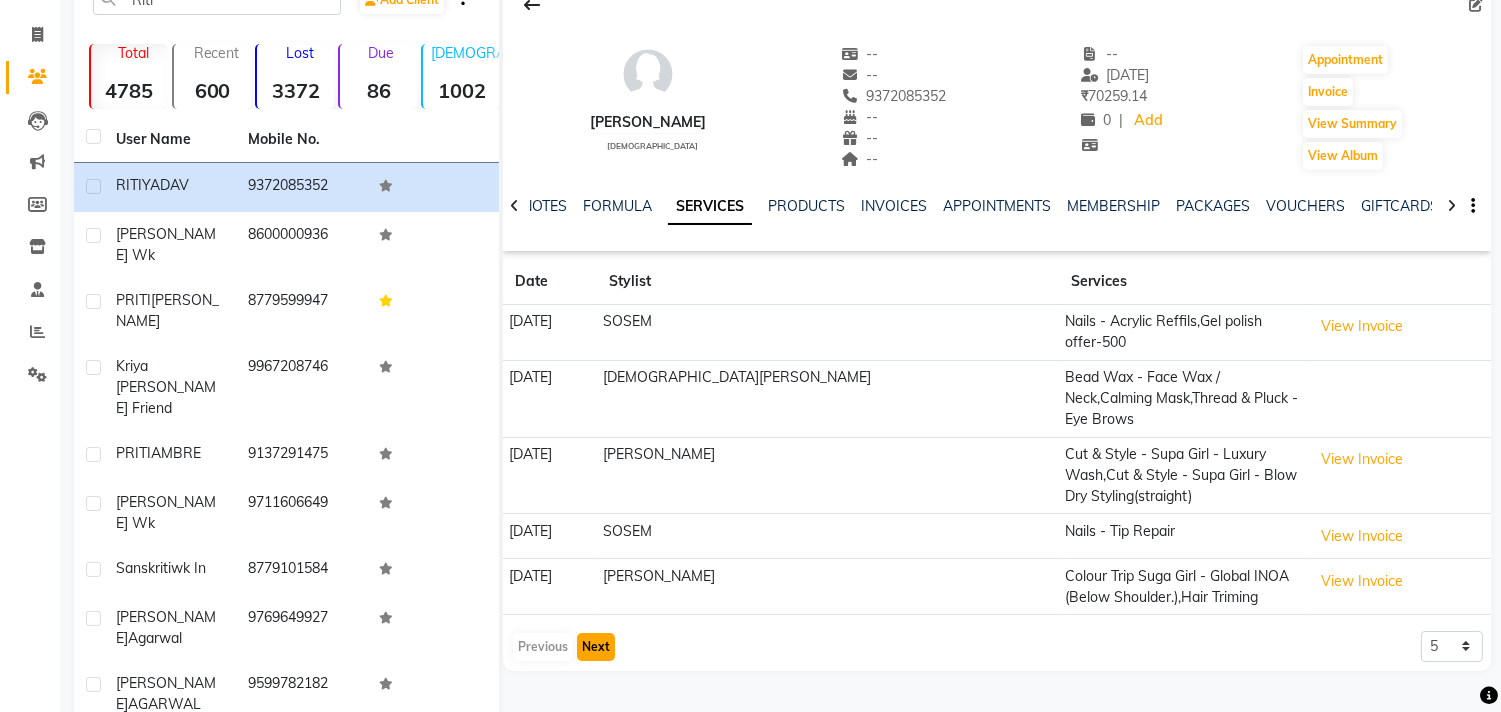 click on "Next" 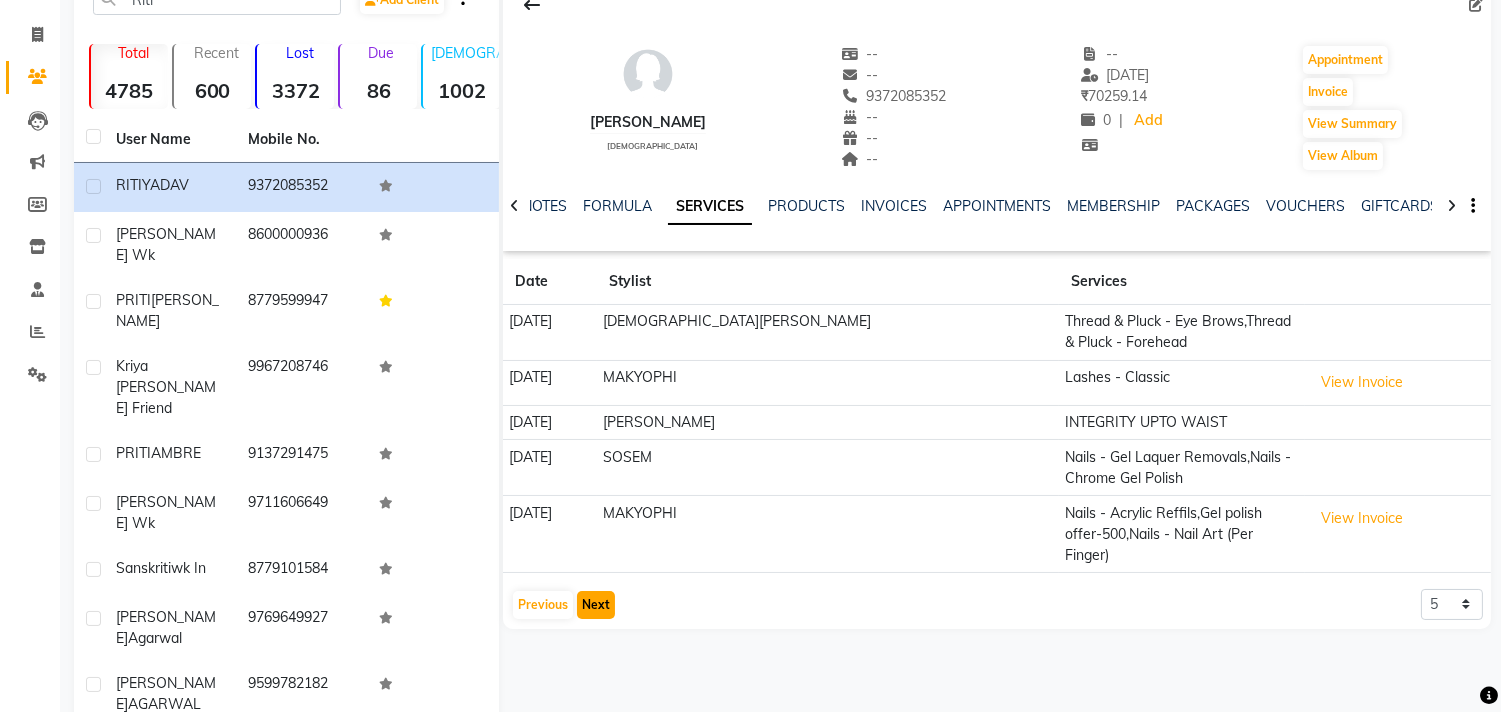 click on "Next" 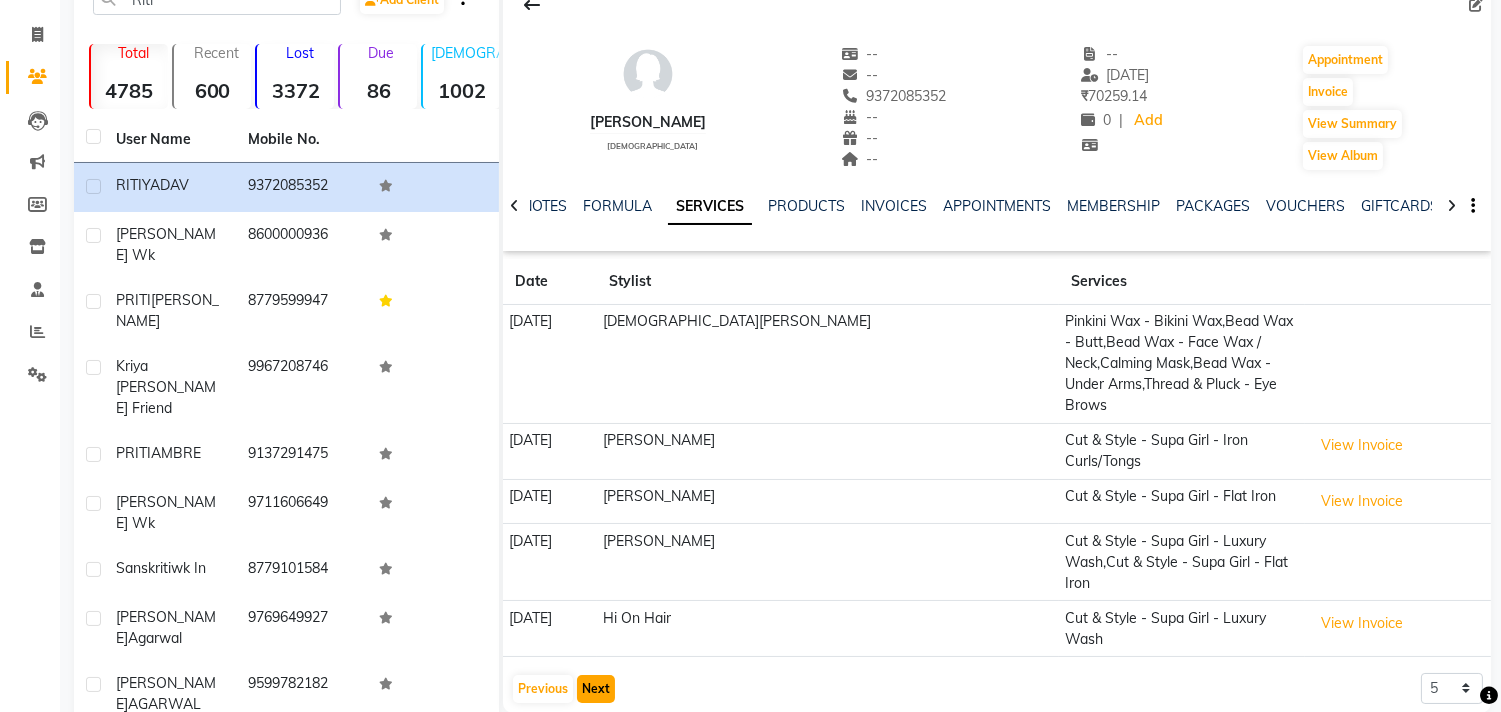 click on "Next" 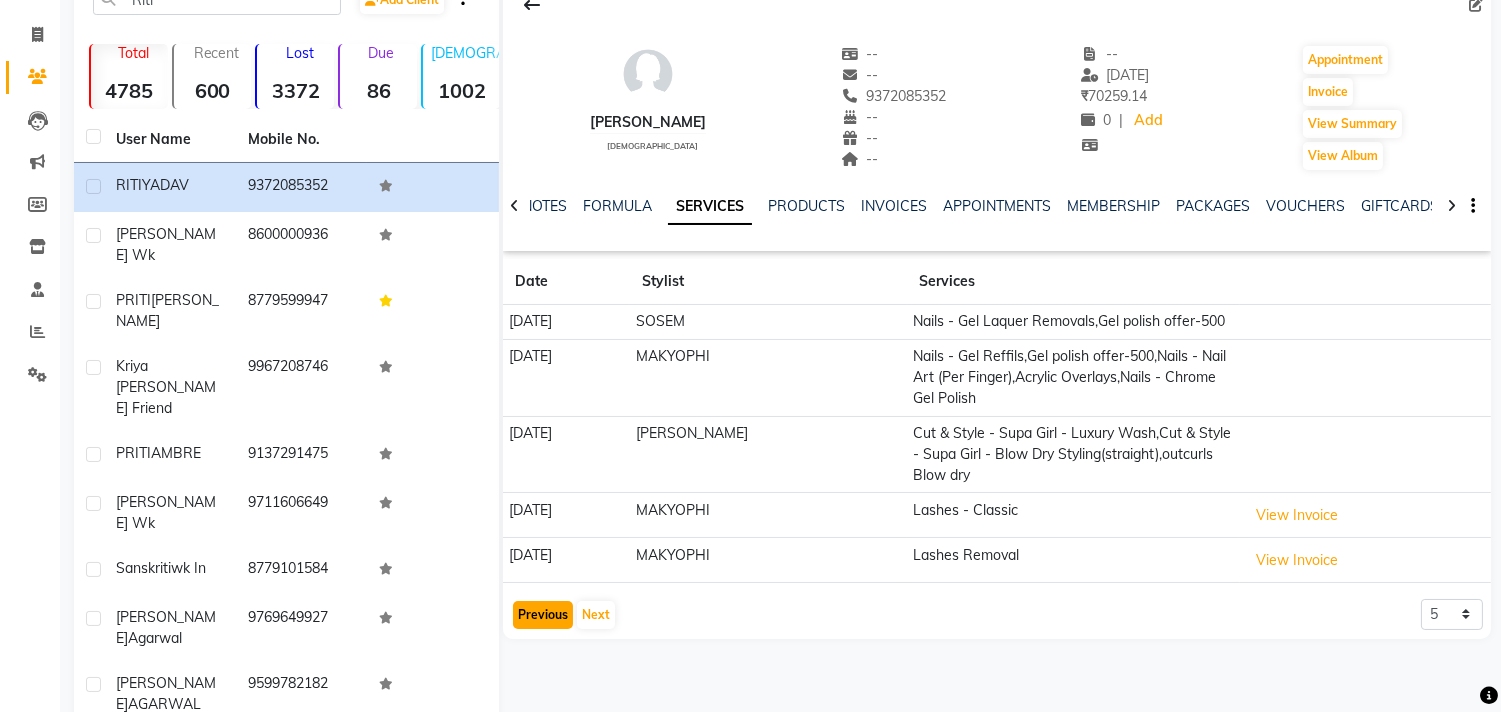 click on "Previous" 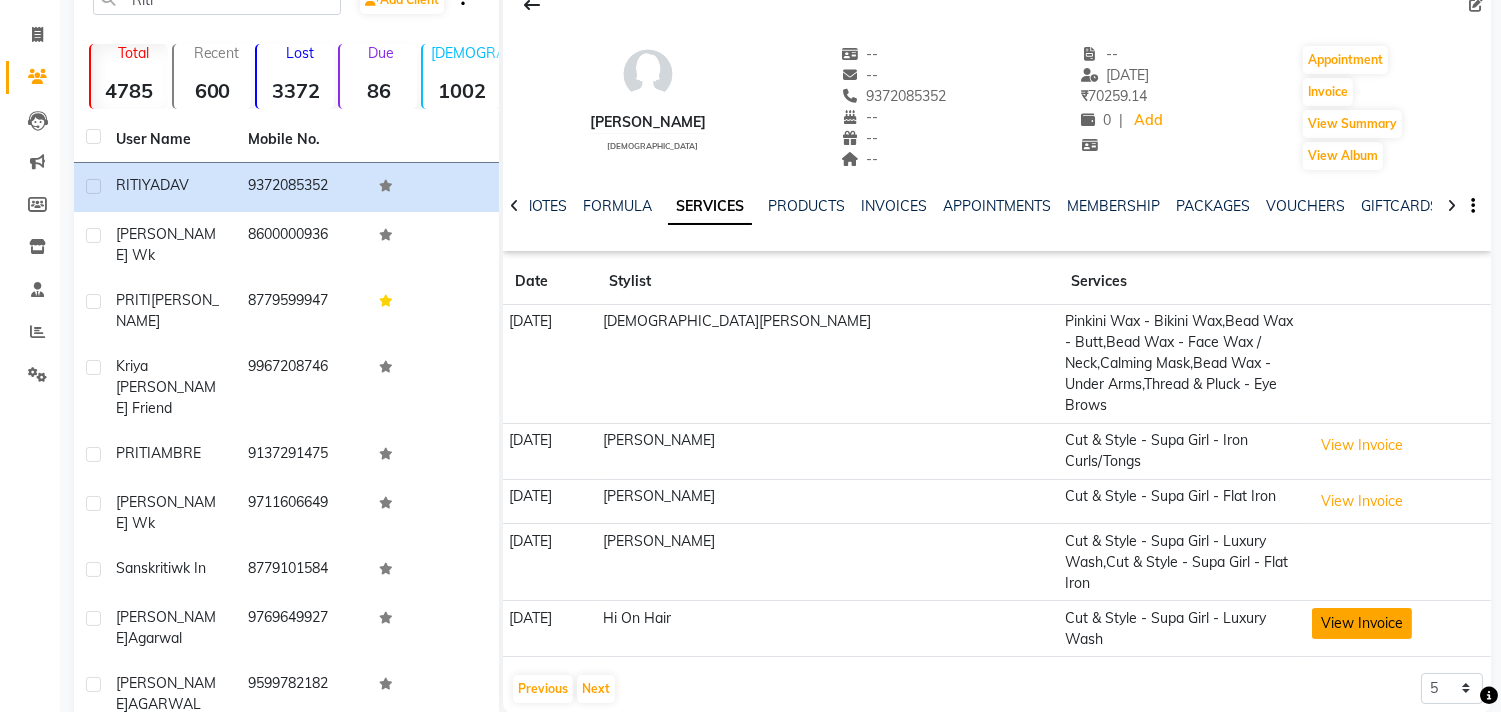 click on "View Invoice" 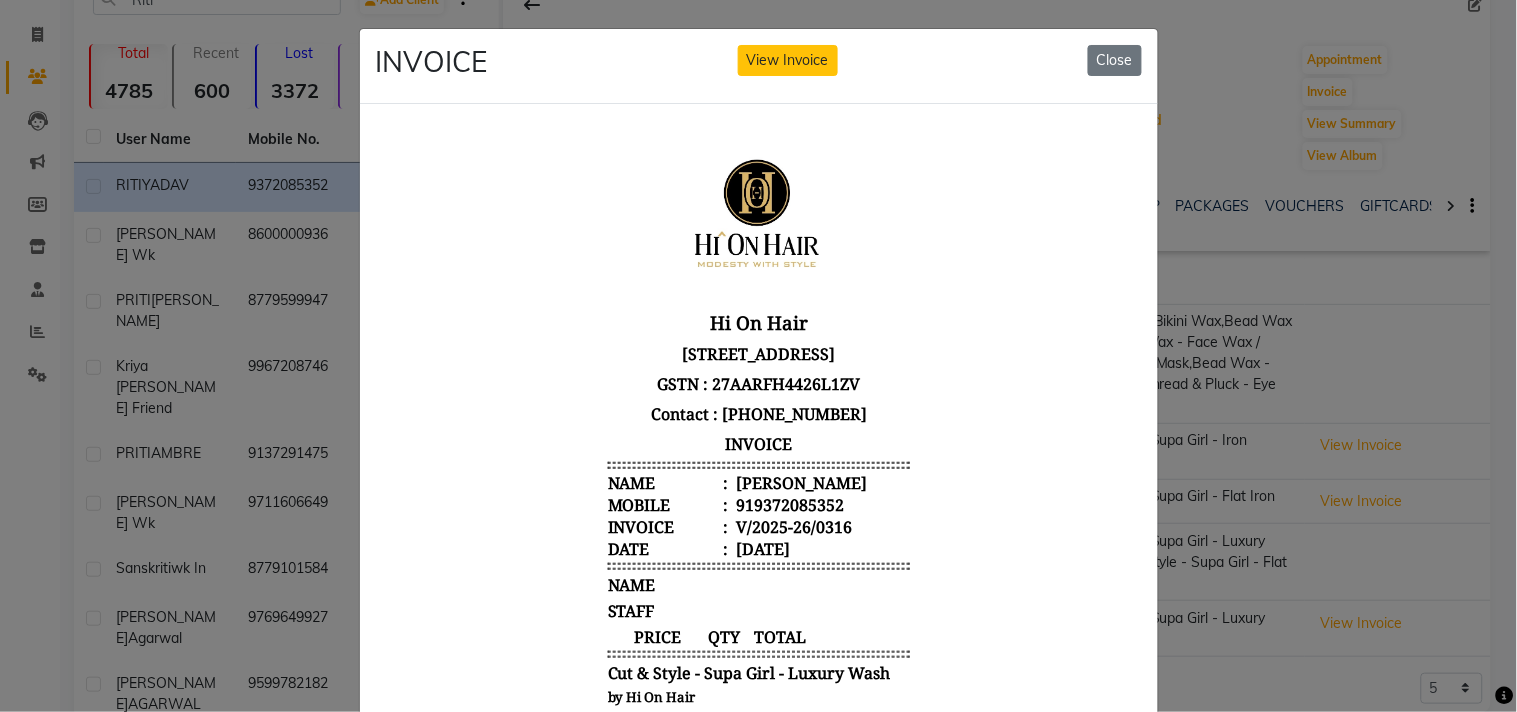 scroll, scrollTop: 15, scrollLeft: 0, axis: vertical 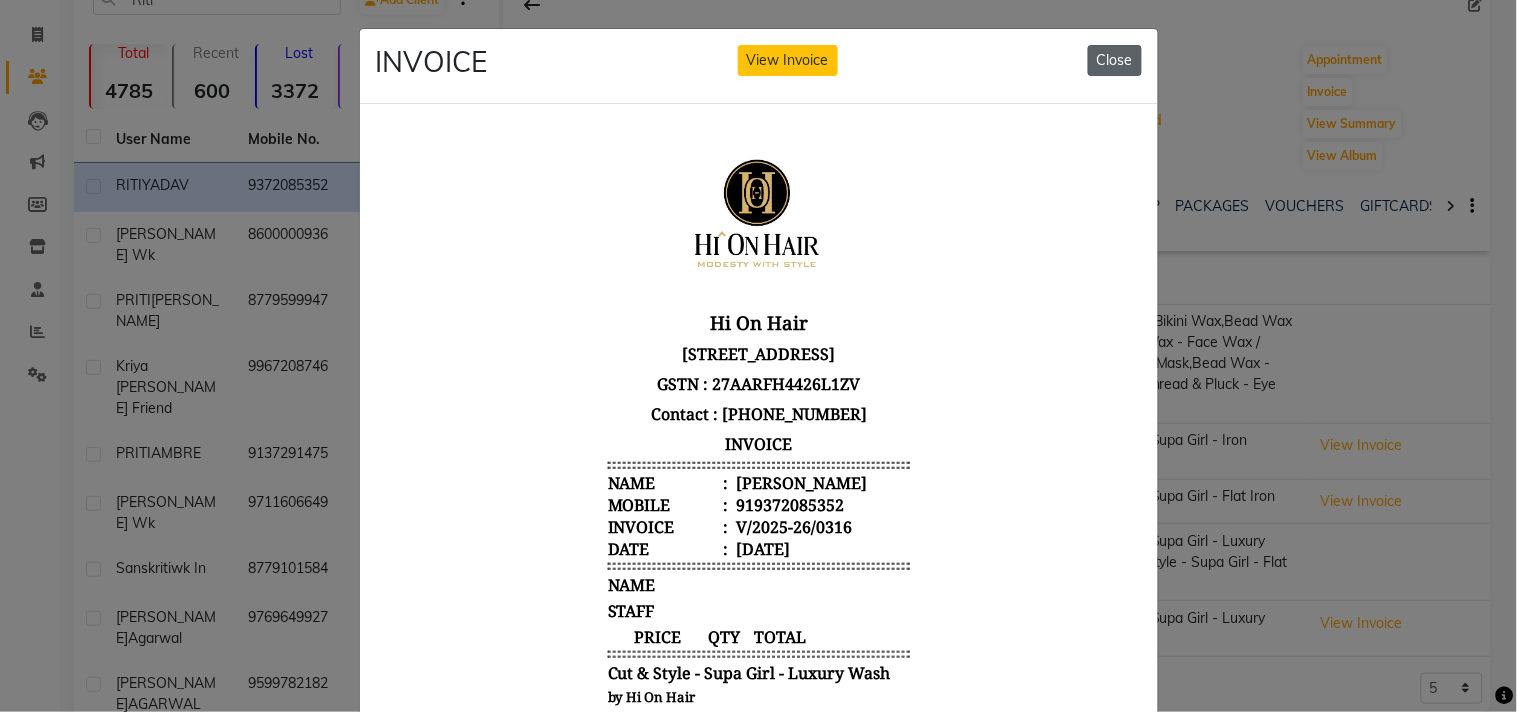 click on "Close" 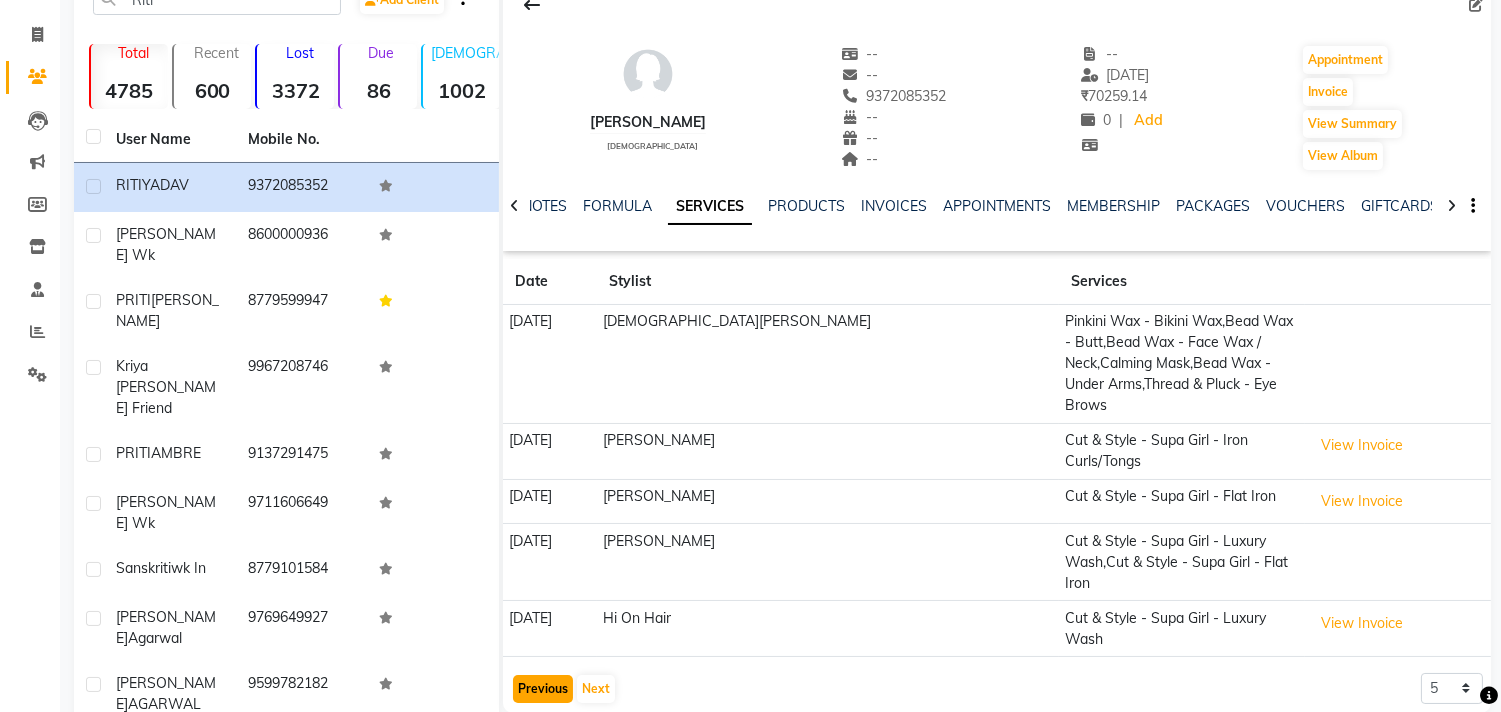 click on "Previous" 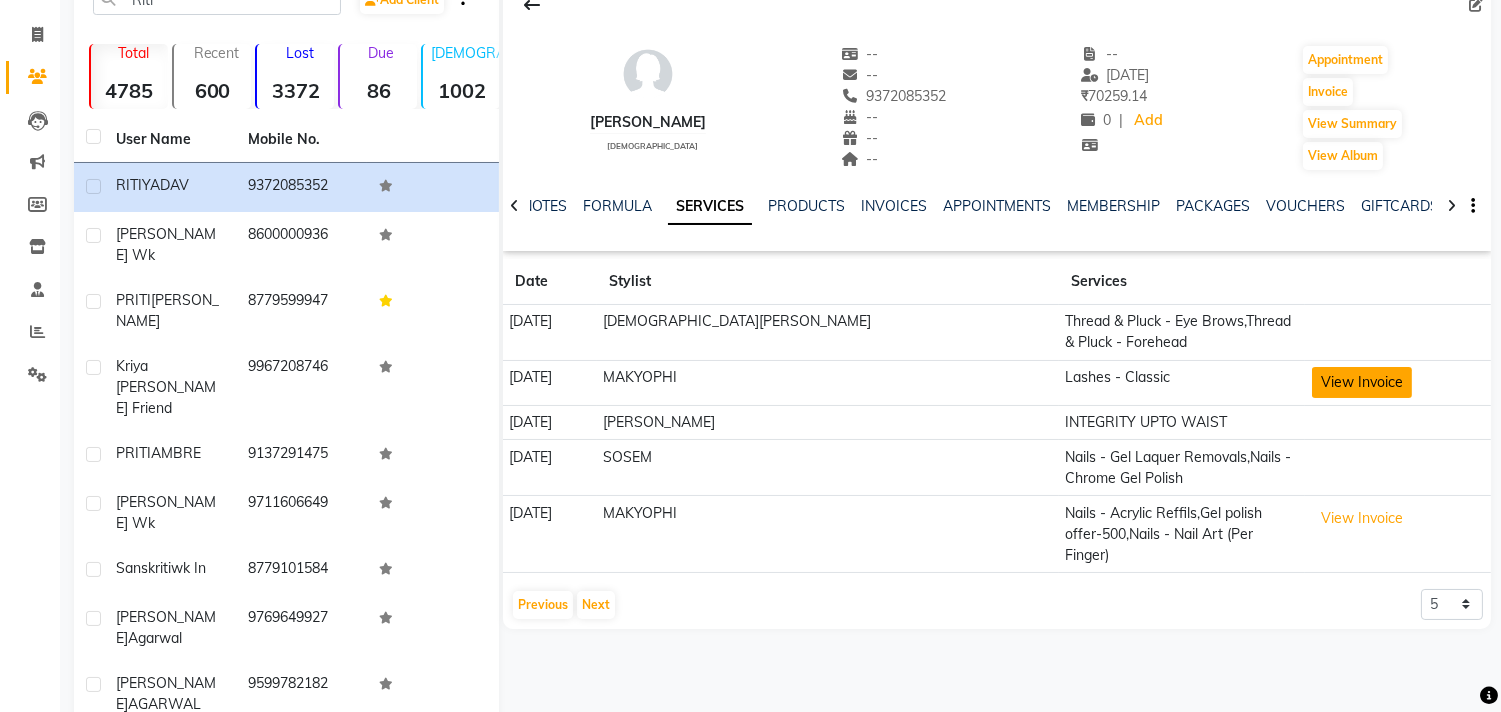 click on "View Invoice" 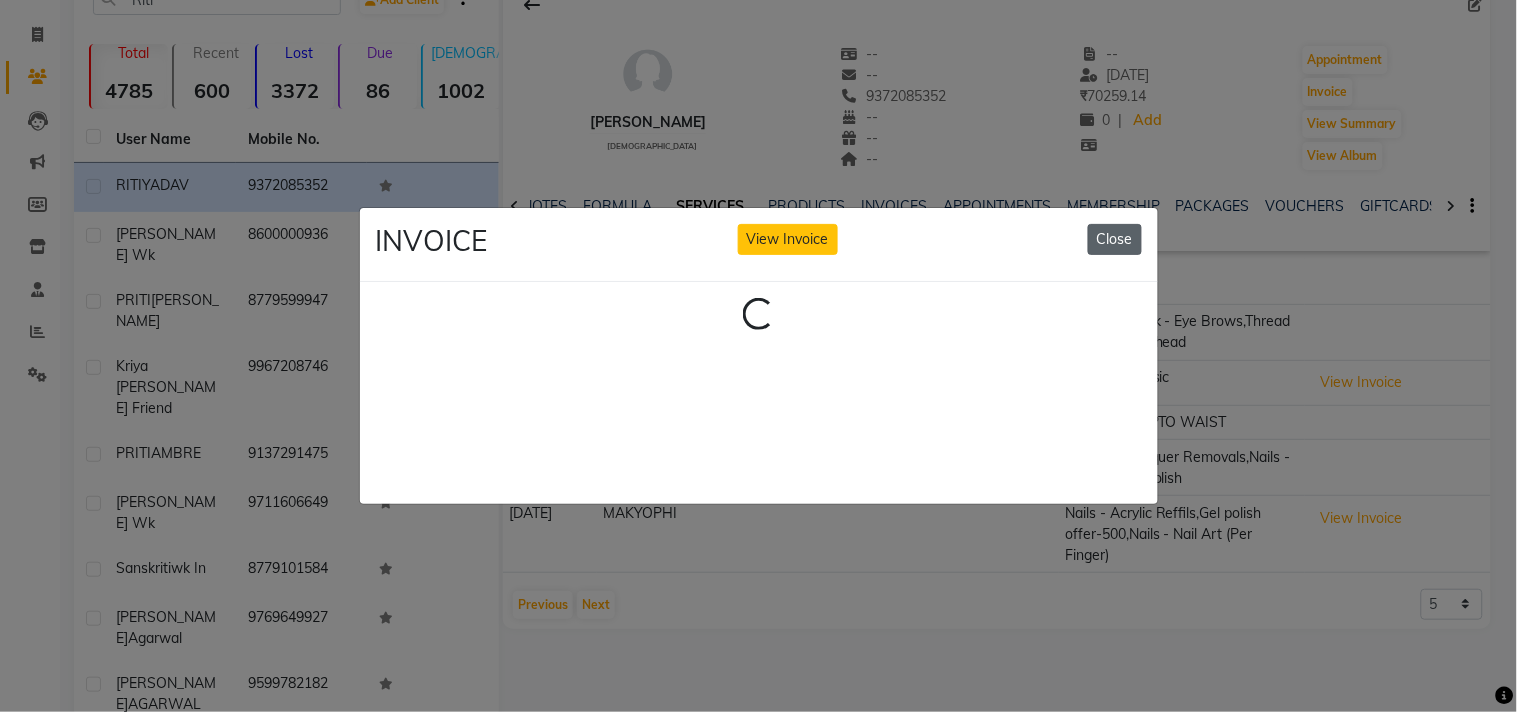 click on "Close" 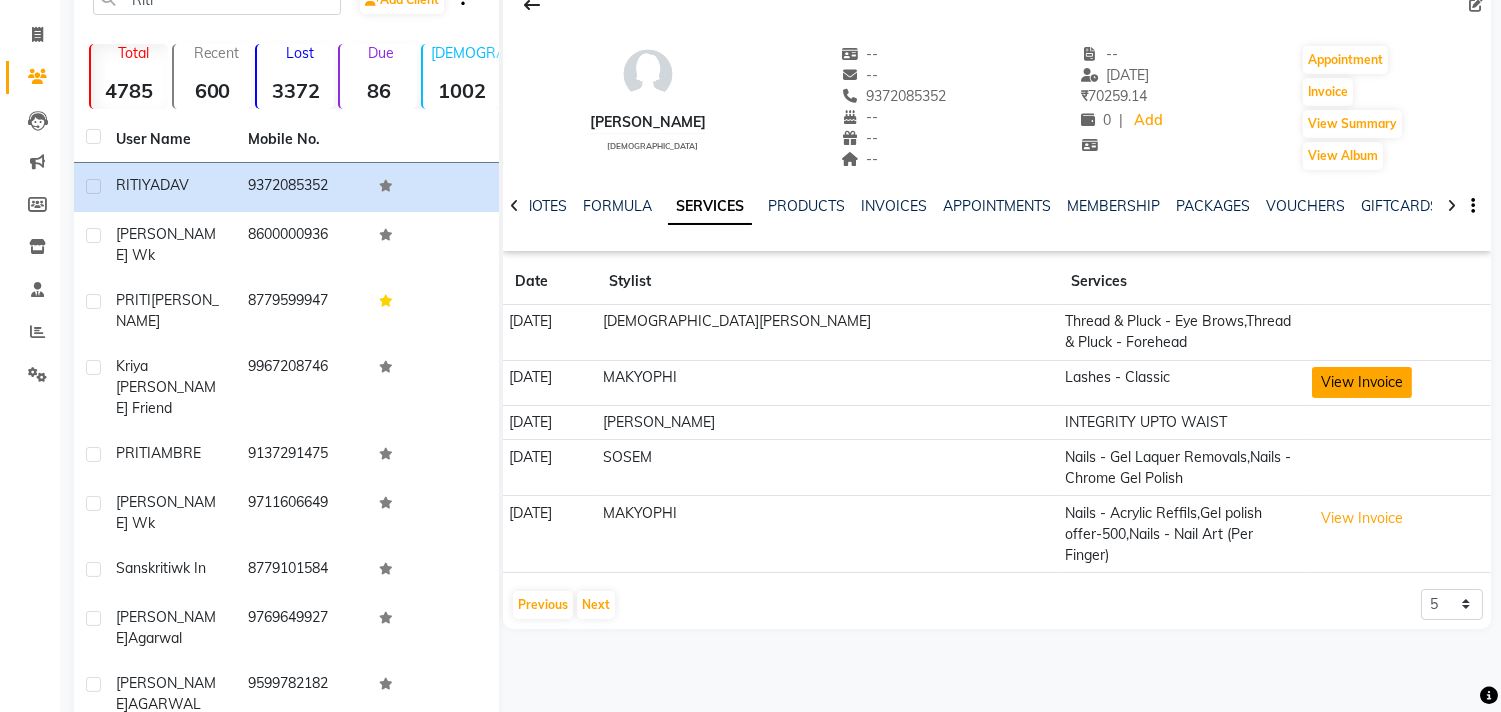 click on "View Invoice" 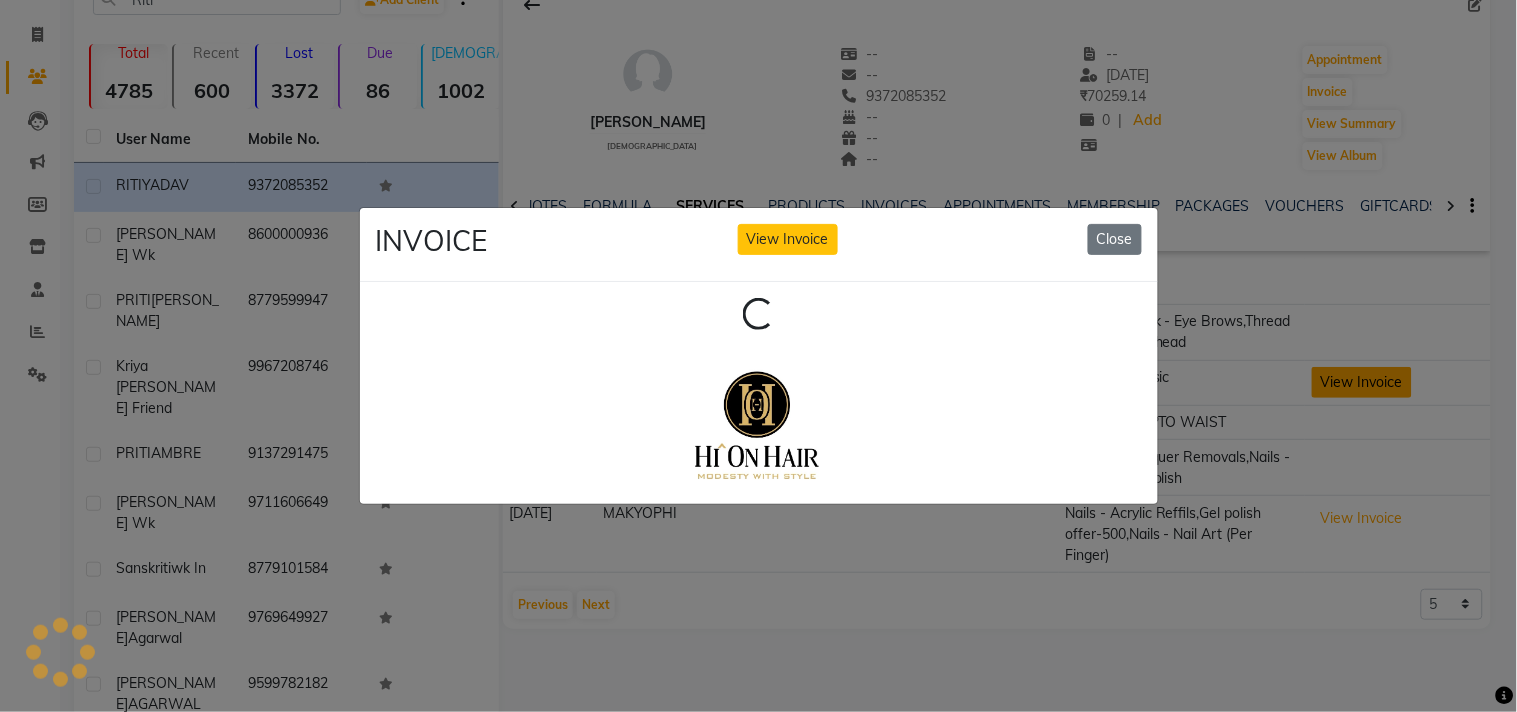 scroll, scrollTop: 0, scrollLeft: 0, axis: both 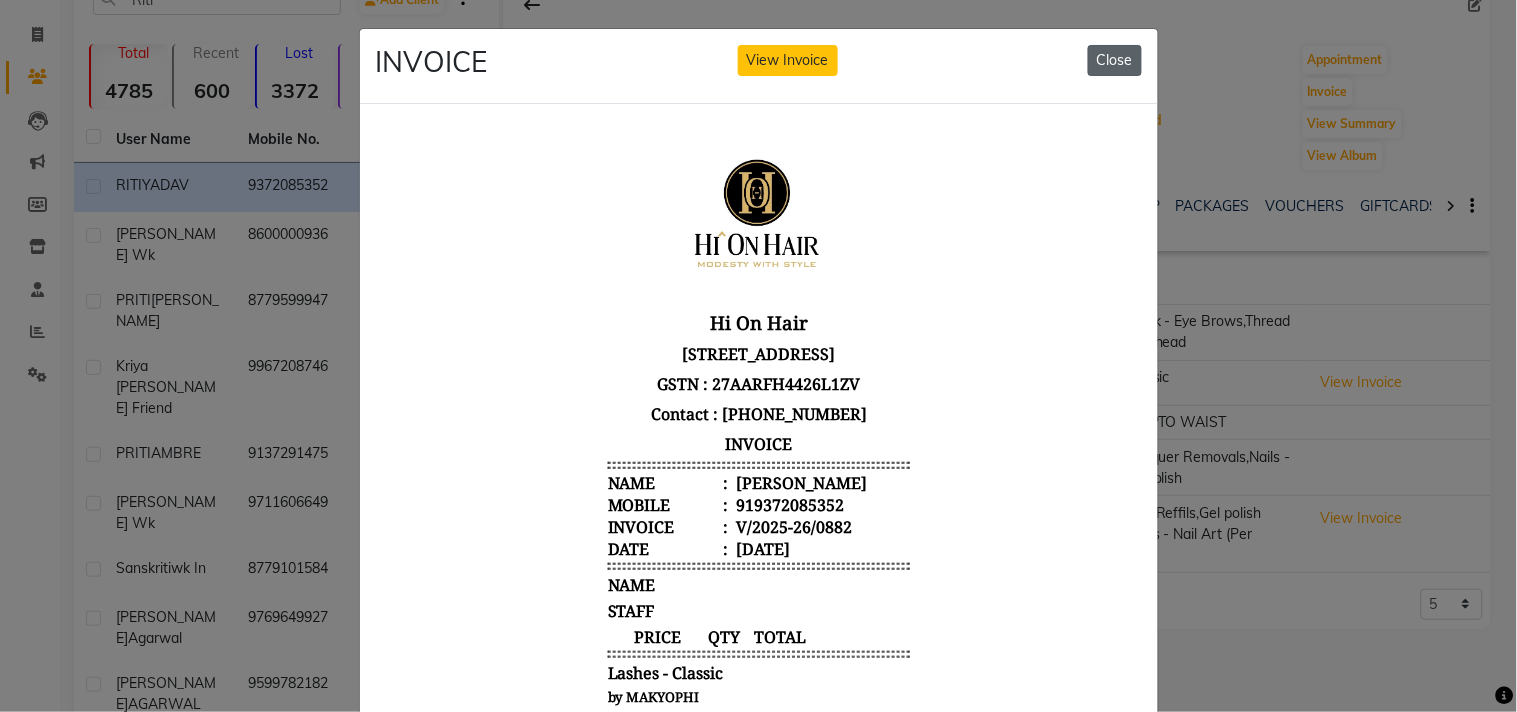 click on "Close" 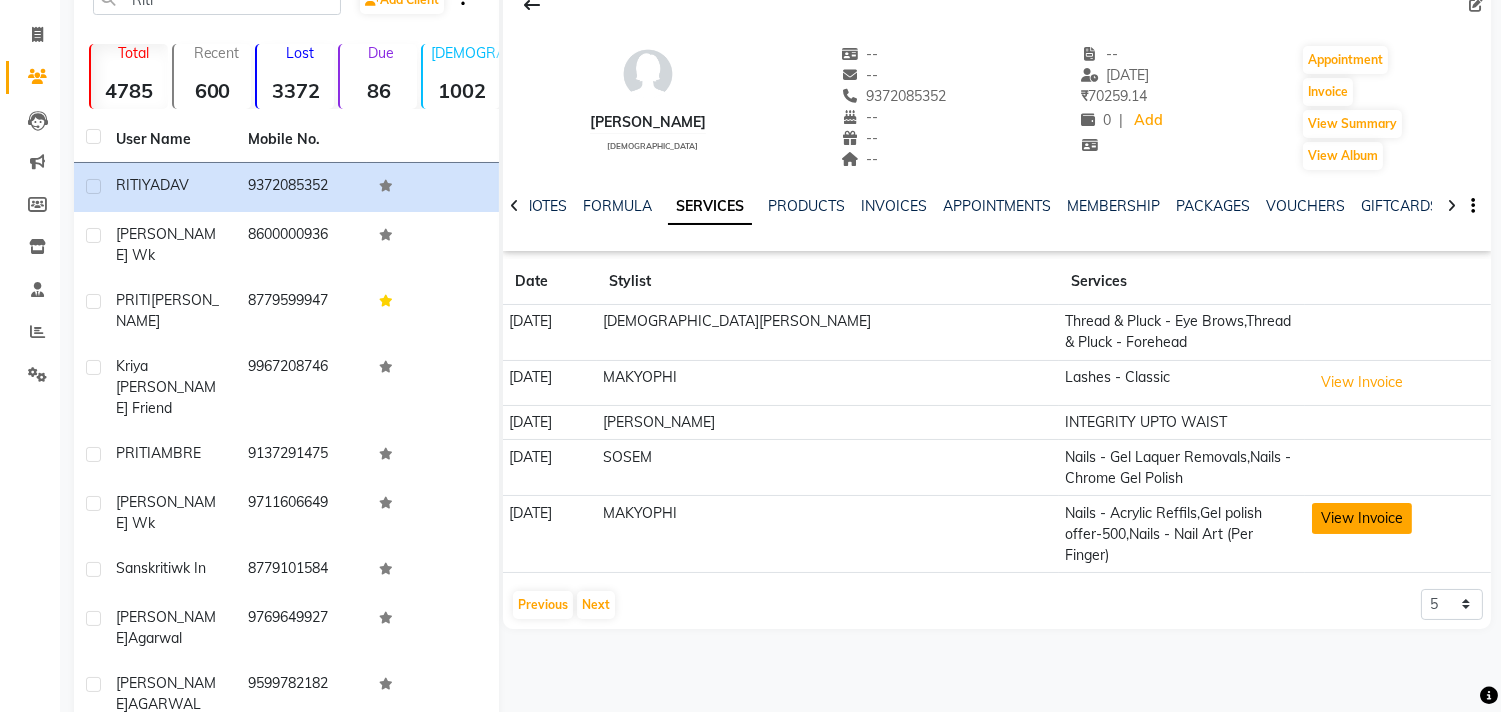 click on "View Invoice" 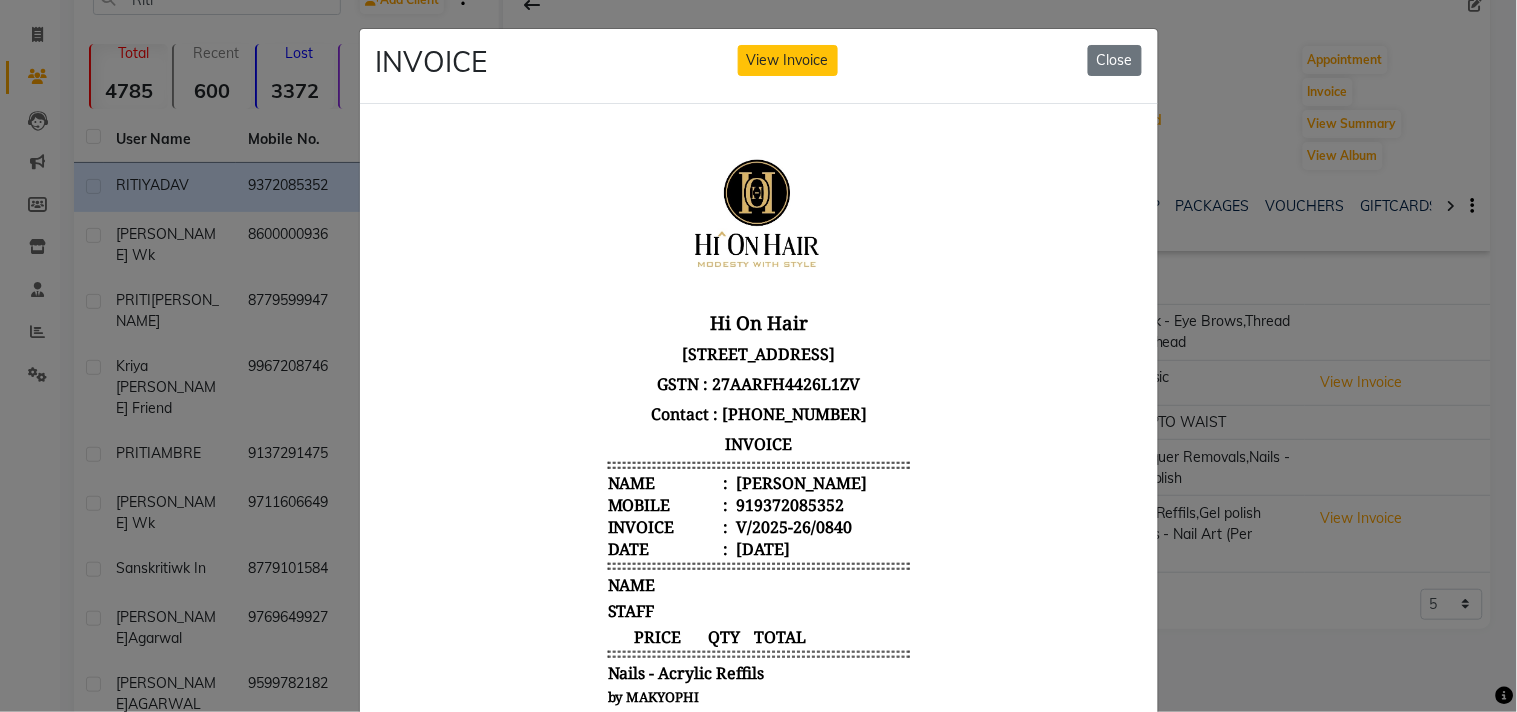 scroll, scrollTop: 15, scrollLeft: 0, axis: vertical 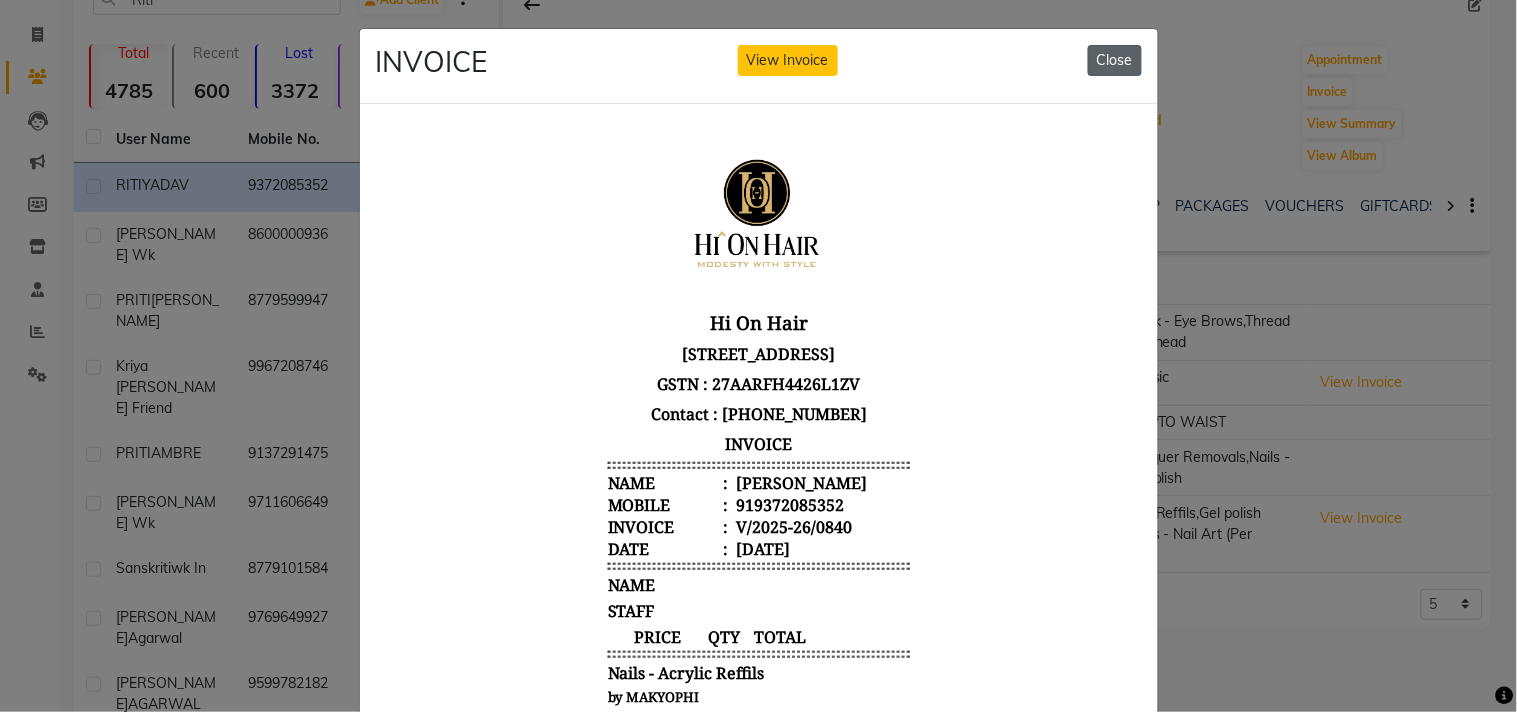 click on "Close" 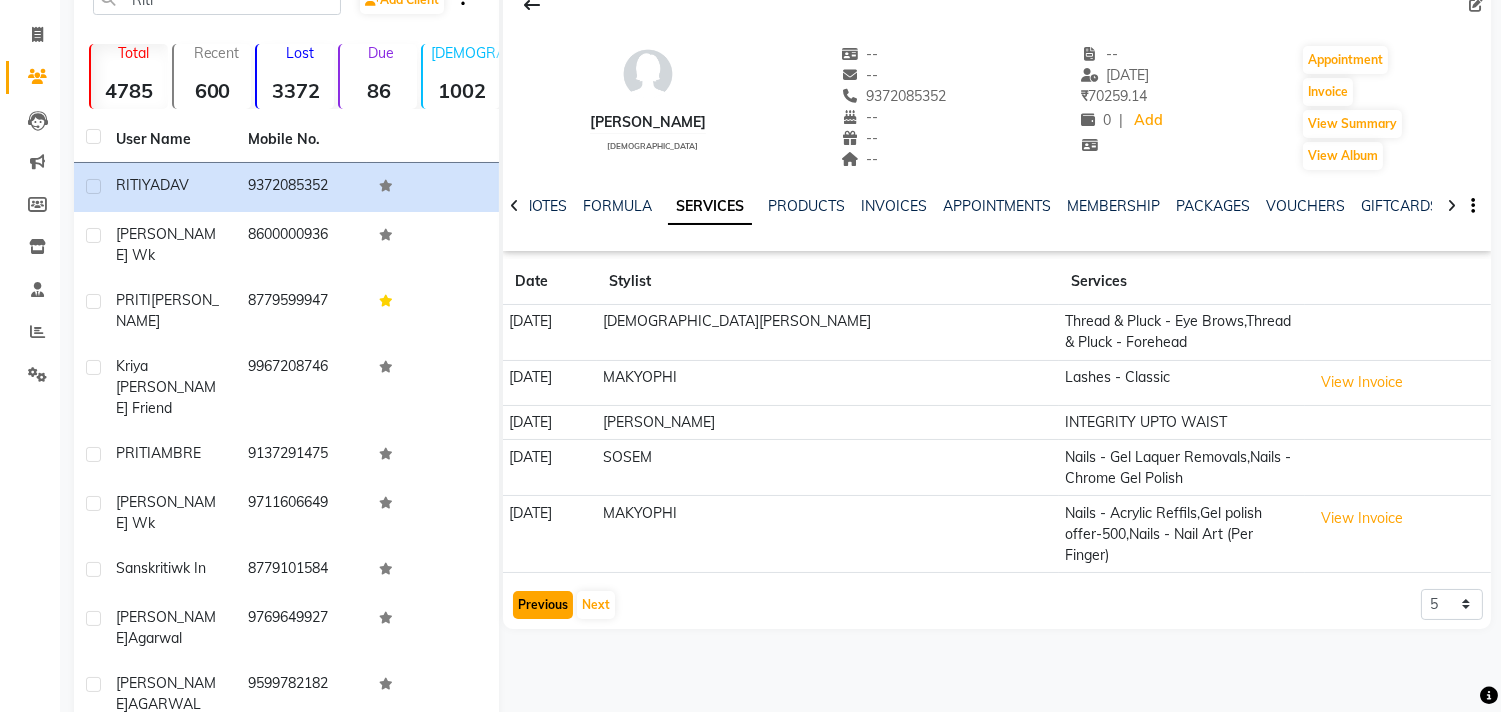click on "Previous" 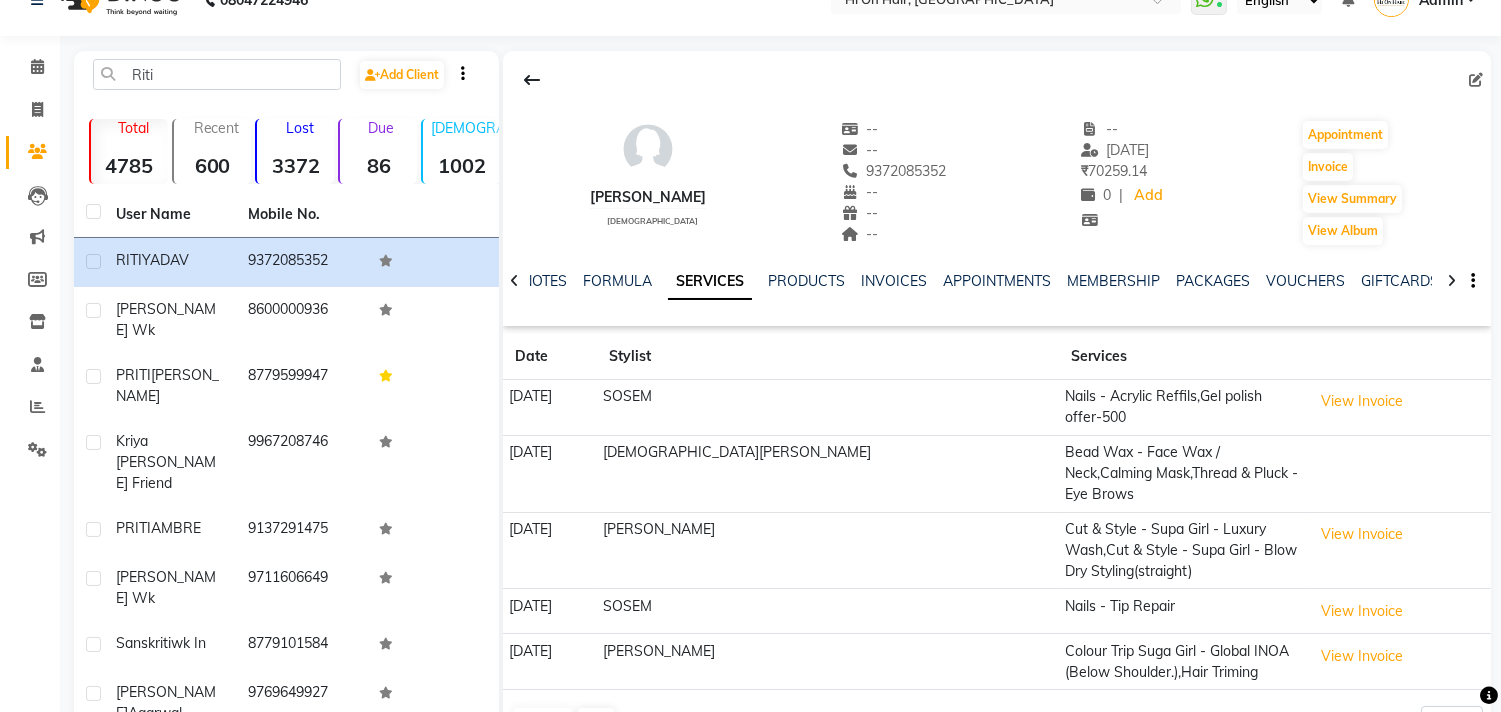 scroll, scrollTop: 0, scrollLeft: 0, axis: both 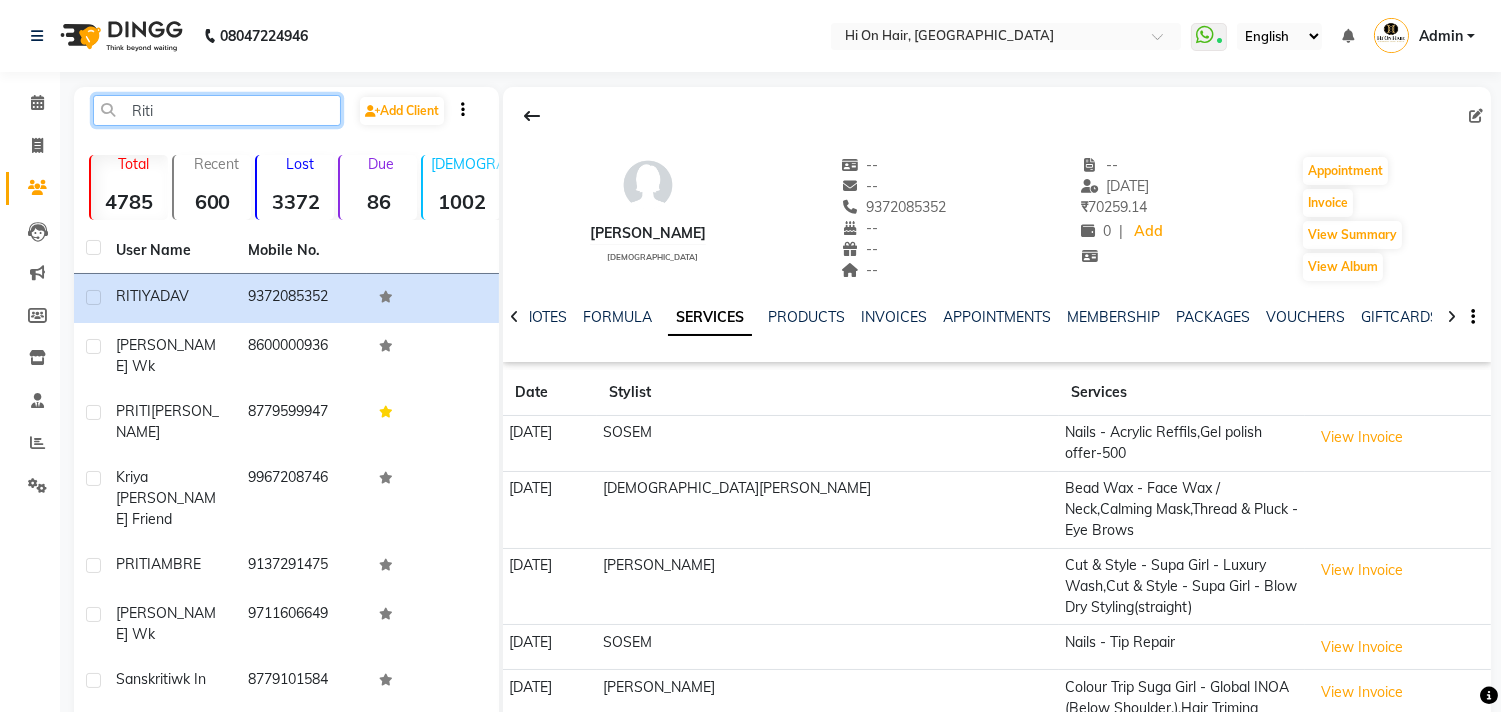 click on "Riti" 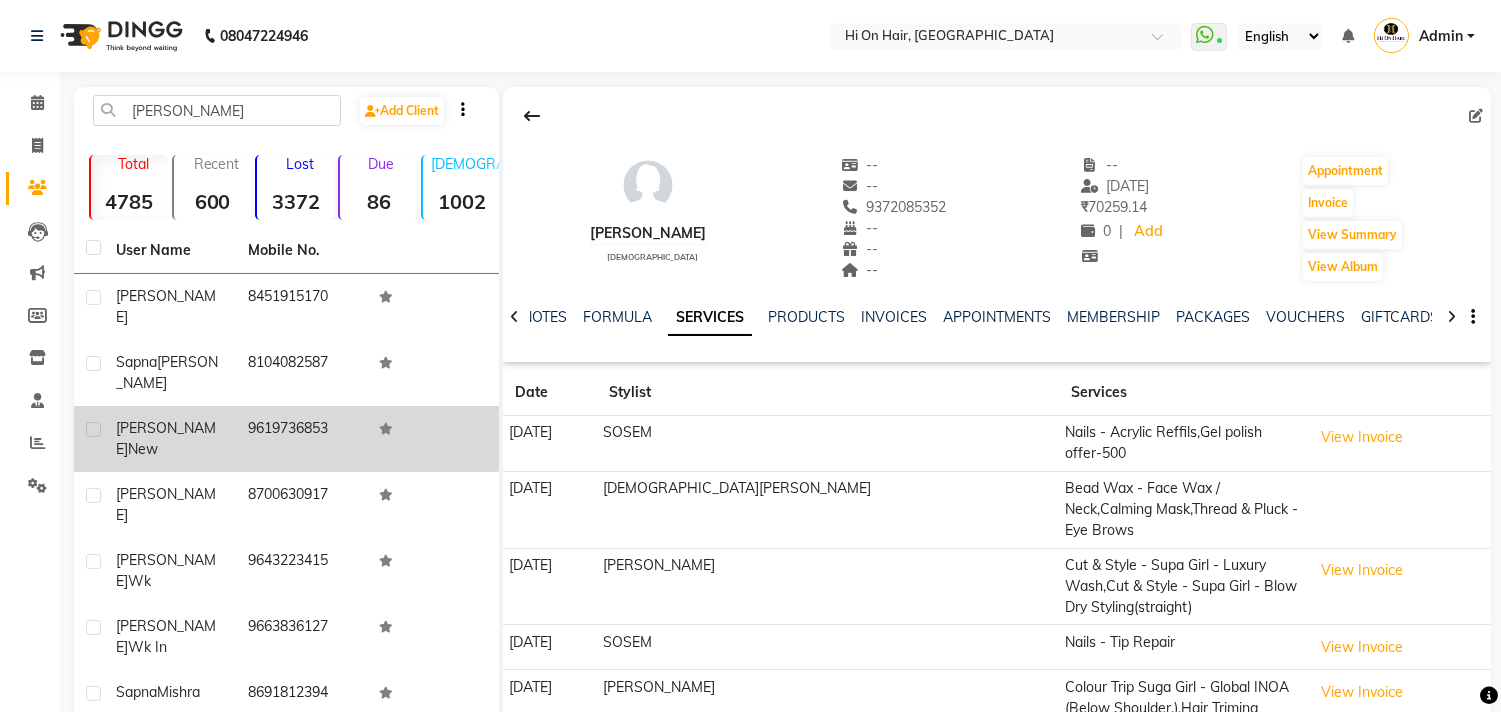click on "Sapna Madiar  New" 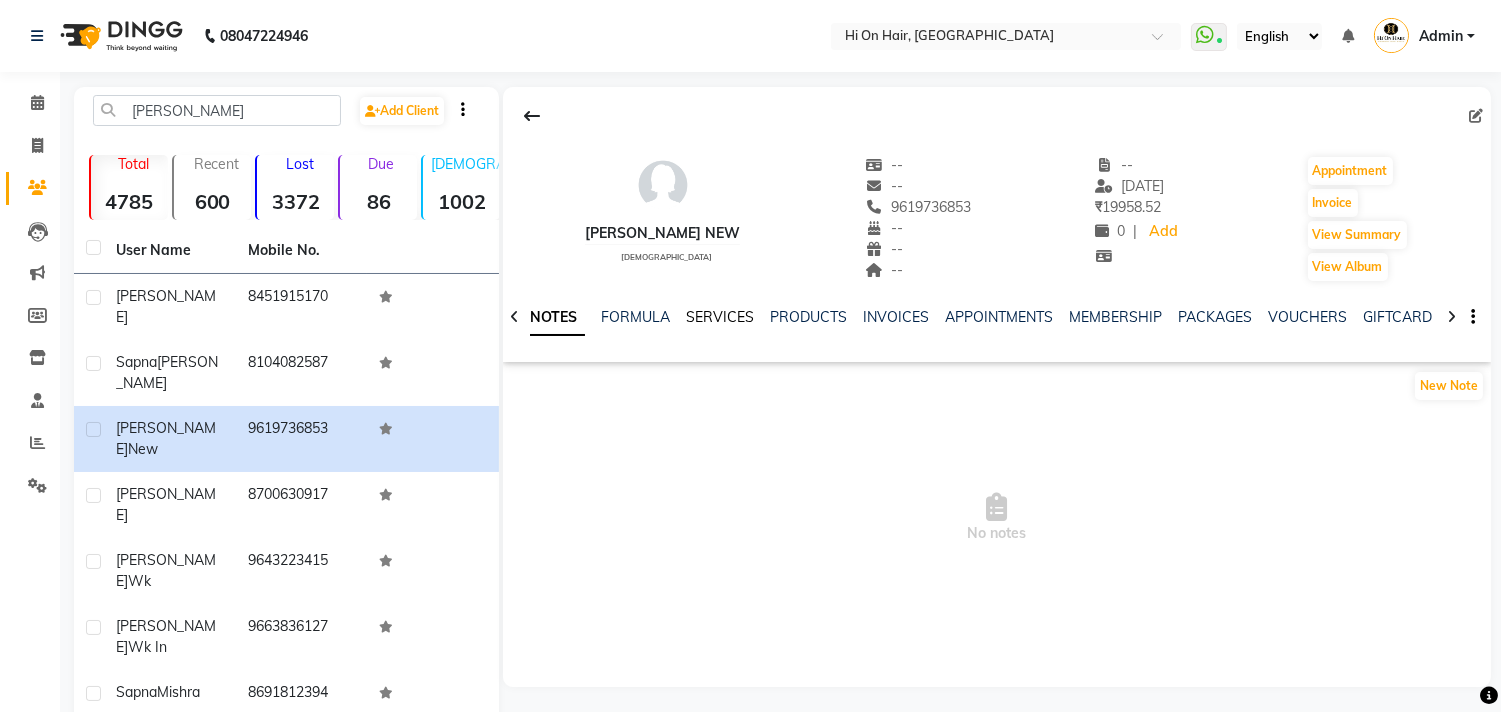 click on "SERVICES" 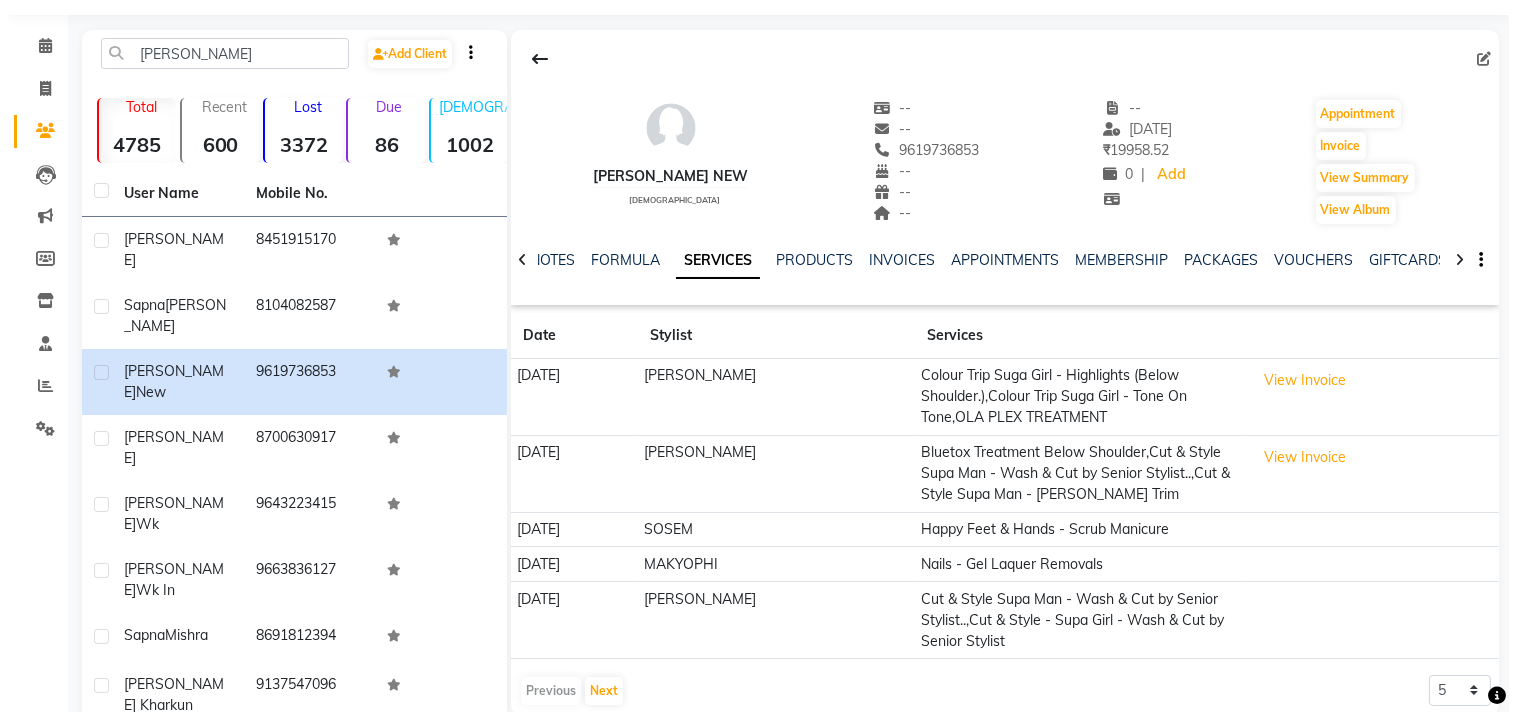 scroll, scrollTop: 171, scrollLeft: 0, axis: vertical 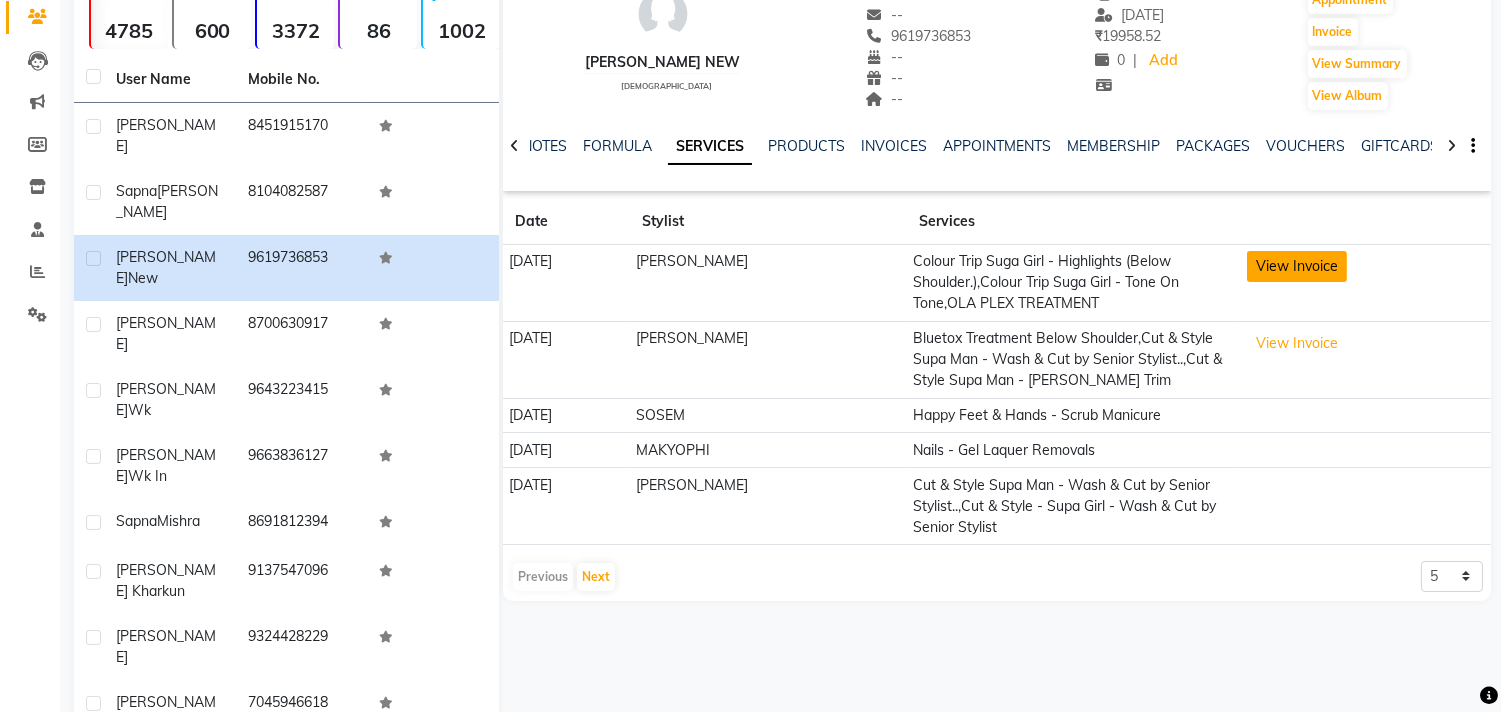 click on "View Invoice" 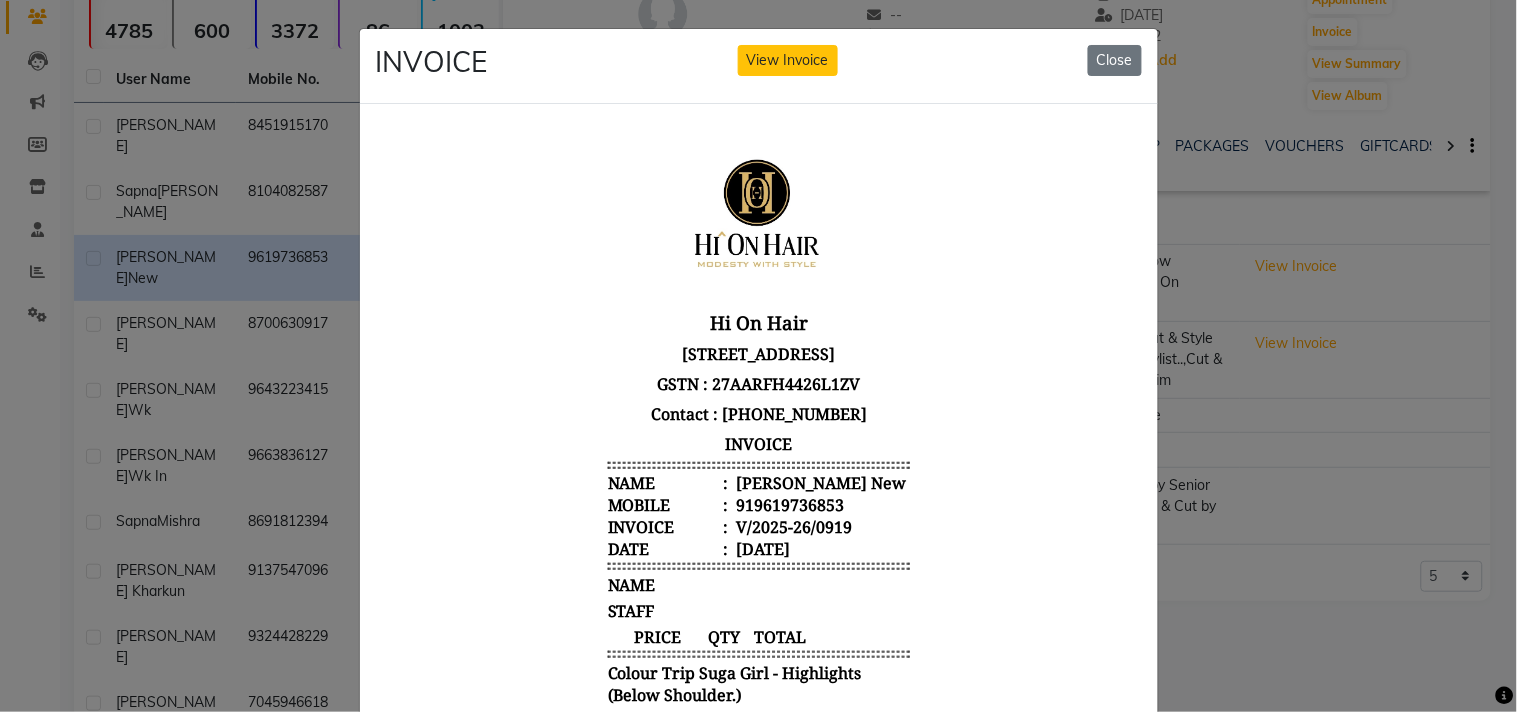 scroll, scrollTop: 15, scrollLeft: 0, axis: vertical 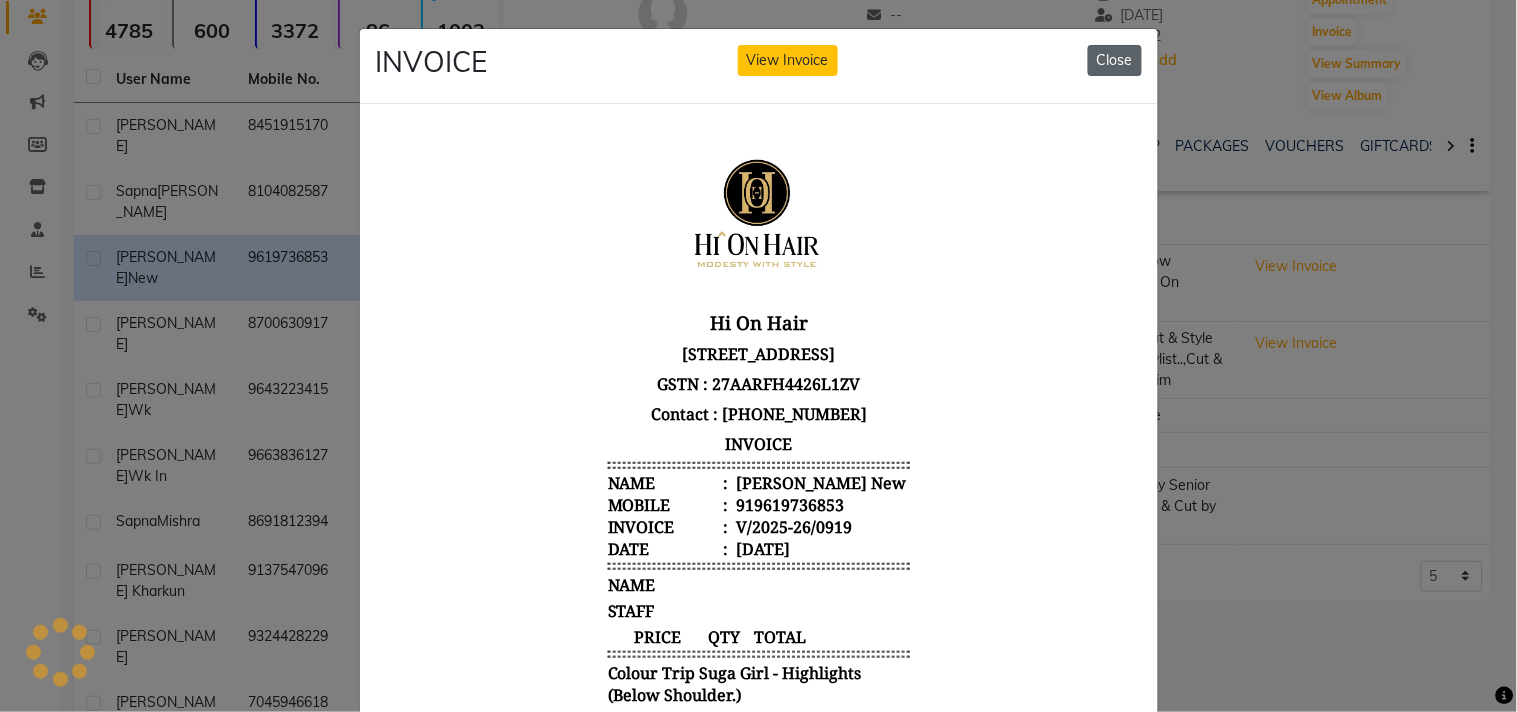 click on "Close" 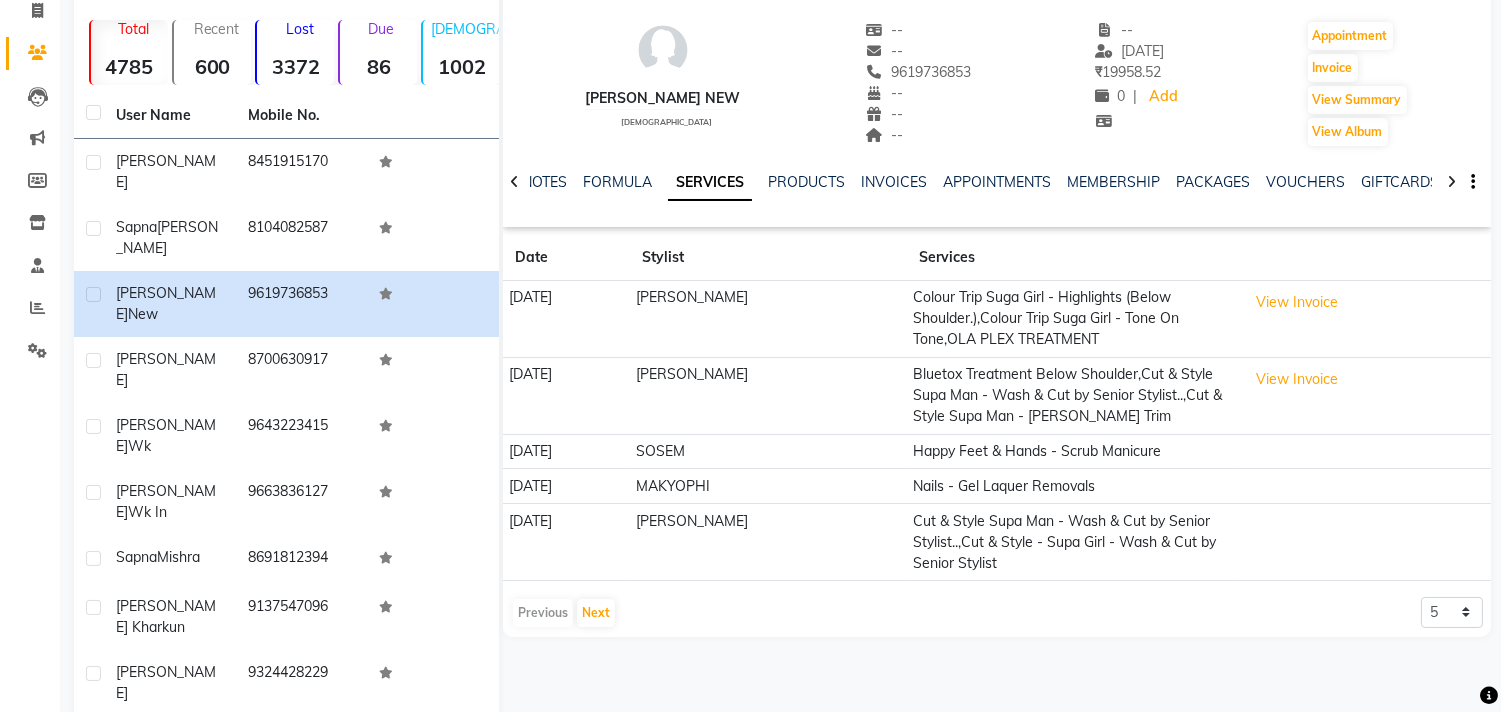 scroll, scrollTop: 171, scrollLeft: 0, axis: vertical 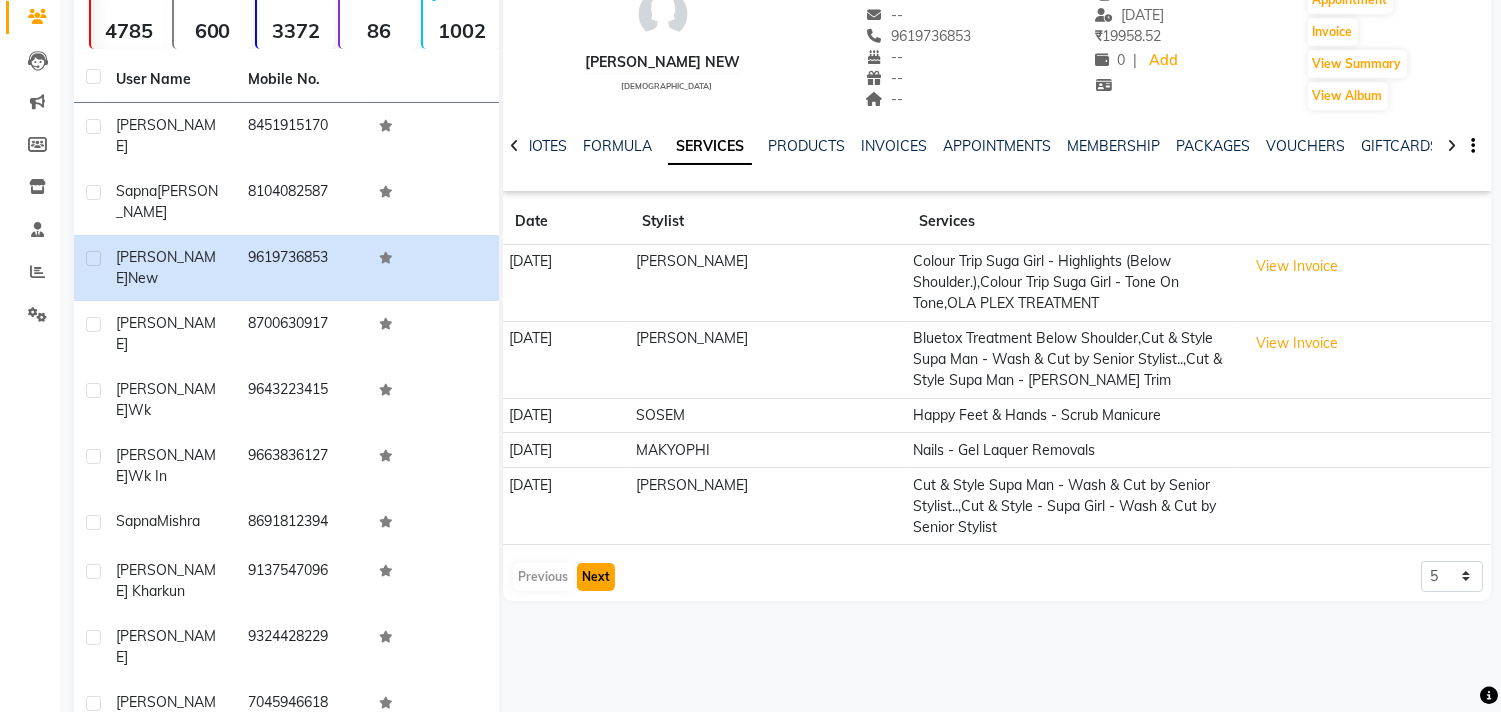 click on "Next" 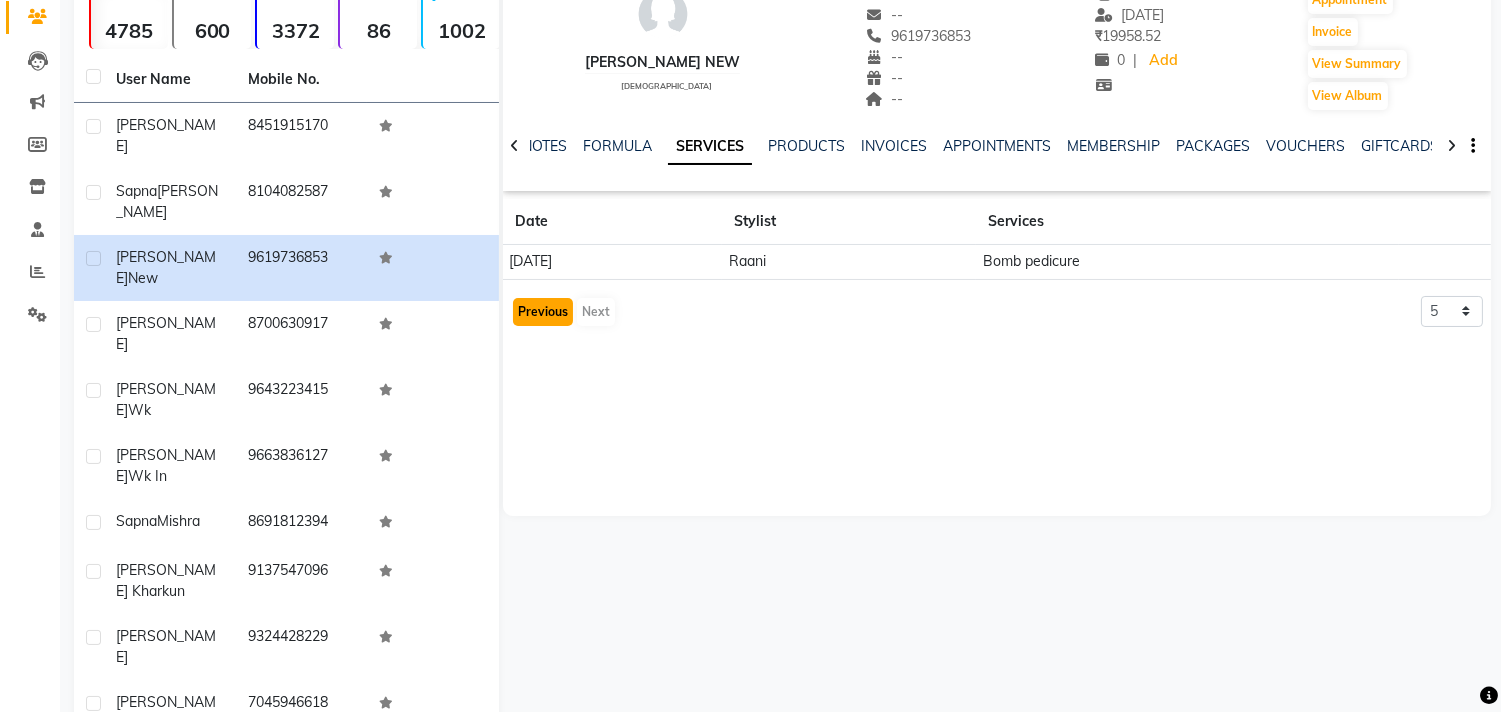 click on "Previous" 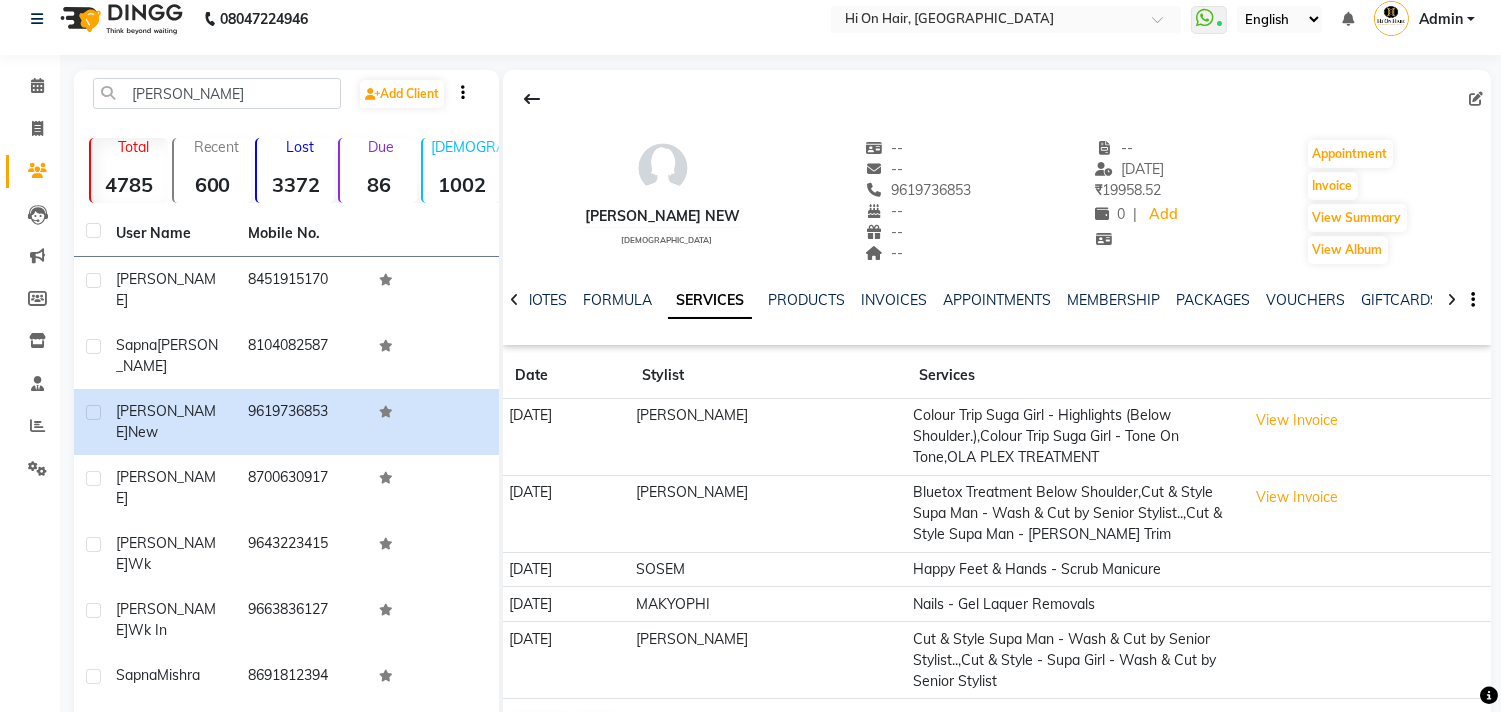 scroll, scrollTop: 0, scrollLeft: 0, axis: both 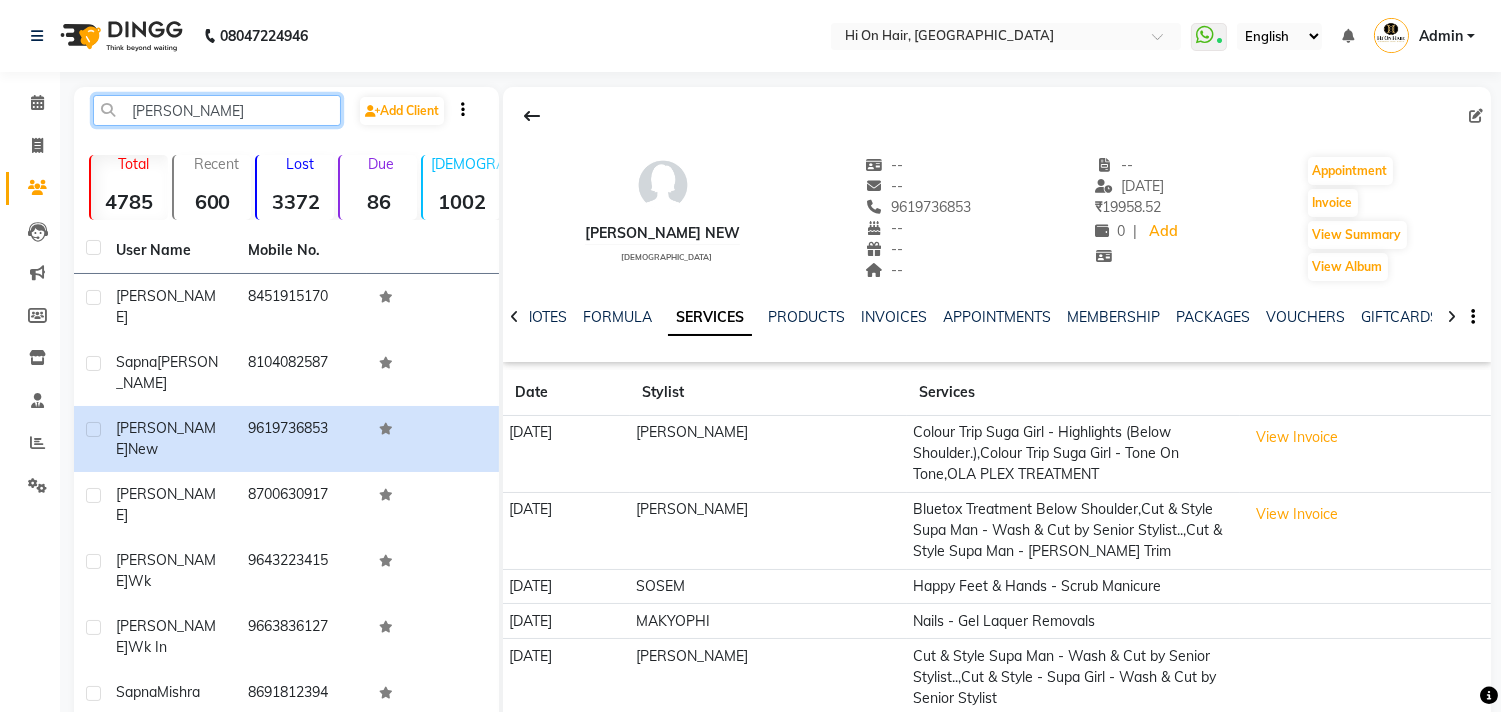click on "sapna" 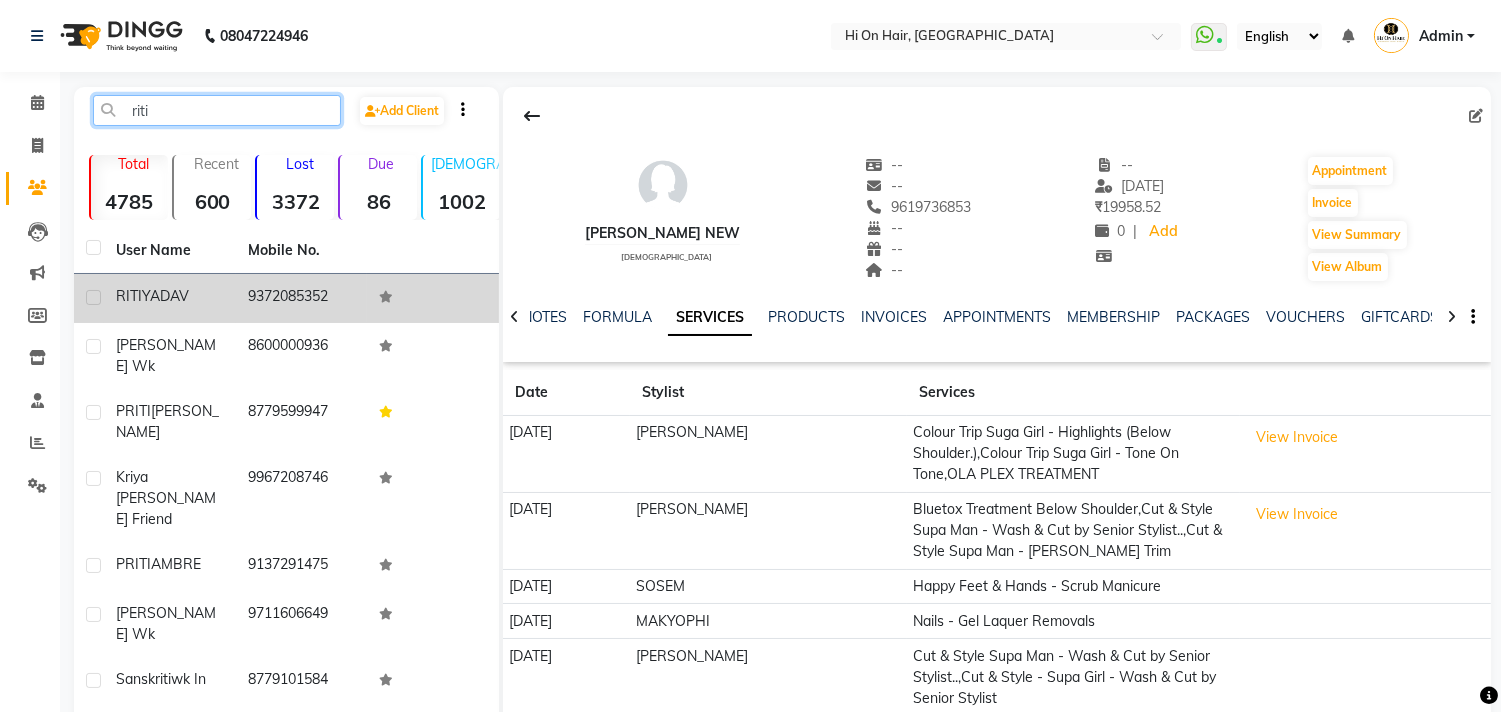 type on "riti" 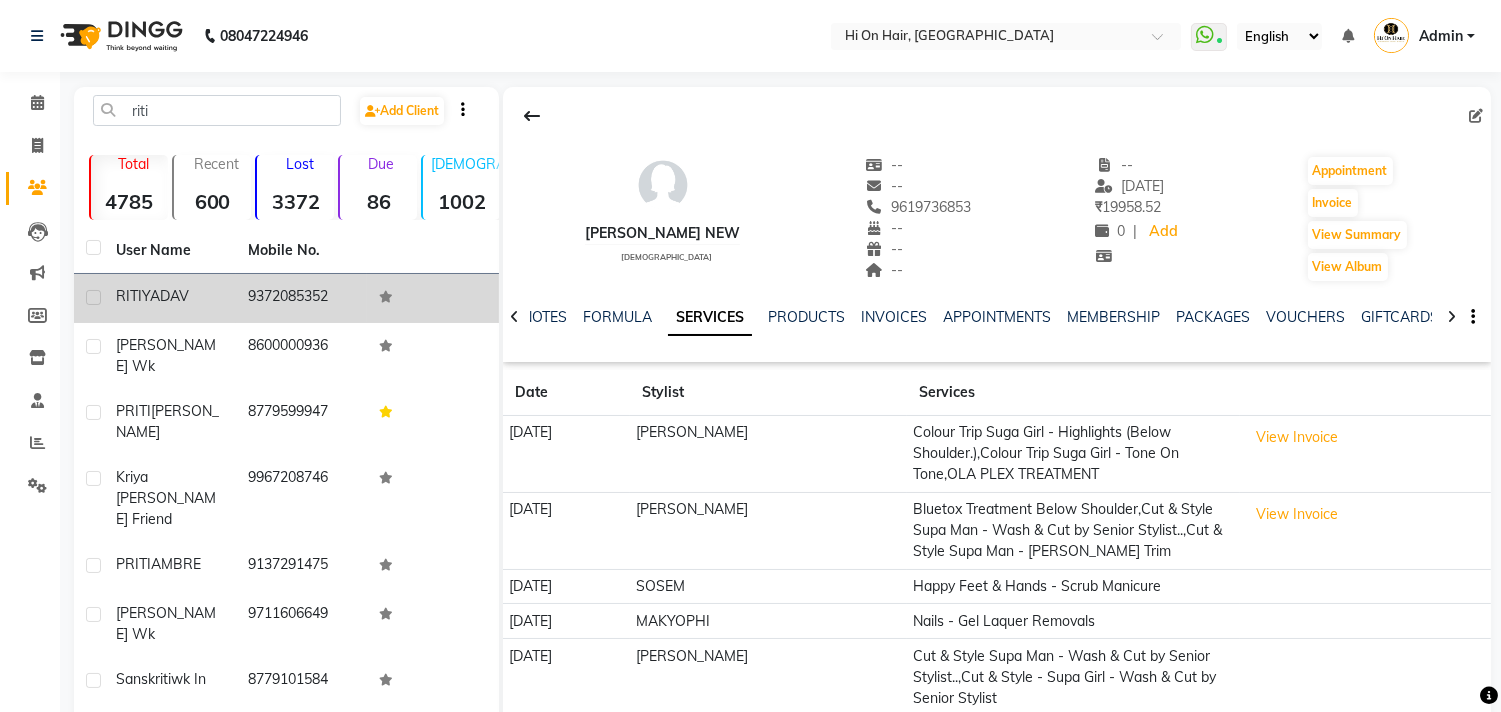 click on "RITI  YADAV" 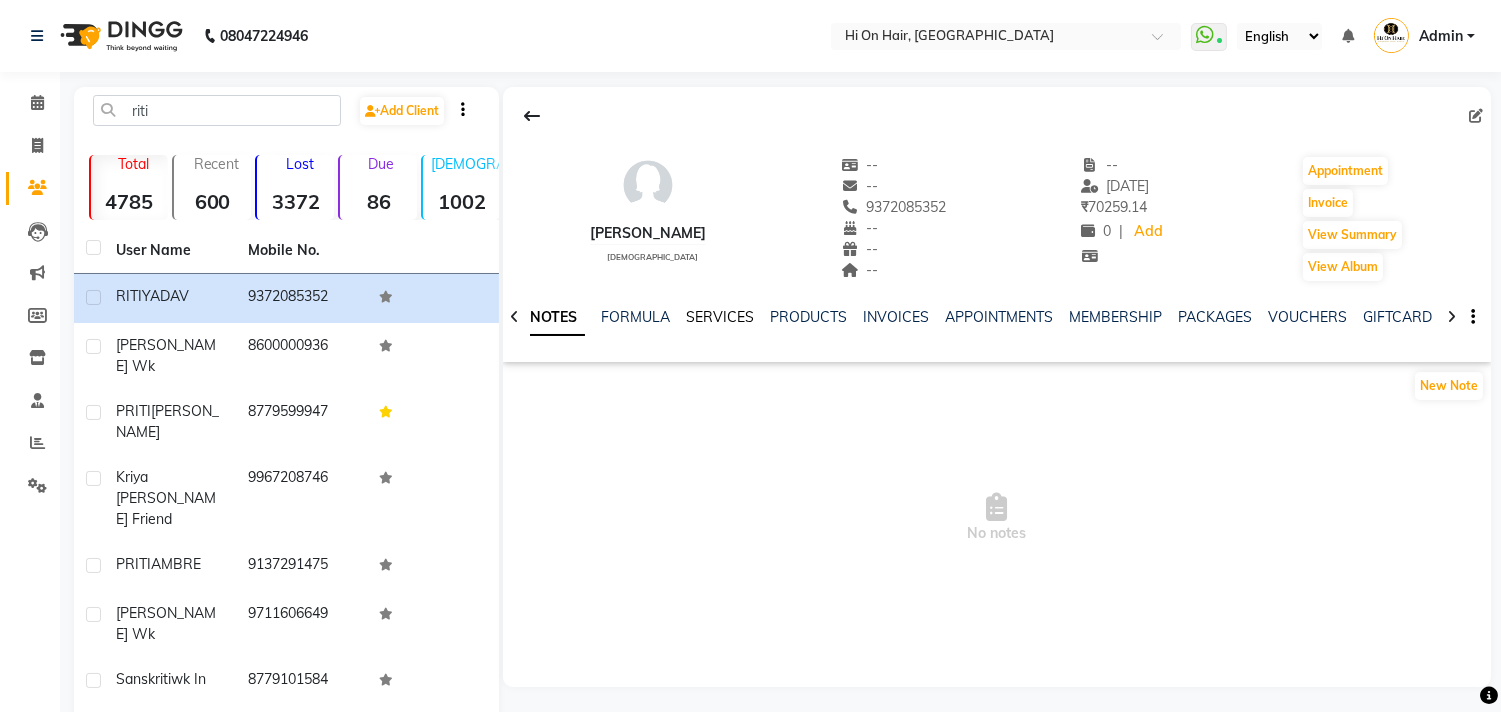 click on "SERVICES" 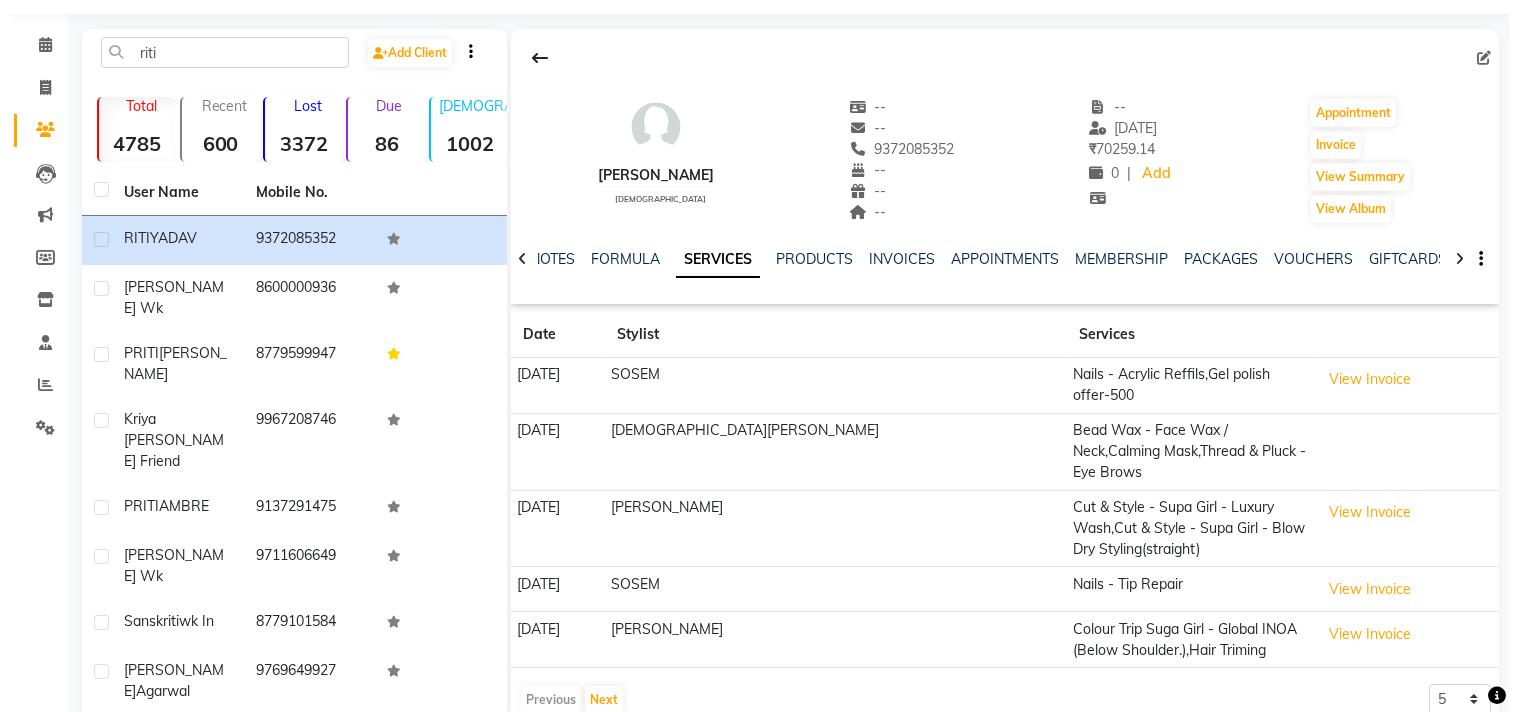 scroll, scrollTop: 111, scrollLeft: 0, axis: vertical 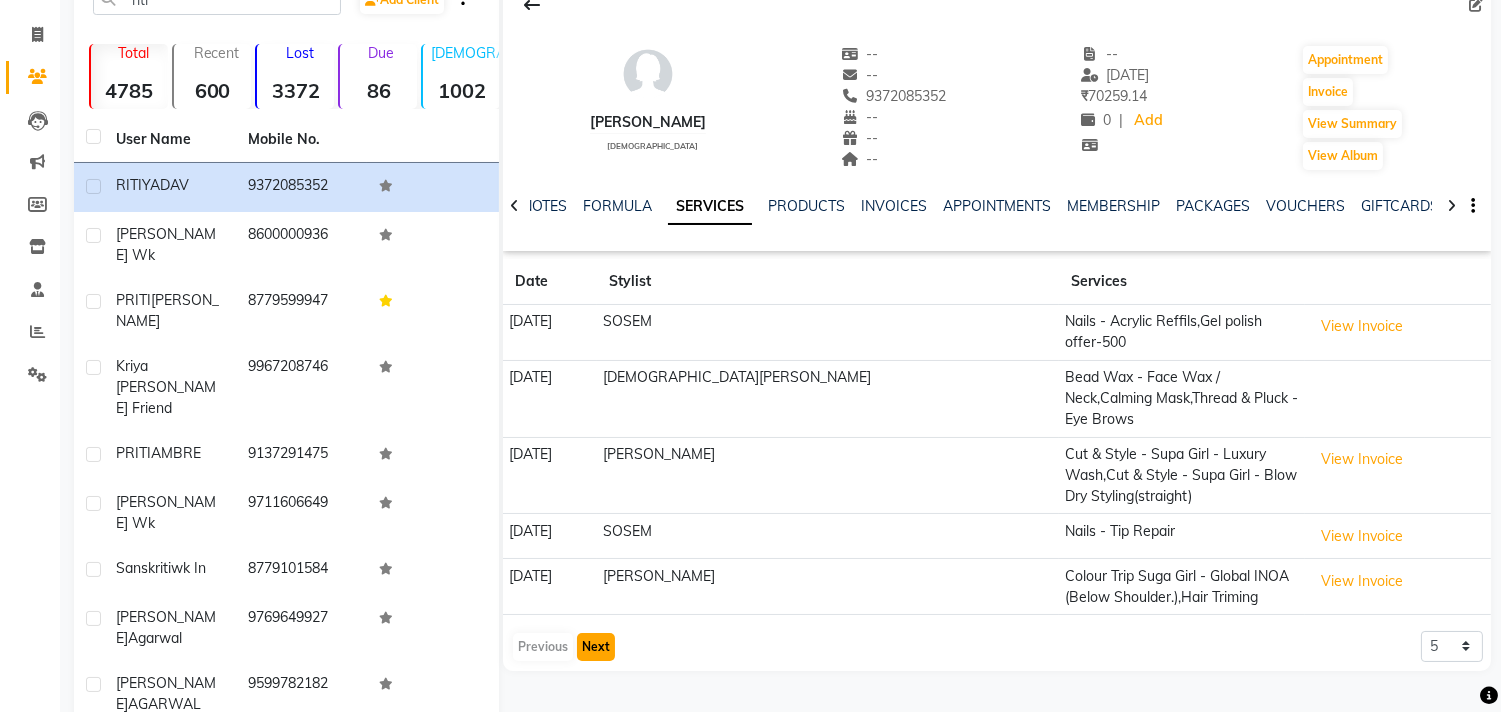click on "Next" 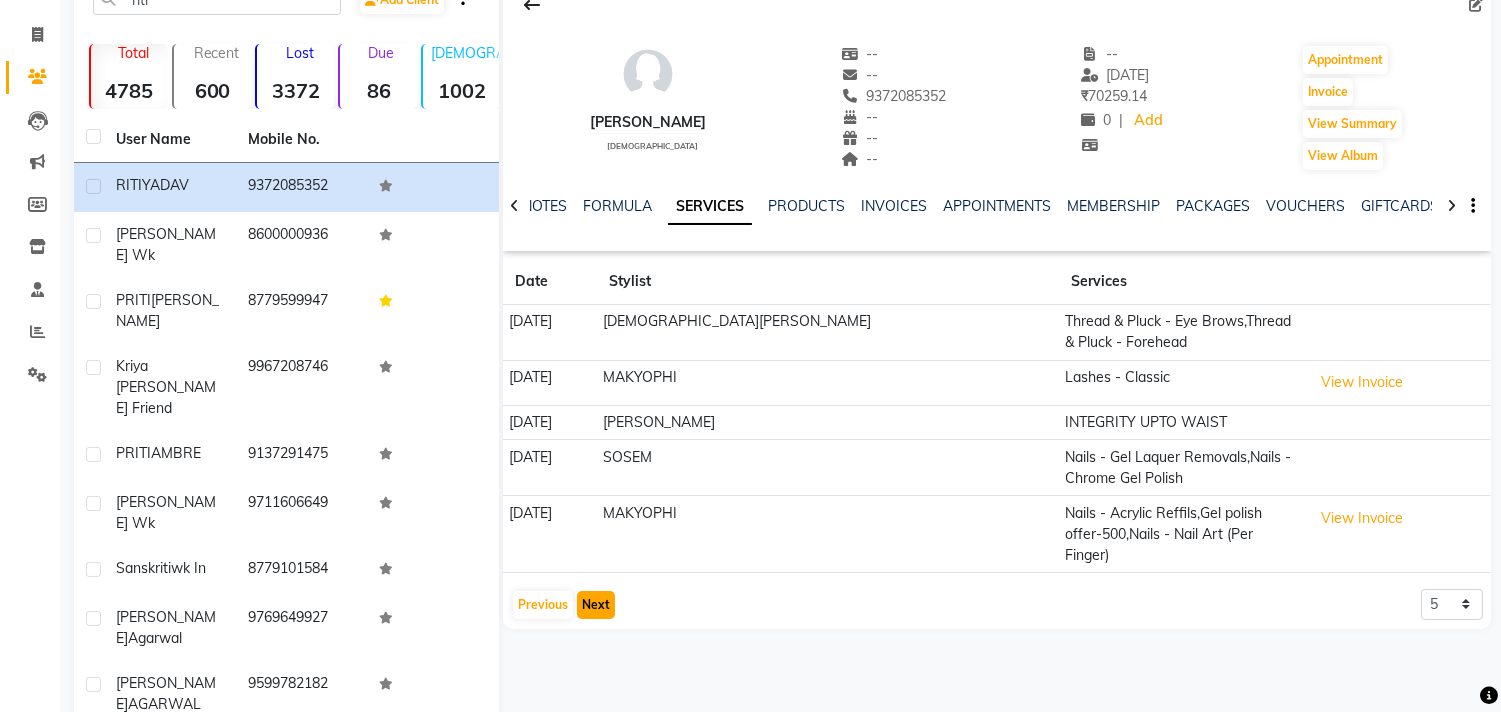 click on "Next" 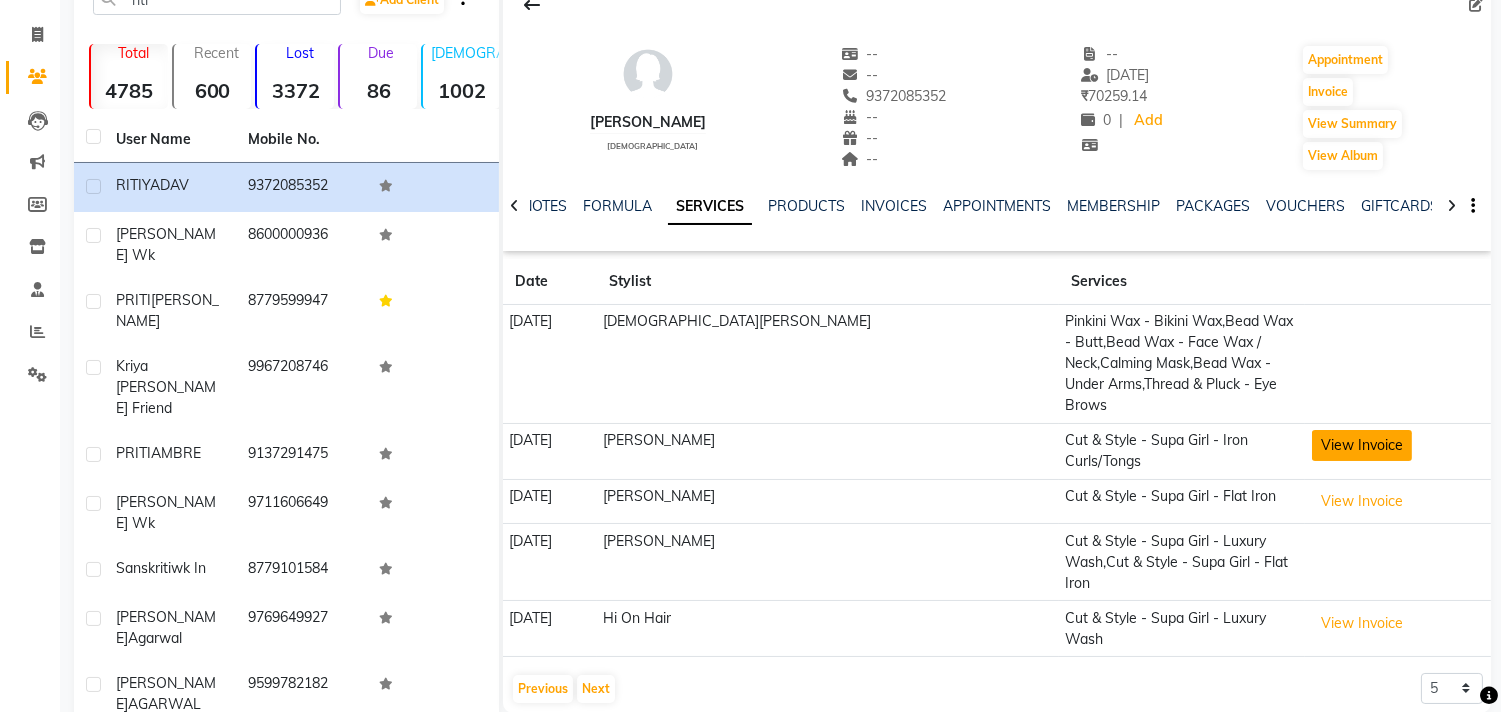 click on "View Invoice" 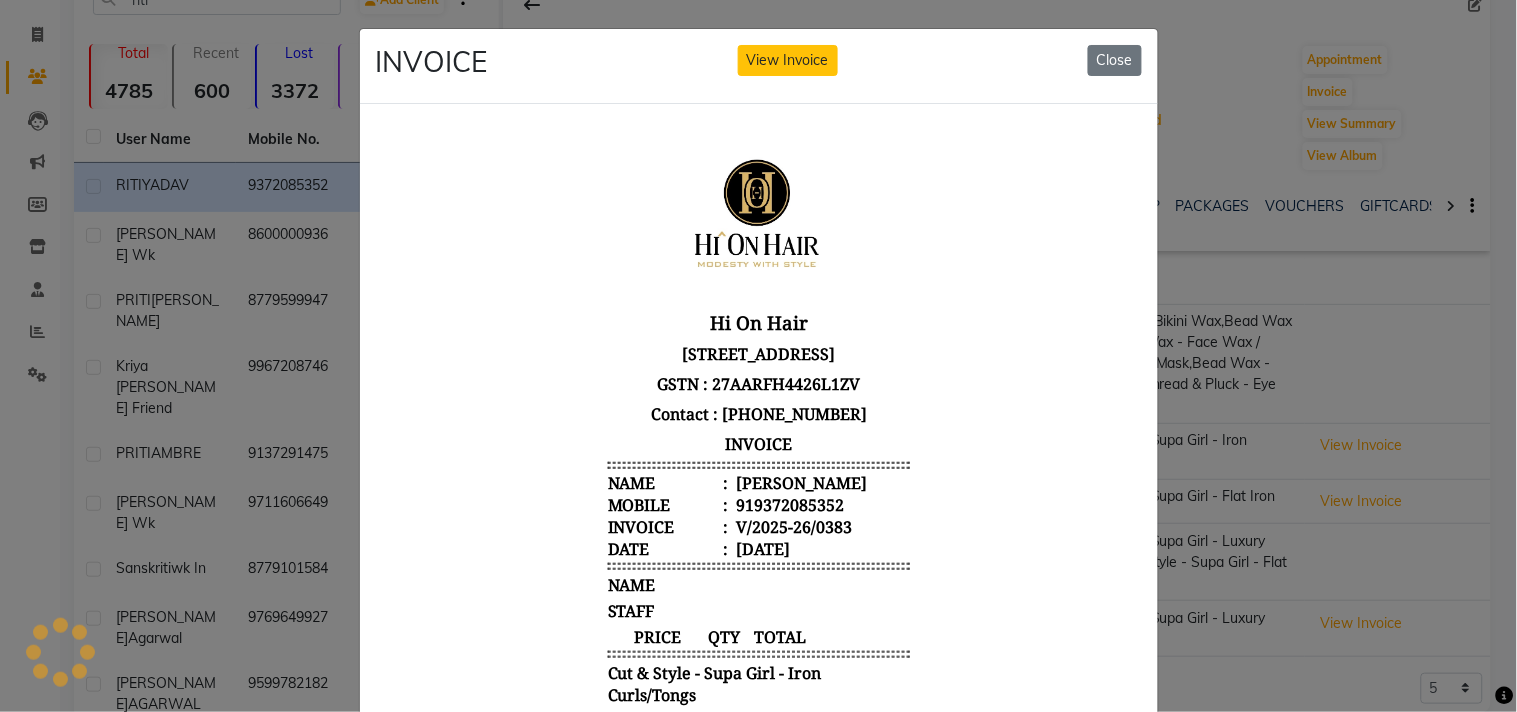 scroll, scrollTop: 0, scrollLeft: 0, axis: both 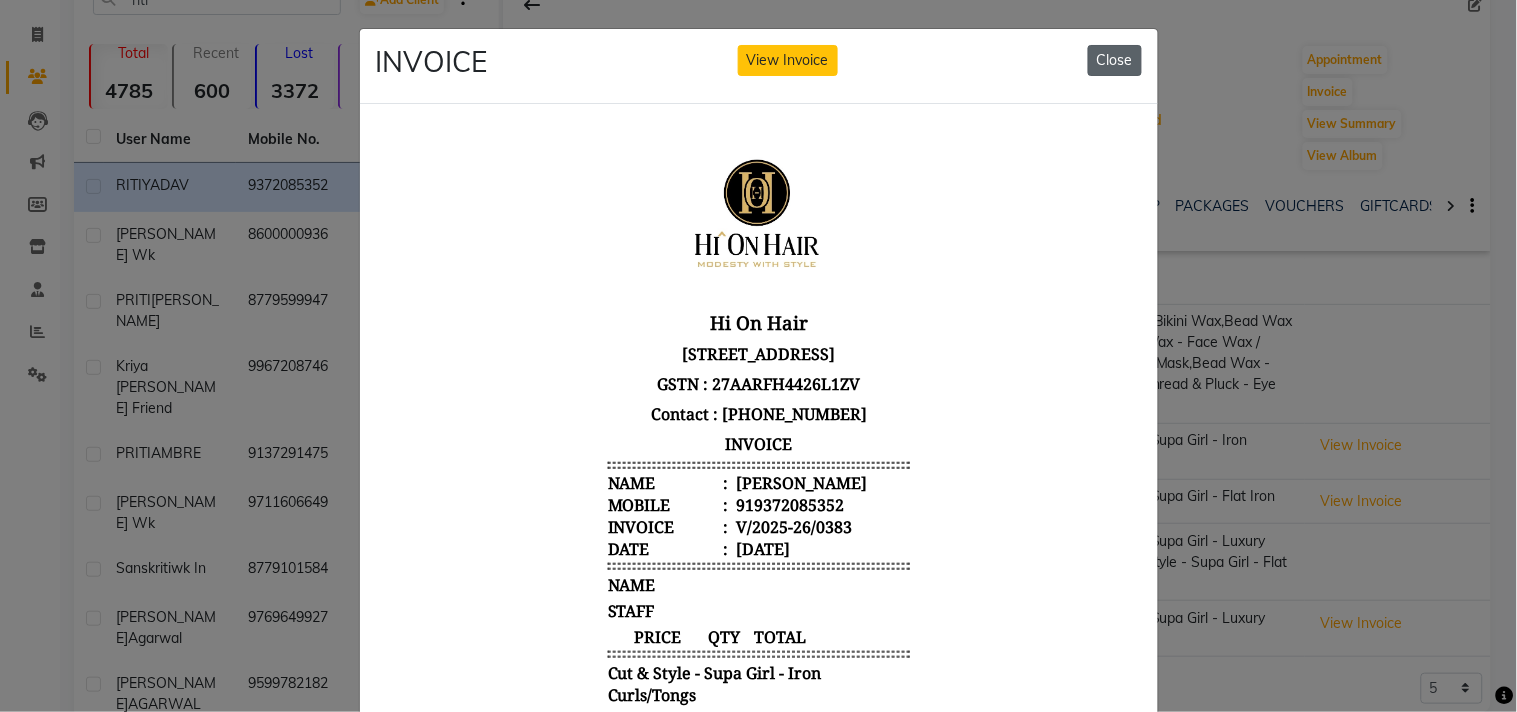 click on "Close" 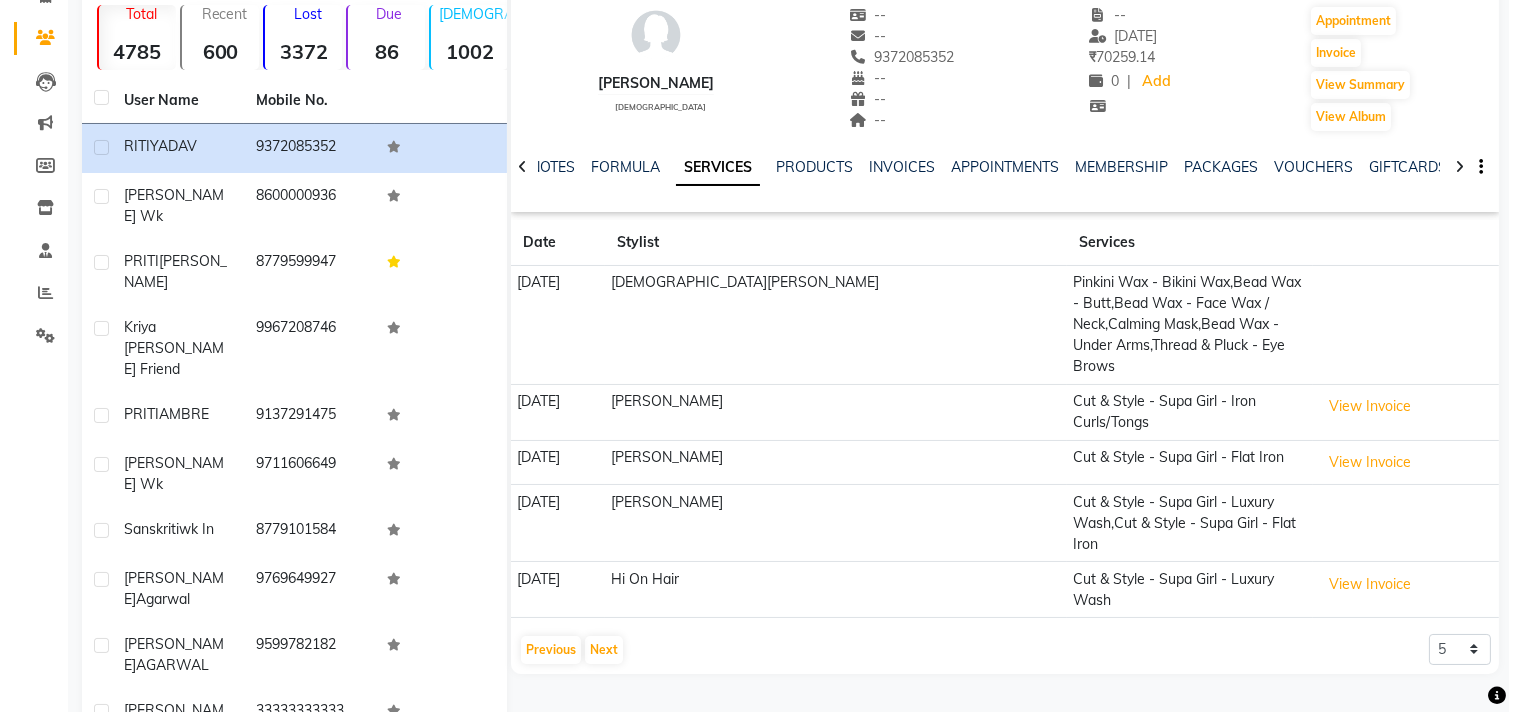 scroll, scrollTop: 171, scrollLeft: 0, axis: vertical 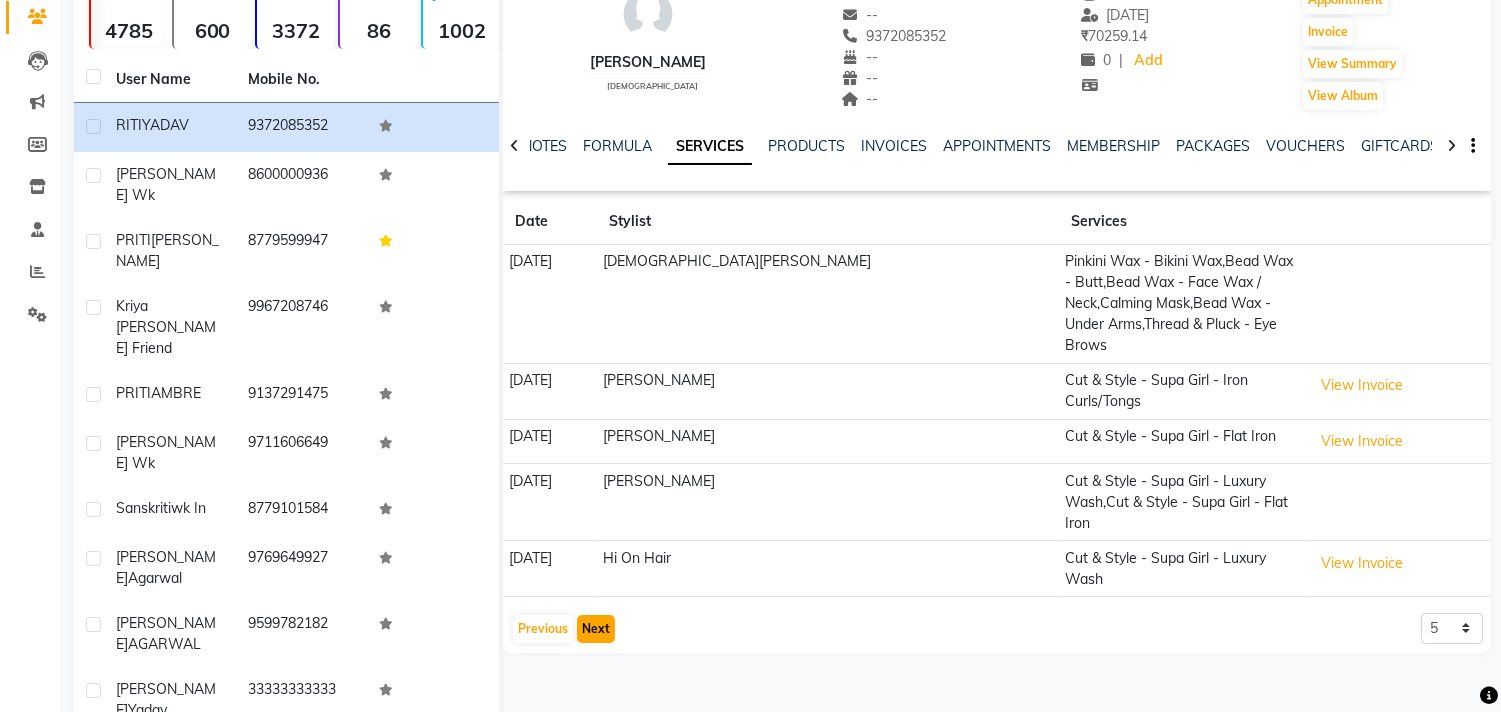 click on "Next" 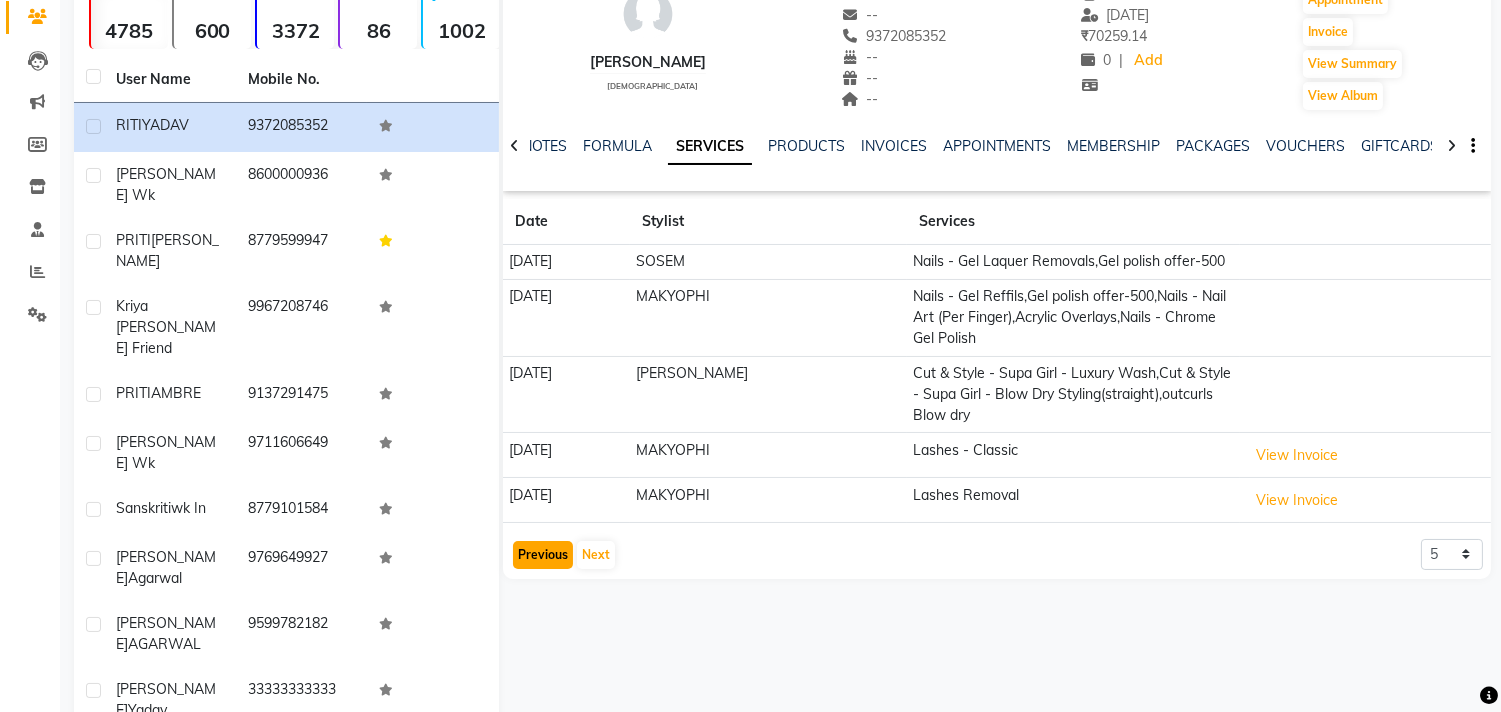 click on "Previous" 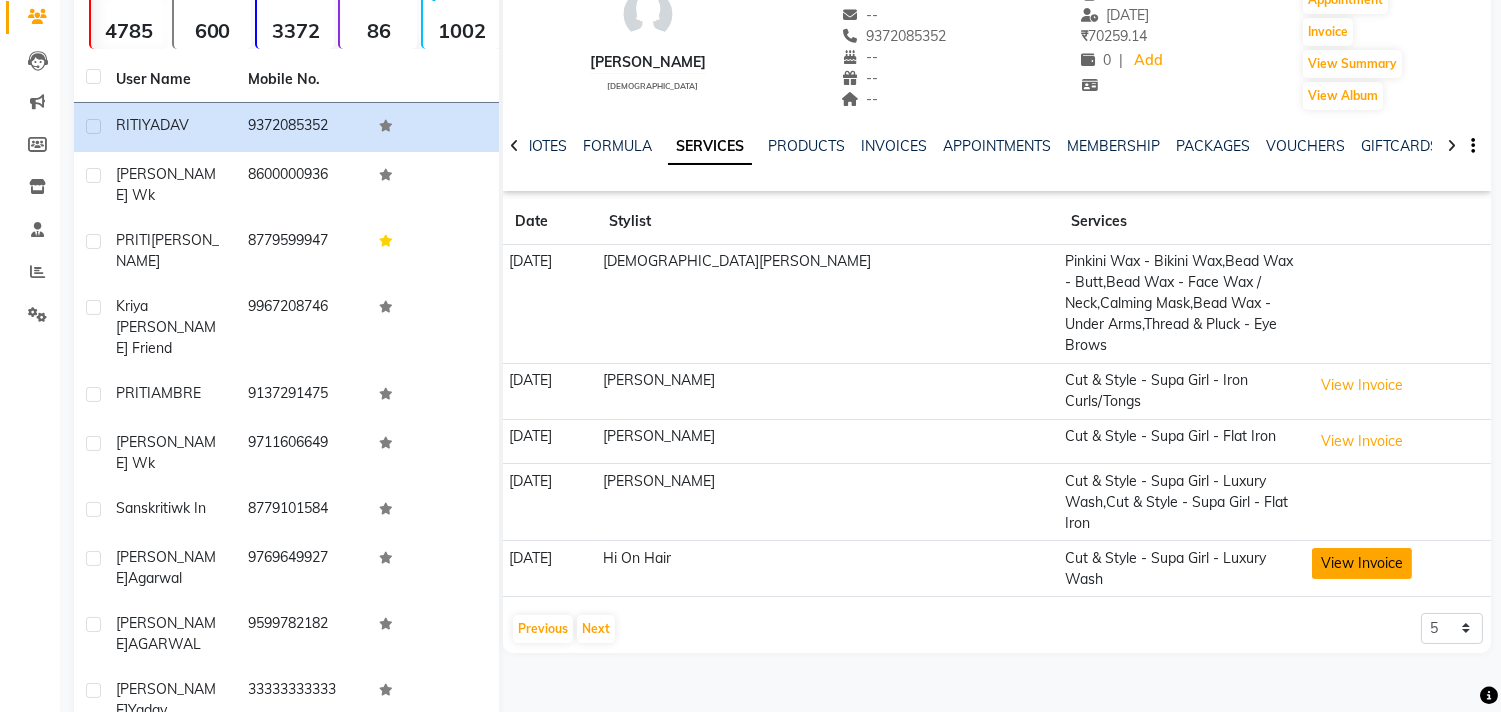 click on "View Invoice" 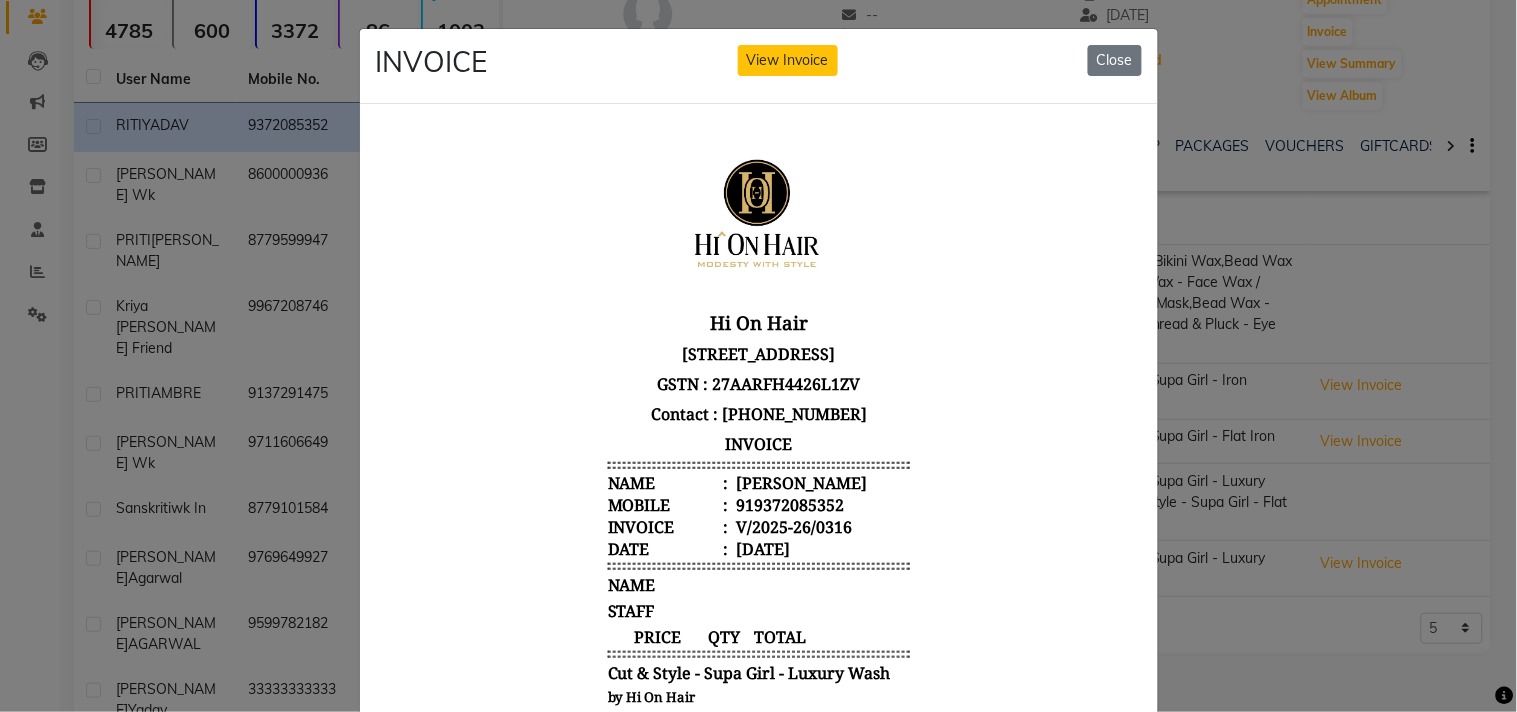 scroll, scrollTop: 15, scrollLeft: 0, axis: vertical 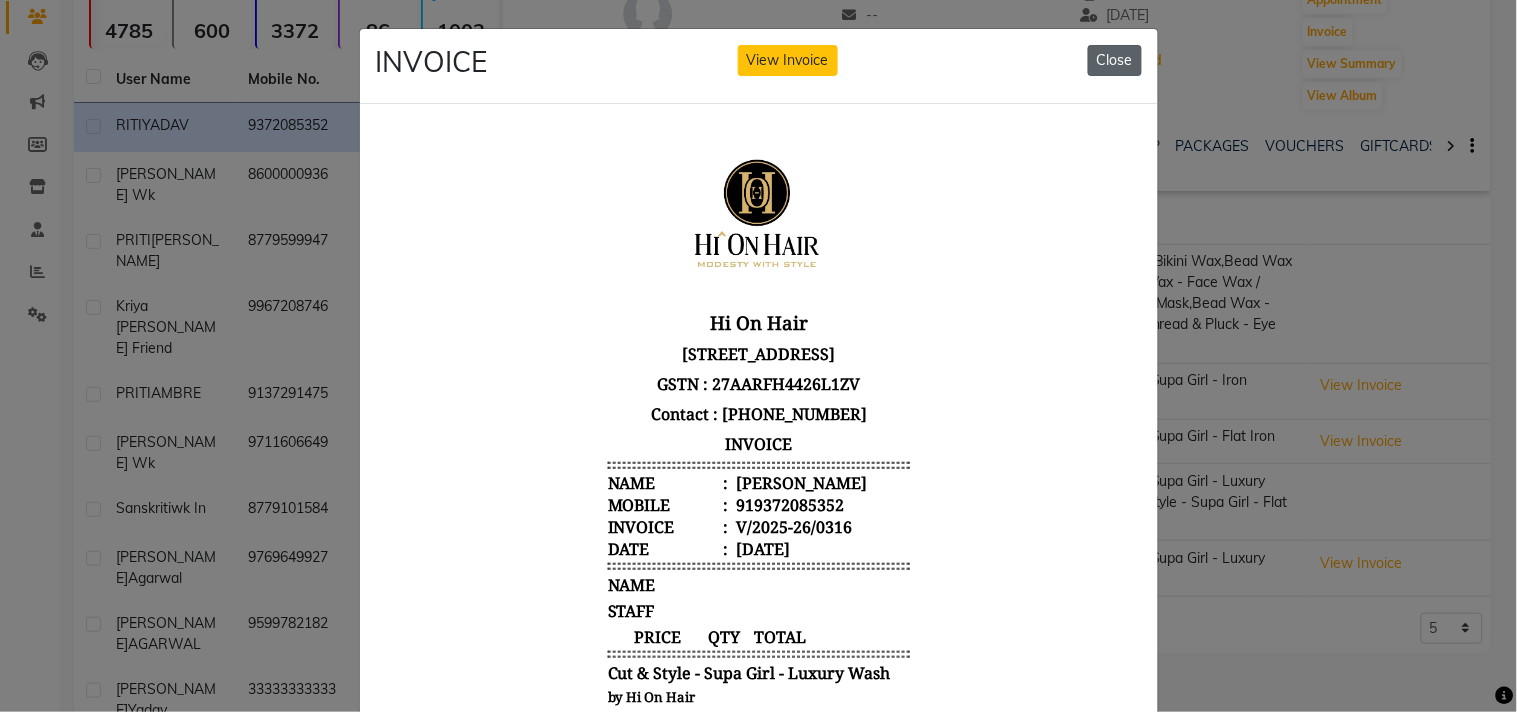 click on "Close" 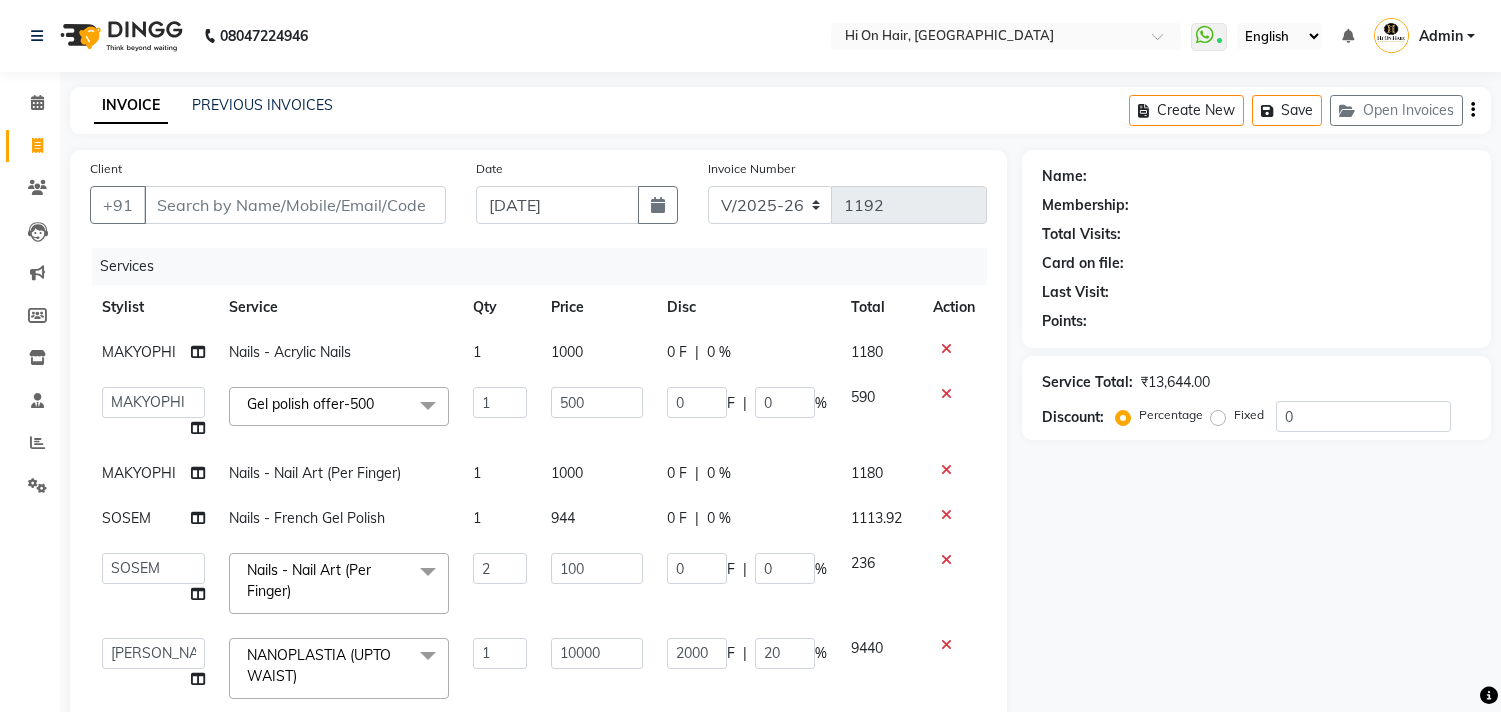 select on "535" 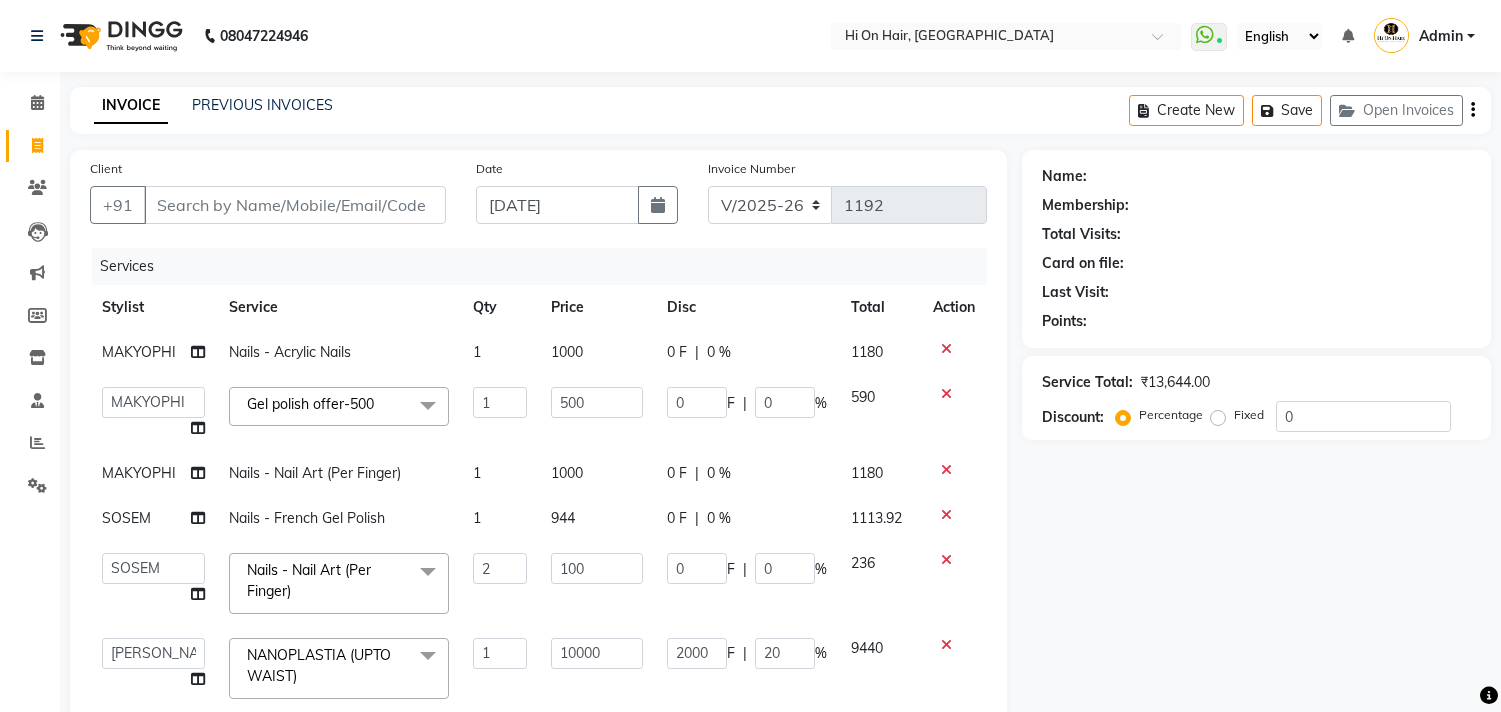 select on "26489" 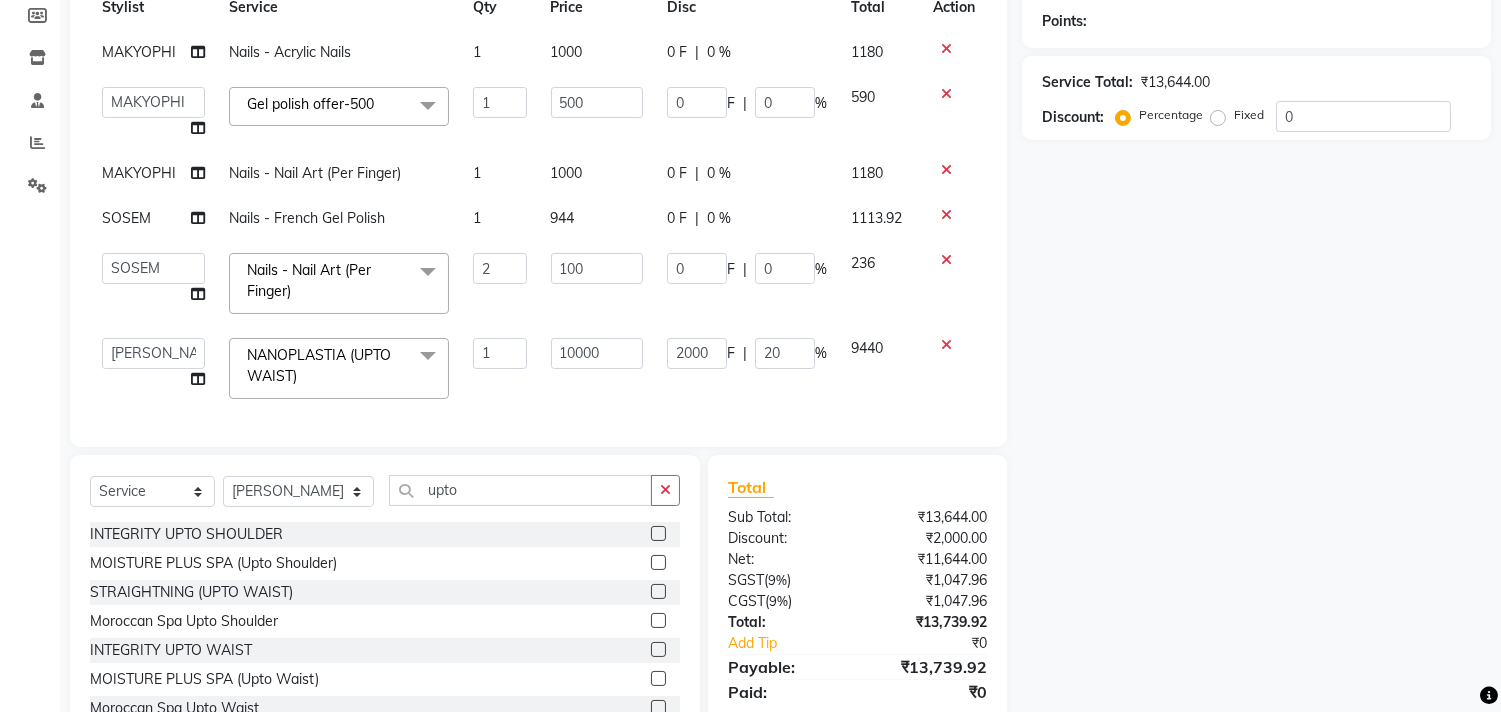 scroll, scrollTop: 0, scrollLeft: 0, axis: both 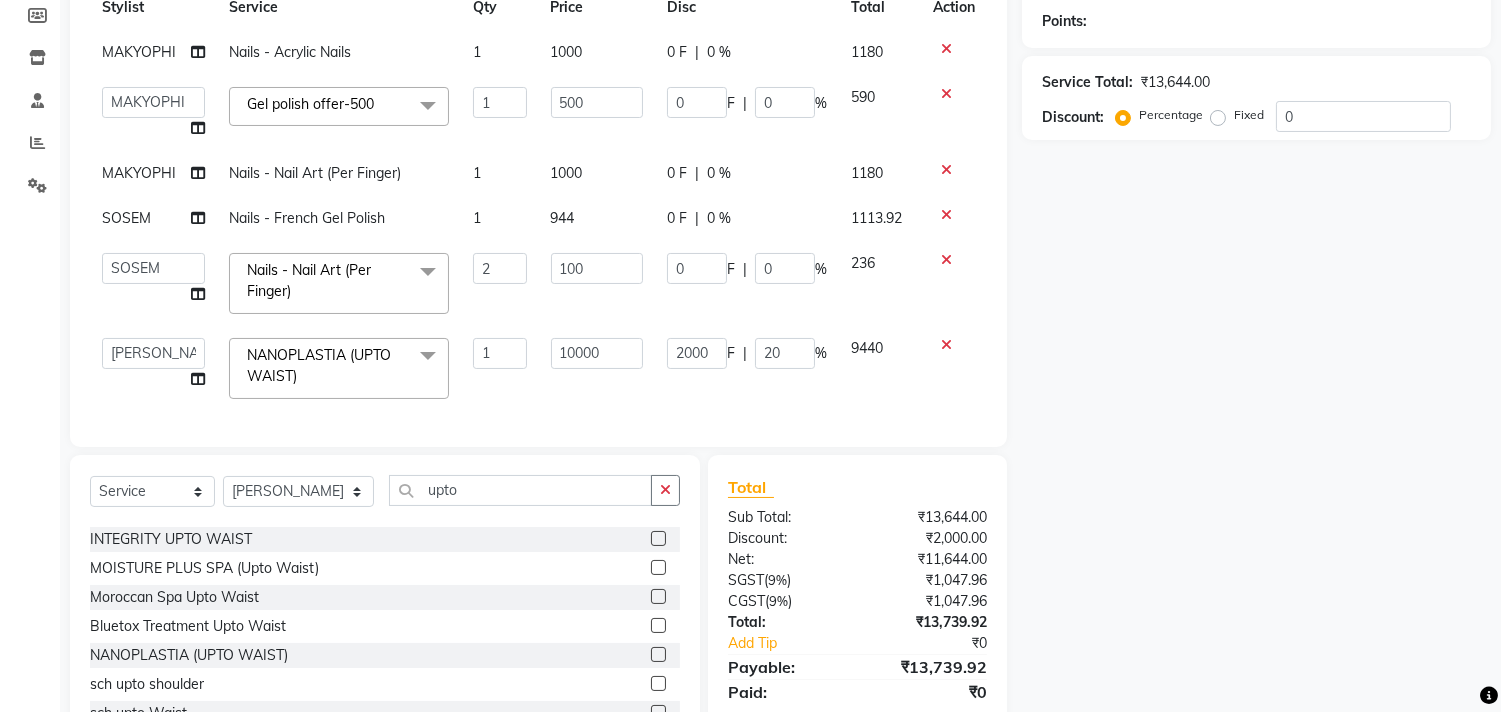 click 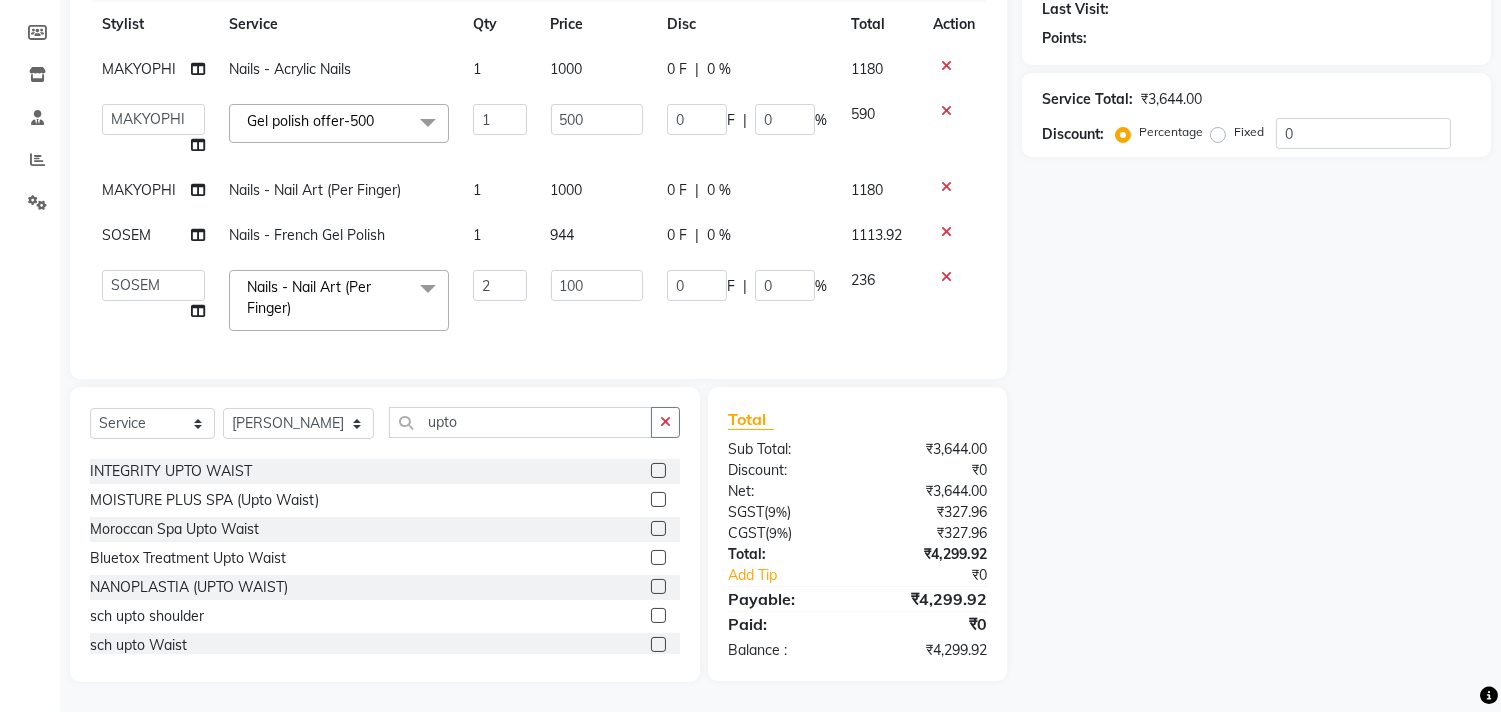 click on "0 F | 0 %" 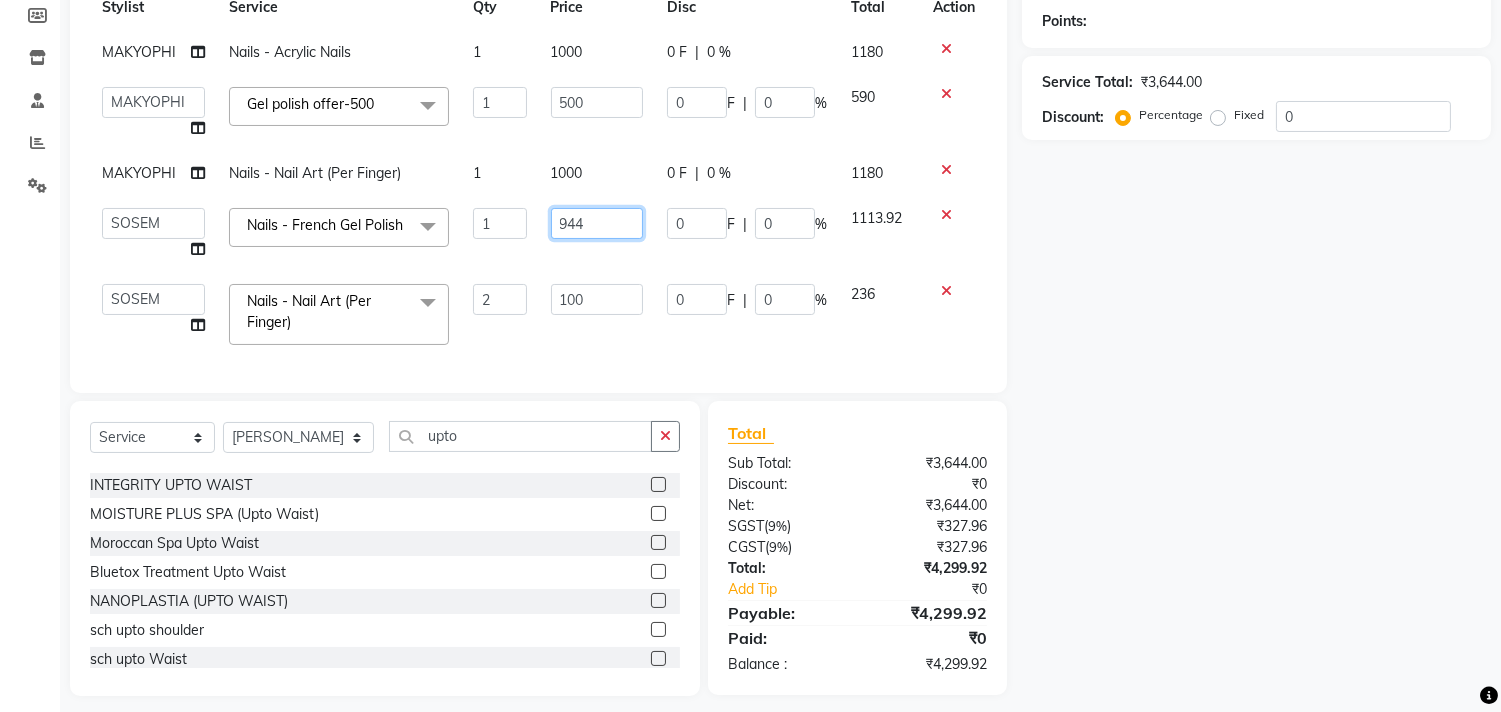click on "944" 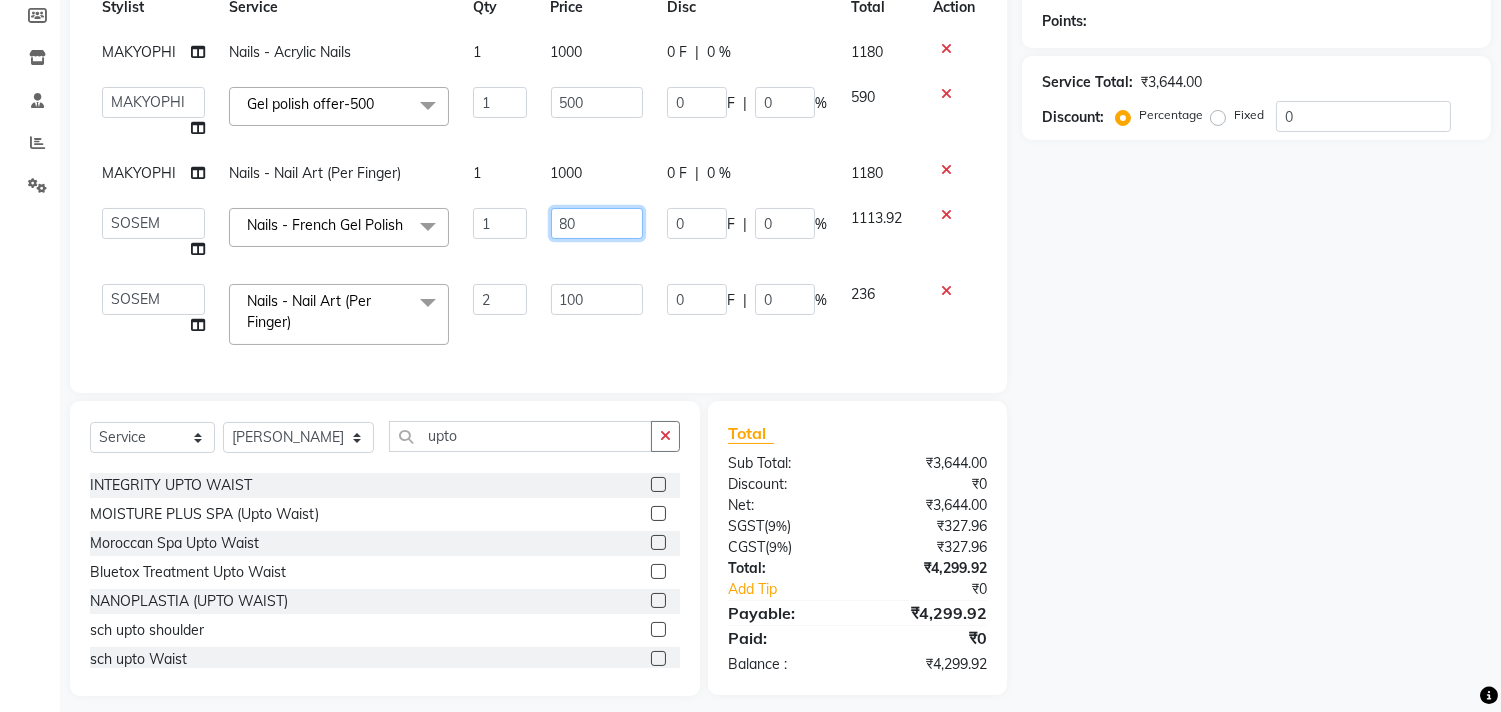 type on "800" 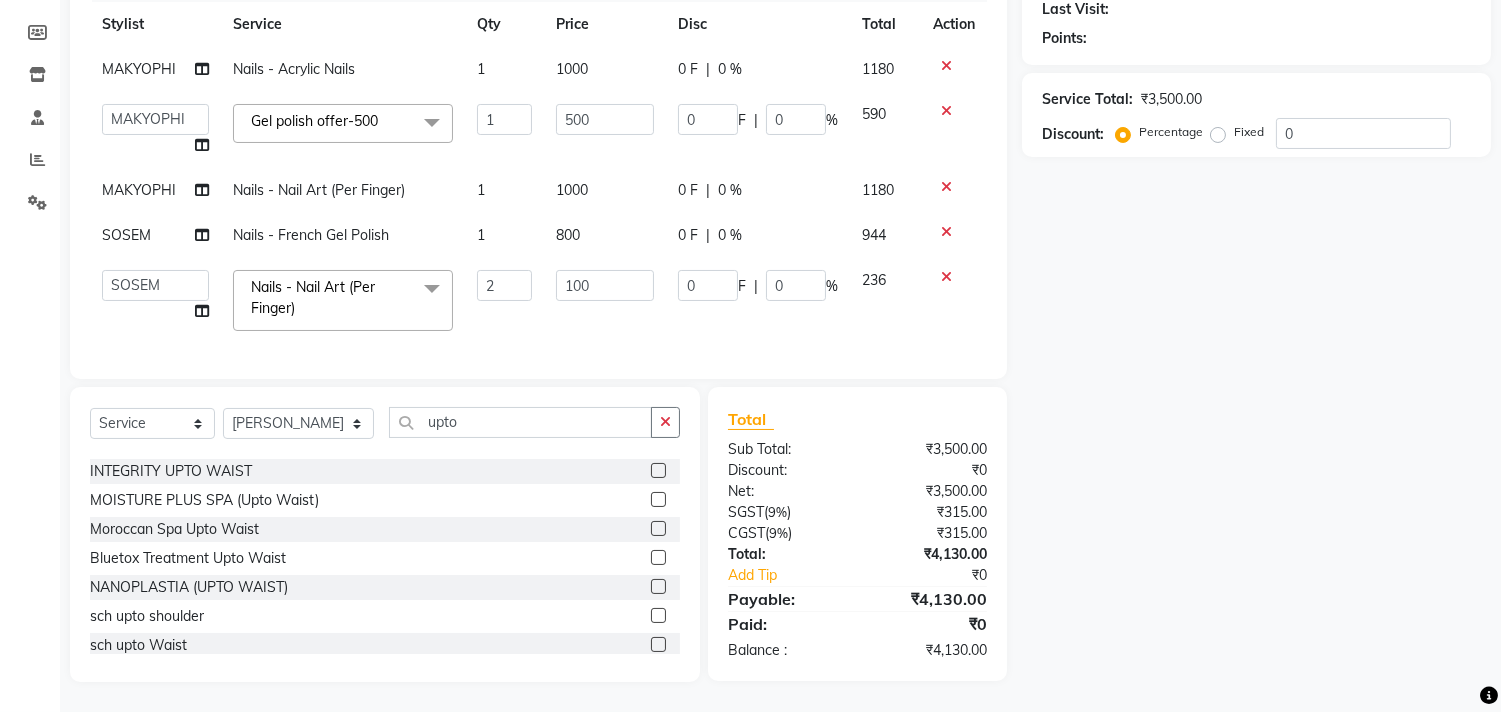 click on "MAKYOPHI Nails  - Acrylic Nails 1 1000 0 F | 0 % 1180  Alim Kaldane   Anwar Laskar   Hi On Hair   MAKYOPHI   Pankaj Thakur   Poonam Nalawade   Raani   Rasika  Shelar   Rehan Salmani   Saba Shaikh   Sana Shaikh   SOSEM   Zeeshan Salmani  Gel polish offer-500  x ARGAN COCKTAIL ARGAN SPA FRINGE - STRAIGHTENING HAIR EXTENSION REMOVAL HAIR EXTENSIONS INTEGRITY UPTO SHOULDER MOISTURE PLUS SPA (Upto Shoulder) NANO PLASTIA (Very Short) OLA PLEX STAND ALONE OLA PLEX TREATMENT SLIVER SHINE COCKTAIL STENSILS STRAIGHTNING (ABOVE SHOULDER) STRAIGHTNING (BELOW SHOULDER) STRAIGHTNING (UPTO WAIST) STRAIGHTNING (VERY SHORT) Colour Care milkshake Spa foot massage Nose wax file/cut file/cut/polish outcurls Blow dry Aroma Manicure eyebrows/upperlips wash n Blowdry UPPERLIPS PINKINI WAX face Dtan Cateye gel polish Aroma Pedicure AVL pedicure marine sea alga face bleach Bomb pedicure Bomb Manicure AVL Manicure marine sea alga Feet Wax ADD ON OIL WASH FEET DTAN Polish change Add on Feet Pack Add on hands pack Ola Plex Spa TIGI SPA" 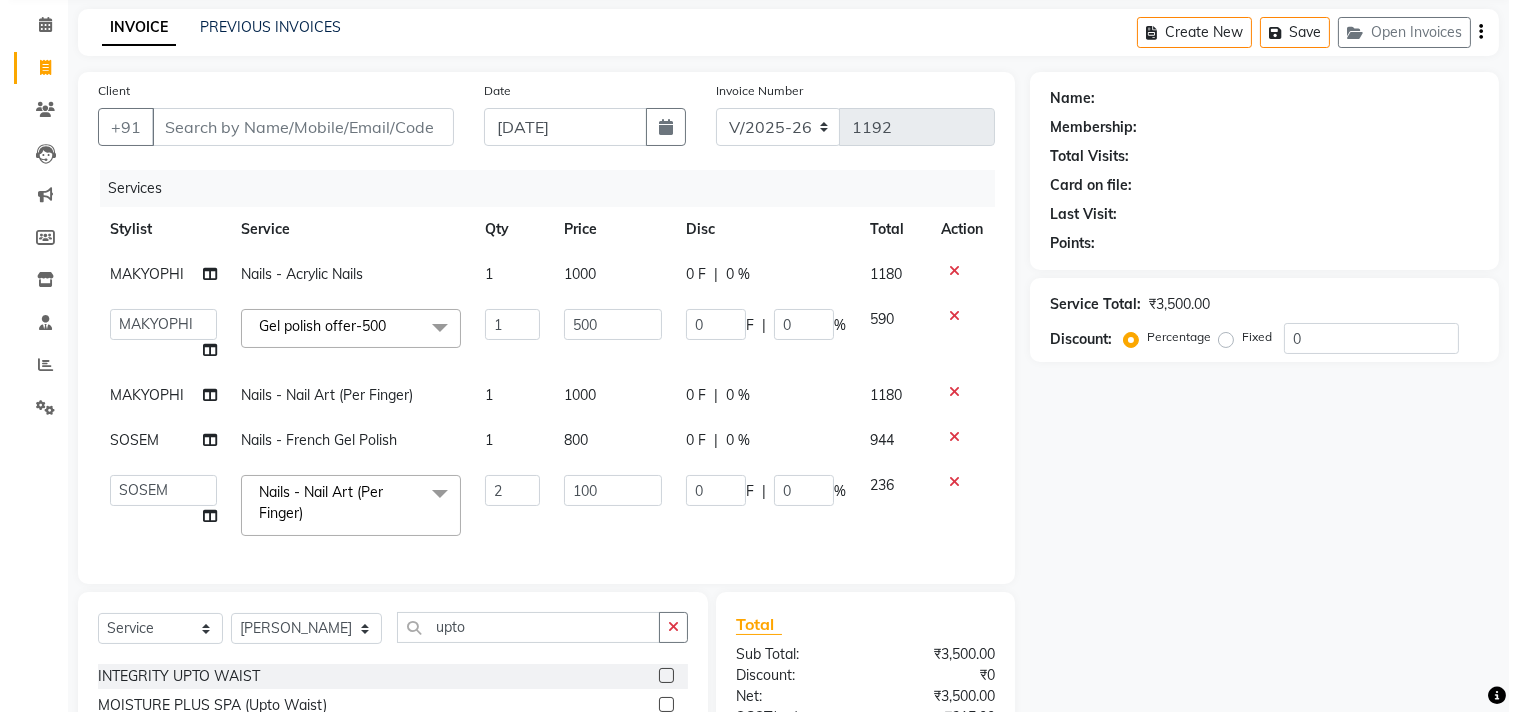 scroll, scrollTop: 77, scrollLeft: 0, axis: vertical 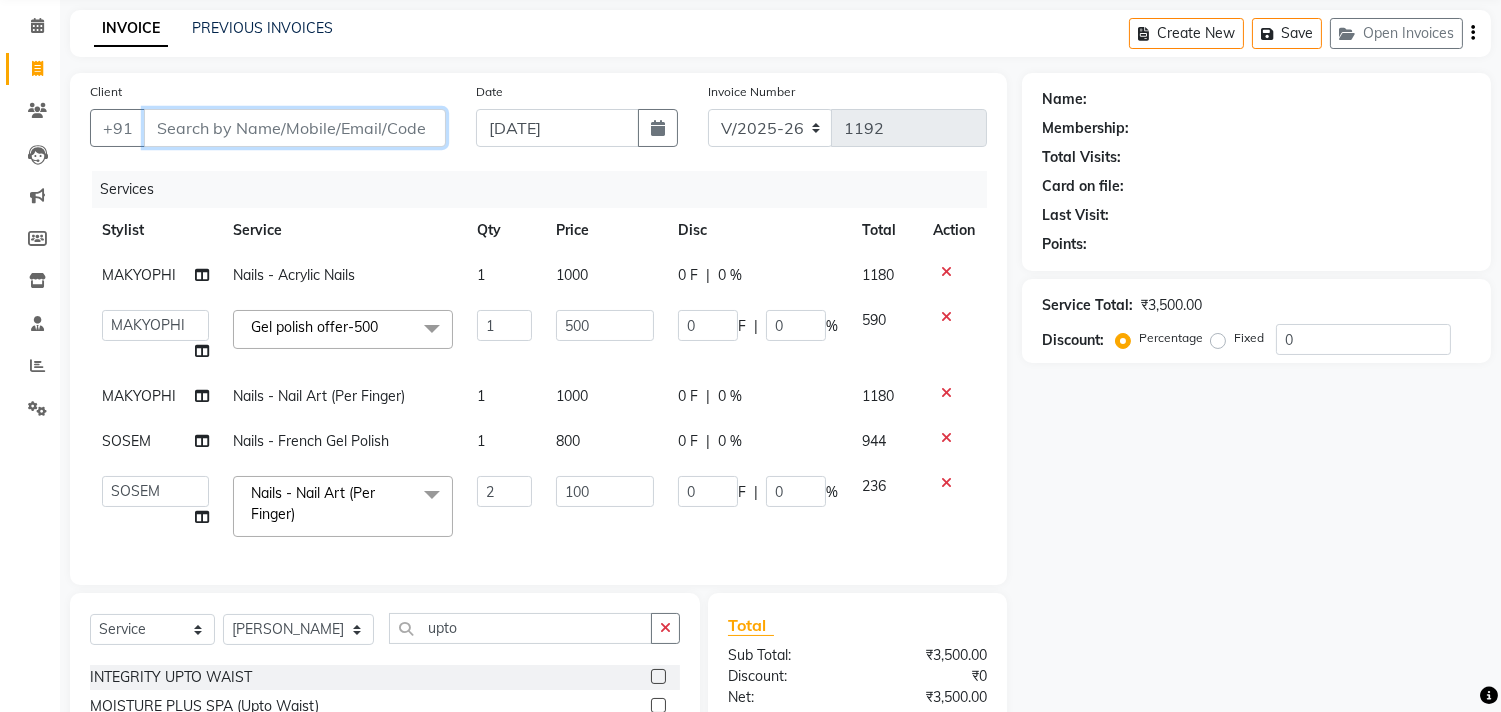 click on "Client" at bounding box center (295, 128) 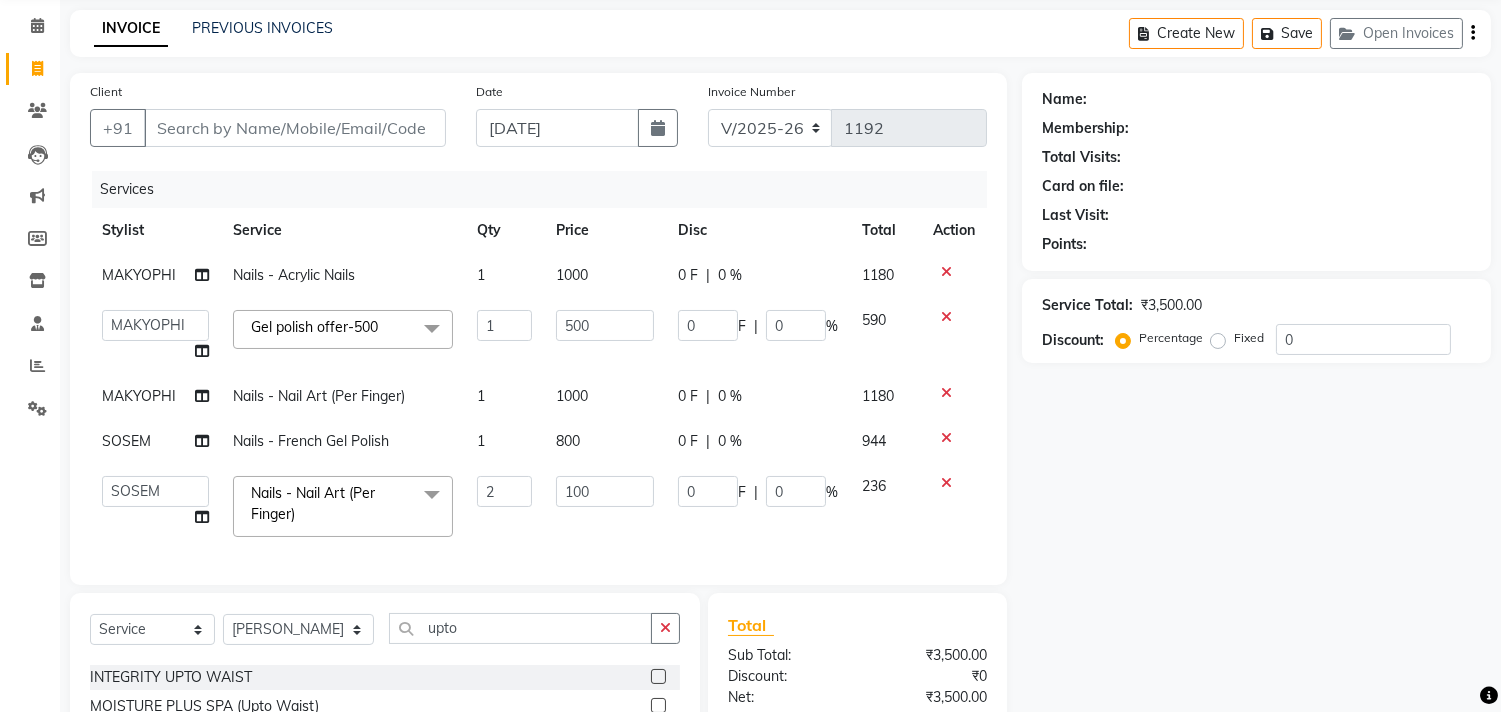 click 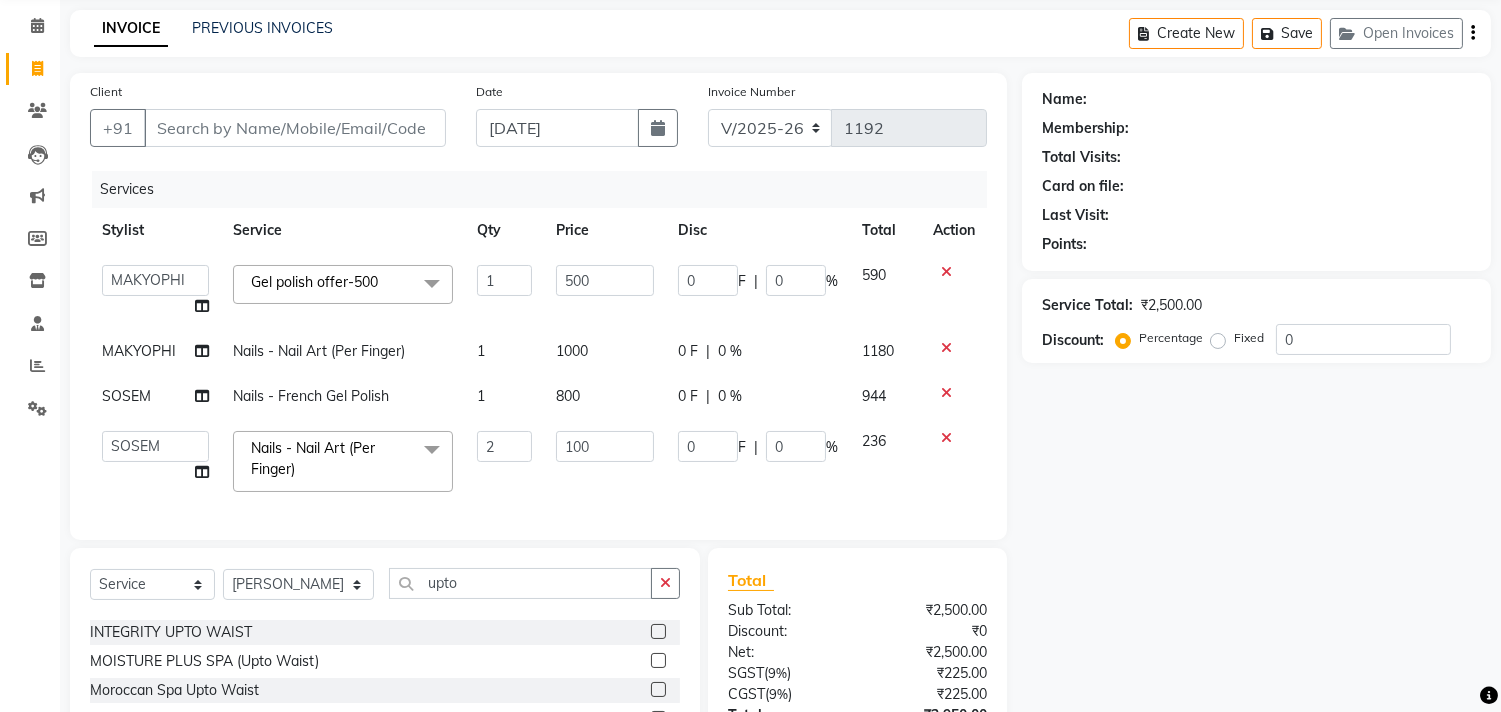 click 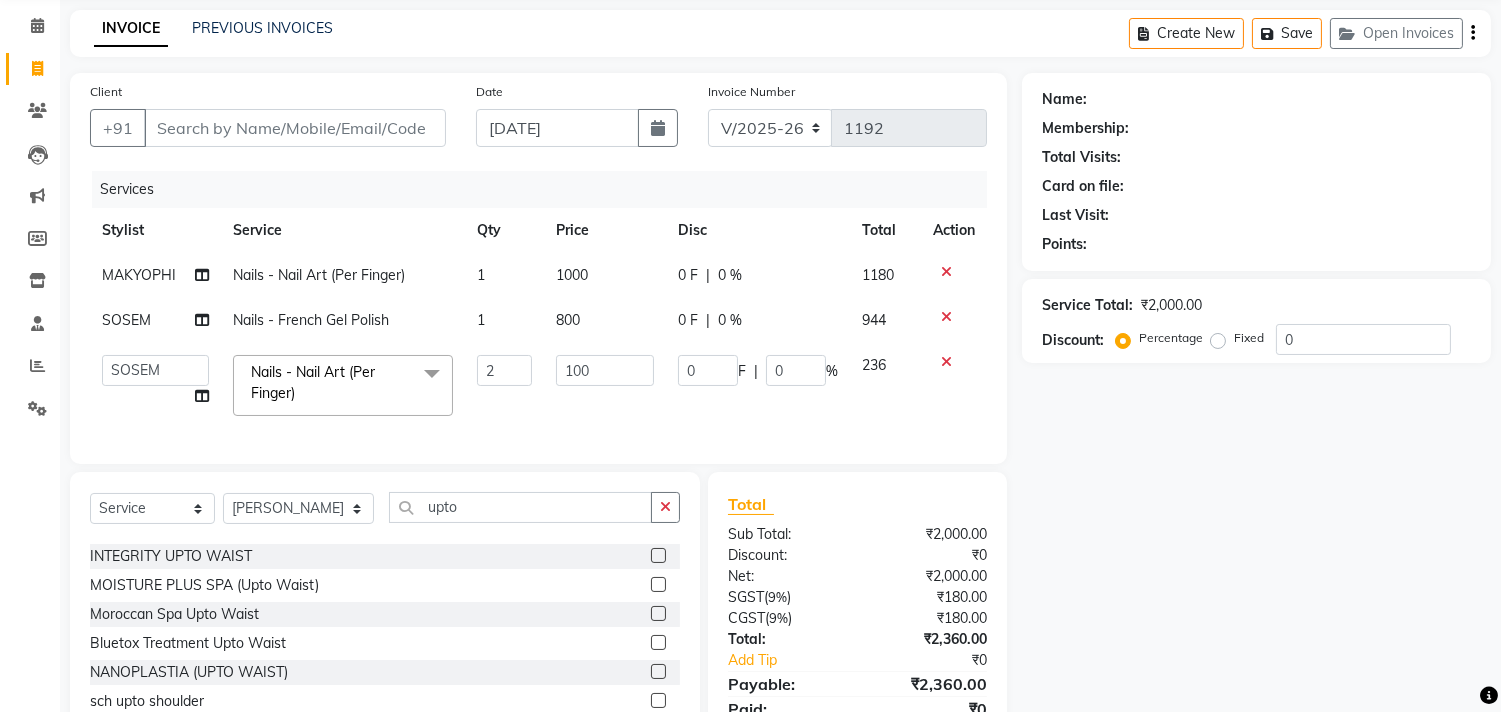 click 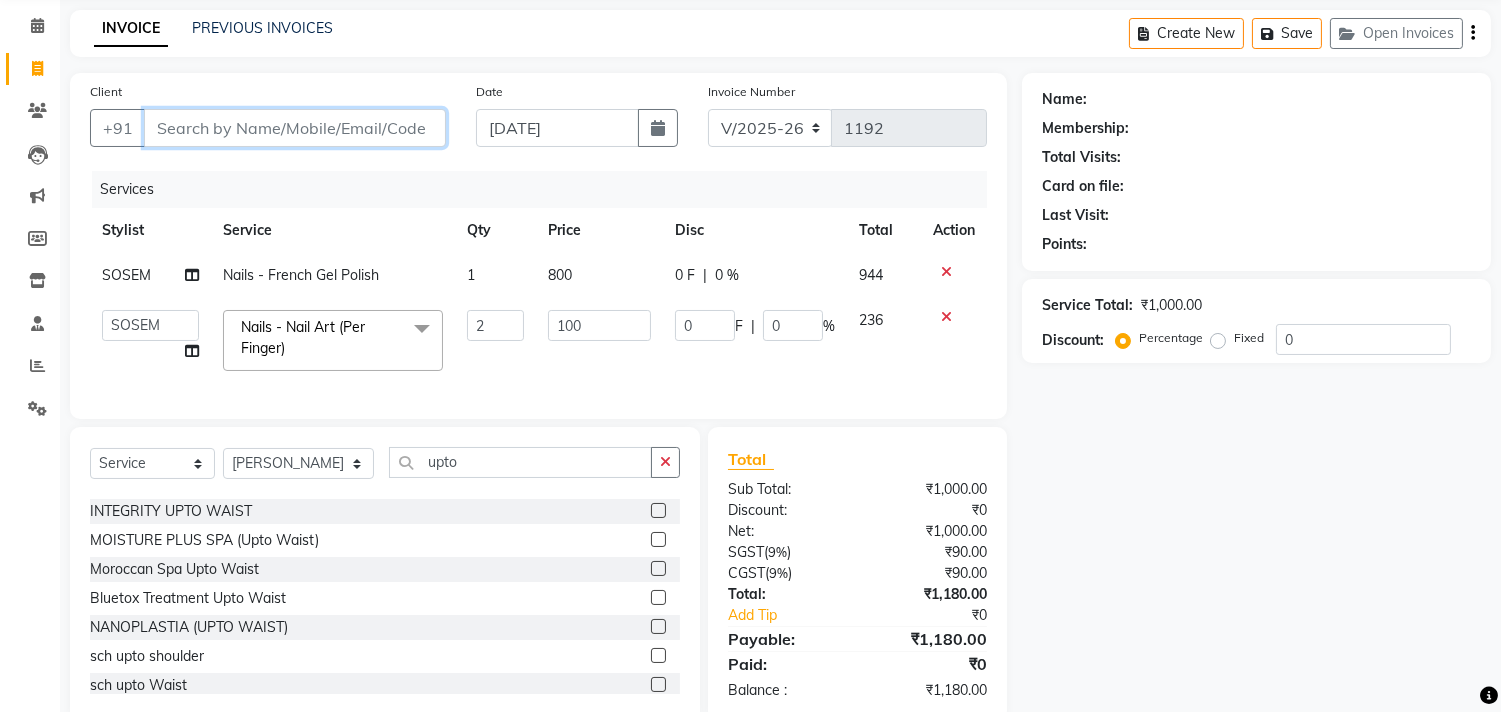click on "Client" at bounding box center (295, 128) 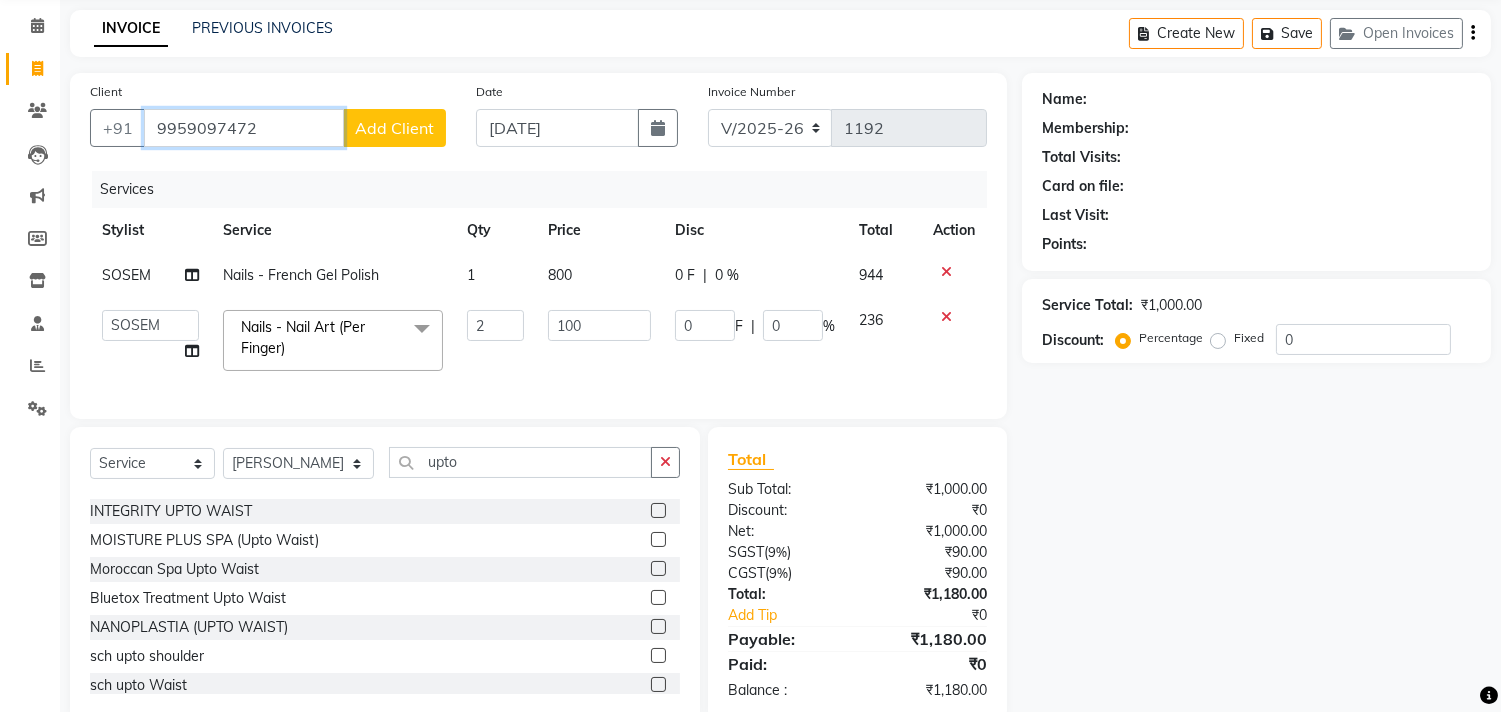 type on "9959097472" 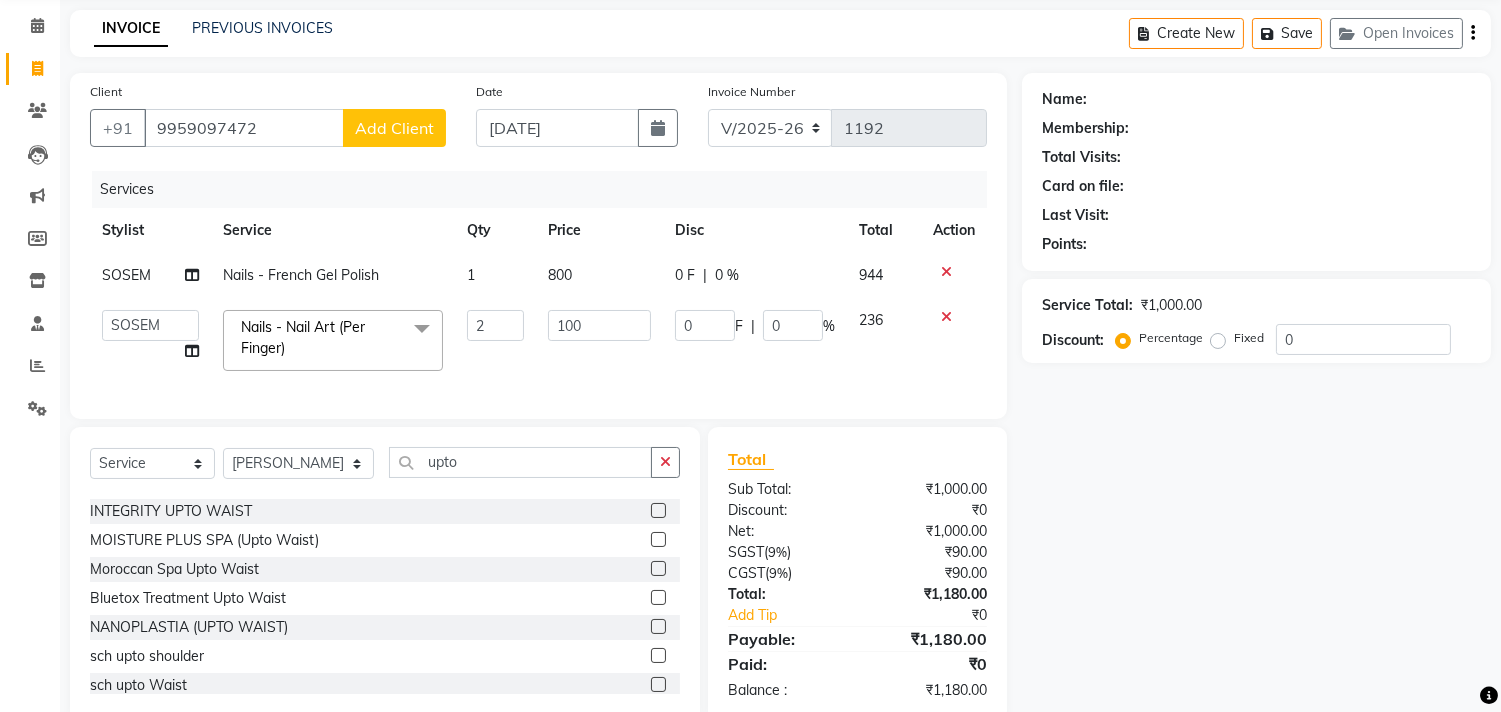 click on "Add Client" 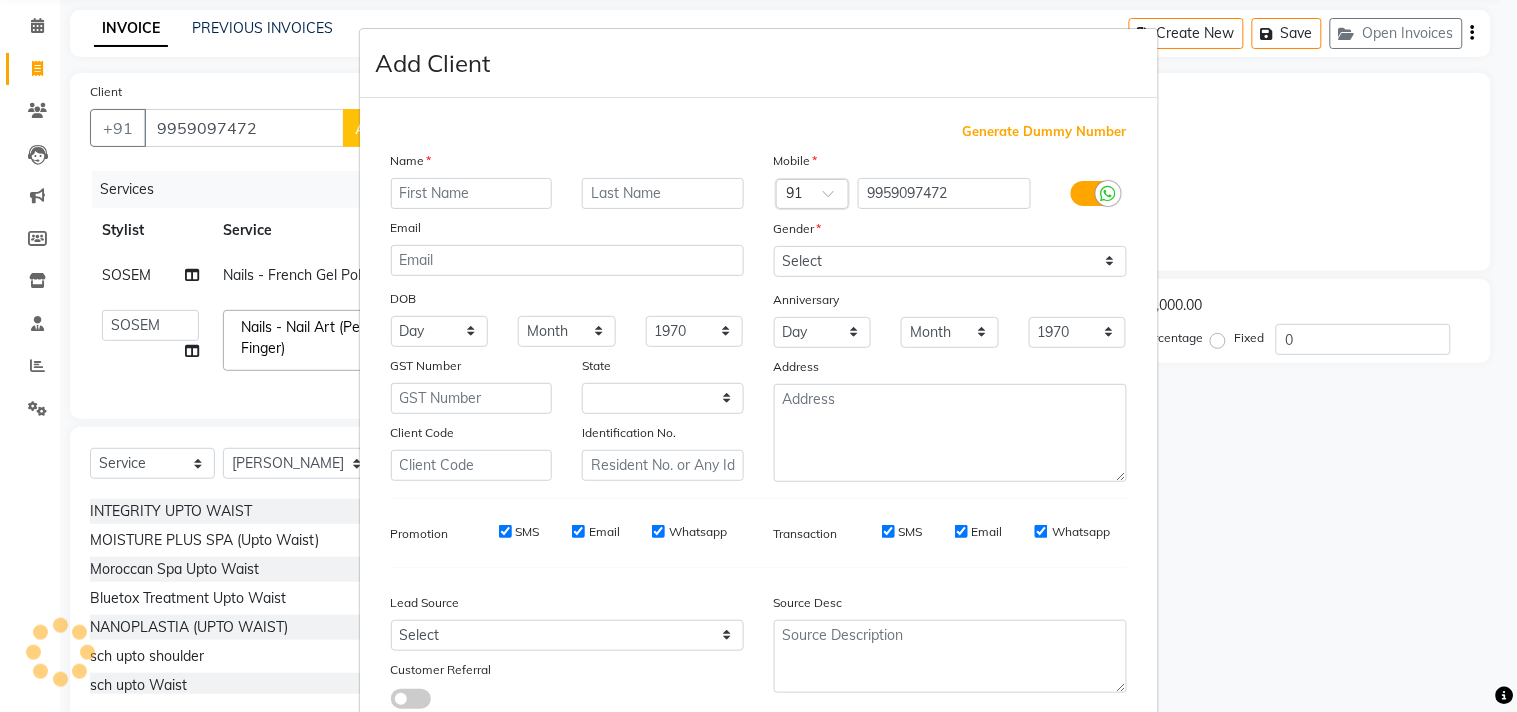 select on "22" 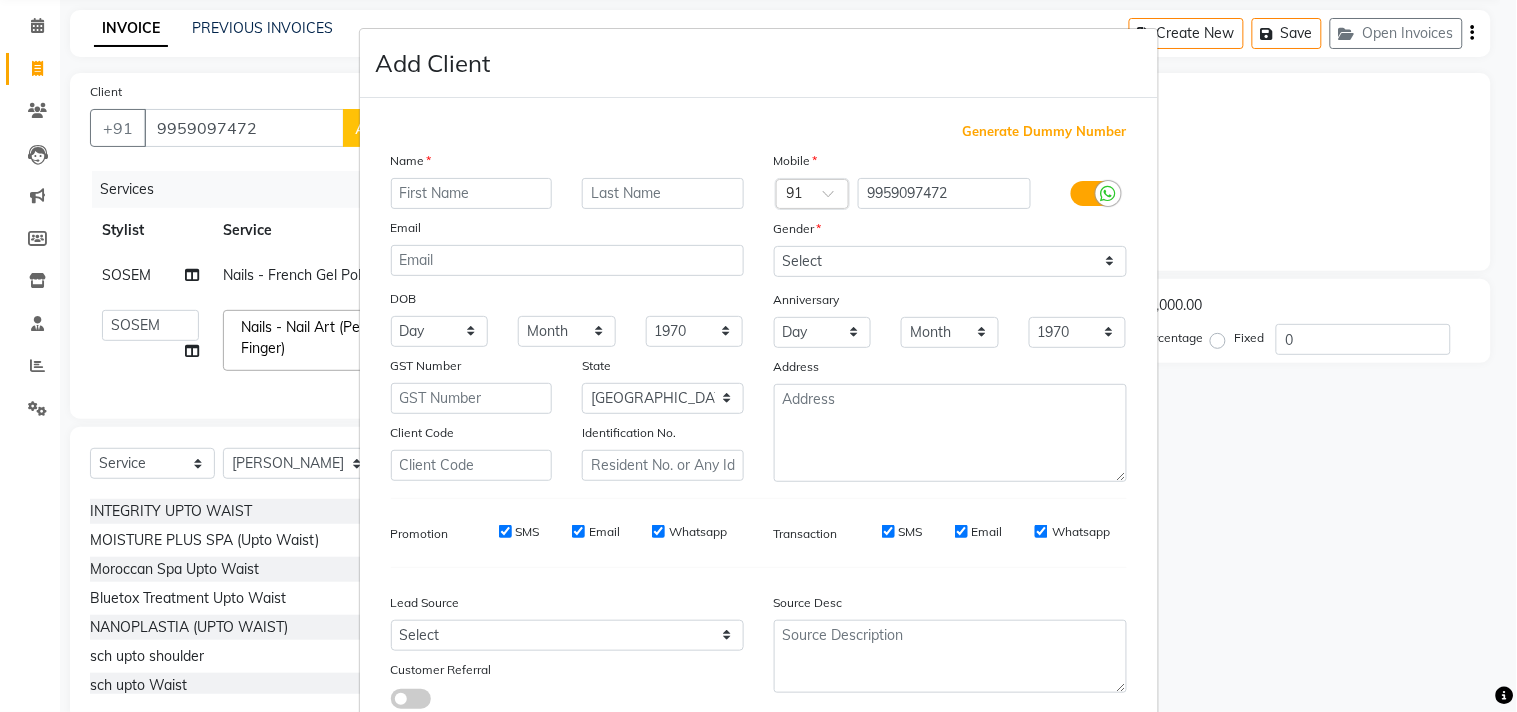 click at bounding box center [472, 193] 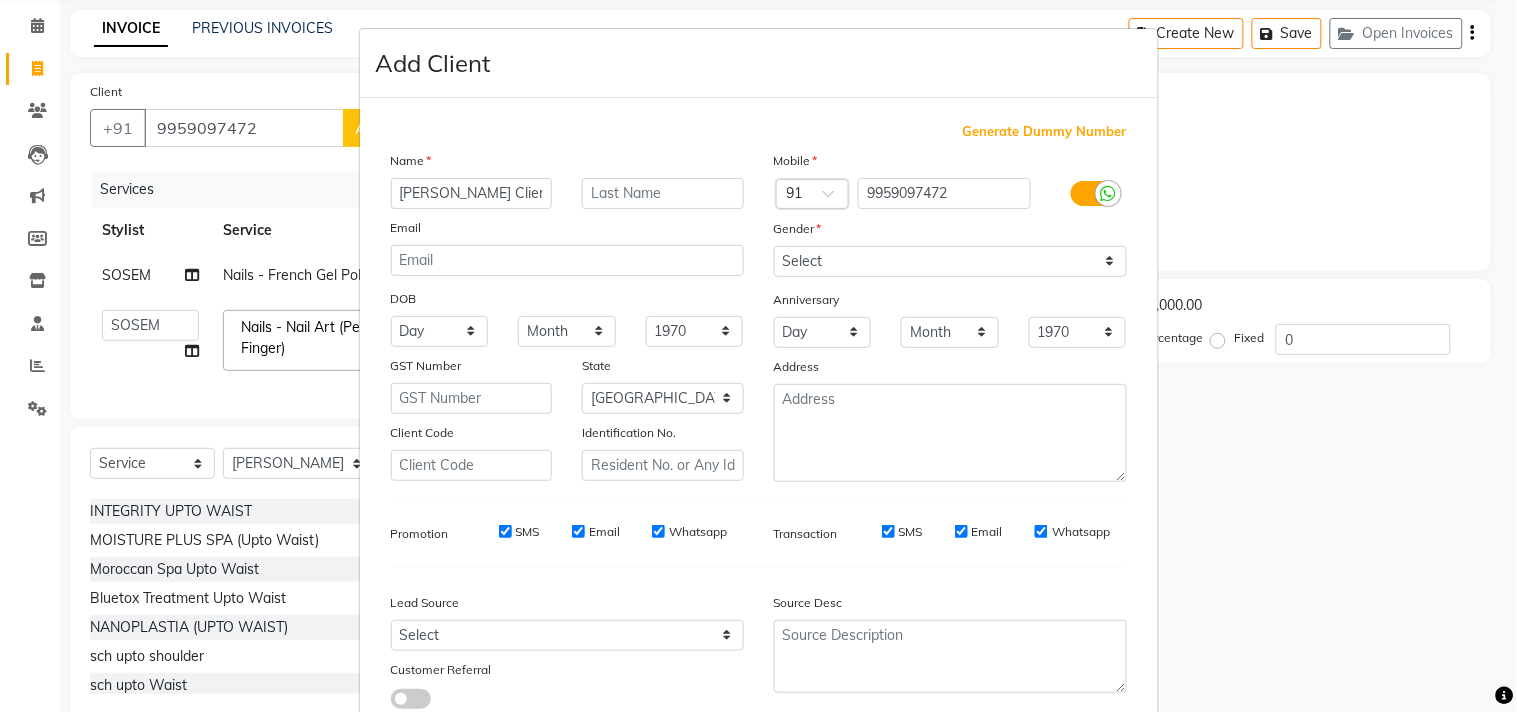 type on "[PERSON_NAME] Client" 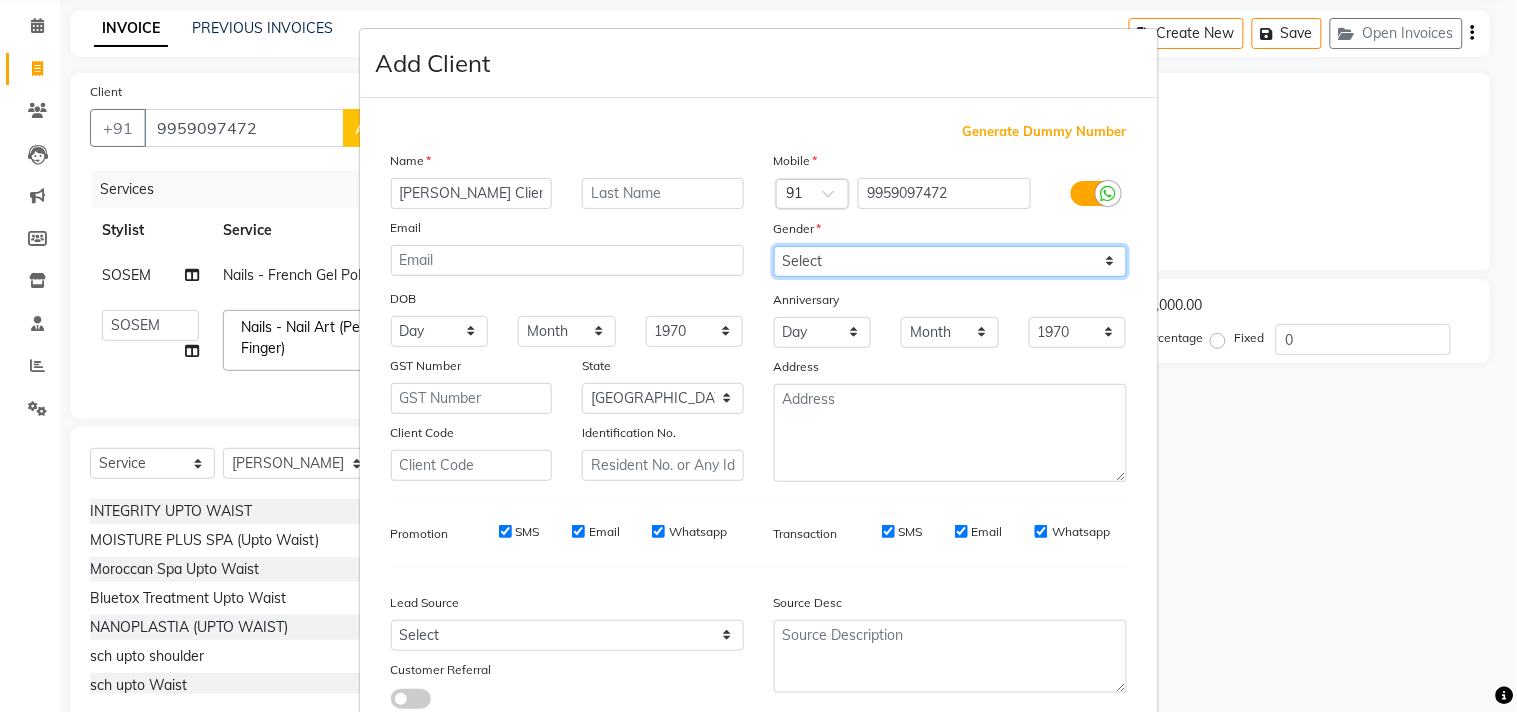 click on "Select [DEMOGRAPHIC_DATA] [DEMOGRAPHIC_DATA] Other Prefer Not To Say" at bounding box center [950, 261] 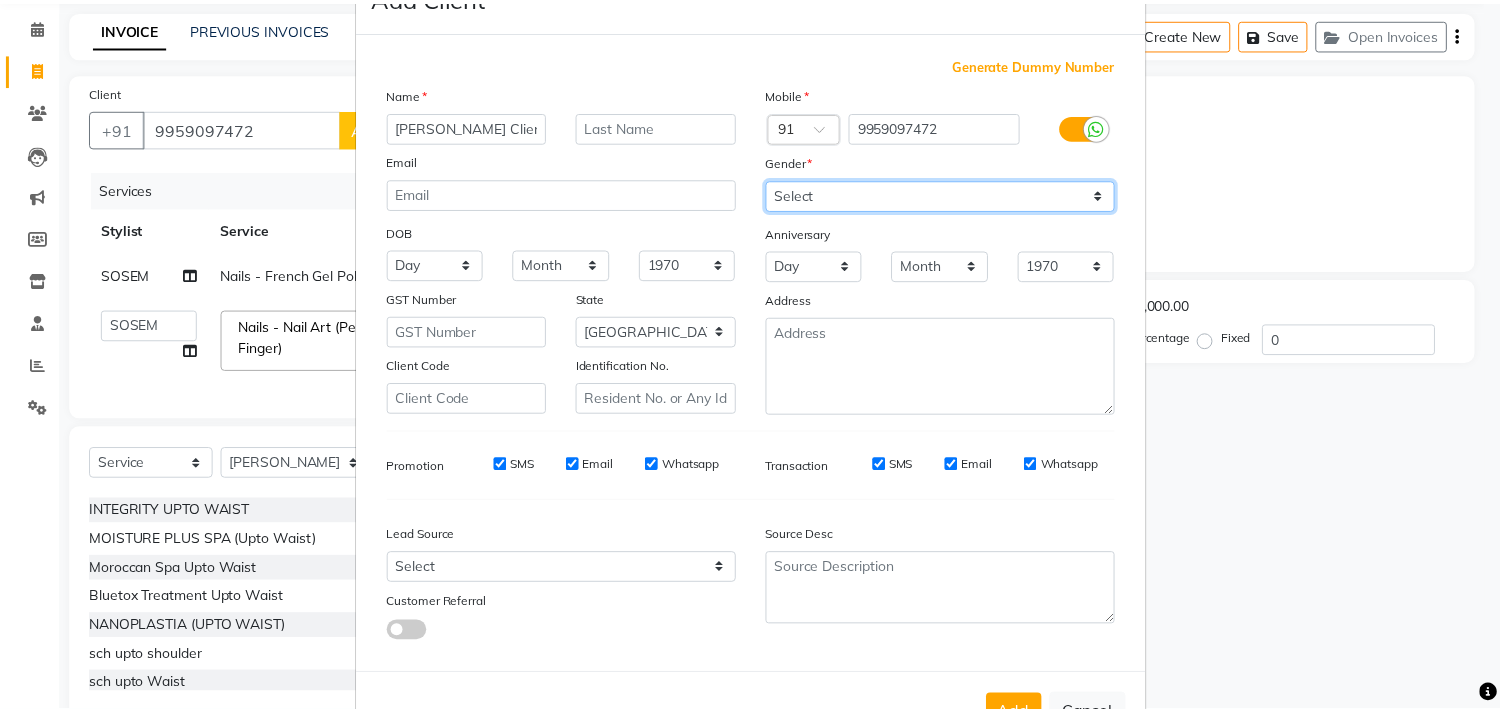 scroll, scrollTop: 138, scrollLeft: 0, axis: vertical 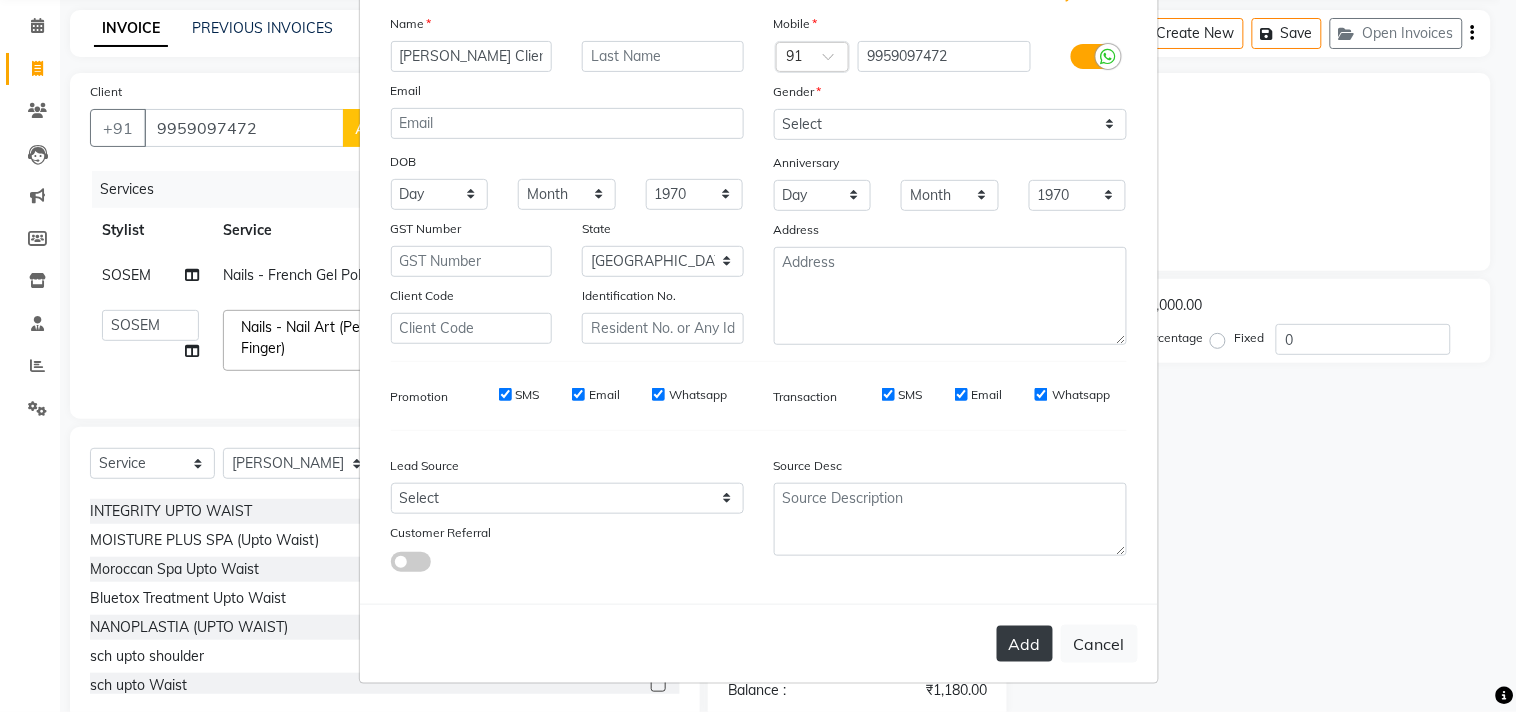 click on "Add" at bounding box center [1025, 644] 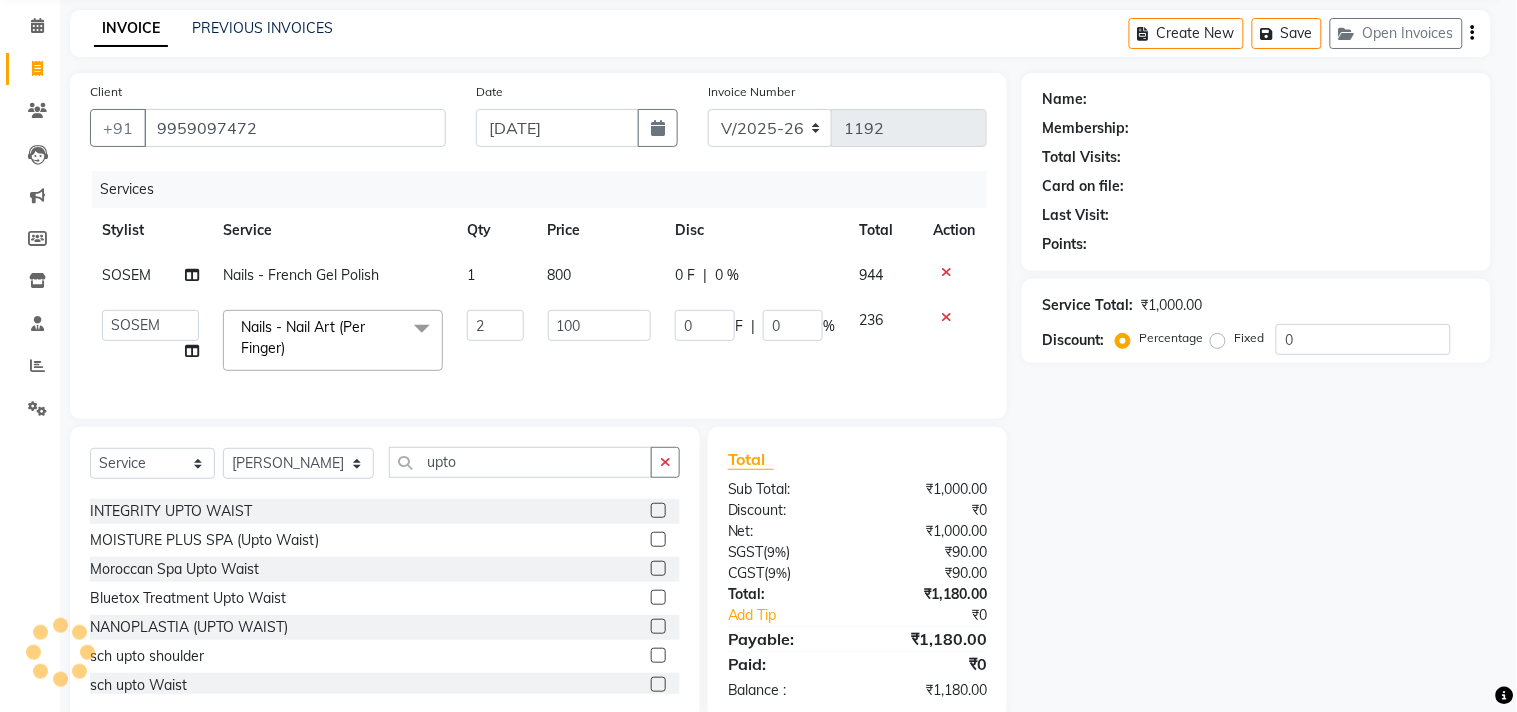 type 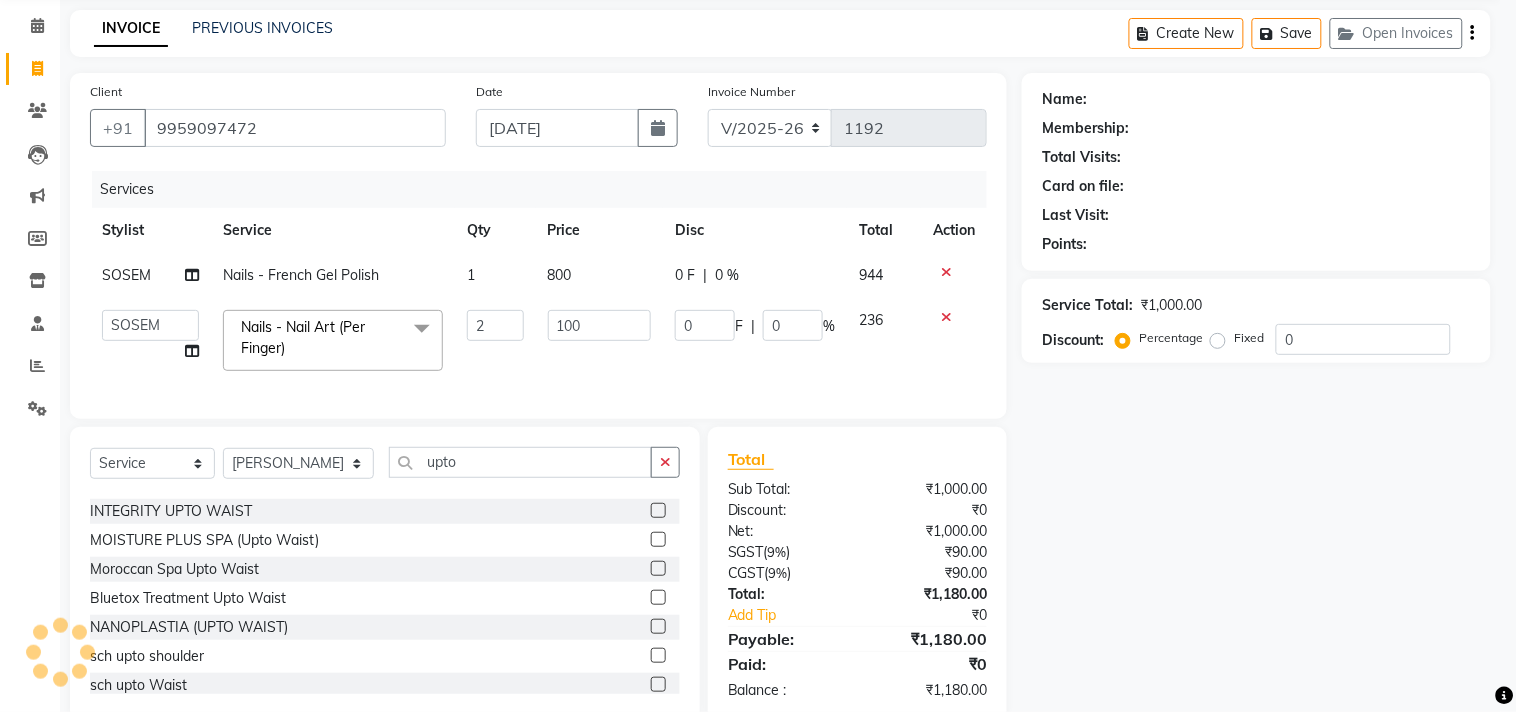 select 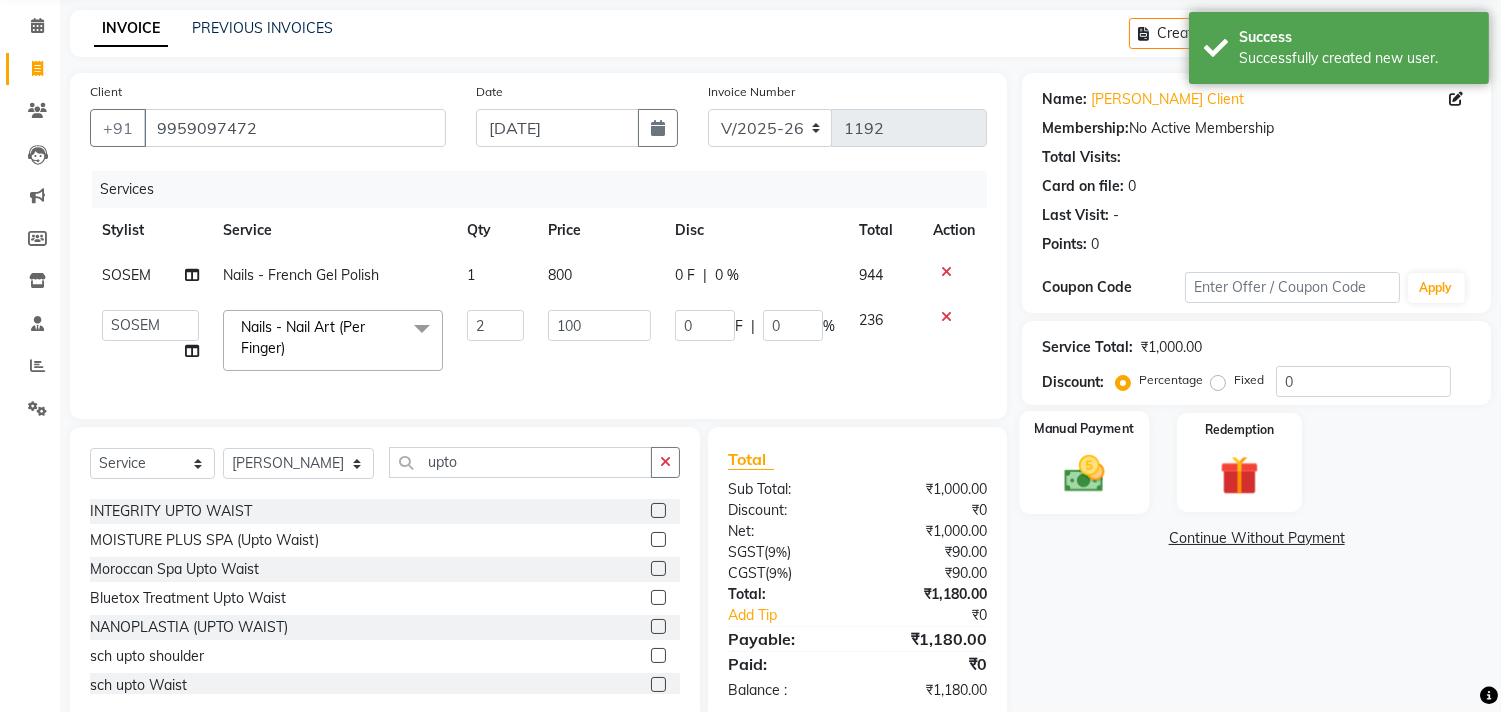 click 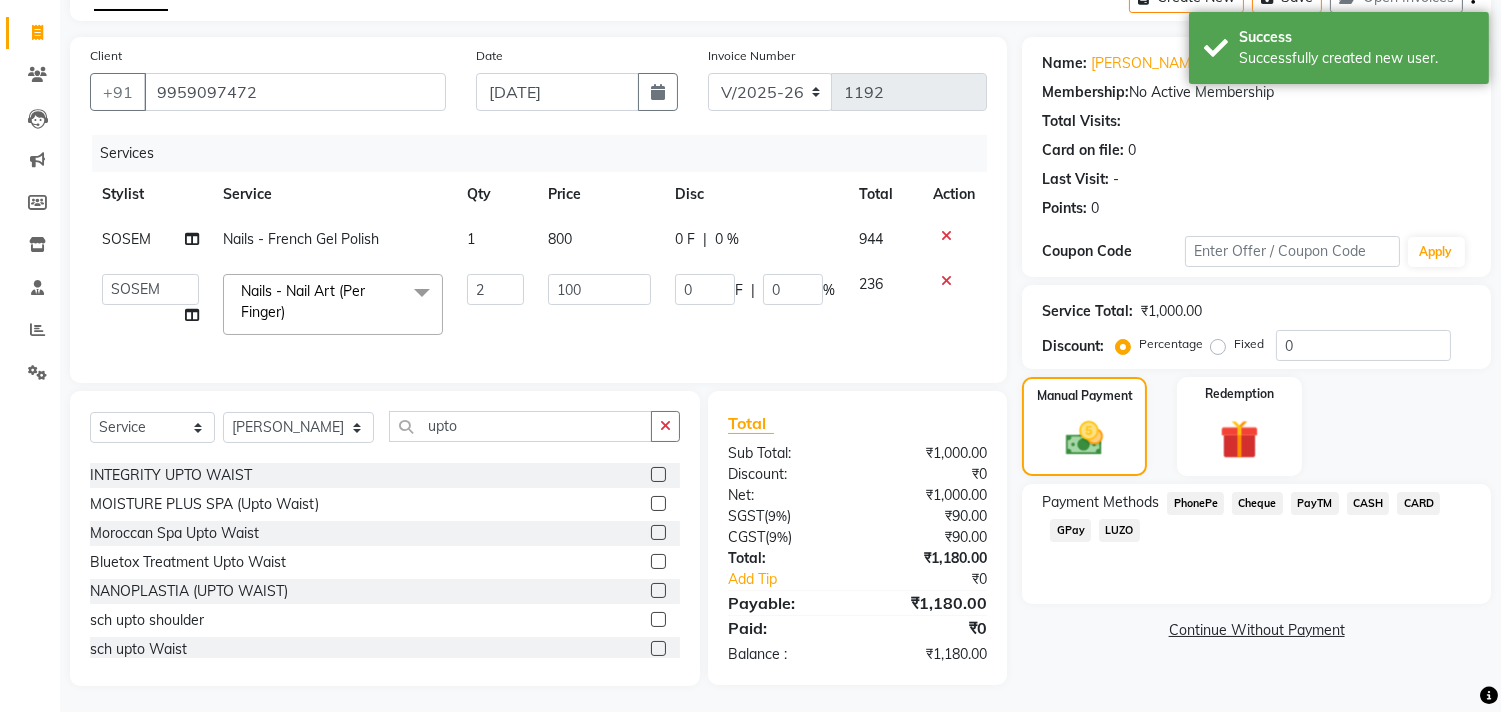 scroll, scrollTop: 133, scrollLeft: 0, axis: vertical 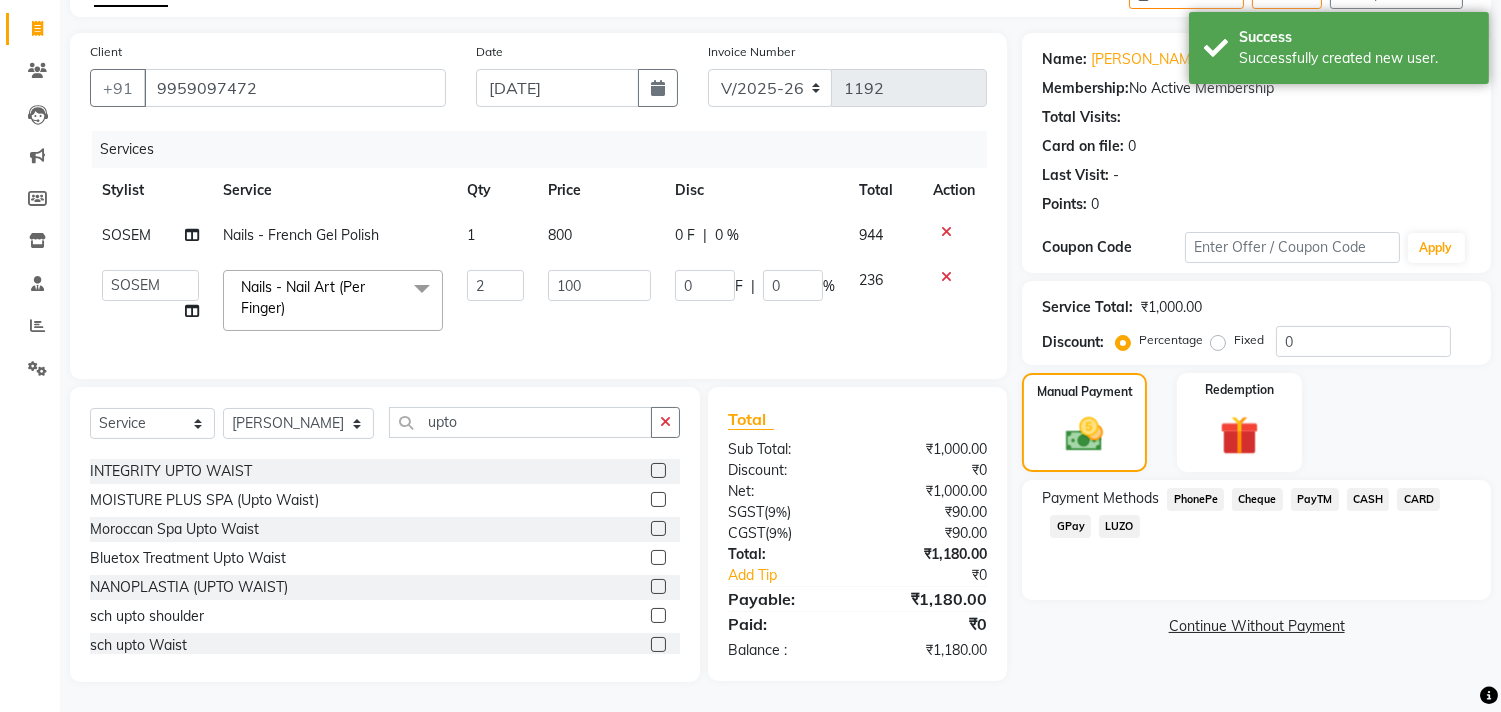 click on "GPay" 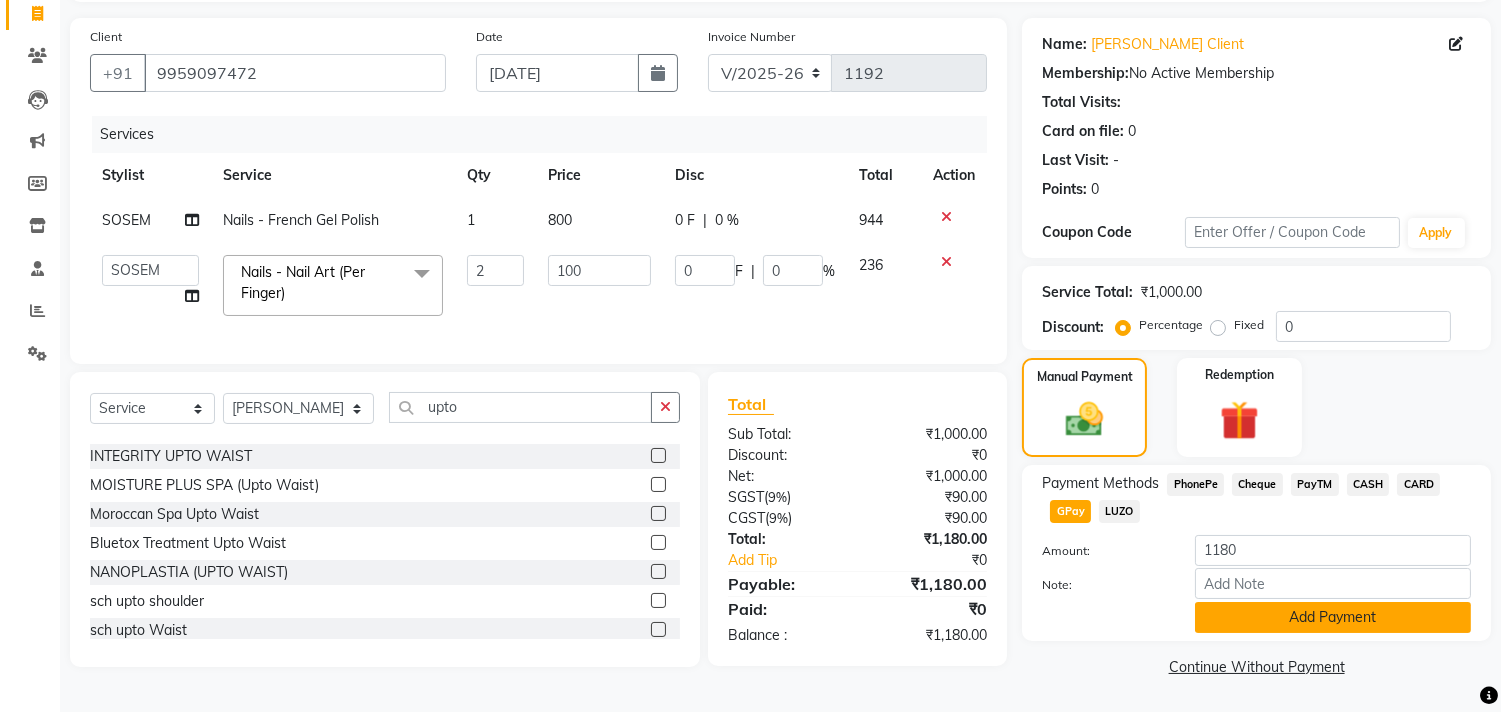 click on "Add Payment" 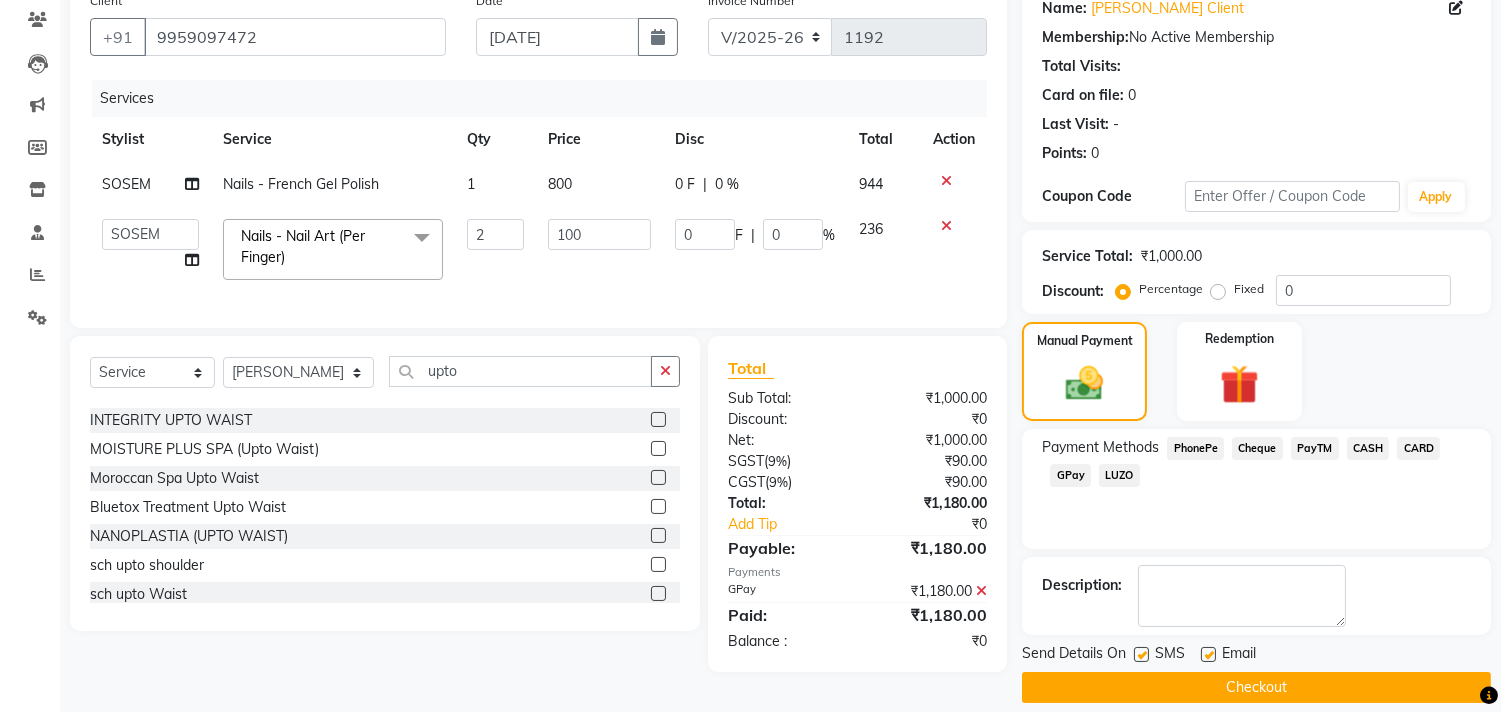 scroll, scrollTop: 187, scrollLeft: 0, axis: vertical 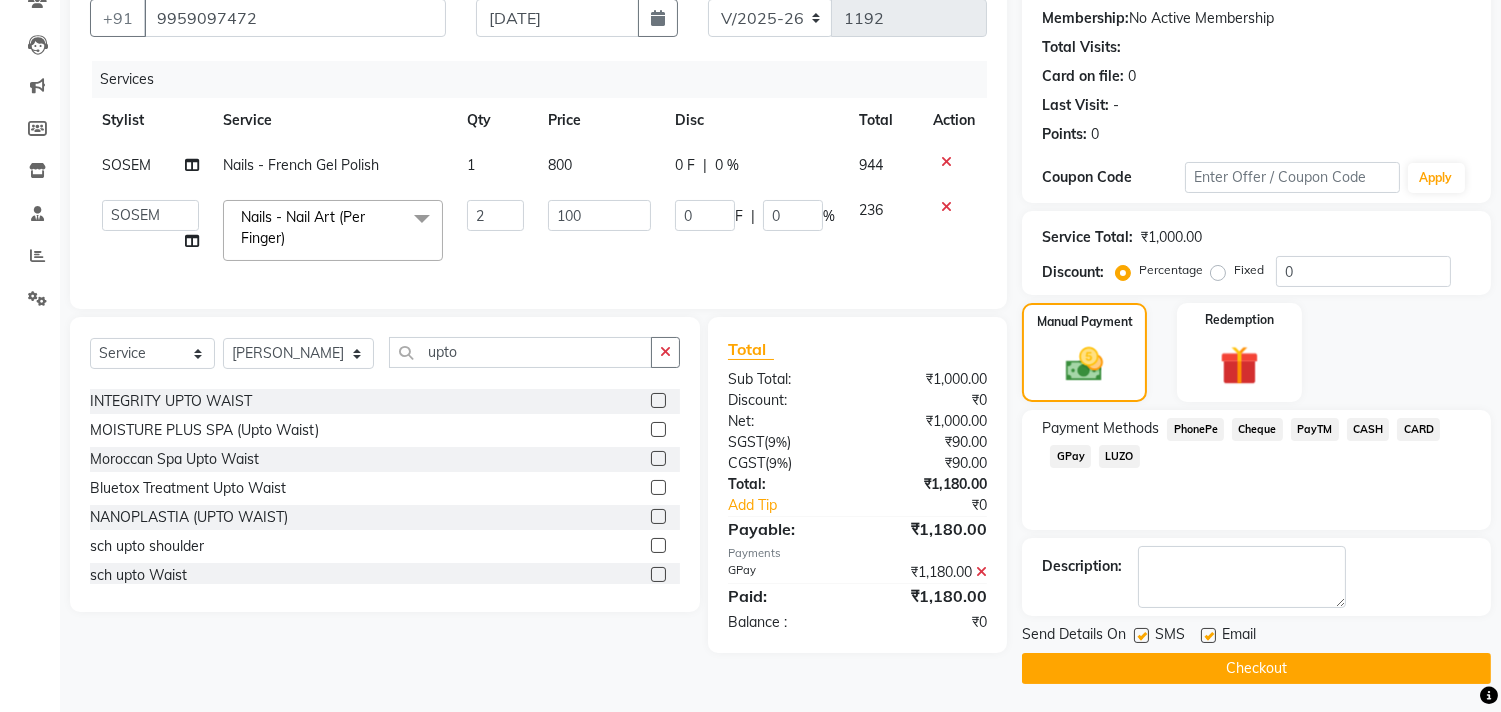 click 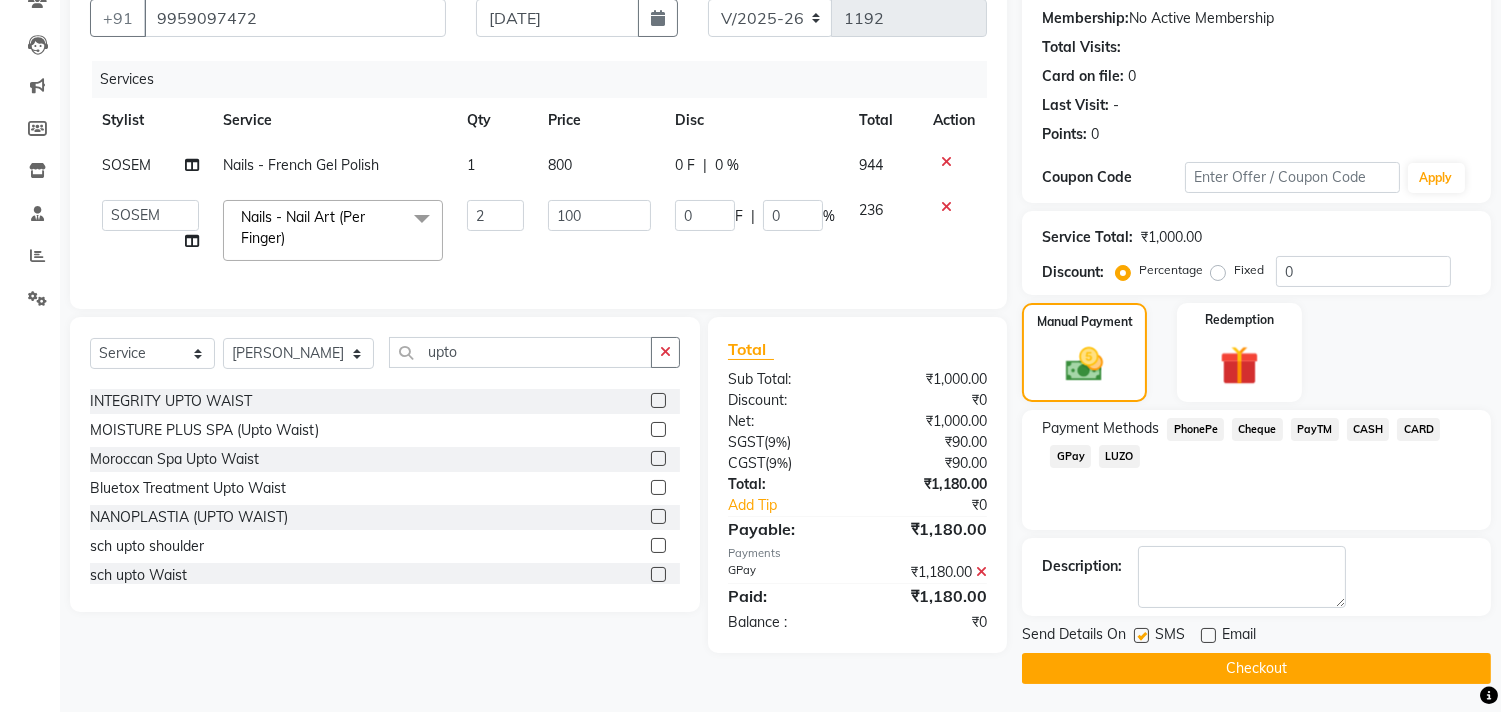 click on "Checkout" 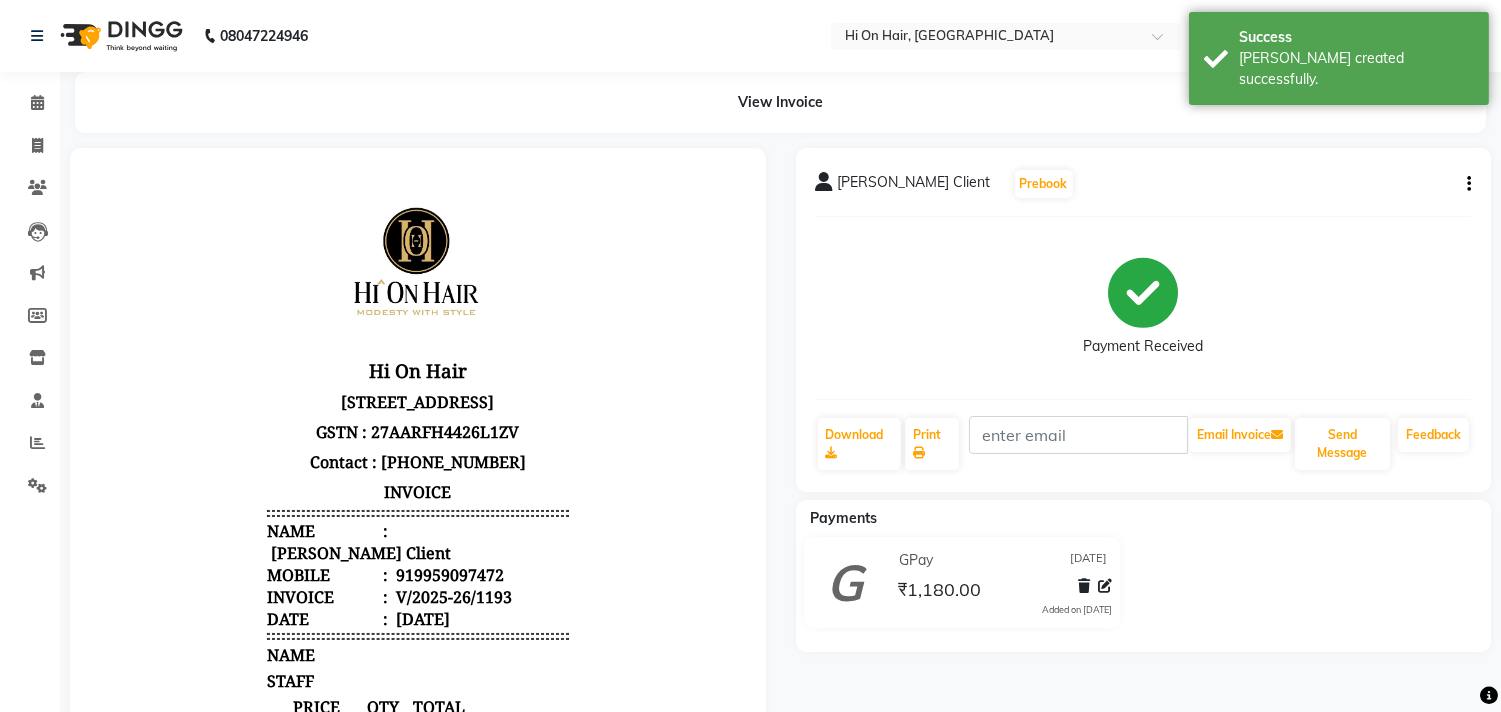 scroll, scrollTop: 0, scrollLeft: 0, axis: both 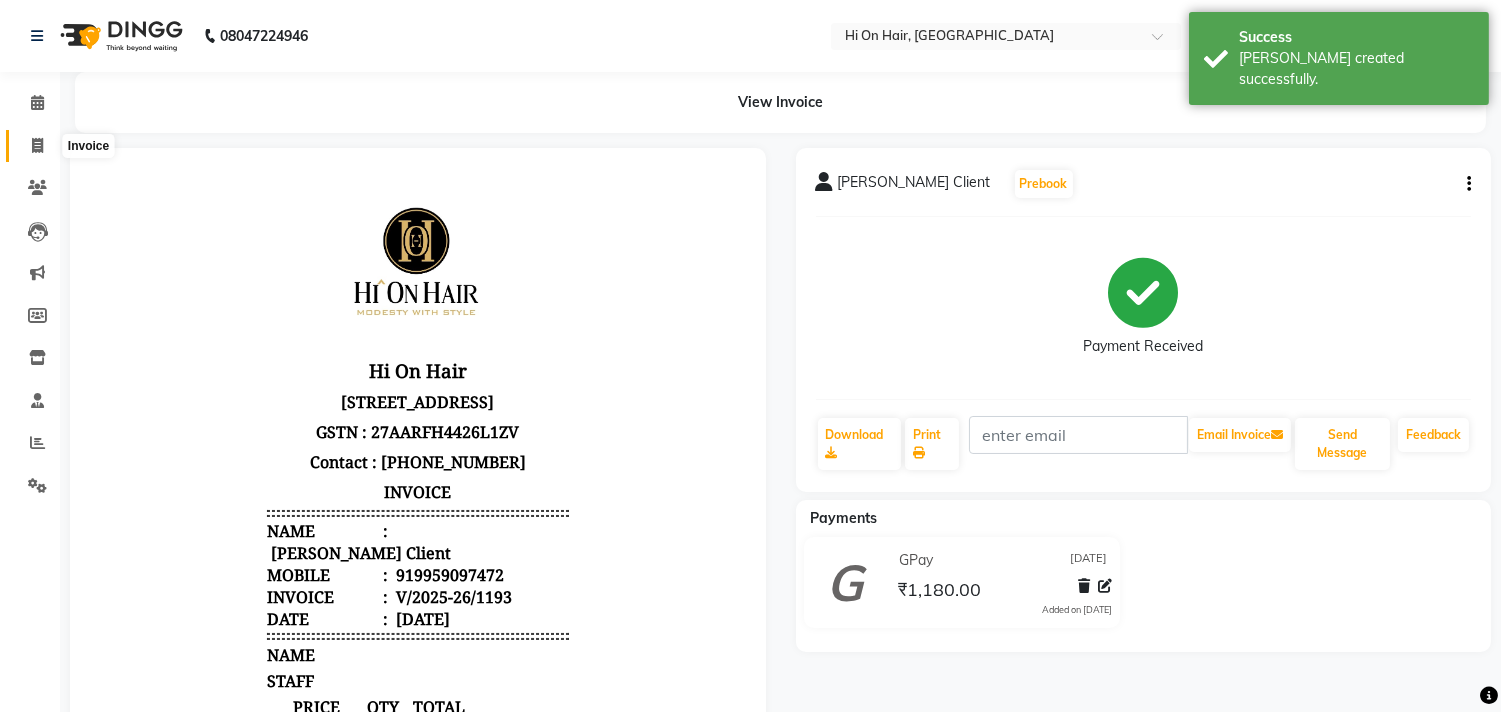 click 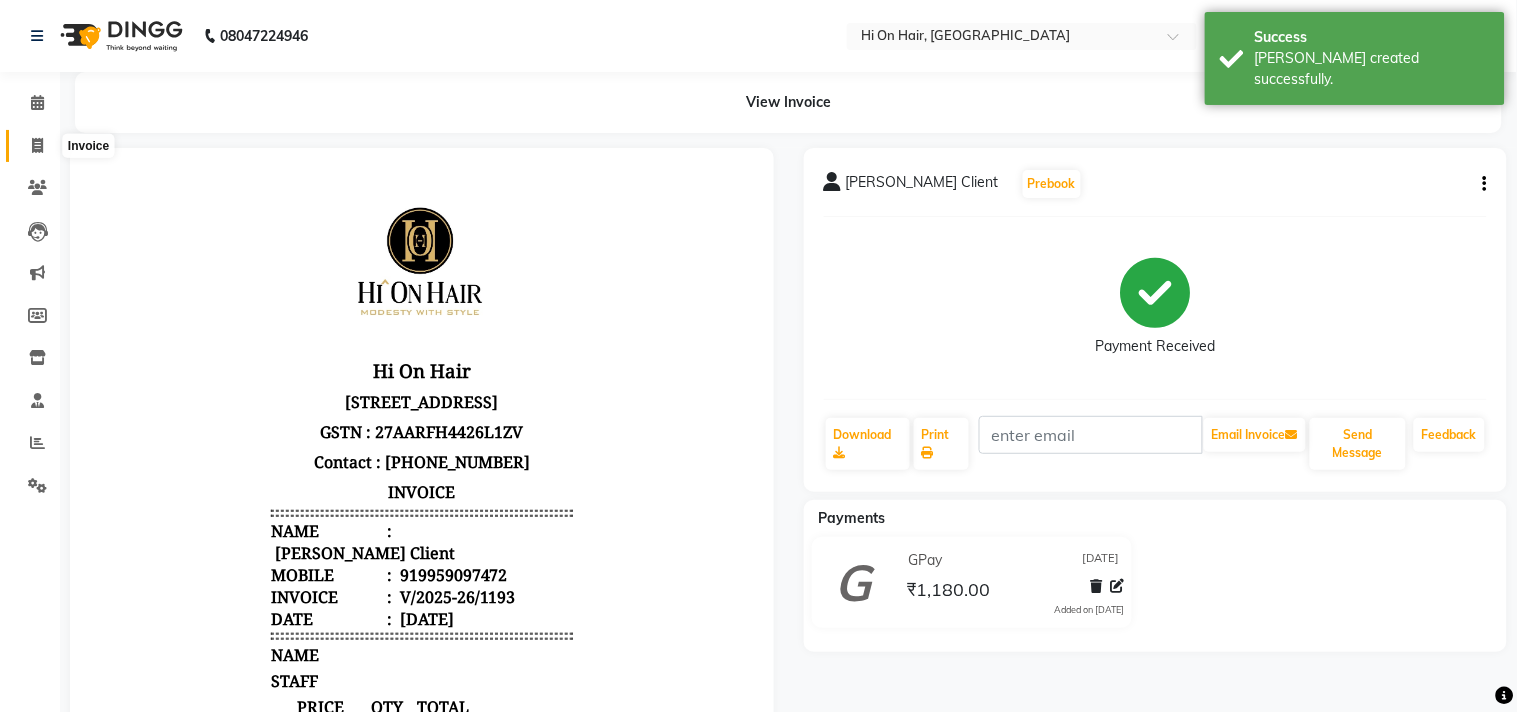 select on "535" 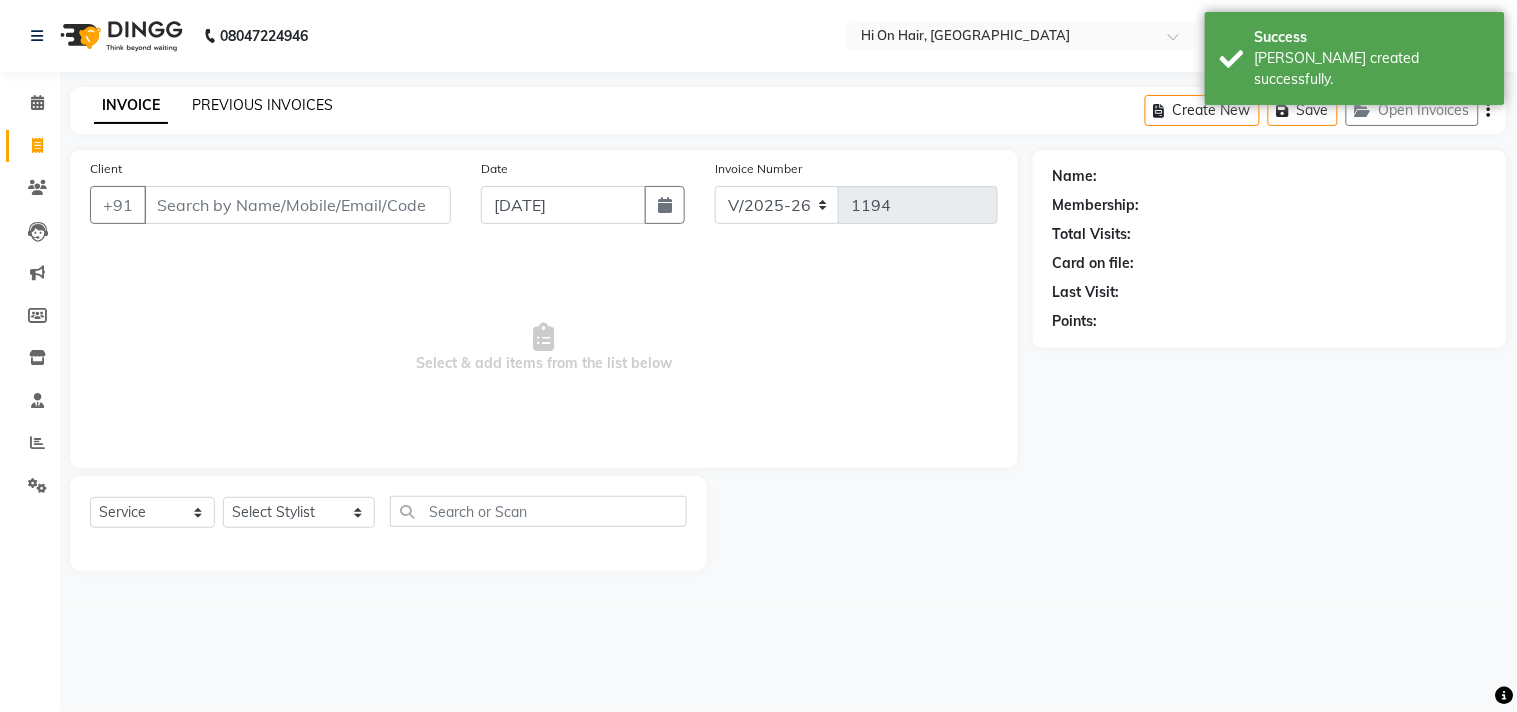 click on "PREVIOUS INVOICES" 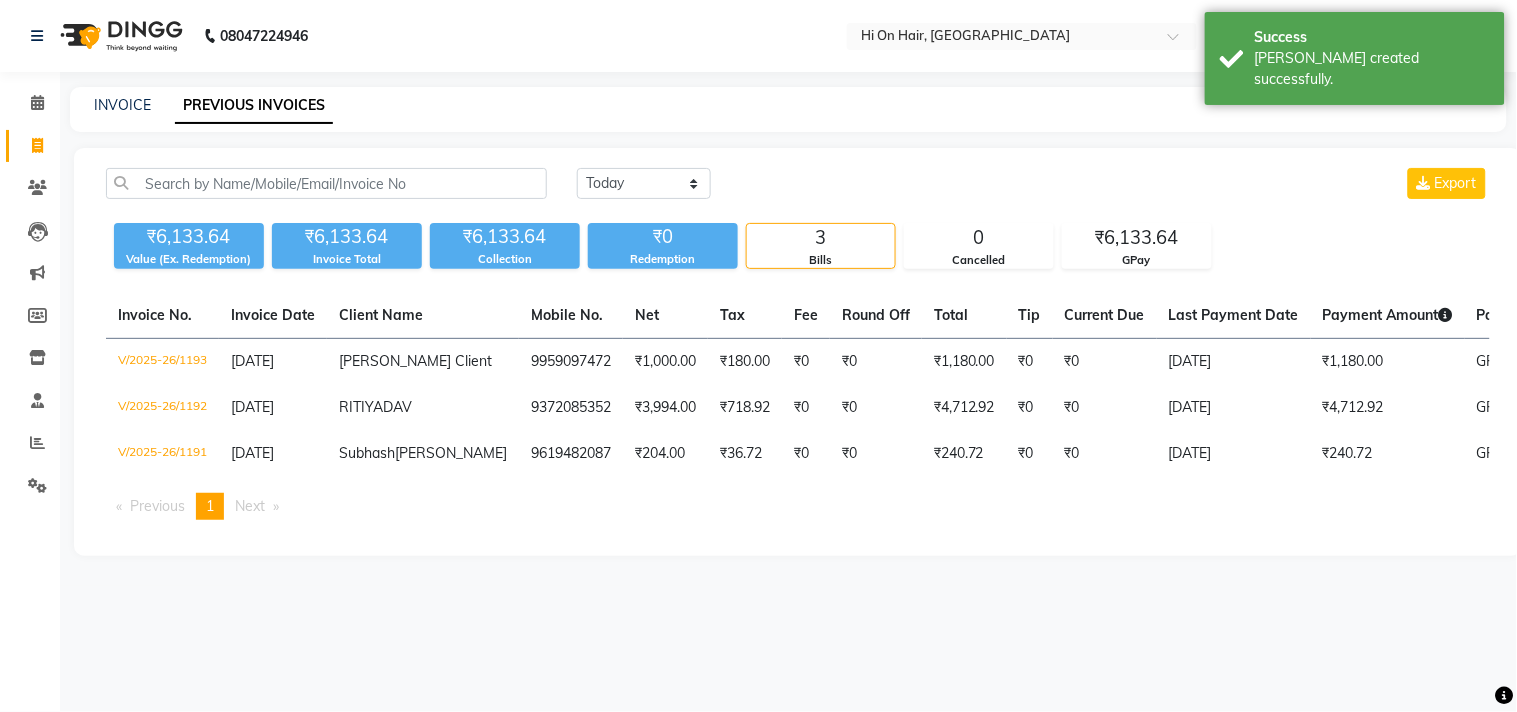 click on "Invoice" 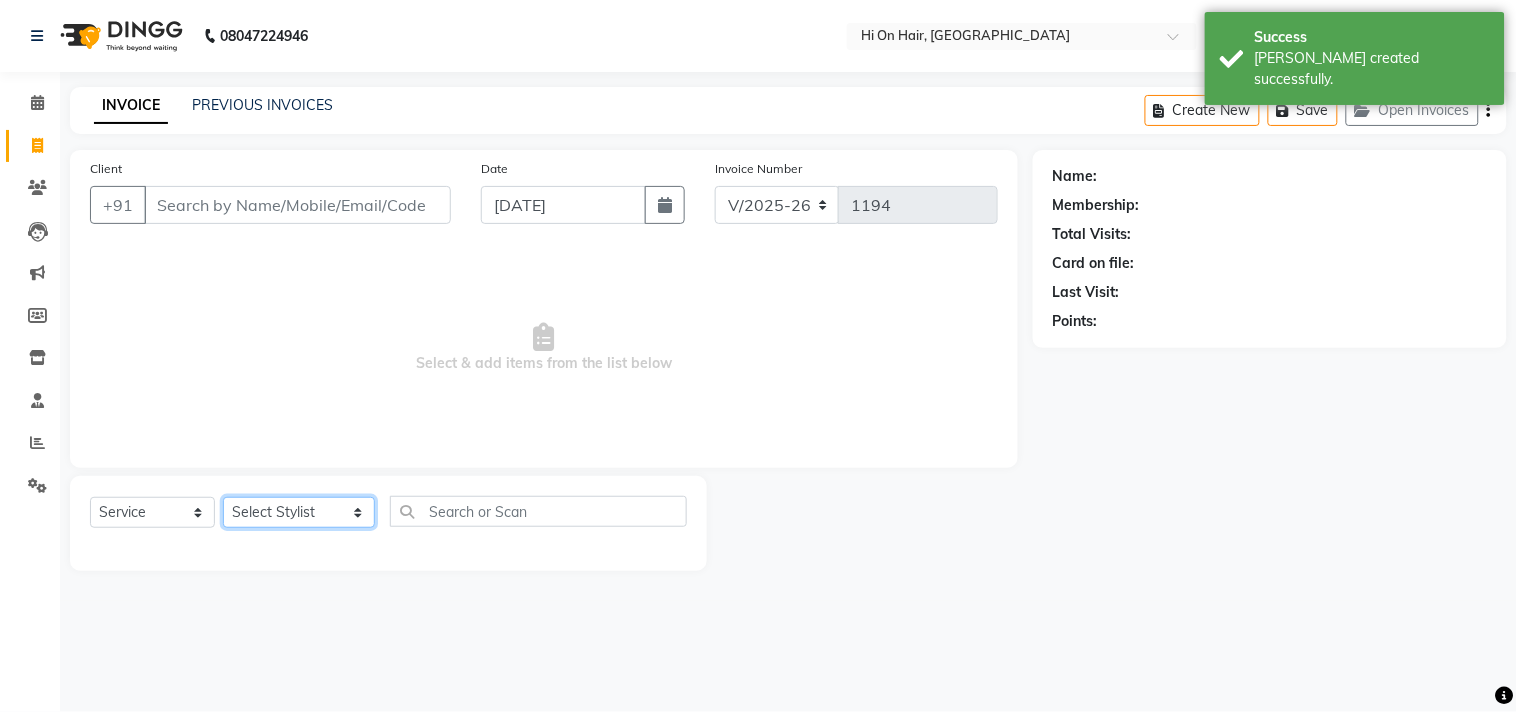 click on "Select Stylist [PERSON_NAME] [PERSON_NAME] Hi On Hair MAKYOPHI [PERSON_NAME] [PERSON_NAME] Raani [PERSON_NAME] [PERSON_NAME] [PERSON_NAME] [PERSON_NAME] SOSEM [PERSON_NAME]" 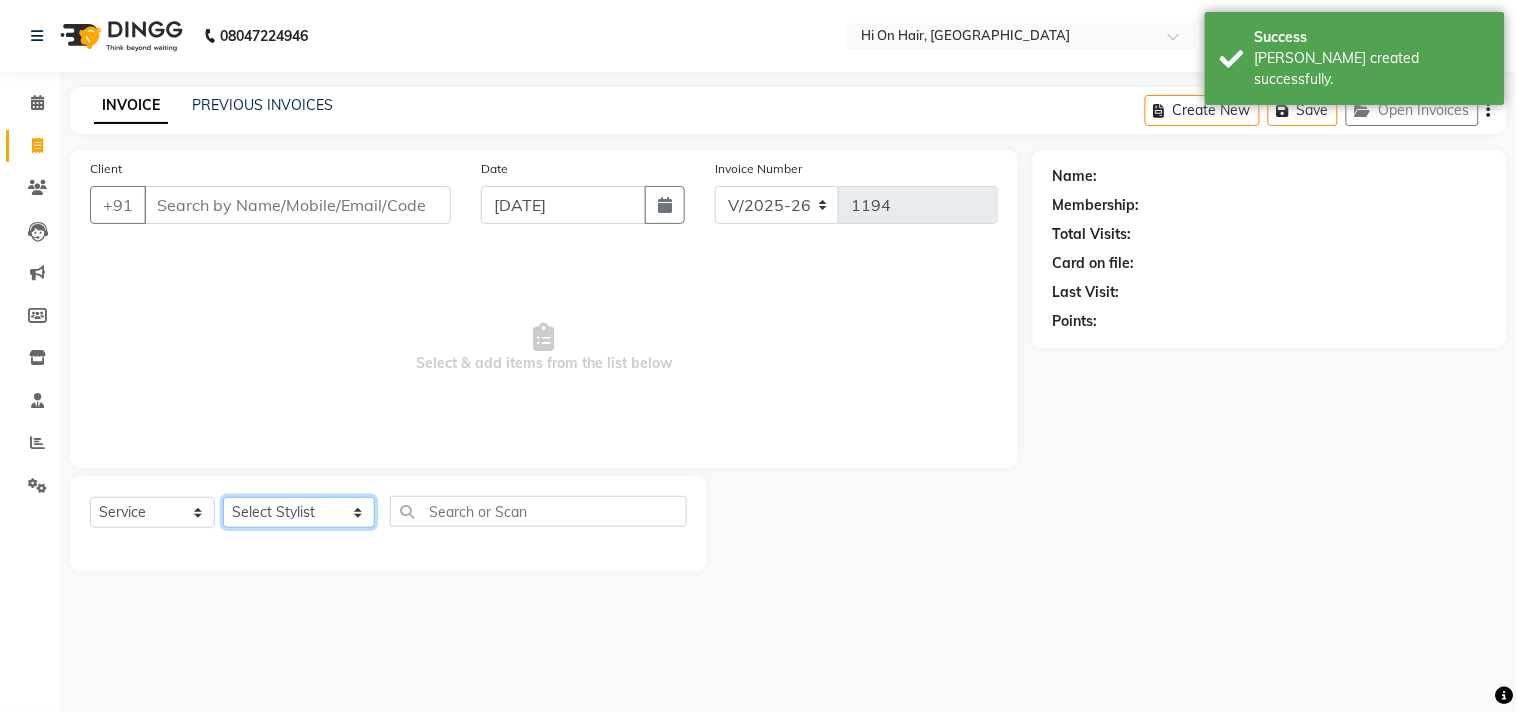 select on "26489" 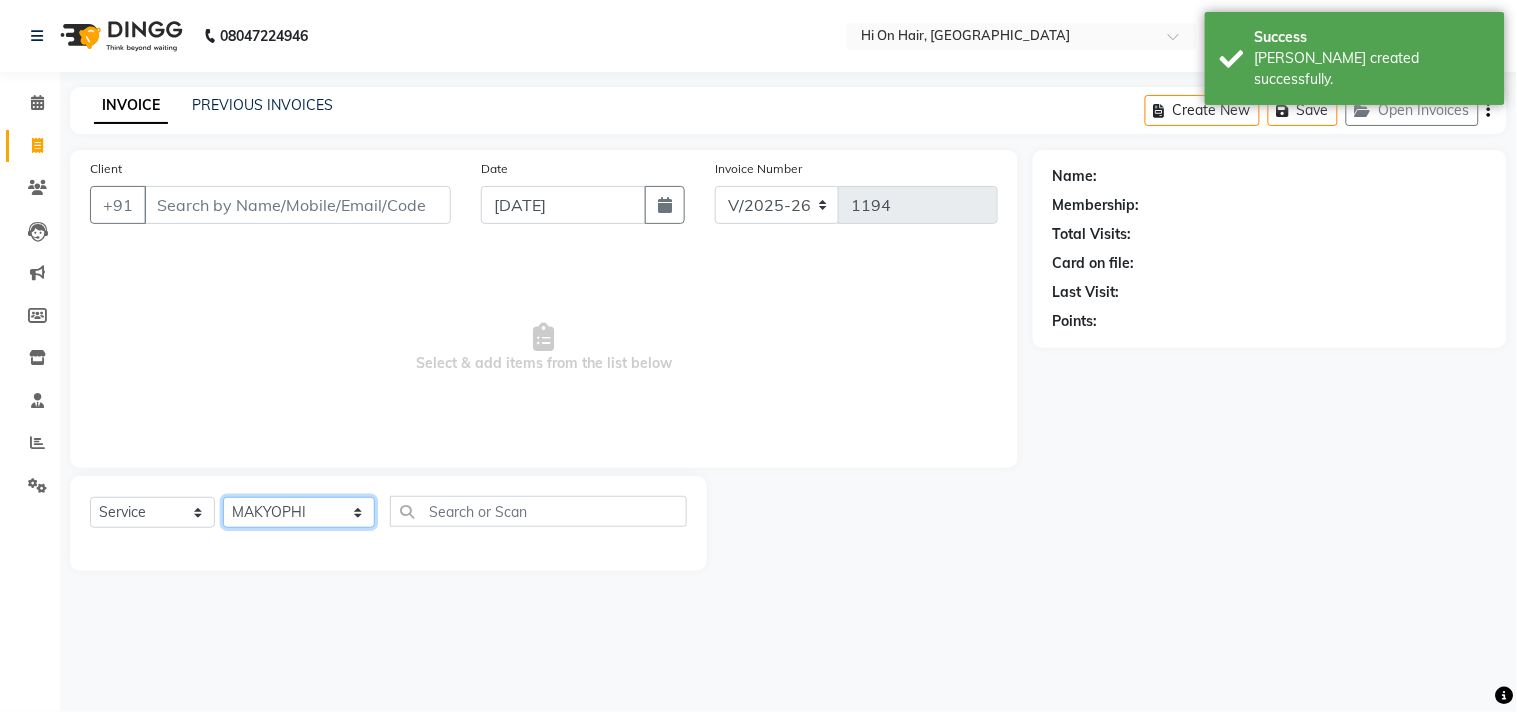 click on "Select Stylist [PERSON_NAME] [PERSON_NAME] Hi On Hair MAKYOPHI [PERSON_NAME] [PERSON_NAME] Raani [PERSON_NAME] [PERSON_NAME] [PERSON_NAME] [PERSON_NAME] SOSEM [PERSON_NAME]" 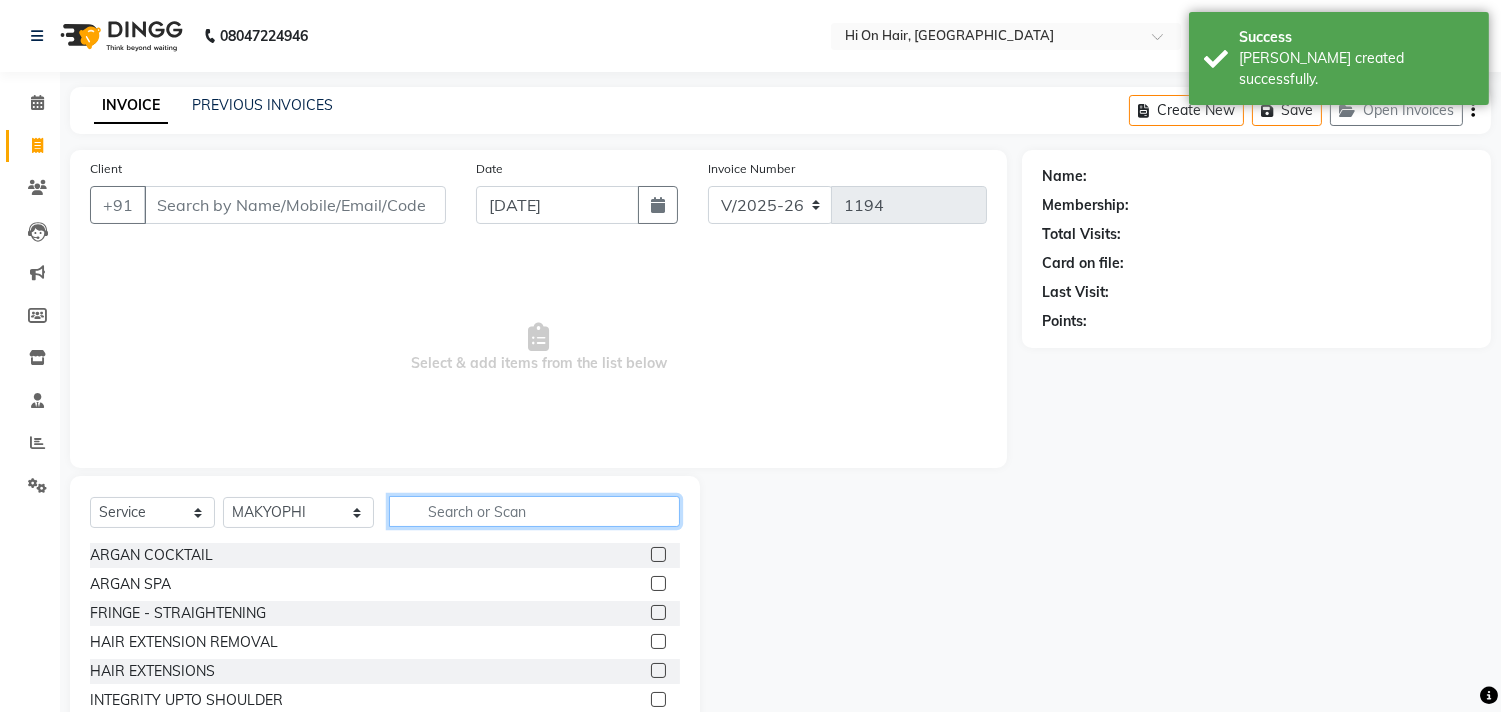 click 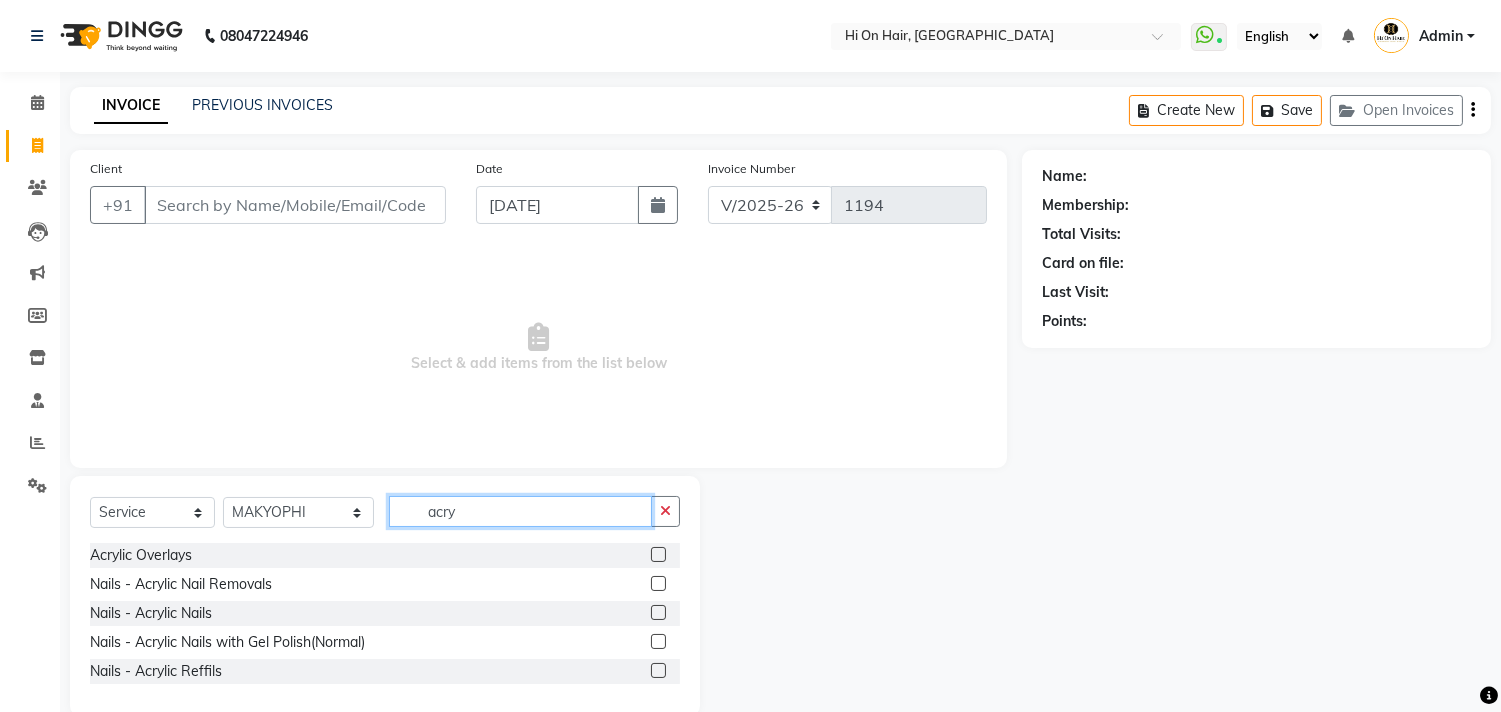type on "acry" 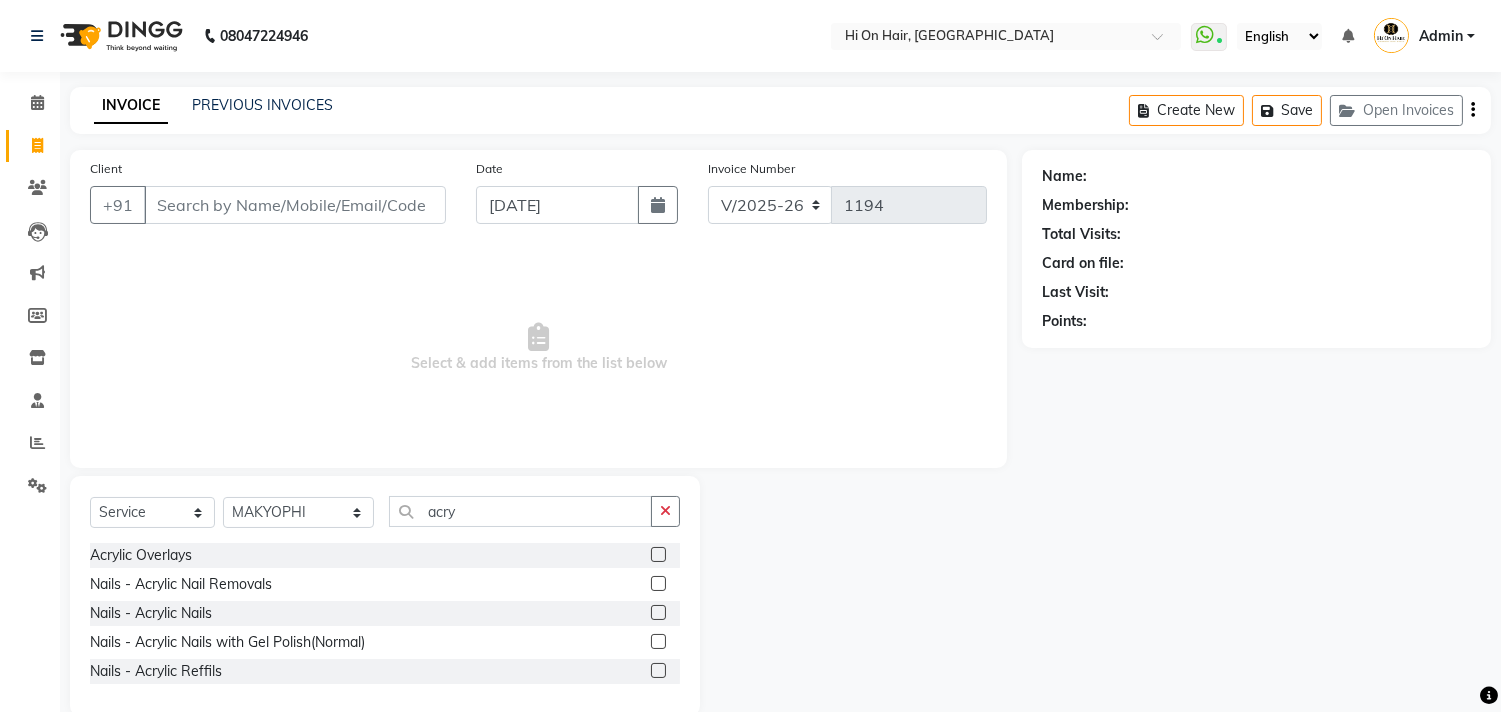 click 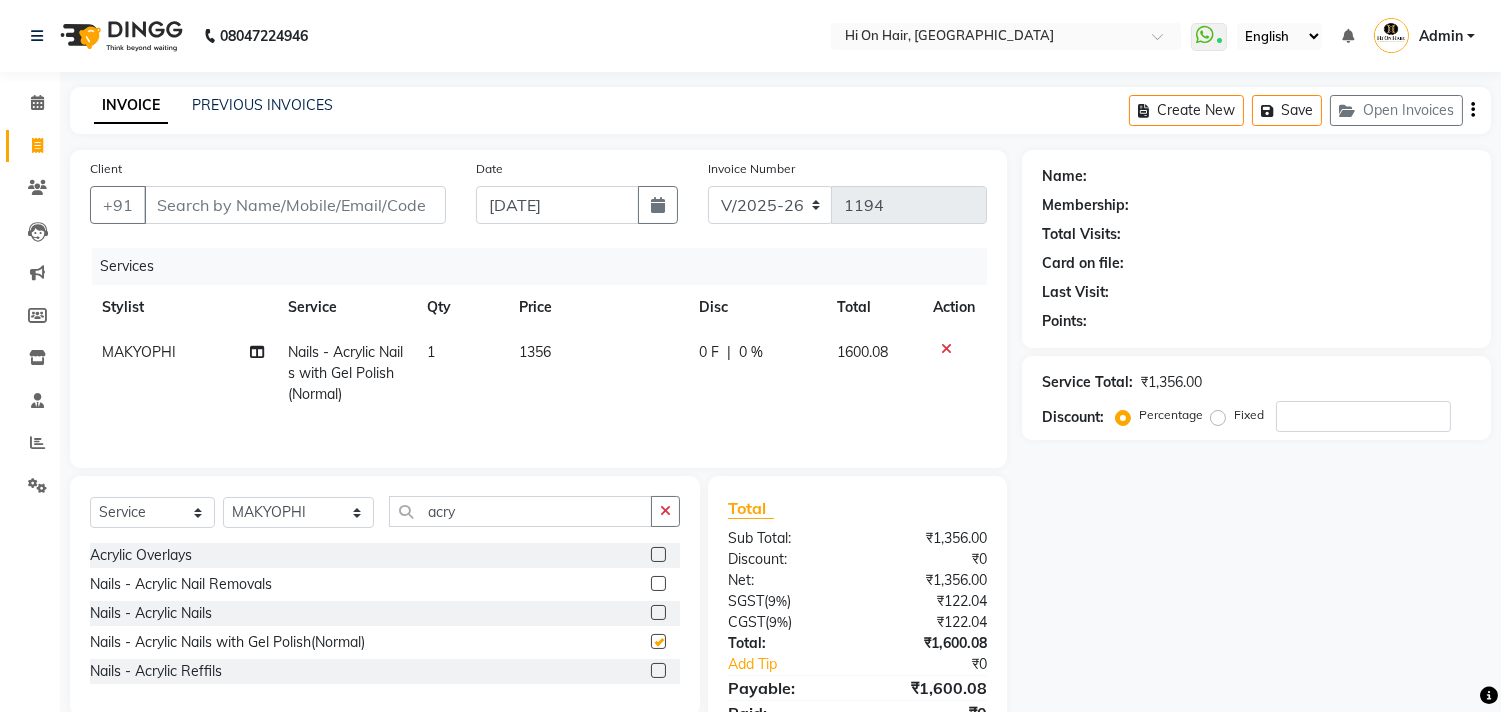 checkbox on "false" 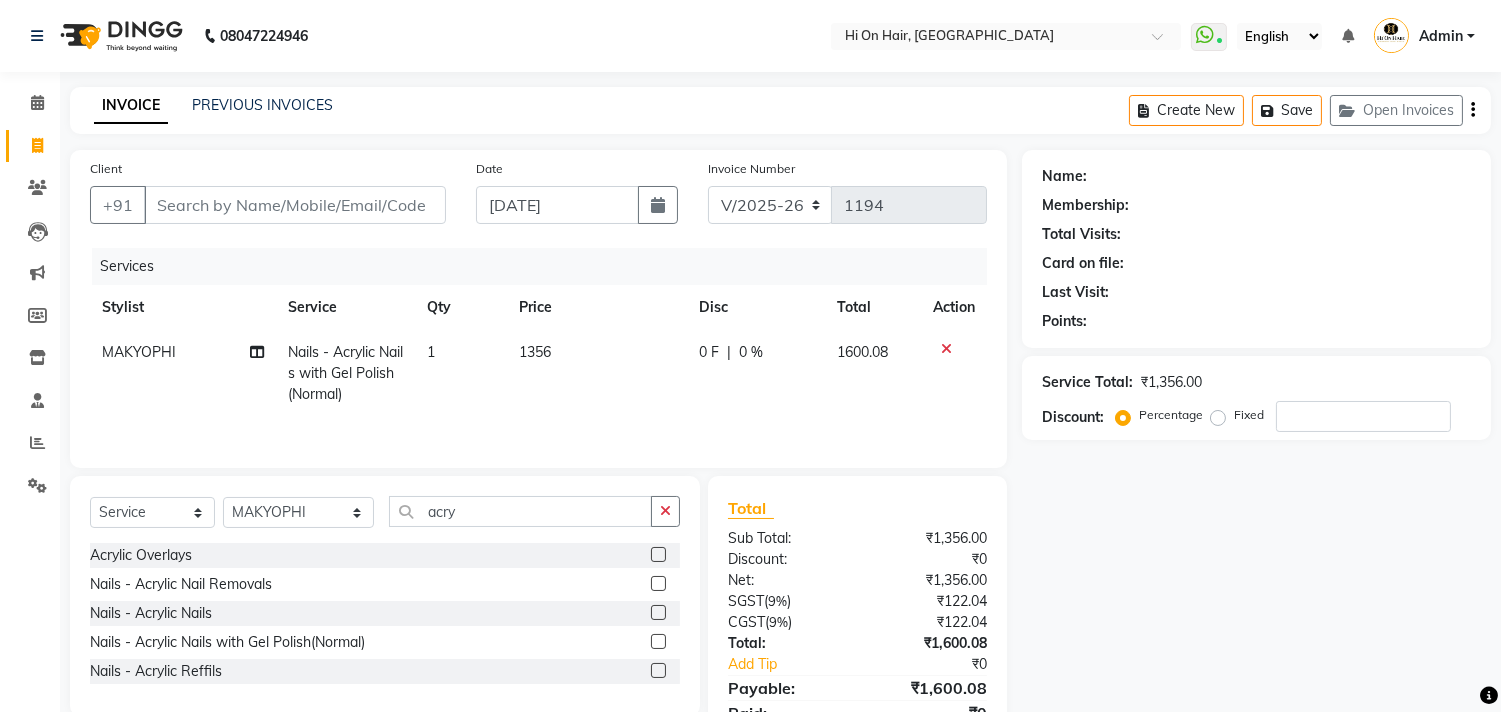 click on "1356" 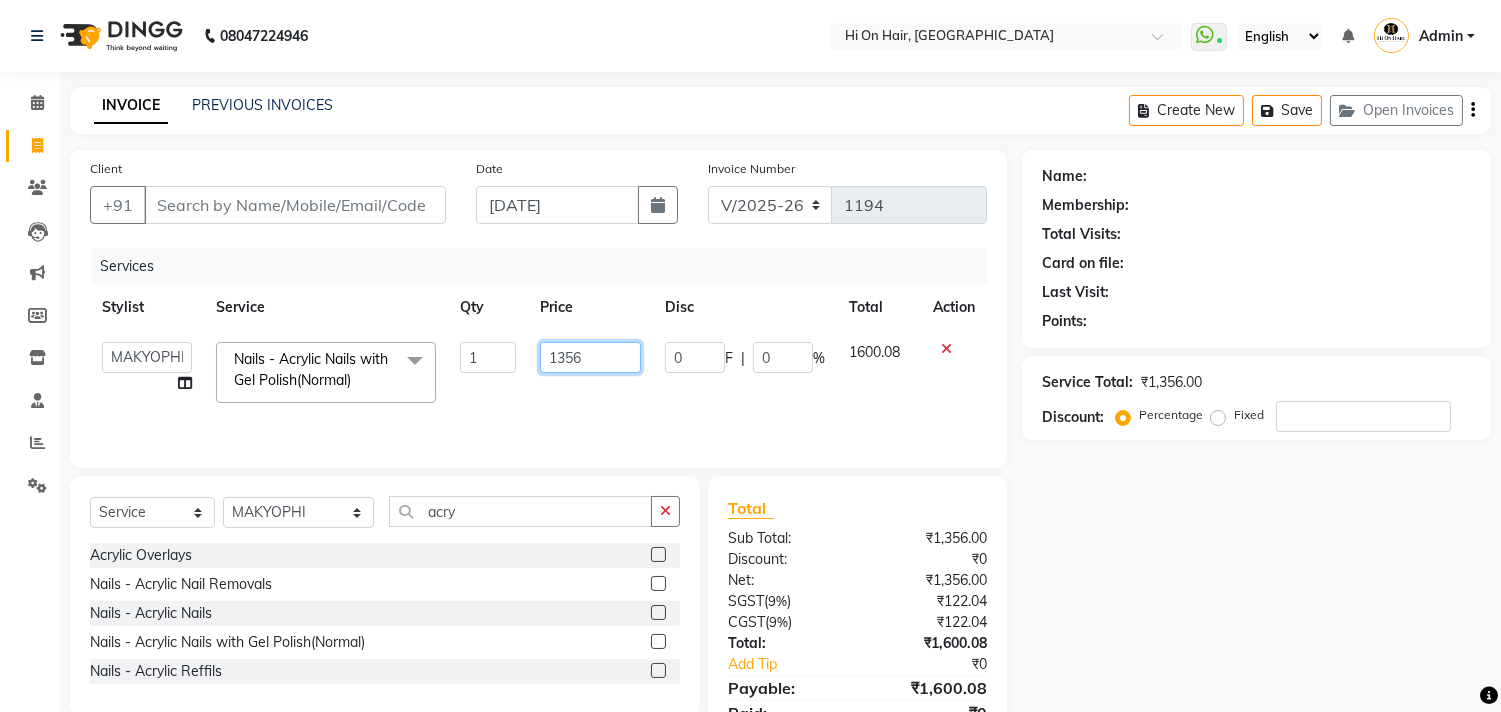 click on "1356" 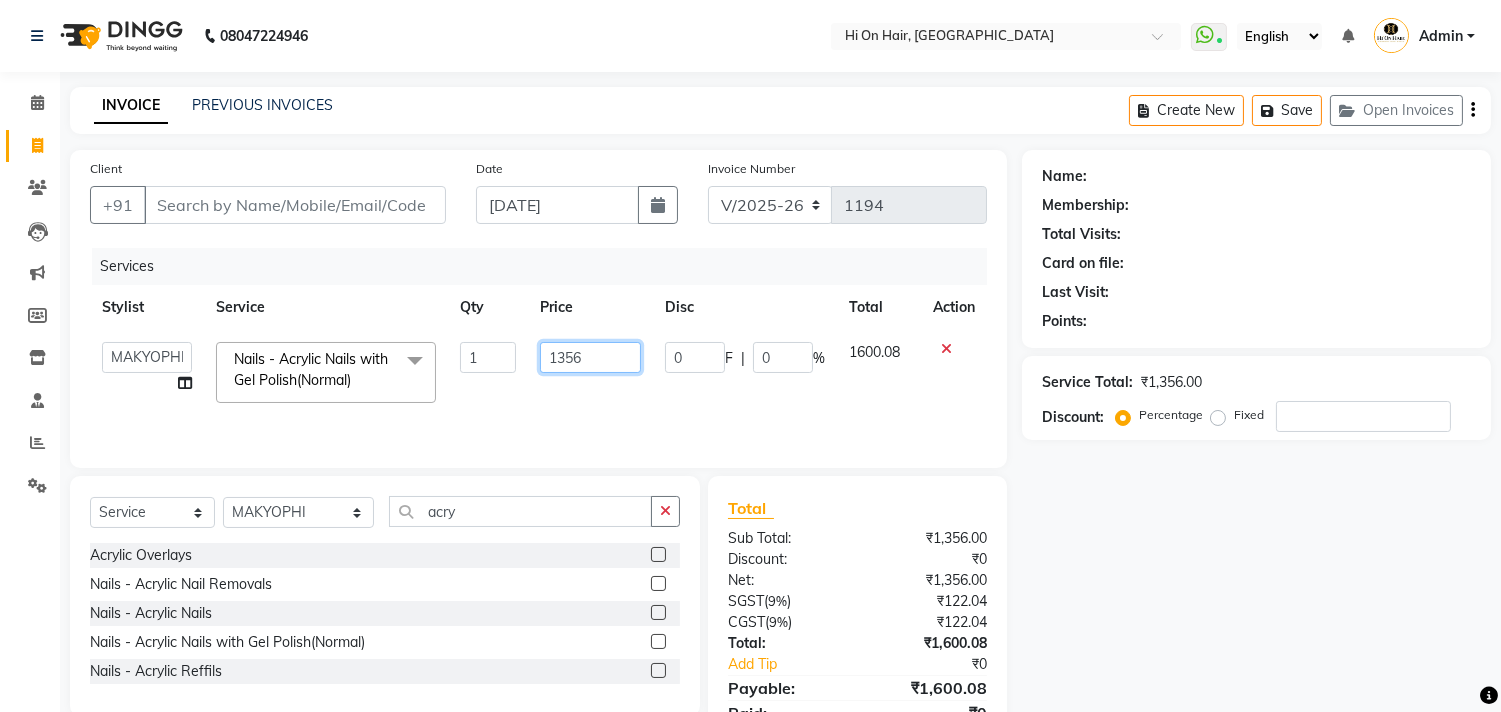 click on "1356" 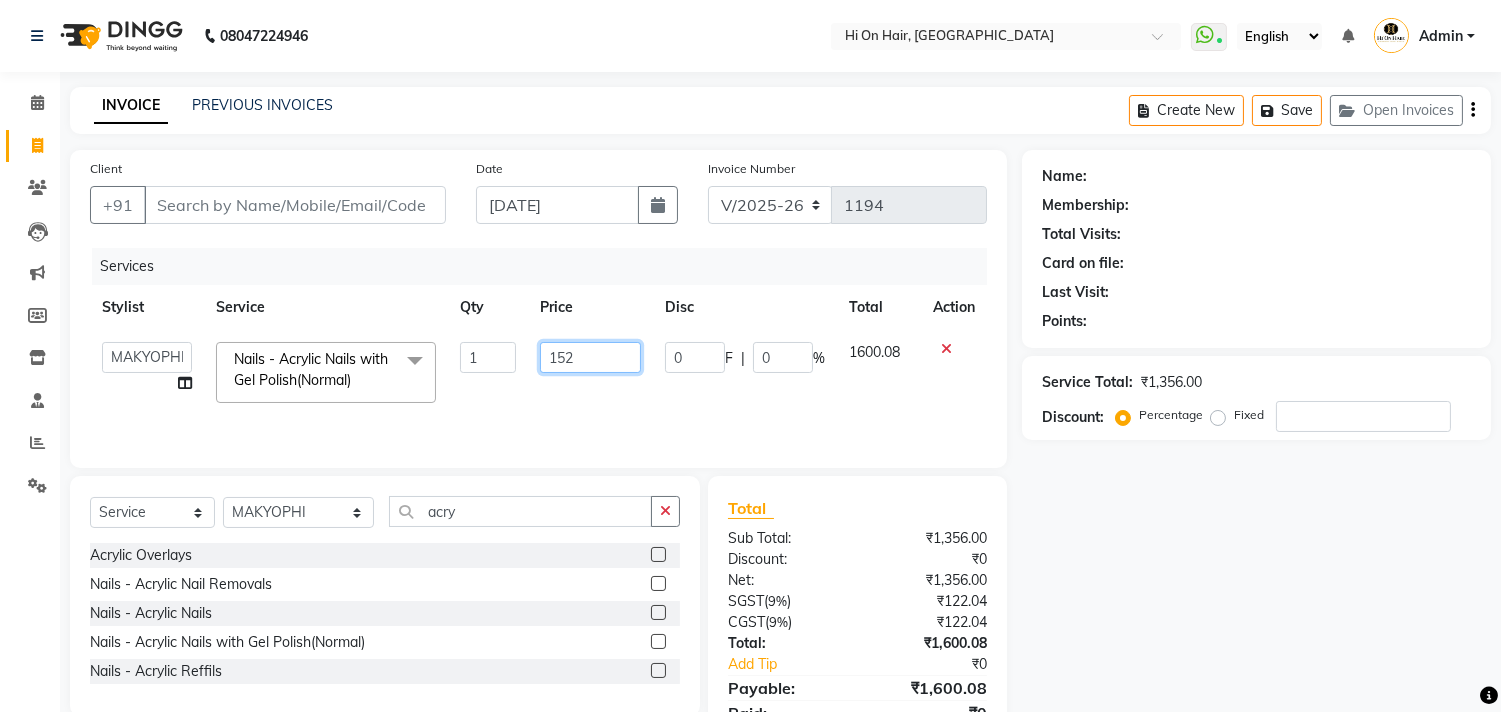 type on "1526" 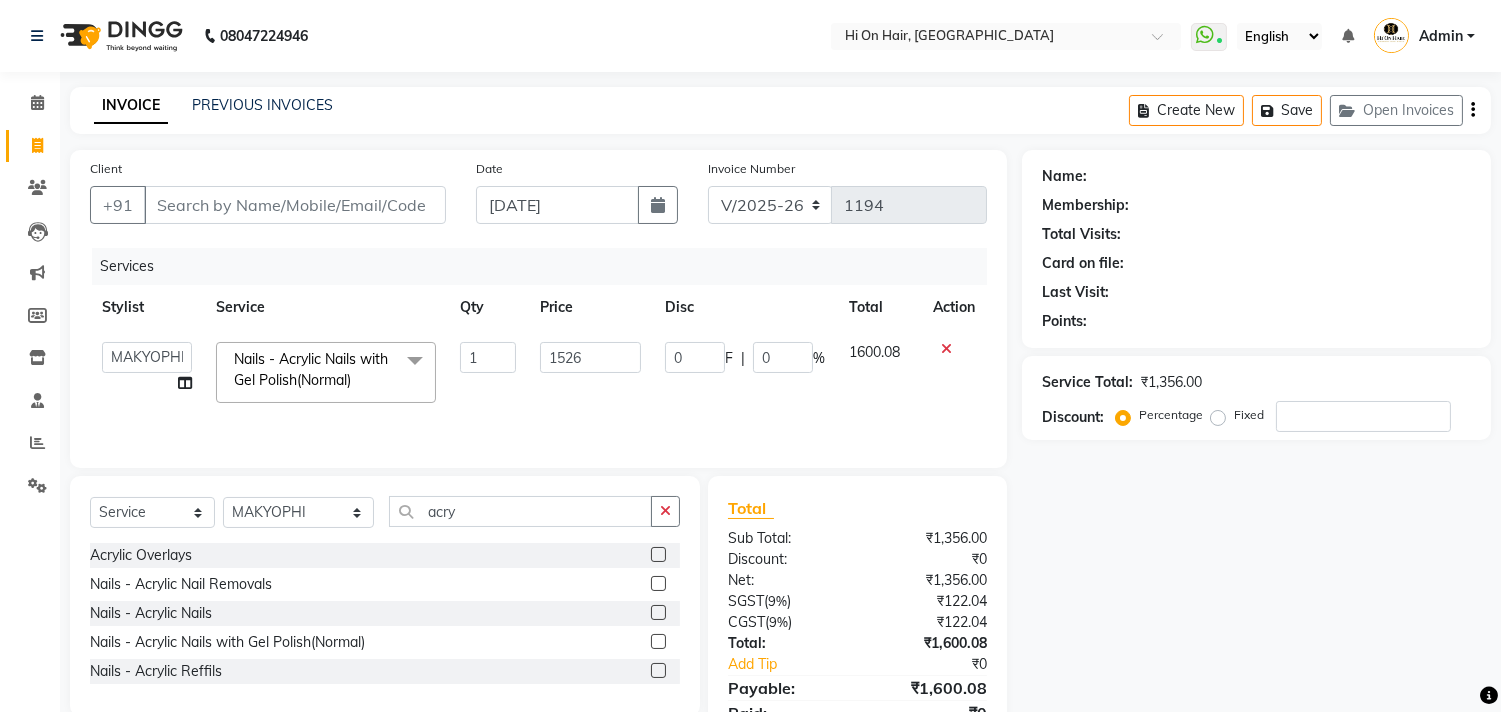 click on "1526" 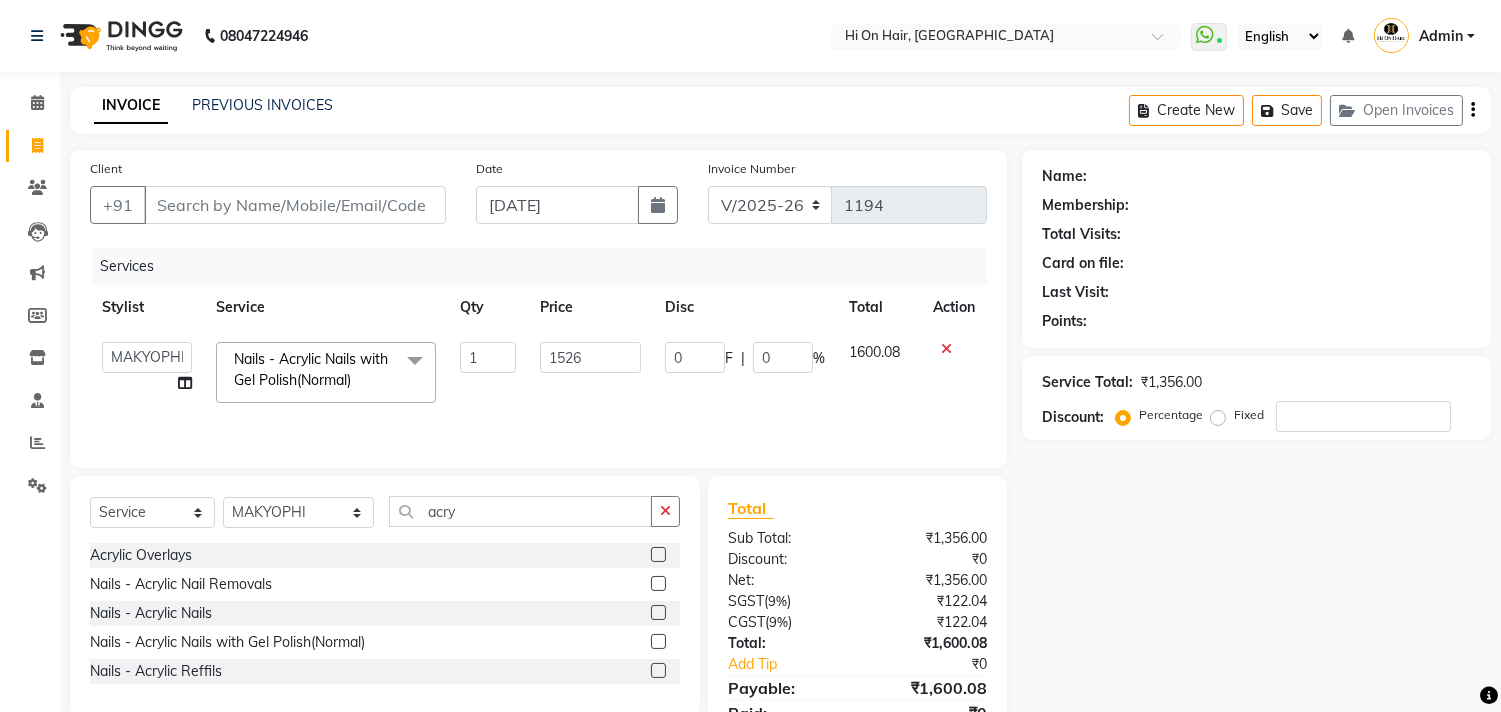 select on "26489" 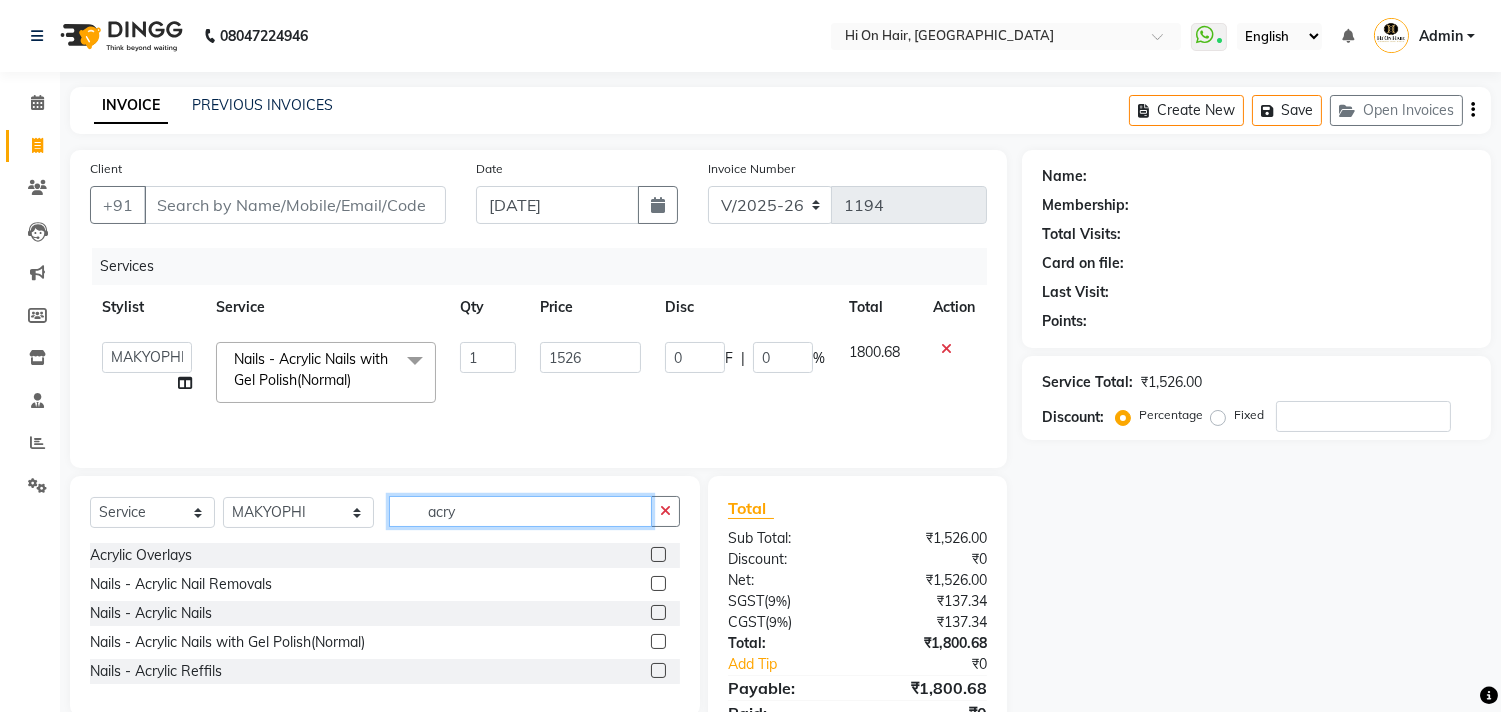 click on "acry" 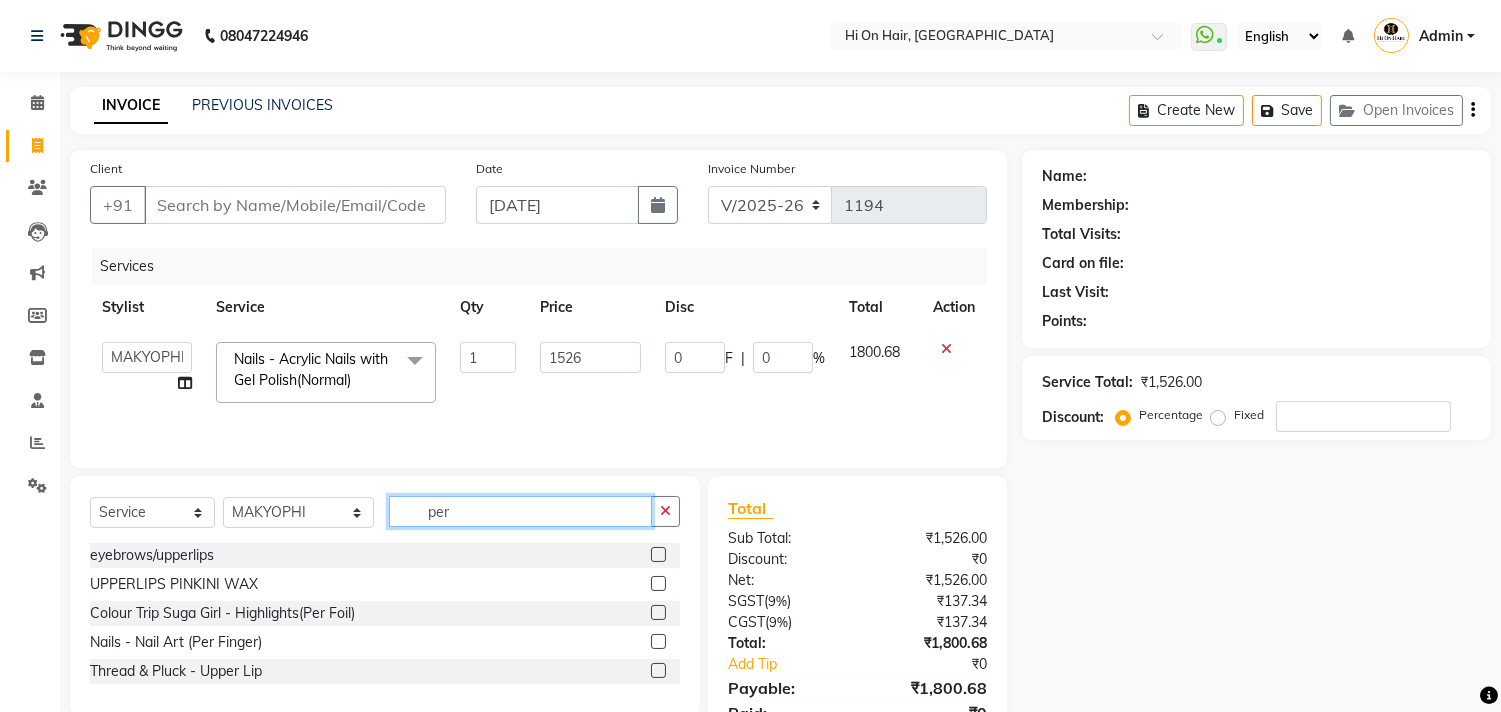 type on "per" 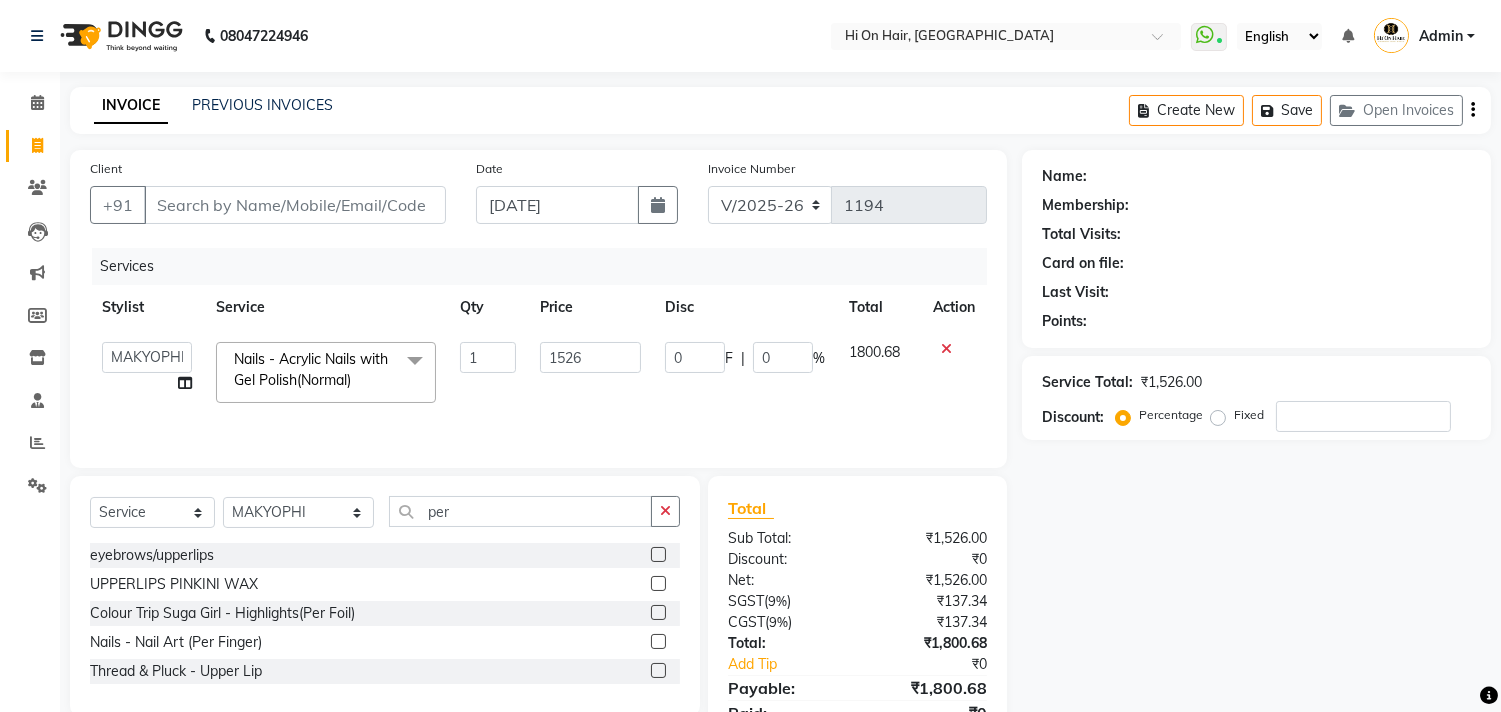 click 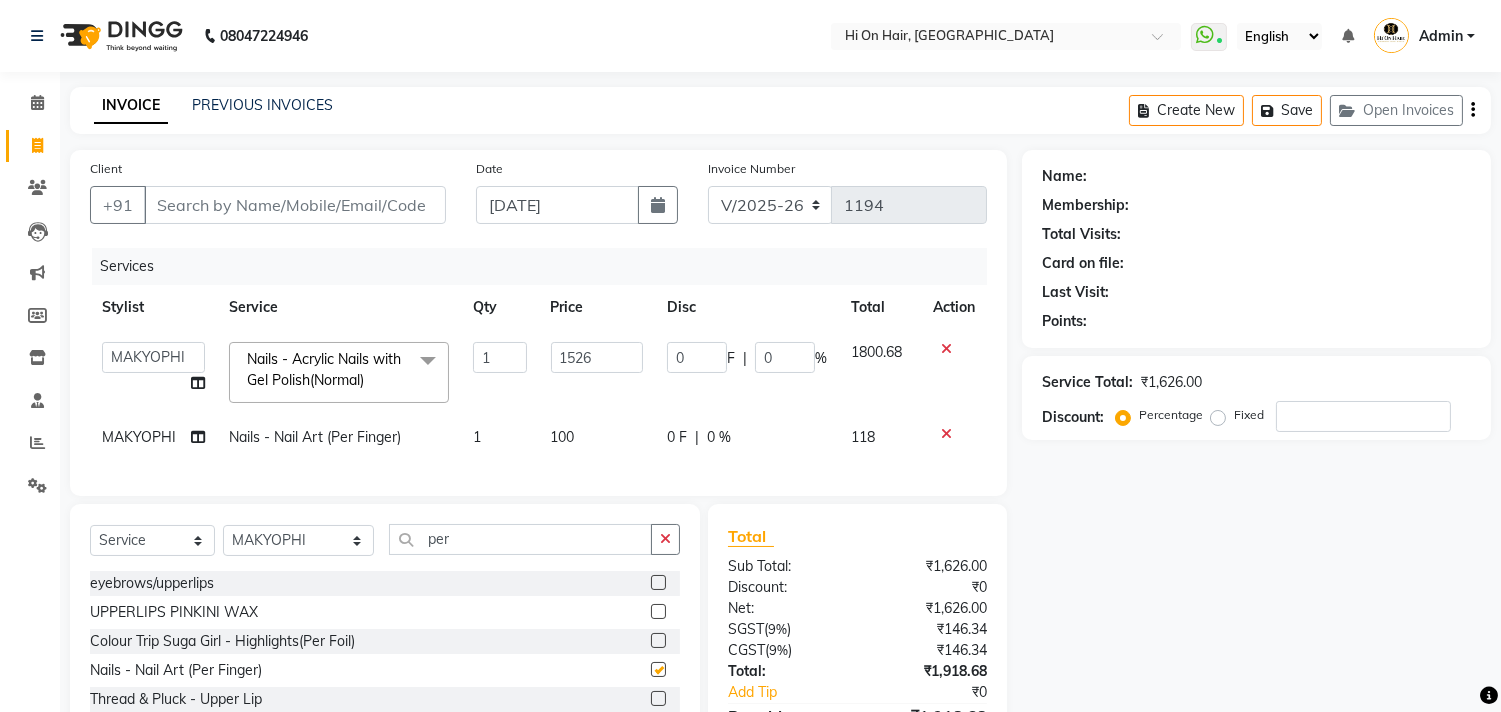 checkbox on "false" 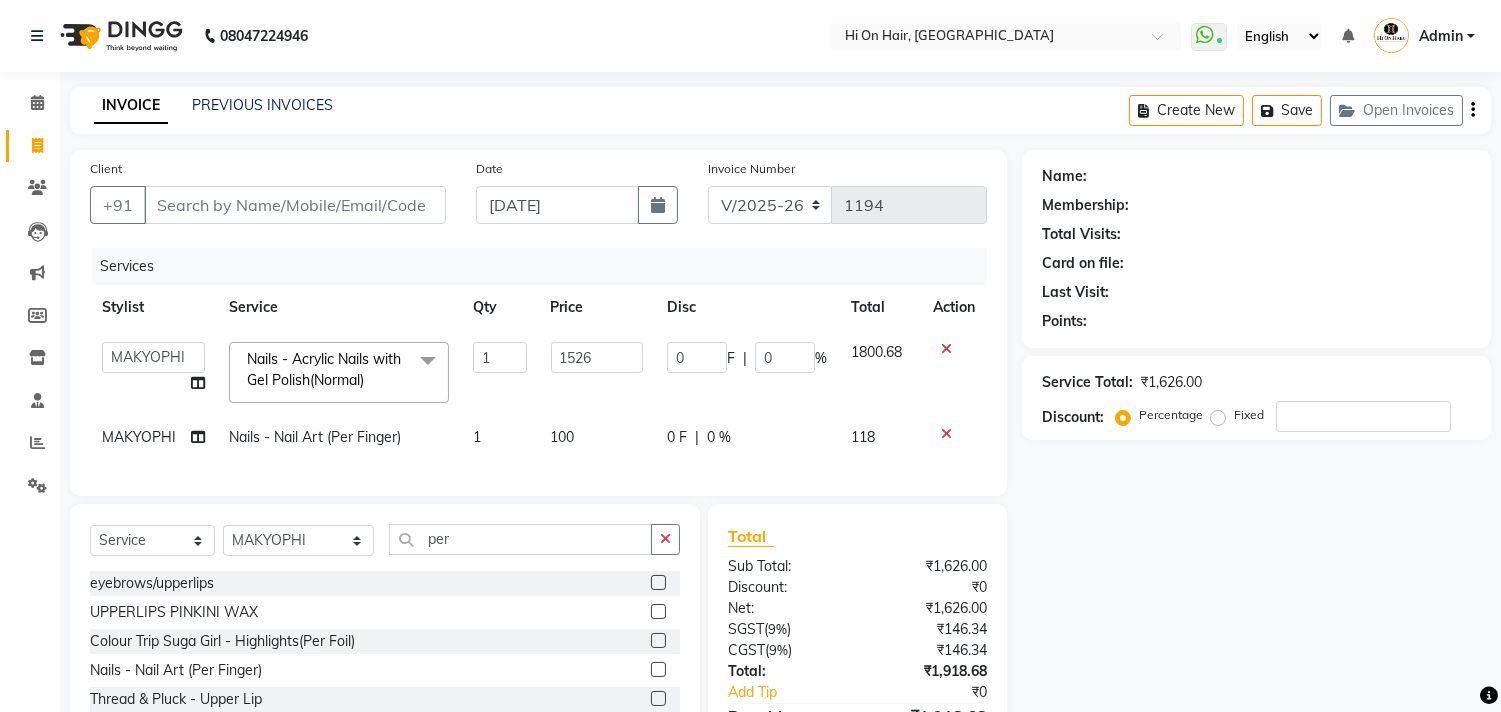 click on "100" 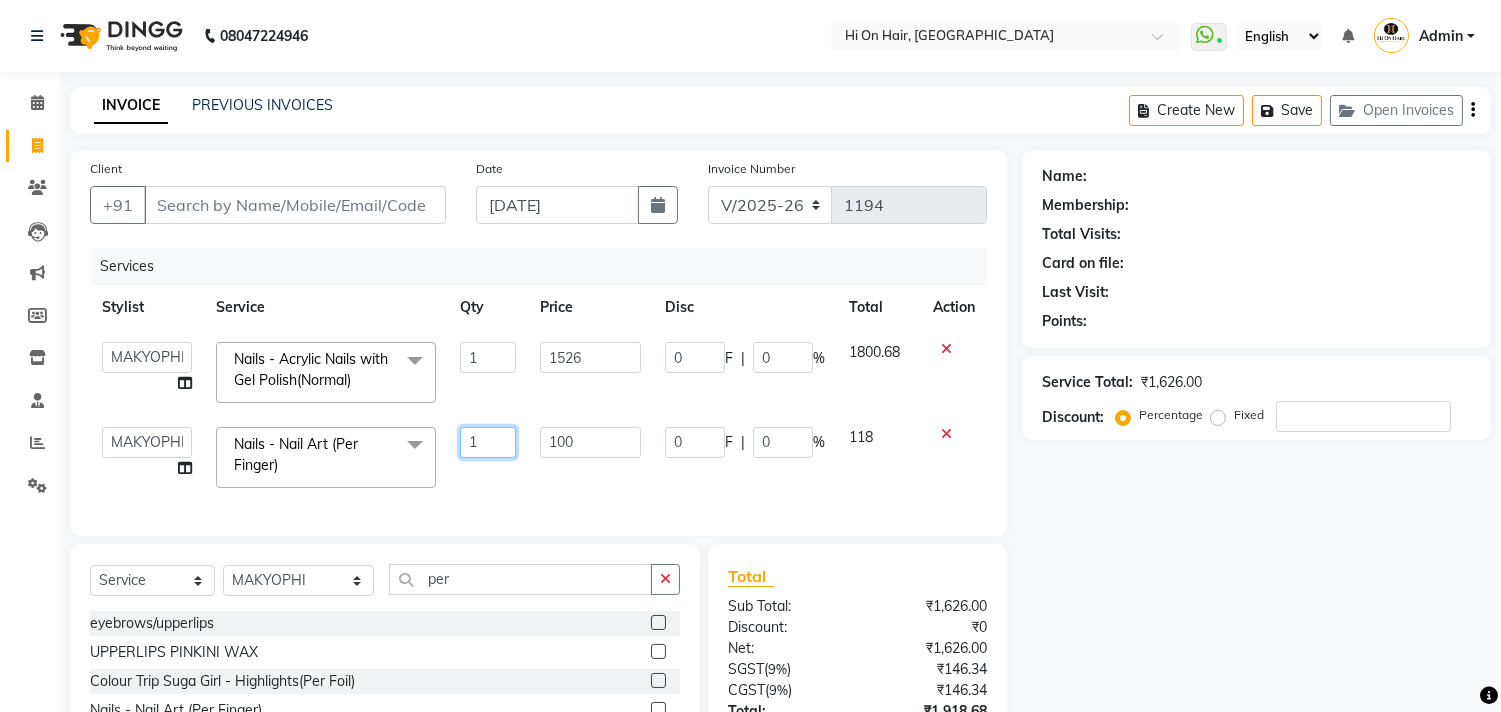 click on "1" 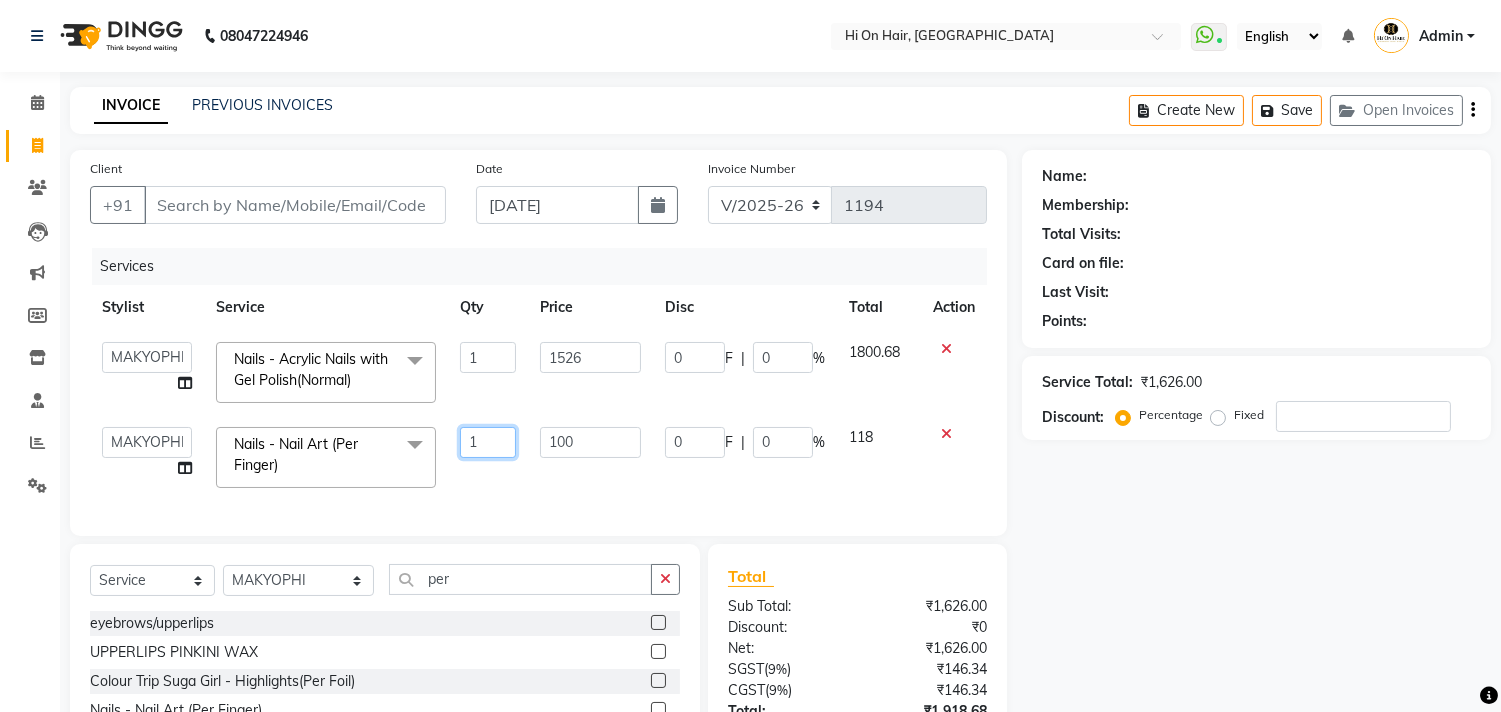 type on "10" 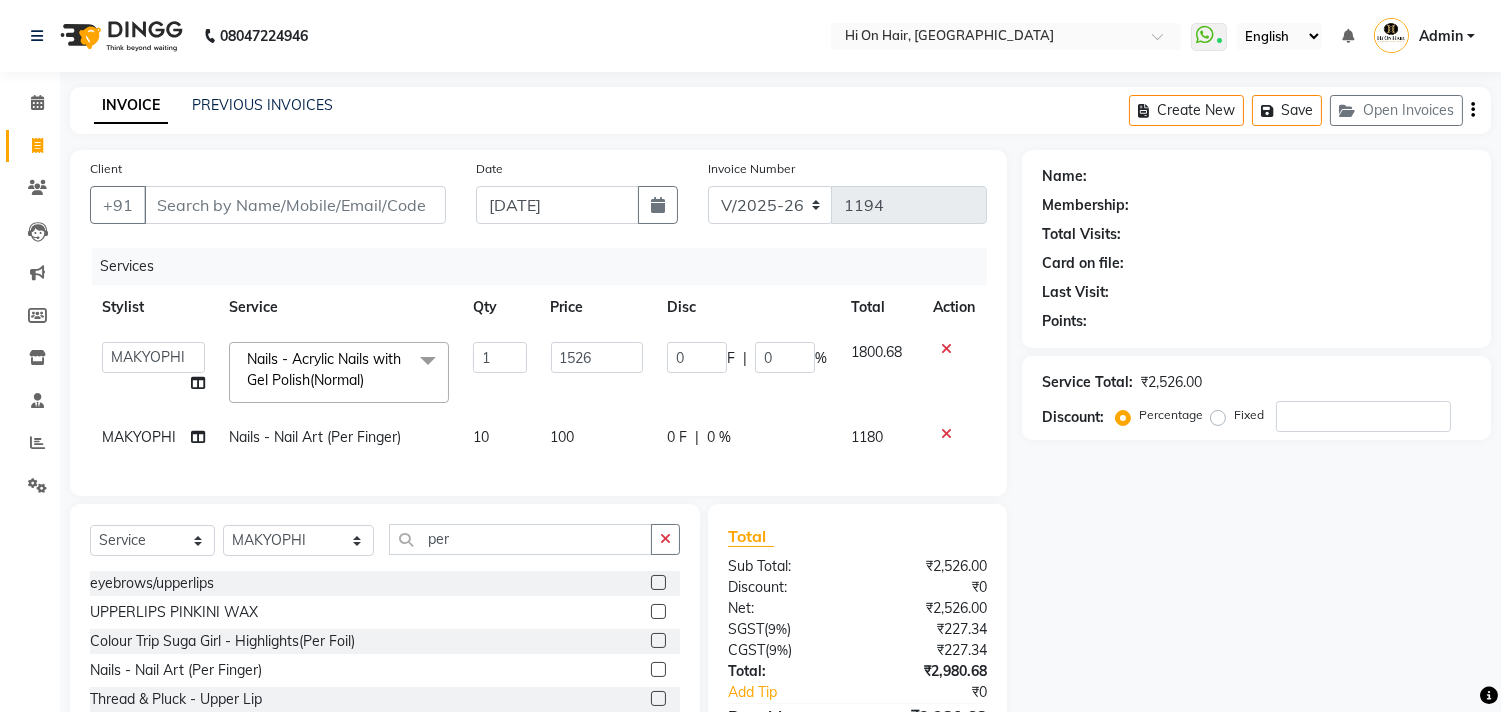 click on "Services Stylist Service Qty Price Disc Total Action  Alim Kaldane   Anwar Laskar   Hi On Hair   MAKYOPHI   Pankaj Thakur   Poonam Nalawade   Raani   Rasika  Shelar   Rehan Salmani   Saba Shaikh   Sana Shaikh   SOSEM   Zeeshan Salmani  Nails  - Acrylic Nails with Gel Polish(Normal)  x ARGAN COCKTAIL ARGAN SPA FRINGE - STRAIGHTENING HAIR EXTENSION REMOVAL HAIR EXTENSIONS INTEGRITY UPTO SHOULDER MOISTURE PLUS SPA (Upto Shoulder) NANO PLASTIA (Very Short) OLA PLEX STAND ALONE OLA PLEX TREATMENT SLIVER SHINE COCKTAIL STENSILS STRAIGHTNING (ABOVE SHOULDER) STRAIGHTNING (BELOW SHOULDER) STRAIGHTNING (UPTO WAIST) STRAIGHTNING (VERY SHORT) Colour Care milkshake Spa foot massage Nose wax file/cut file/cut/polish outcurls Blow dry Aroma Manicure eyebrows/upperlips wash n Blowdry UPPERLIPS PINKINI WAX face Dtan Cateye gel polish Aroma Pedicure AVL pedicure marine sea alga face bleach Bomb pedicure Bomb Manicure AVL Manicure marine sea alga Feet Wax ADD ON OIL WASH FEET DTAN Polish change Add on Feet Pack Ola Plex Spa 1" 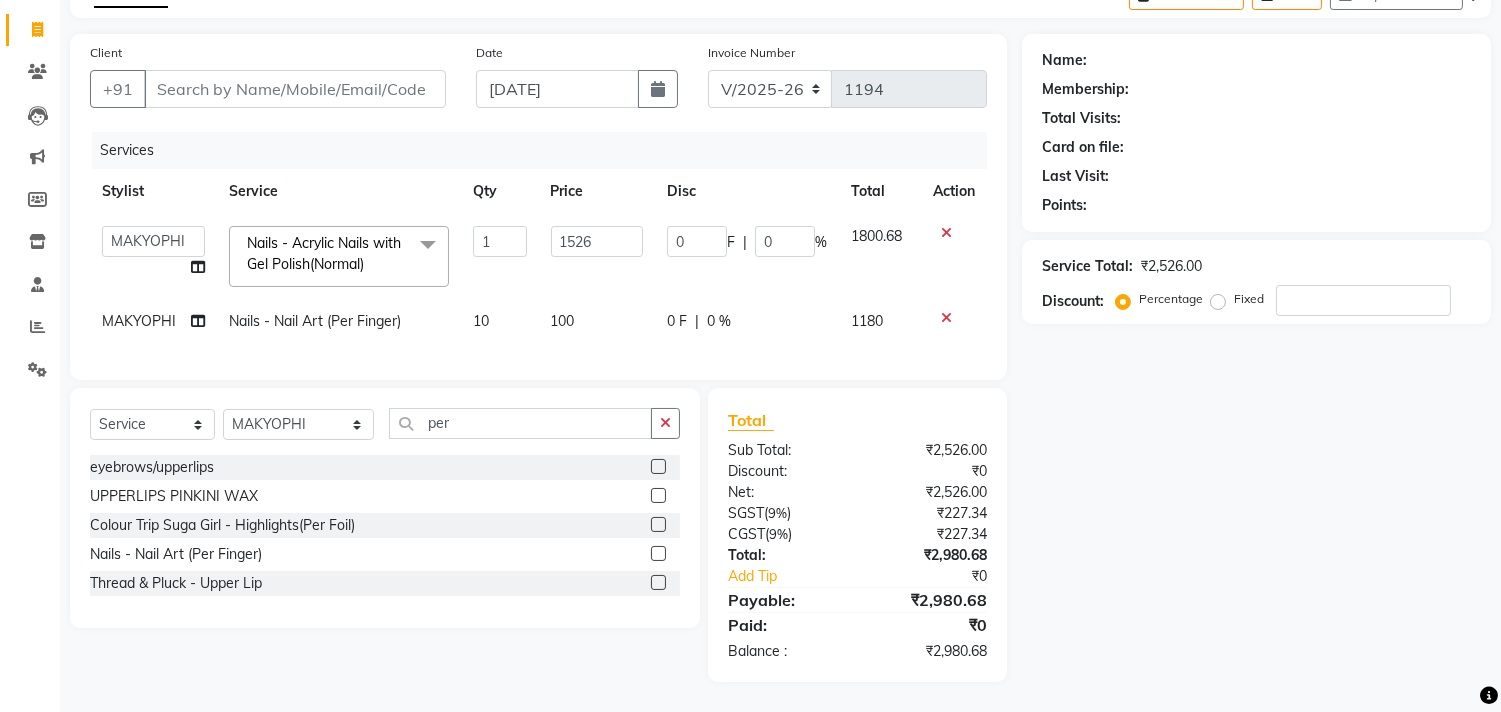 scroll, scrollTop: 132, scrollLeft: 0, axis: vertical 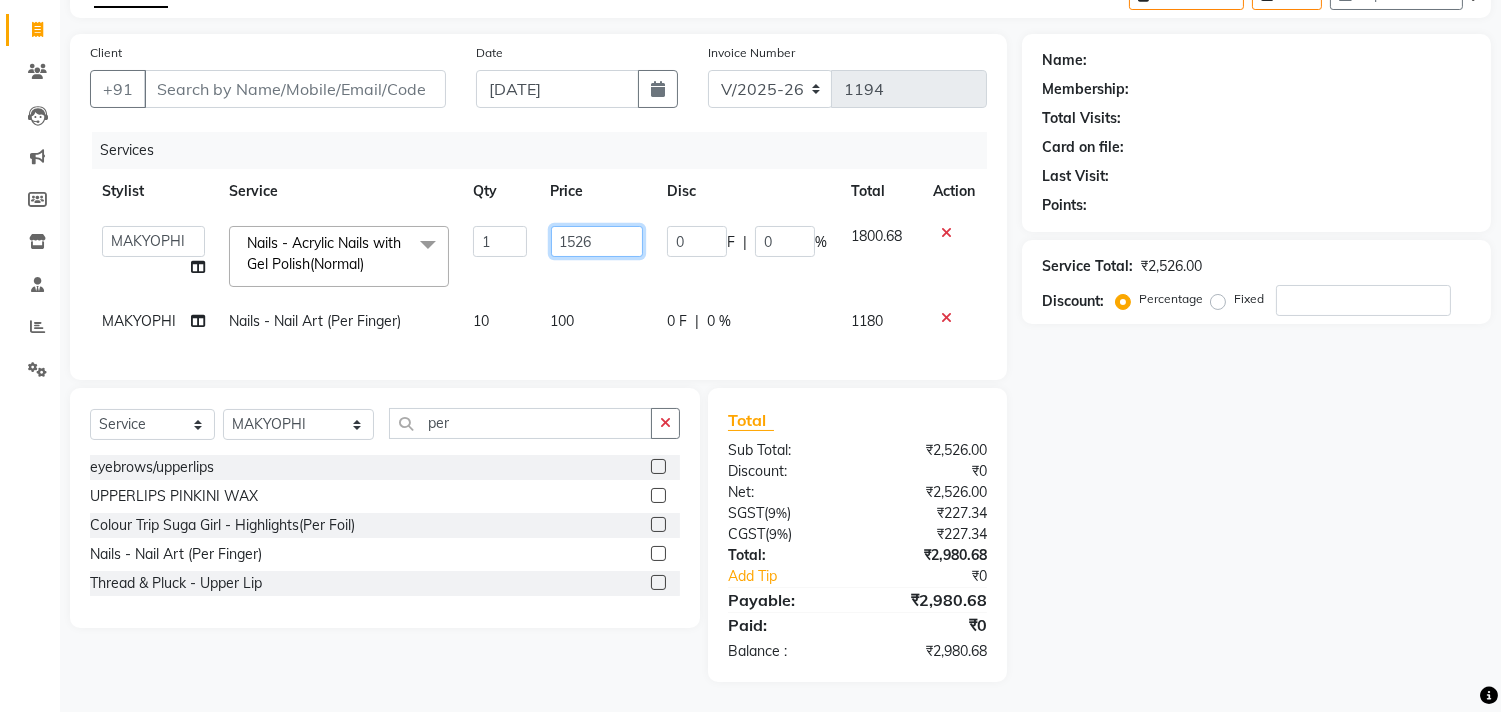 click on "1526" 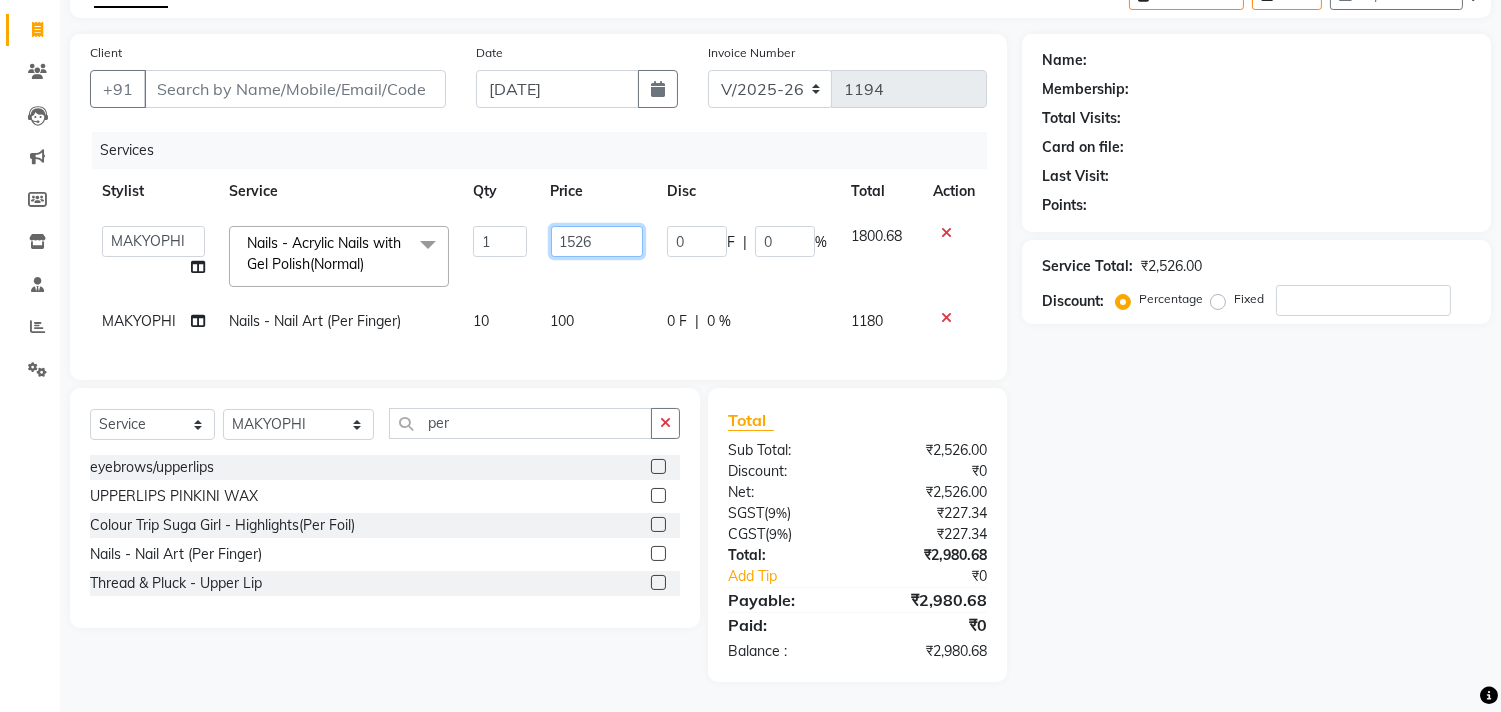 type on "152" 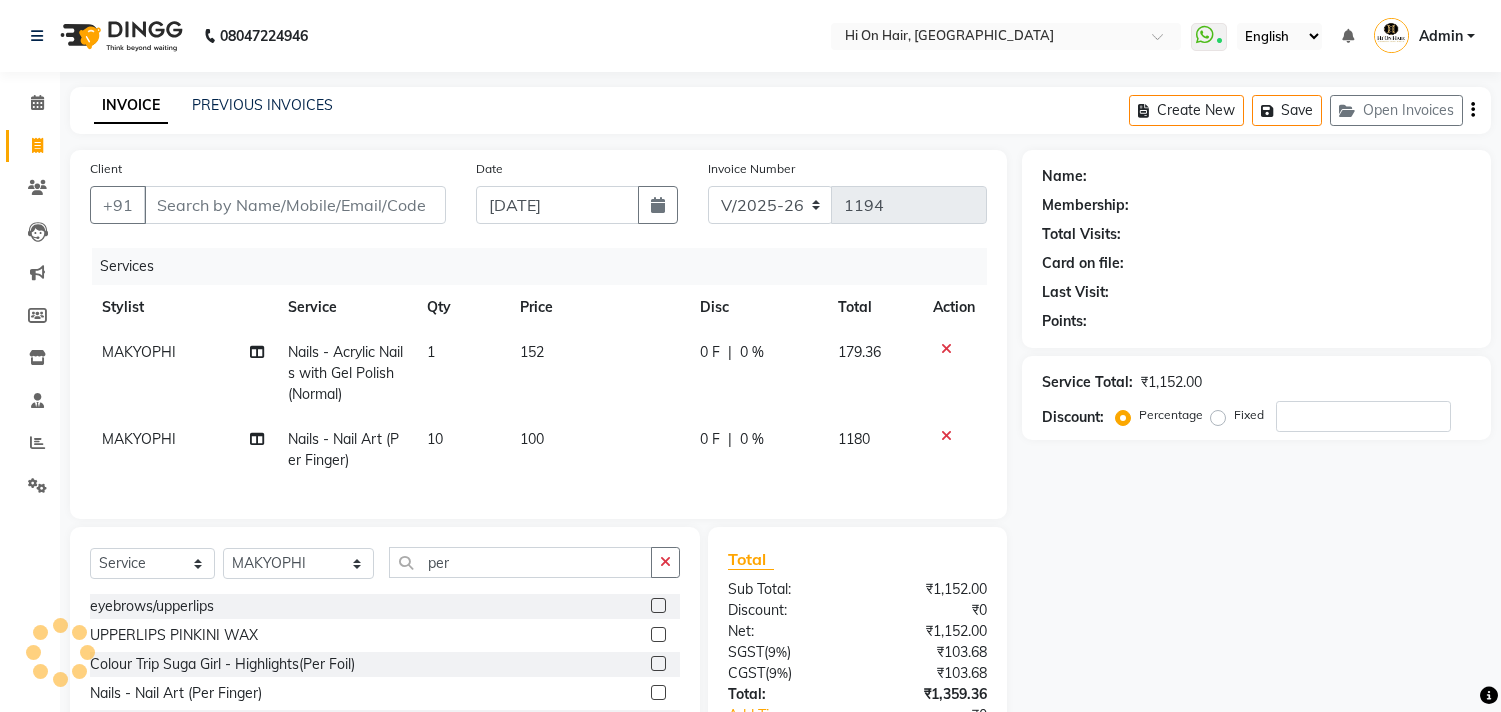 select on "535" 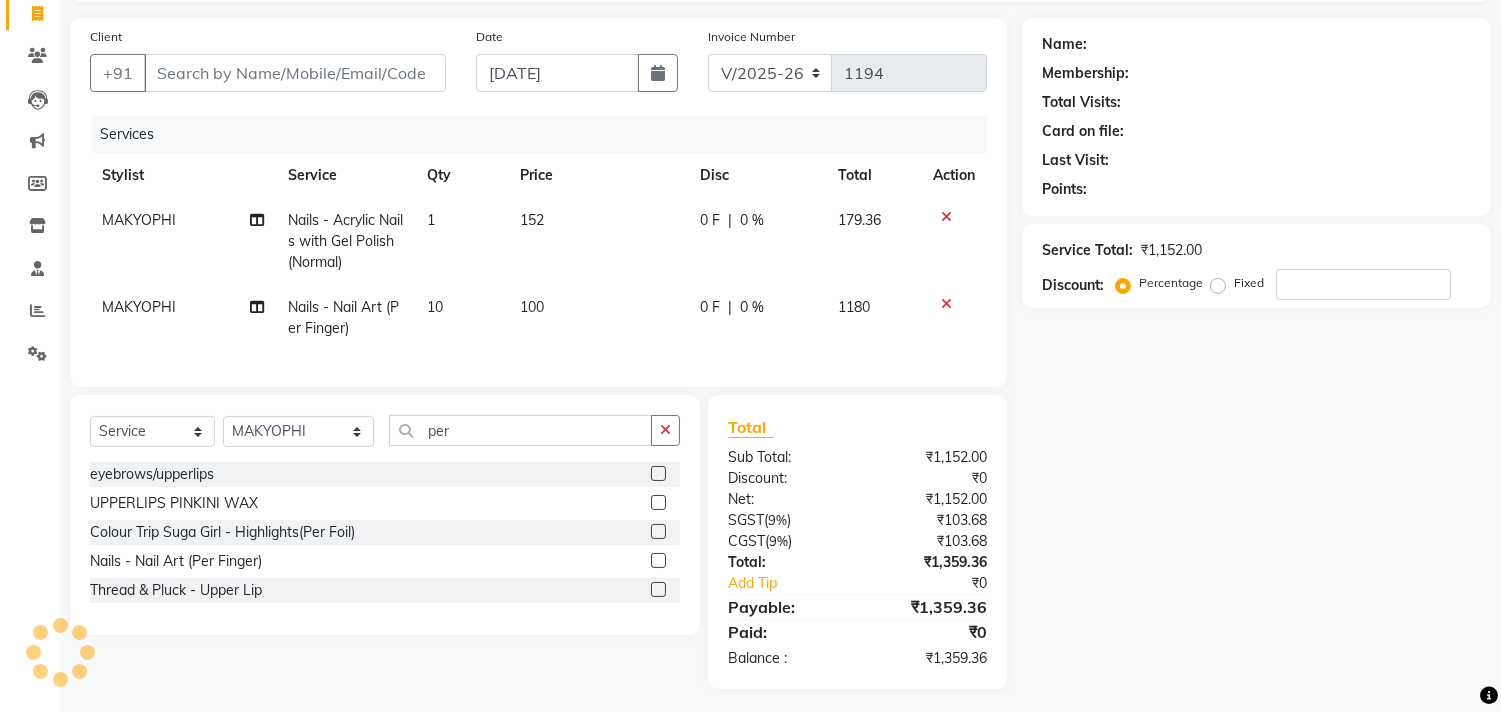 scroll, scrollTop: 0, scrollLeft: 0, axis: both 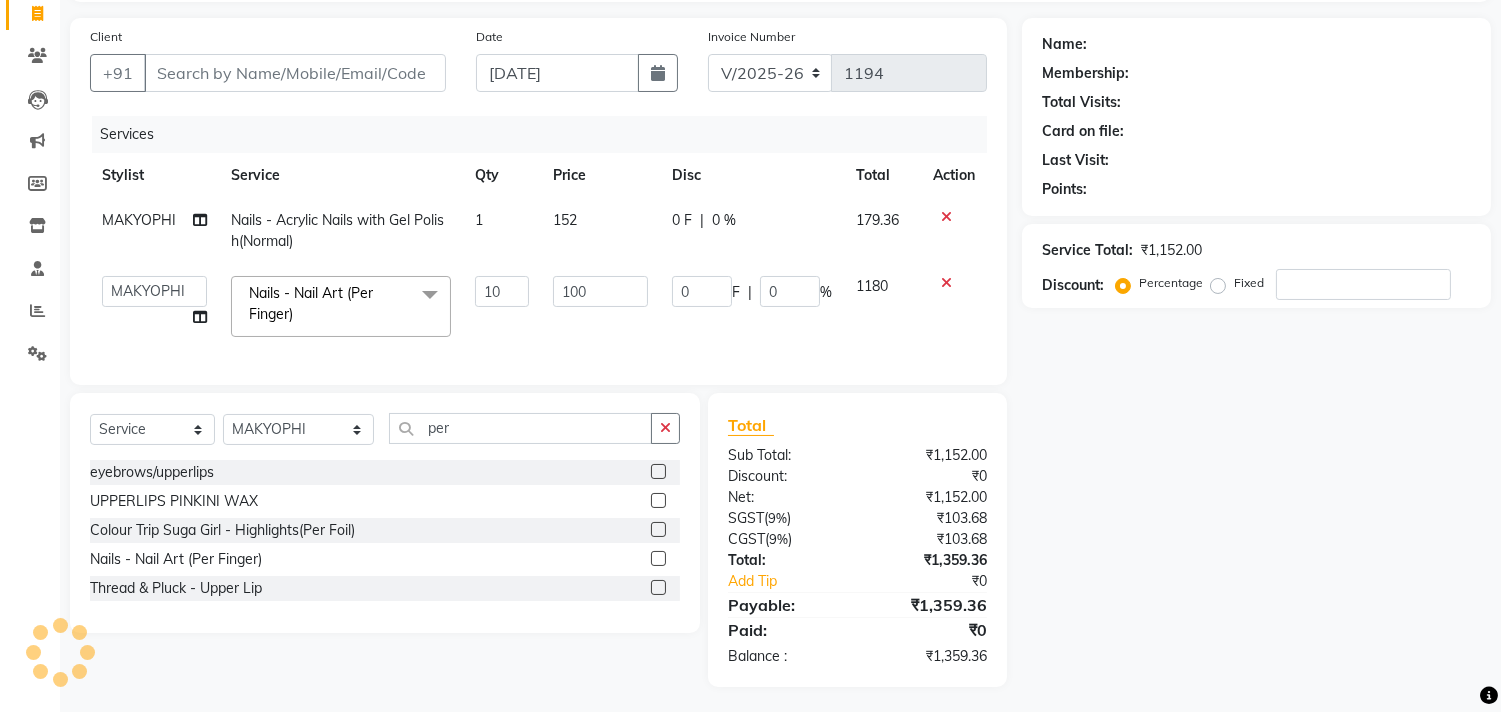 click on "152" 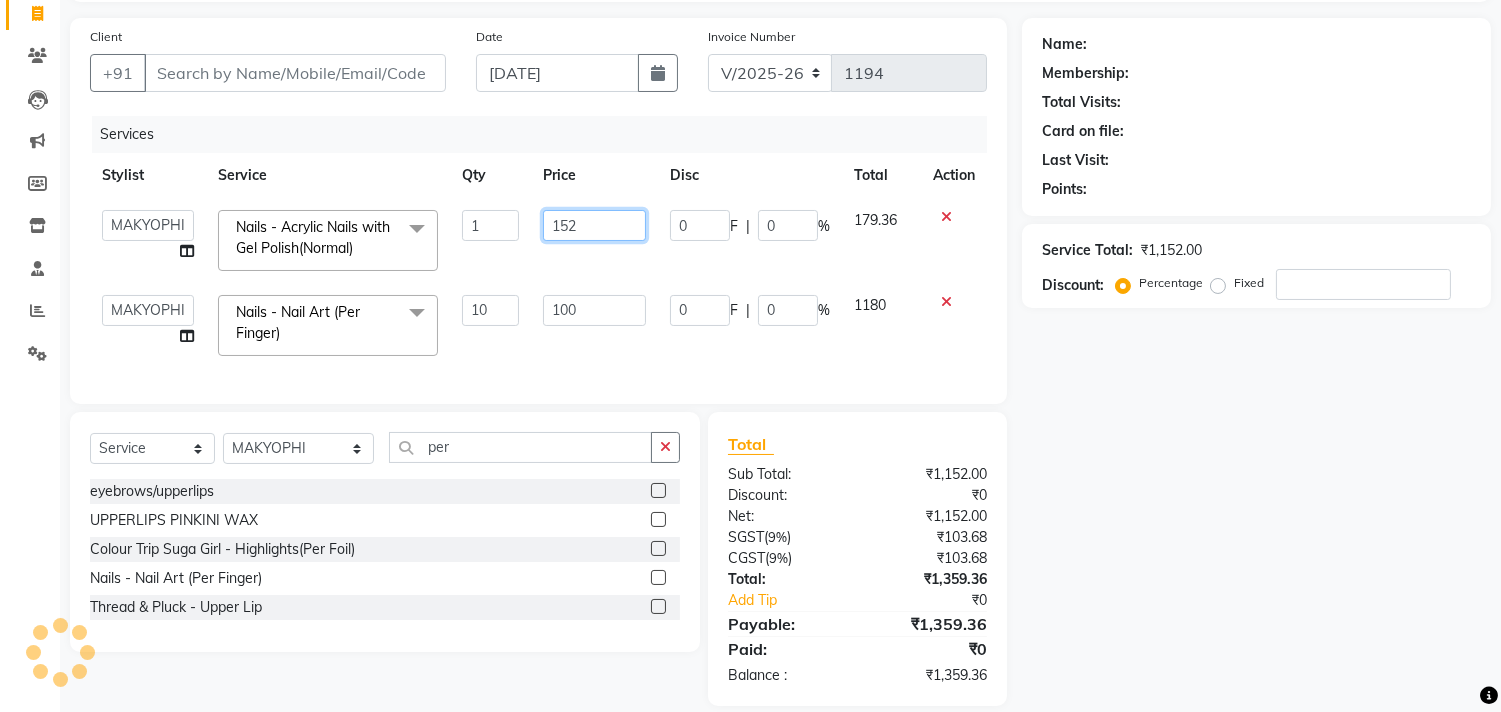click on "152" 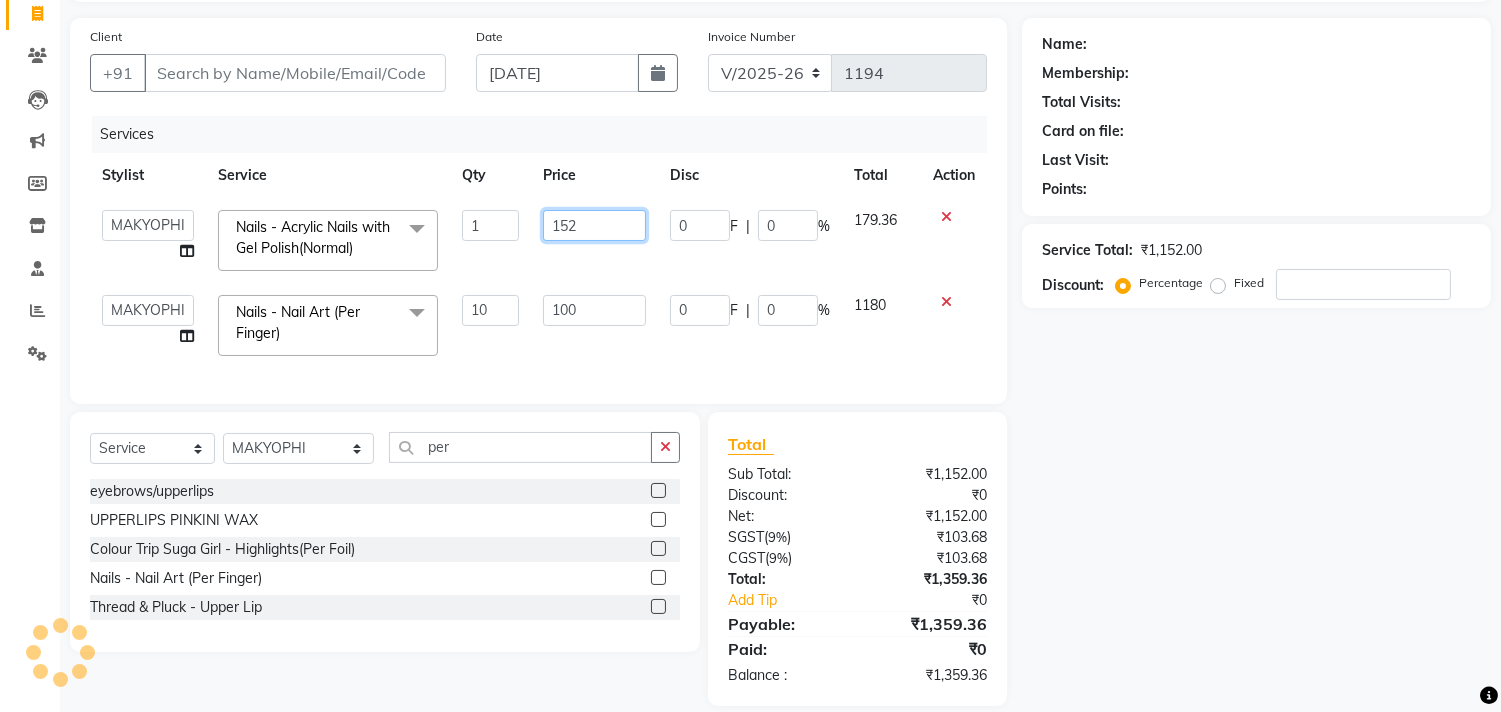 type on "1524" 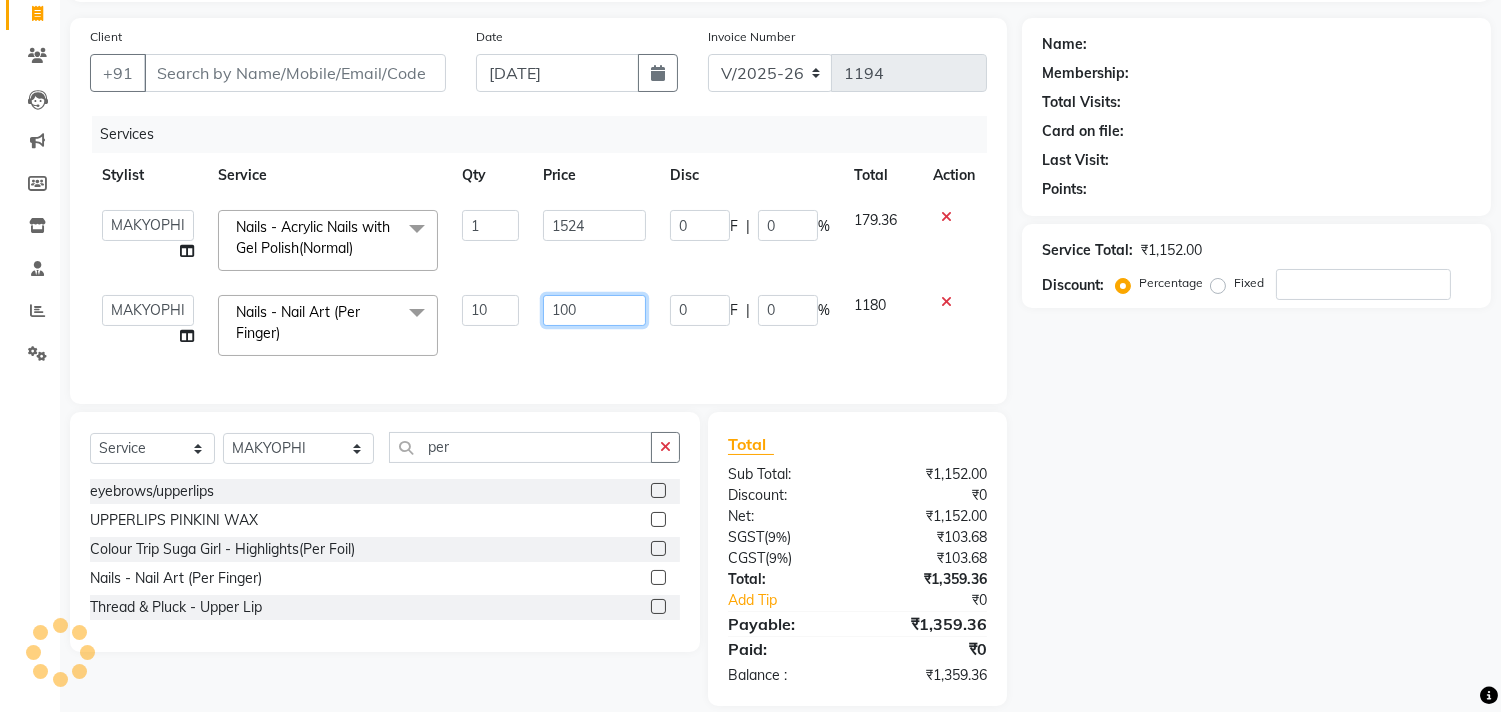 click on "[PERSON_NAME]   [PERSON_NAME]   Hi On Hair   MAKYOPHI   [PERSON_NAME]   [PERSON_NAME]   Raani   [PERSON_NAME]   [PERSON_NAME]   [PERSON_NAME]   [PERSON_NAME]   SOSEM   [PERSON_NAME]  - Acrylic Nails with Gel Polish(Normal)  x ARGAN COCKTAIL ARGAN SPA FRINGE - STRAIGHTENING [MEDICAL_DATA] REMOVAL [MEDICAL_DATA] INTEGRITY UPTO SHOULDER MOISTURE PLUS SPA (Upto Shoulder) NANO PLASTIA (Very Short) OLA PLEX STAND ALONE OLA PLEX TREATMENT SLIVER SHINE COCKTAIL STENSILS STRAIGHTNING (ABOVE SHOULDER) STRAIGHTNING (BELOW SHOULDER) STRAIGHTNING (UPTO WAIST) STRAIGHTNING (VERY SHORT) Colour Care milkshake Spa foot massage Nose wax file/cut file/cut/polish outcurls Blow dry Aroma Manicure eyebrows/upperlips wash n Blowdry UPPERLIPS PINKINI WAX face Dtan Cateye gel polish Aroma Pedicure AVL pedicure marine sea alga face bleach Bomb pedicure Bomb Manicure AVL Manicure marine sea alga Feet Wax ADD ON OIL WASH FEET DTAN Polish change Add on Feet Pack Add on hands pack Brighting peel off mask Ola Plex Spa fringe cut 1" 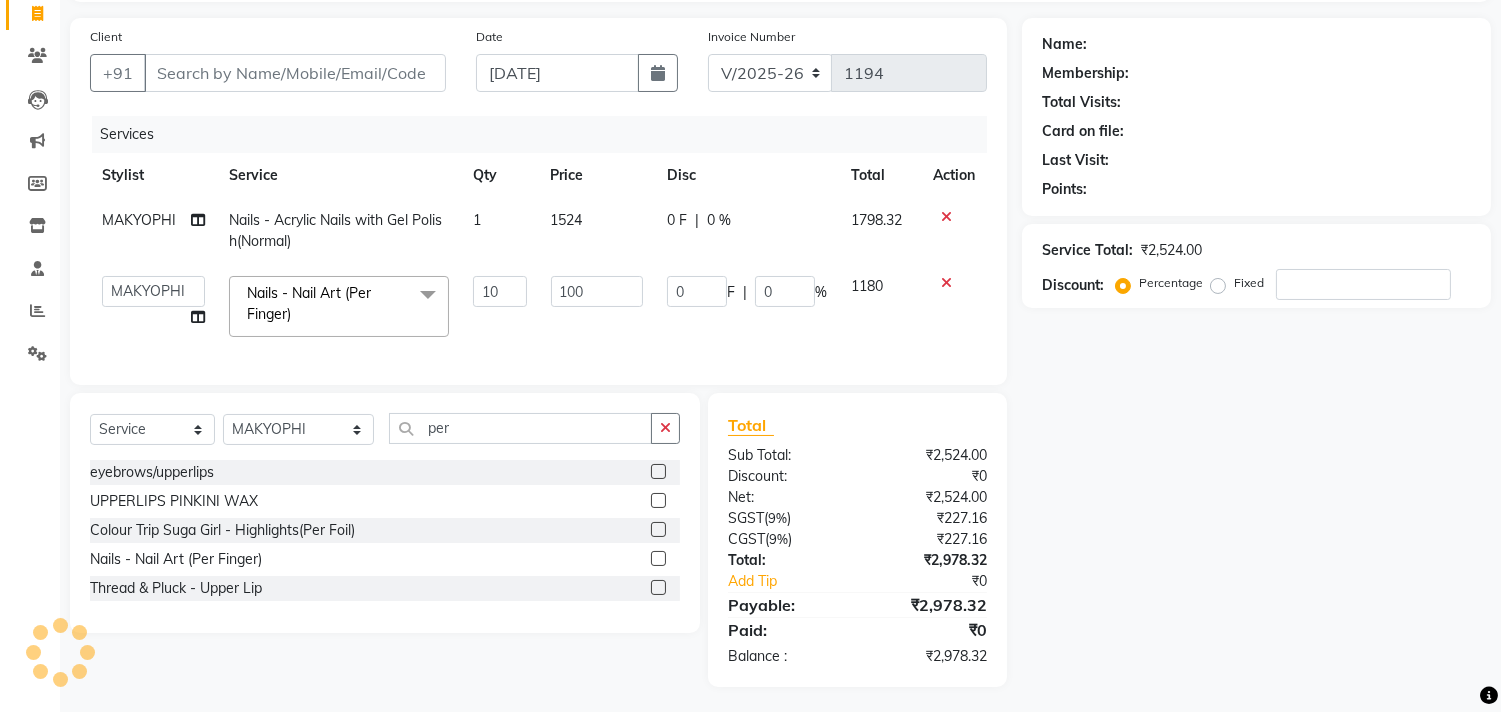 click on "1524" 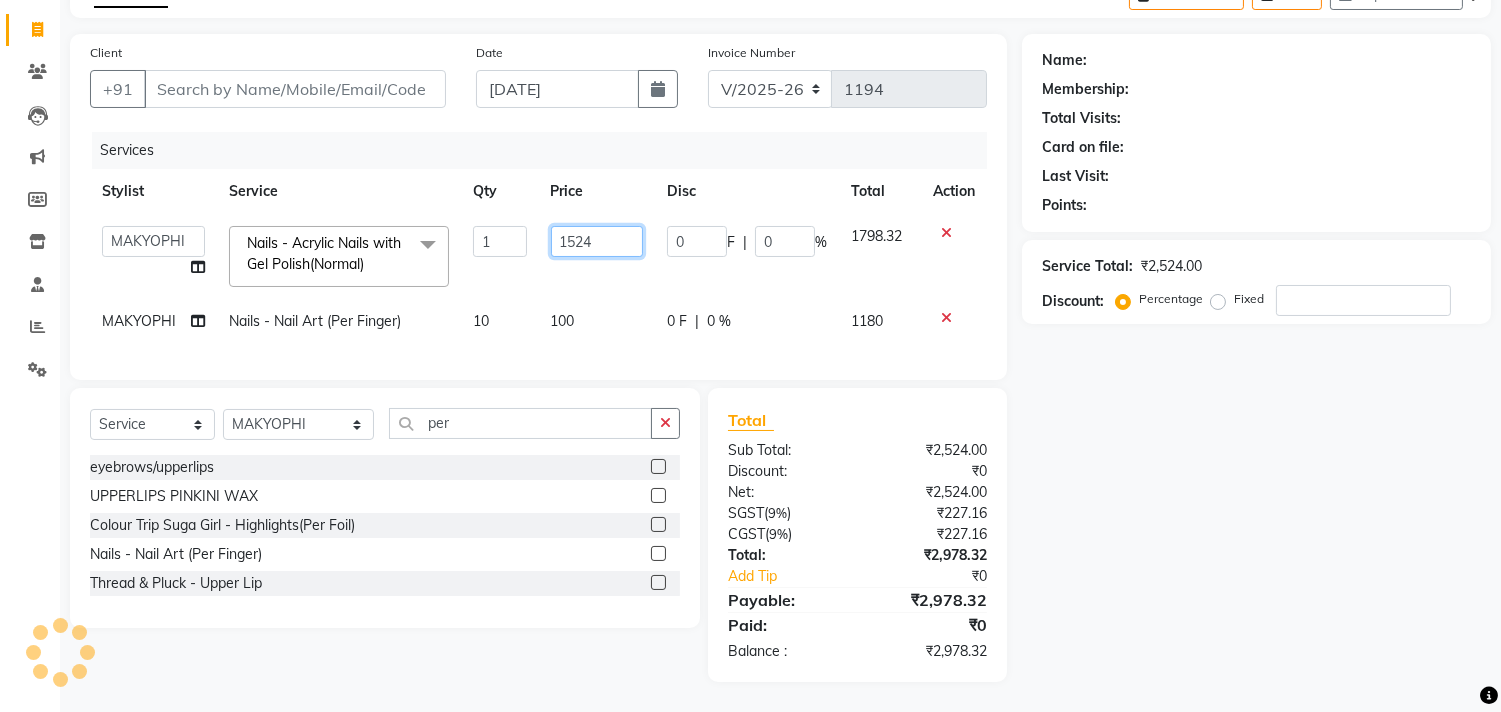 click on "1524" 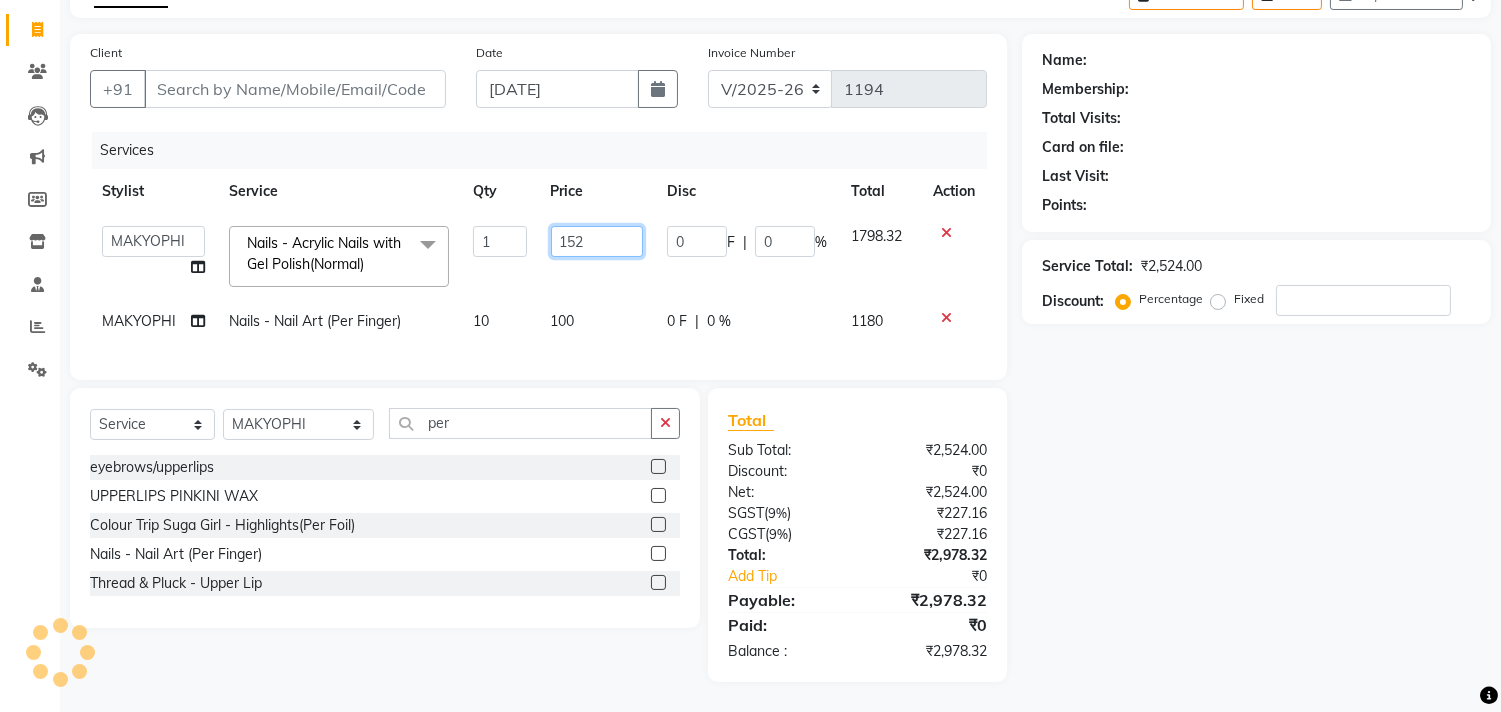 type on "1526" 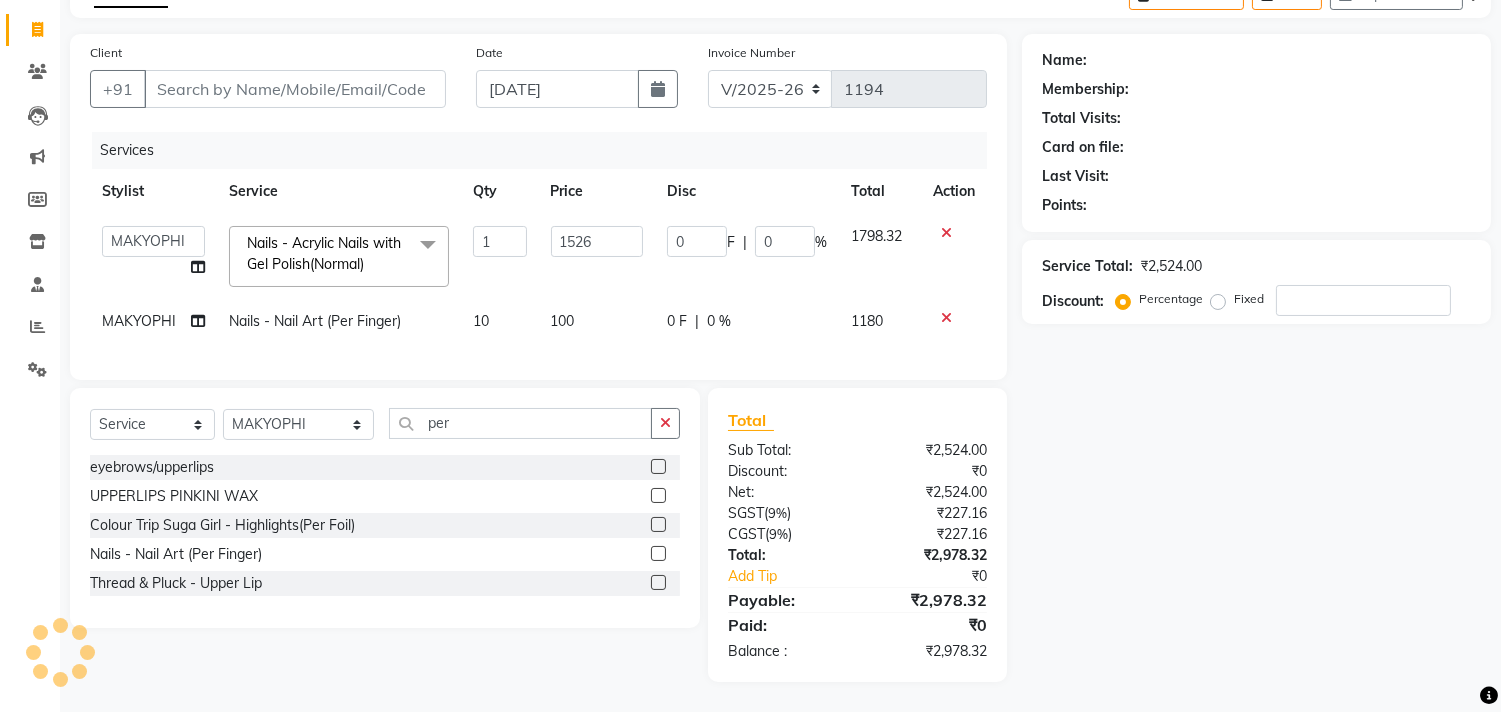 click on "1526" 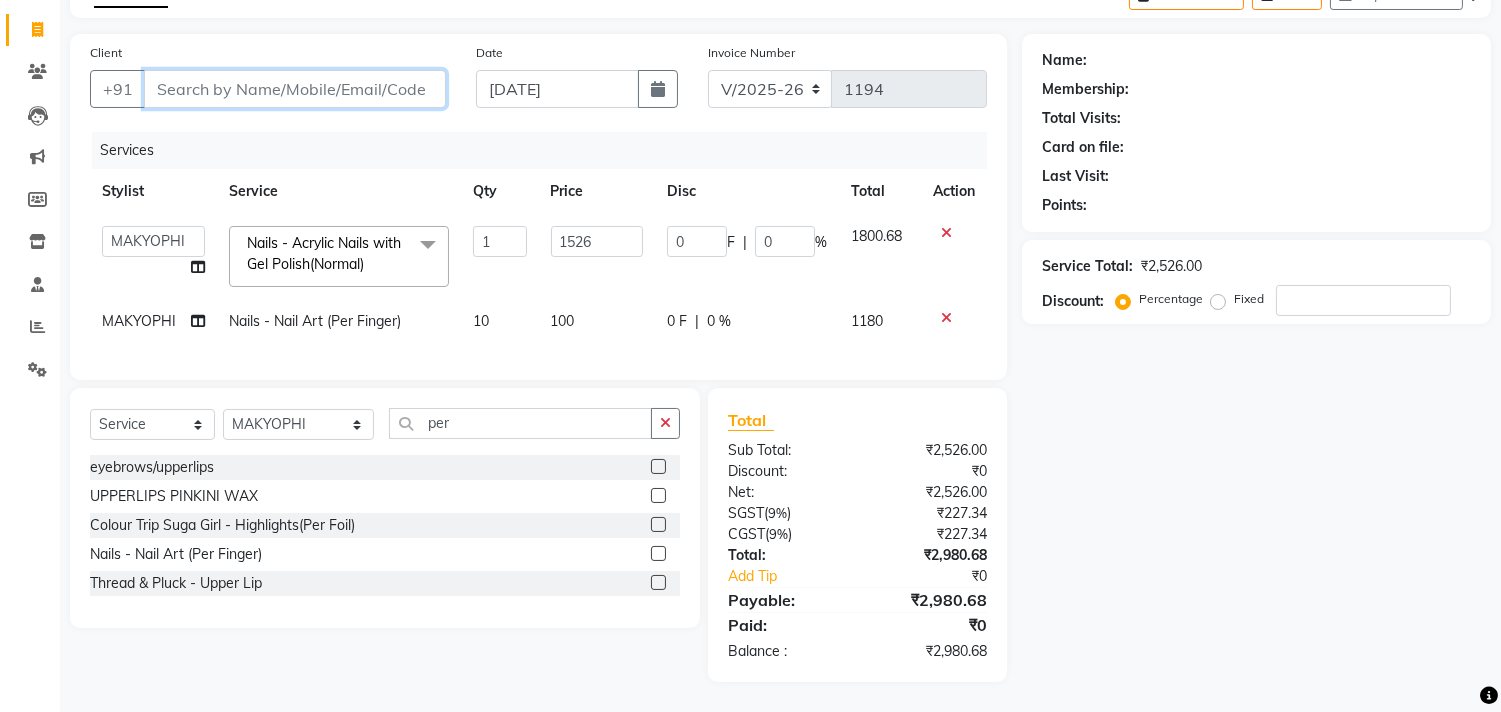 click on "Client" at bounding box center (295, 89) 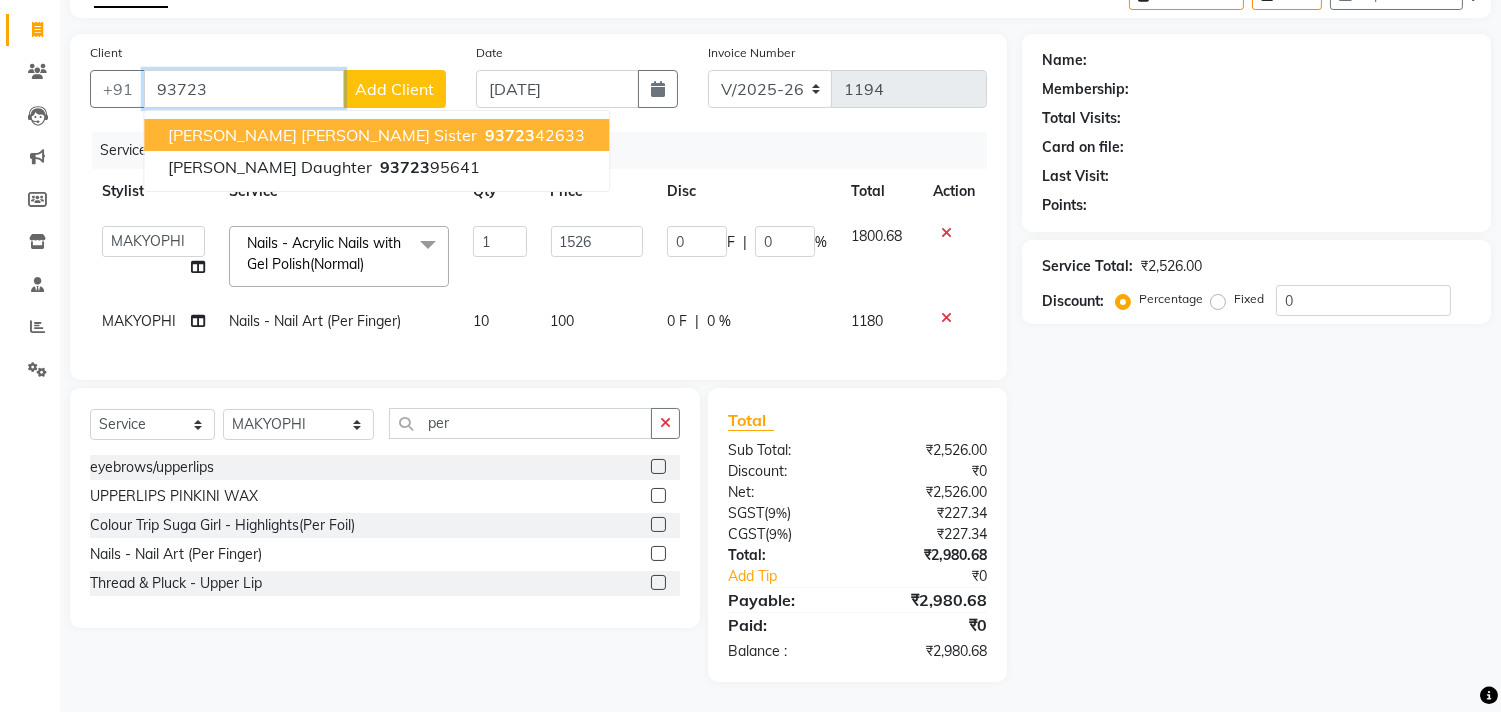 click on "93723 42633" at bounding box center (533, 135) 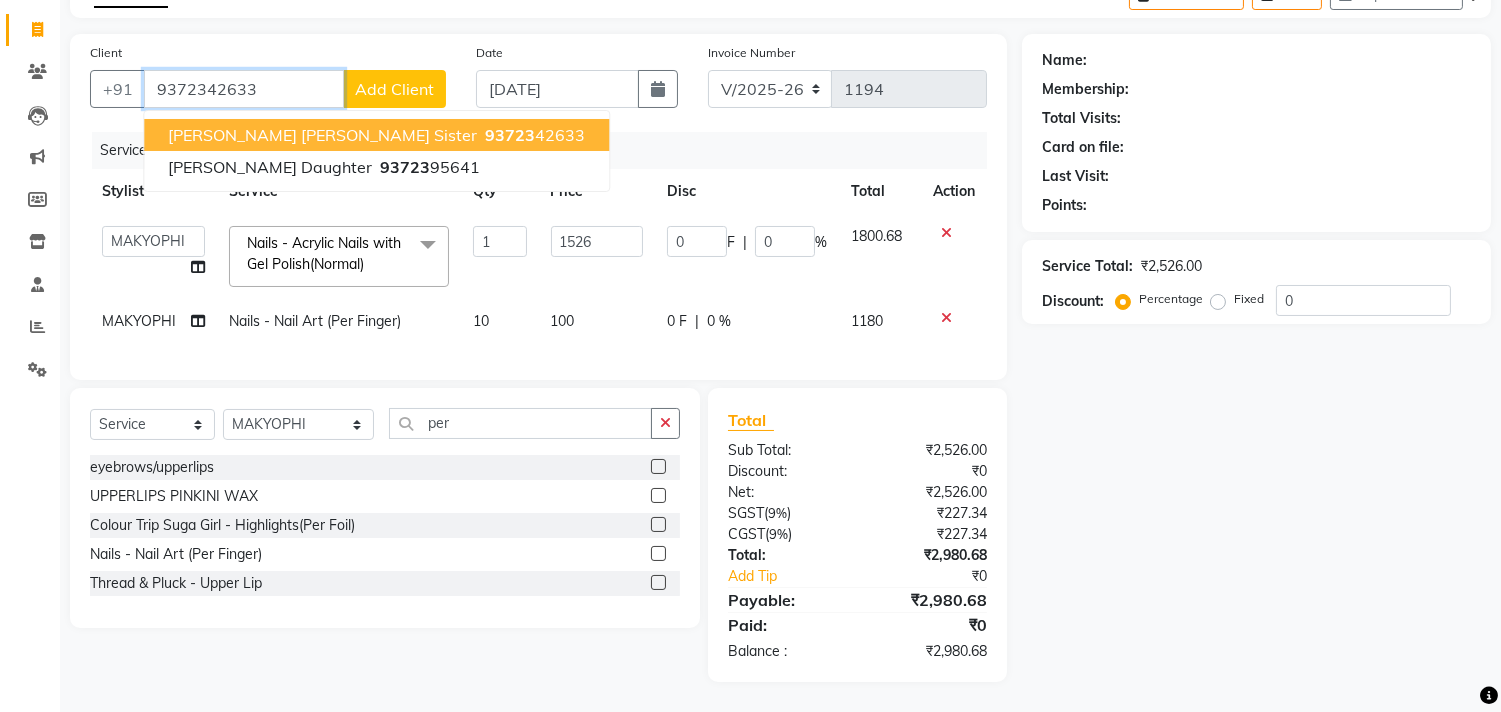 type on "9372342633" 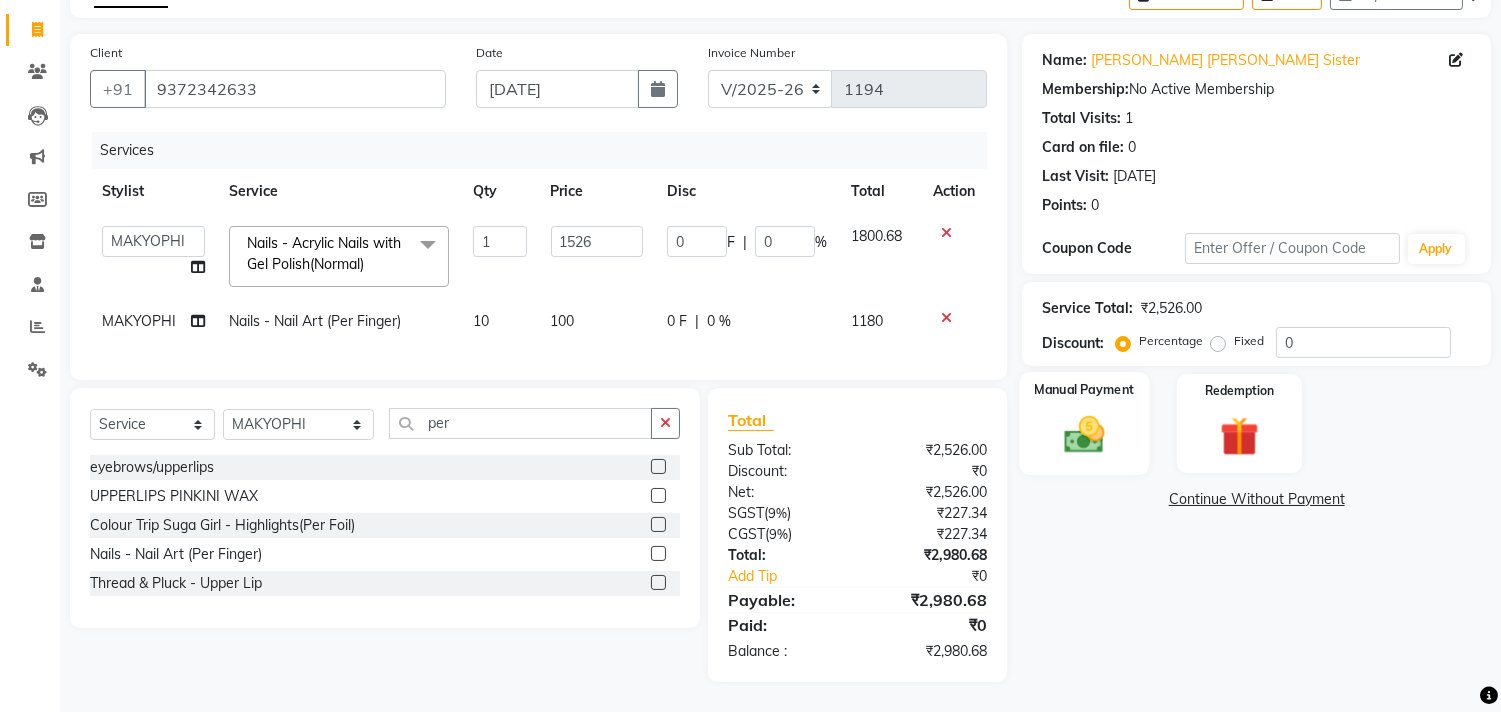 click 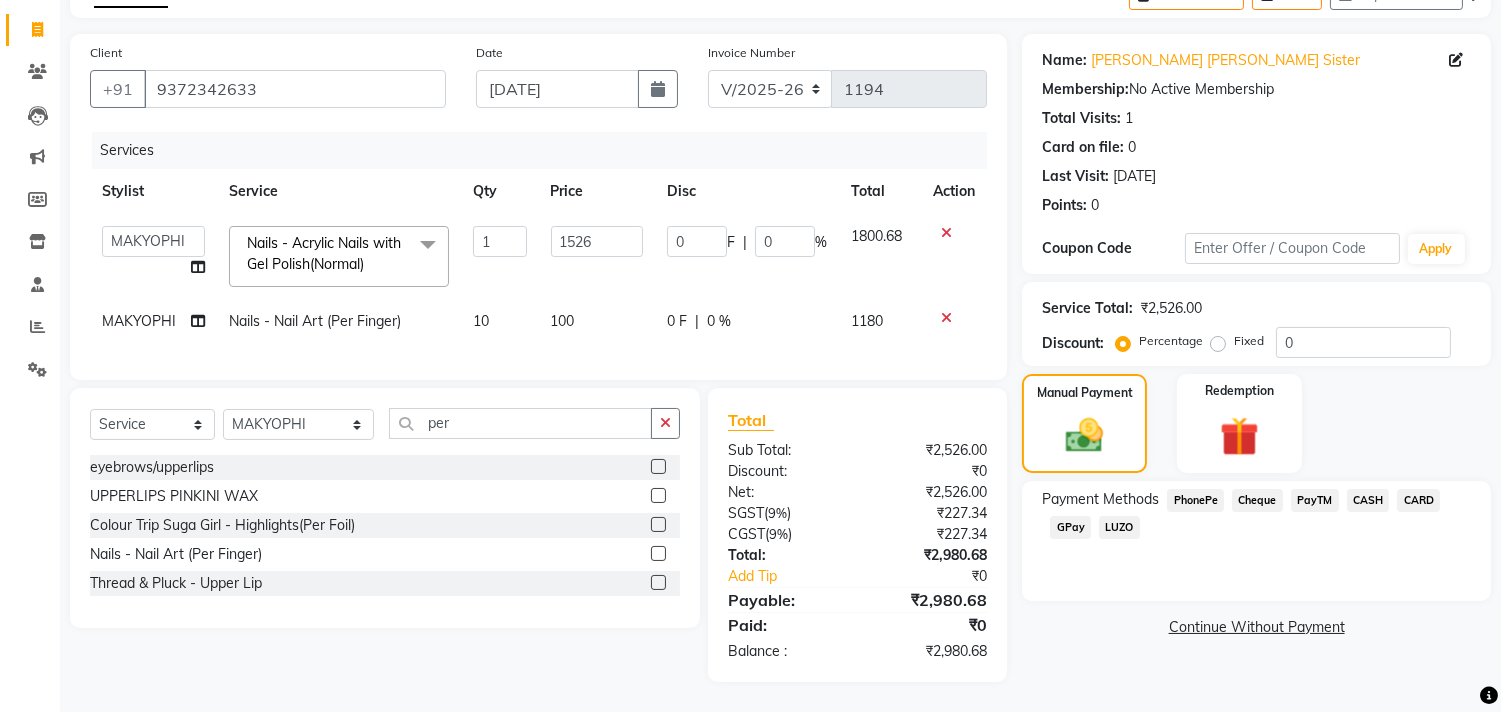 click on "CARD" 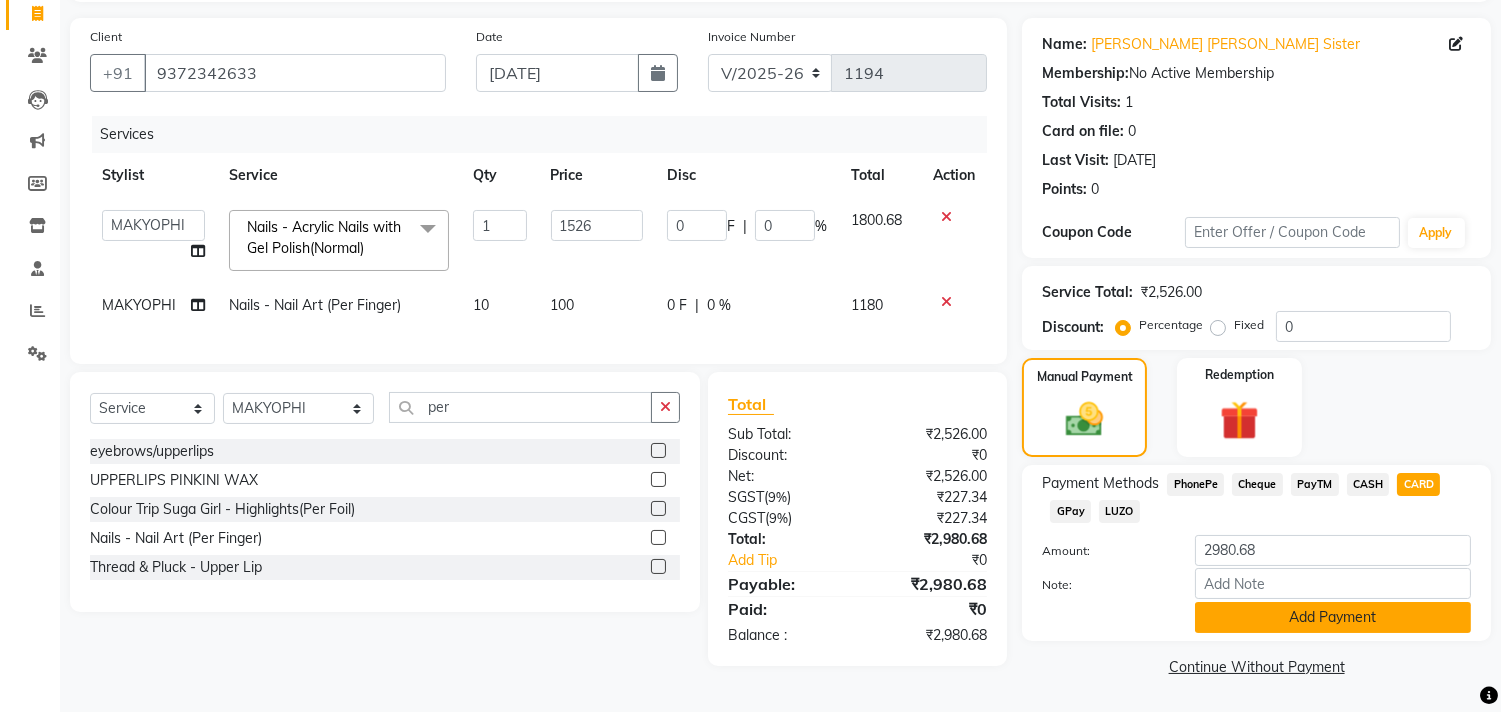click on "Add Payment" 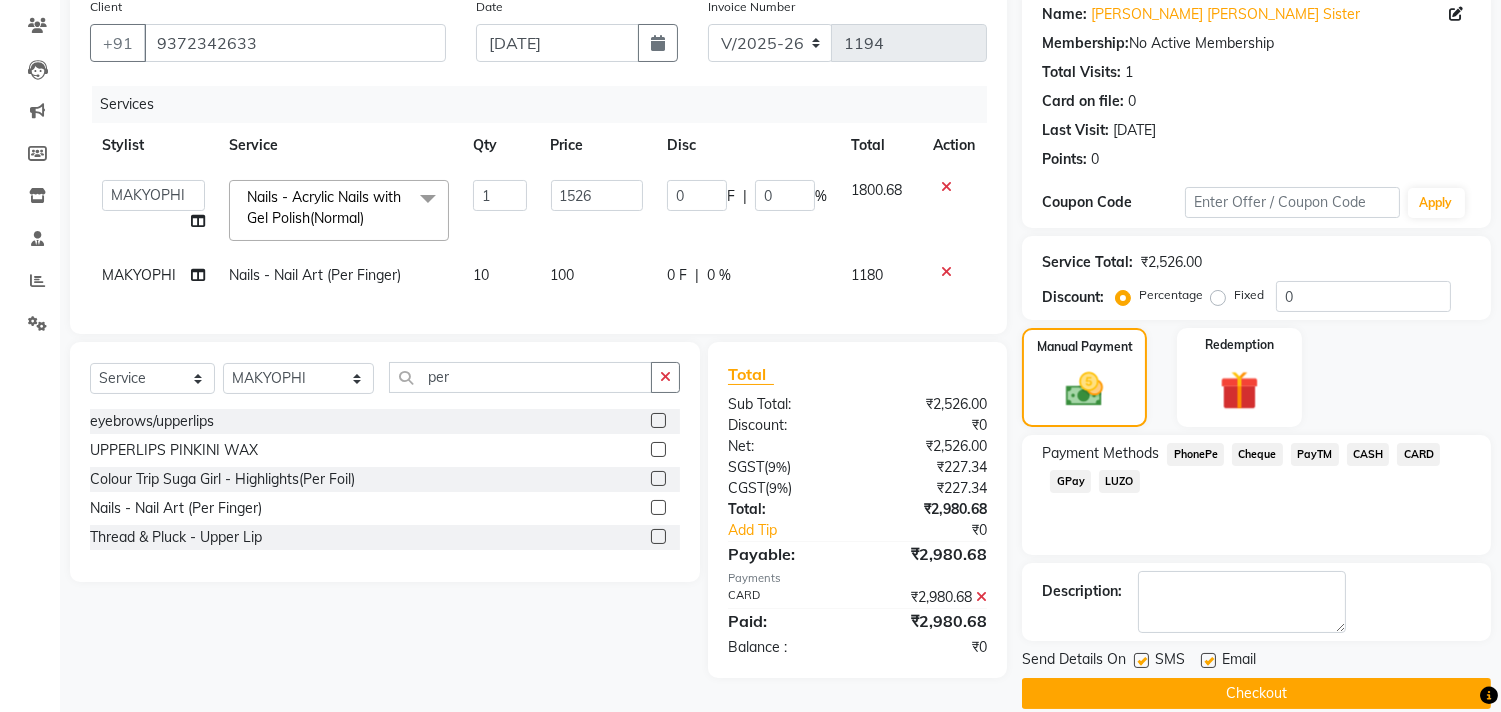 scroll, scrollTop: 187, scrollLeft: 0, axis: vertical 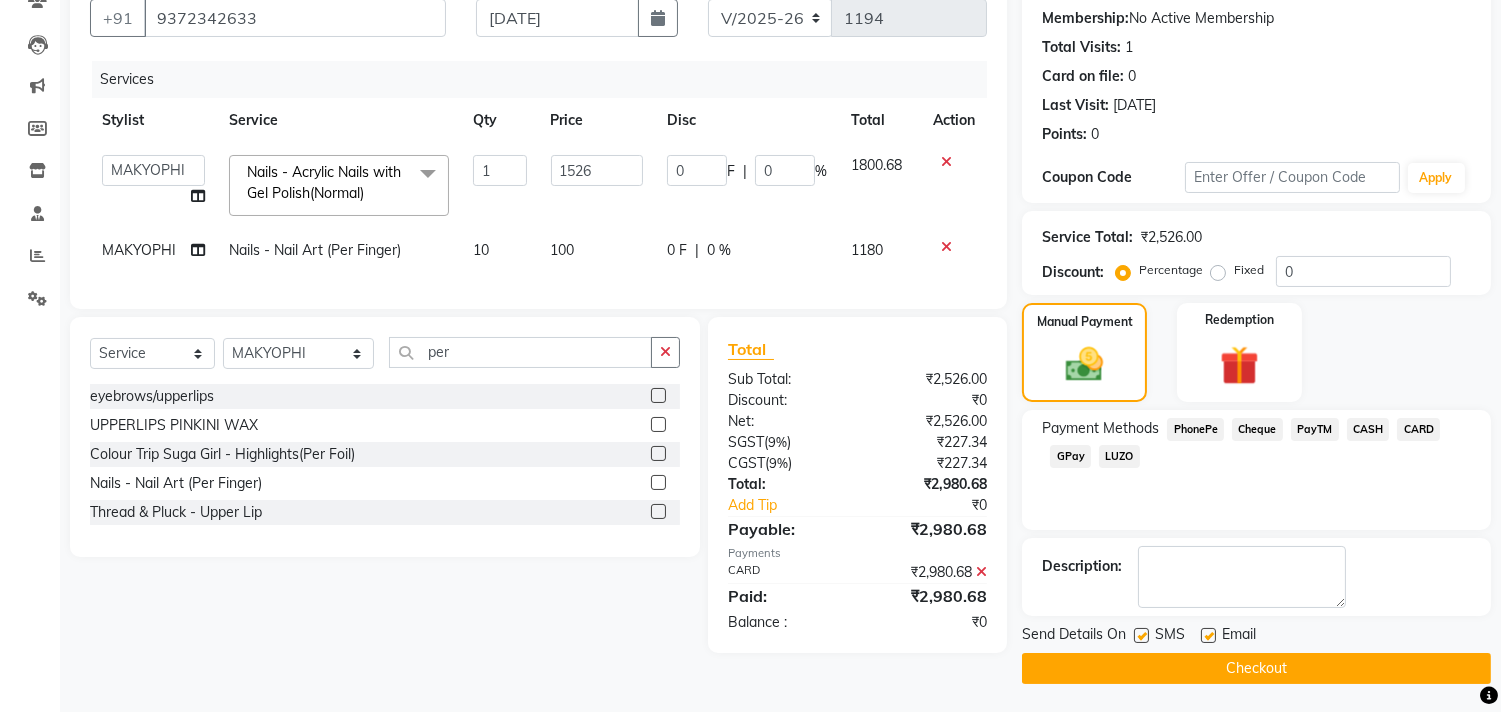 click 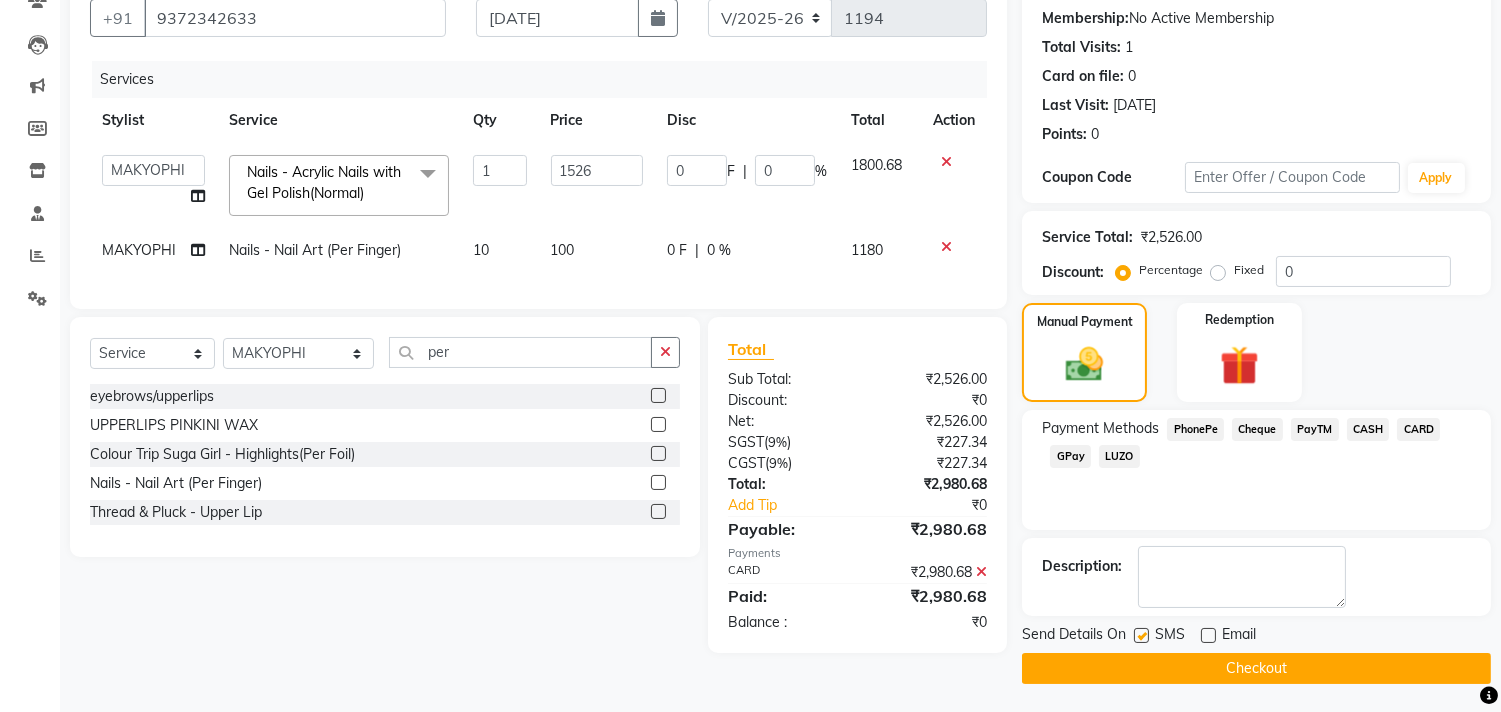 click on "Checkout" 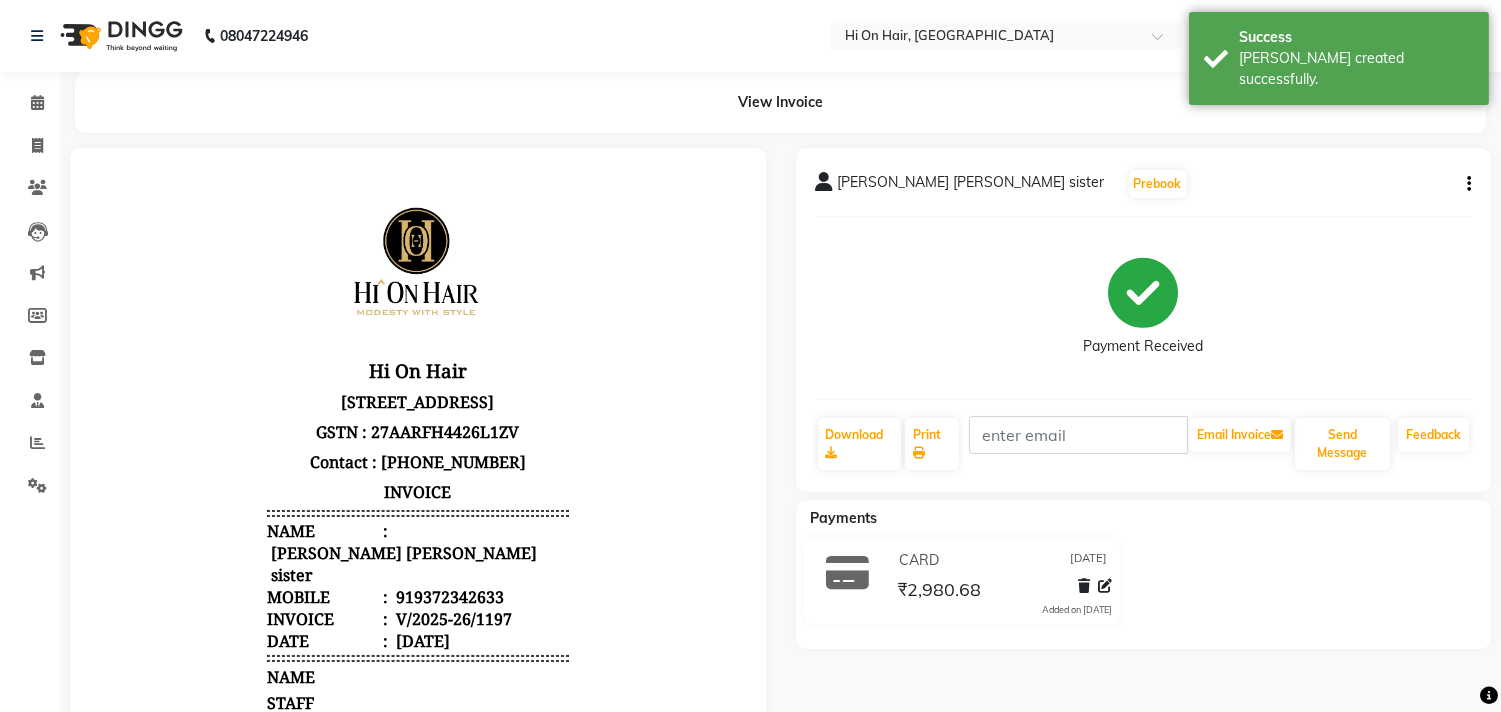 scroll, scrollTop: 0, scrollLeft: 0, axis: both 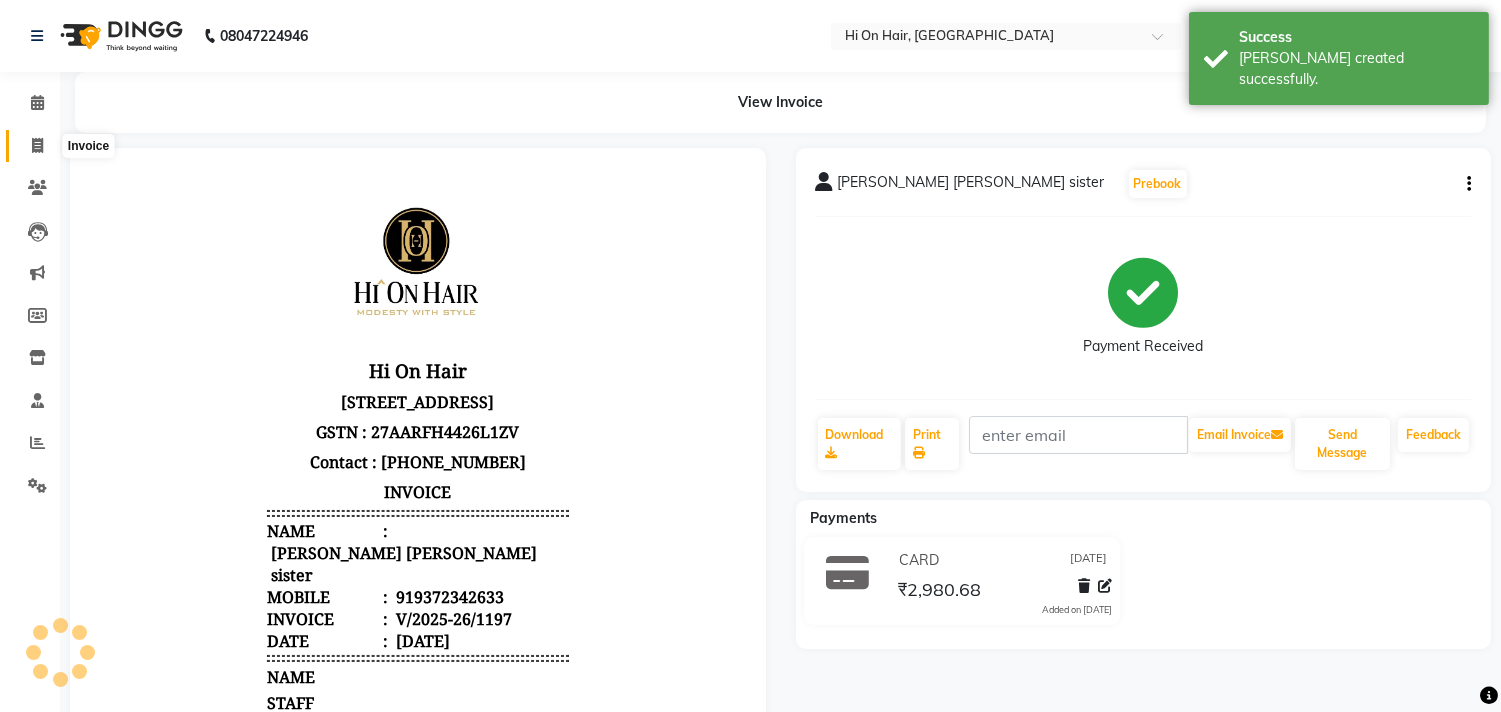 click 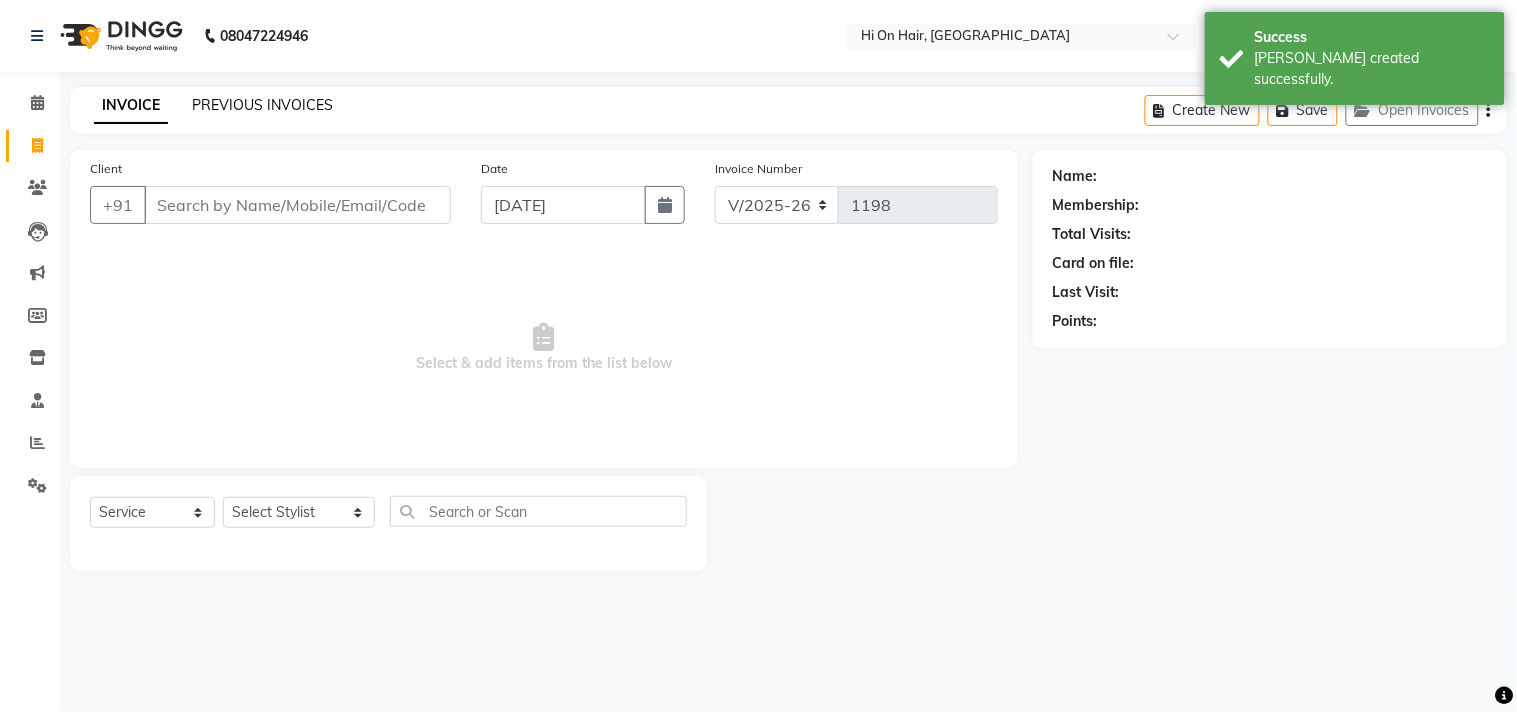 click on "PREVIOUS INVOICES" 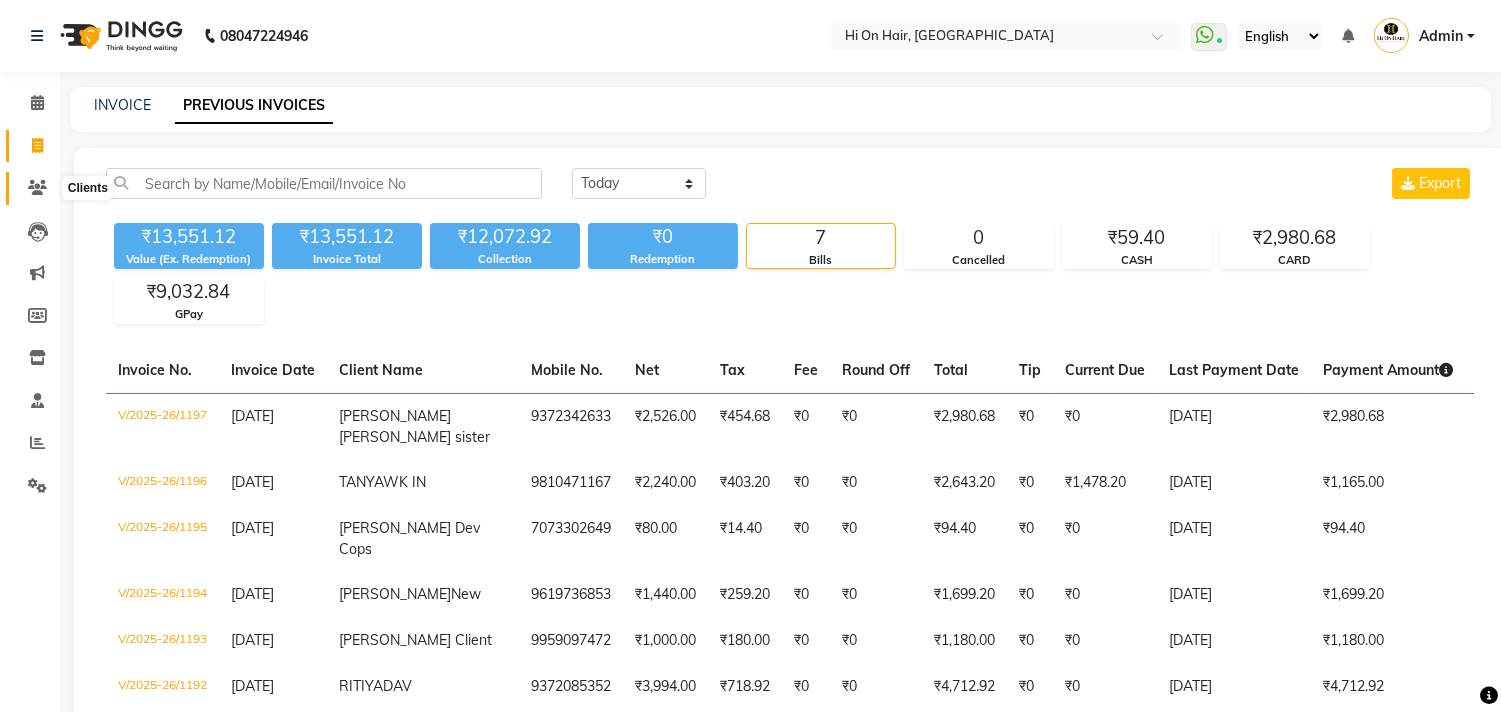 click 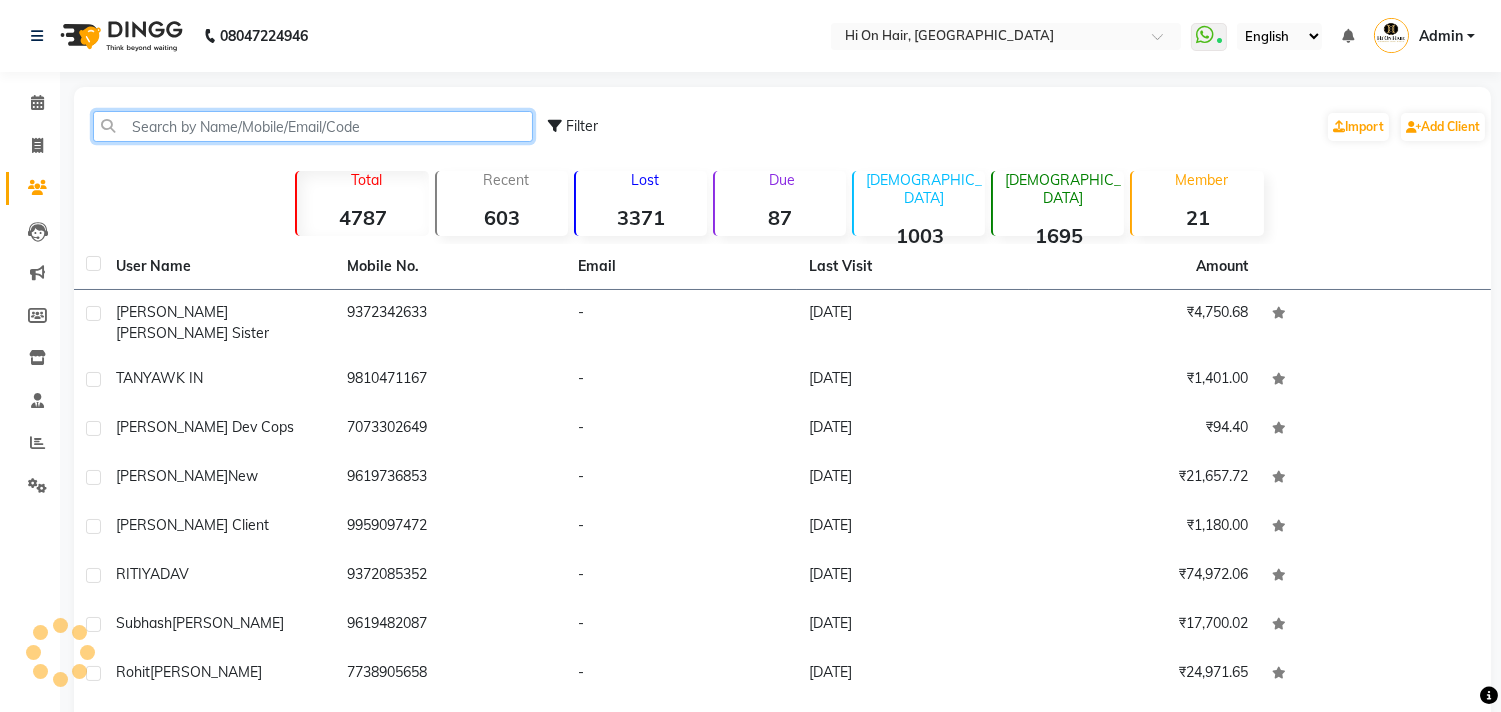 click 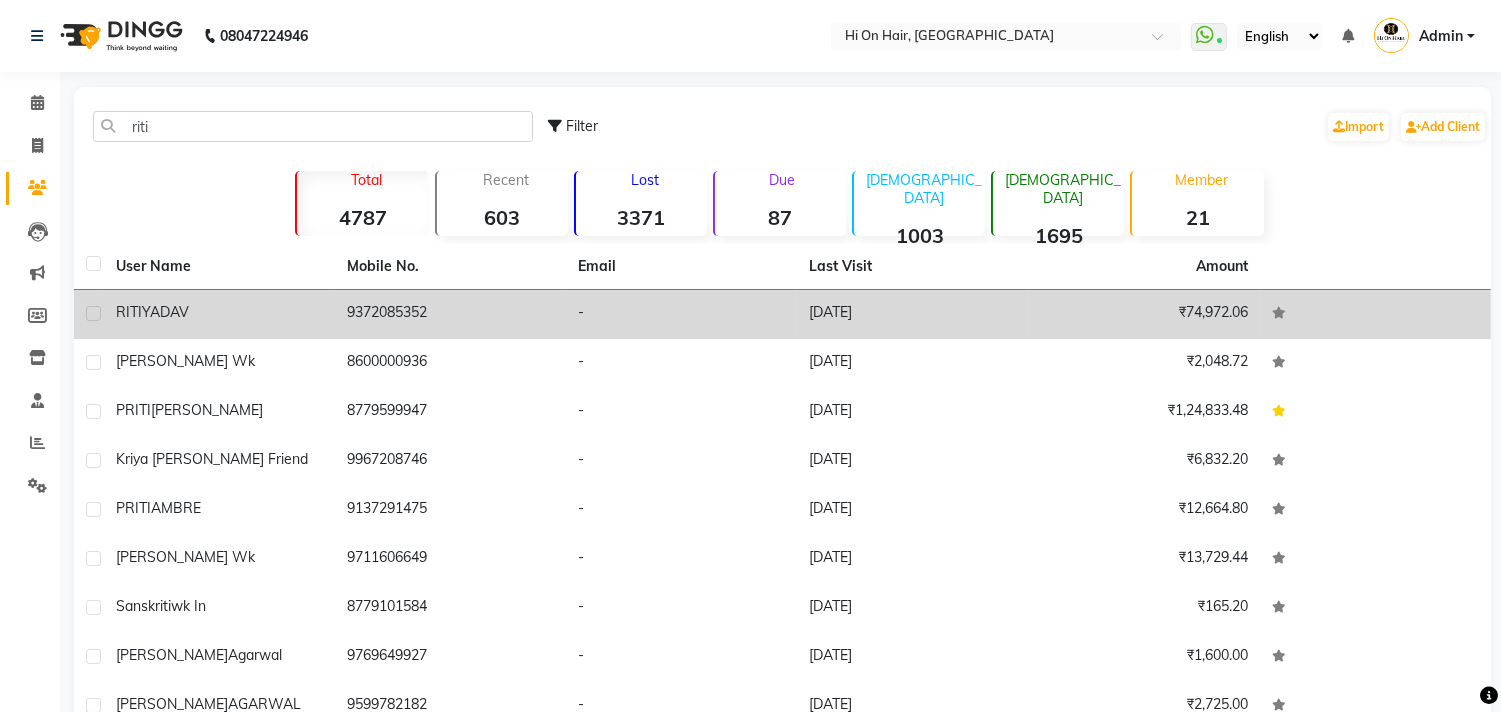 click on "RITI" 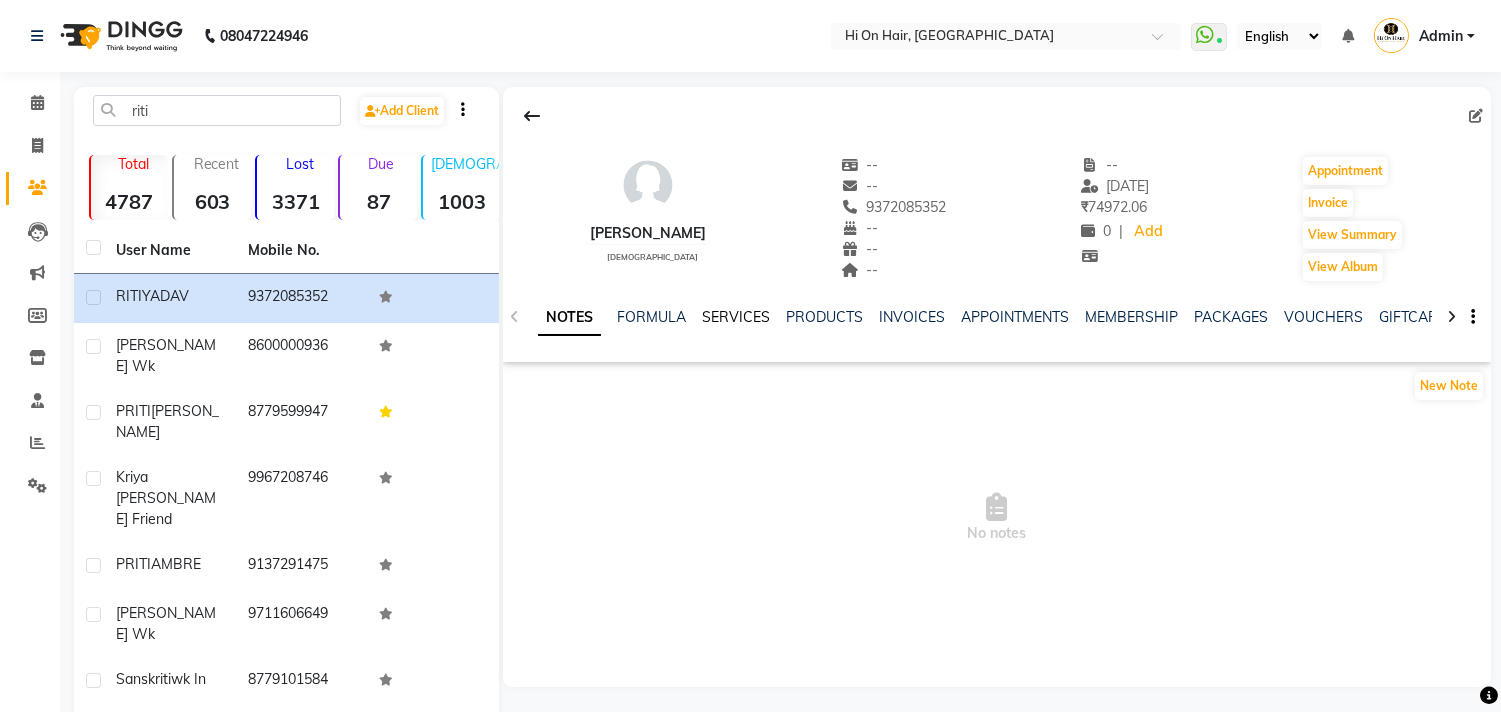 click on "SERVICES" 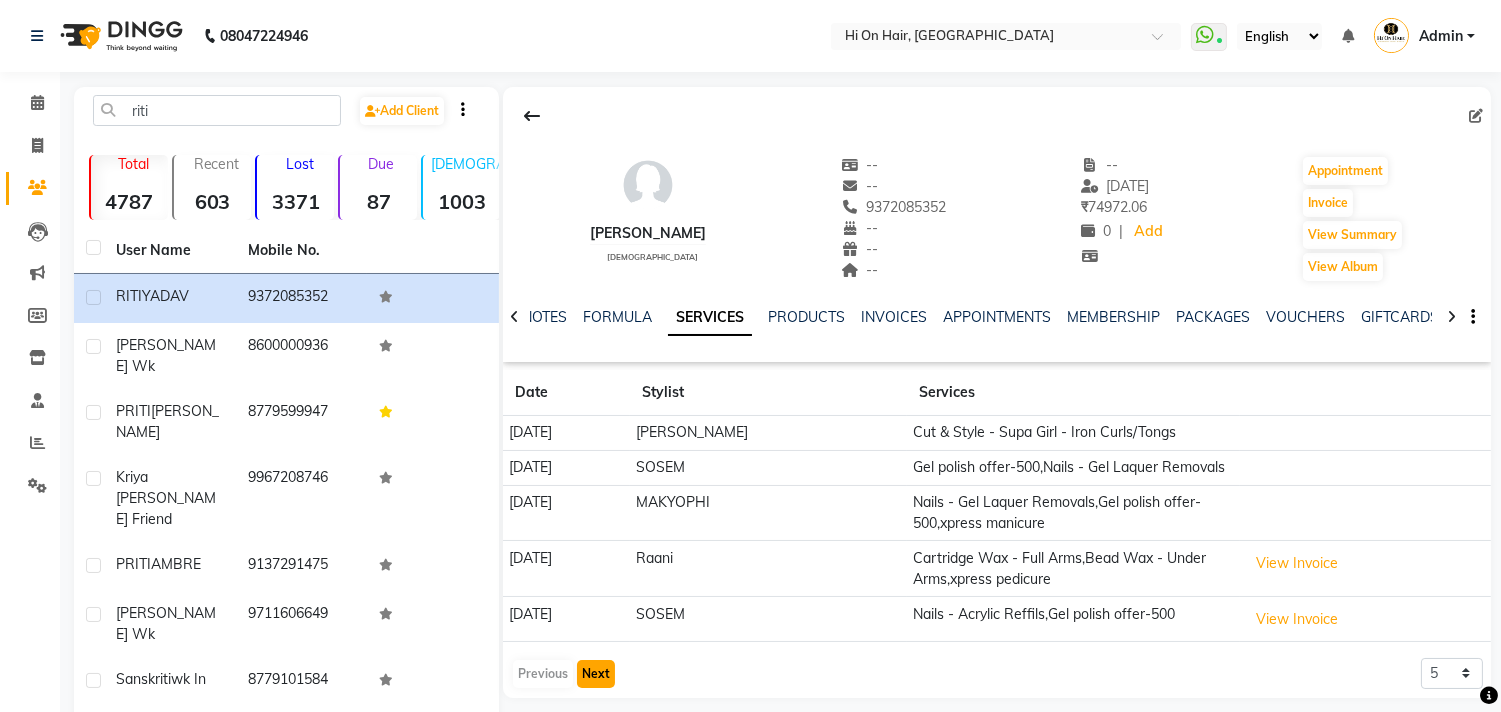 click on "Next" 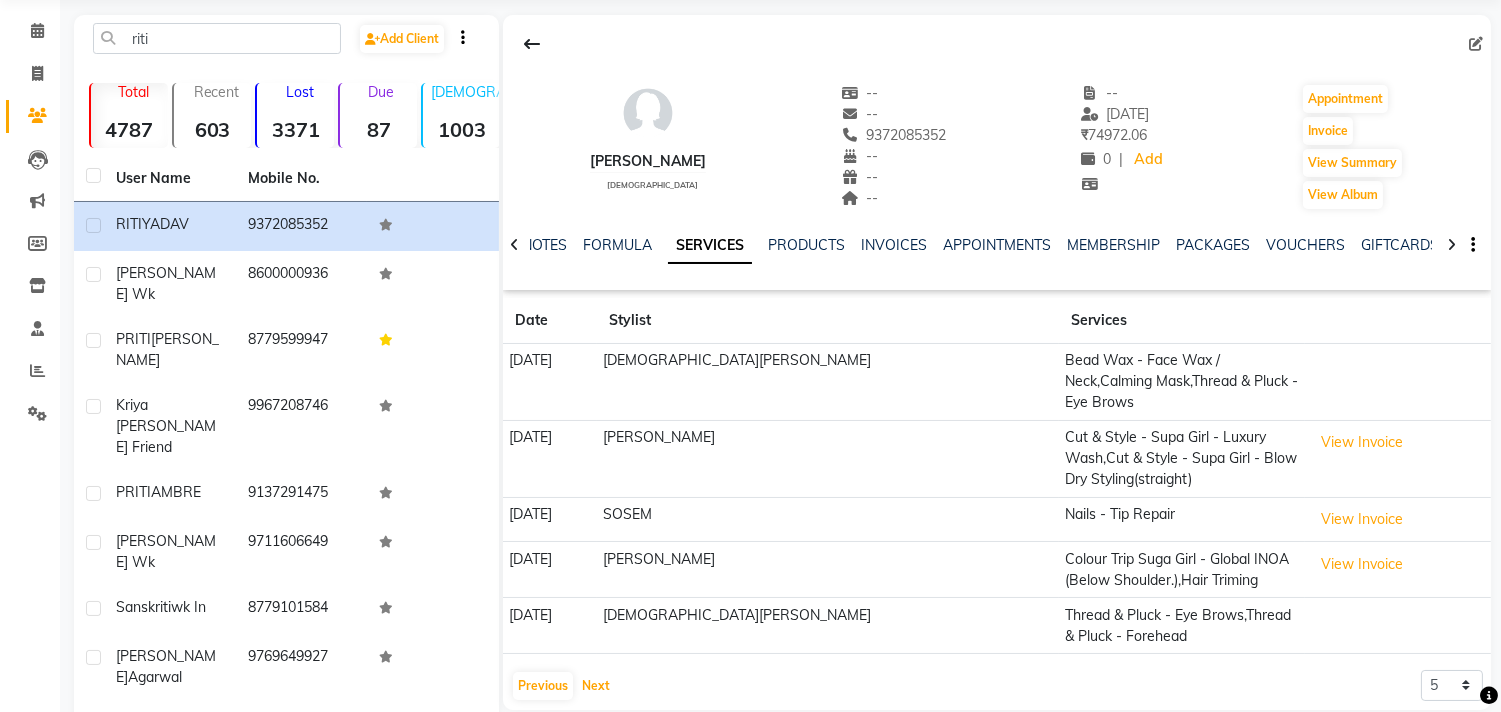 scroll, scrollTop: 111, scrollLeft: 0, axis: vertical 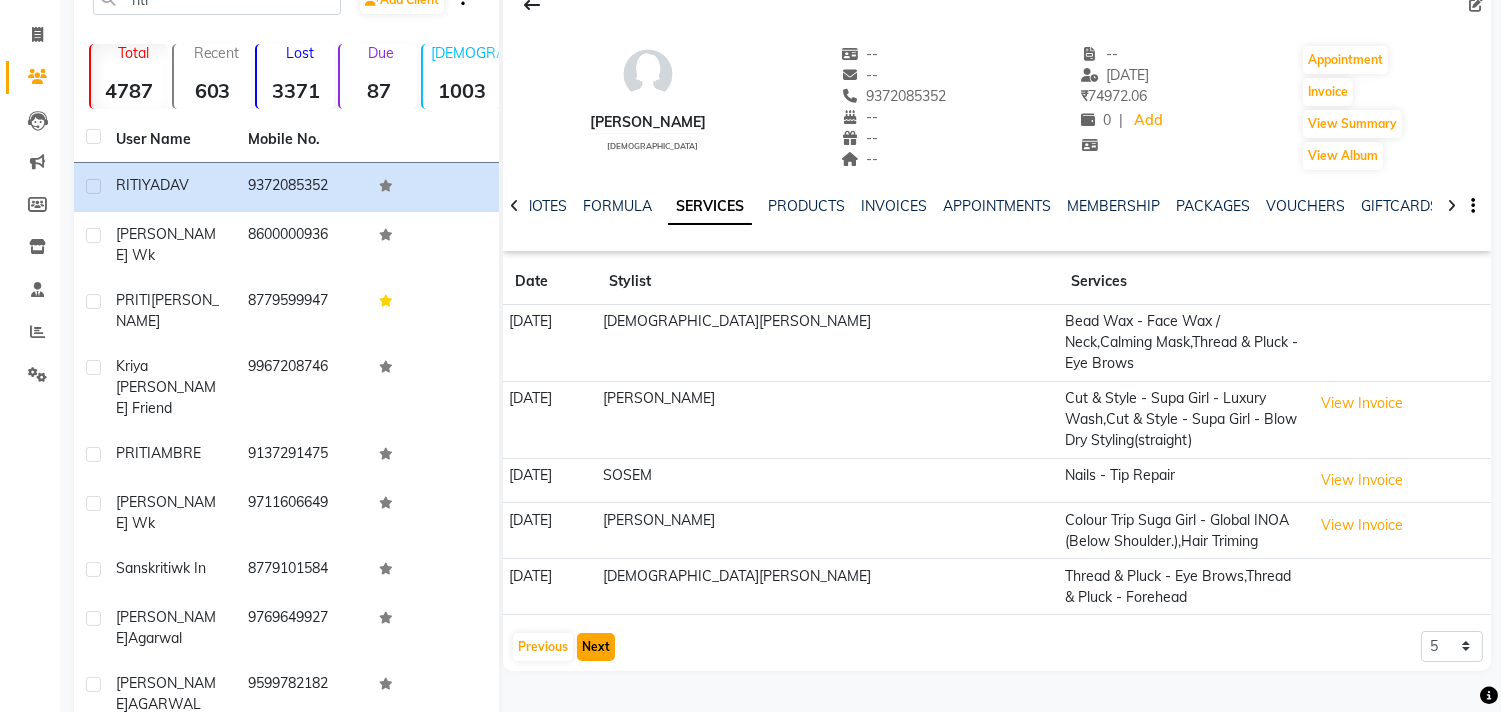 click on "Next" 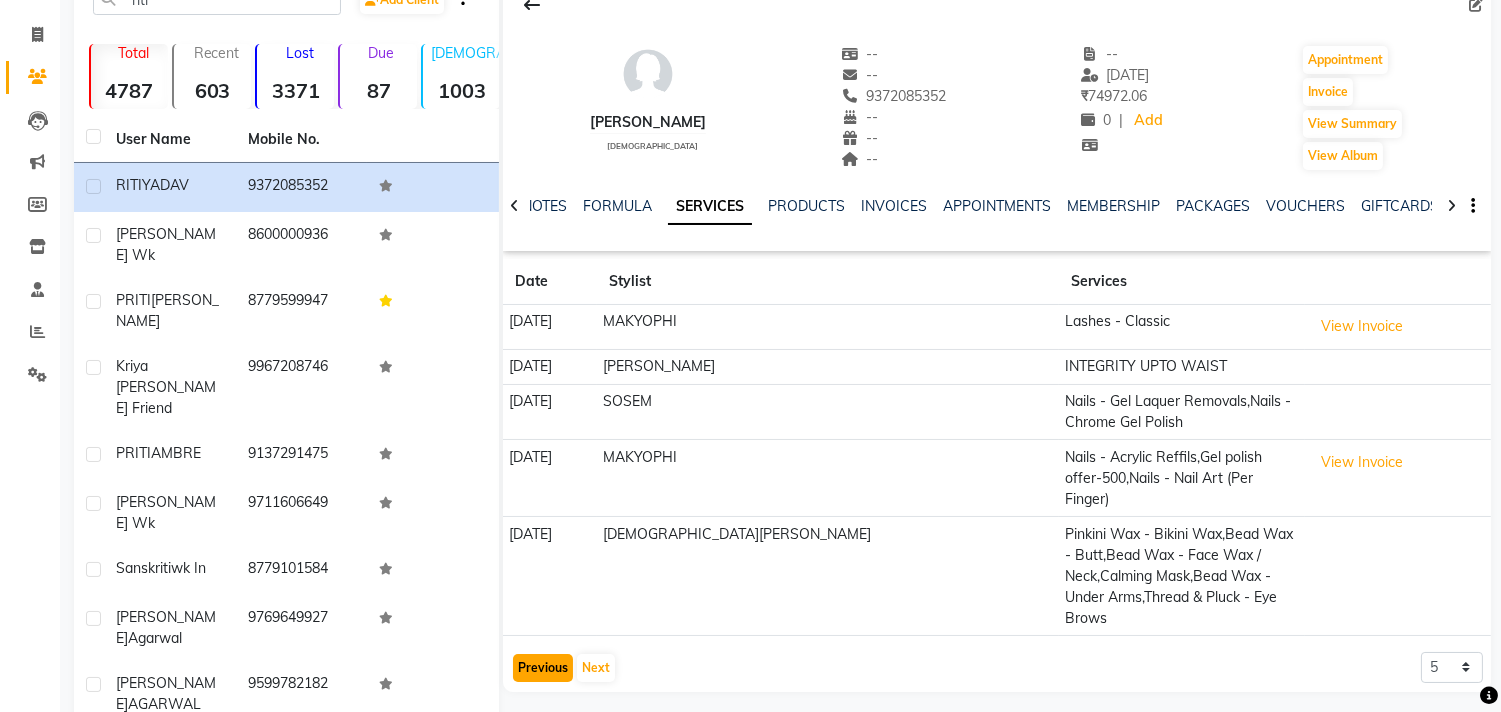 click on "Previous" 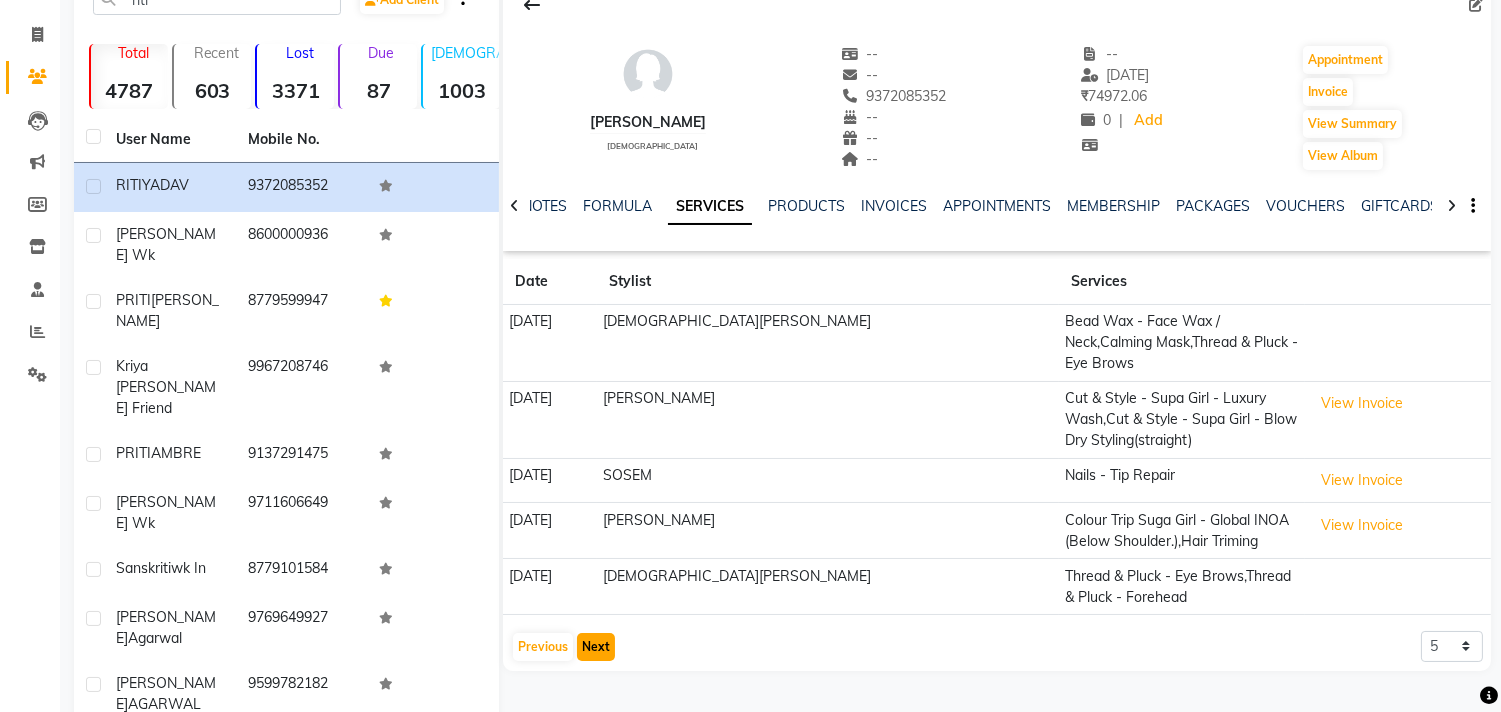 click on "Next" 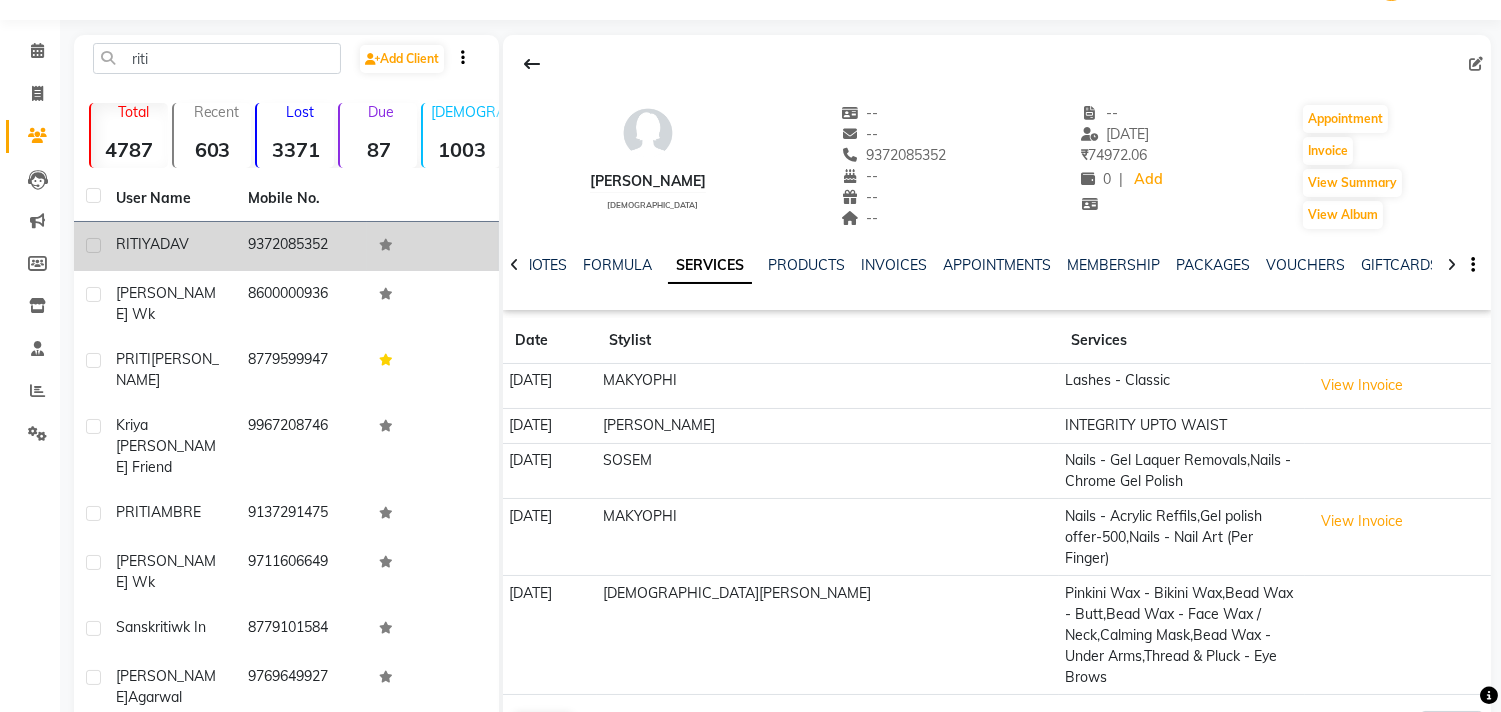 scroll, scrollTop: 0, scrollLeft: 0, axis: both 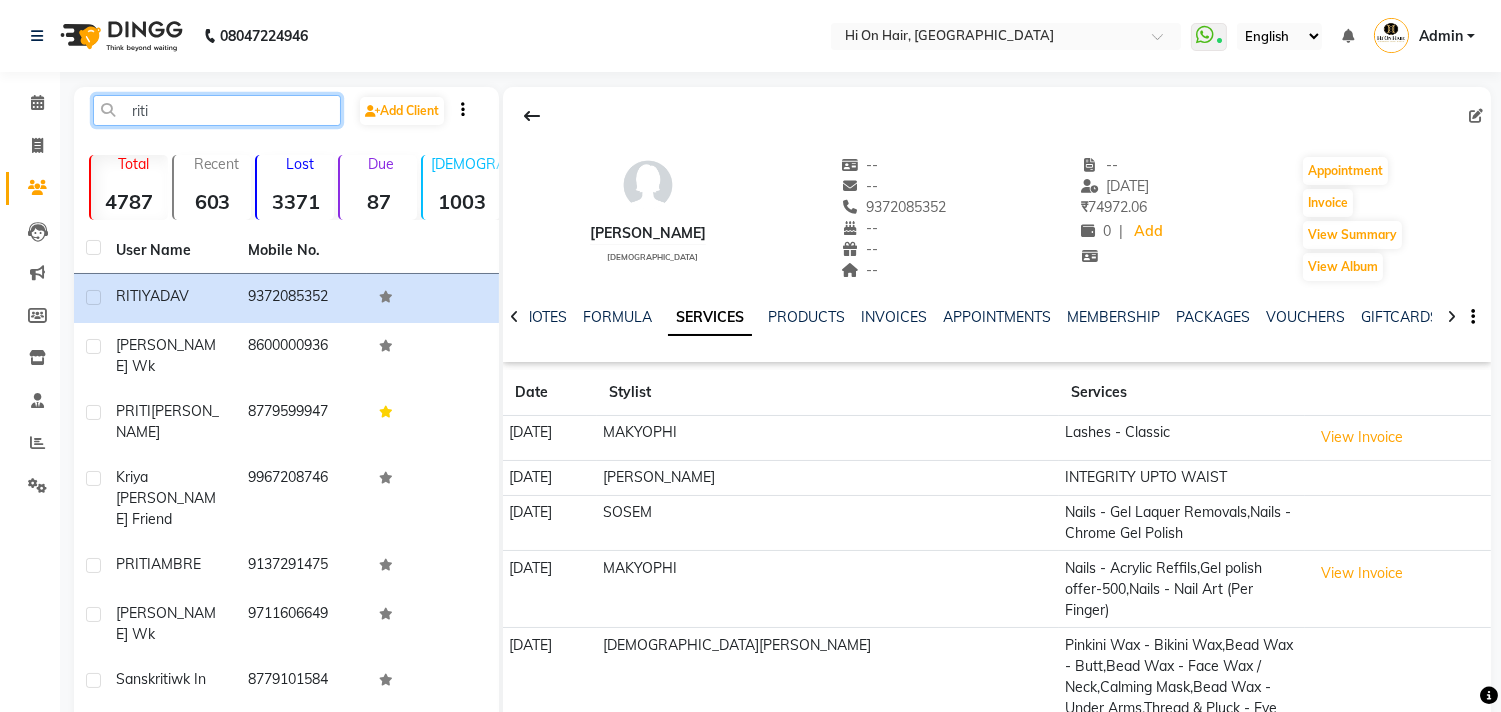 click on "riti" 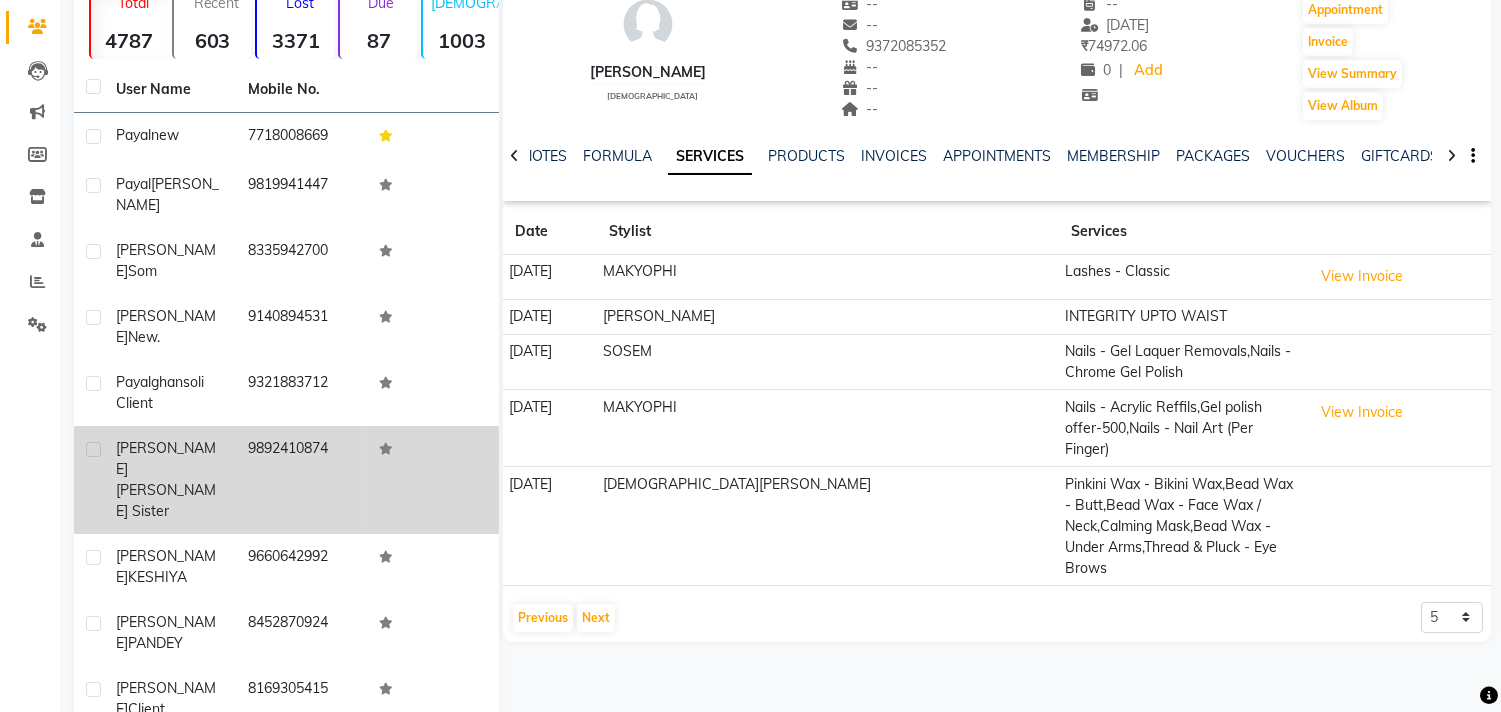scroll, scrollTop: 171, scrollLeft: 0, axis: vertical 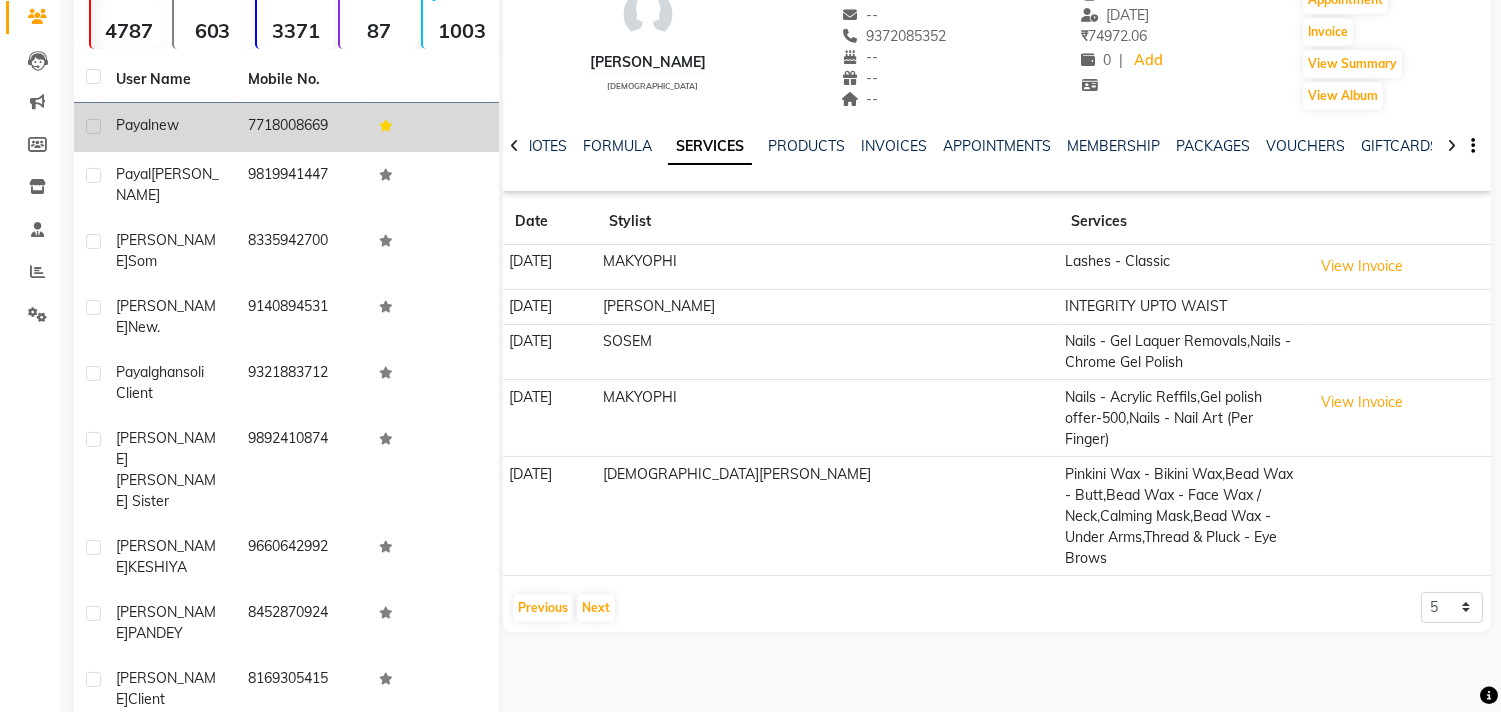 type on "[PERSON_NAME]" 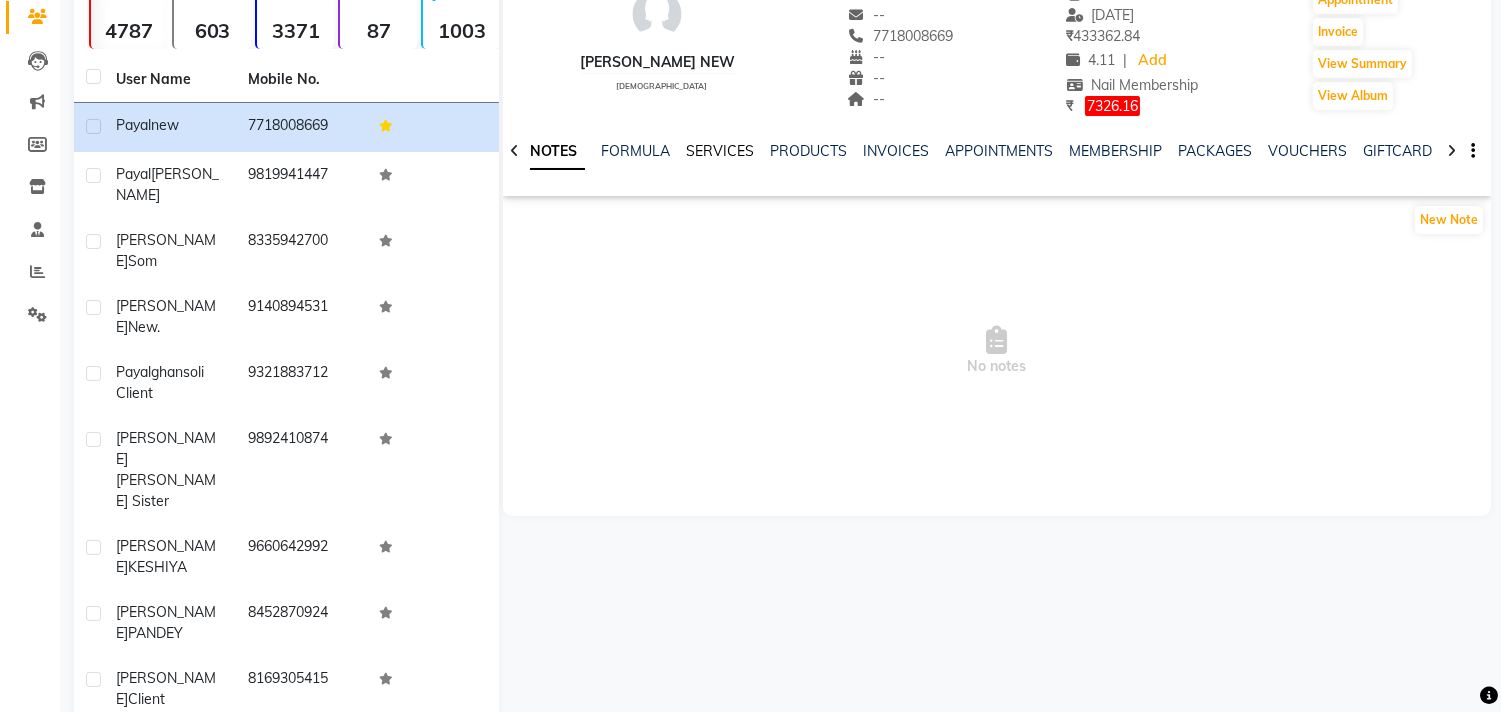 click on "SERVICES" 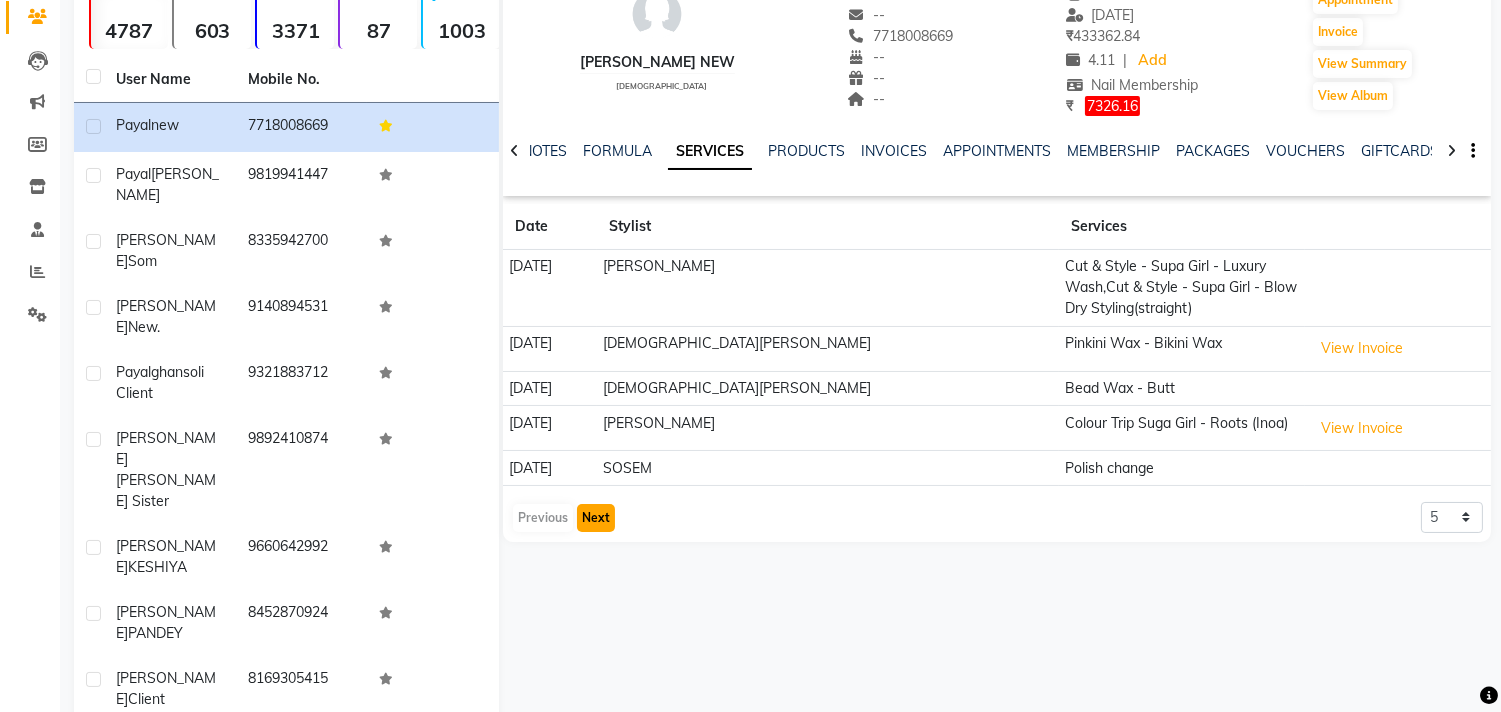click on "Next" 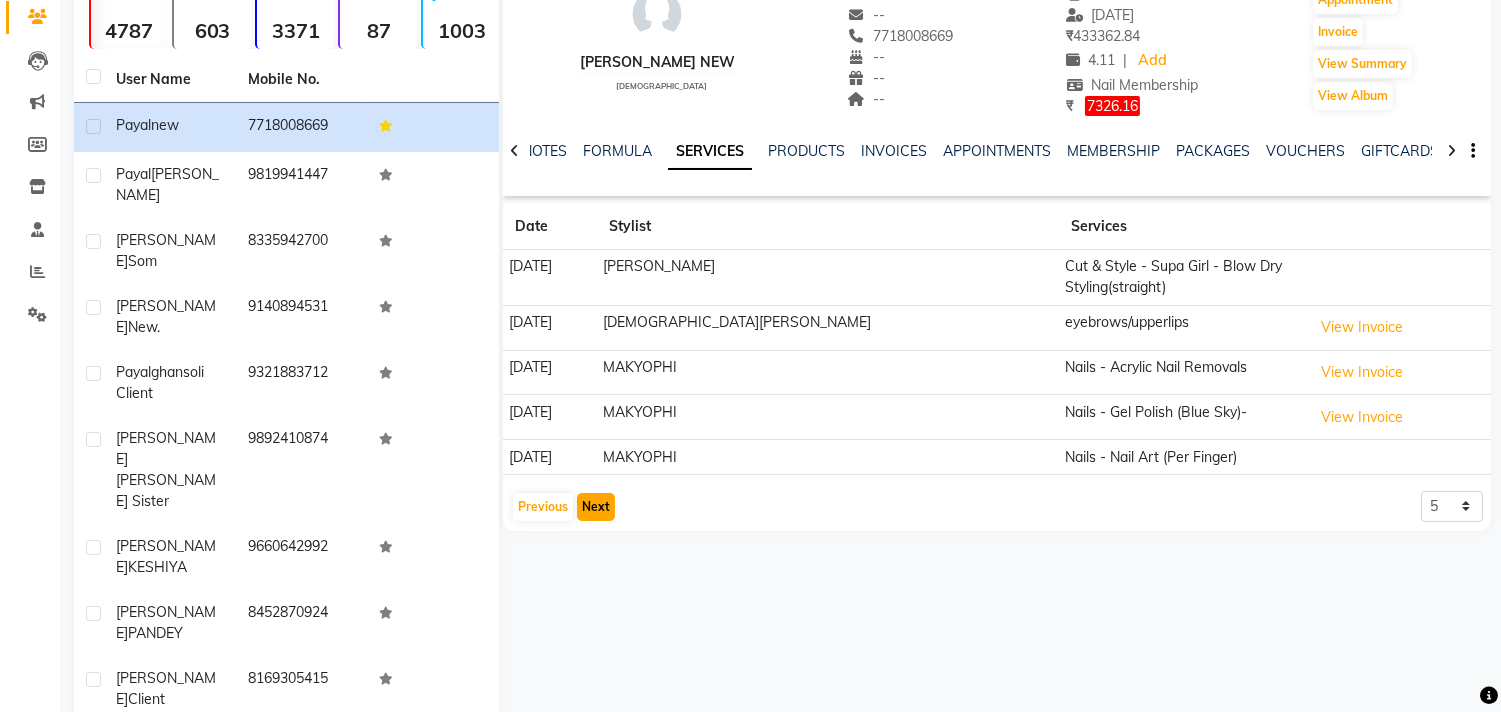 click on "Next" 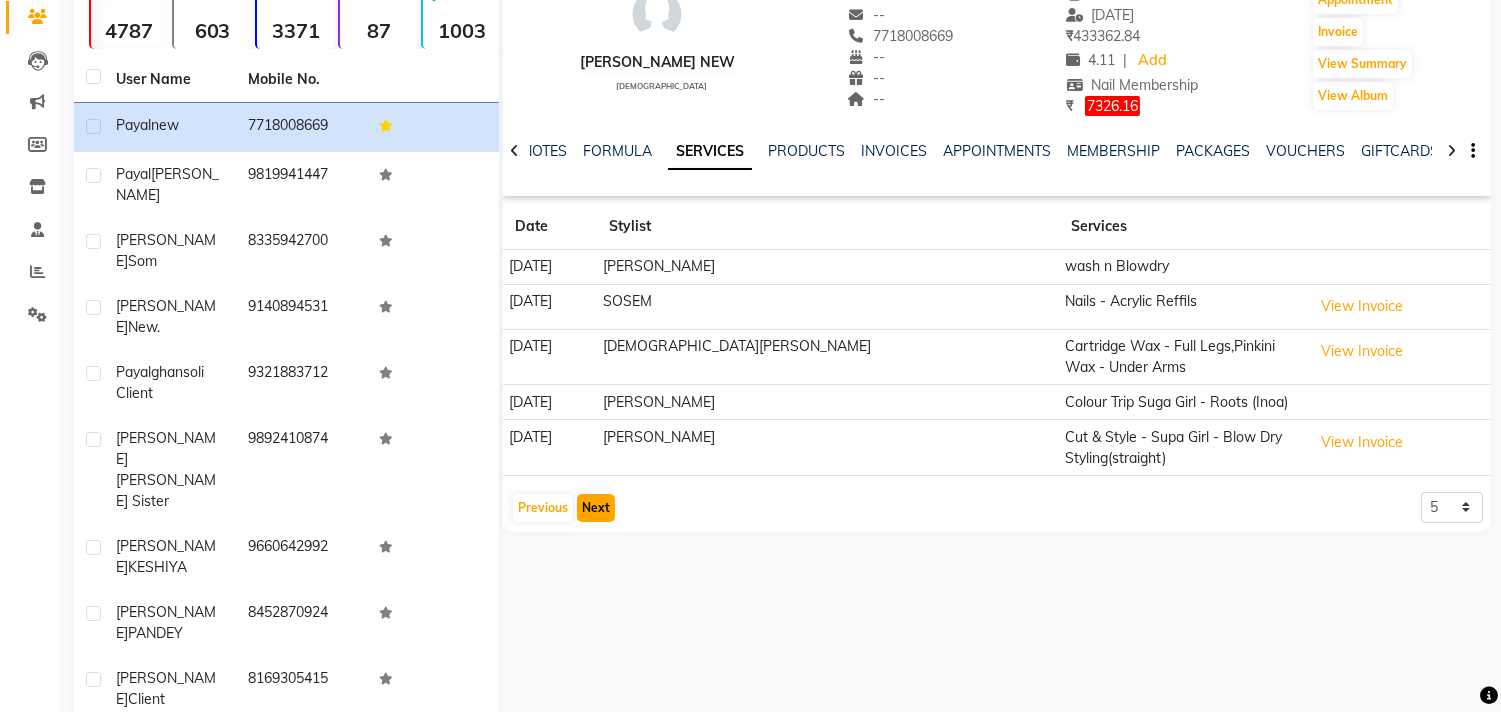 click on "Next" 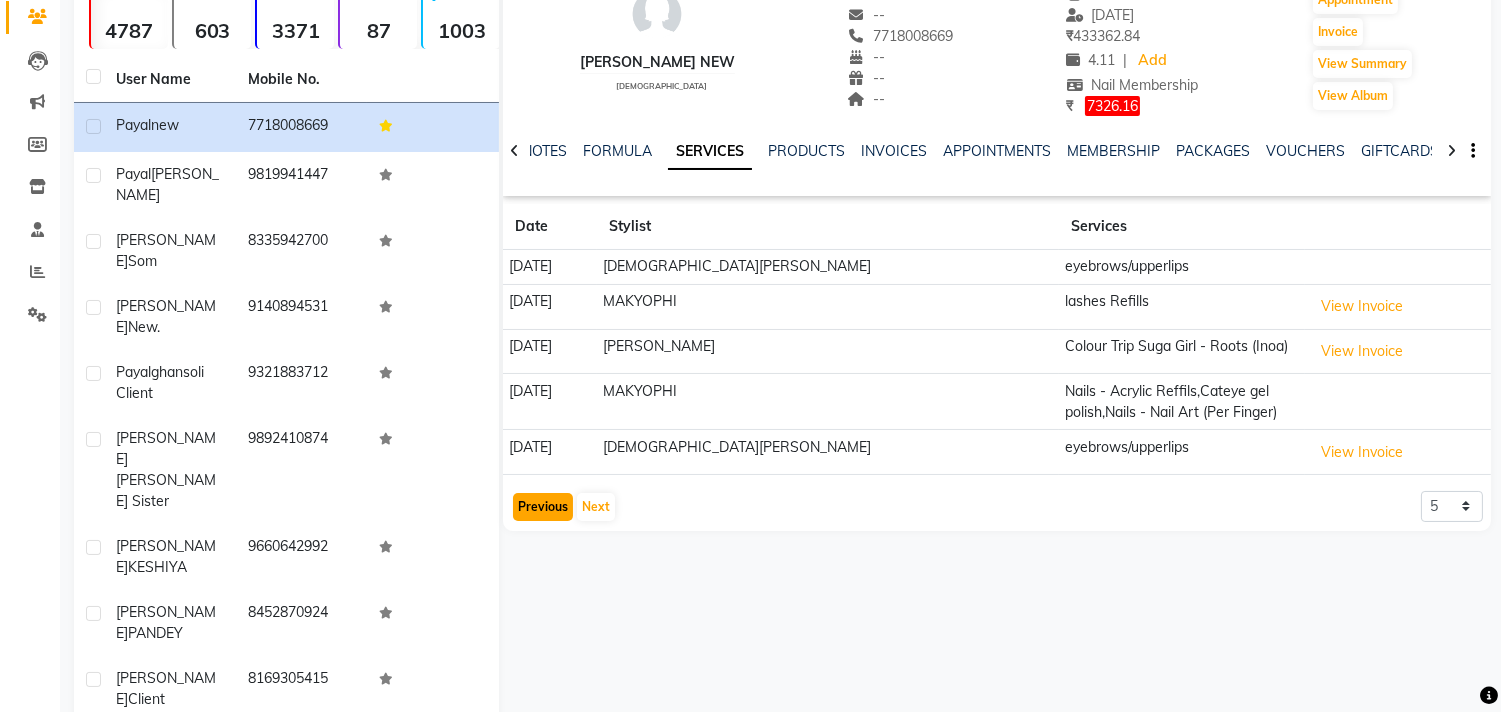 click on "Previous" 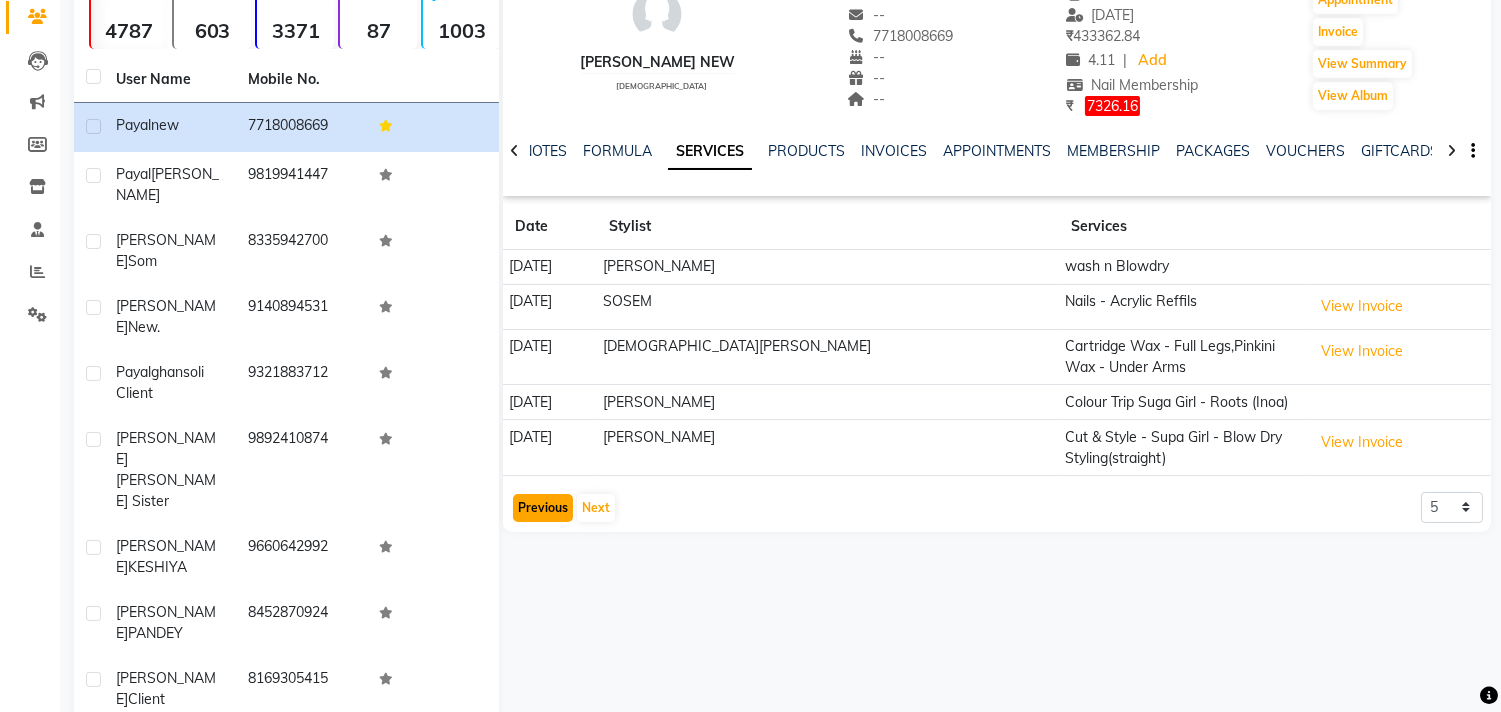 click on "Previous" 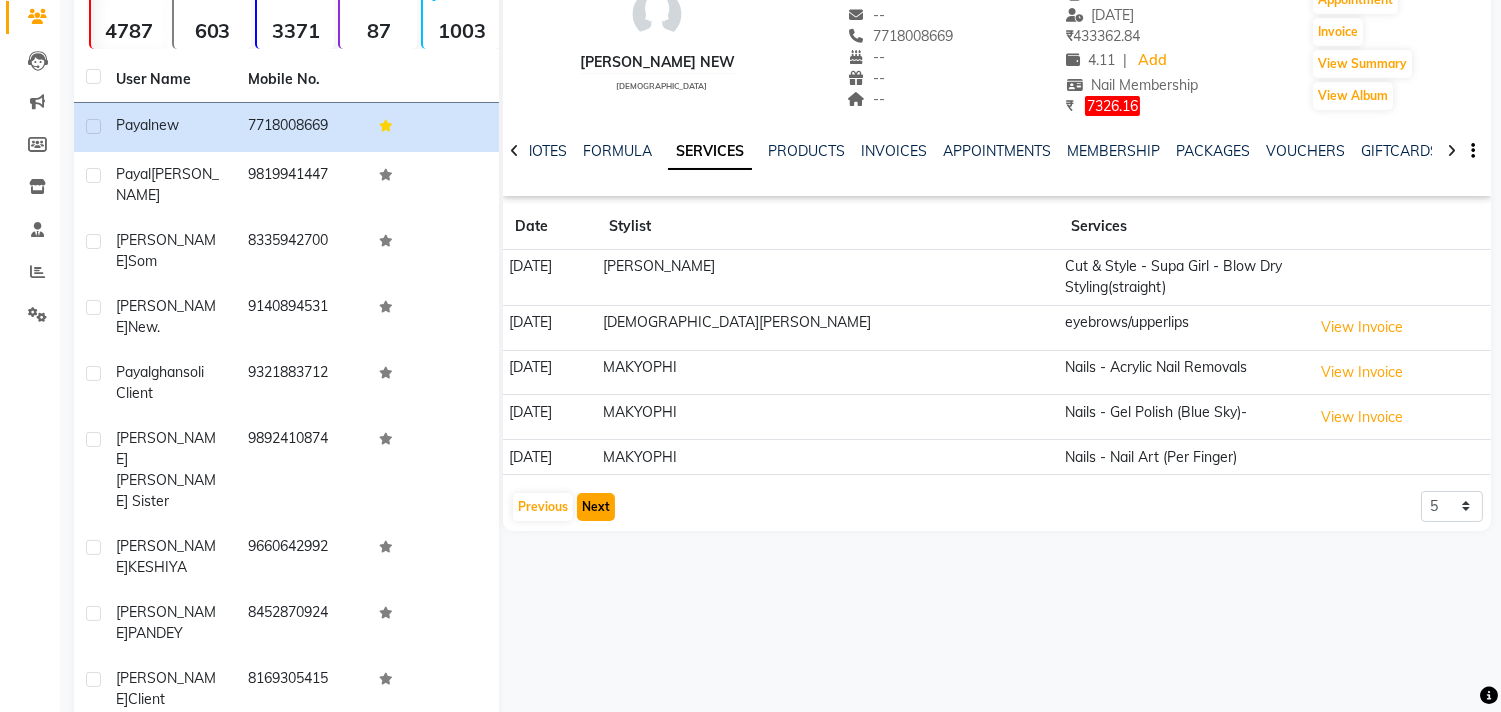 click on "Next" 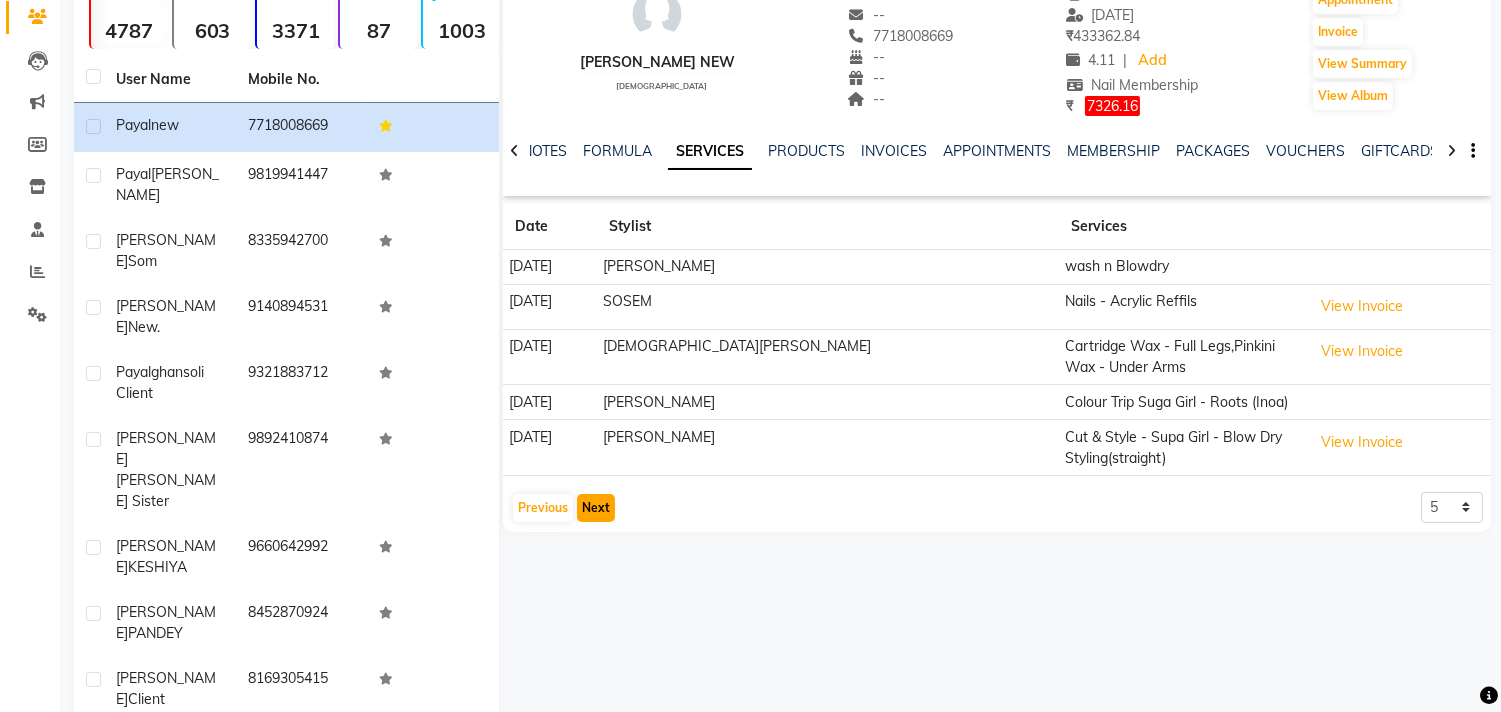 click on "Next" 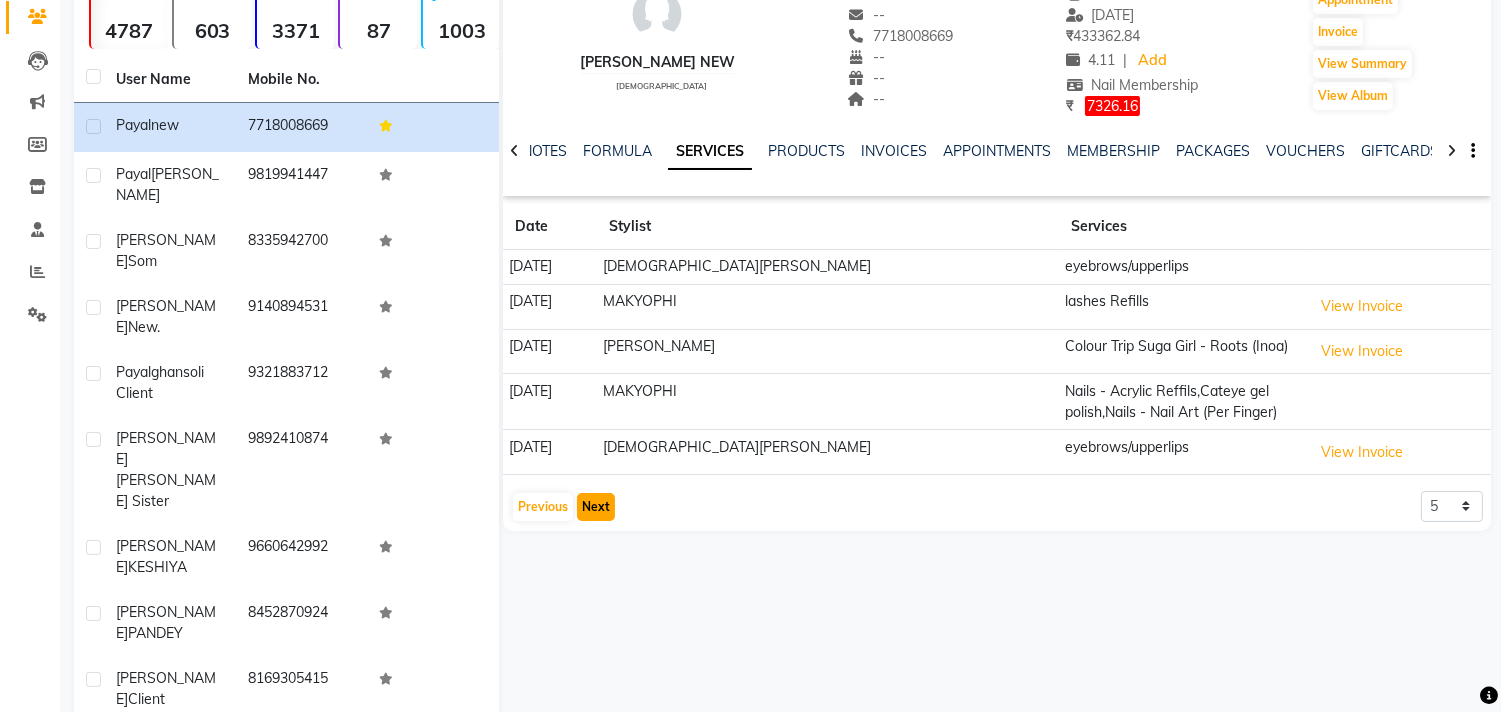 click on "Next" 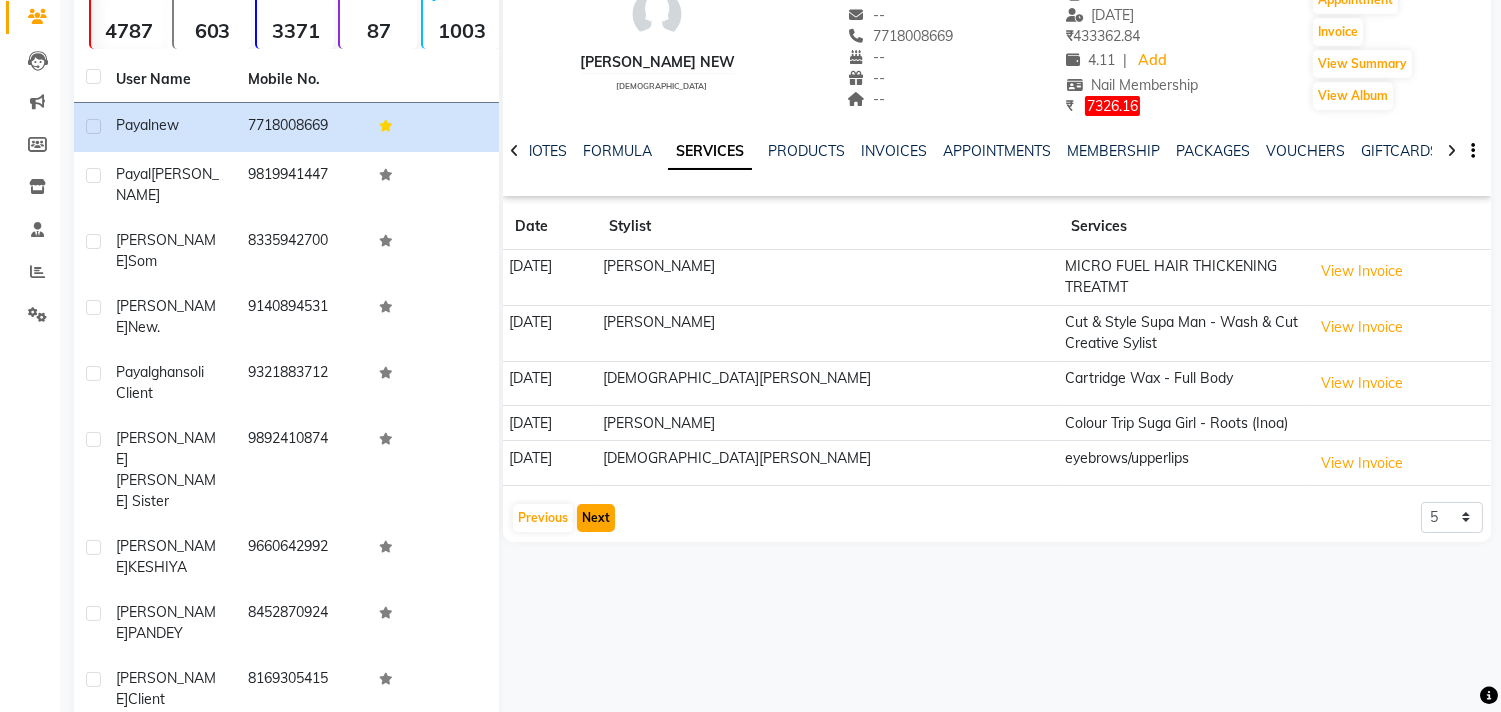 click on "Next" 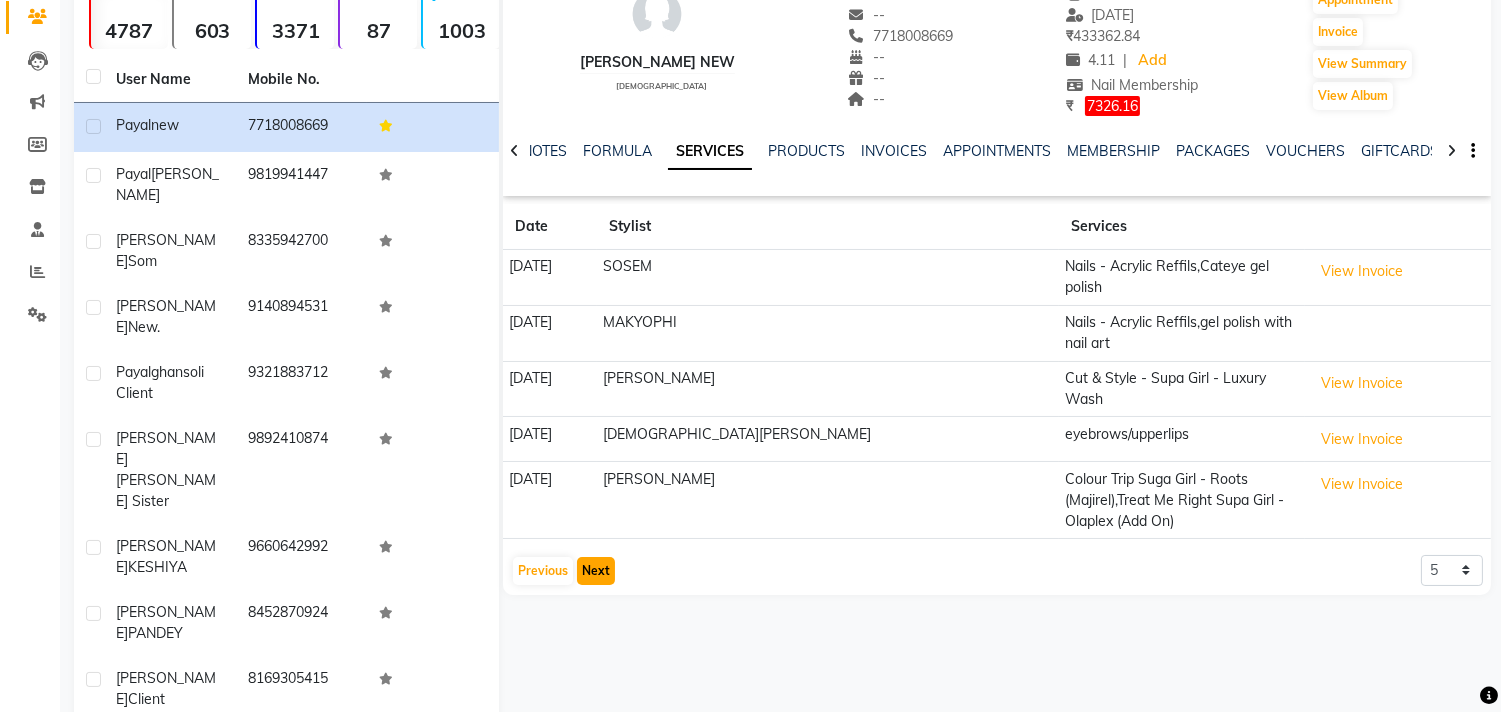 click on "Next" 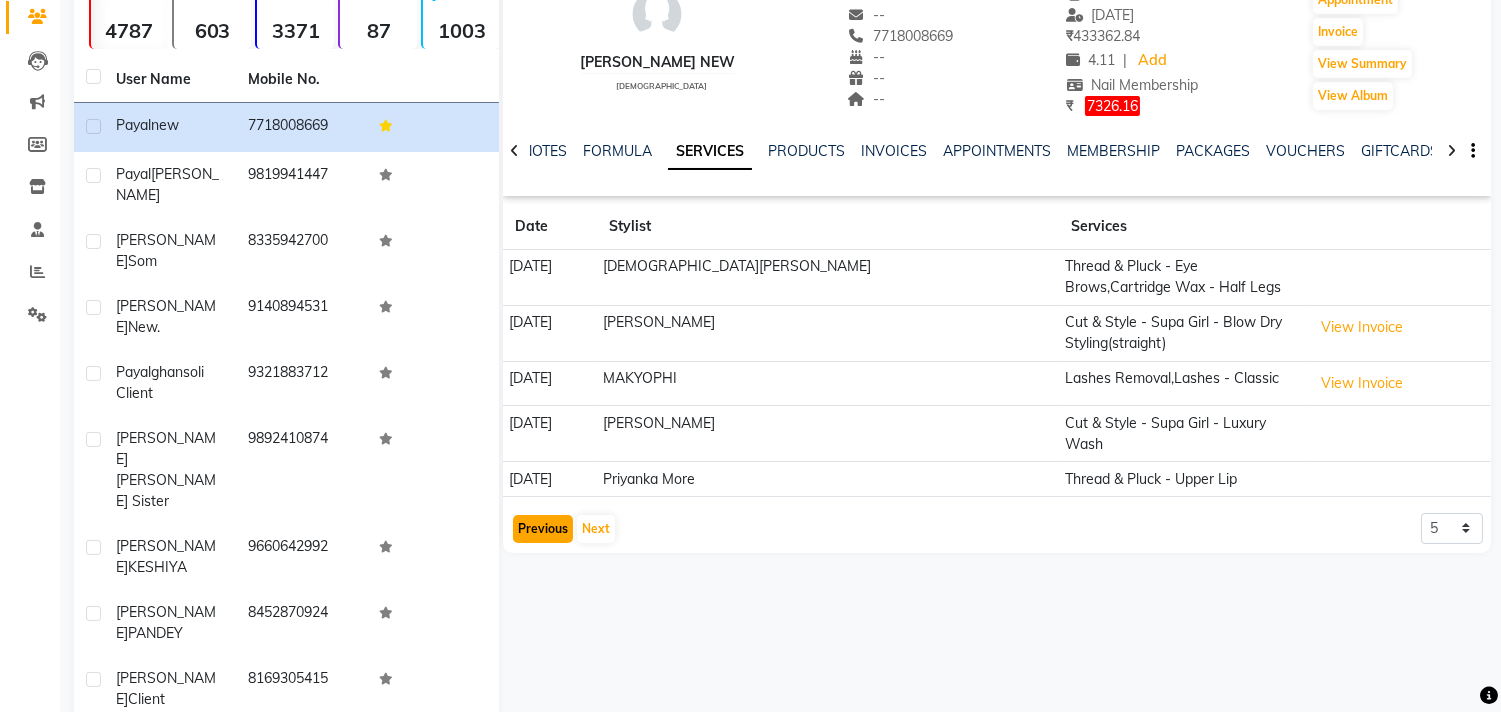 click on "Previous" 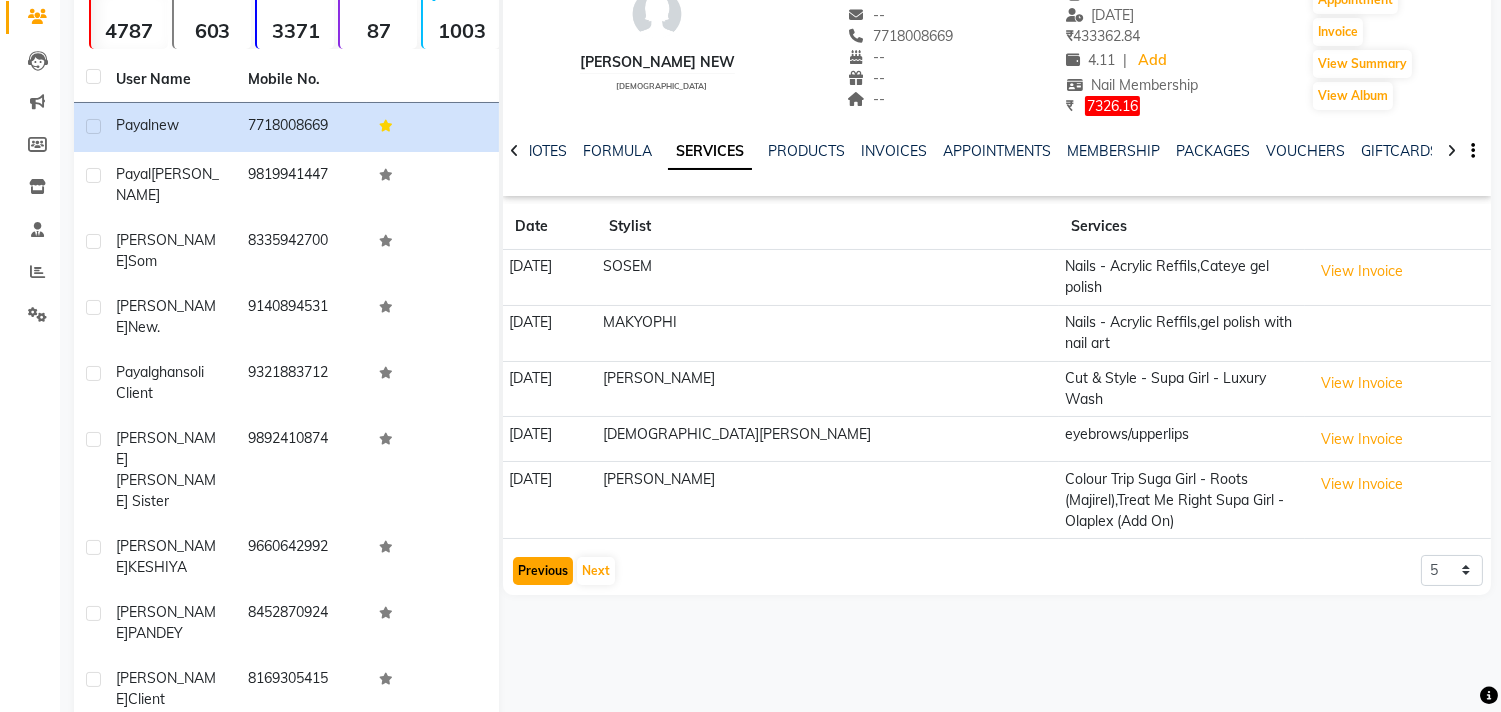click on "Previous" 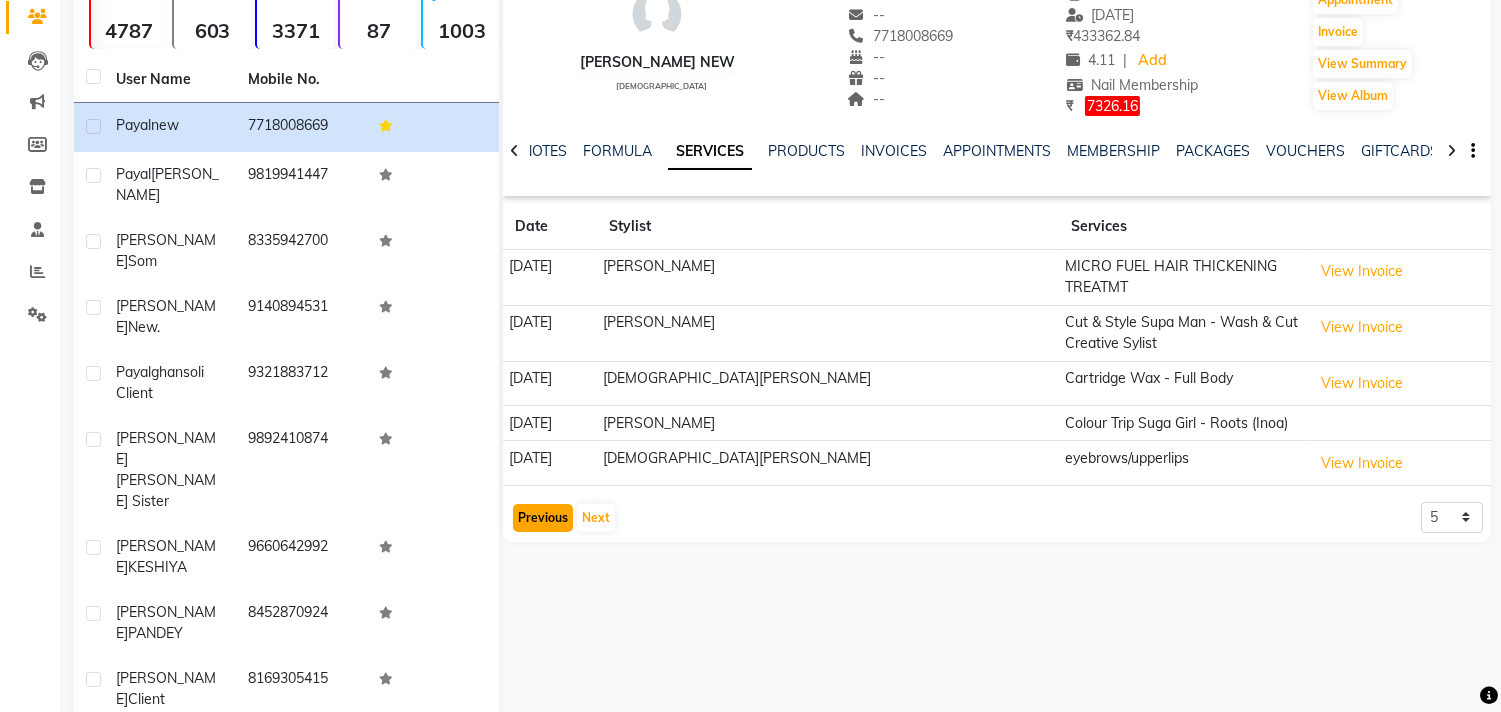 click on "Previous" 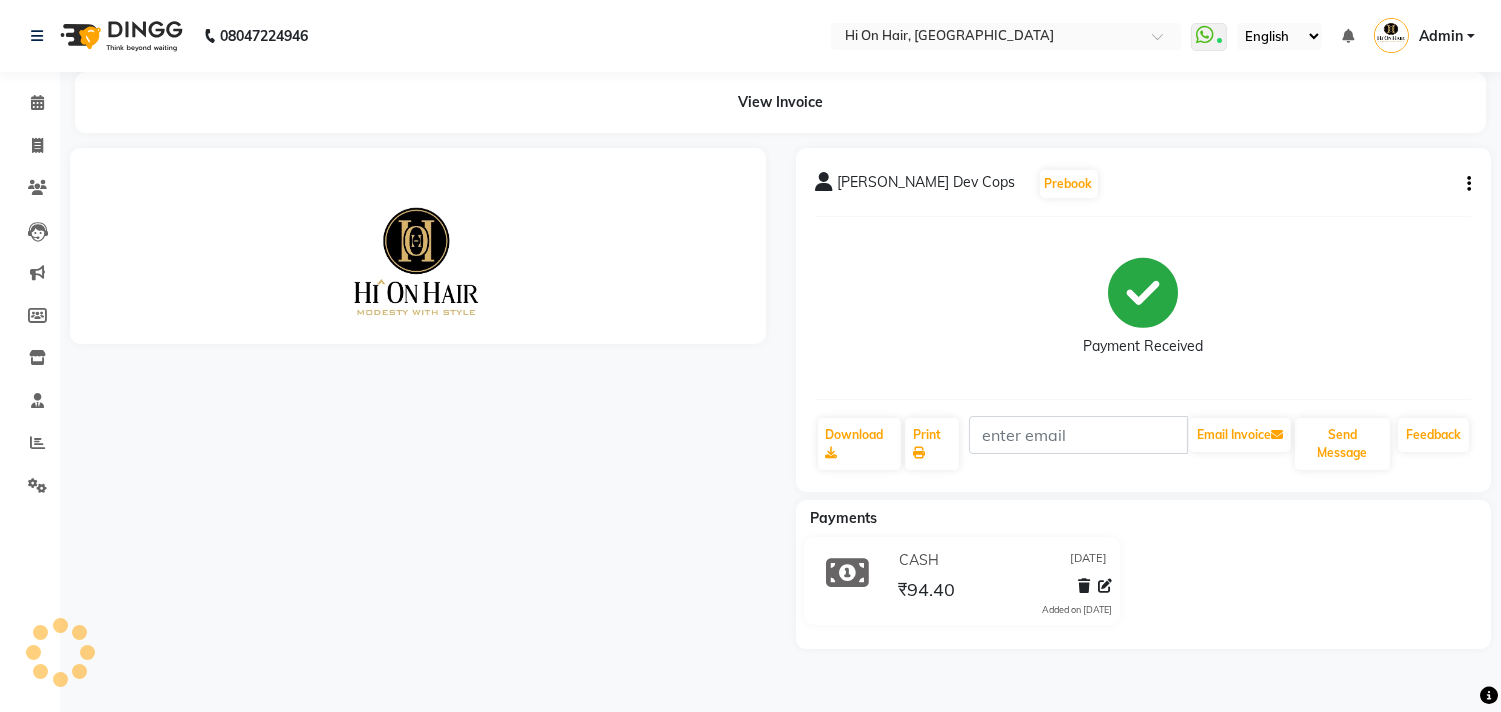 scroll, scrollTop: 0, scrollLeft: 0, axis: both 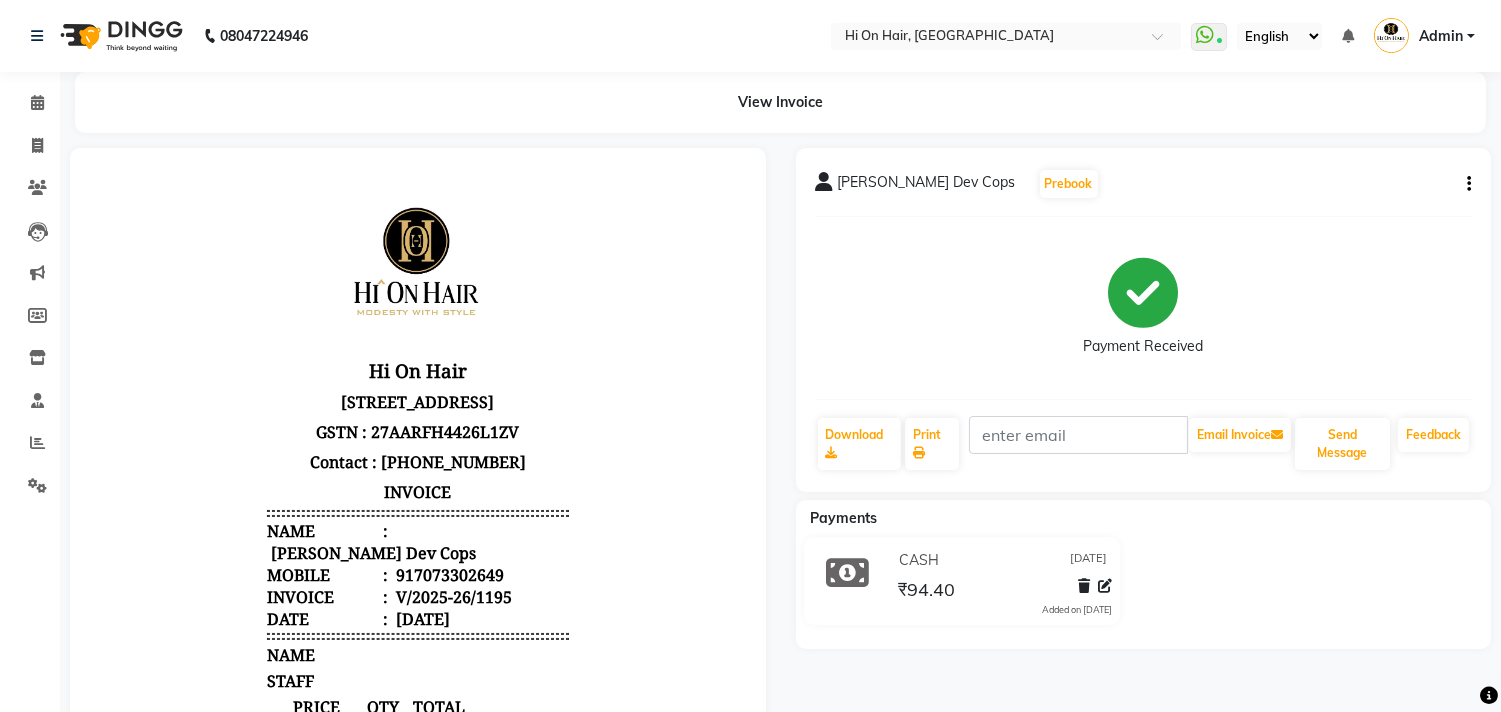 click 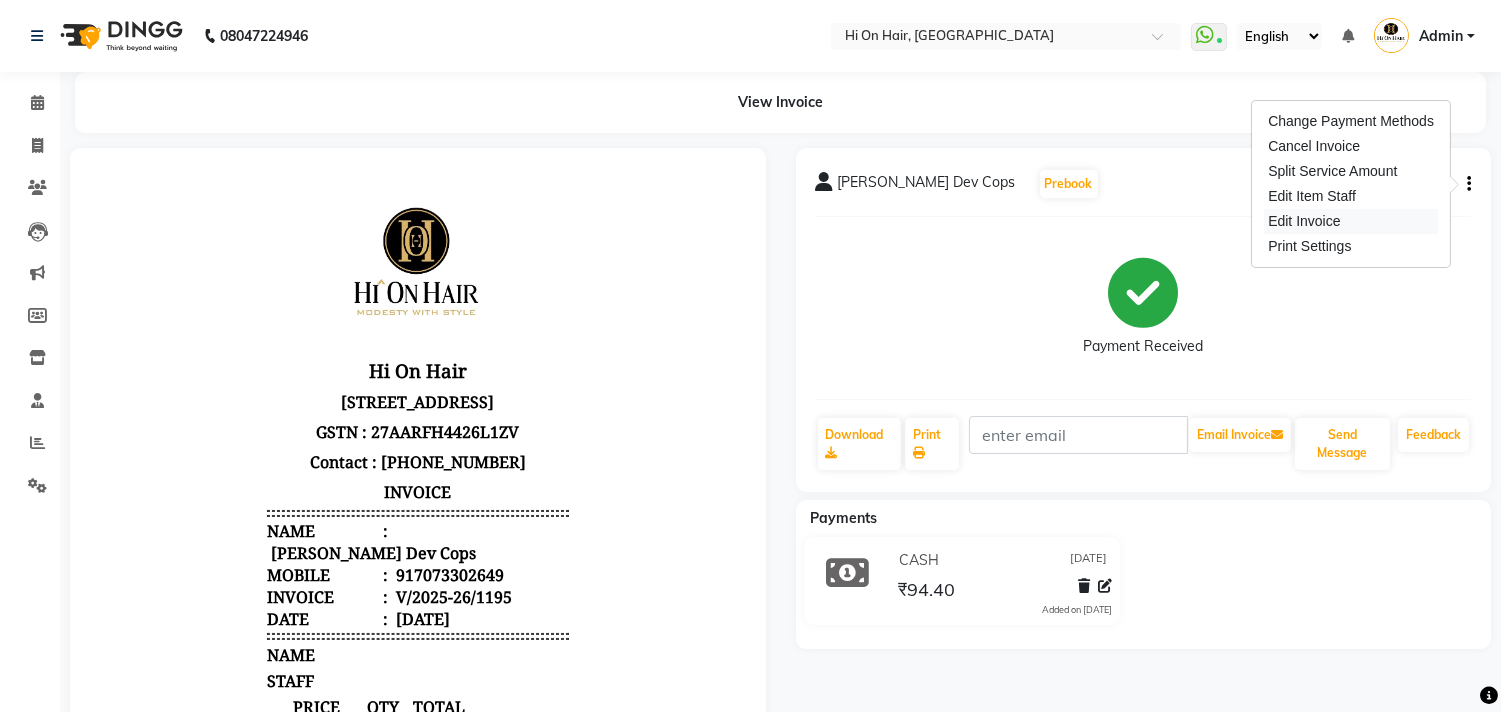 click on "Edit Invoice" at bounding box center (1351, 221) 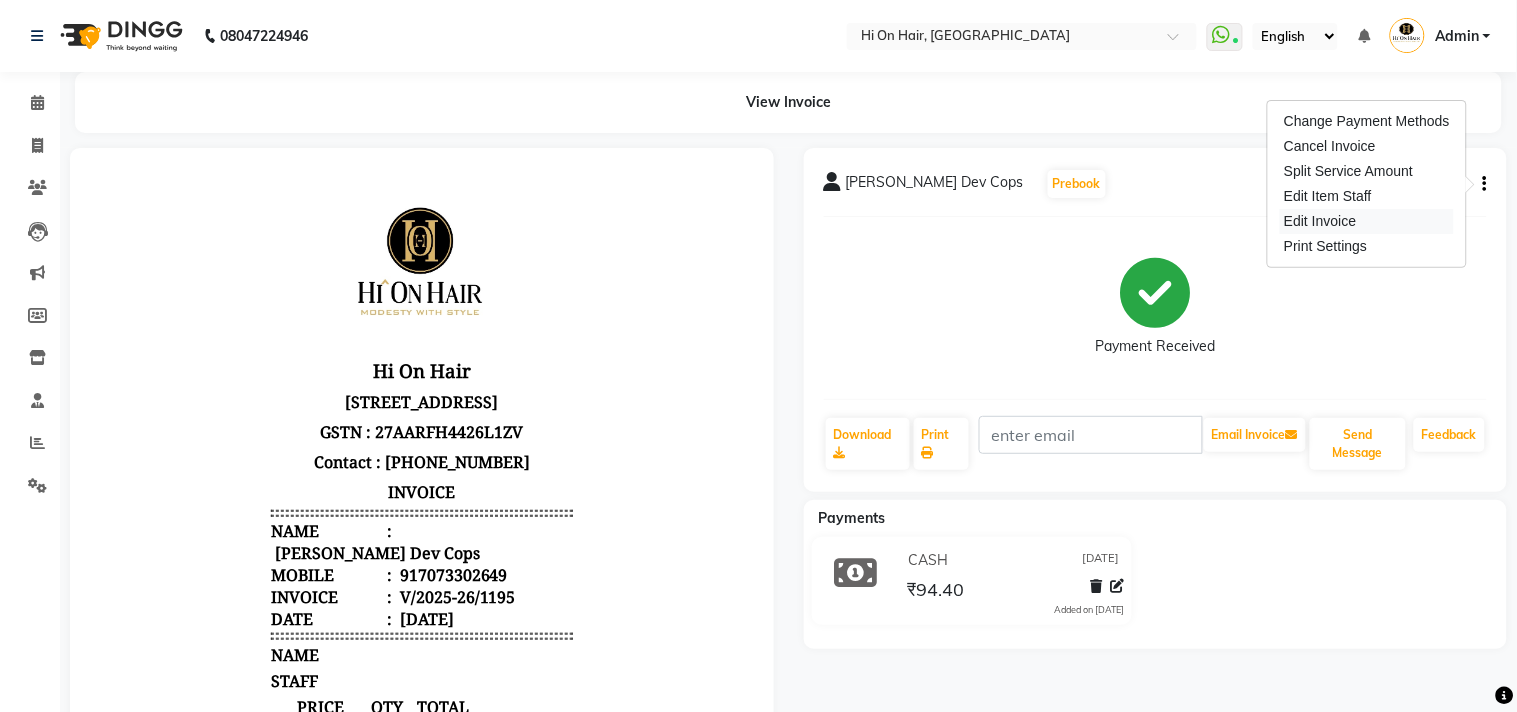 select on "service" 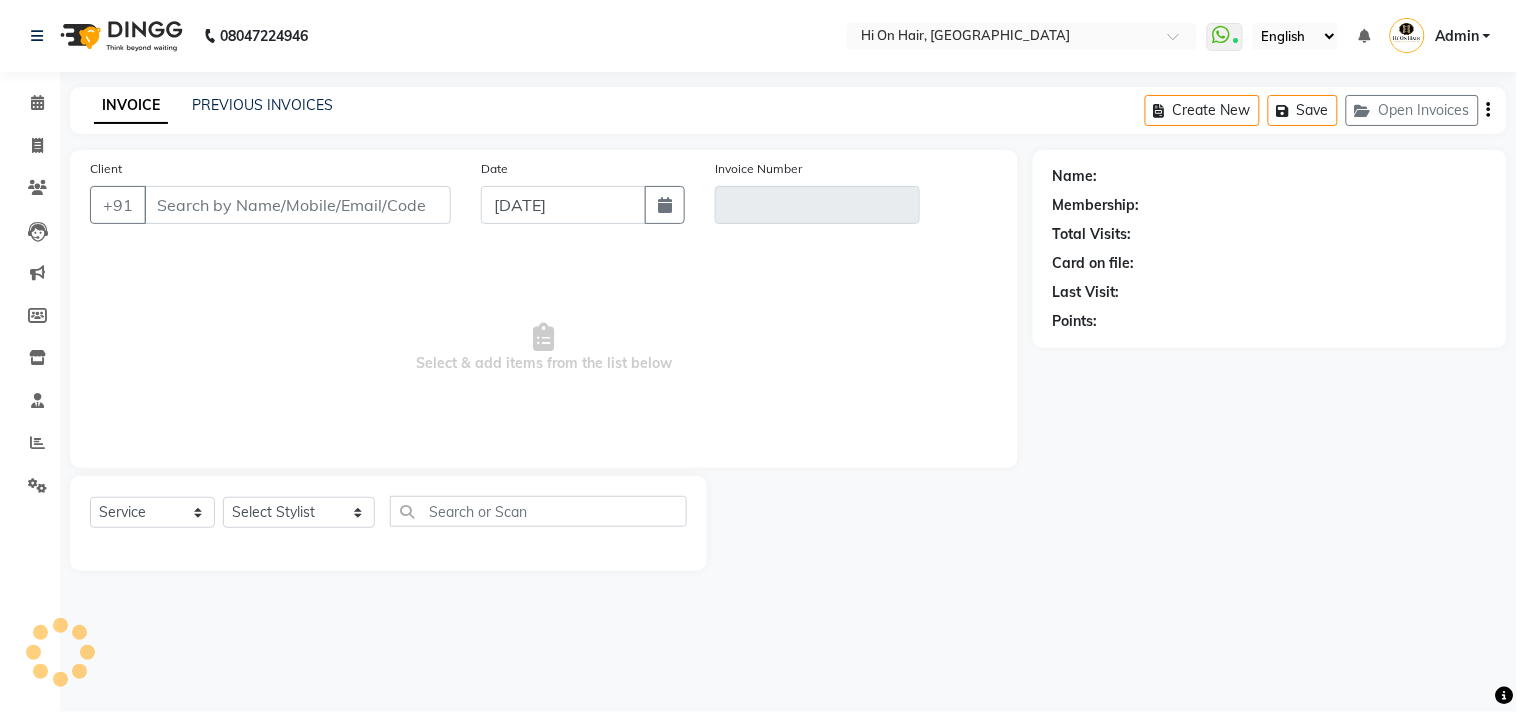 type on "7073302649" 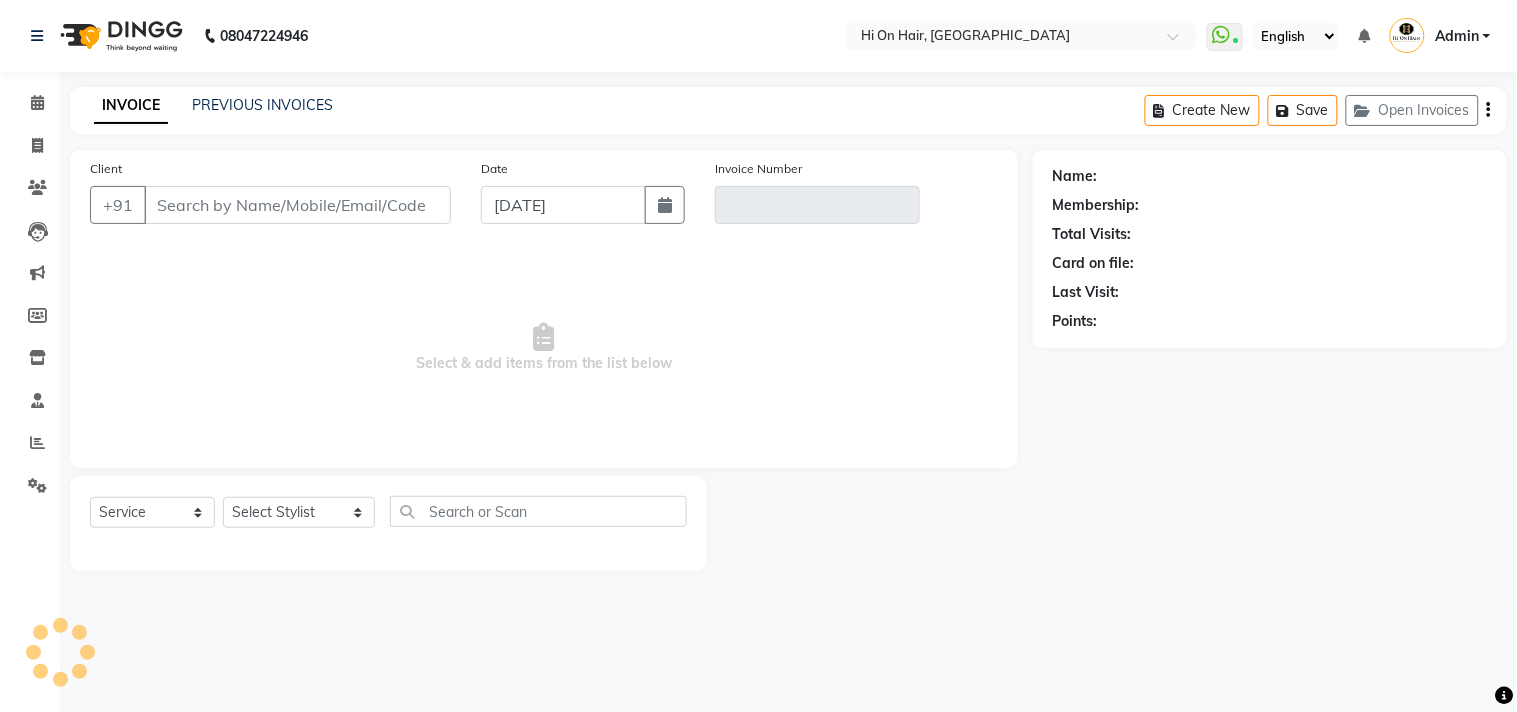 type on "V/2025-26/1195" 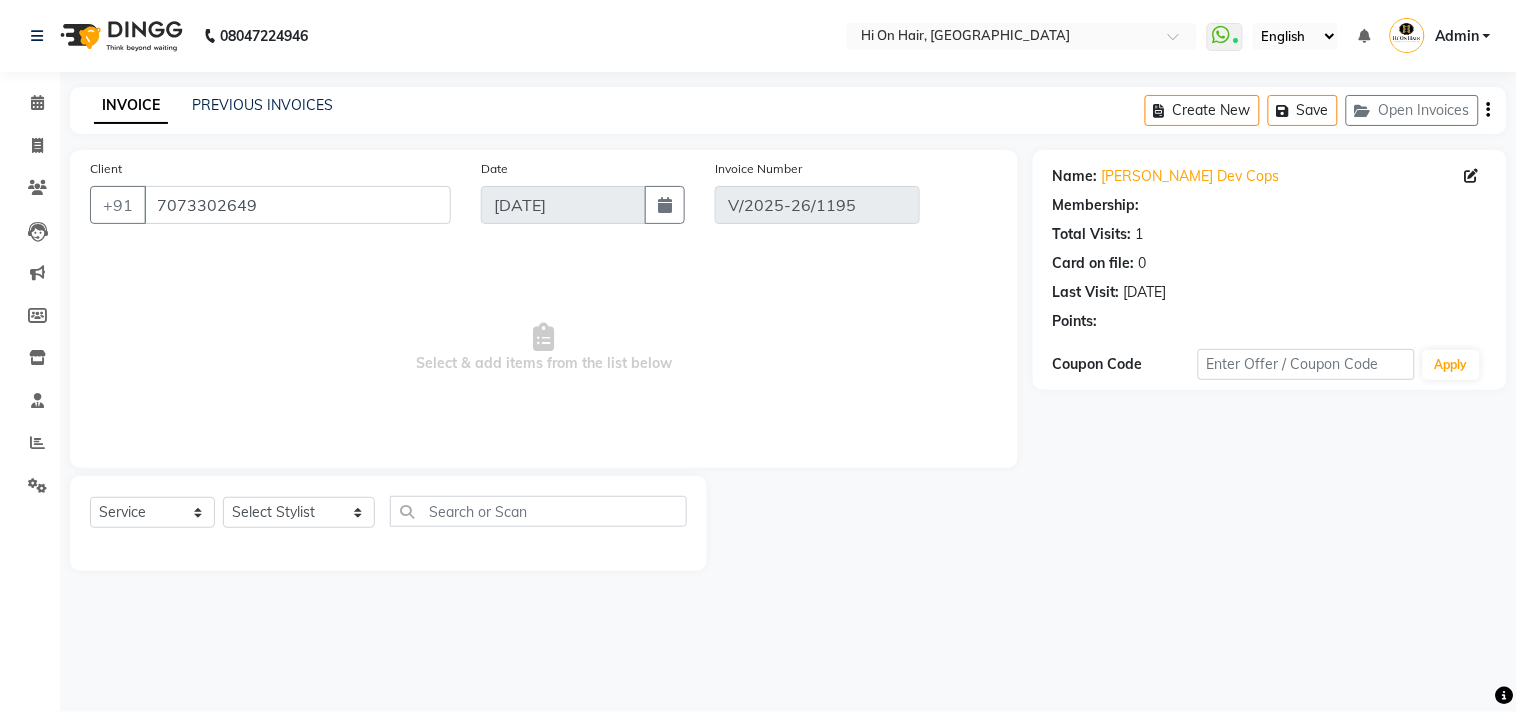 select on "select" 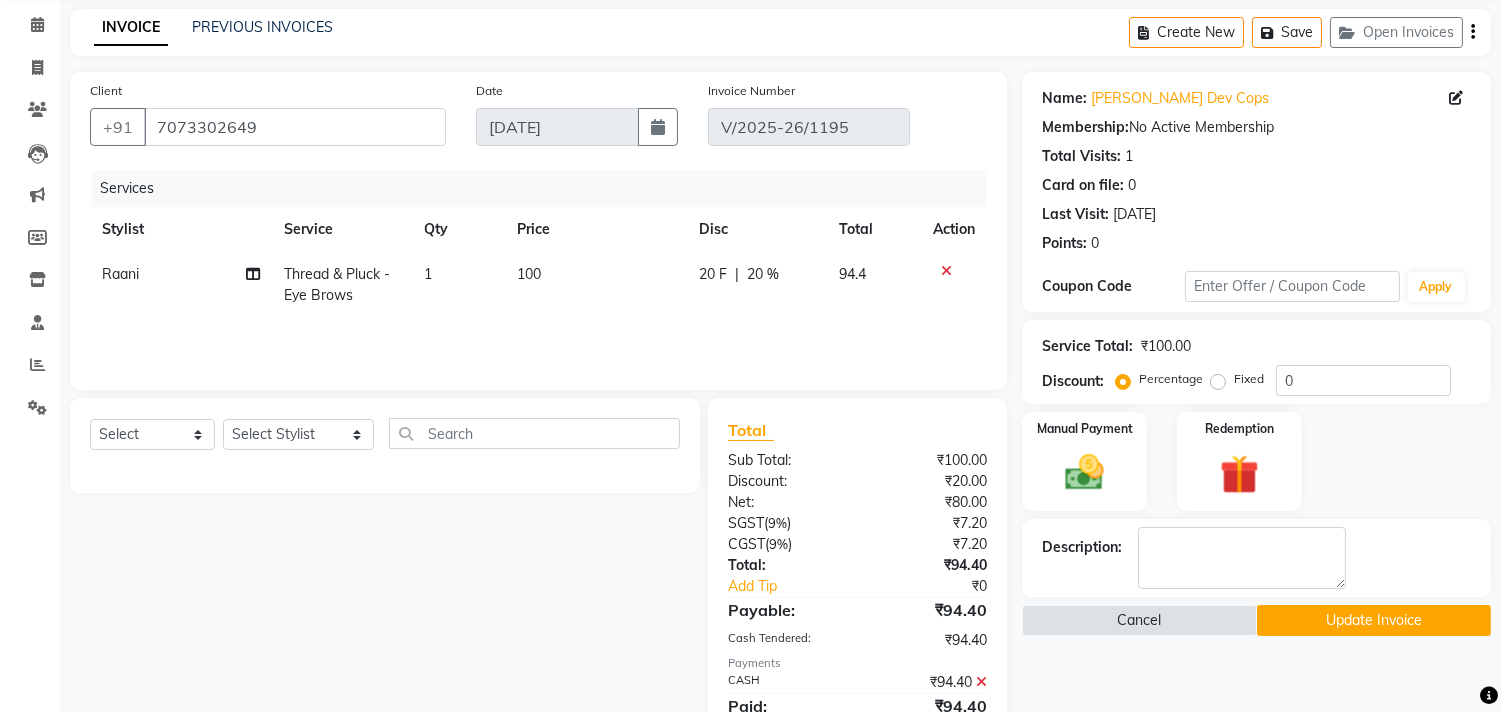 scroll, scrollTop: 158, scrollLeft: 0, axis: vertical 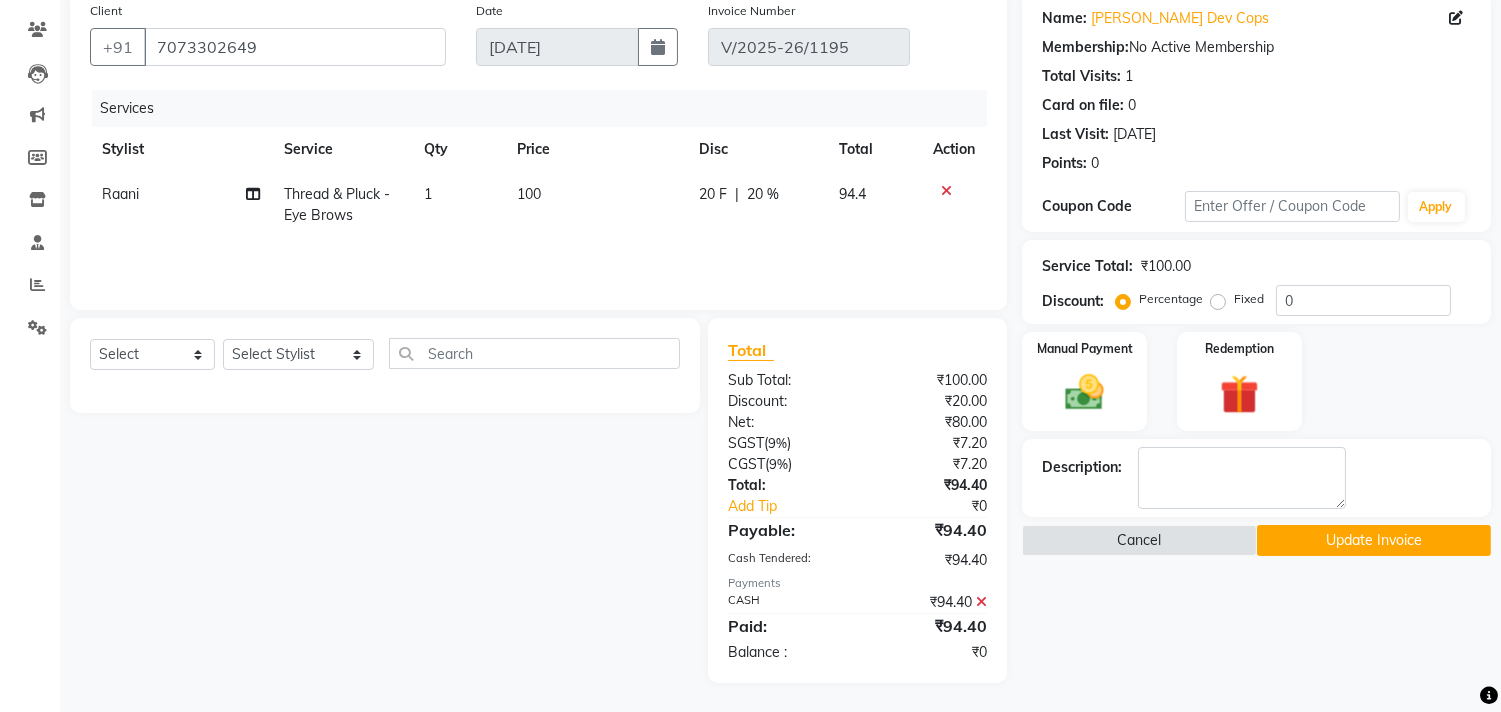 click 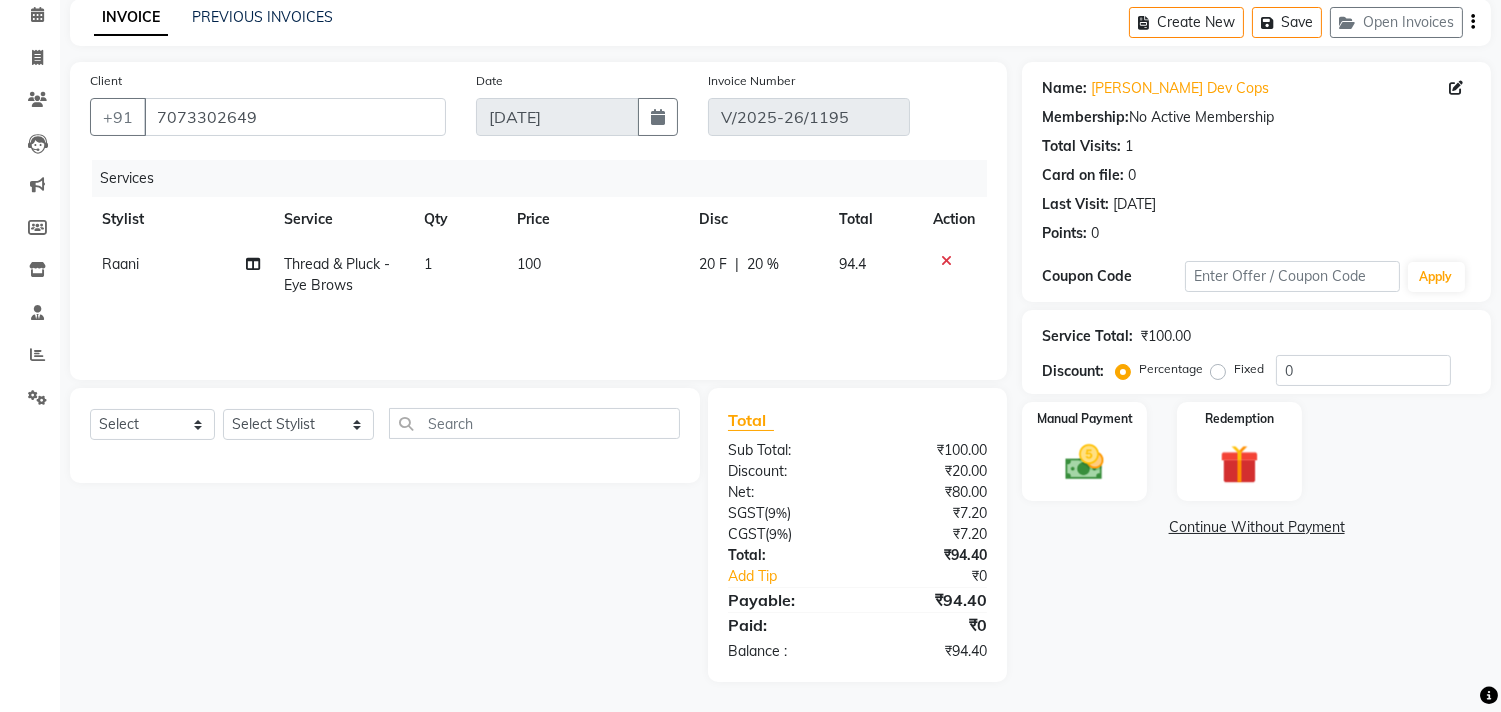 scroll, scrollTop: 87, scrollLeft: 0, axis: vertical 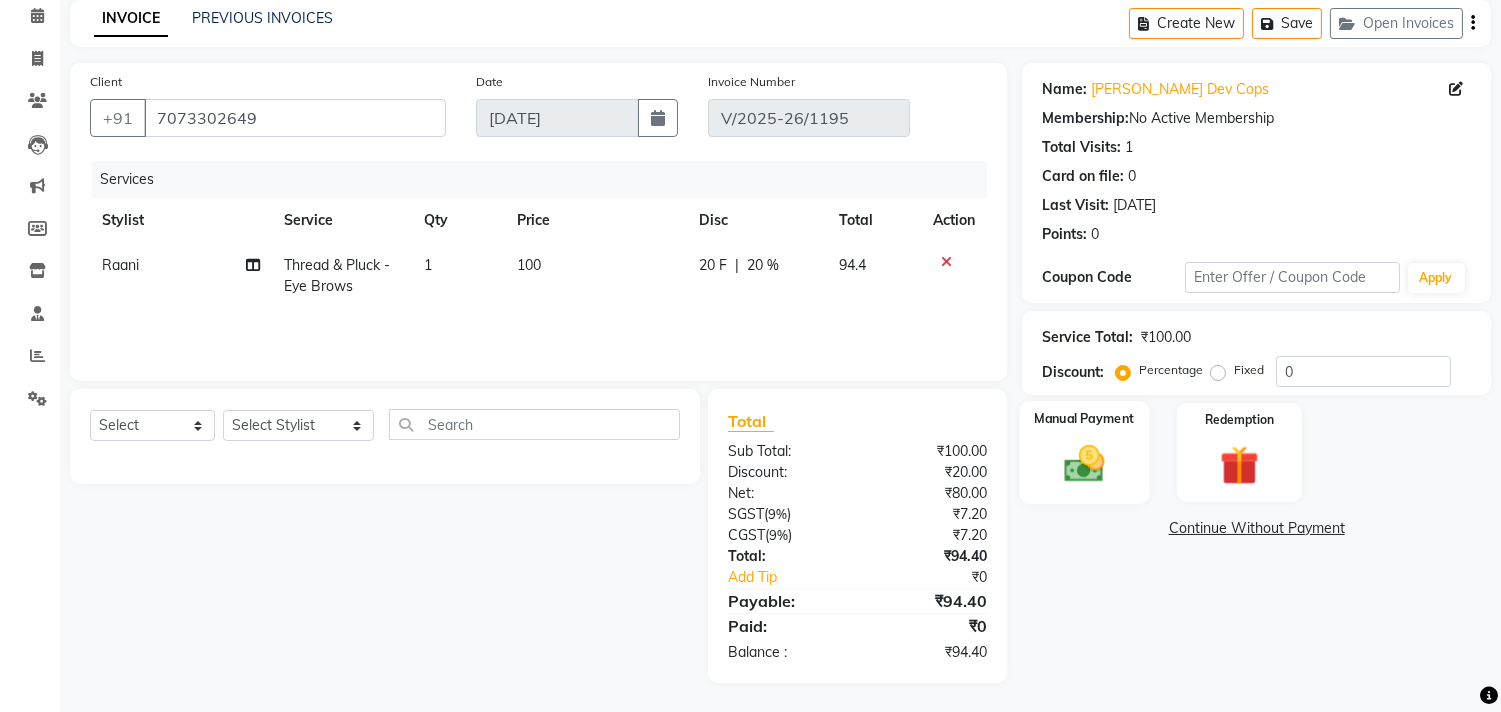 click on "Manual Payment" 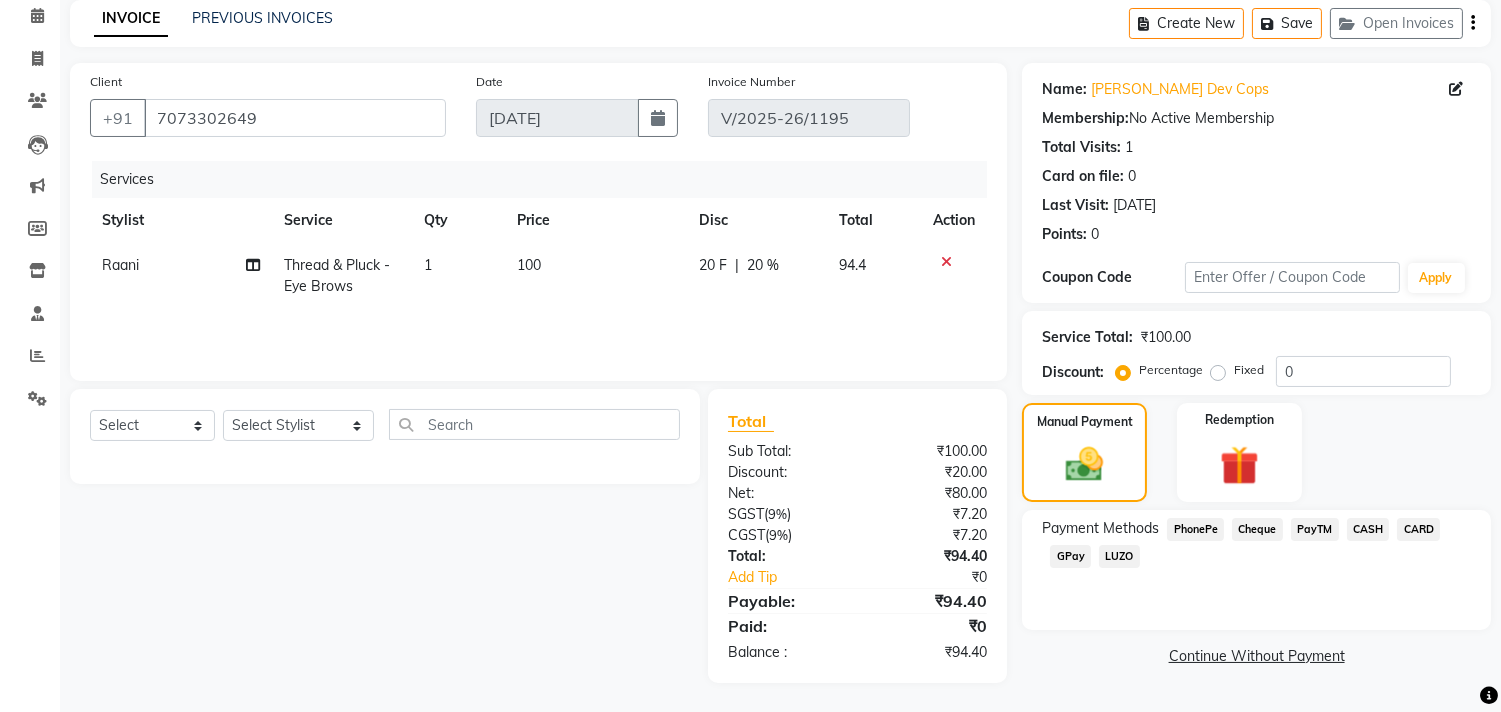 click on "GPay" 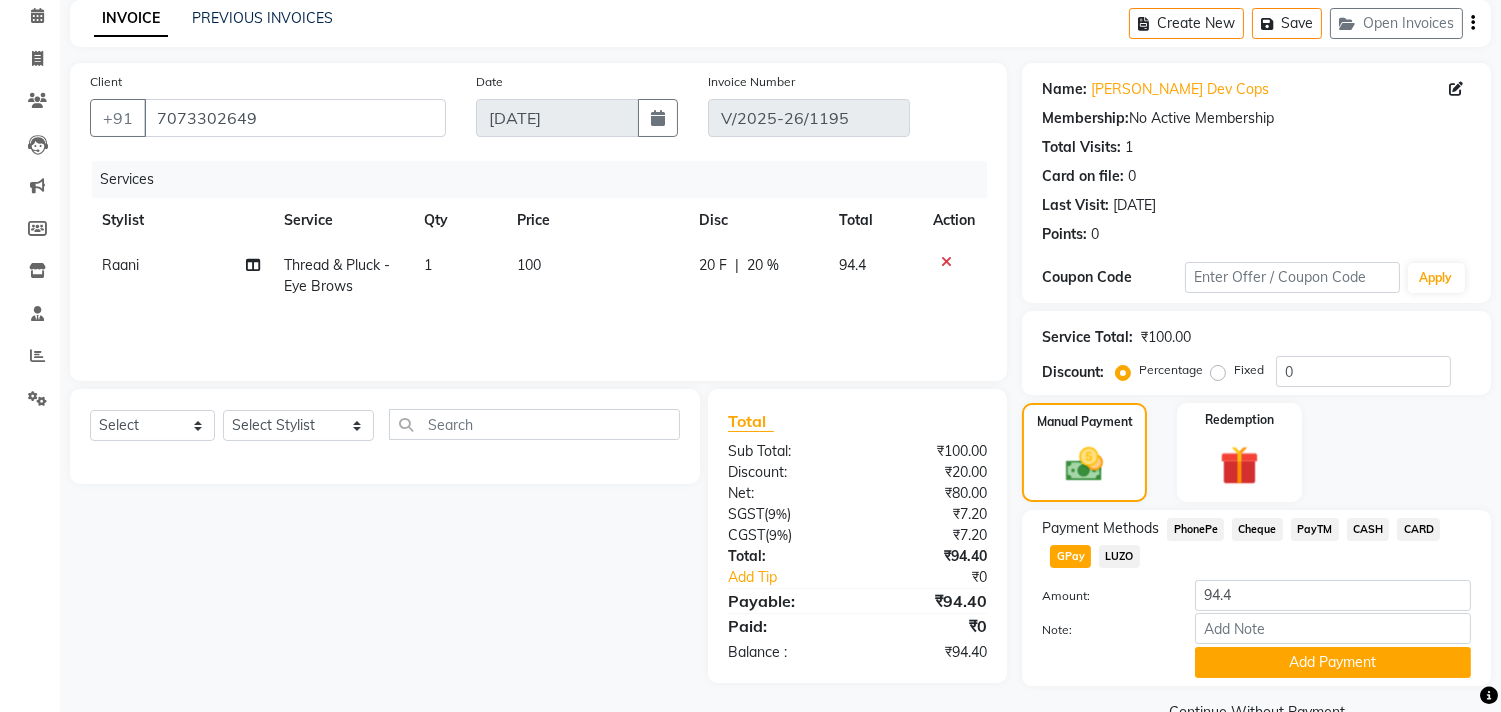 scroll, scrollTop: 132, scrollLeft: 0, axis: vertical 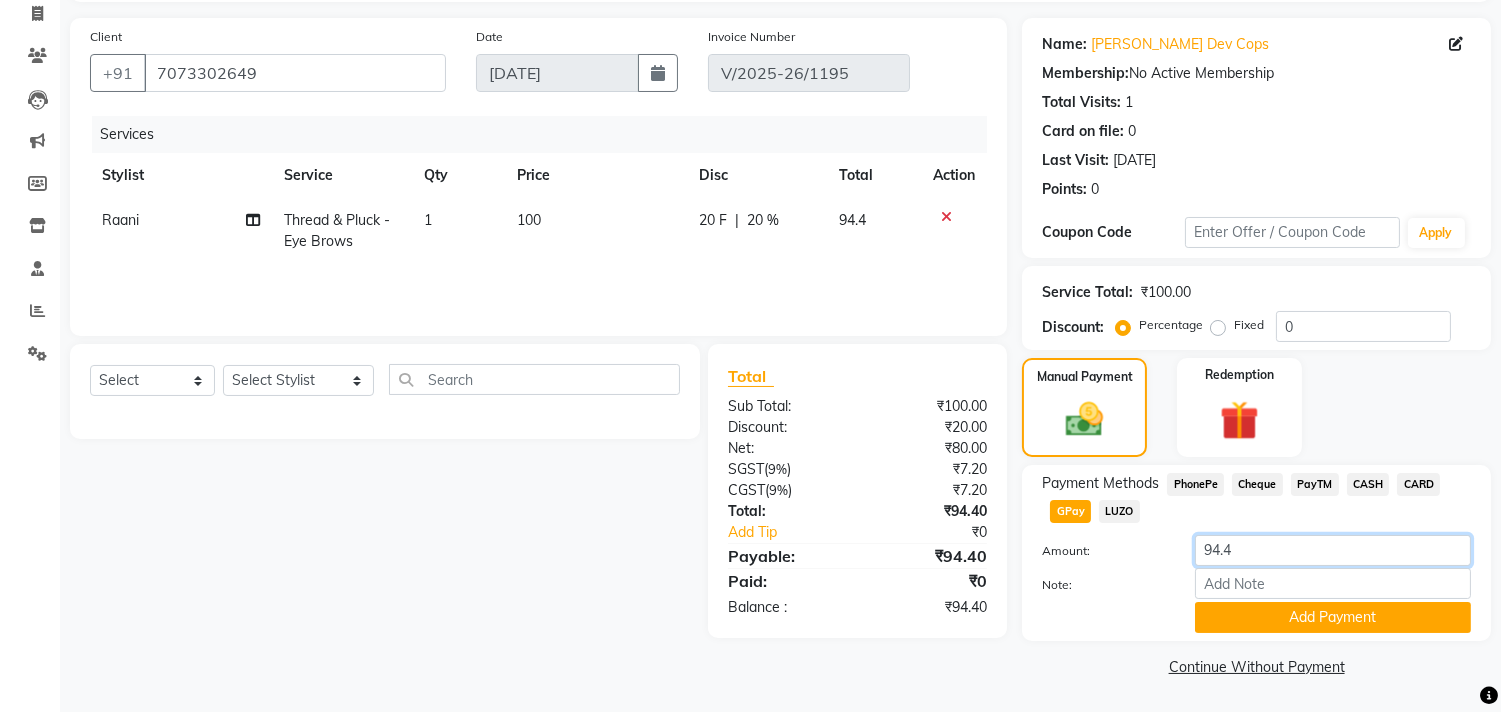 drag, startPoint x: 1270, startPoint y: 547, endPoint x: 1157, endPoint y: 546, distance: 113.004425 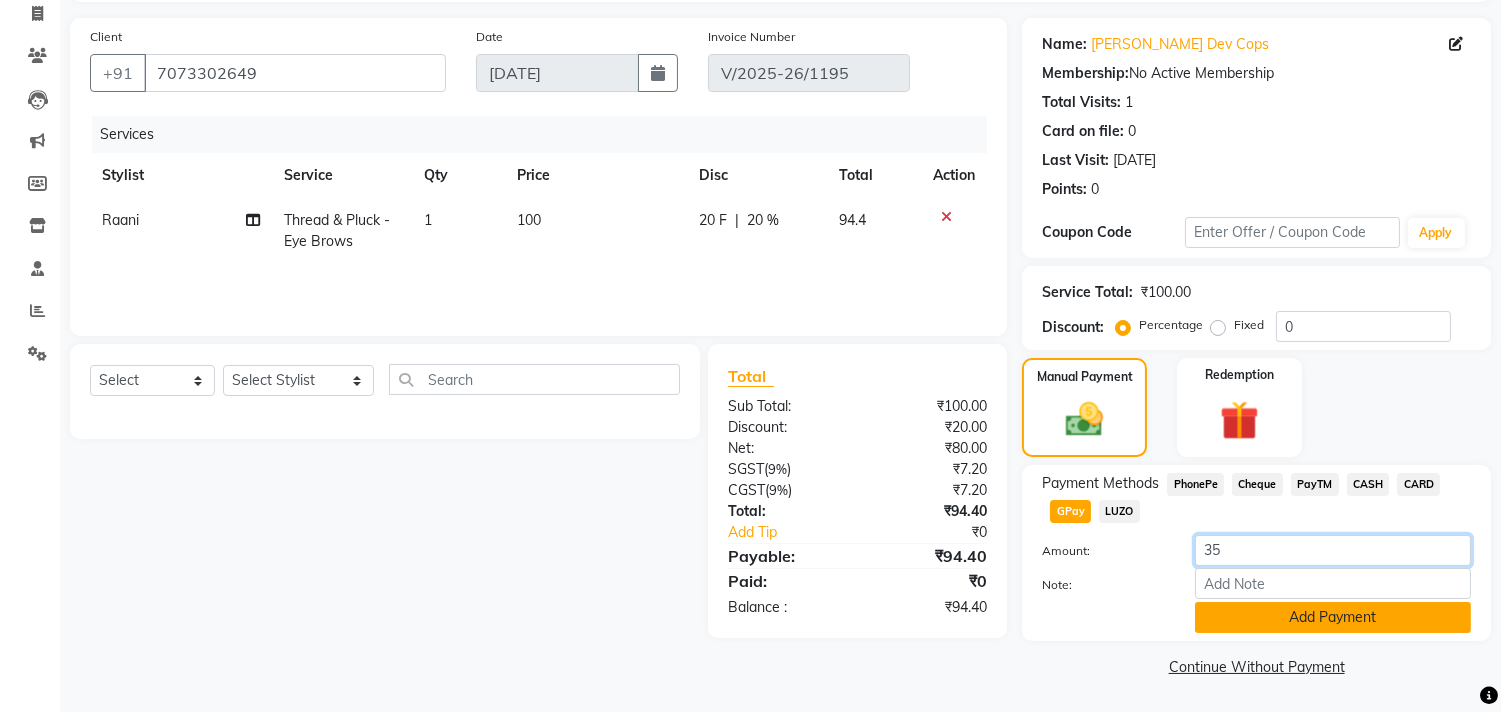 type on "35" 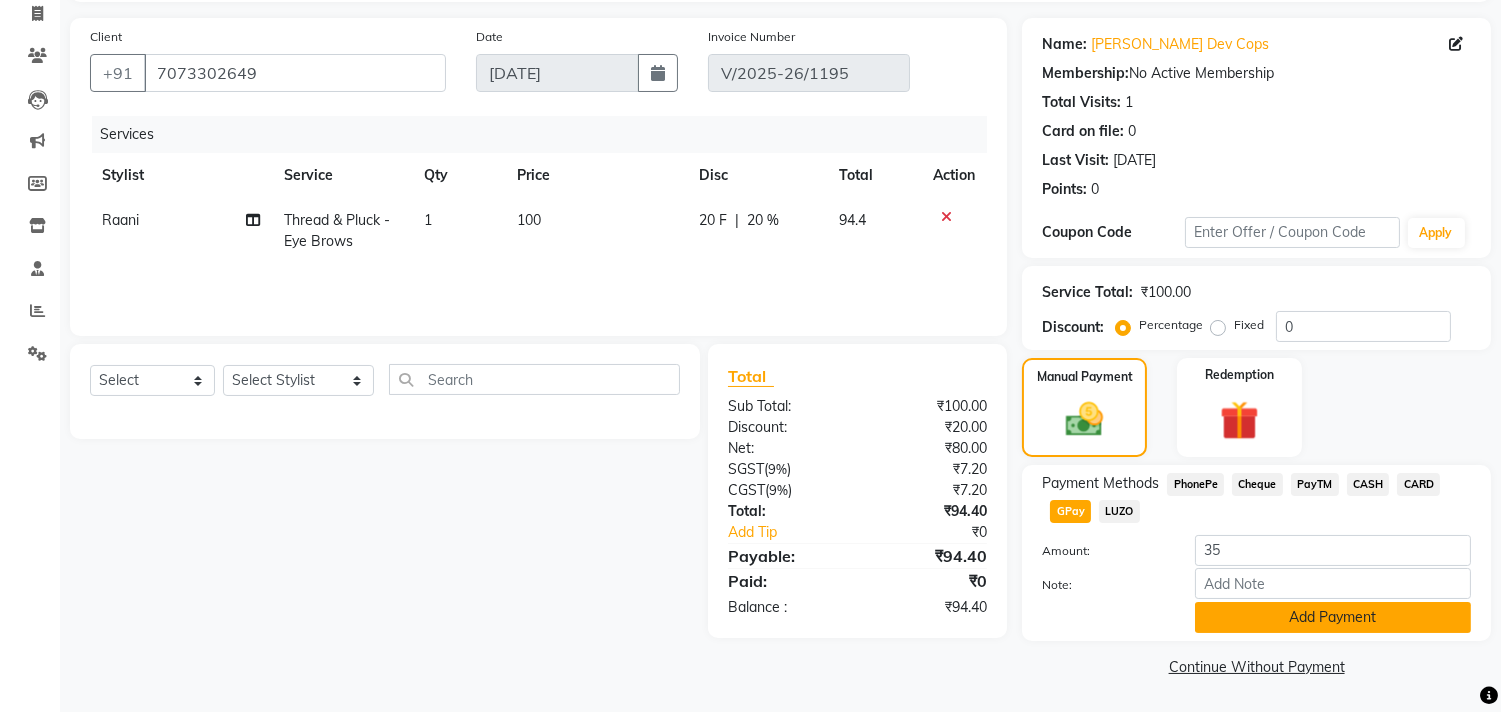 click on "Add Payment" 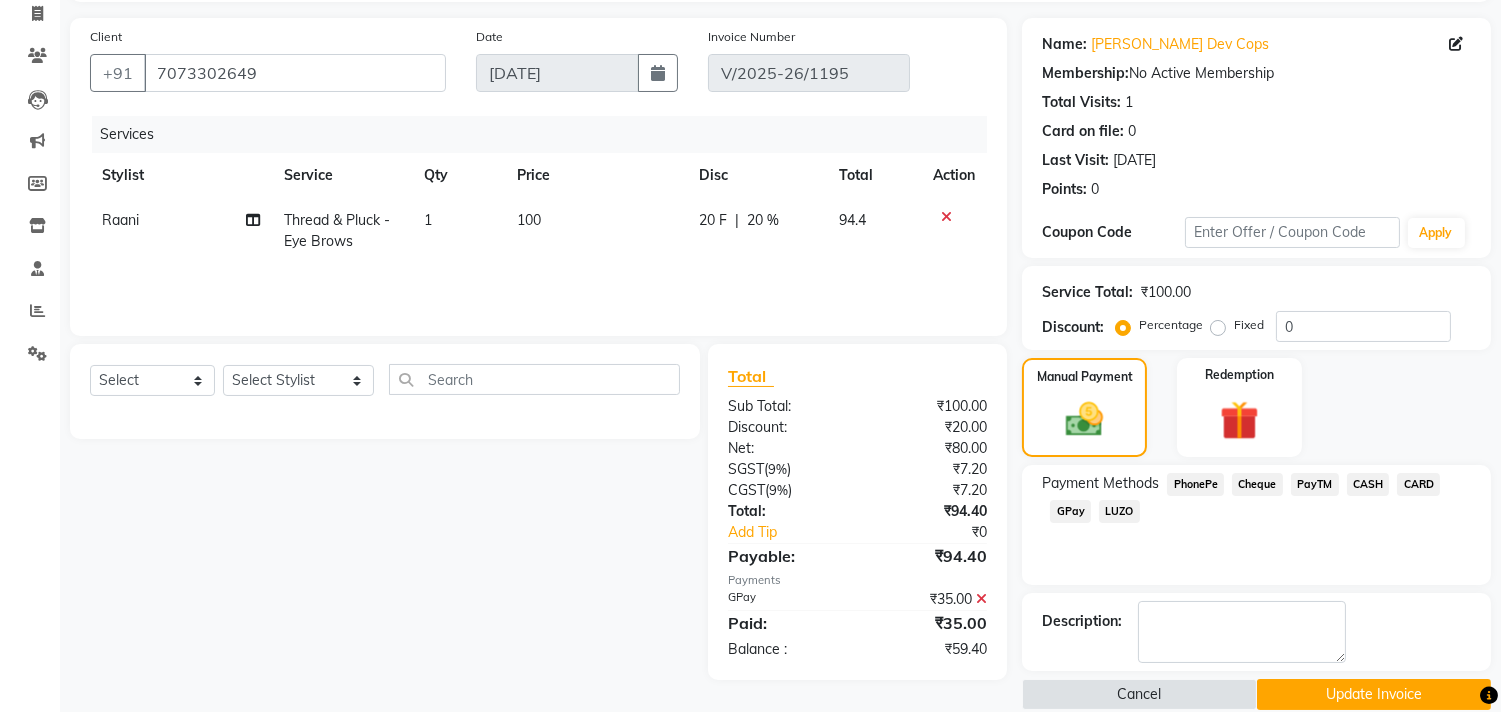 click on "CASH" 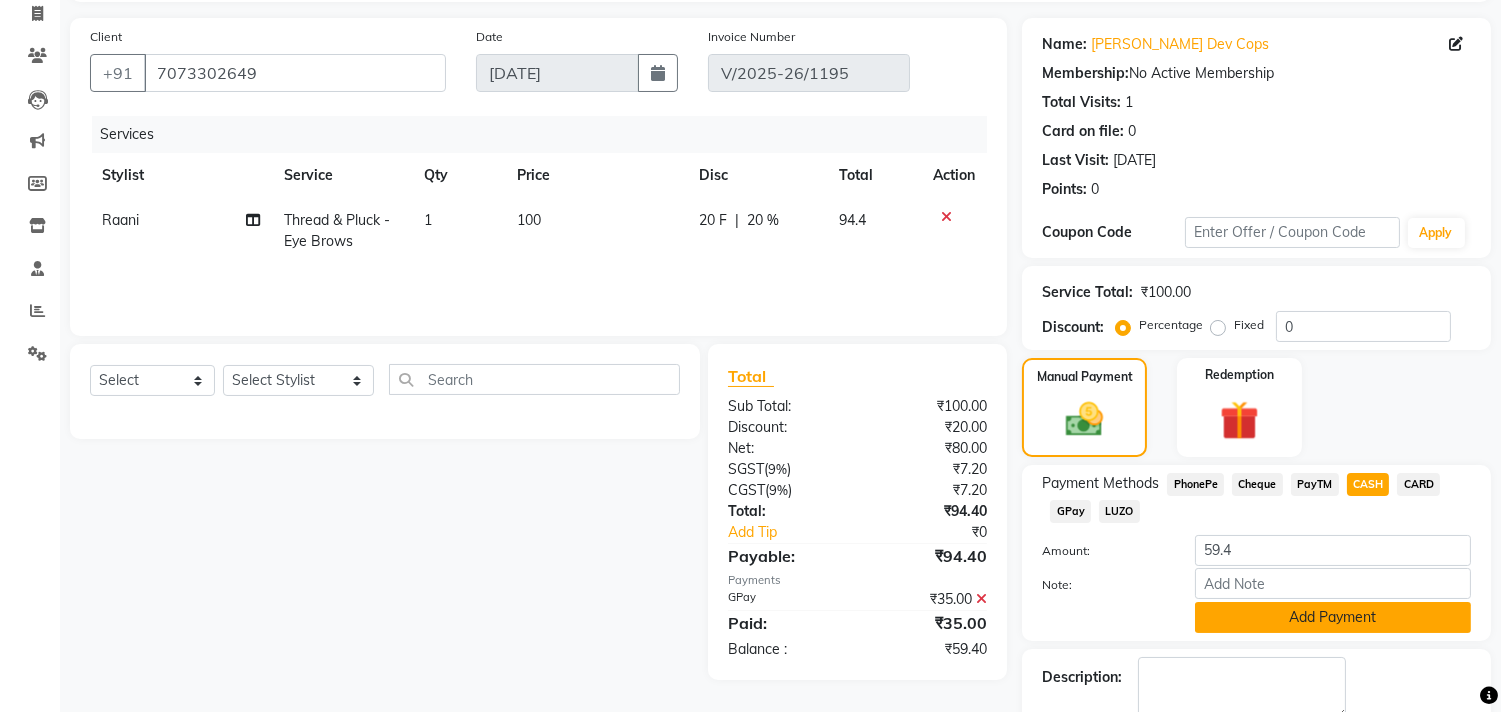 click on "Add Payment" 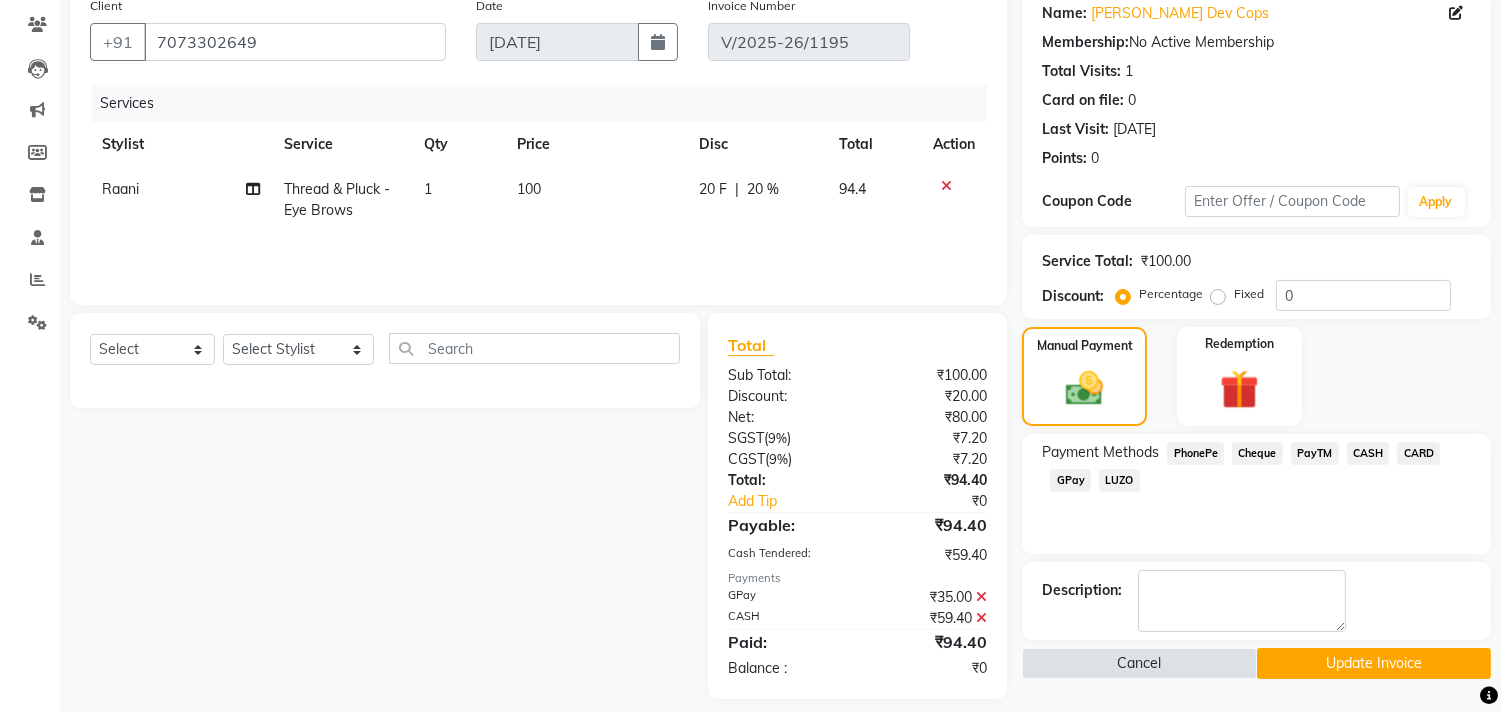 scroll, scrollTop: 180, scrollLeft: 0, axis: vertical 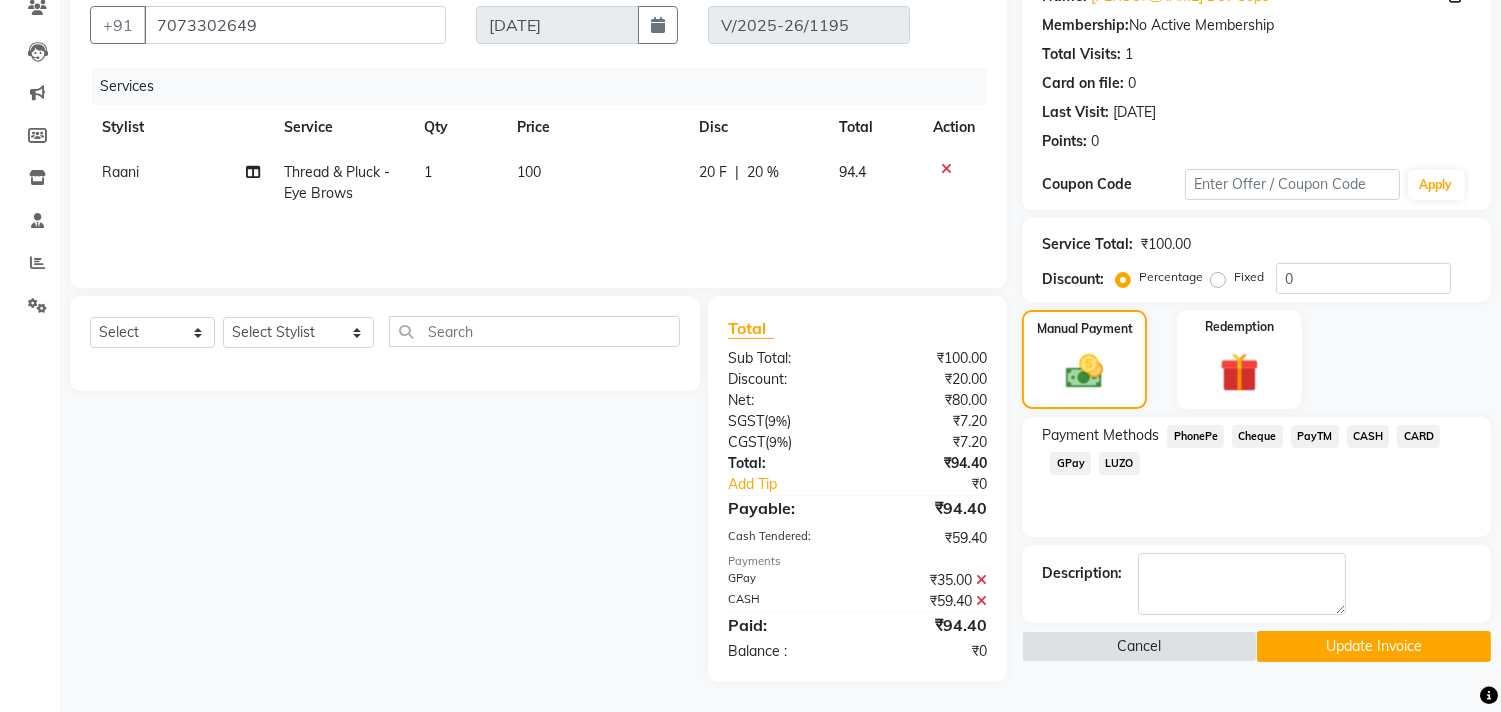 click on "Update Invoice" 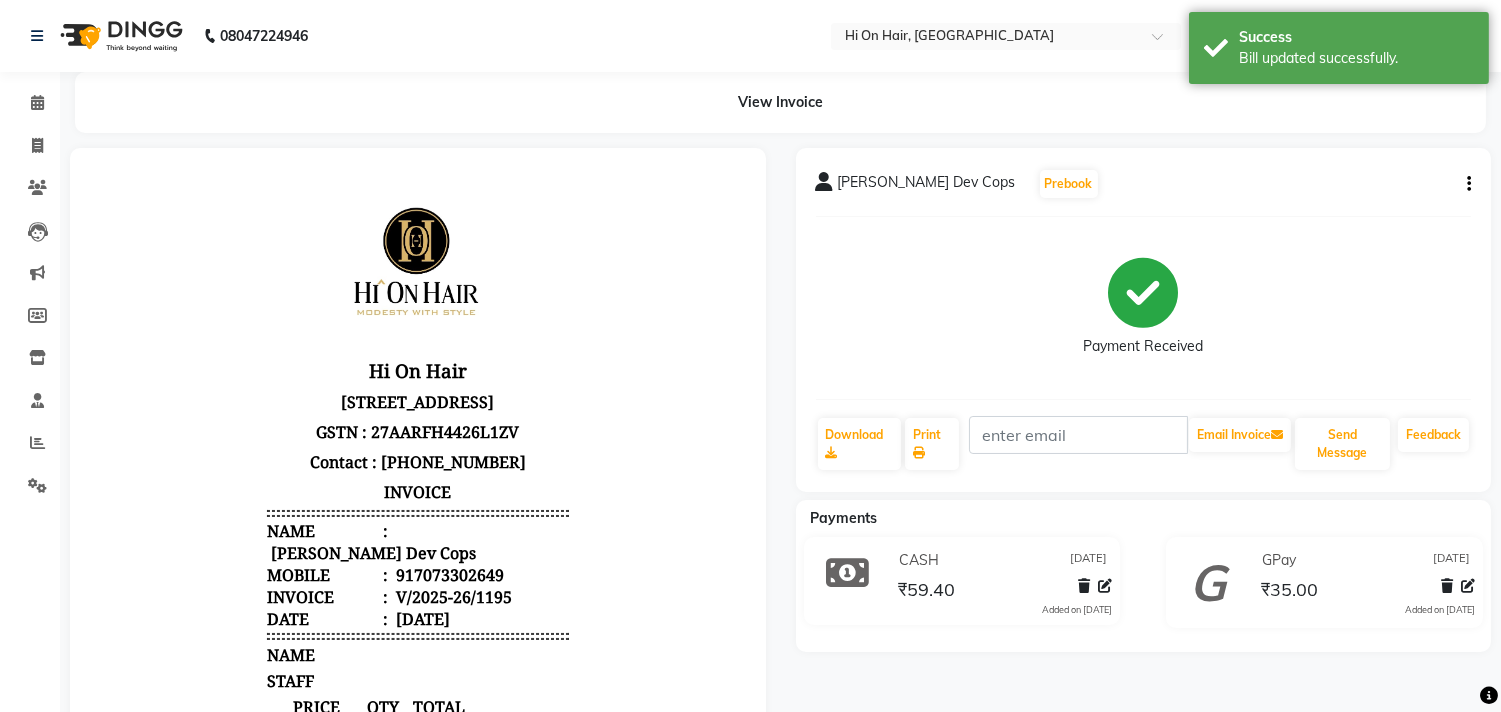 scroll, scrollTop: 0, scrollLeft: 0, axis: both 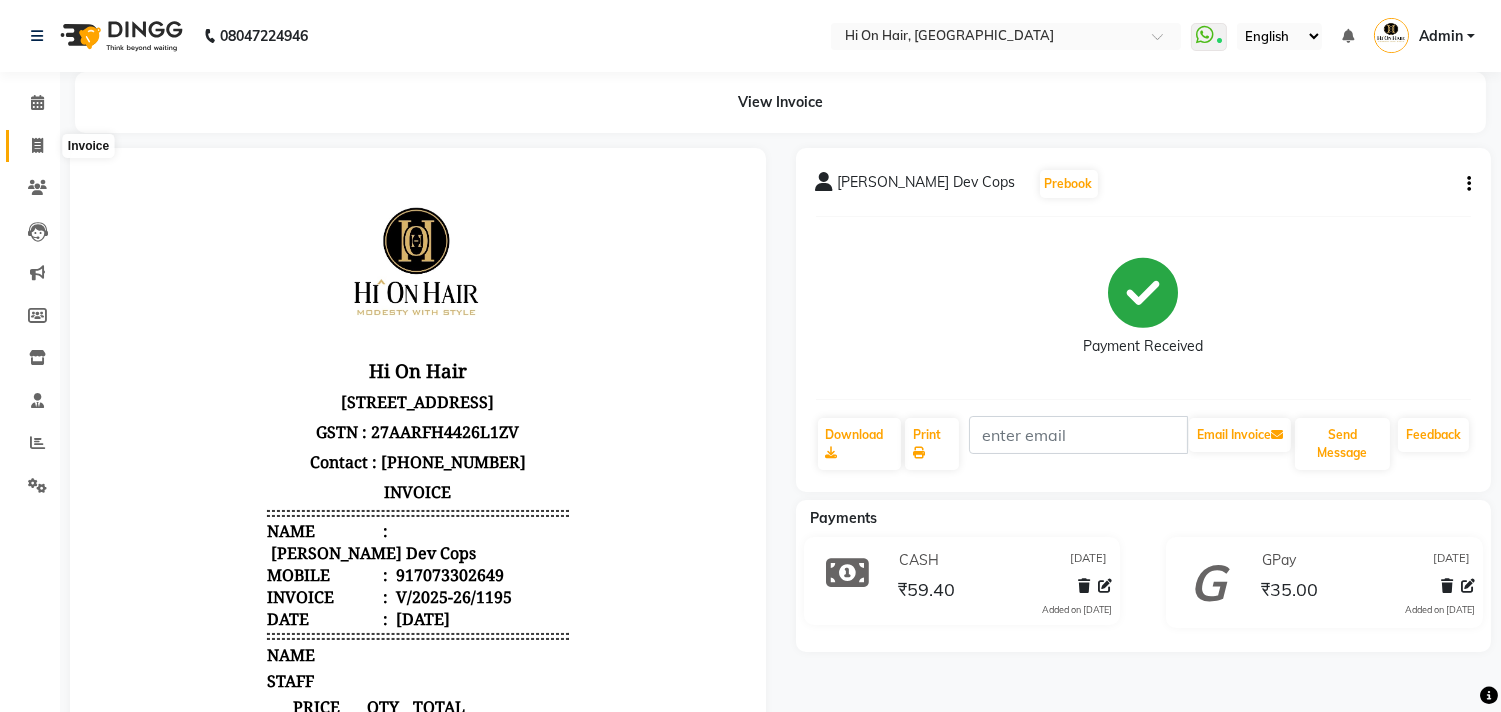click 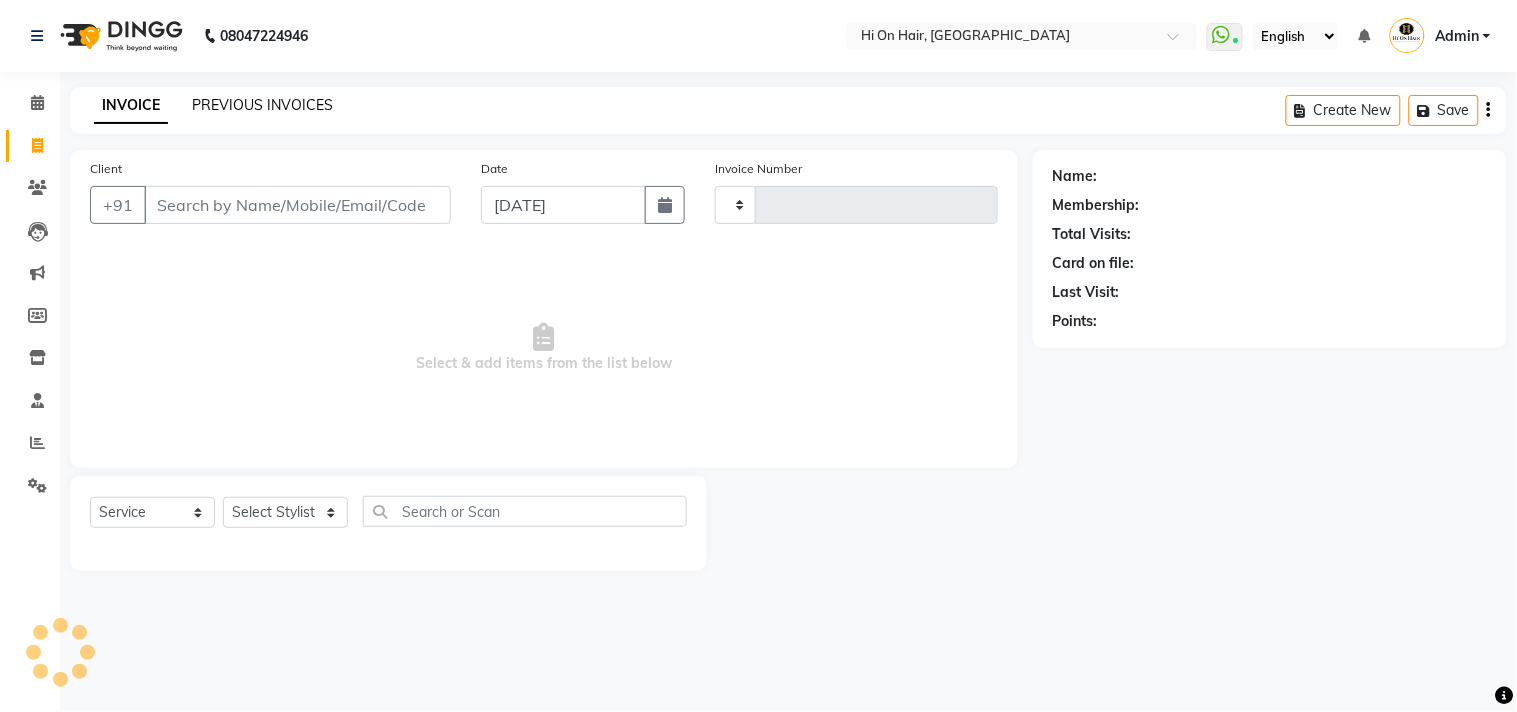 type on "1196" 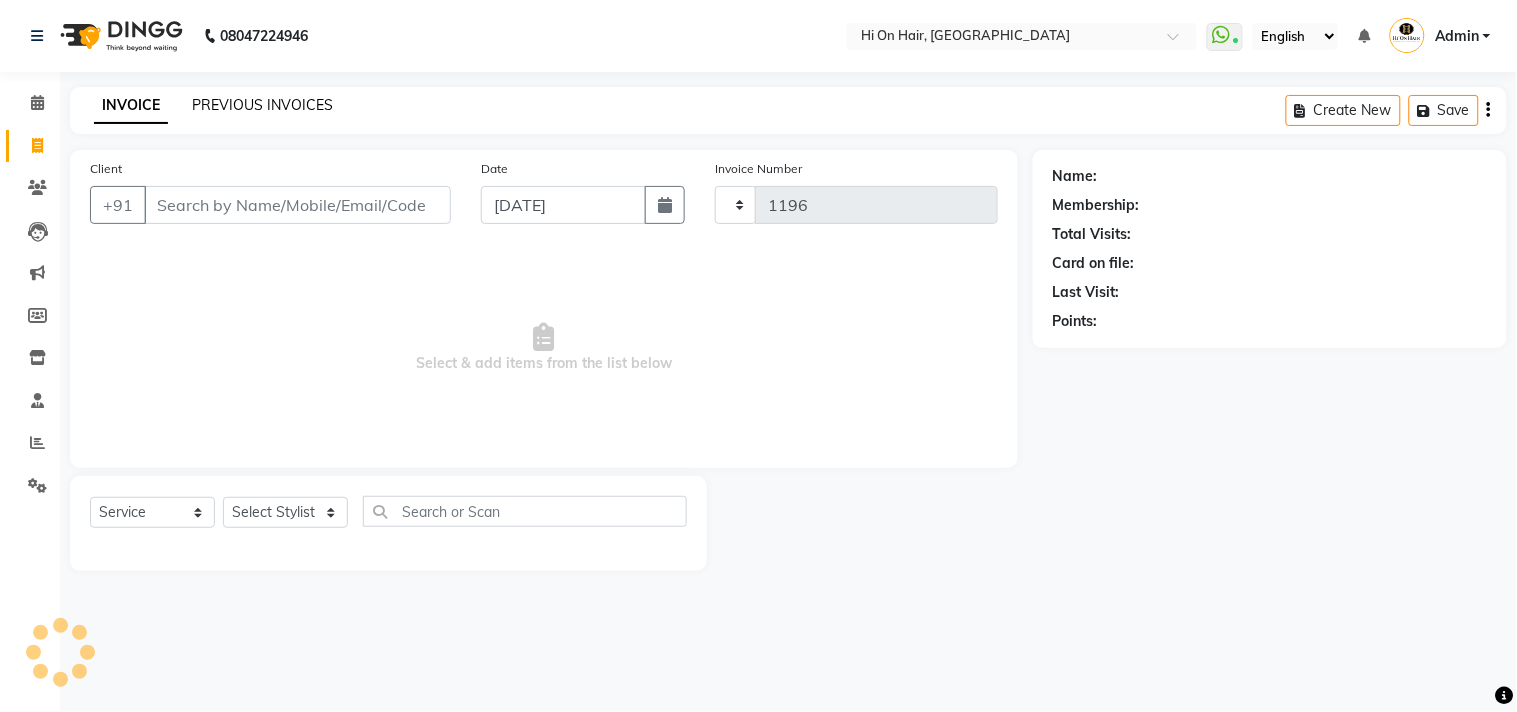 select on "535" 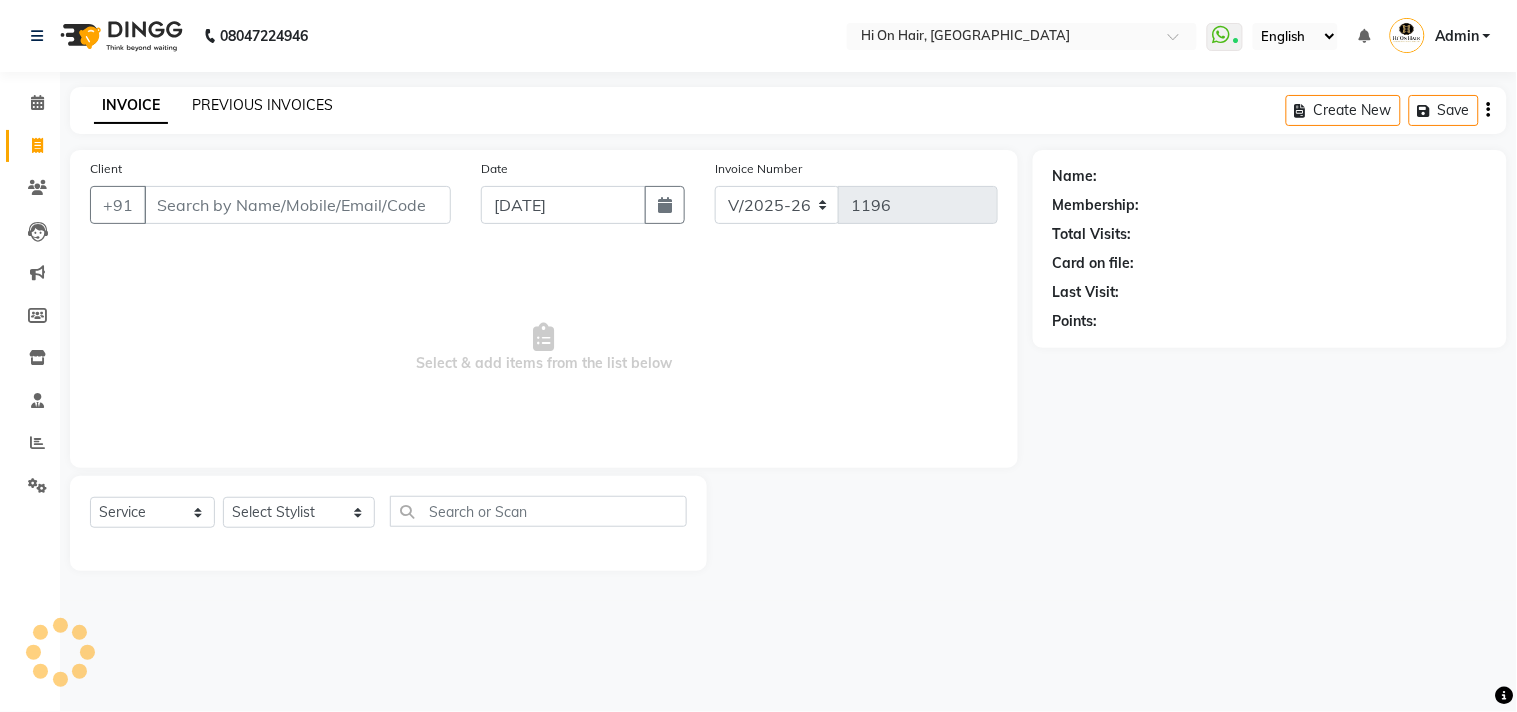 click on "PREVIOUS INVOICES" 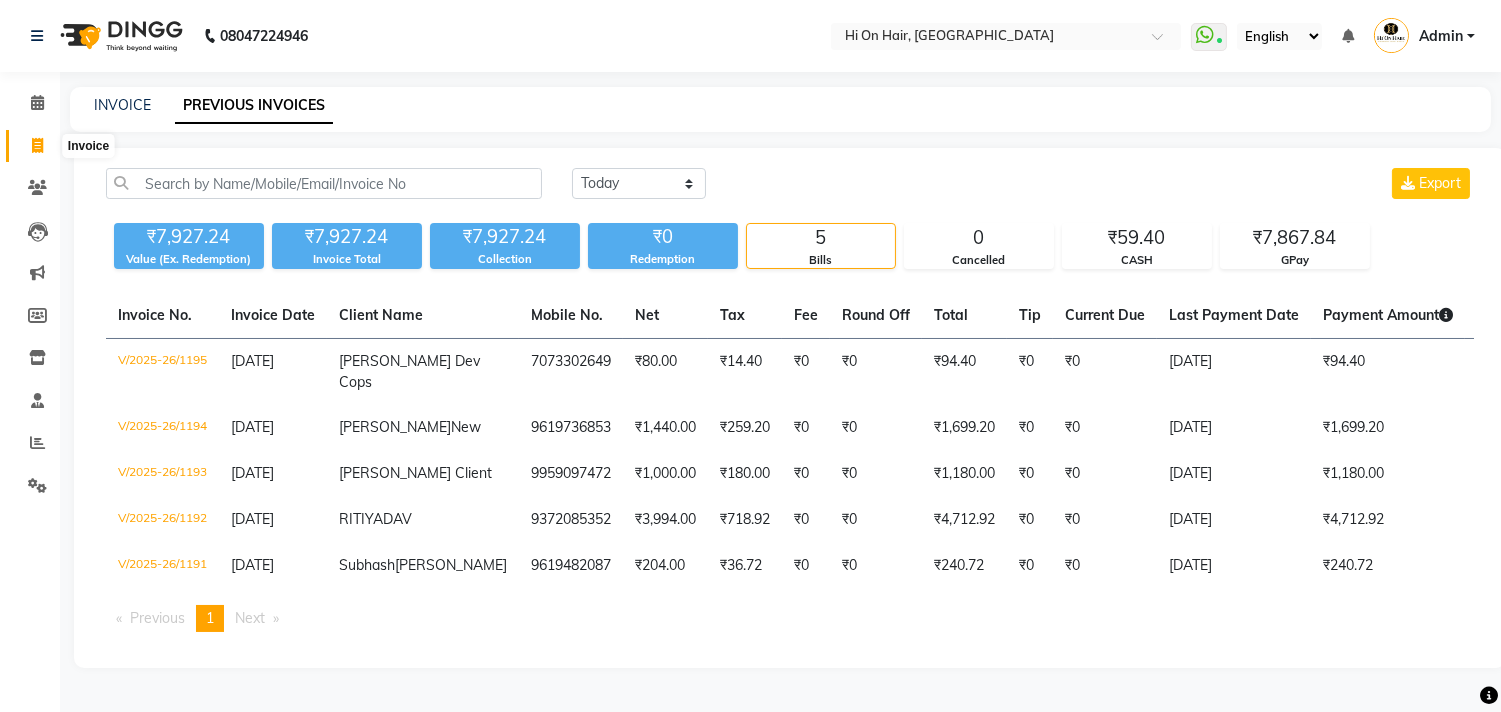 click 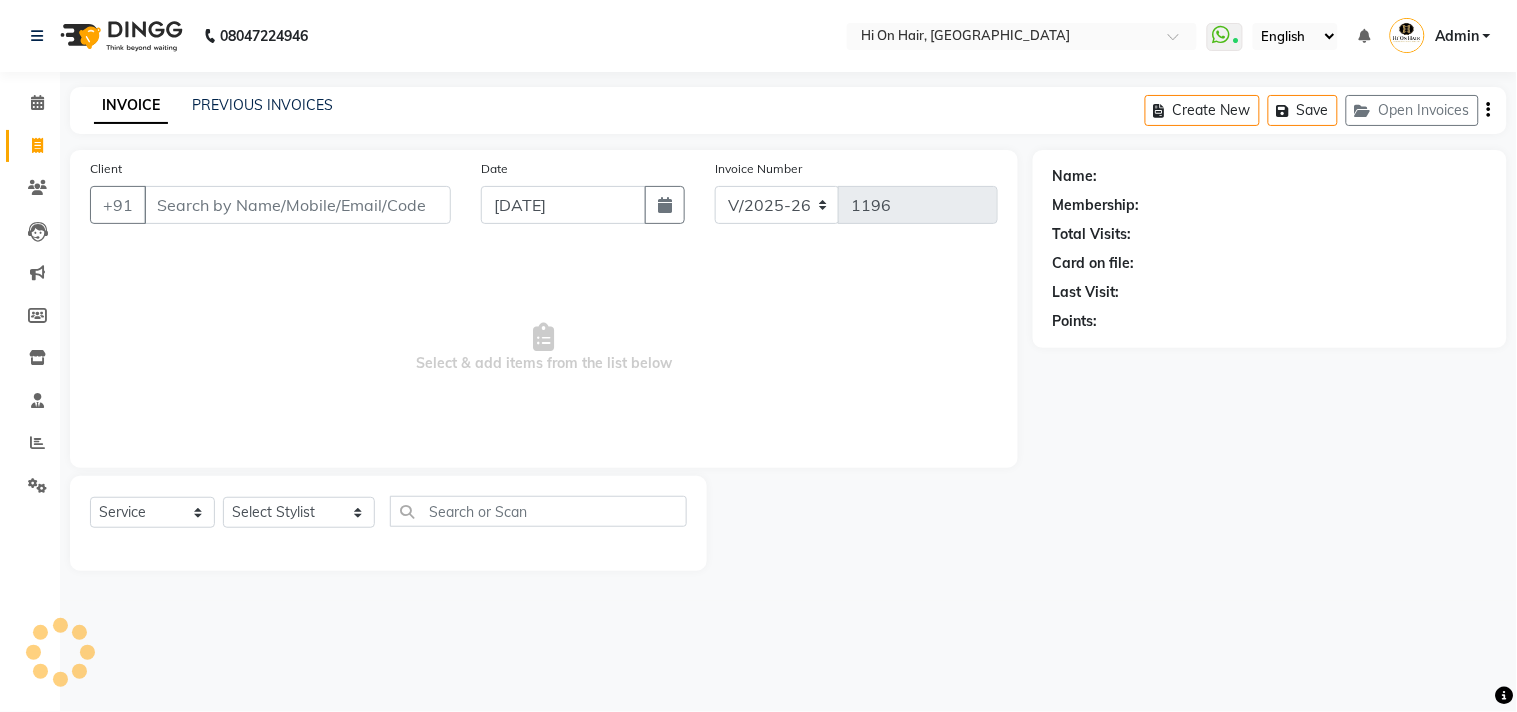 click on "Client" at bounding box center (297, 205) 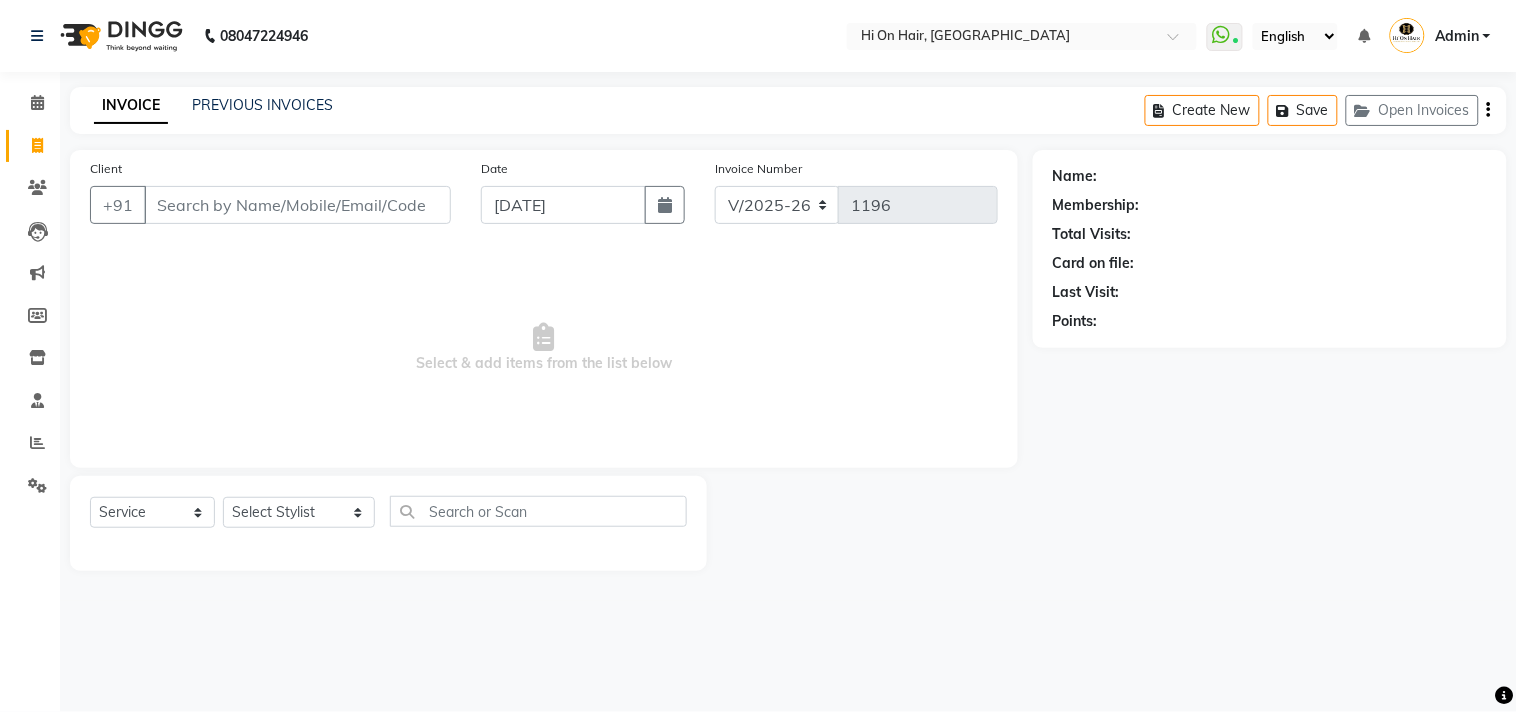 click on "Client" at bounding box center (297, 205) 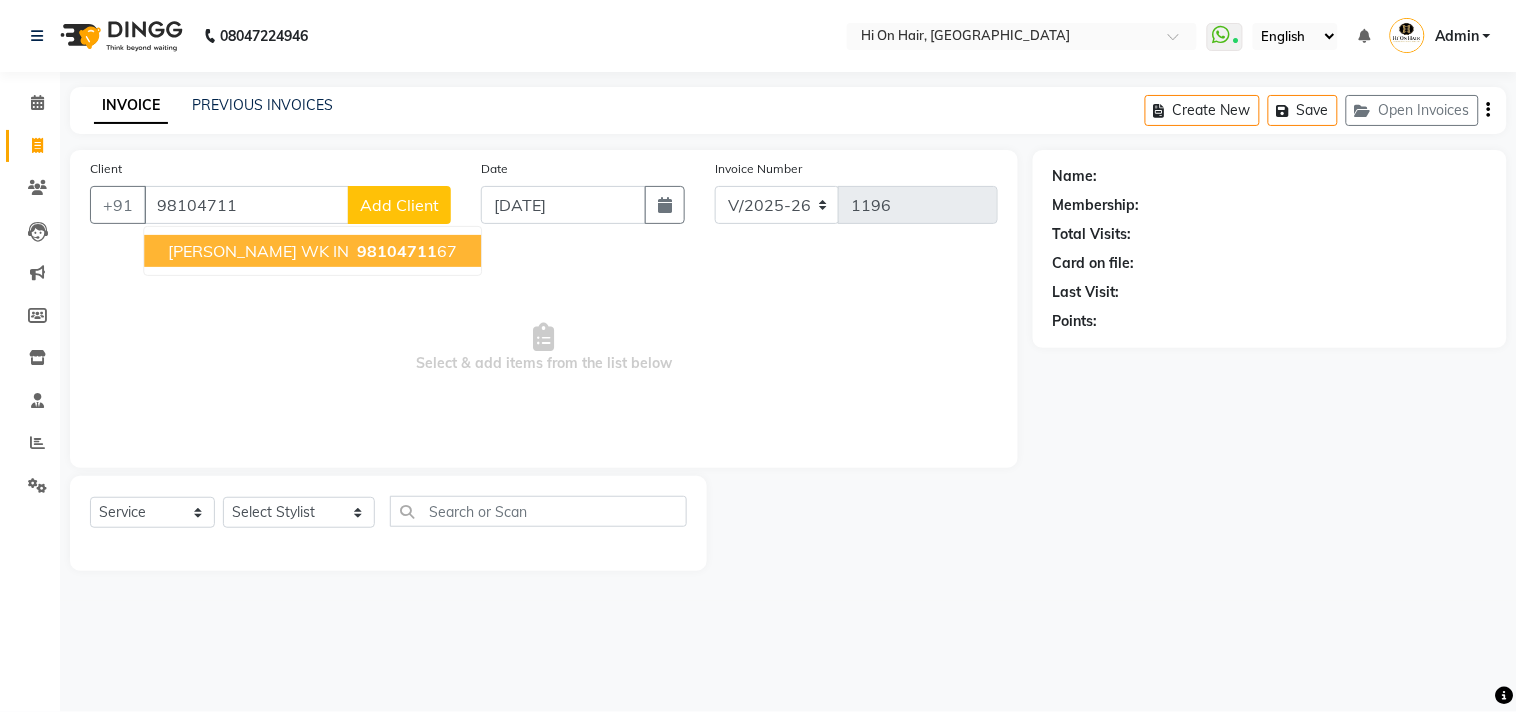 click on "98104711" at bounding box center (397, 251) 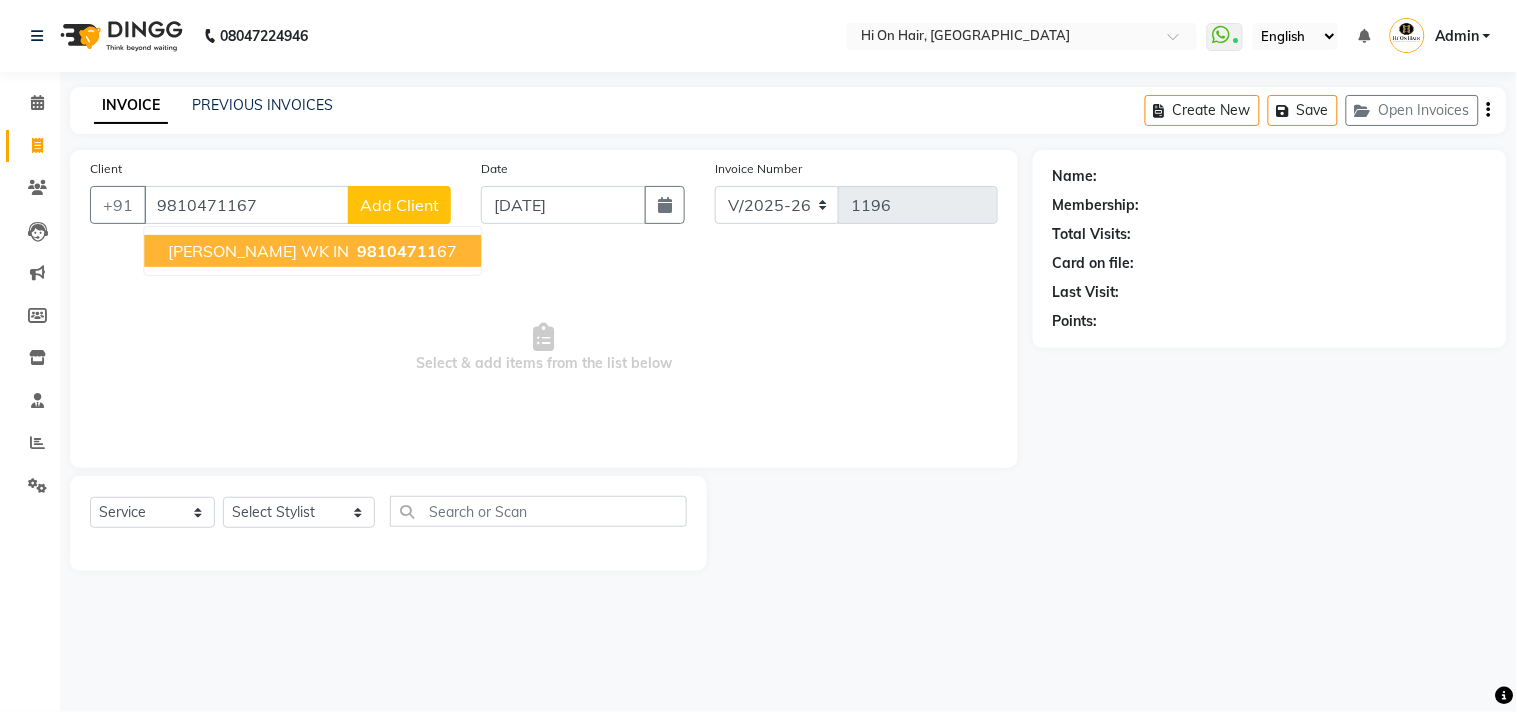 type on "9810471167" 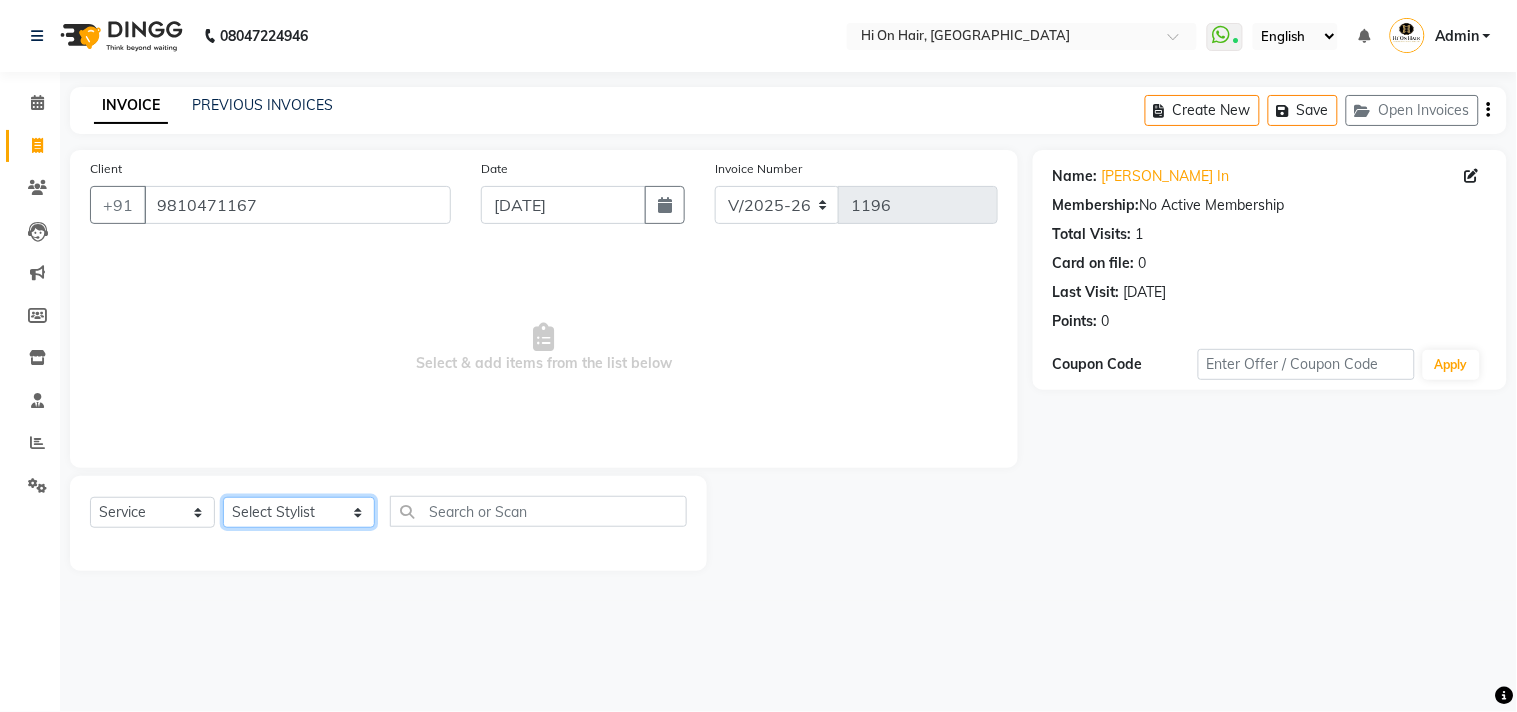 click on "Select Stylist [PERSON_NAME] [PERSON_NAME] Hi On Hair MAKYOPHI [PERSON_NAME] [PERSON_NAME] Raani [PERSON_NAME] [PERSON_NAME] [PERSON_NAME] [PERSON_NAME] SOSEM [PERSON_NAME]" 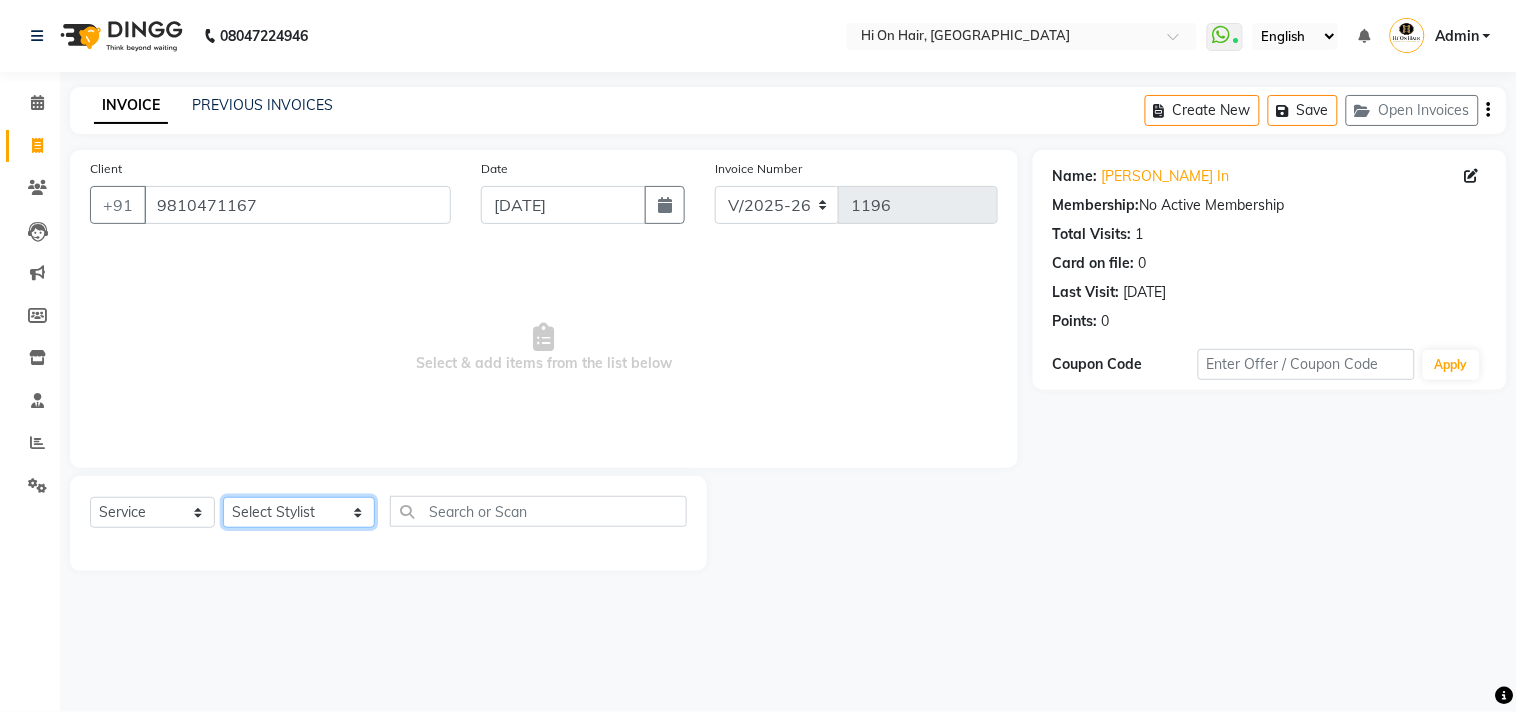 select on "43988" 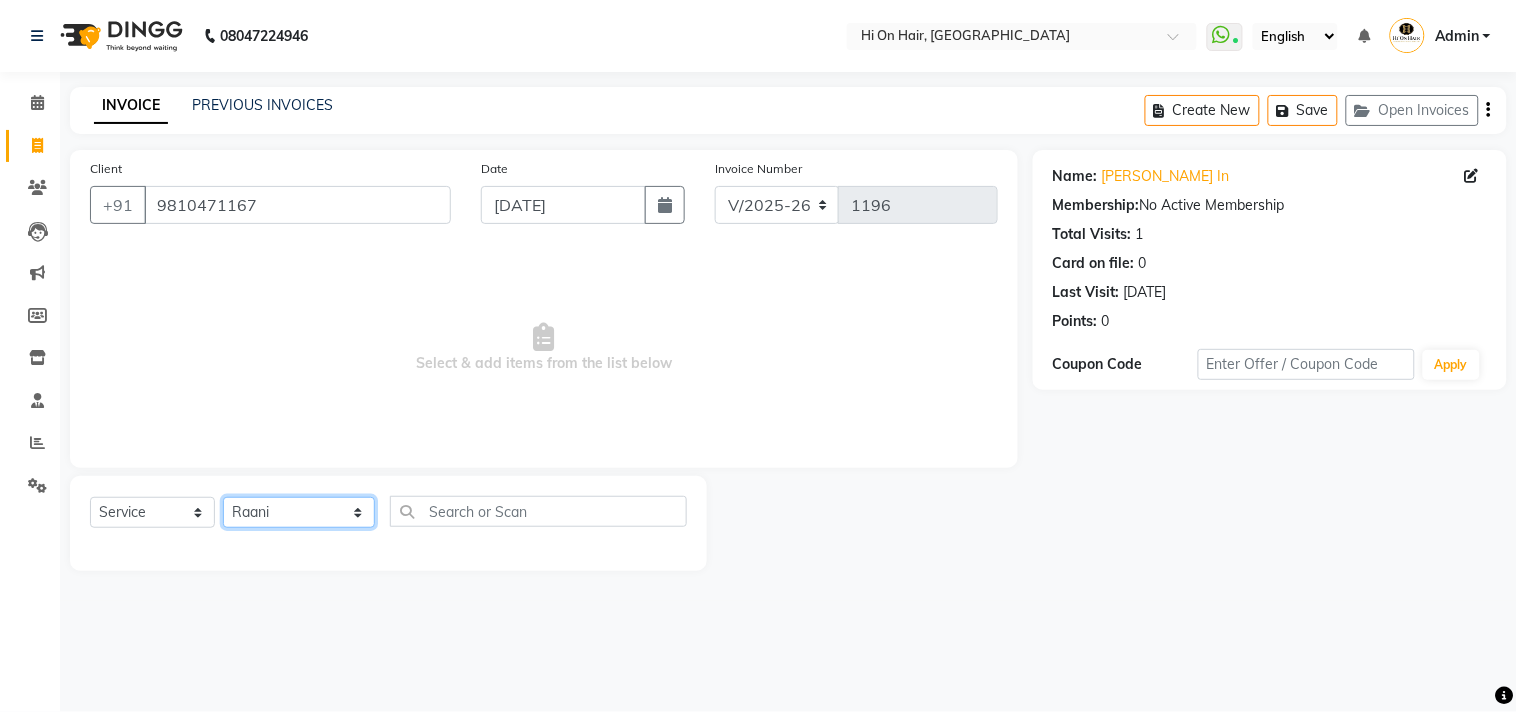click on "Select Stylist [PERSON_NAME] [PERSON_NAME] Hi On Hair MAKYOPHI [PERSON_NAME] [PERSON_NAME] Raani [PERSON_NAME] [PERSON_NAME] [PERSON_NAME] [PERSON_NAME] SOSEM [PERSON_NAME]" 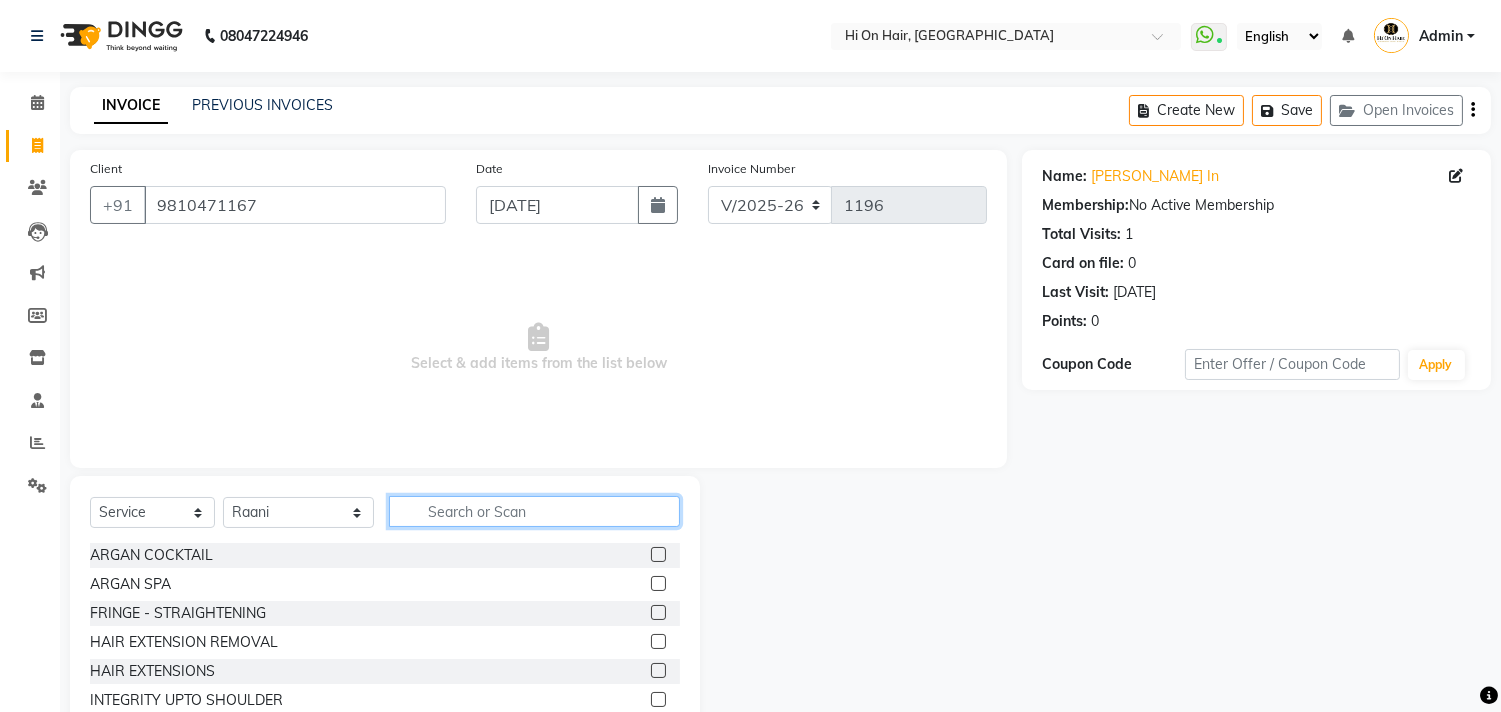 click 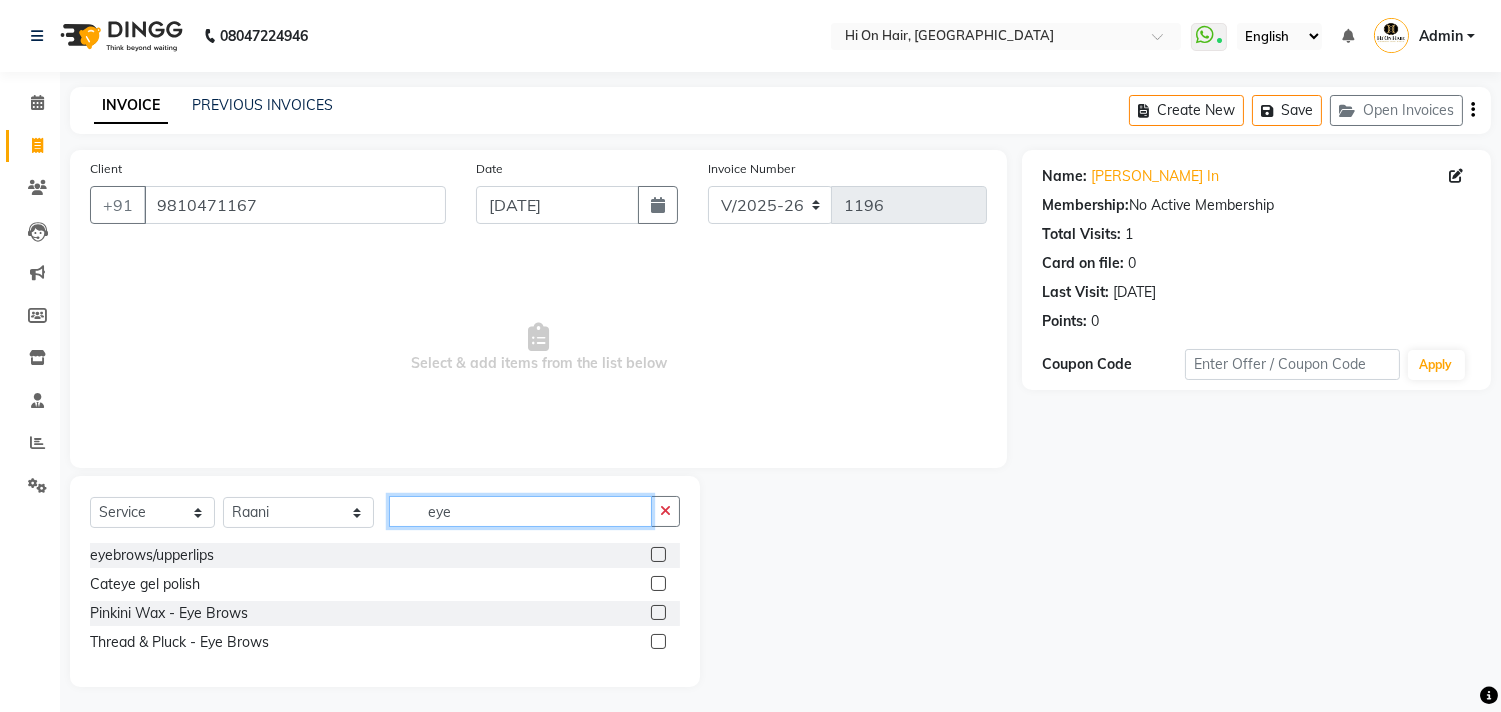 type on "eye" 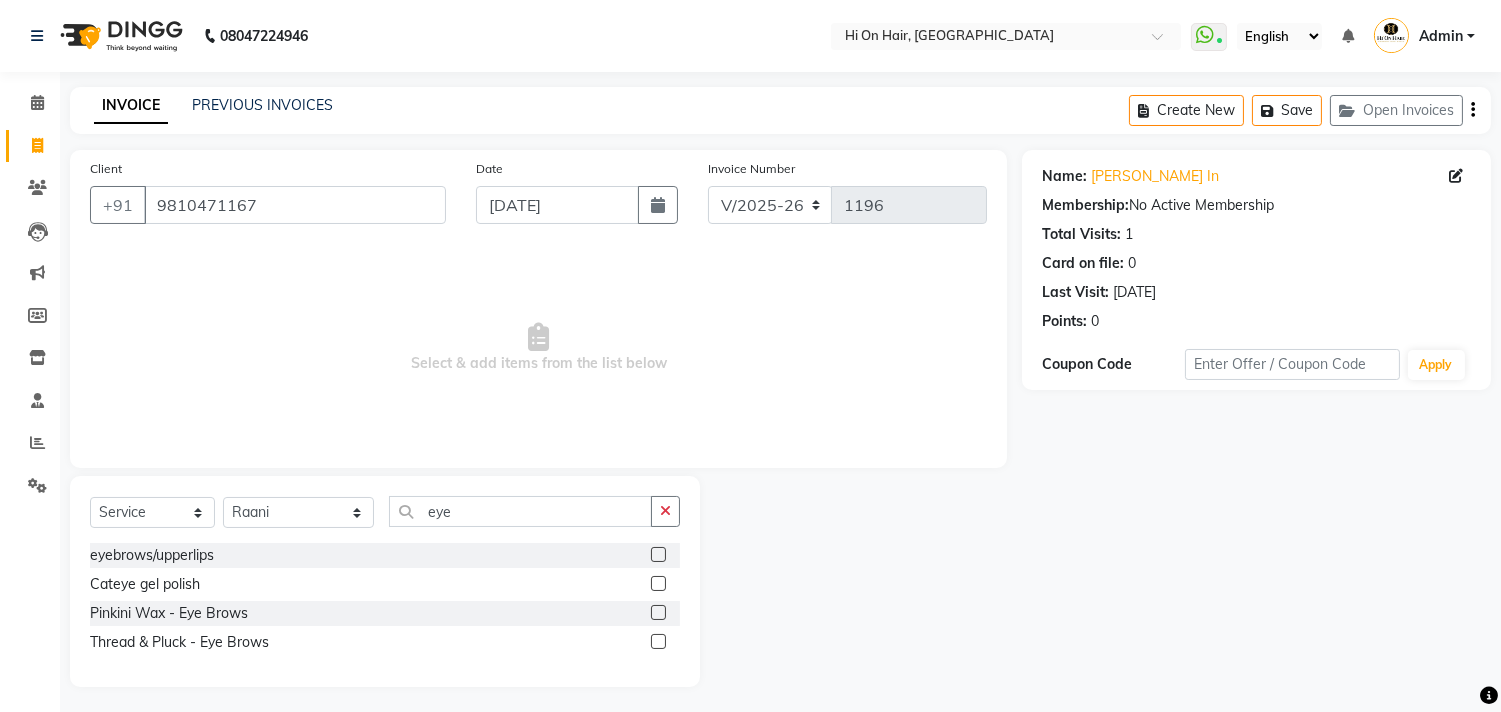 click 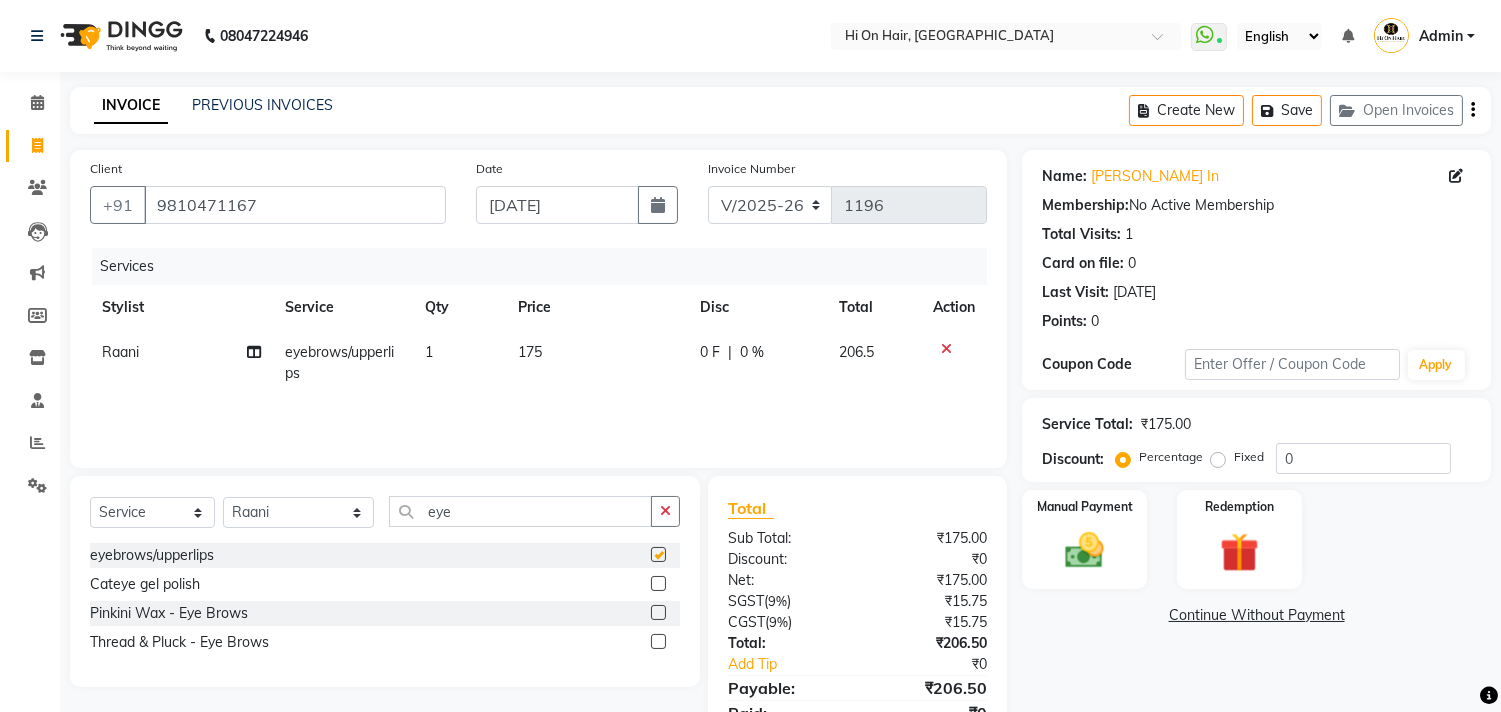 checkbox on "false" 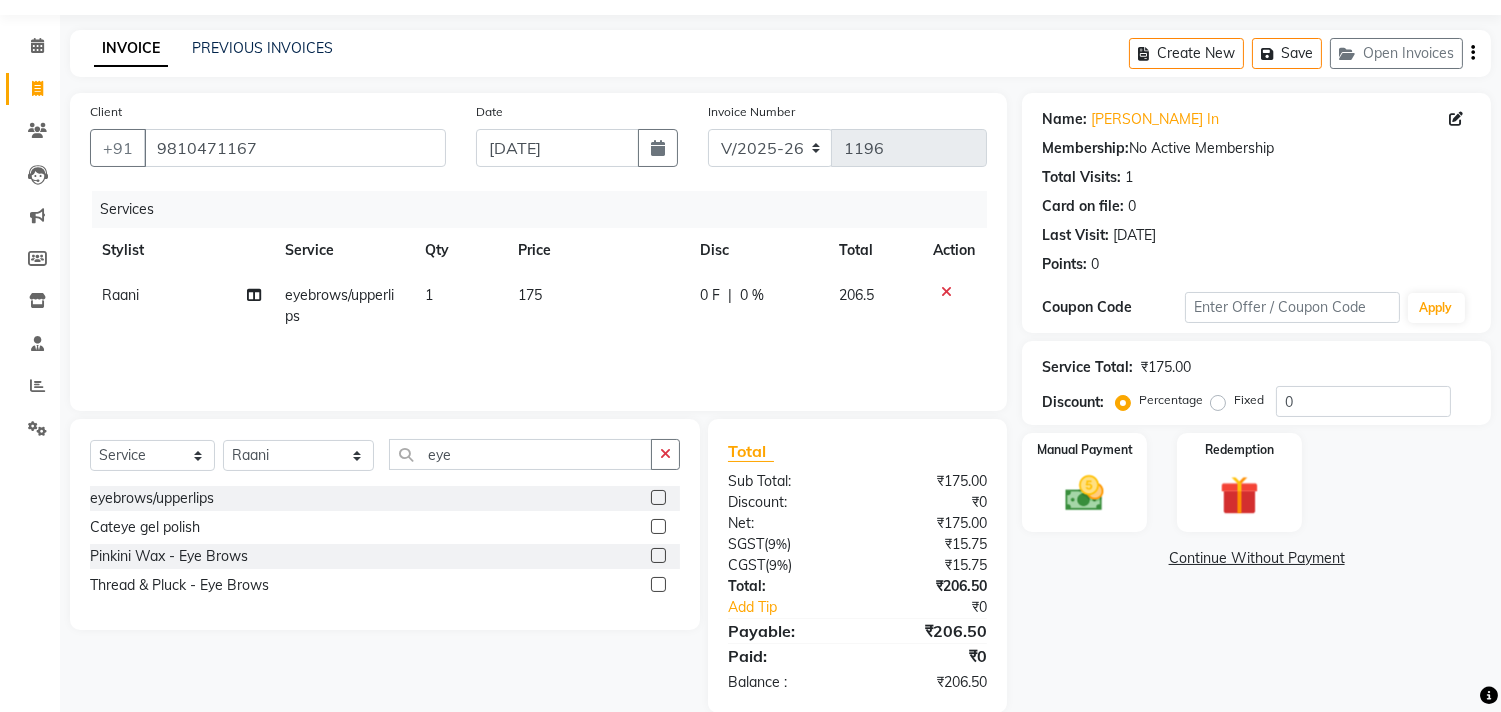 scroll, scrollTop: 87, scrollLeft: 0, axis: vertical 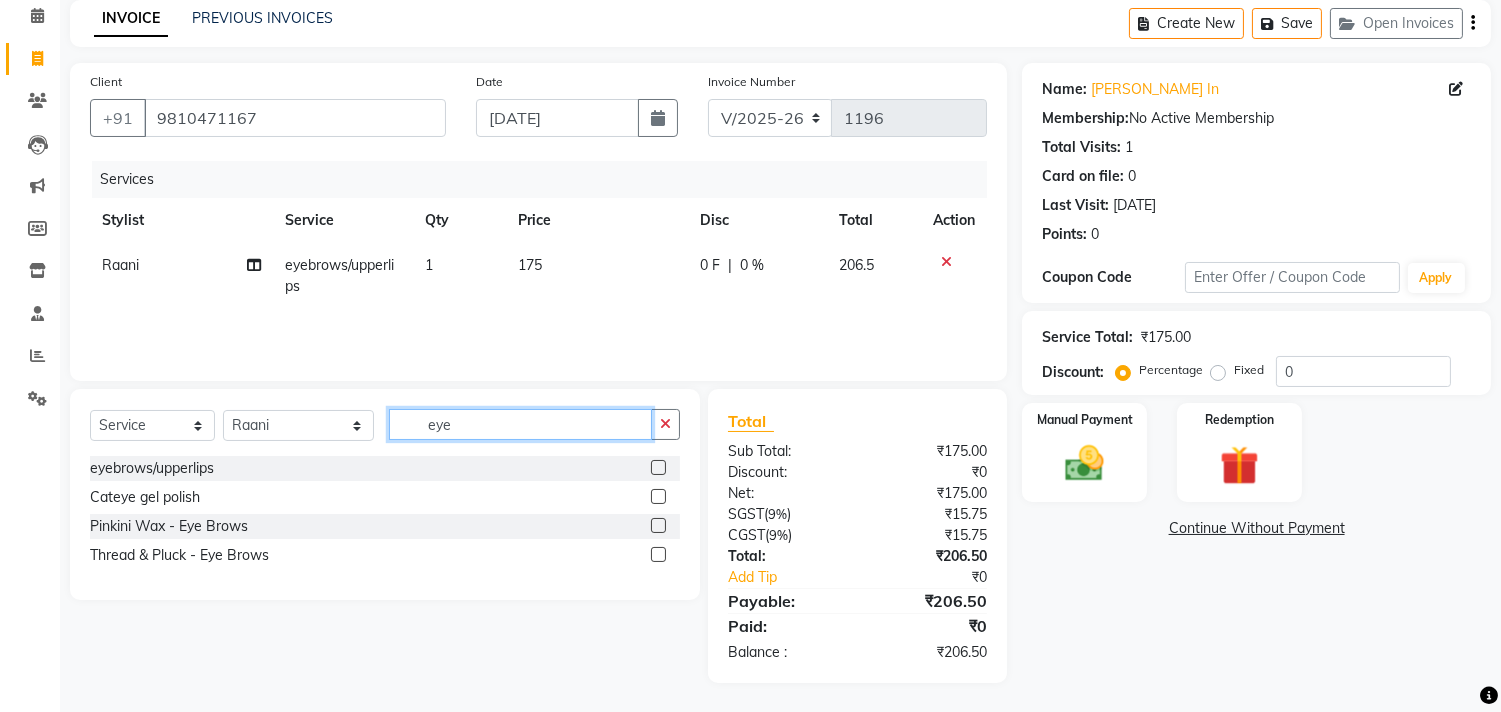 click on "eye" 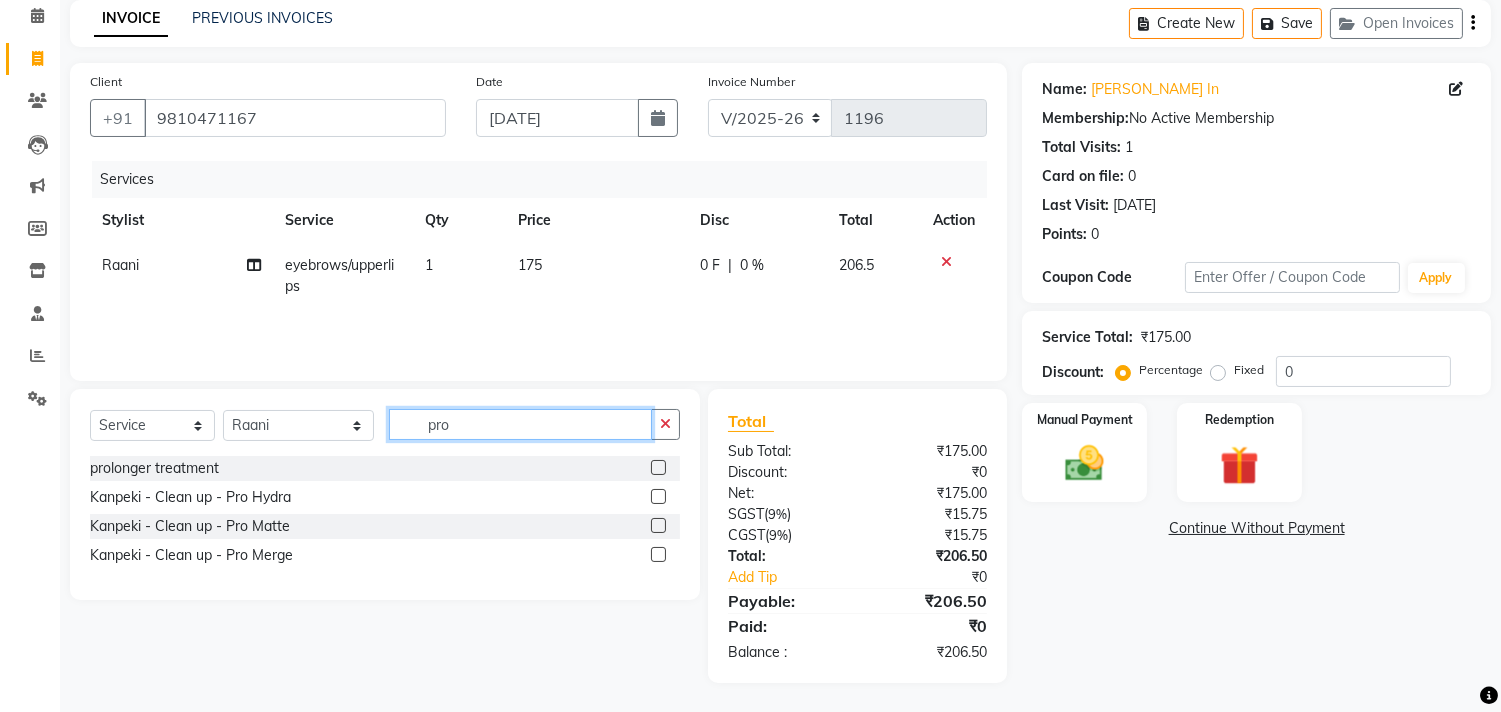 type on "pro" 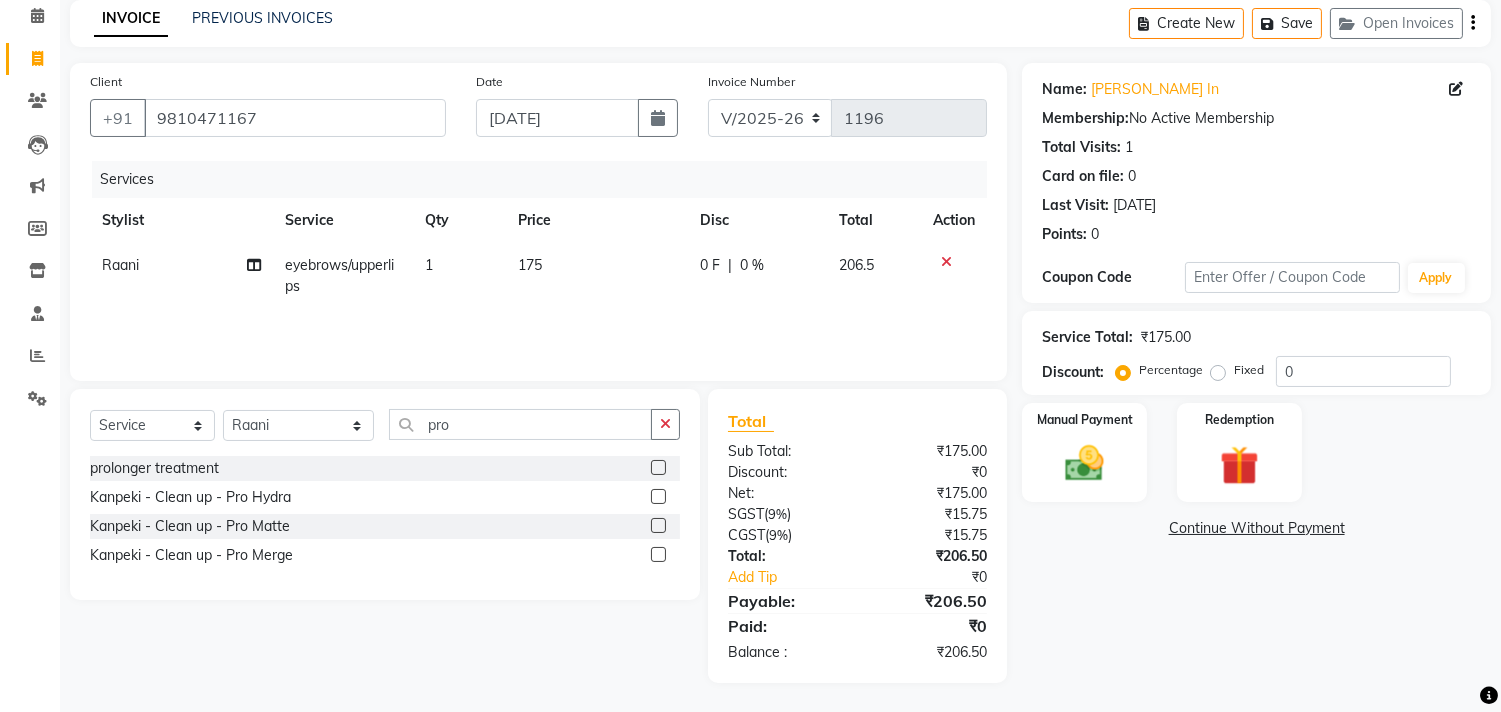 click 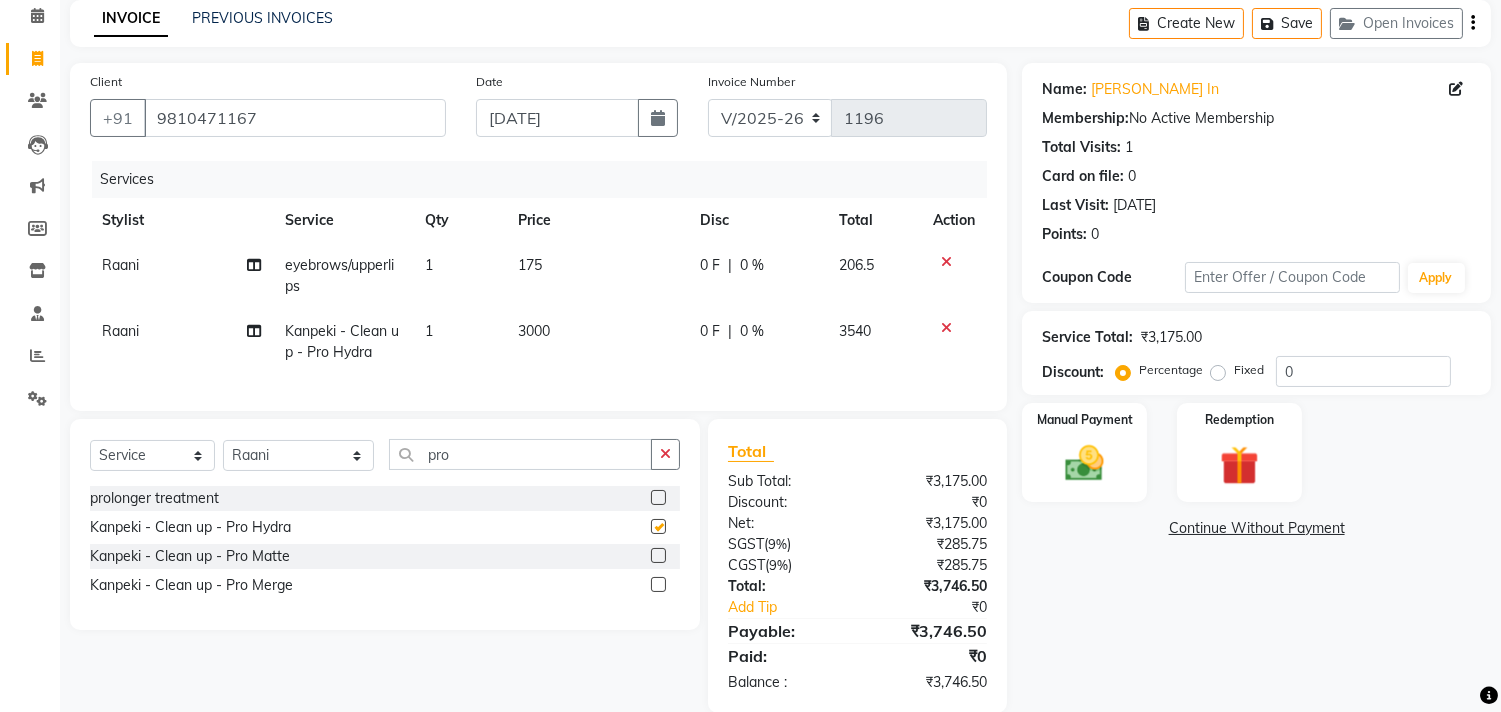 checkbox on "false" 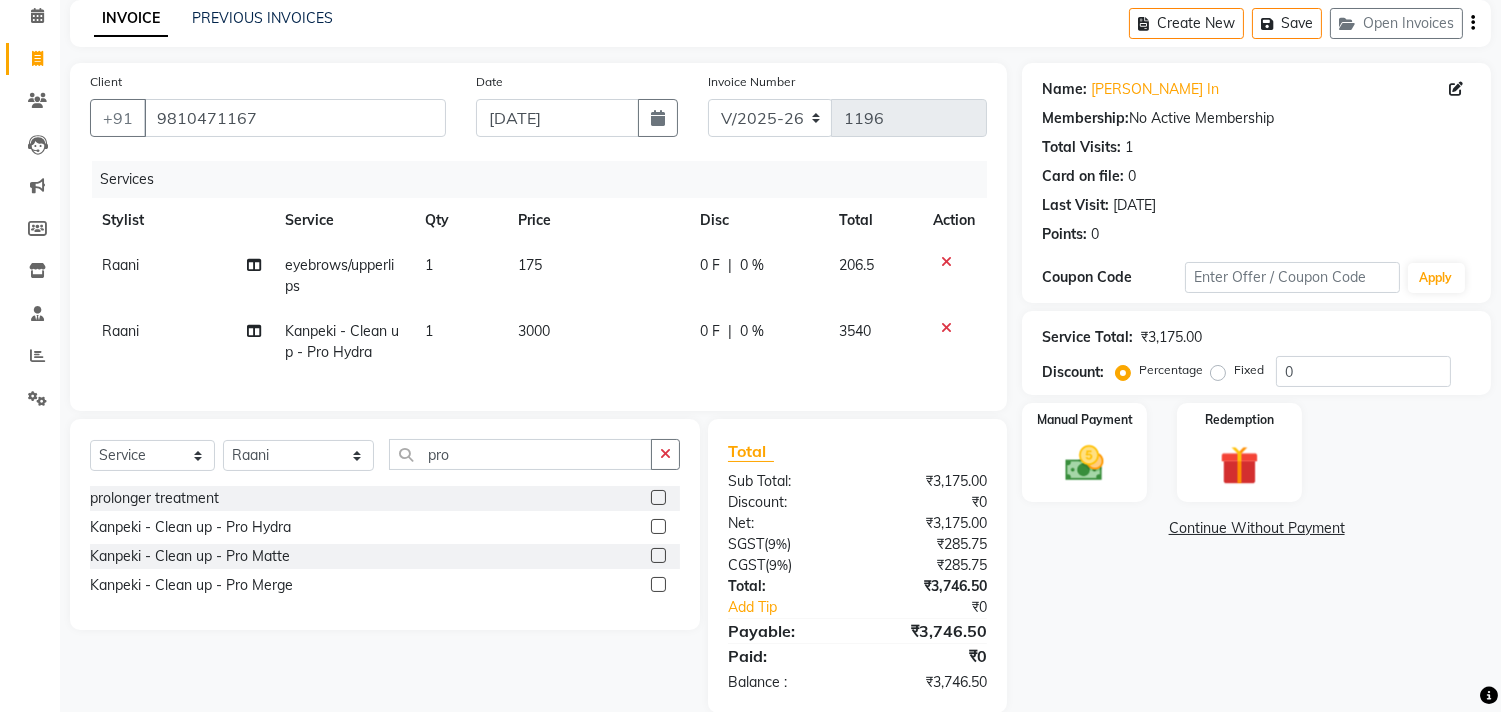 click on "3000" 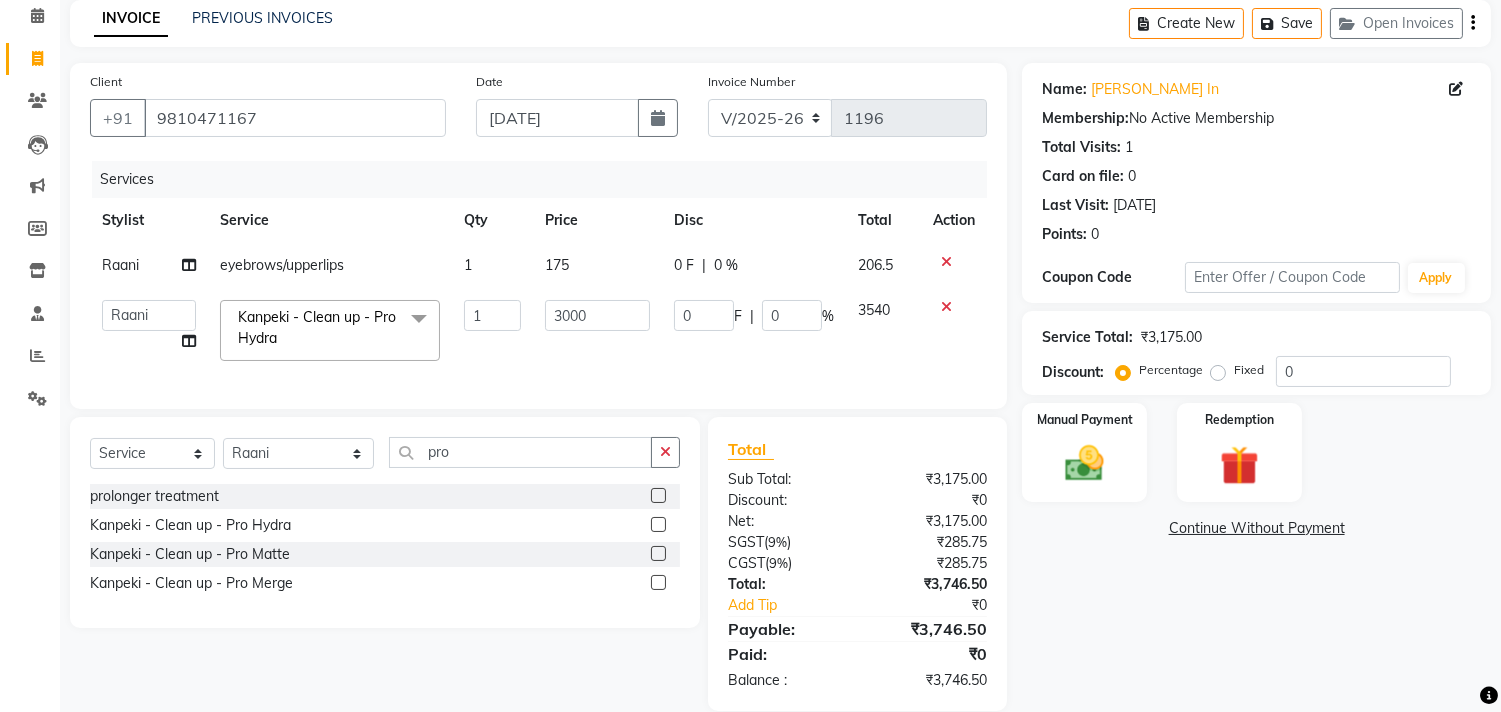 click on "0 %" 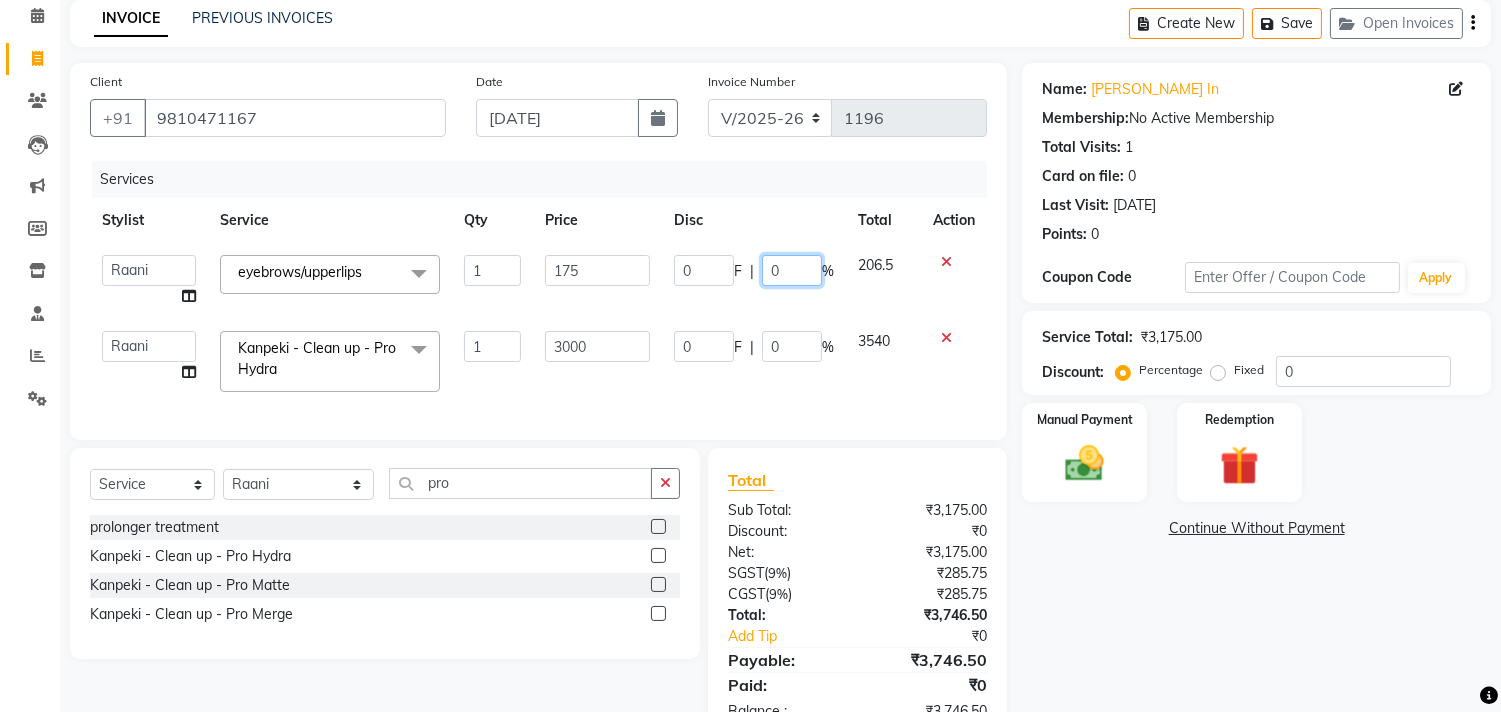 click on "0" 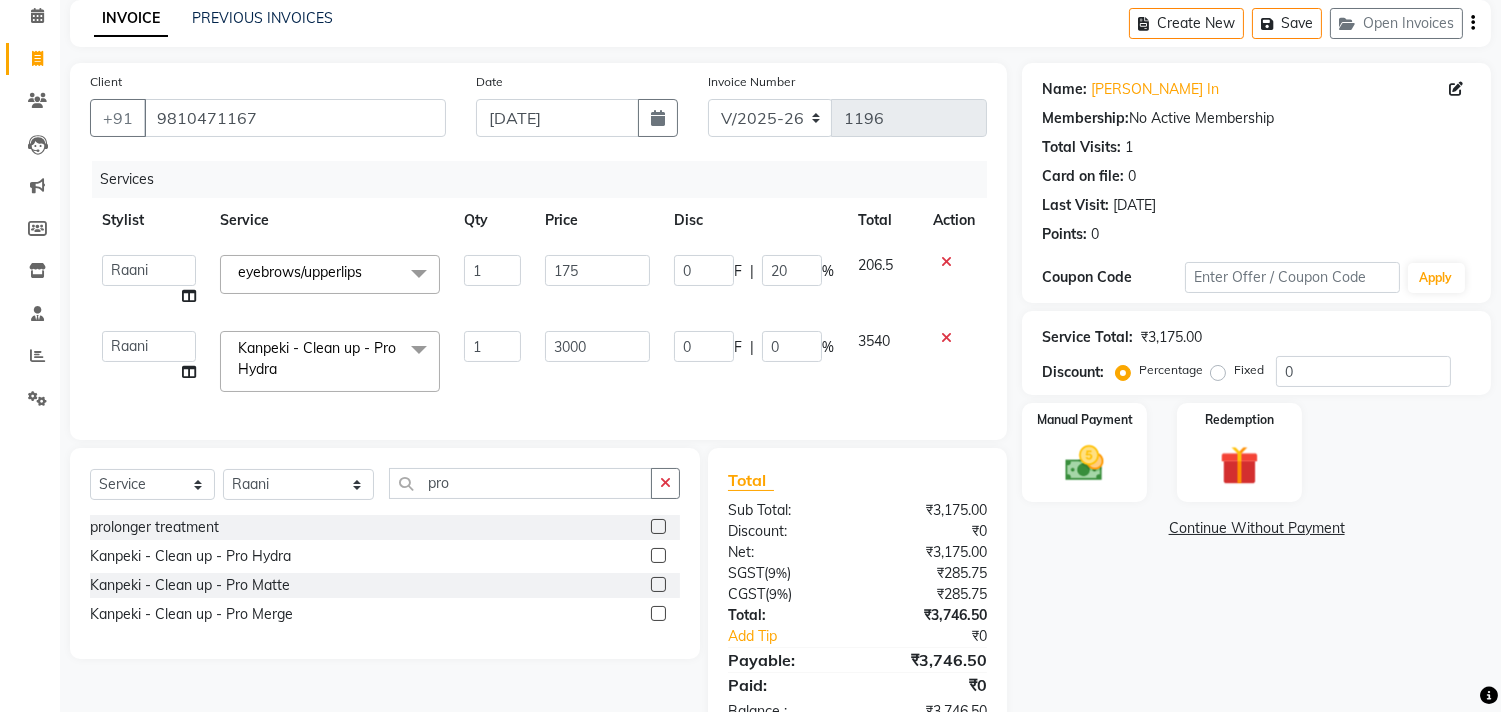click on "0 F | 0 %" 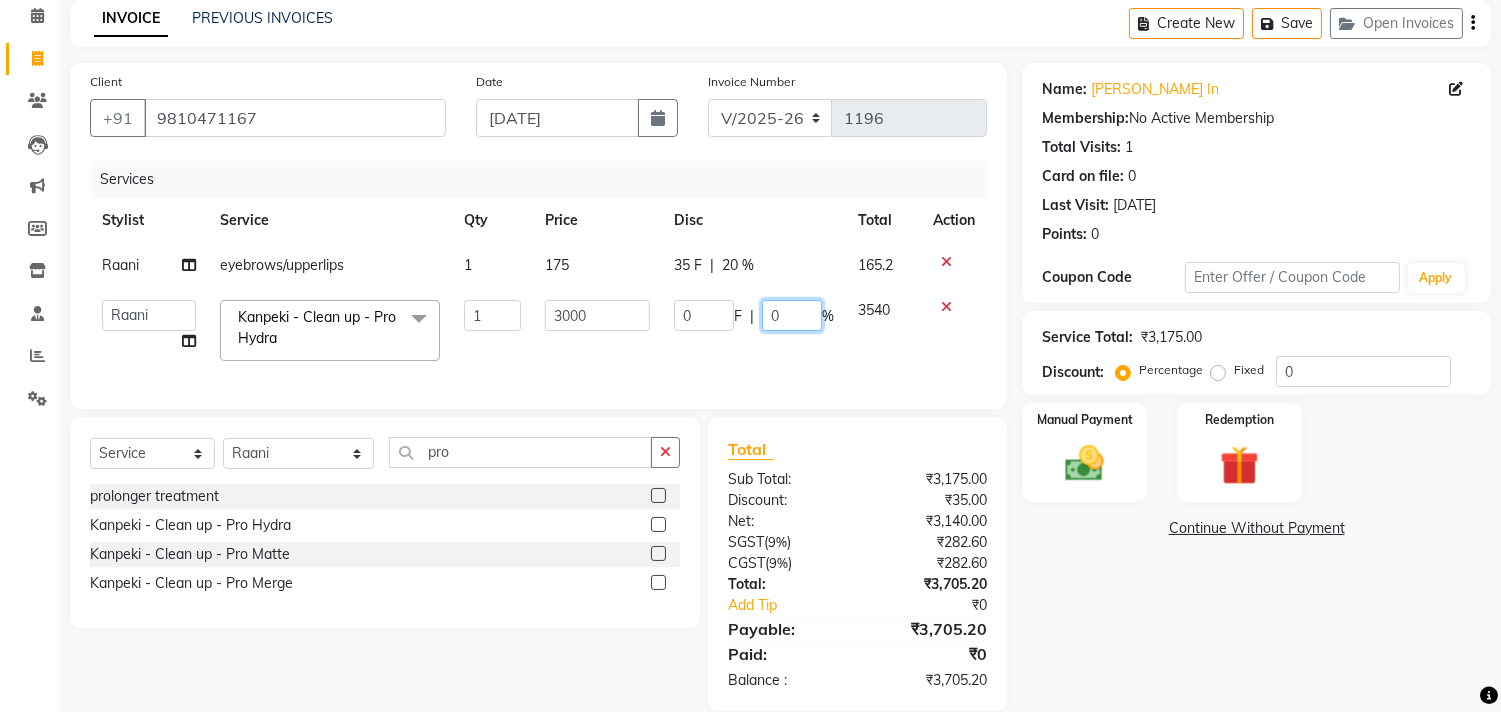 click on "0" 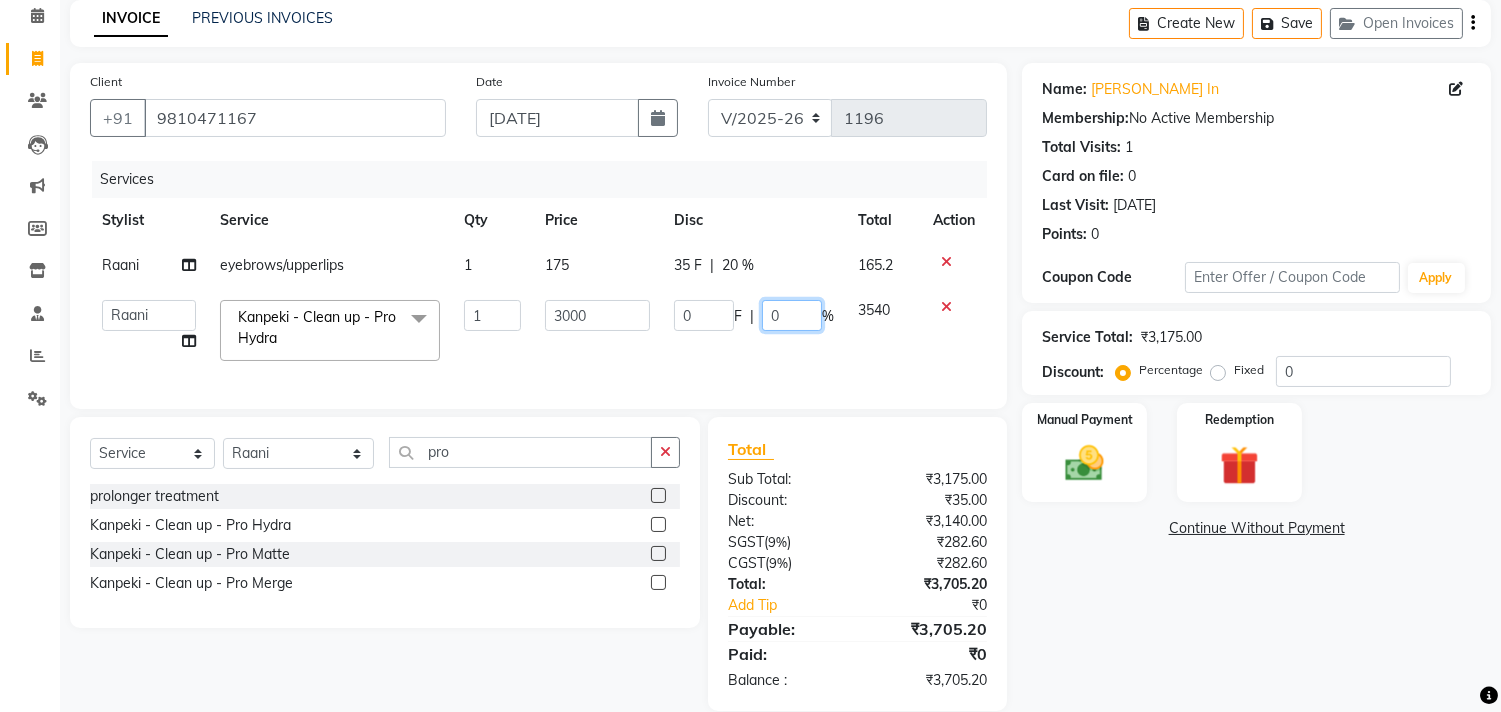 type on "30" 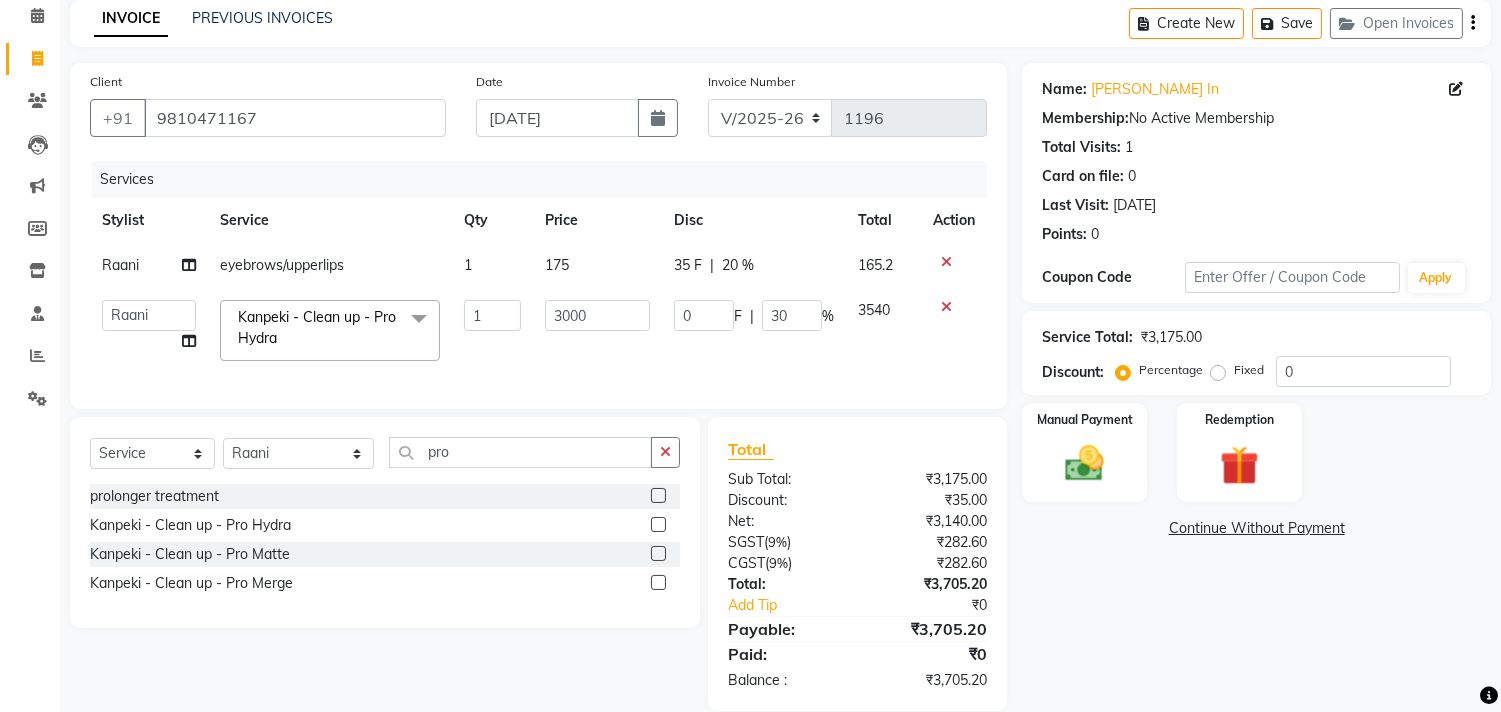click on "0 F | 30 %" 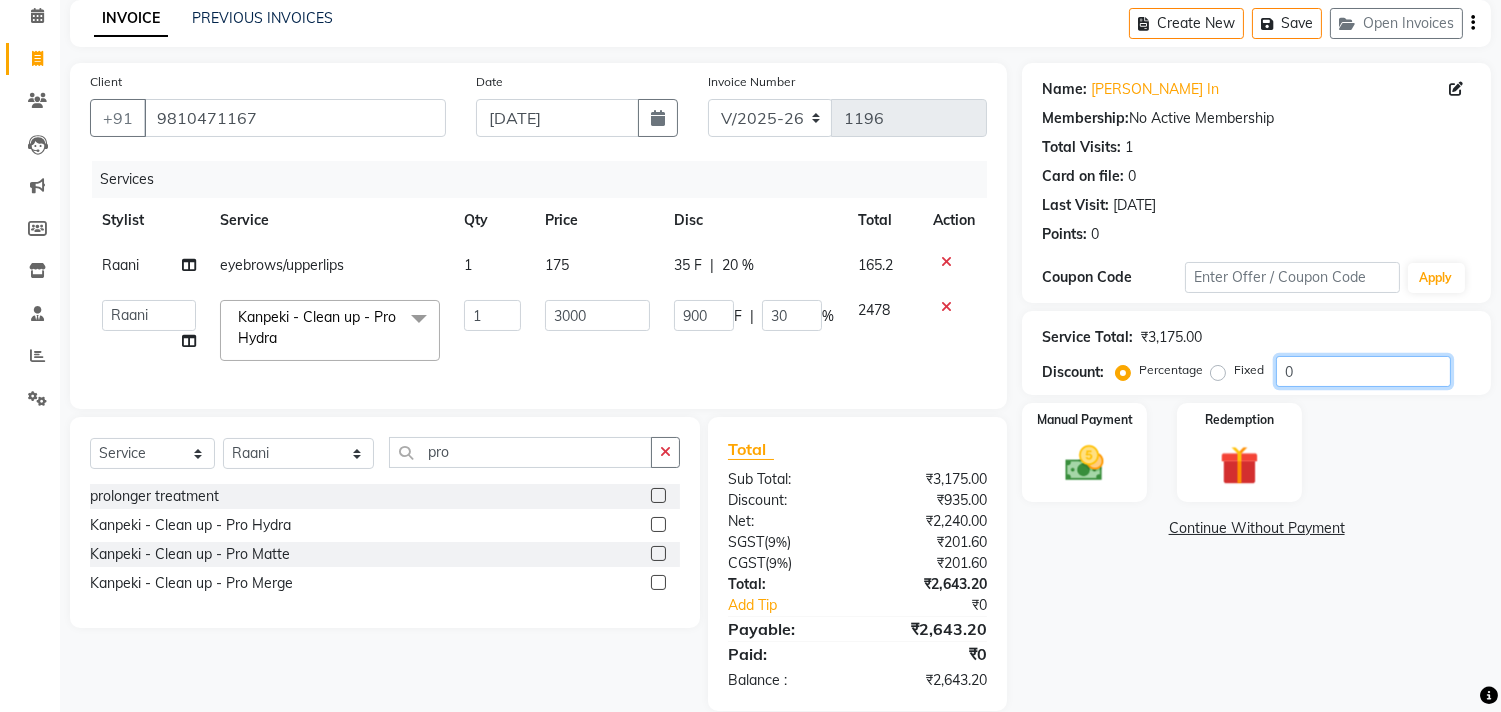 click on "0" 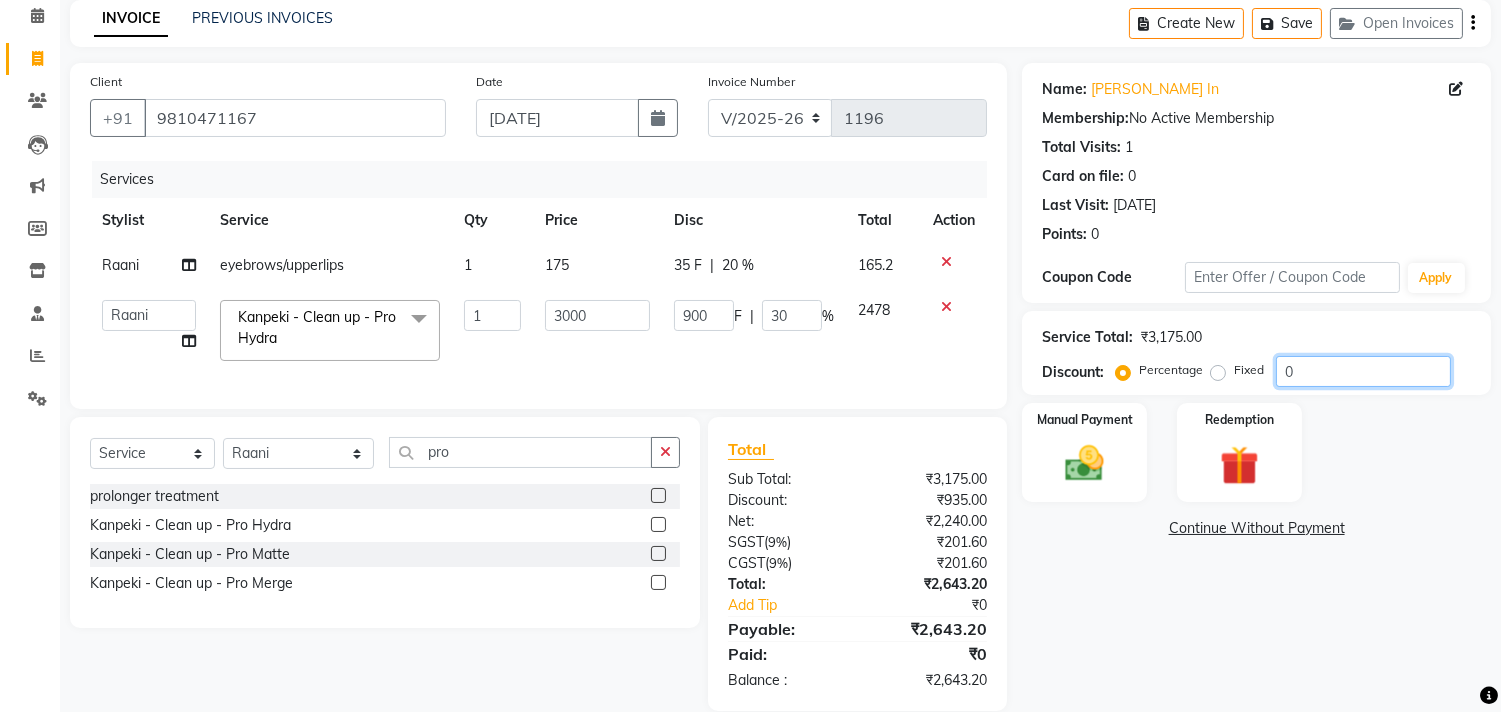 click on "0" 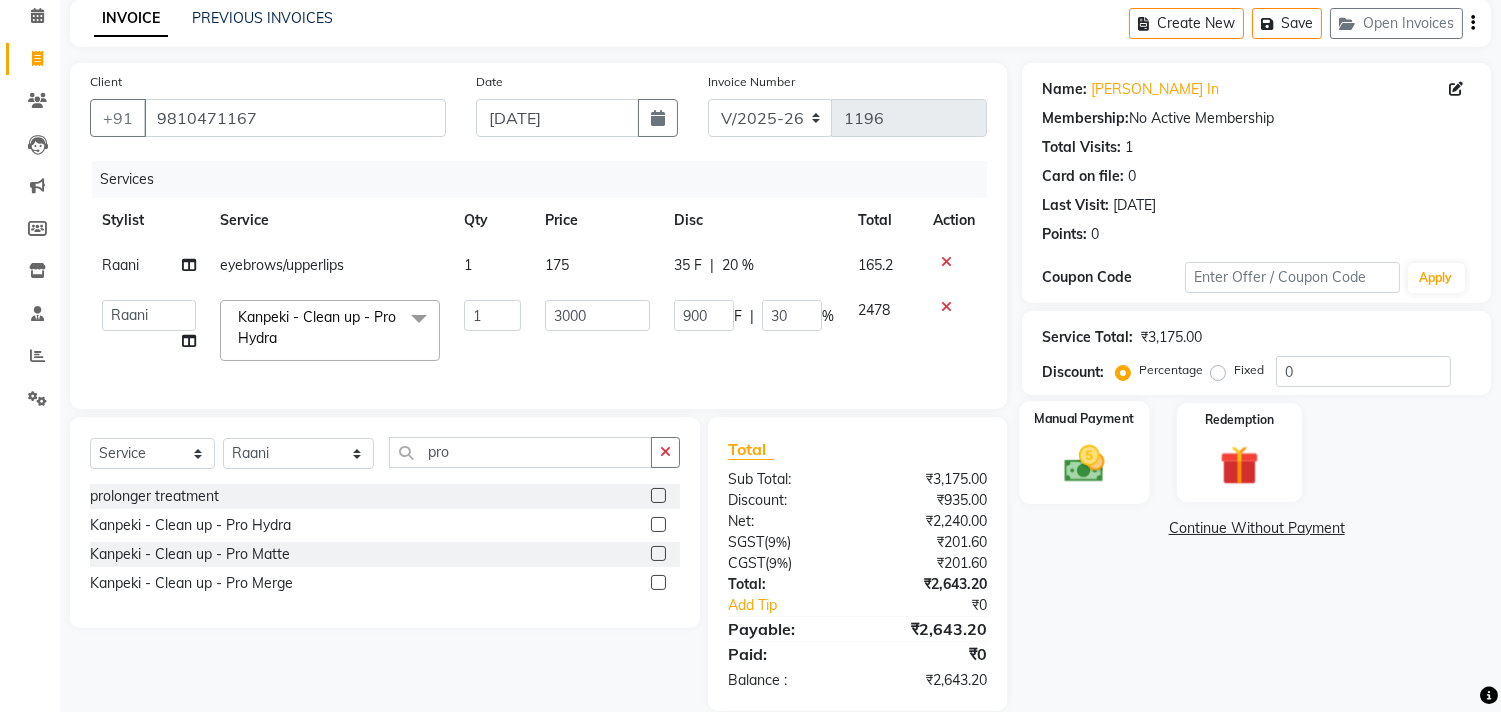 click 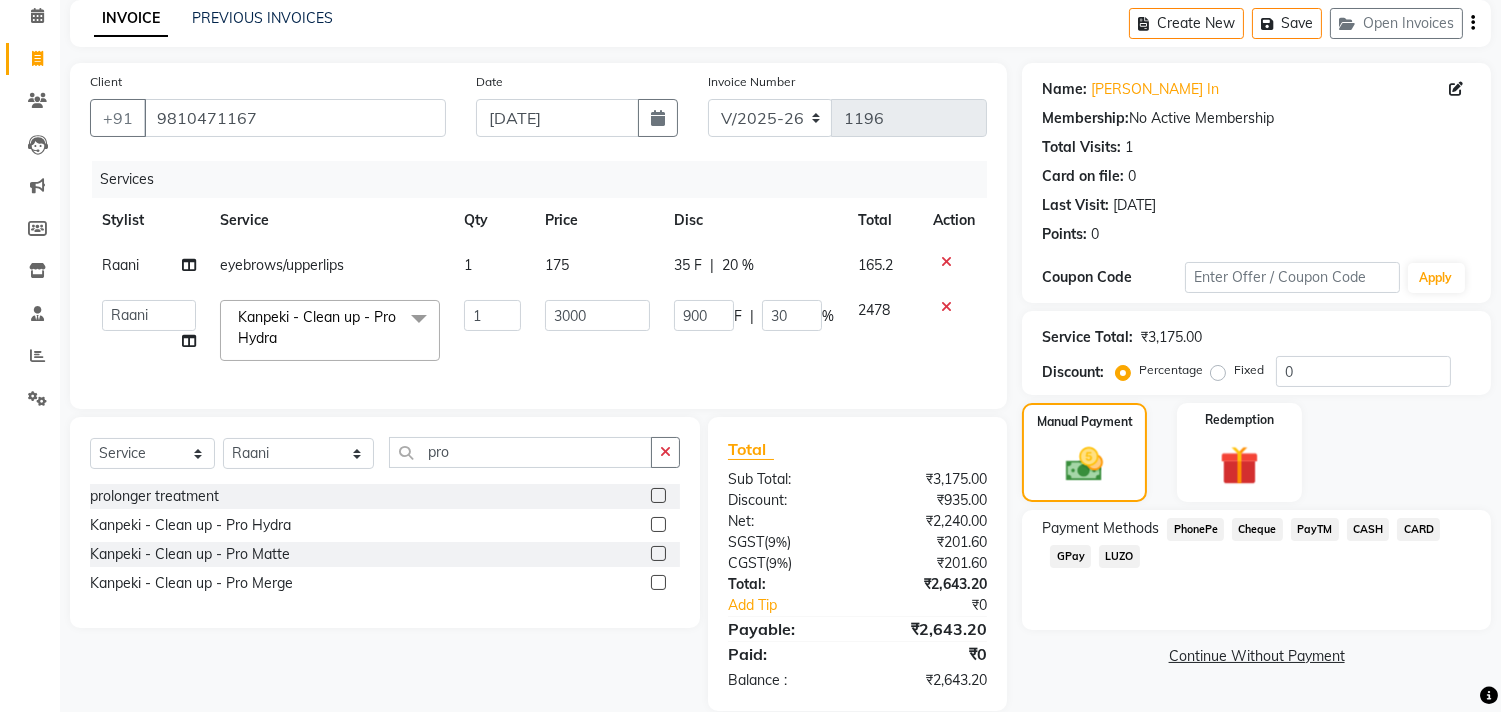 click on "GPay" 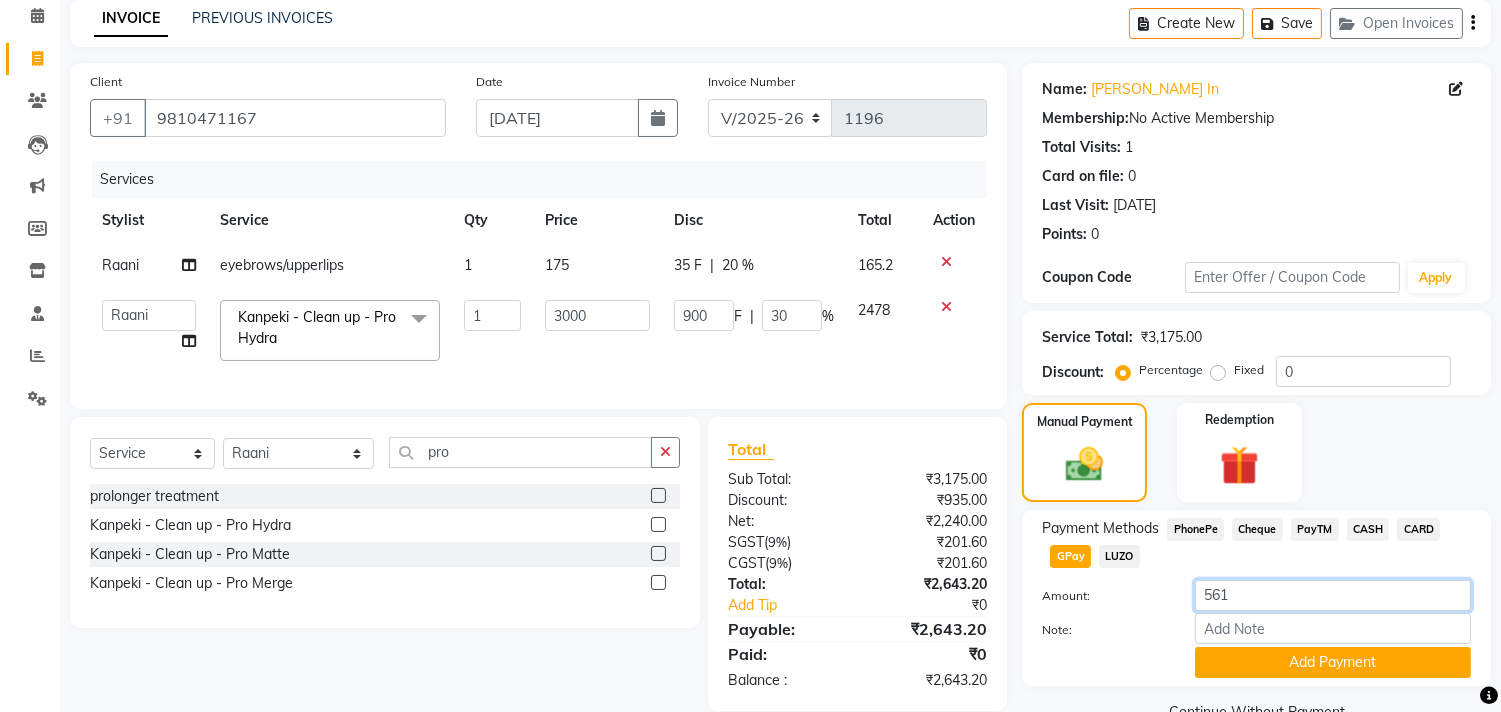 drag, startPoint x: 1250, startPoint y: 604, endPoint x: 1207, endPoint y: 608, distance: 43.185646 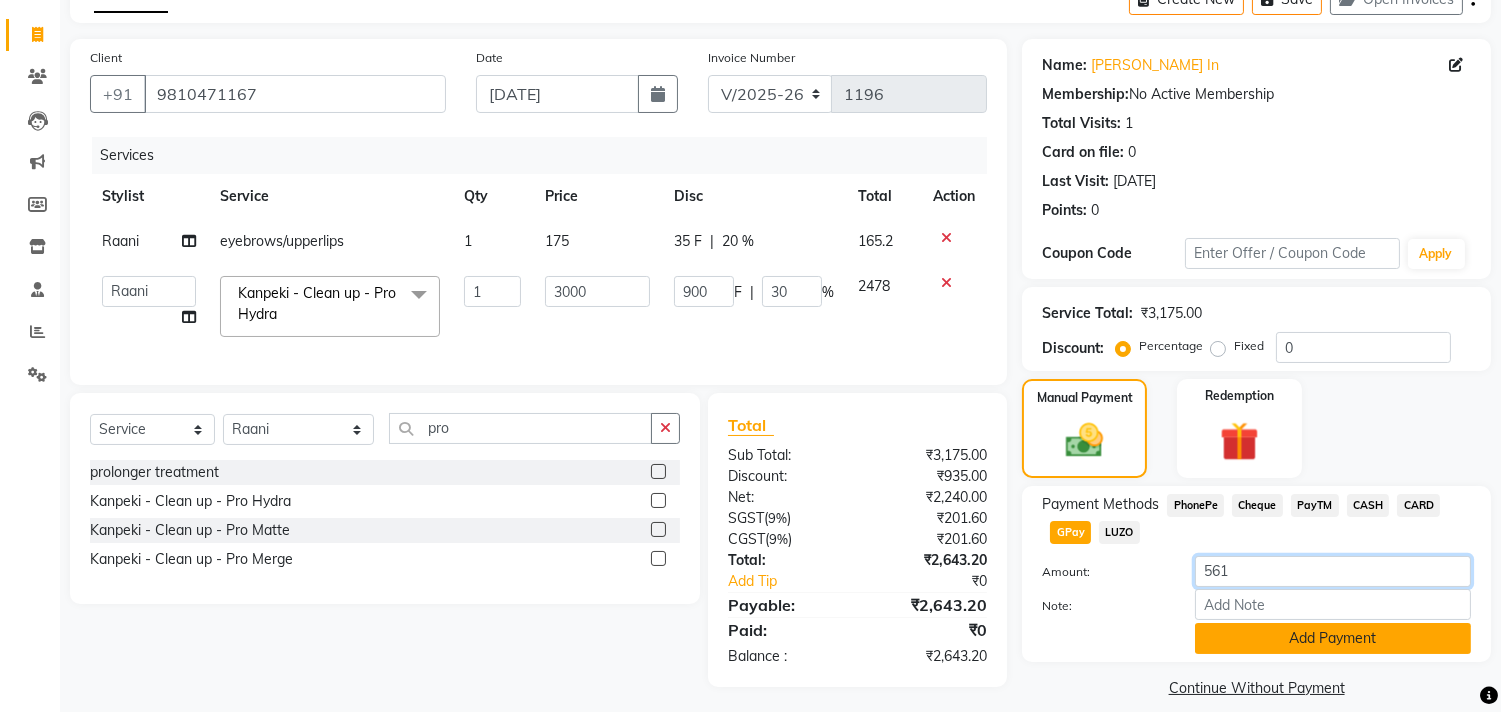 scroll, scrollTop: 132, scrollLeft: 0, axis: vertical 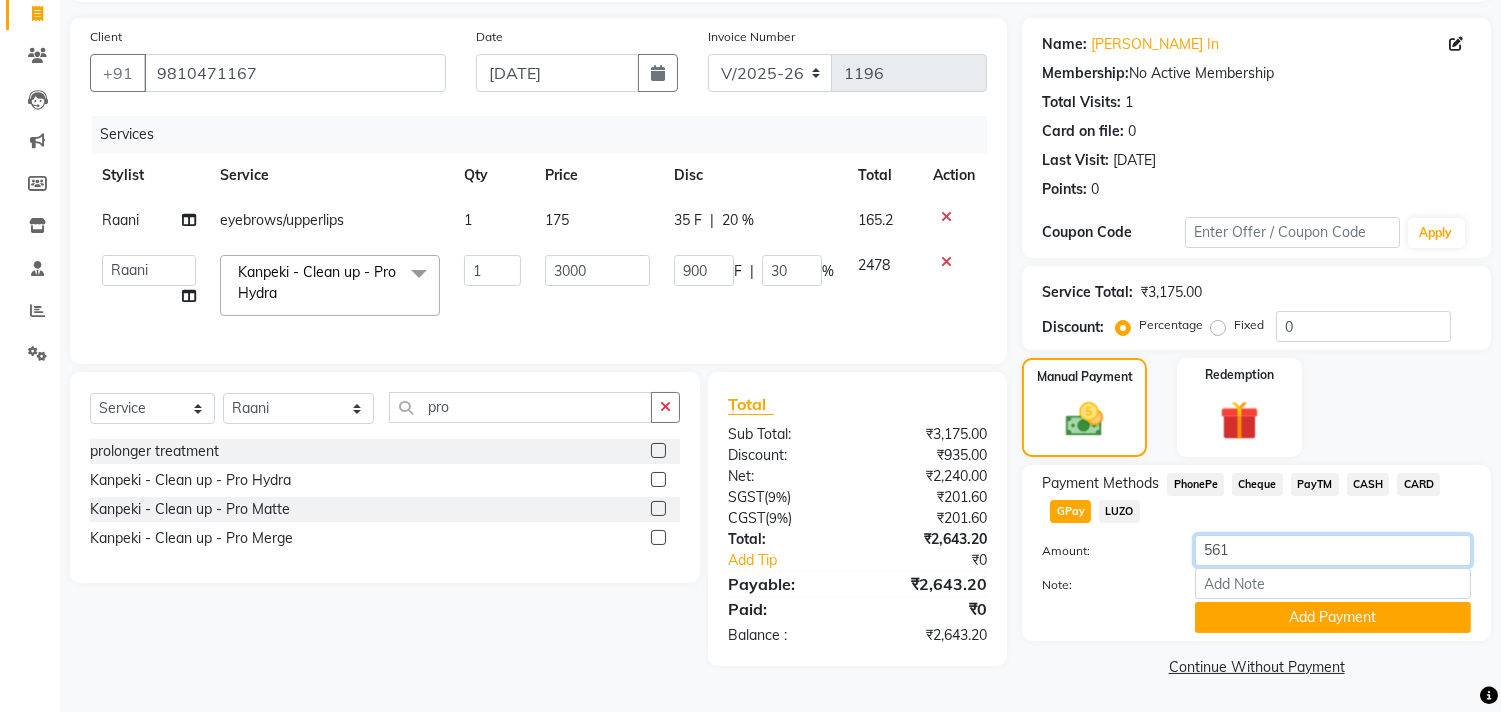 click on "561" 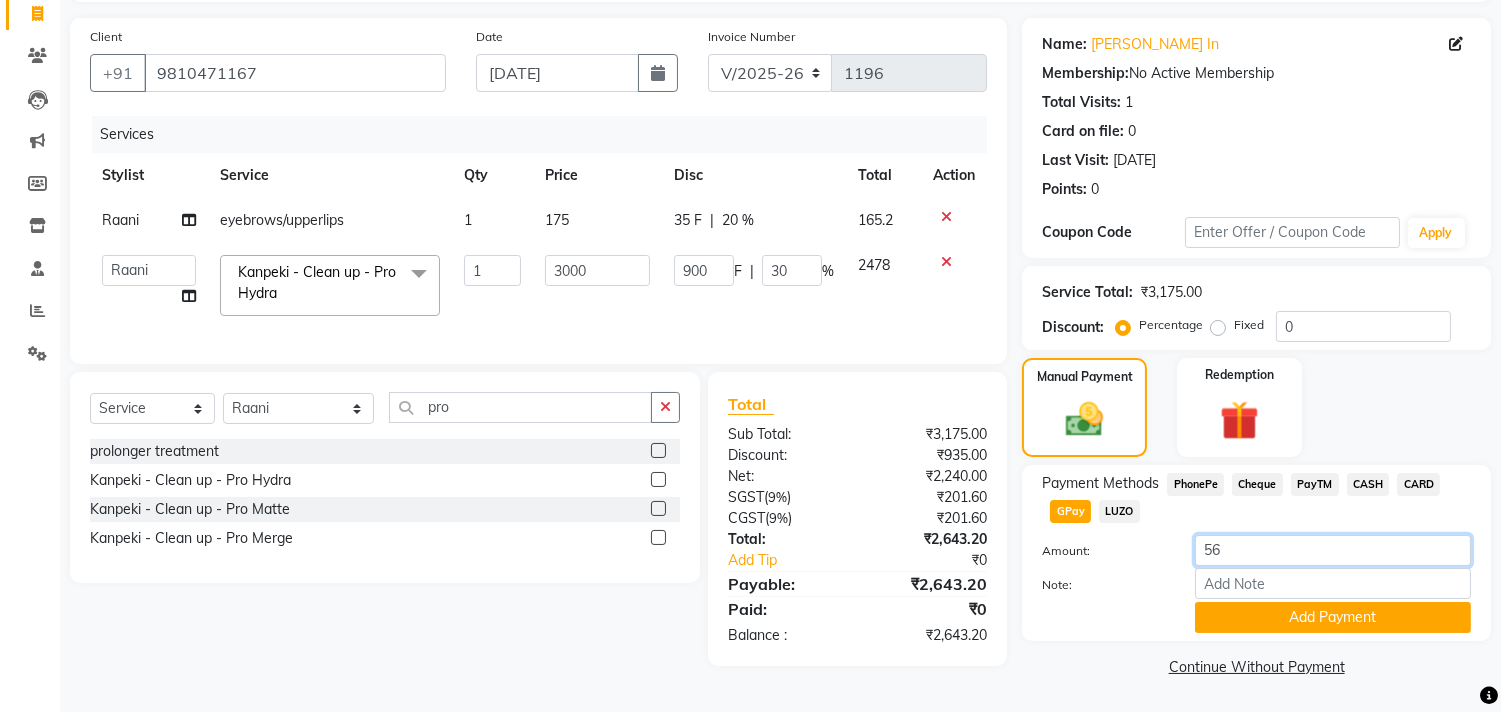 type on "5" 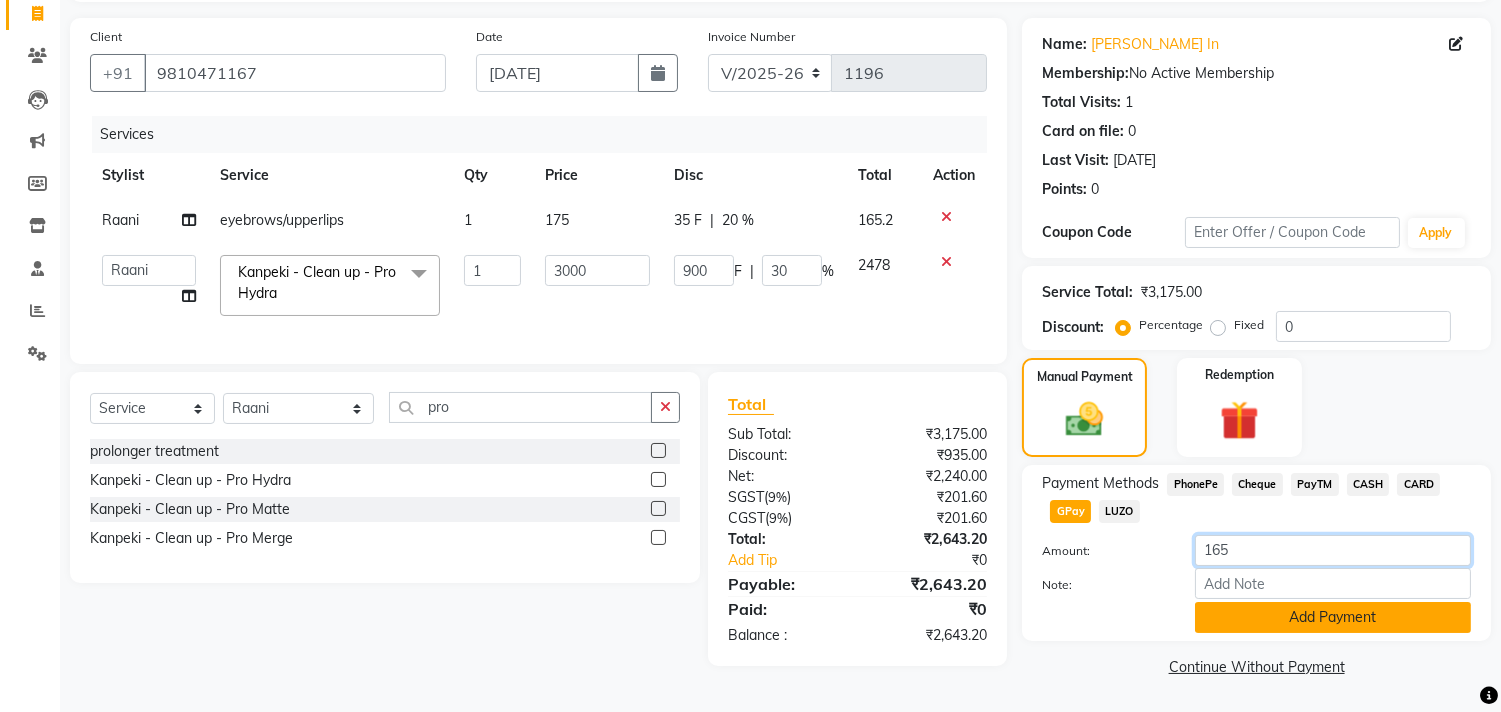 type on "165" 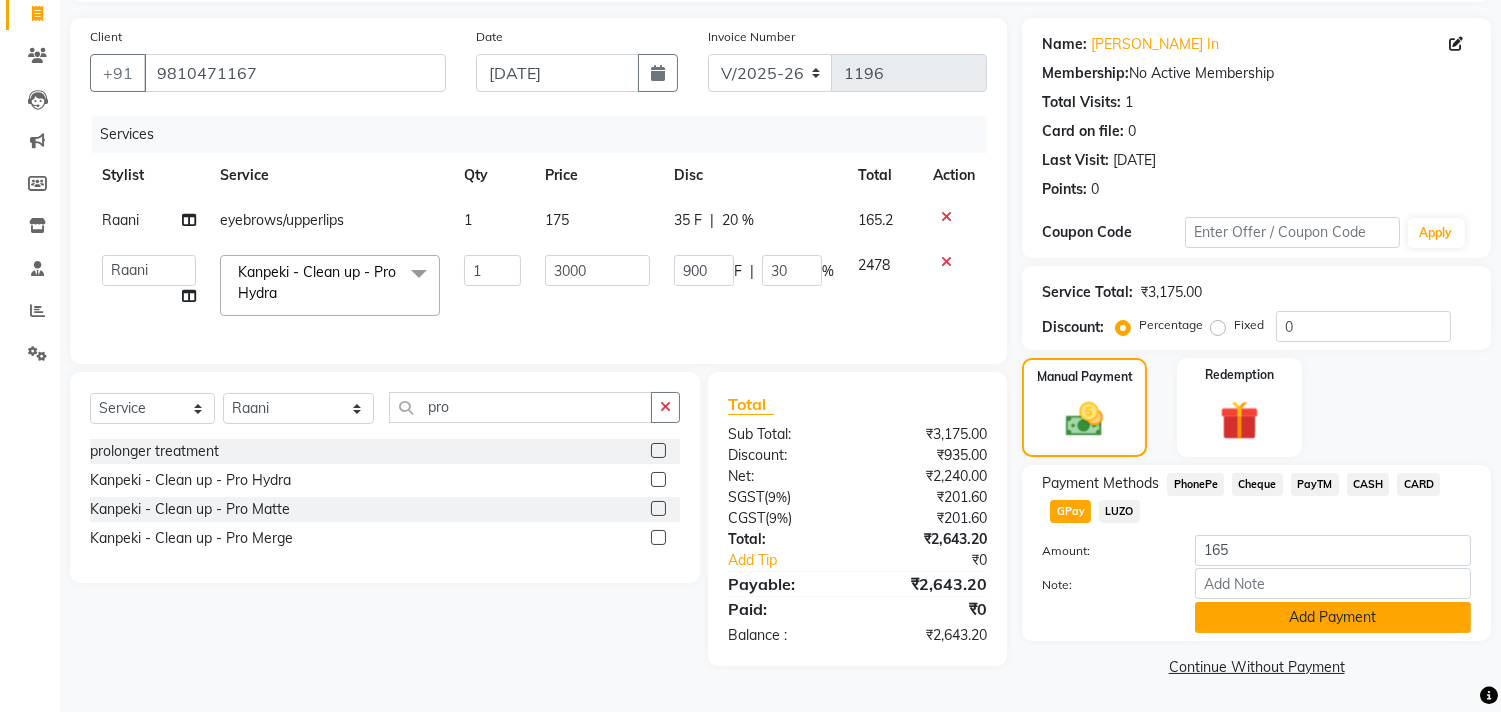 click on "Add Payment" 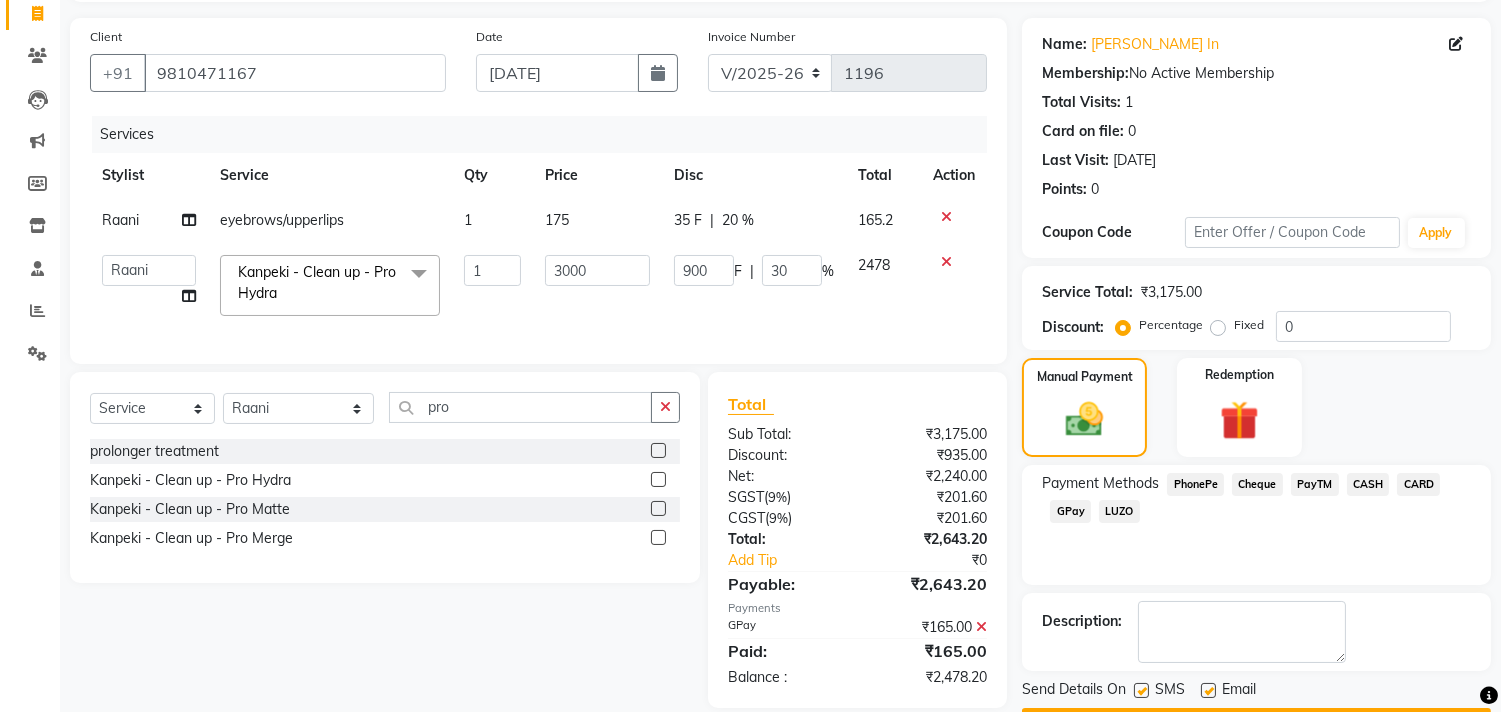 click on "GPay" 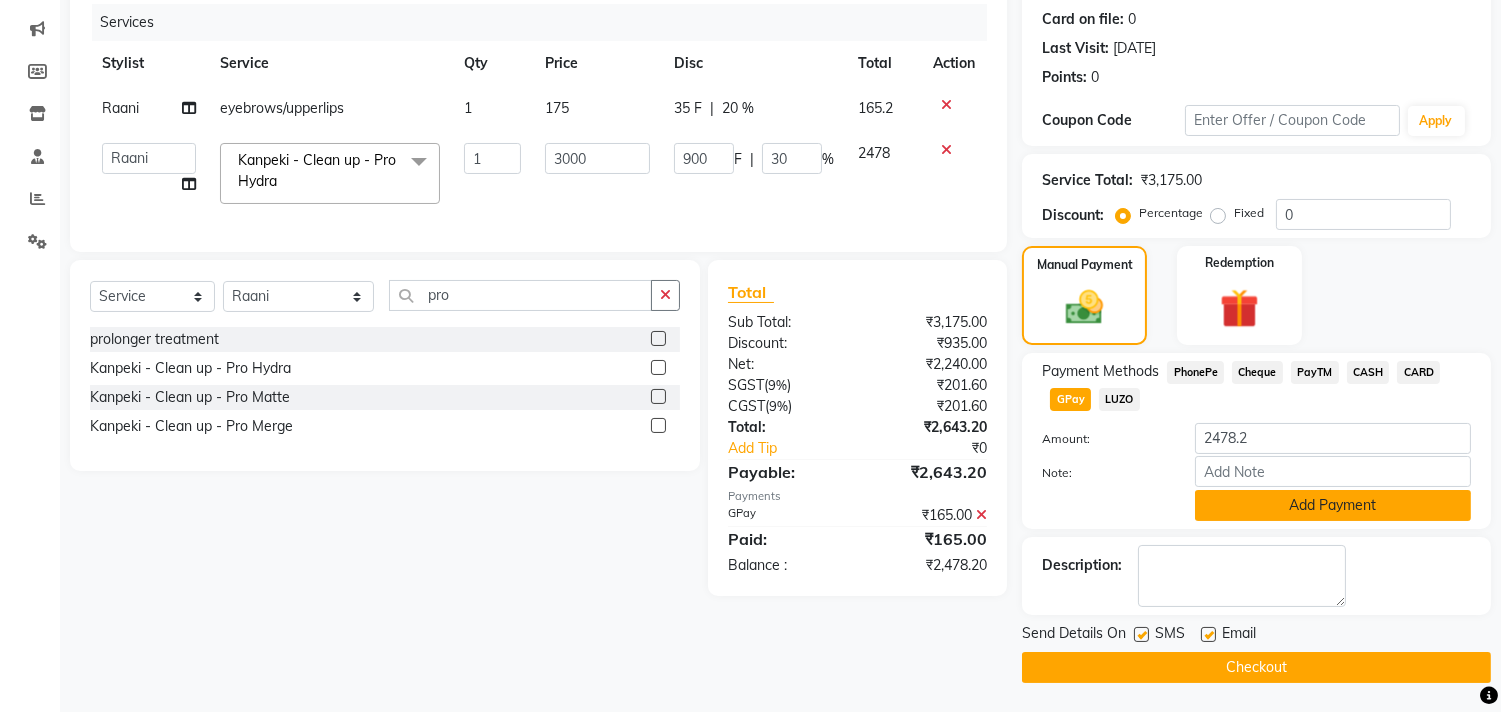scroll, scrollTop: 245, scrollLeft: 0, axis: vertical 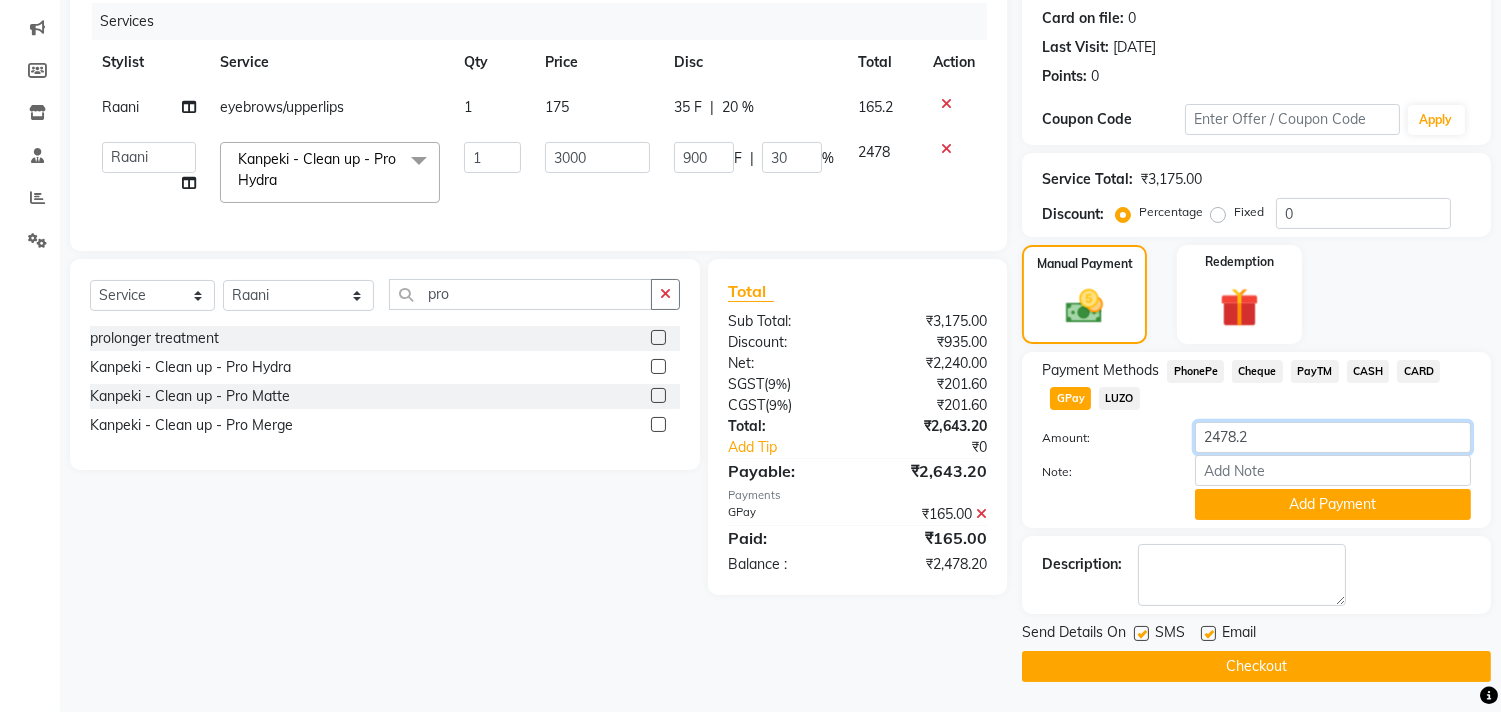 drag, startPoint x: 1265, startPoint y: 433, endPoint x: 1115, endPoint y: 454, distance: 151.46286 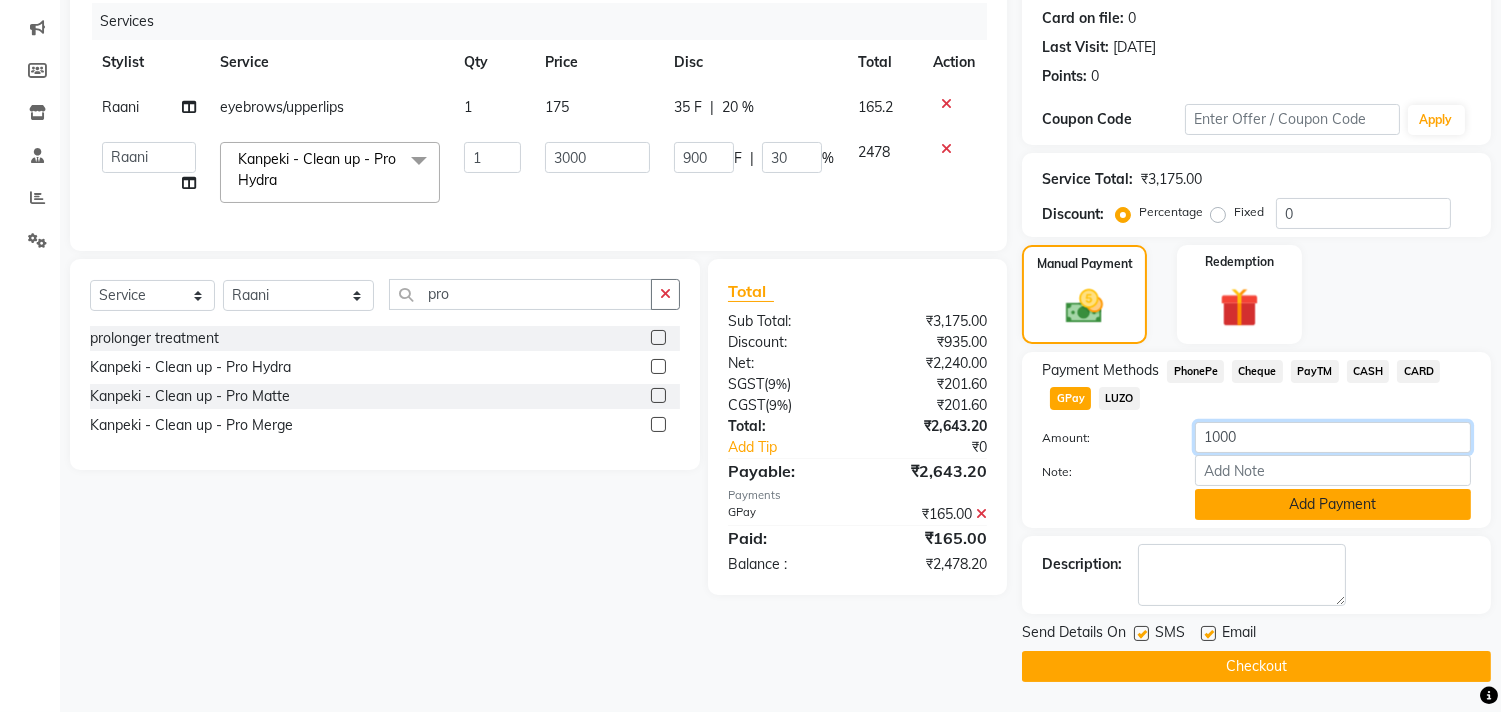 type on "1000" 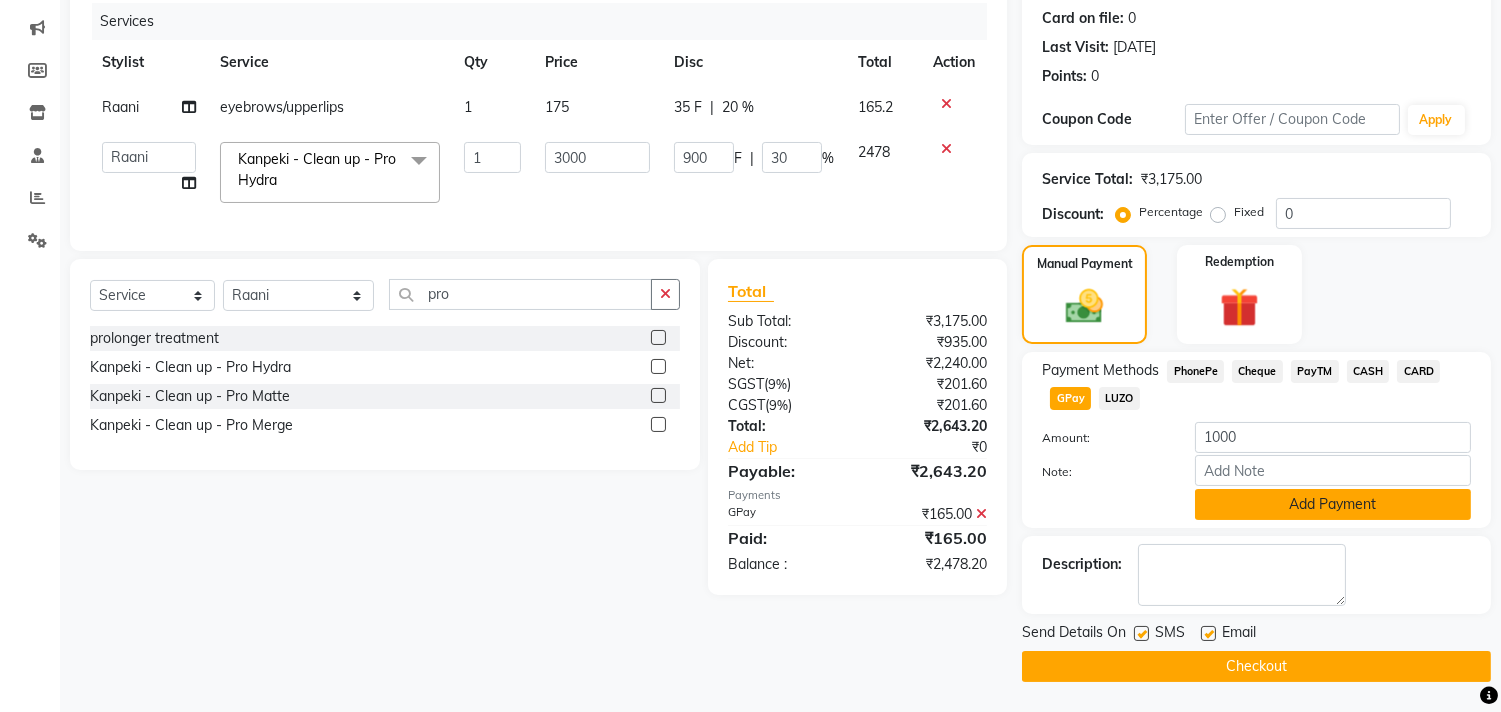 click on "Add Payment" 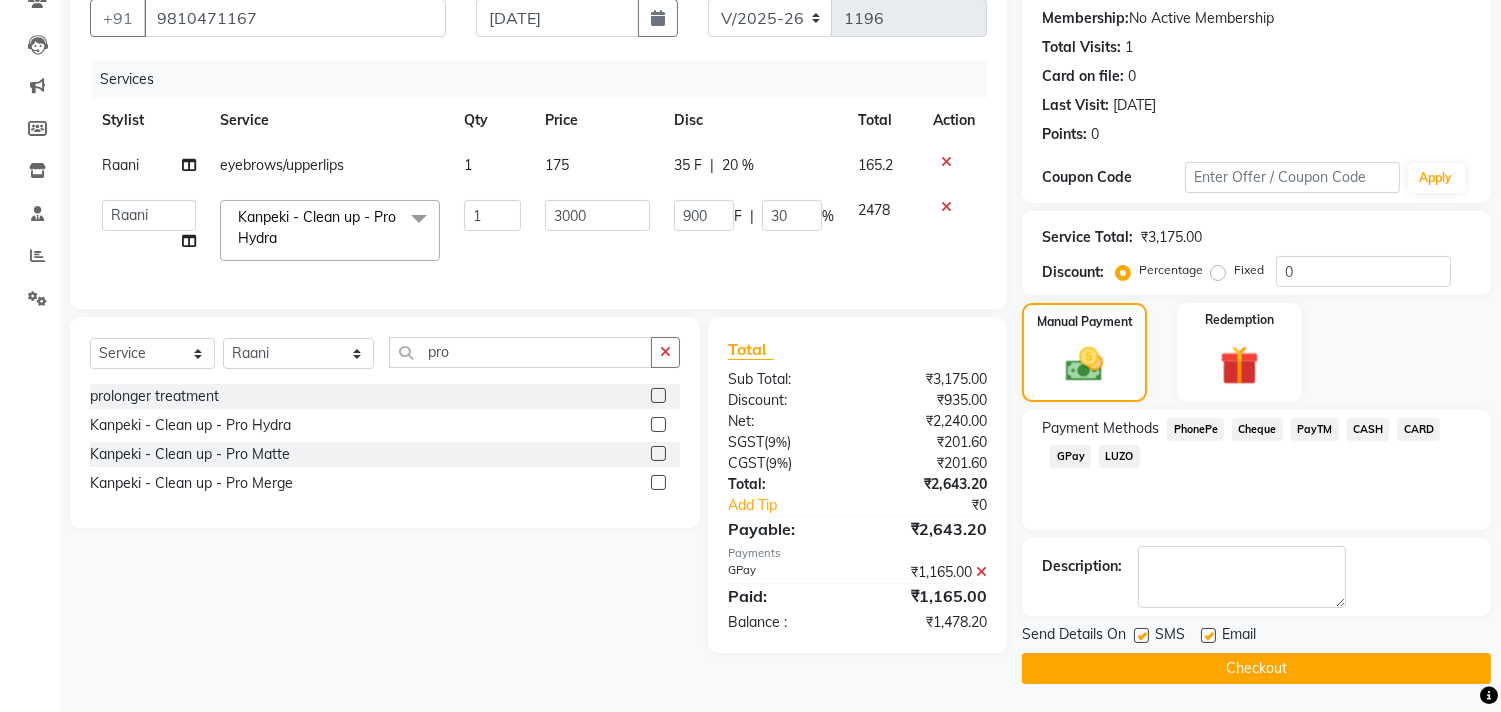 click 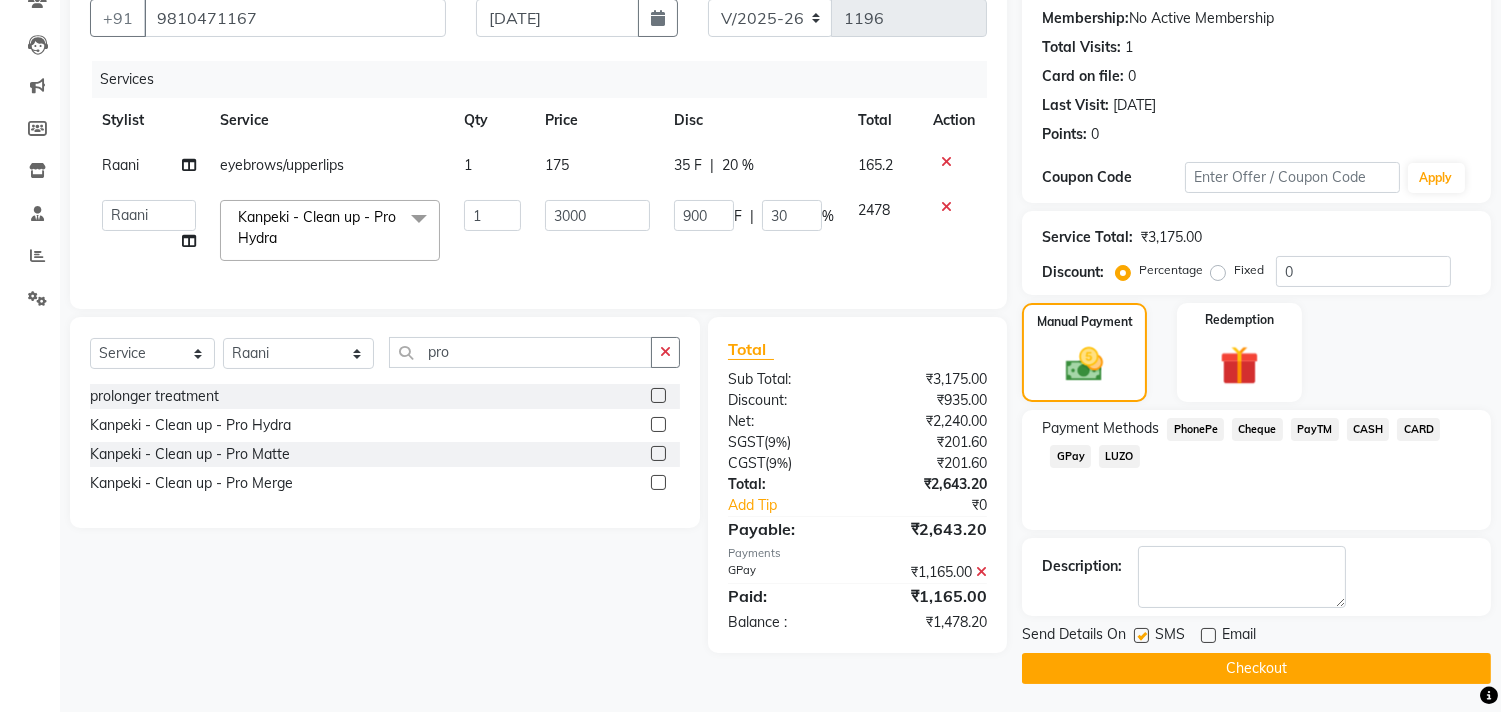 click on "Checkout" 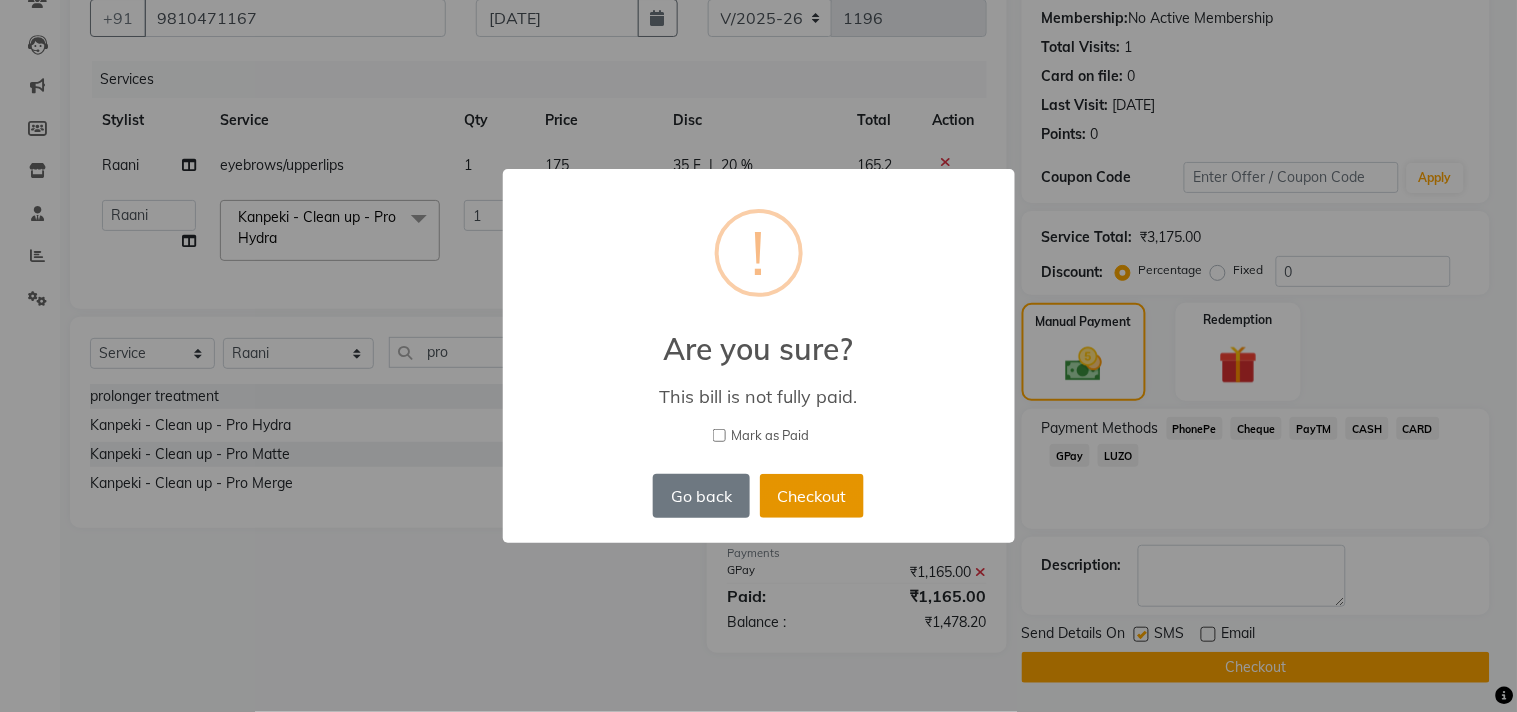 click on "Checkout" at bounding box center (812, 496) 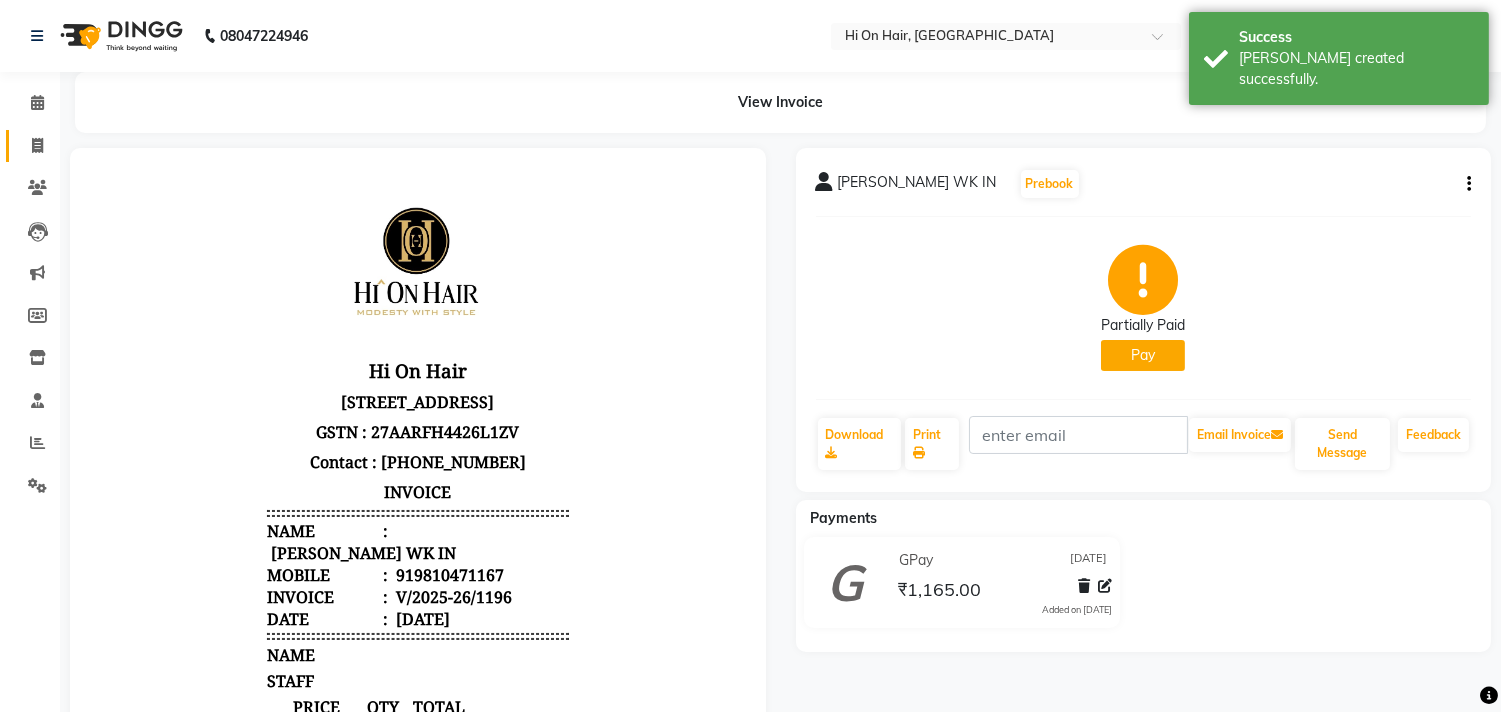 scroll, scrollTop: 0, scrollLeft: 0, axis: both 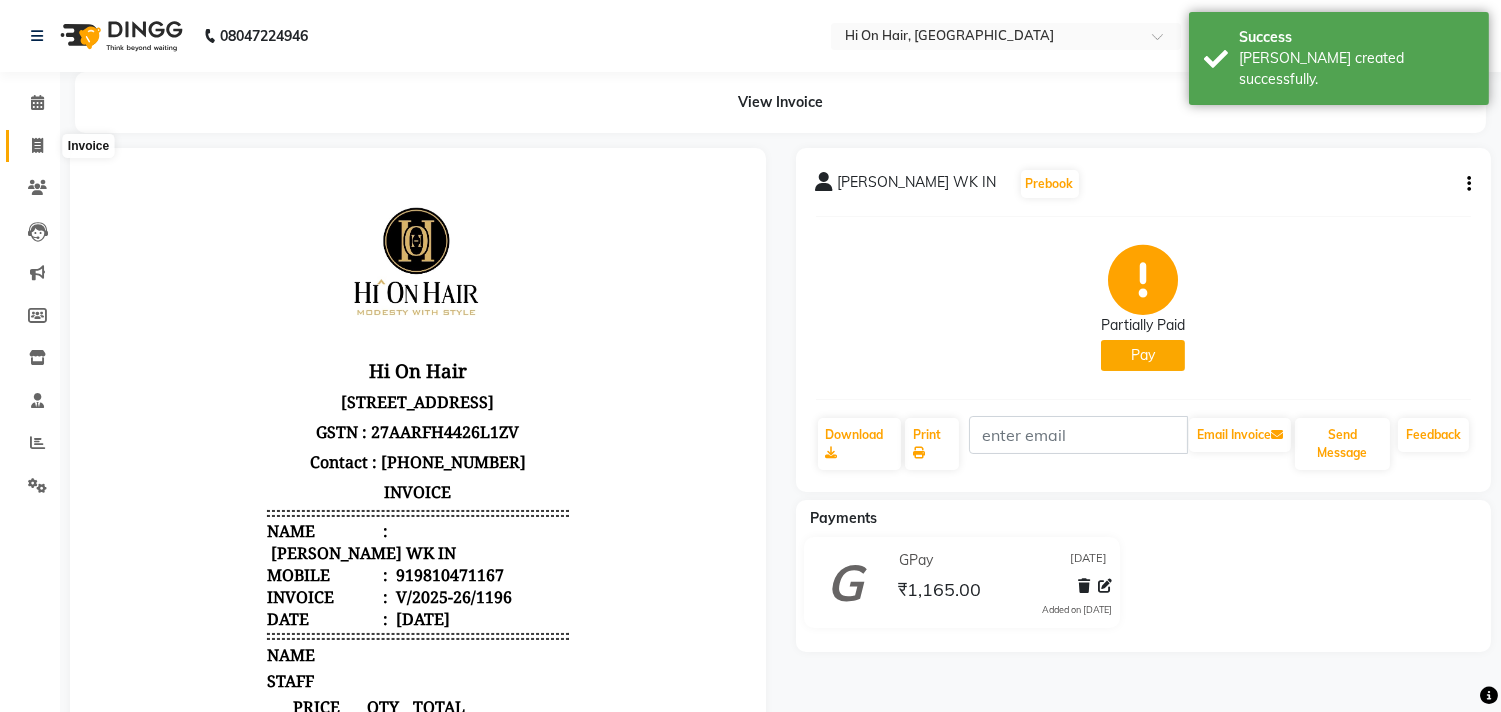 click 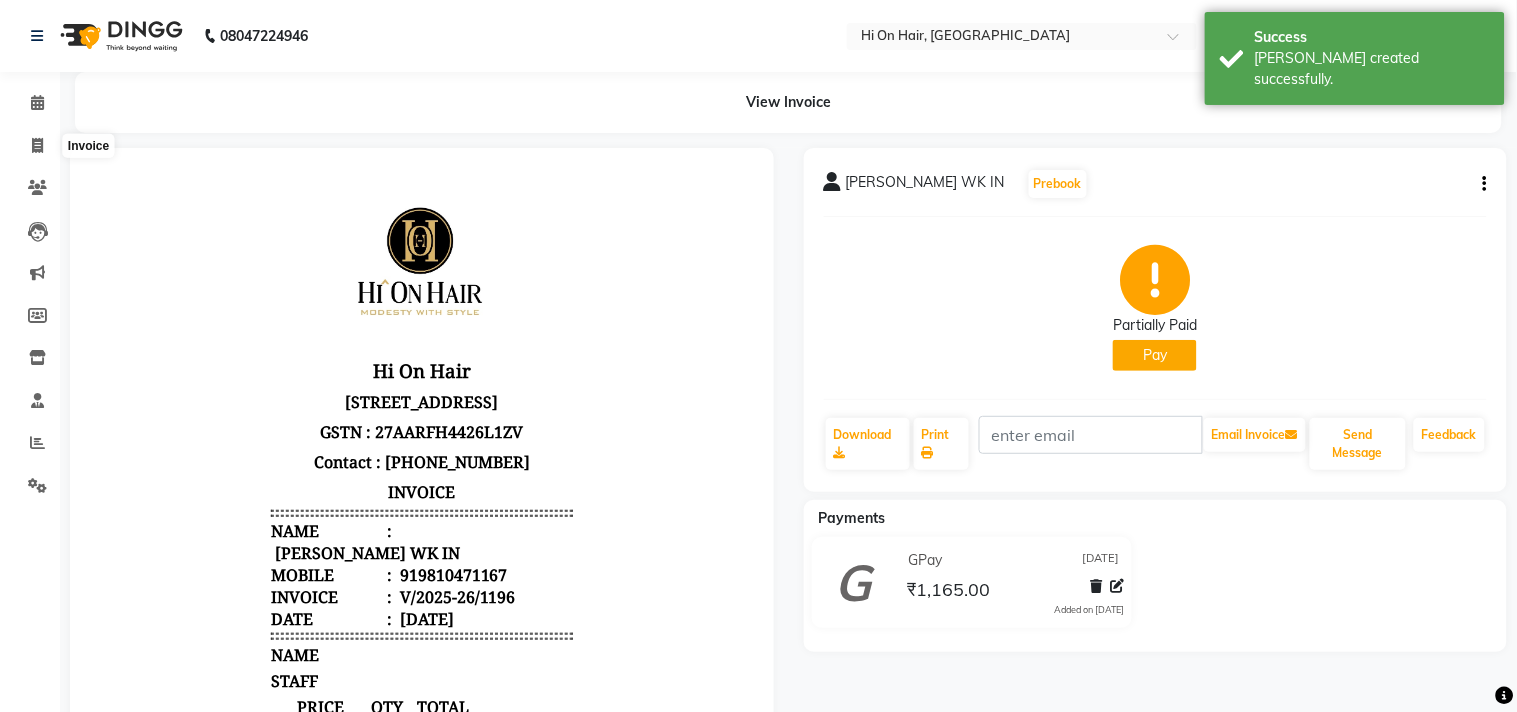 select on "535" 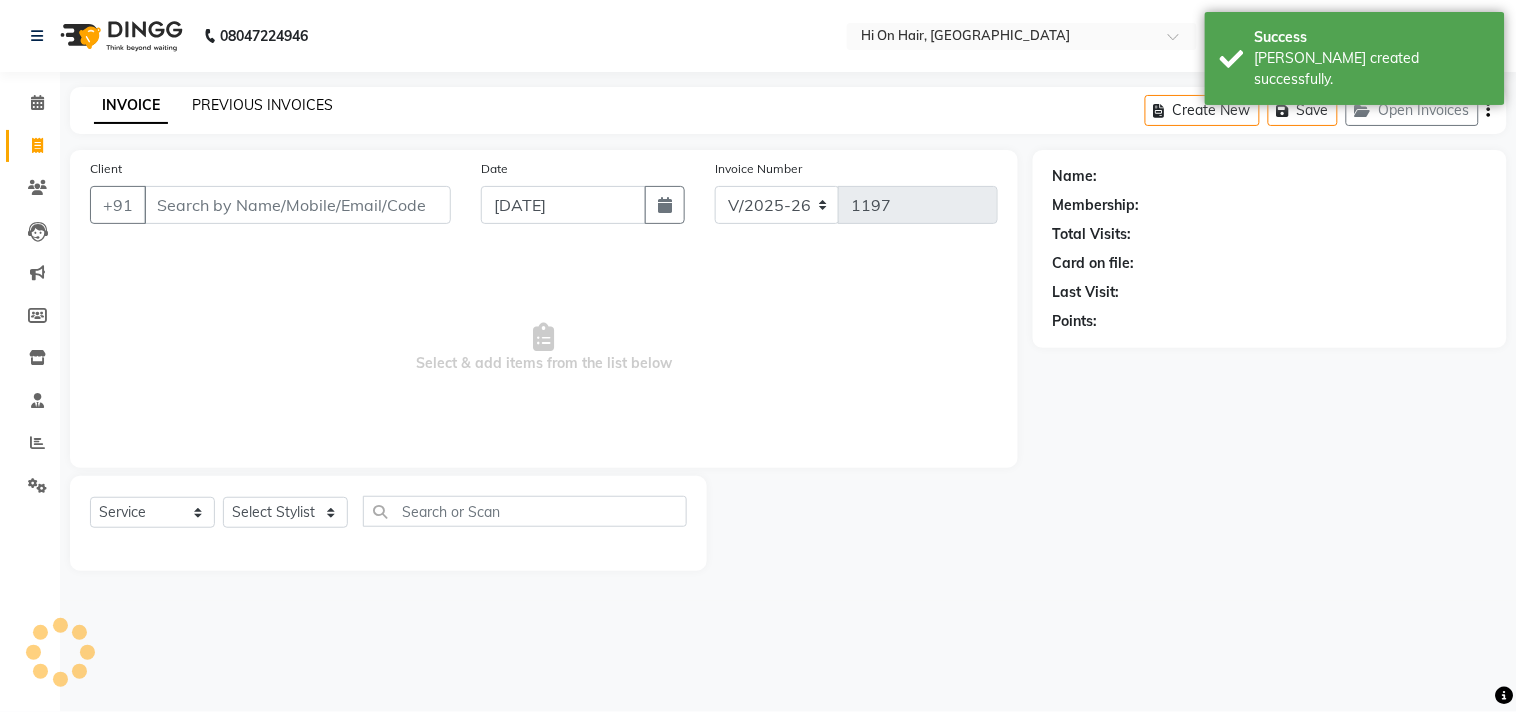 click on "PREVIOUS INVOICES" 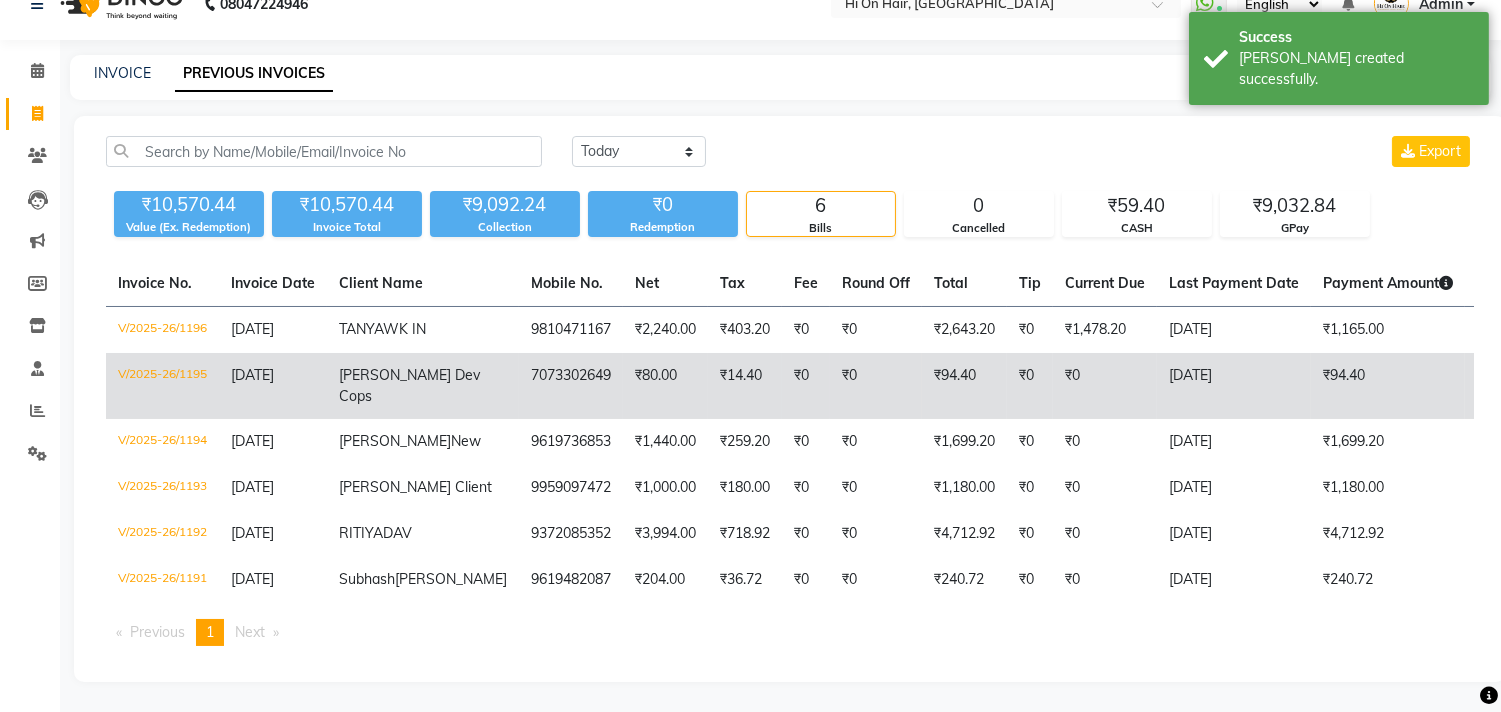 scroll, scrollTop: 128, scrollLeft: 0, axis: vertical 